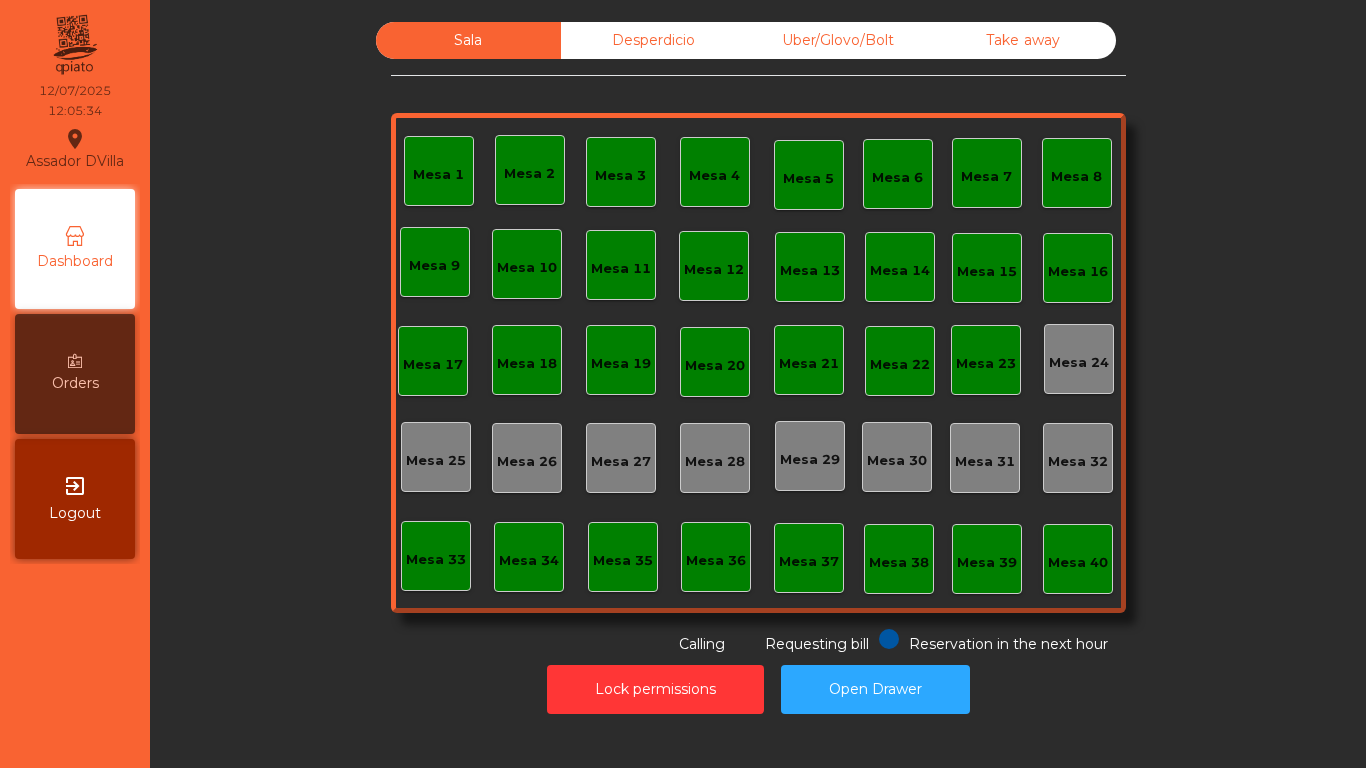 scroll, scrollTop: 0, scrollLeft: 0, axis: both 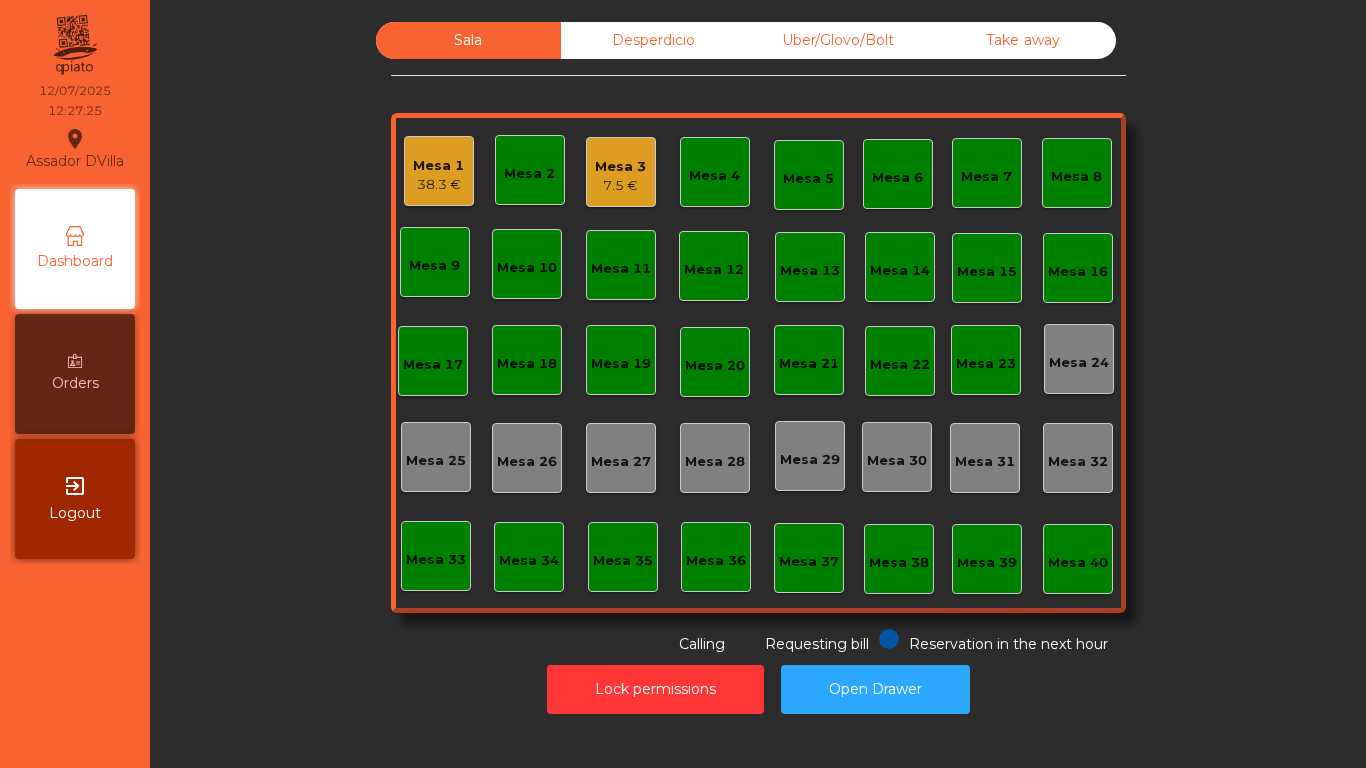 click on "7.5 €" 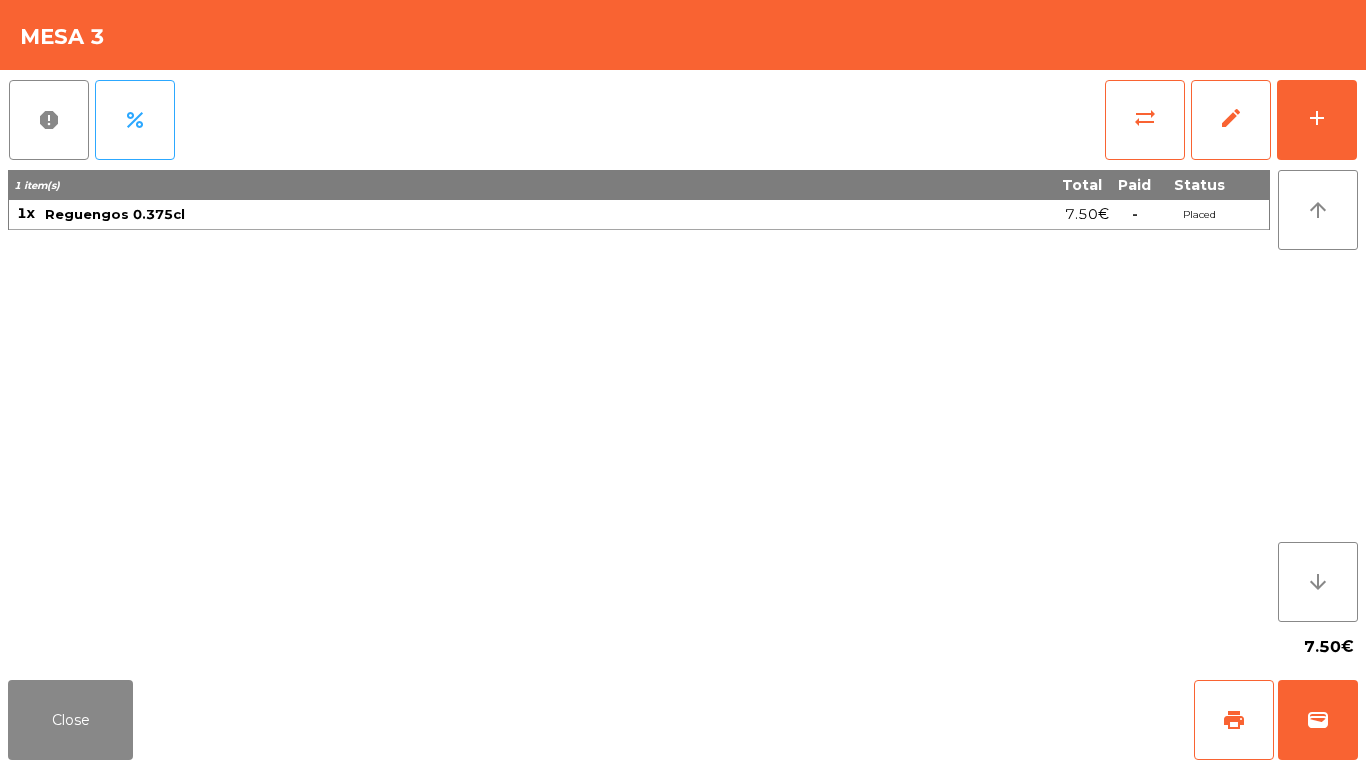 click on "report   percent   sync_alt   edit   add  1 item(s) Total Paid Status 1x Reguengos 0.375cl 7.50€  -  Placed arrow_upward arrow_downward  7.50€" 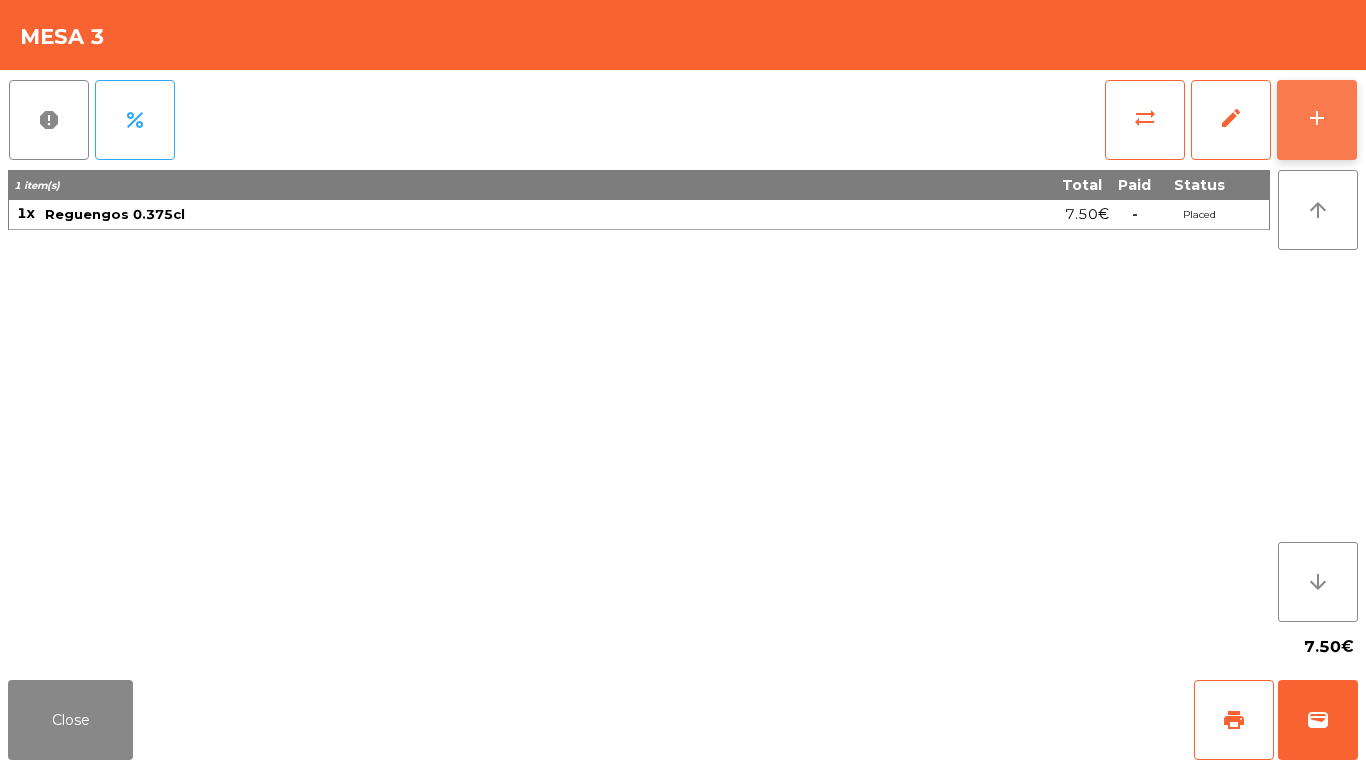 click on "add" 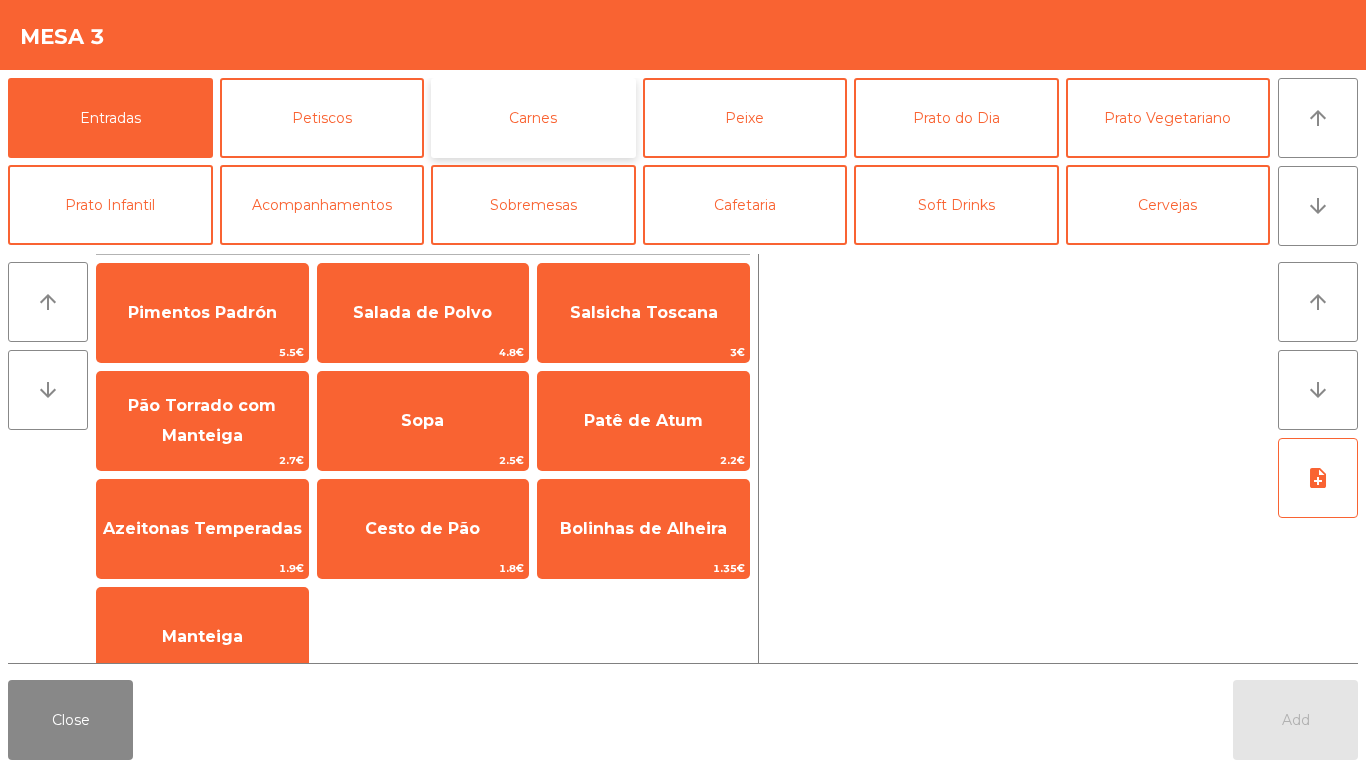 click on "Carnes" 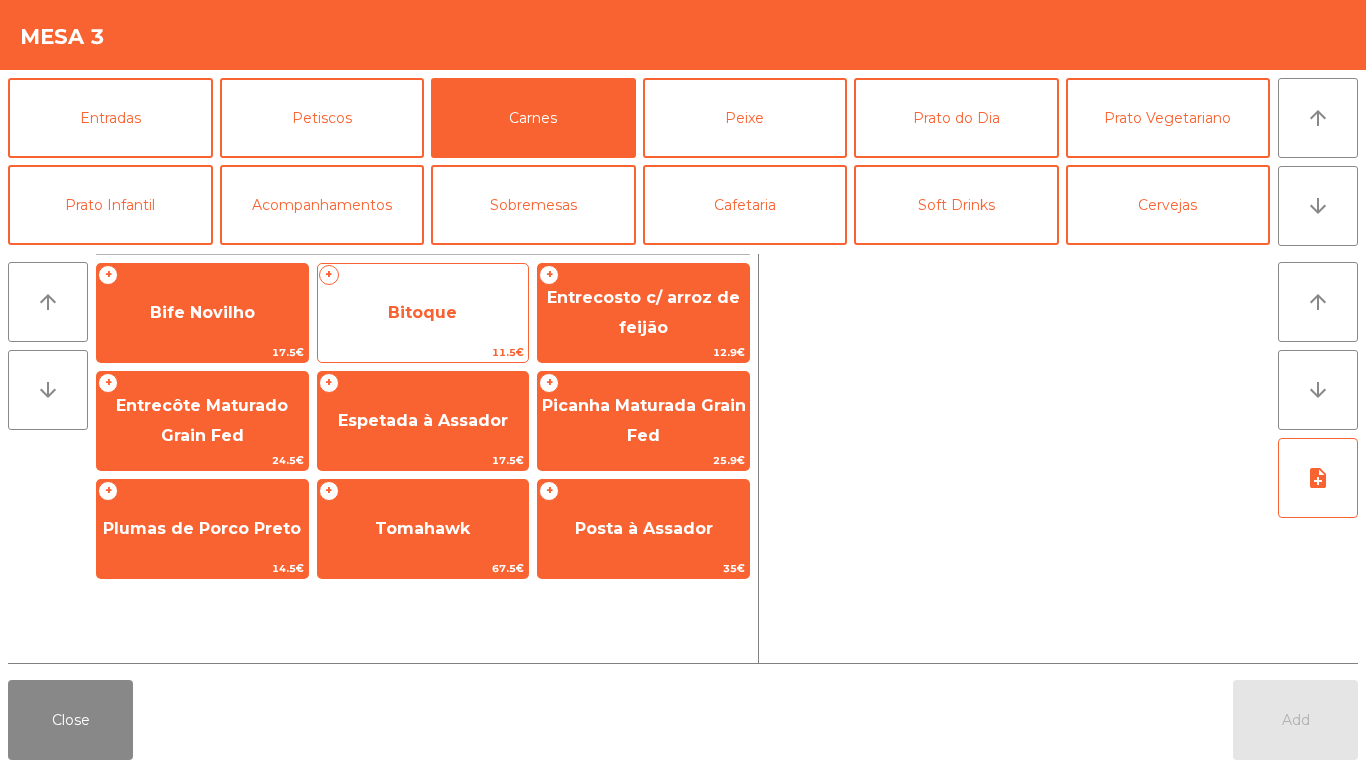 click on "Bitoque" 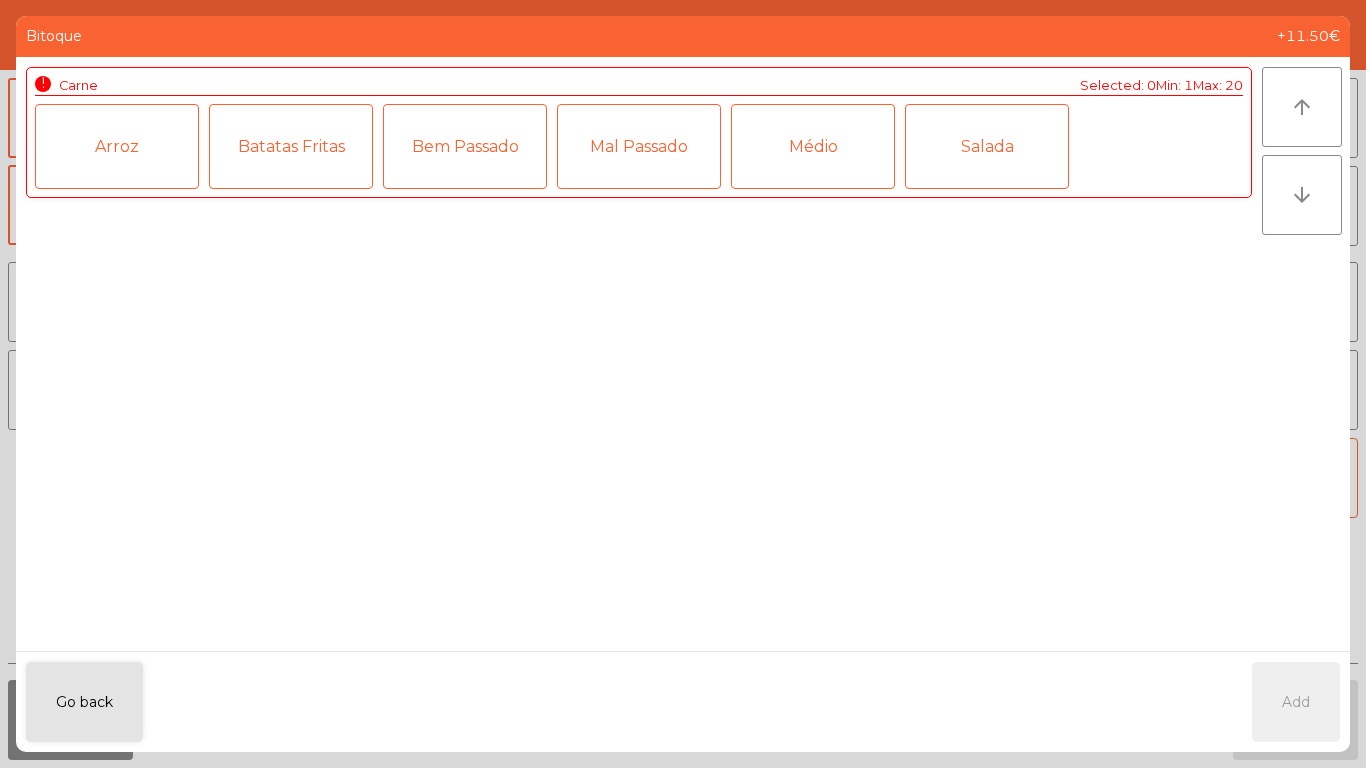 click on "Mal Passado" 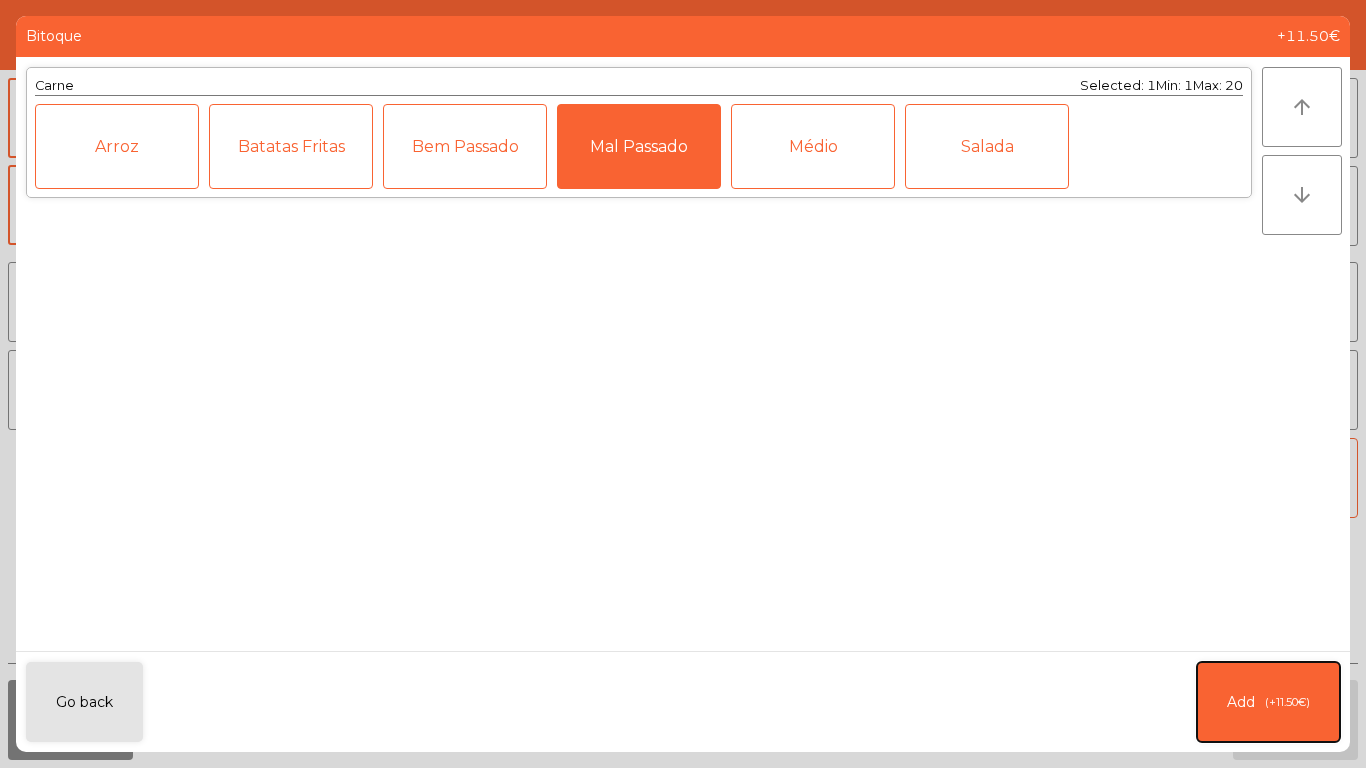 click on "(+11.50€)" 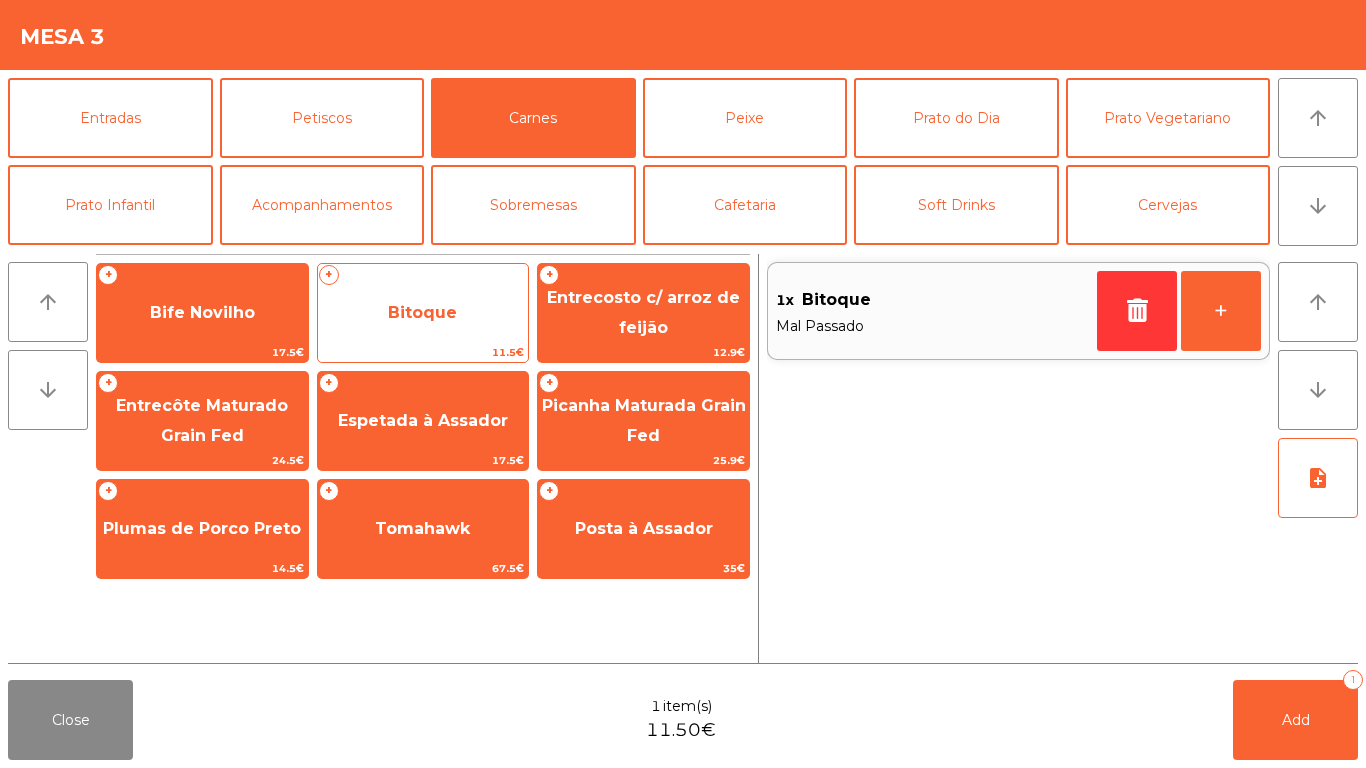 click on "Bitoque" 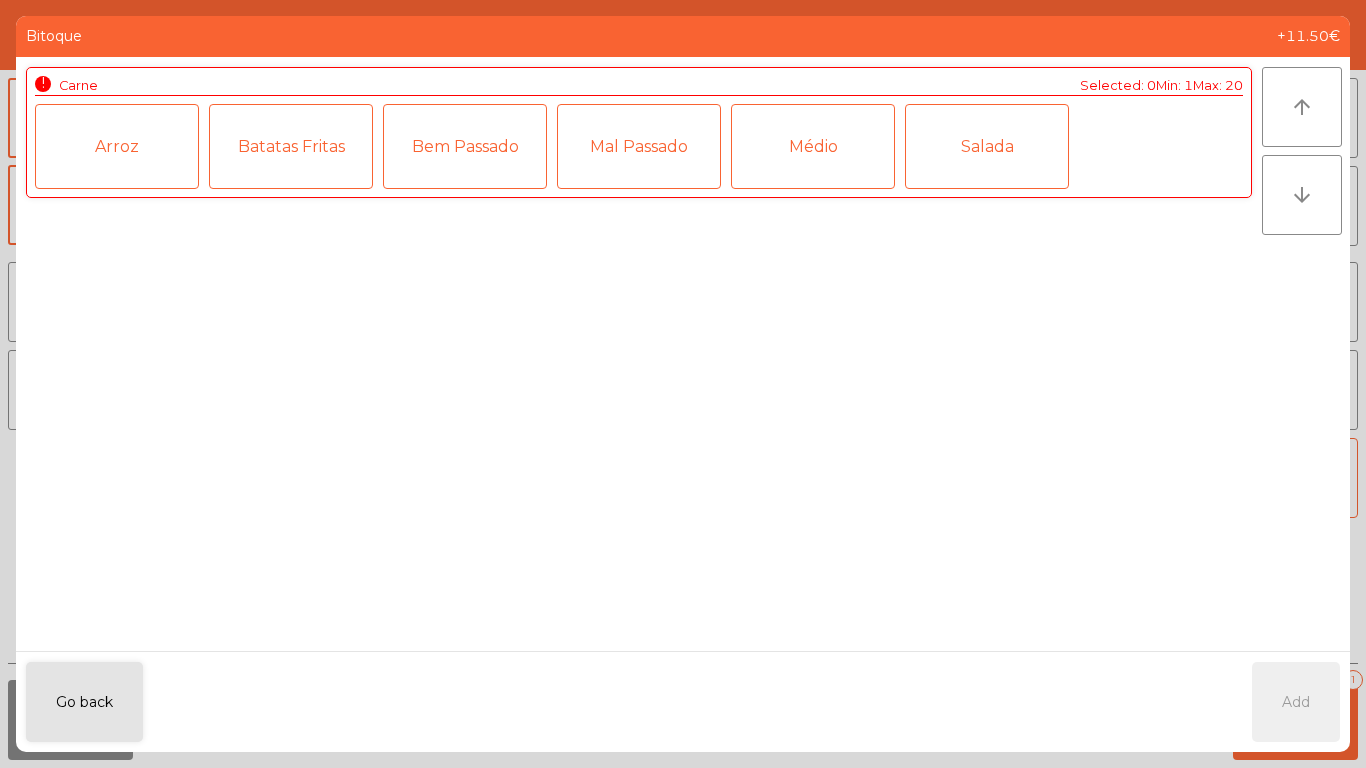 click on "Médio" 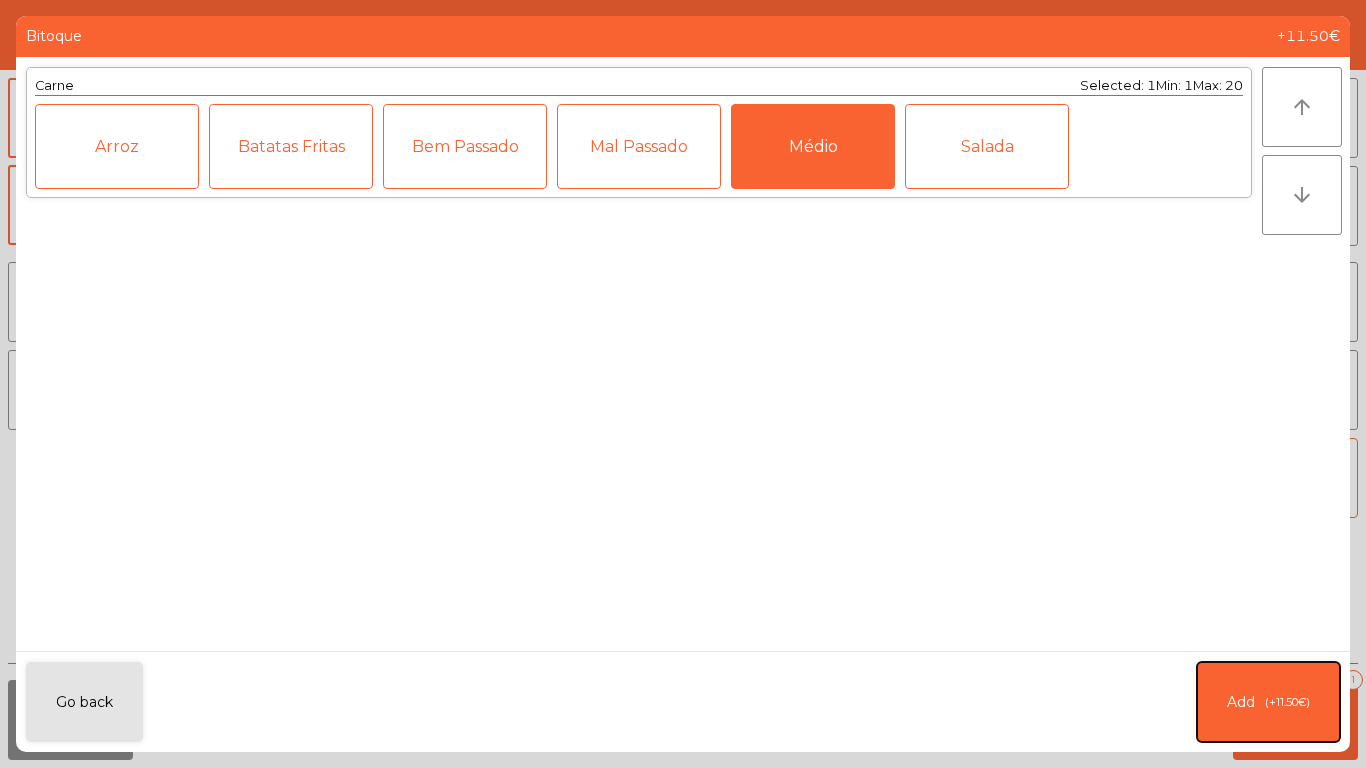 click on "Add   (+11.50€)" 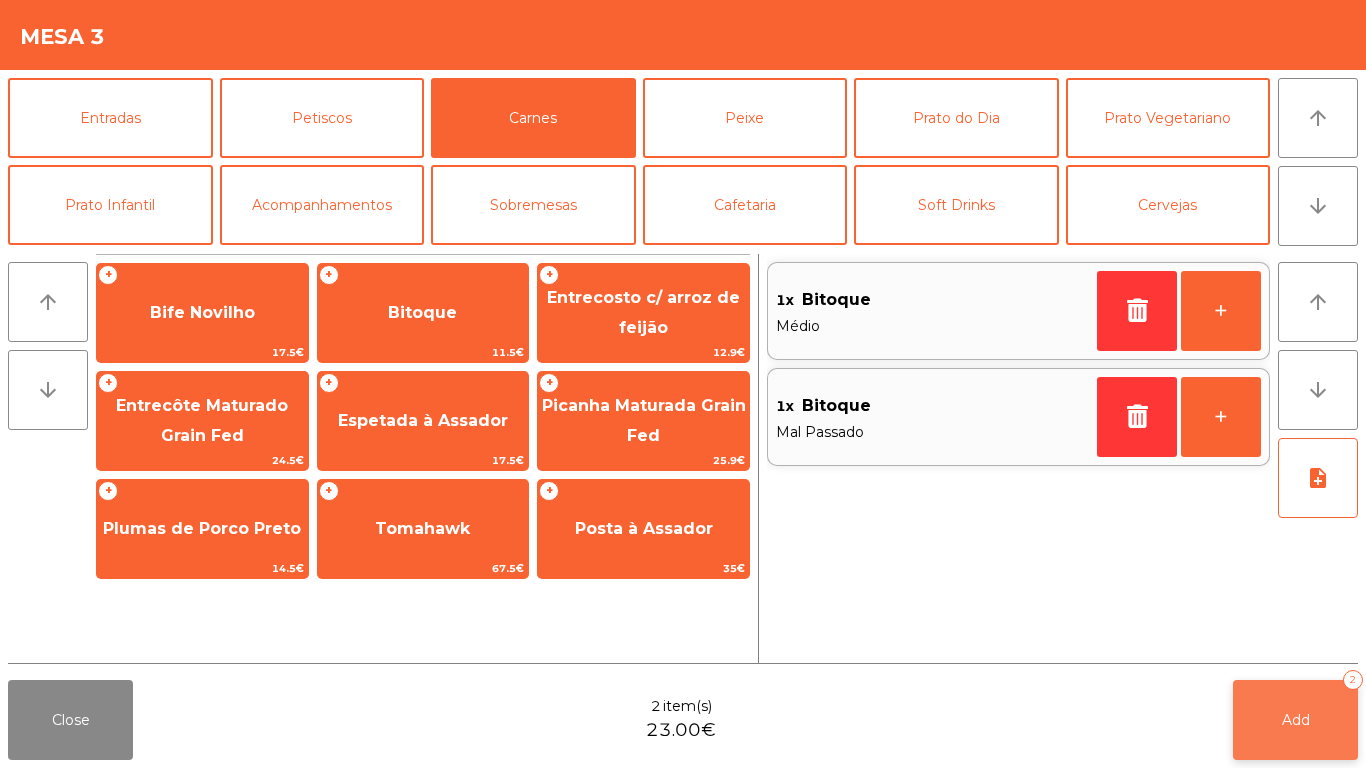 click on "Add   2" 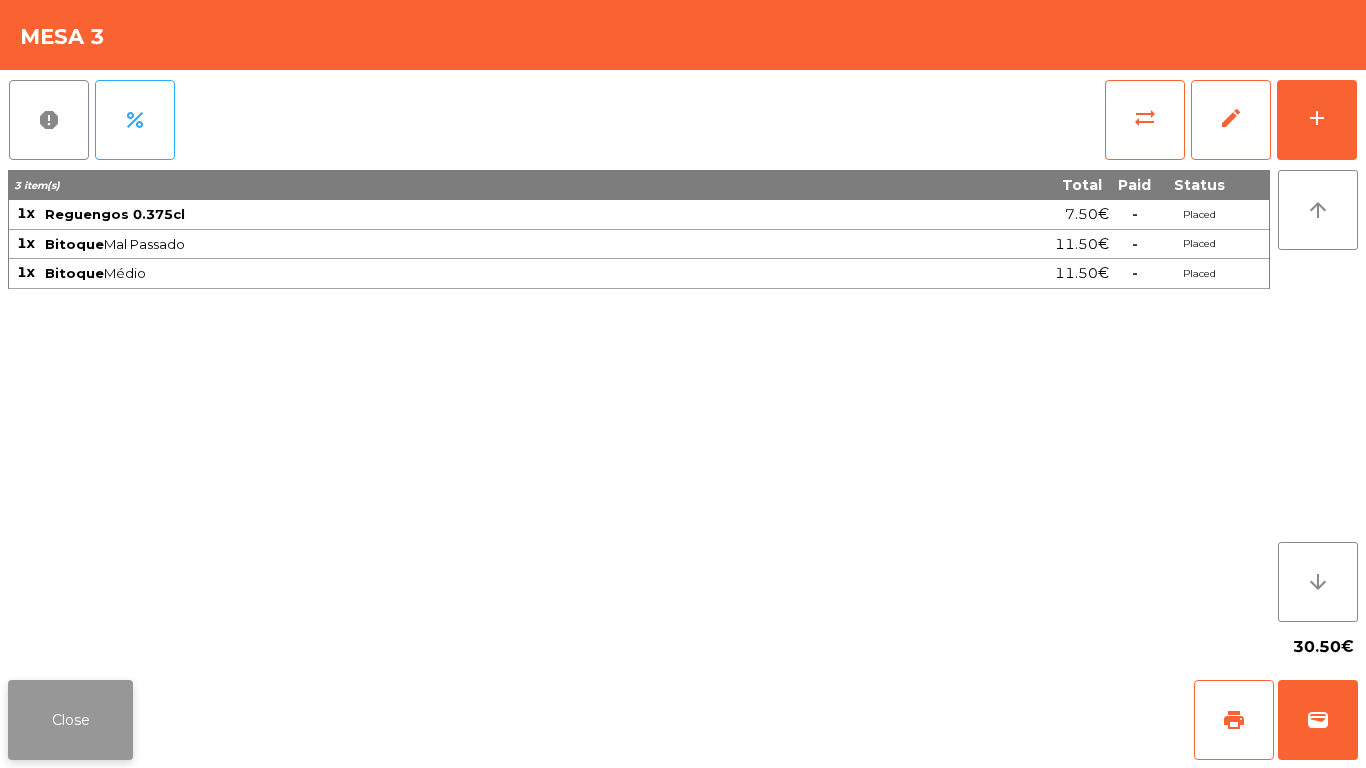 click on "Close" 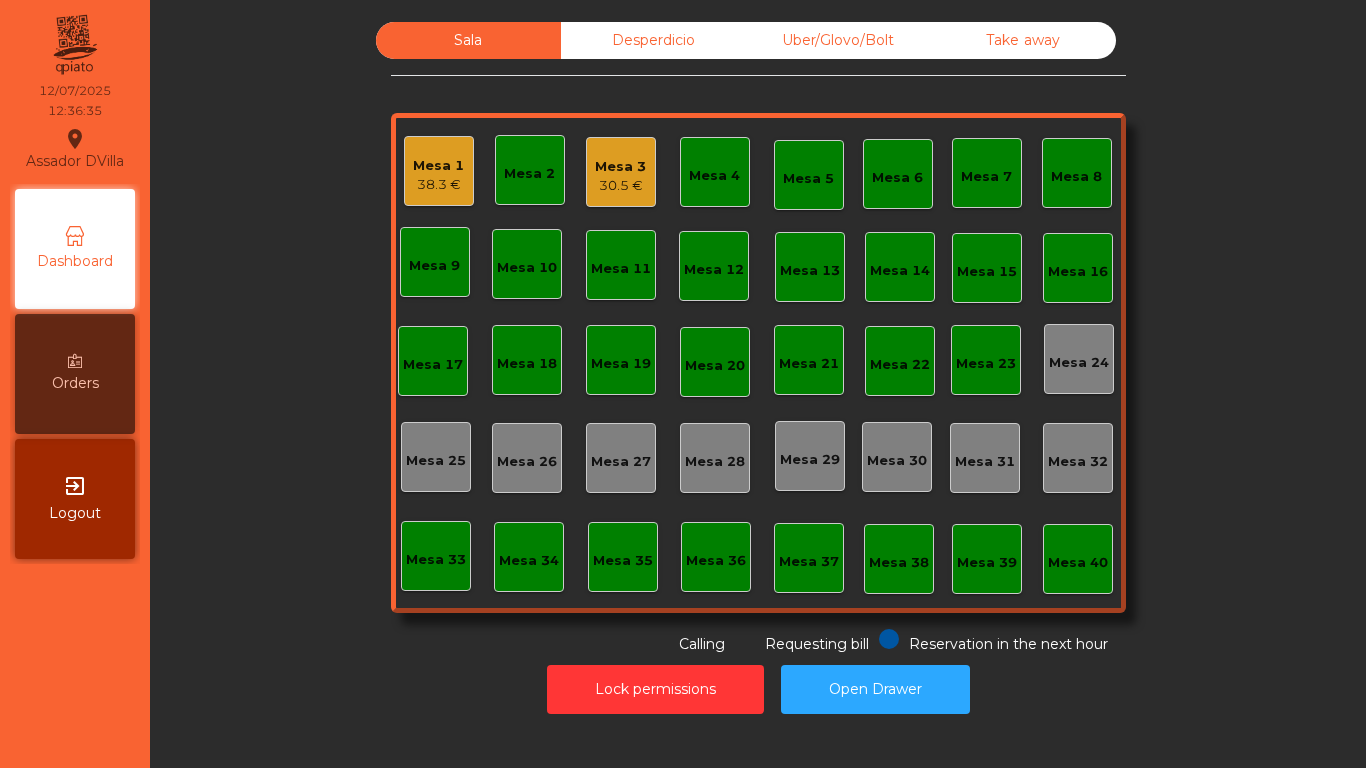 click on "Mesa 1   38.3 €" 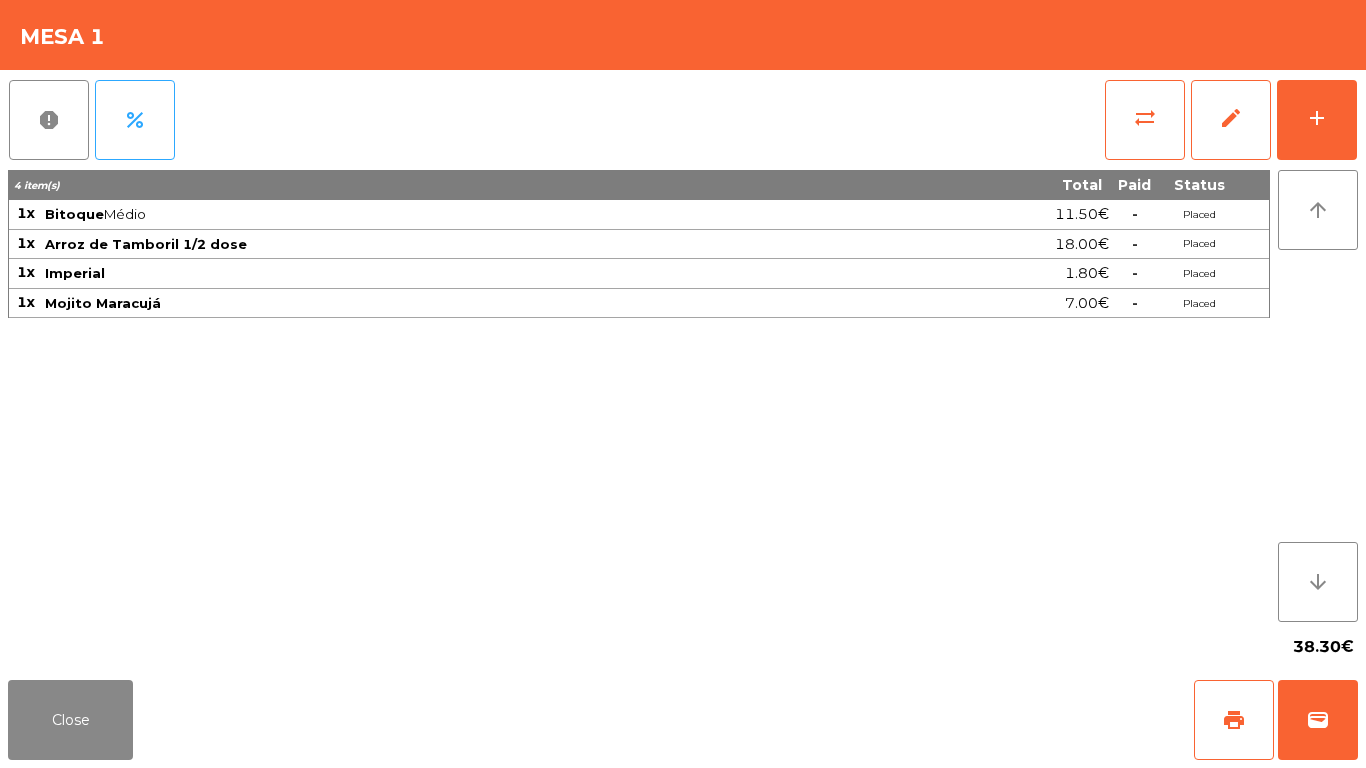click on "report   percent   sync_alt   edit   add  4 item(s) Total Paid Status 1x Bitoque  Médio  11.50€  -  Placed 1x Arroz de Tamboril 1/2 dose 18.00€  -  Placed 1x Imperial 1.80€  -  Placed 1x Mojito Maracujá 7.00€  -  Placed arrow_upward arrow_downward  38.30€" 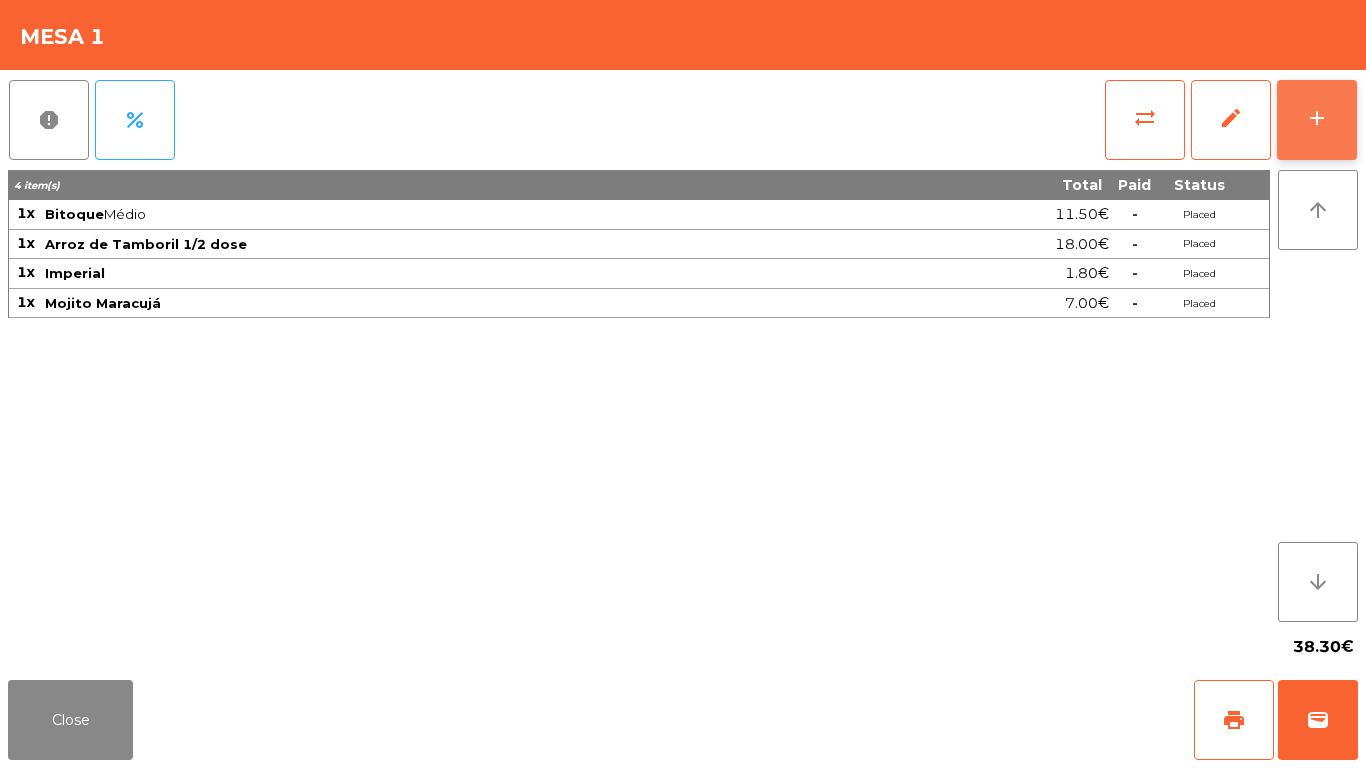 click on "add" 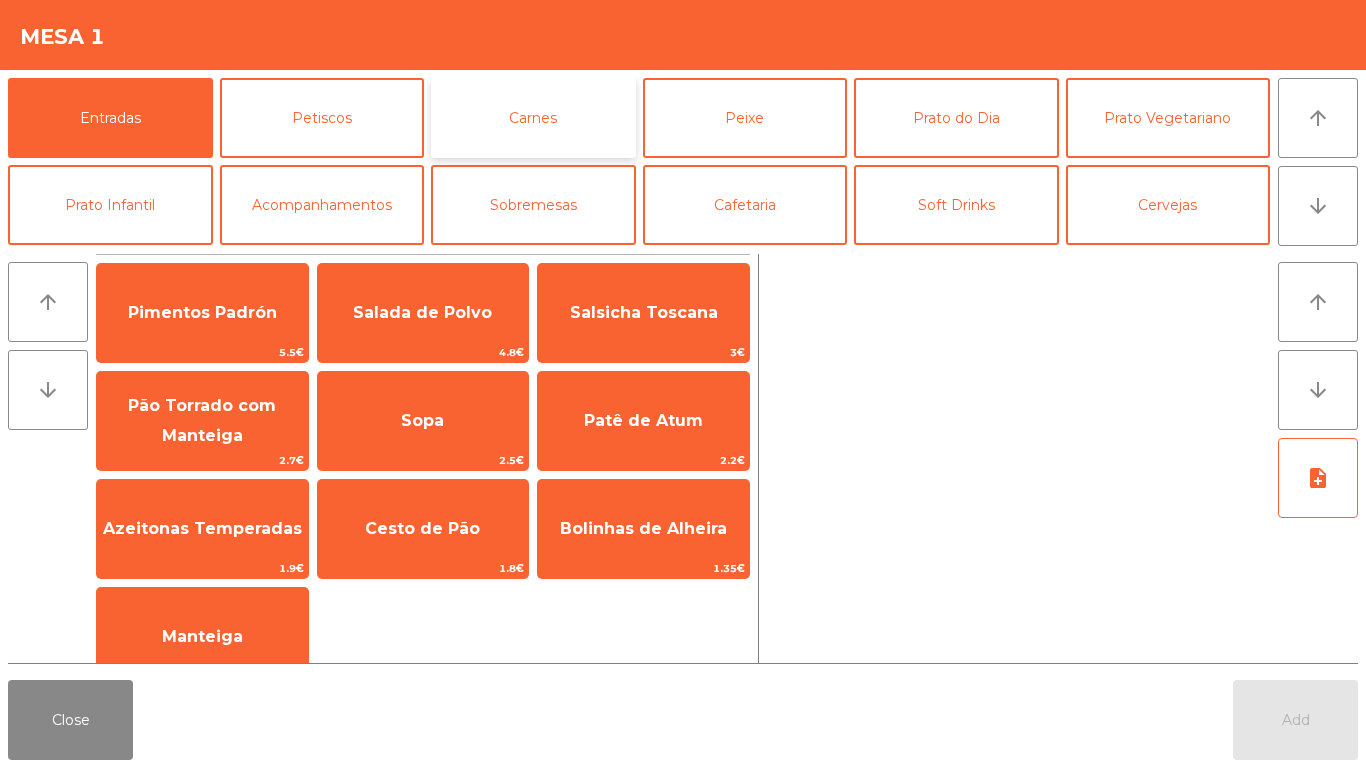 click on "Carnes" 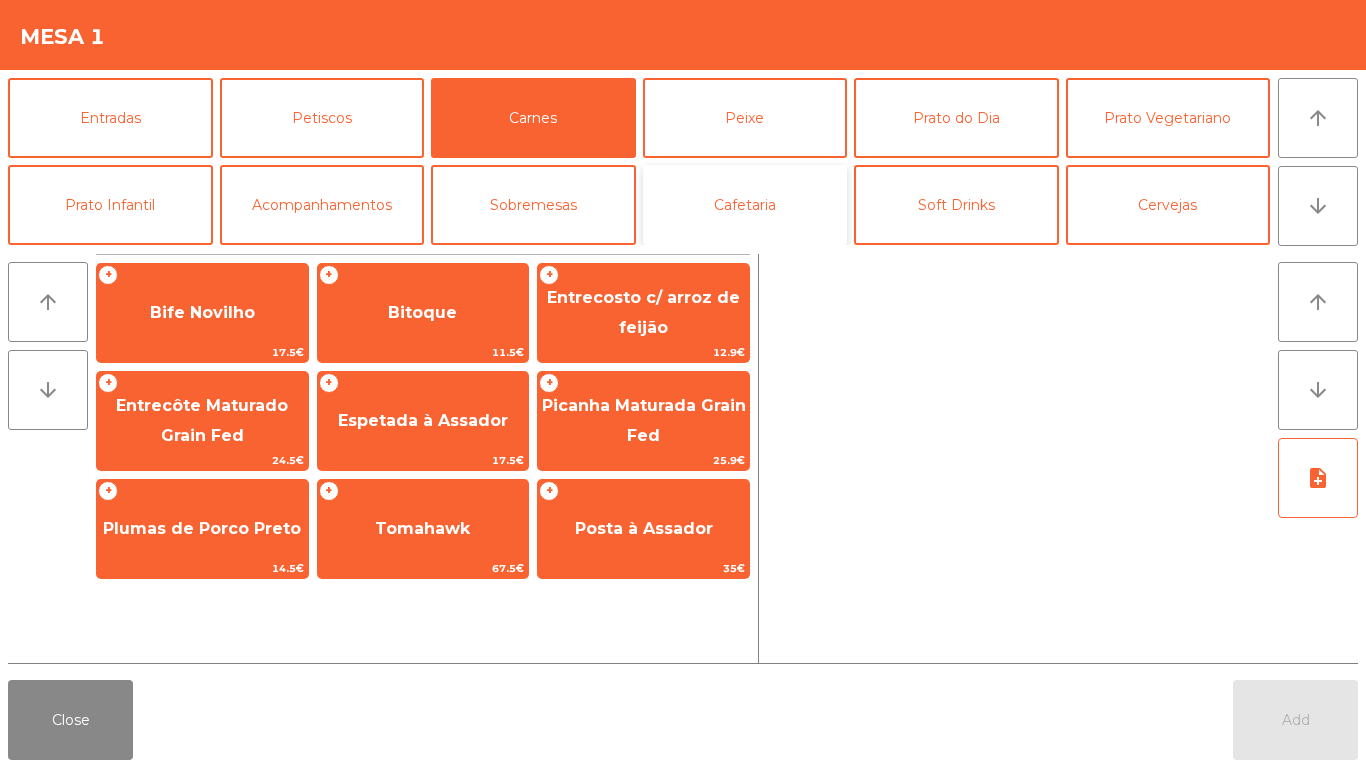 click on "Cafetaria" 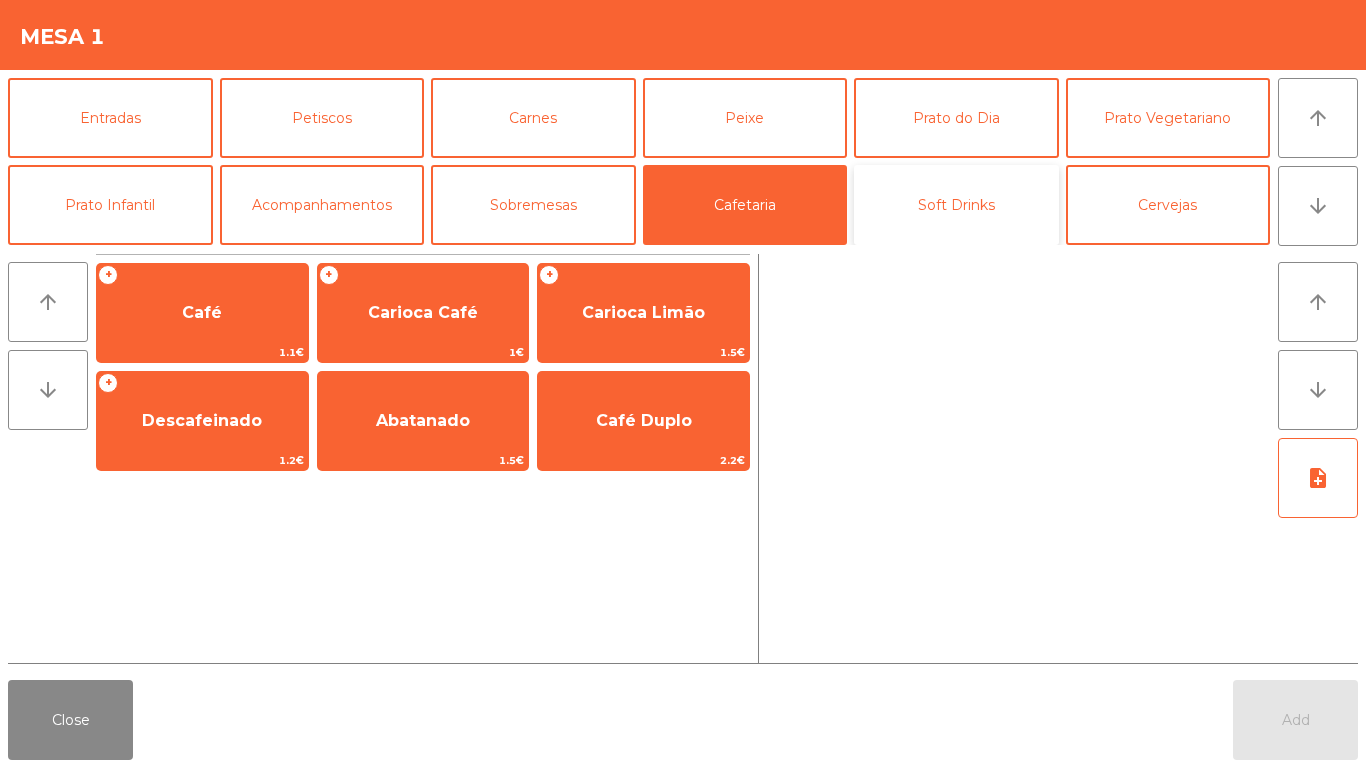 click on "Soft Drinks" 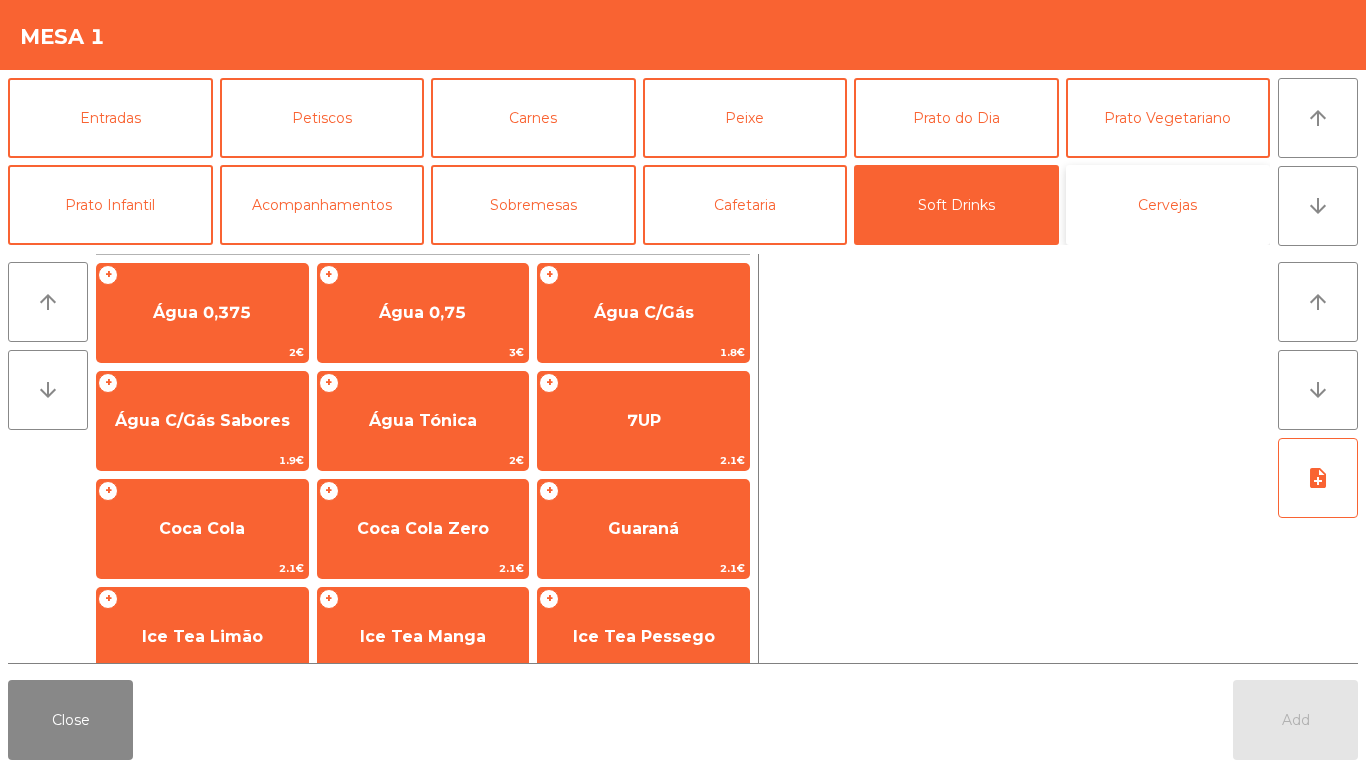 click on "Cervejas" 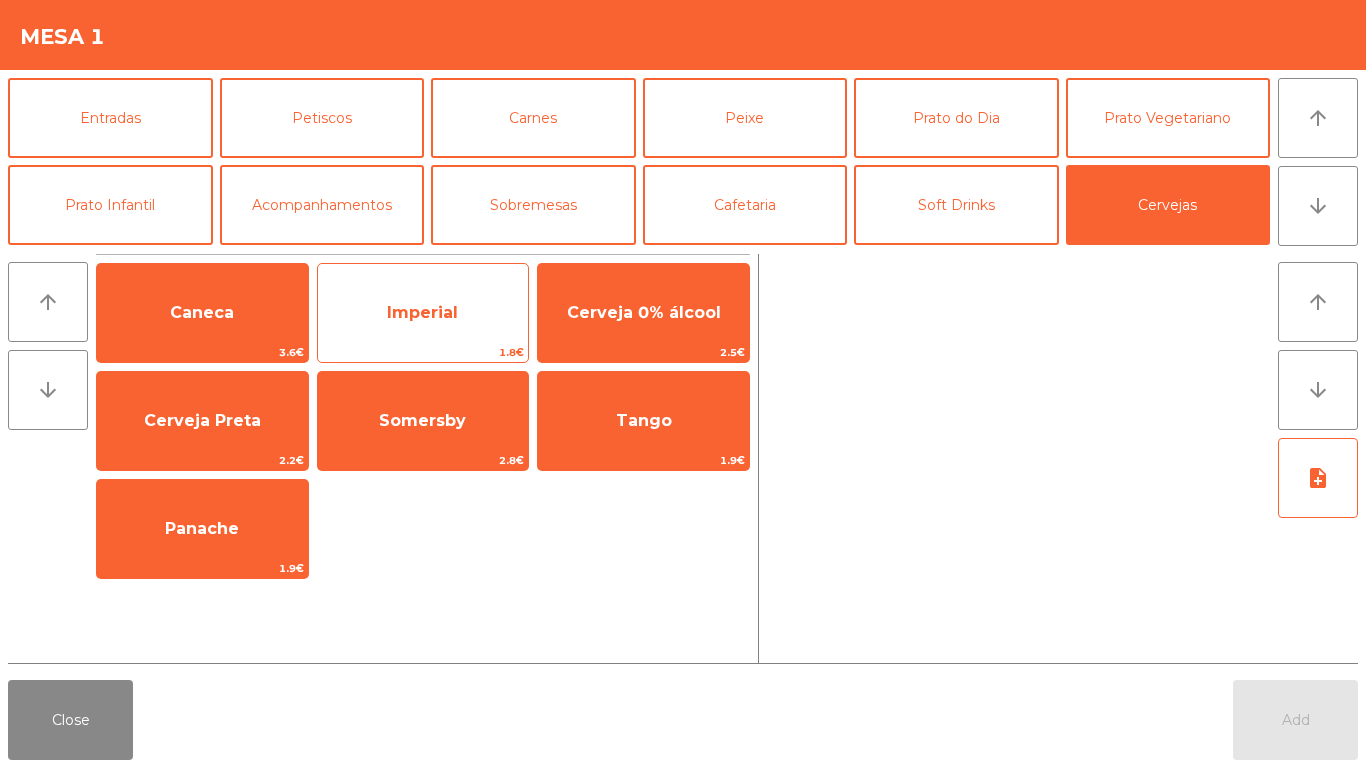 click on "Imperial" 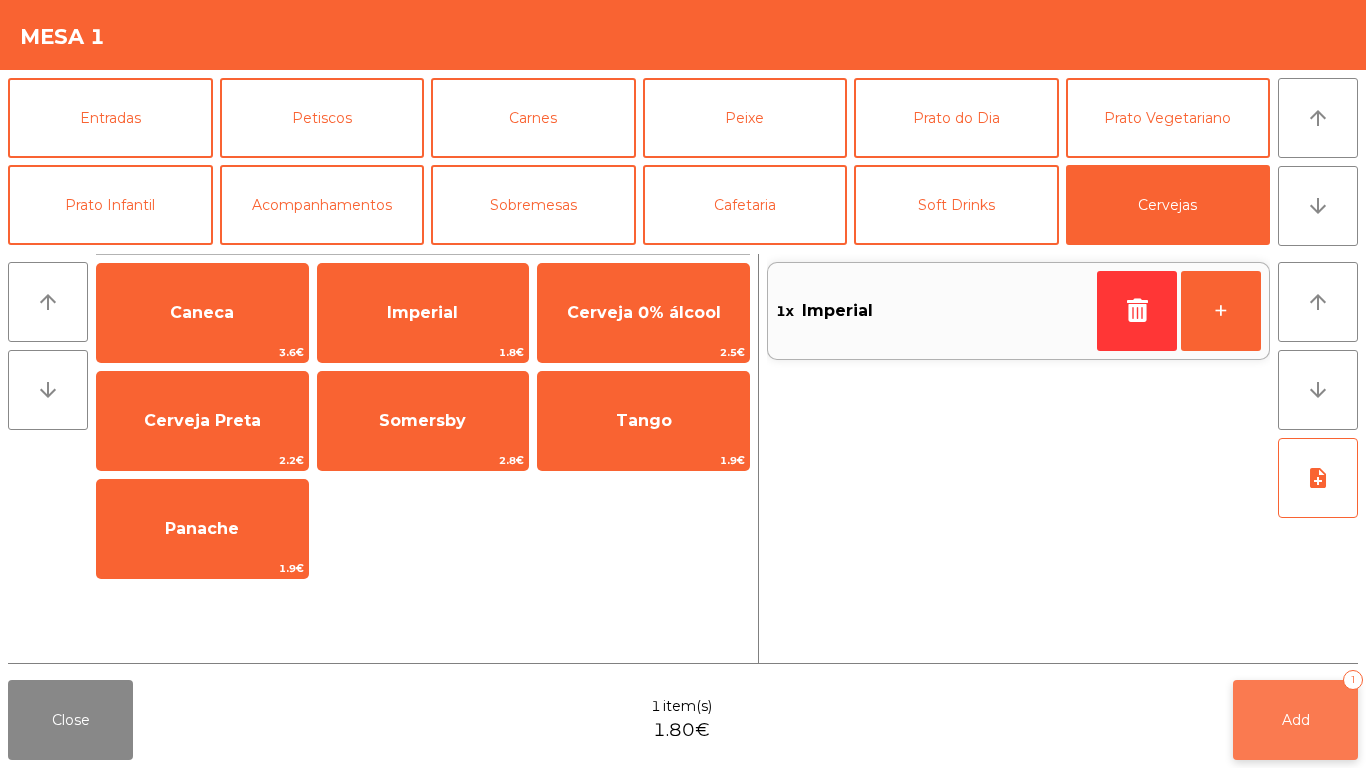 click on "Add   1" 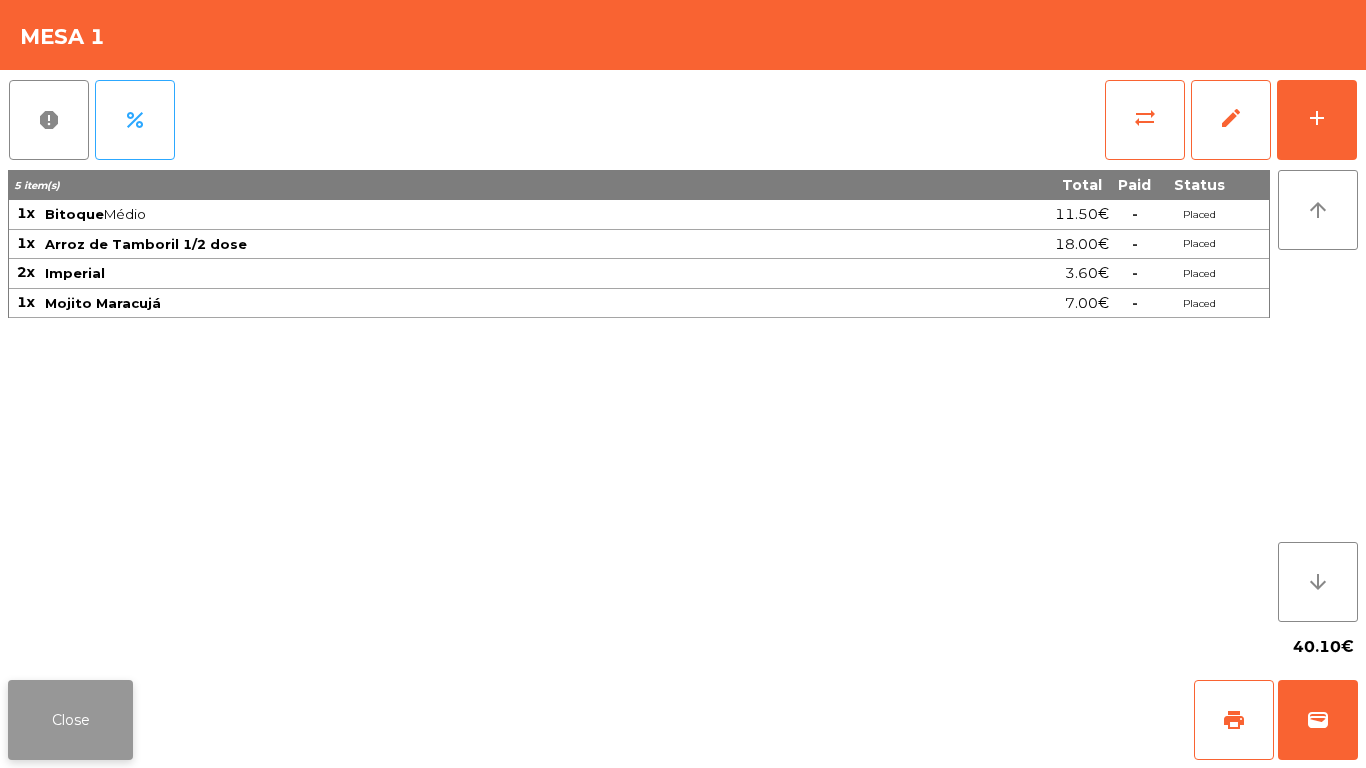 click on "Close" 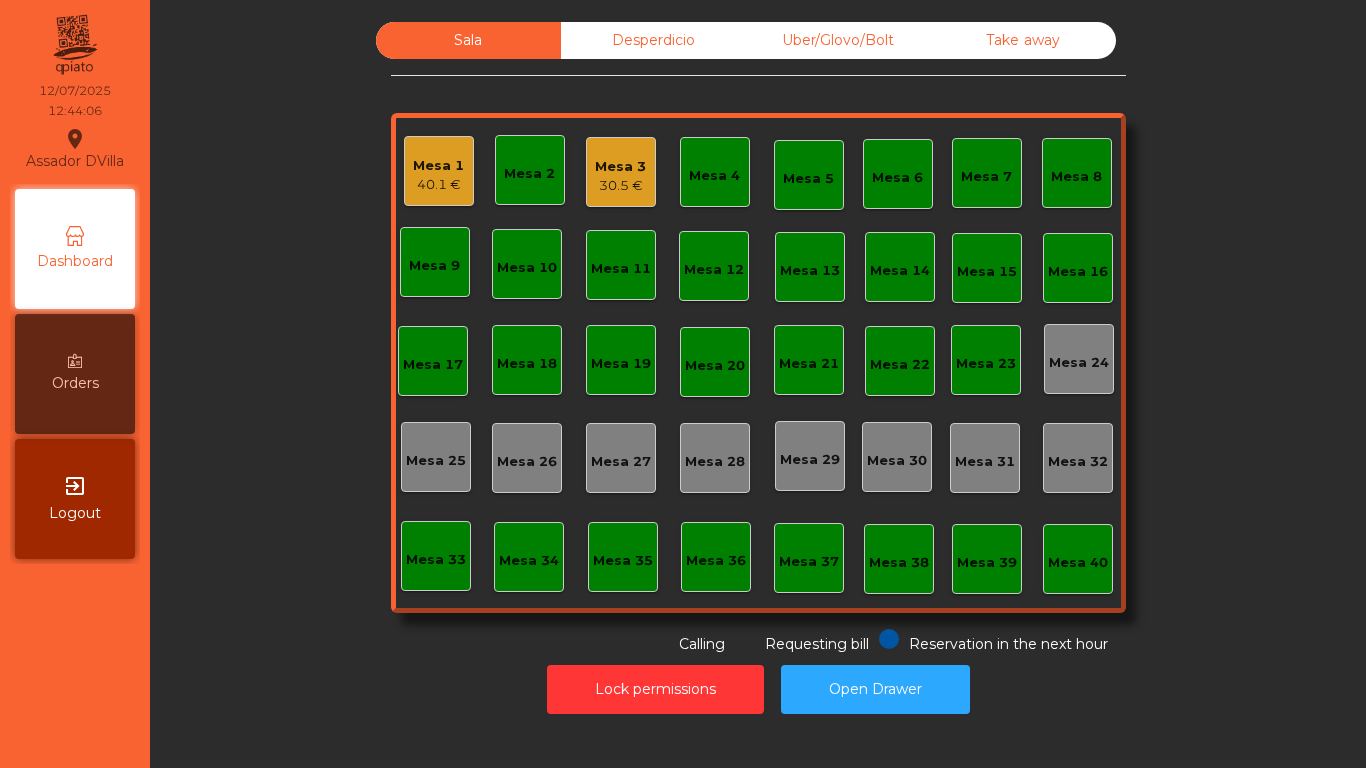 click on "Mesa 16" 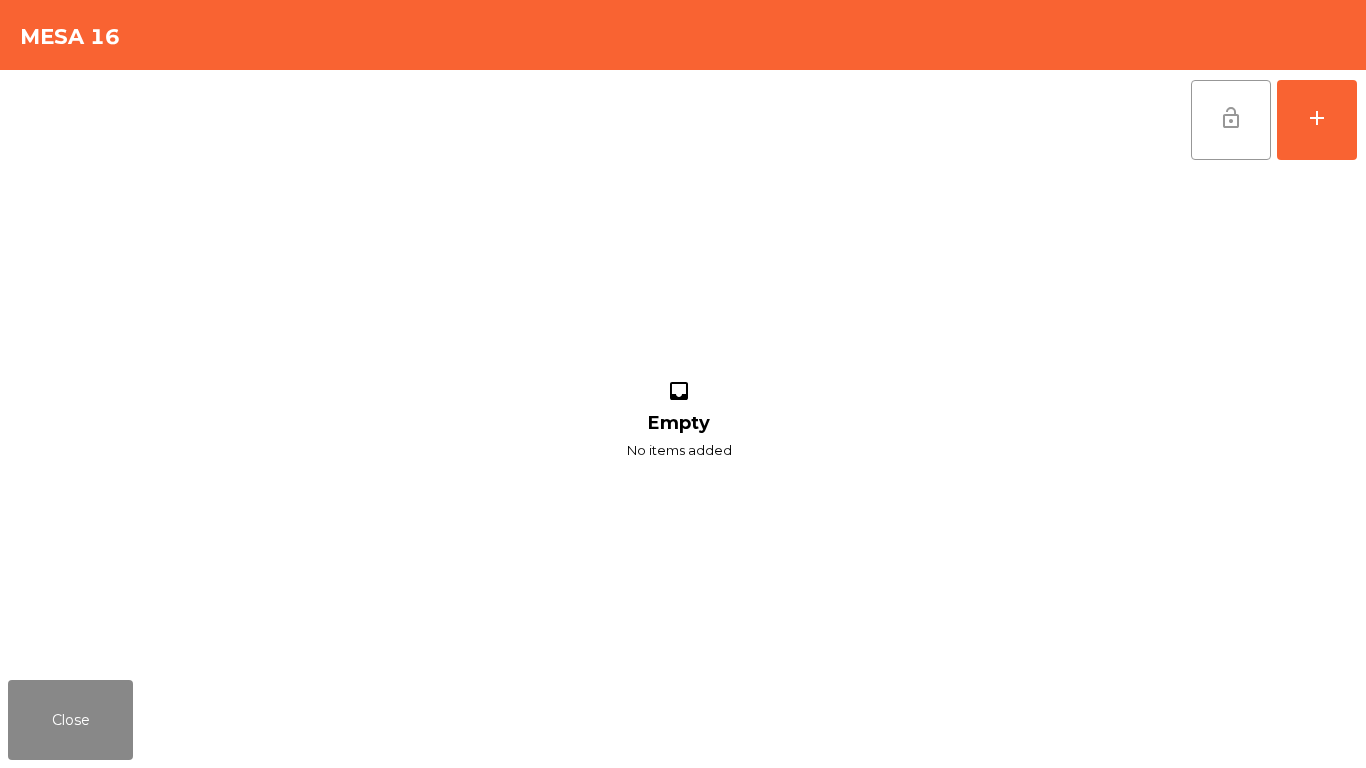 click on "lock_open" 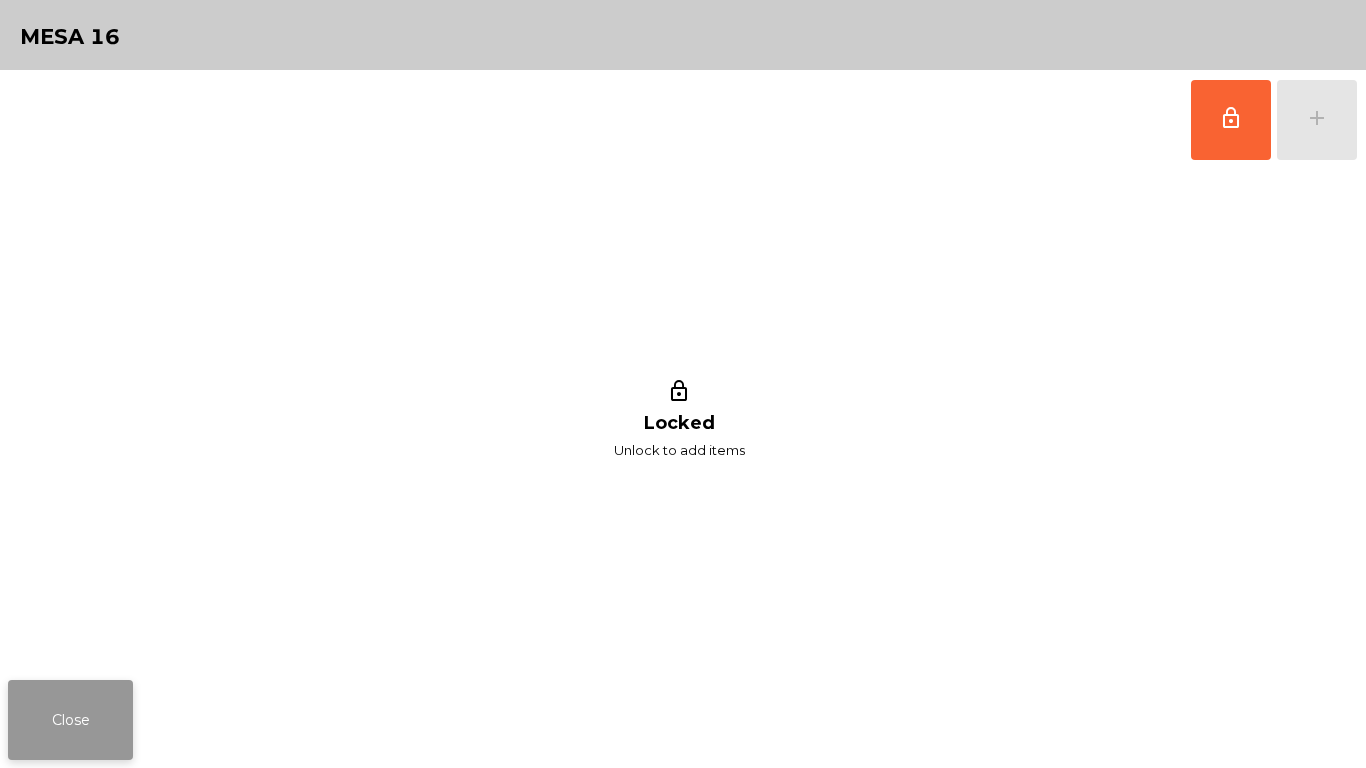 click on "Close" 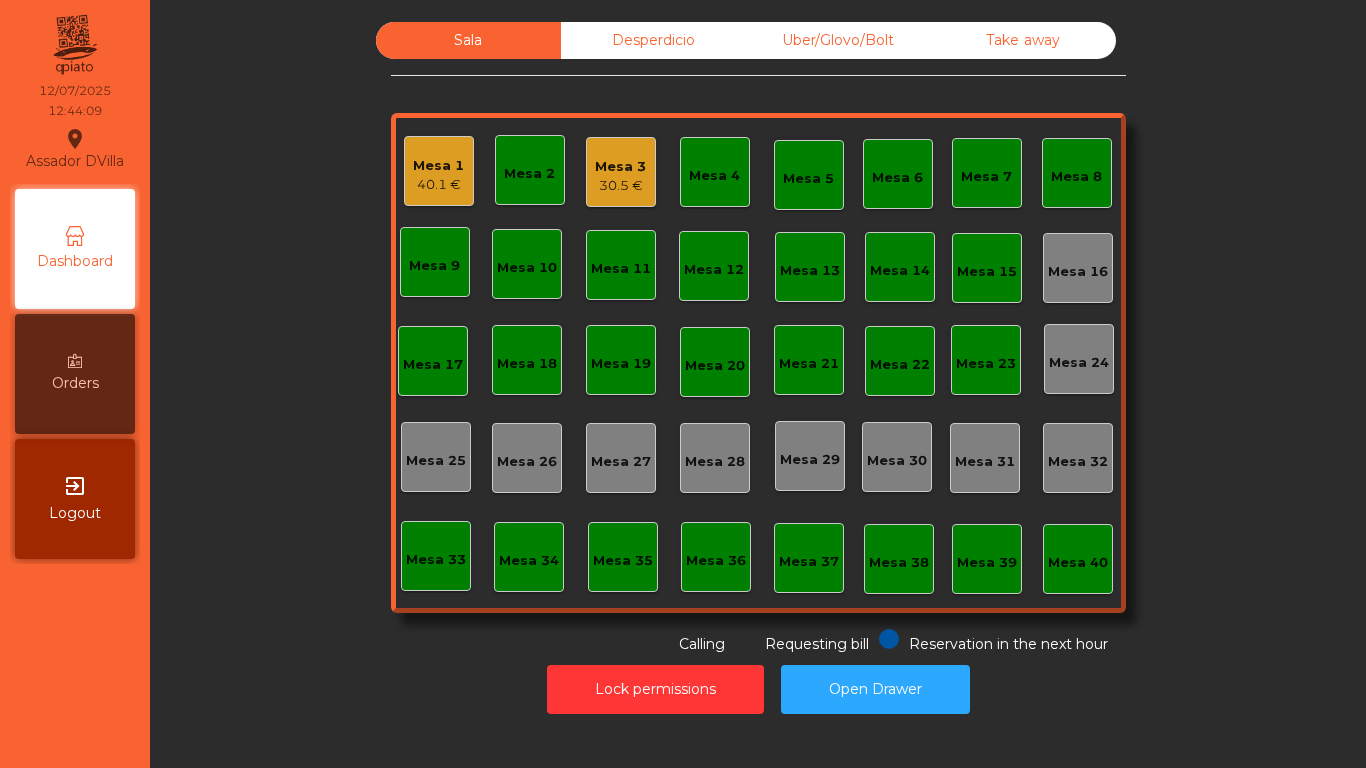 click on "Sala   Desperdicio   Uber/Glovo/Bolt   Take away   Mesa 1   40.1 €   Mesa 2   Mesa 3   30.5 €   Mesa 4   Mesa 5   Mesa 6   Mesa 7   Mesa 8   Mesa 9   Mesa 10   Mesa 11   Mesa 12   Mesa 13   Mesa 14   Mesa 15   Mesa 16   Mesa 17   Mesa 18   Mesa 19   Mesa 20   Mesa 21   Mesa 22   Mesa 23   Mesa 24   Mesa 25   Mesa 26   Mesa 27   Mesa 28   Mesa 29   Mesa 30   Mesa 31   Mesa 32   Mesa 33   Mesa 34   Mesa 35   Mesa 36   Mesa 37   Mesa 38   Mesa 39   Mesa 40  Reservation in the next hour Requesting bill Calling" 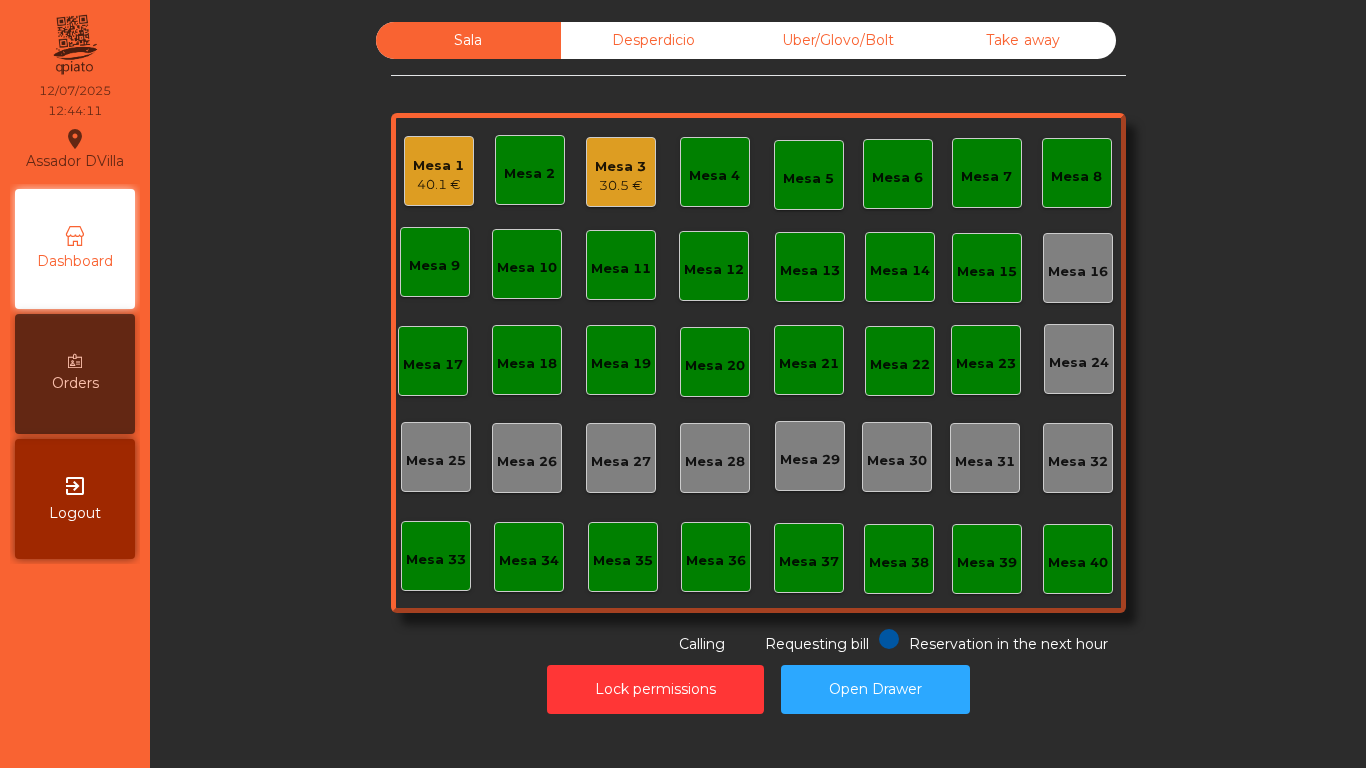 click on "Mesa 16" 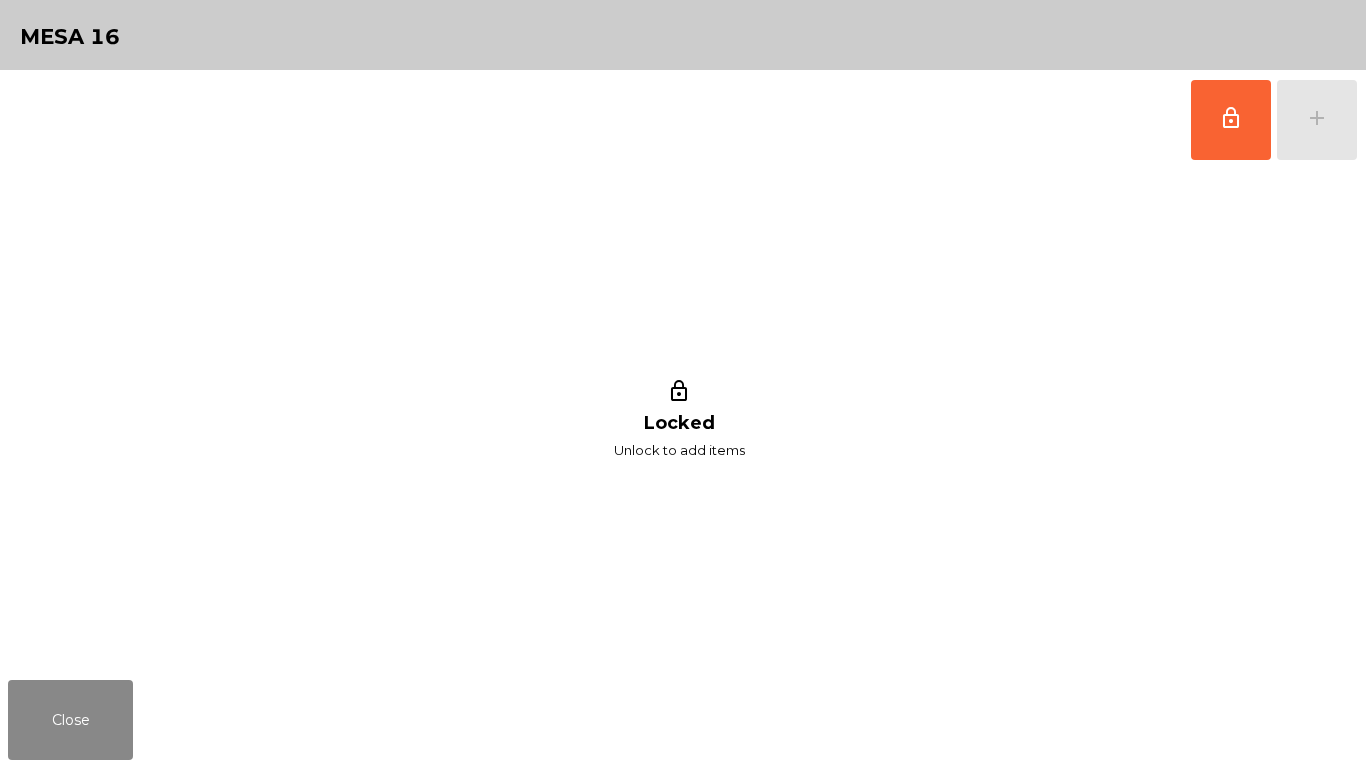 click on "lock_outline" 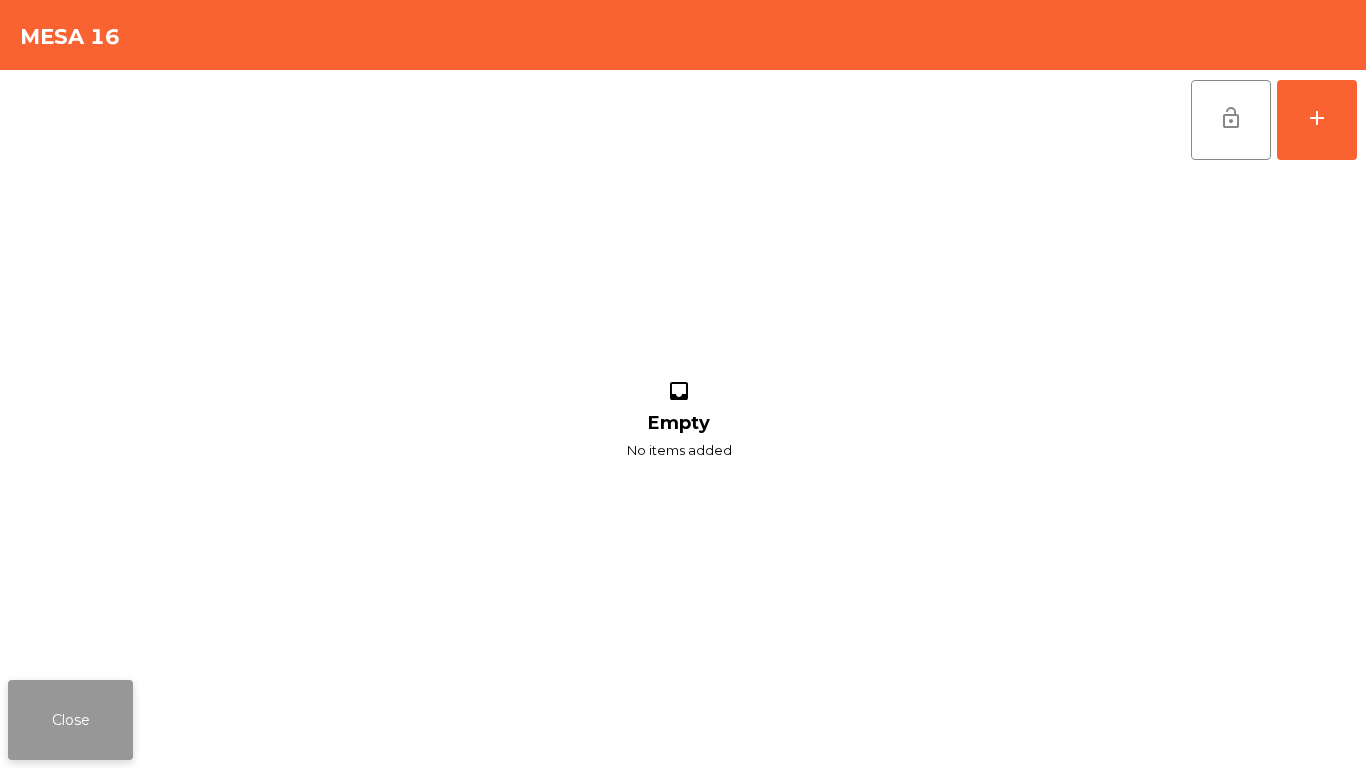 click on "Close" 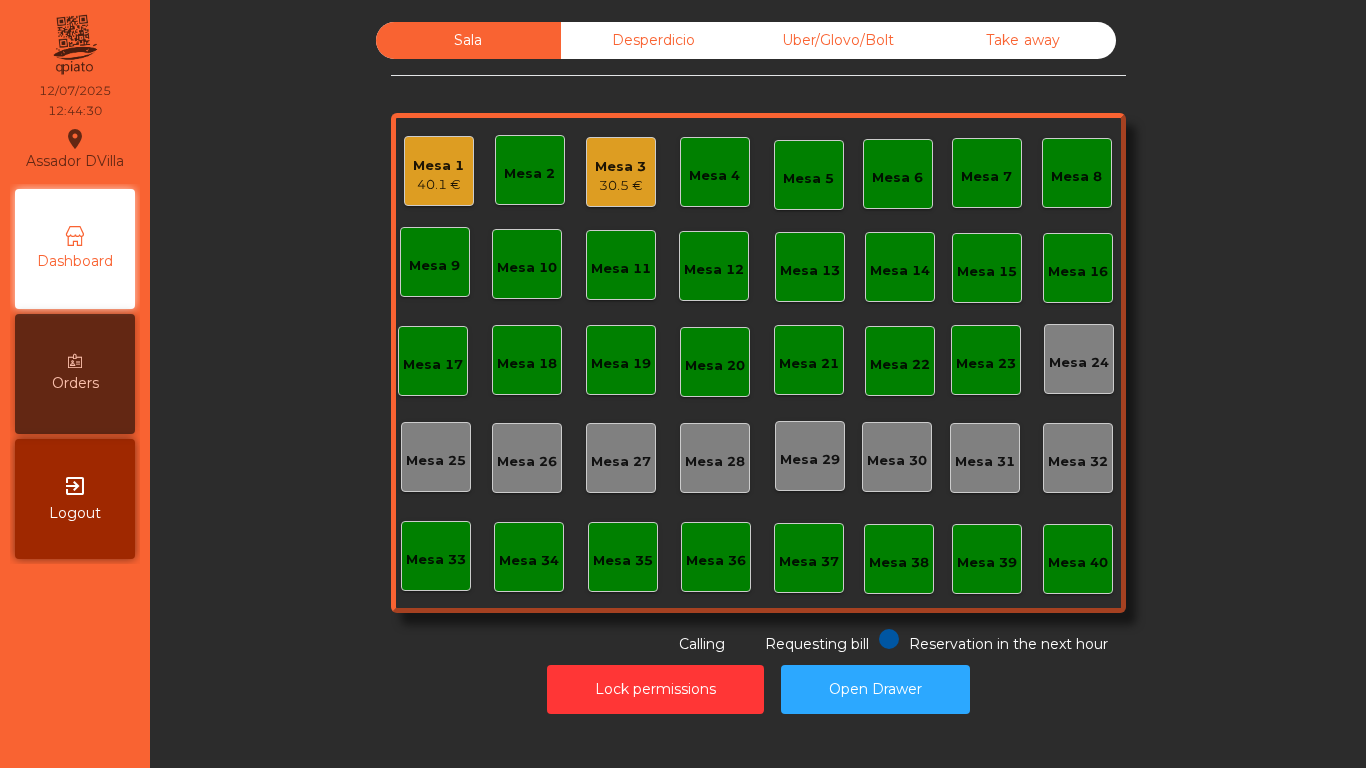 click on "40.1 €" 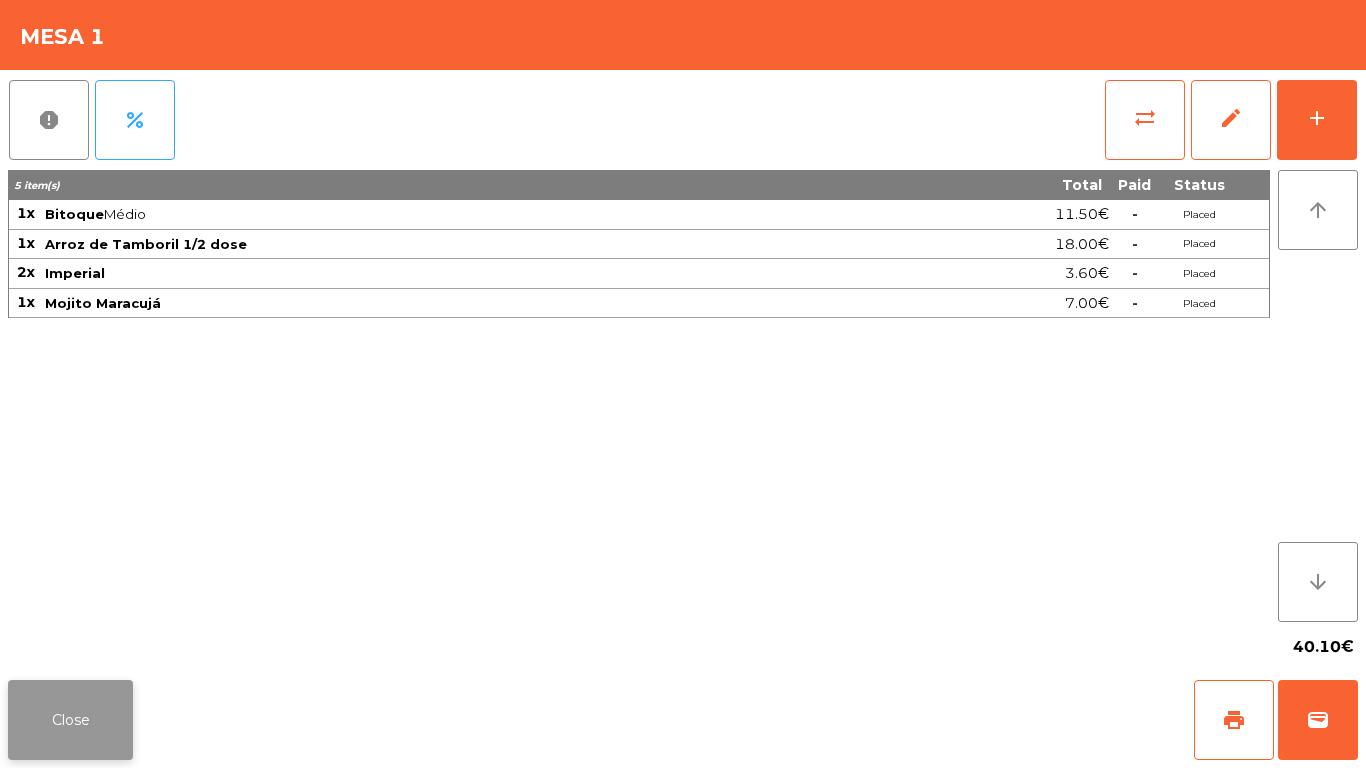 click on "Close" 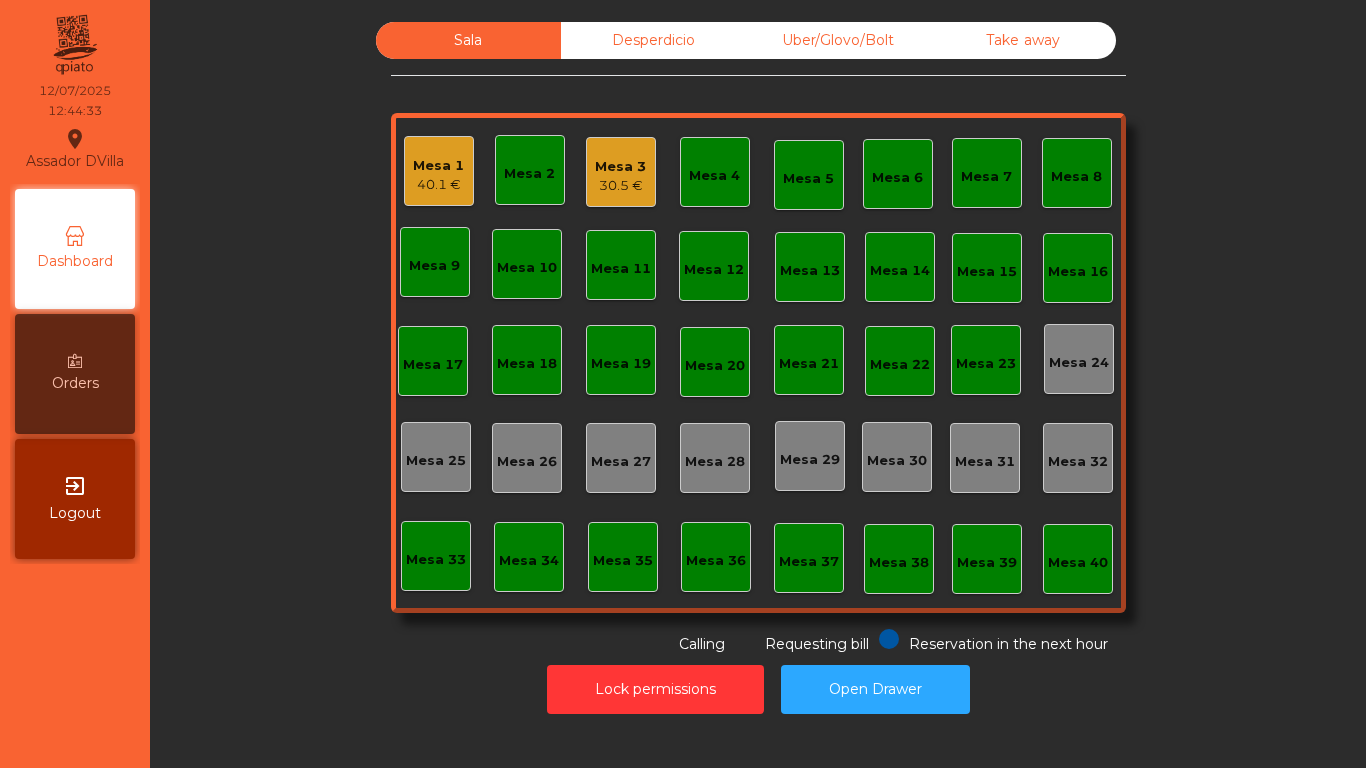 click on "30.5 €" 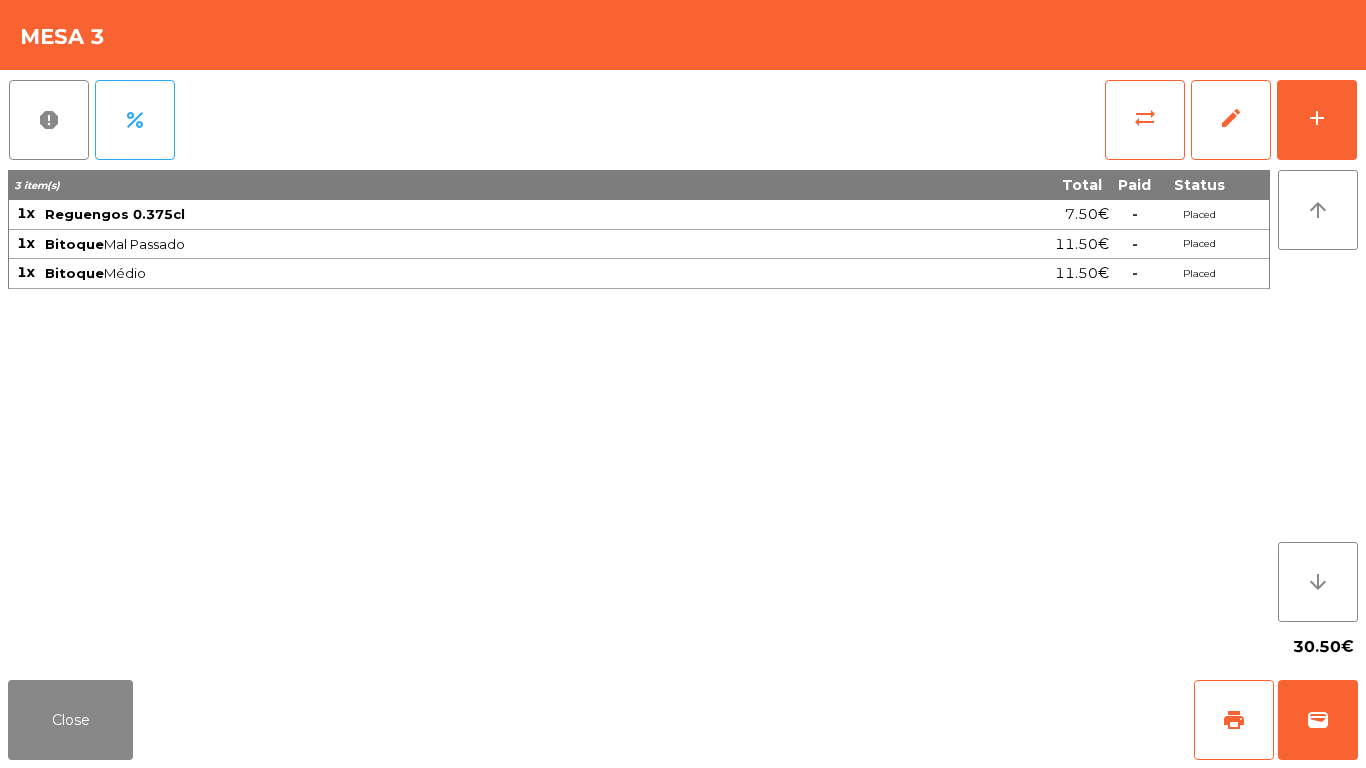 click on "3 item(s) Total Paid Status 1x Reguengos 0.375cl 7.50€  -  Placed 1x Bitoque  Mal Passado  11.50€  -  Placed 1x Bitoque  Médio  11.50€  -  Placed" 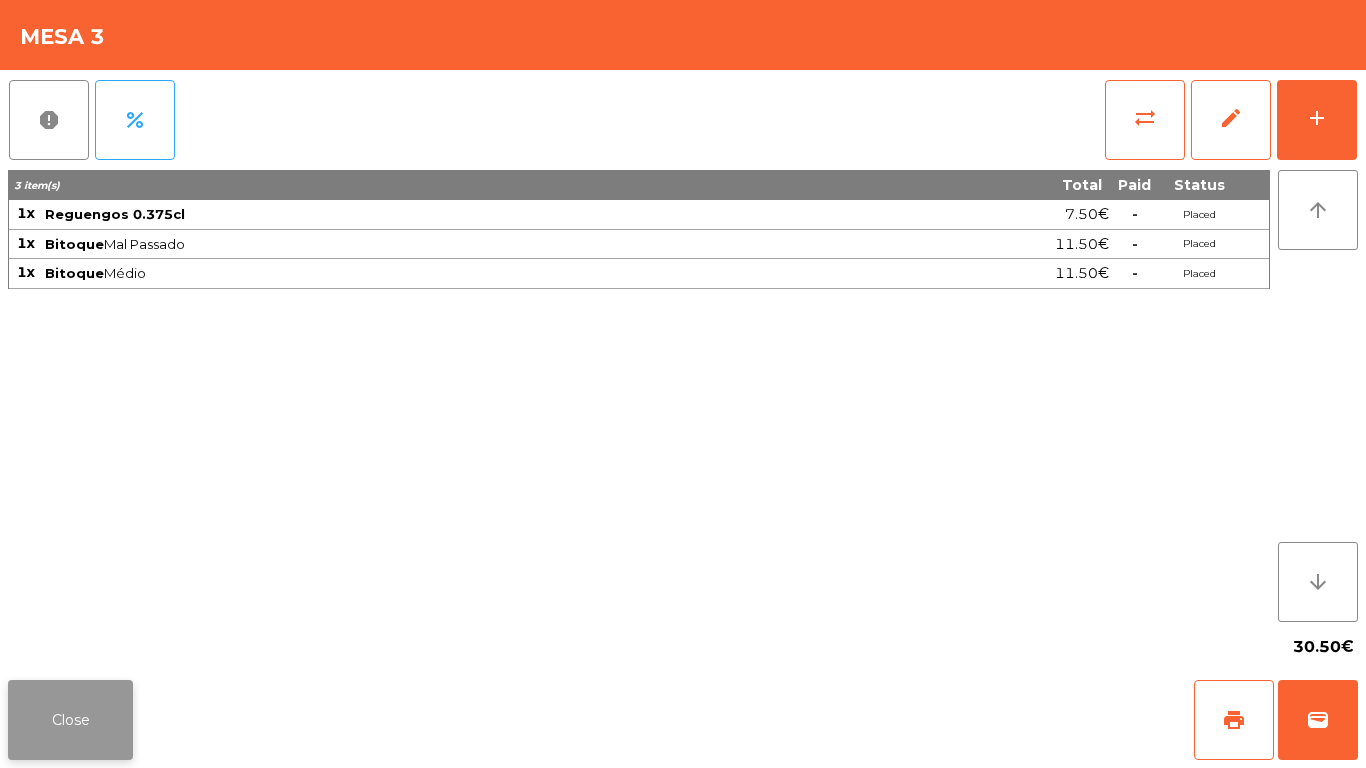 click on "Close" 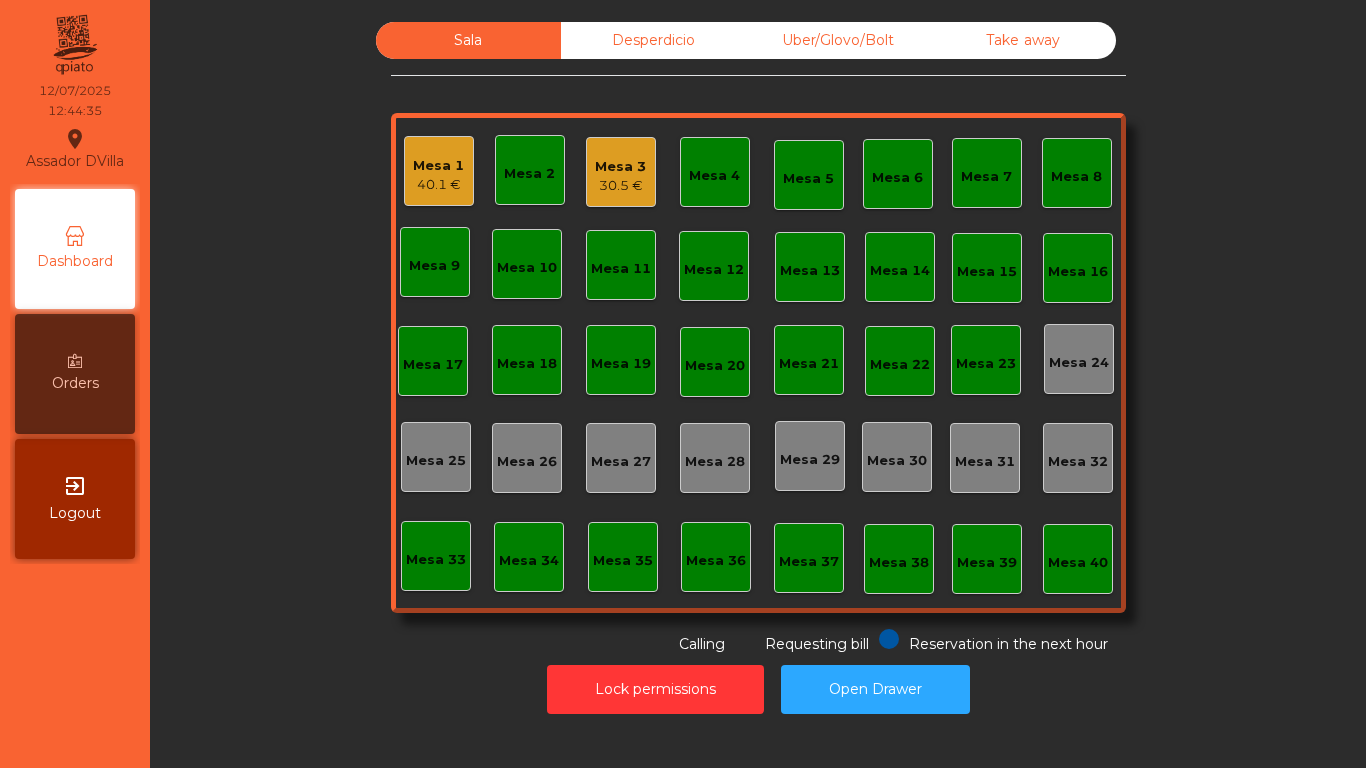 click on "Lock permissions   Open Drawer" 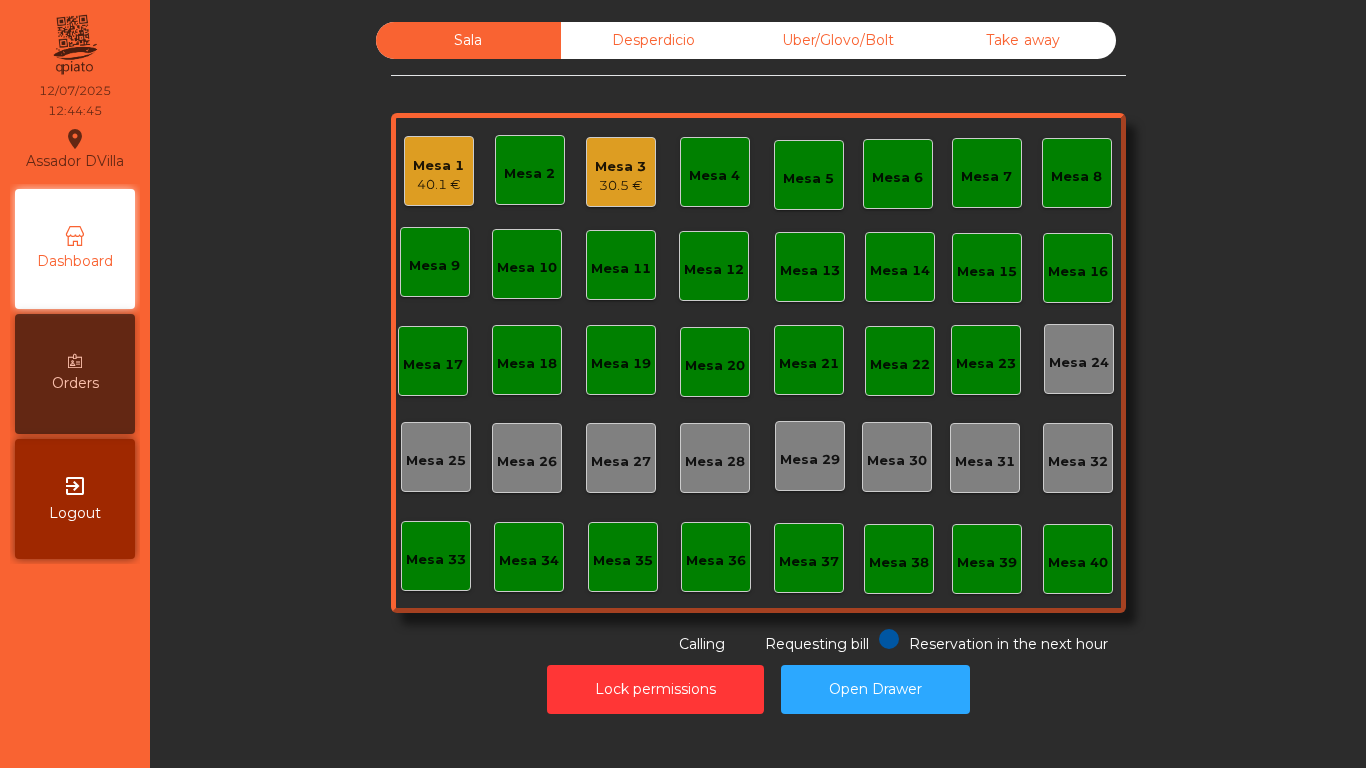 click on "Desperdicio" 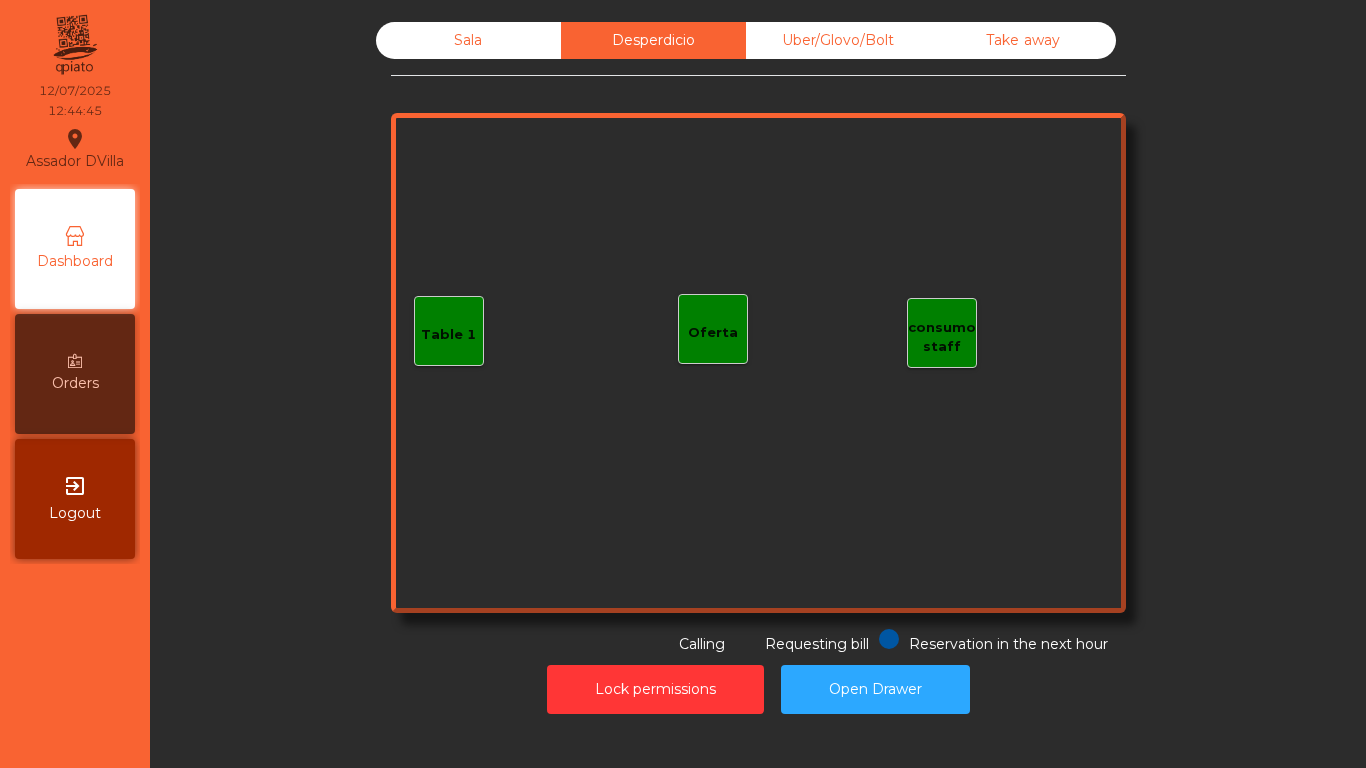 click on "Uber/Glovo/Bolt" 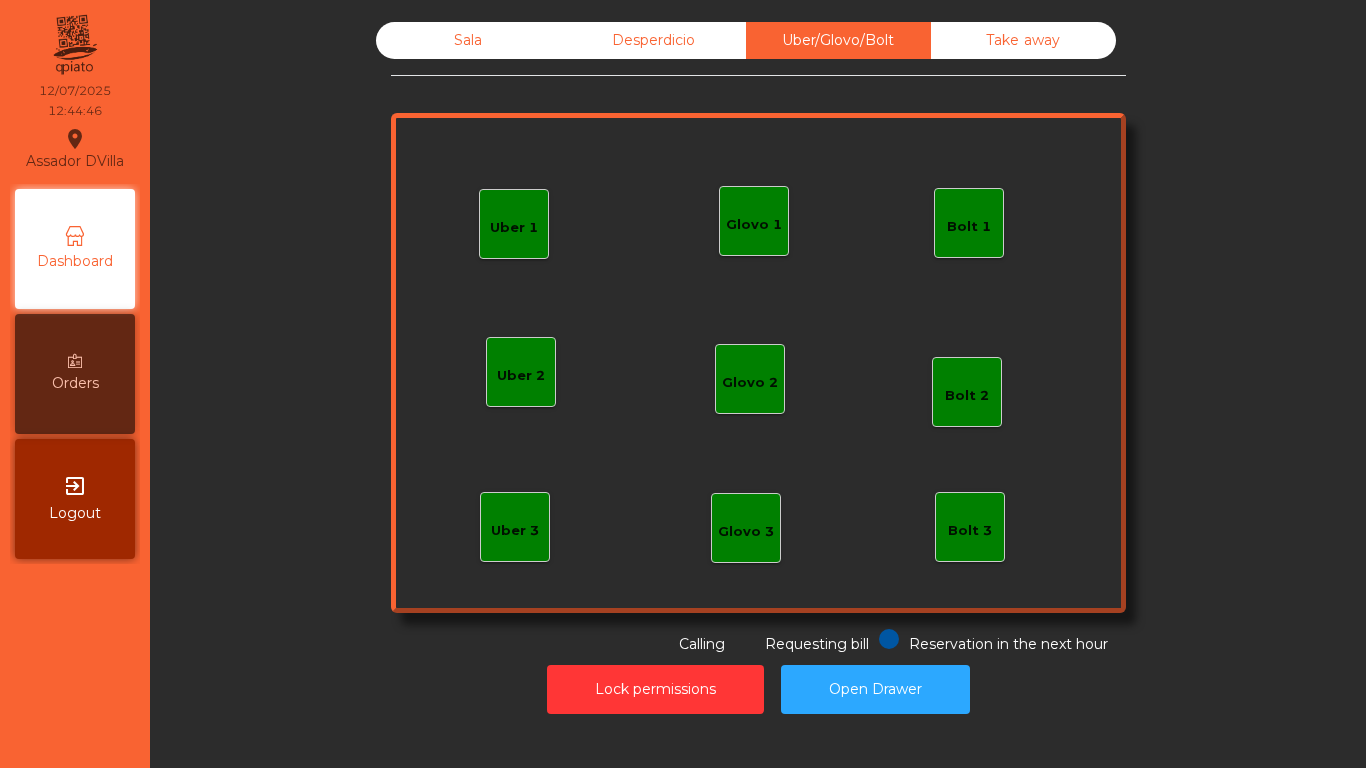 click on "Take away" 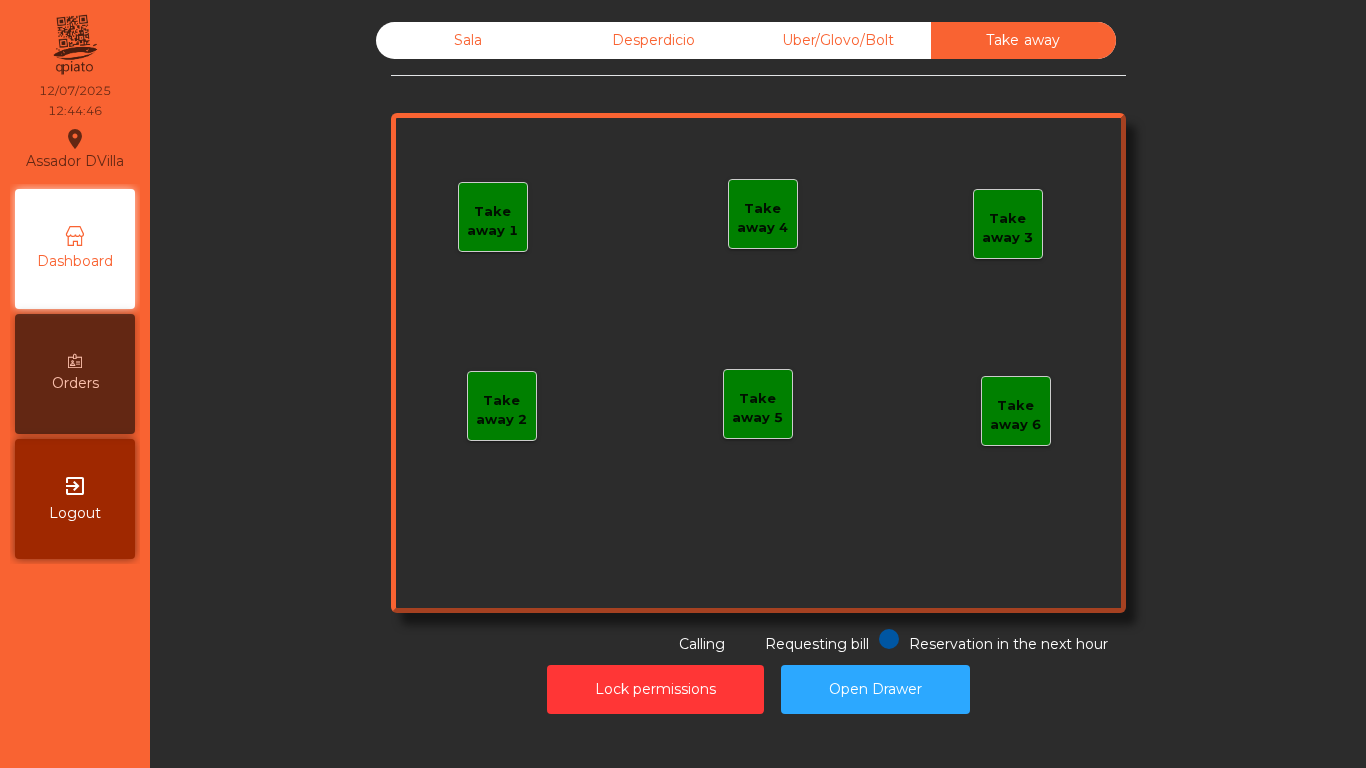 click on "Sala" 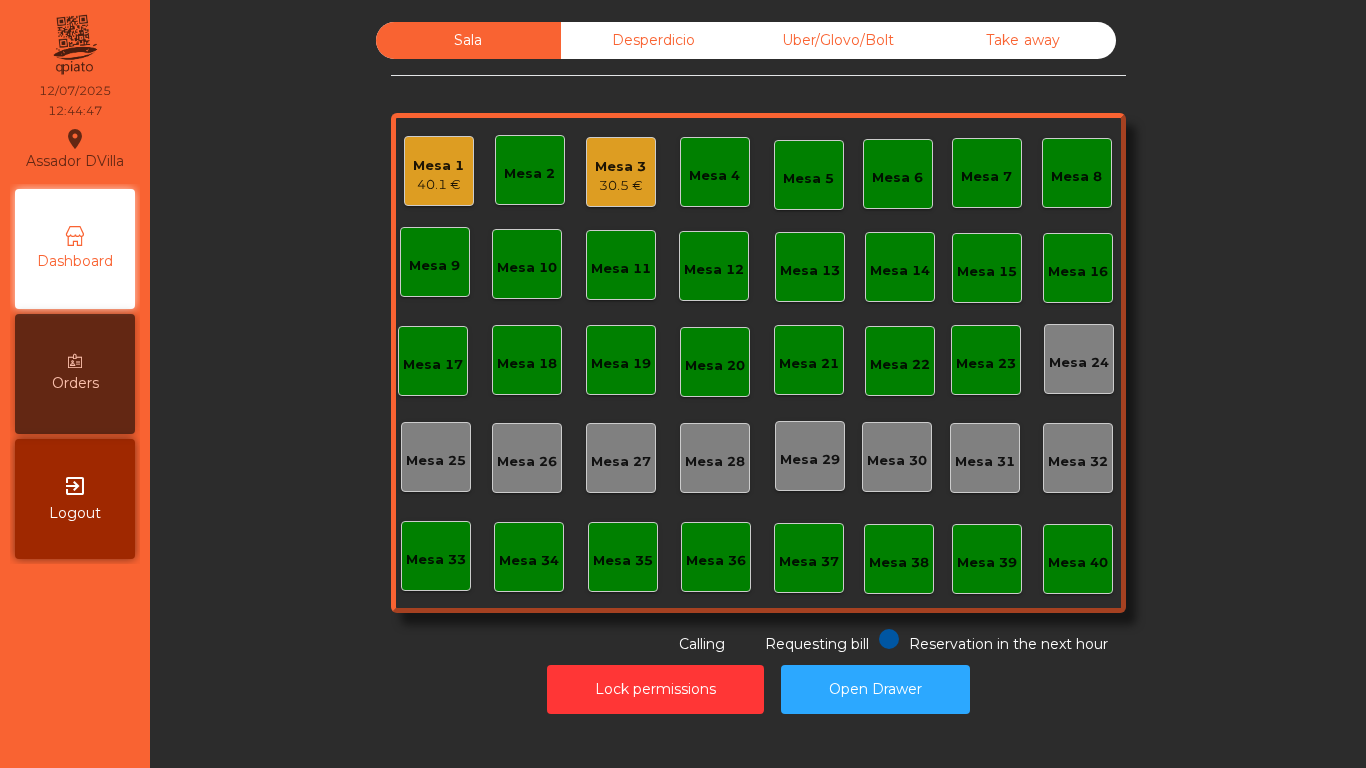 click on "Mesa 16" 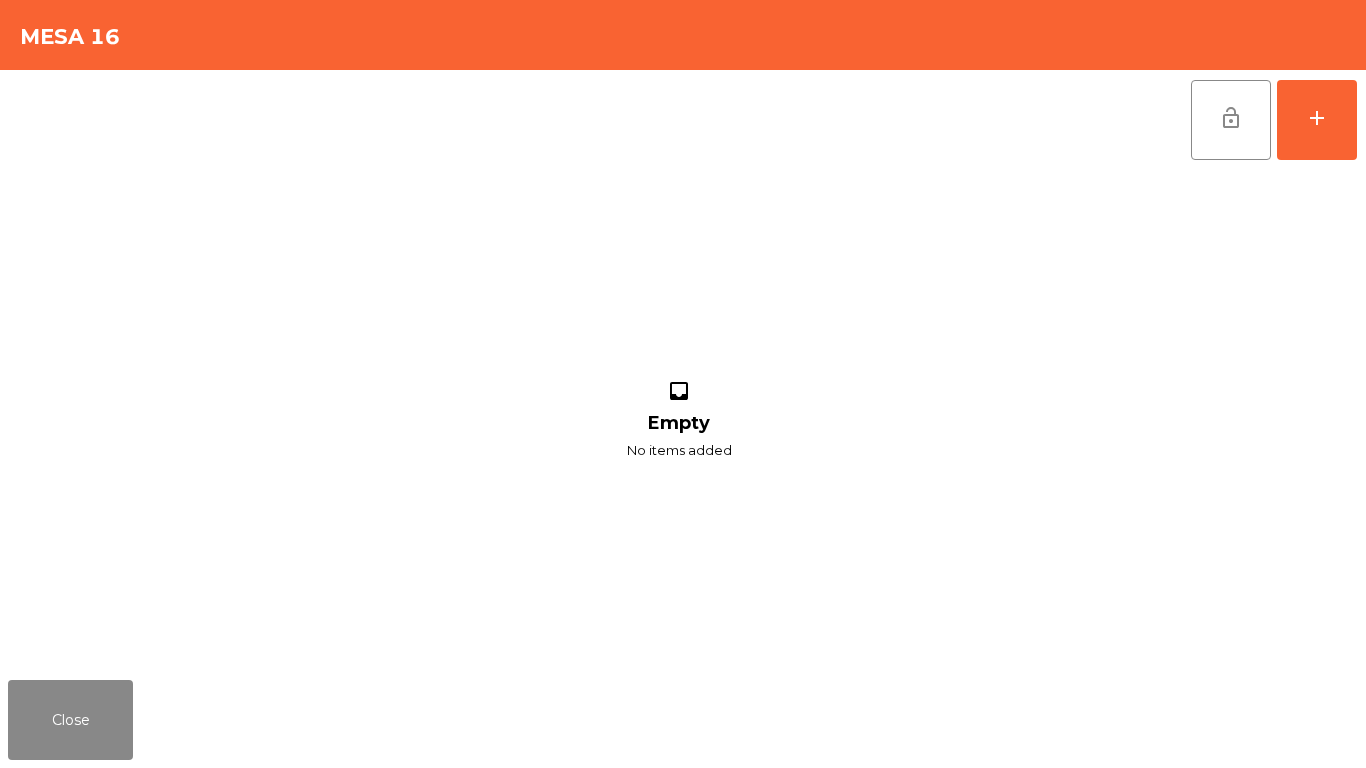 click on "lock_open   add  inbox Empty No items added" 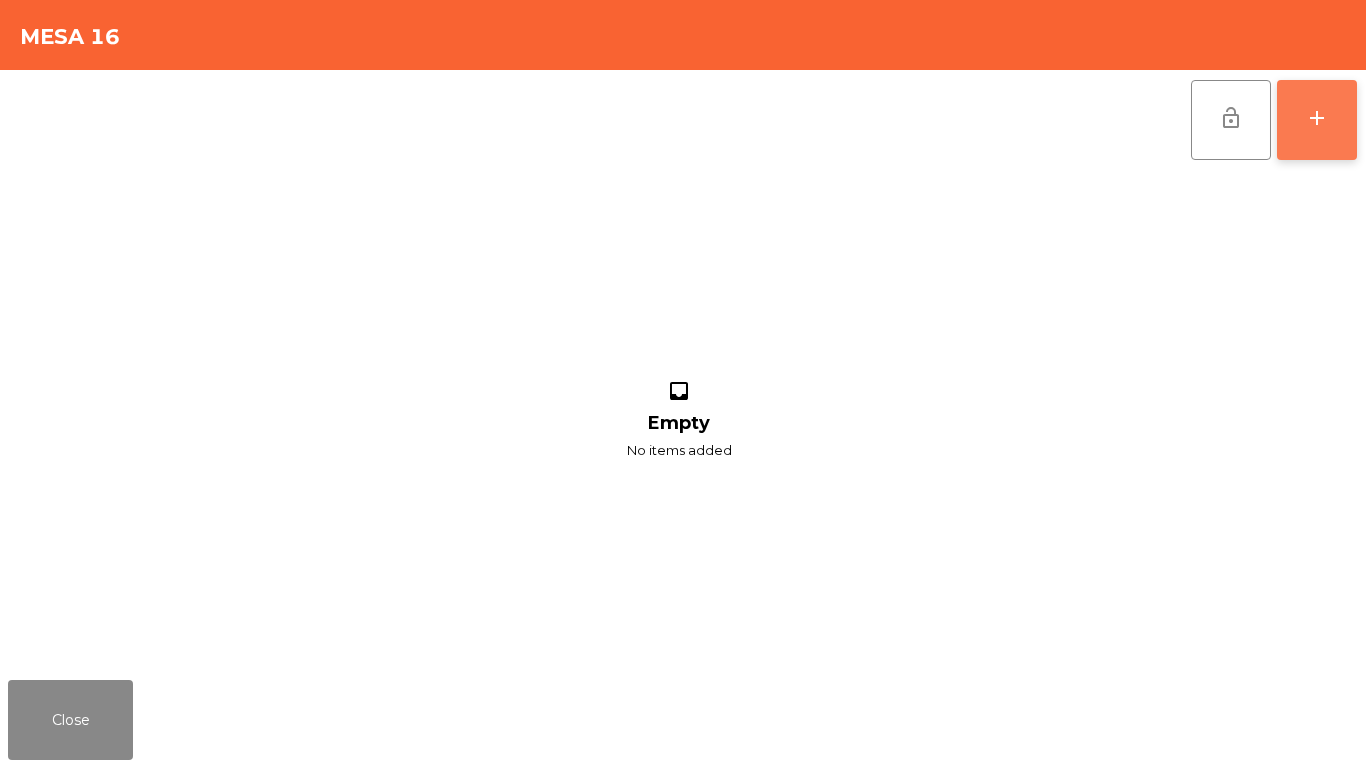 click on "add" 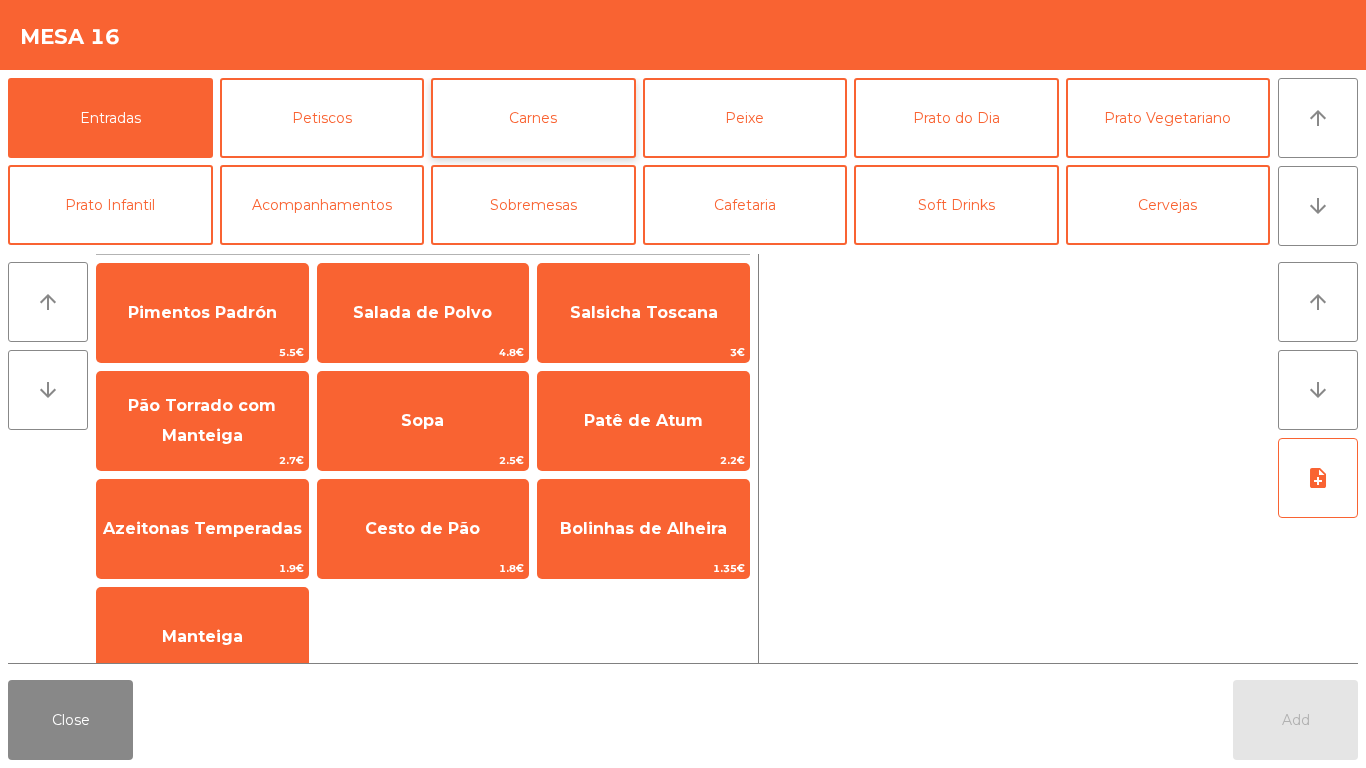 click on "Carnes" 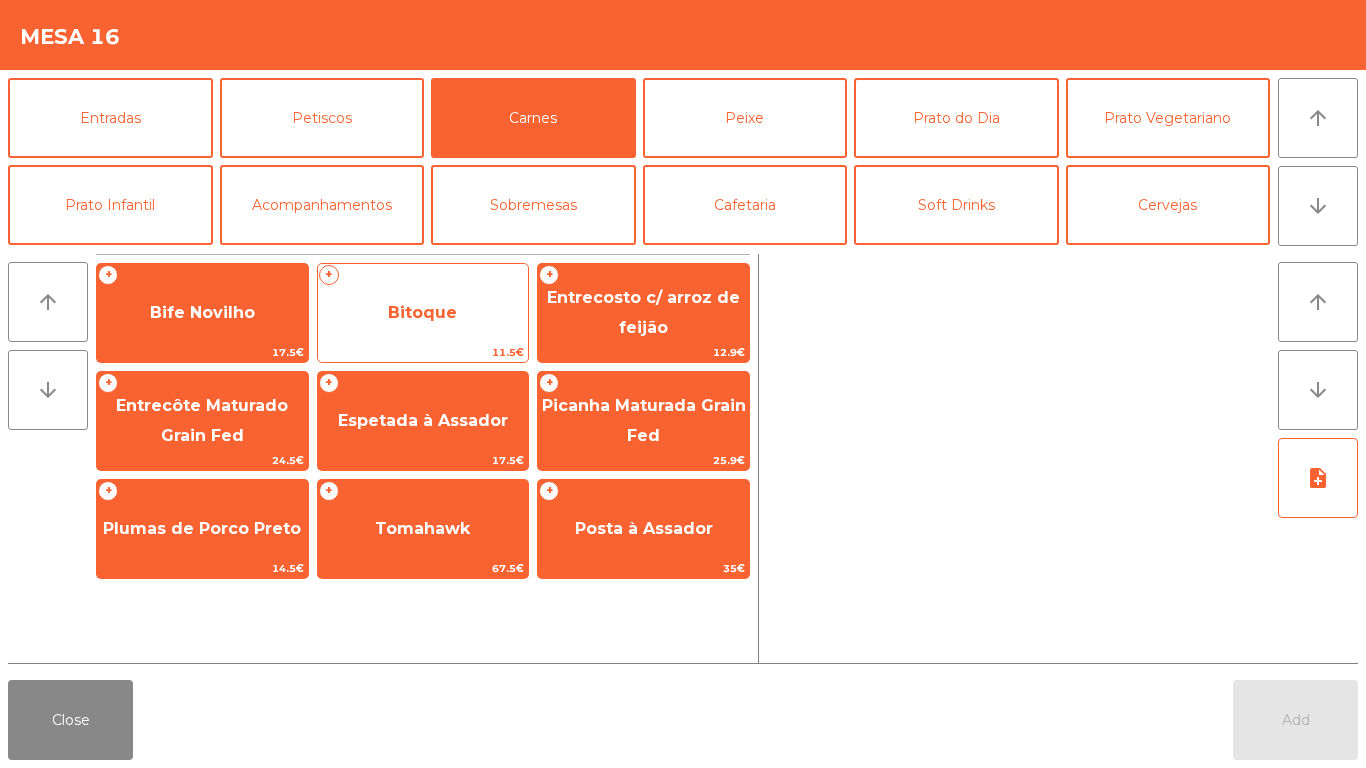 click on "Bitoque" 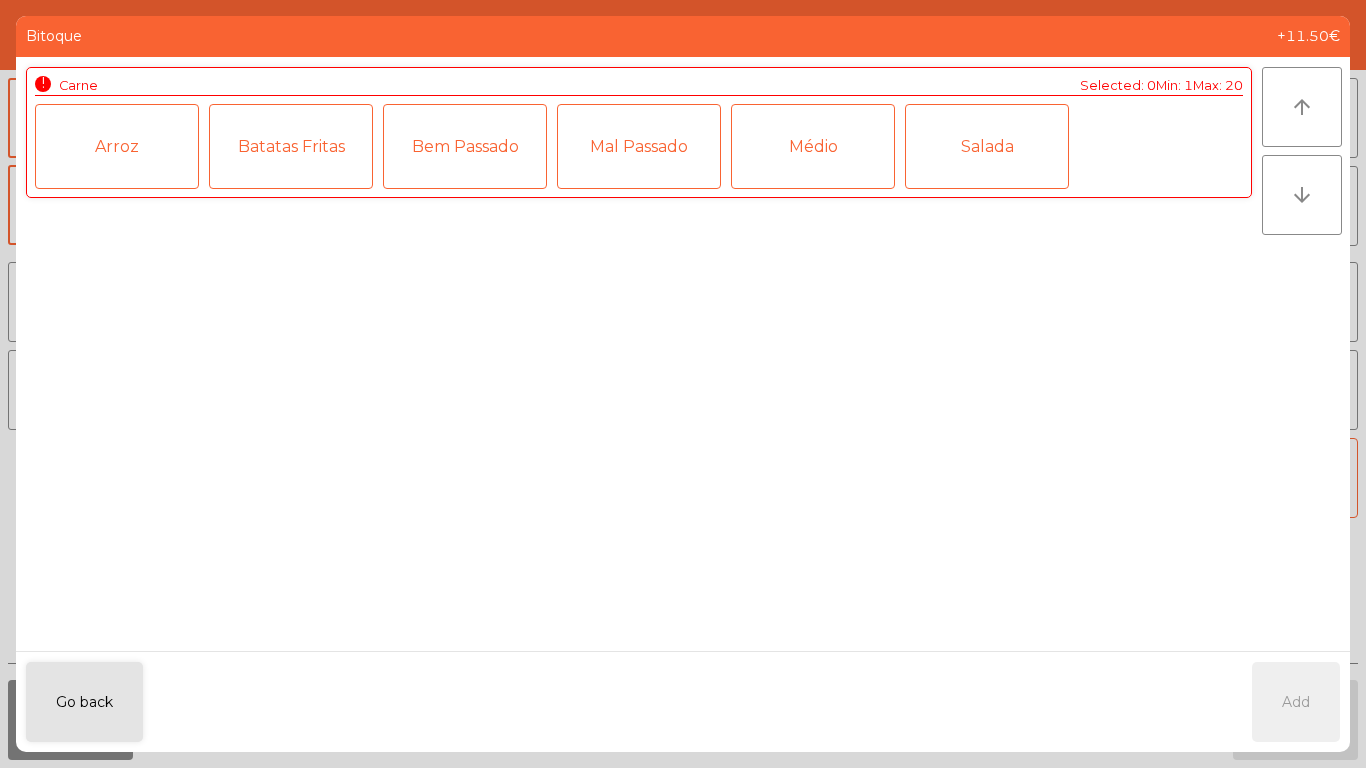 click on "Go back" 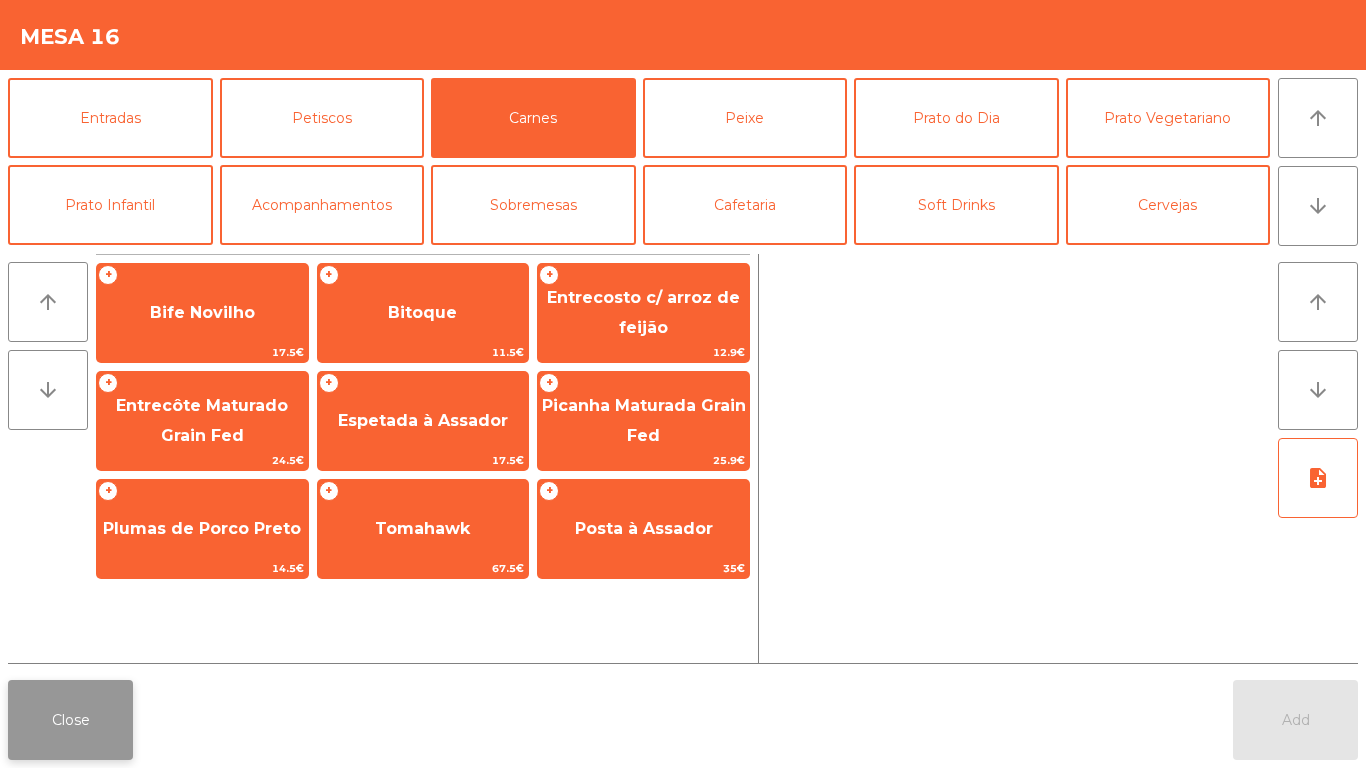 click on "Close" 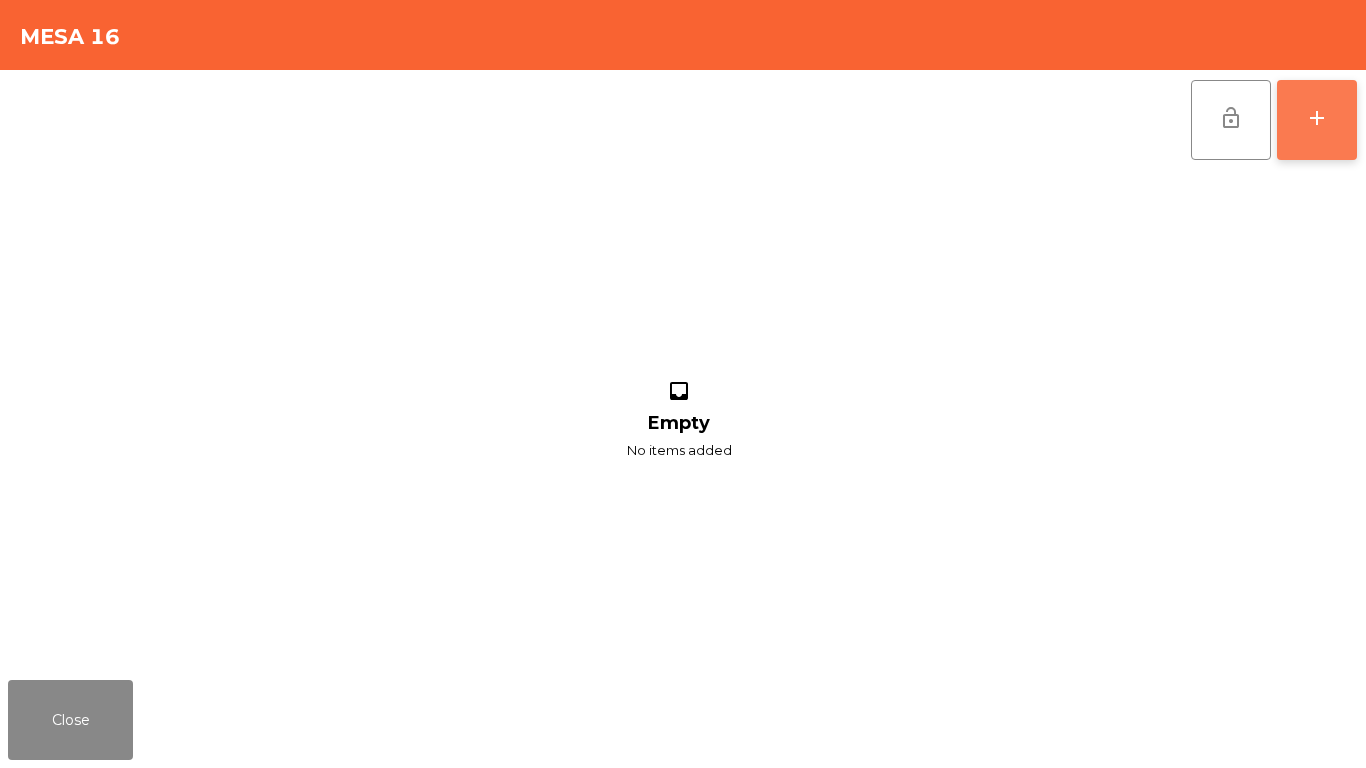 click on "add" 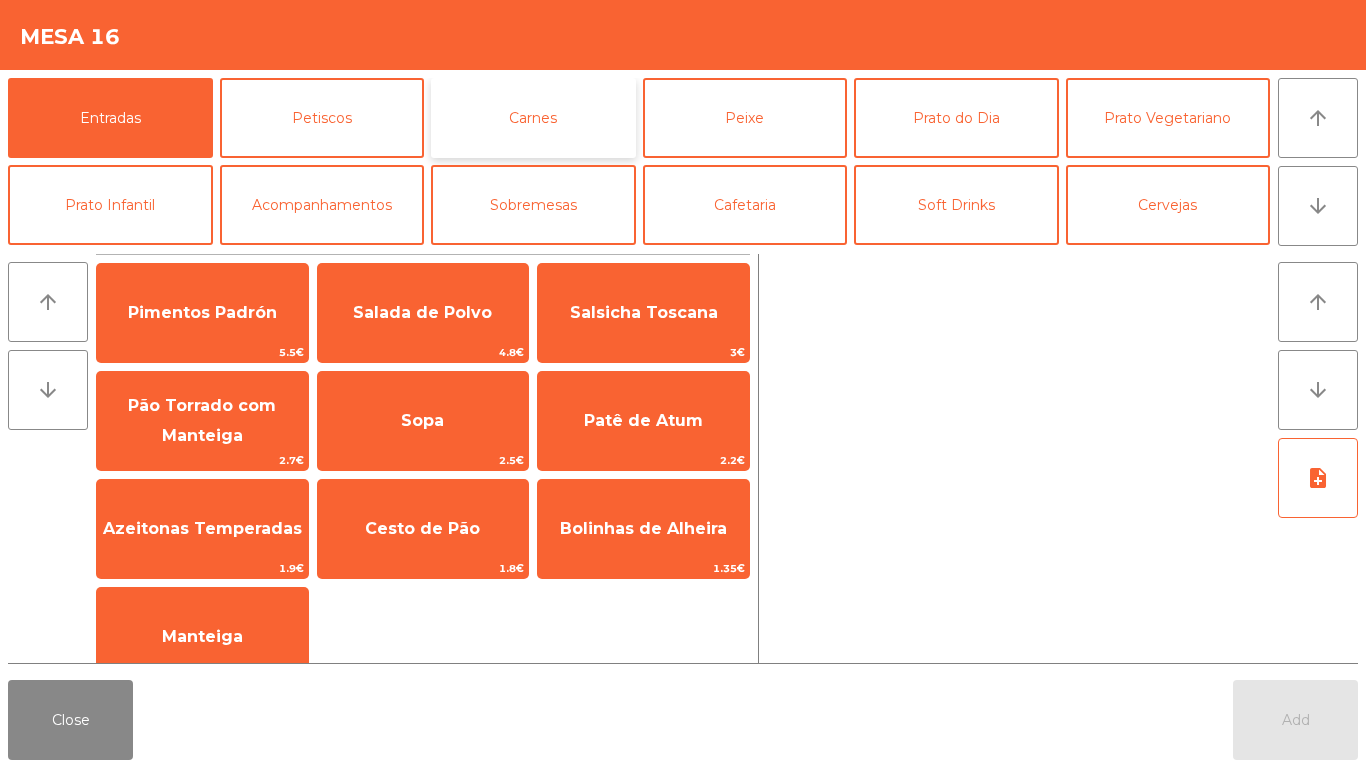 click on "Carnes" 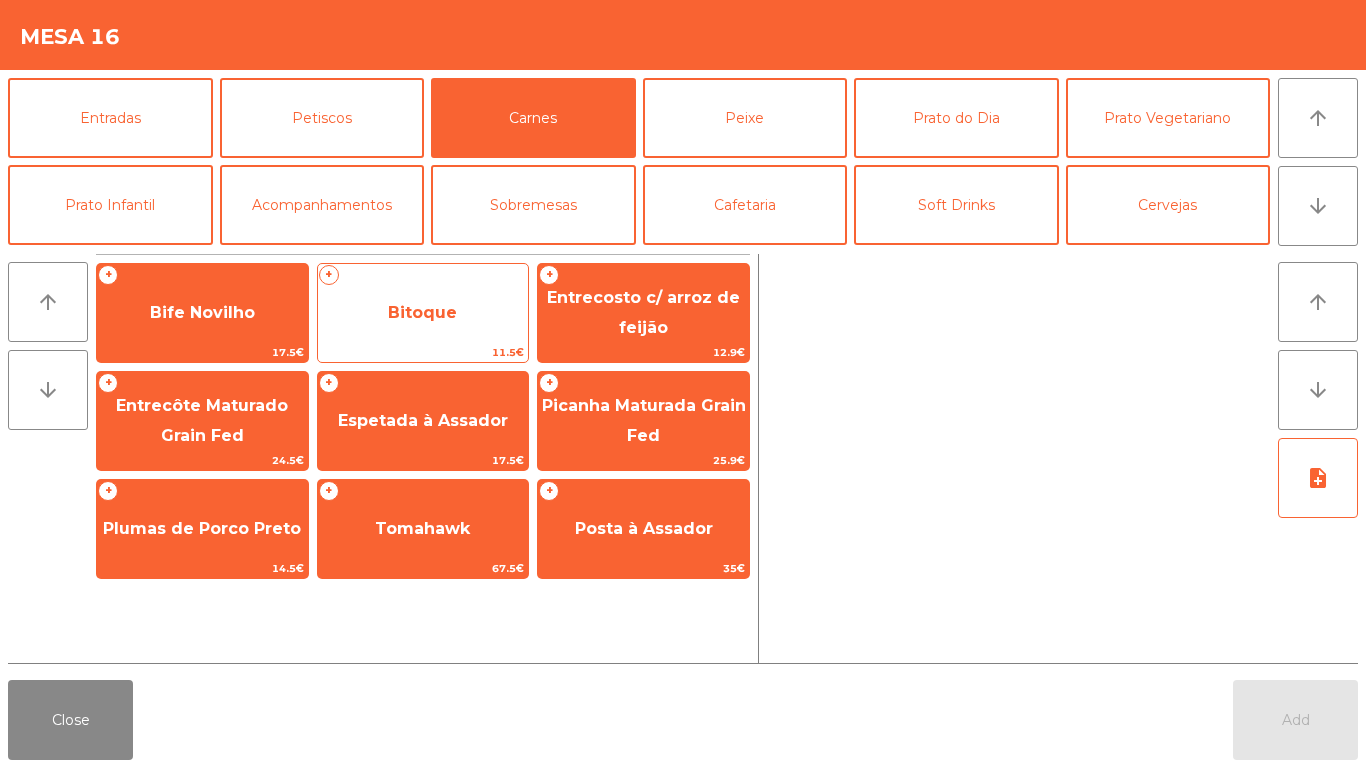 click on "Bitoque" 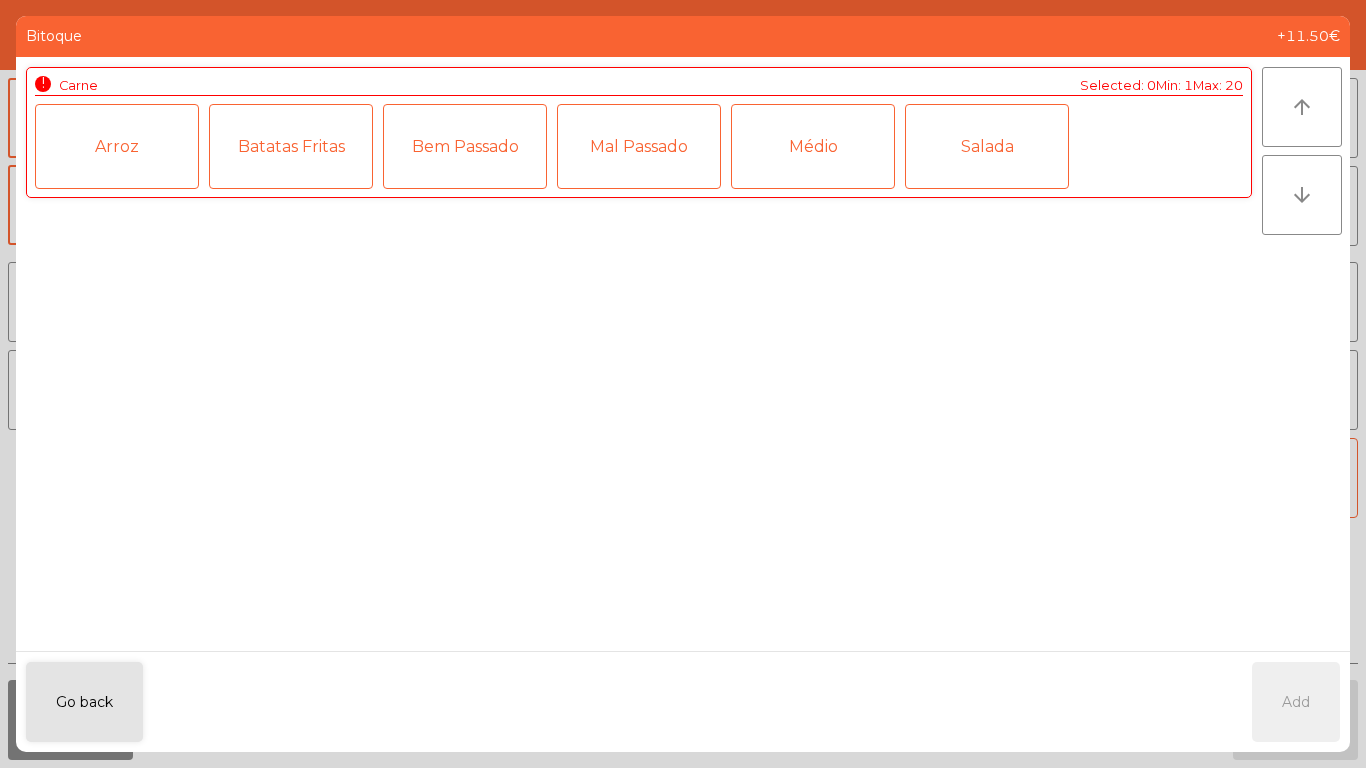 click on "Médio" 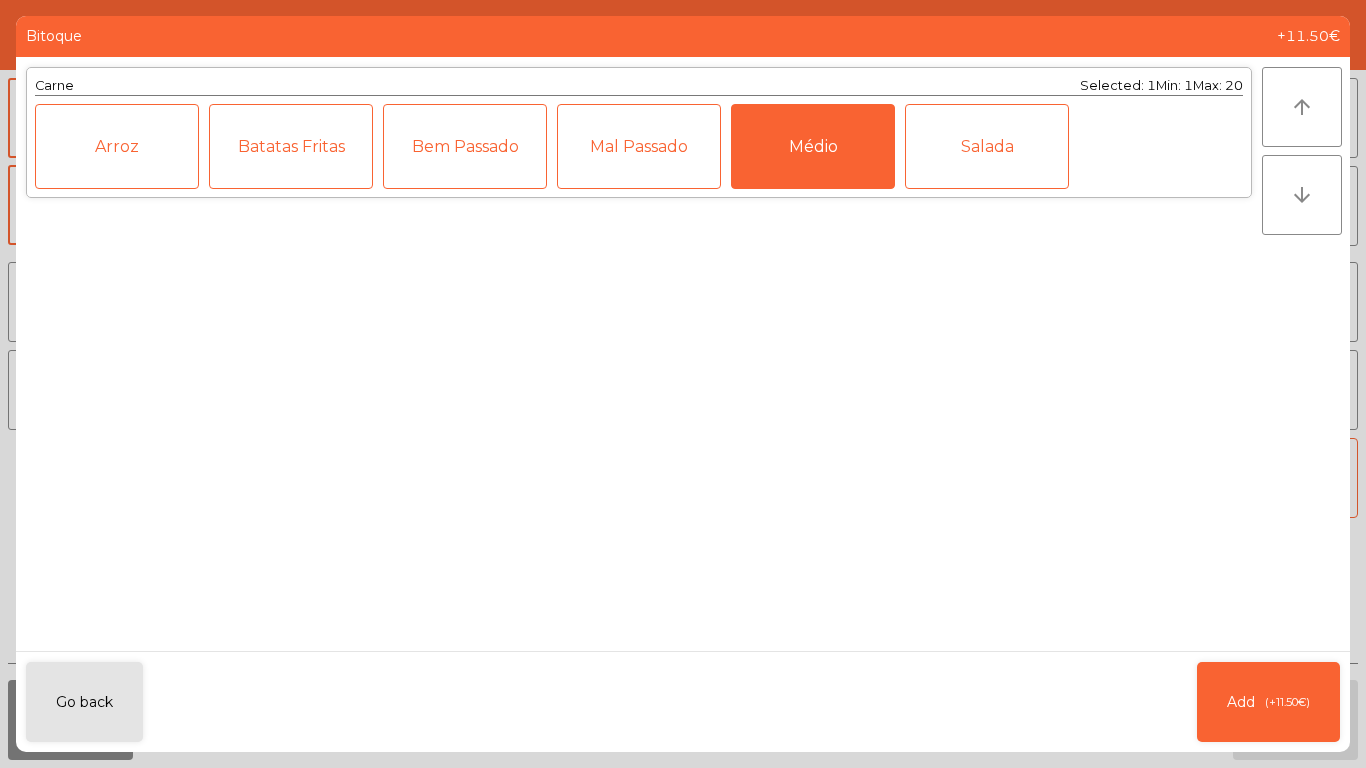click on "Bem Passado" 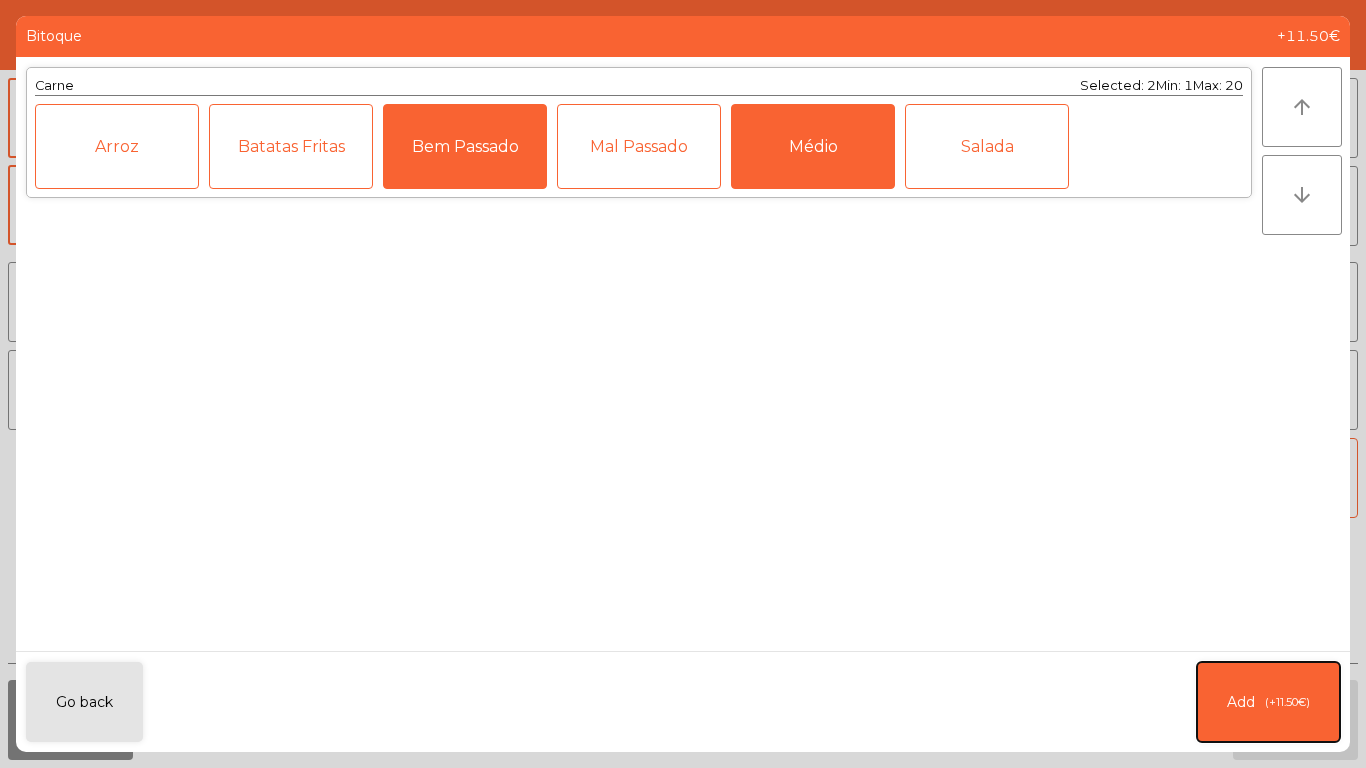 click on "Add   (+11.50€)" 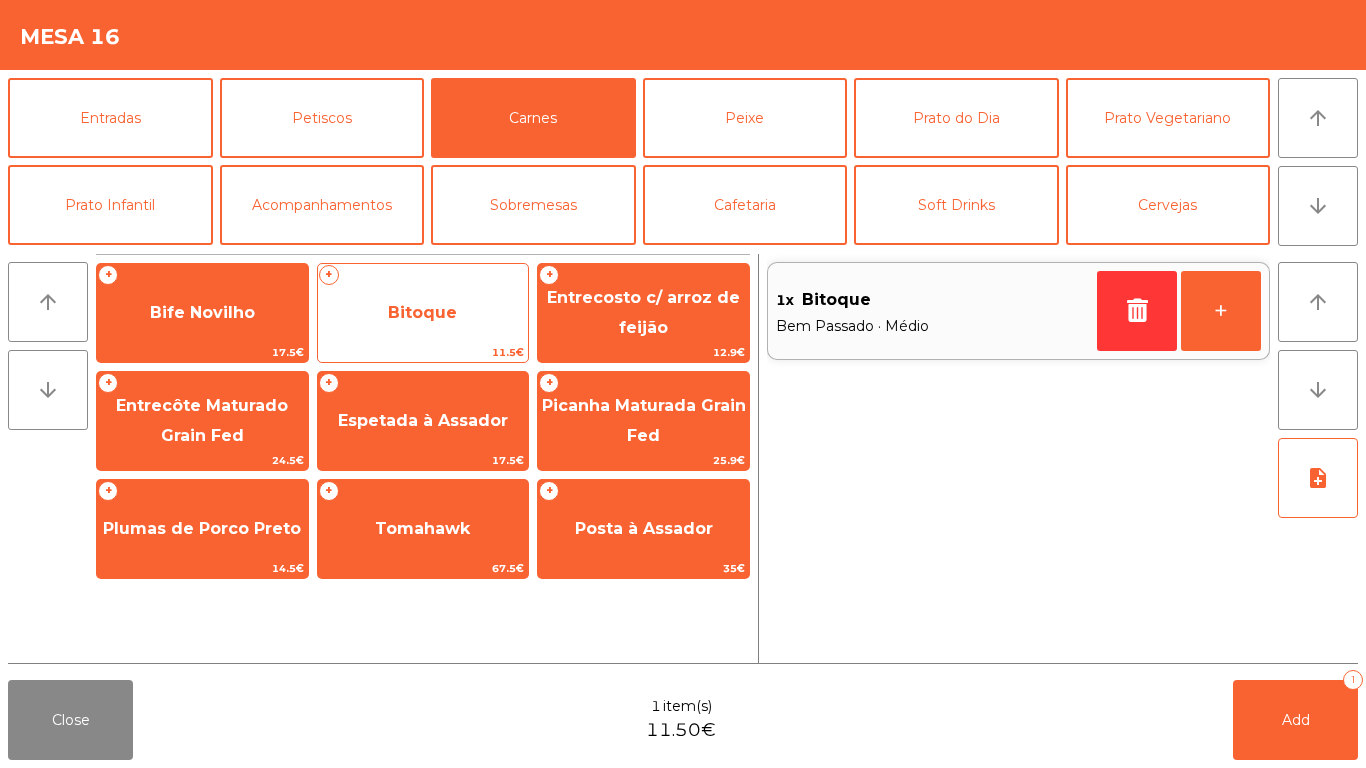 click on "Bitoque" 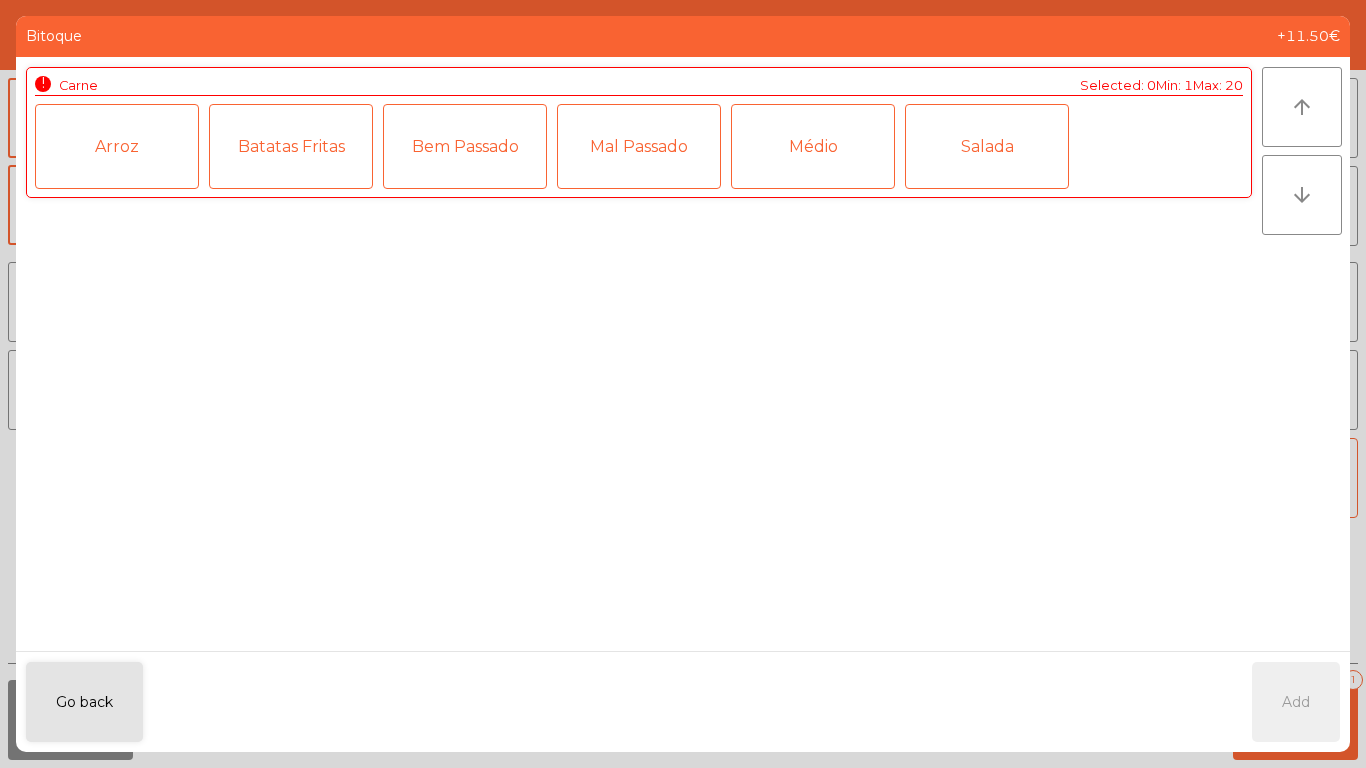 click on "Médio" 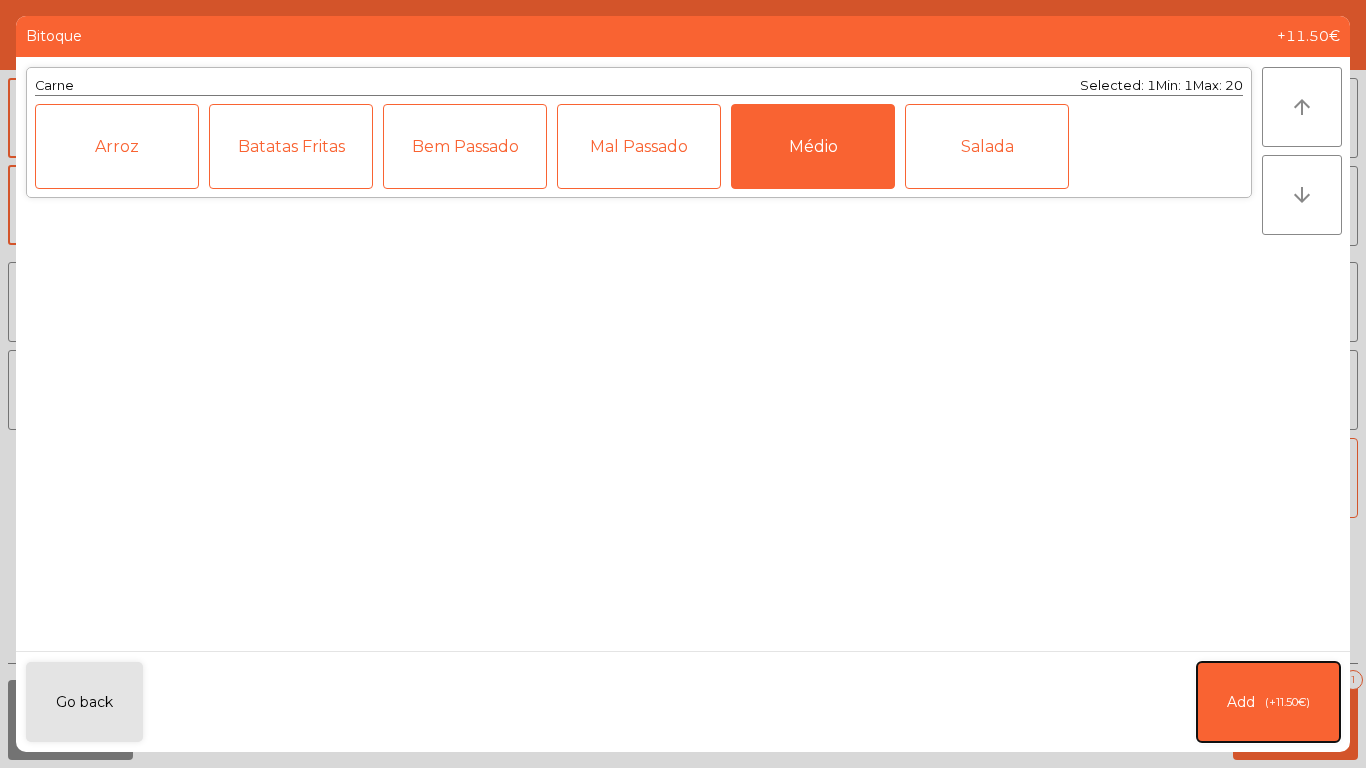 click on "Add   (+11.50€)" 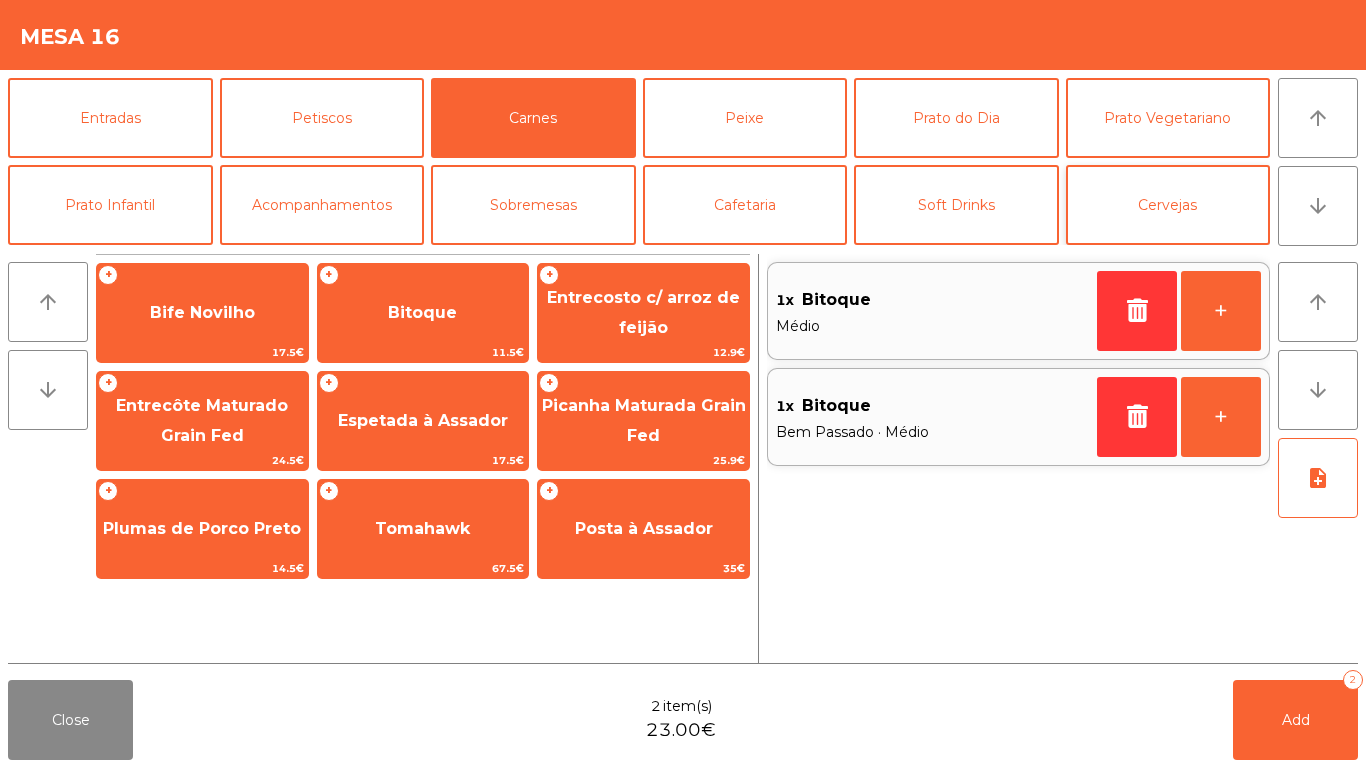 click on "Cervejas" 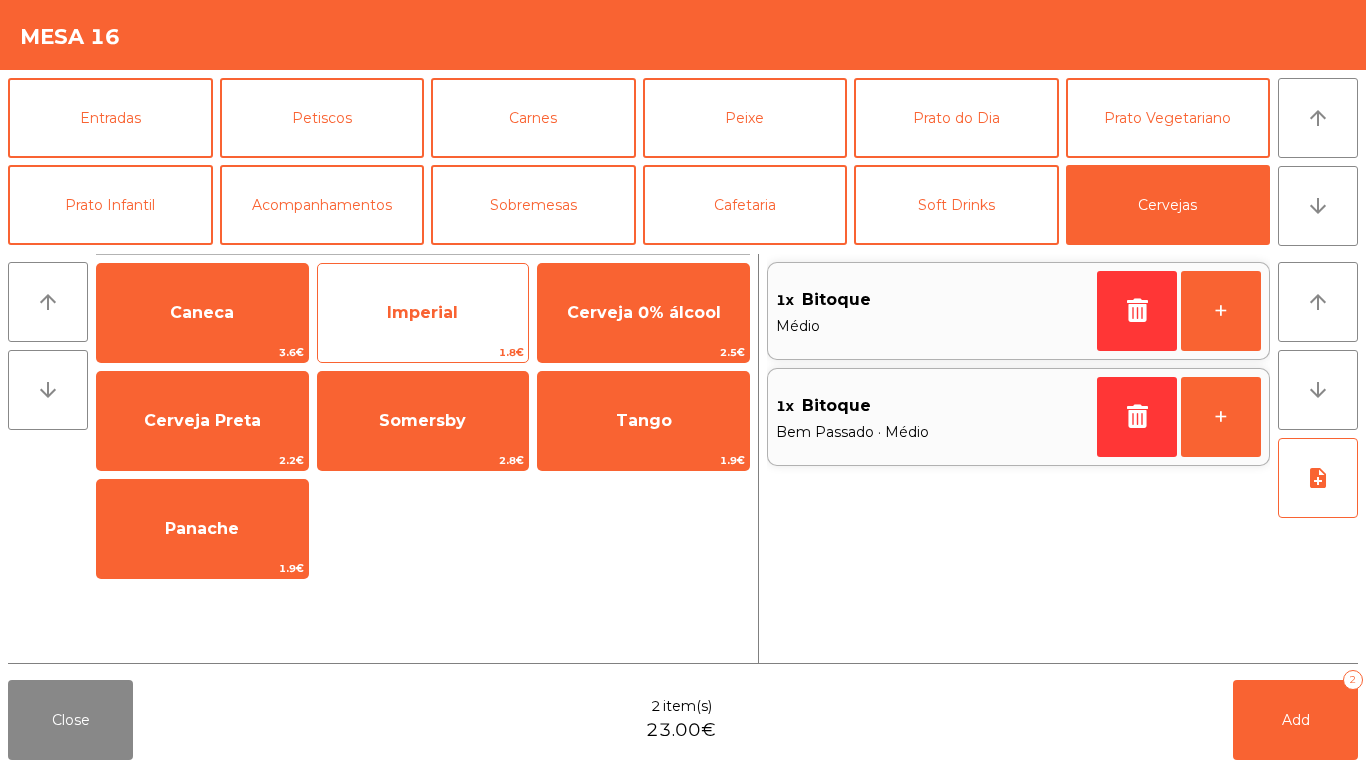 click on "Imperial" 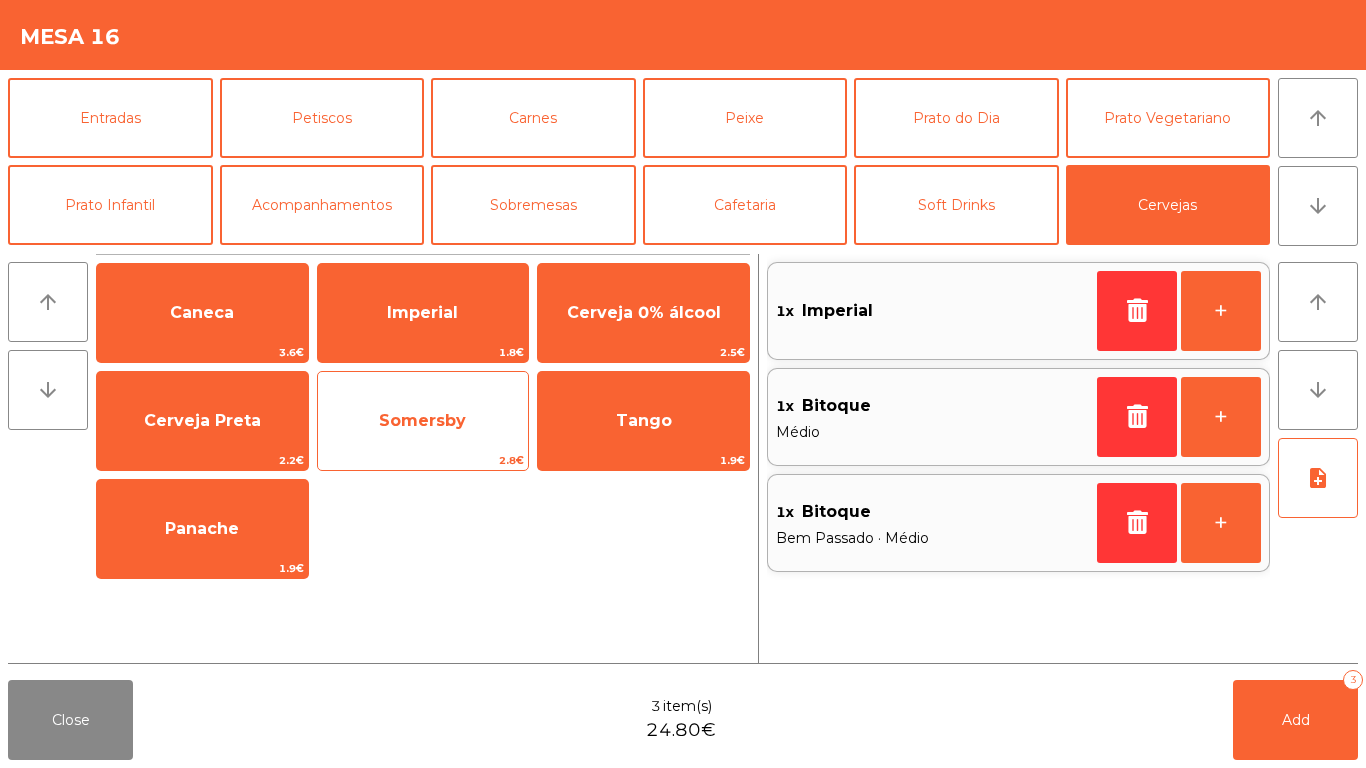 click on "Somersby" 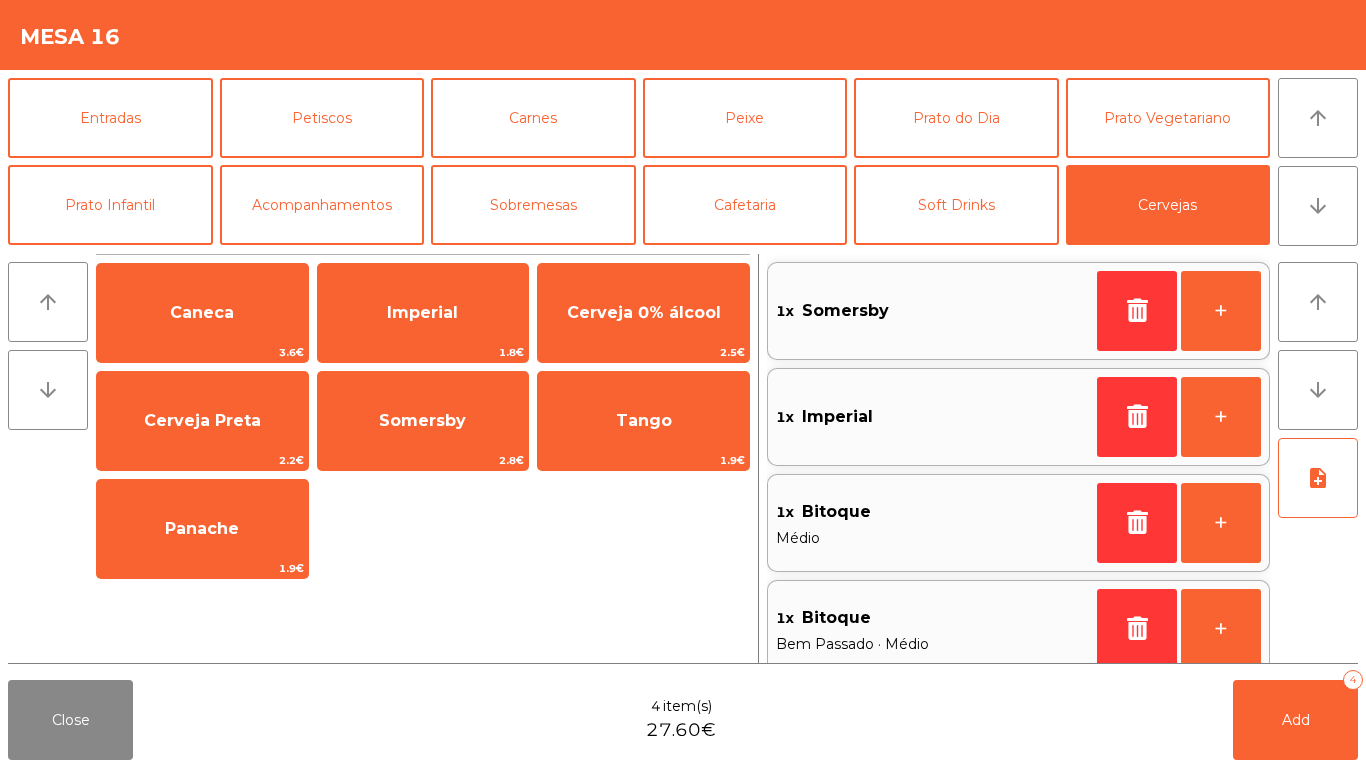 click on "Close  4 item(s)  27.60€   Add   4" 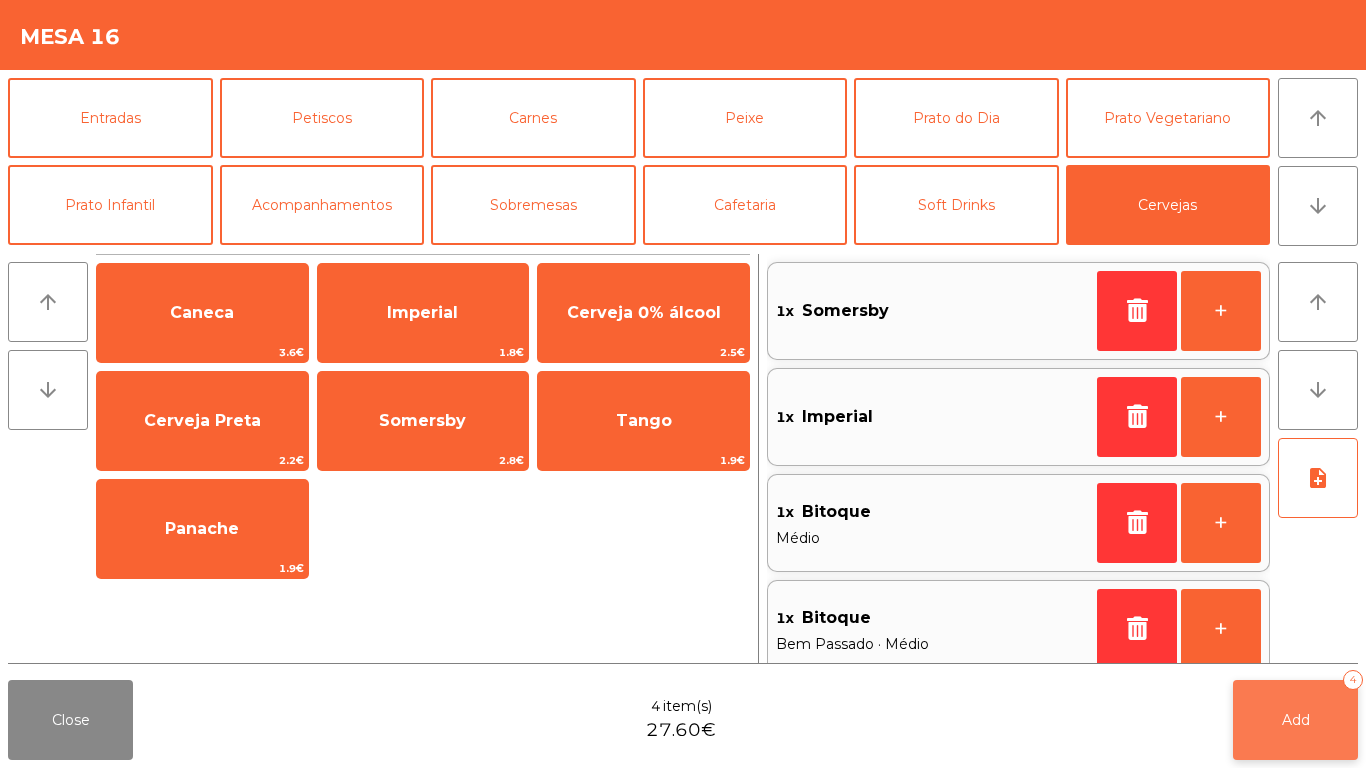click on "Add   4" 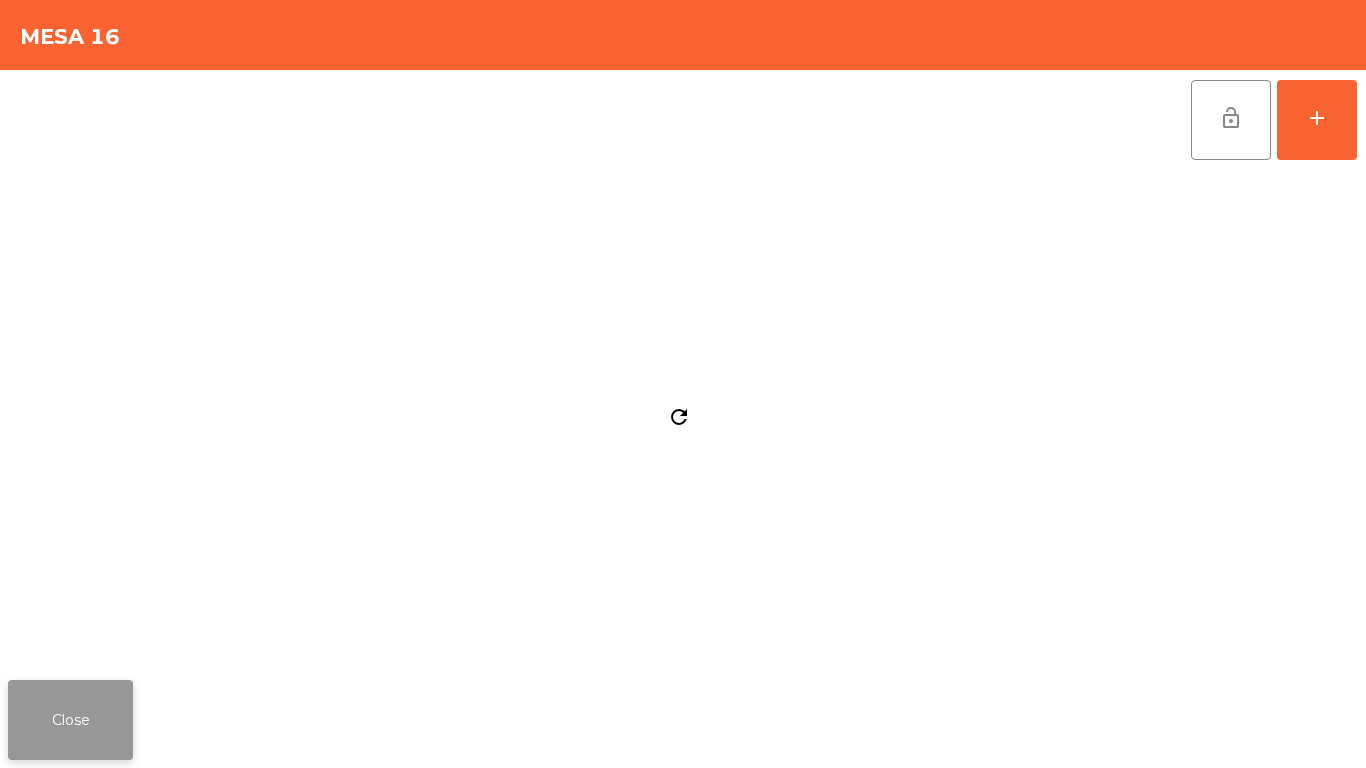 click on "Close" 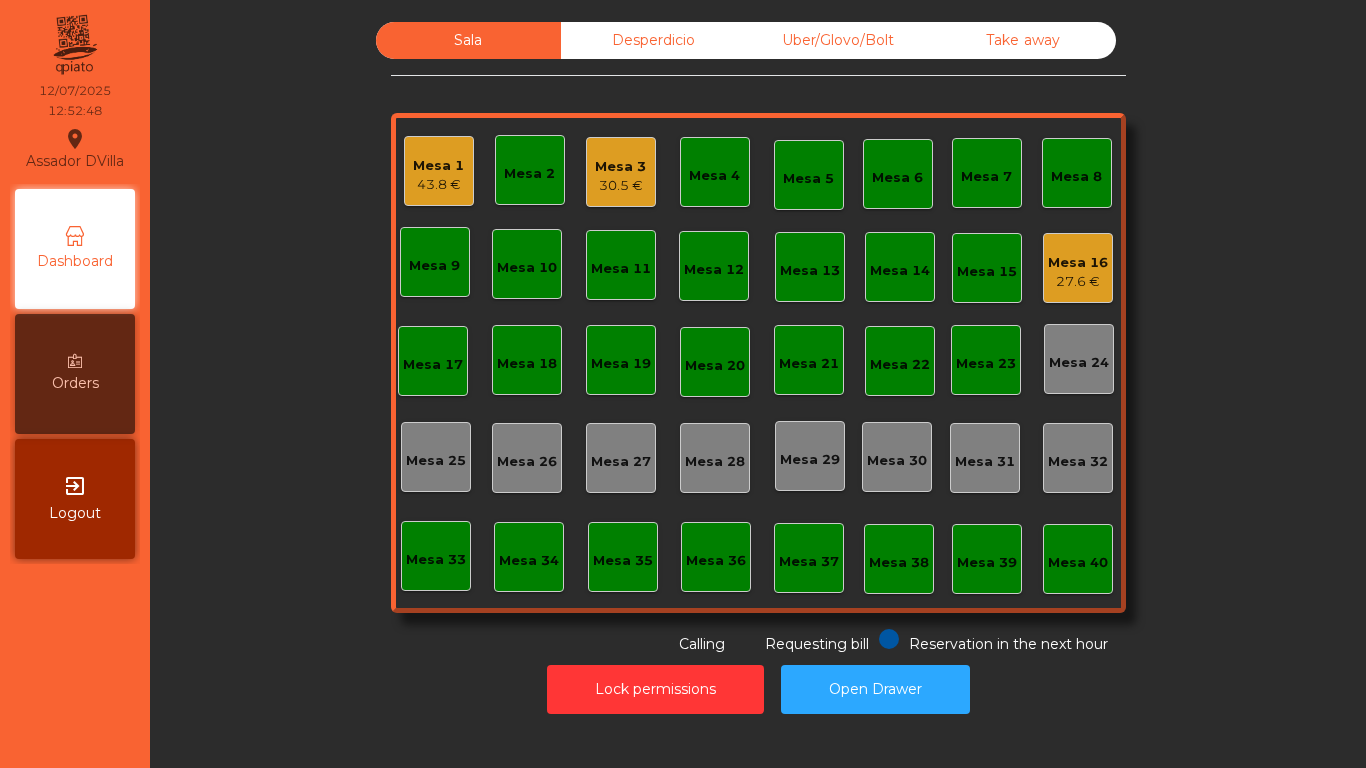 click on "Mesa 1   43.8 €" 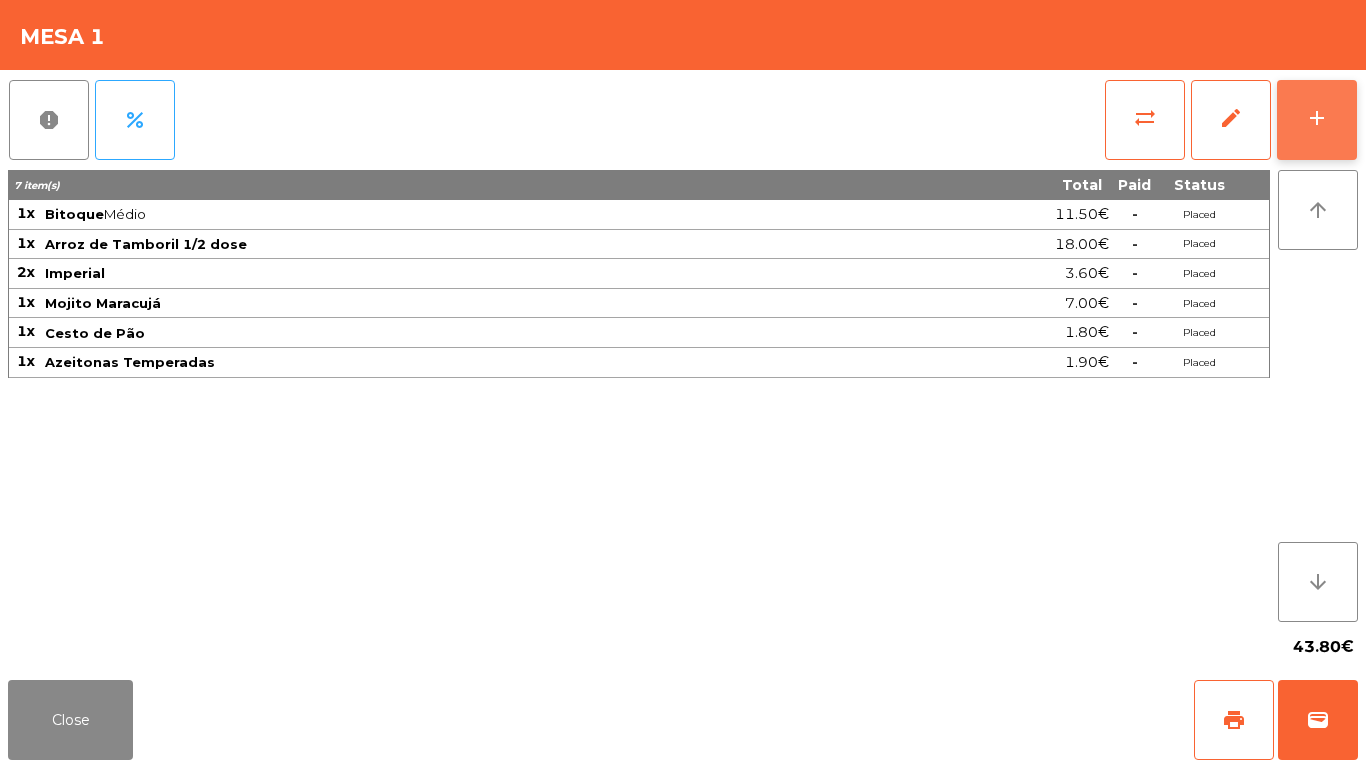 click on "add" 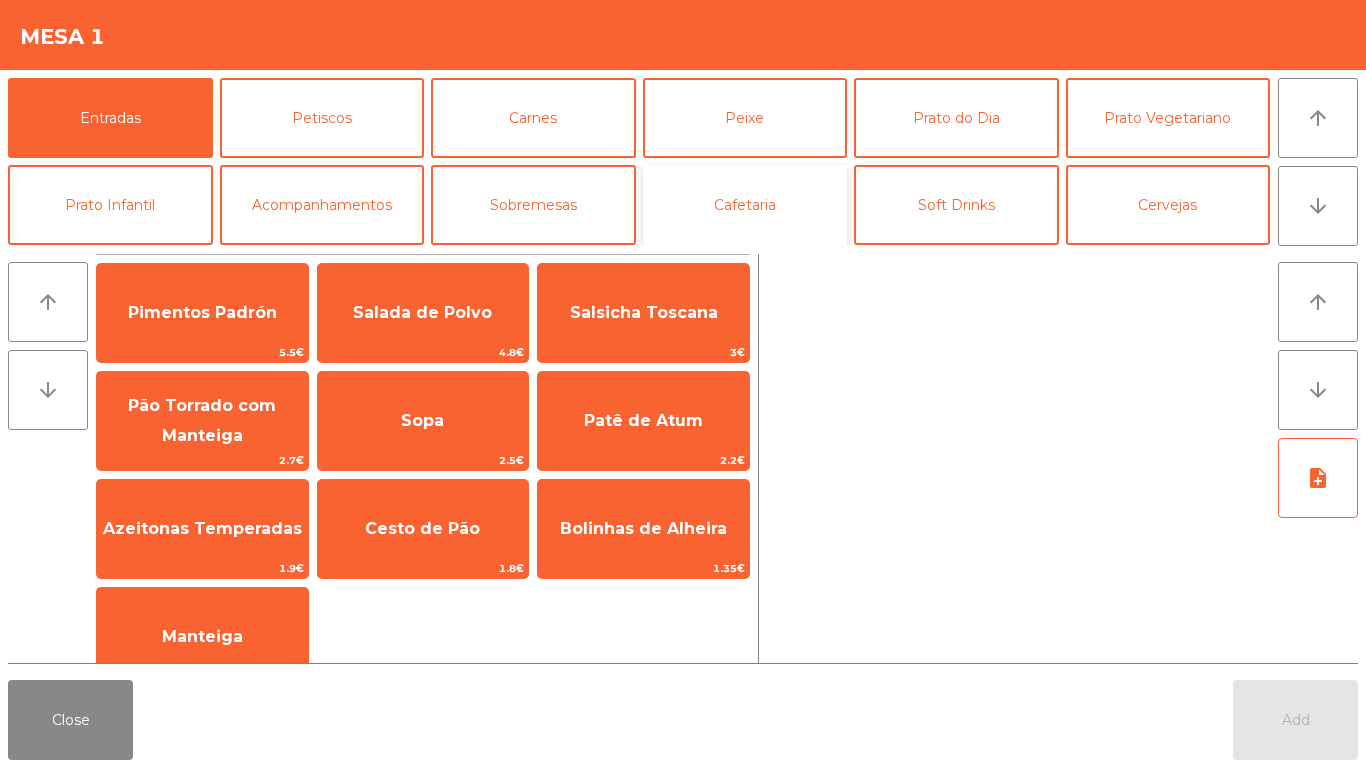 click on "Cafetaria" 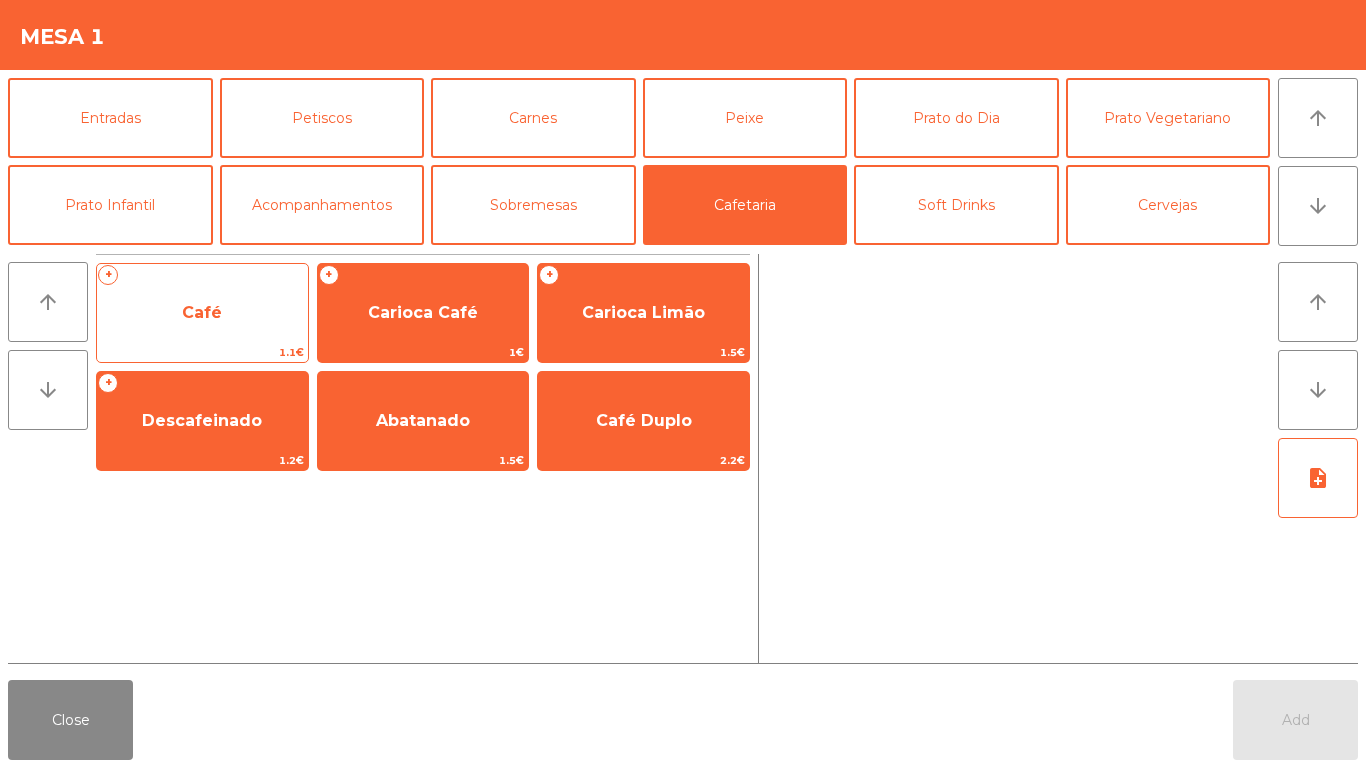 click on "Café" 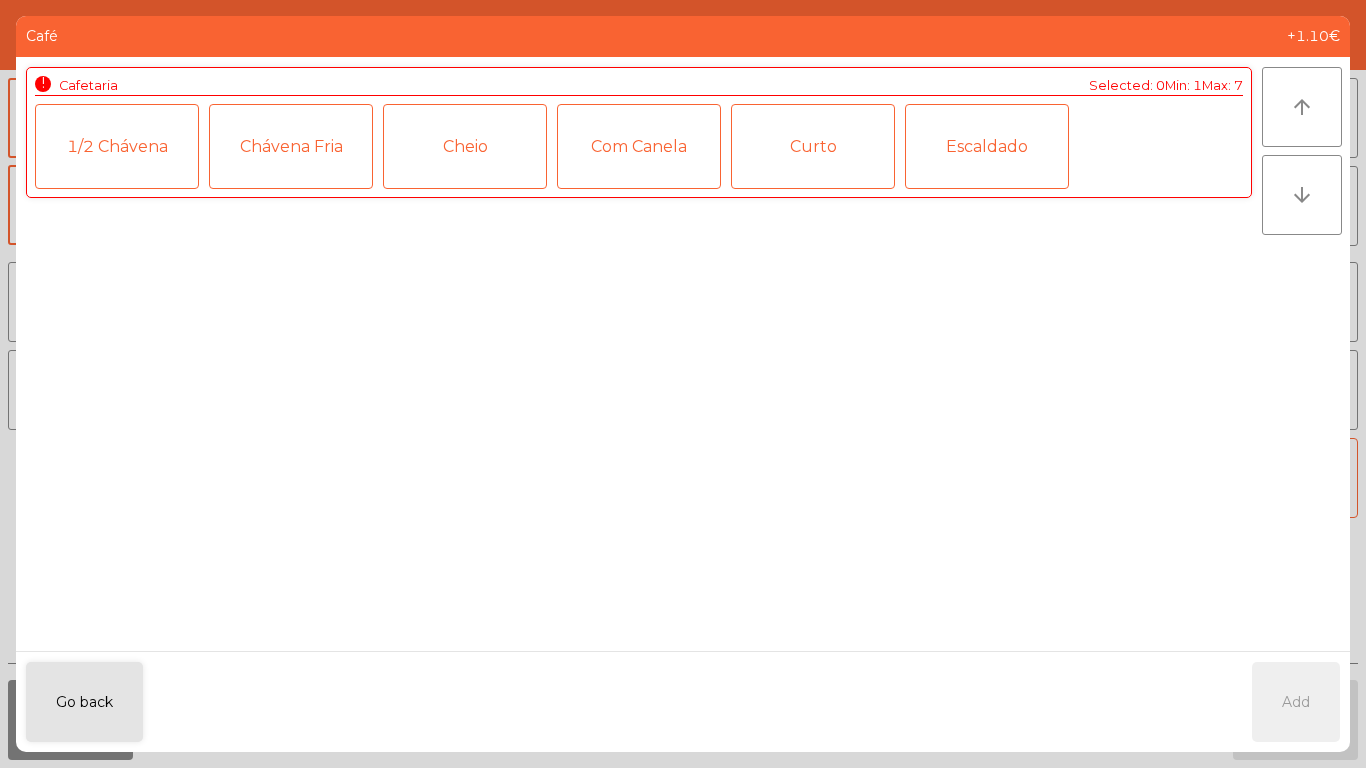 click on "1/2 Chávena" 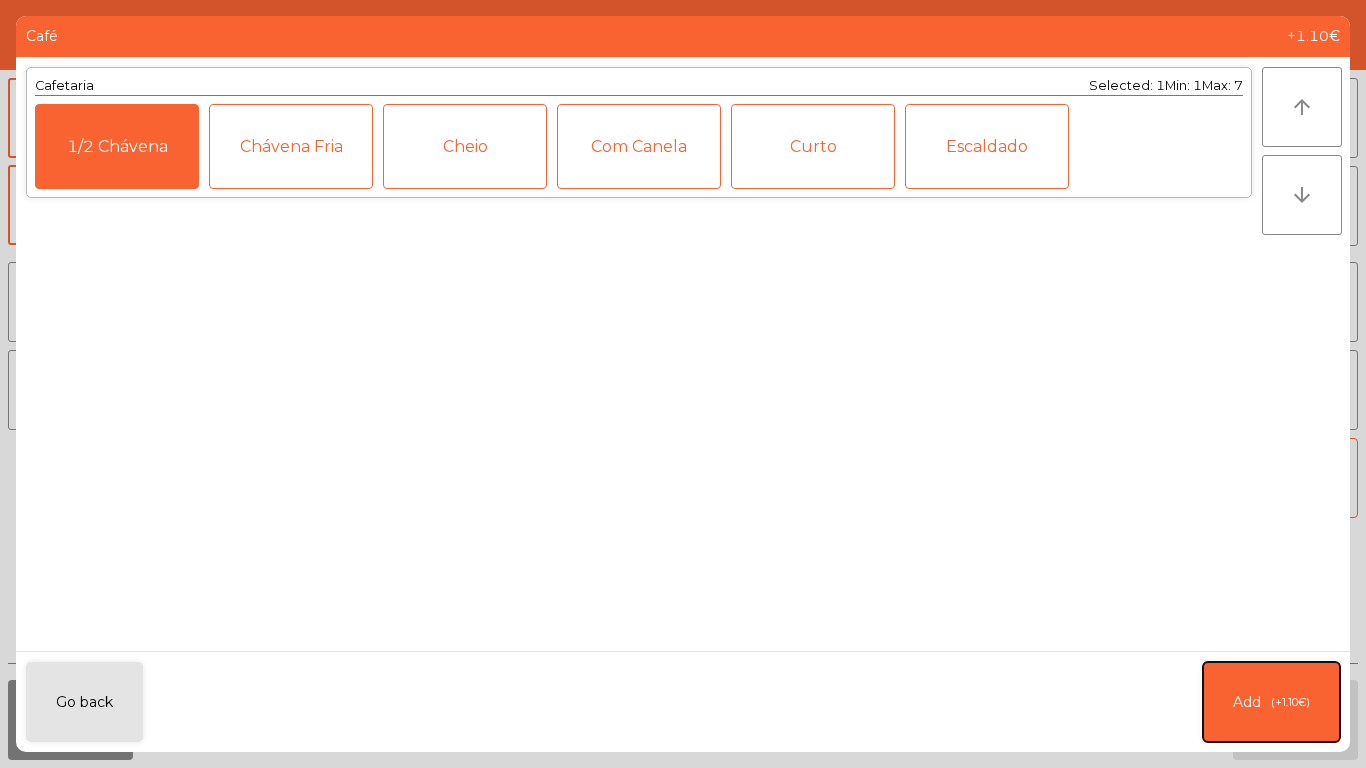 click on "Add   (+1.10€)" 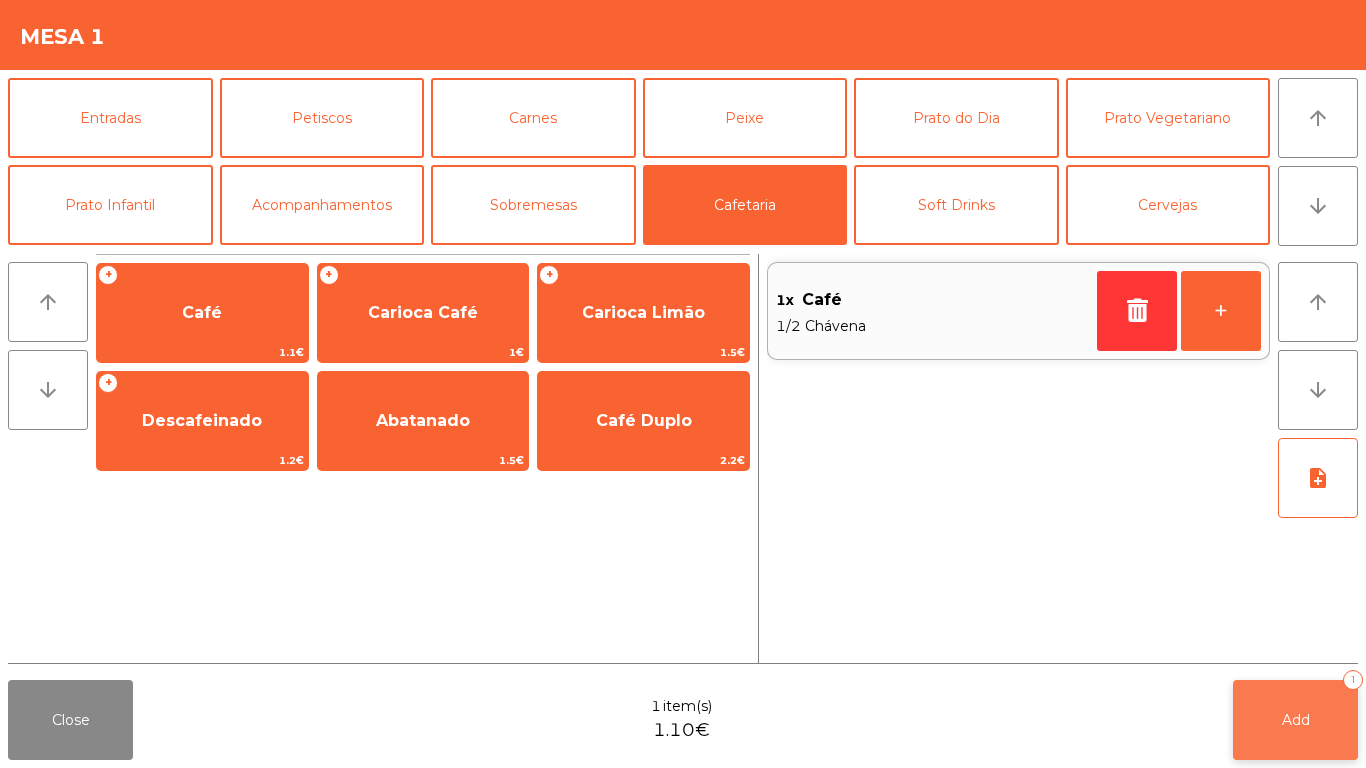 click on "Add   1" 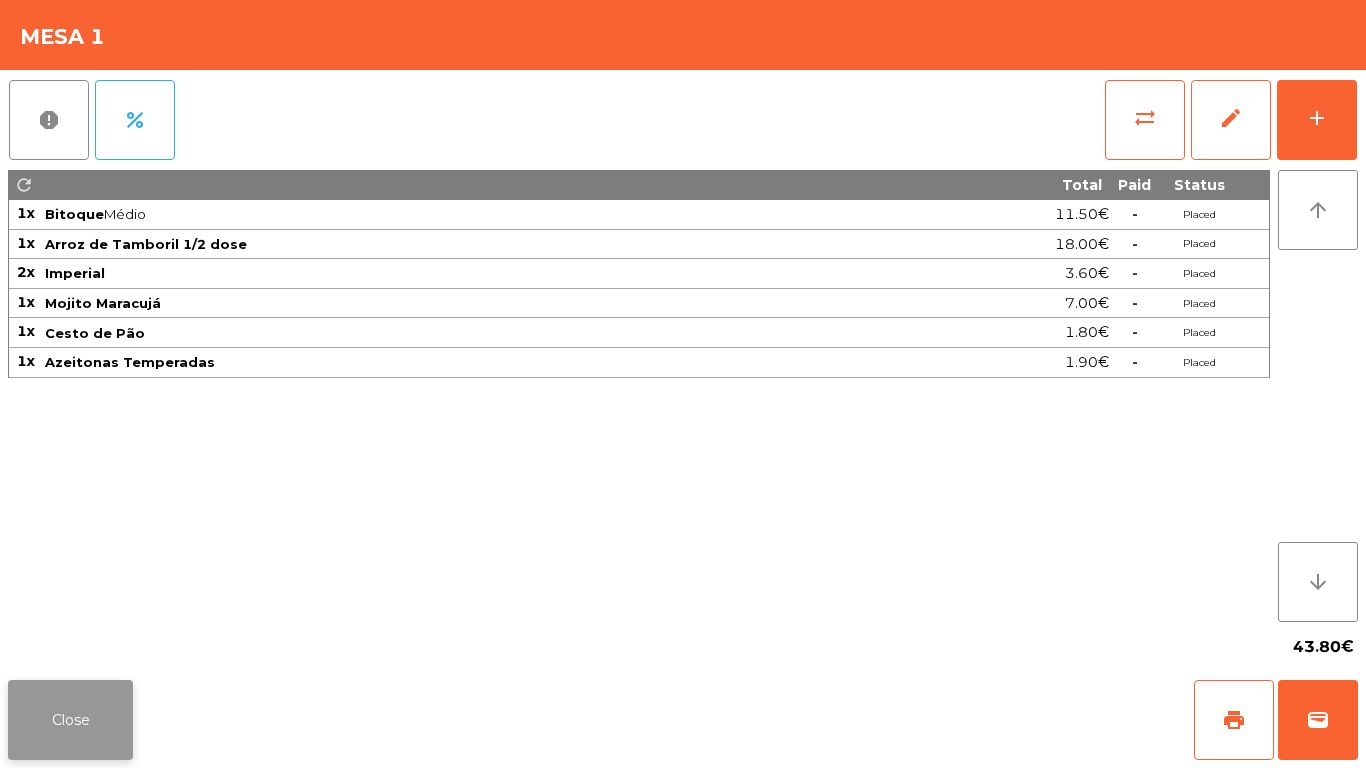 click on "Close" 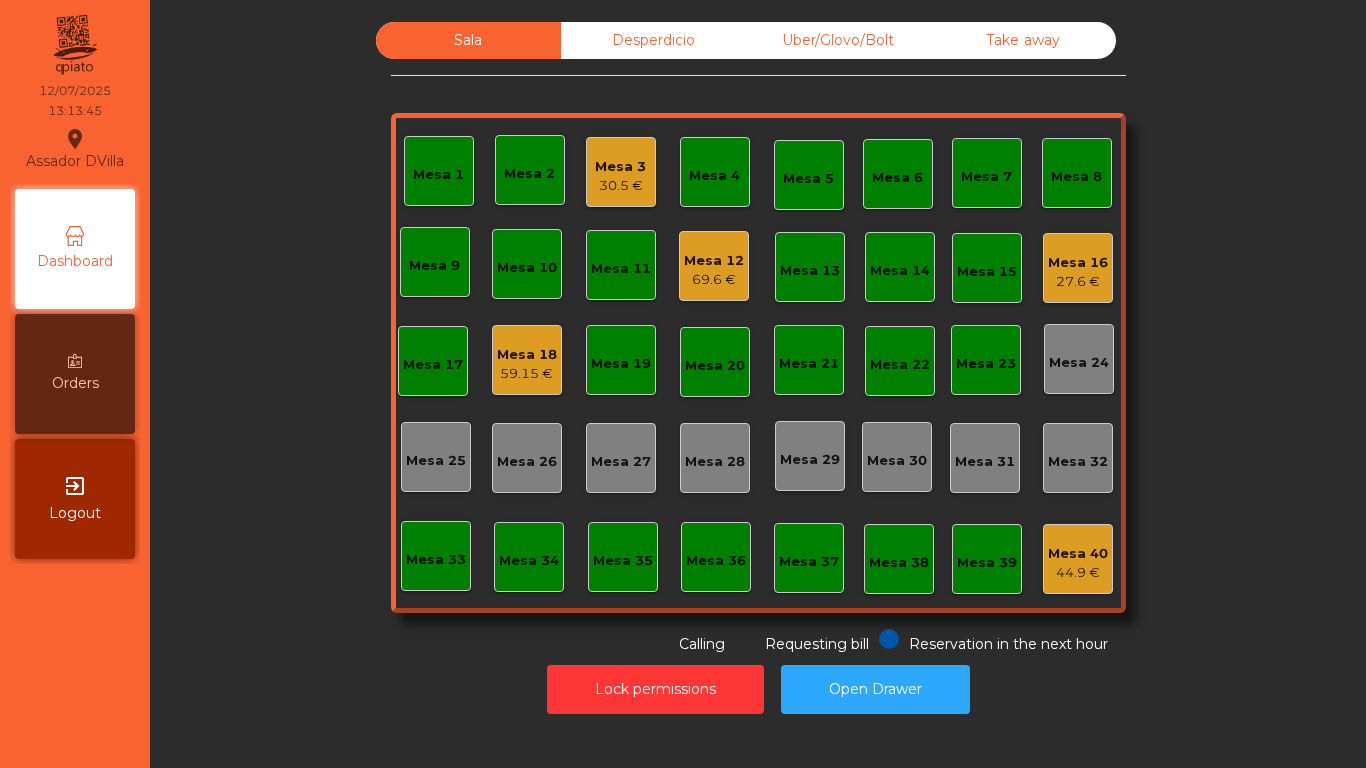 click on "Mesa 3" 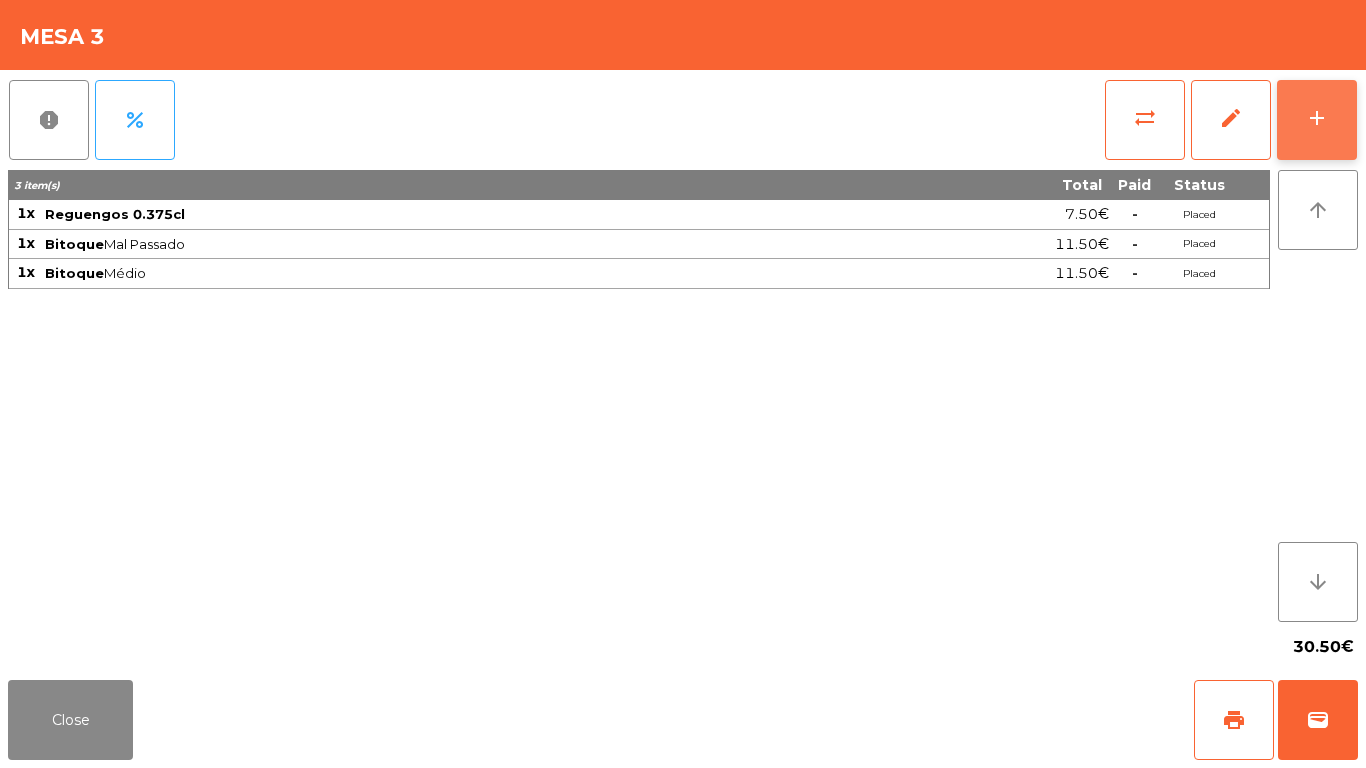 click on "add" 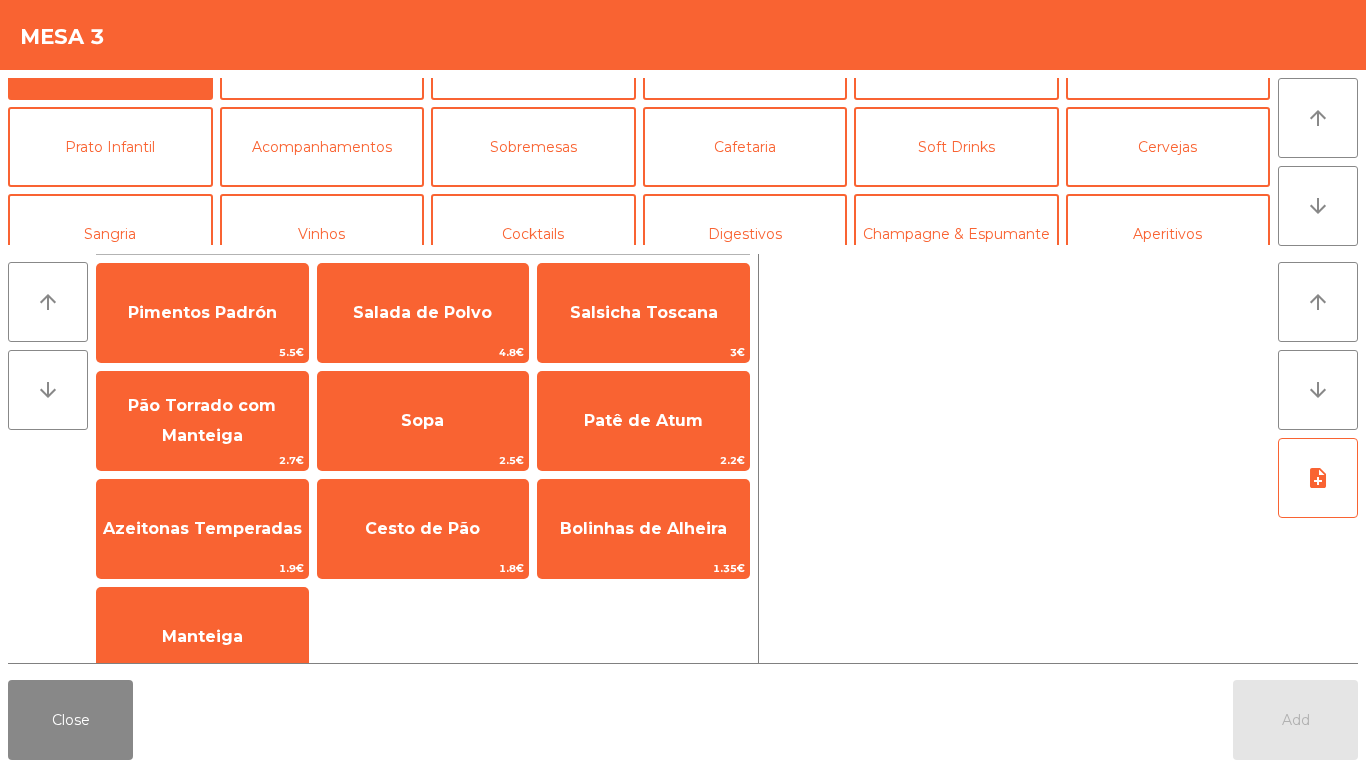 scroll, scrollTop: 52, scrollLeft: 0, axis: vertical 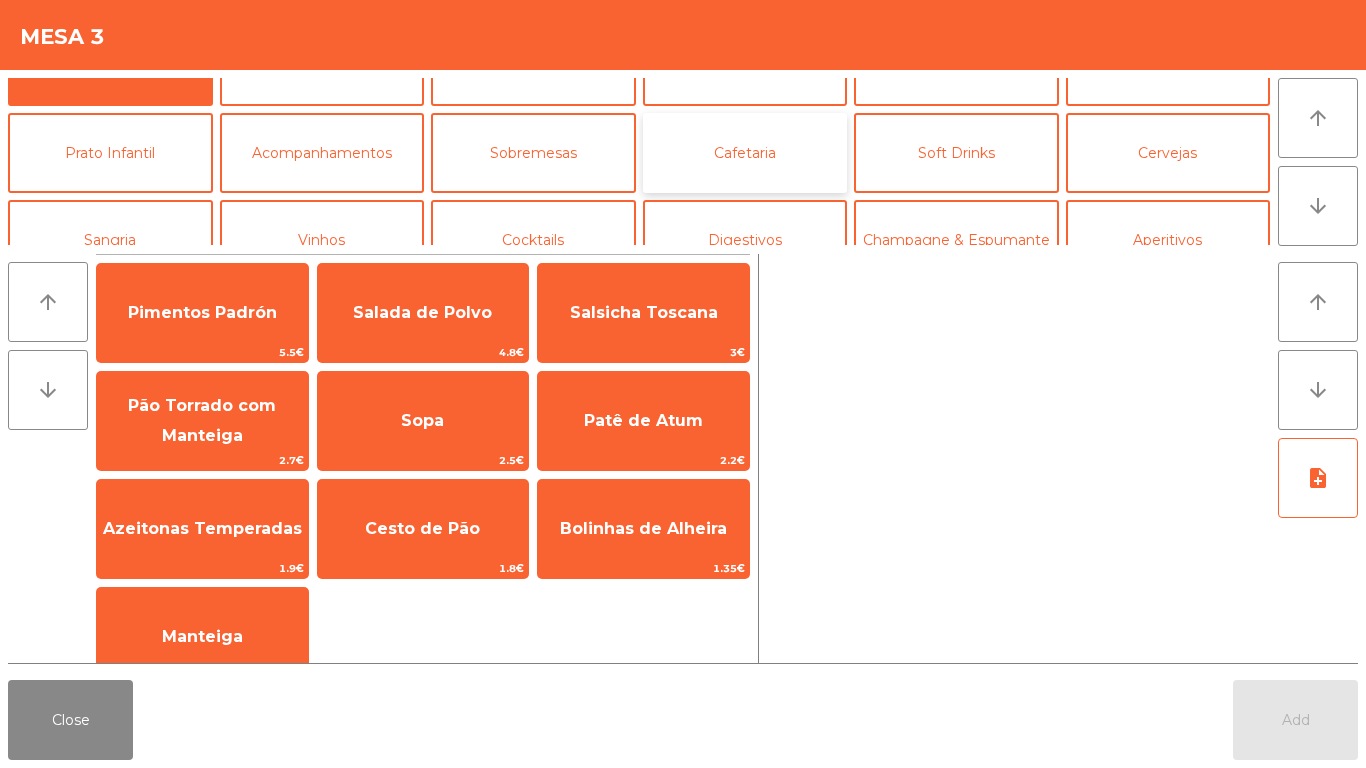 click on "Cafetaria" 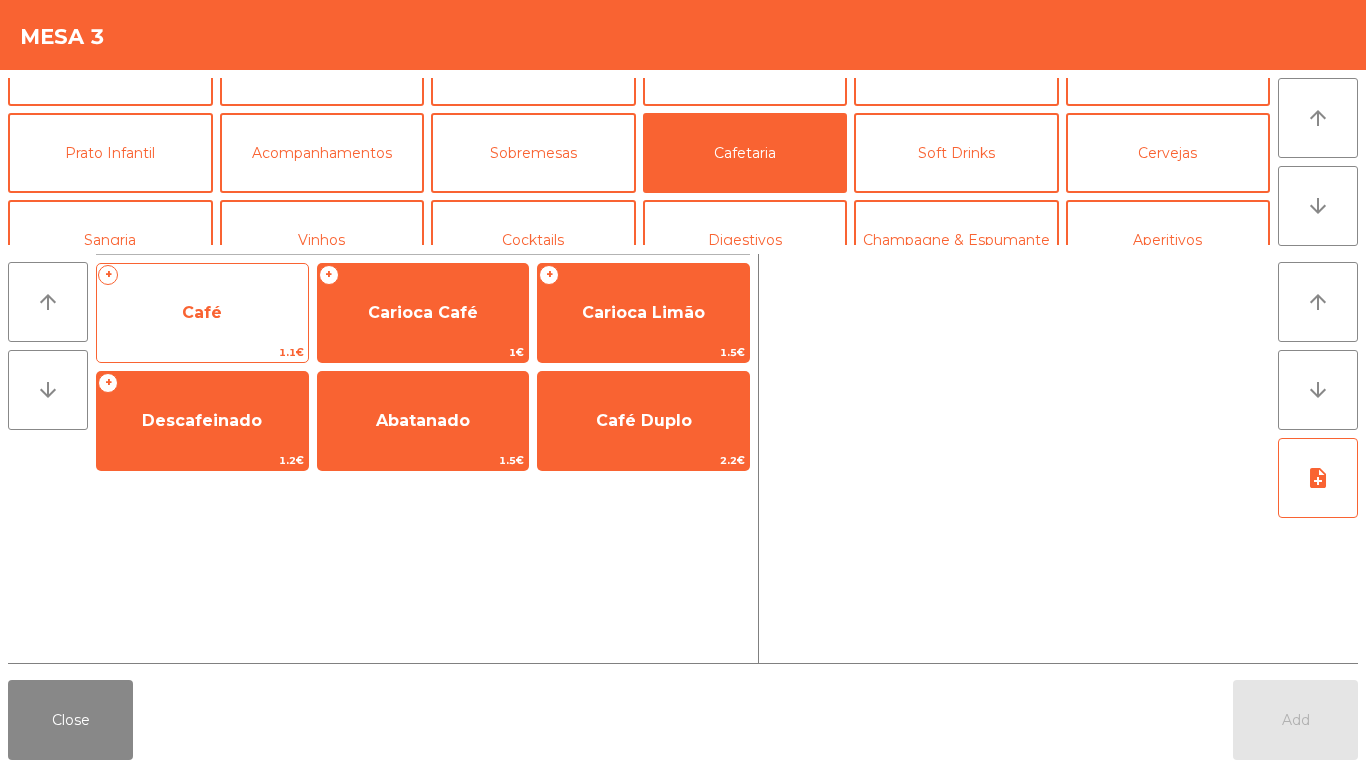 click on "Café" 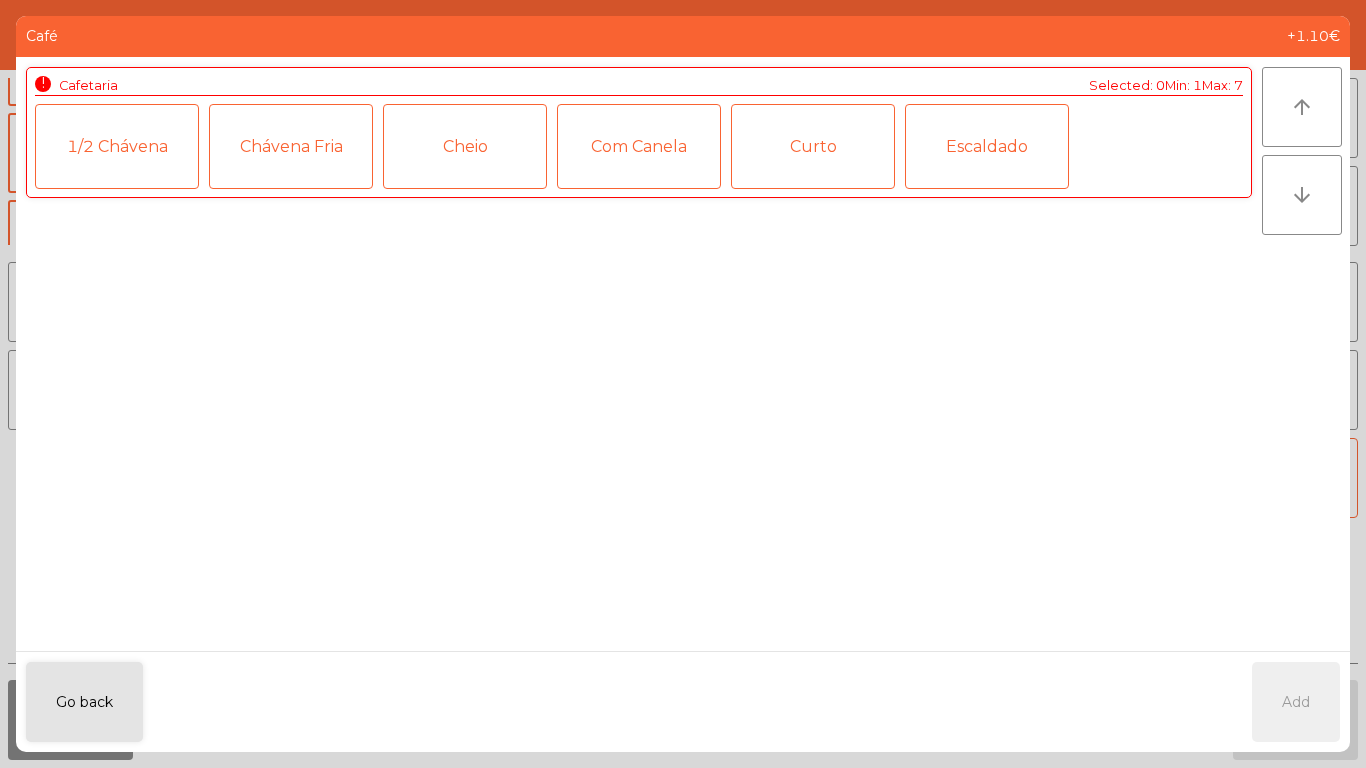 click on "1/2 Chávena" 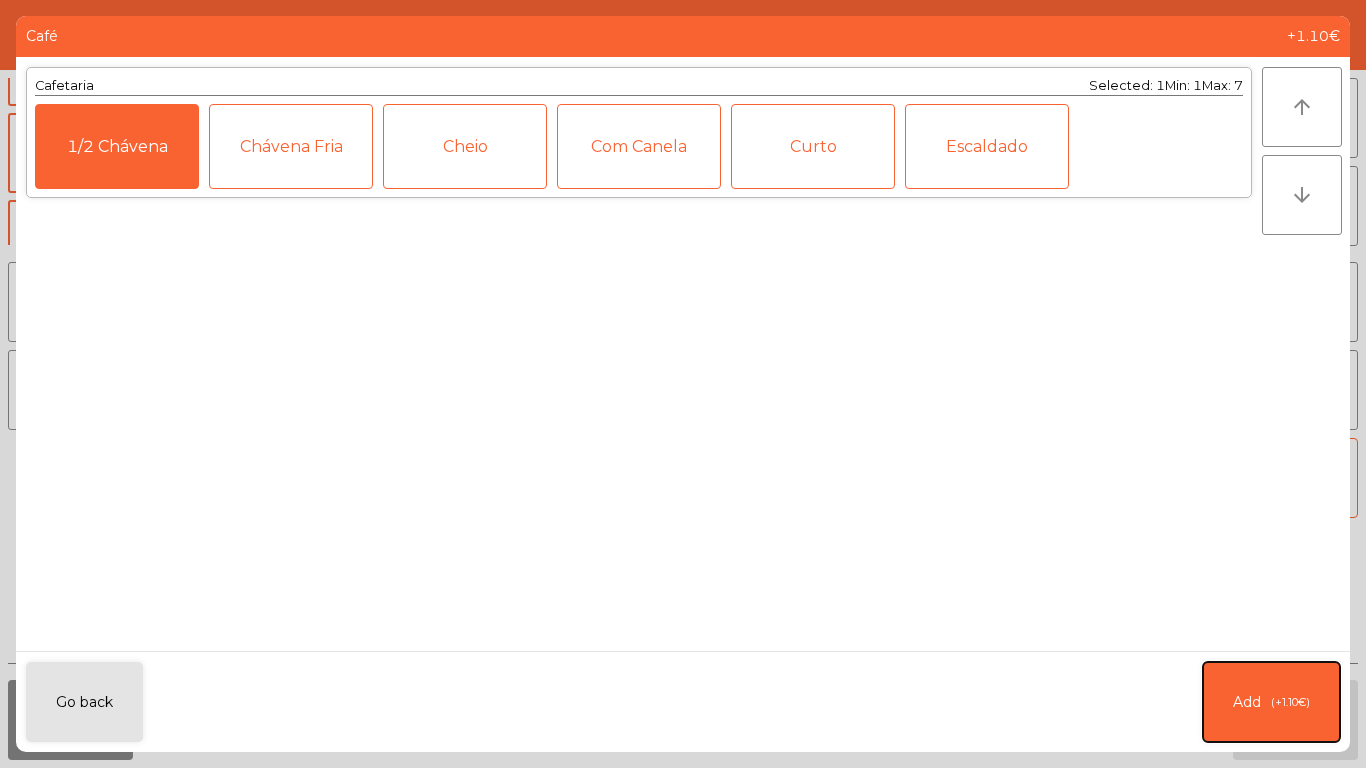 click on "Add   (+1.10€)" 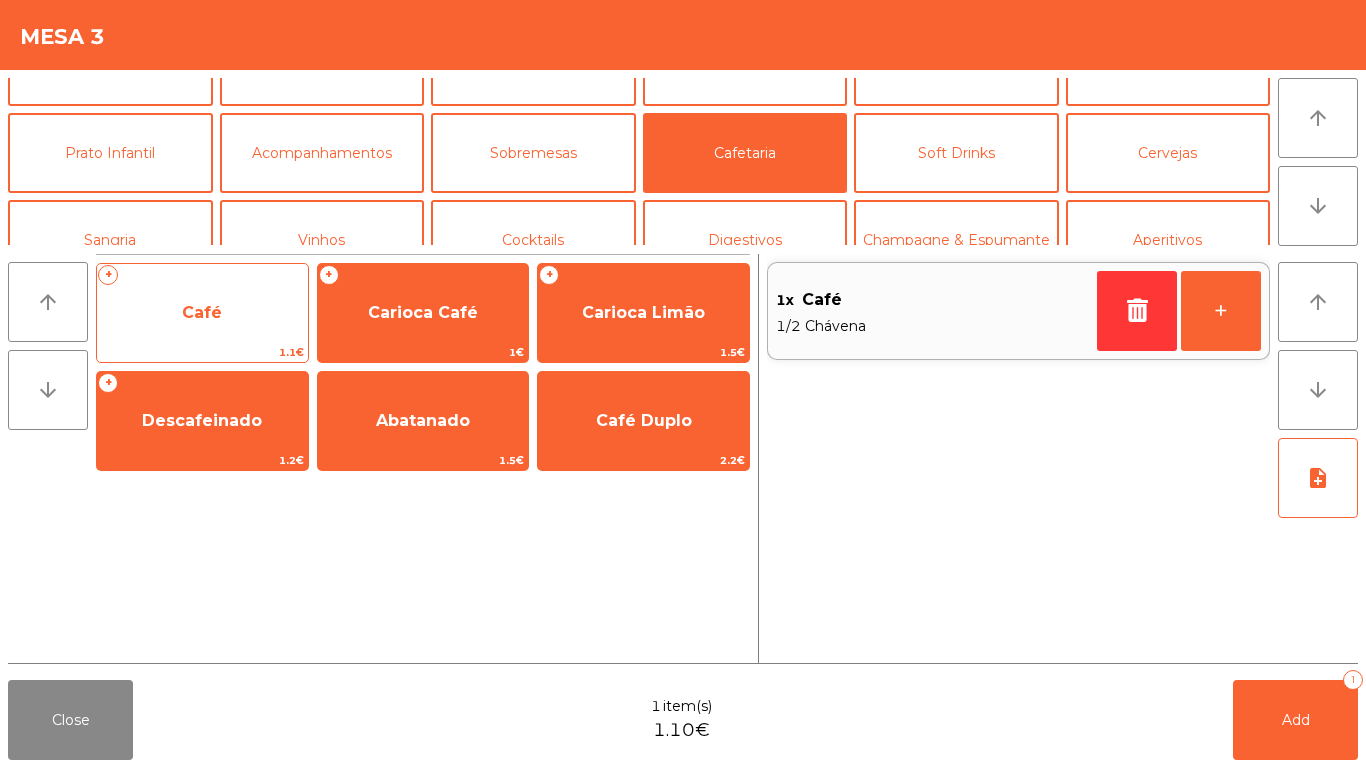 click on "Café" 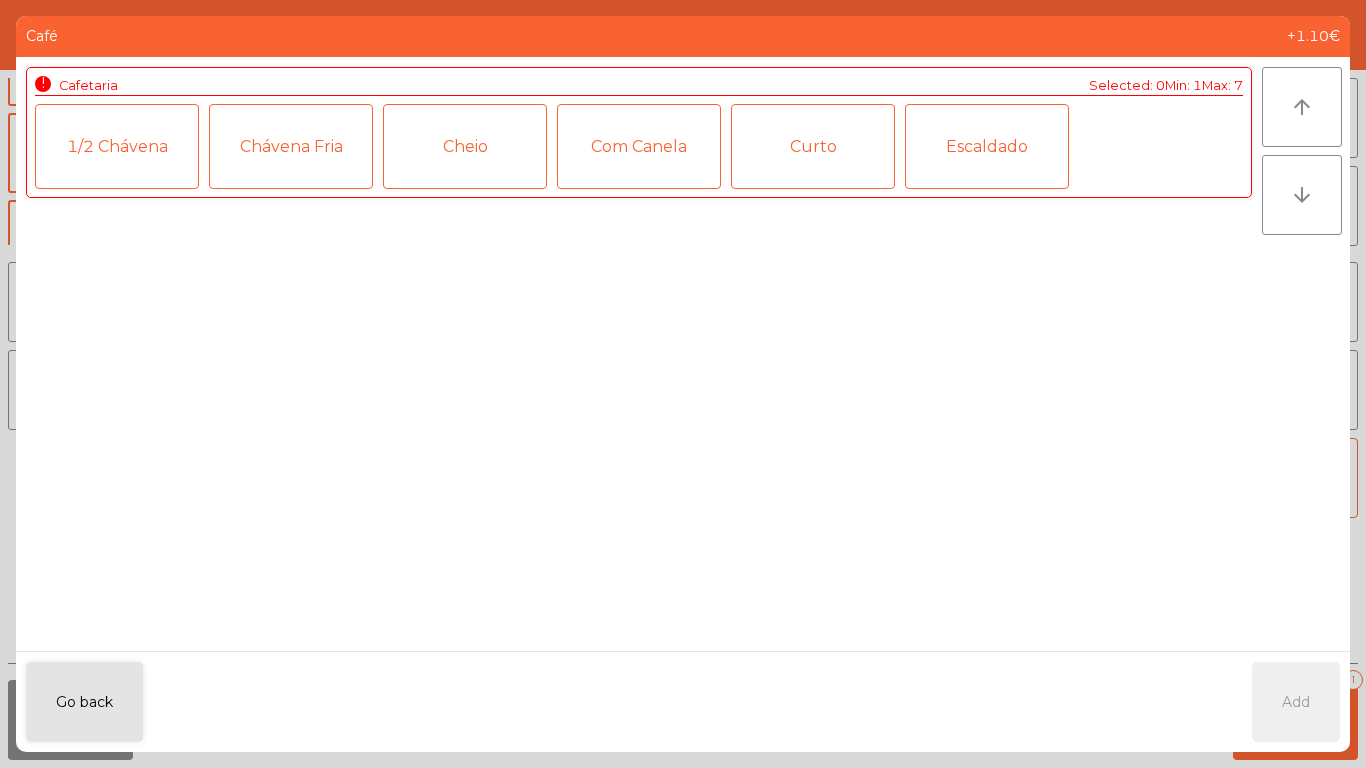 click on "1/2 Chávena" 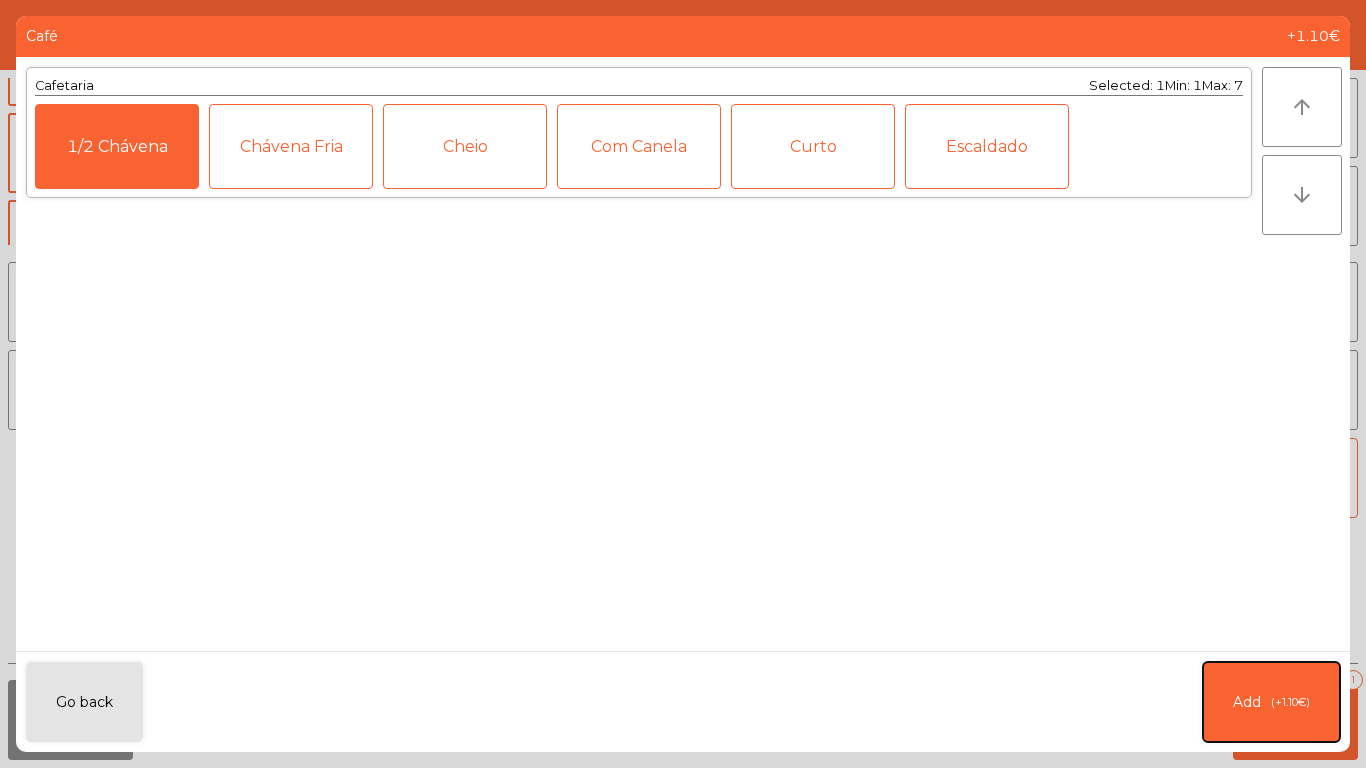 click on "Add   (+1.10€)" 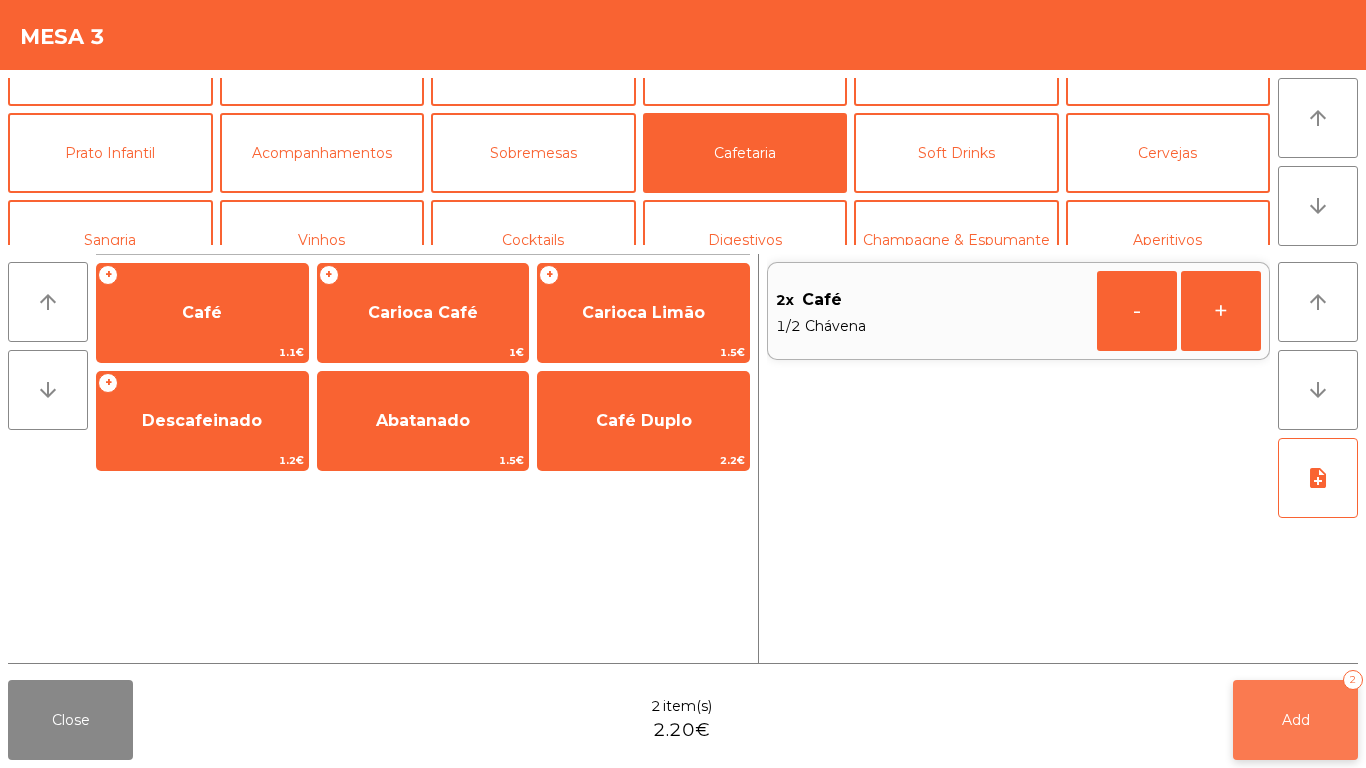 click on "Add" 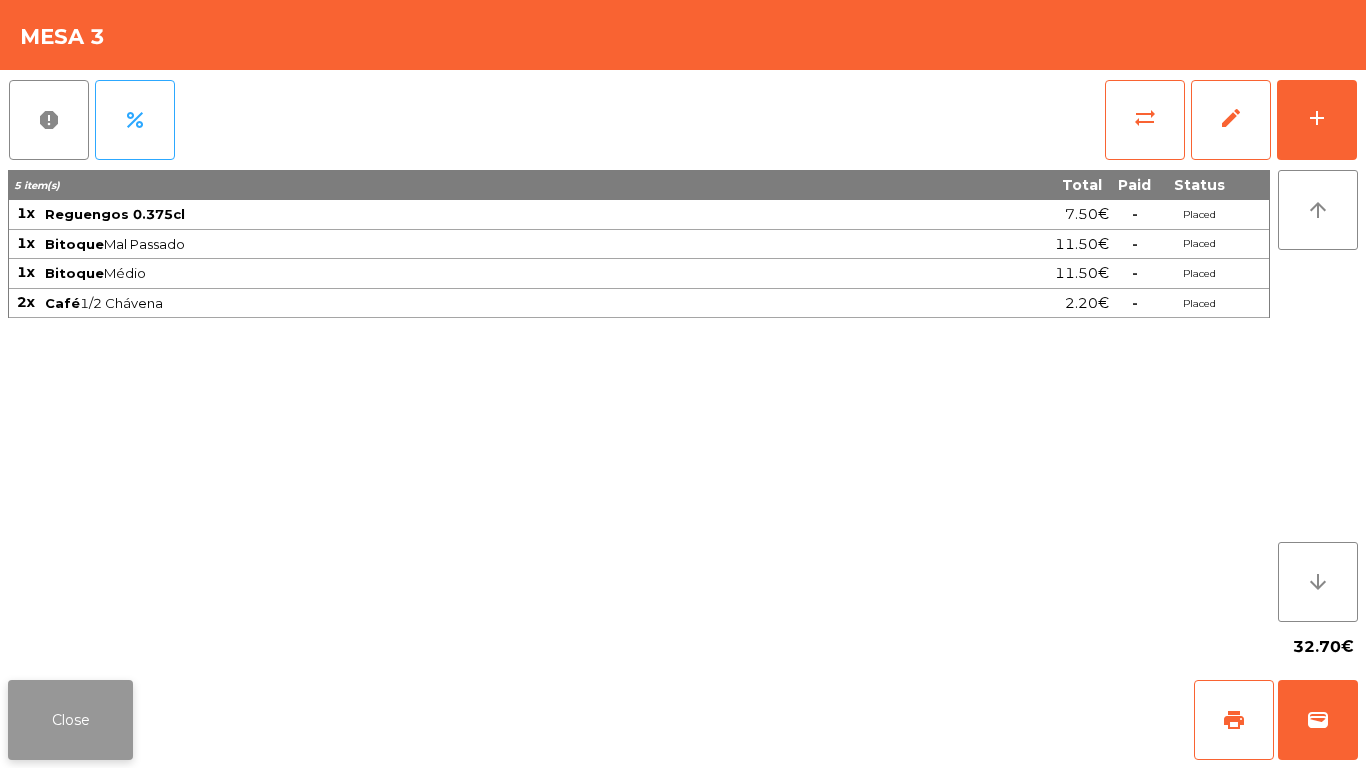 click on "Close" 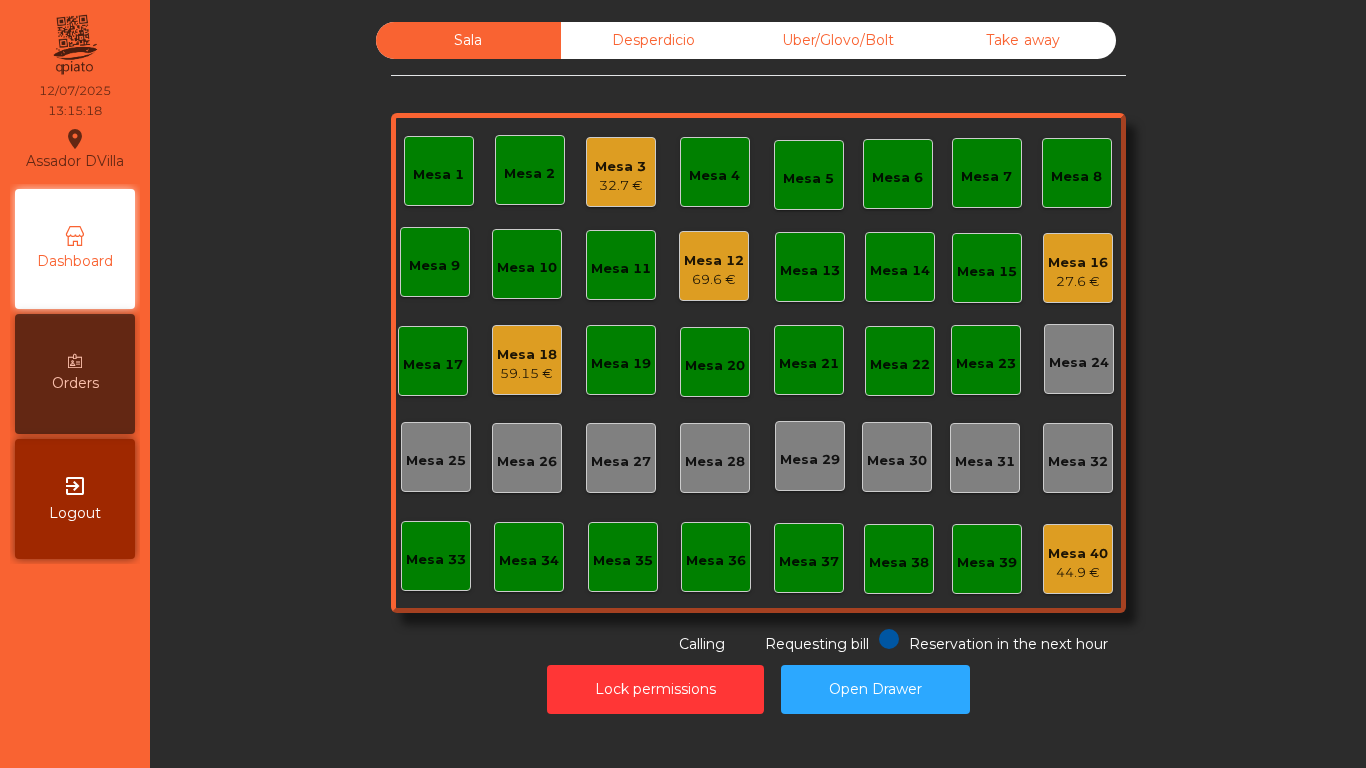 click on "Sala   Desperdicio   Uber/Glovo/Bolt   Take away   Mesa 1   Mesa 2   Mesa 3   32.7 €   Mesa 4   Mesa 5   Mesa 6   Mesa 7   Mesa 8   Mesa 9   Mesa 10   Mesa 11   Mesa 12   69.6 €   Mesa 13   Mesa 14   Mesa 15   Mesa 16   27.6 €   Mesa 17   Mesa 18   59.15 €   Mesa 19   Mesa 20   Mesa 21   Mesa 22   Mesa 23   Mesa 24   Mesa 25   Mesa 26   Mesa 27   Mesa 28   Mesa 29   Mesa 30   Mesa 31   Mesa 32   Mesa 33   Mesa 34   Mesa 35   Mesa 36   Mesa 37   Mesa 38   Mesa 39   Mesa 40   44.9 €  Reservation in the next hour Requesting bill Calling" 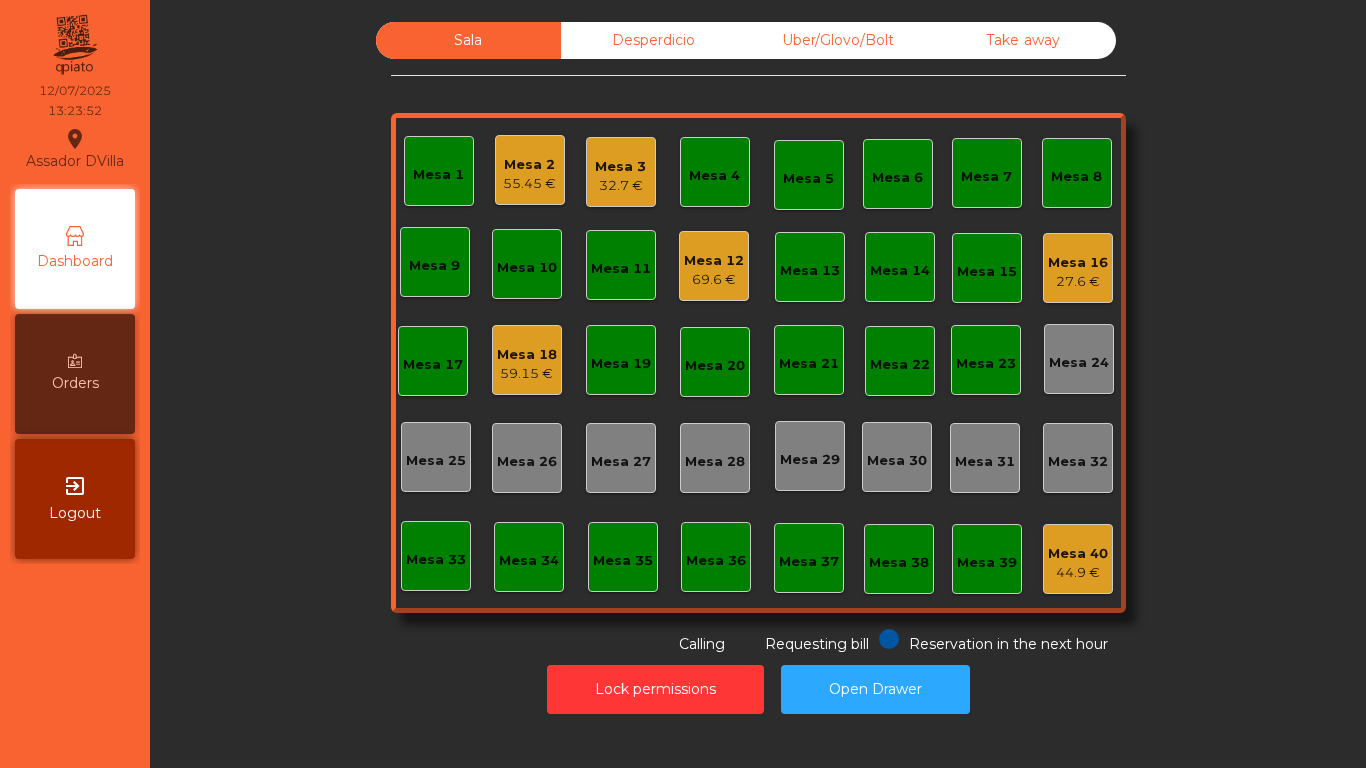click on "Mesa 23" 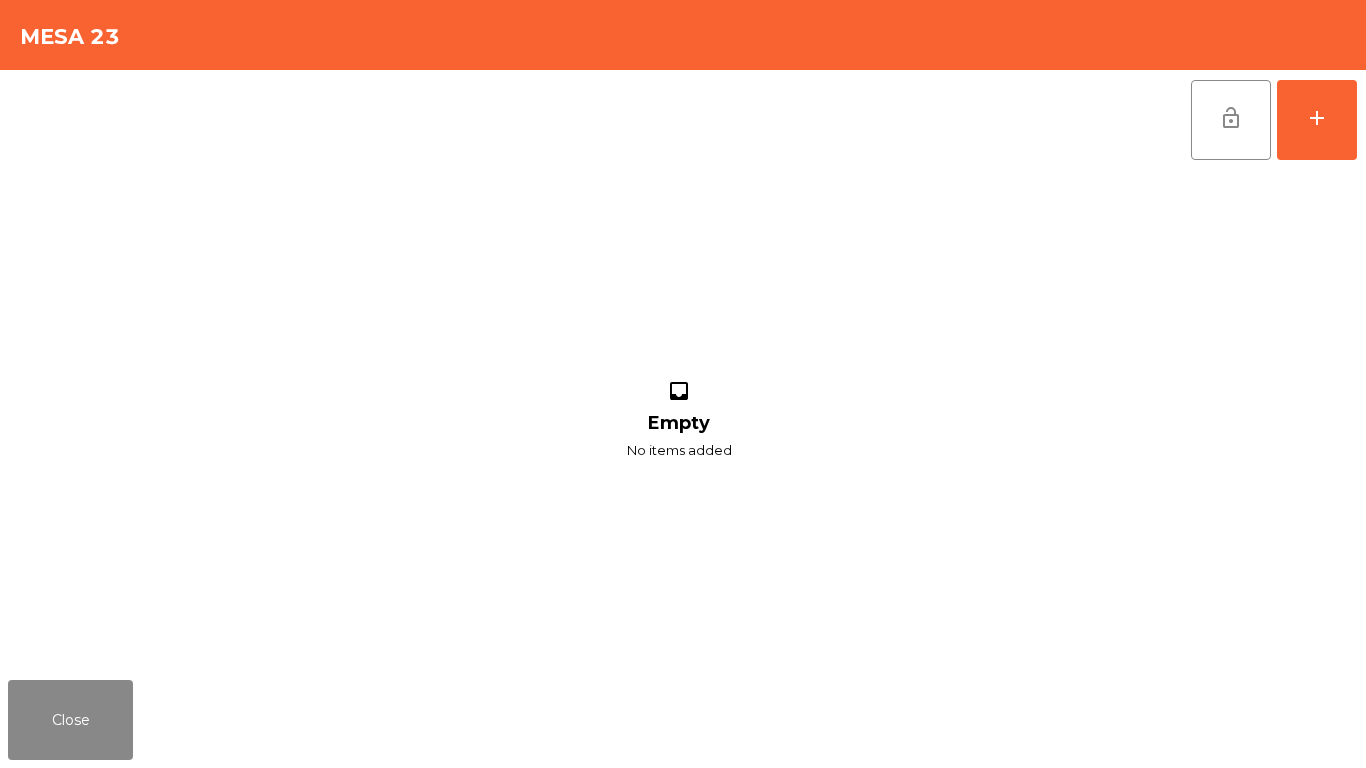 click on "lock_open   add  inbox Empty No items added" 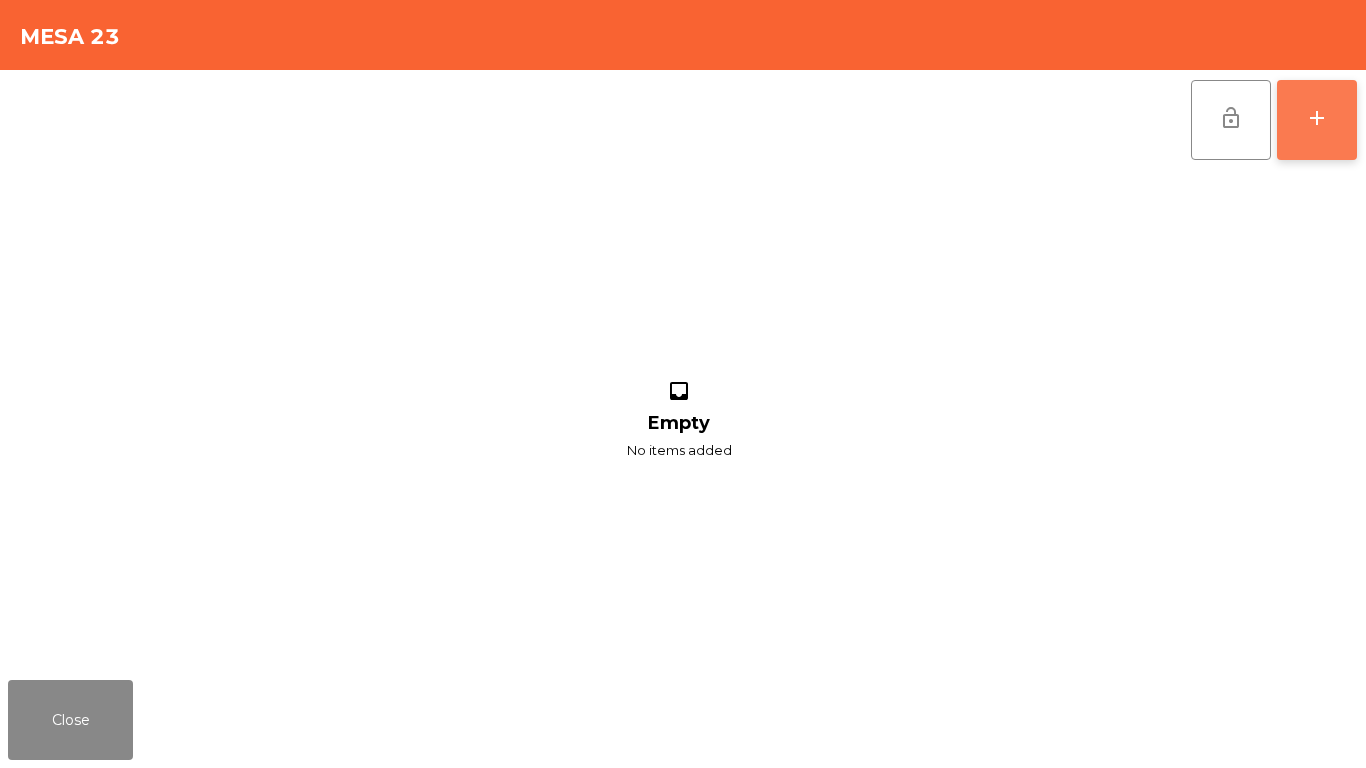 click on "add" 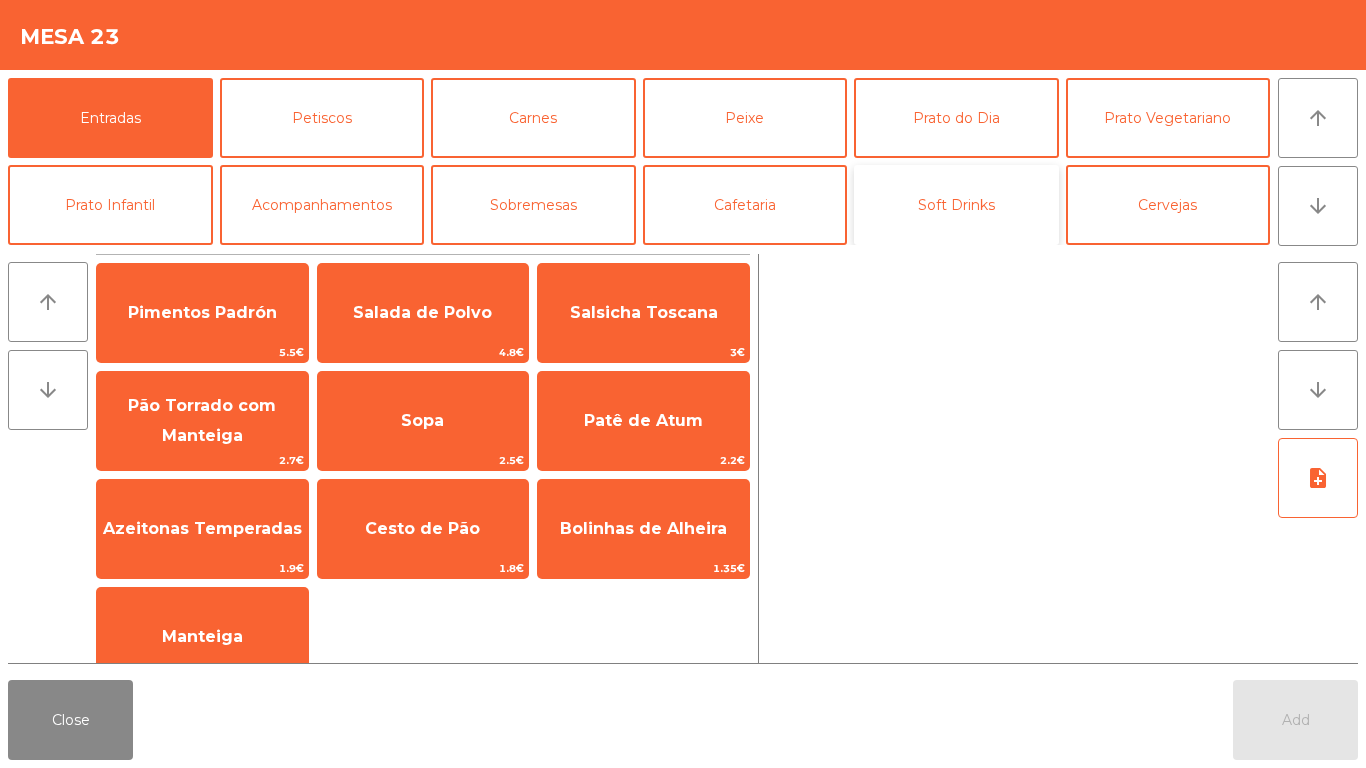 click on "Soft Drinks" 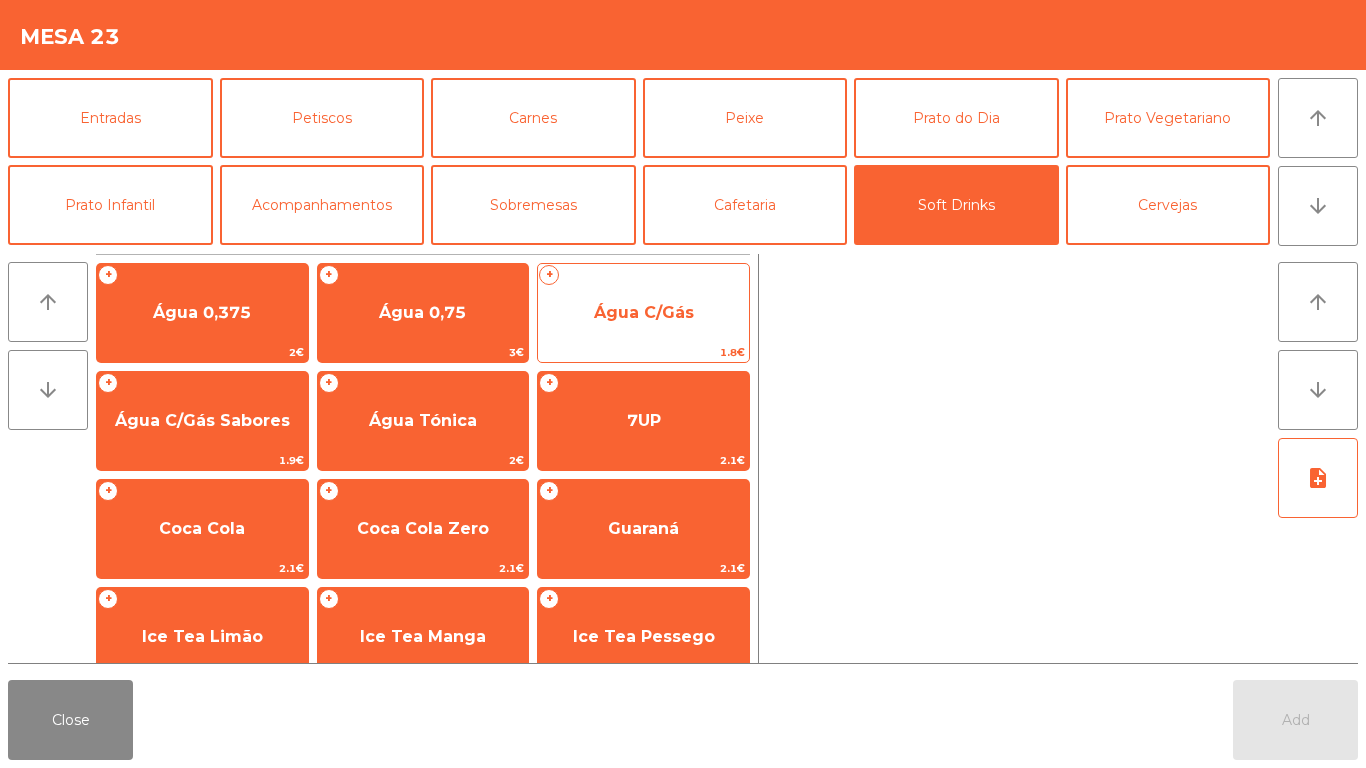 click on "Água C/Gás" 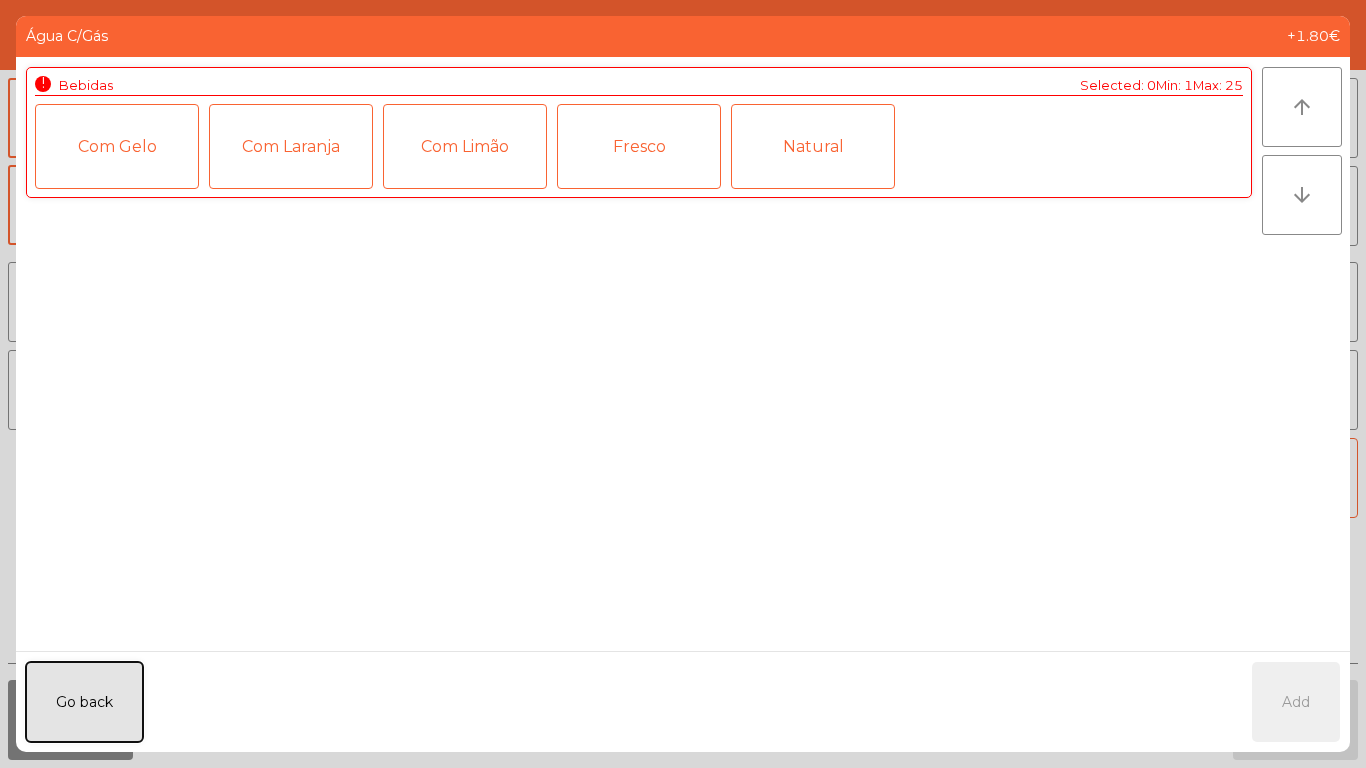 click on "Go back" 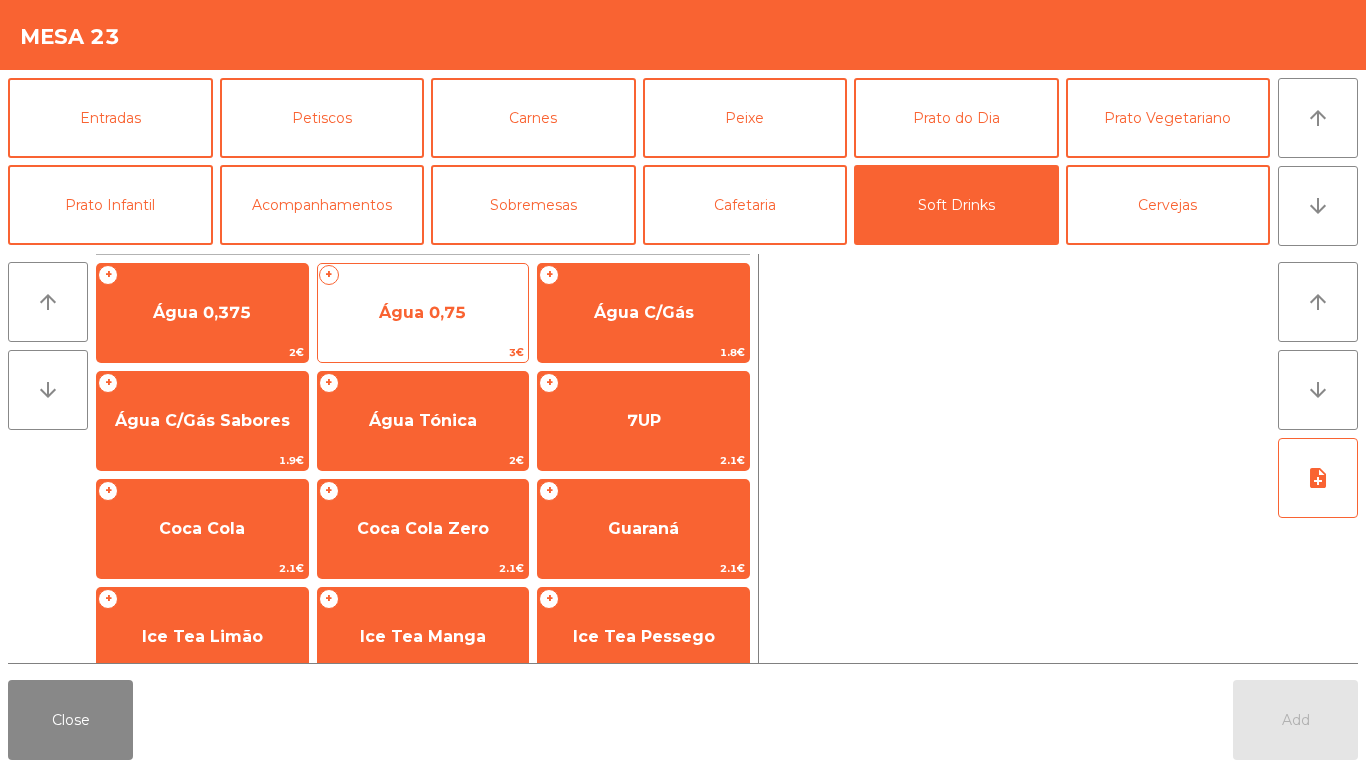 click on "Água 0,75" 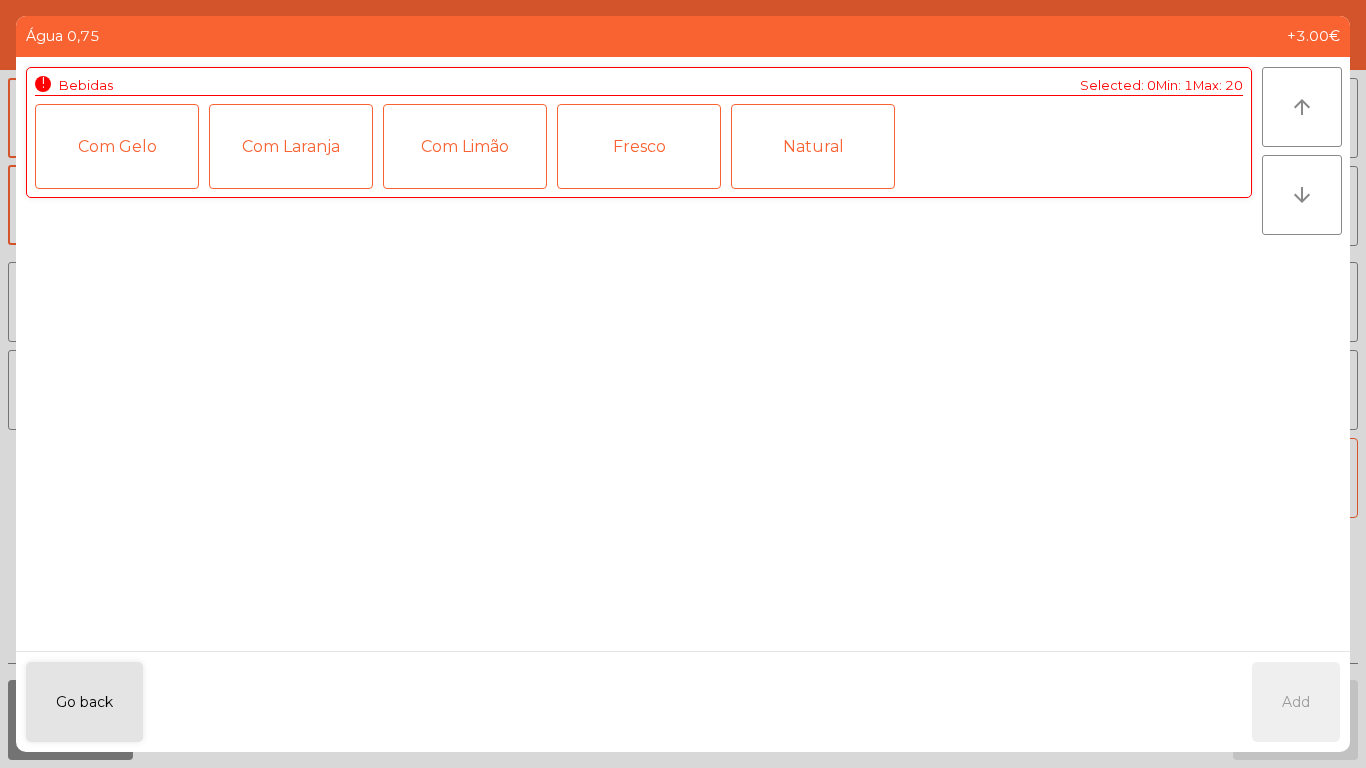 click on "Fresco" 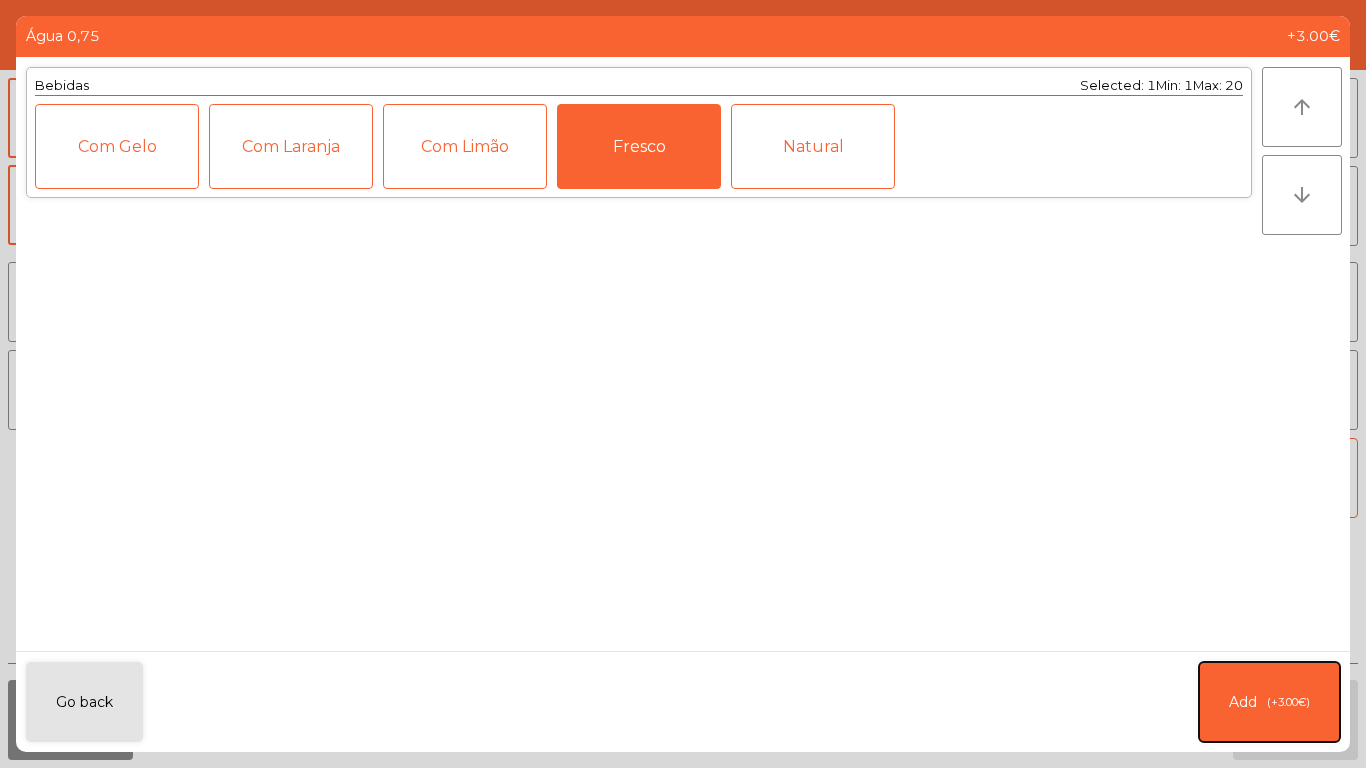 click on "Add   (+3.00€)" 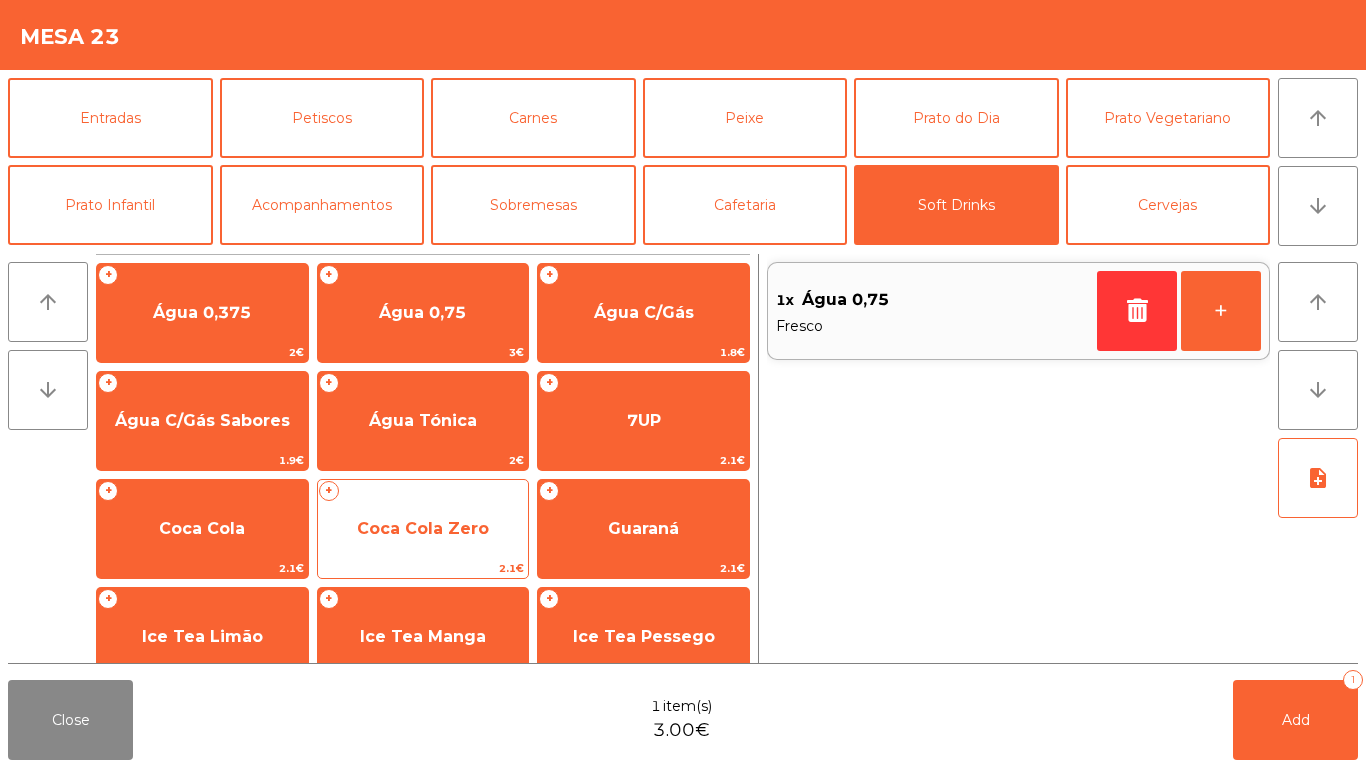 click on "Coca Cola Zero" 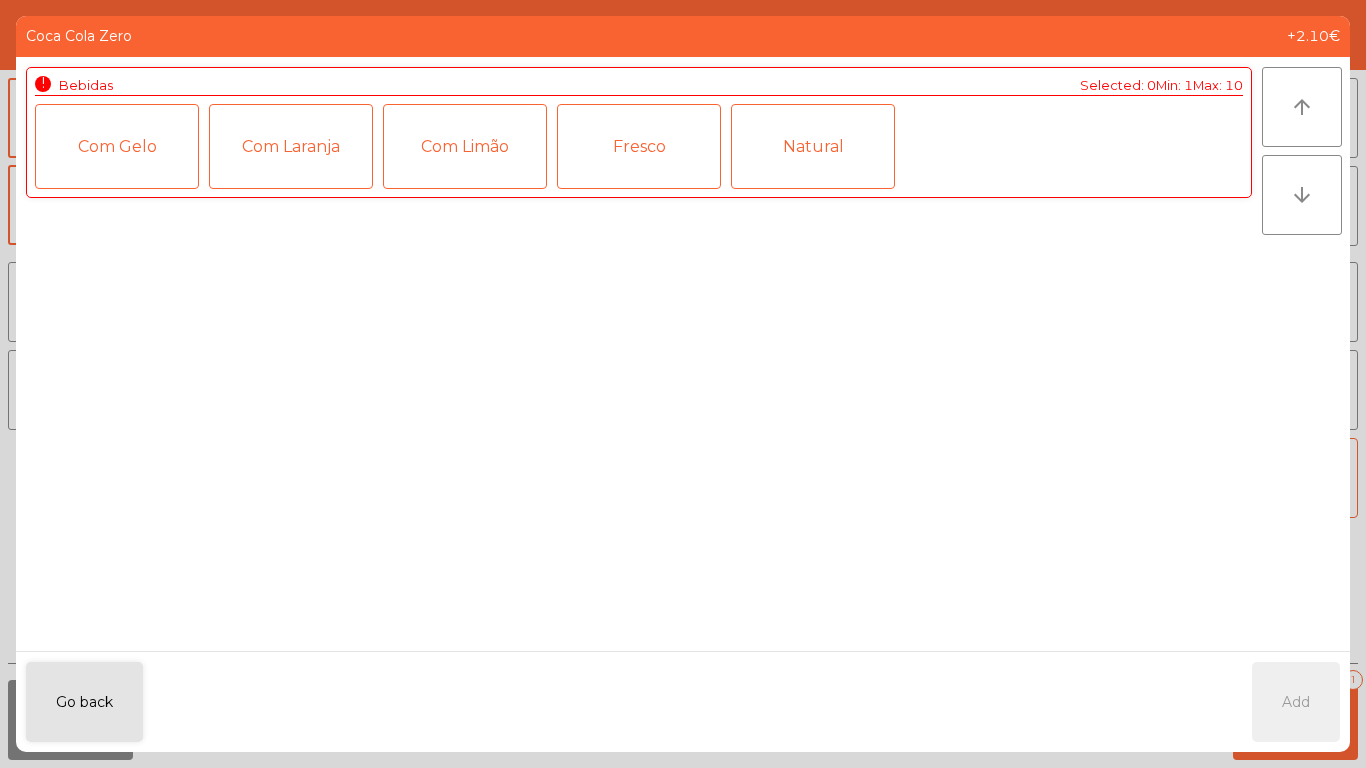 click on "Fresco" 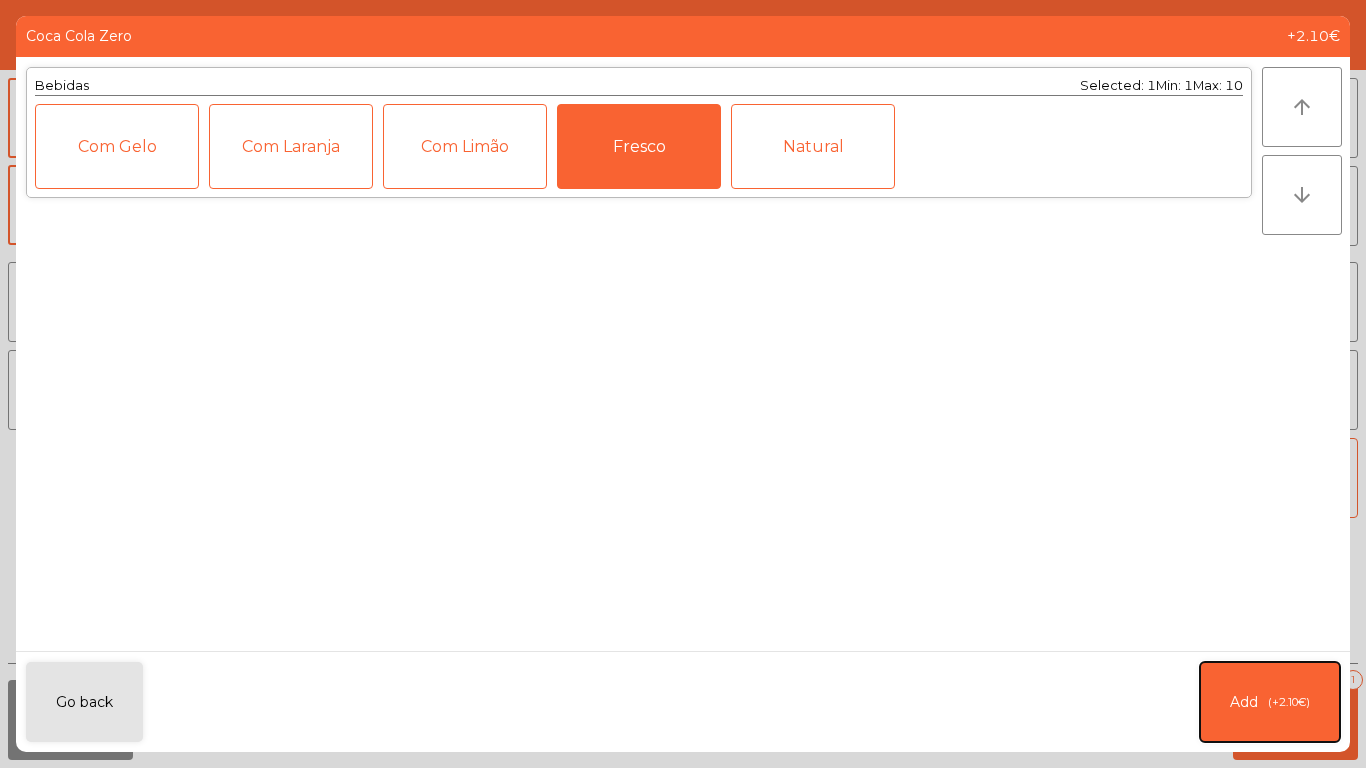 click on "Add   (+2.10€)" 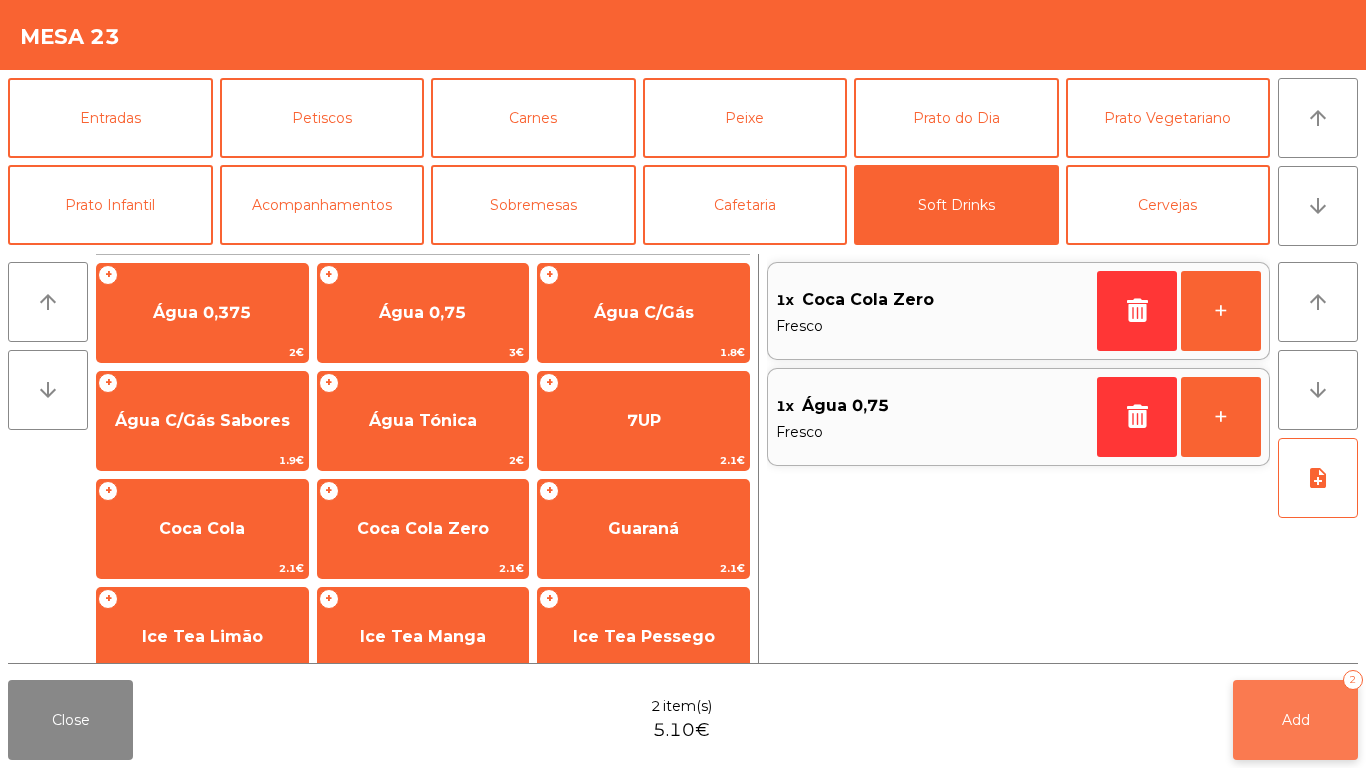 click on "Add" 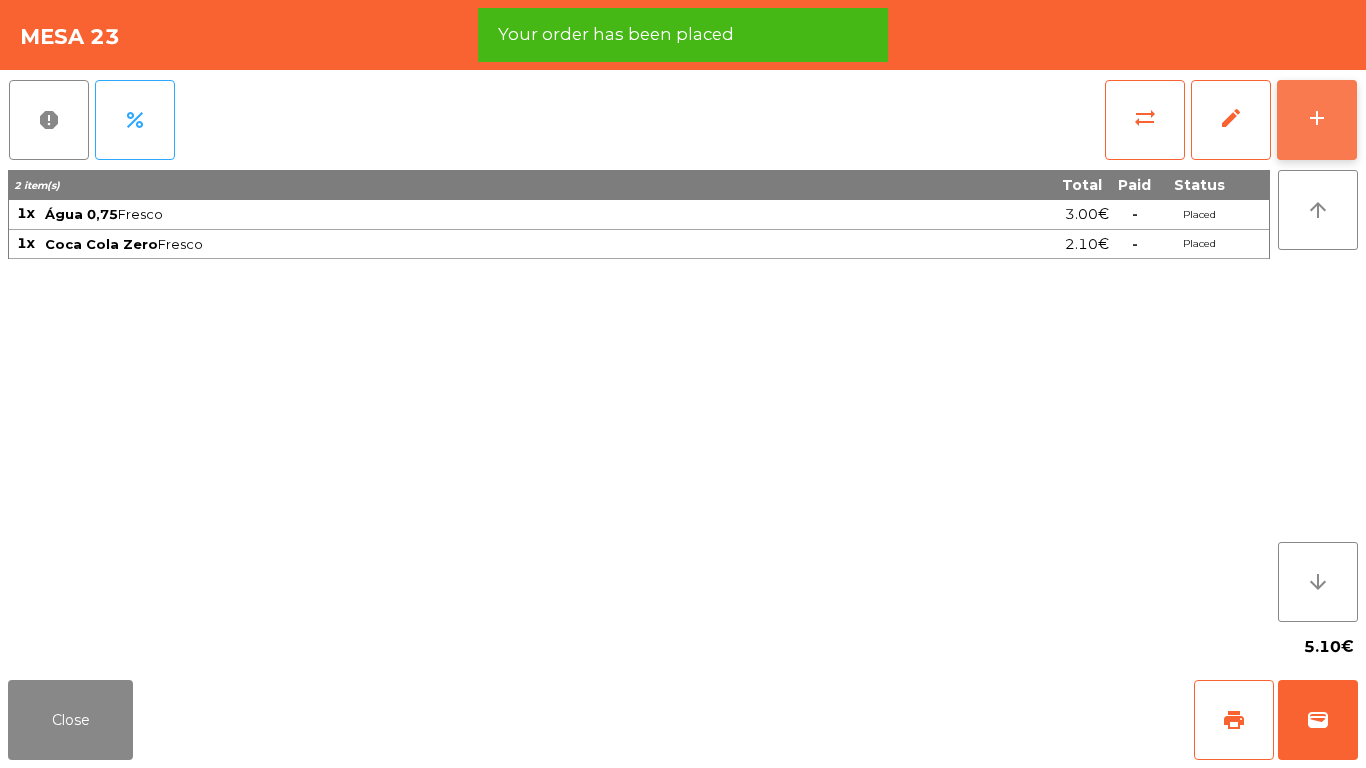 click on "add" 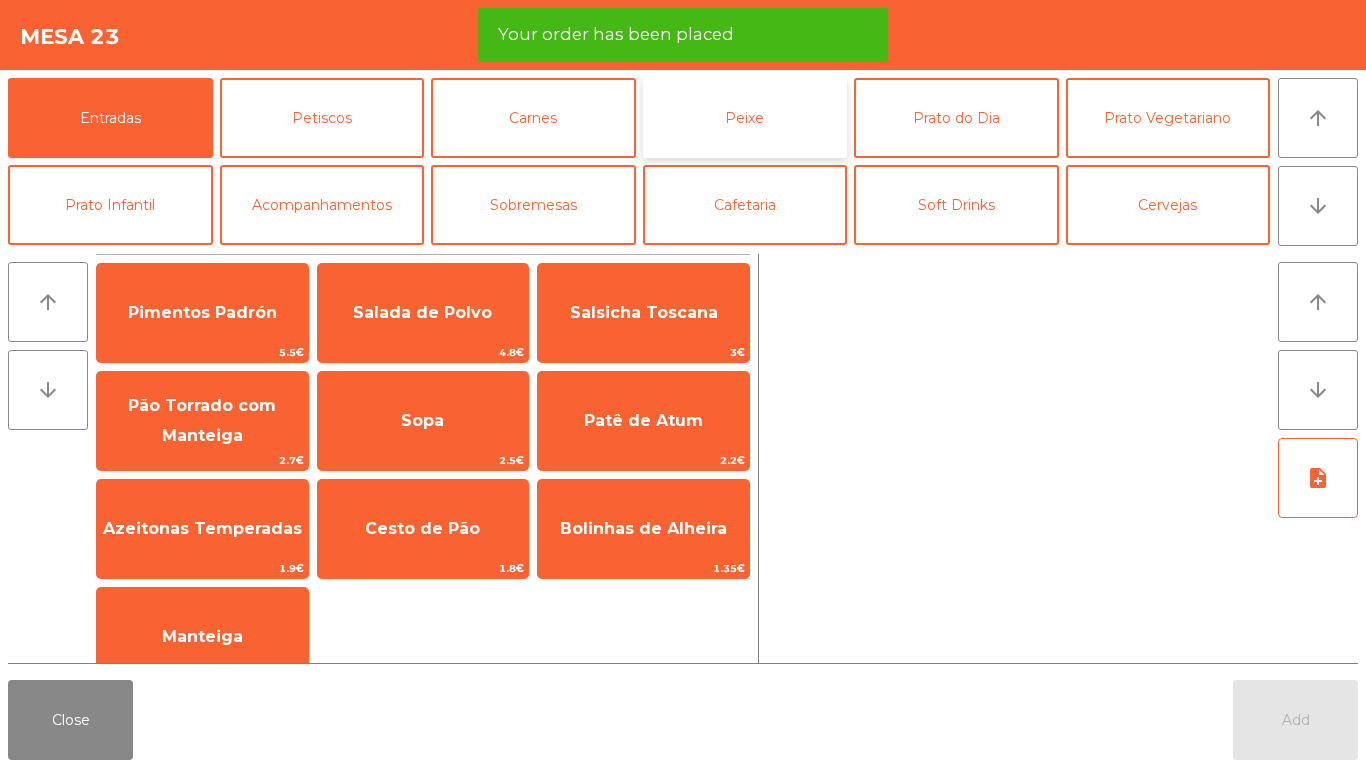 click on "Peixe" 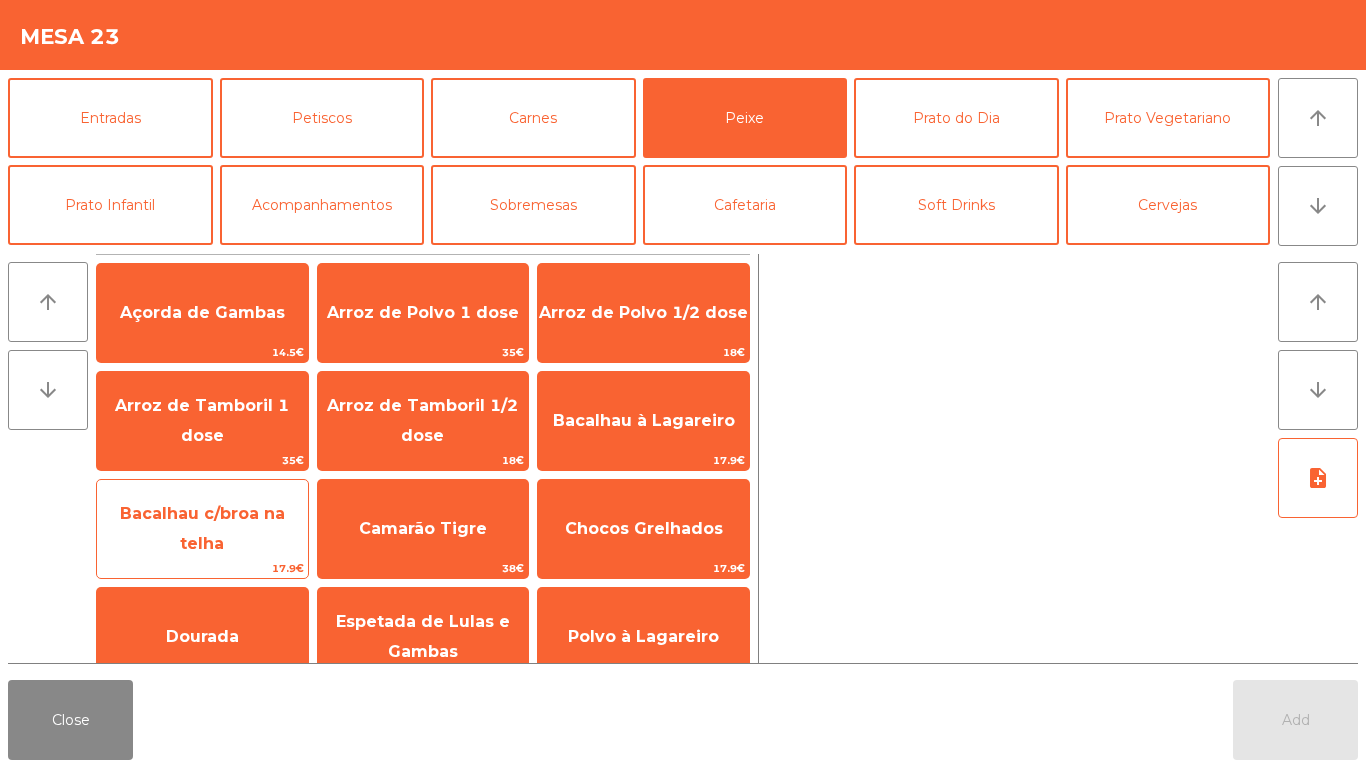 click on "Bacalhau c/broa na telha" 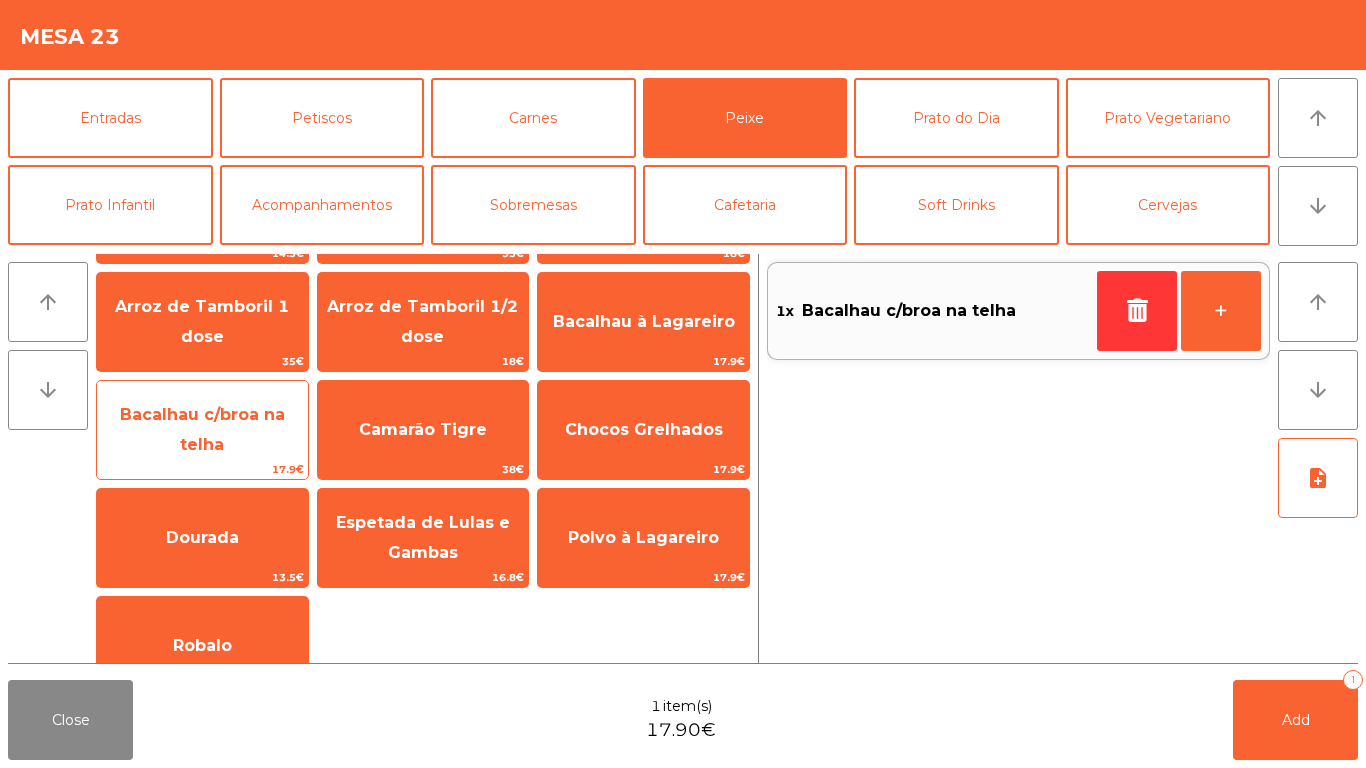 scroll, scrollTop: 140, scrollLeft: 0, axis: vertical 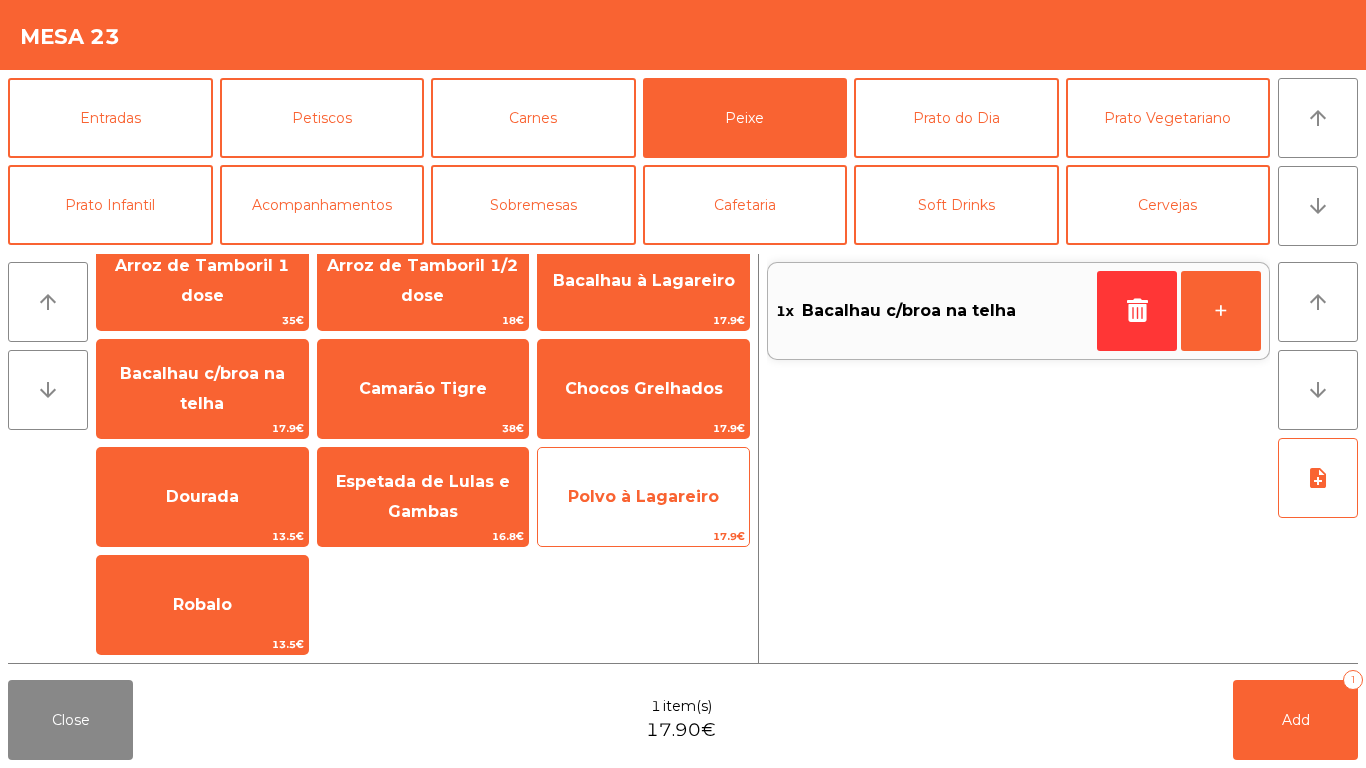 click on "Polvo à Lagareiro" 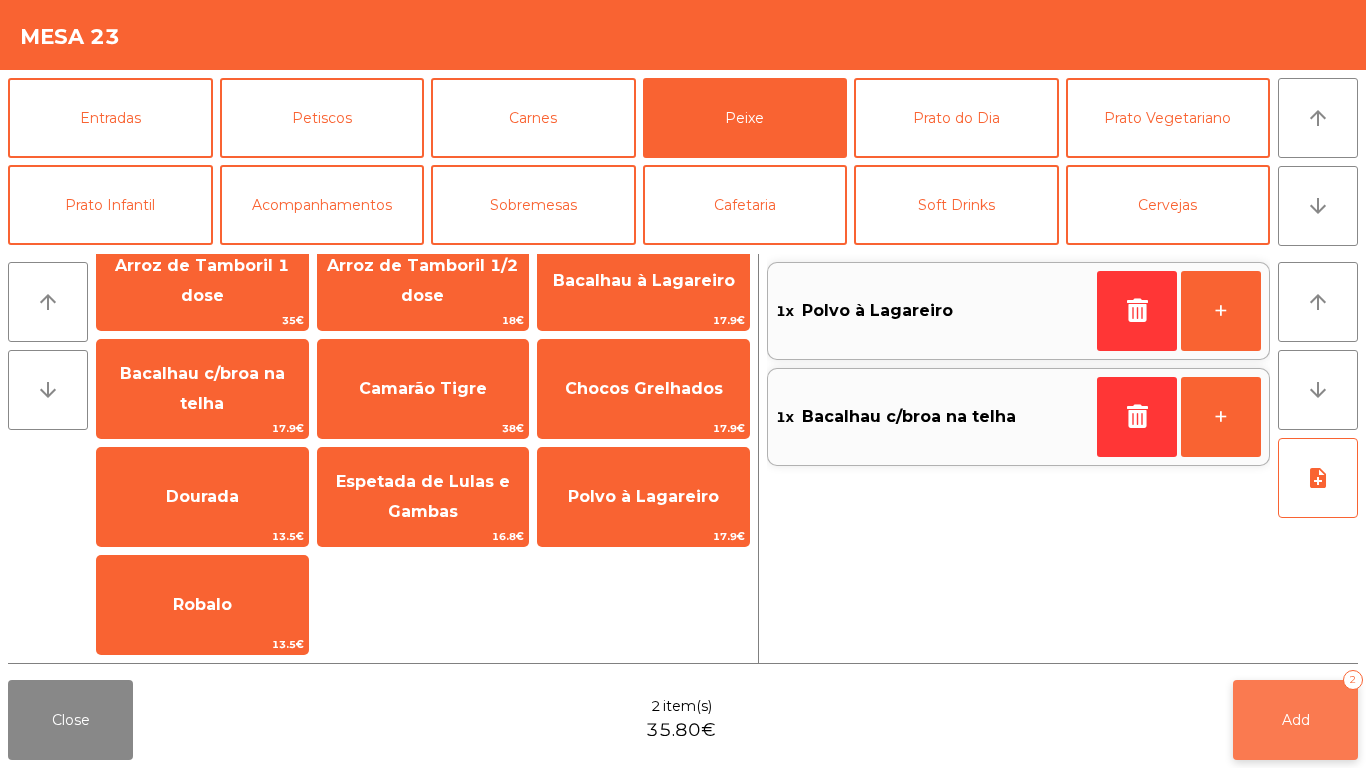click on "Add   2" 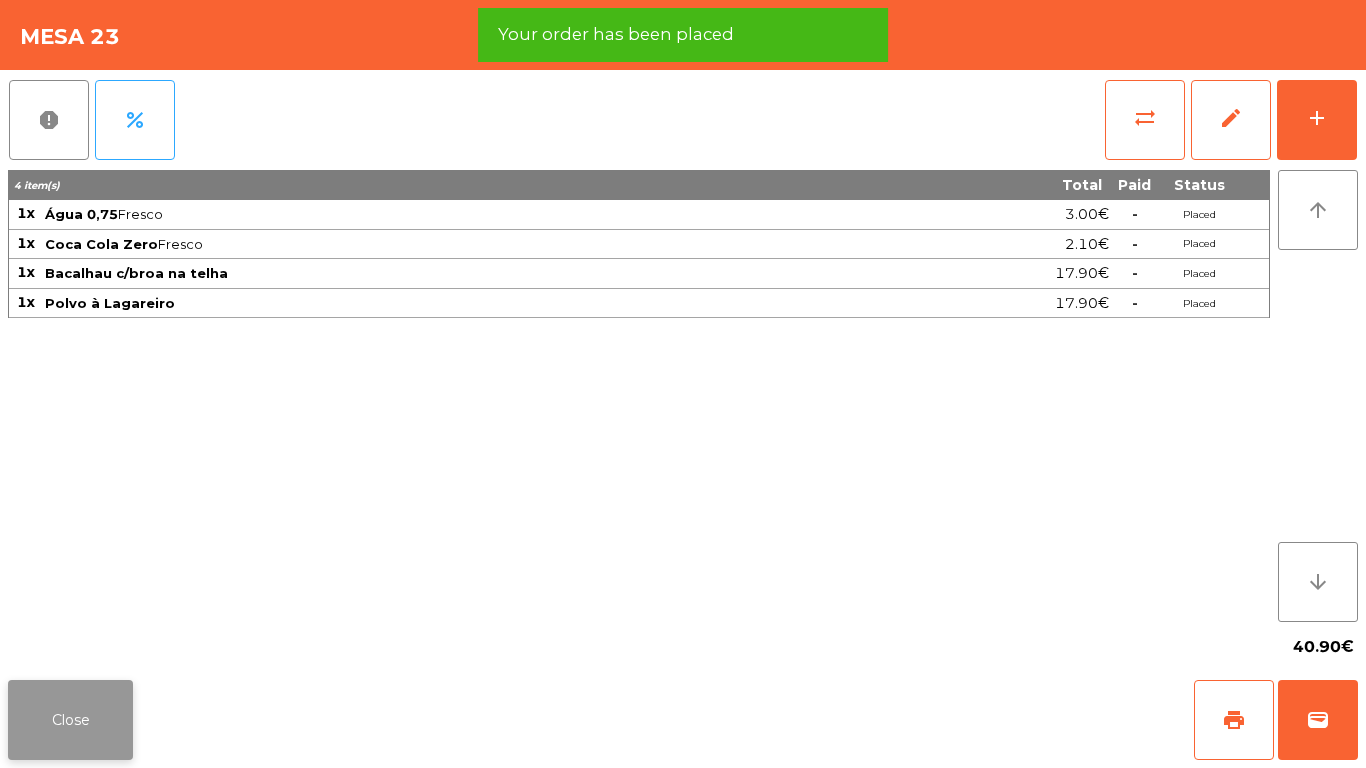 click on "Close" 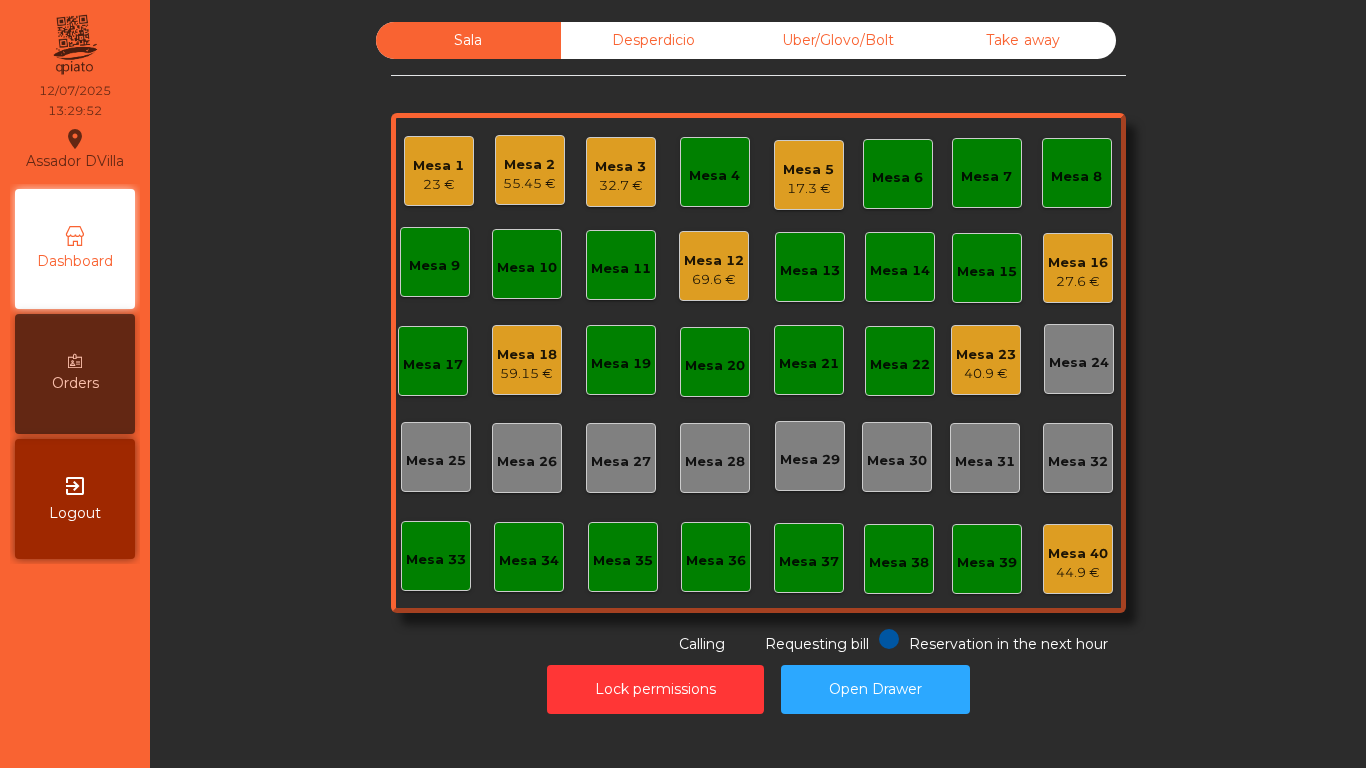 click on "Mesa 3" 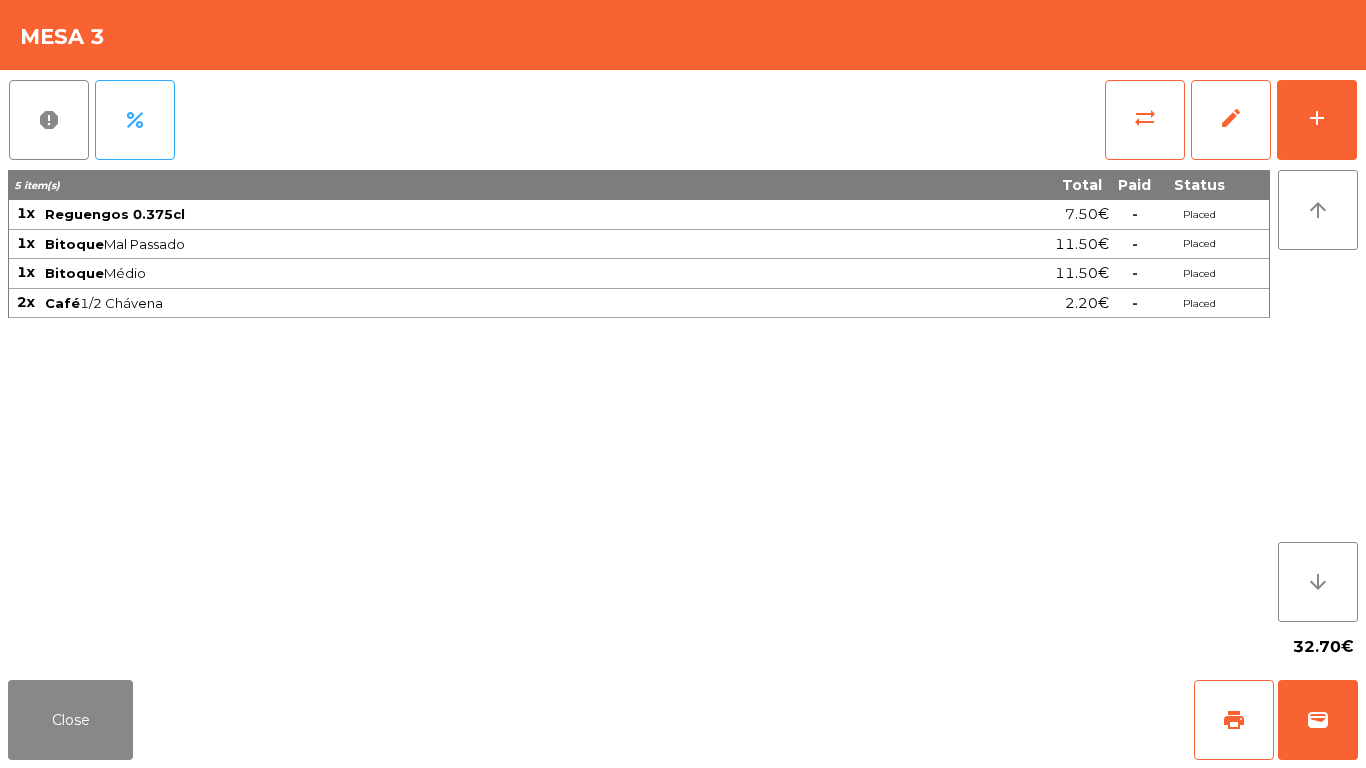 click on "32.70€" 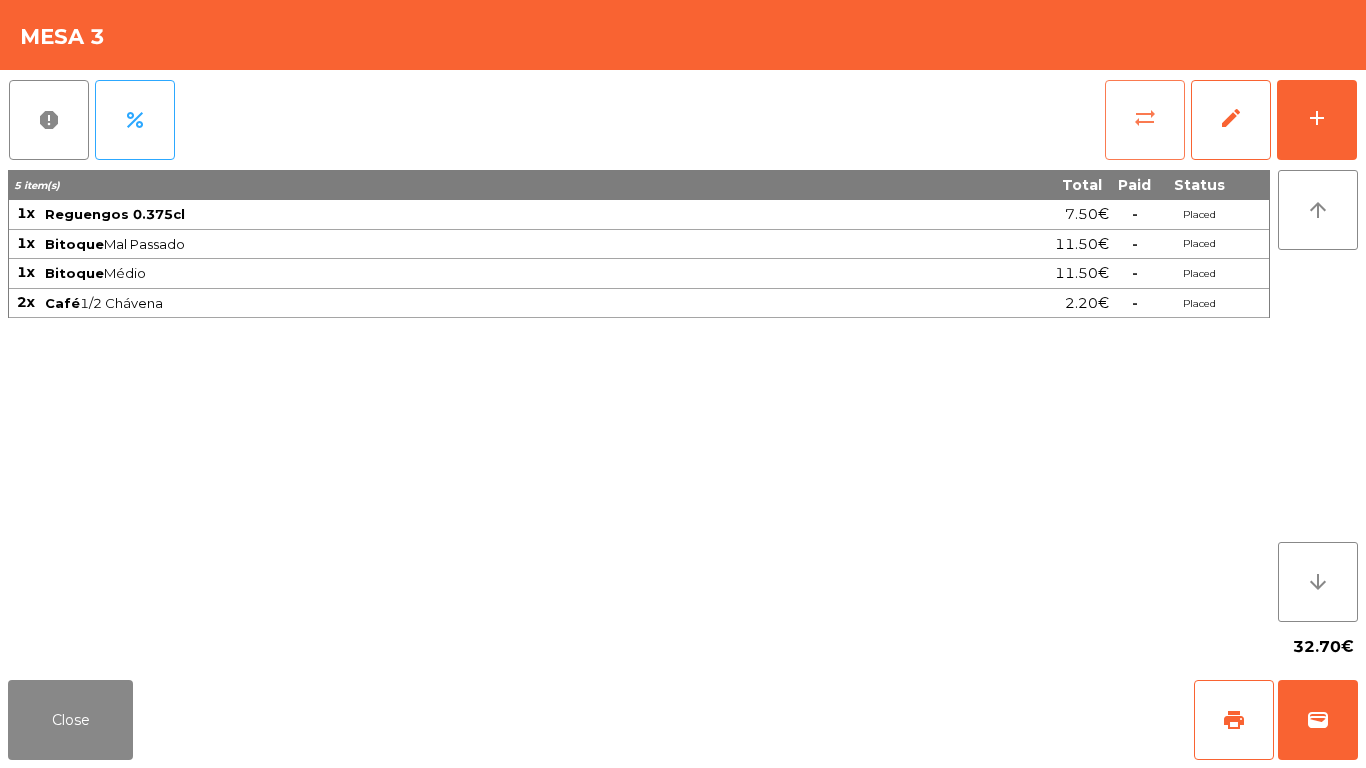 click on "sync_alt" 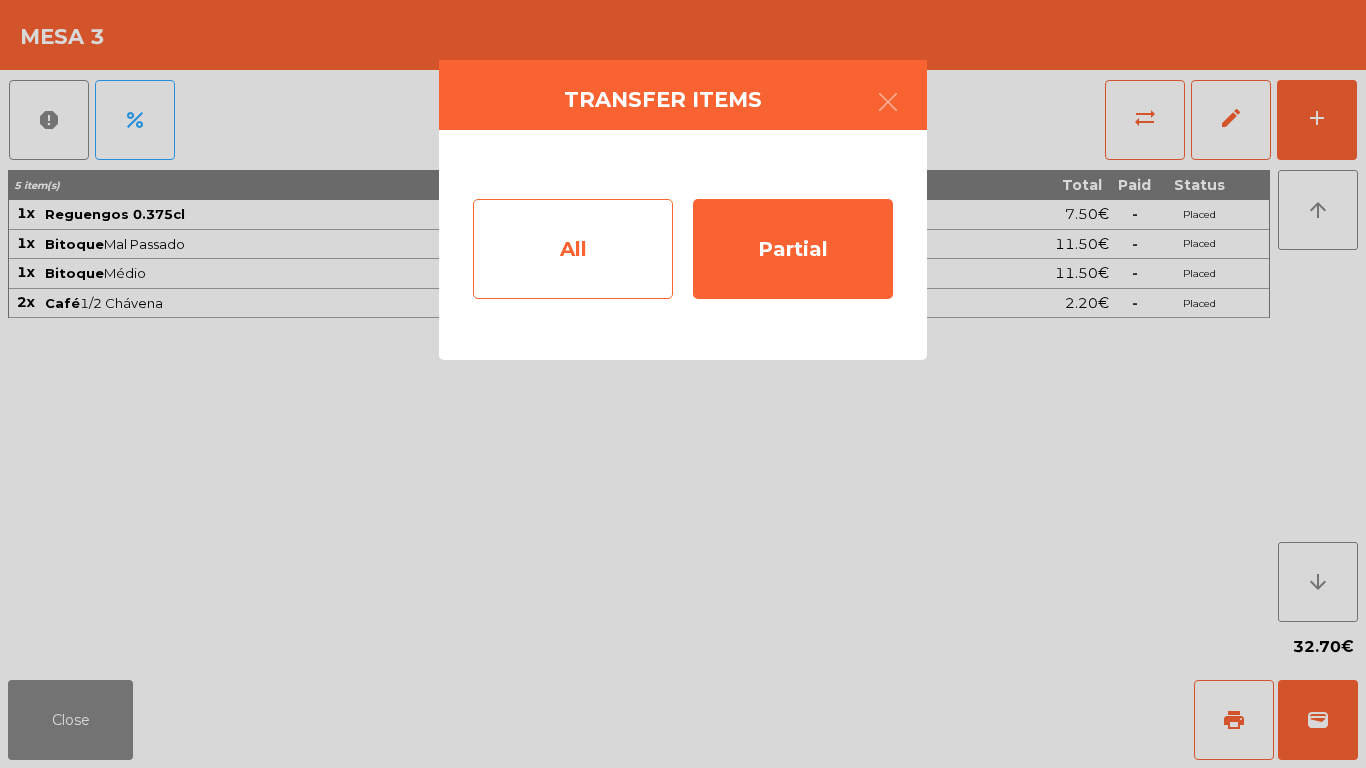 click on "All" 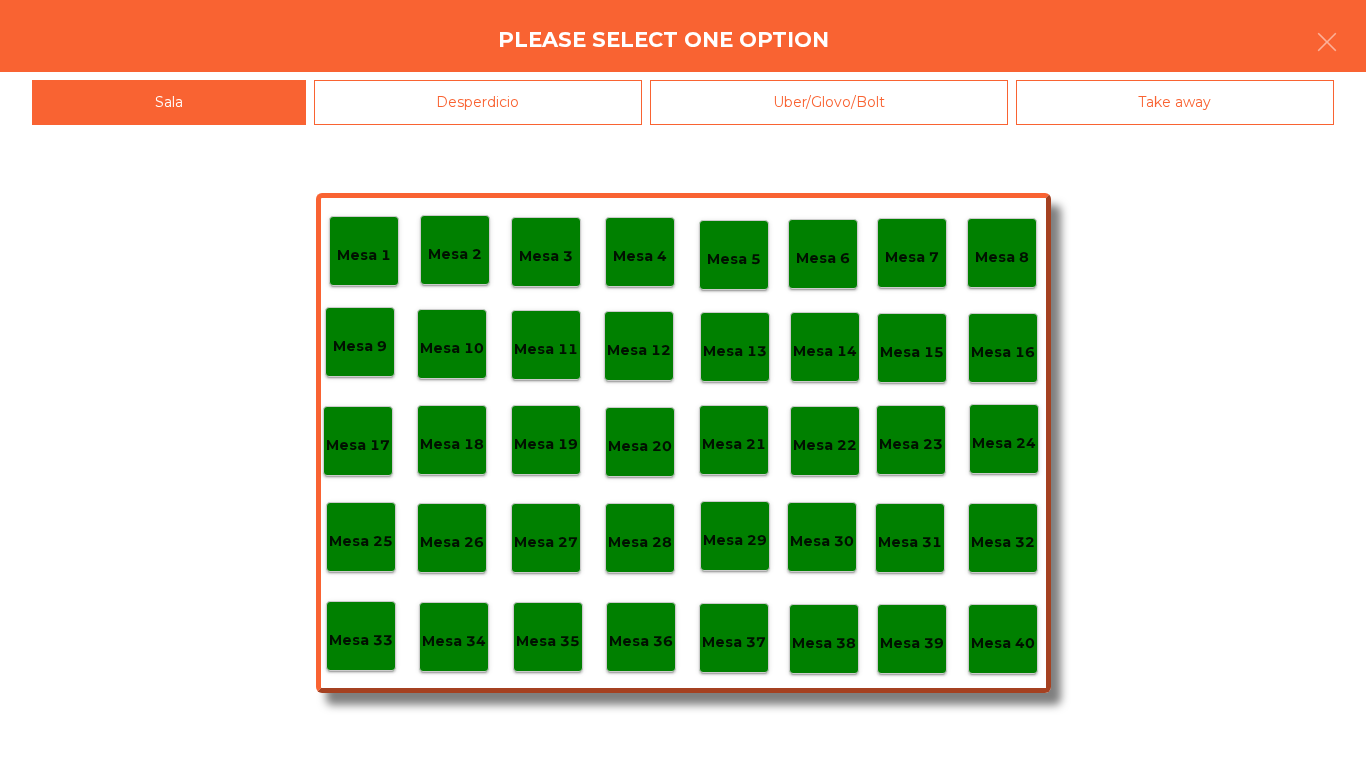 click on "Mesa 40" 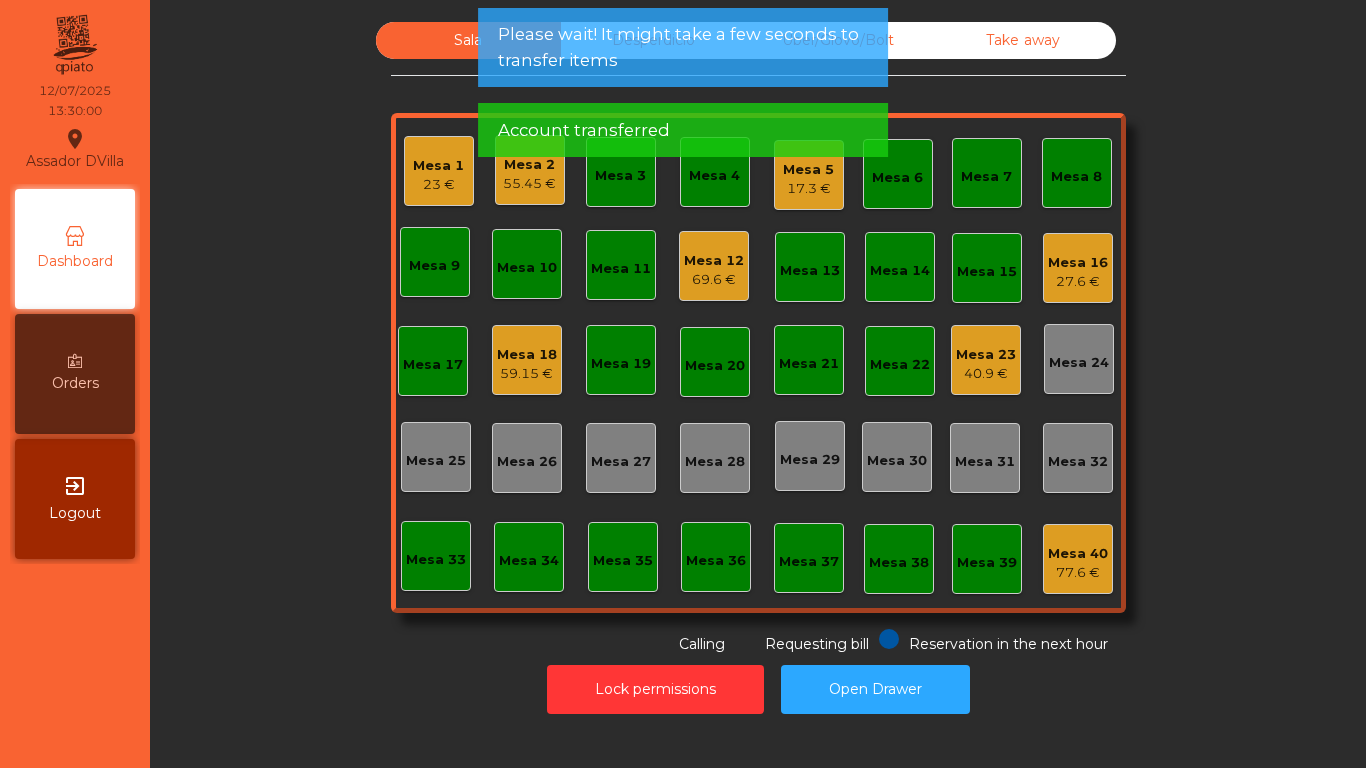 click on "Mesa 3" 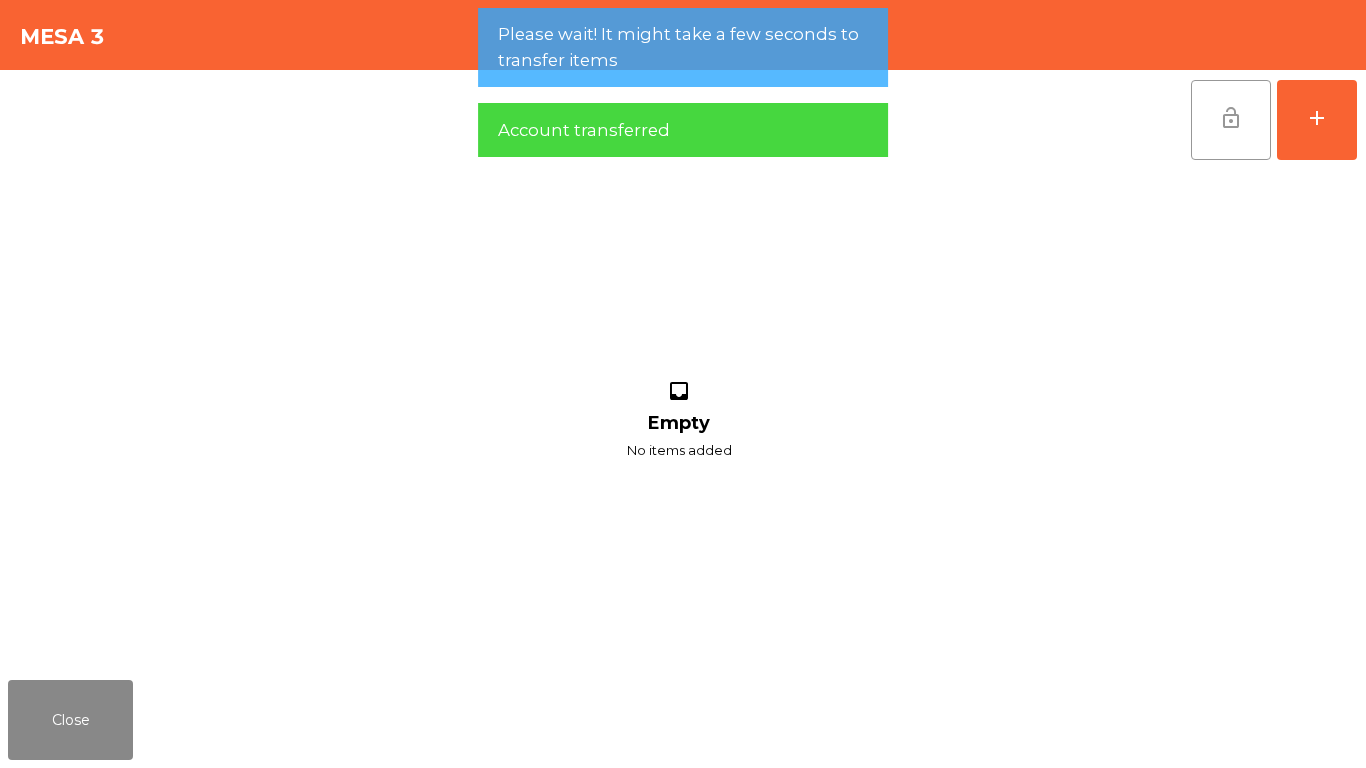 click on "lock_open" 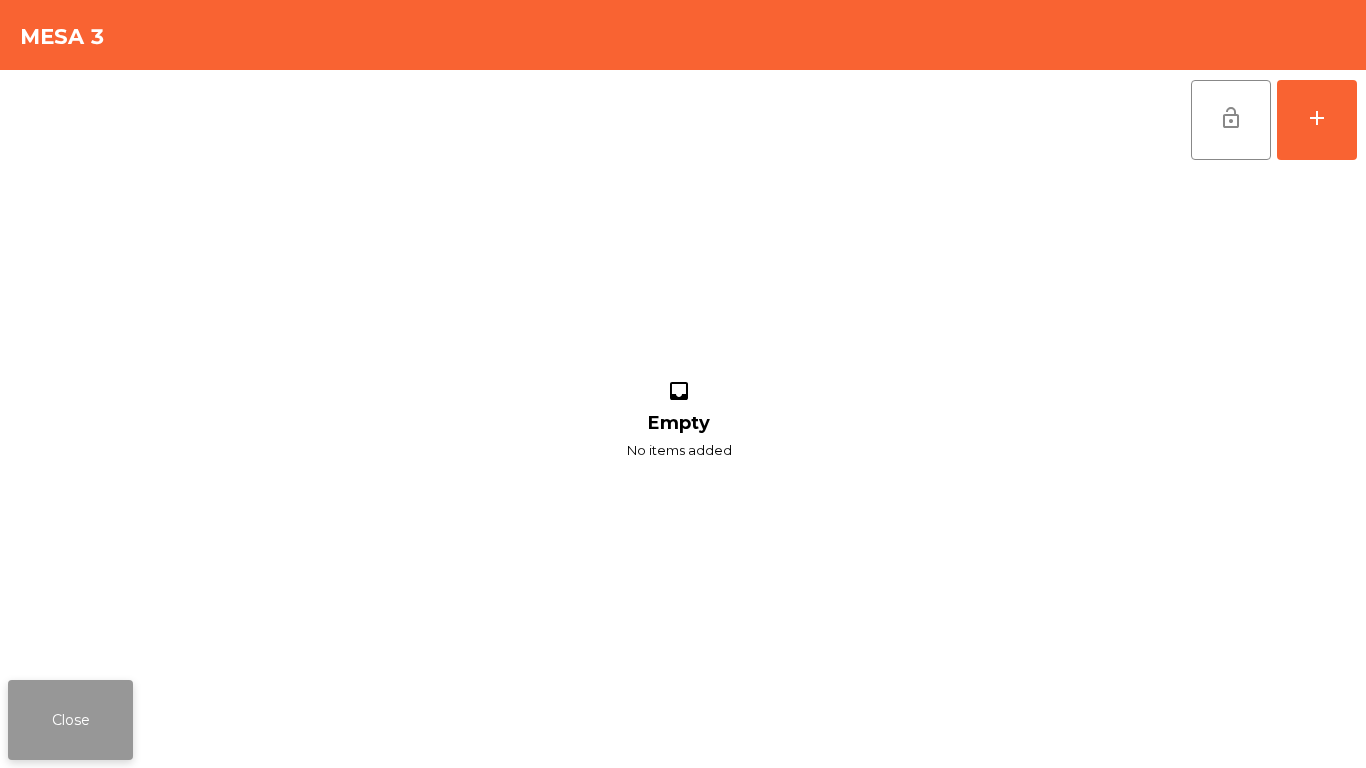 click on "Close" 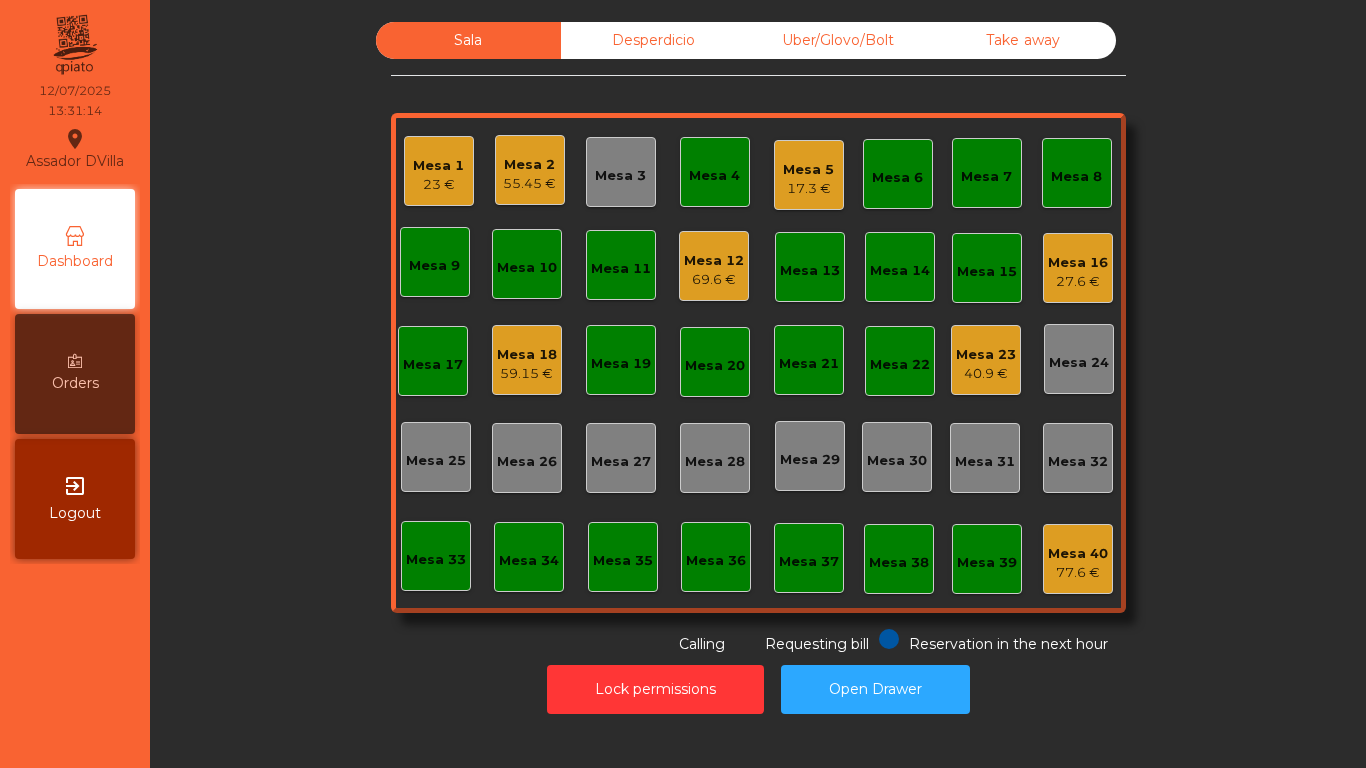 click on "Mesa 18" 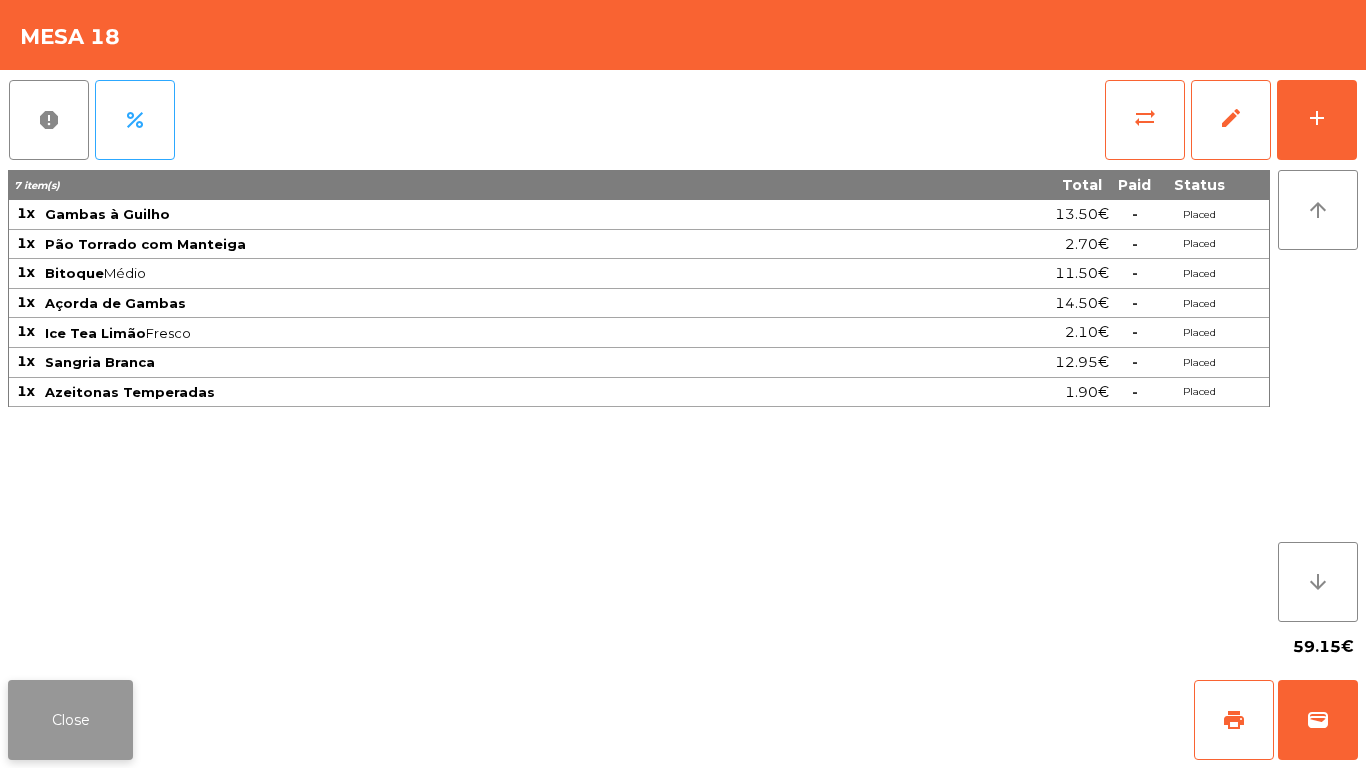 click on "Close" 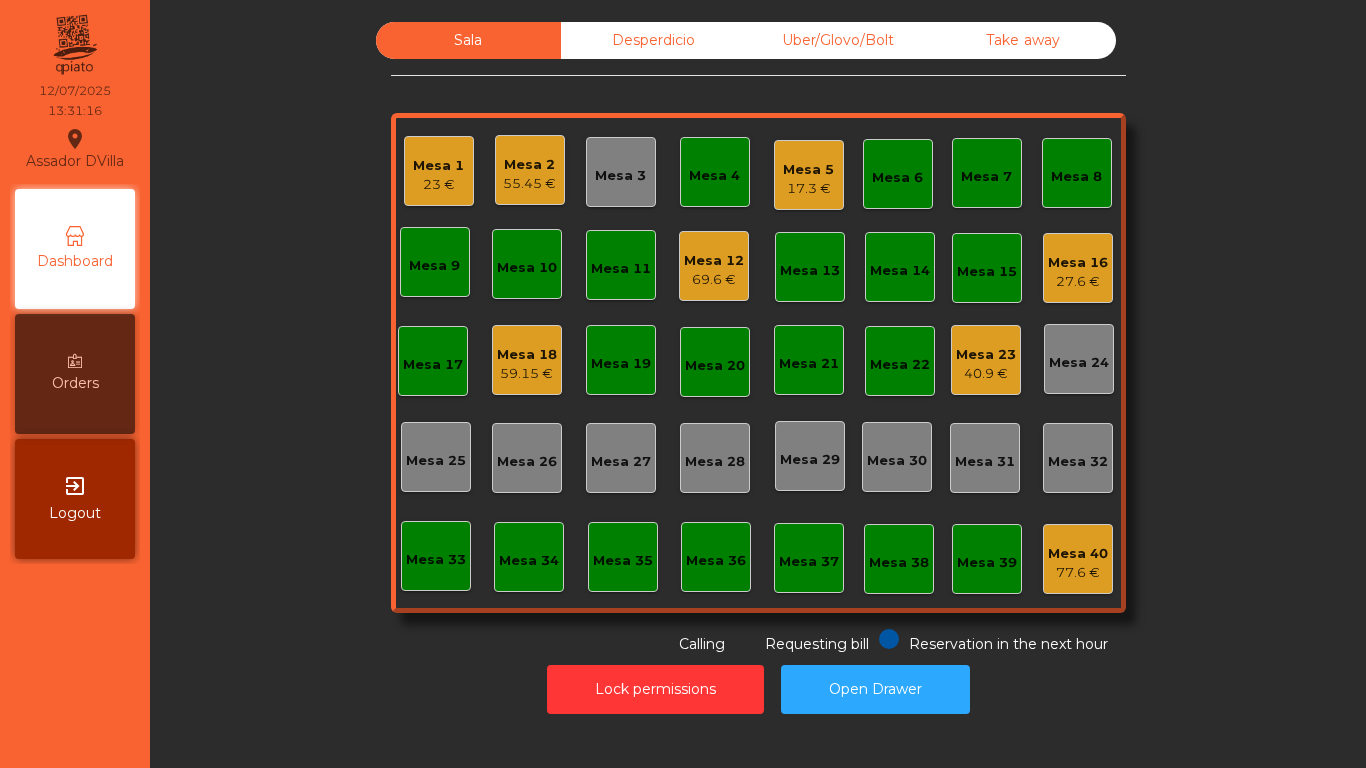 click on "Sala   Desperdicio   Uber/Glovo/Bolt   Take away   Mesa 1   23 €   Mesa 2   55.45 €   Mesa 3   Mesa 4   Mesa 5   17.3 €   Mesa 6   Mesa 7   Mesa 8   Mesa 9   Mesa 10   Mesa 11   Mesa 12   69.6 €   Mesa 13   Mesa 14   Mesa 15   Mesa 16   27.6 €   Mesa 17   Mesa 18   59.15 €   Mesa 19   Mesa 20   Mesa 21   Mesa 22   Mesa 23   40.9 €   Mesa 24   Mesa 25   Mesa 26   Mesa 27   Mesa 28   Mesa 29   Mesa 30   Mesa 31   Mesa 32   Mesa 33   Mesa 34   Mesa 35   Mesa 36   Mesa 37   Mesa 38   Mesa 39   Mesa 40   77.6 €  Reservation in the next hour Requesting bill Calling" 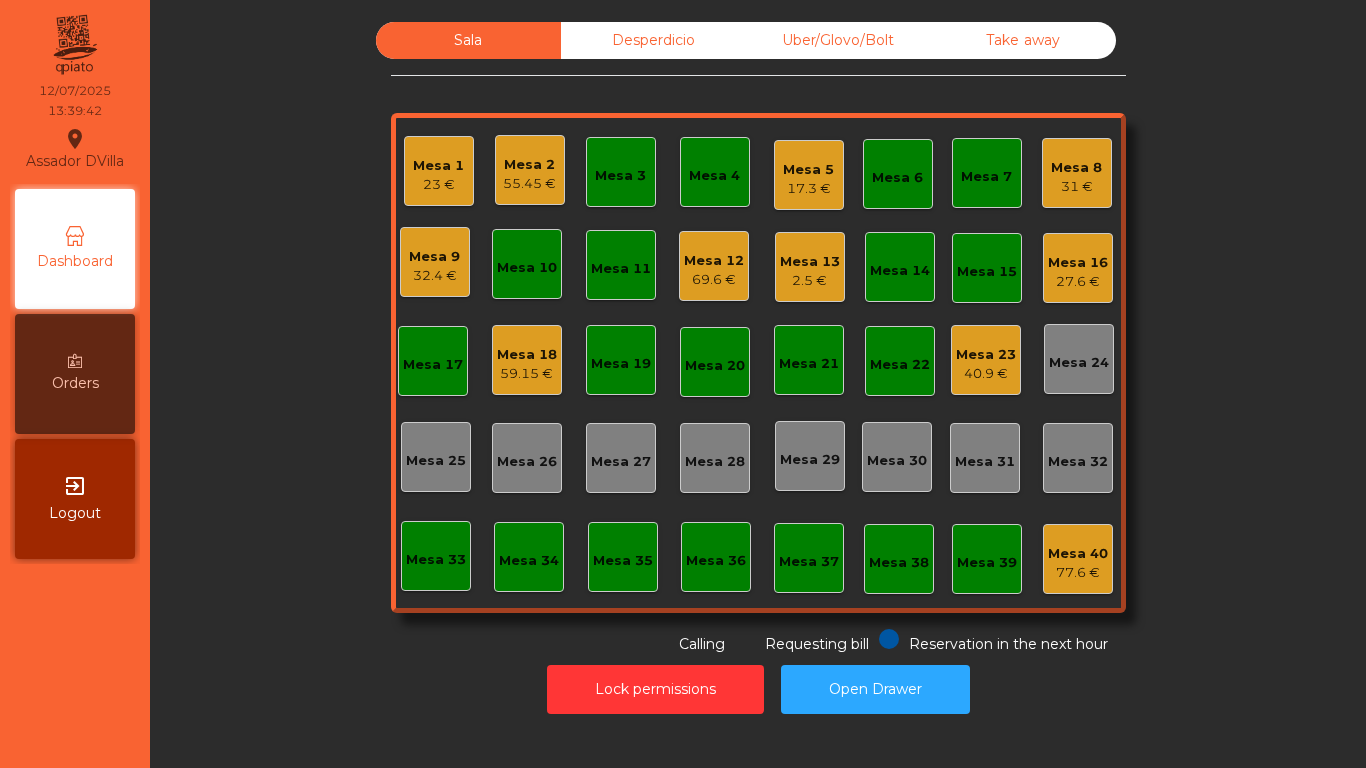 click on "Mesa 12   69.6 €" 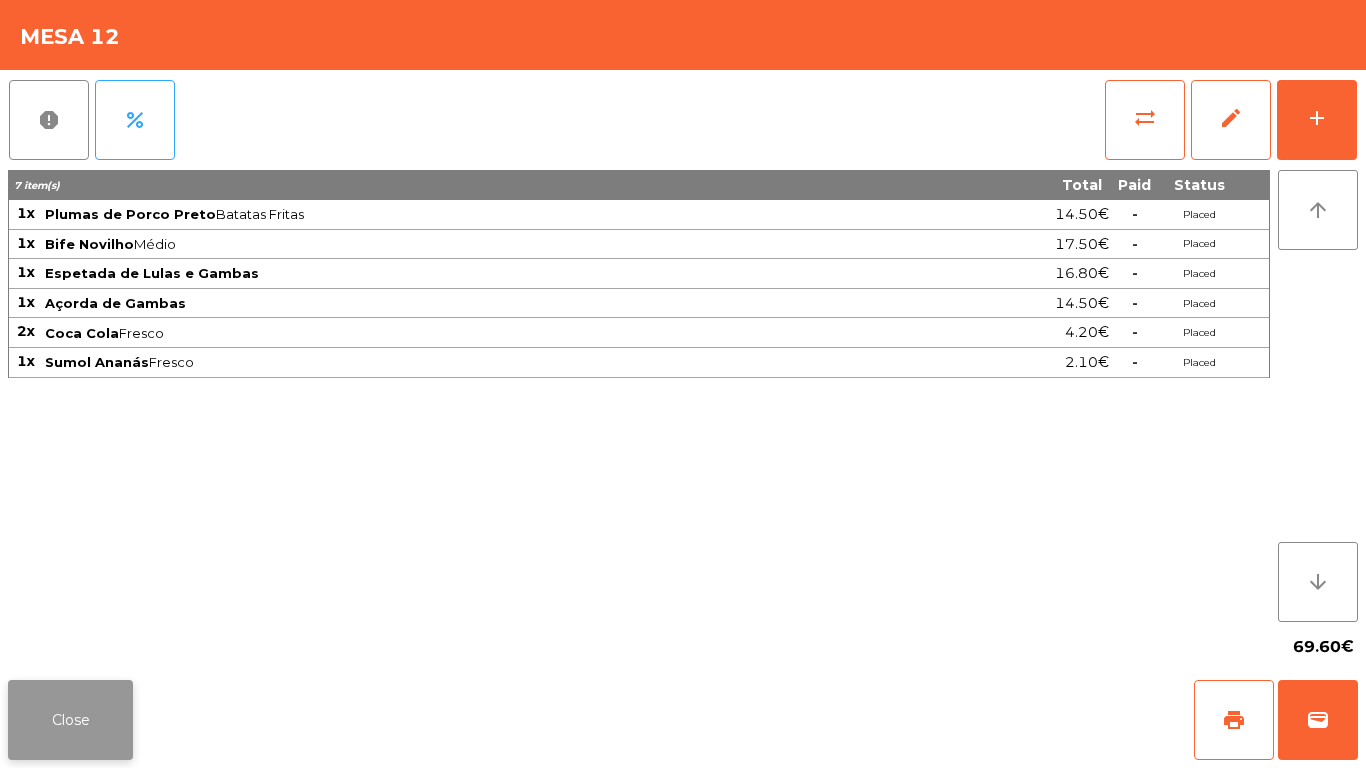 click on "Close" 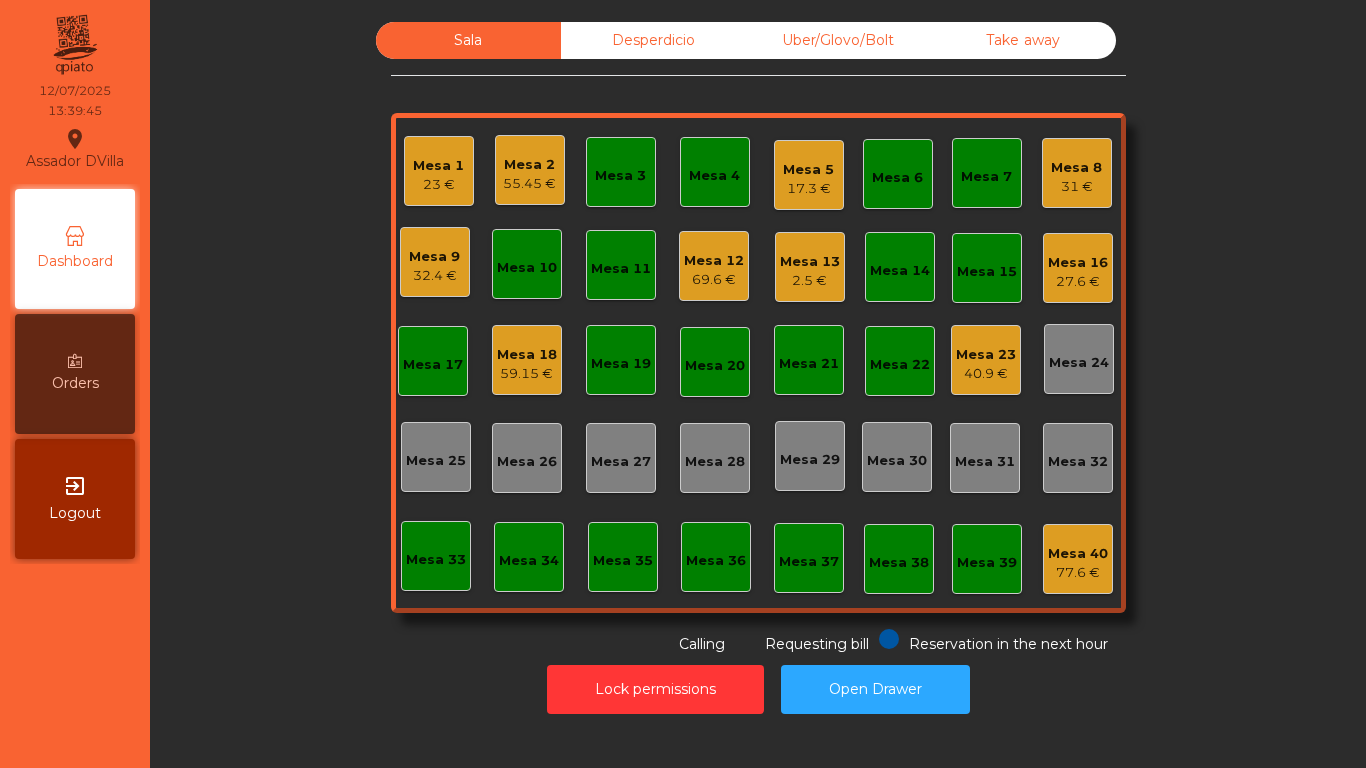 click on "Mesa 9   32.4 €" 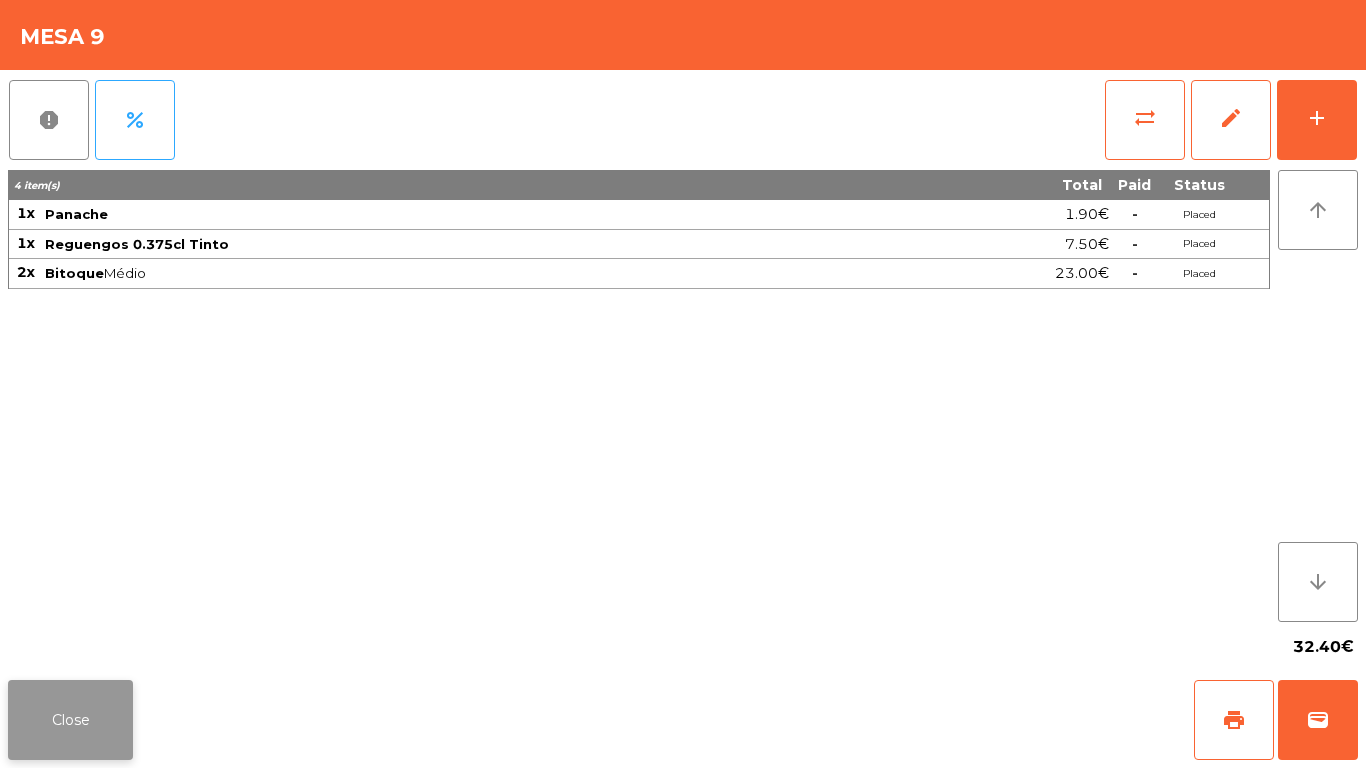 click on "Close" 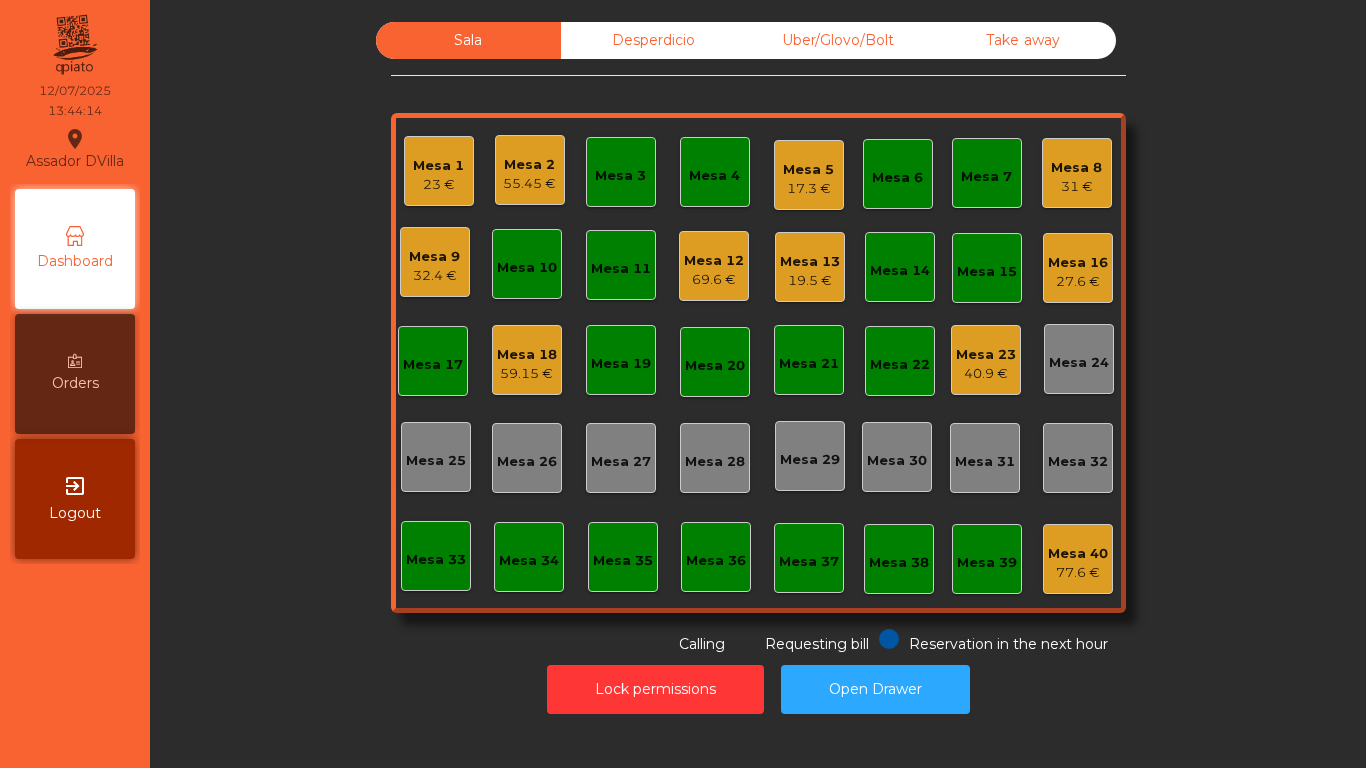click on "Mesa 20" 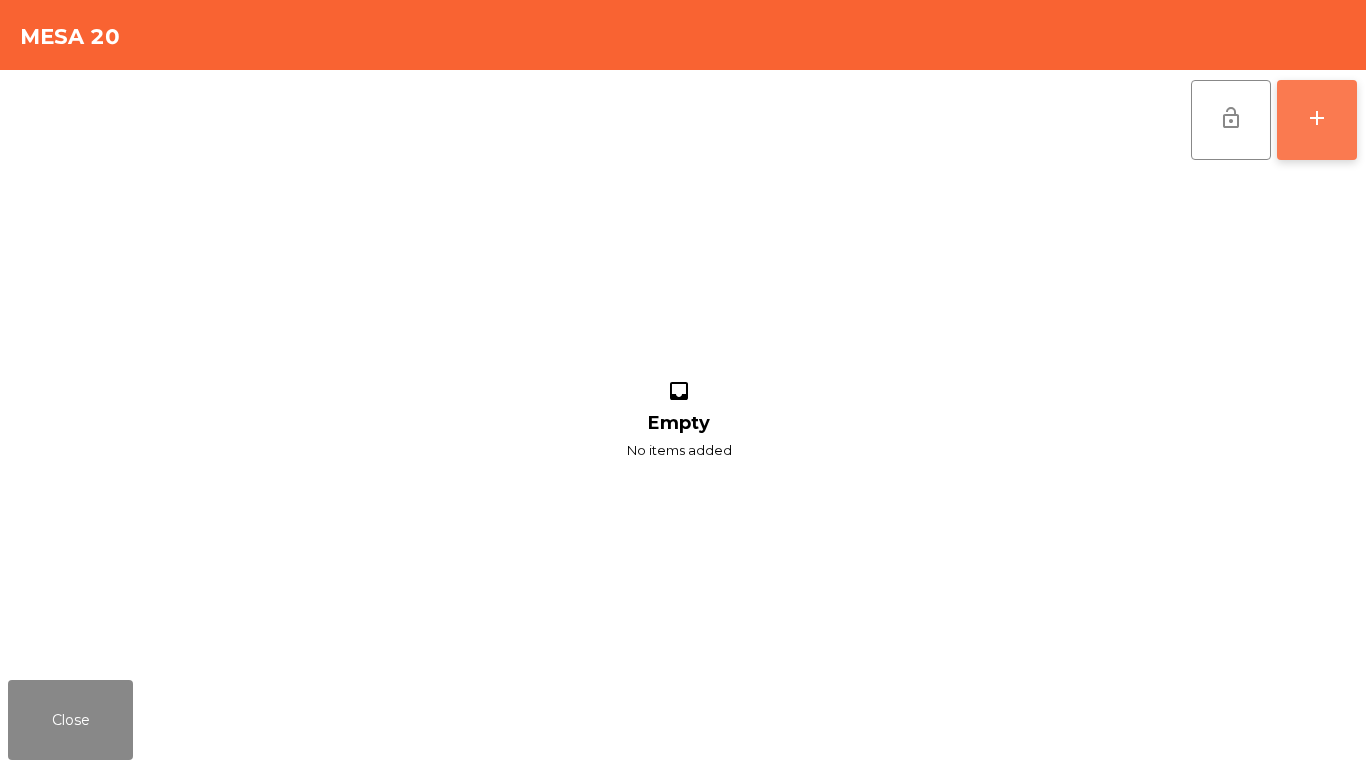 click on "add" 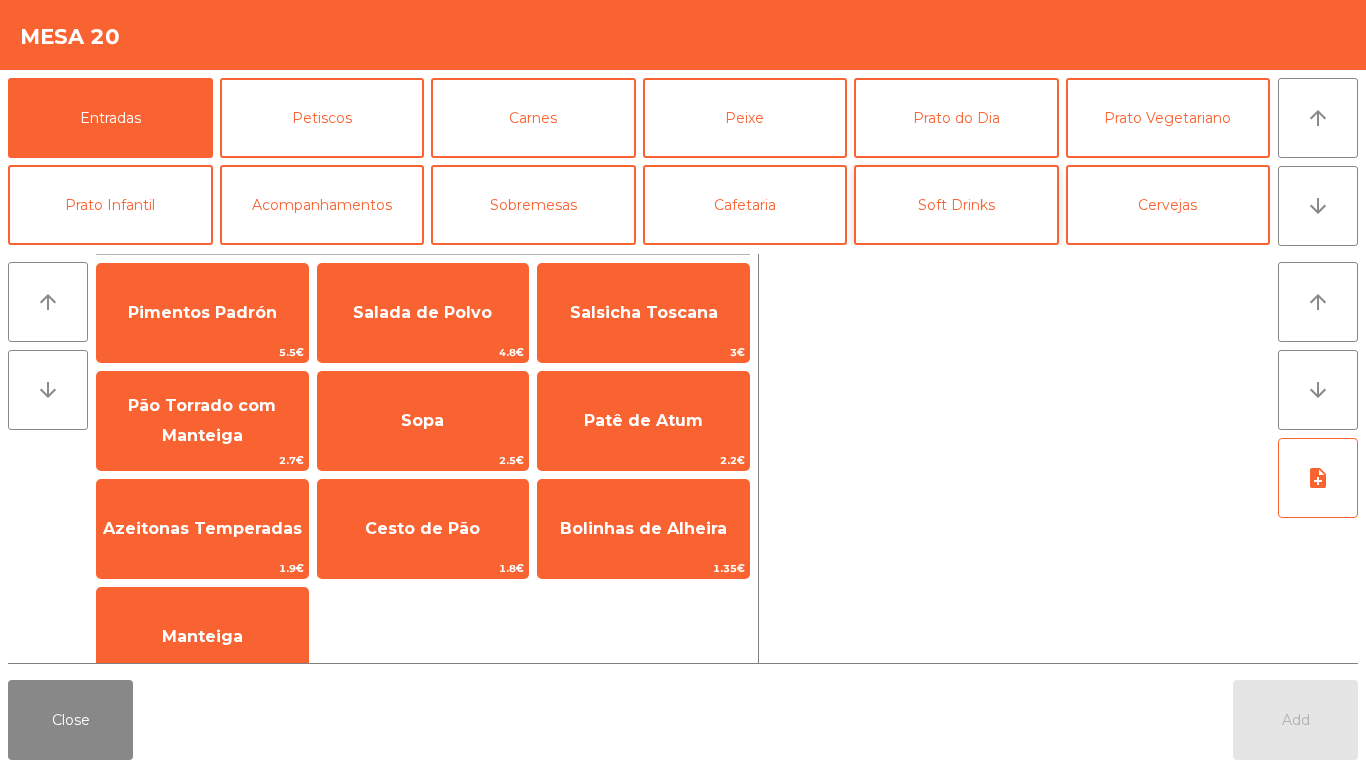 click on "Soft Drinks" 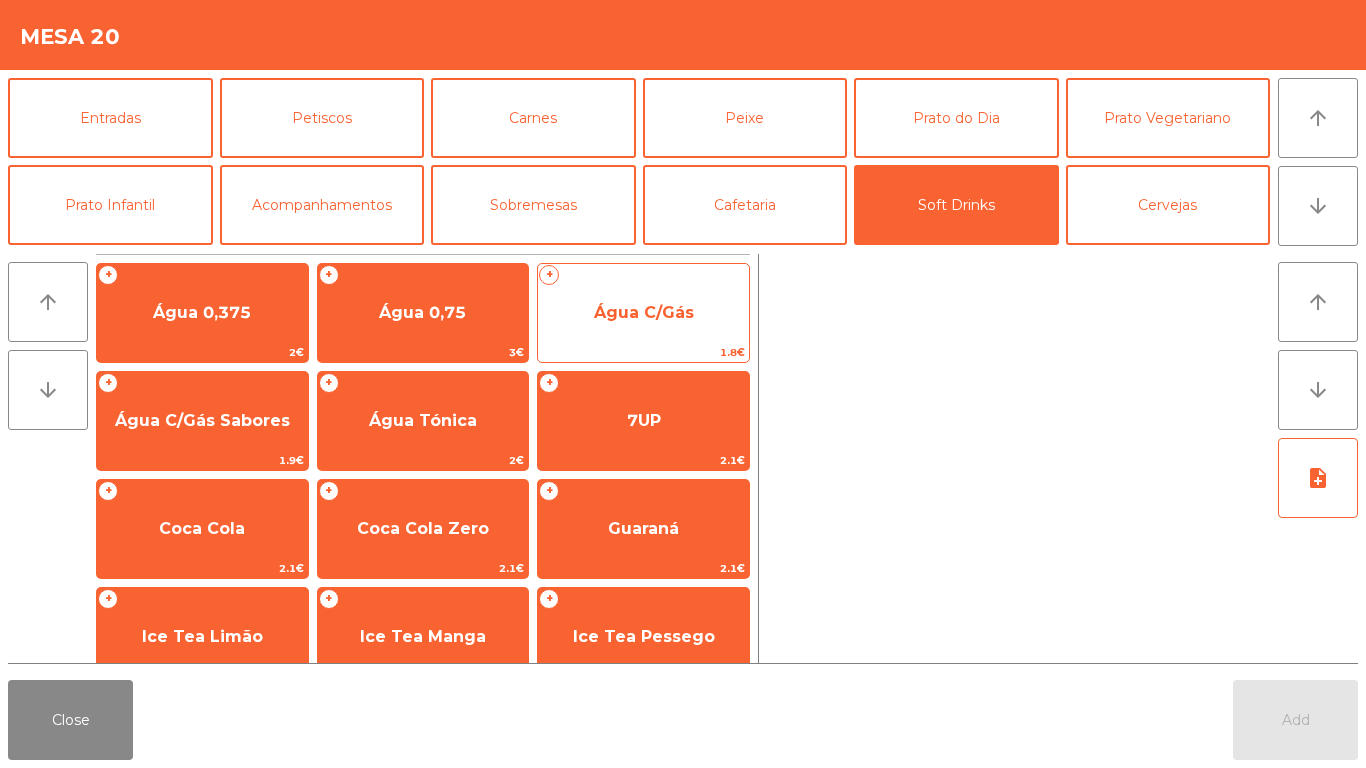 click on "Água C/Gás" 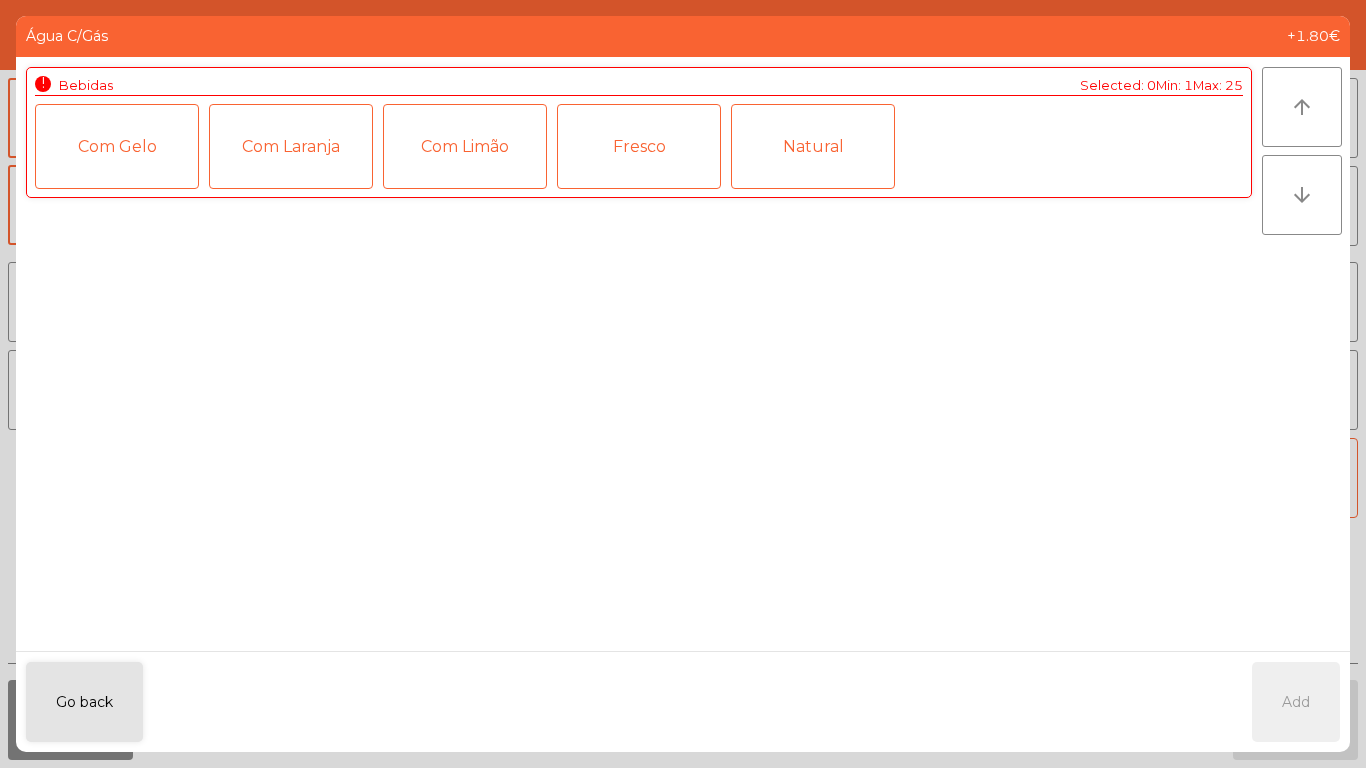 click on "Fresco" 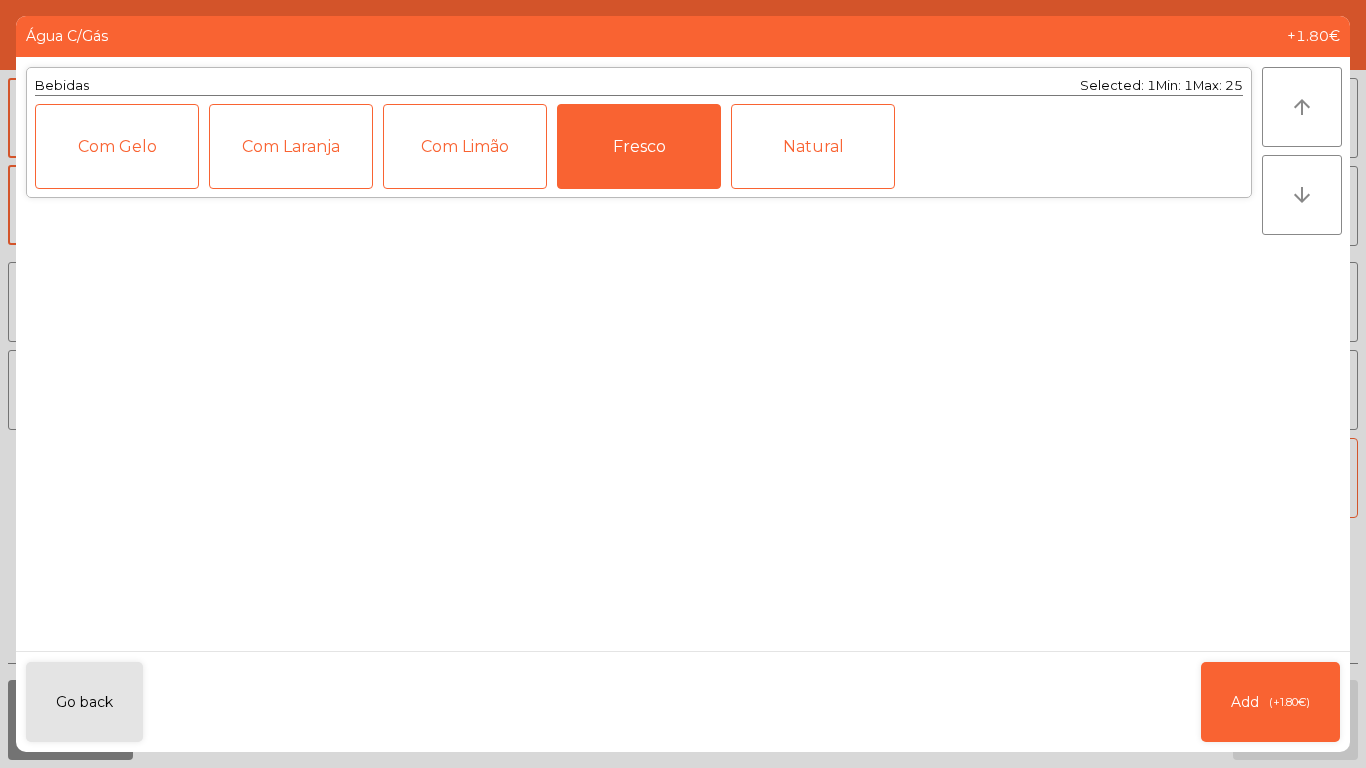 click on "Add   (+1.80€)" 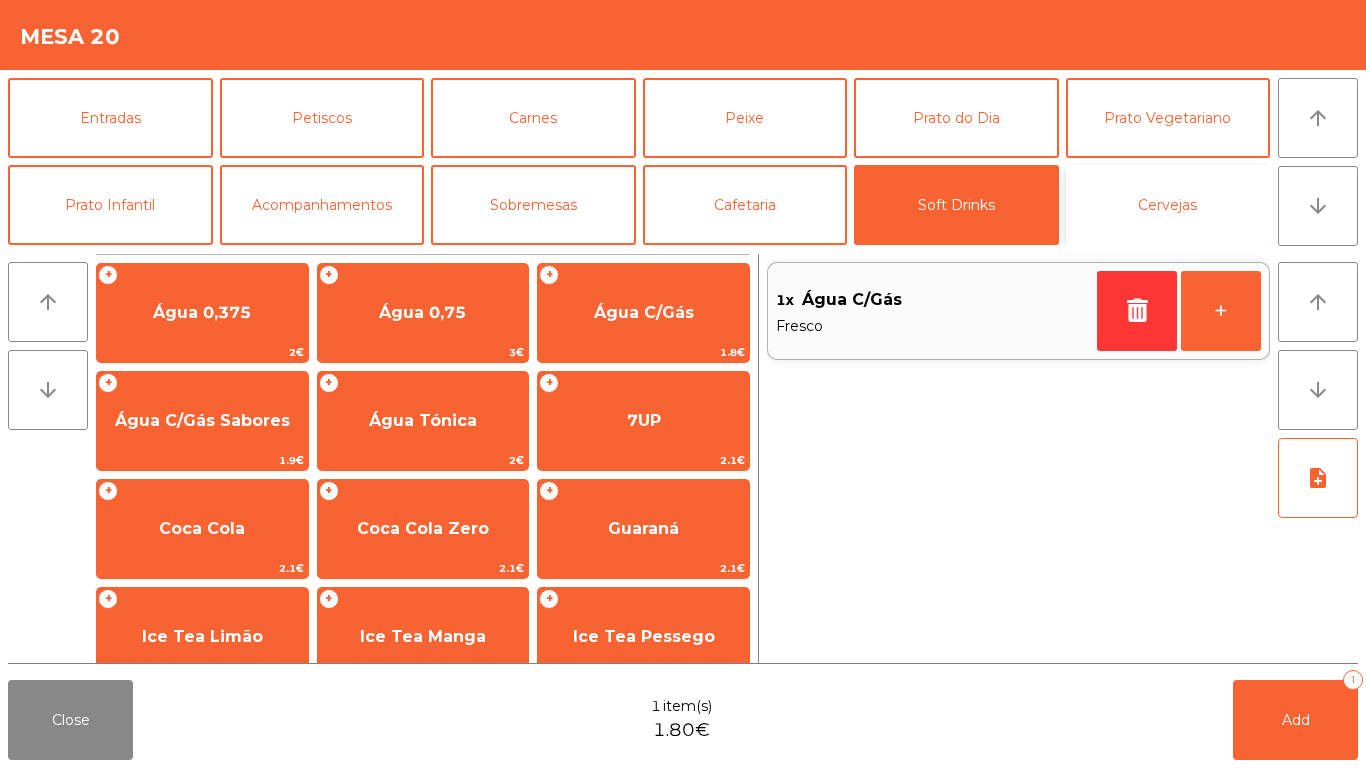 click on "Cervejas" 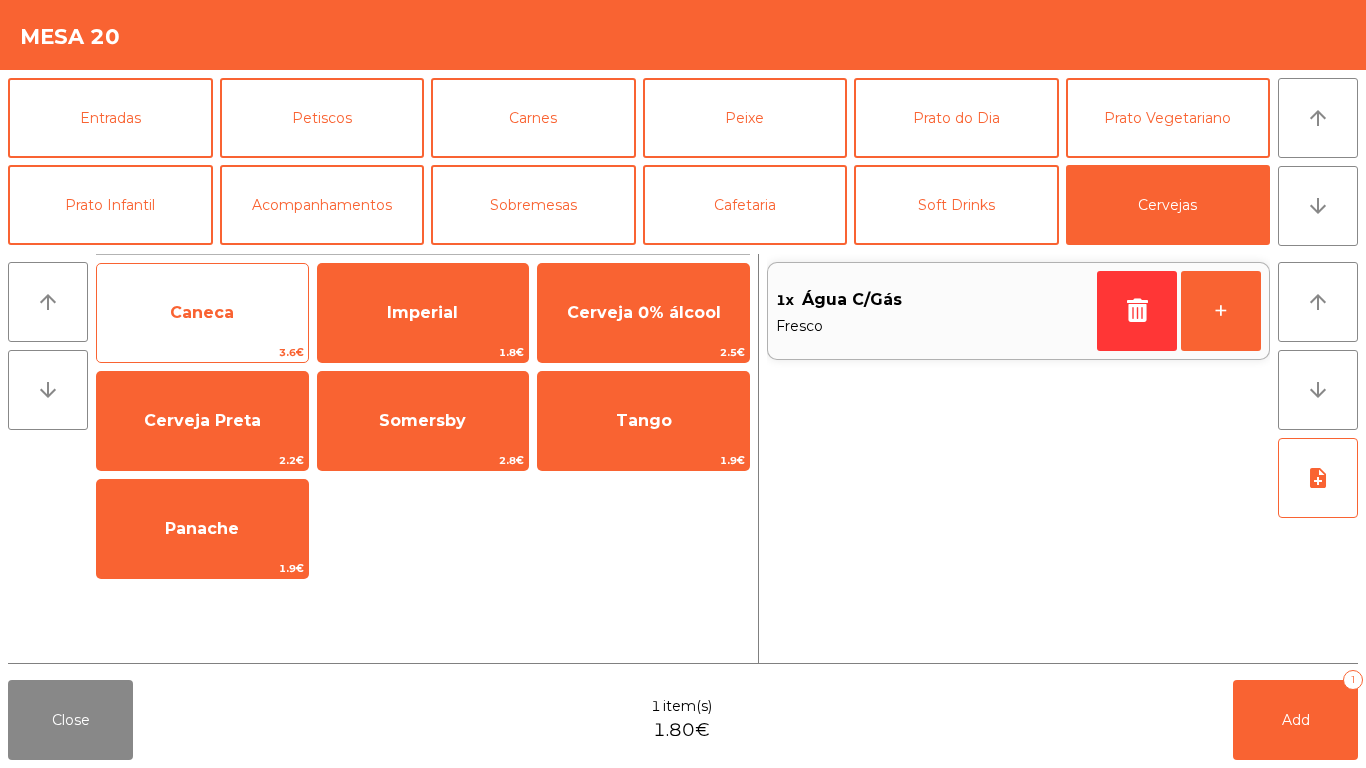 click on "Caneca" 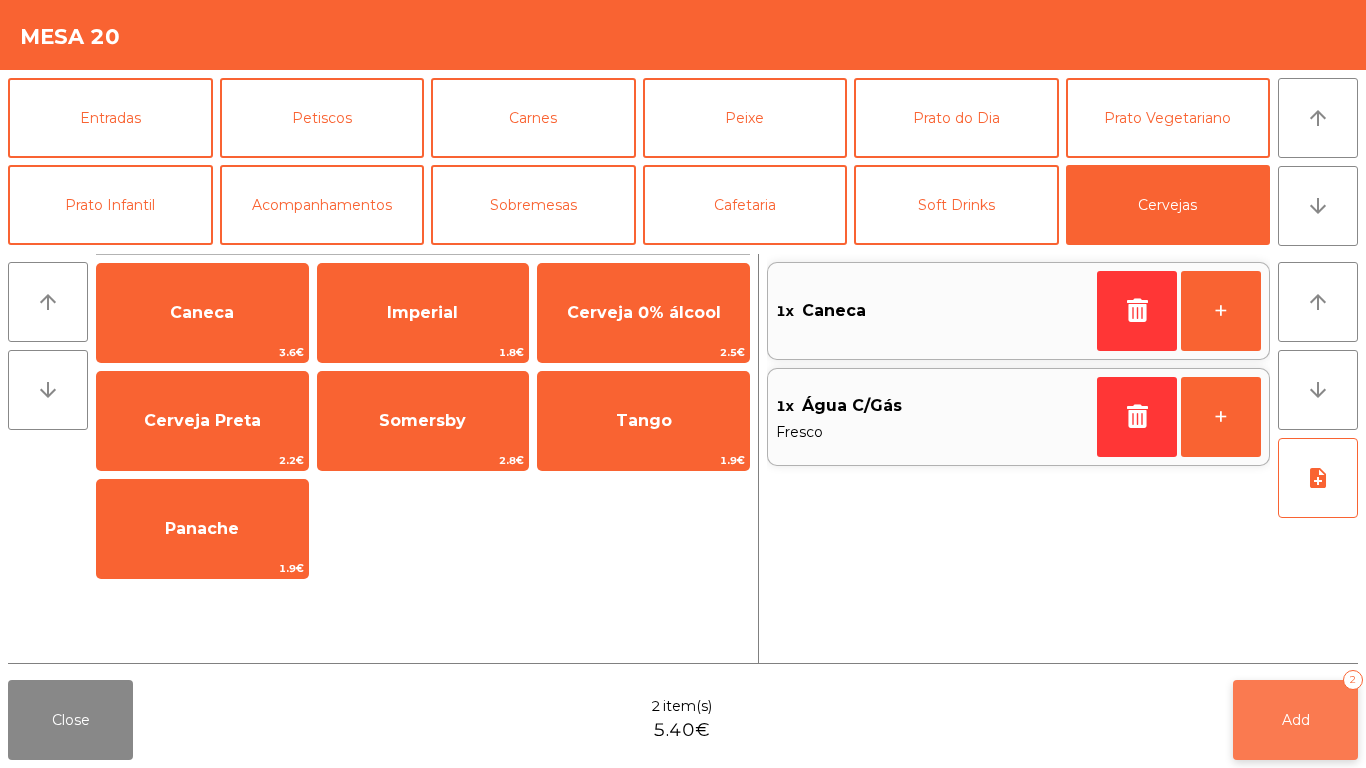 click on "Add   2" 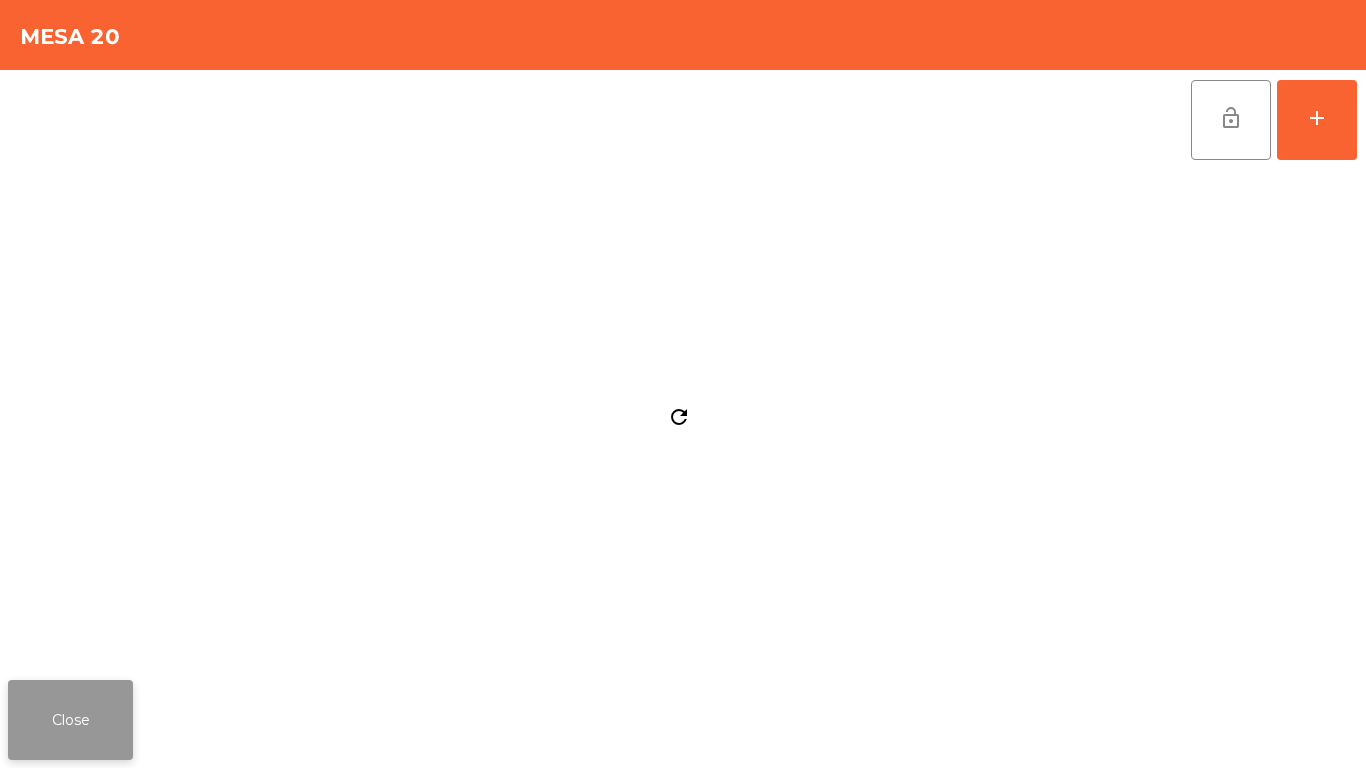 click on "Close" 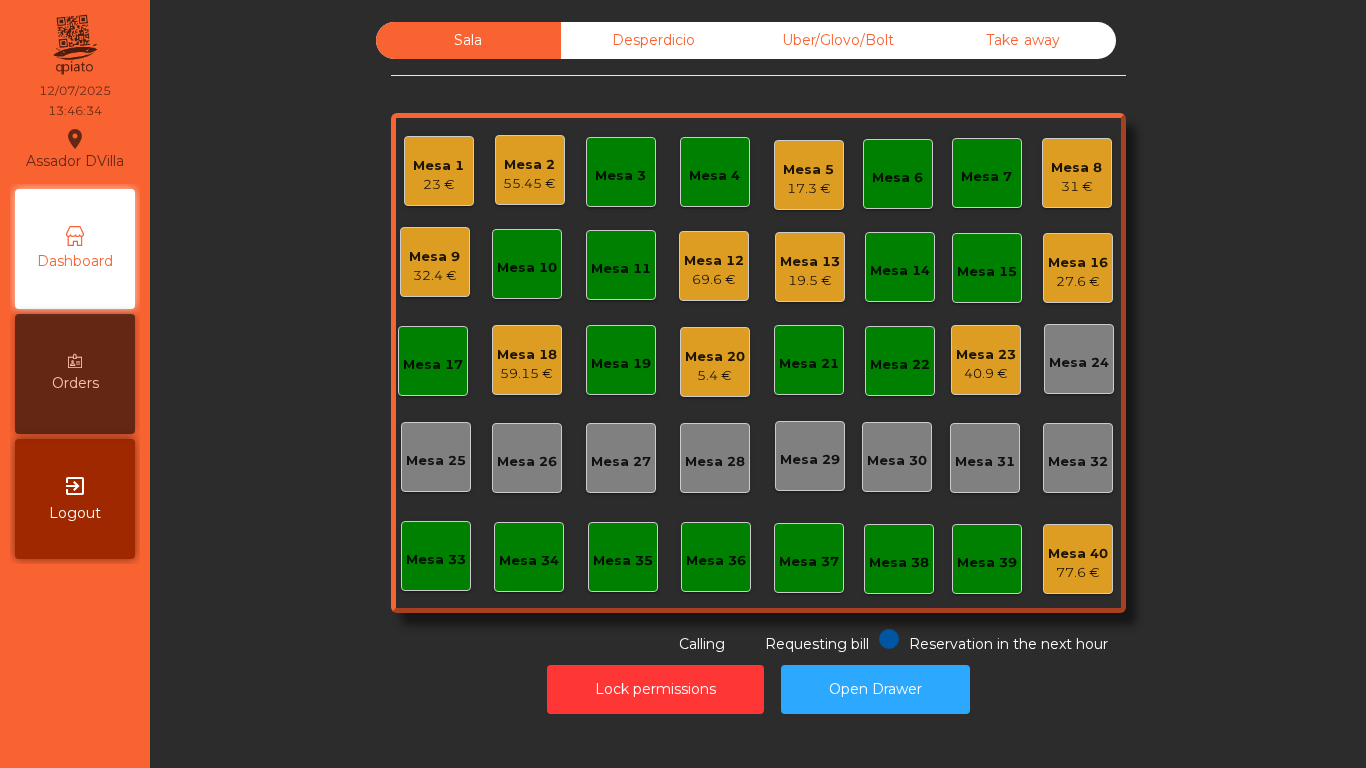 click on "31 €" 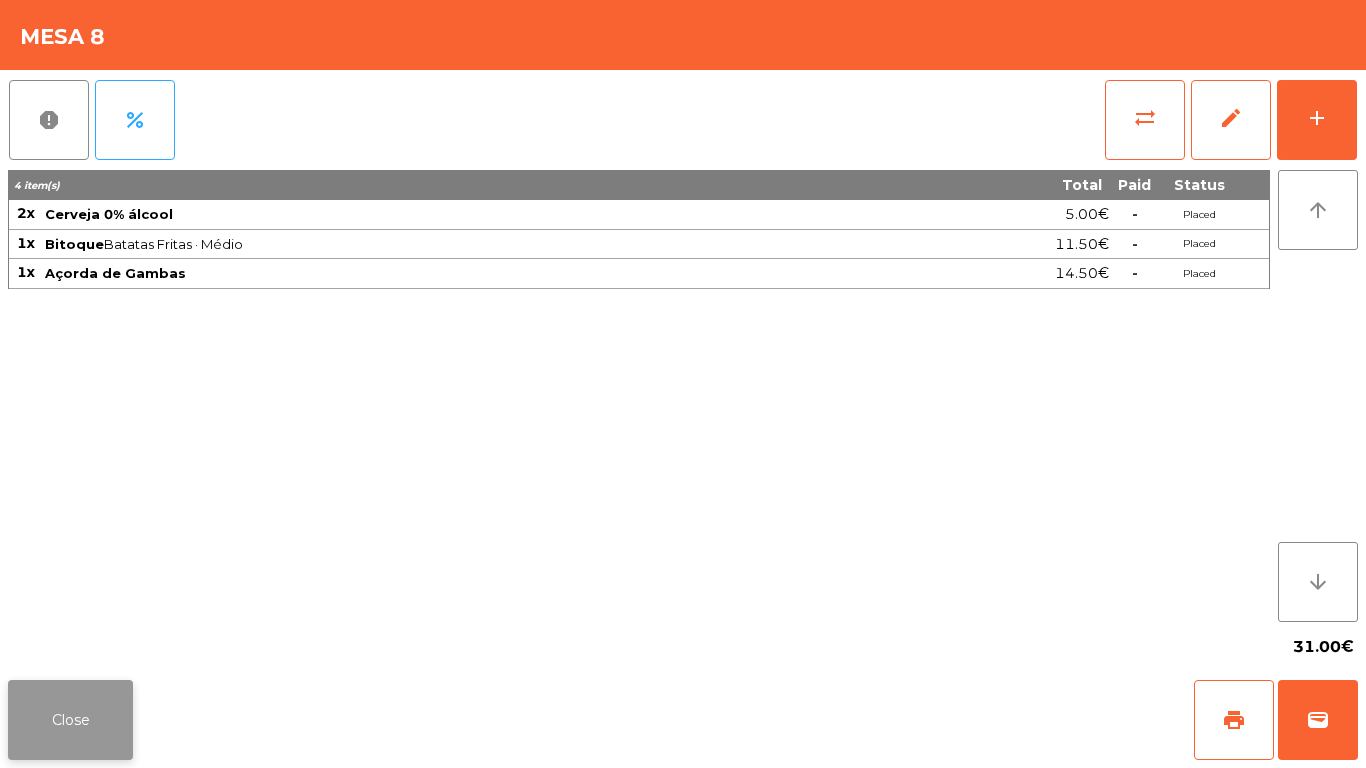 click on "Close" 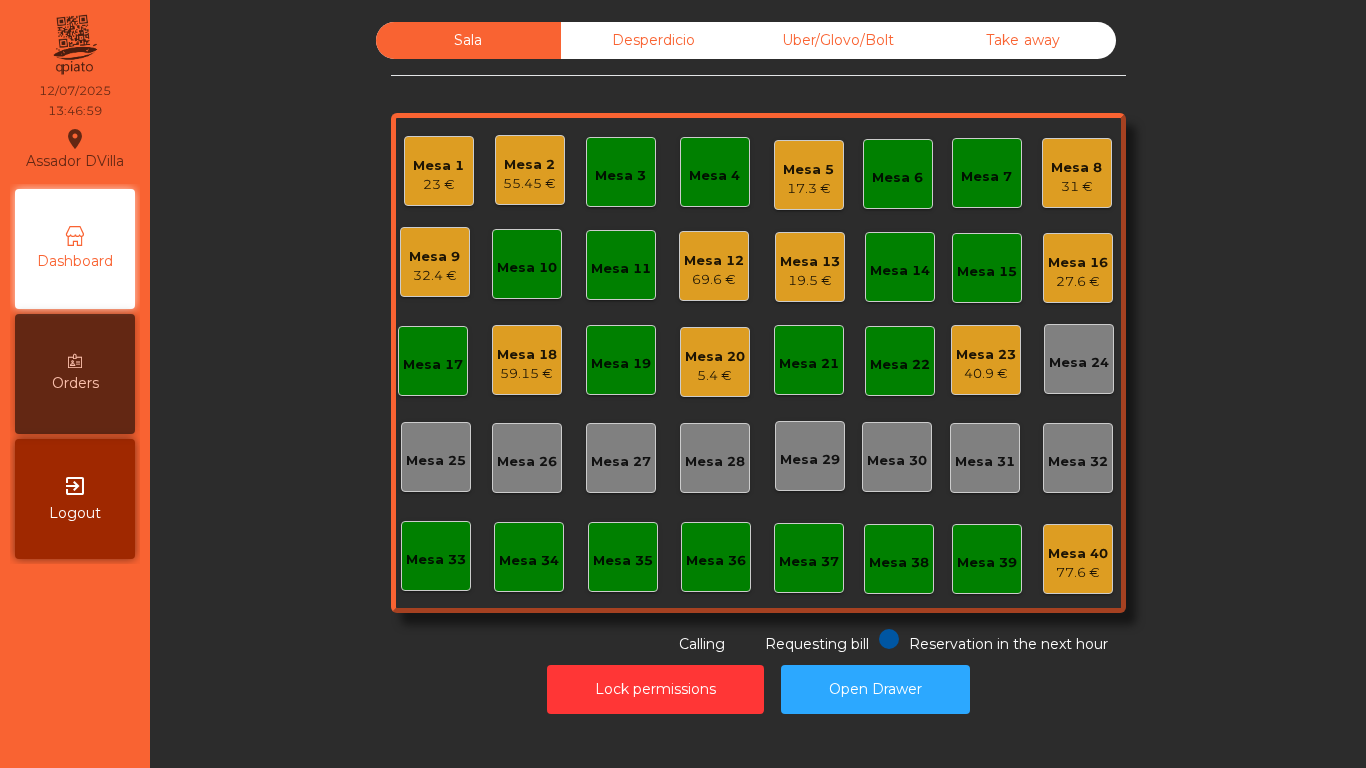 click on "Orders" at bounding box center (75, 383) 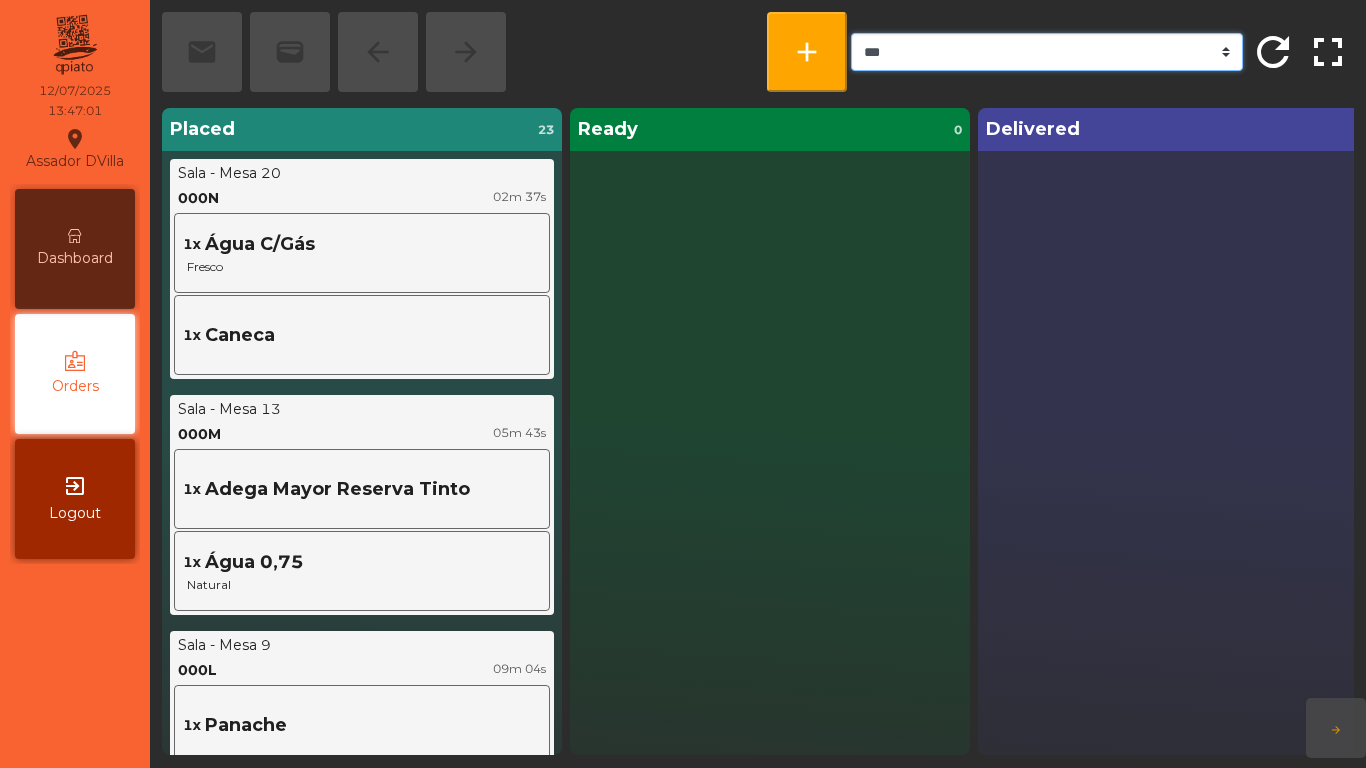 click on "*** ******* **** *** *****" 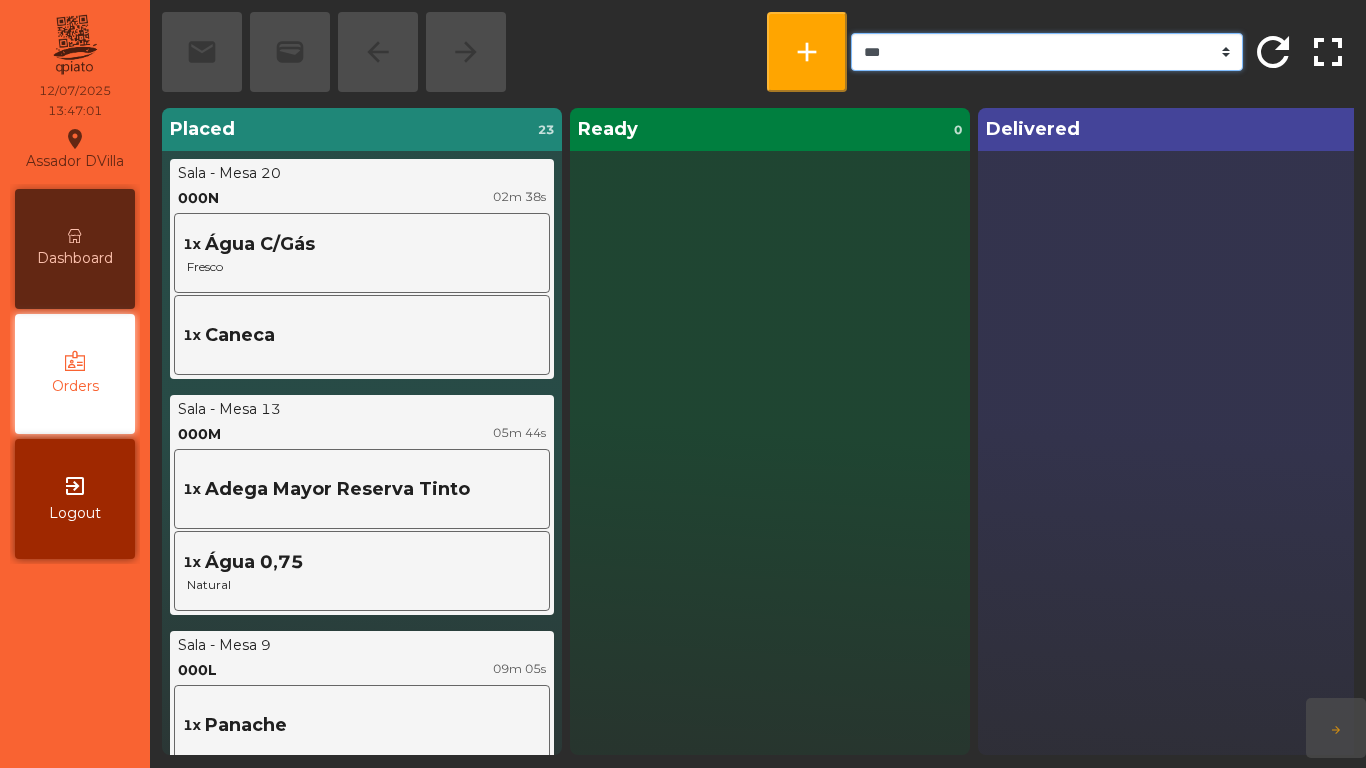 select on "*******" 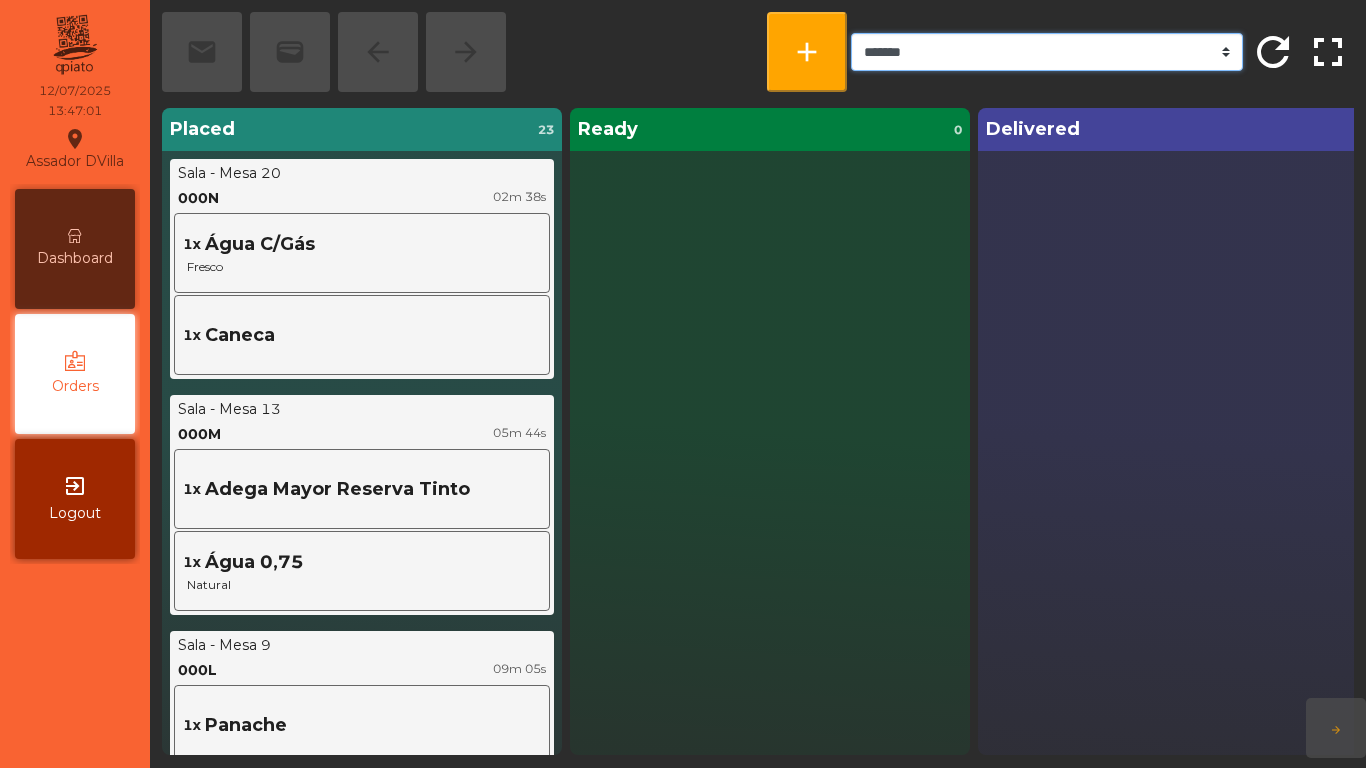 click on "*** ******* **** *** *****" 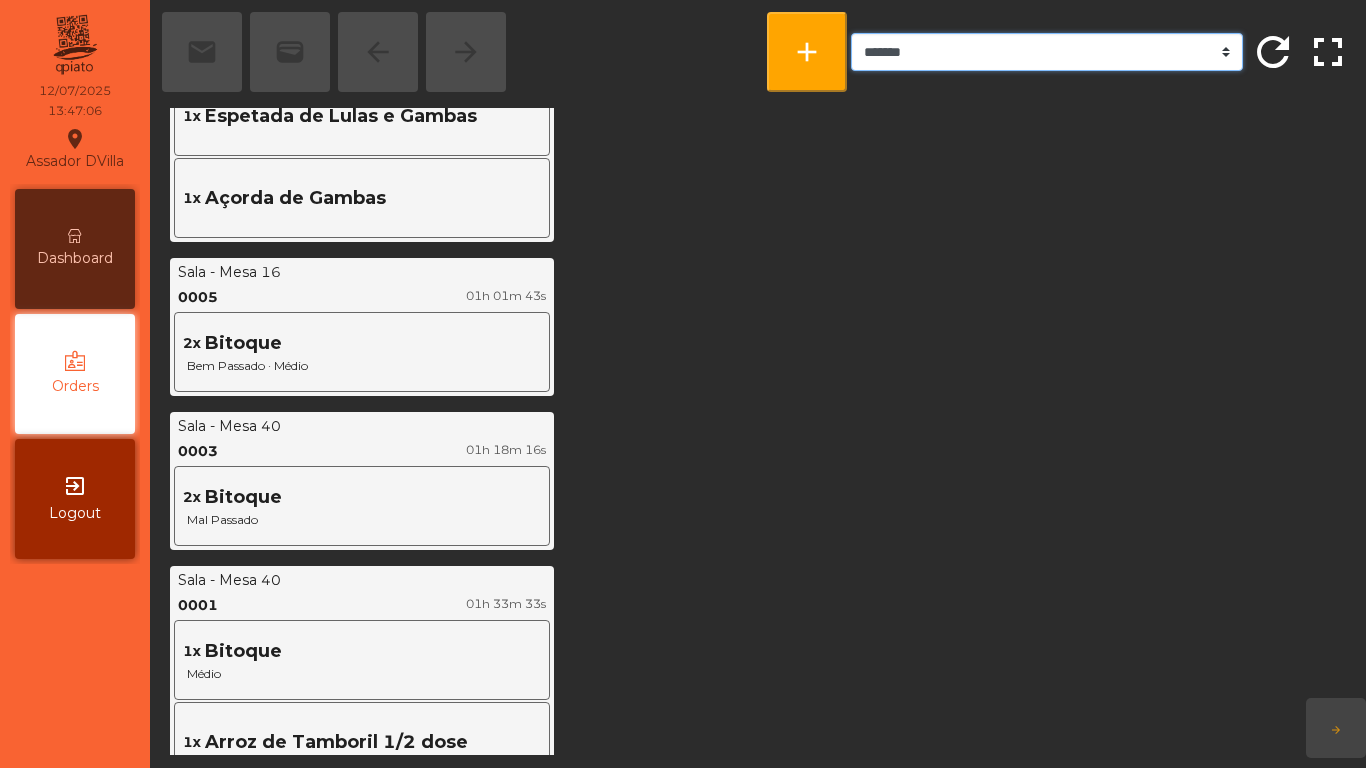 scroll, scrollTop: 1828, scrollLeft: 0, axis: vertical 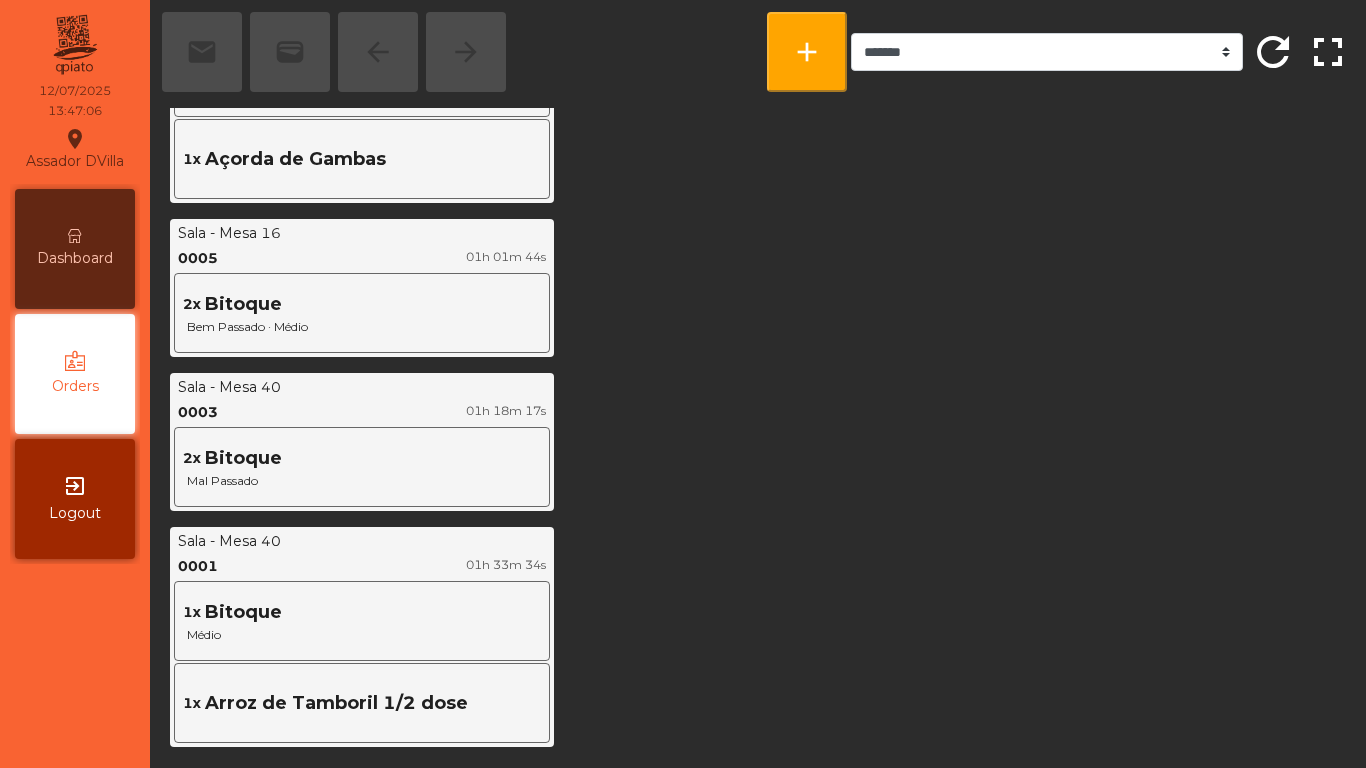 click on "Bem Passado · Médio" 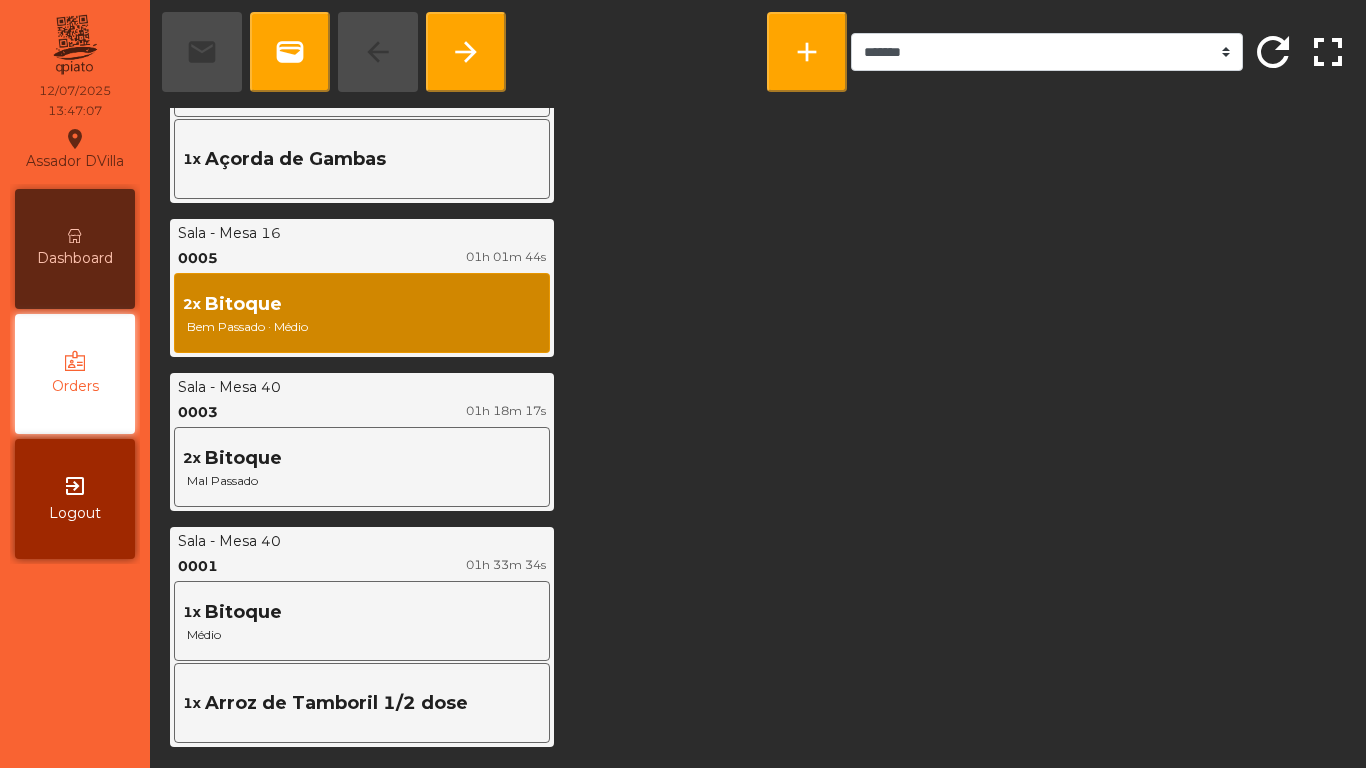 scroll, scrollTop: 14, scrollLeft: 0, axis: vertical 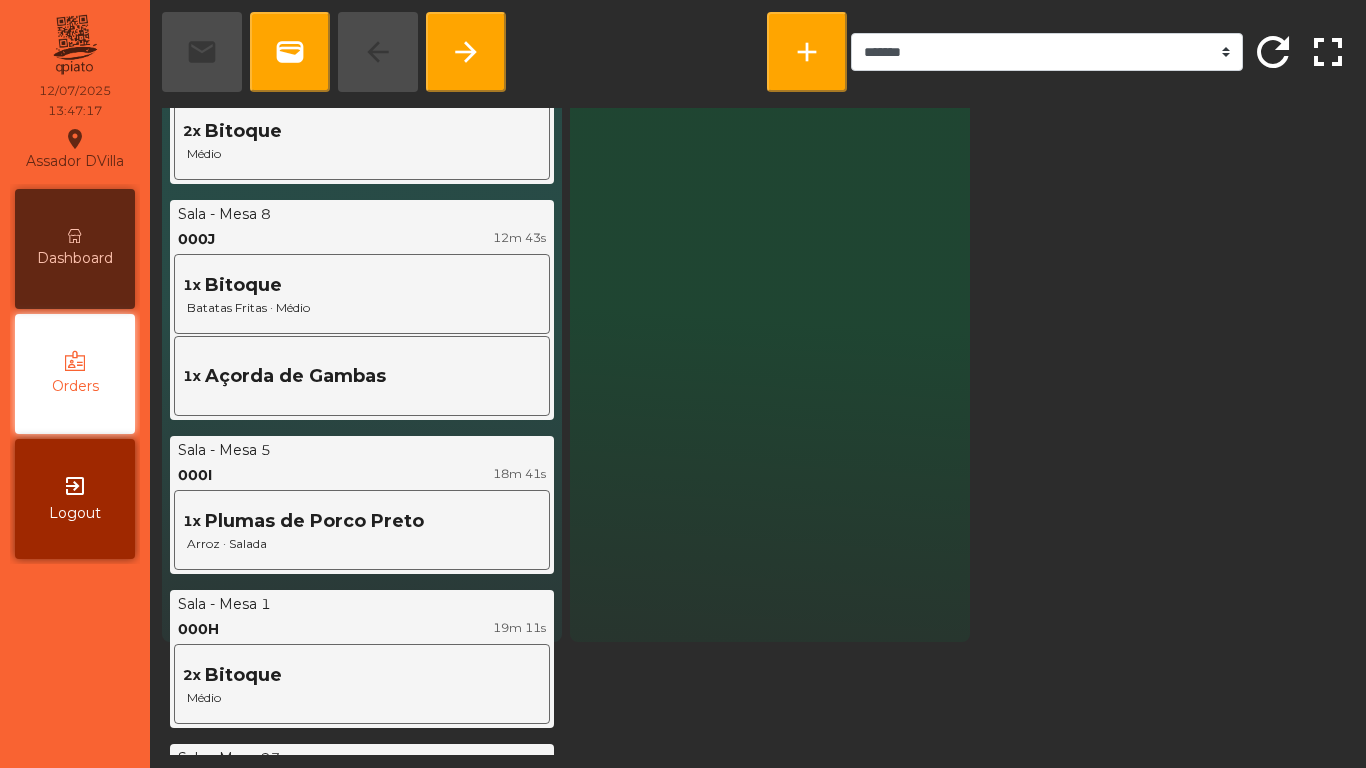 click on "Dashboard" at bounding box center [75, 258] 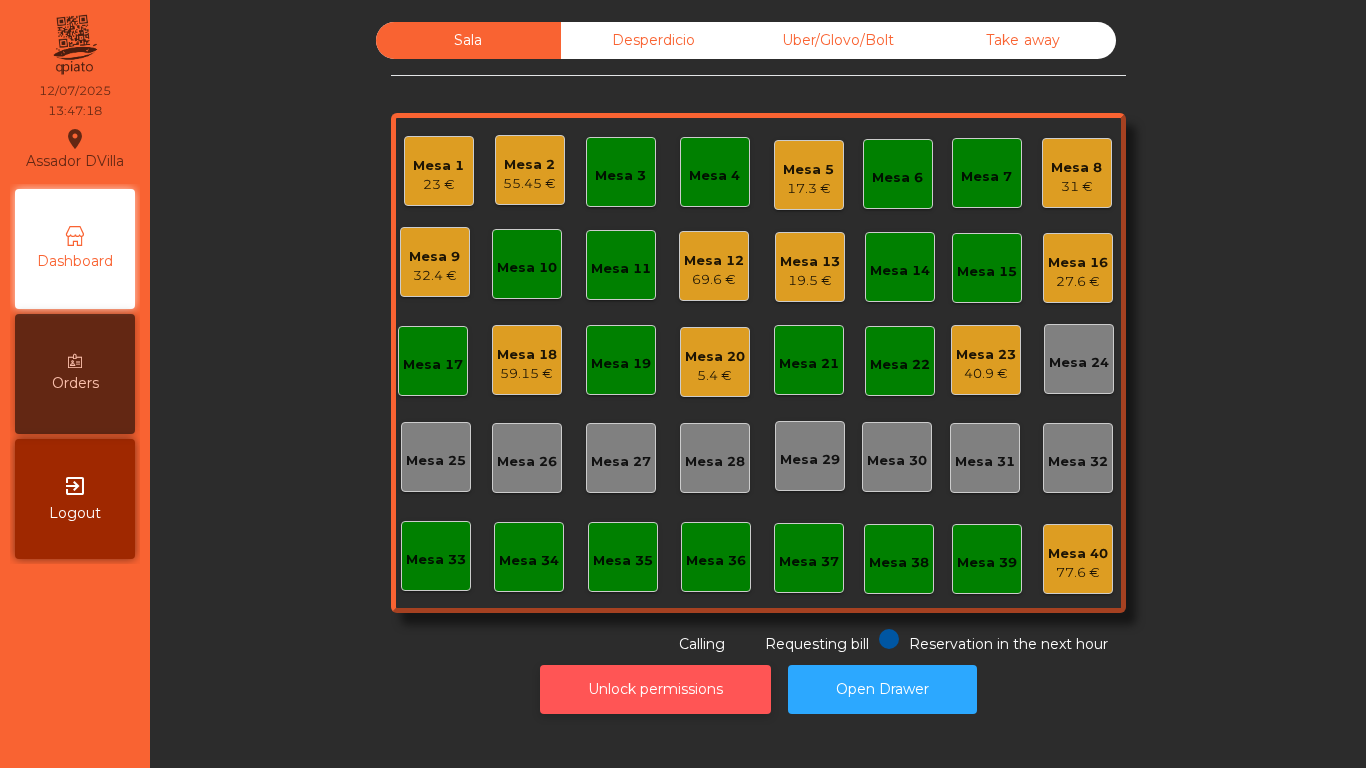 click on "Unlock permissions" 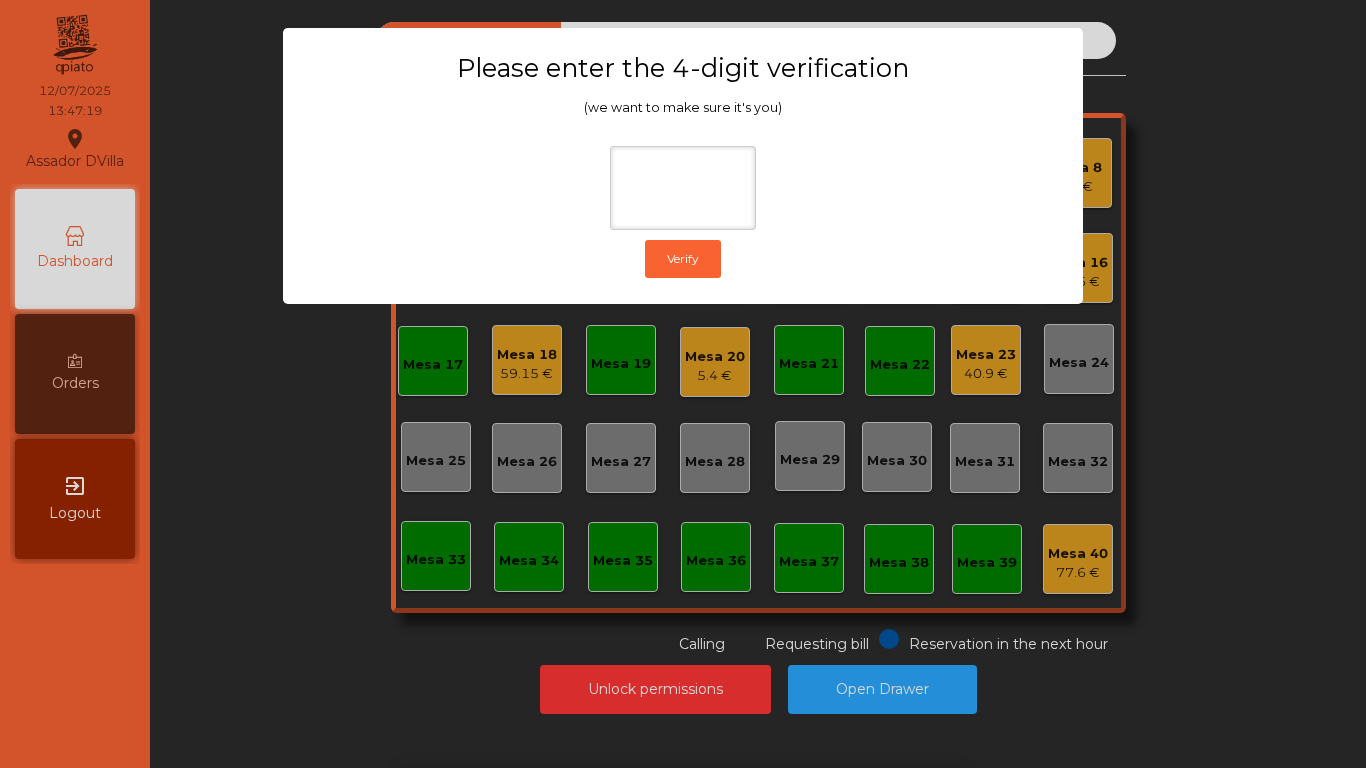 click on "1 2 3 keyboard_backspace 4 5 6 . - 7 8 9 keyboard_return 0" at bounding box center (683, 666) 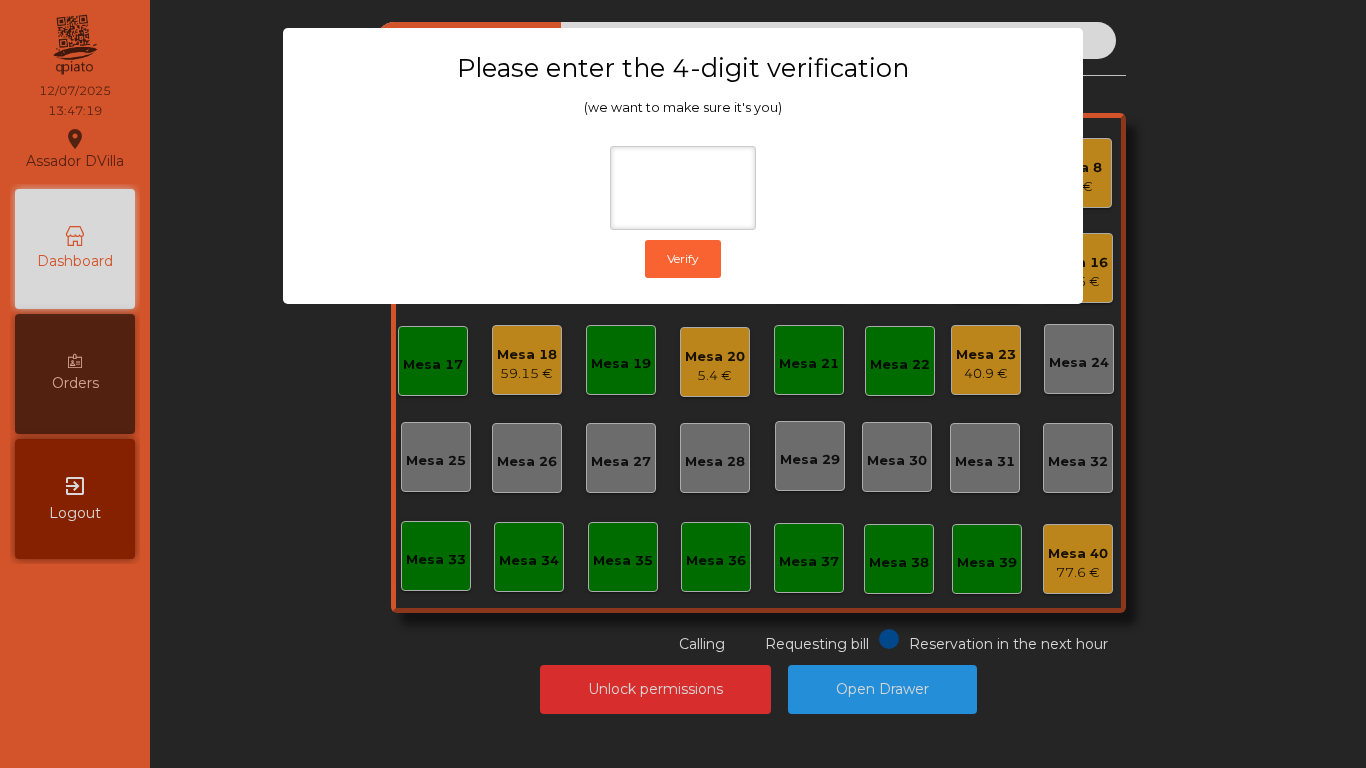 click on "Please enter the 4-digit verification (we want to make sure it's you)  Verify" 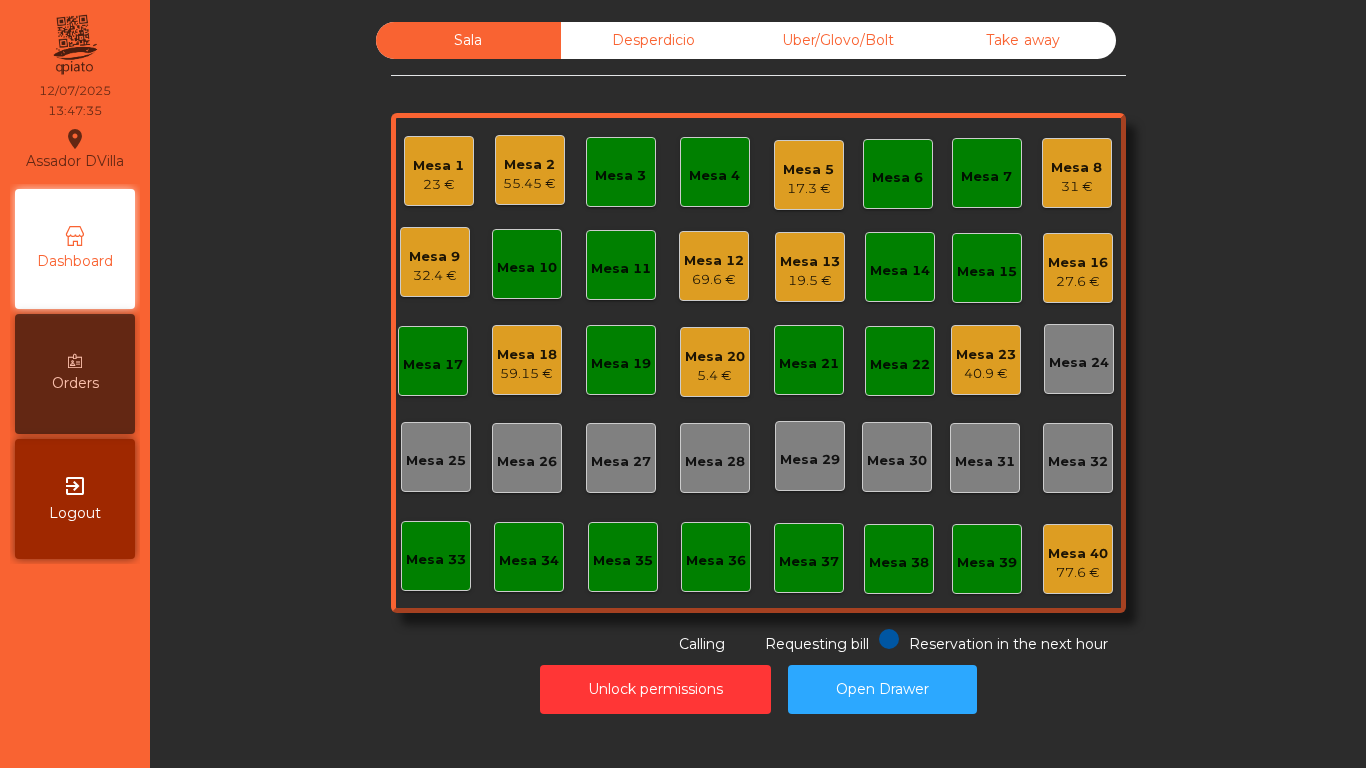 click on "Mesa 16" 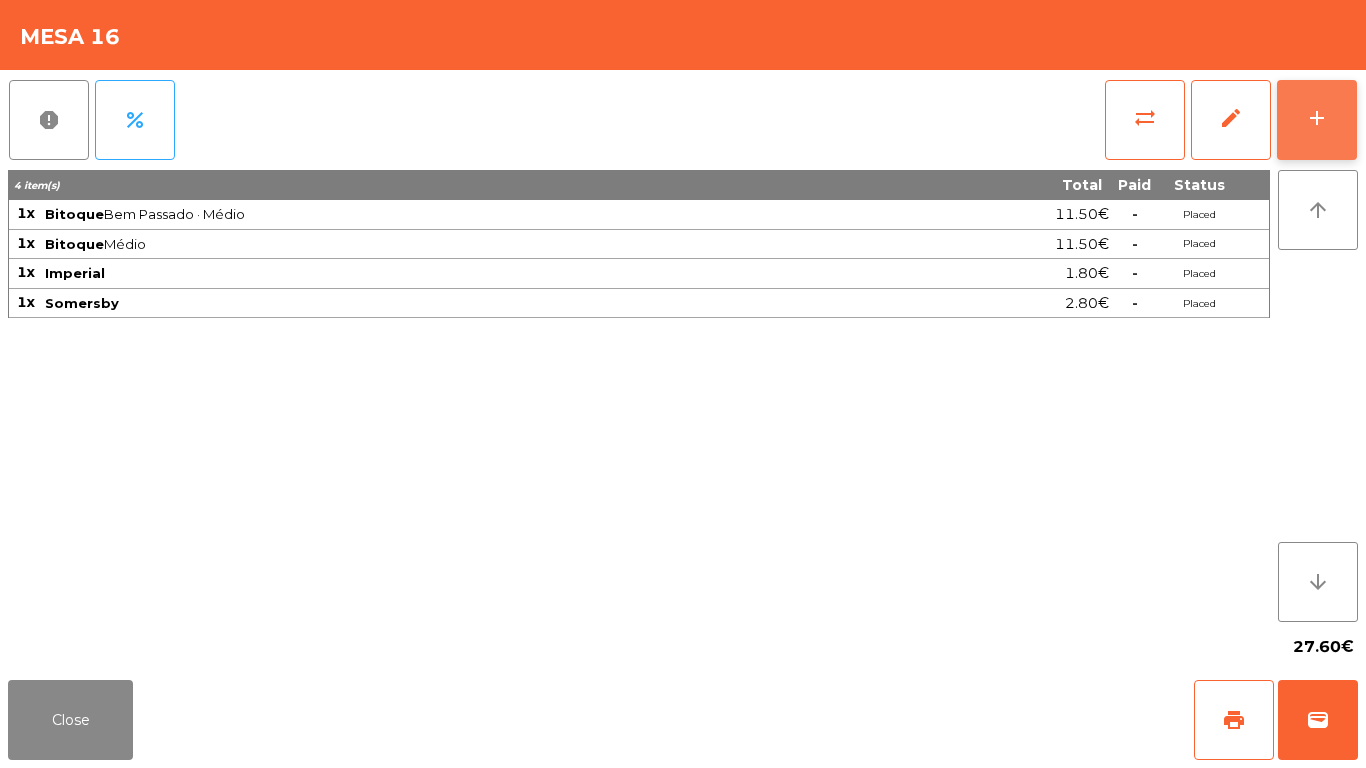 click on "add" 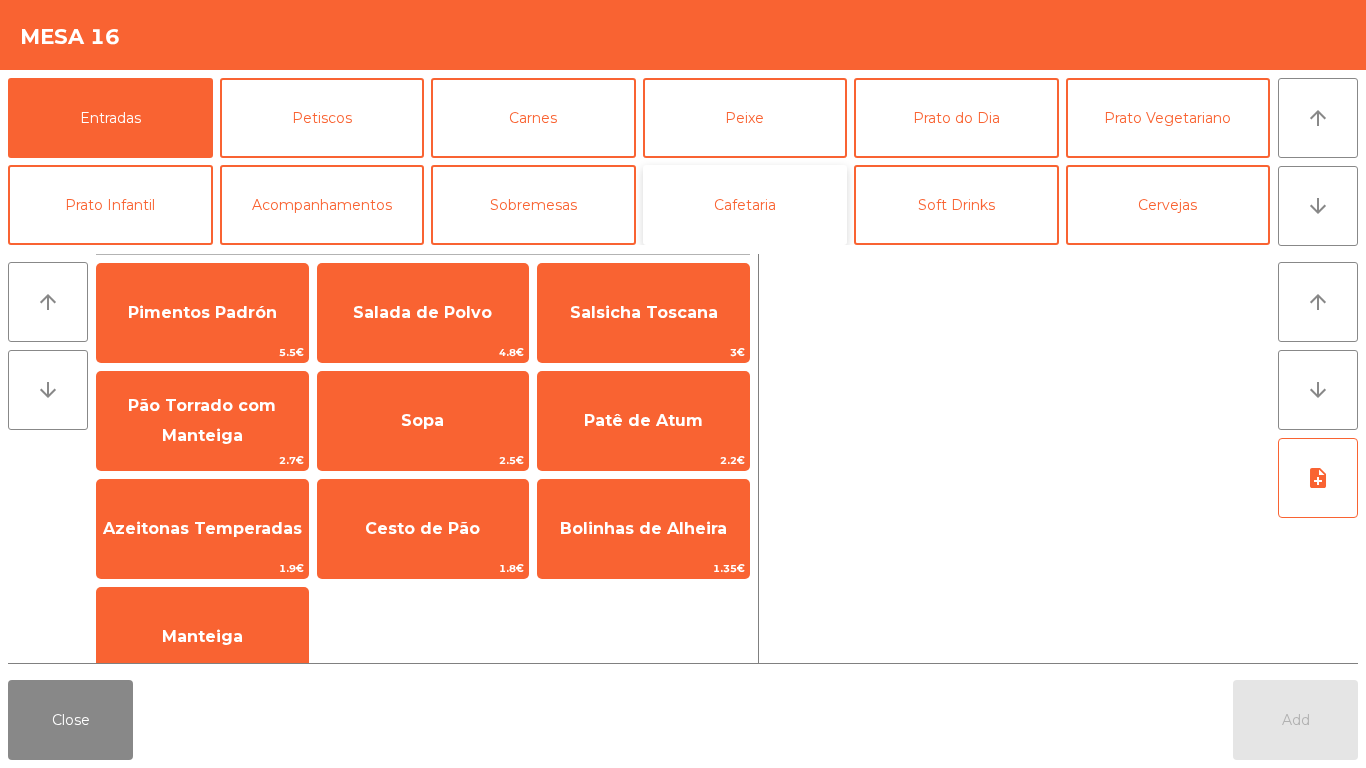 click on "Cafetaria" 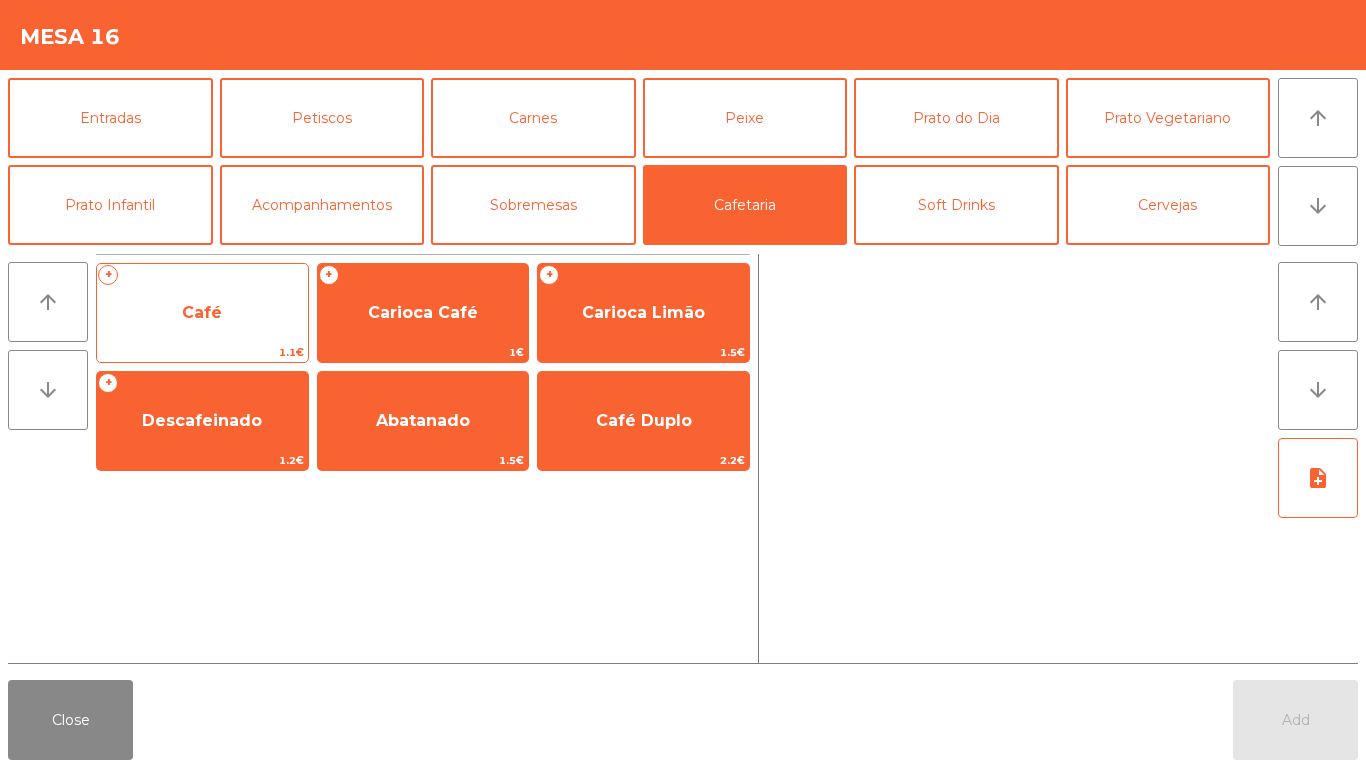 click on "Café" 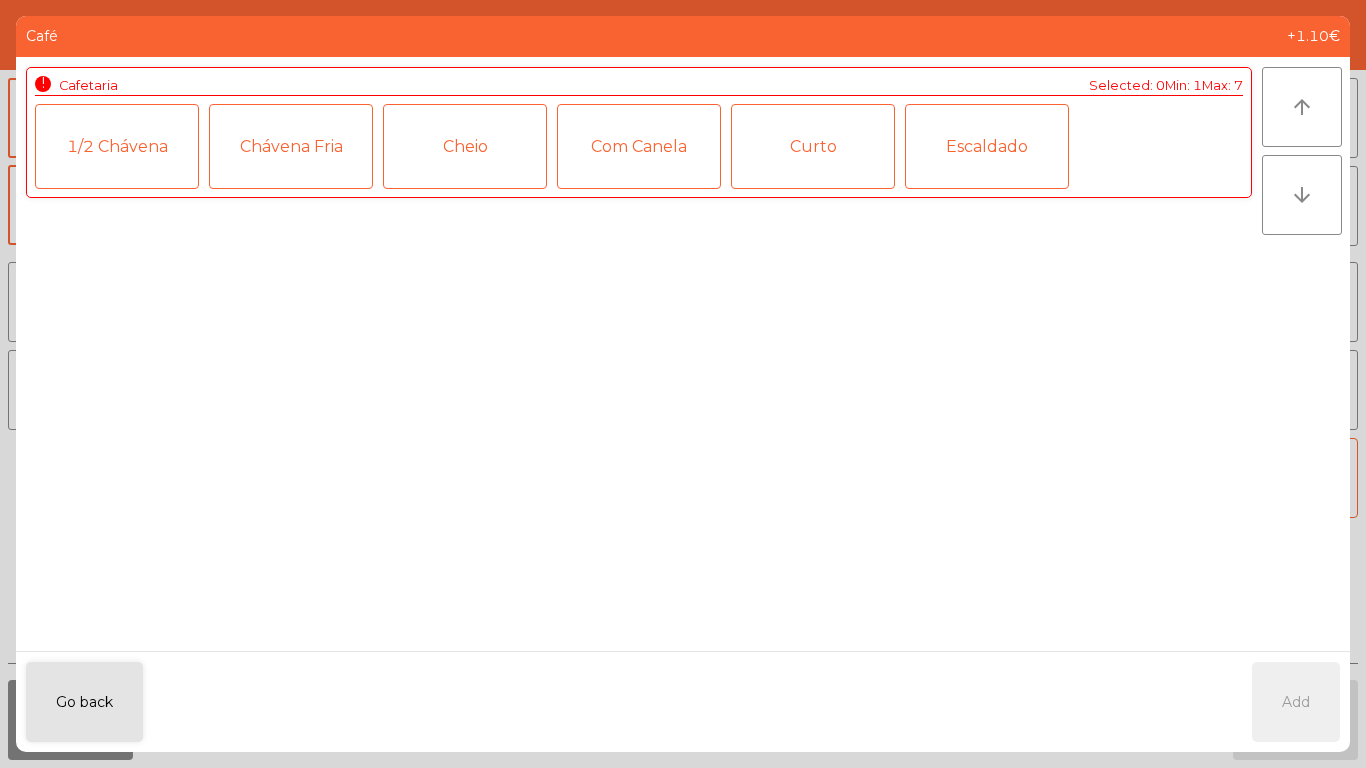 click on "1/2 Chávena" 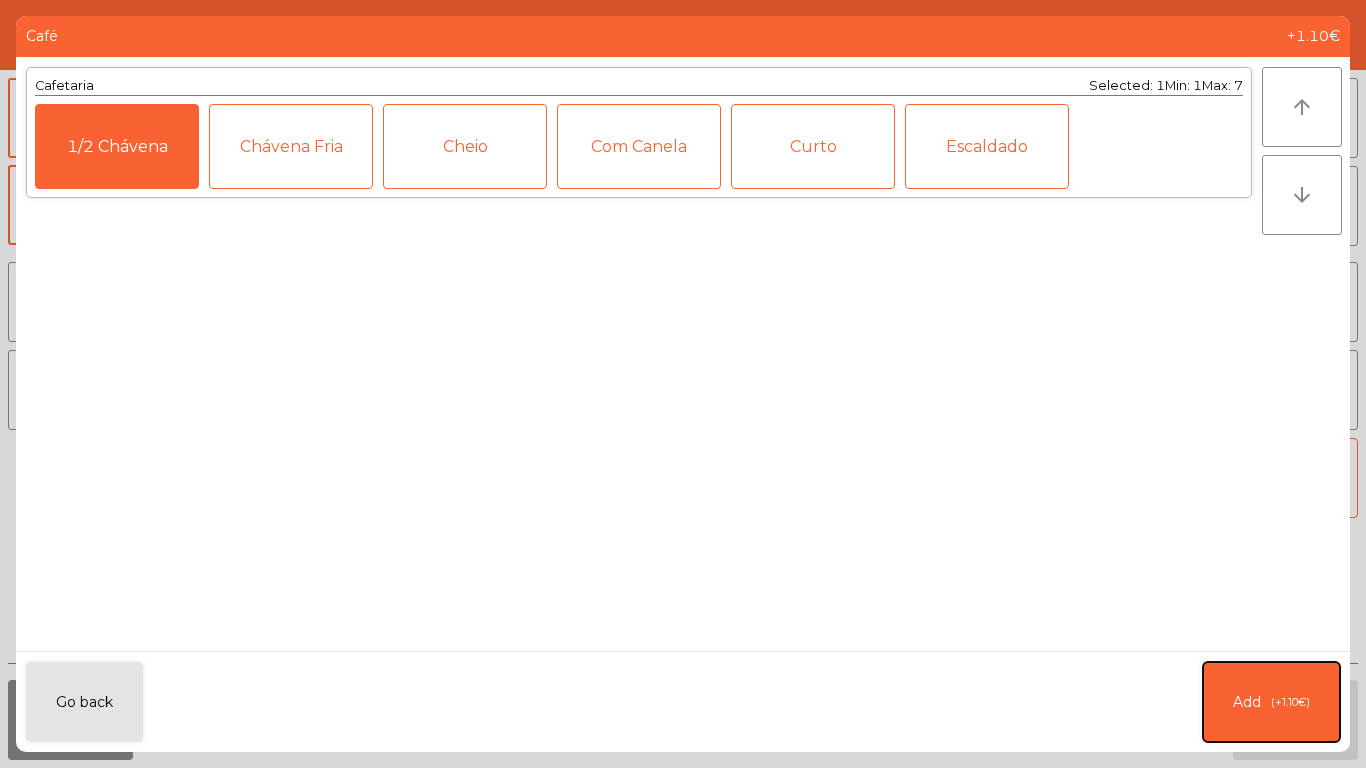 click on "(+1.10€)" 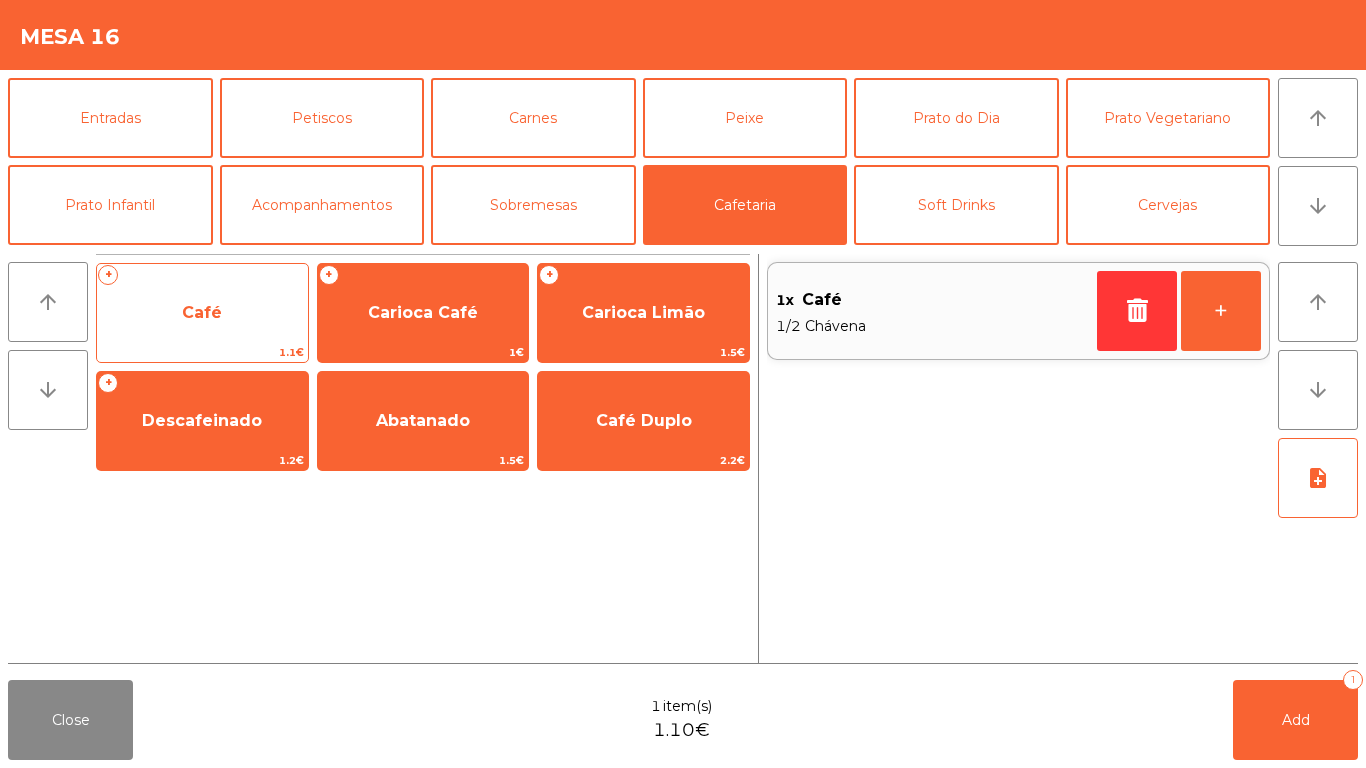 click on "Café" 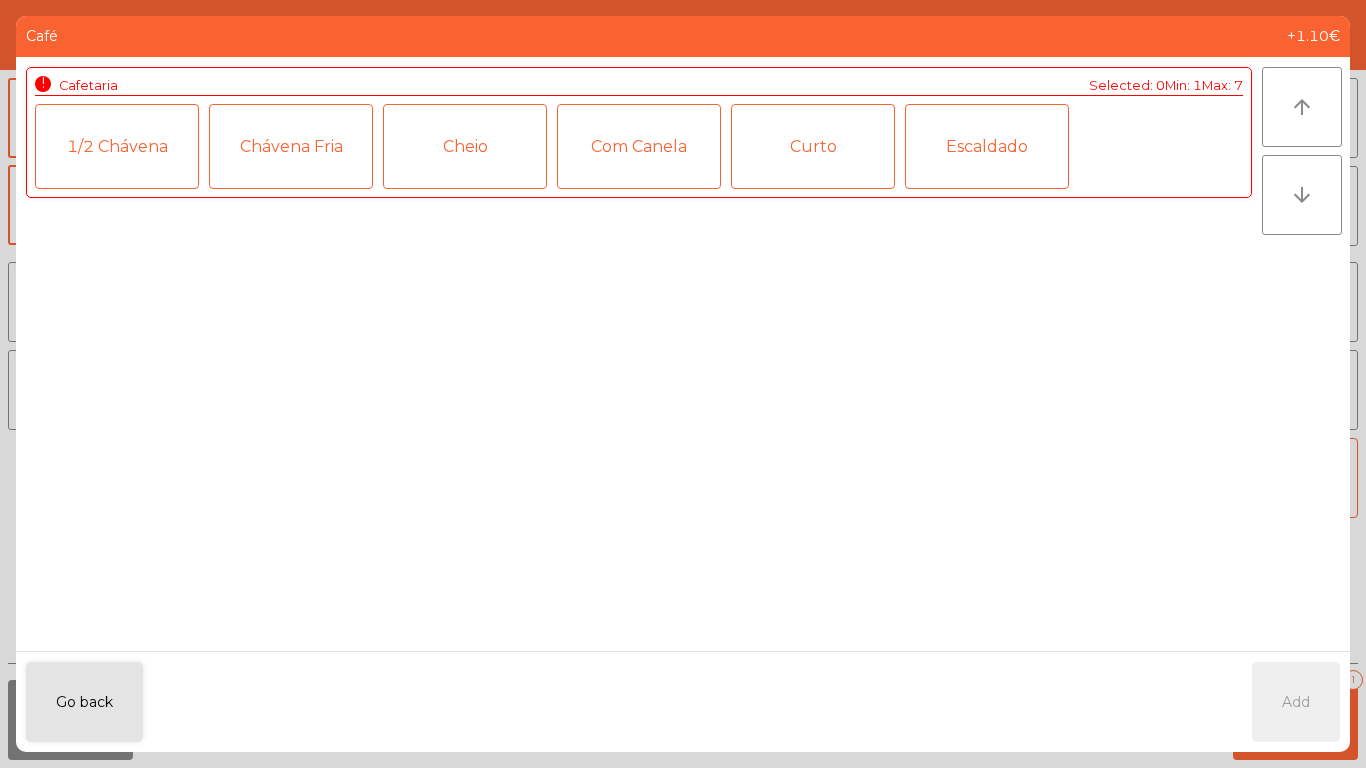 click on "1/2 Chávena" 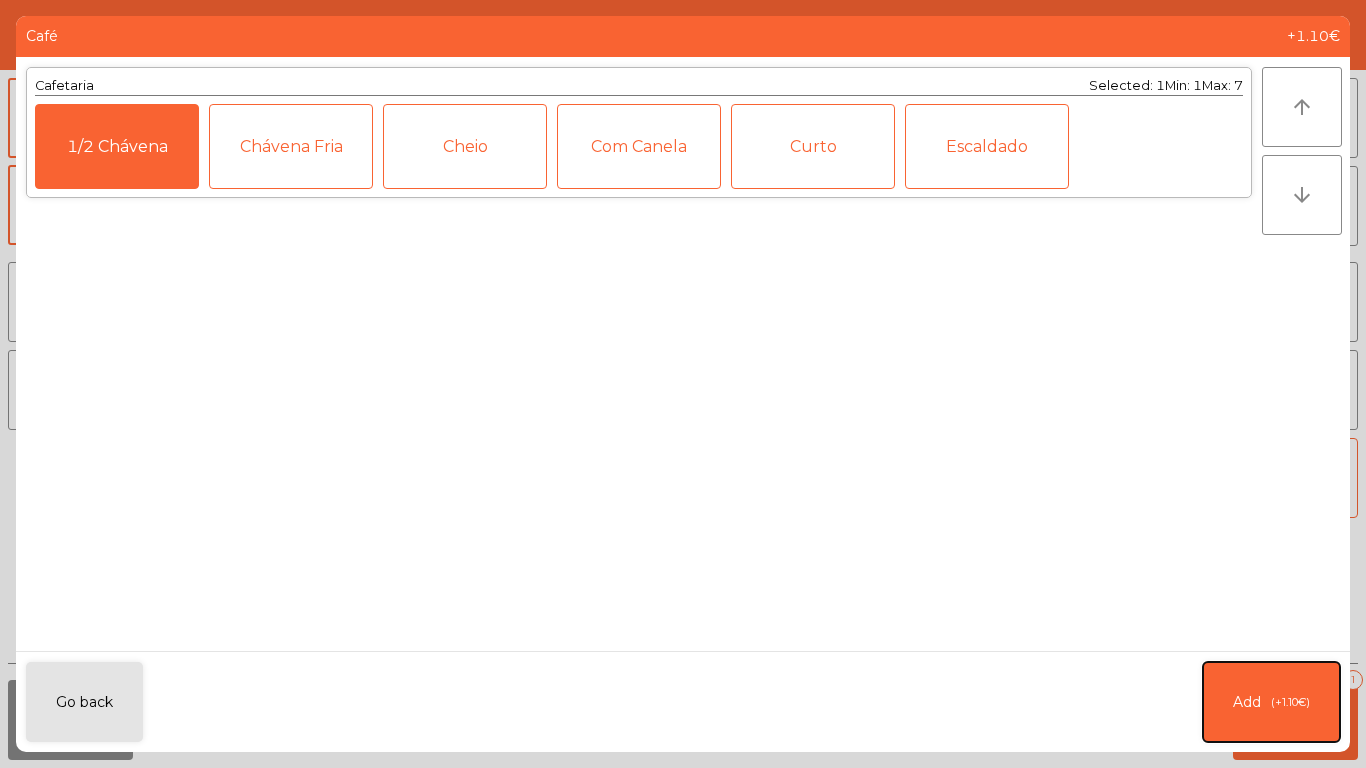 click on "Add   (+1.10€)" 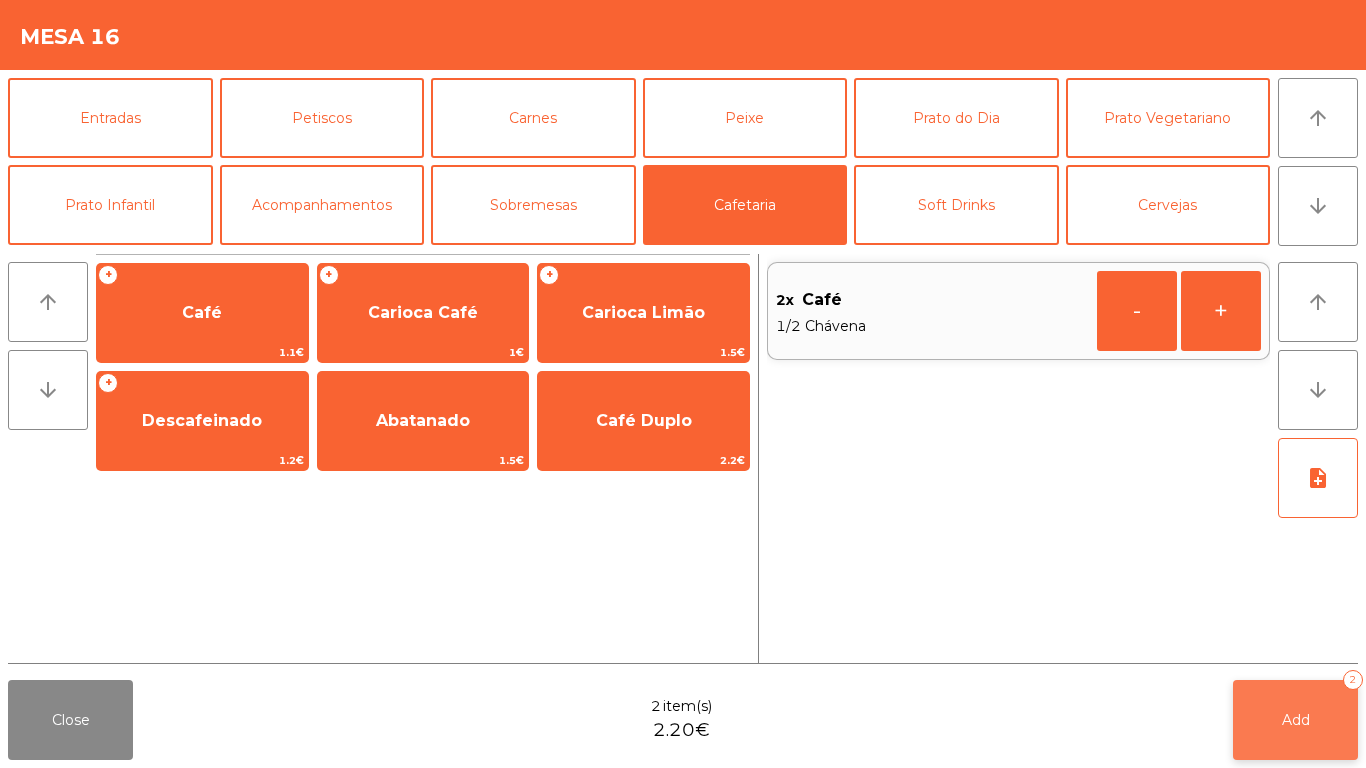 click on "Add   2" 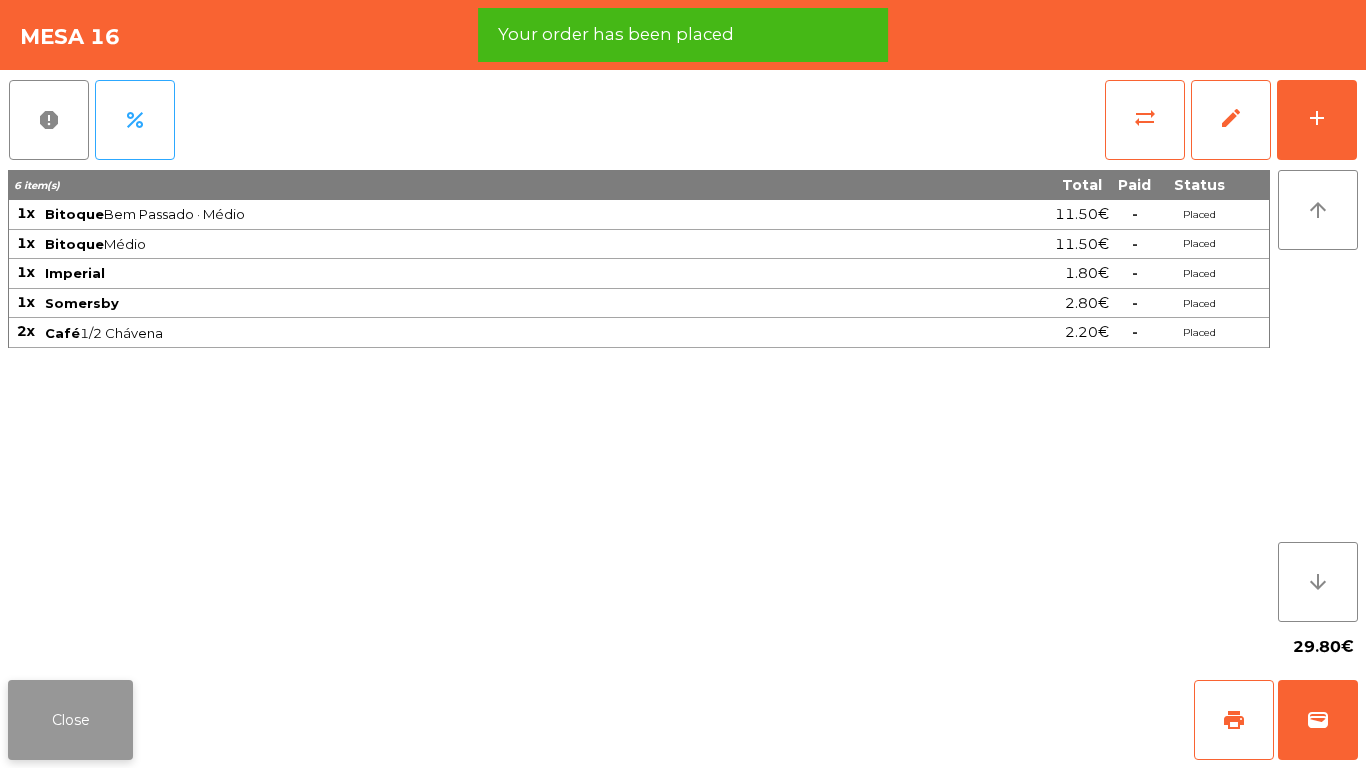 click on "Close" 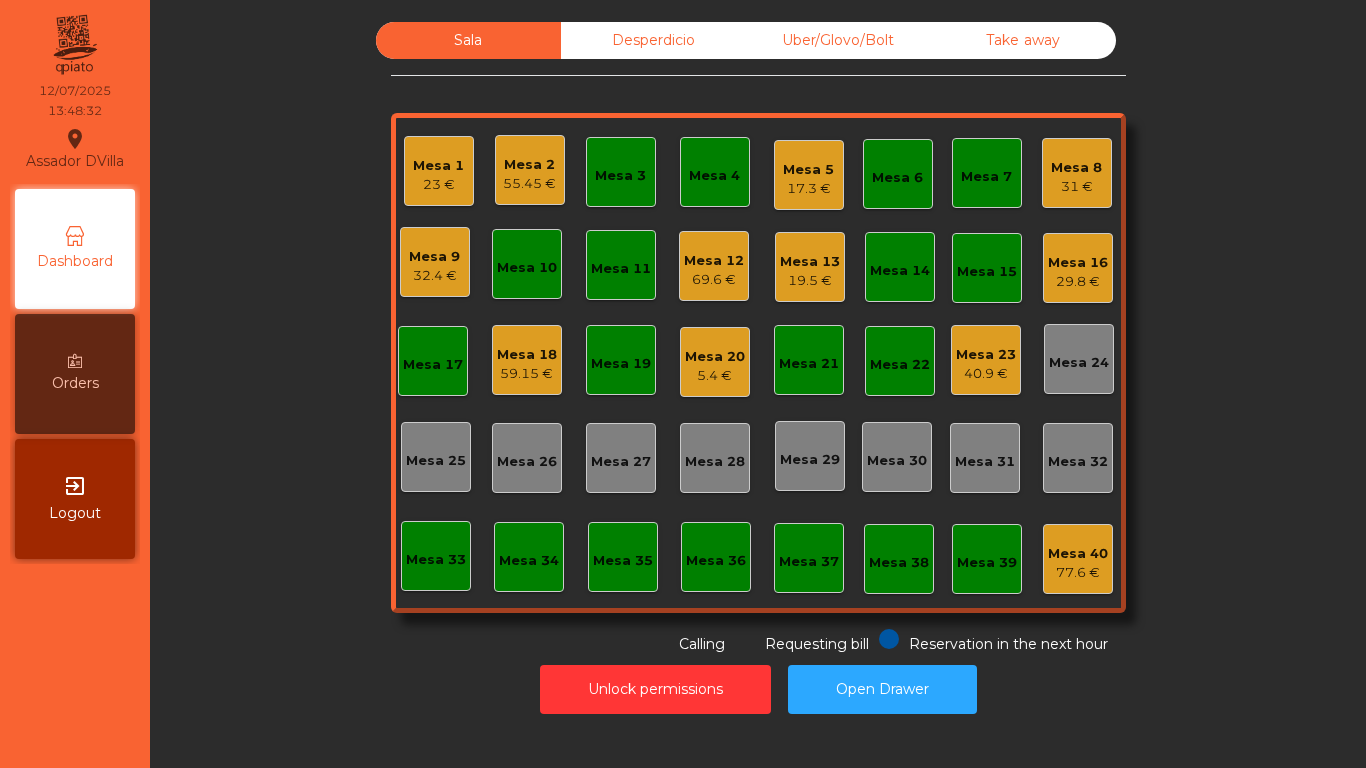 click on "Mesa 16" 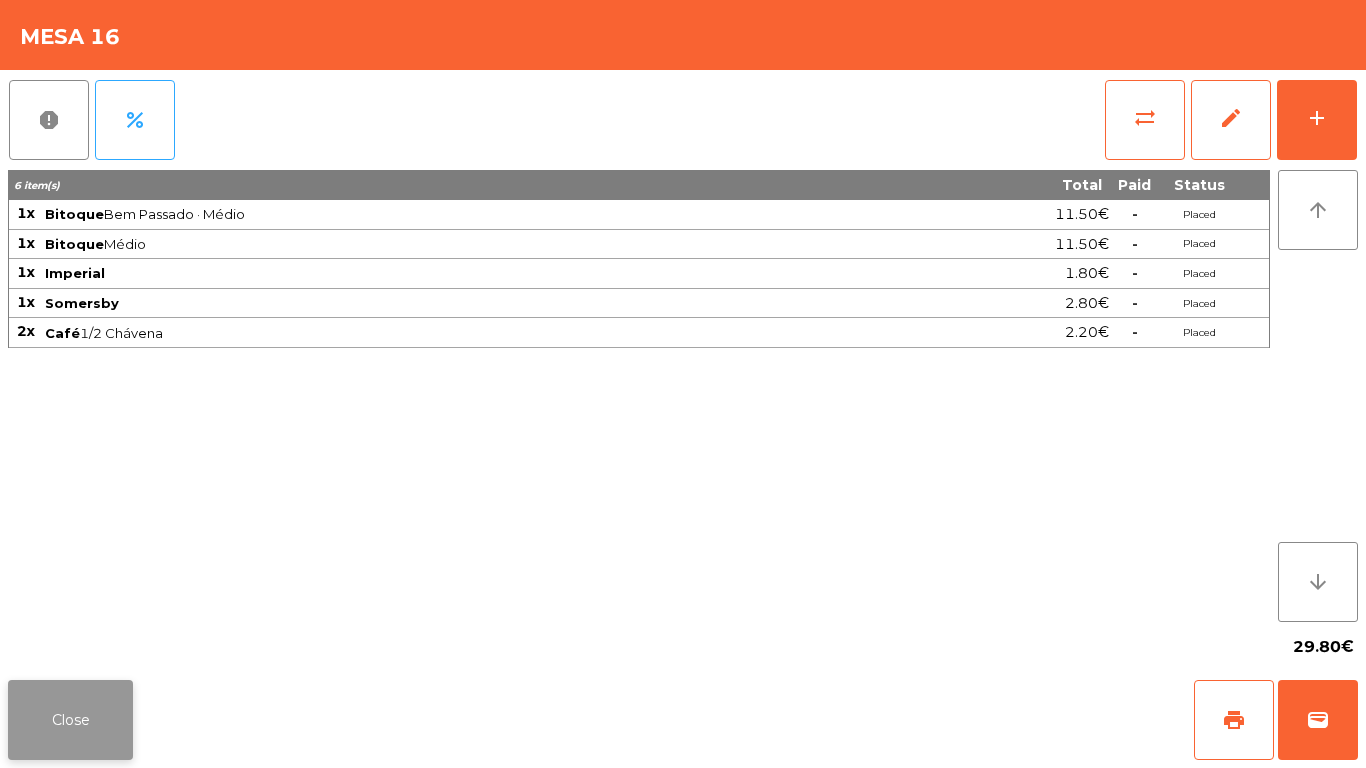 click on "Close" 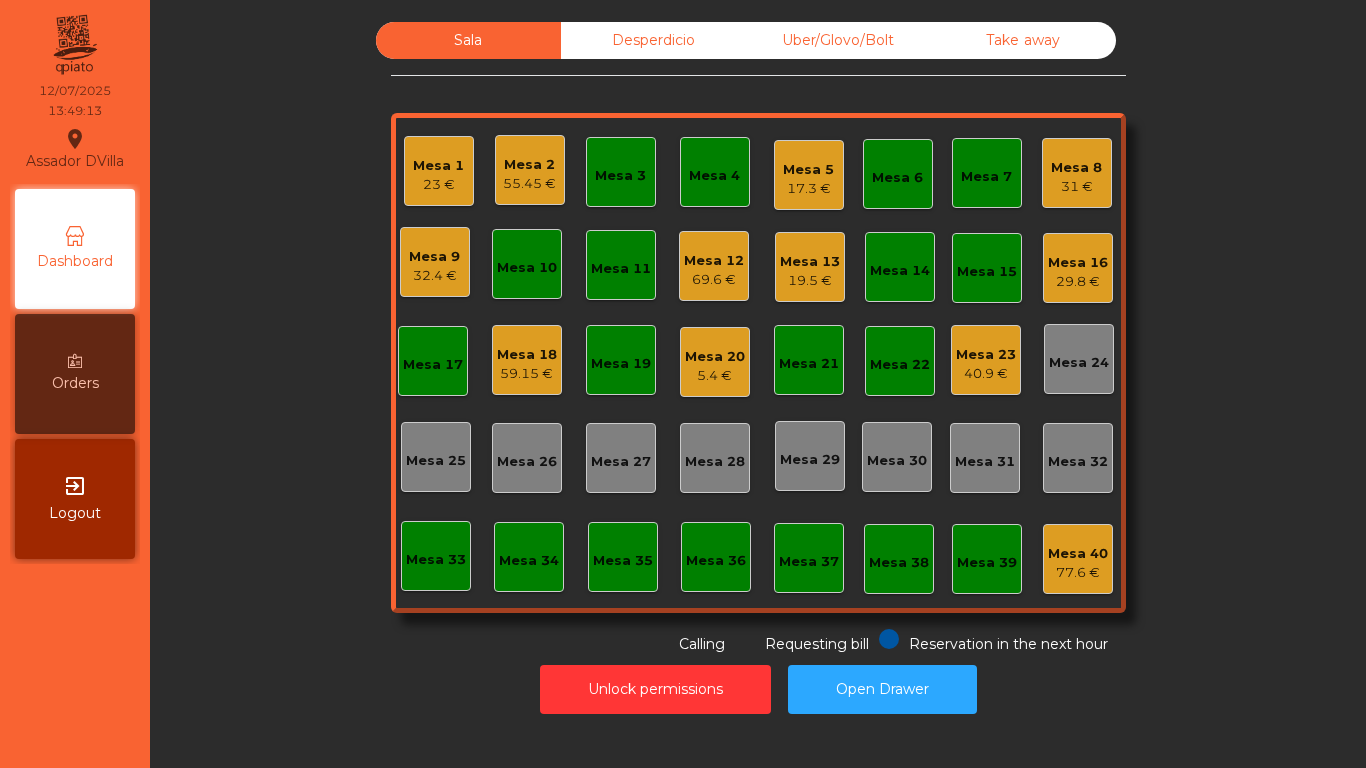 click on "69.6 €" 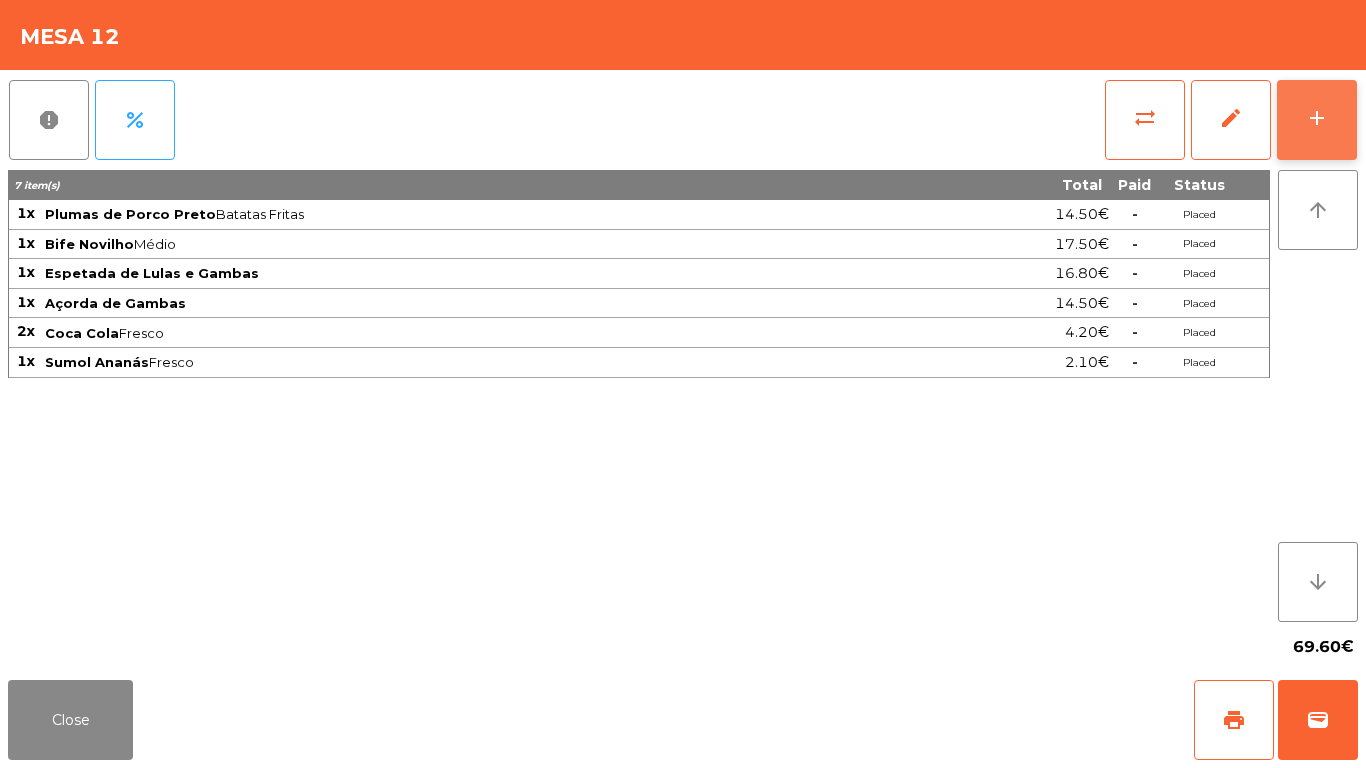 click on "add" 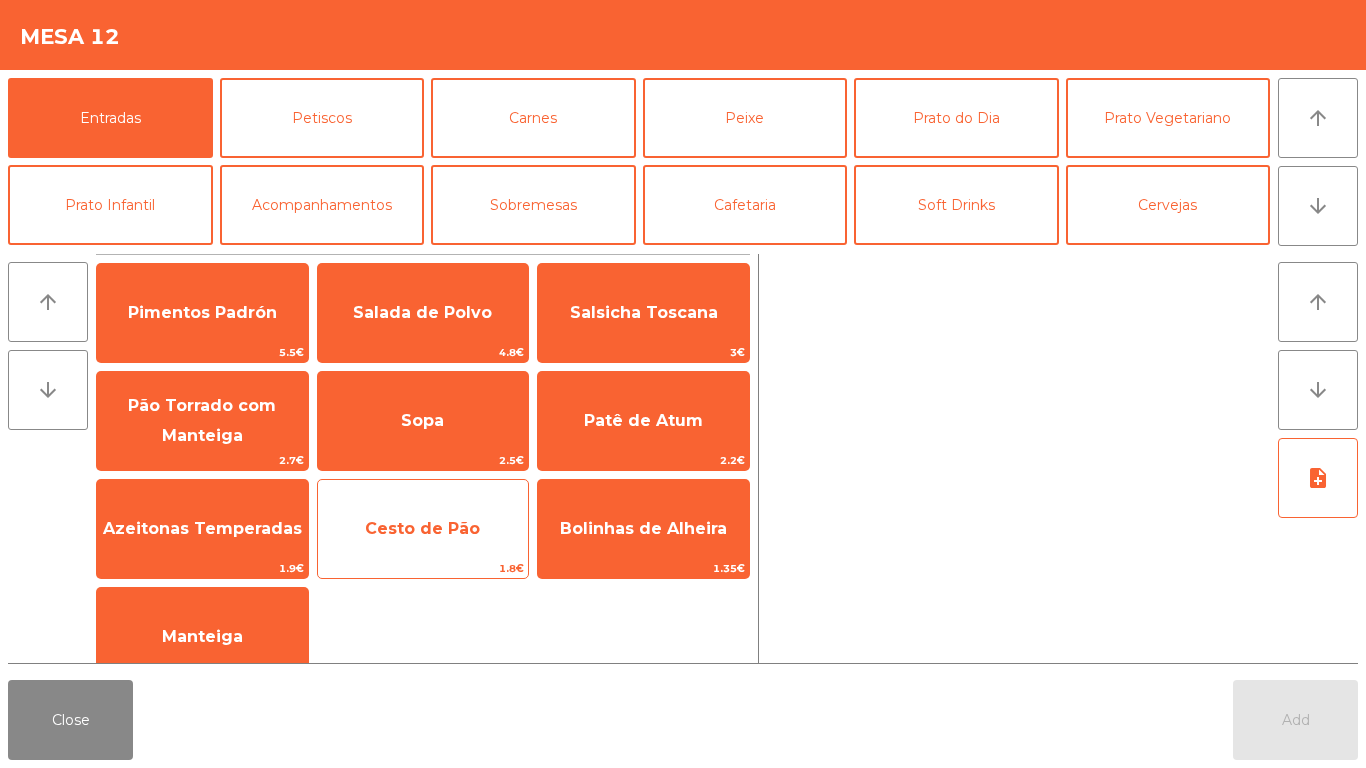 click on "Cesto de Pão" 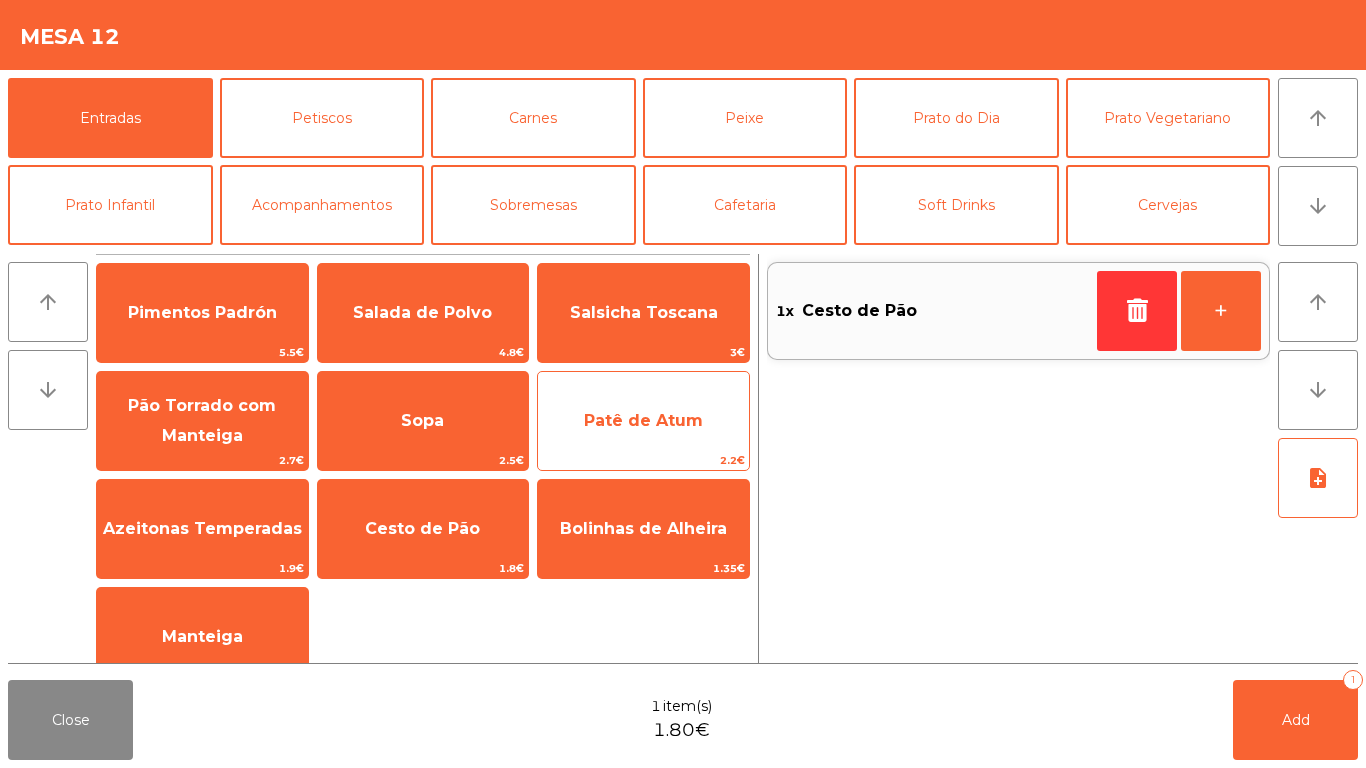 click on "Patê de Atum" 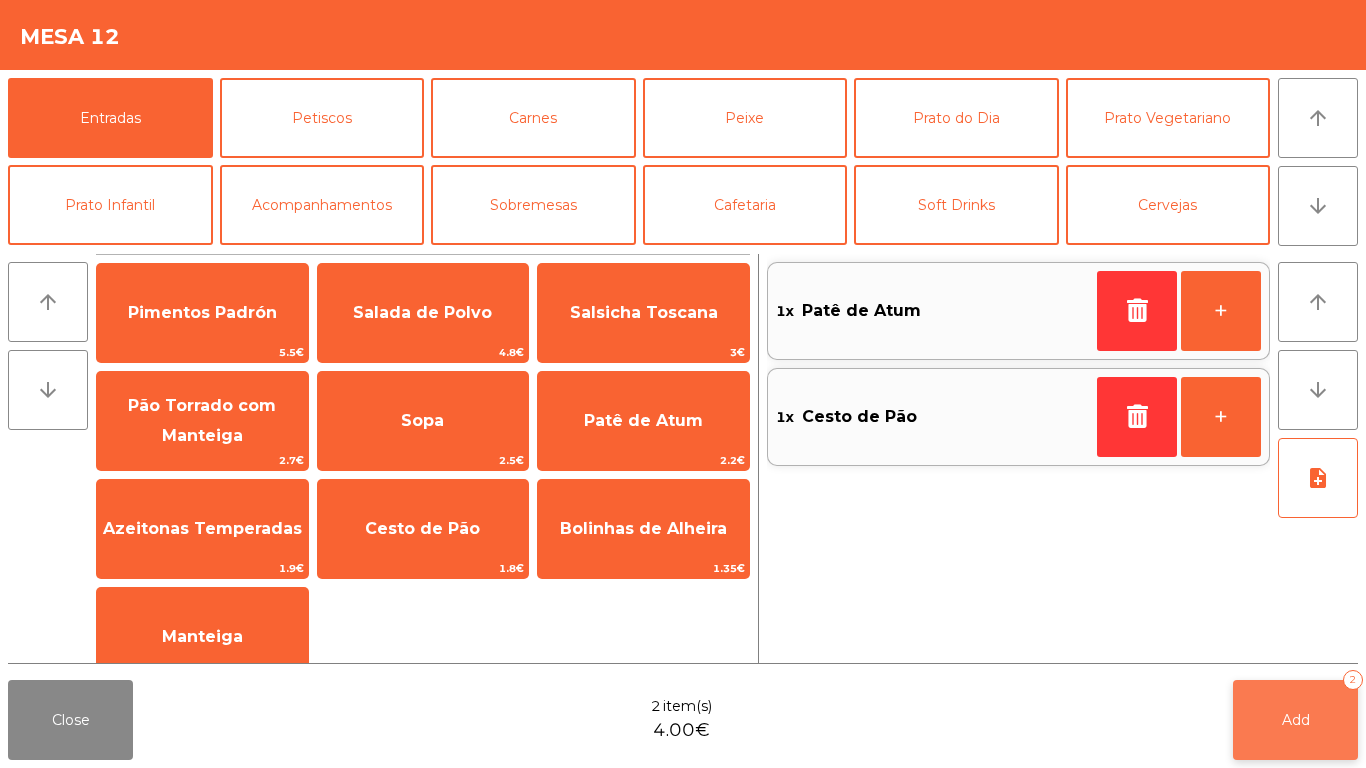 click on "Add   2" 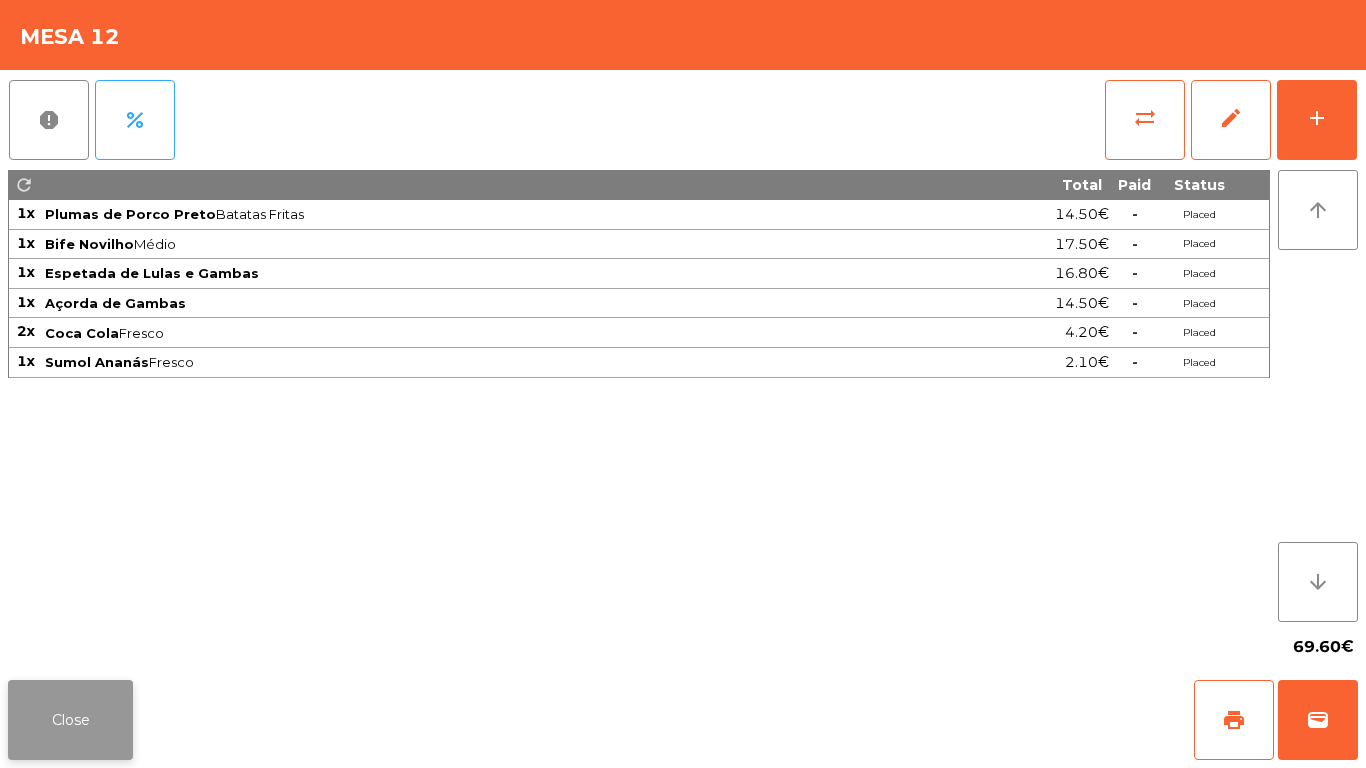 click on "Close" 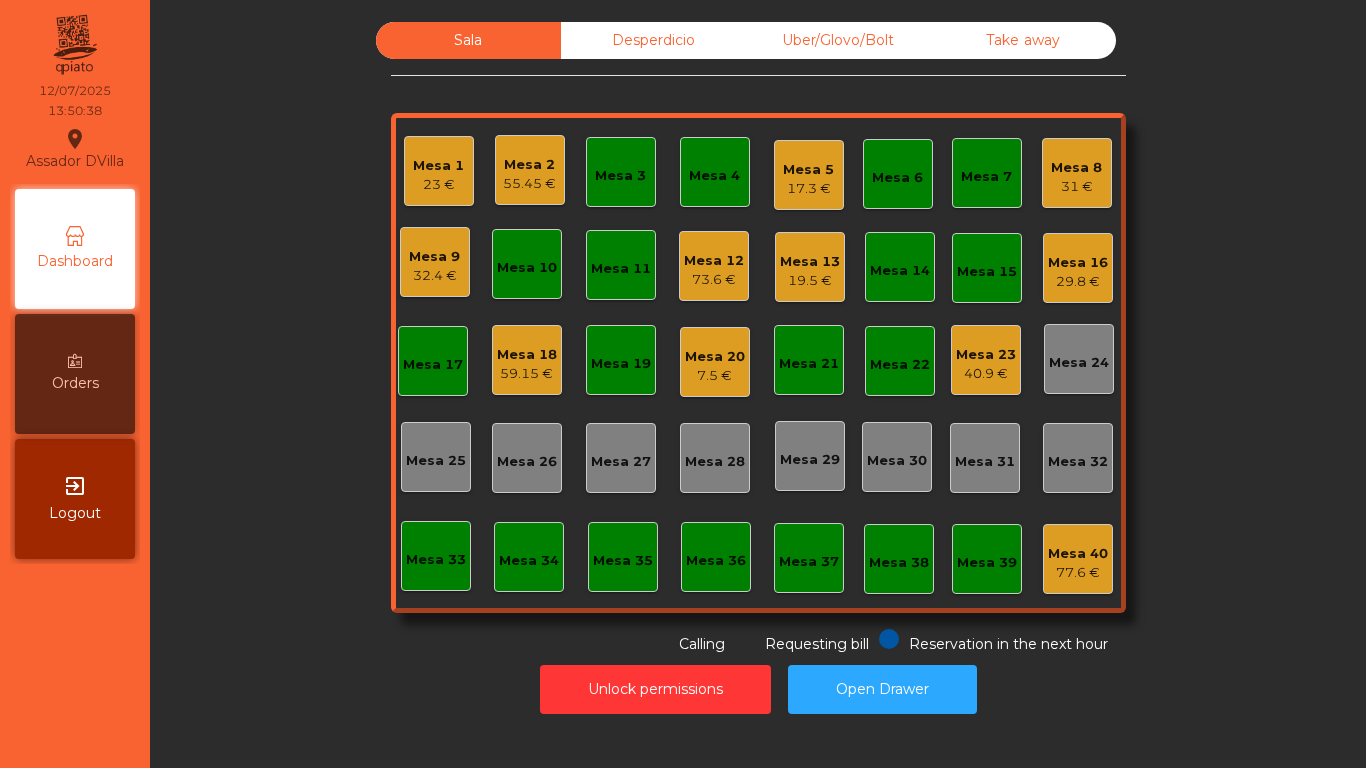 click on "73.6 €" 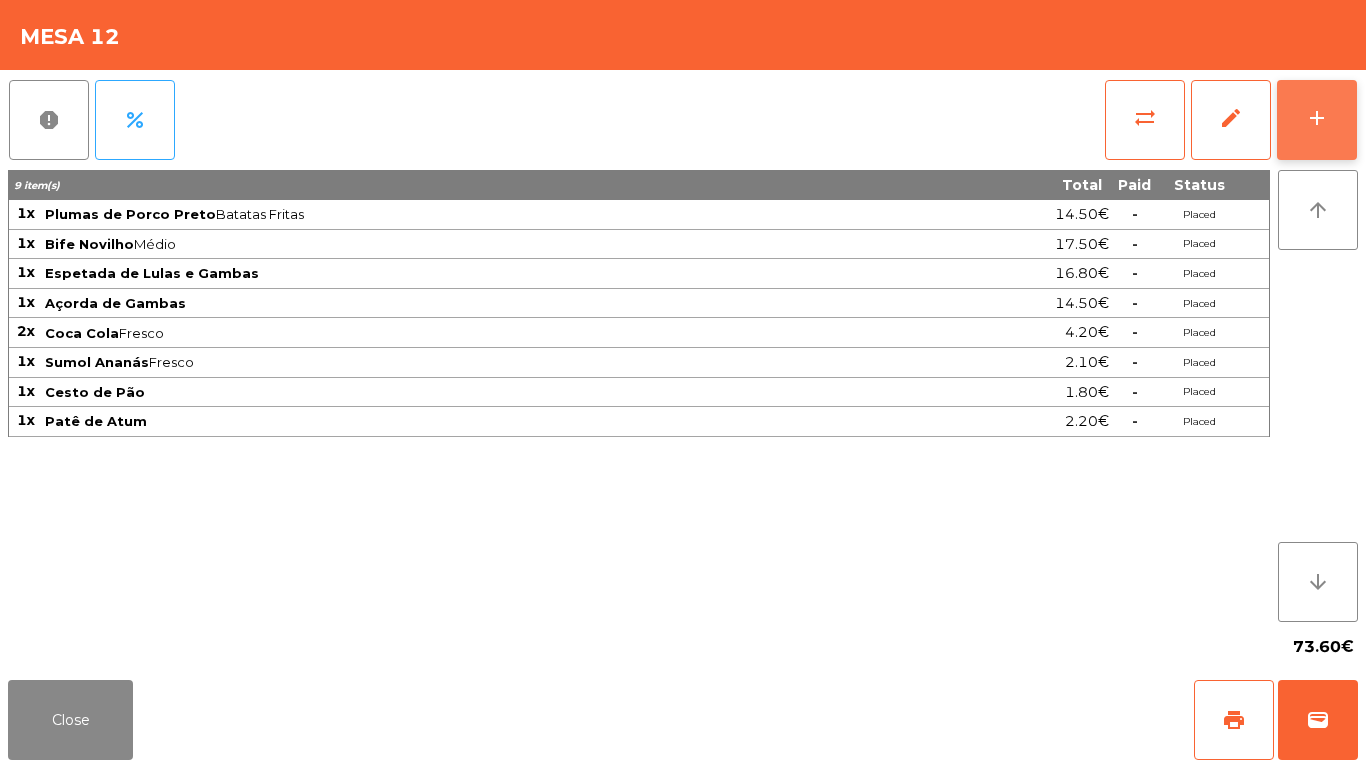 click on "add" 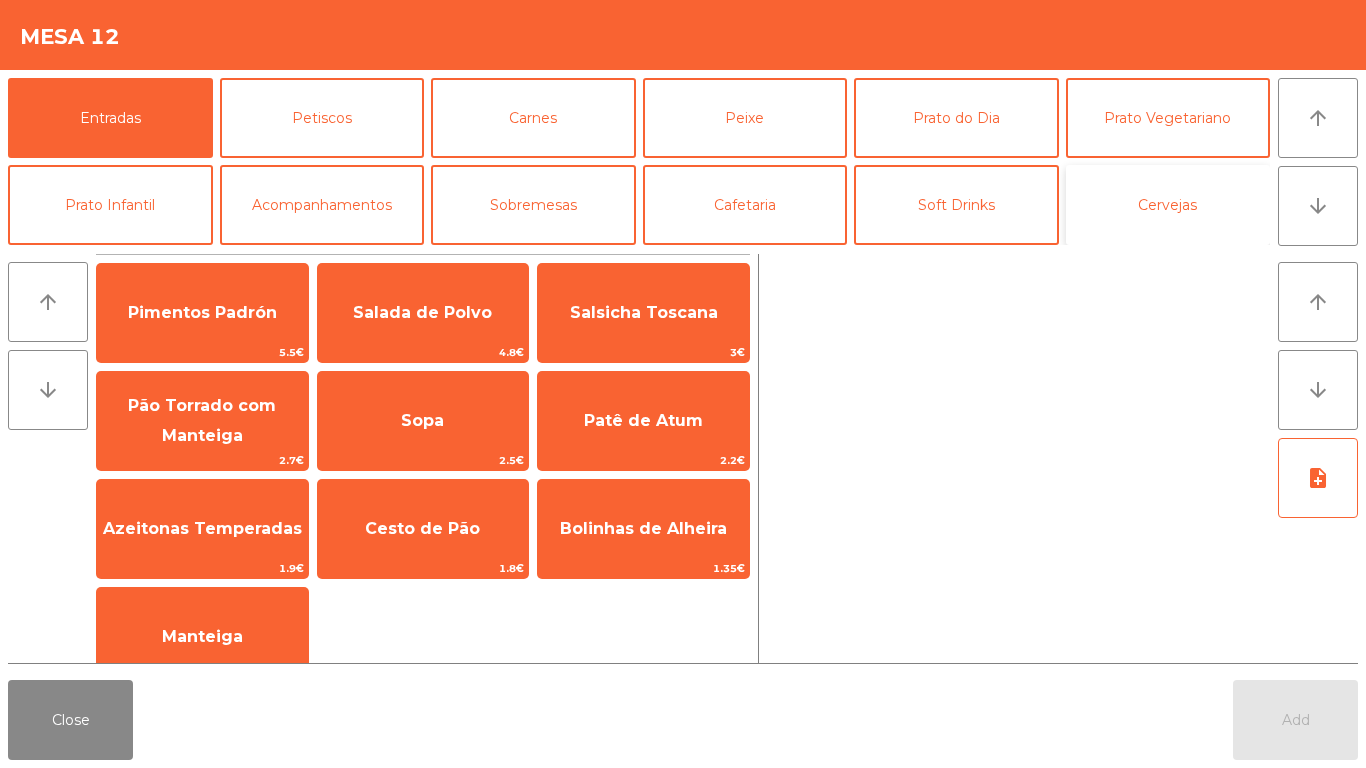 click on "Cervejas" 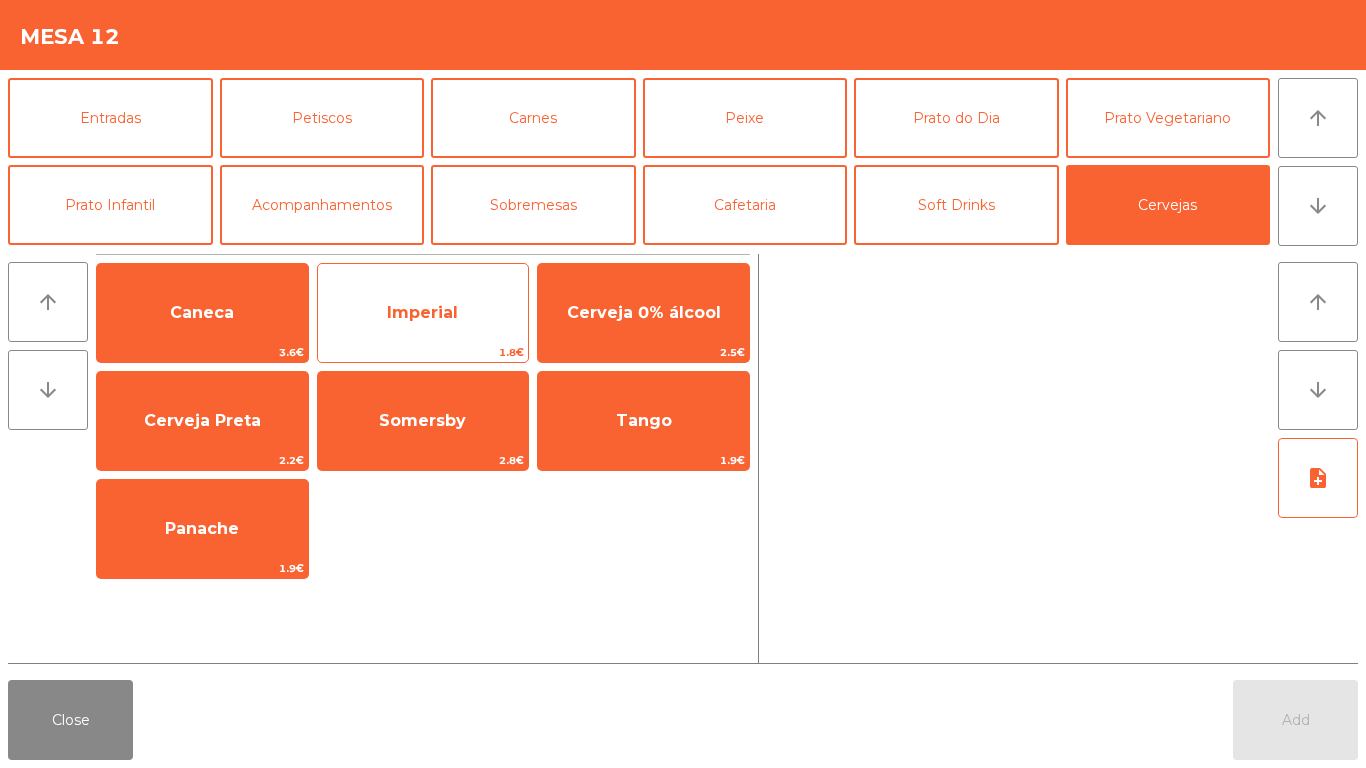 click on "Imperial" 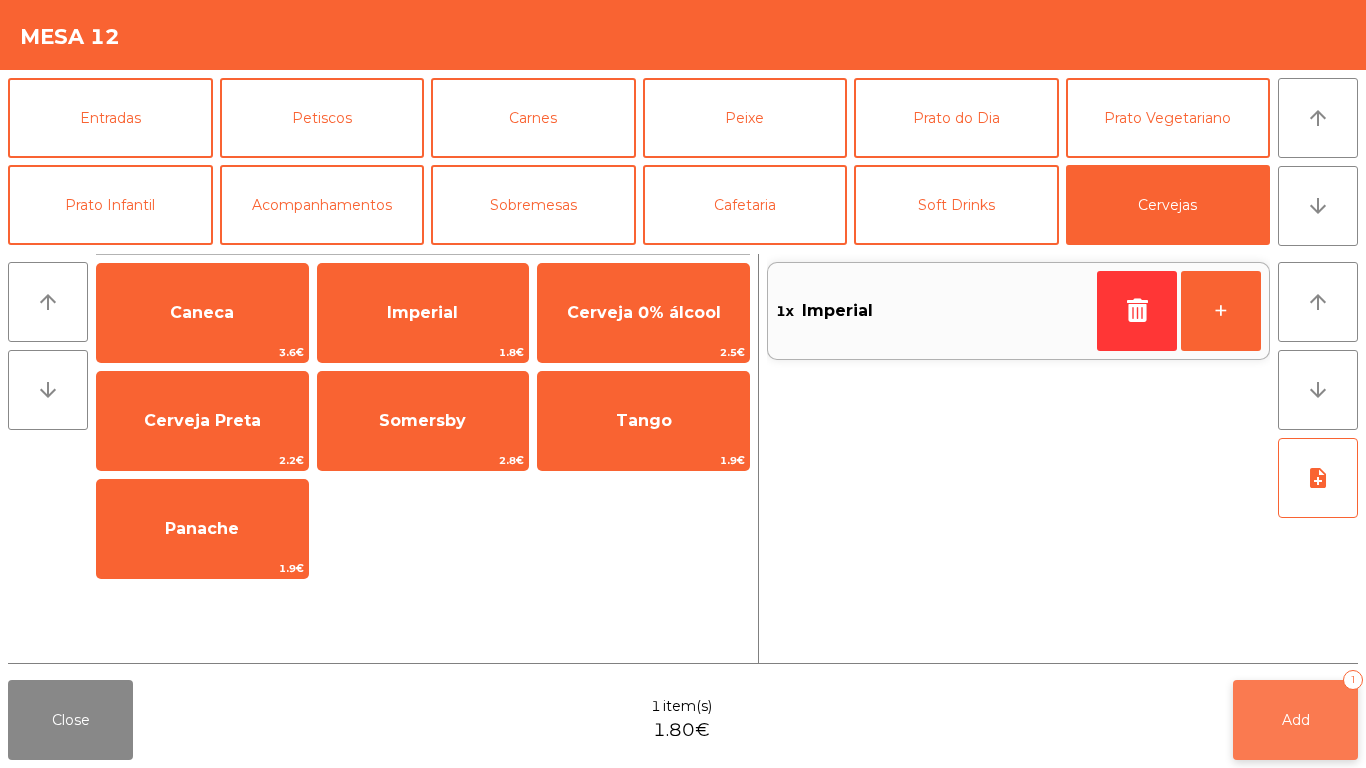 click on "Add   1" 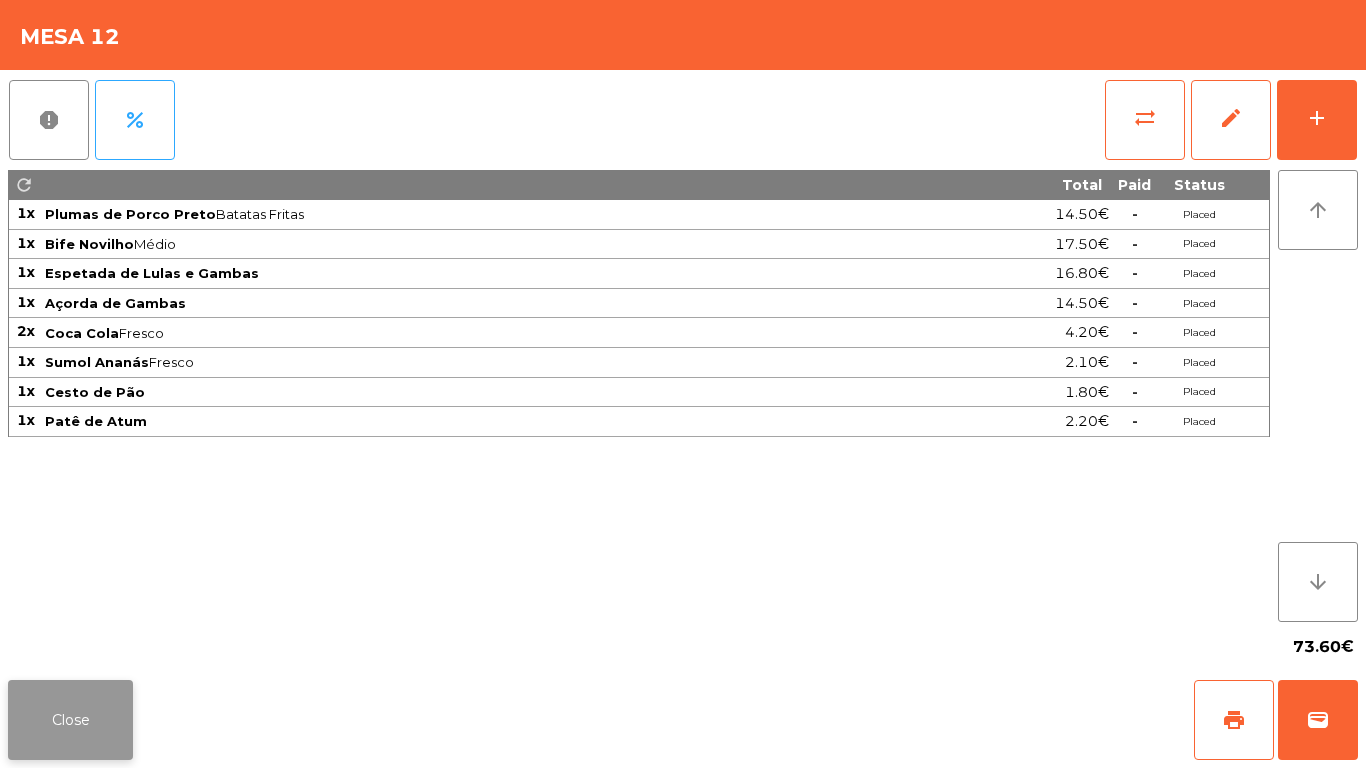 click on "Close" 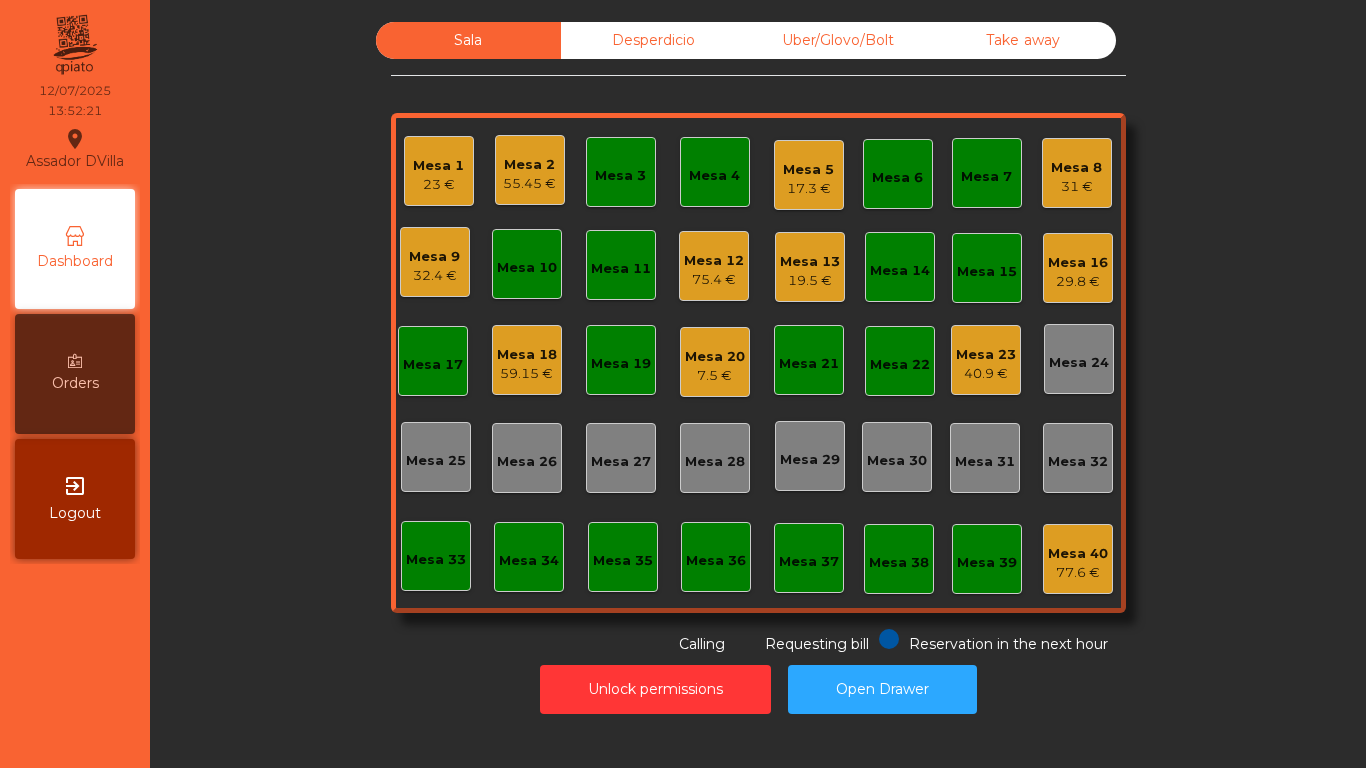 click on "17.3 €" 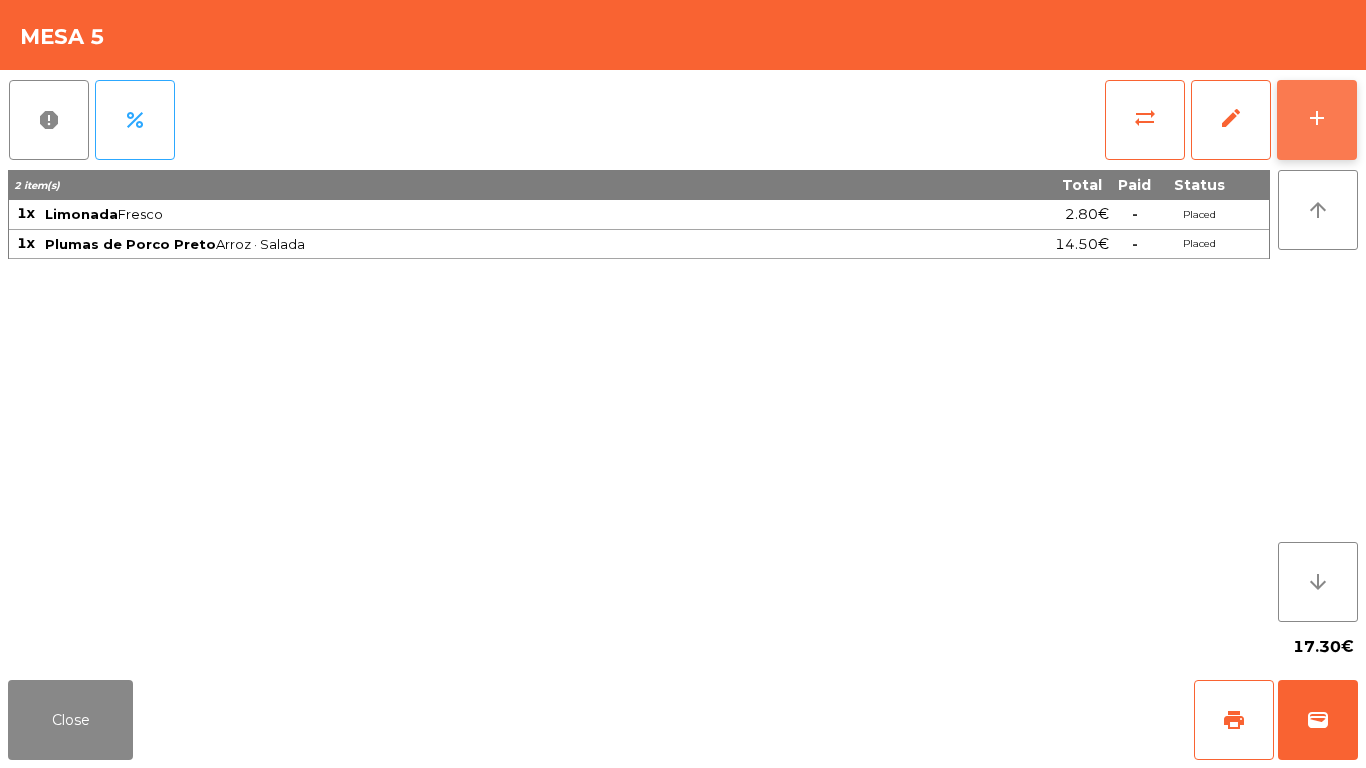 click on "add" 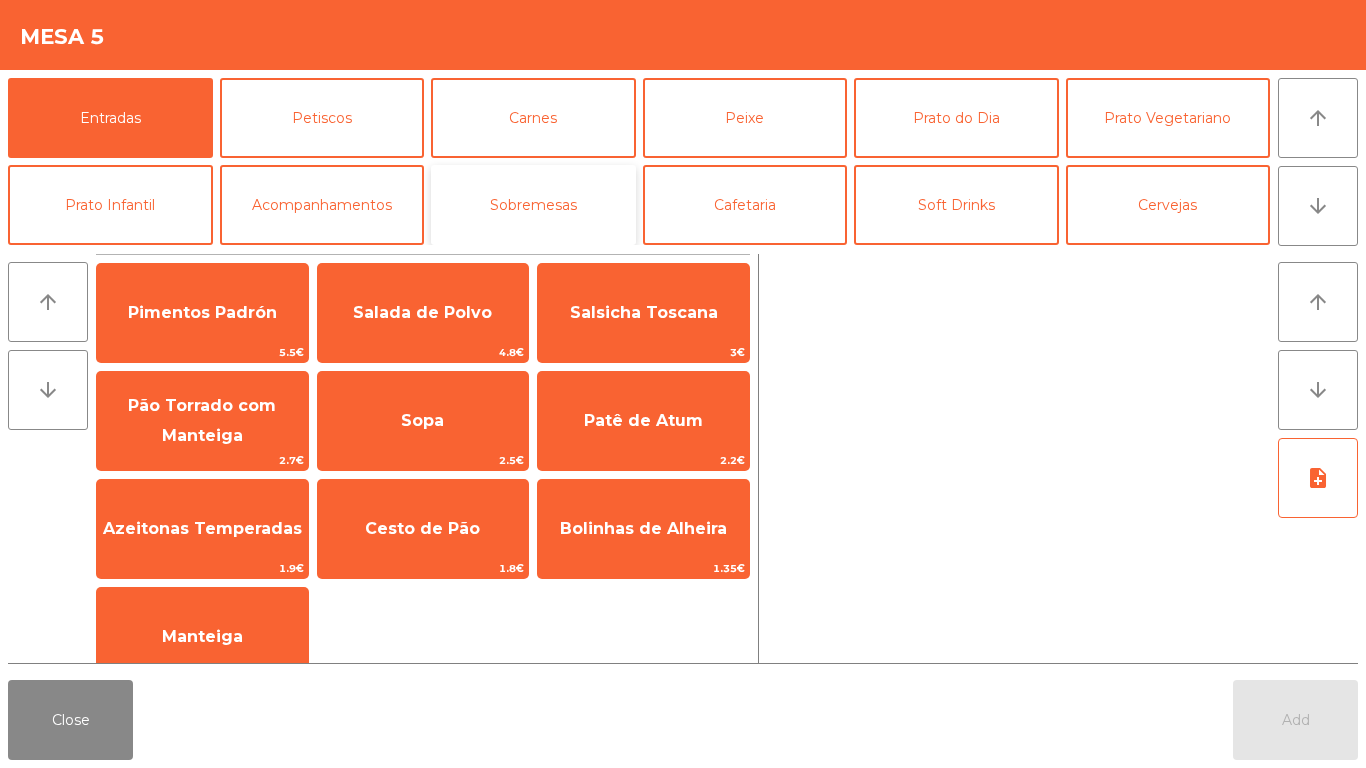 click on "Sobremesas" 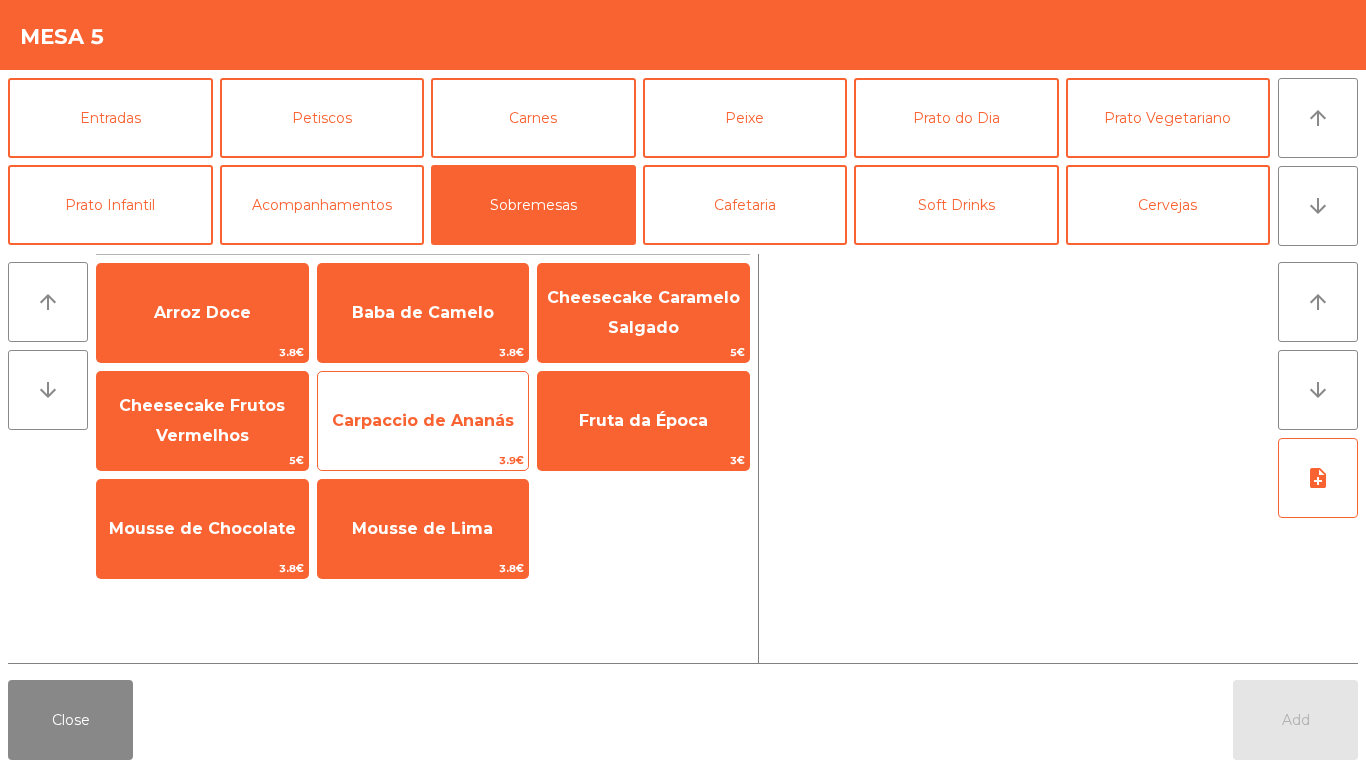 click on "Carpaccio de Ananás" 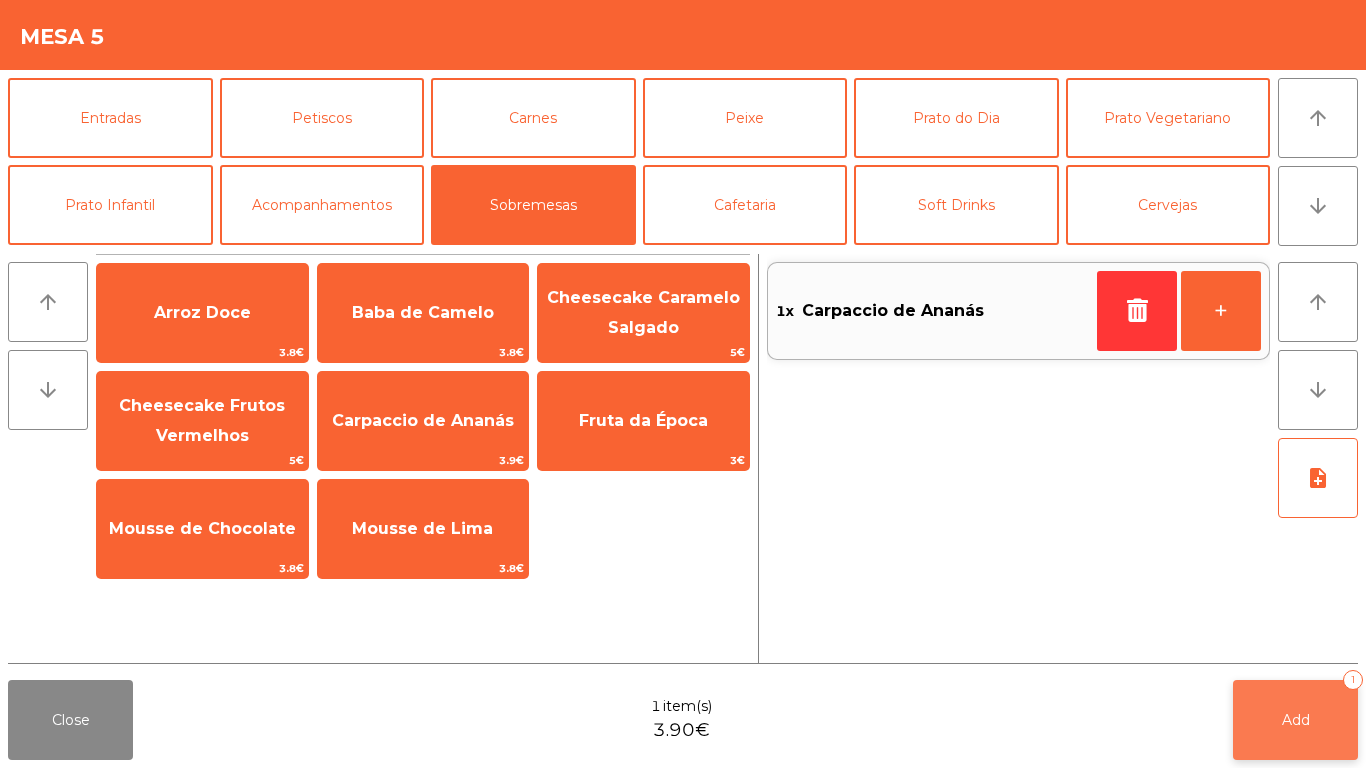 click on "Add   1" 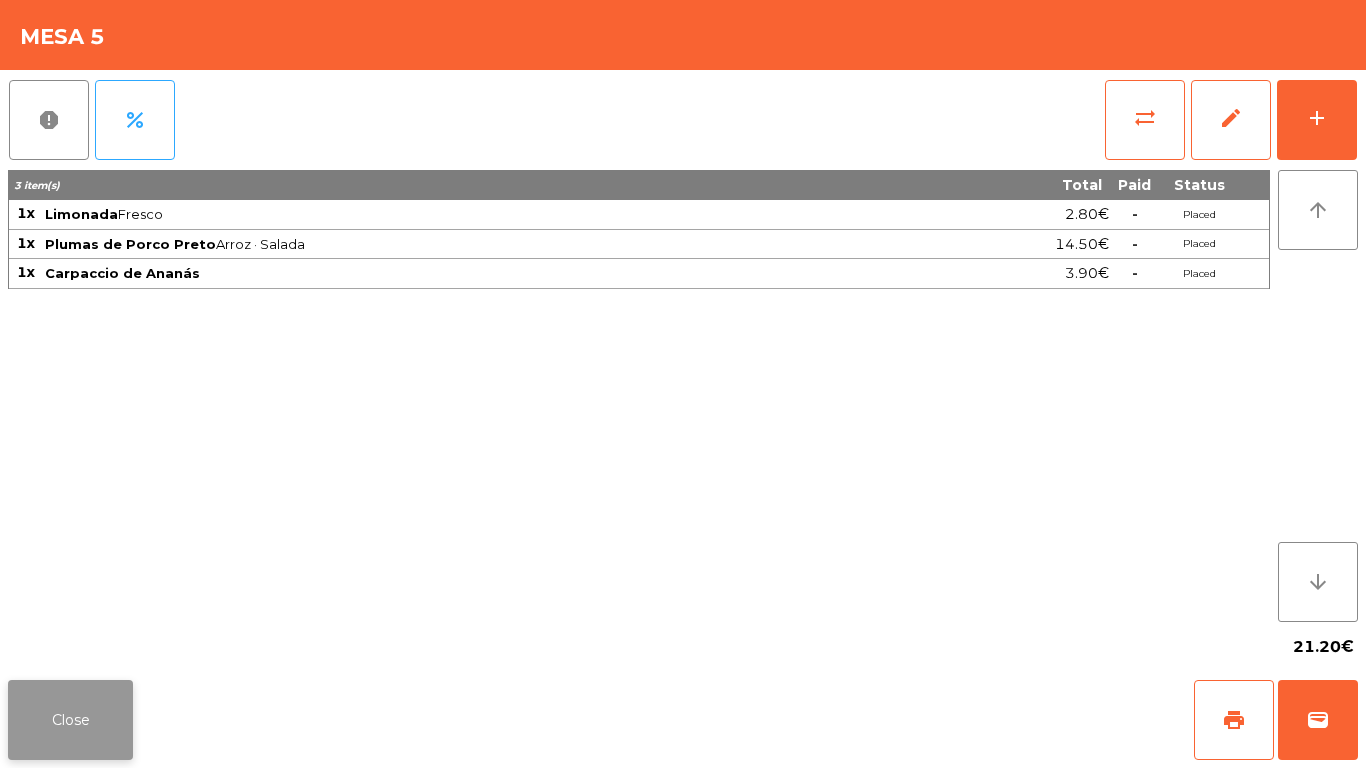 click on "Close" 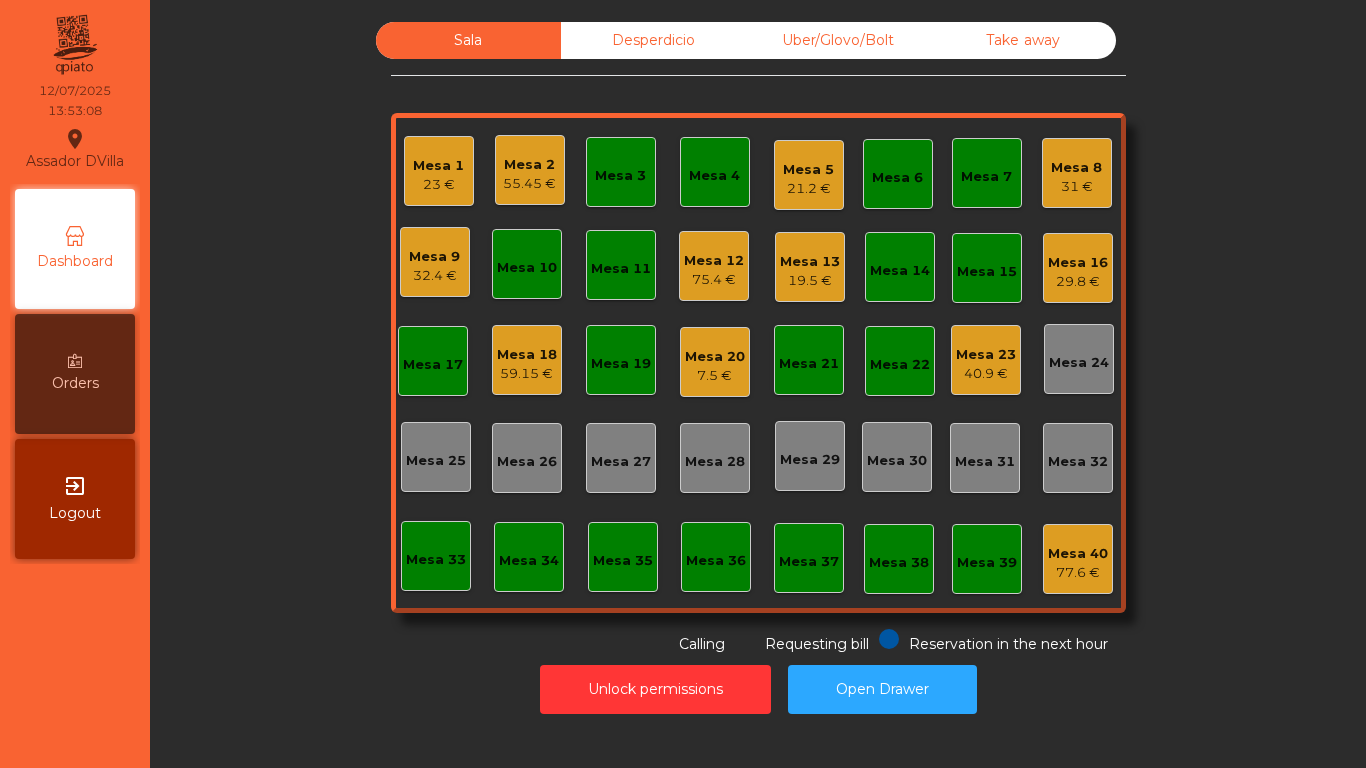 click on "Mesa 3" 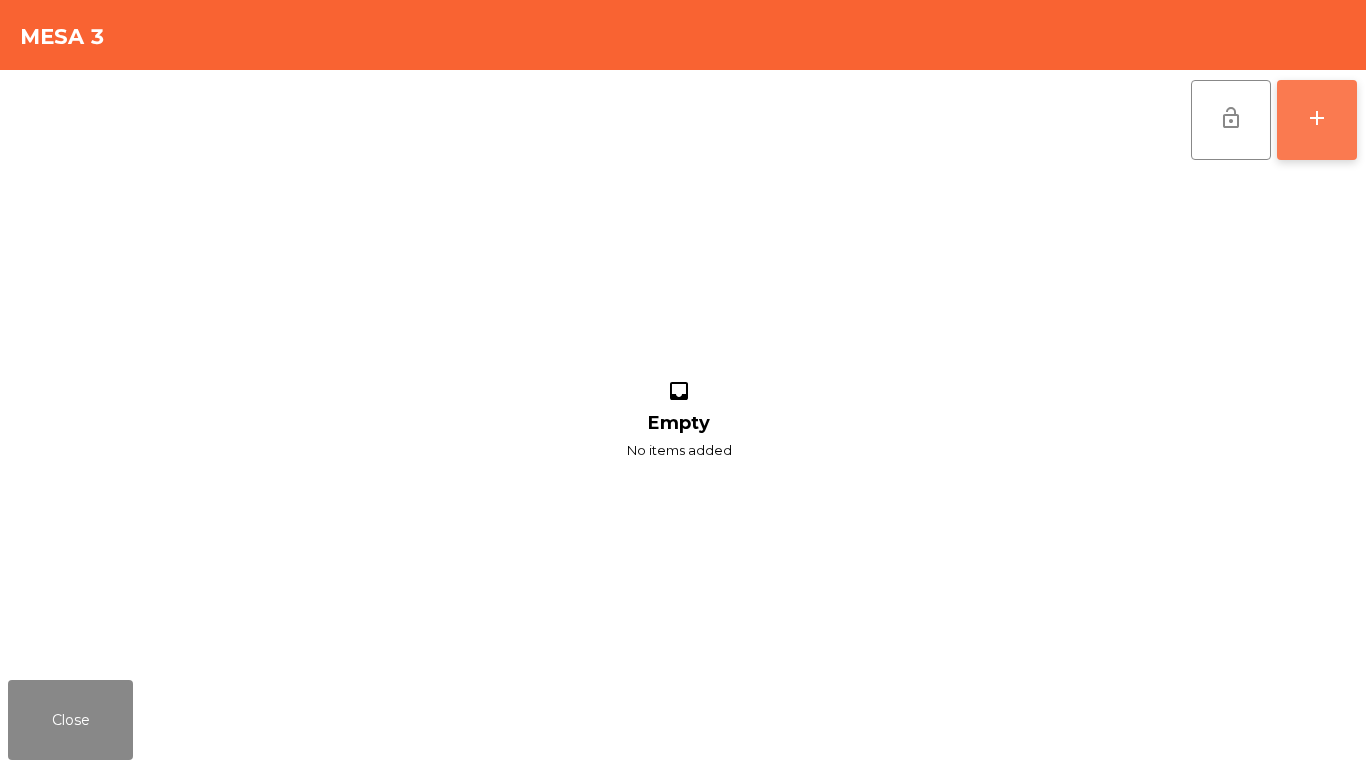 click on "add" 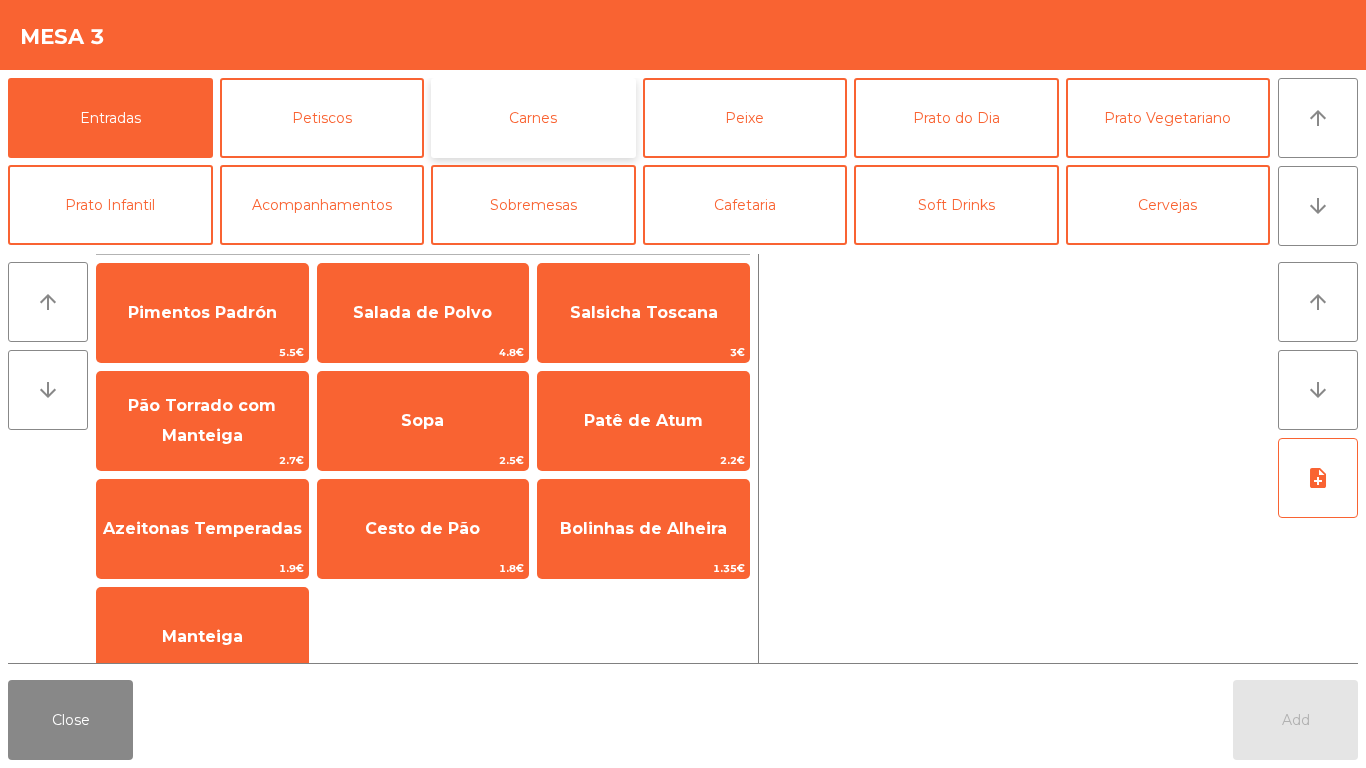 click on "Carnes" 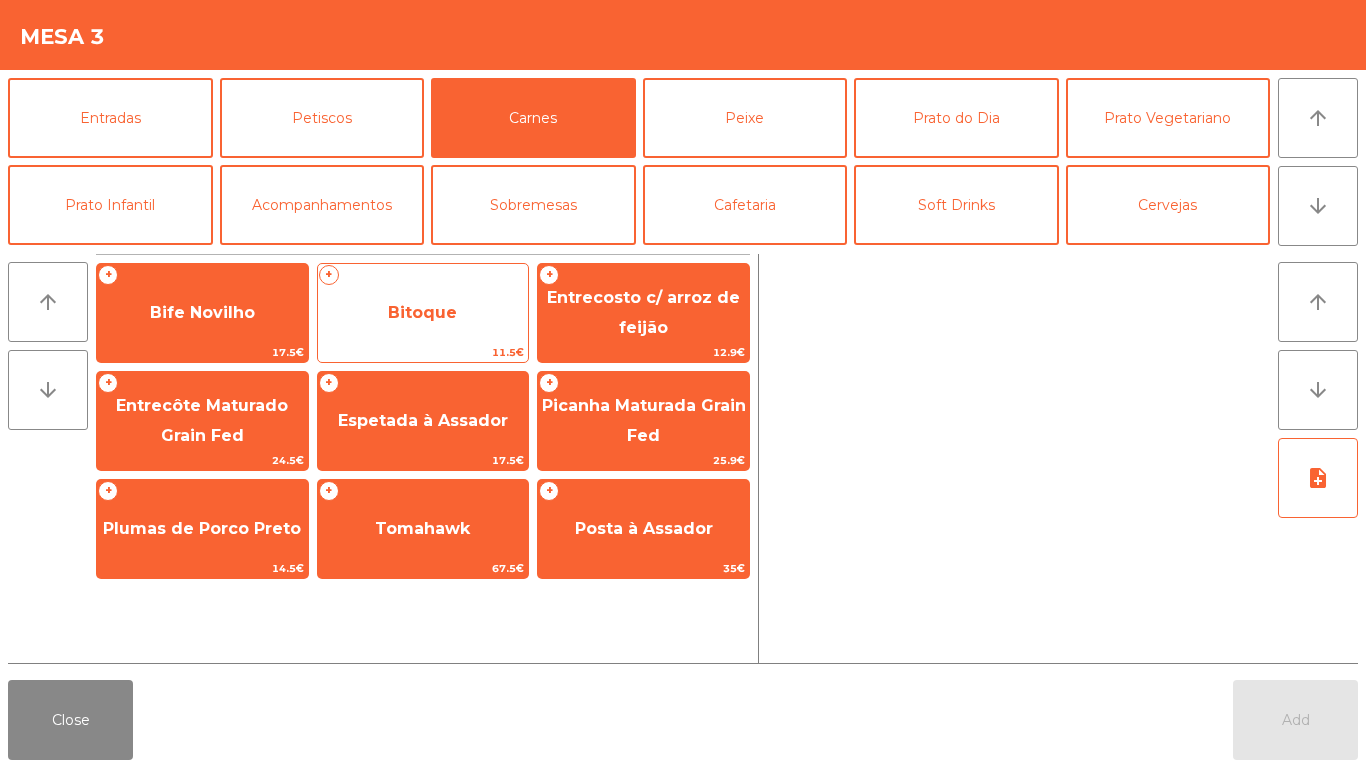 click on "Bitoque" 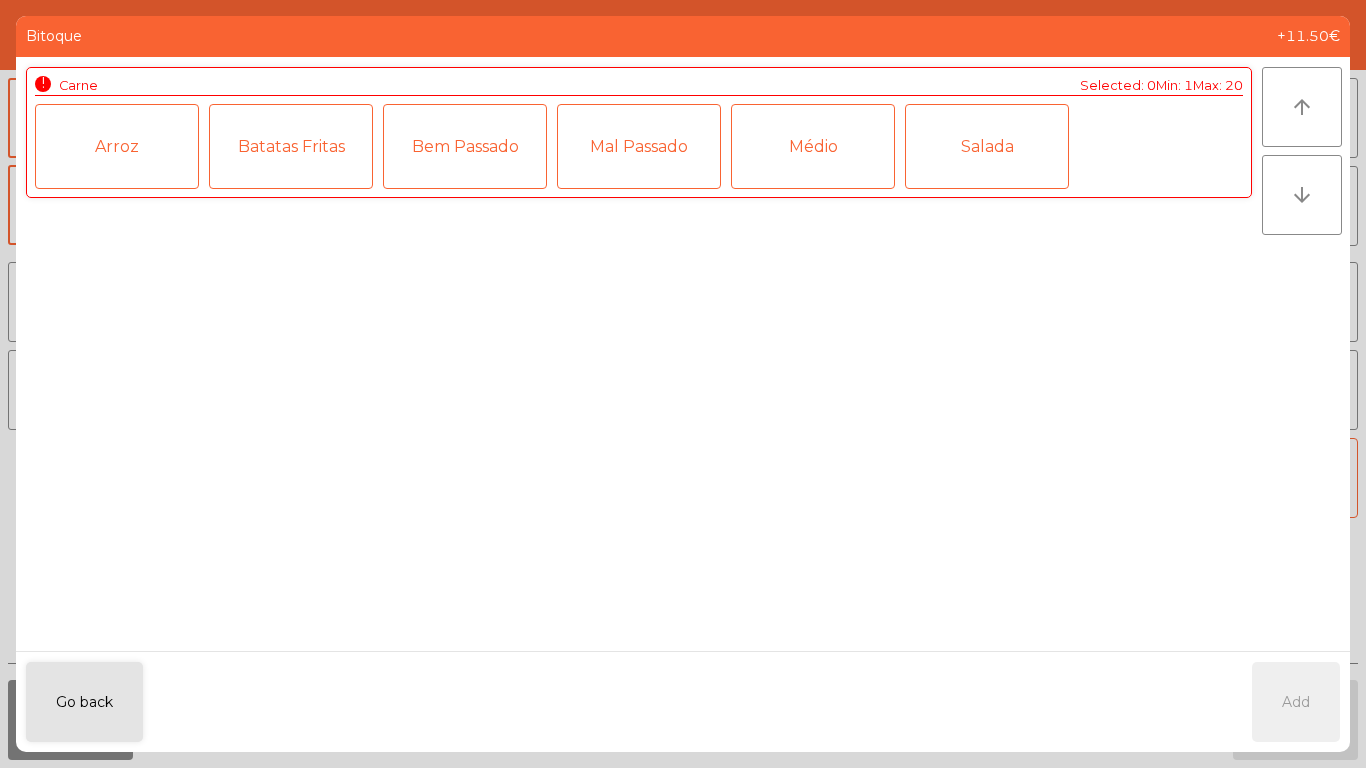 click on "Médio" 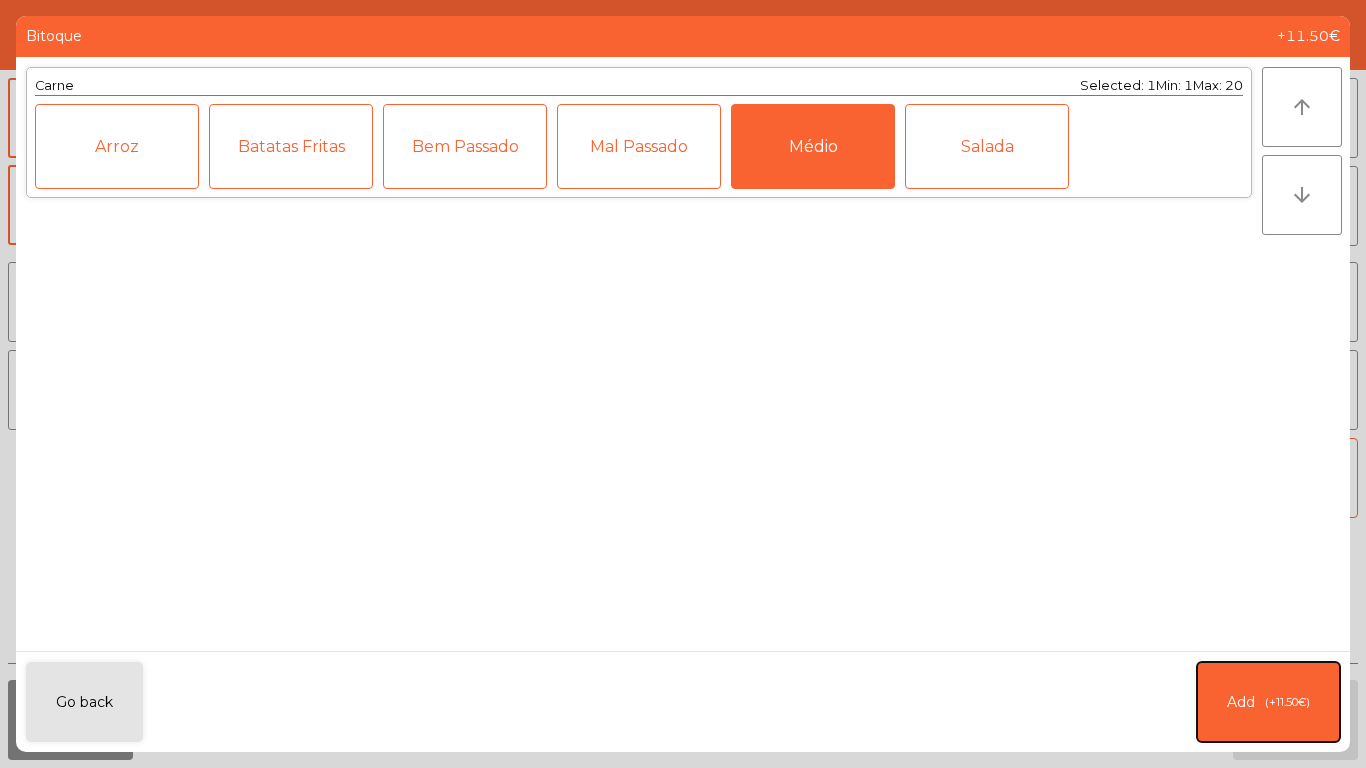 click on "Add   (+11.50€)" 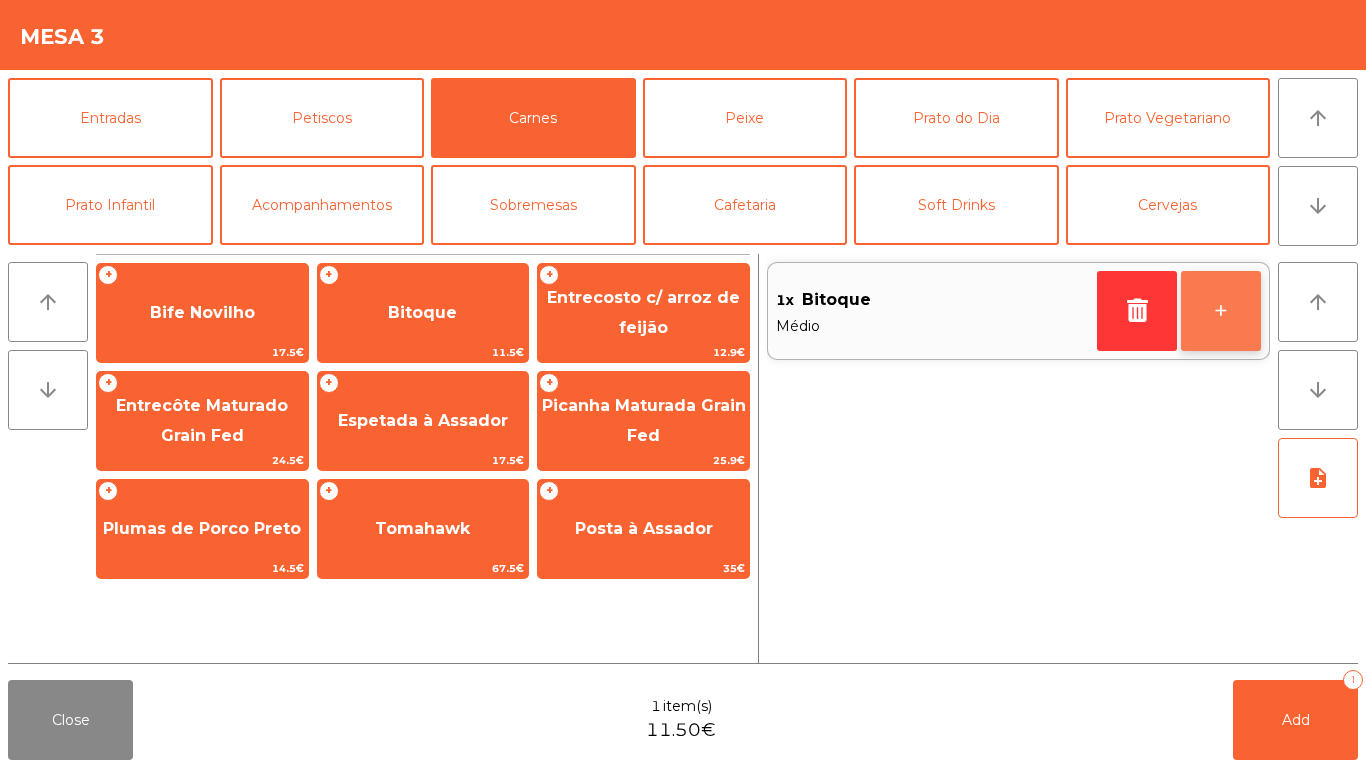 click on "+" 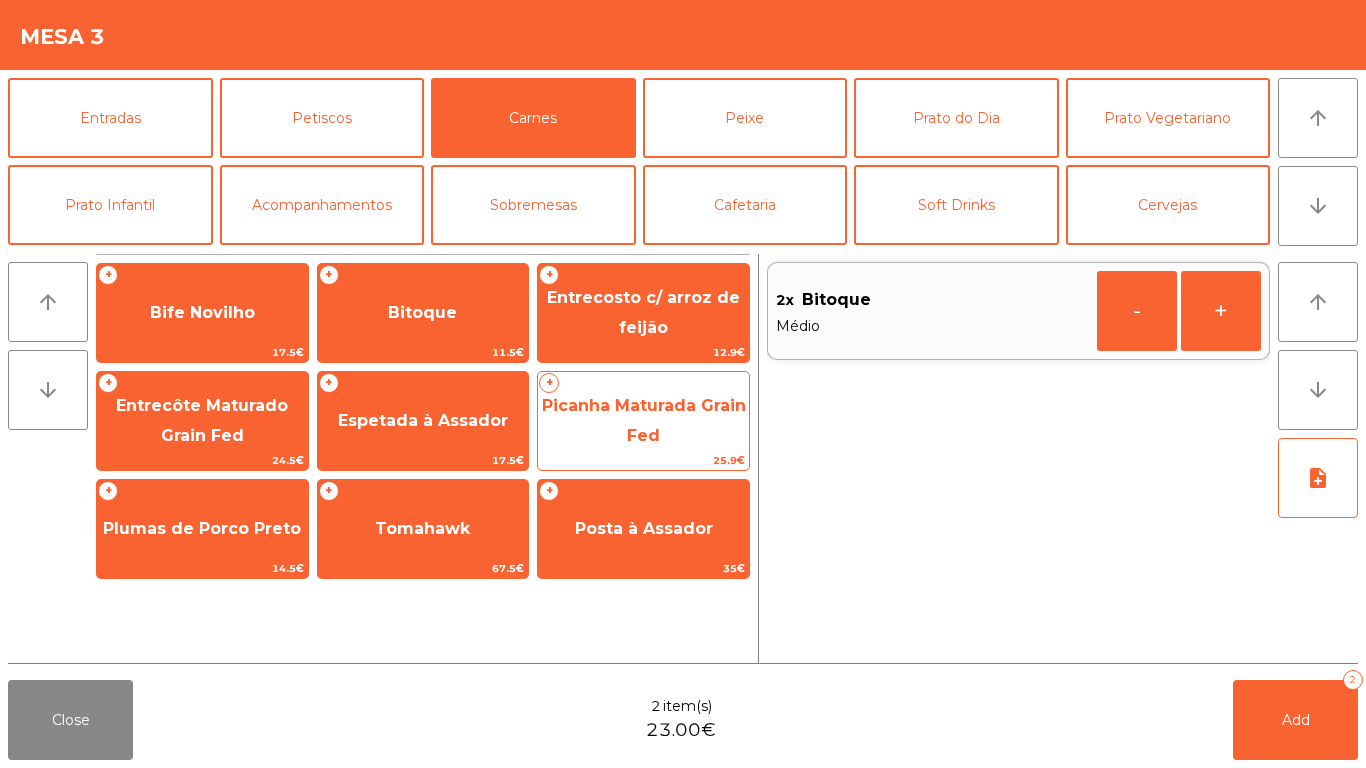 click on "Picanha Maturada Grain Fed" 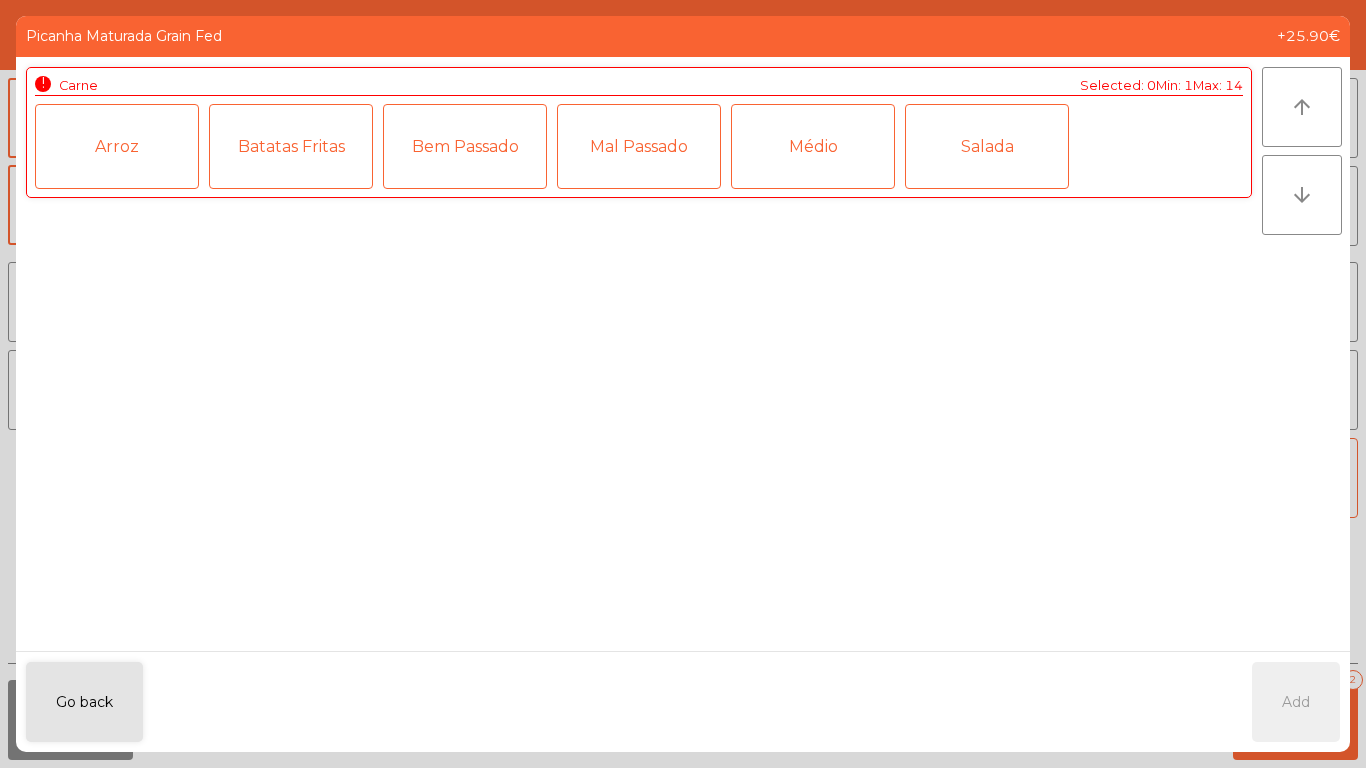 click on "Médio" 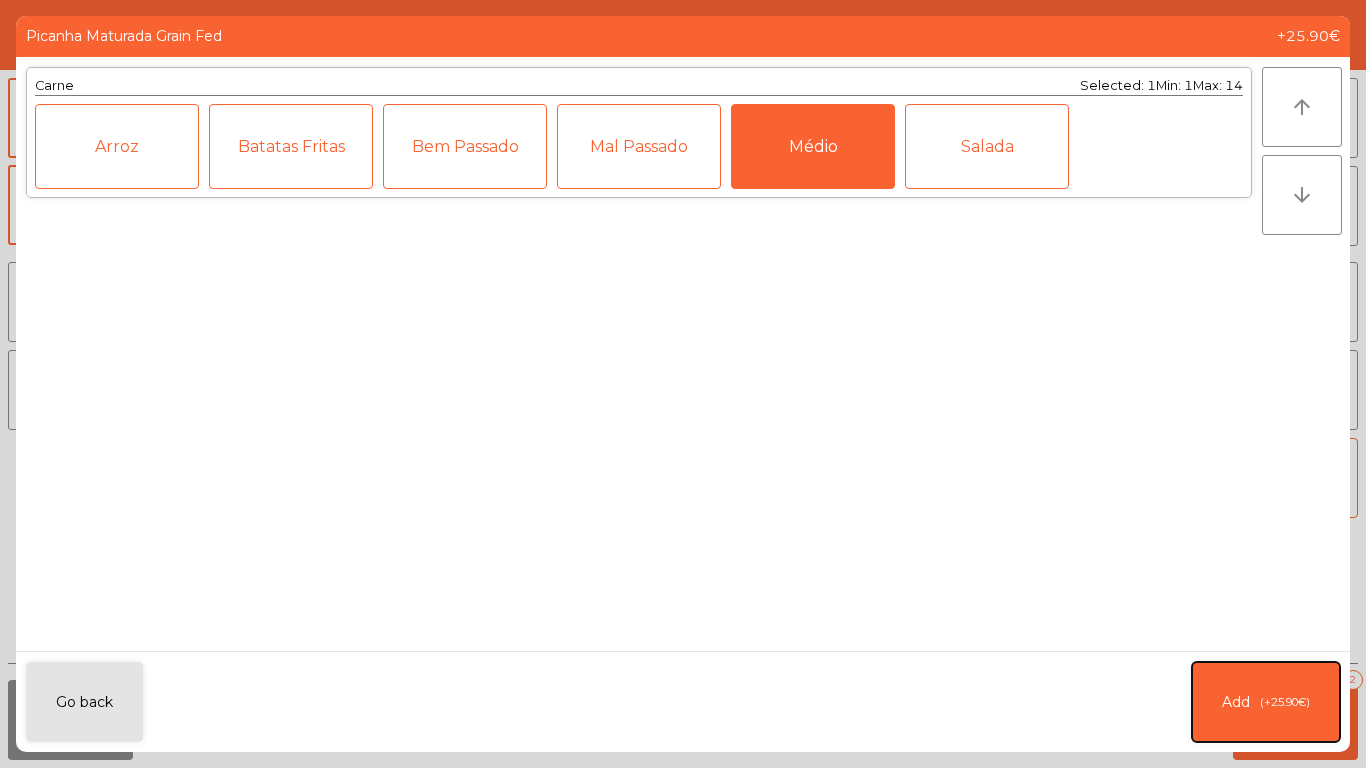 click on "Add   (+25.90€)" 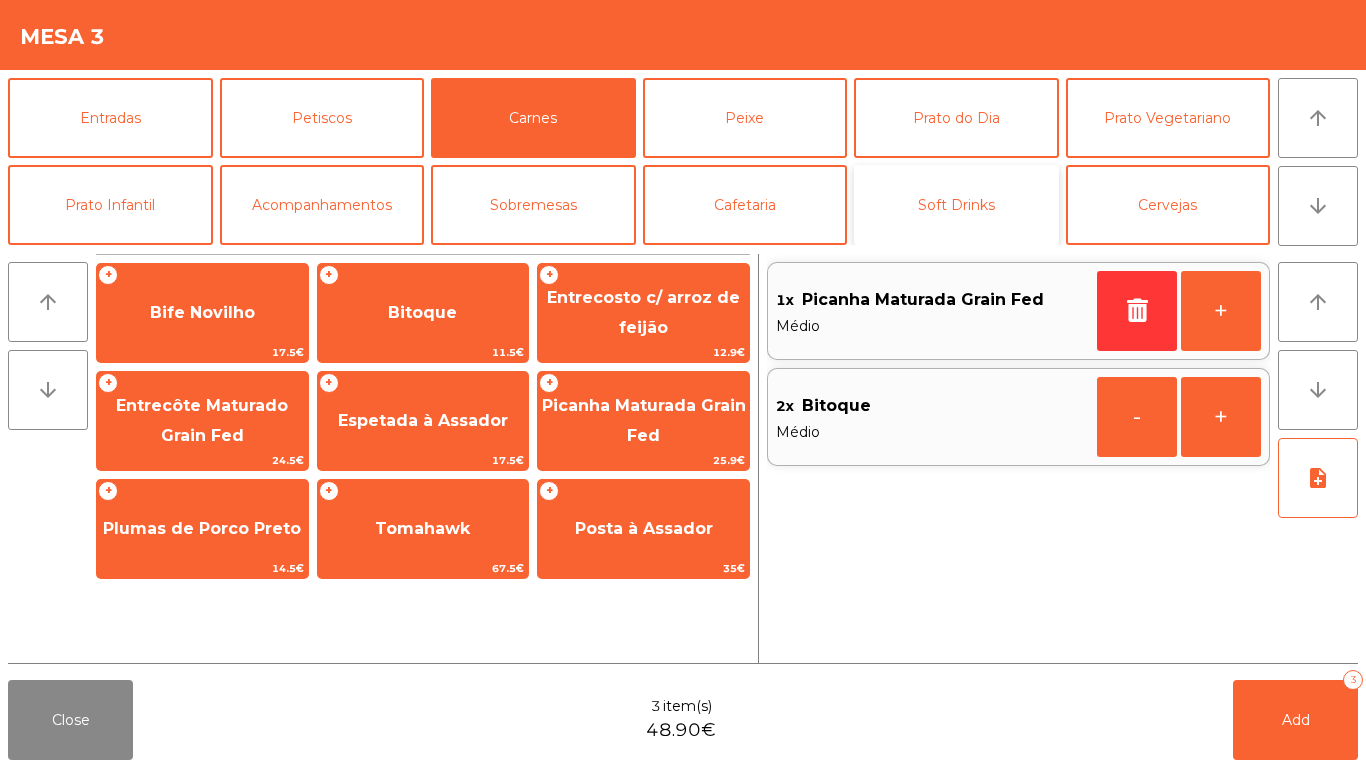 click on "Soft Drinks" 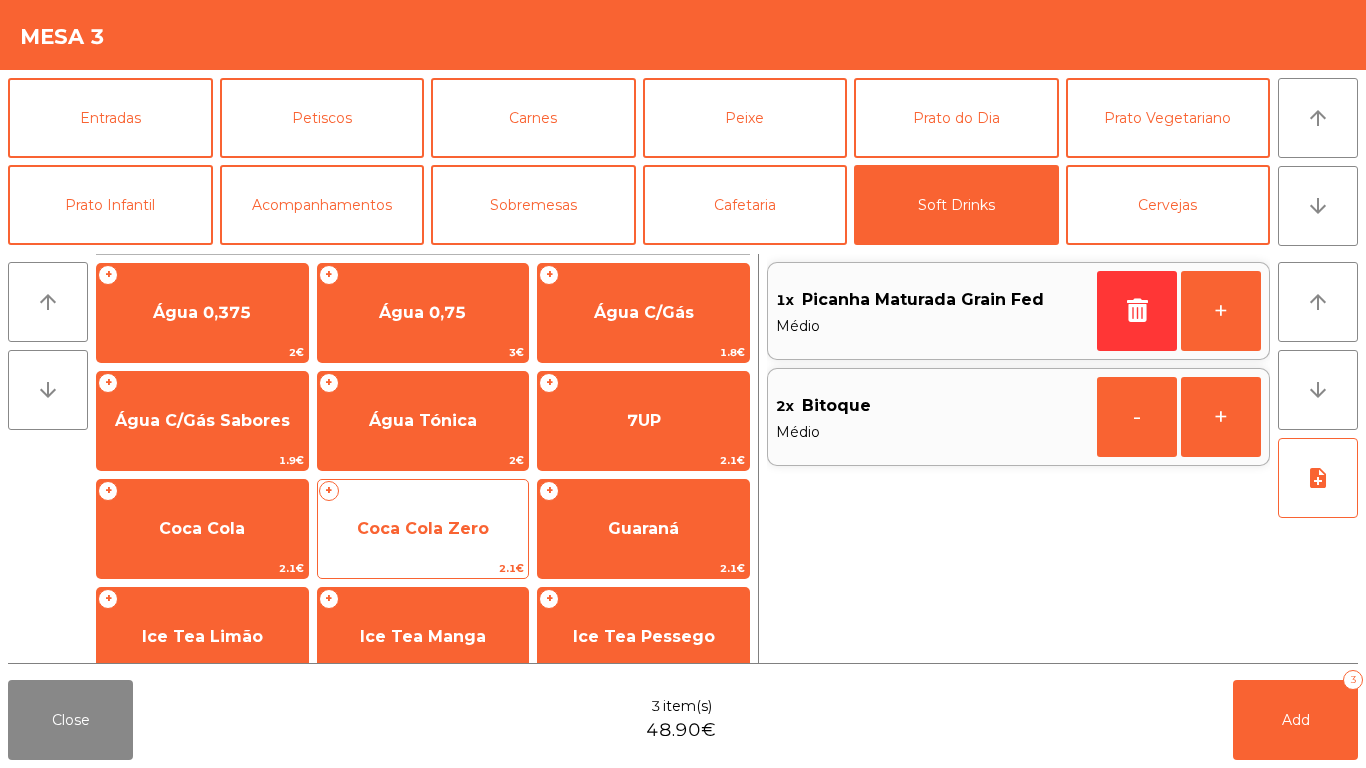 click on "+   Coca Cola Zero   2.1€" 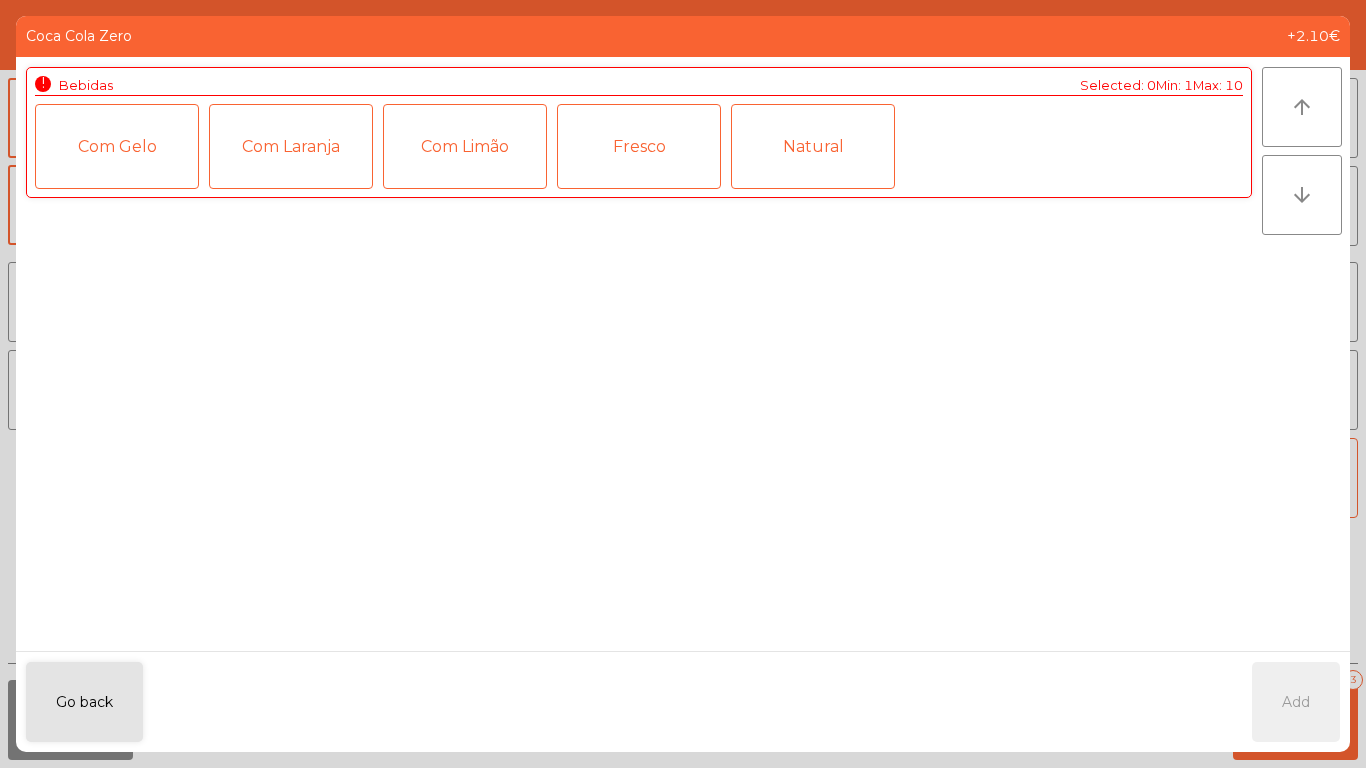 click on "Fresco" 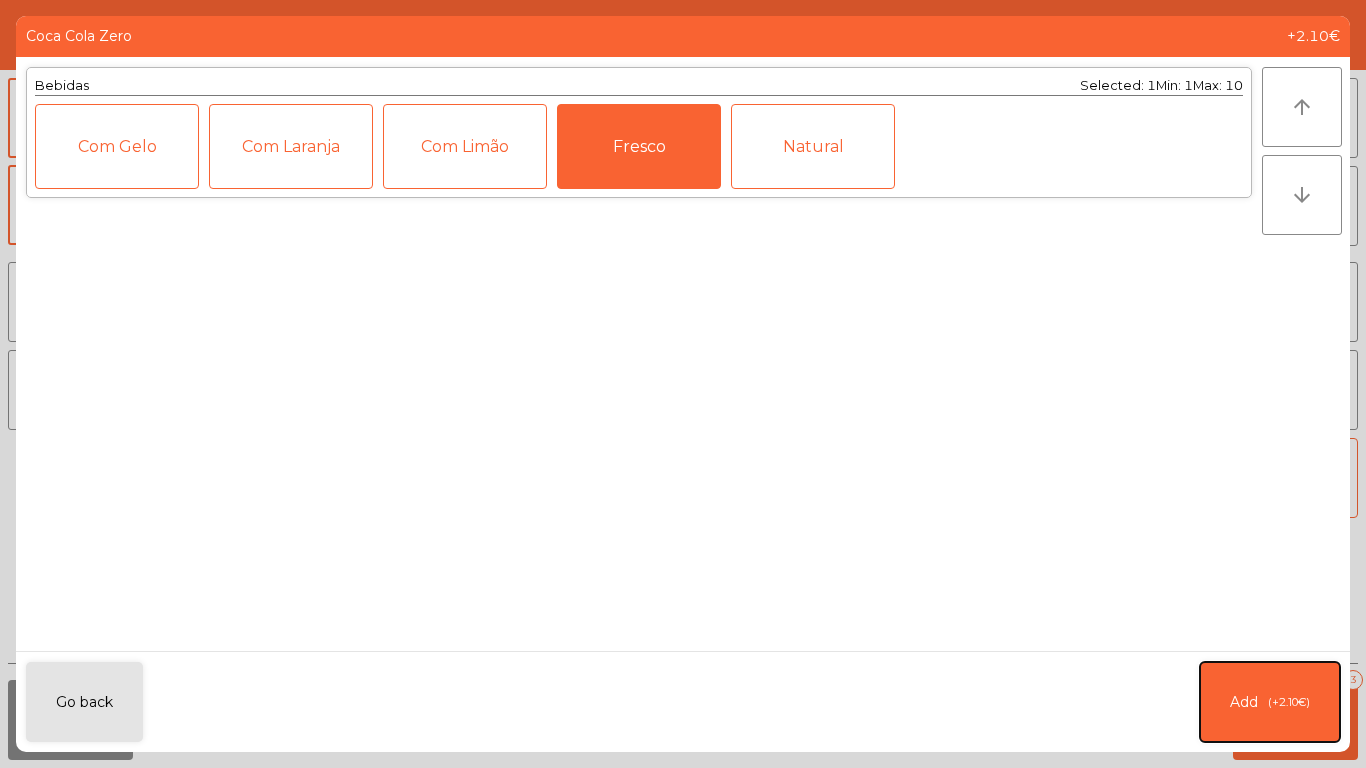 click on "(+2.10€)" 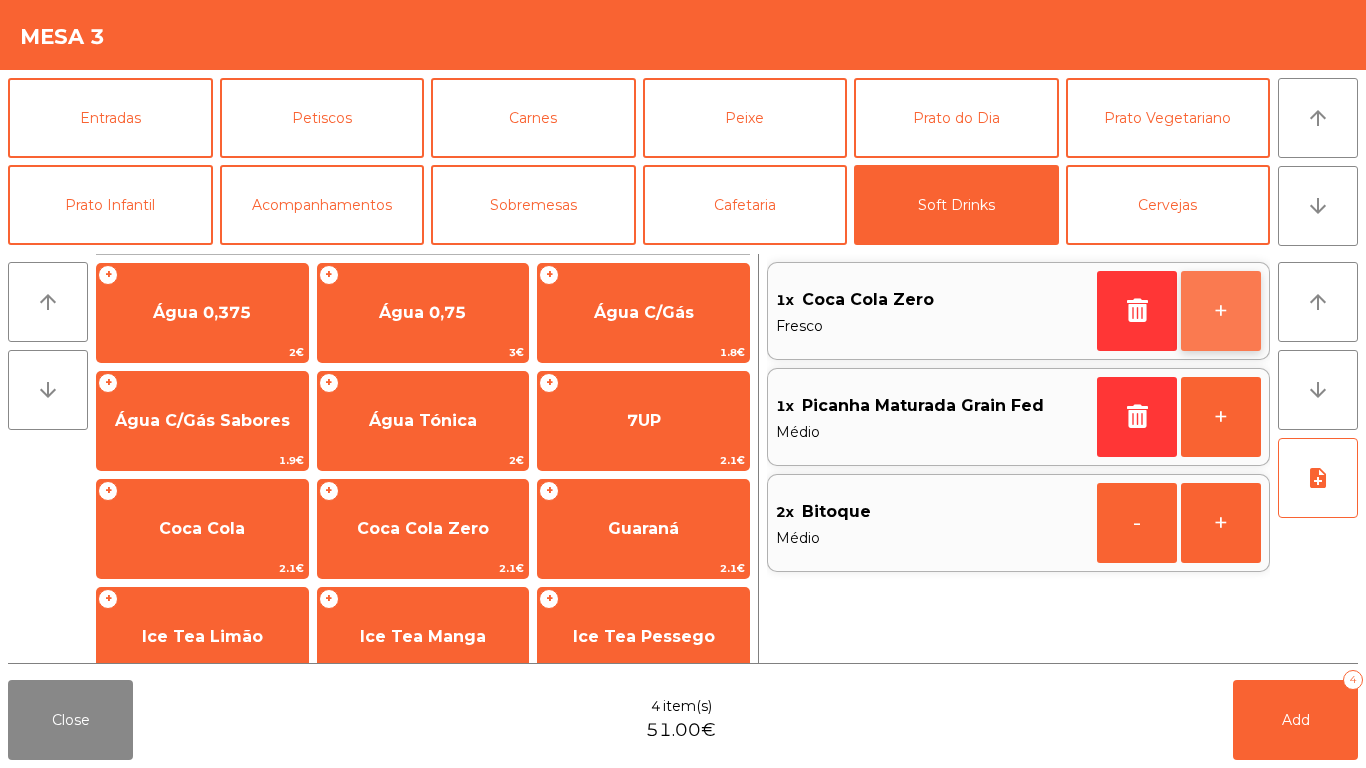 click on "+" 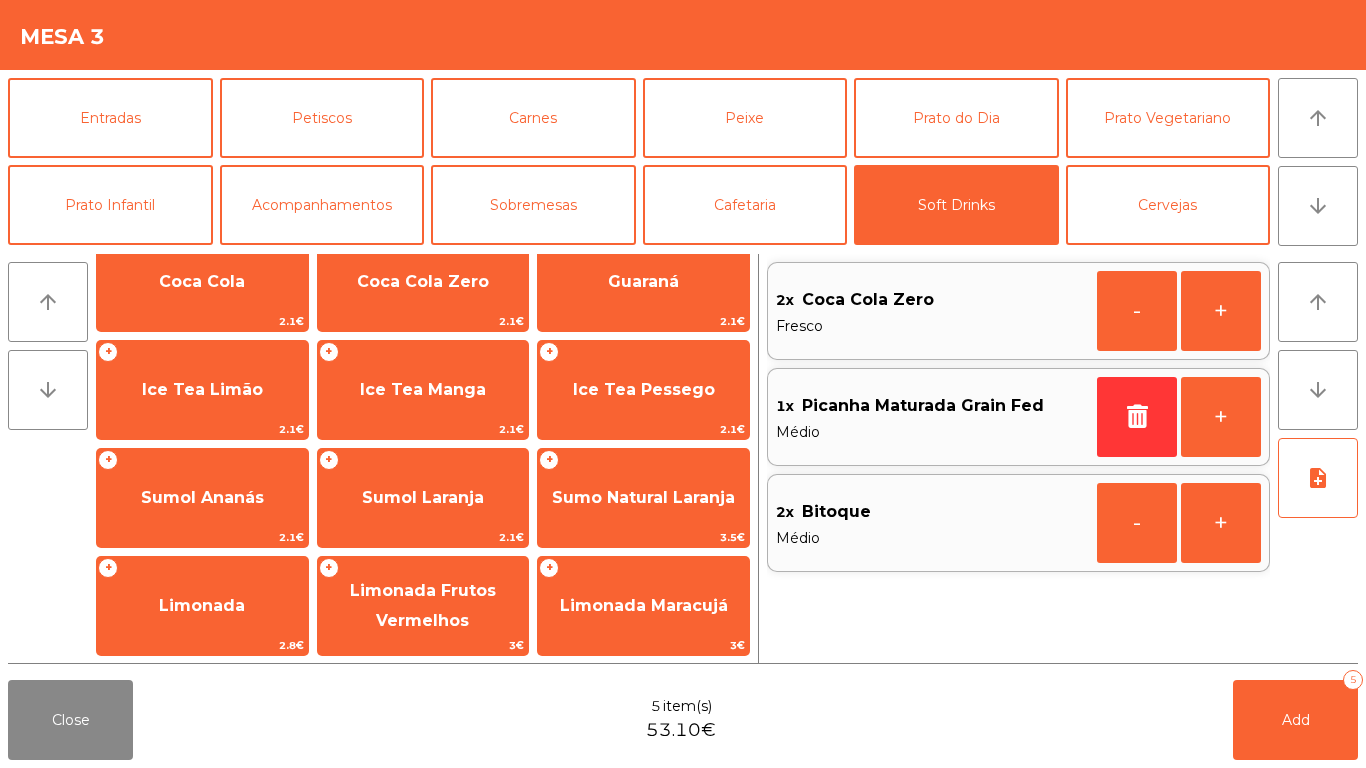 scroll, scrollTop: 248, scrollLeft: 0, axis: vertical 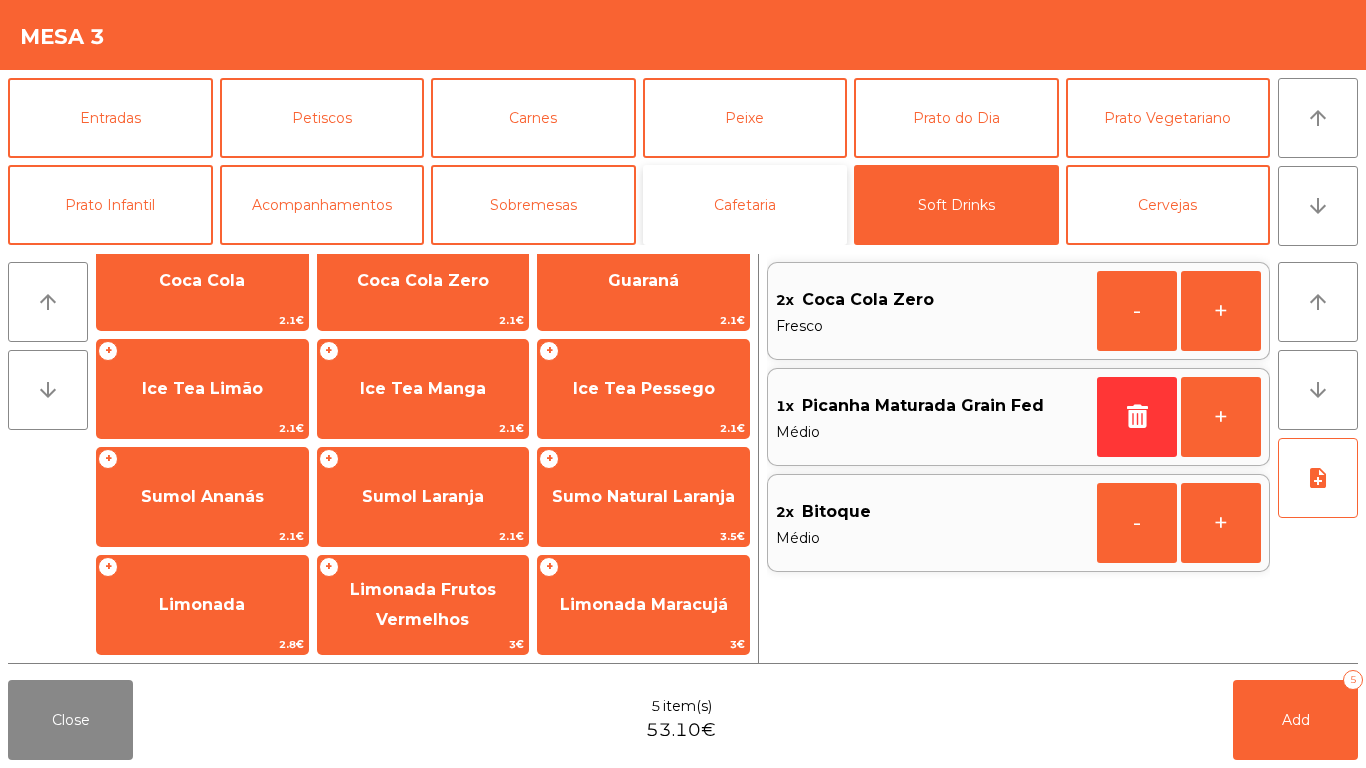 click on "Cafetaria" 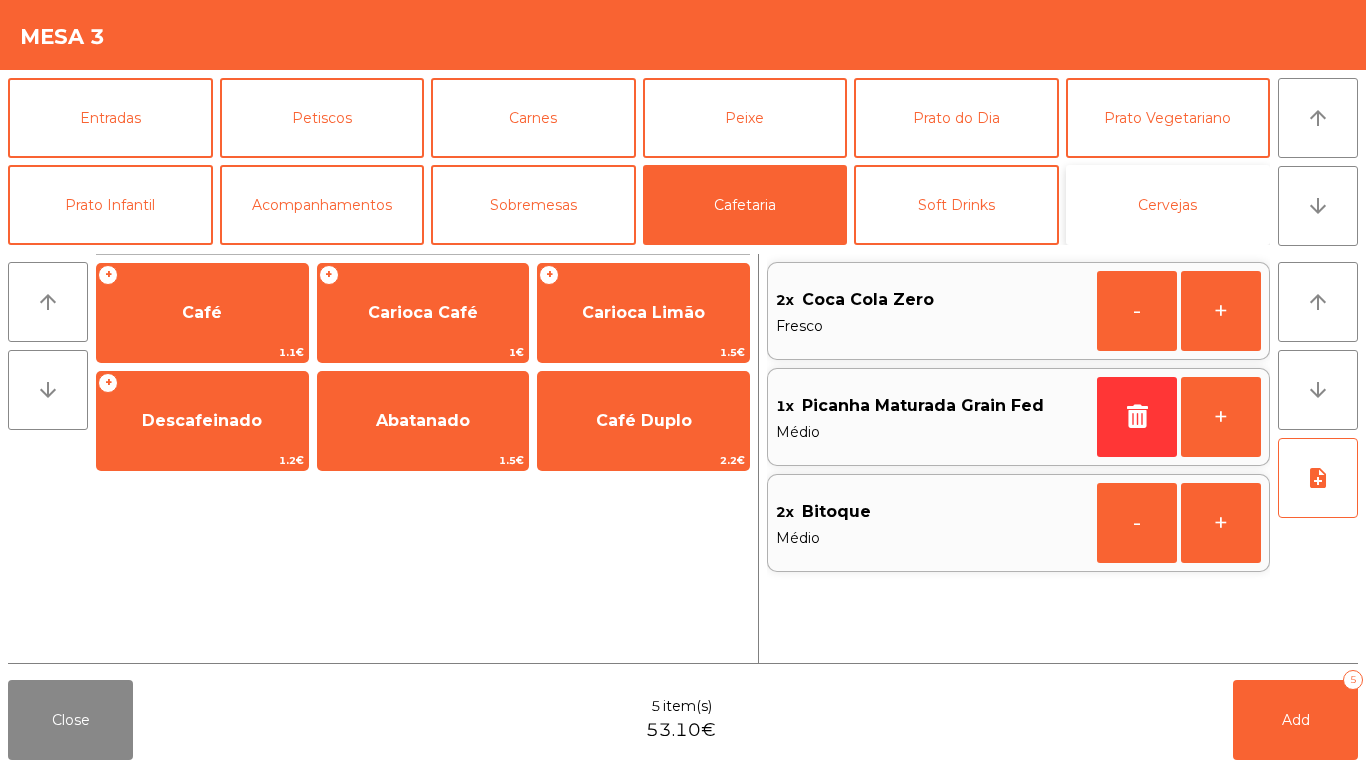 click on "Cervejas" 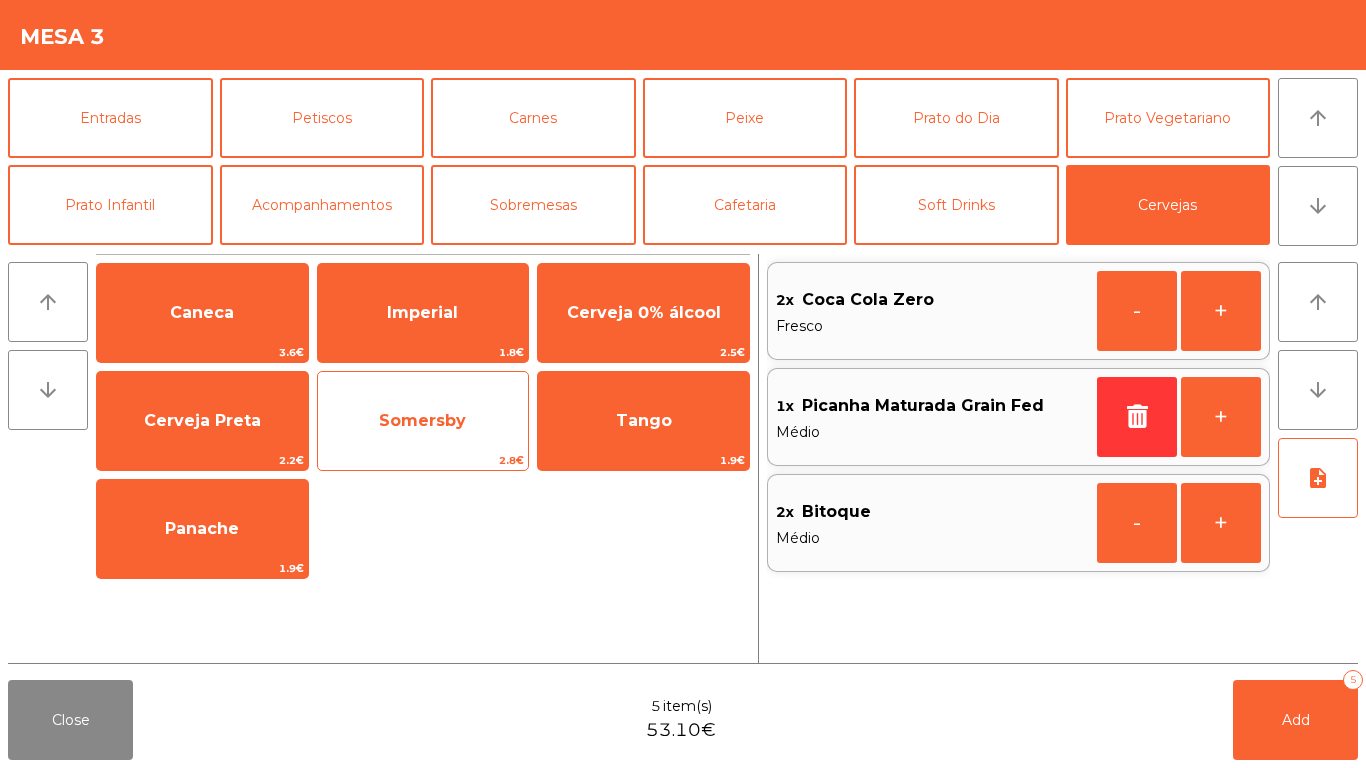 click on "Somersby" 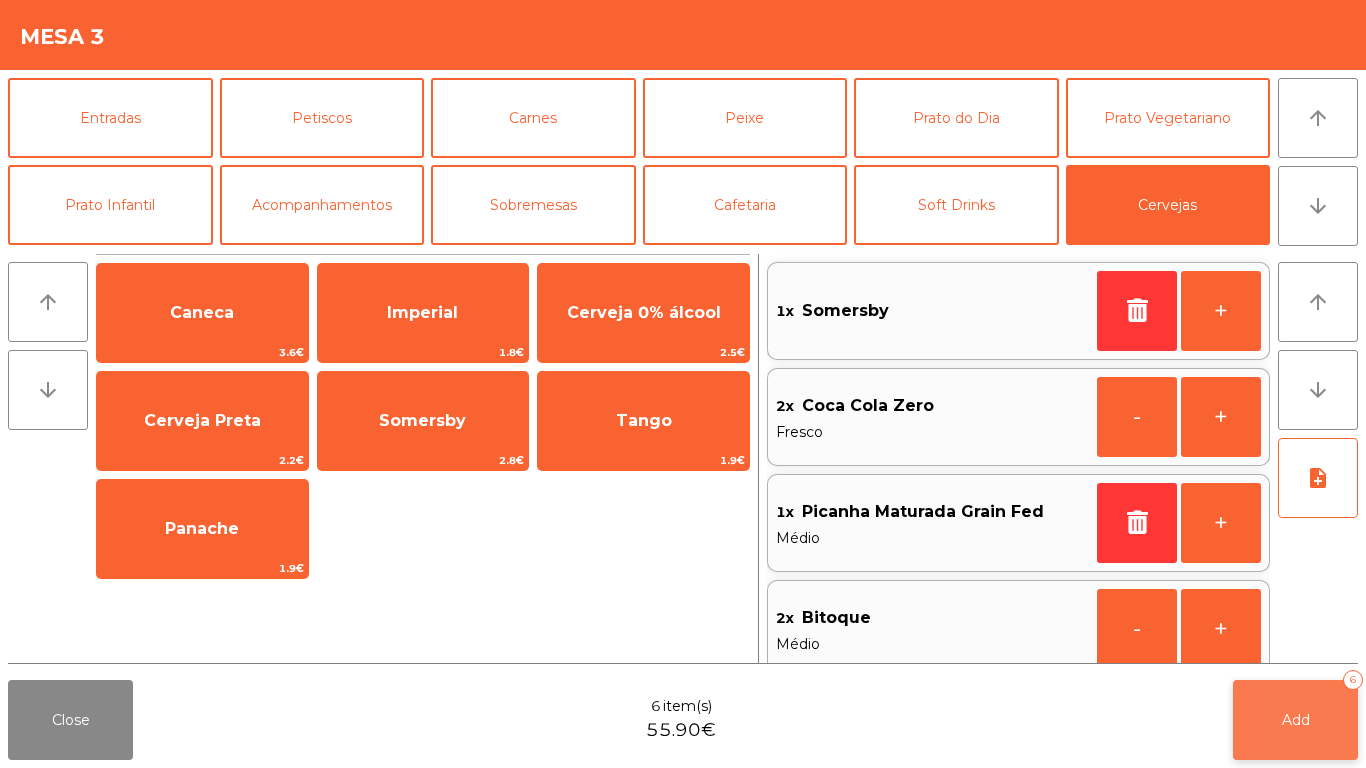 click on "Add   6" 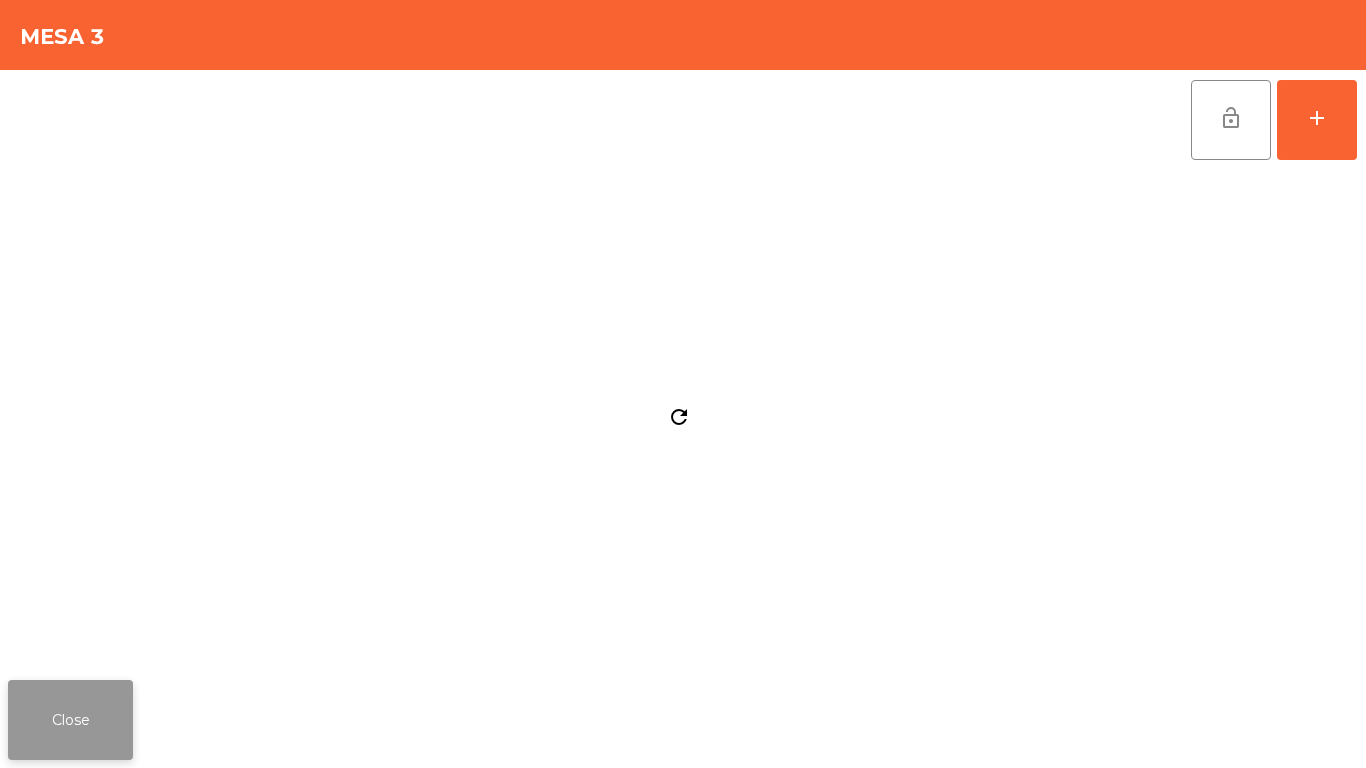 click on "Close" 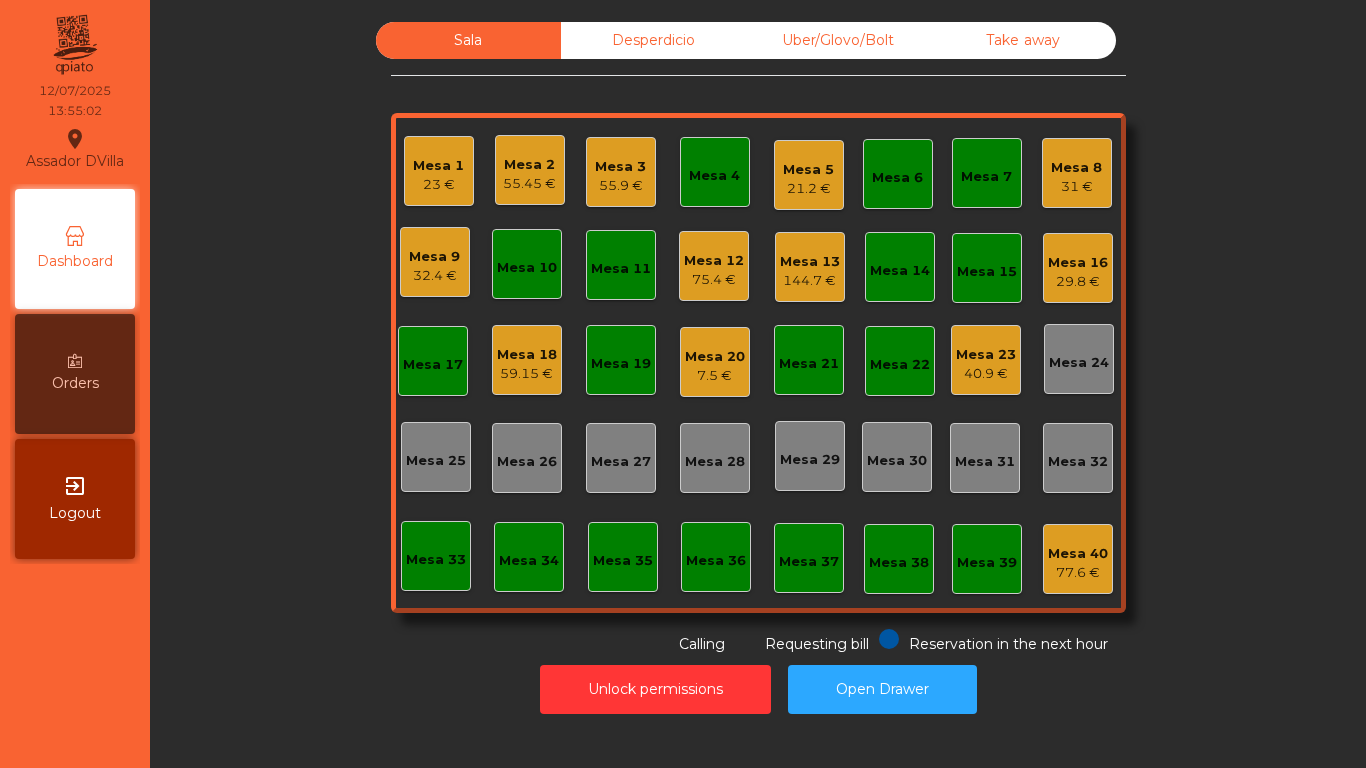 click on "Mesa 1" 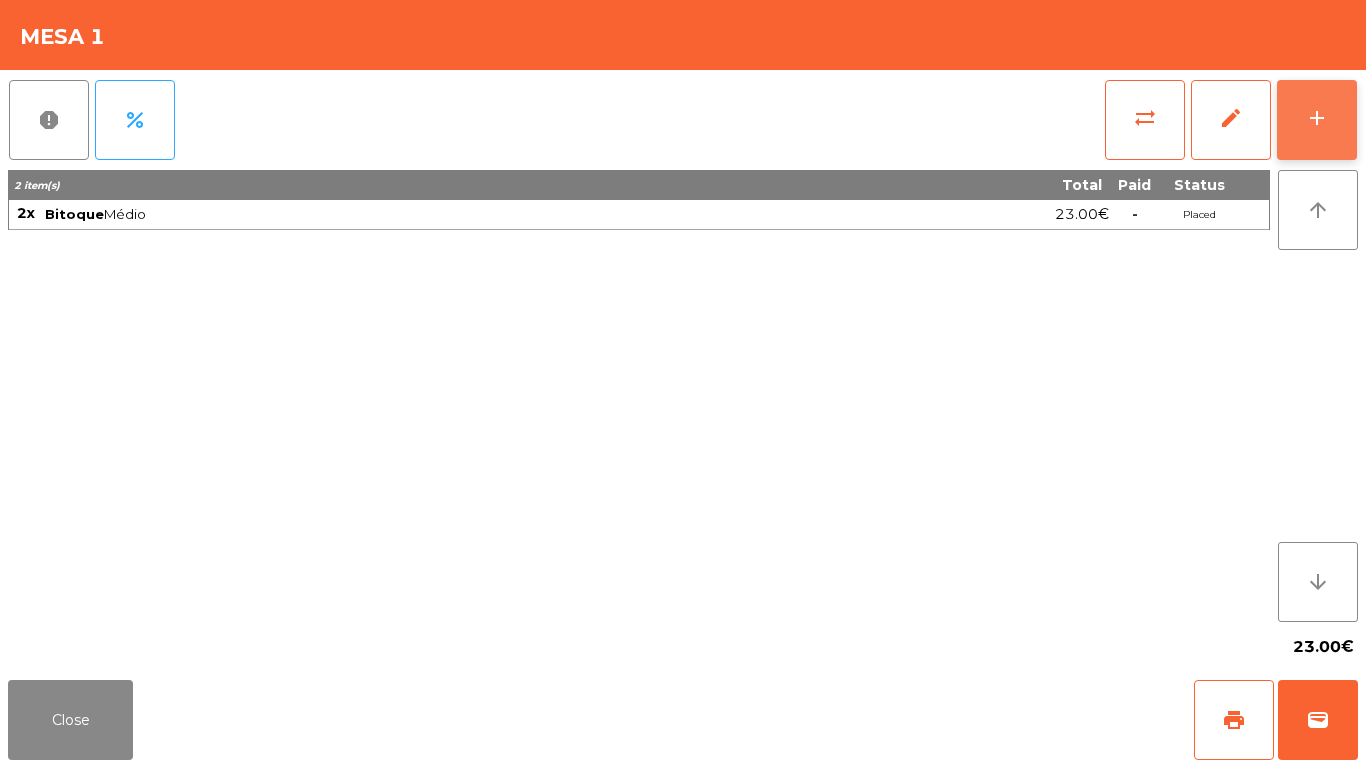 click on "add" 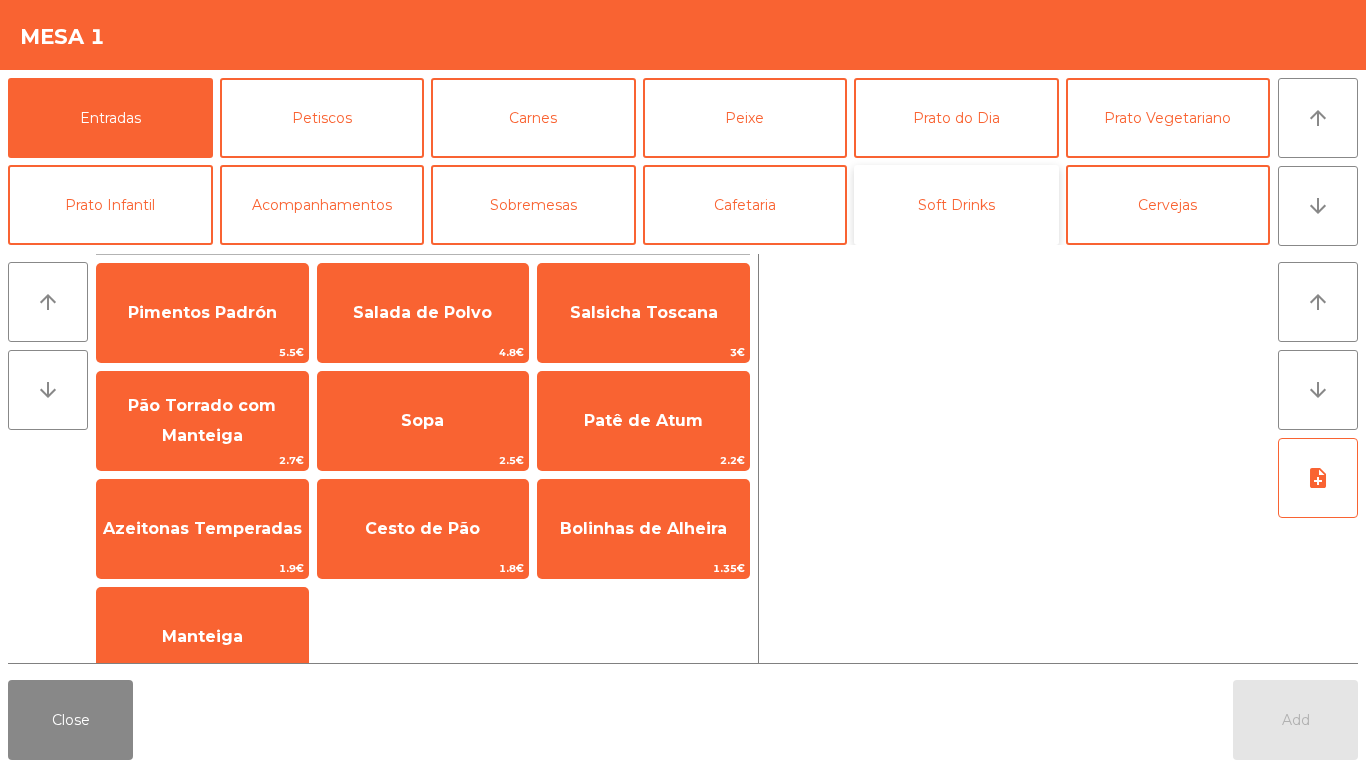 click on "Soft Drinks" 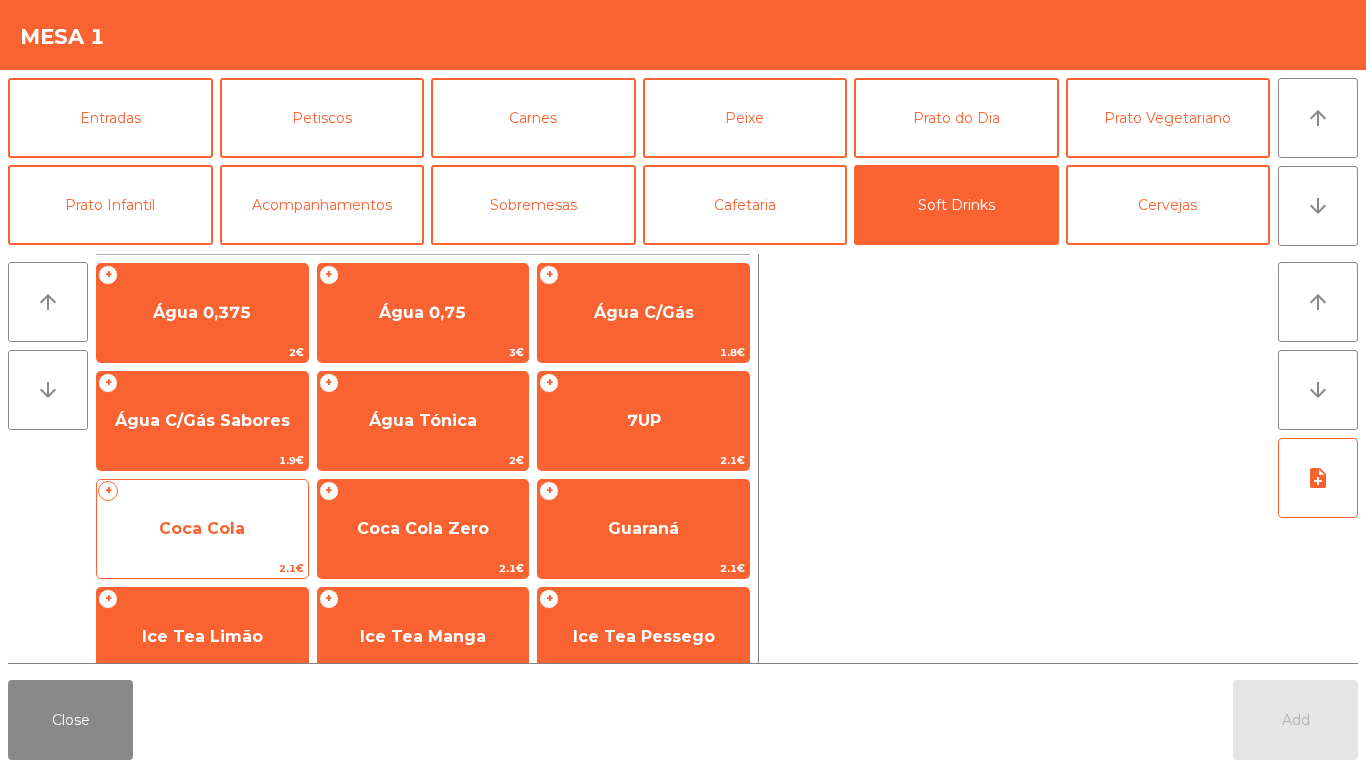 click on "Coca Cola" 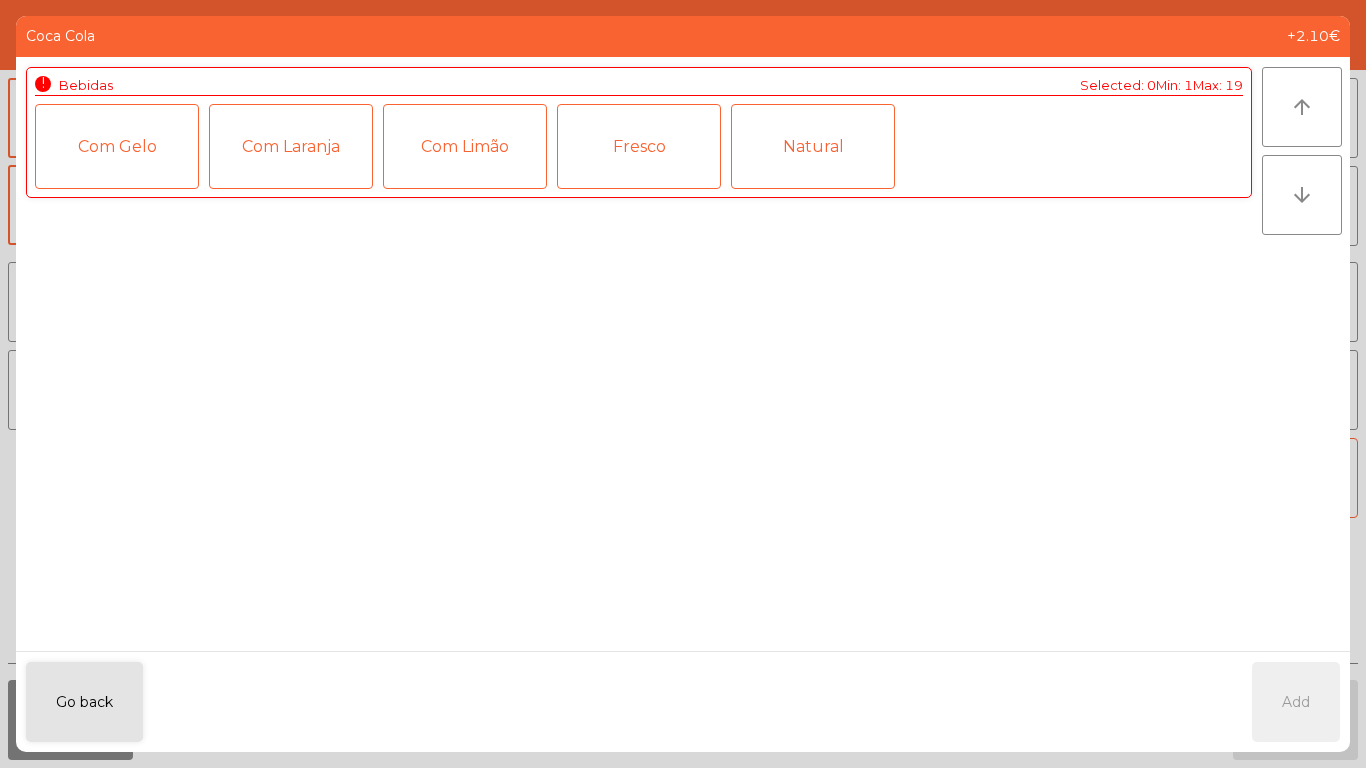 click on "Fresco" 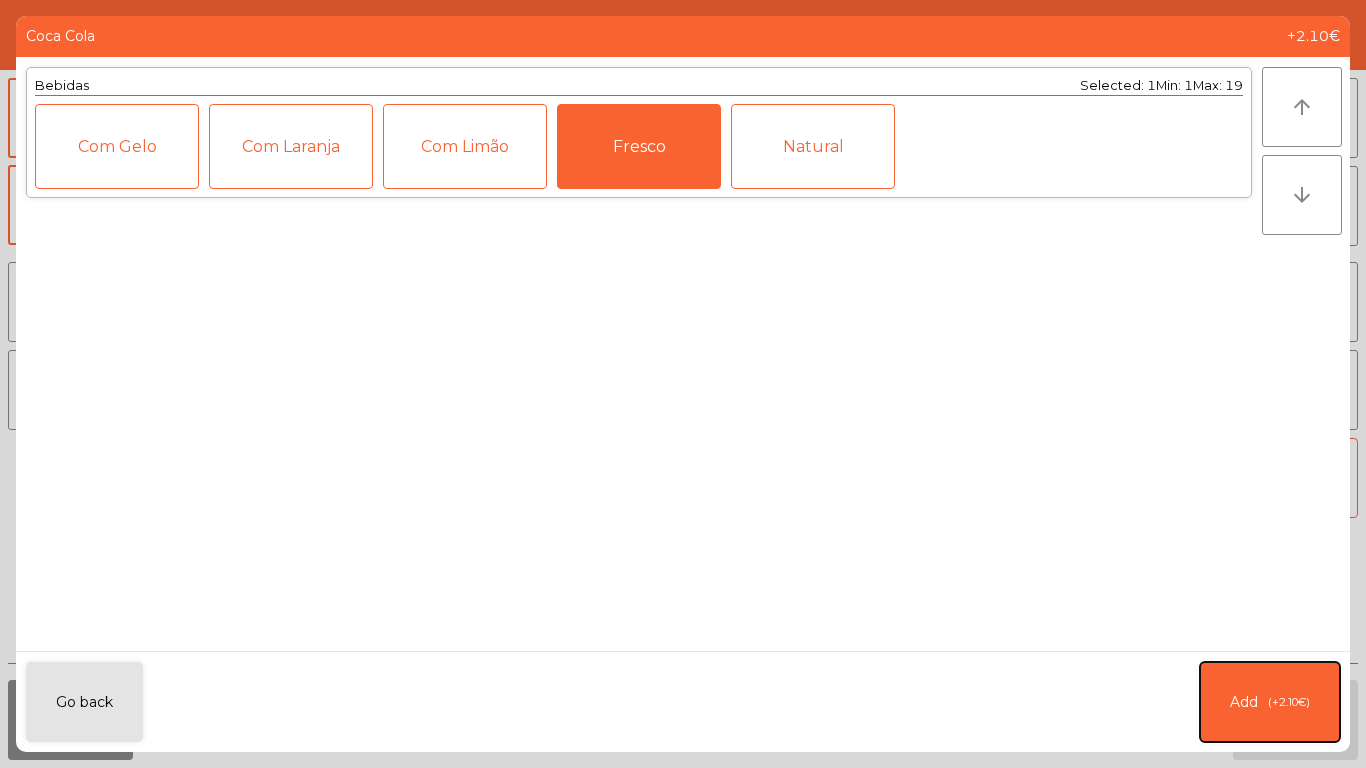 click on "Add   (+2.10€)" 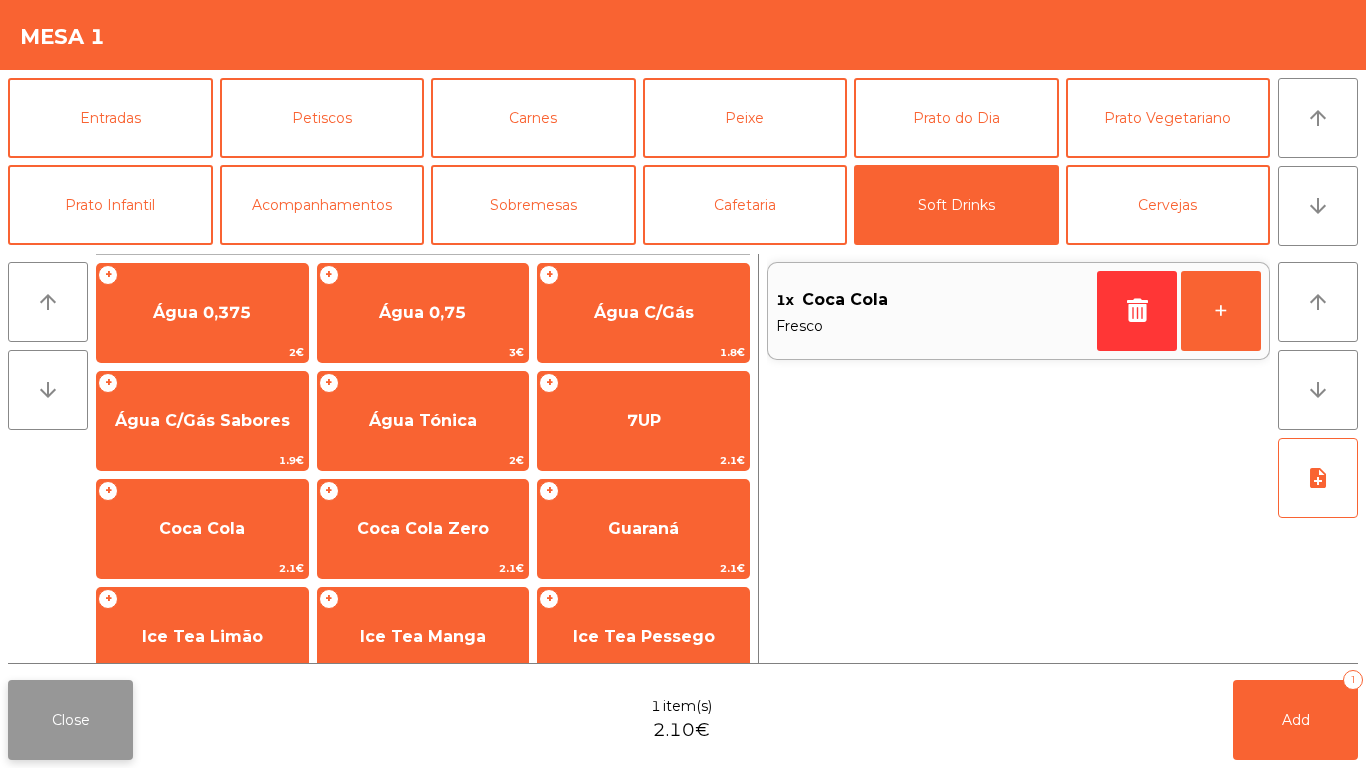 click on "Close" 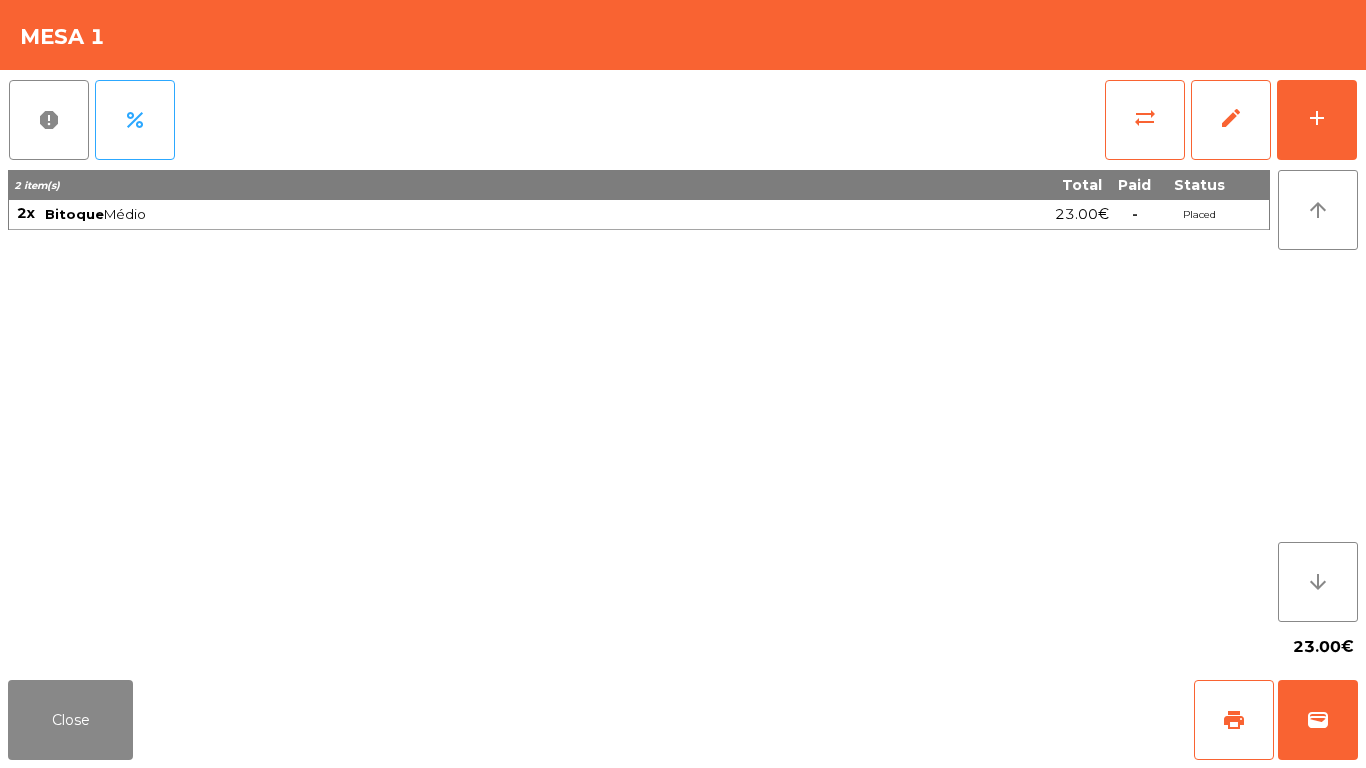 click on "report   percent   sync_alt   edit   add  2 item(s) Total Paid Status 2x Bitoque  Médio  23.00€  -  Placed arrow_upward arrow_downward  23.00€" 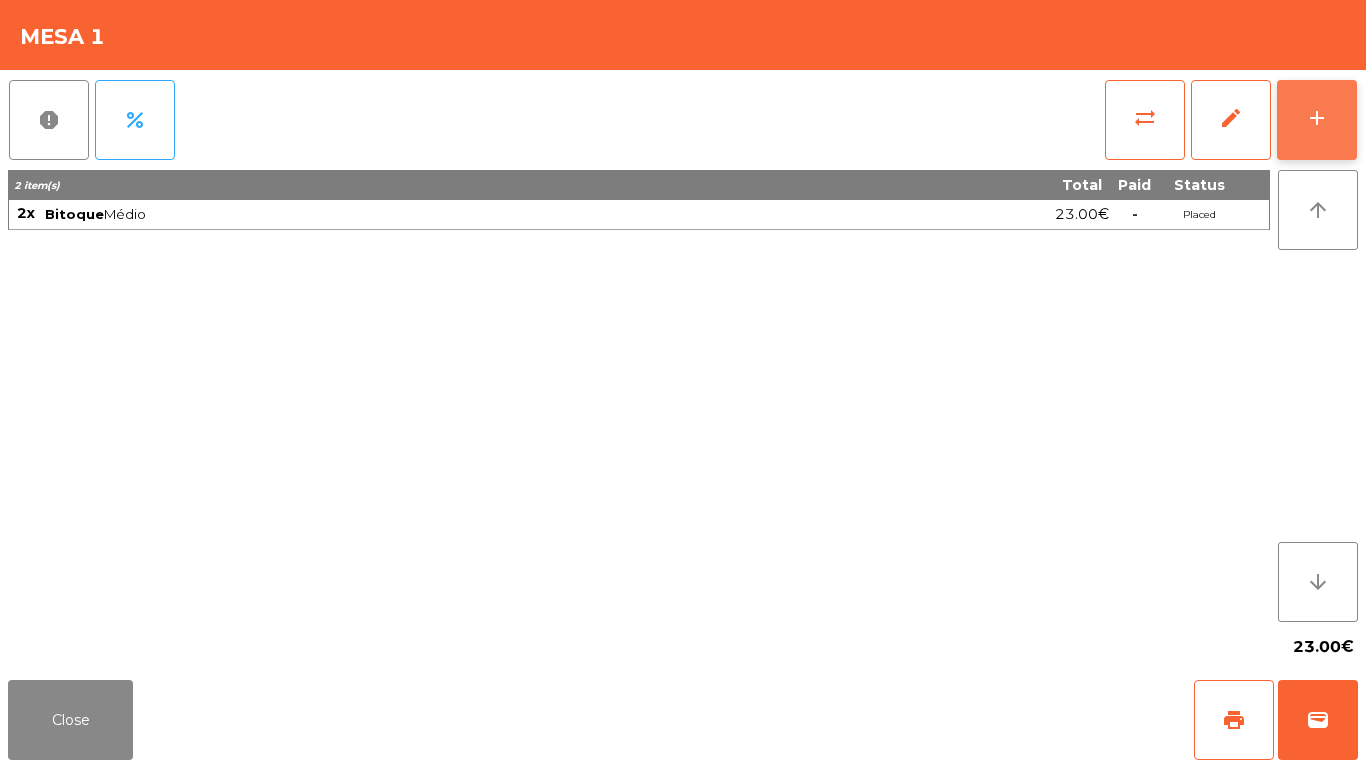 click on "add" 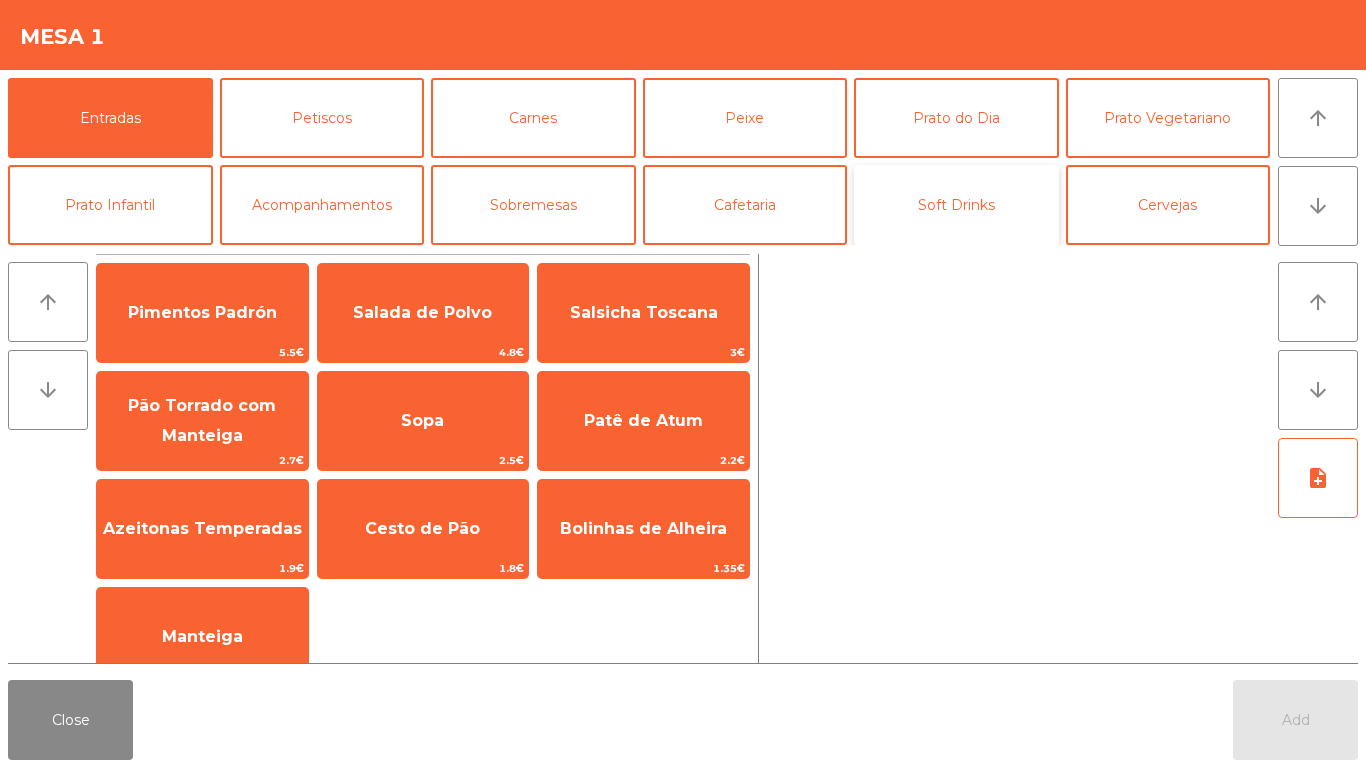 click on "Soft Drinks" 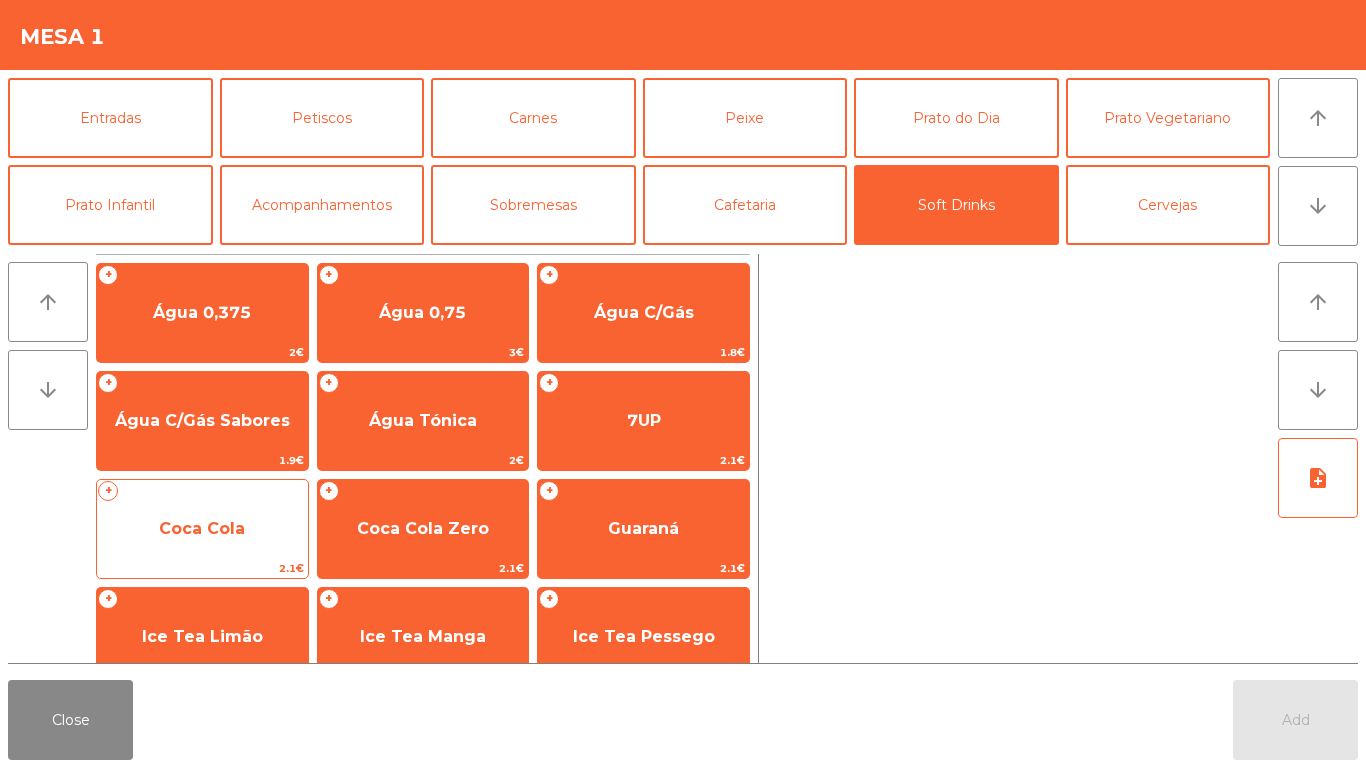 click on "+   Coca Cola   2.1€" 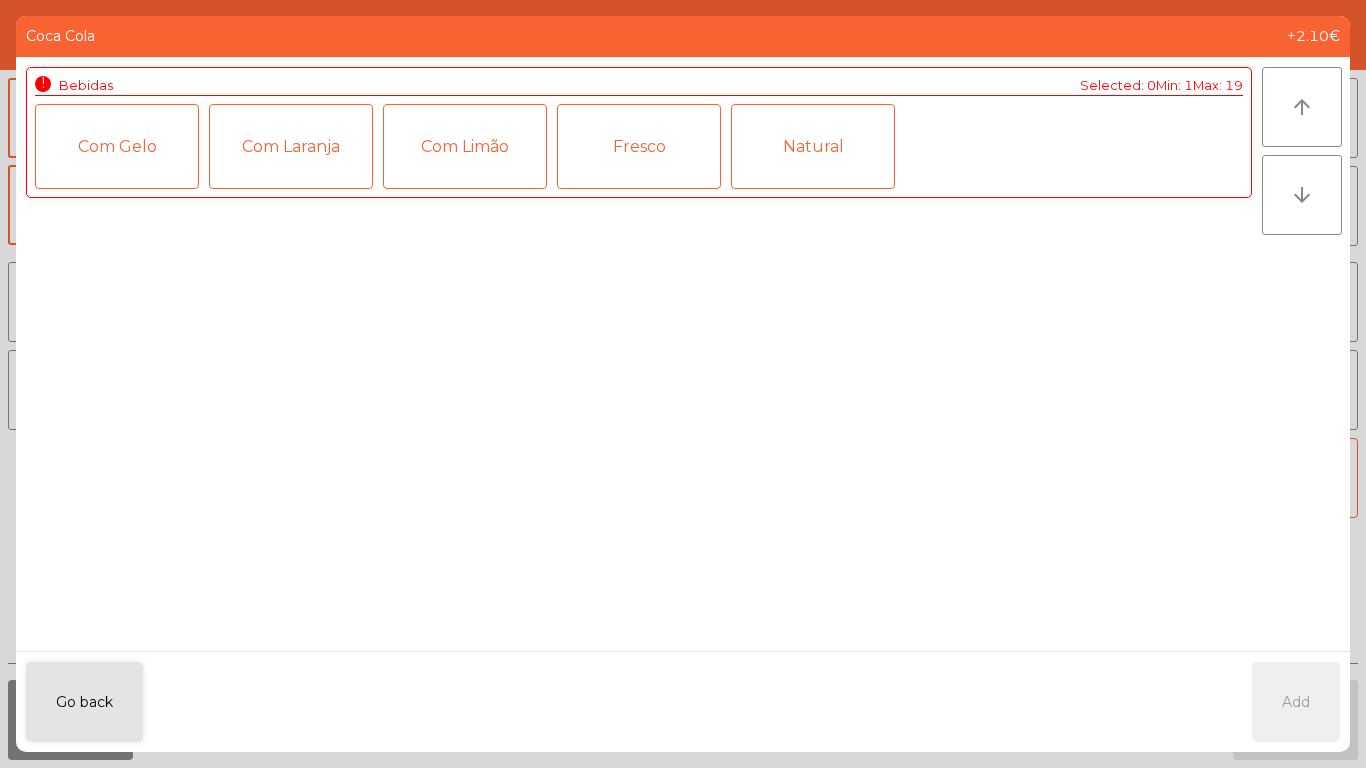 click on "Fresco" 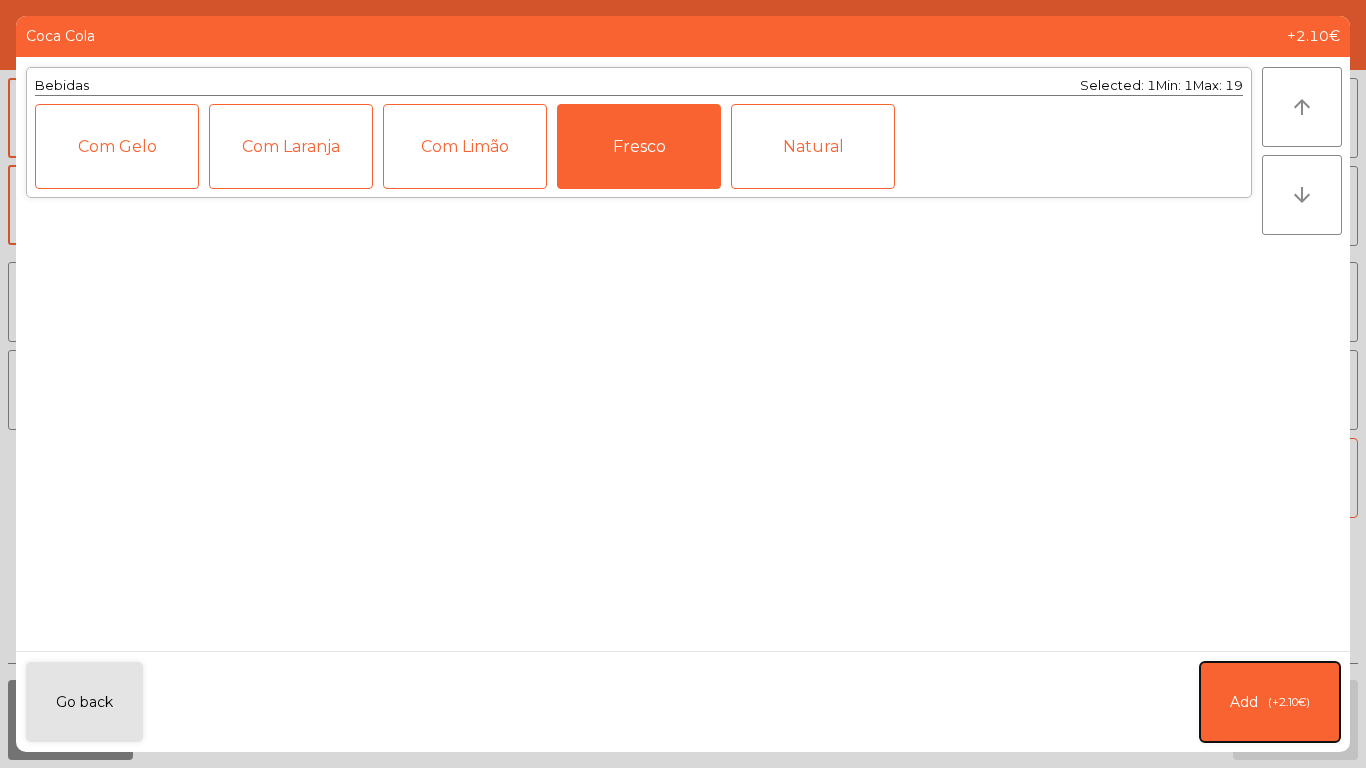 click on "Add   (+2.10€)" 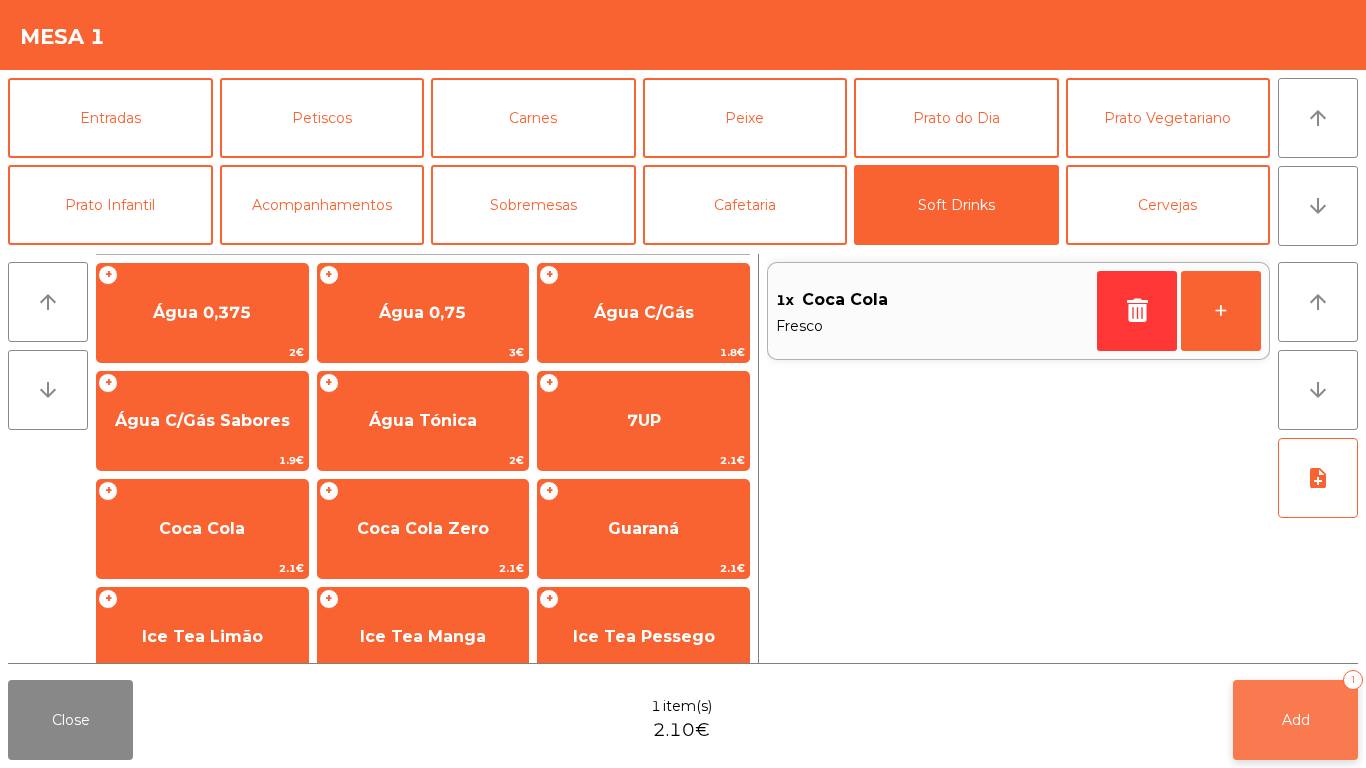 click on "Add   1" 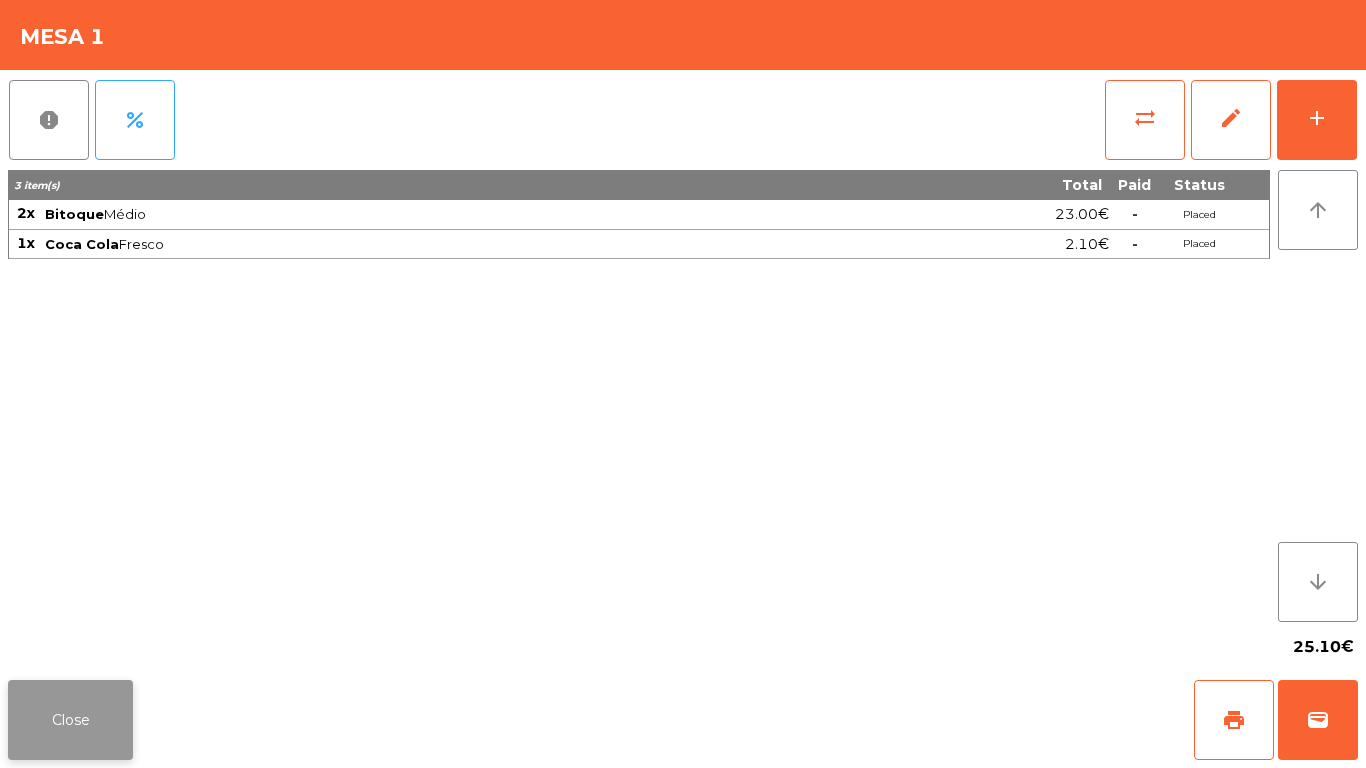 click on "Close" 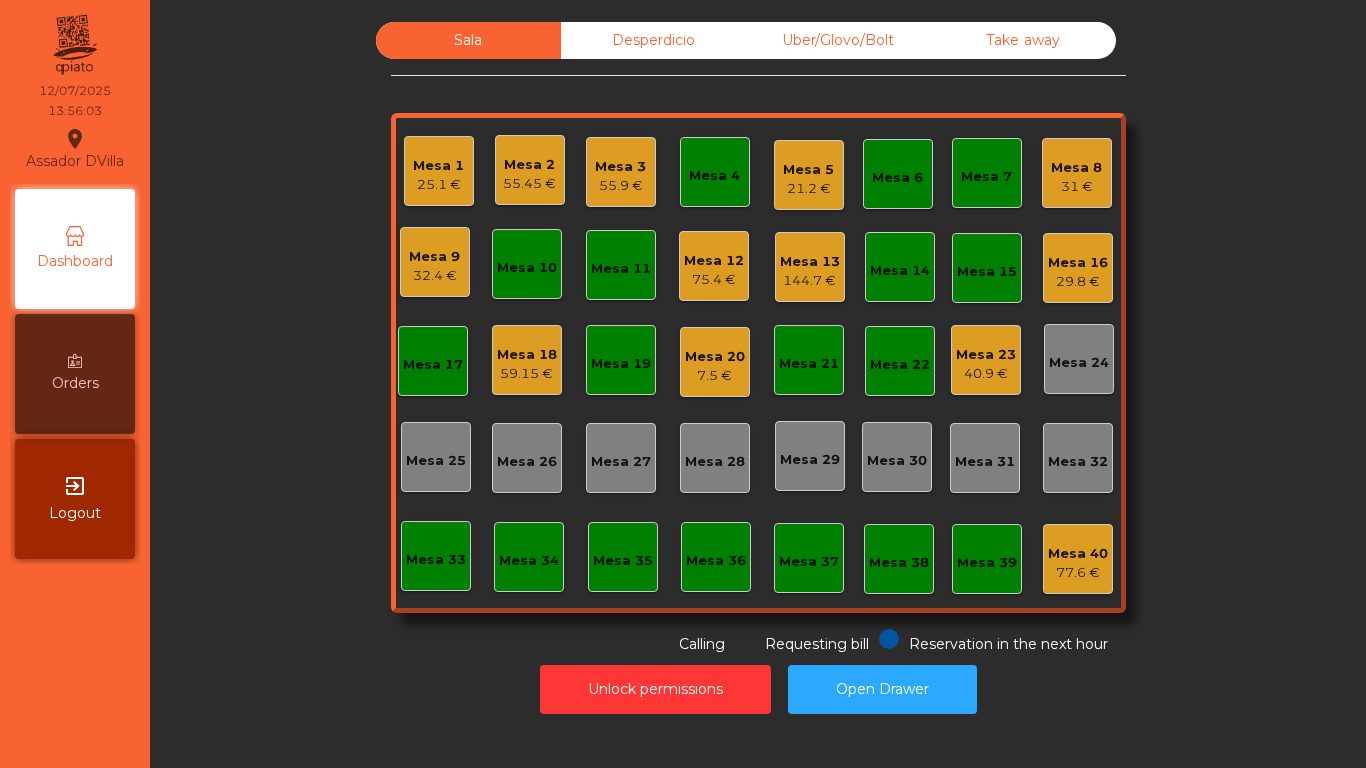 click on "Uber/Glovo/Bolt" 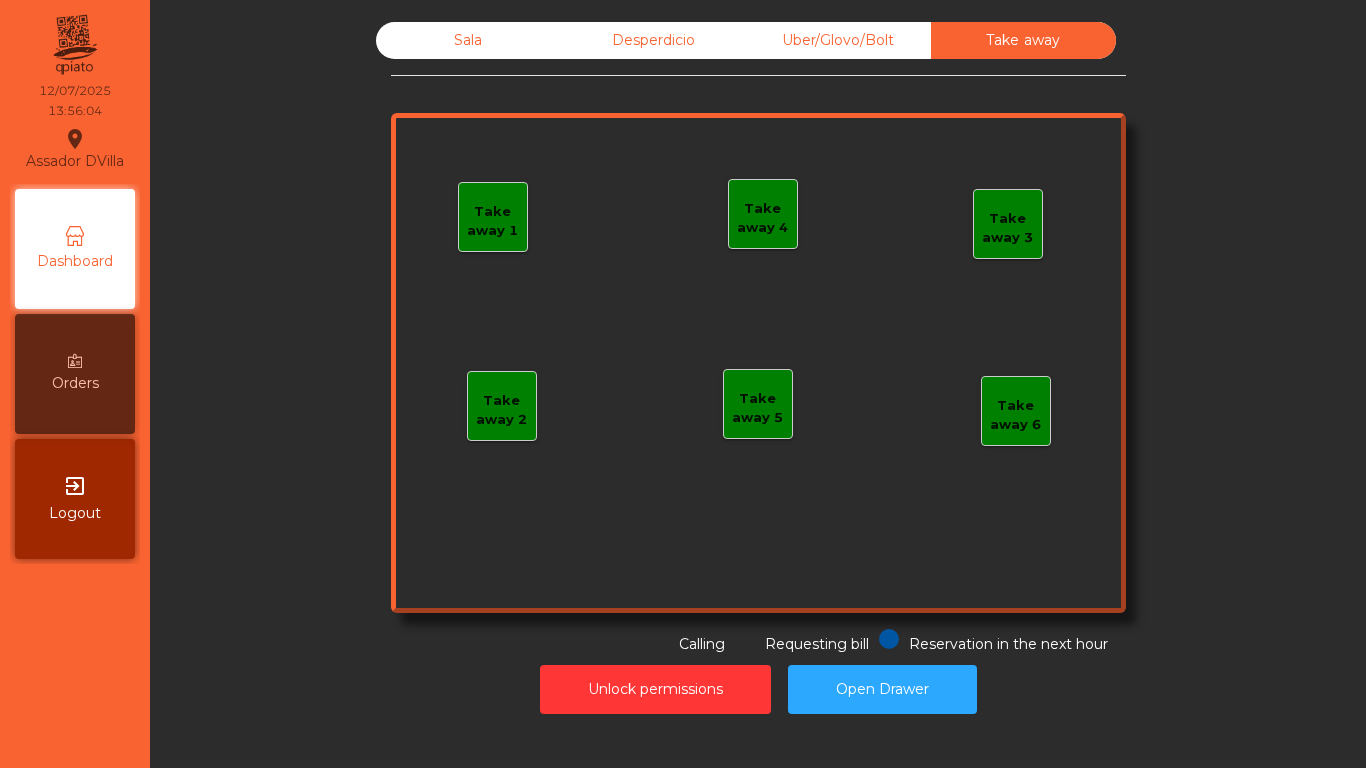 click on "Desperdicio" 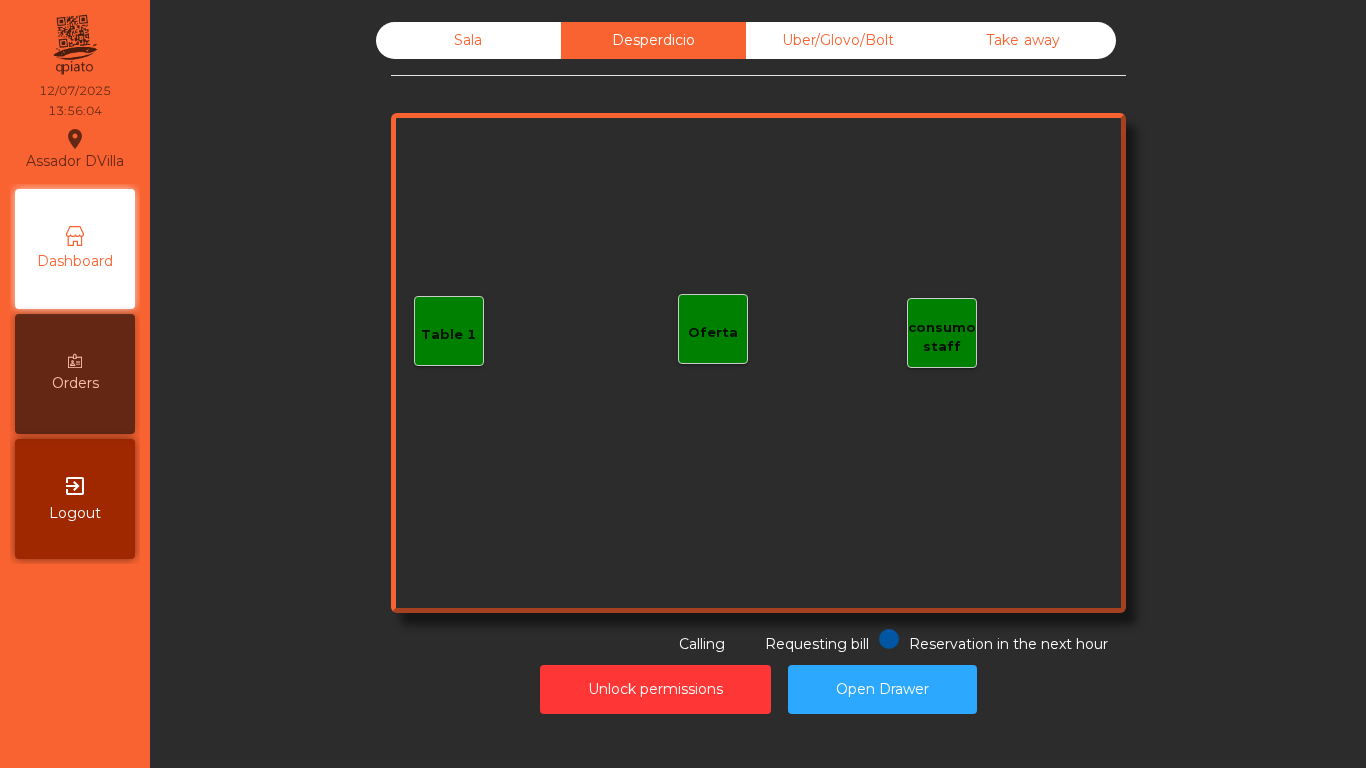 click on "Sala" 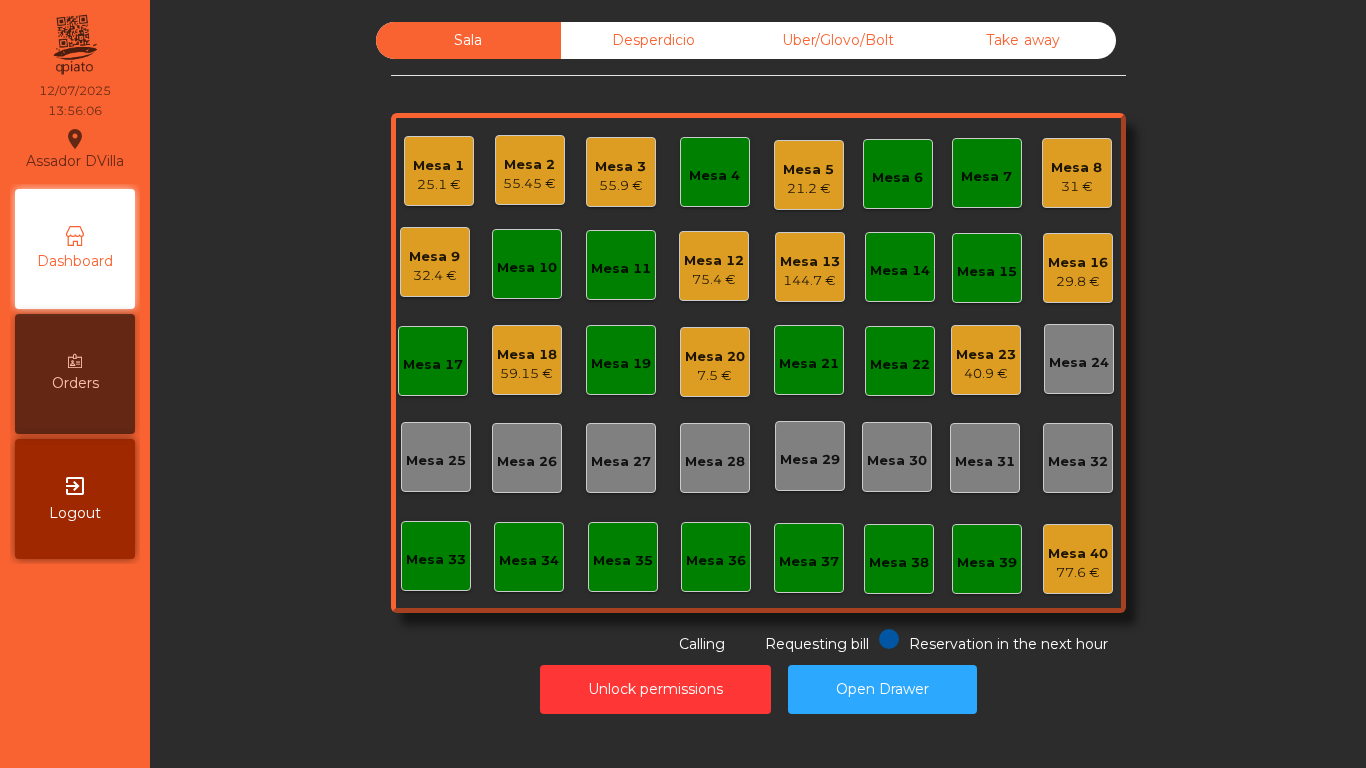 click on "Mesa 20" 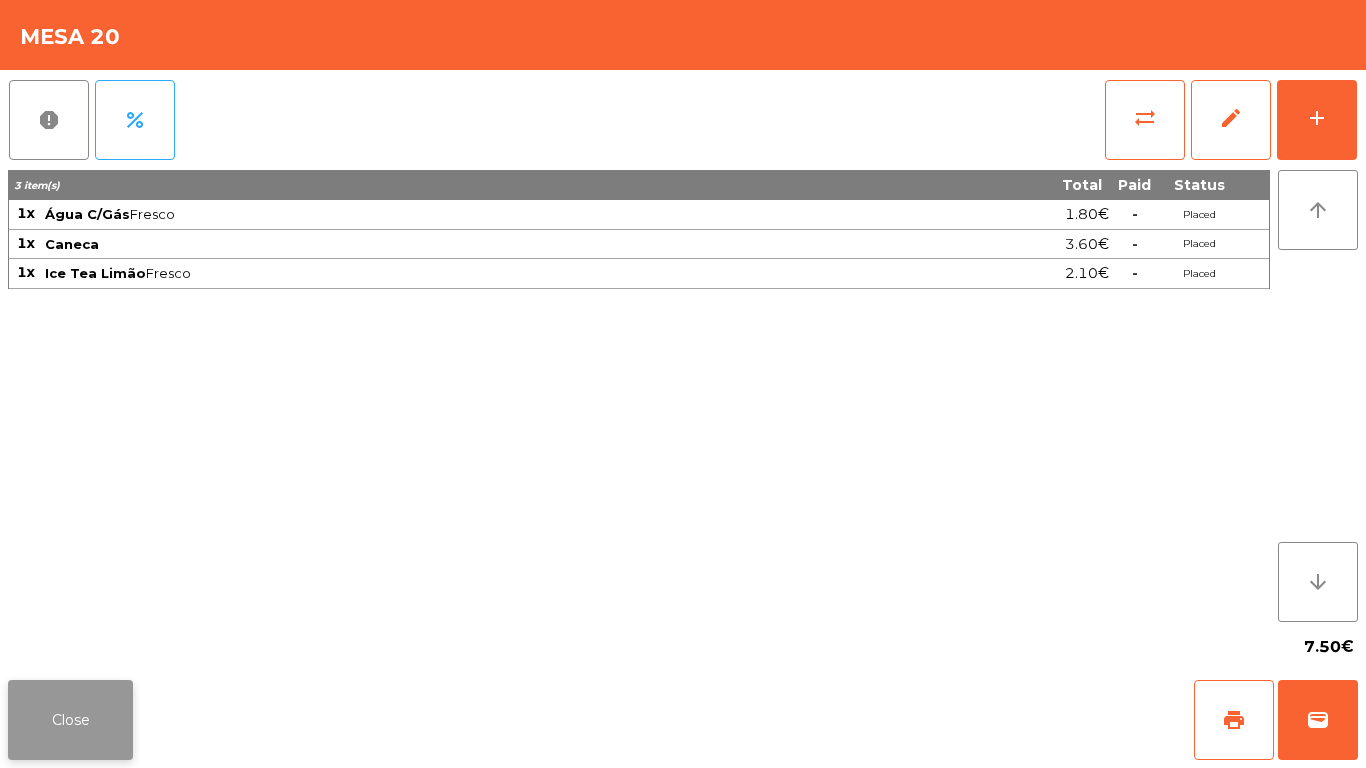 click on "Close" 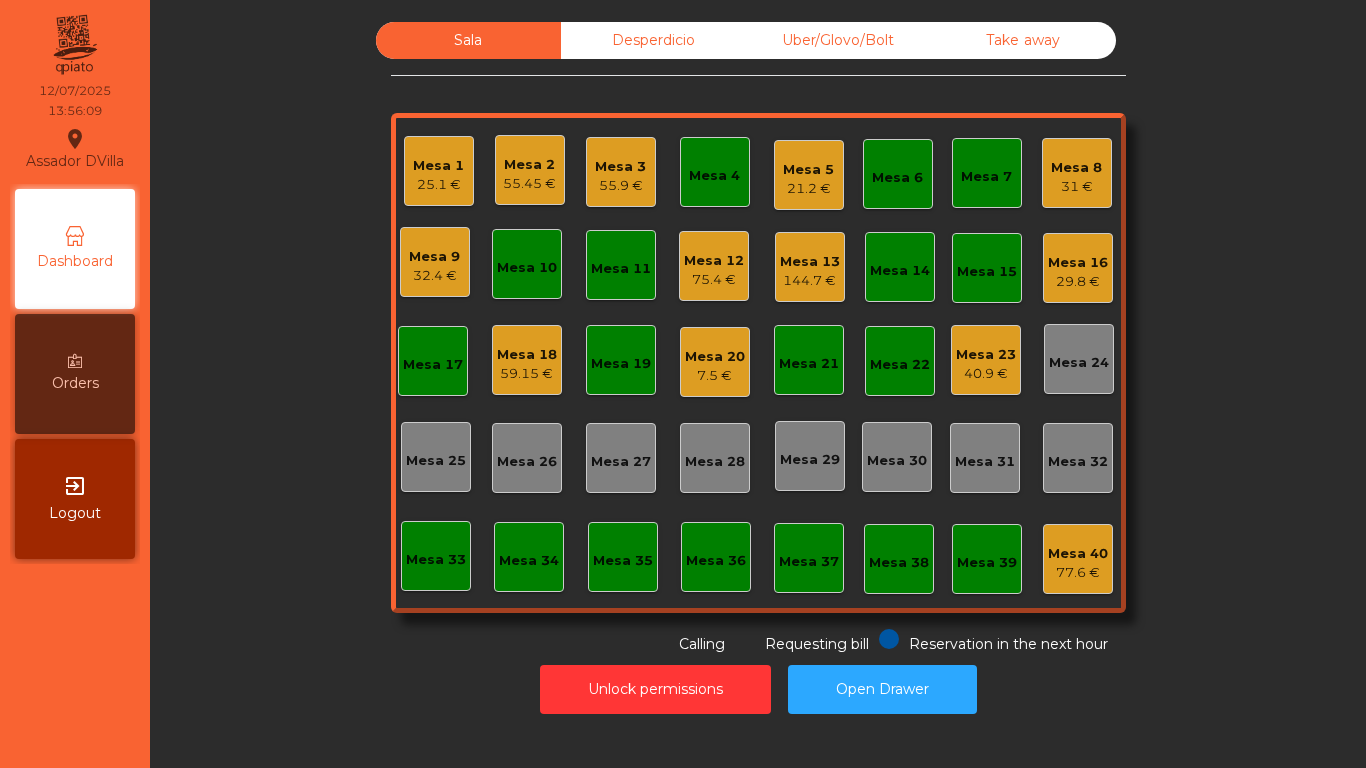 click on "Reservation in the next hour Requesting bill Calling" 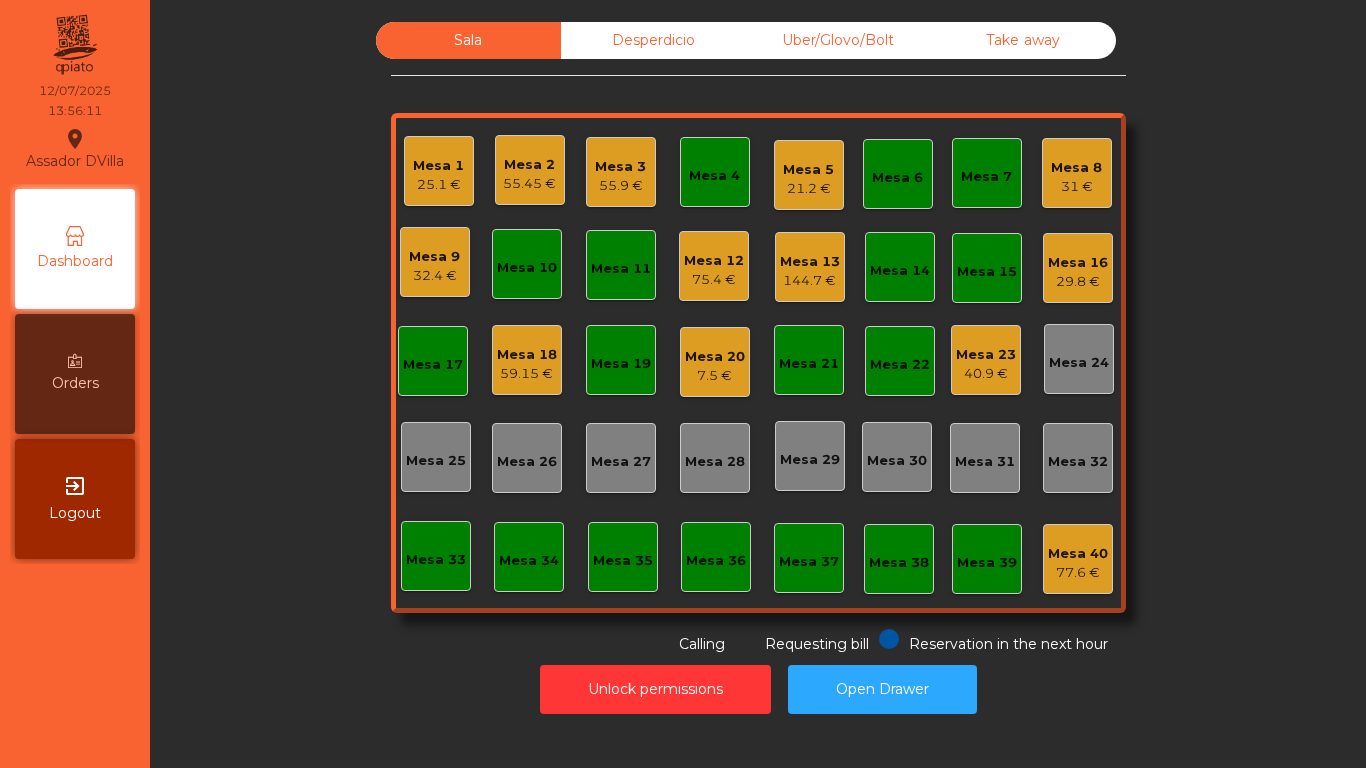 click on "Desperdicio" 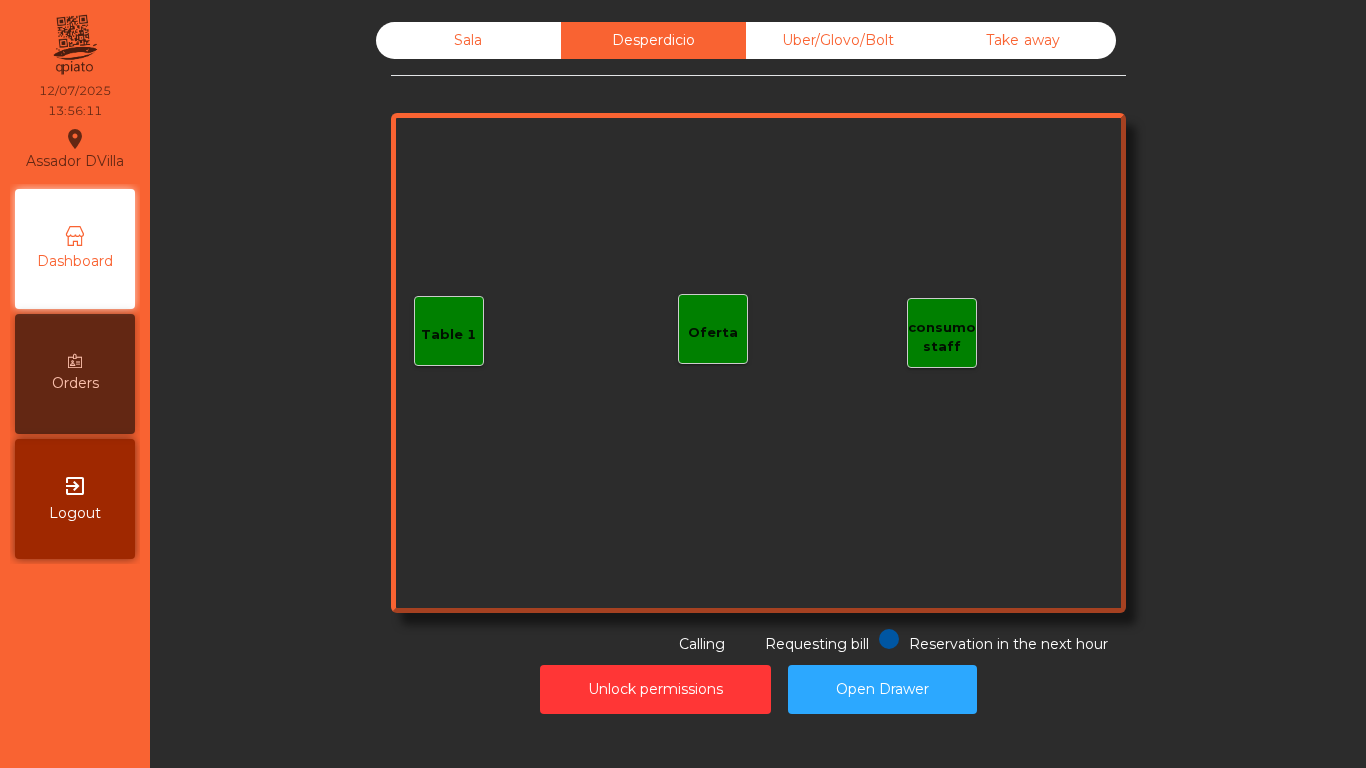 click on "Uber/Glovo/Bolt" 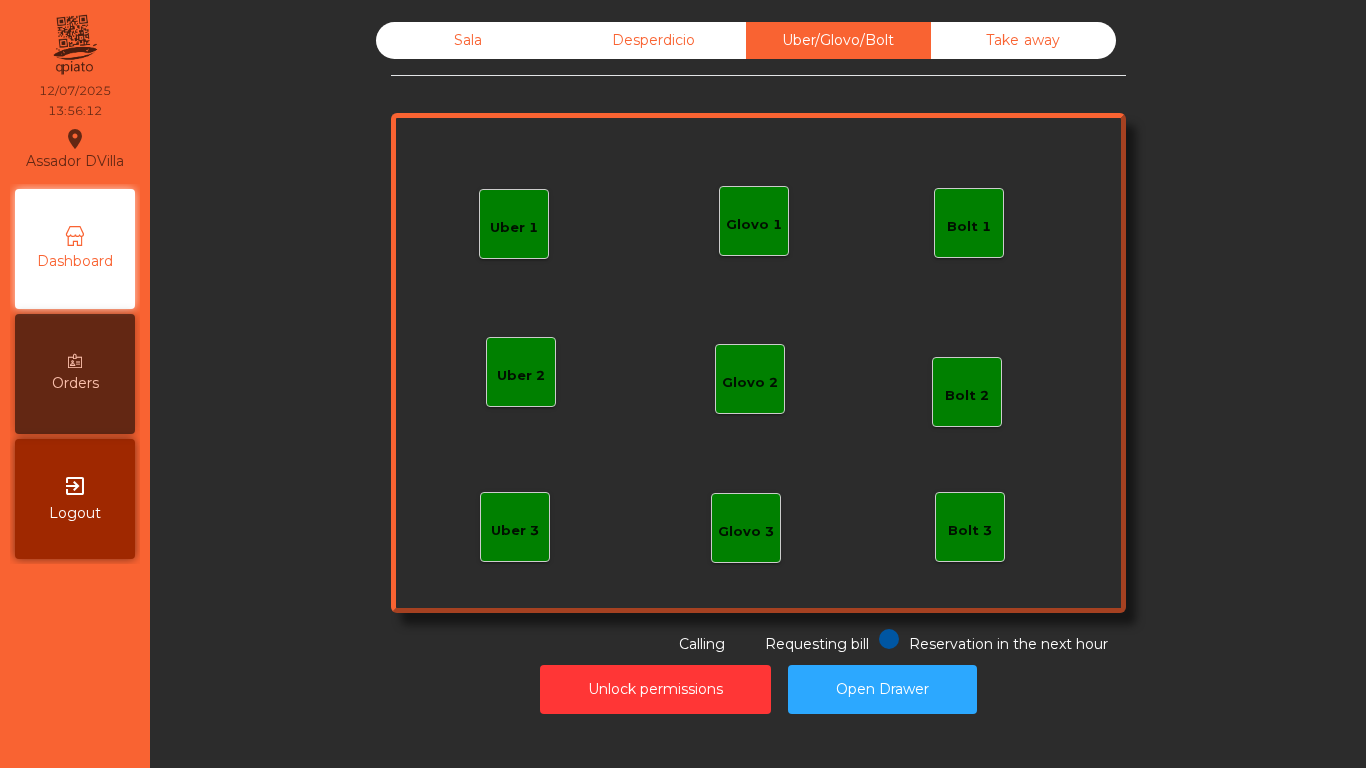 click on "Take away" 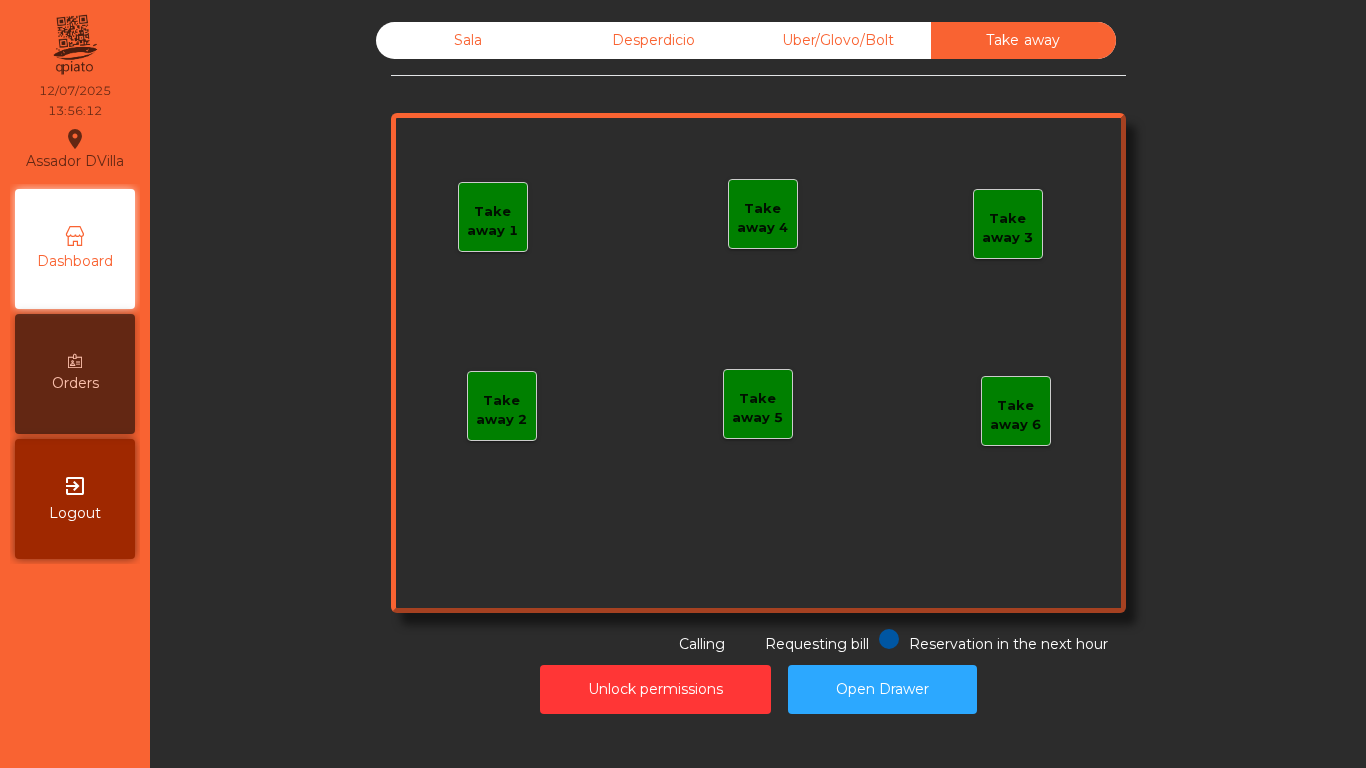 click on "Sala" 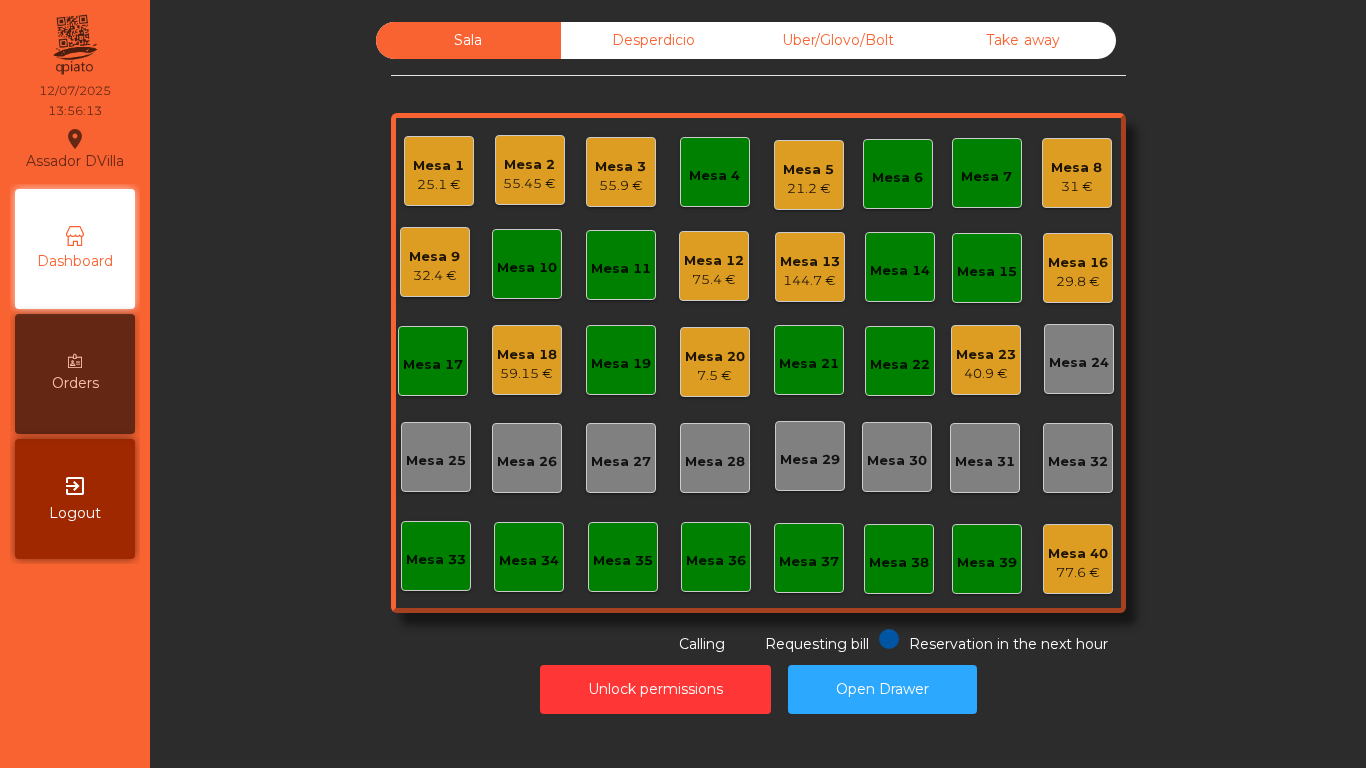 click on "Sala   Desperdicio   Uber/Glovo/Bolt   Take away   Mesa 1   25.1 €   Mesa 2   55.45 €   Mesa 3   55.9 €   Mesa 4   Mesa 5   21.2 €   Mesa 6   Mesa 7   Mesa 8   31 €   Mesa 9   32.4 €   Mesa 10   Mesa 11   Mesa 12   75.4 €   Mesa 13   144.7 €   Mesa 14   Mesa 15   Mesa 16   29.8 €   Mesa 17   Mesa 18   59.15 €   Mesa 19   Mesa 20   7.5 €   Mesa 21   Mesa 22   Mesa 23   40.9 €   Mesa 24   Mesa 25   Mesa 26   Mesa 27   Mesa 28   Mesa 29   Mesa 30   Mesa 31   Mesa 32   Mesa 33   Mesa 34   Mesa 35   Mesa 36   Mesa 37   Mesa 38   Mesa 39   Mesa 40   77.6 €  Reservation in the next hour Requesting bill Calling" 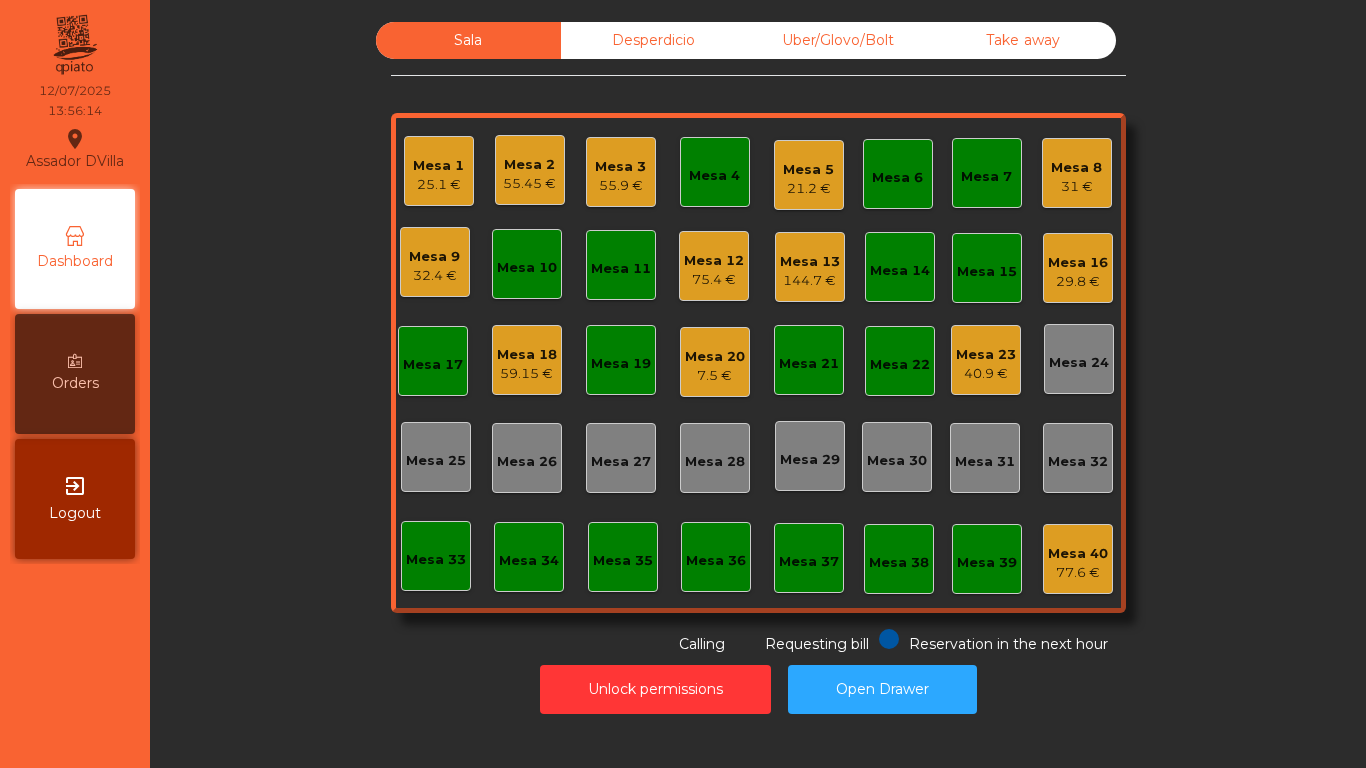 click on "Mesa 3   55.9 €" 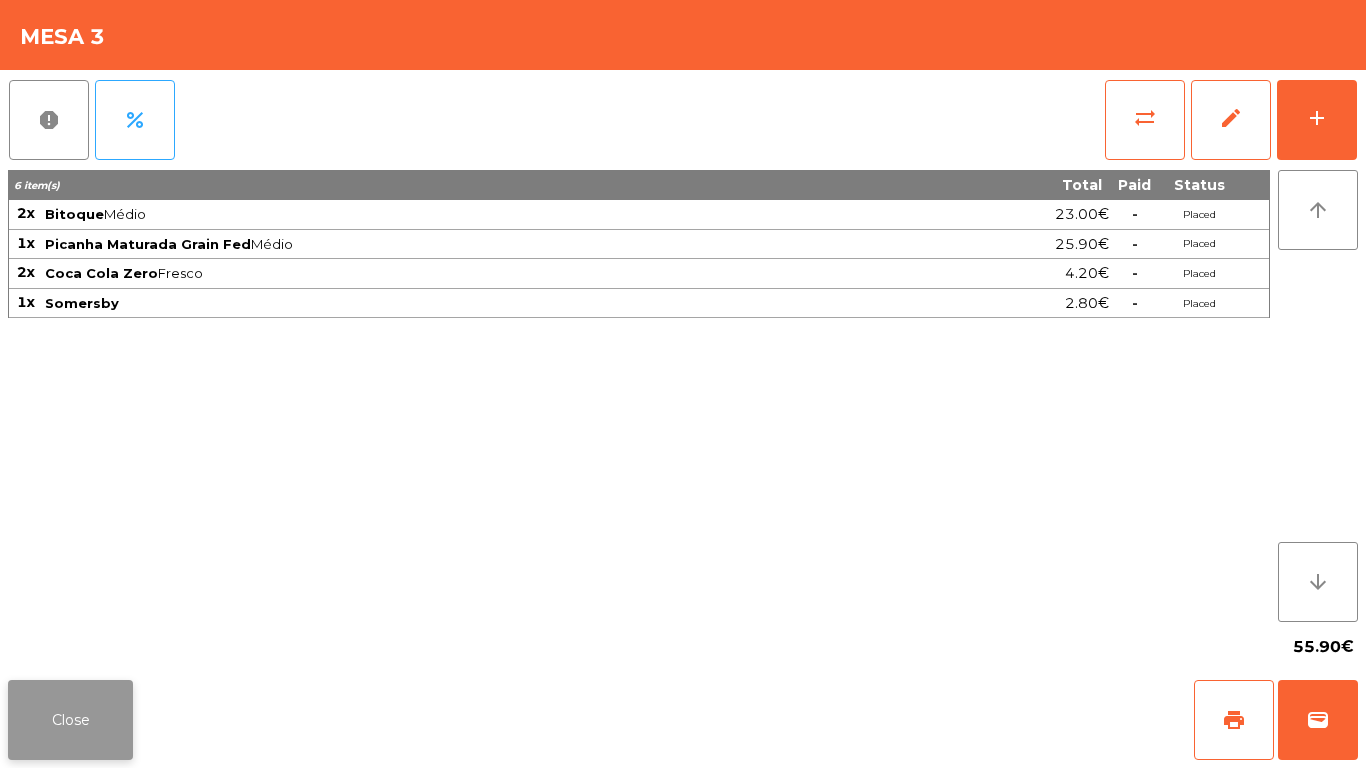 click on "Close" 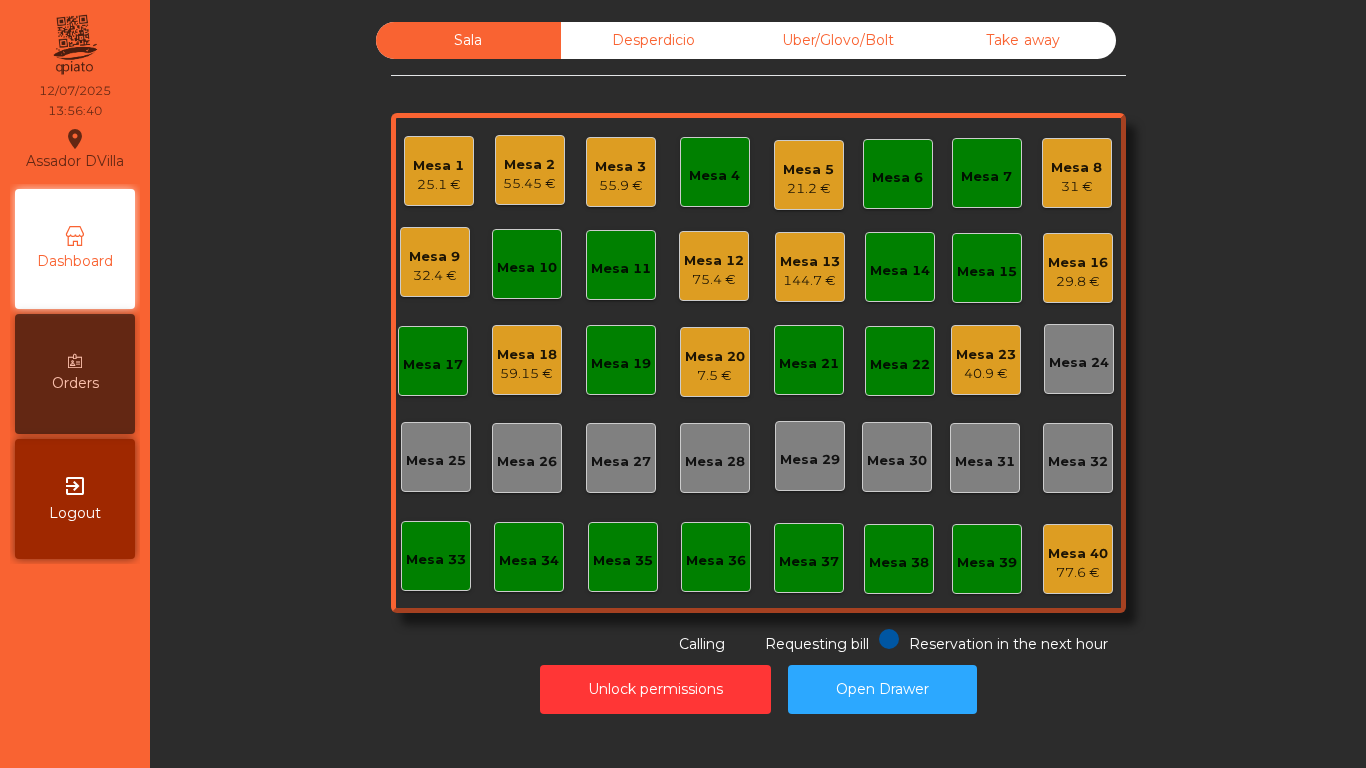 click on "Desperdicio" 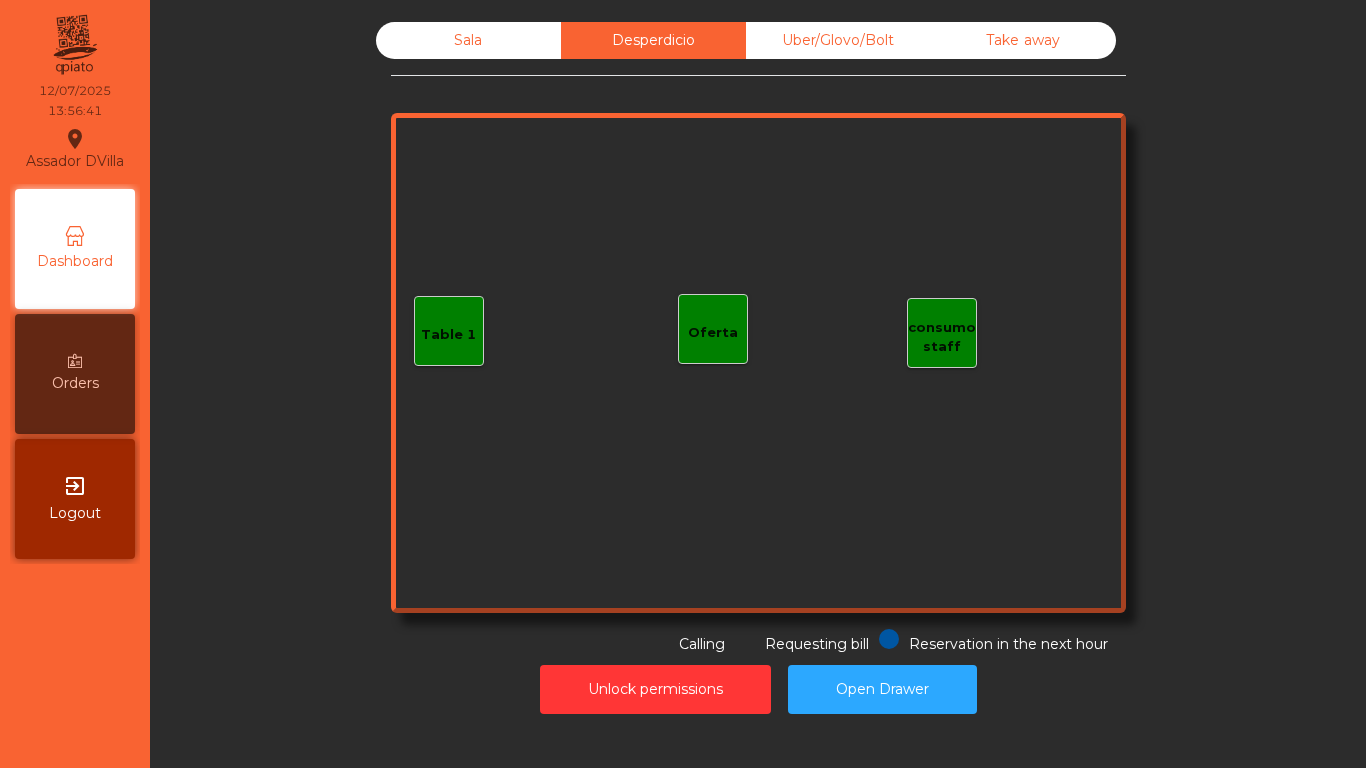 click on "Uber/Glovo/Bolt" 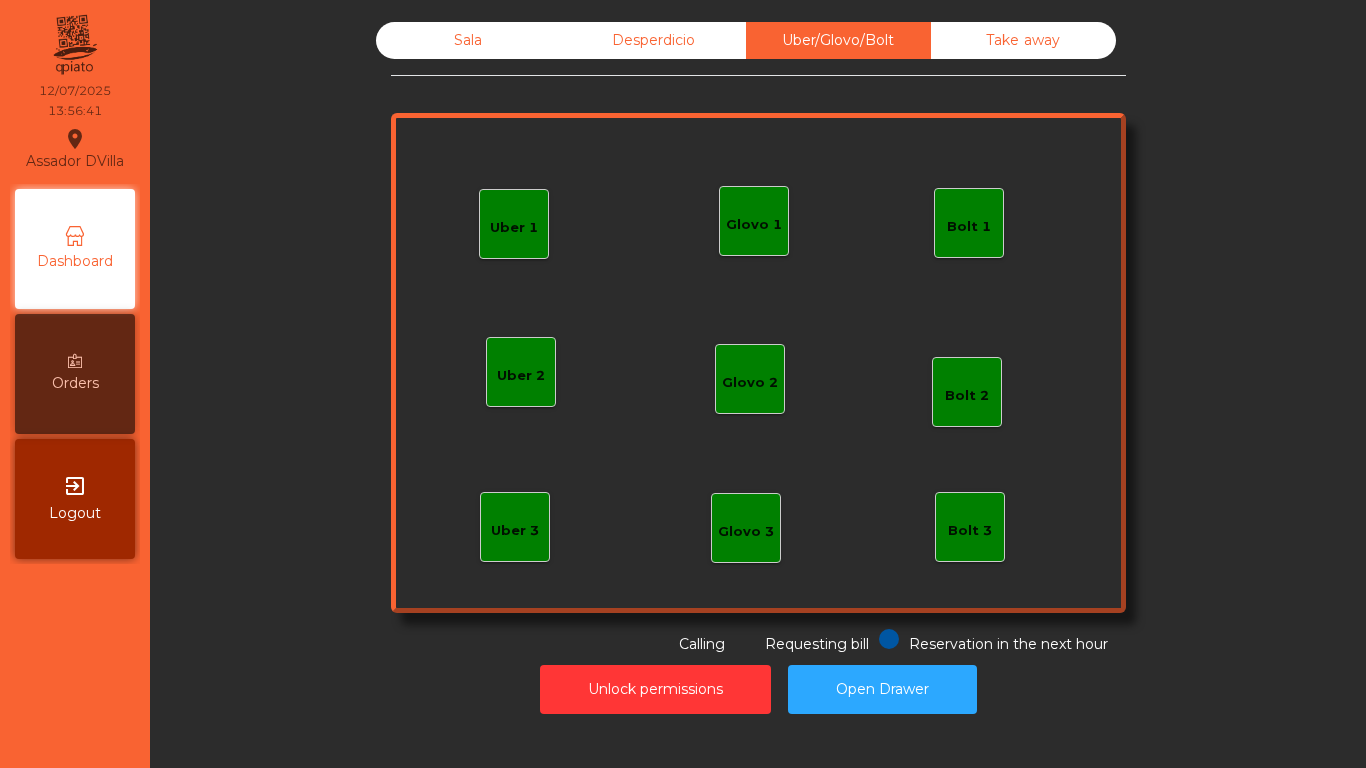 click on "Take away" 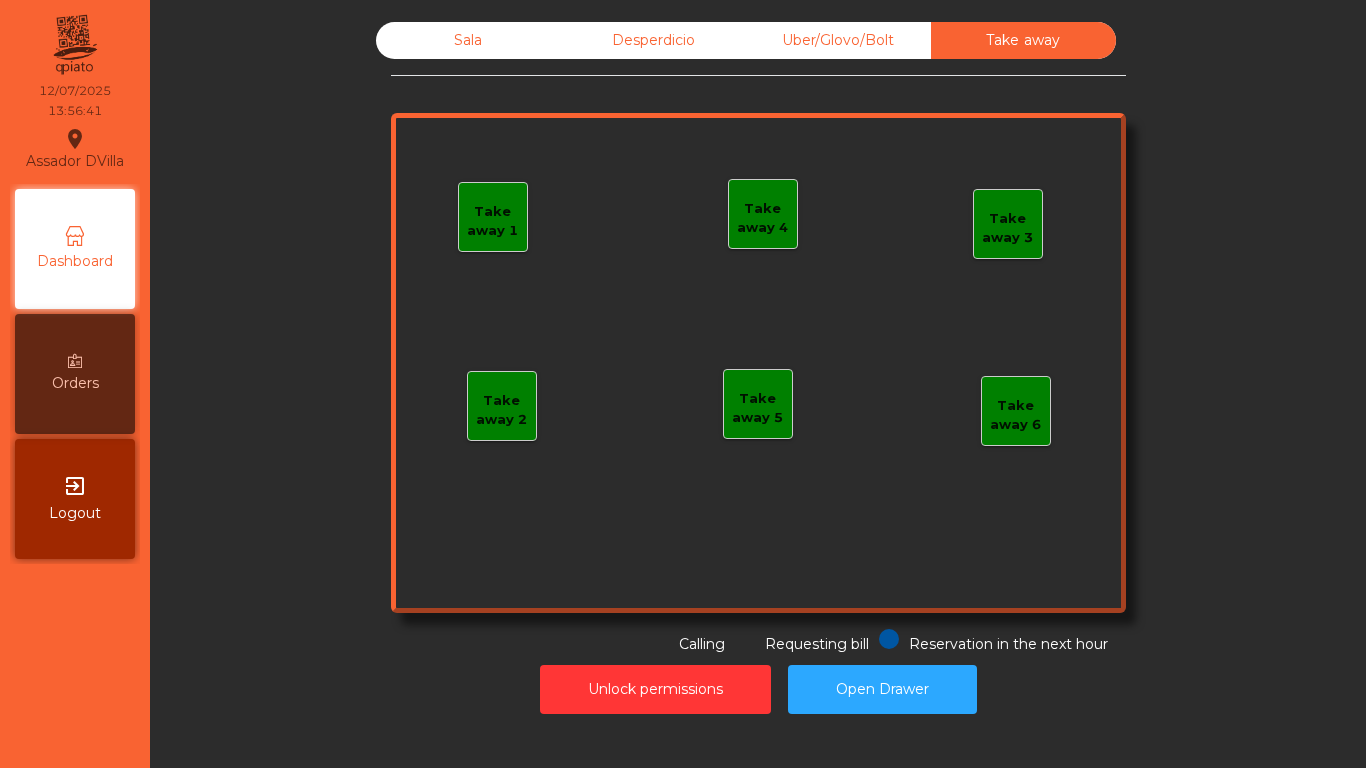 click on "Desperdicio" 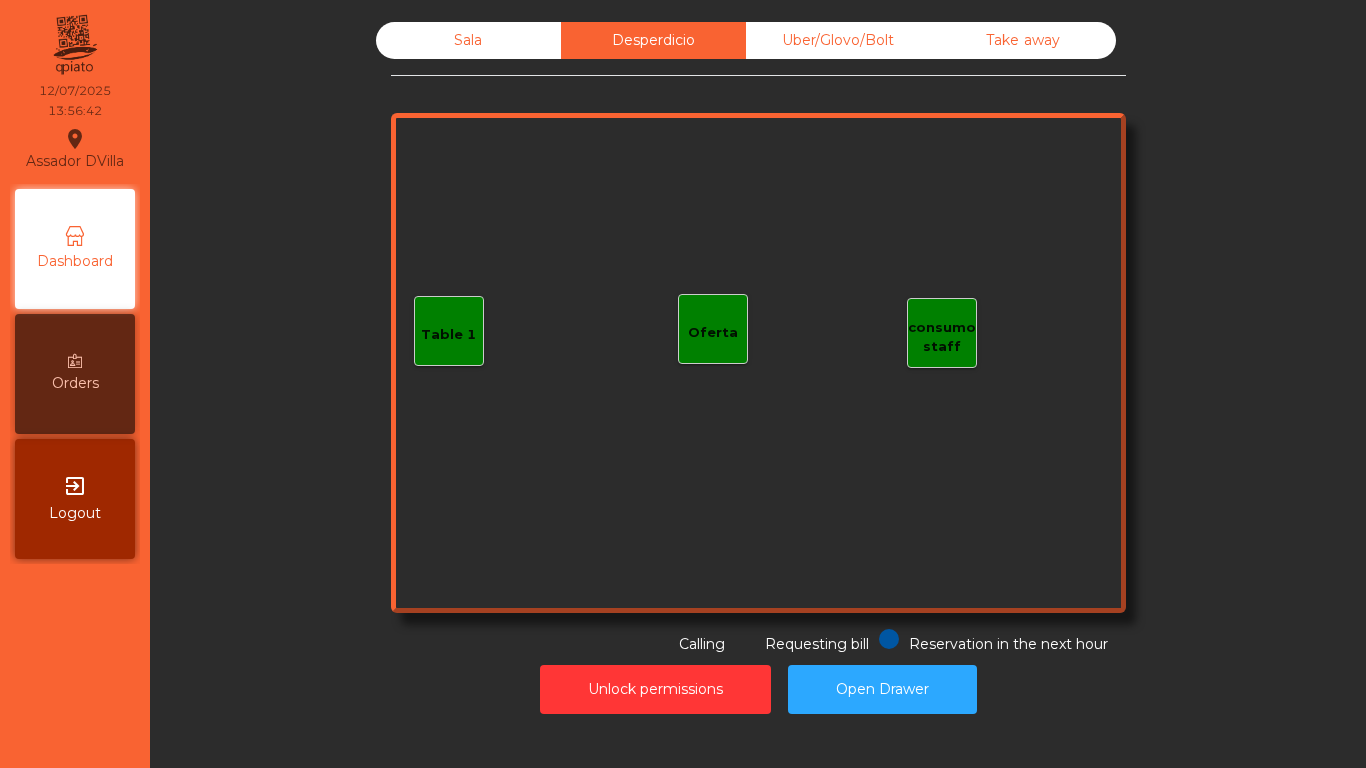 click on "Sala" 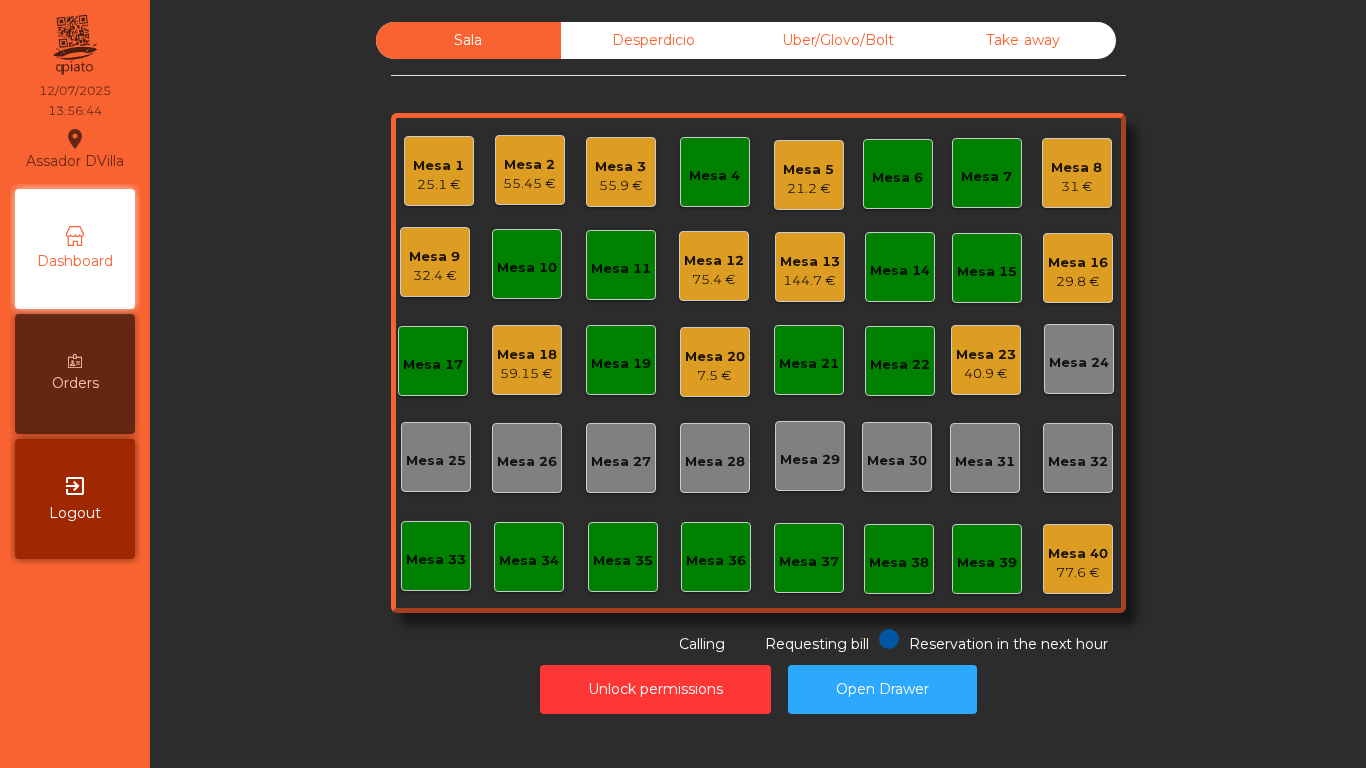 click on "Desperdicio" 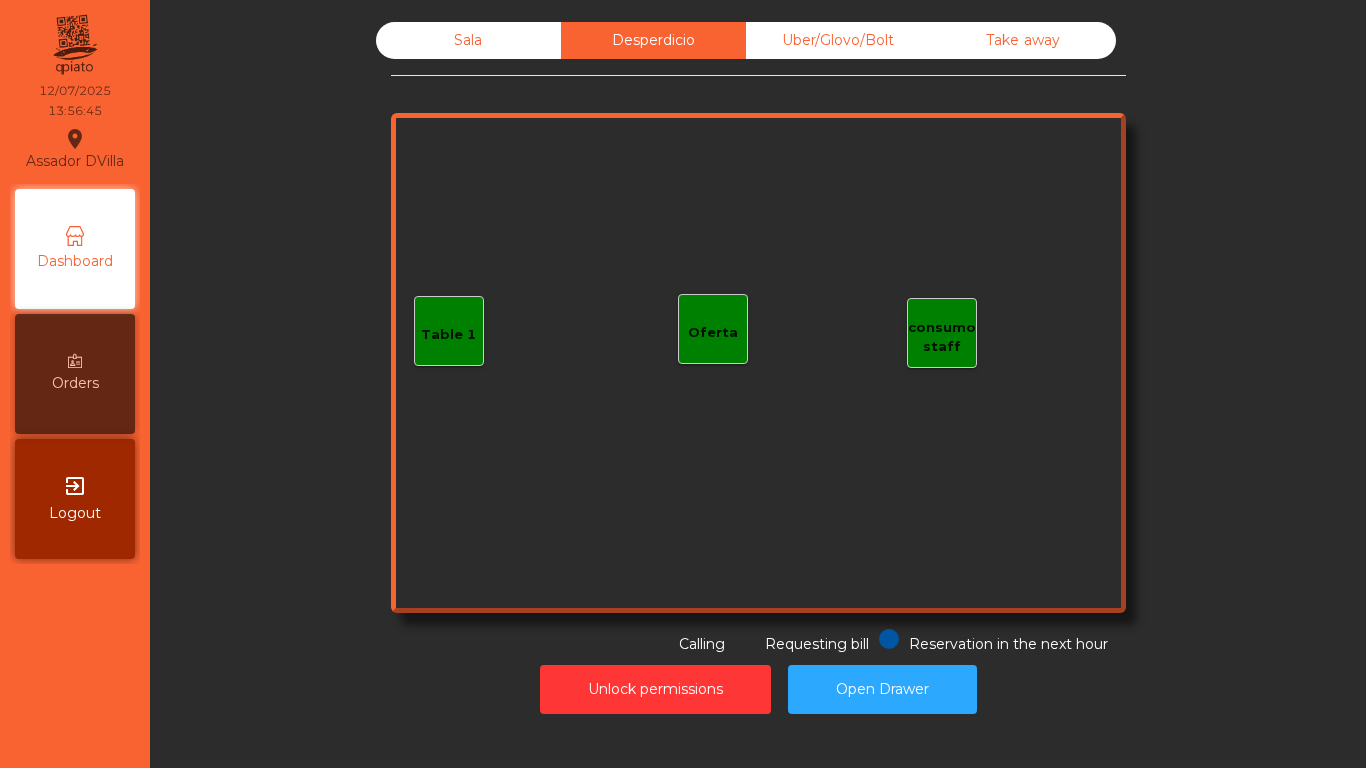click on "Uber/Glovo/Bolt" 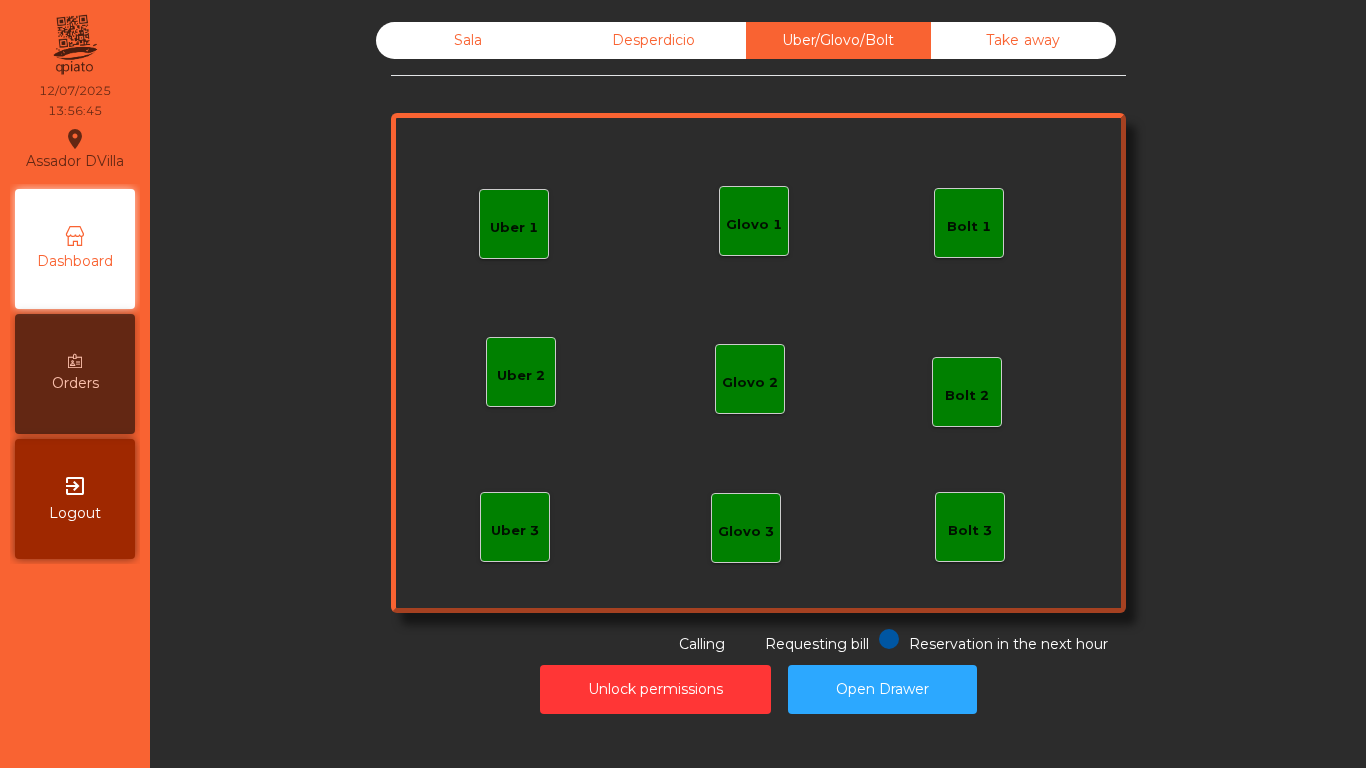 click on "Take away" 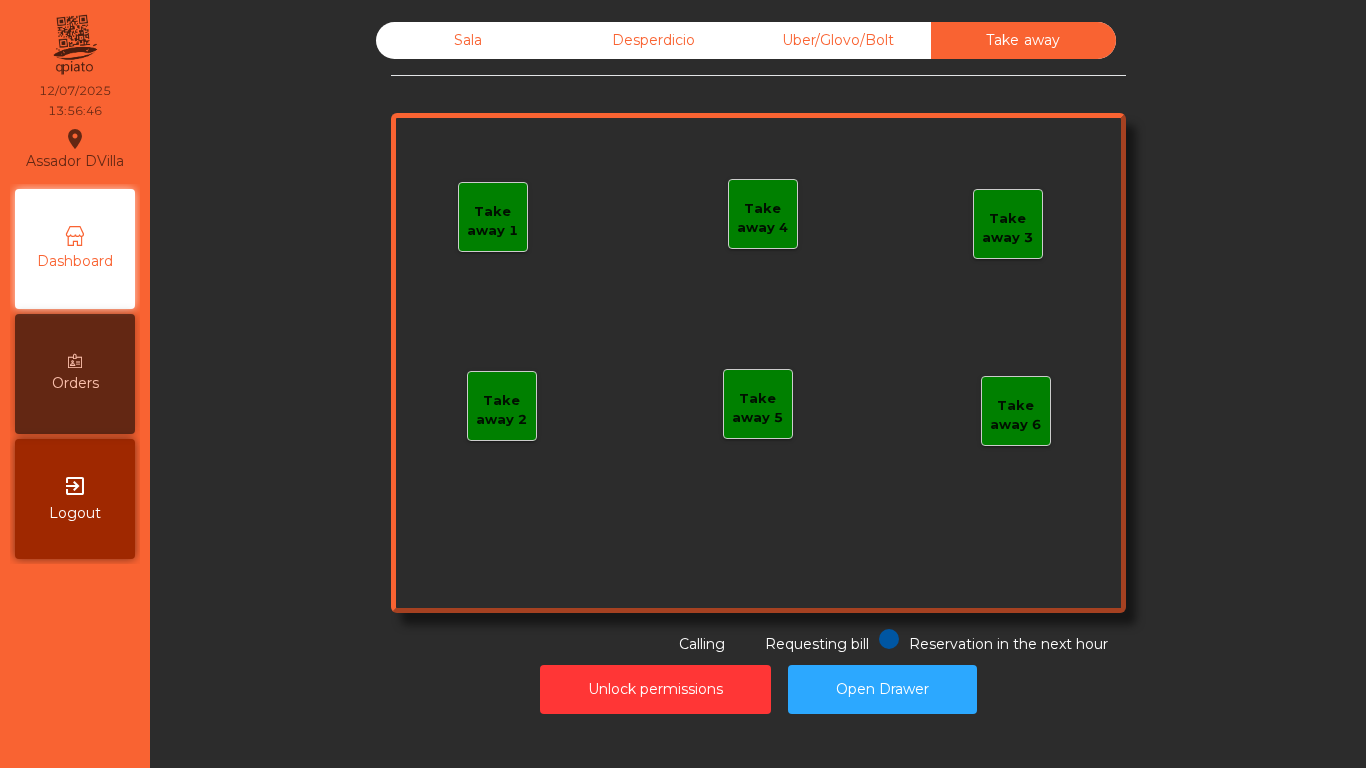 click on "Sala" 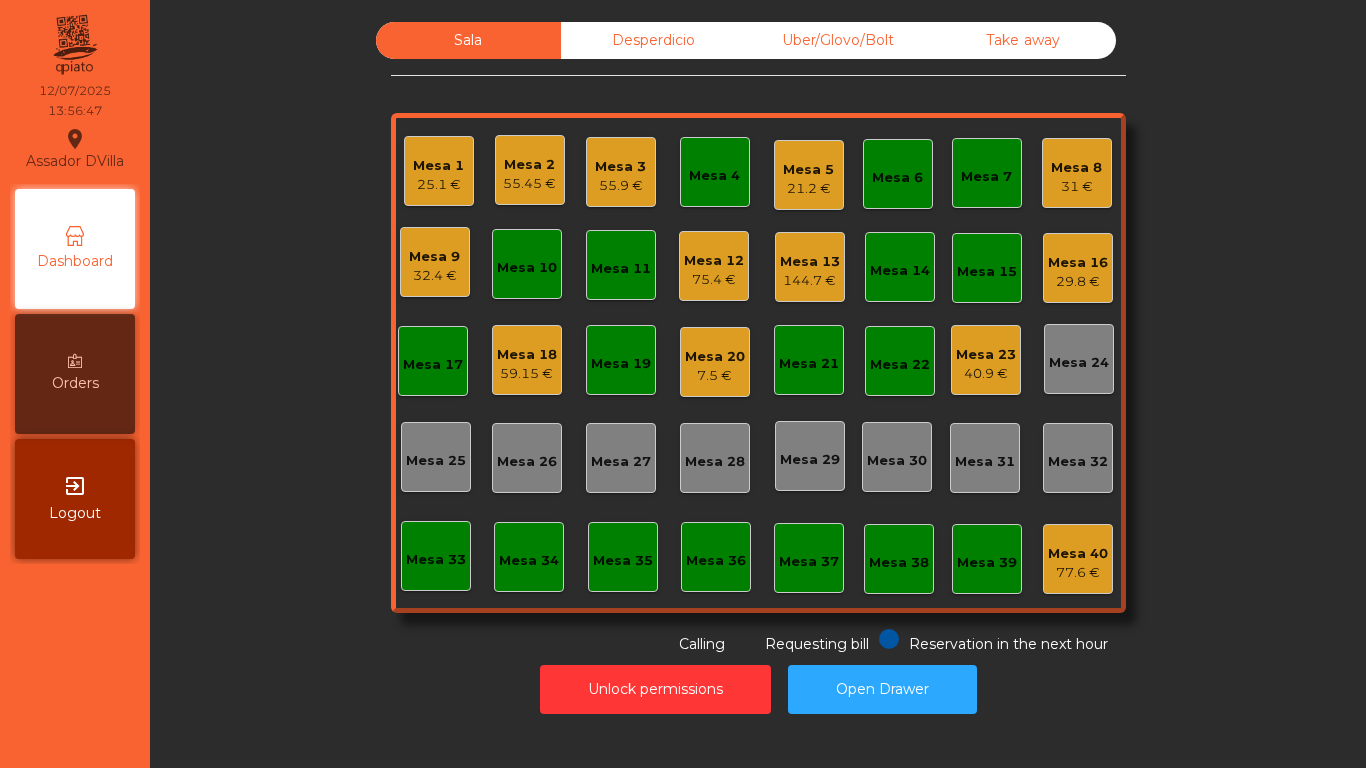 click on "Mesa 3" 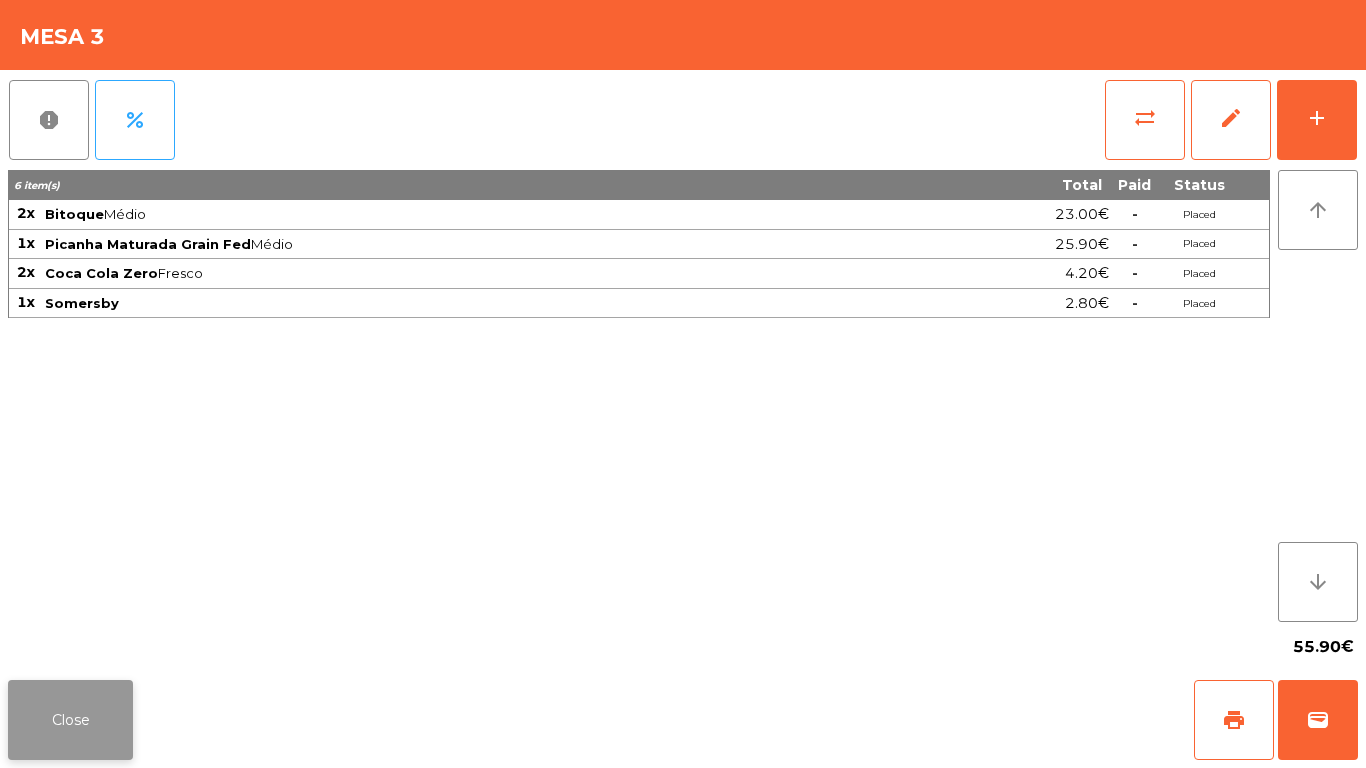 click on "Close" 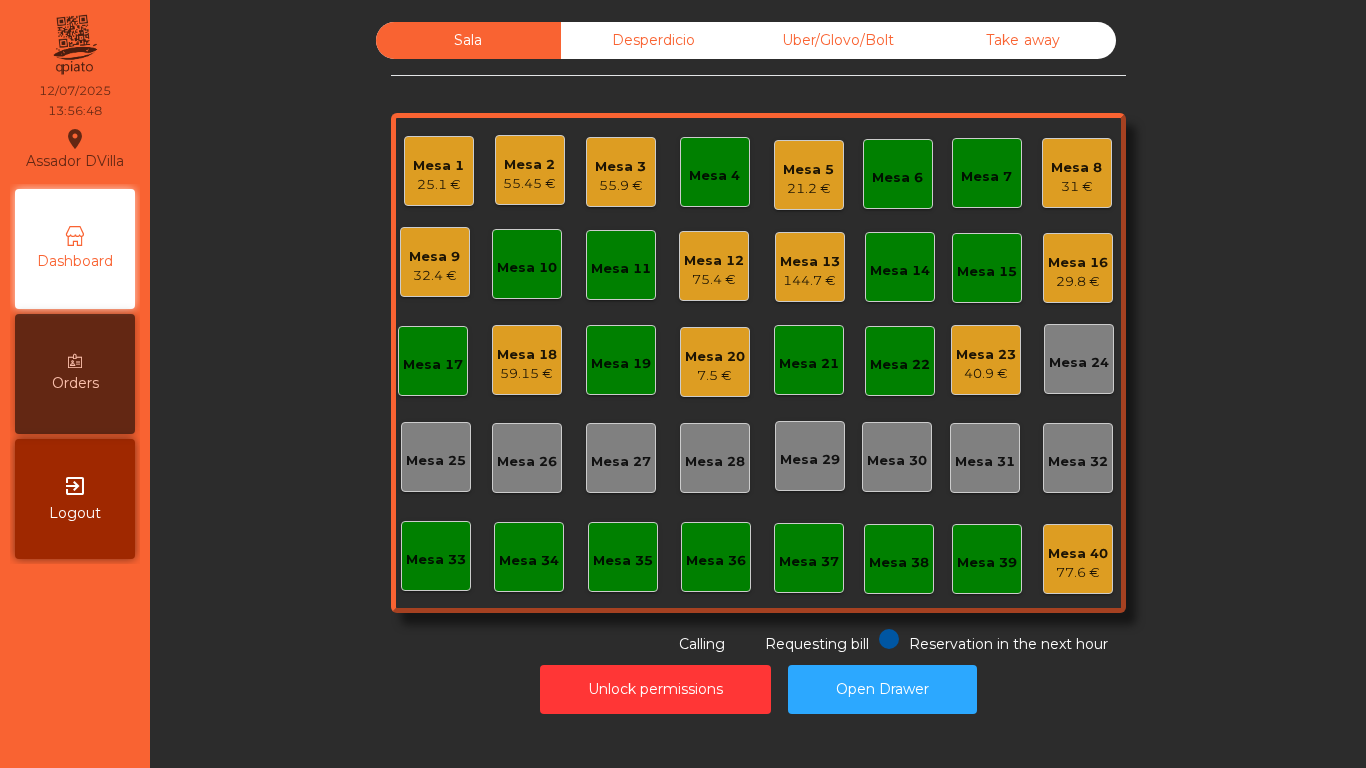 click on "Unlock permissions   Open Drawer" 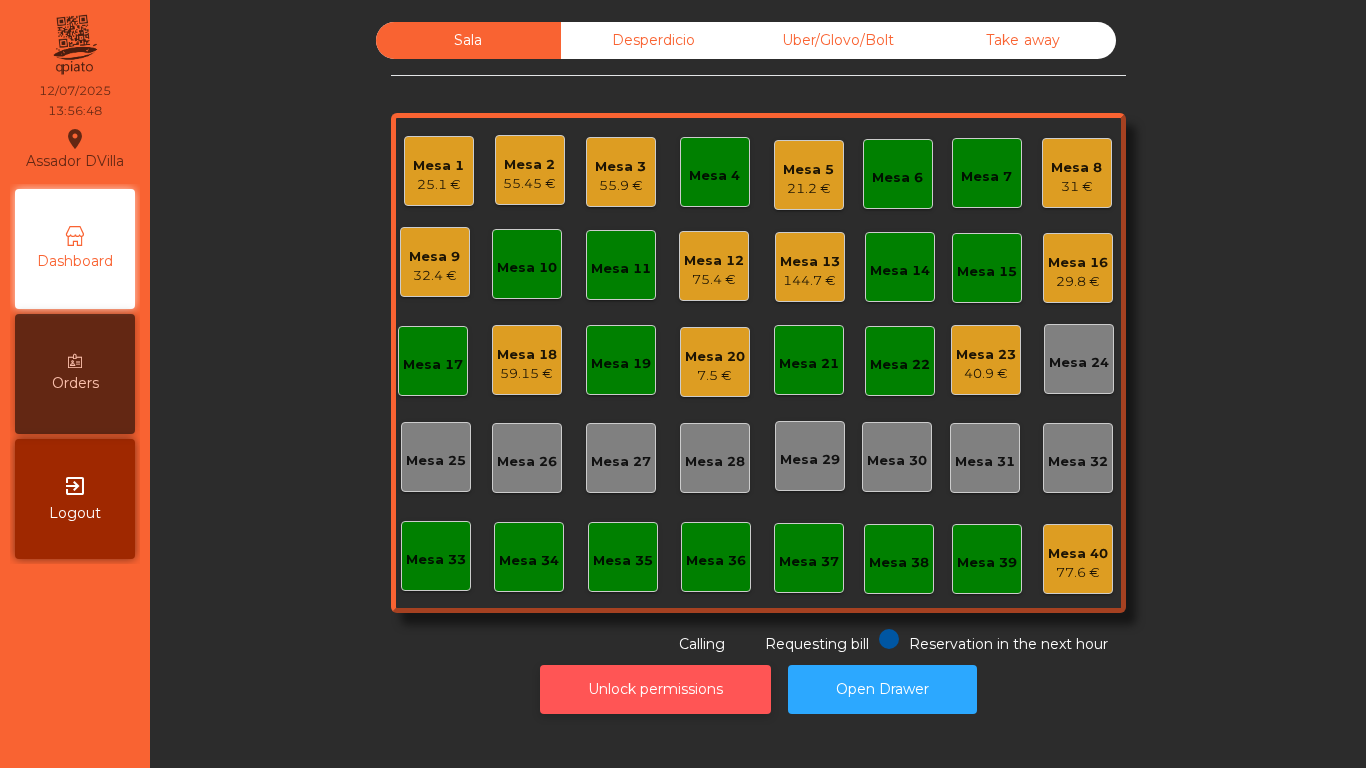 click on "Unlock permissions" 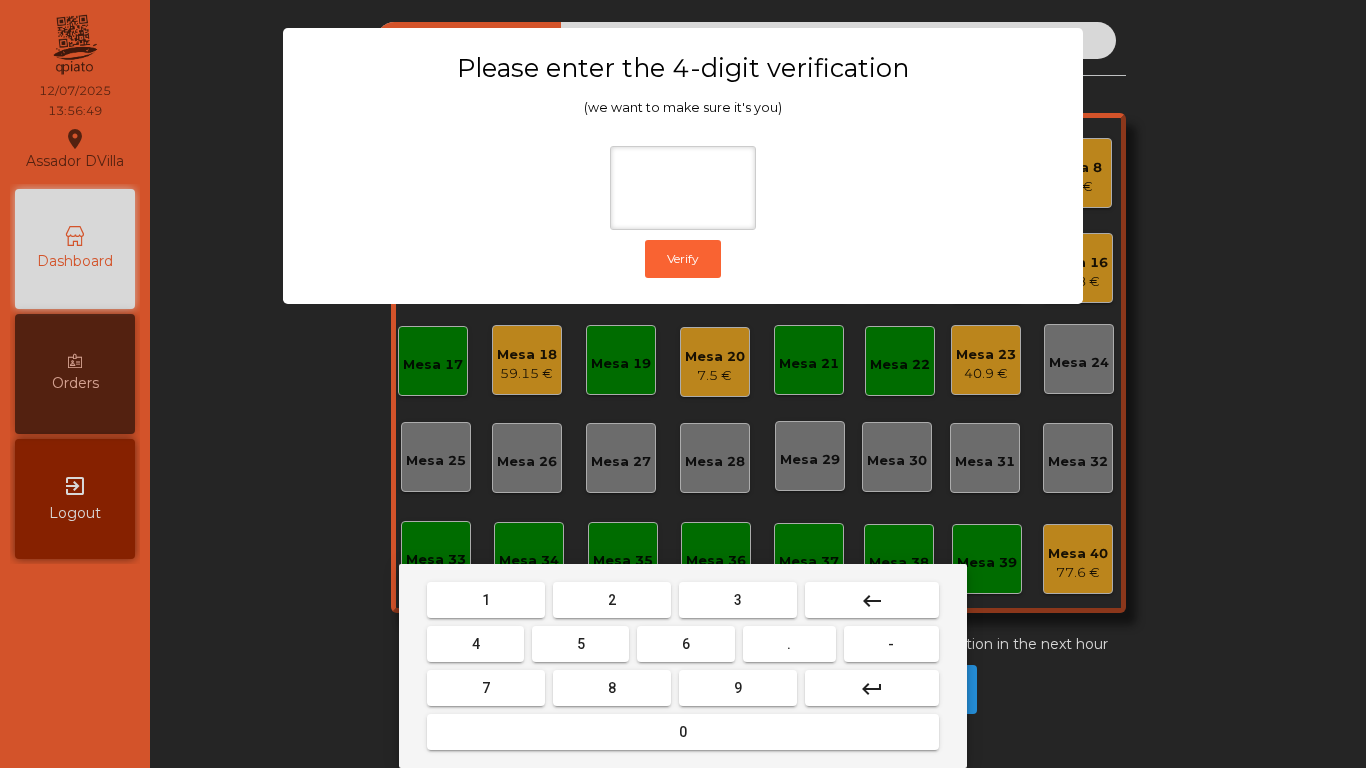 click on "1" at bounding box center [486, 600] 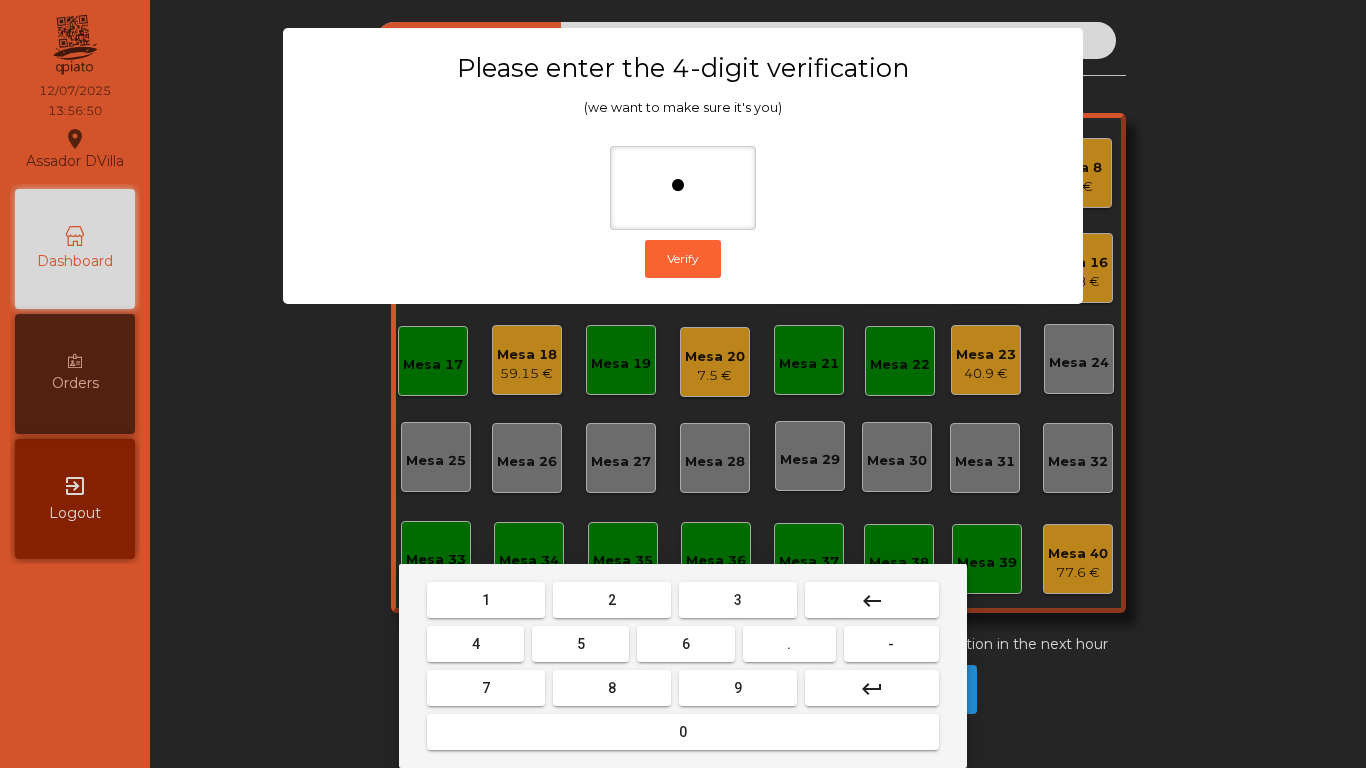 click on "9" at bounding box center [738, 688] 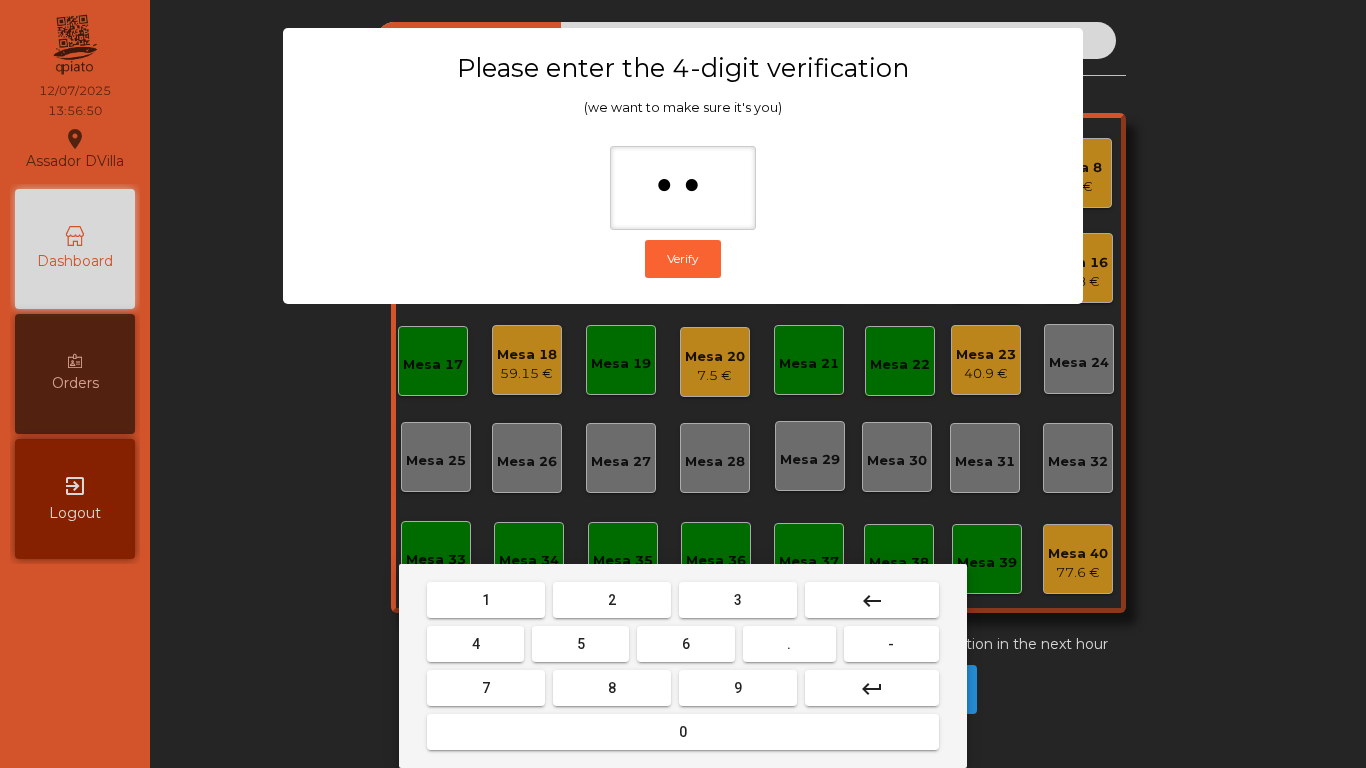 click on "4" at bounding box center (476, 644) 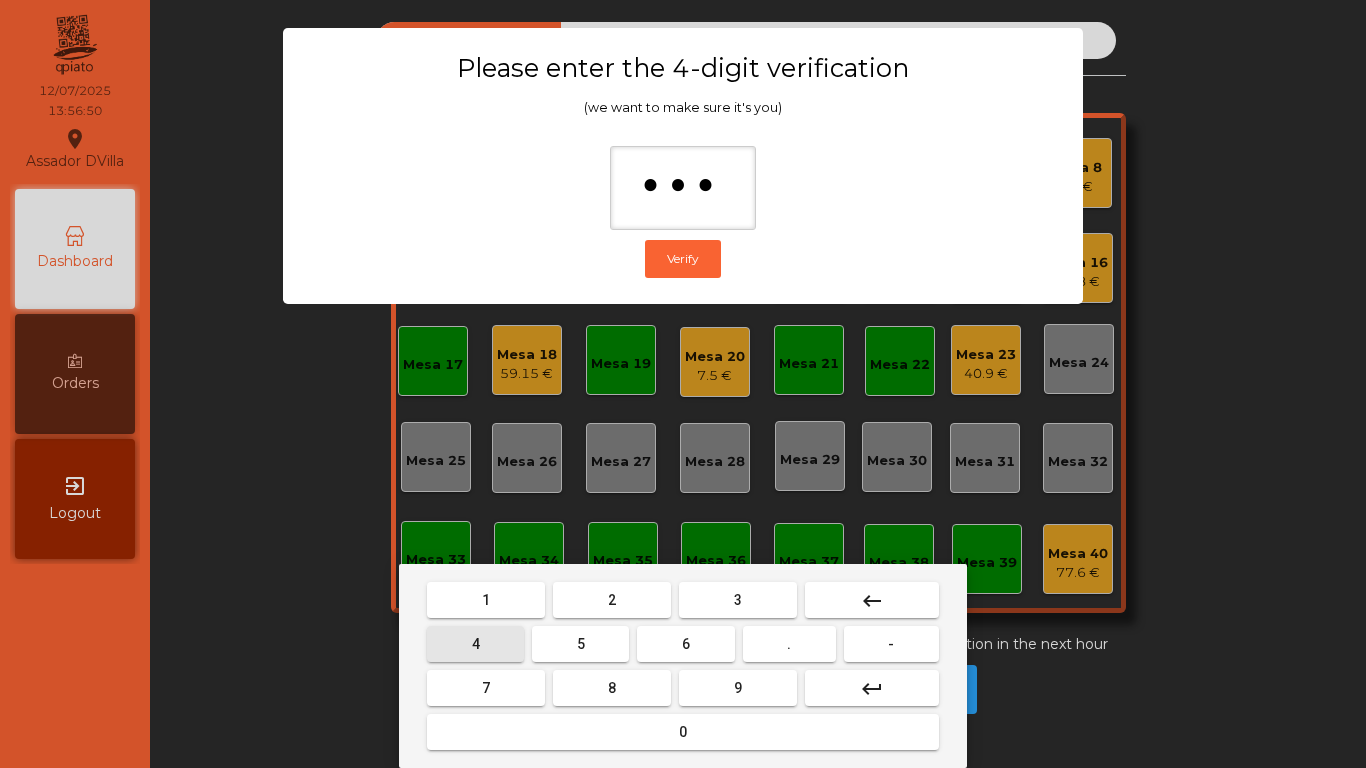 click on "0" at bounding box center [683, 732] 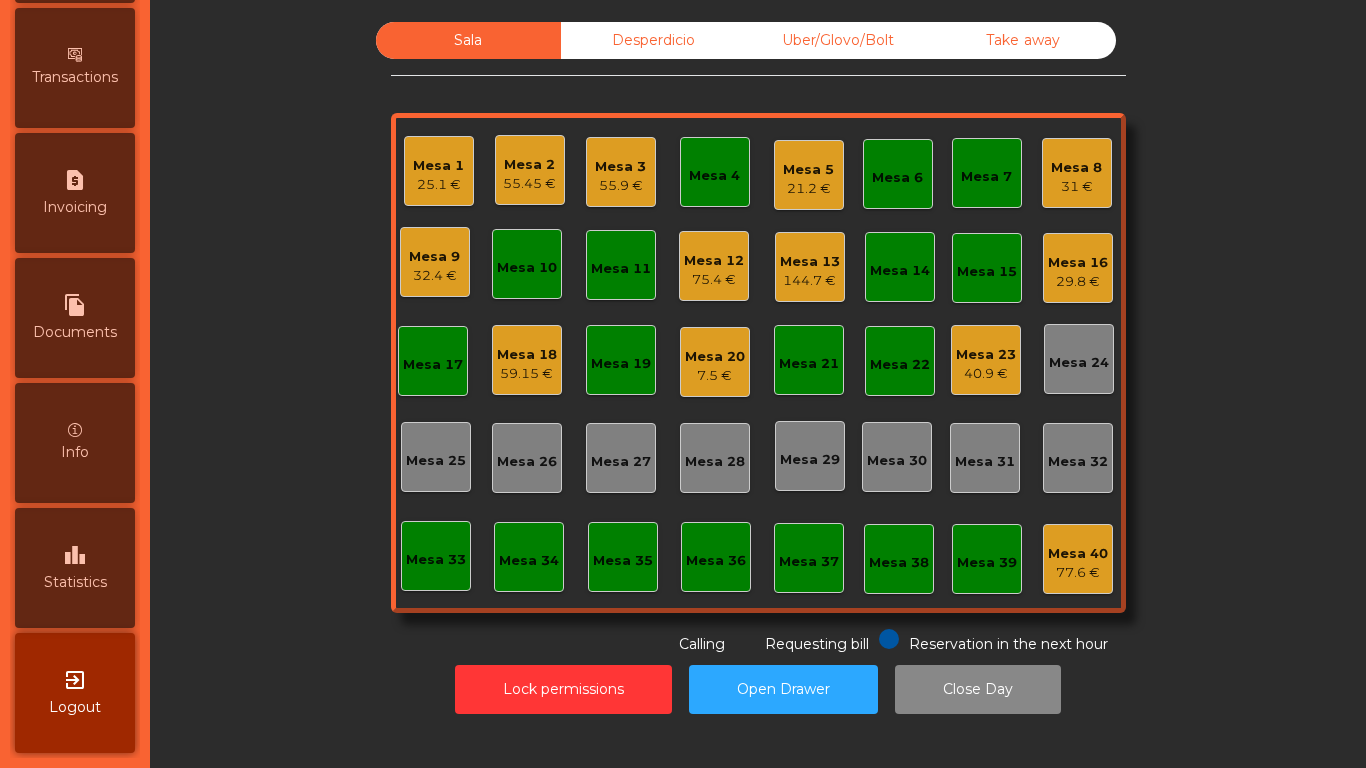 click on "Statistics" at bounding box center [75, 582] 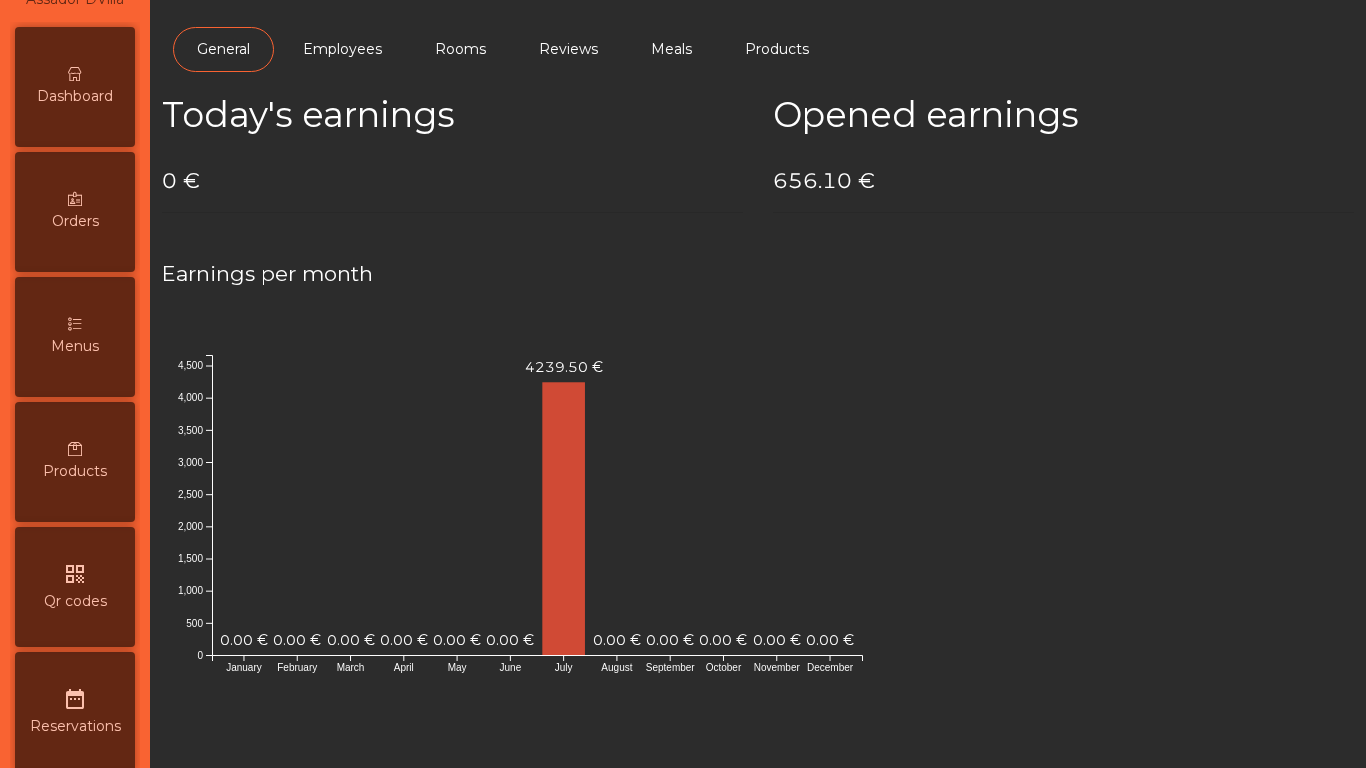 scroll, scrollTop: 0, scrollLeft: 0, axis: both 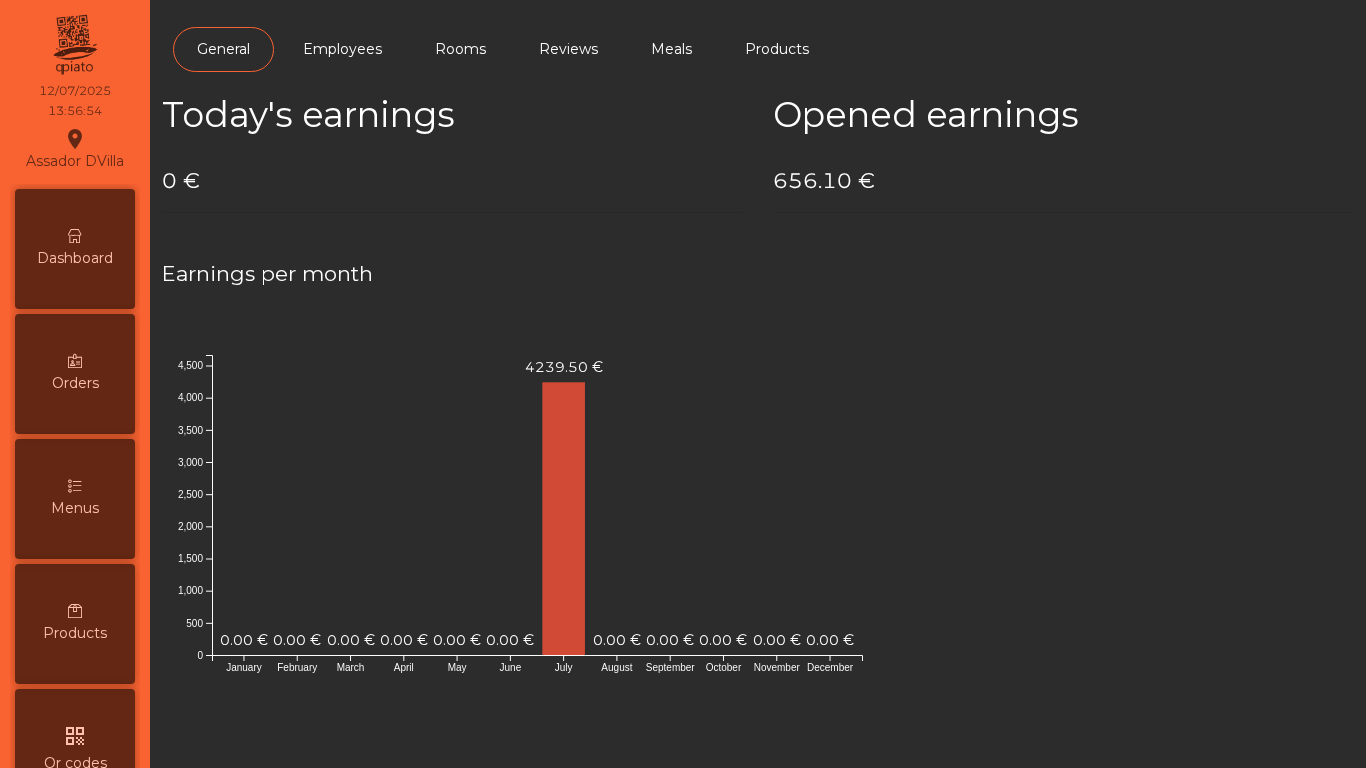 click on "Dashboard" at bounding box center (75, 249) 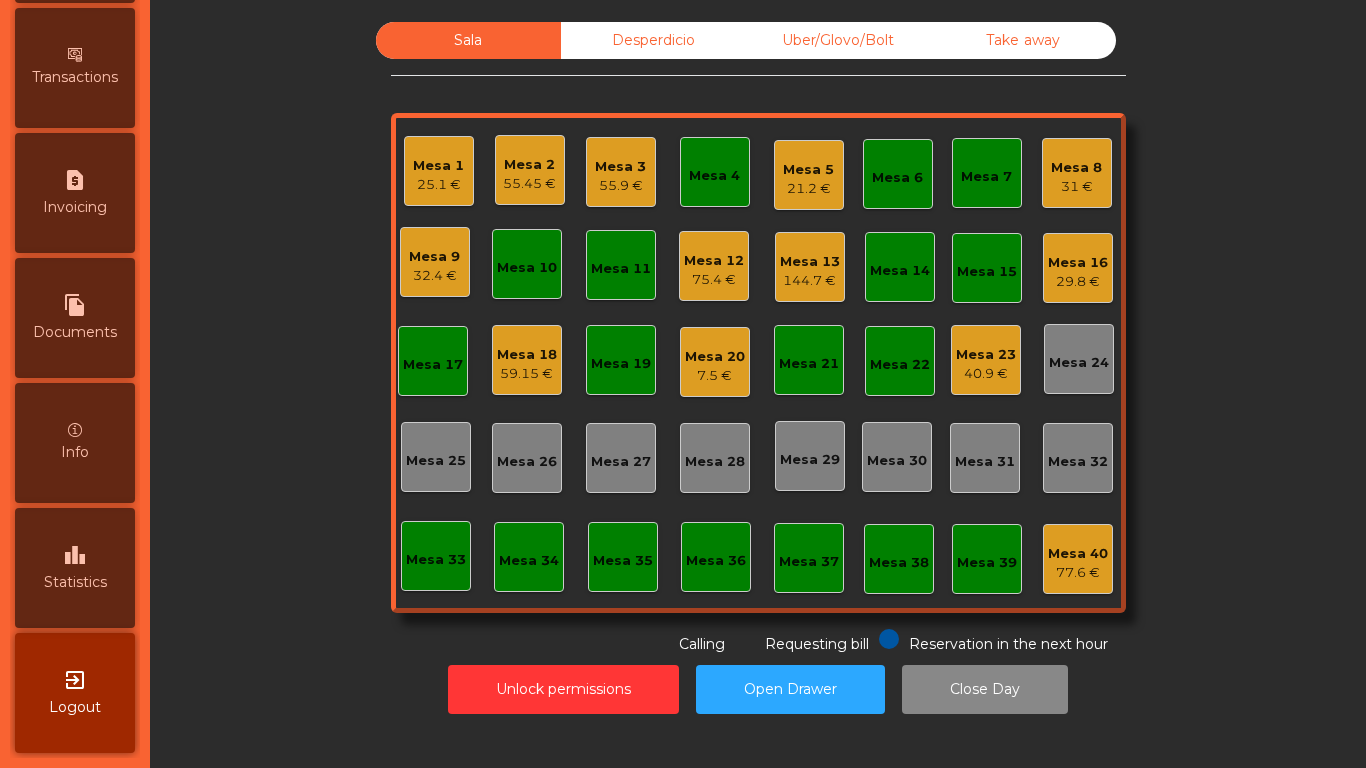 click on "leaderboard" at bounding box center [75, 555] 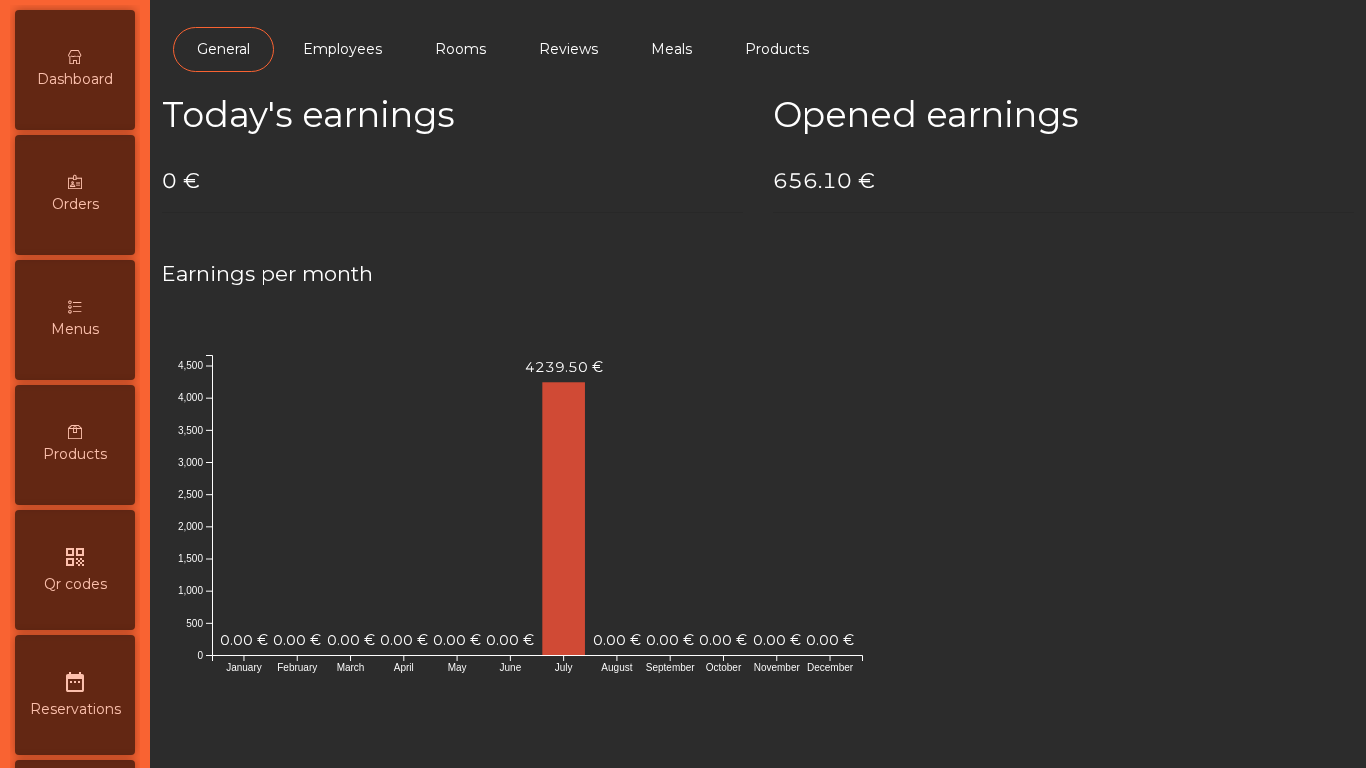 scroll, scrollTop: 0, scrollLeft: 0, axis: both 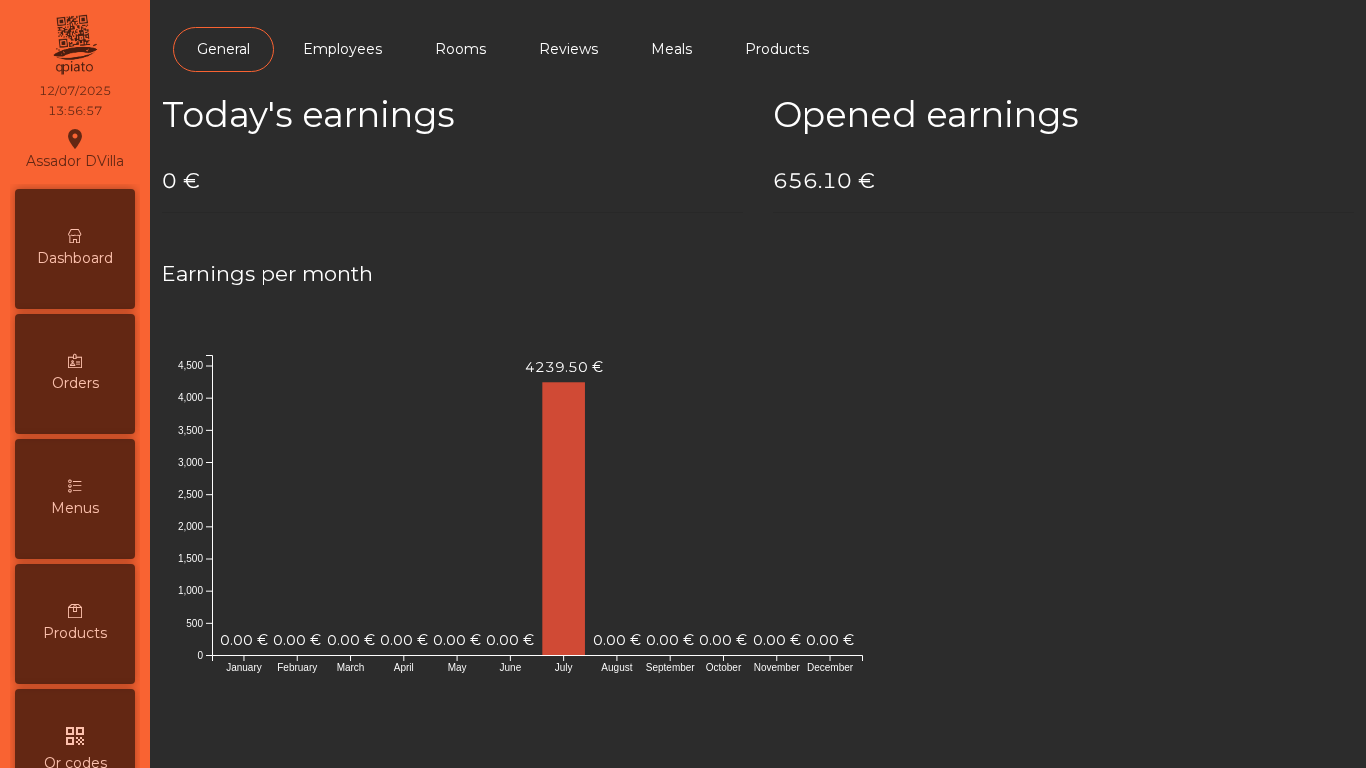 click on "Dashboard" at bounding box center (75, 258) 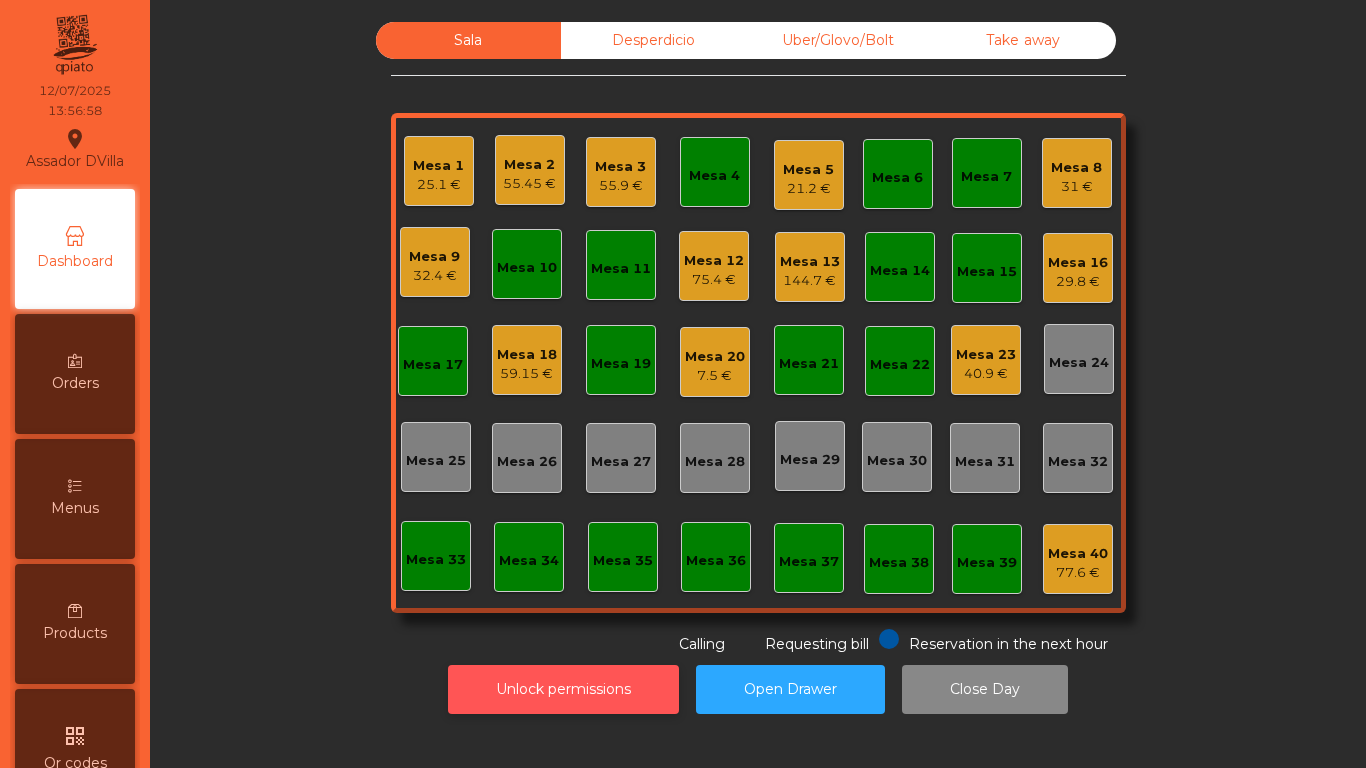 click on "Unlock permissions" 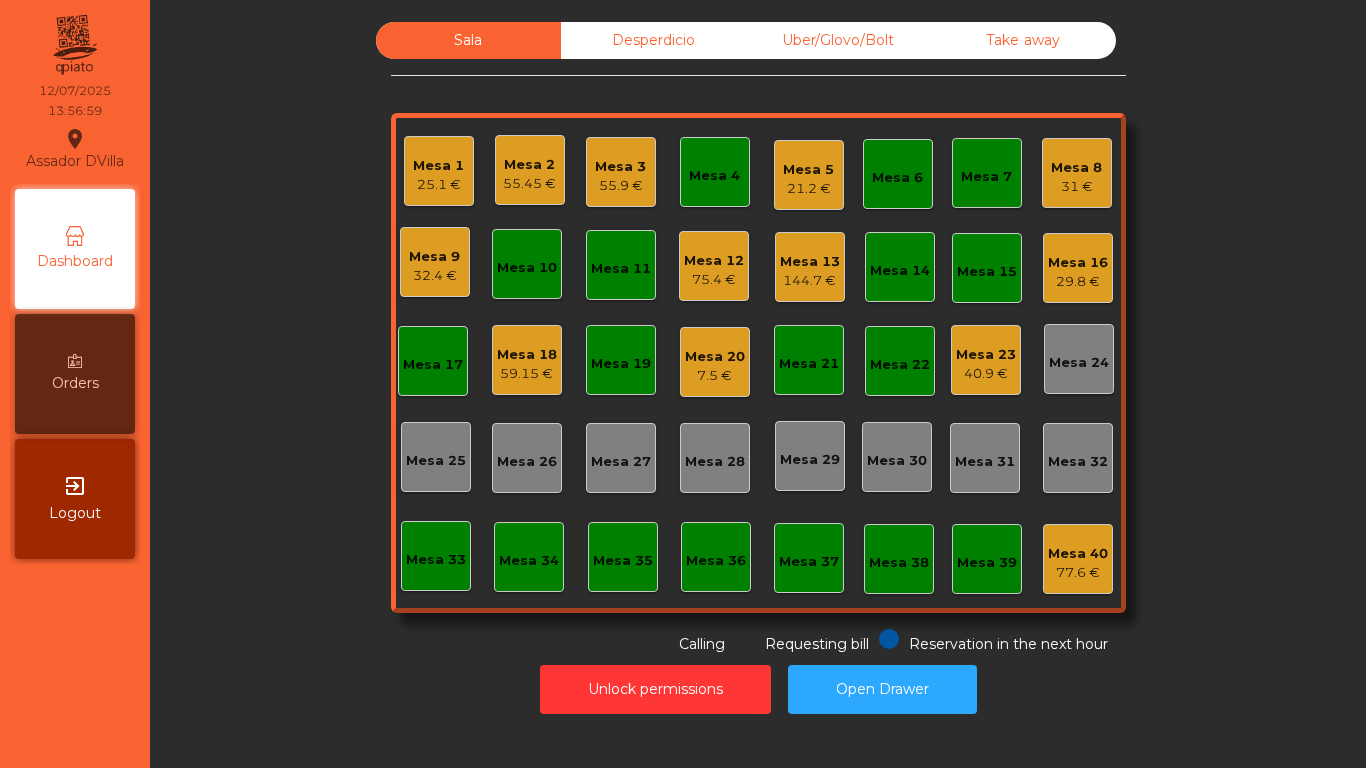 click on "Mesa 13" 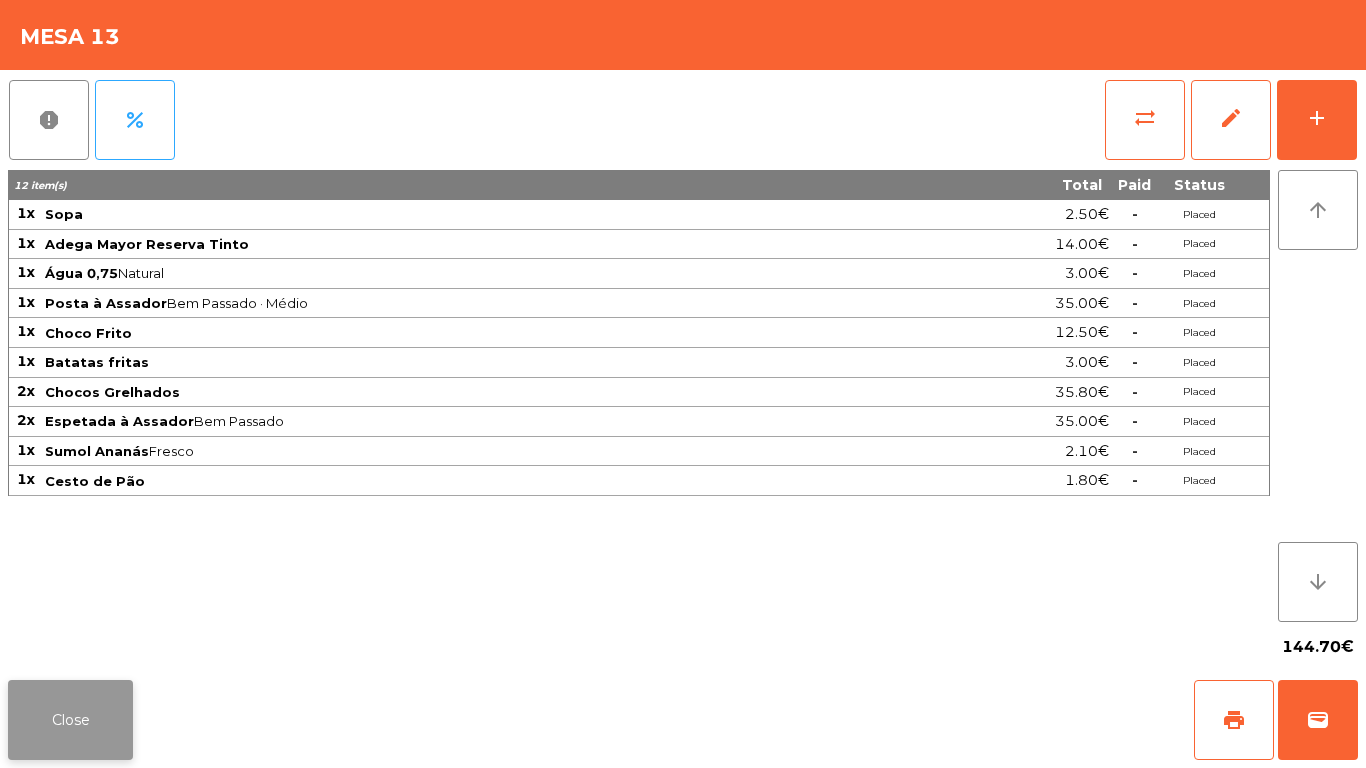 click on "Close" 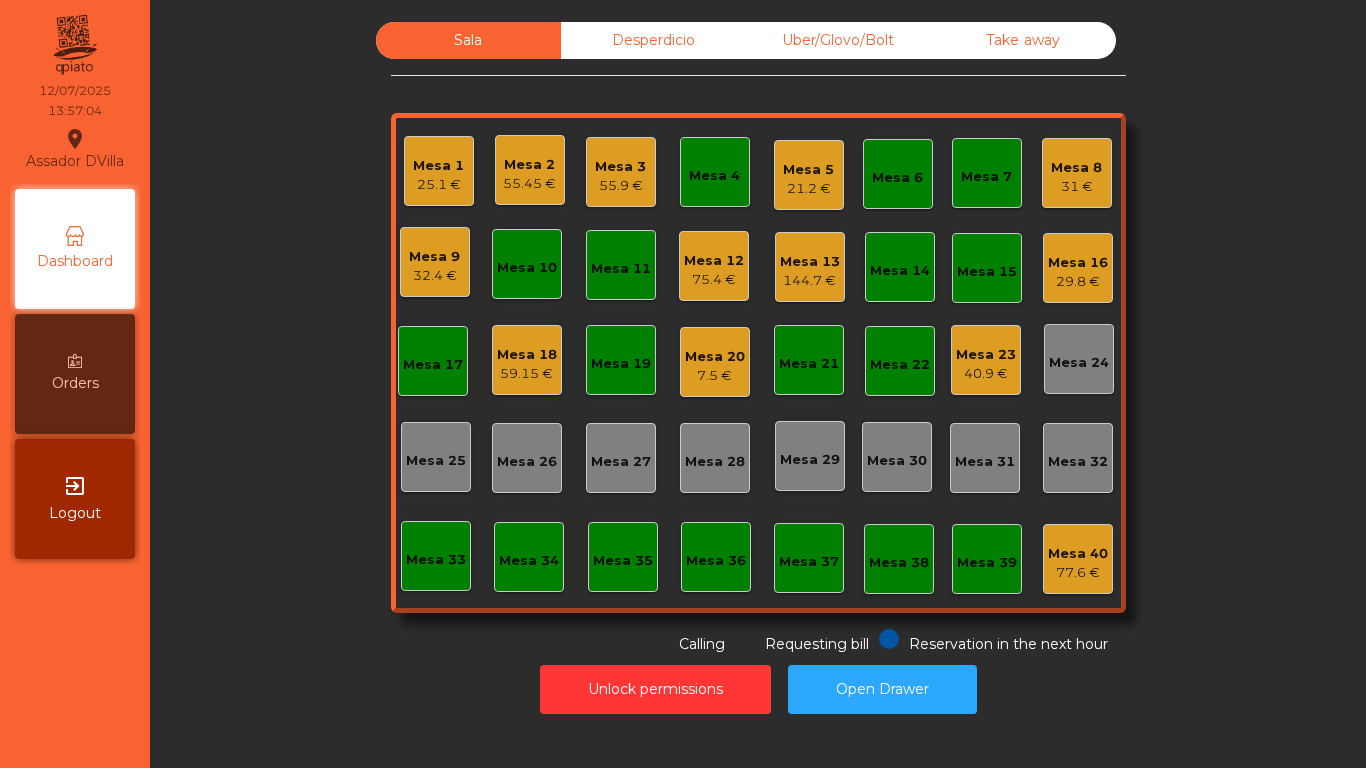 click on "Mesa 12   75.4 €" 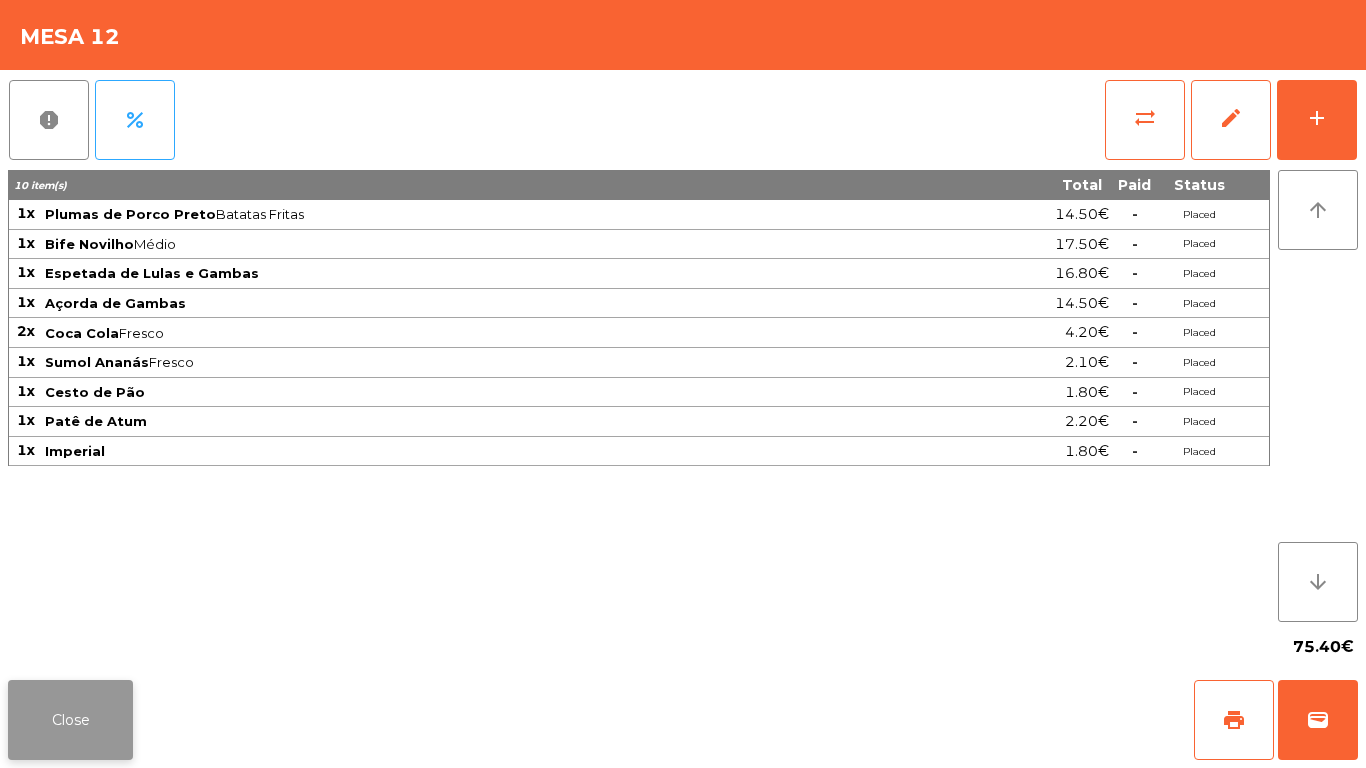 click on "Close" 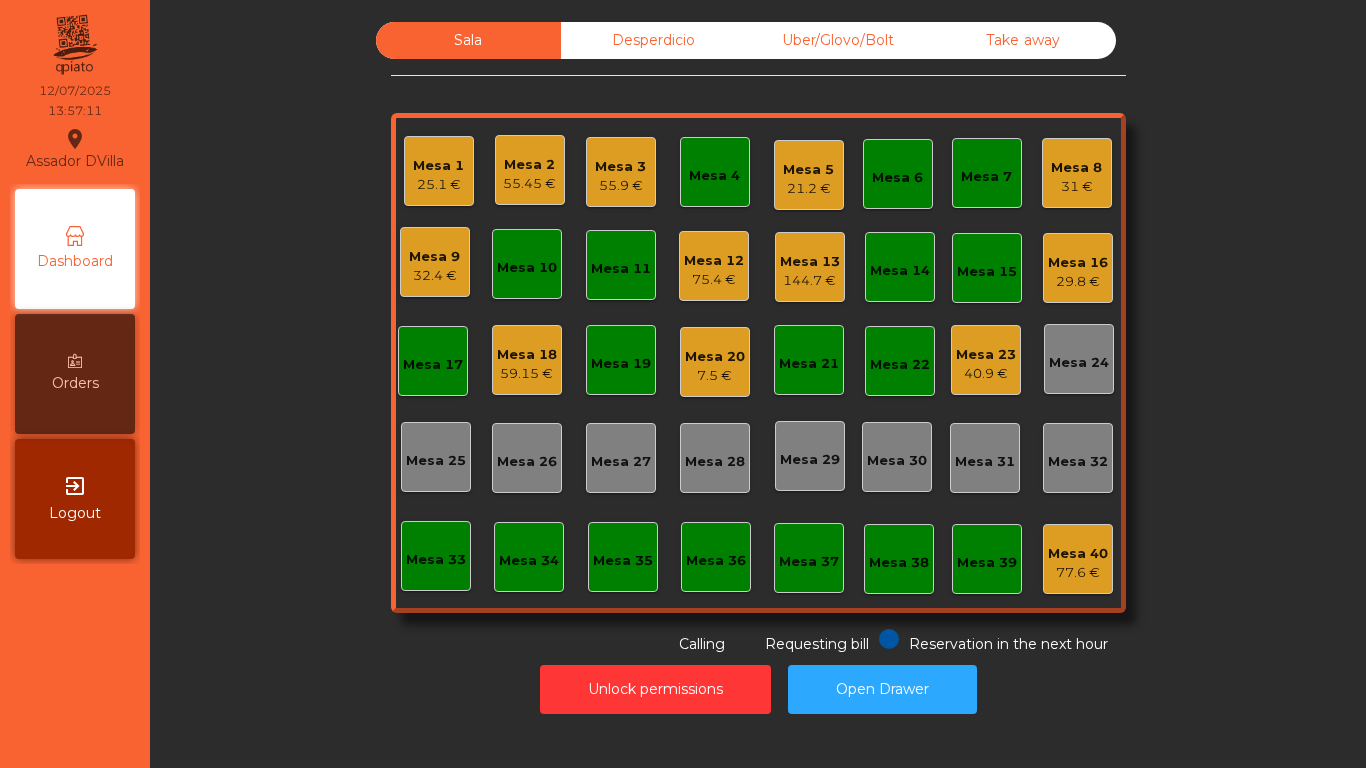 click on "Mesa 9" 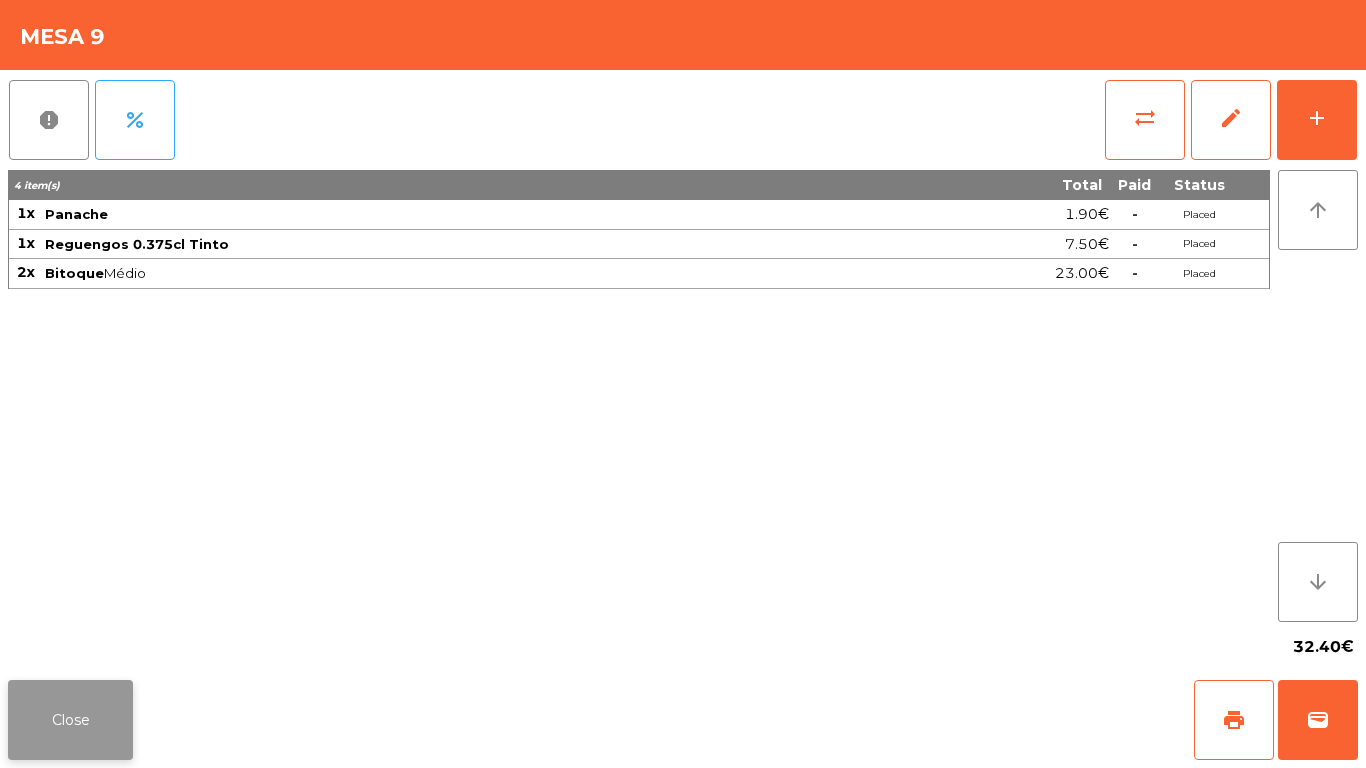 click on "Close" 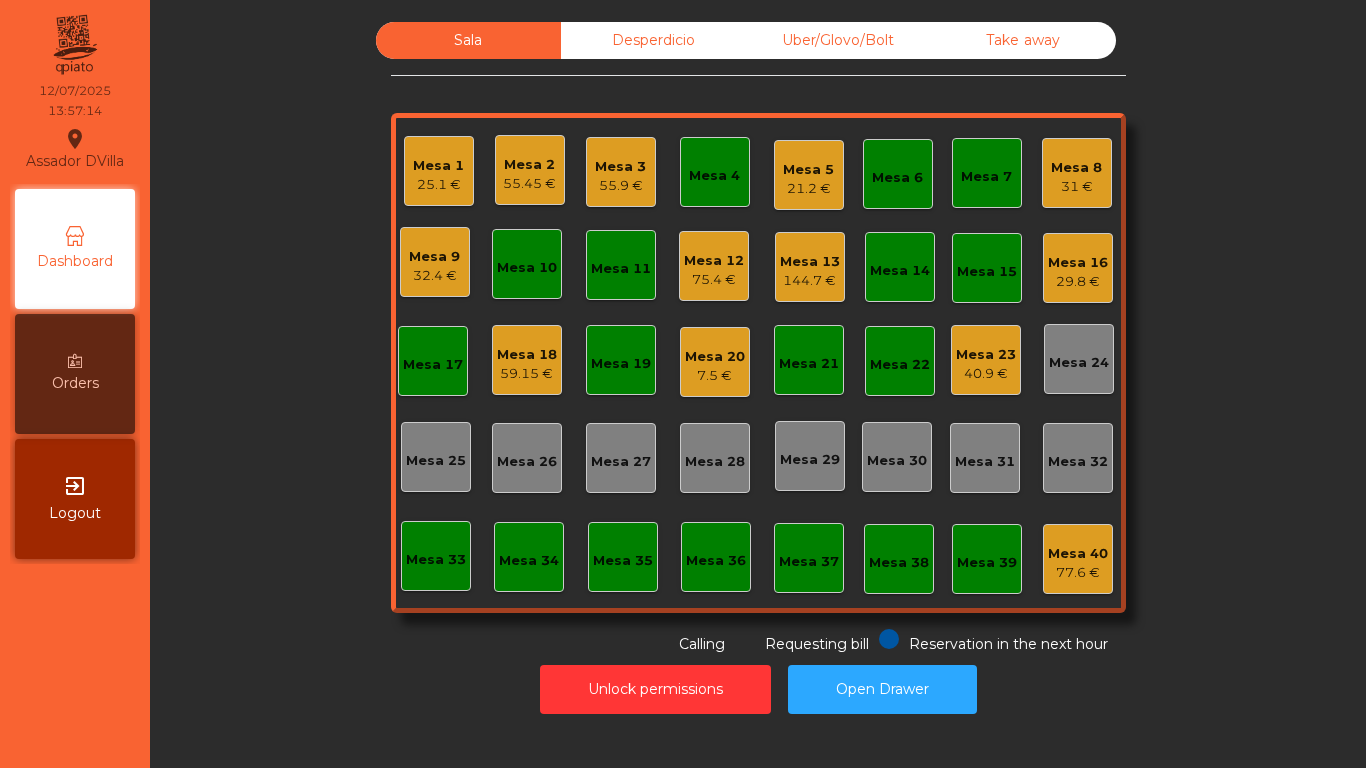 click on "31 €" 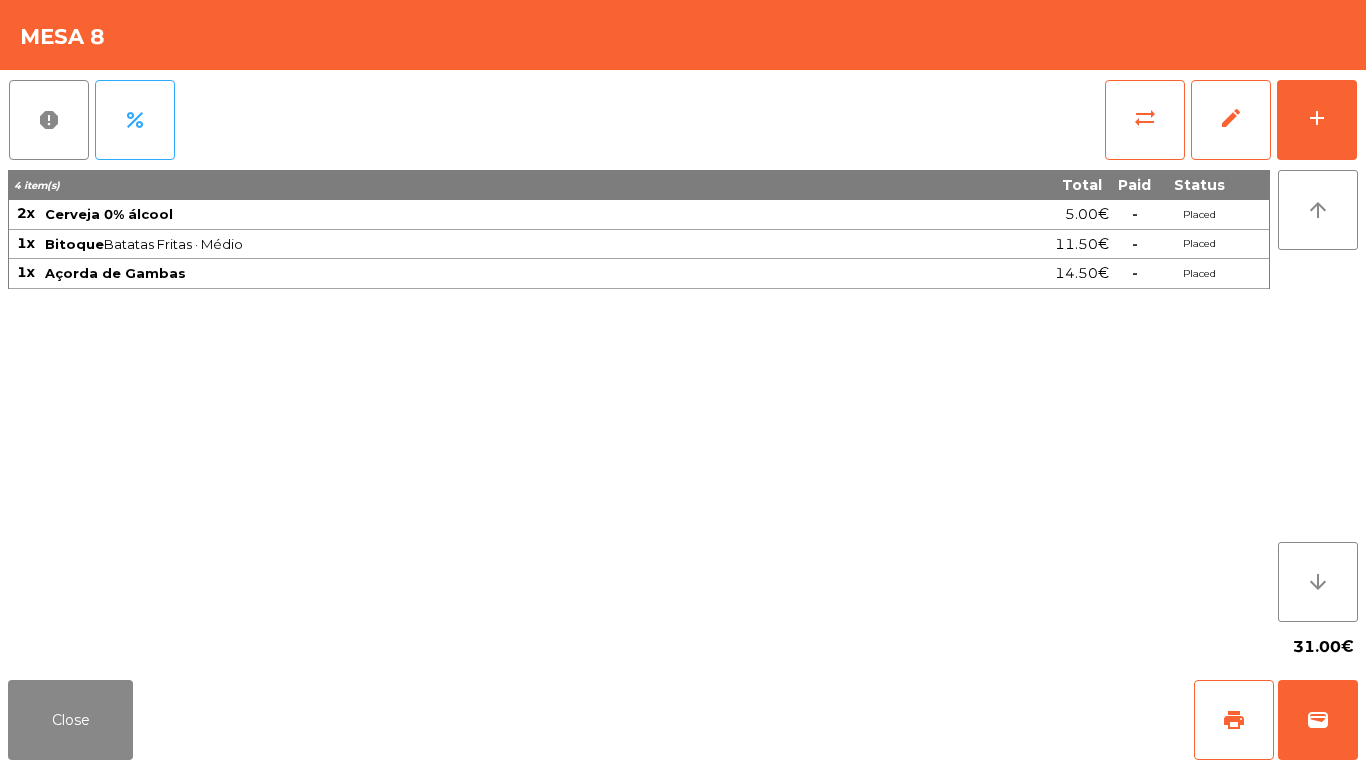 click on "4 item(s) Total Paid Status 2x Cerveja 0% álcool 5.00€  -  Placed 1x Bitoque  Batatas Fritas · Médio  11.50€  -  Placed 1x Açorda de Gambas 14.50€  -  Placed" 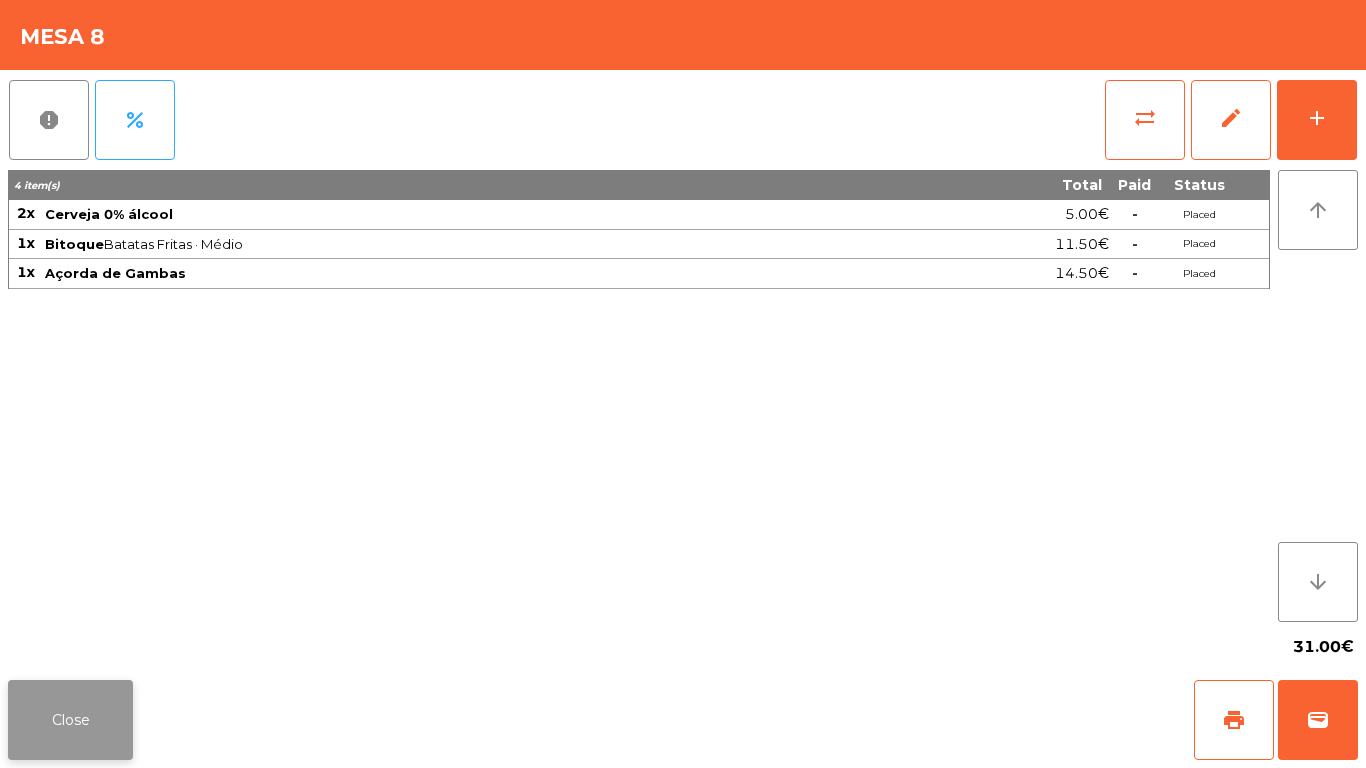 click on "Close" 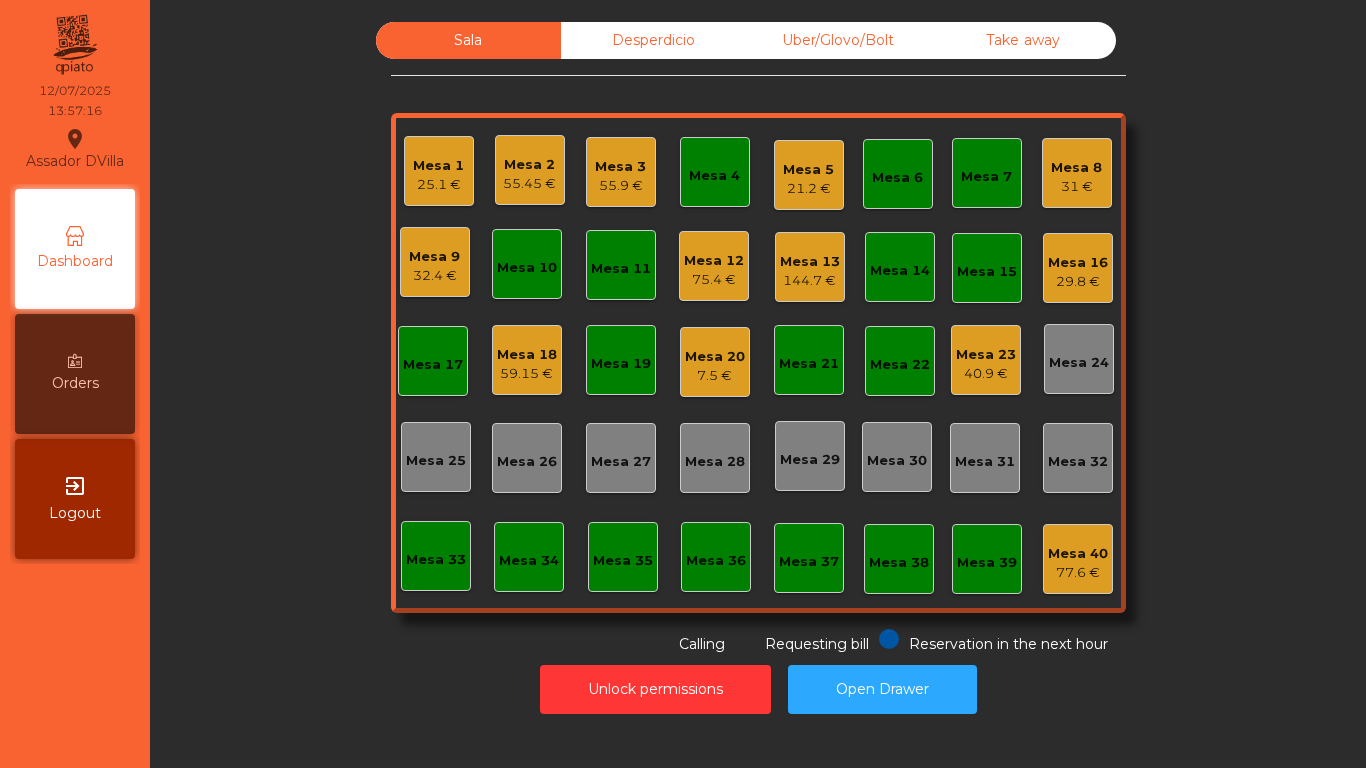 click on "21.2 €" 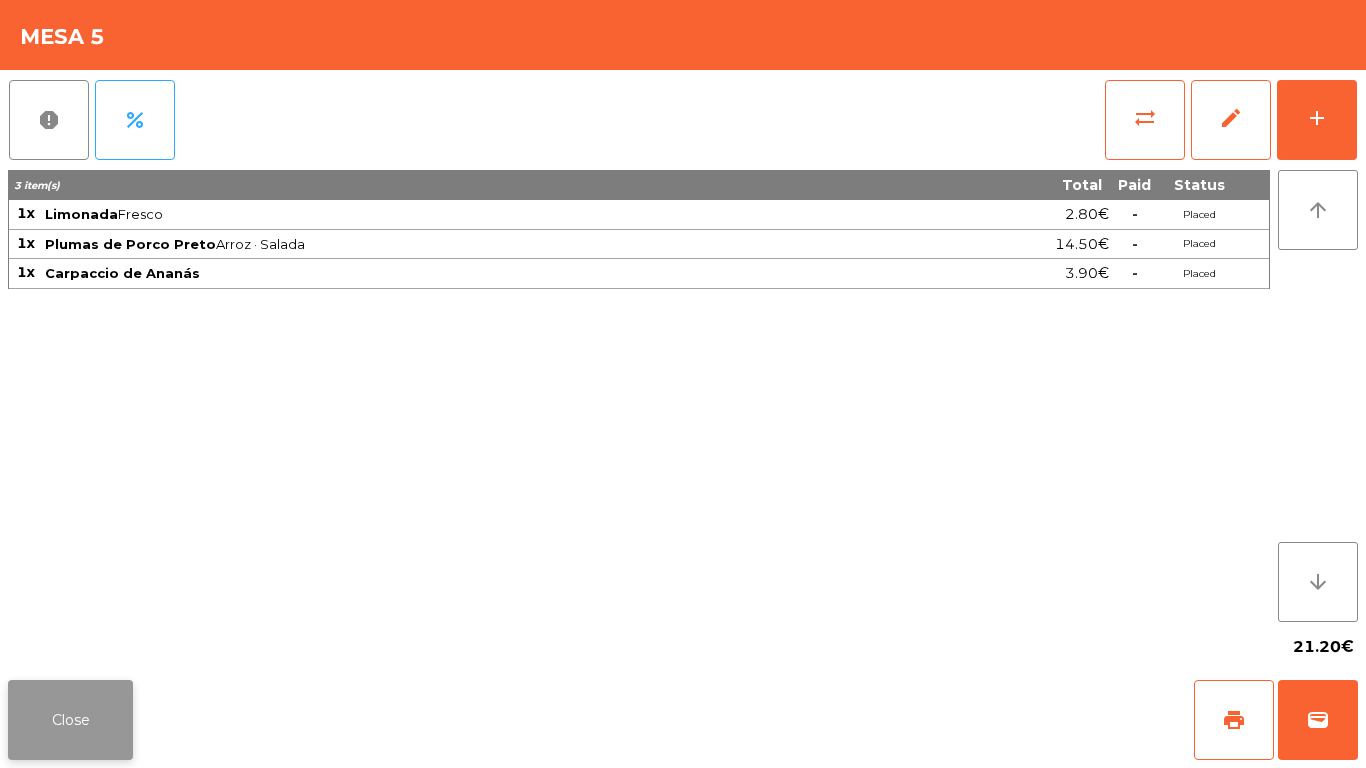 click on "Close" 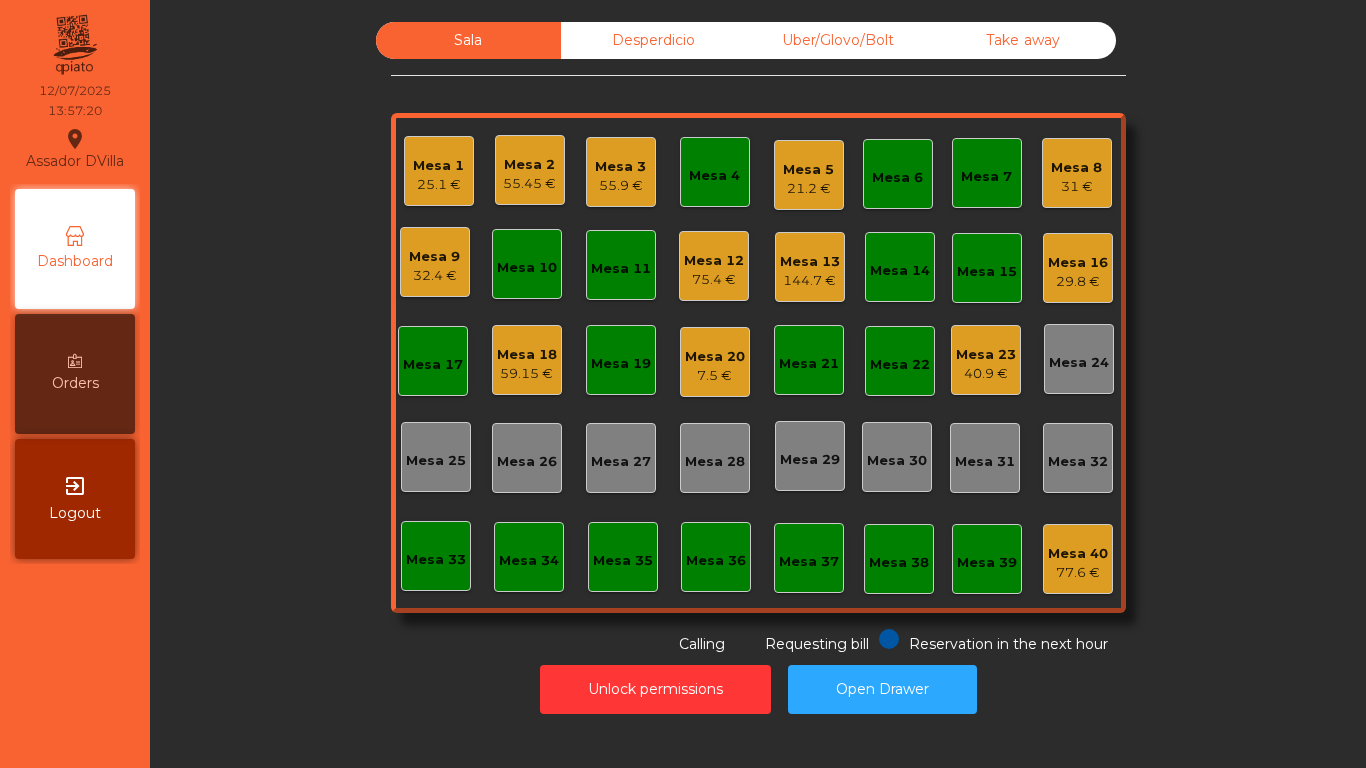 click on "Sala   Desperdicio   Uber/Glovo/Bolt   Take away   Mesa 1   25.1 €   Mesa 2   55.45 €   Mesa 3   55.9 €   Mesa 4   Mesa 5   21.2 €   Mesa 6   Mesa 7   Mesa 8   31 €   Mesa 9   32.4 €   Mesa 10   Mesa 11   Mesa 12   75.4 €   Mesa 13   144.7 €   Mesa 14   Mesa 15   Mesa 16   29.8 €   Mesa 17   Mesa 18   59.15 €   Mesa 19   Mesa 20   7.5 €   Mesa 21   Mesa 22   Mesa 23   40.9 €   Mesa 24   Mesa 25   Mesa 26   Mesa 27   Mesa 28   Mesa 29   Mesa 30   Mesa 31   Mesa 32   Mesa 33   Mesa 34   Mesa 35   Mesa 36   Mesa 37   Mesa 38   Mesa 39   Mesa 40   77.6 €  Reservation in the next hour Requesting bill Calling" 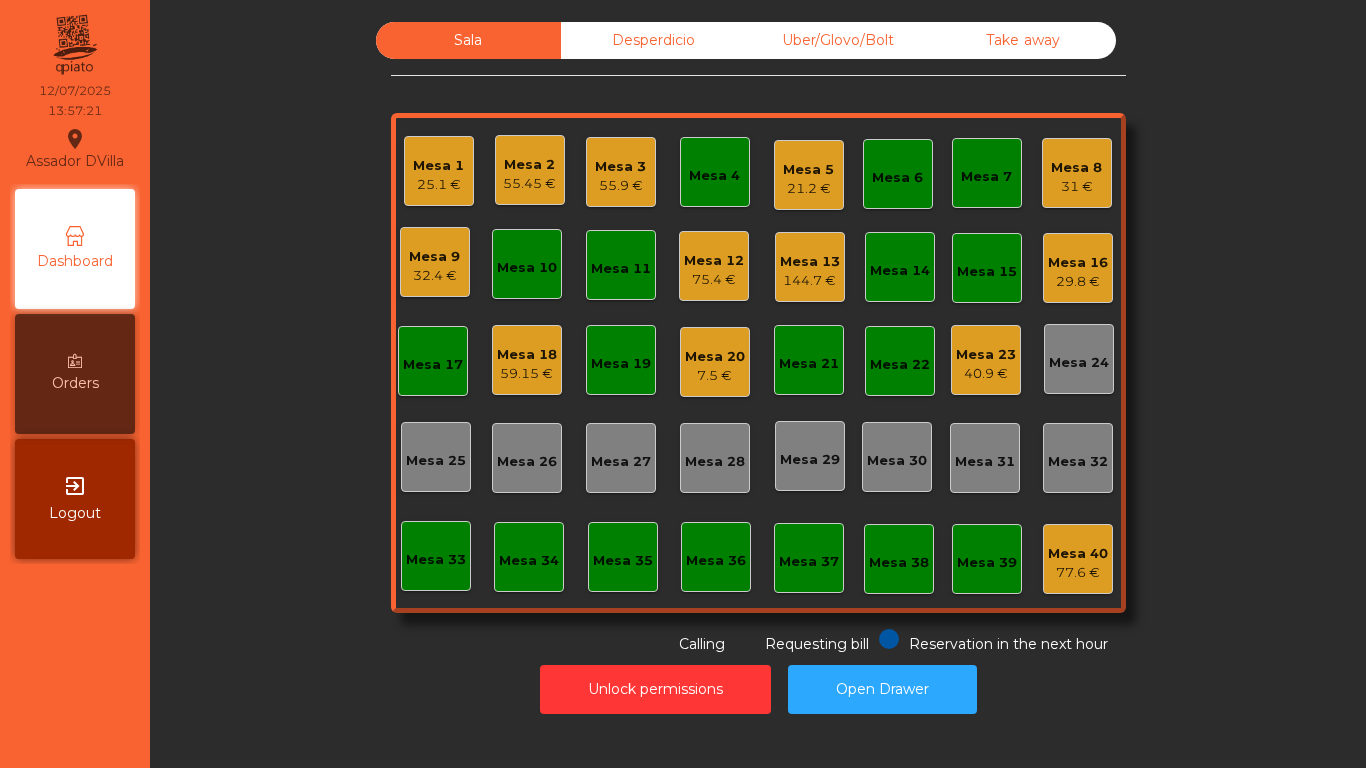 click on "Mesa 2" 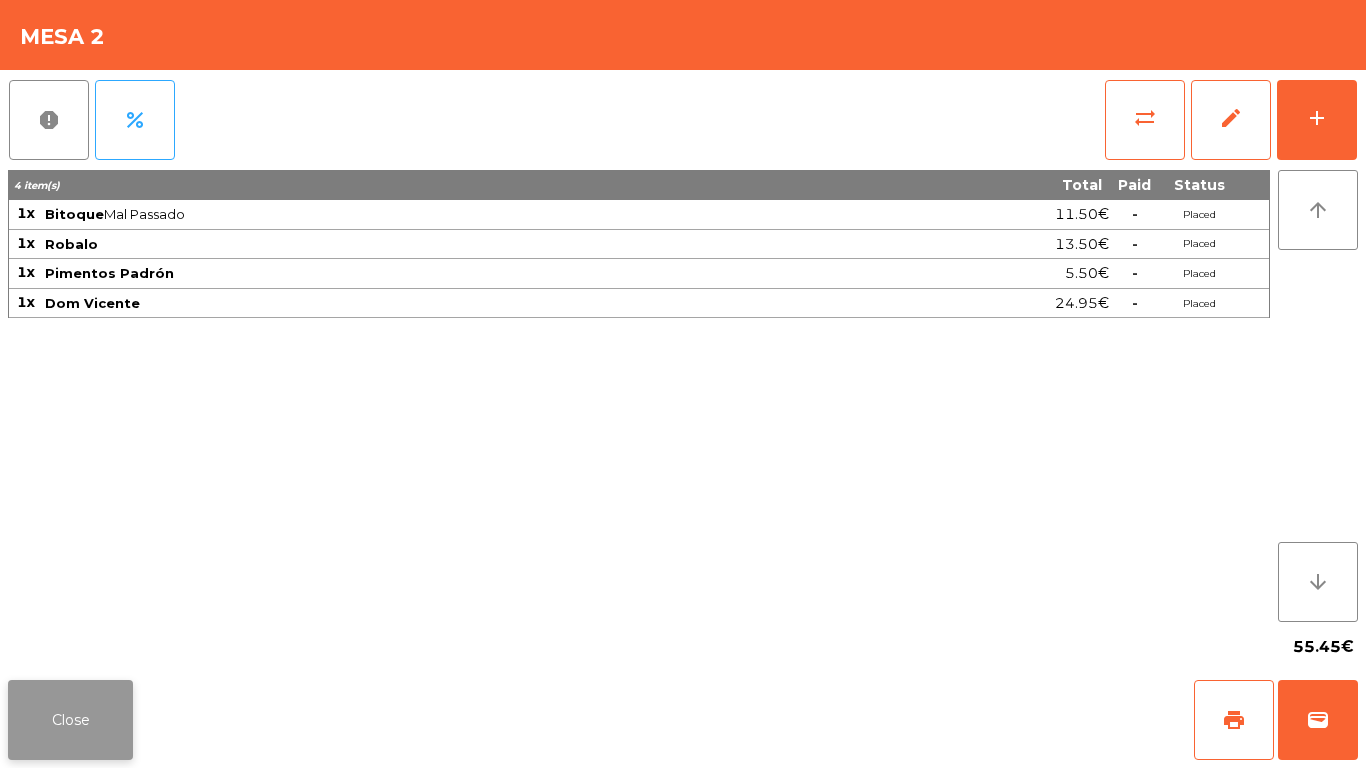 click on "Close" 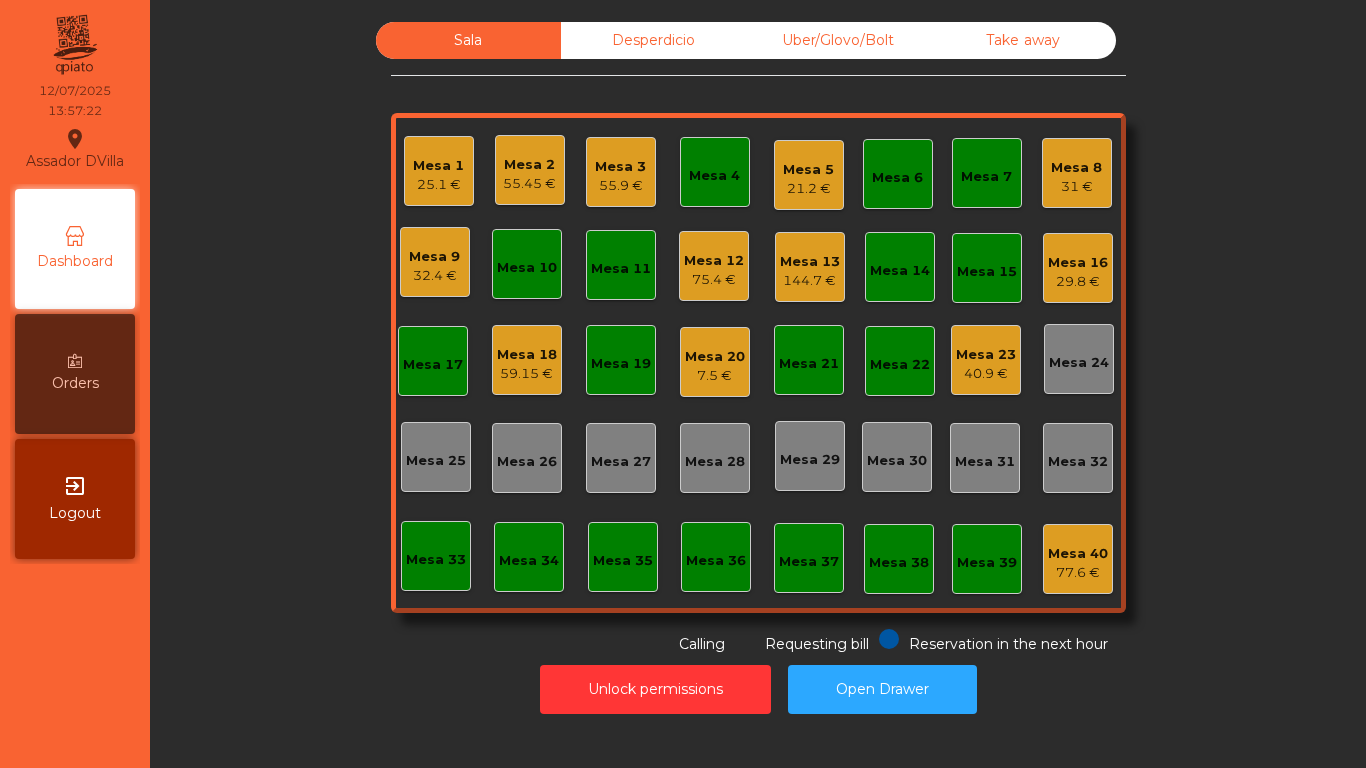 click on "Mesa 2   55.45 €" 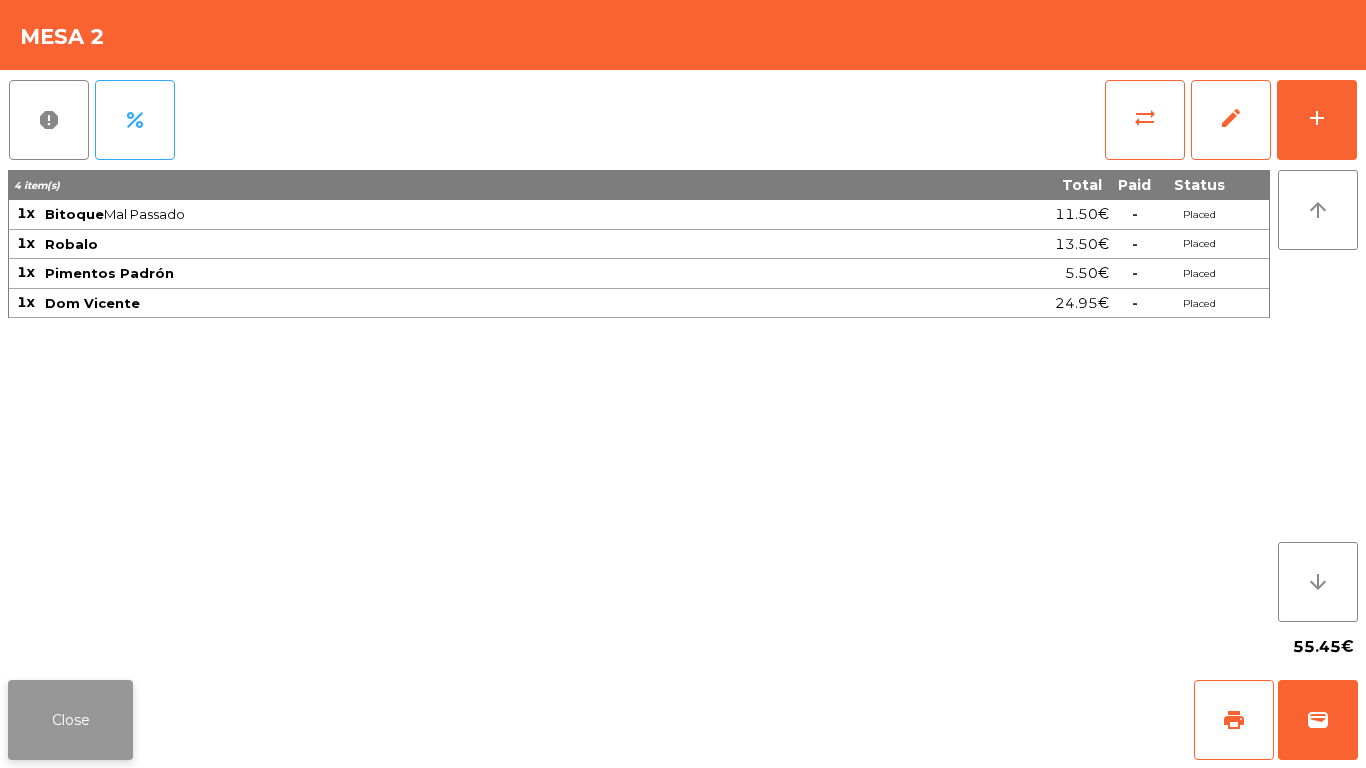 click on "Close" 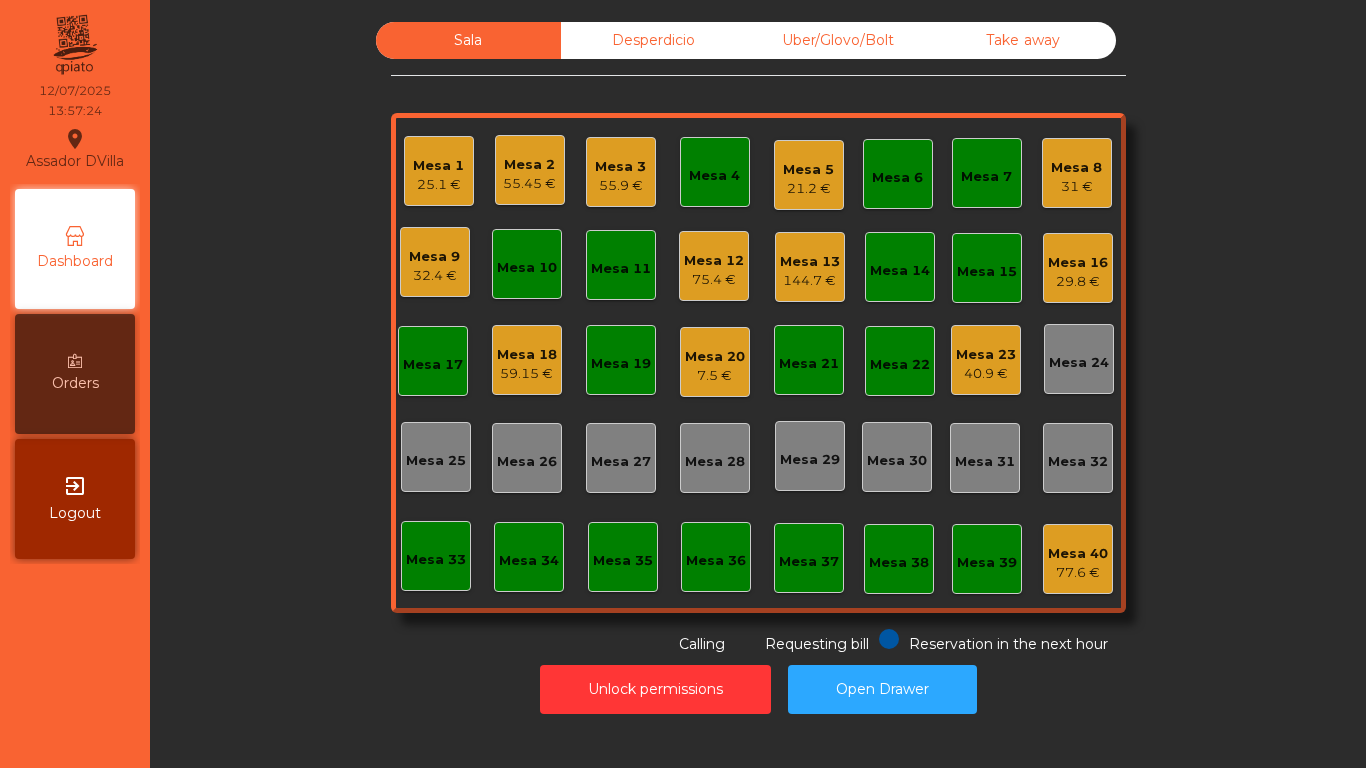 click on "Sala   Desperdicio   Uber/Glovo/Bolt   Take away   Mesa 1   25.1 €   Mesa 2   55.45 €   Mesa 3   55.9 €   Mesa 4   Mesa 5   21.2 €   Mesa 6   Mesa 7   Mesa 8   31 €   Mesa 9   32.4 €   Mesa 10   Mesa 11   Mesa 12   75.4 €   Mesa 13   144.7 €   Mesa 14   Mesa 15   Mesa 16   29.8 €   Mesa 17   Mesa 18   59.15 €   Mesa 19   Mesa 20   7.5 €   Mesa 21   Mesa 22   Mesa 23   40.9 €   Mesa 24   Mesa 25   Mesa 26   Mesa 27   Mesa 28   Mesa 29   Mesa 30   Mesa 31   Mesa 32   Mesa 33   Mesa 34   Mesa 35   Mesa 36   Mesa 37   Mesa 38   Mesa 39   Mesa 40   77.6 €  Reservation in the next hour Requesting bill Calling" 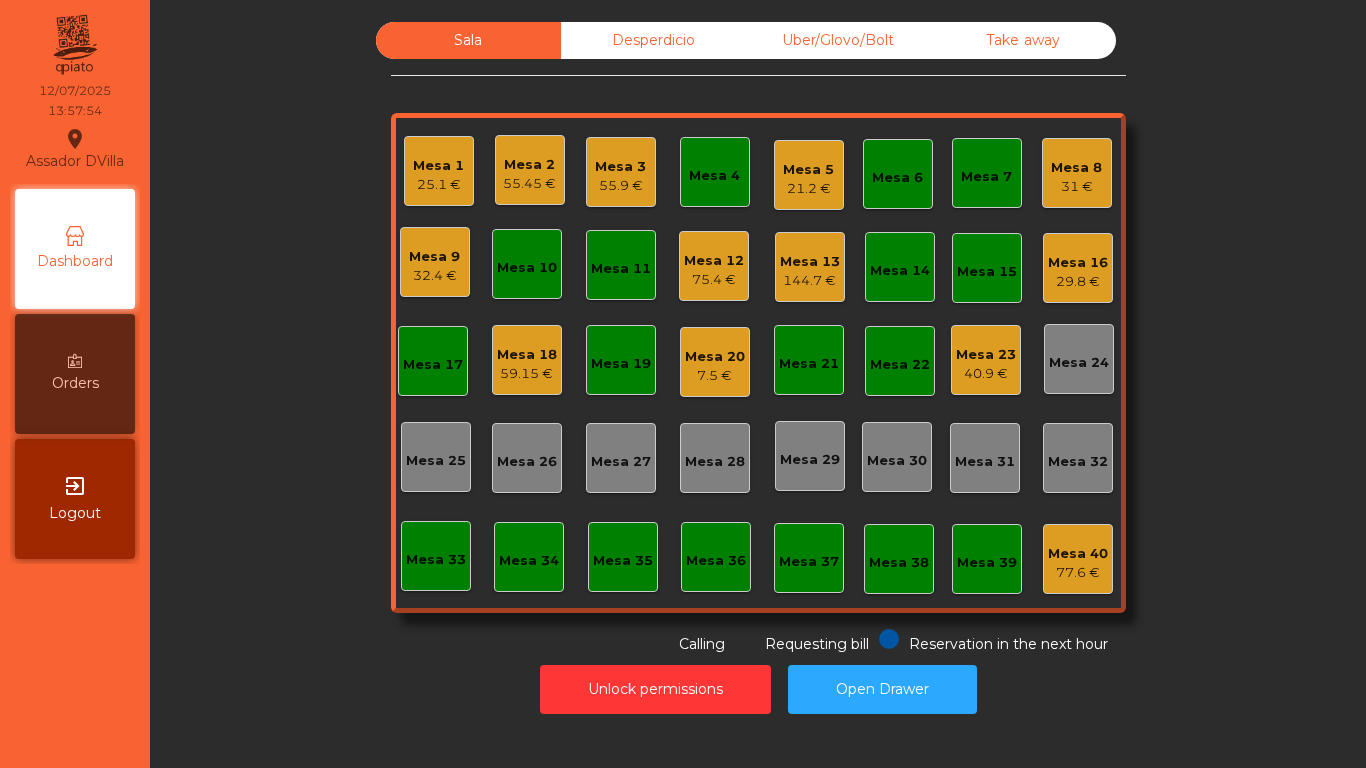 click on "Desperdicio" 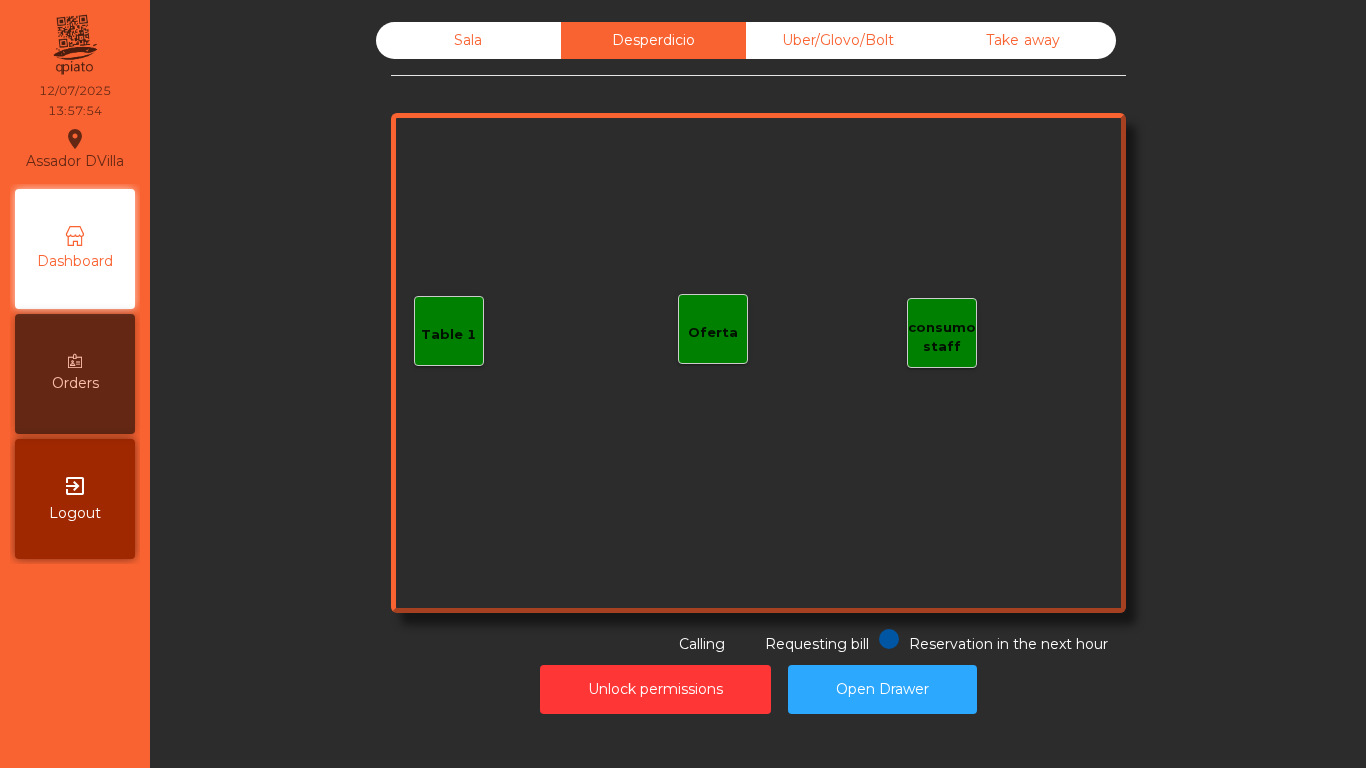 click on "Uber/Glovo/Bolt" 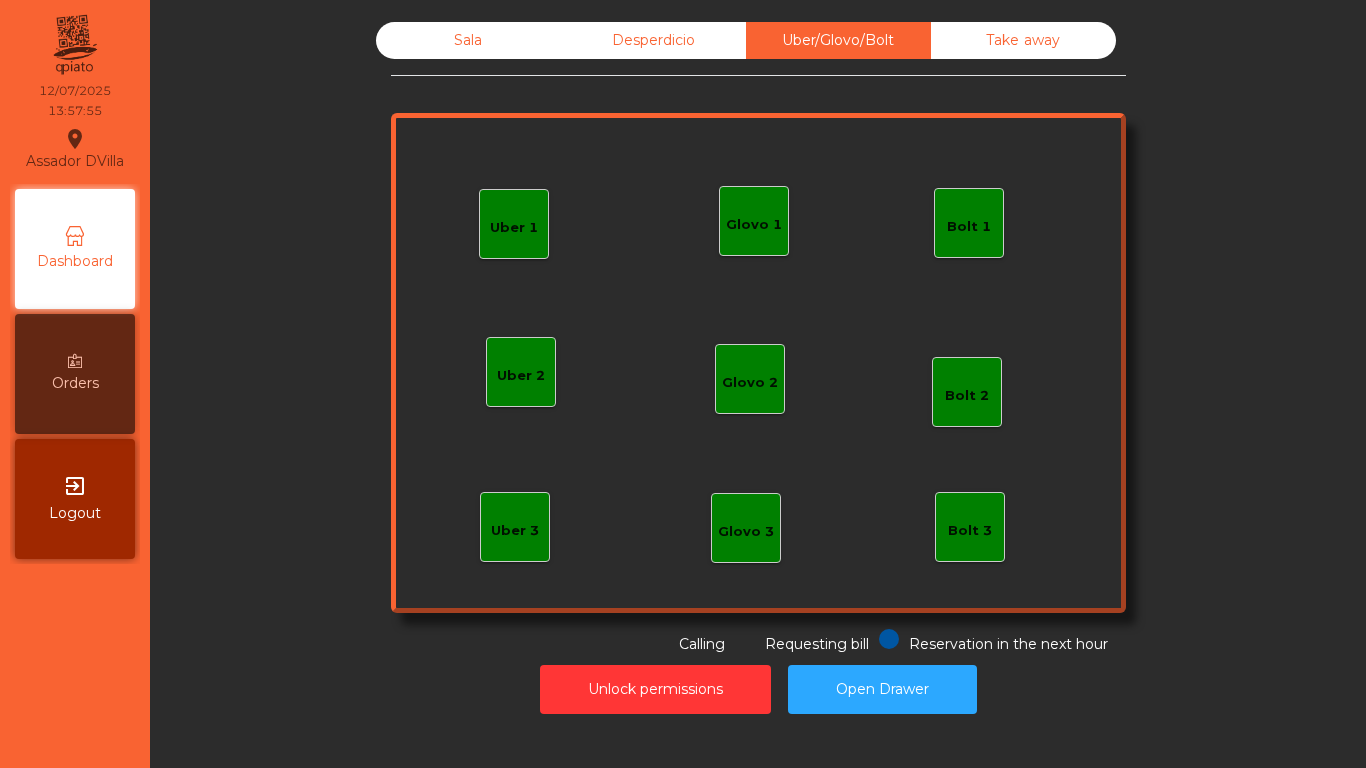 click on "Take away" 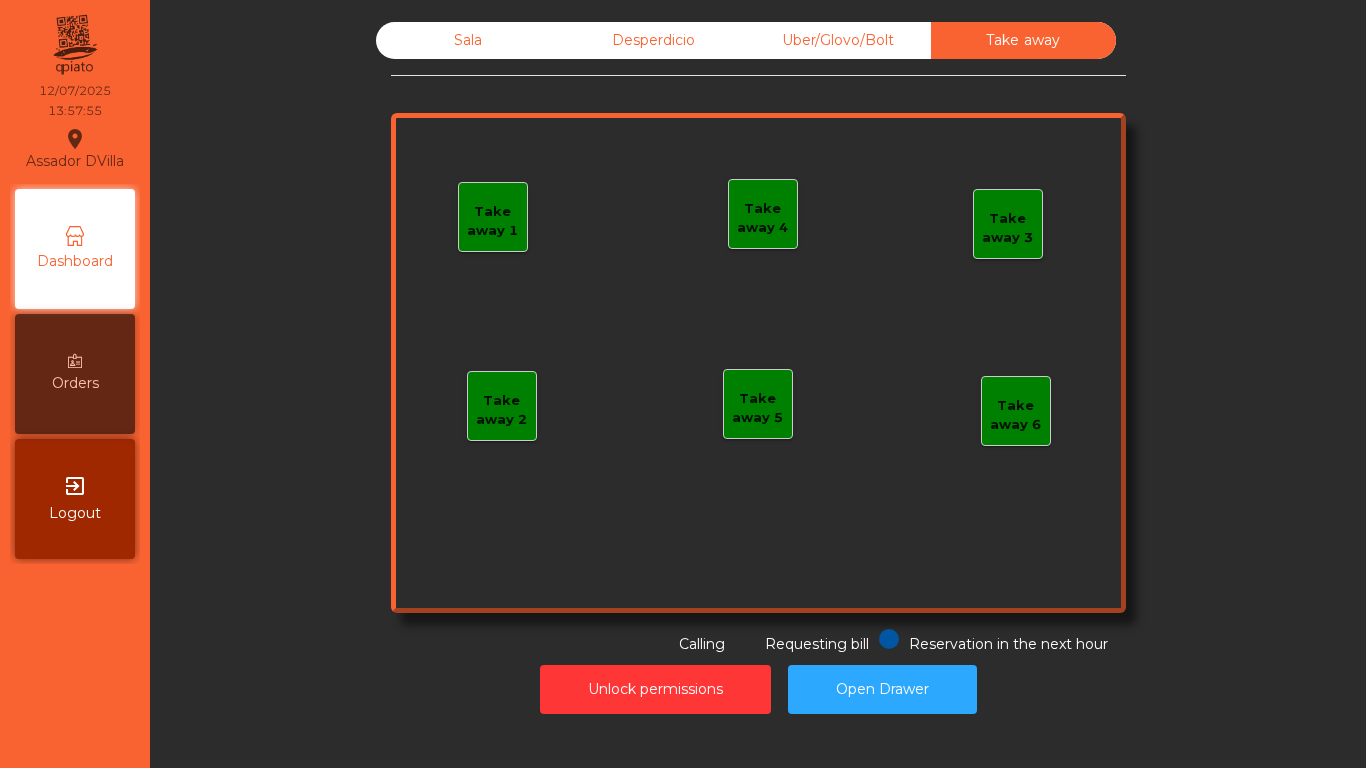 click on "Sala" 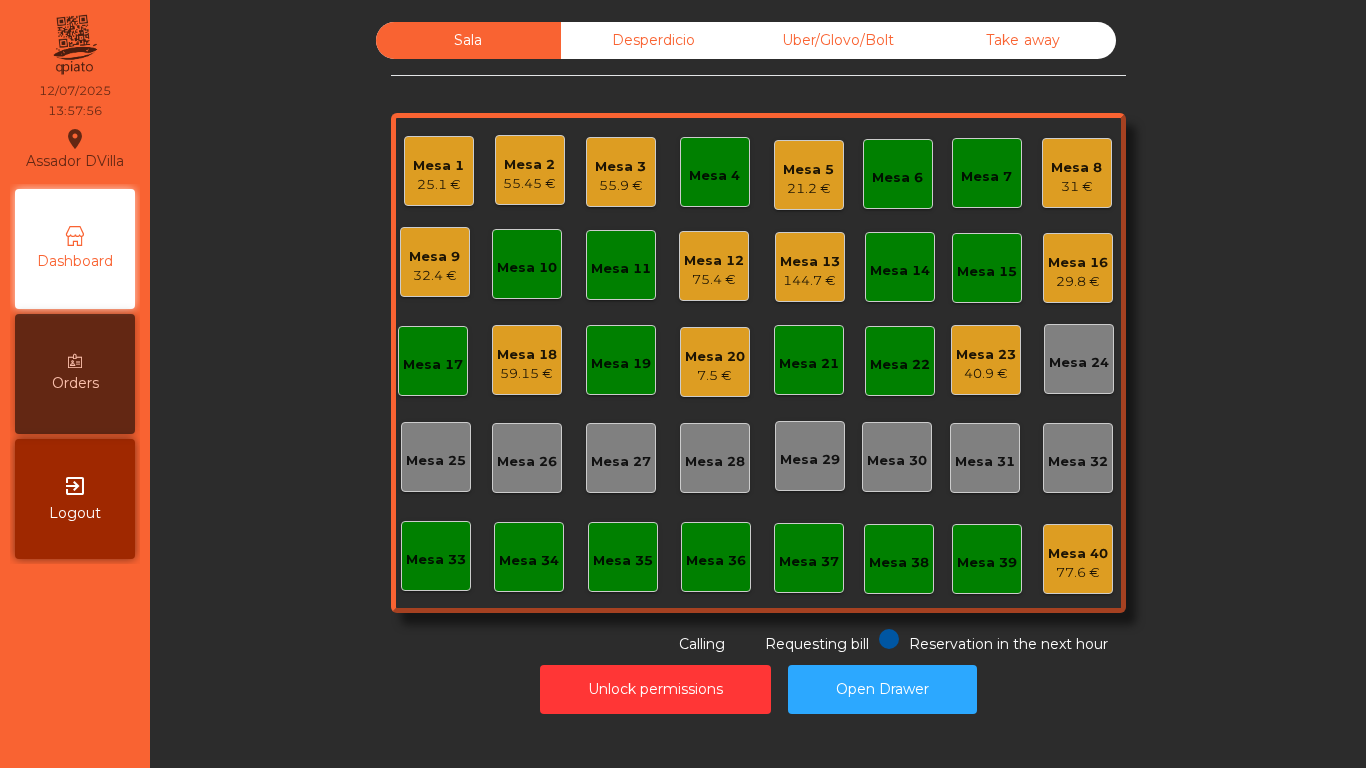 click on "Sala   Desperdicio   Uber/Glovo/Bolt   Take away   Mesa 1   25.1 €   Mesa 2   55.45 €   Mesa 3   55.9 €   Mesa 4   Mesa 5   21.2 €   Mesa 6   Mesa 7   Mesa 8   31 €   Mesa 9   32.4 €   Mesa 10   Mesa 11   Mesa 12   75.4 €   Mesa 13   144.7 €   Mesa 14   Mesa 15   Mesa 16   29.8 €   Mesa 17   Mesa 18   59.15 €   Mesa 19   Mesa 20   7.5 €   Mesa 21   Mesa 22   Mesa 23   40.9 €   Mesa 24   Mesa 25   Mesa 26   Mesa 27   Mesa 28   Mesa 29   Mesa 30   Mesa 31   Mesa 32   Mesa 33   Mesa 34   Mesa 35   Mesa 36   Mesa 37   Mesa 38   Mesa 39   Mesa 40   77.6 €  Reservation in the next hour Requesting bill Calling" 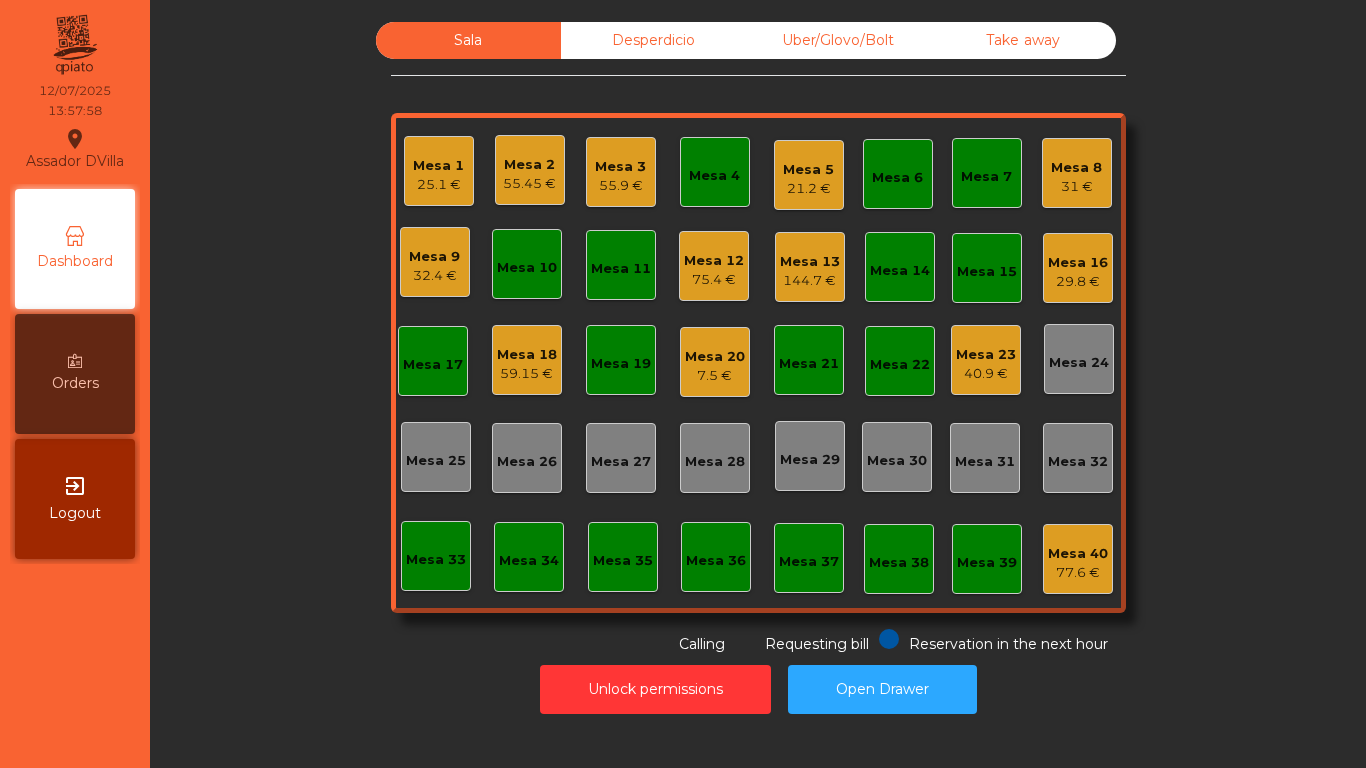 click on "Mesa 20   7.5 €" 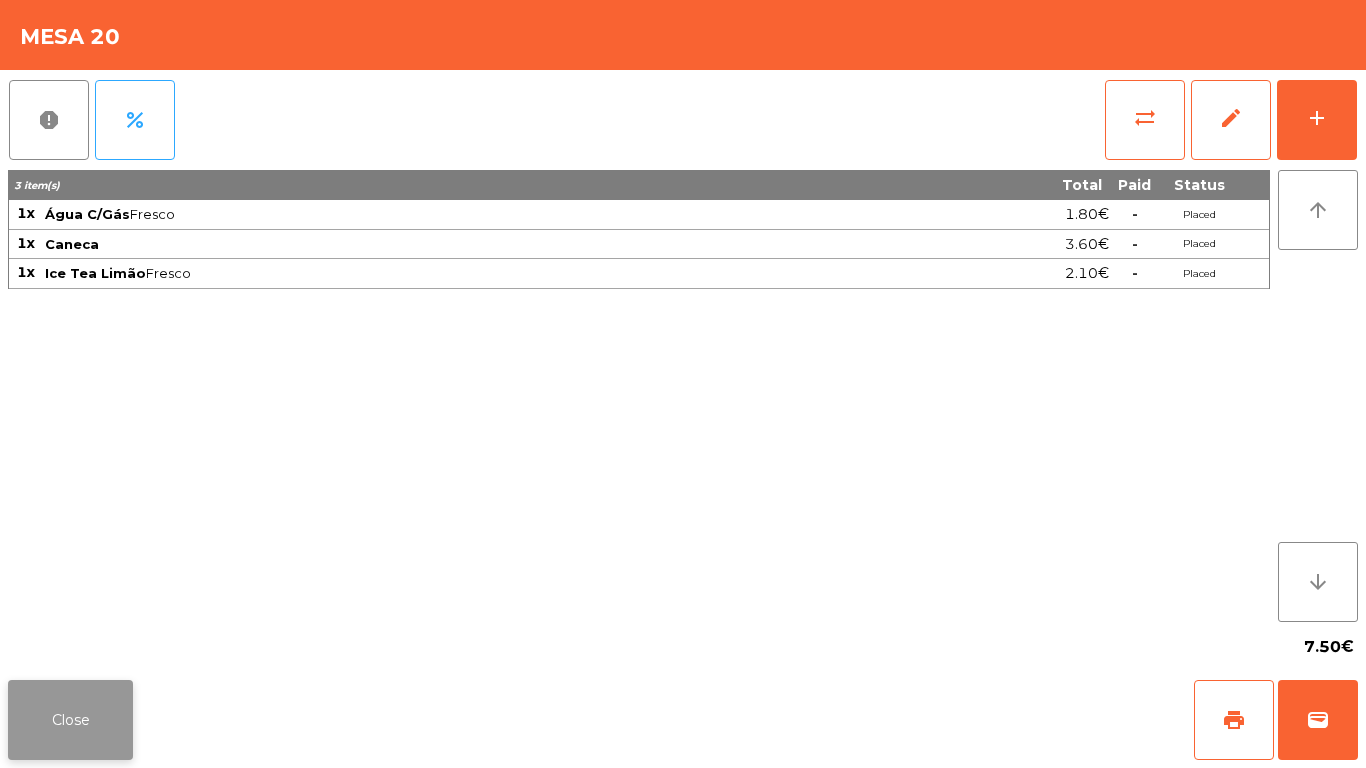 click on "Close" 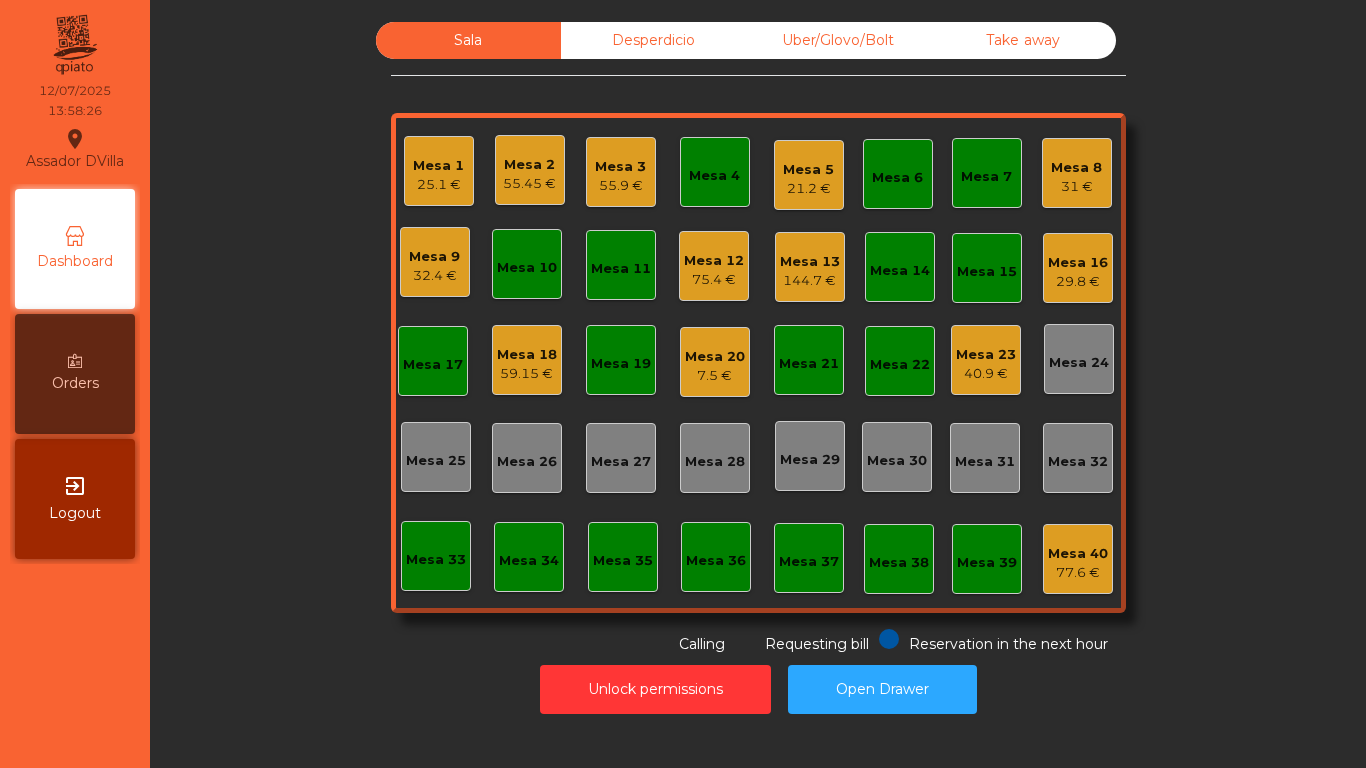 click on "Desperdicio" 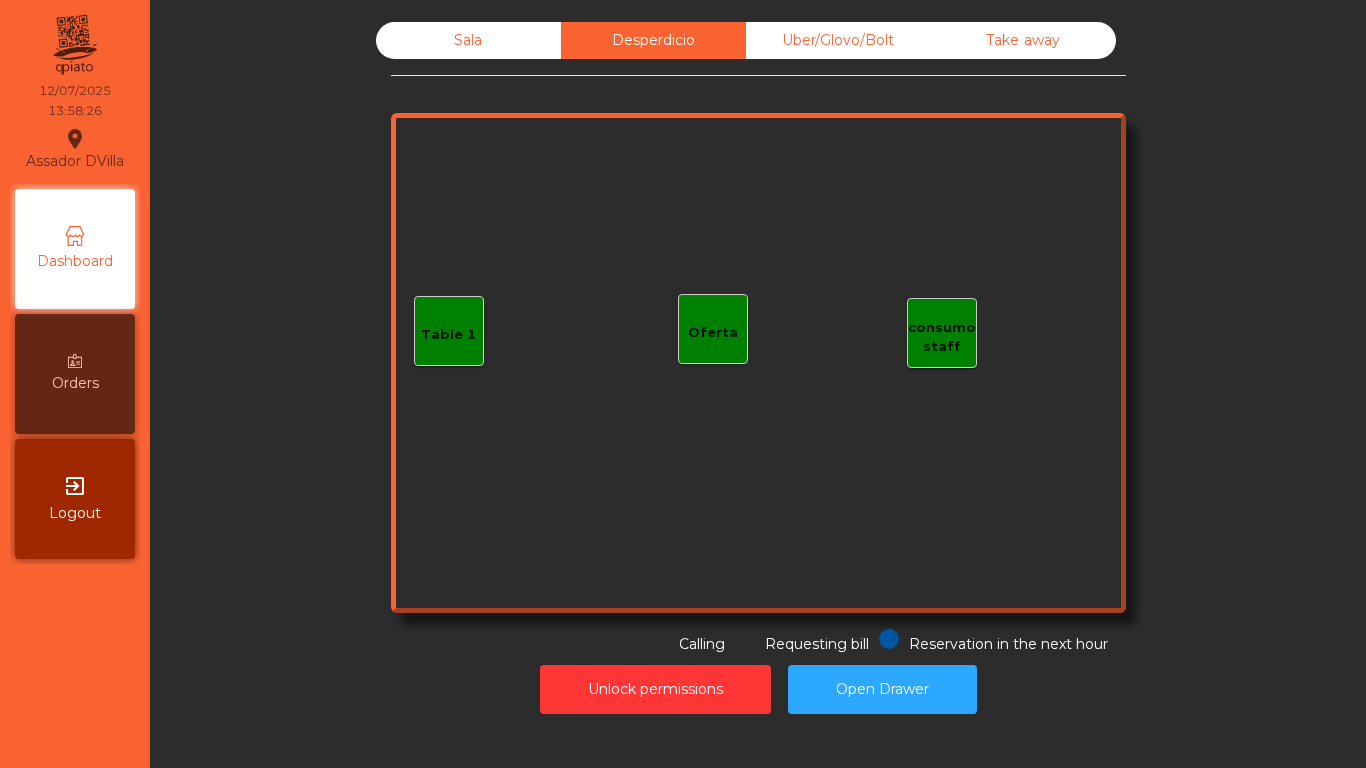 click on "Uber/Glovo/Bolt" 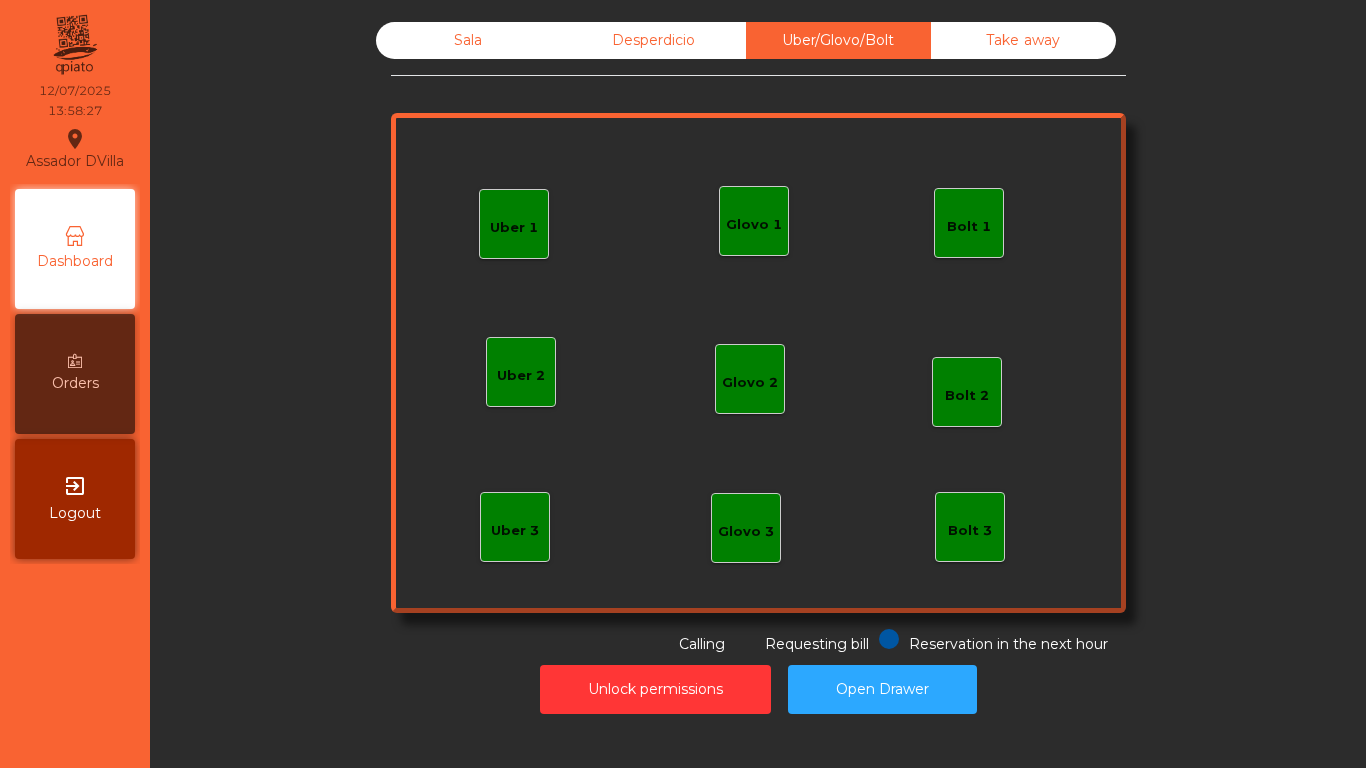 click on "Take away" 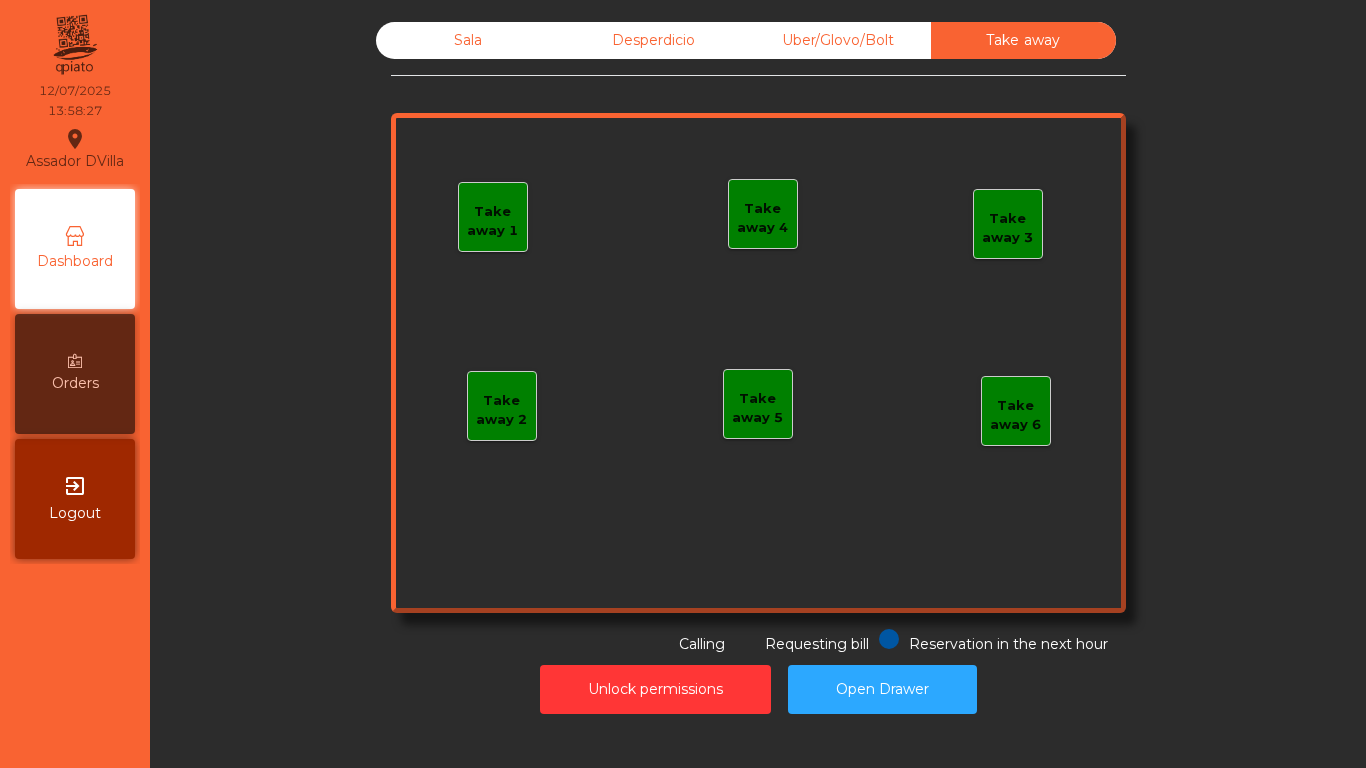 click on "Desperdicio" 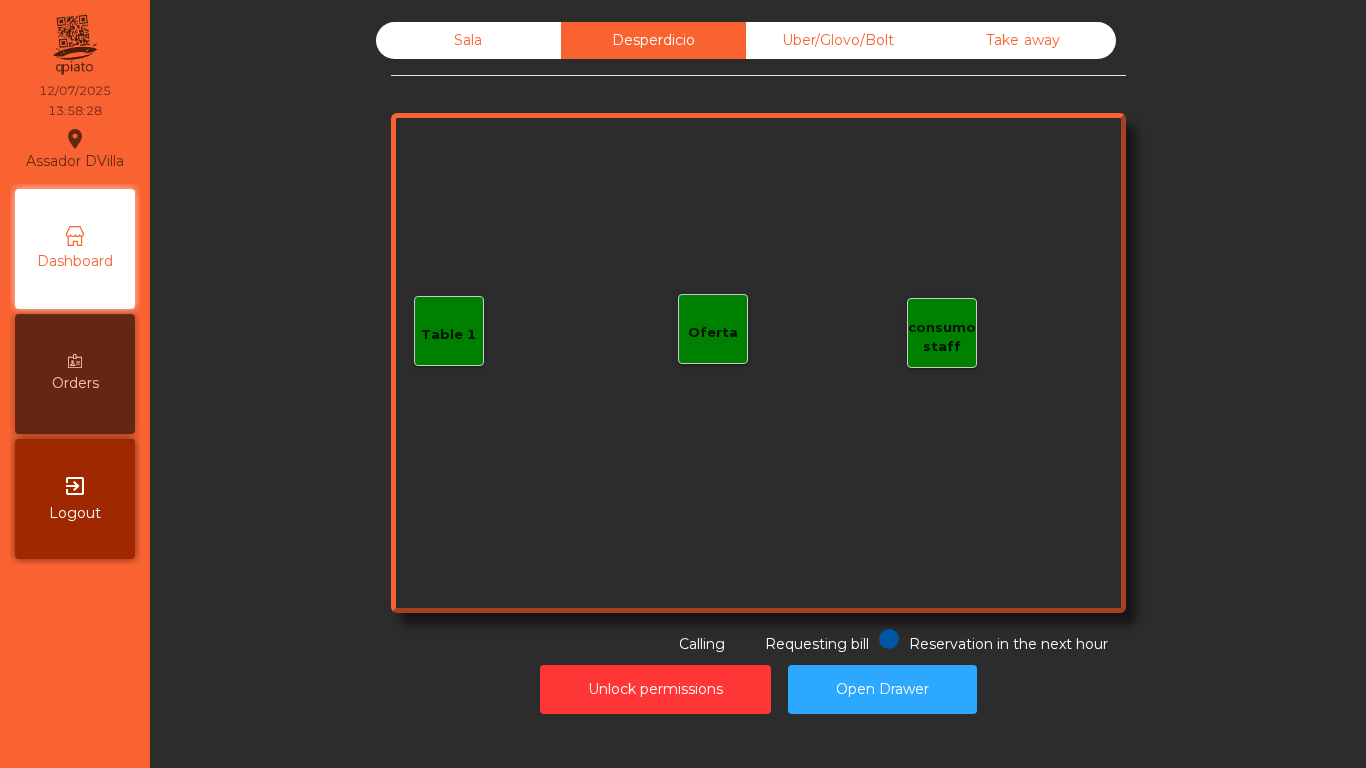 click on "Sala" 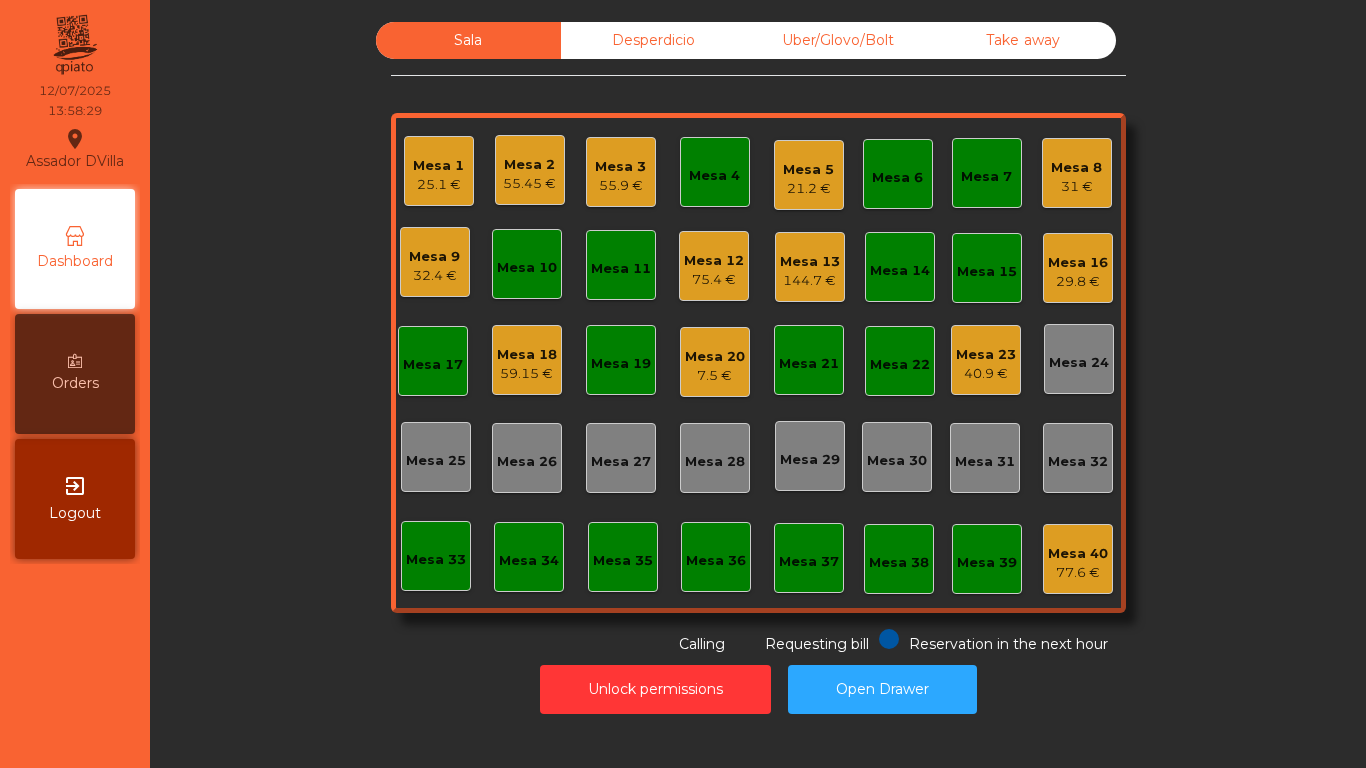 click on "59.15 €" 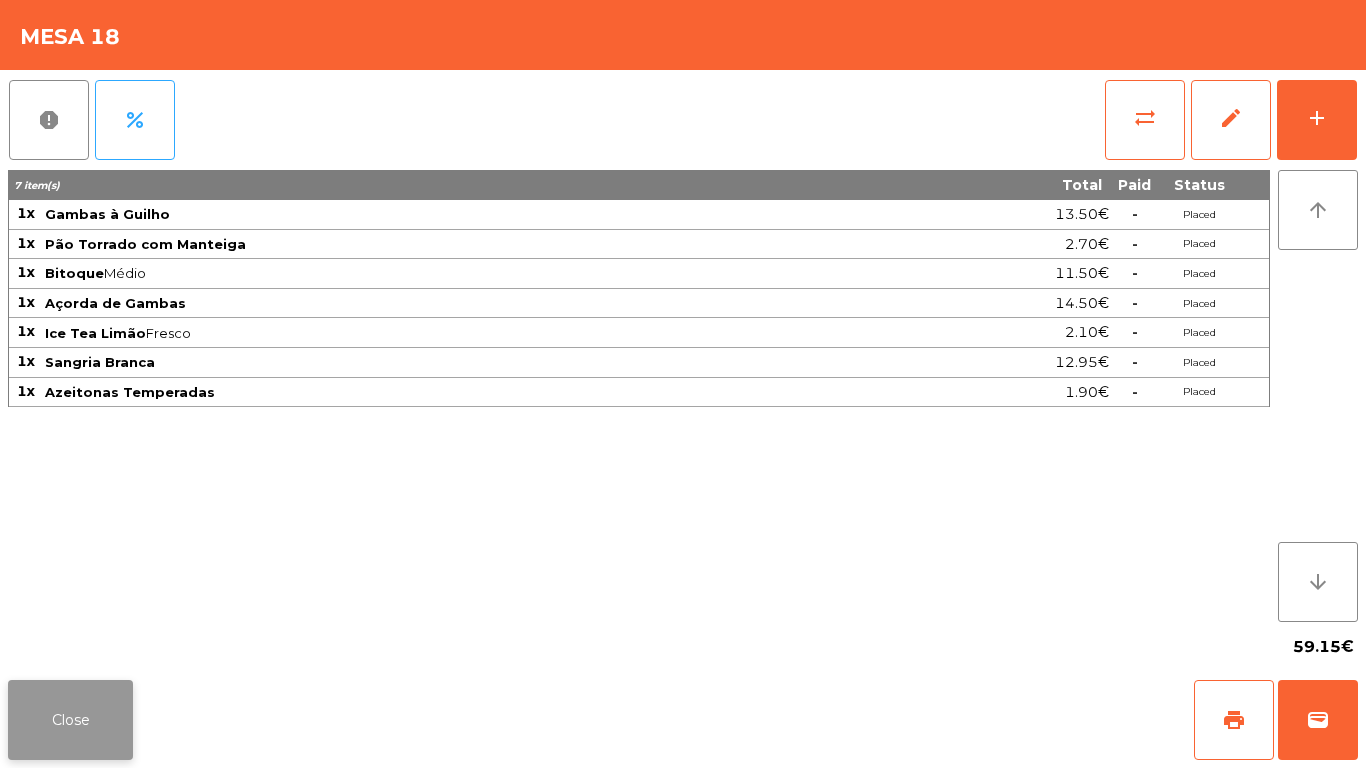 click on "Close" 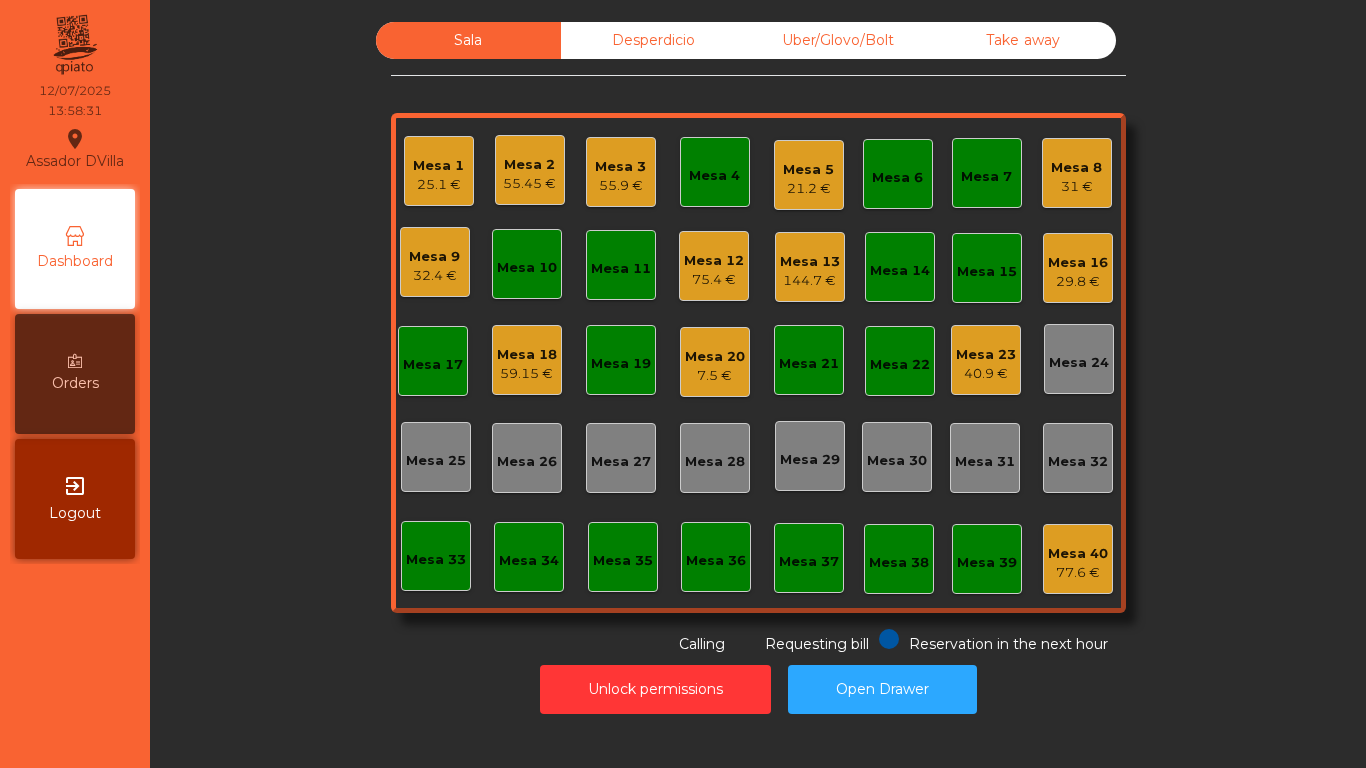 click on "75.4 €" 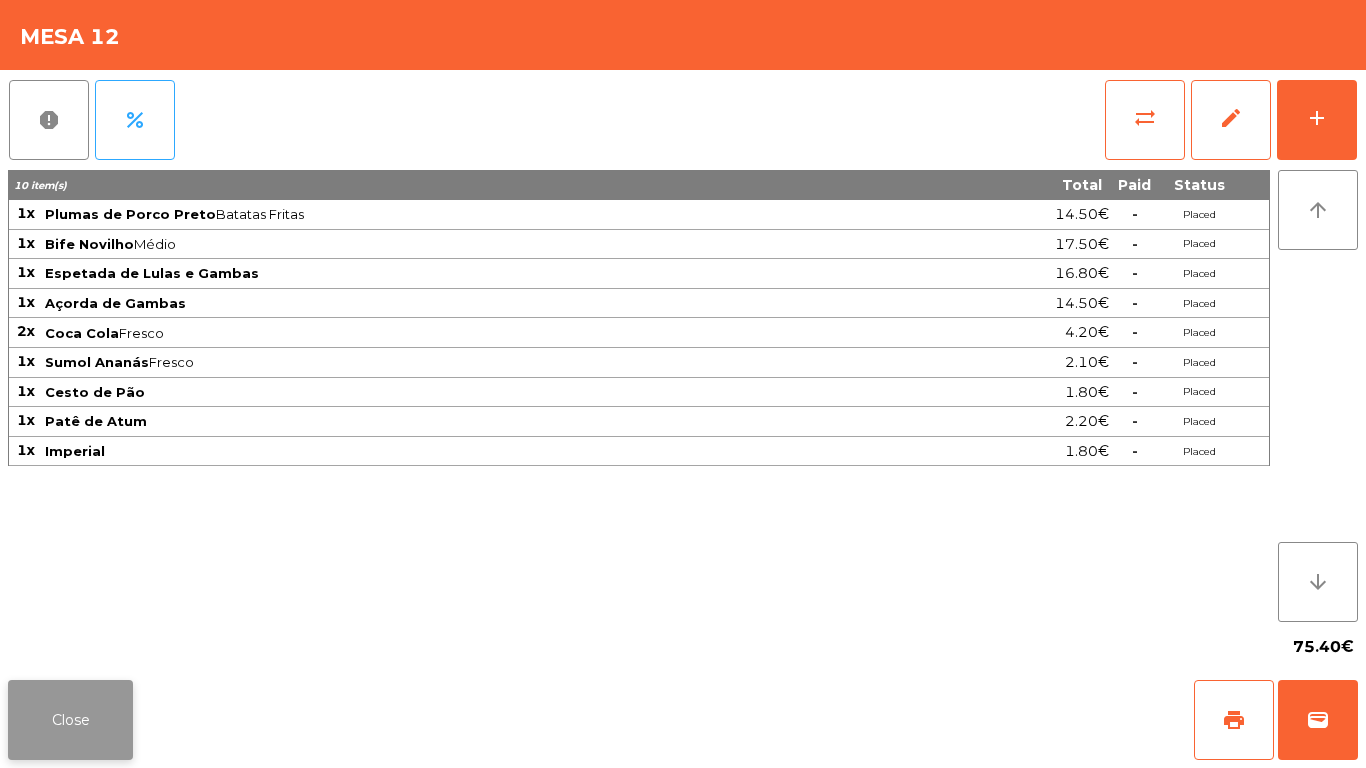 click on "Close" 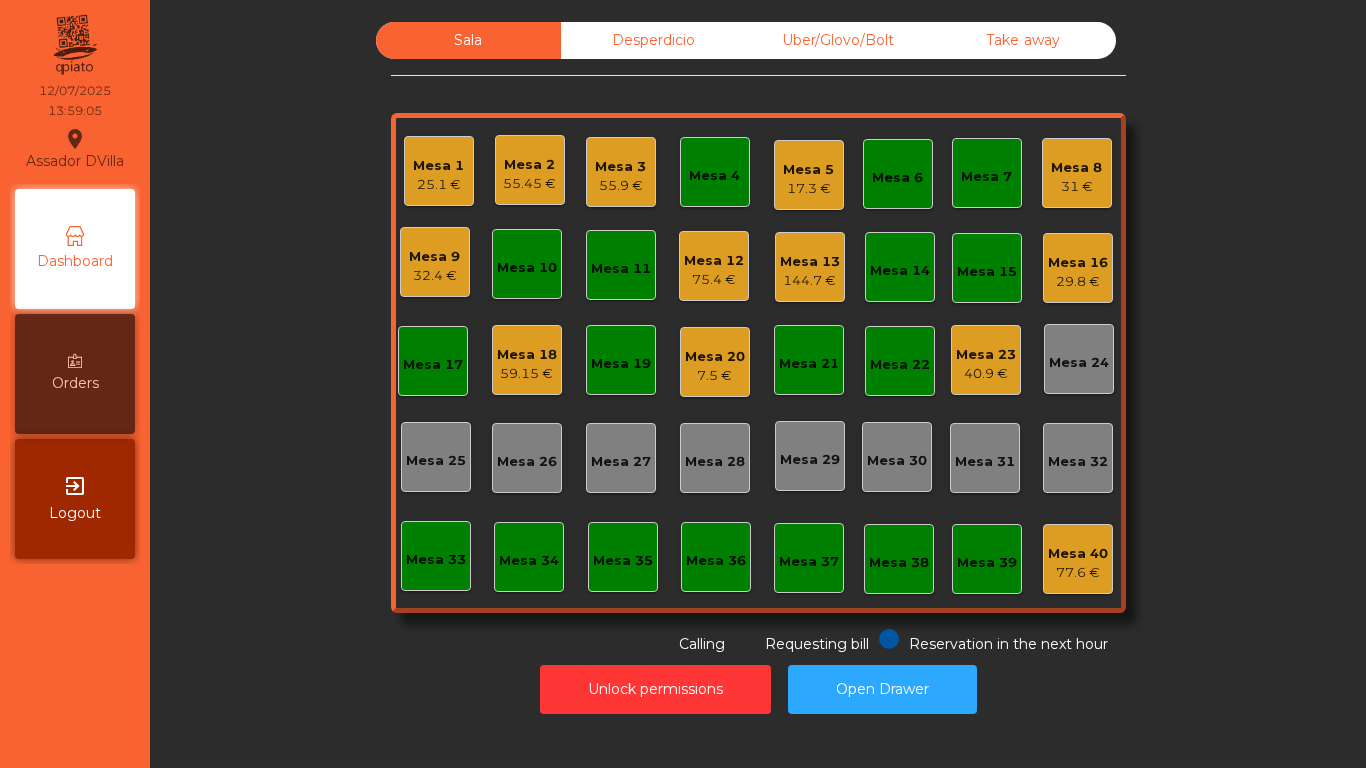 click on "Desperdicio" 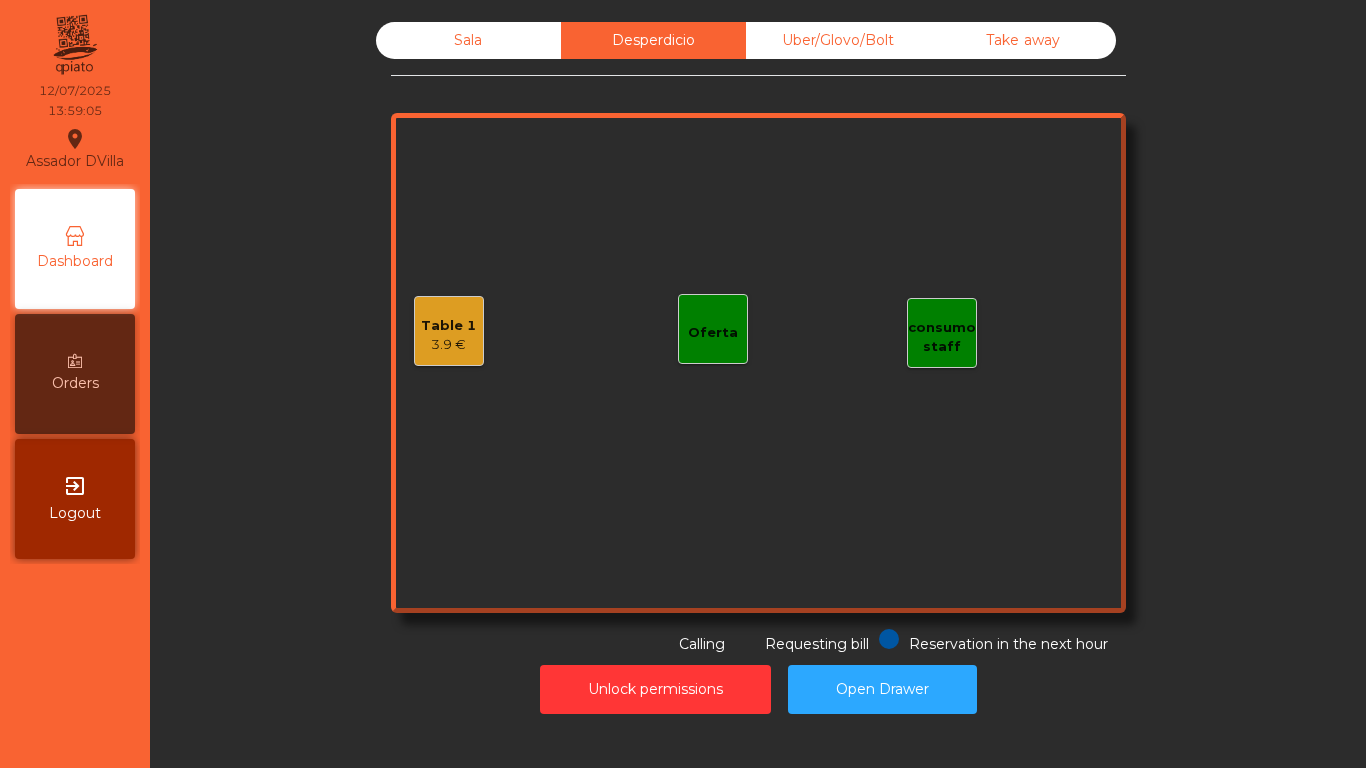 click on "Uber/Glovo/Bolt" 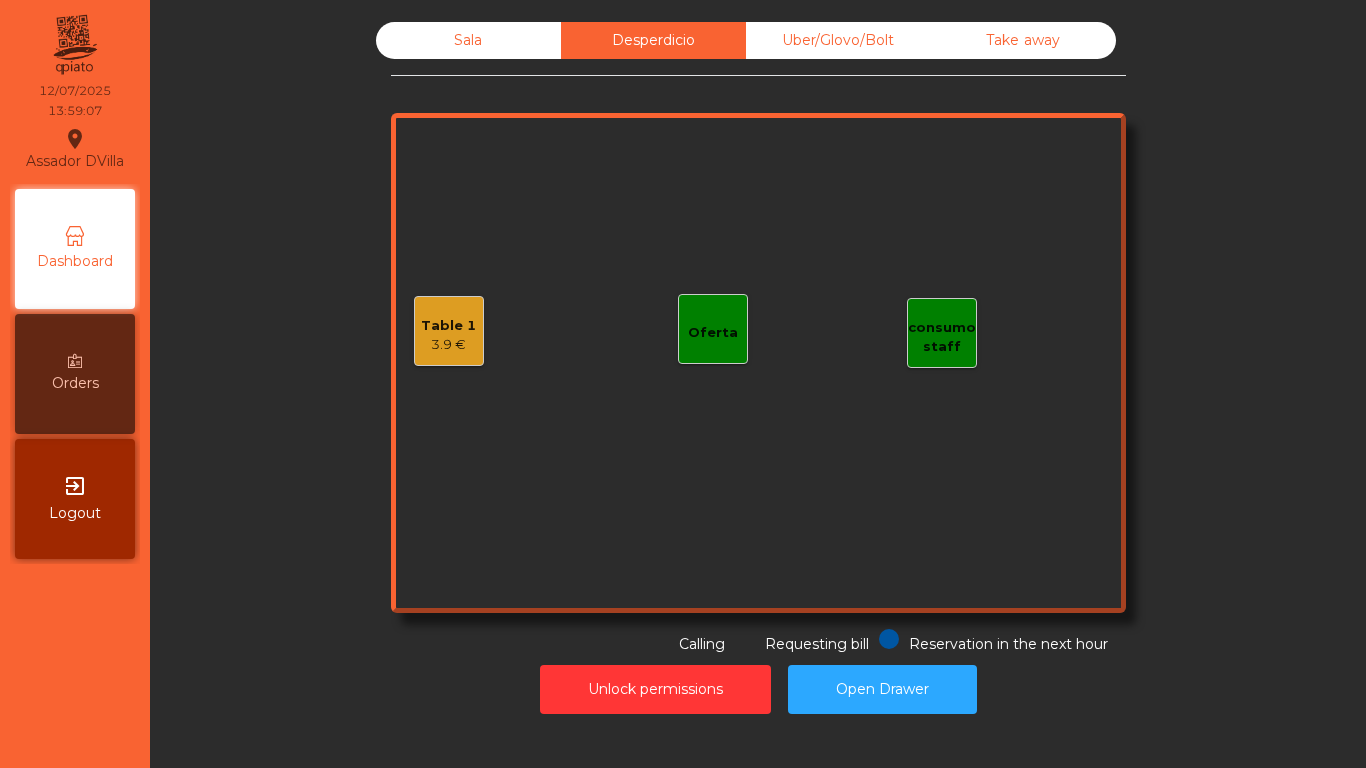 click on "3.9 €" 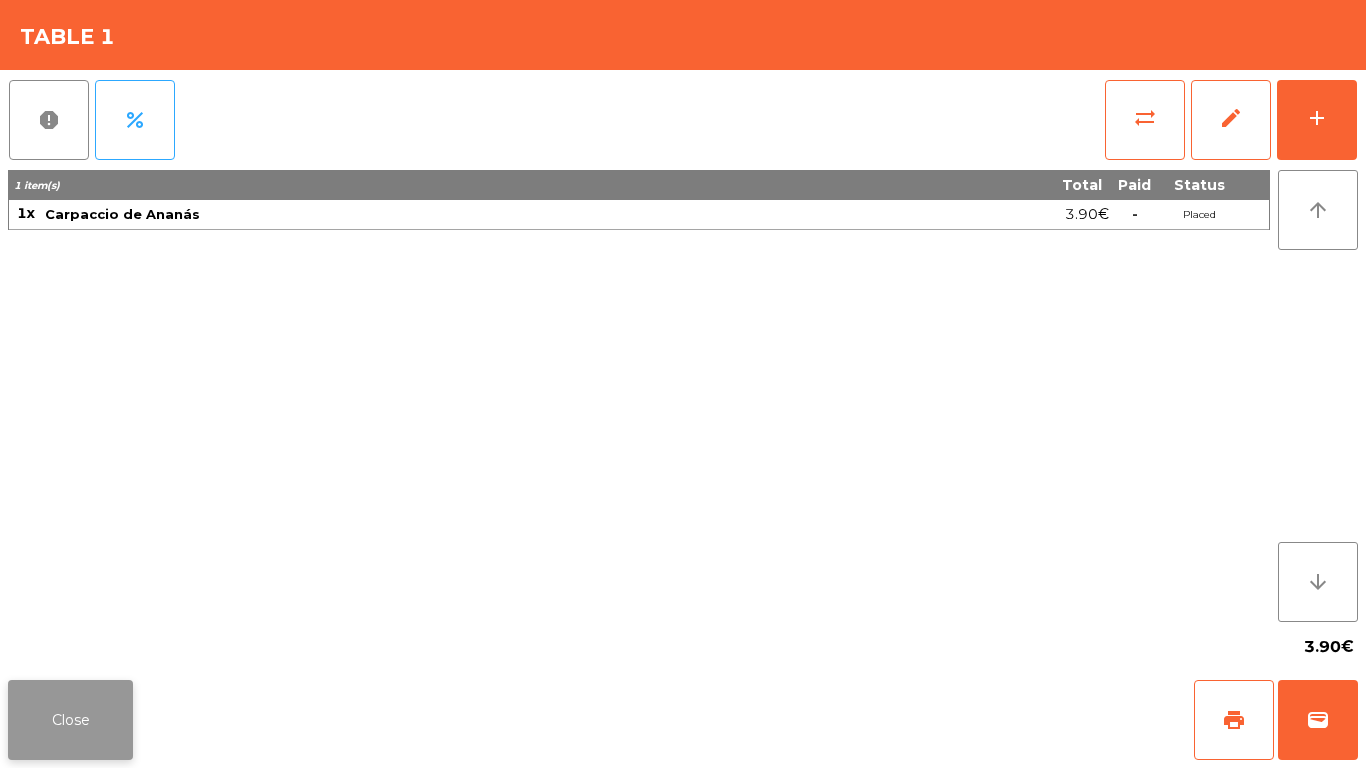 click on "Close" 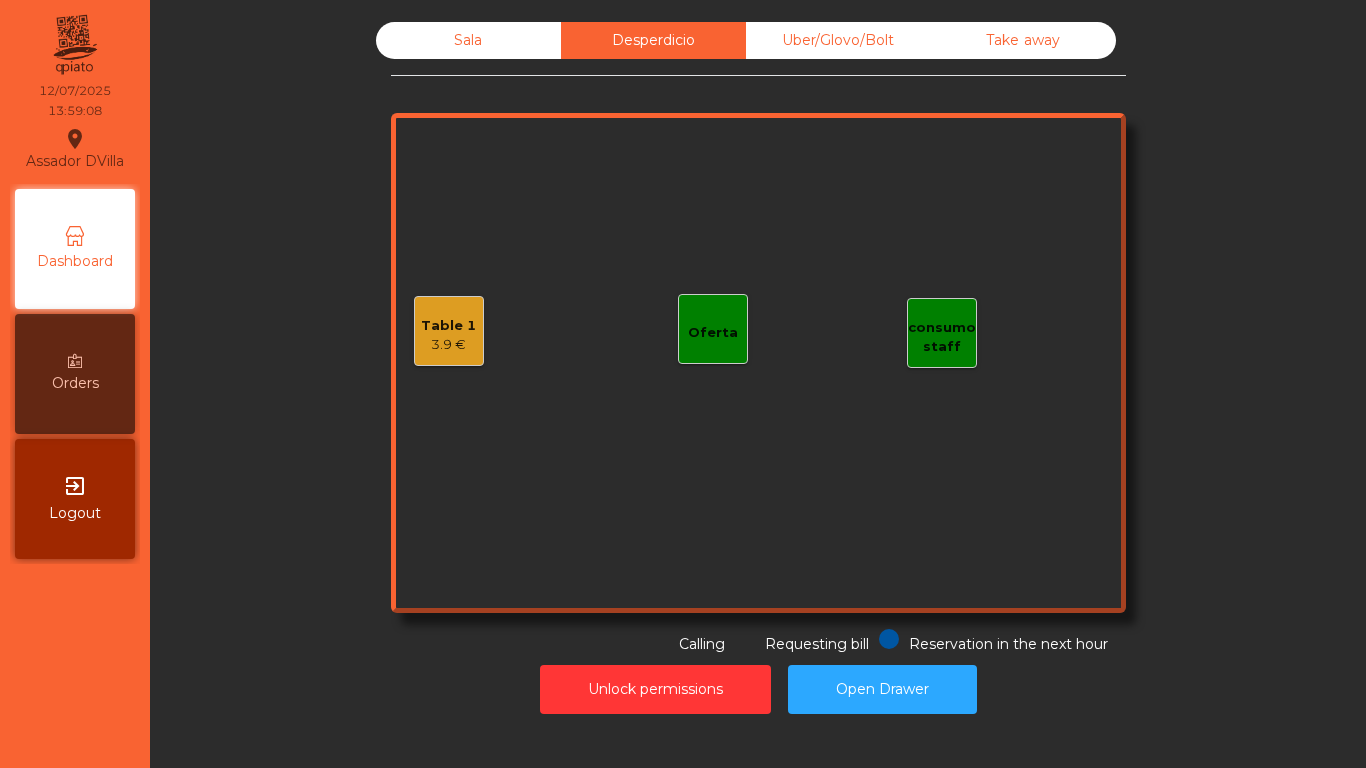 click on "Sala" 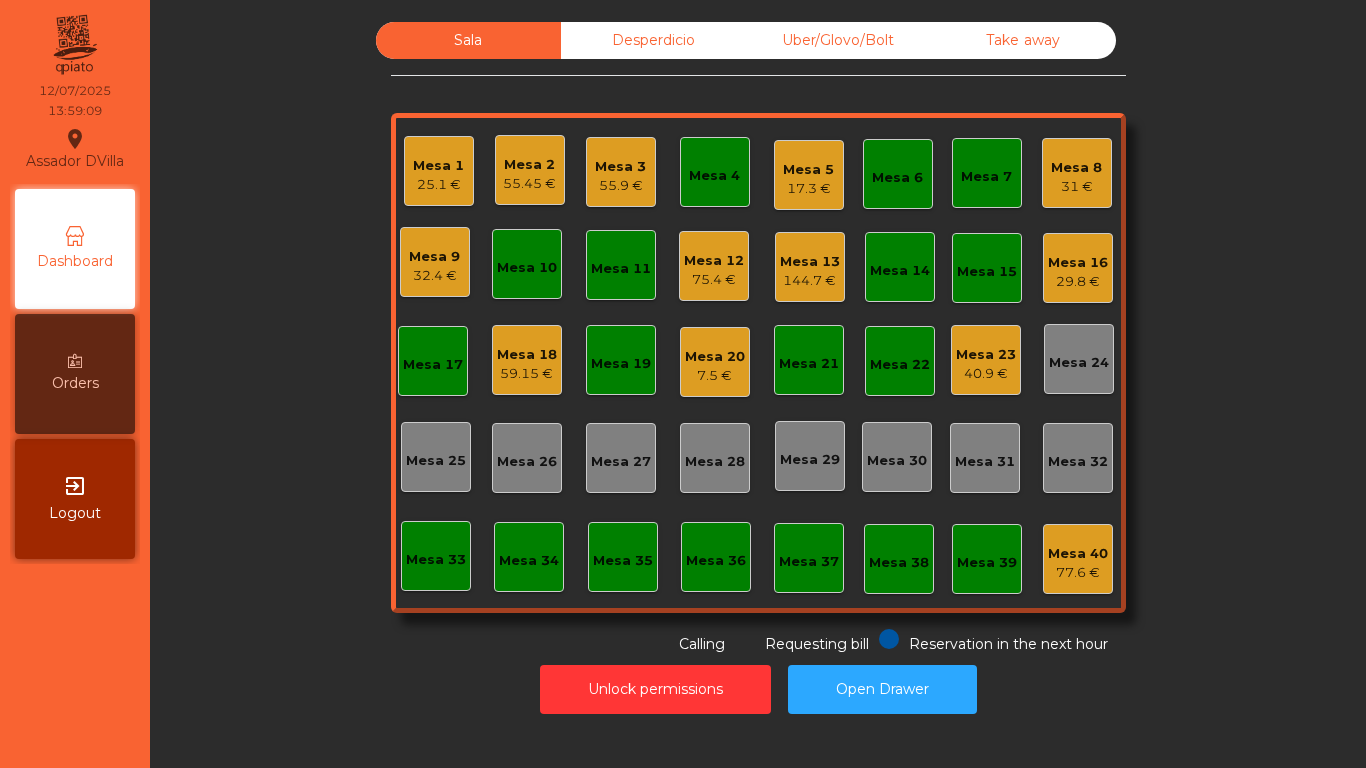 click on "Mesa 13" 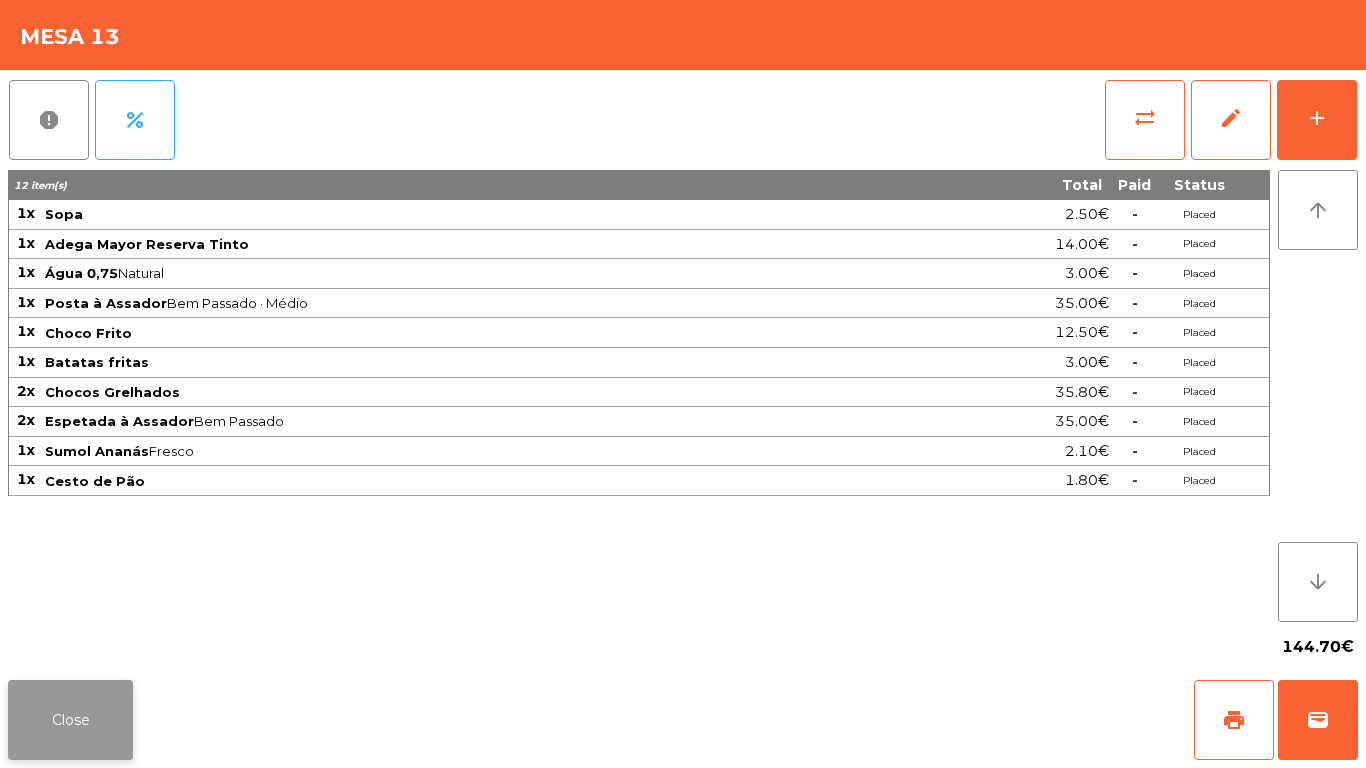 click on "Close" 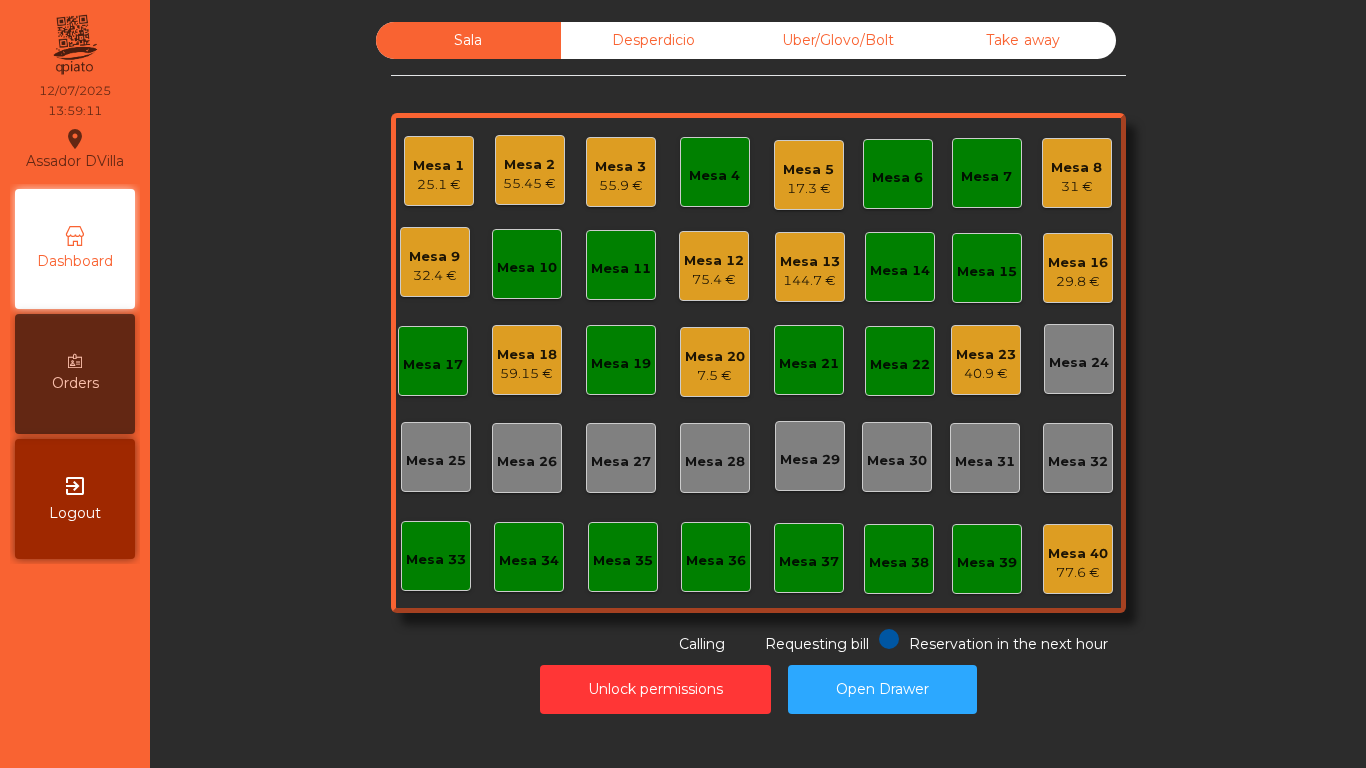 click on "Mesa 5" 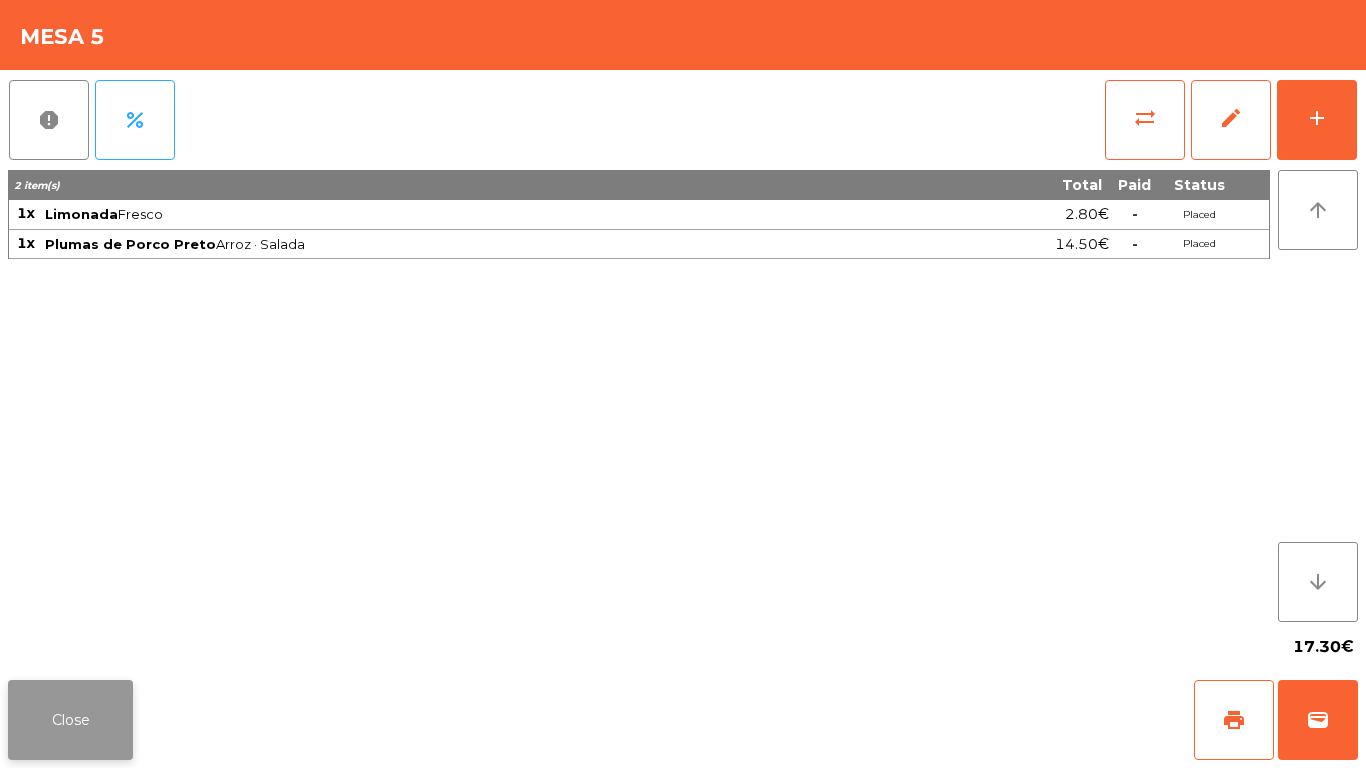 click on "Close" 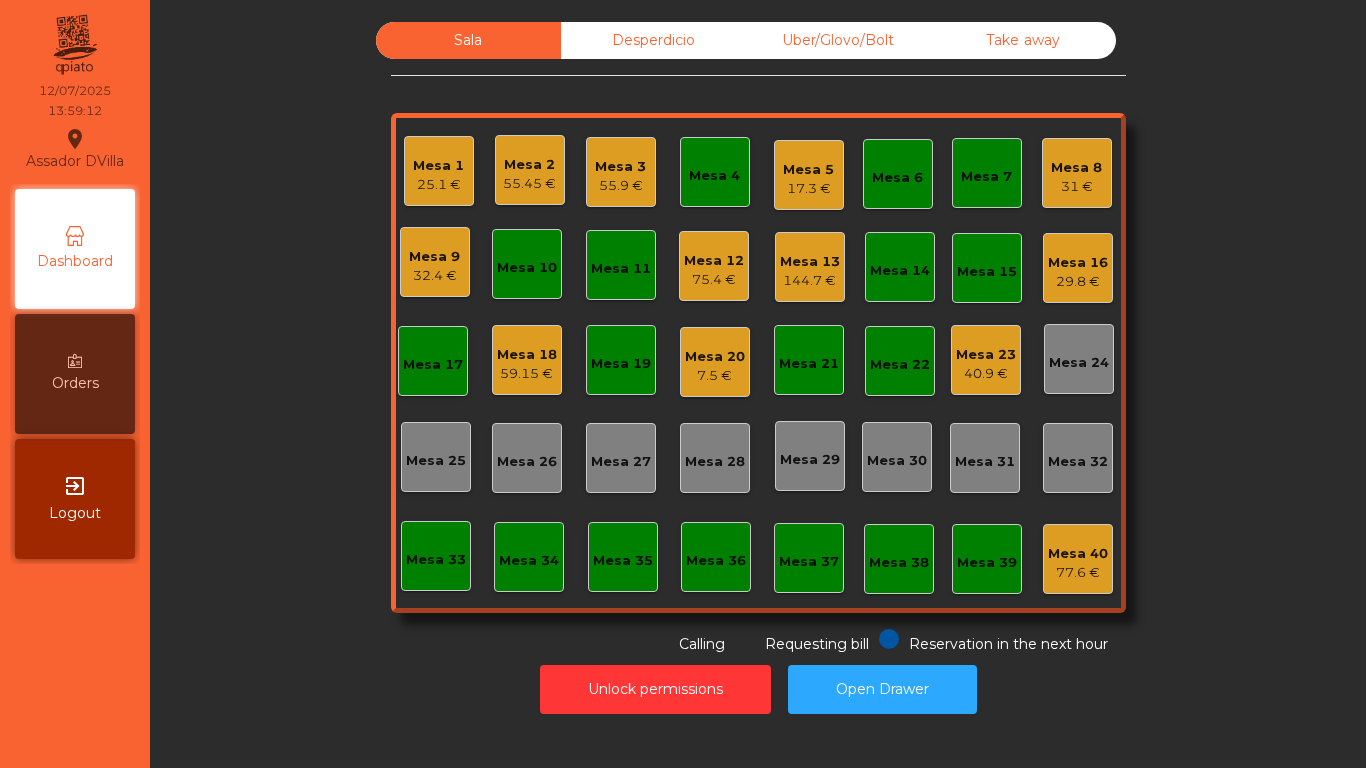 click on "Sala   Desperdicio   Uber/Glovo/Bolt   Take away   Mesa 1   25.1 €   Mesa 2   55.45 €   Mesa 3   55.9 €   Mesa 4   Mesa 5   17.3 €   Mesa 6   Mesa 7   Mesa 8   31 €   Mesa 9   32.4 €   Mesa 10   Mesa 11   Mesa 12   75.4 €   Mesa 13   144.7 €   Mesa 14   Mesa 15   Mesa 16   29.8 €   Mesa 17   Mesa 18   59.15 €   Mesa 19   Mesa 20   7.5 €   Mesa 21   Mesa 22   Mesa 23   40.9 €   Mesa 24   Mesa 25   Mesa 26   Mesa 27   Mesa 28   Mesa 29   Mesa 30   Mesa 31   Mesa 32   Mesa 33   Mesa 34   Mesa 35   Mesa 36   Mesa 37   Mesa 38   Mesa 39   Mesa 40   77.6 €  Reservation in the next hour Requesting bill Calling" 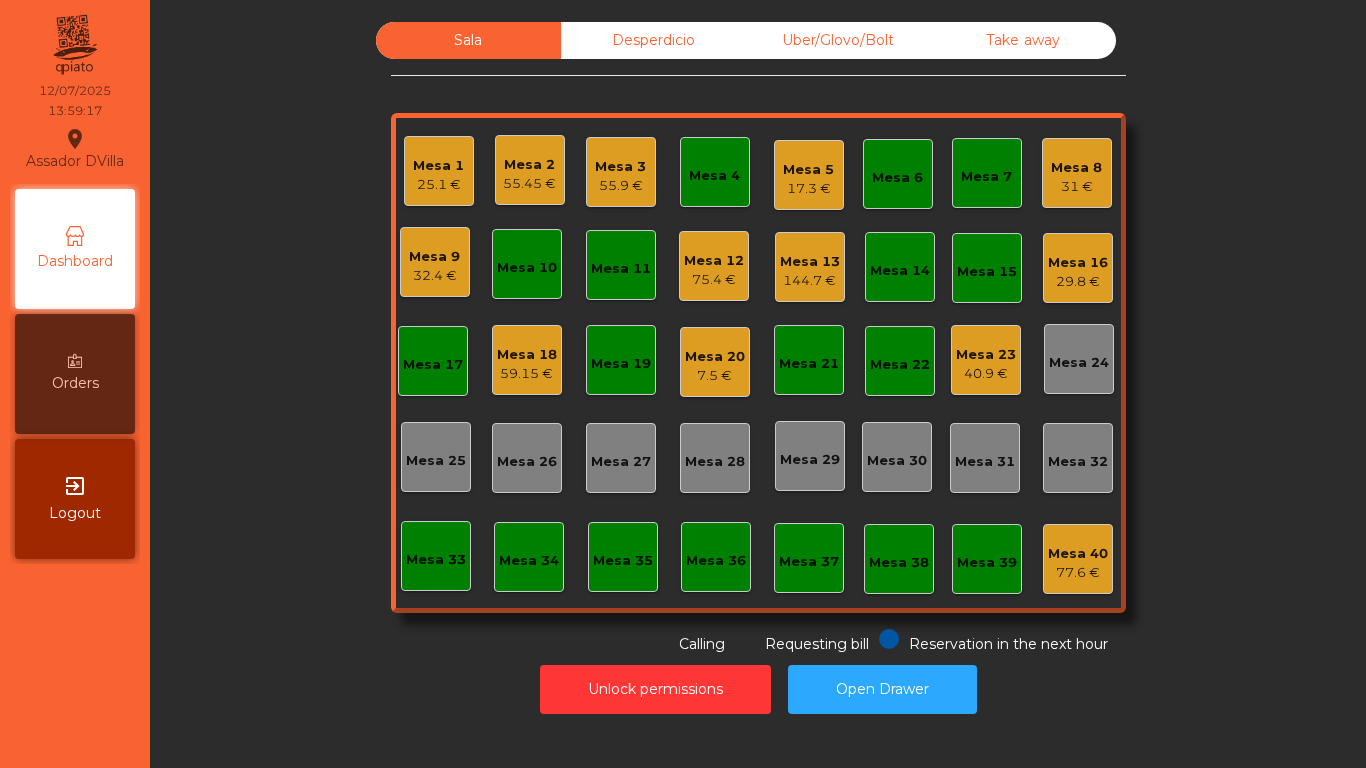 click on "Mesa 5" 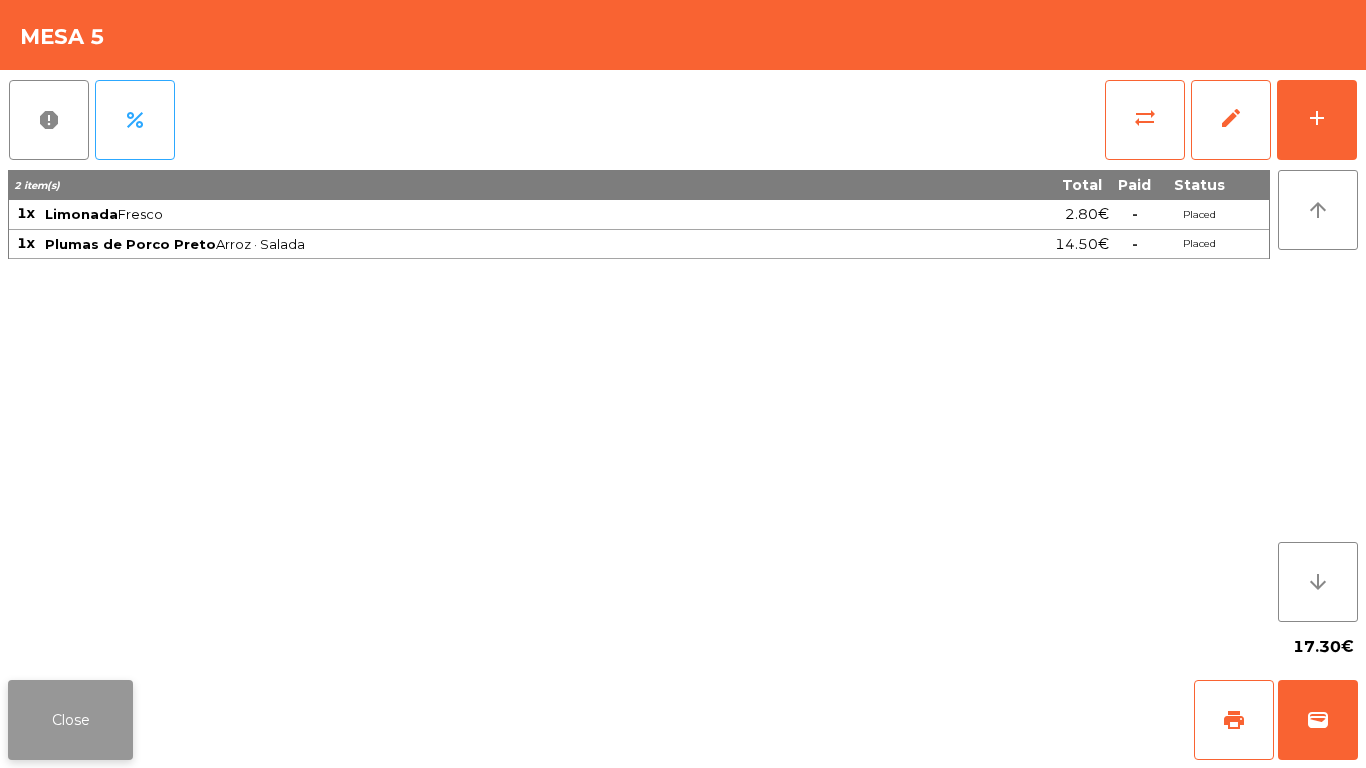 click on "Close" 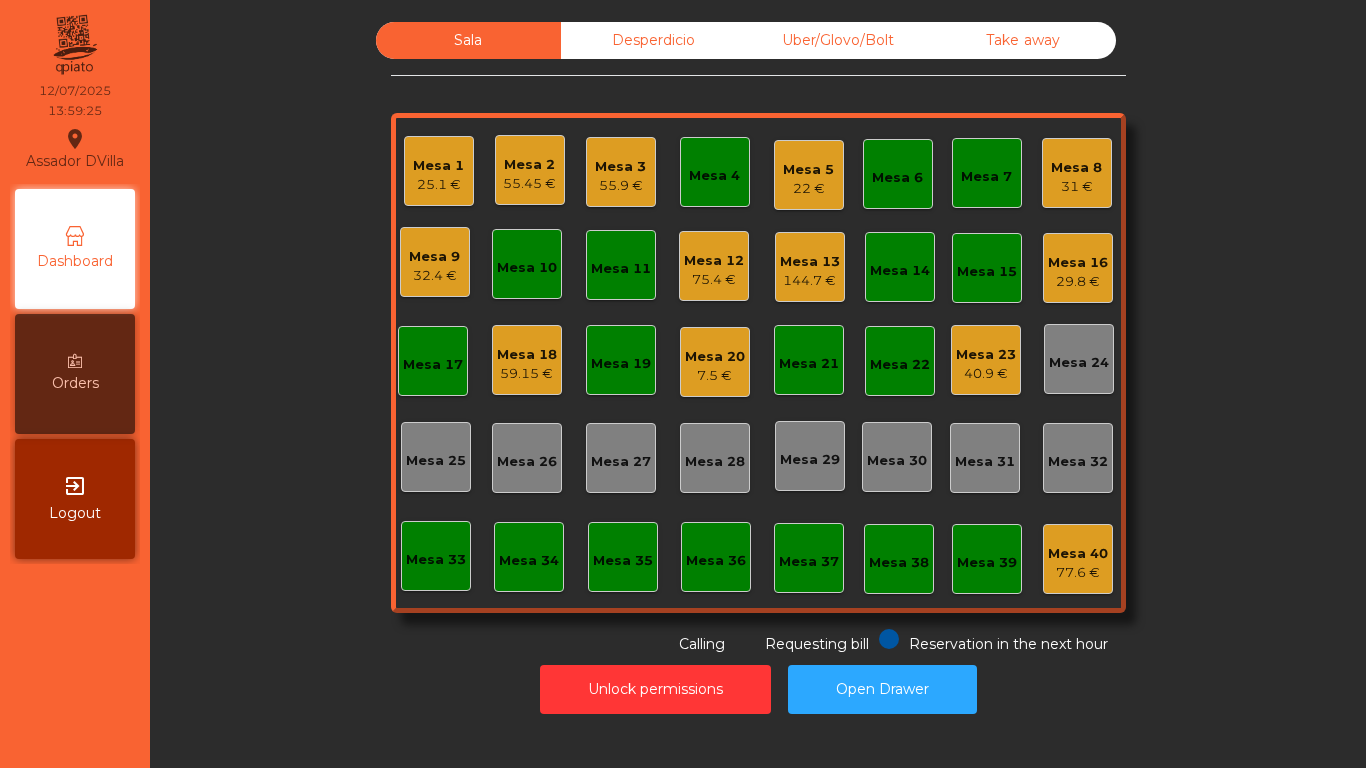 click on "Mesa 8   31 €" 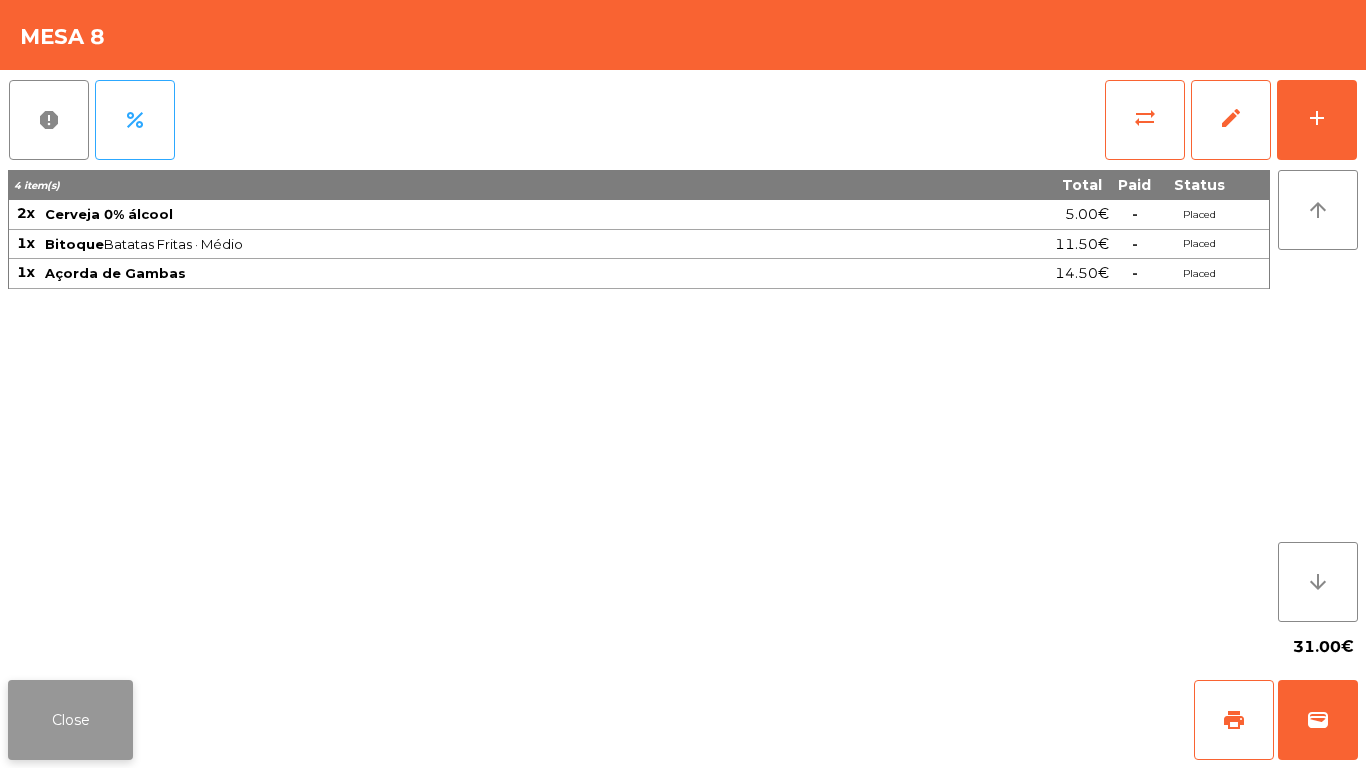 click on "Close" 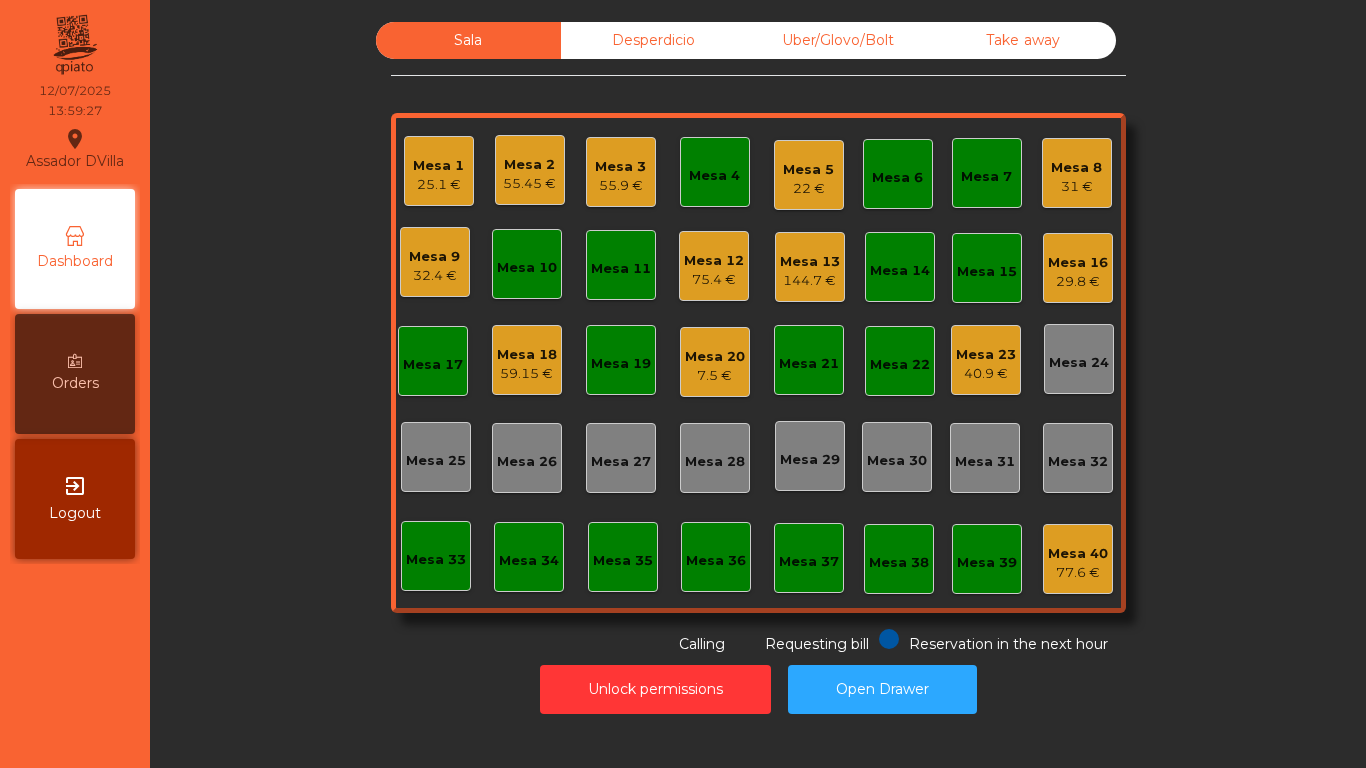 click on "Sala   Desperdicio   Uber/Glovo/Bolt   Take away   Mesa 1   25.1 €   Mesa 2   55.45 €   Mesa 3   55.9 €   Mesa 4   Mesa 5   22 €   Mesa 6   Mesa 7   Mesa 8   31 €   Mesa 9   32.4 €   Mesa 10   Mesa 11   Mesa 12   75.4 €   Mesa 13   144.7 €   Mesa 14   Mesa 15   Mesa 16   29.8 €   Mesa 17   Mesa 18   59.15 €   Mesa 19   Mesa 20   7.5 €   Mesa 21   Mesa 22   Mesa 23   40.9 €   Mesa 24   Mesa 25   Mesa 26   Mesa 27   Mesa 28   Mesa 29   Mesa 30   Mesa 31   Mesa 32   Mesa 33   Mesa 34   Mesa 35   Mesa 36   Mesa 37   Mesa 38   Mesa 39   Mesa 40   77.6 €  Reservation in the next hour Requesting bill Calling" 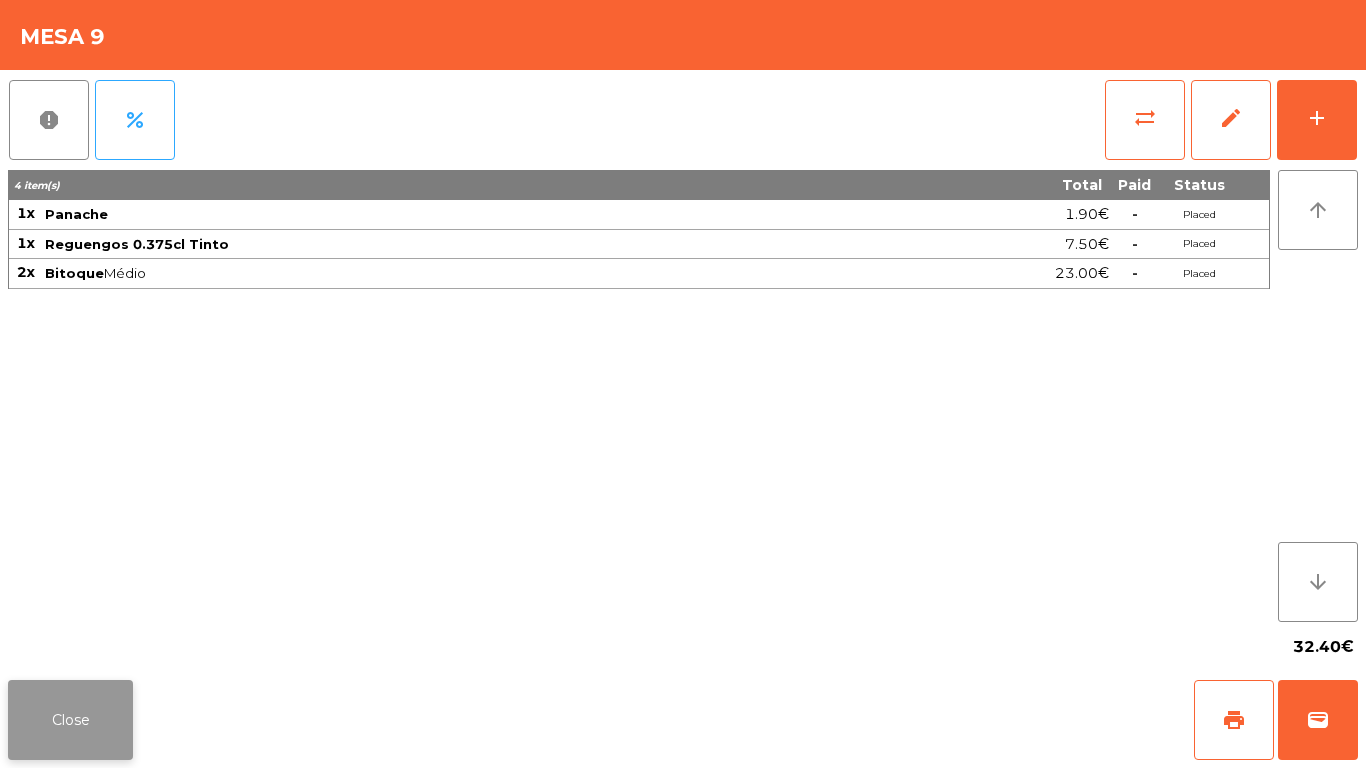click on "Close" 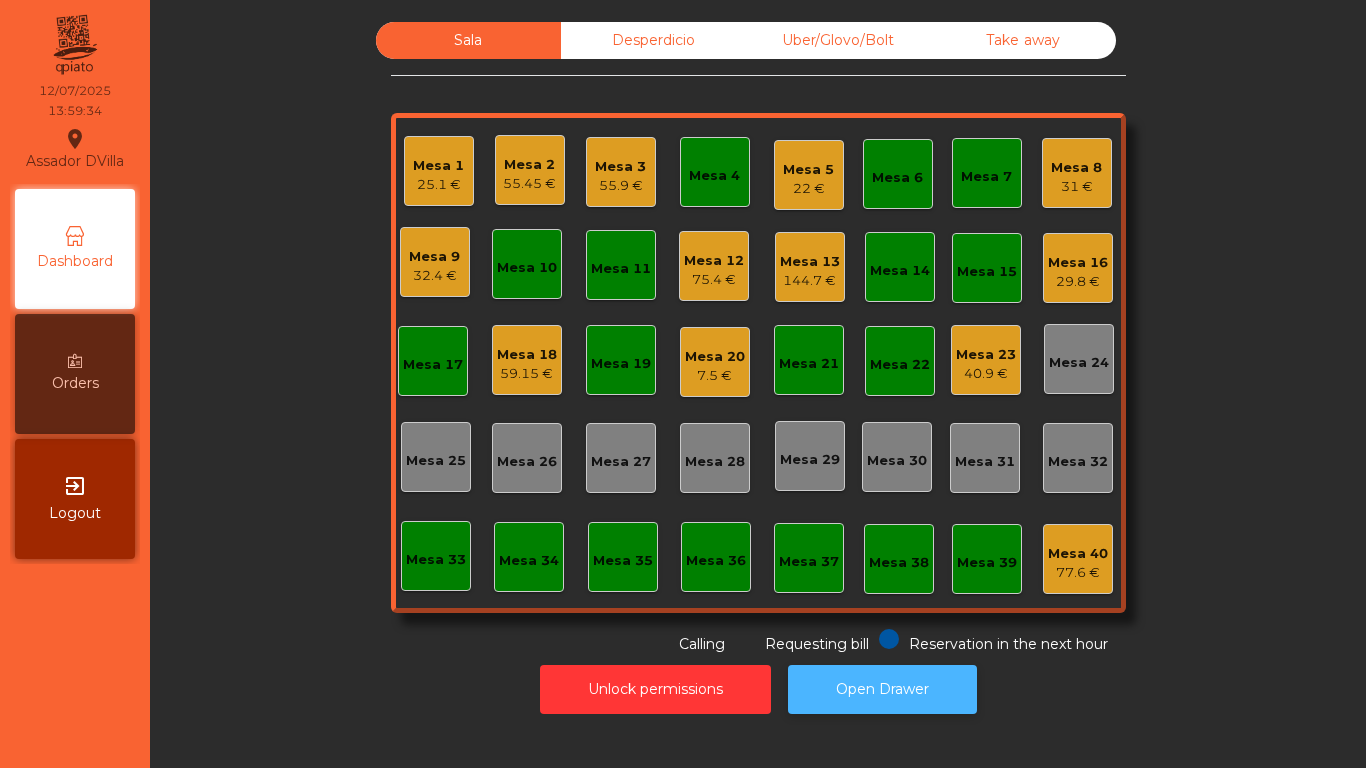 click on "Open Drawer" 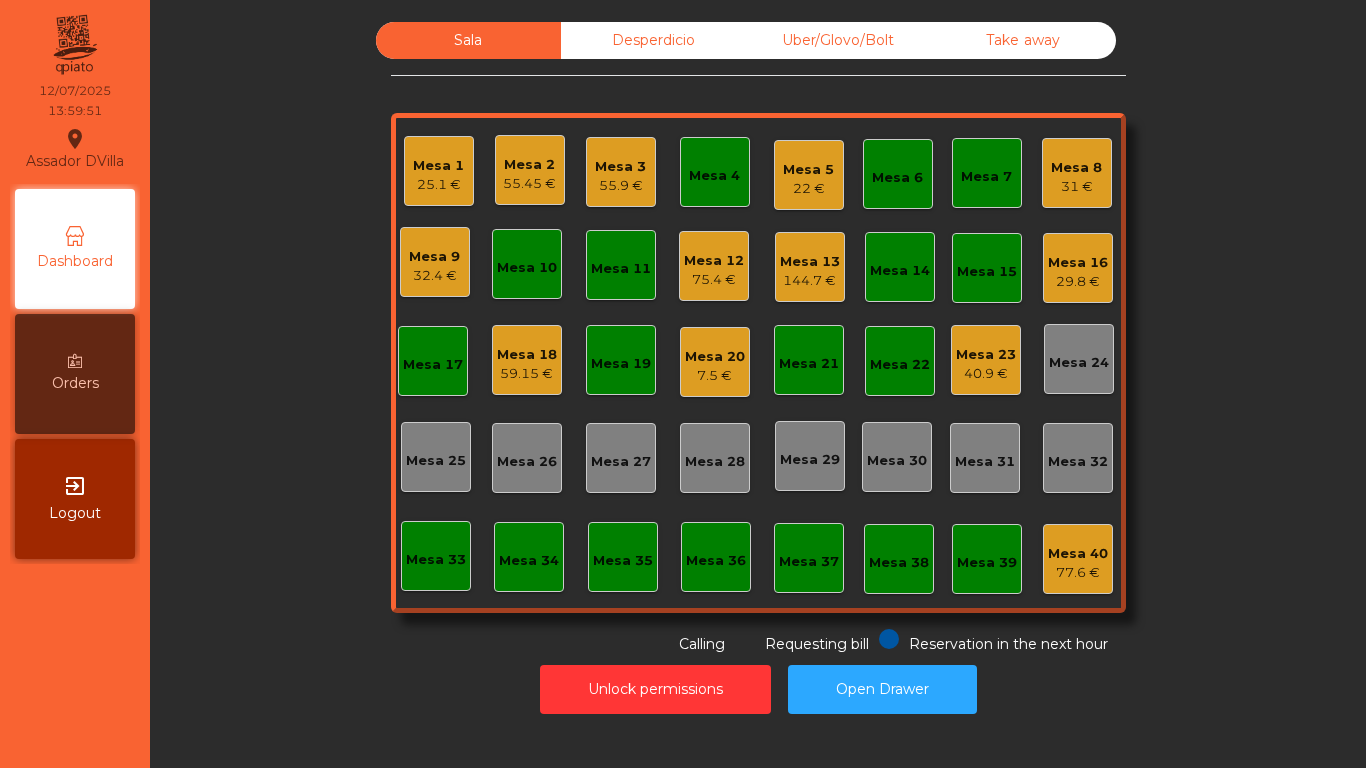 click on "22 €" 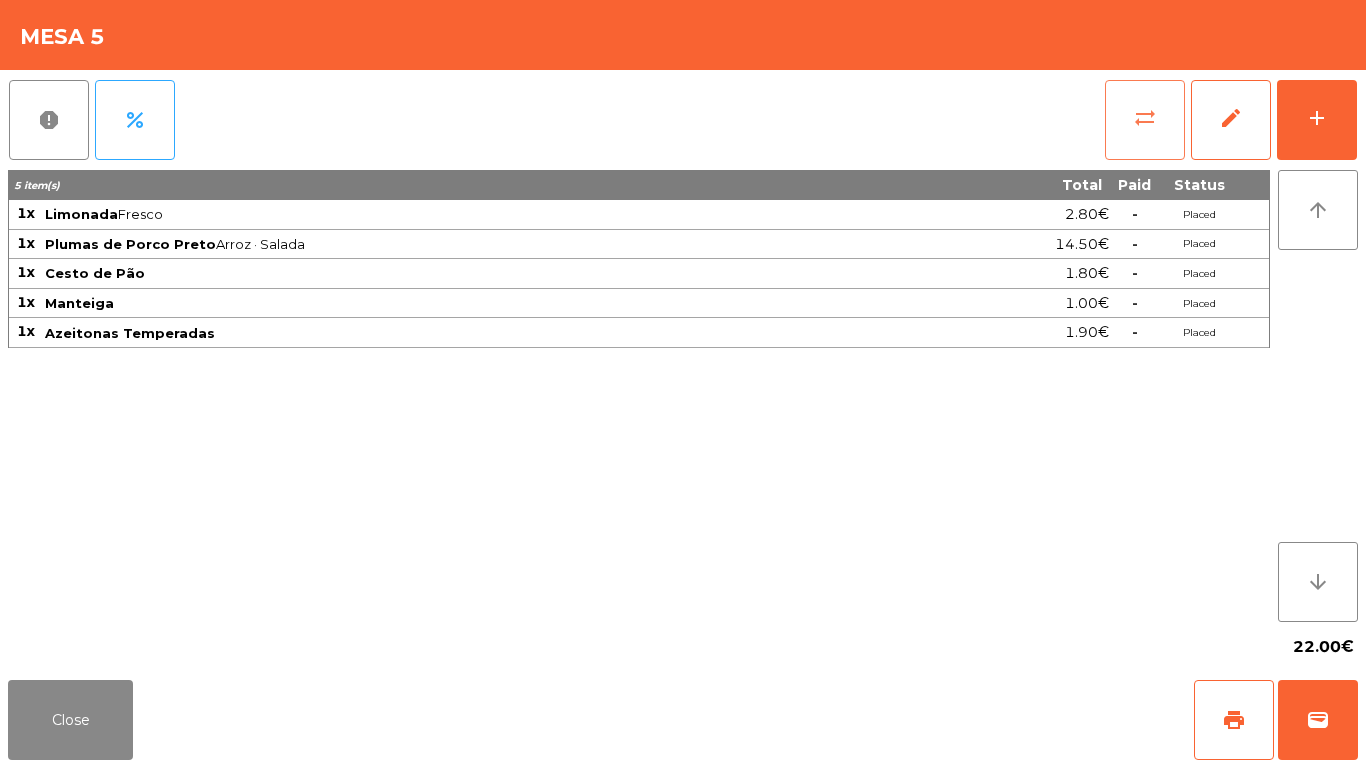click on "sync_alt" 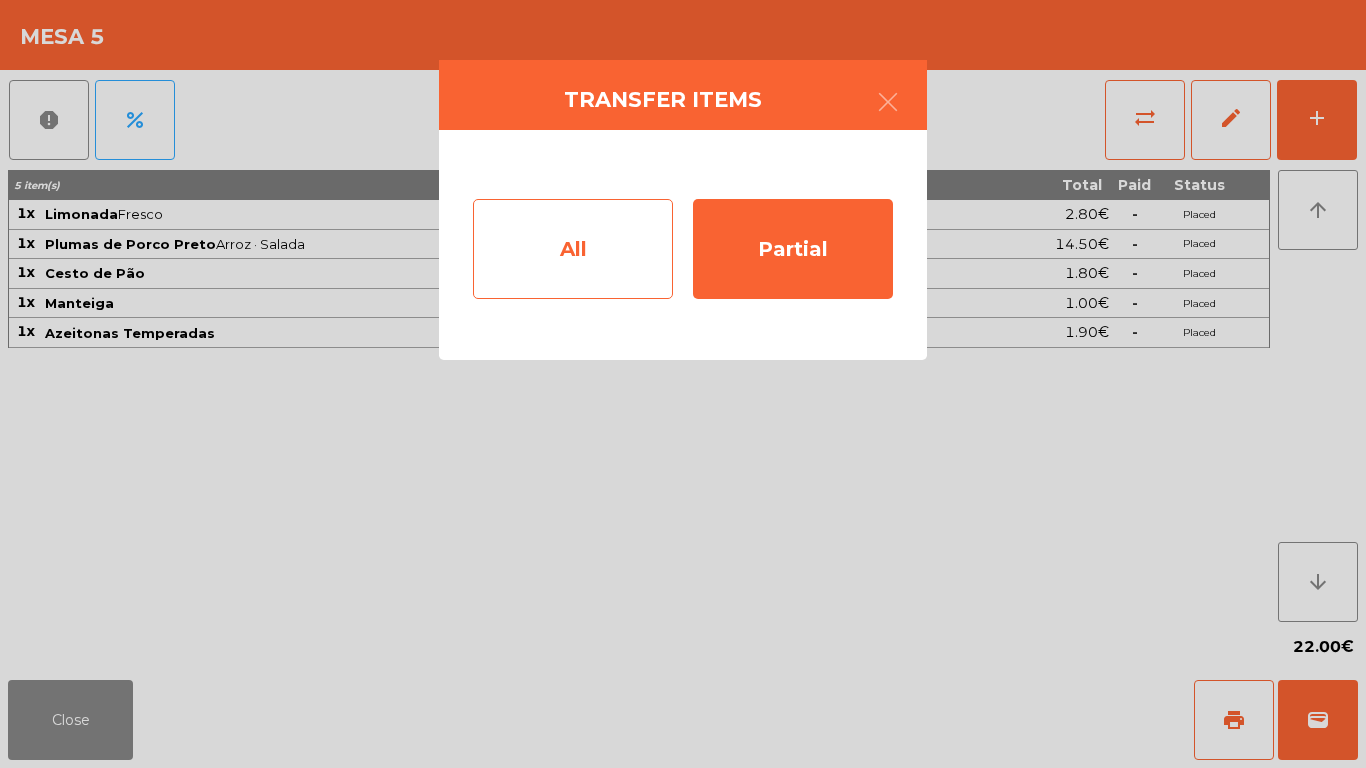 click on "All" 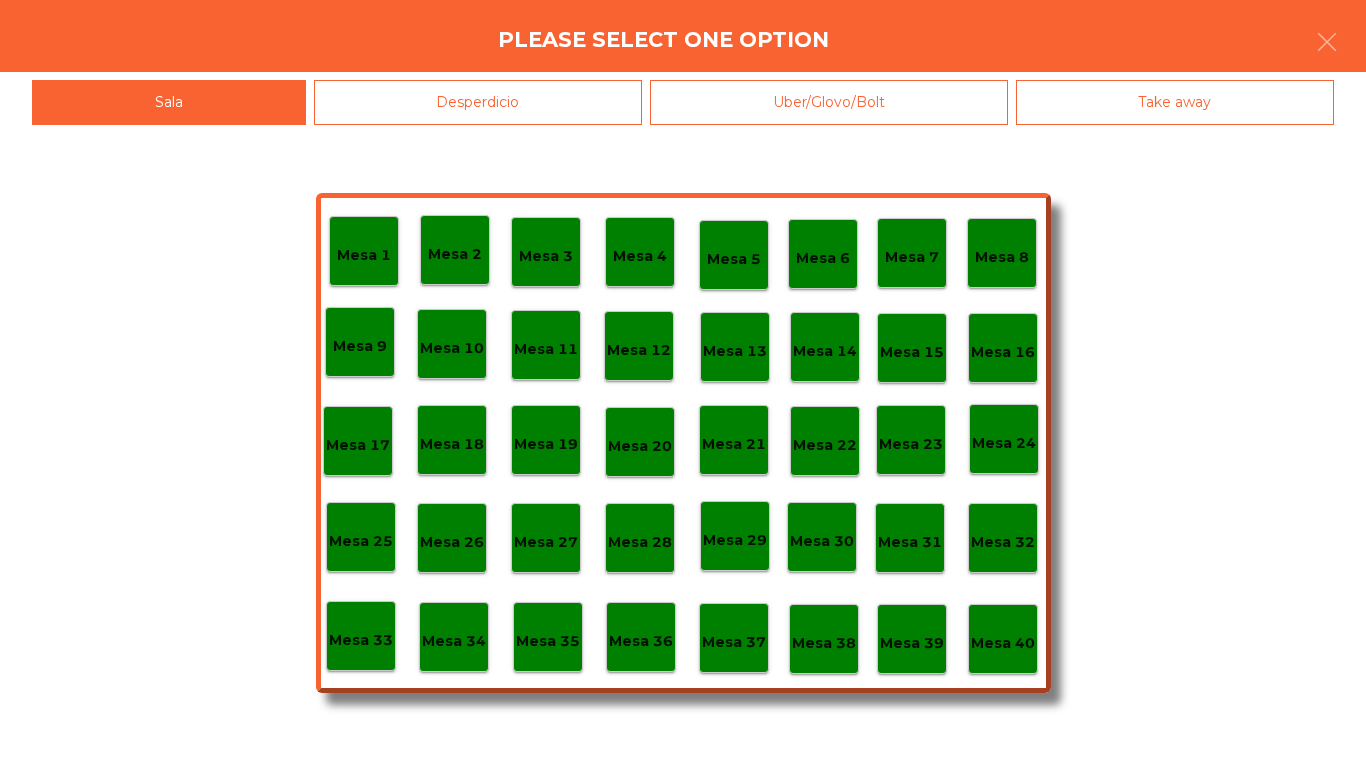 click on "Mesa 39" 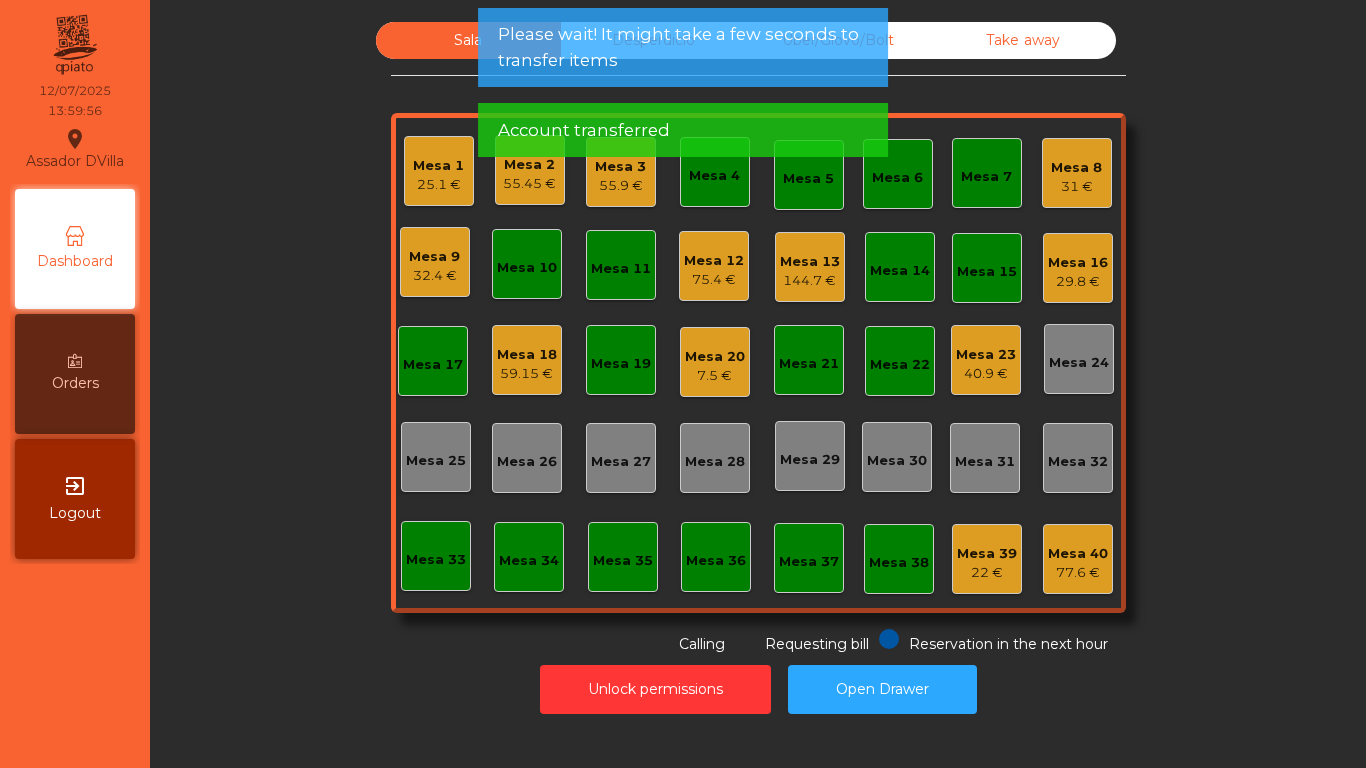 click on "Please wait! It might take a few seconds to transfer items" 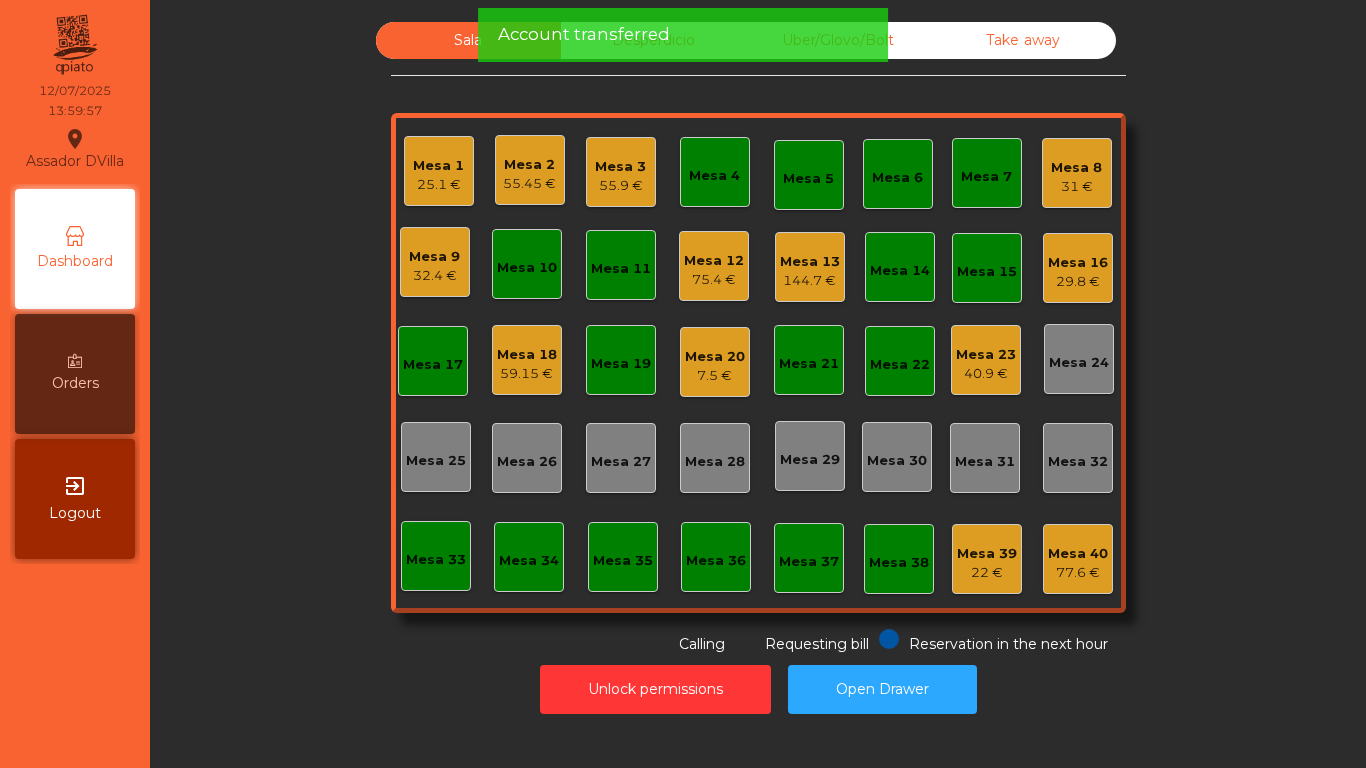click on "Account transferred" 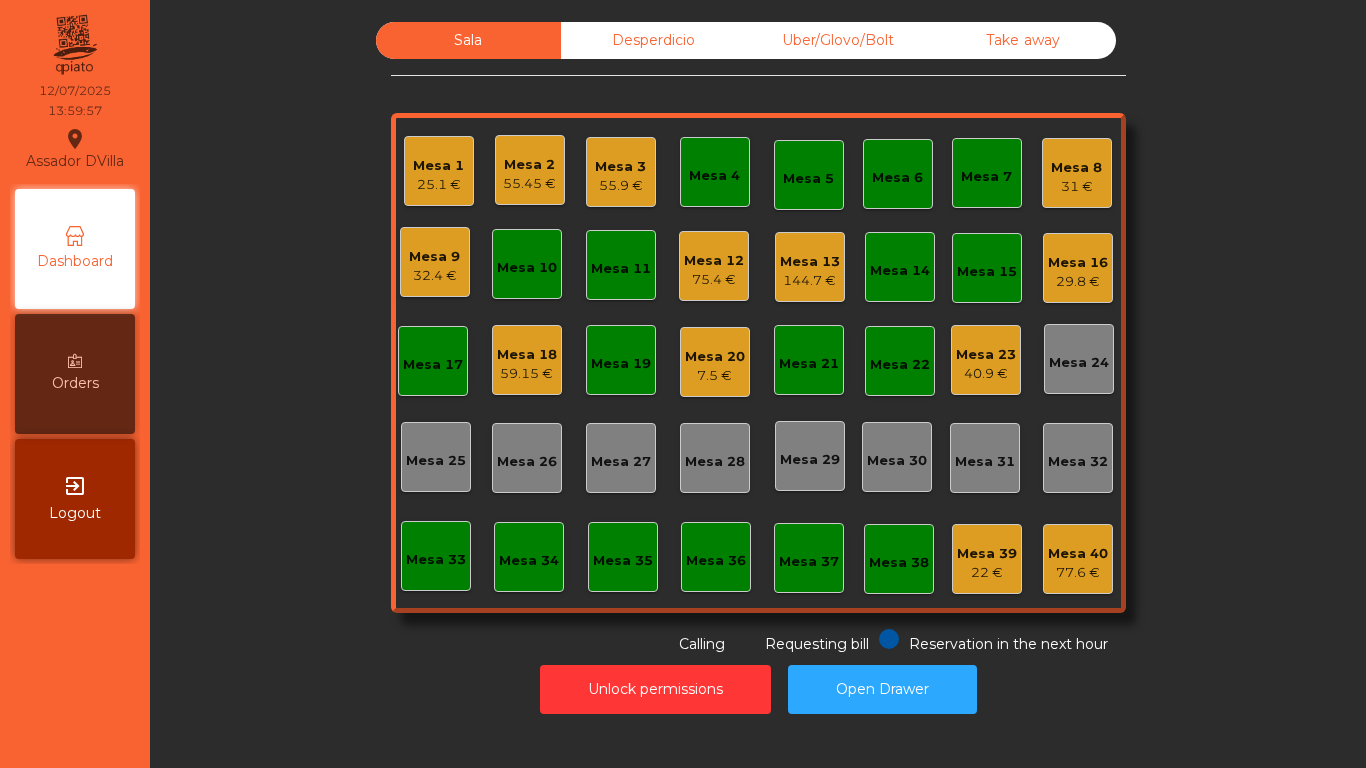 click on "Desperdicio" 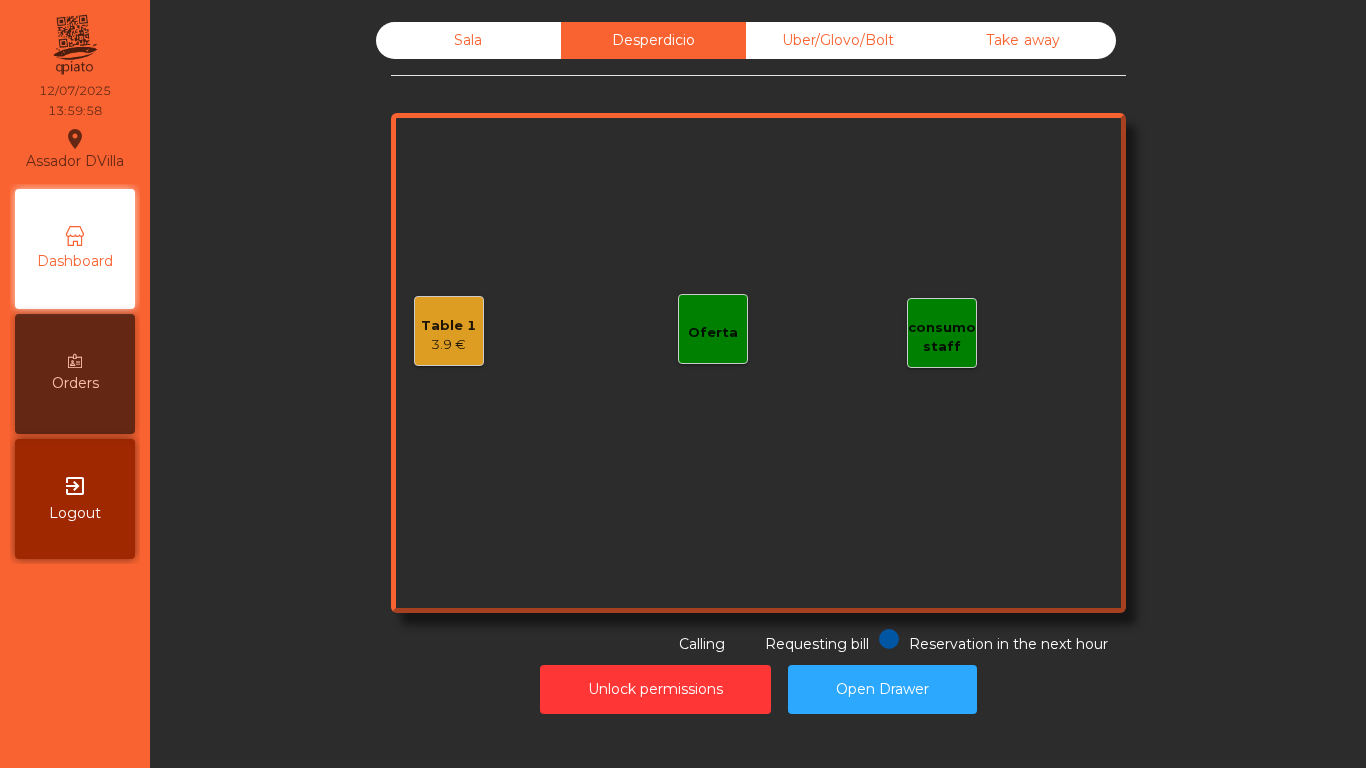 click on "Sala" 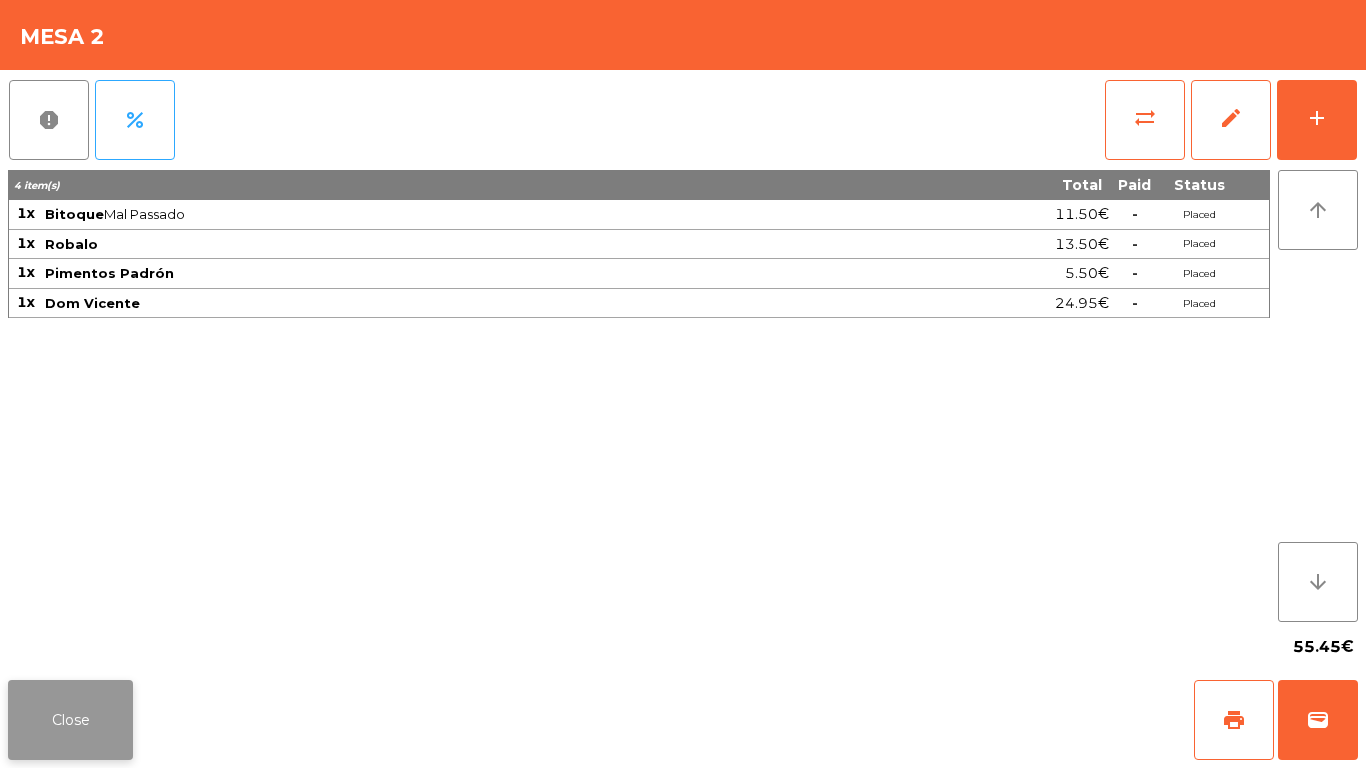 click on "Close" 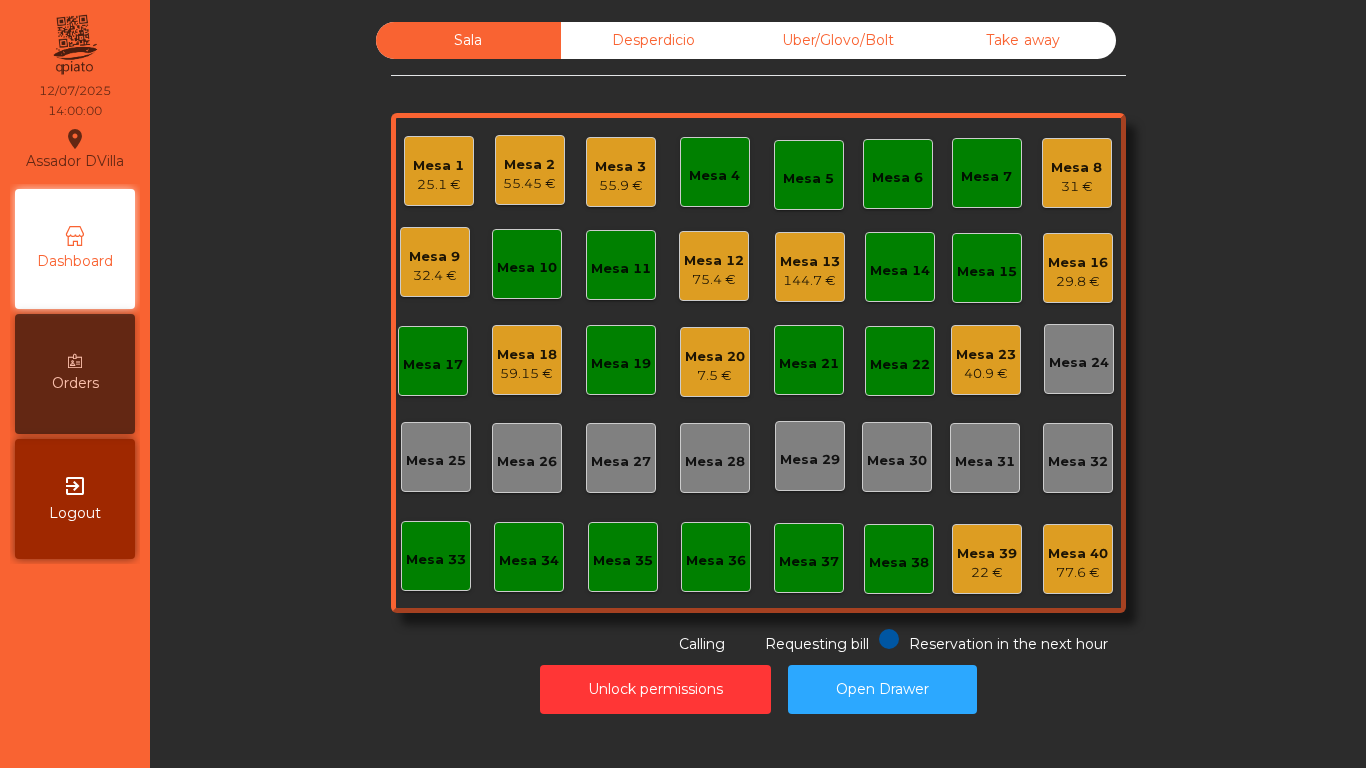 click on "Sala   Desperdicio   Uber/Glovo/Bolt   Take away   Mesa 1   25.1 €   Mesa 2   55.45 €   Mesa 3   55.9 €   Mesa 4   Mesa 5   Mesa 6   Mesa 7   Mesa 8   31 €   Mesa 9   32.4 €   Mesa 10   Mesa 11   Mesa 12   75.4 €   Mesa 13   144.7 €   Mesa 14   Mesa 15   Mesa 16   29.8 €   Mesa 17   Mesa 18   59.15 €   Mesa 19   Mesa 20   7.5 €   Mesa 21   Mesa 22   Mesa 23   40.9 €   Mesa 24   Mesa 25   Mesa 26   Mesa 27   Mesa 28   Mesa 29   Mesa 30   Mesa 31   Mesa 32   Mesa 33   Mesa 34   Mesa 35   Mesa 36   Mesa 37   Mesa 38   Mesa 39   22 €   Mesa 40   77.6 €  Reservation in the next hour Requesting bill Calling" 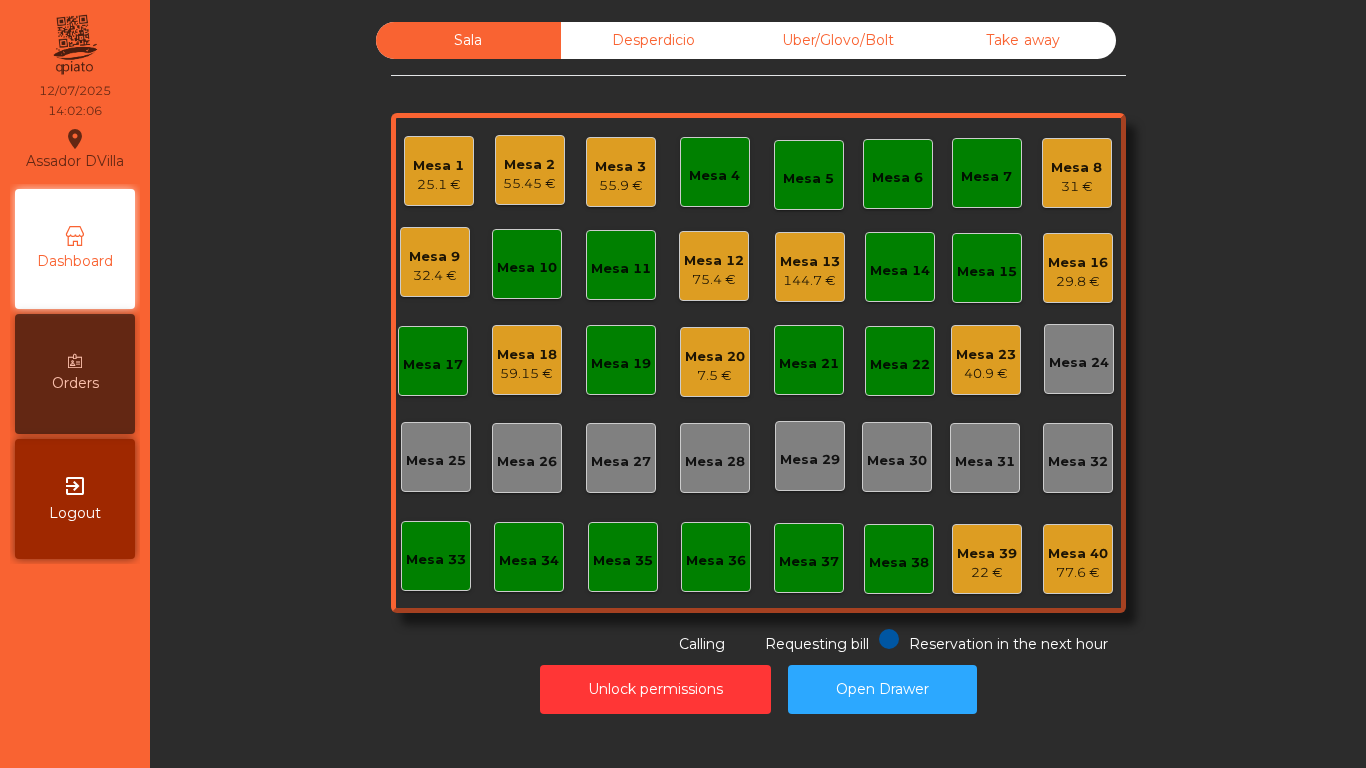 click on "7.5 €" 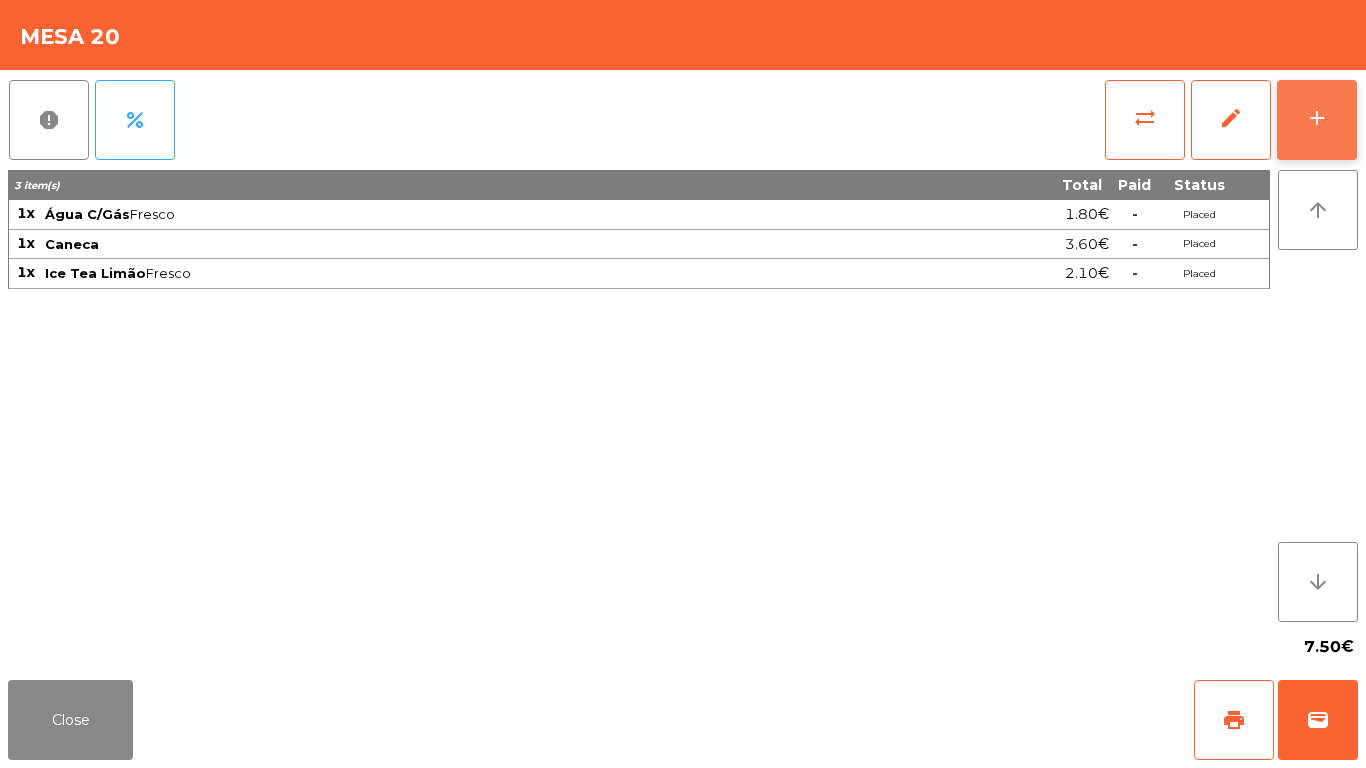 click on "add" 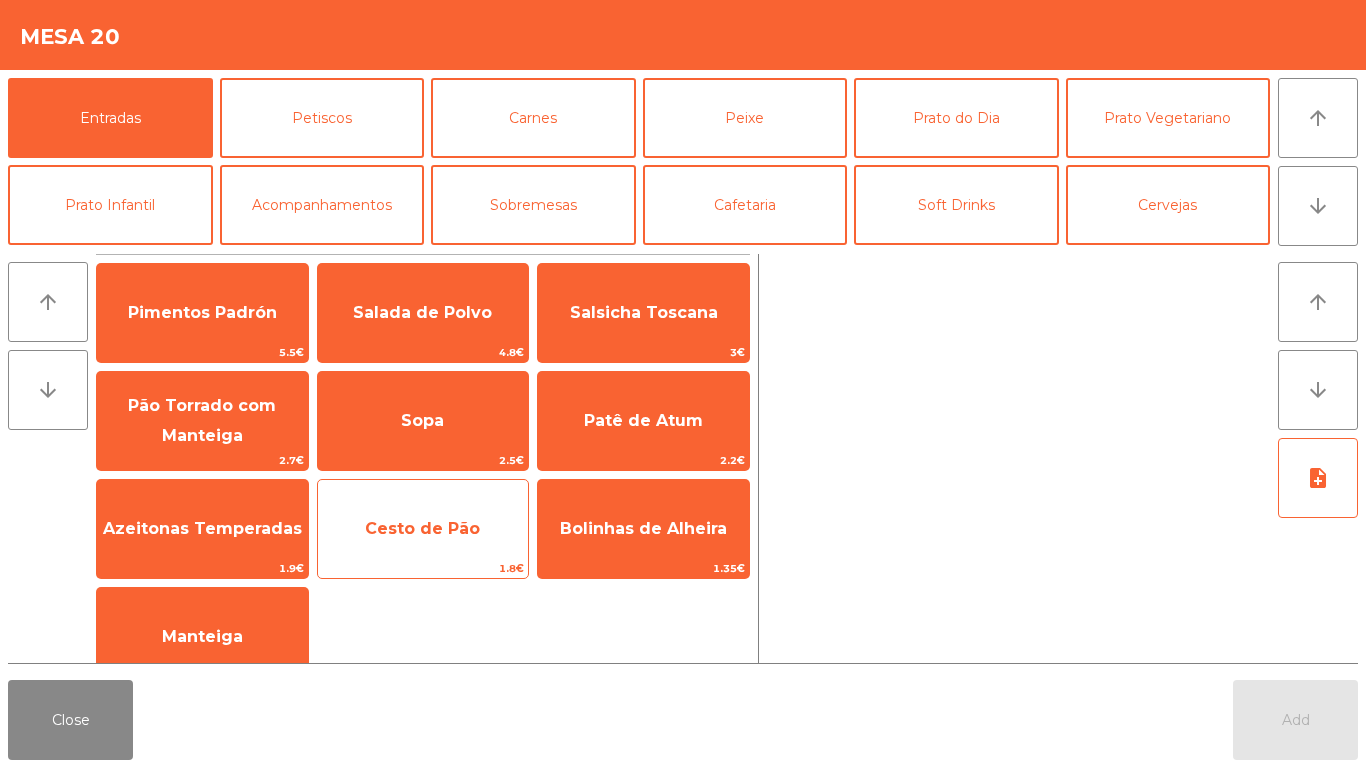 click on "Cesto de Pão" 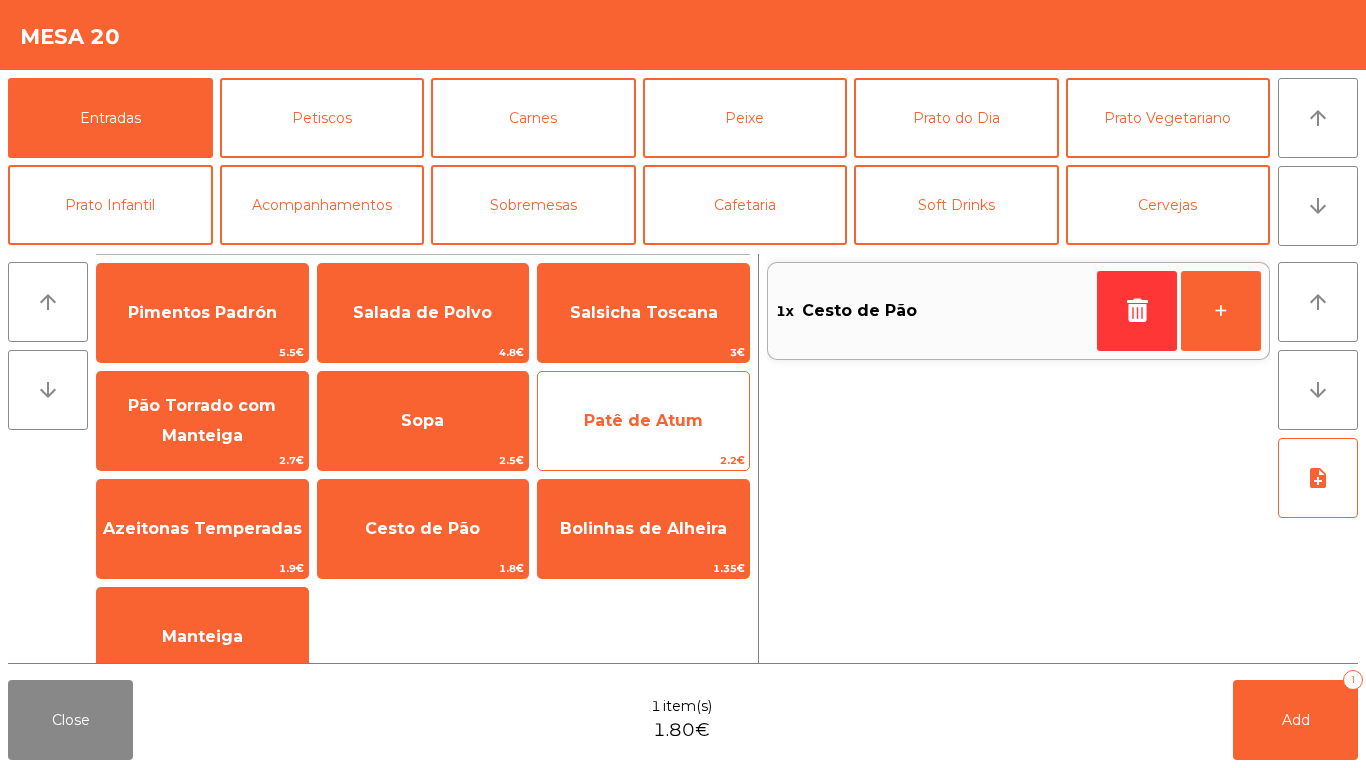 click on "Patê de Atum" 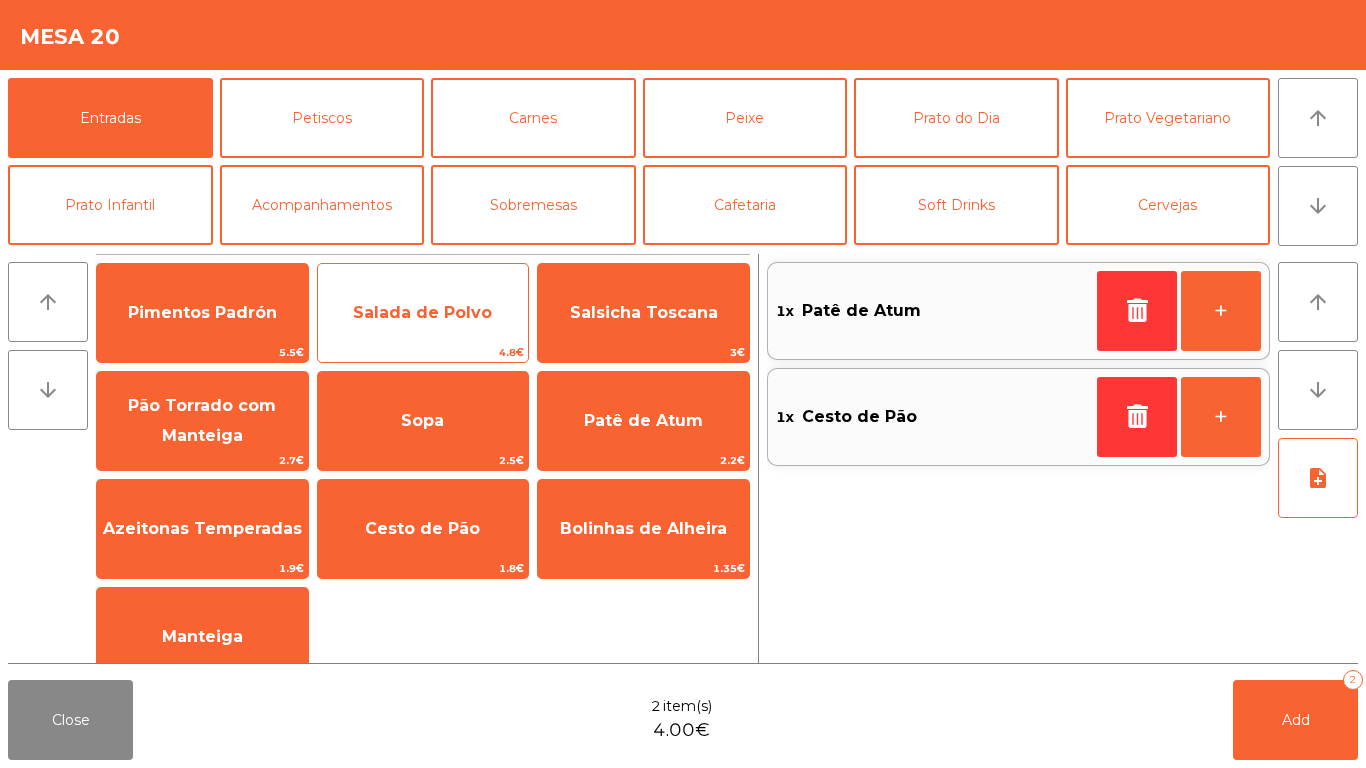 click on "Salada de Polvo" 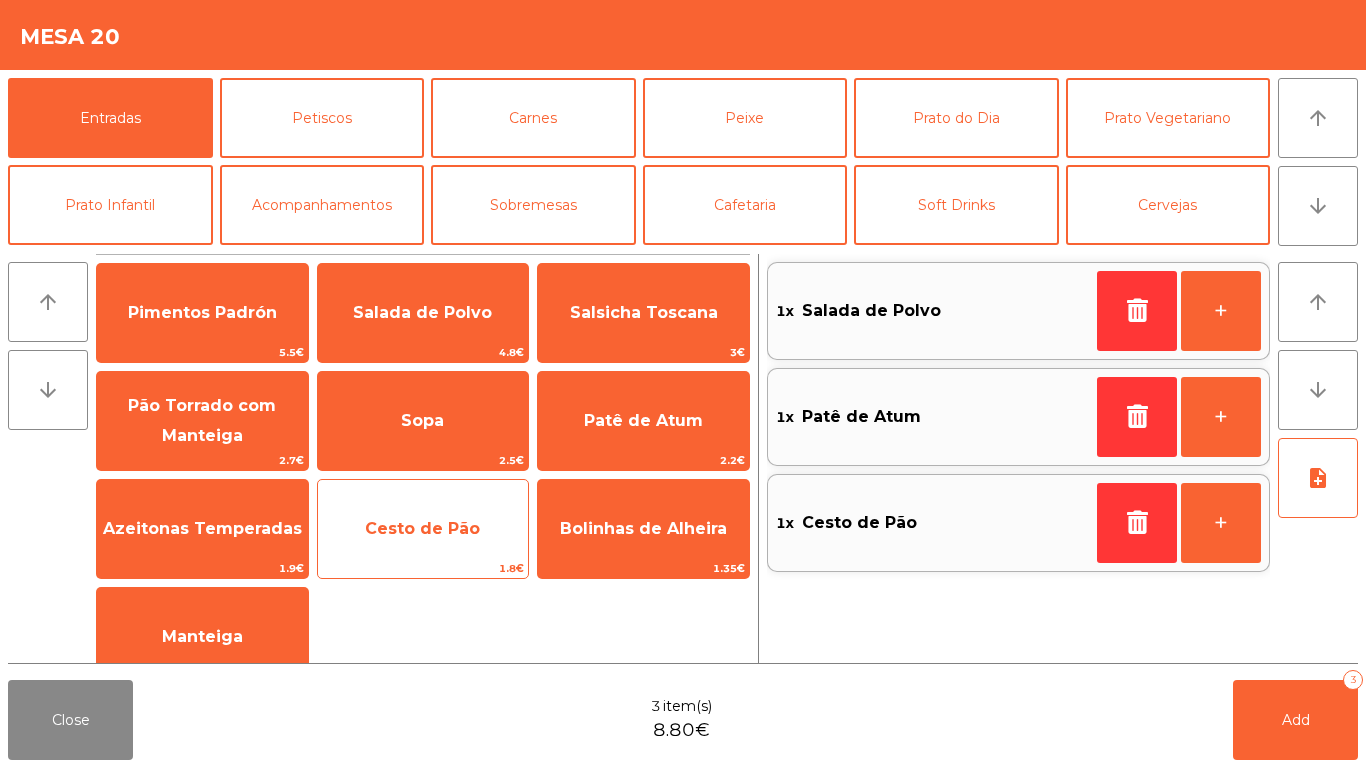 click on "Cesto de Pão" 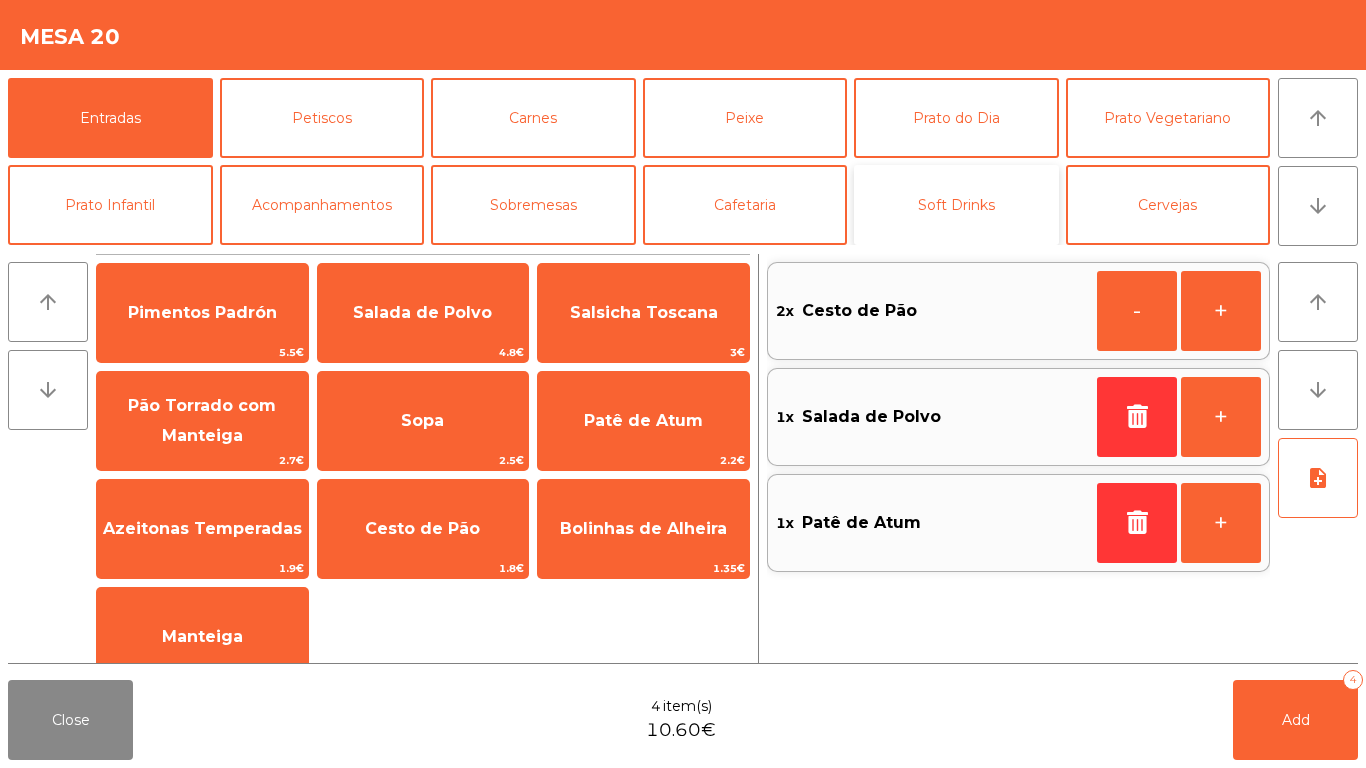 click on "Soft Drinks" 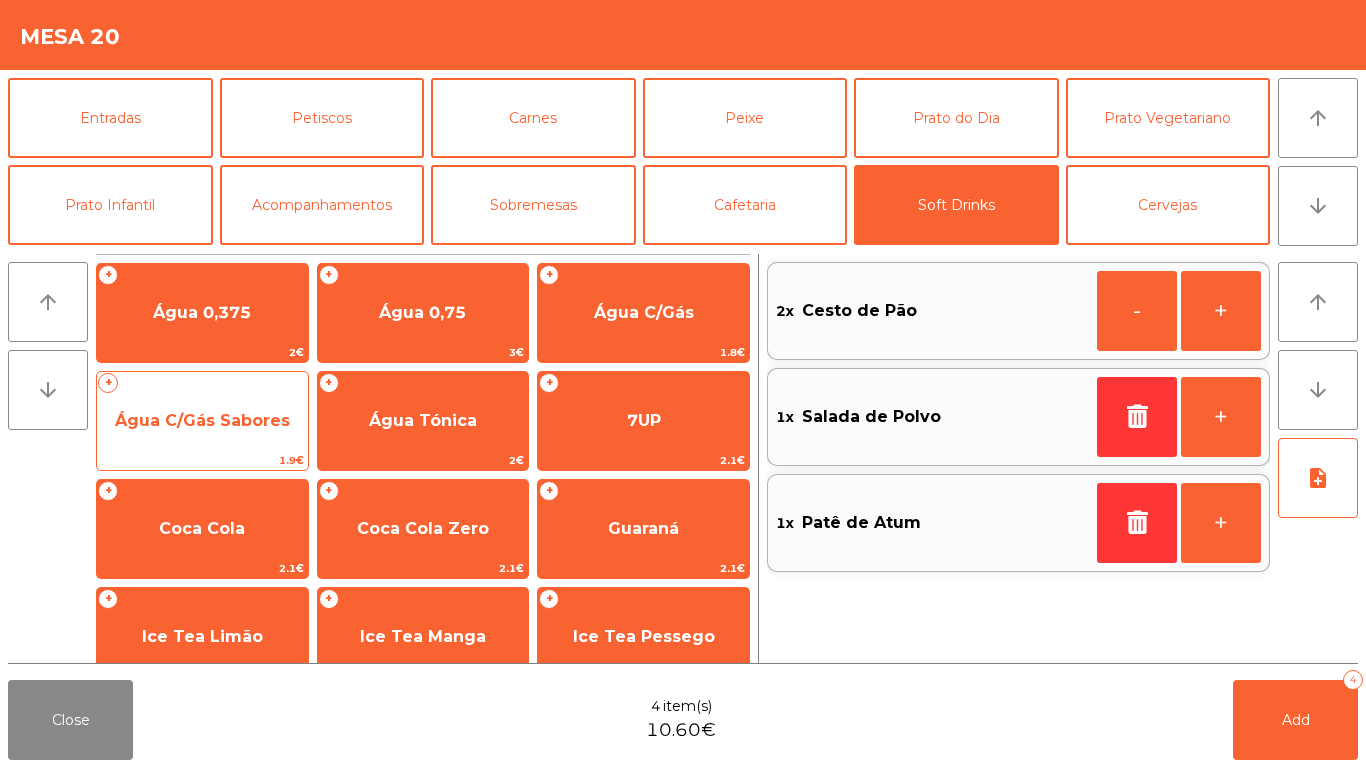 click on "Água C/Gás Sabores" 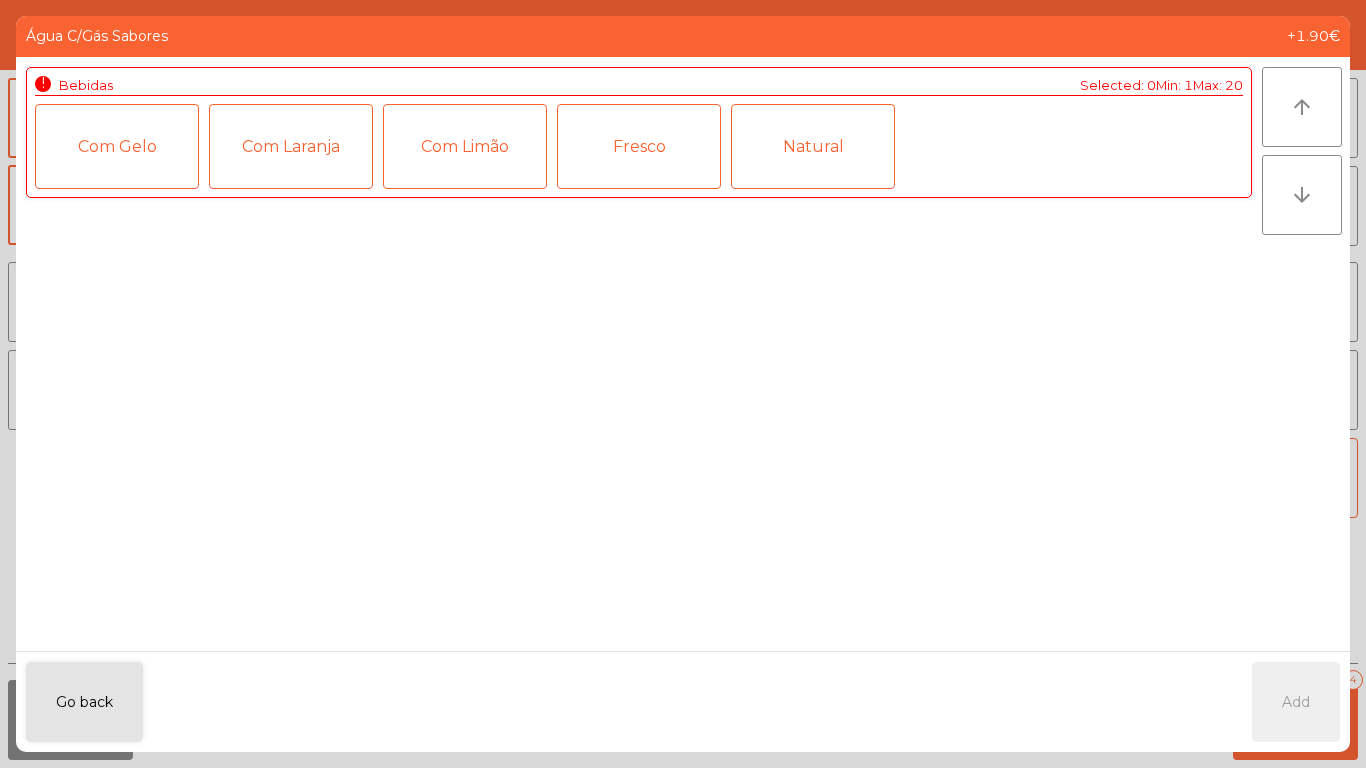 click on "Fresco" 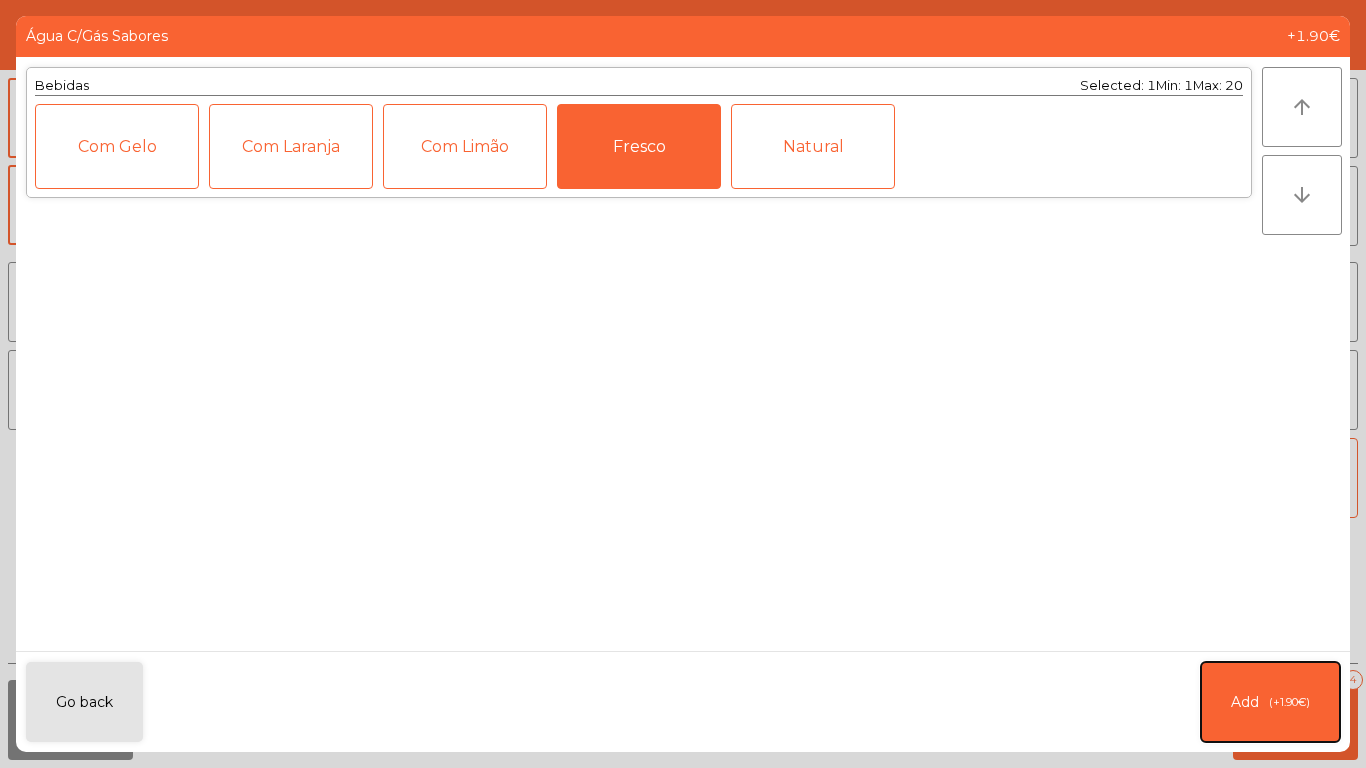 click on "Add   (+1.90€)" 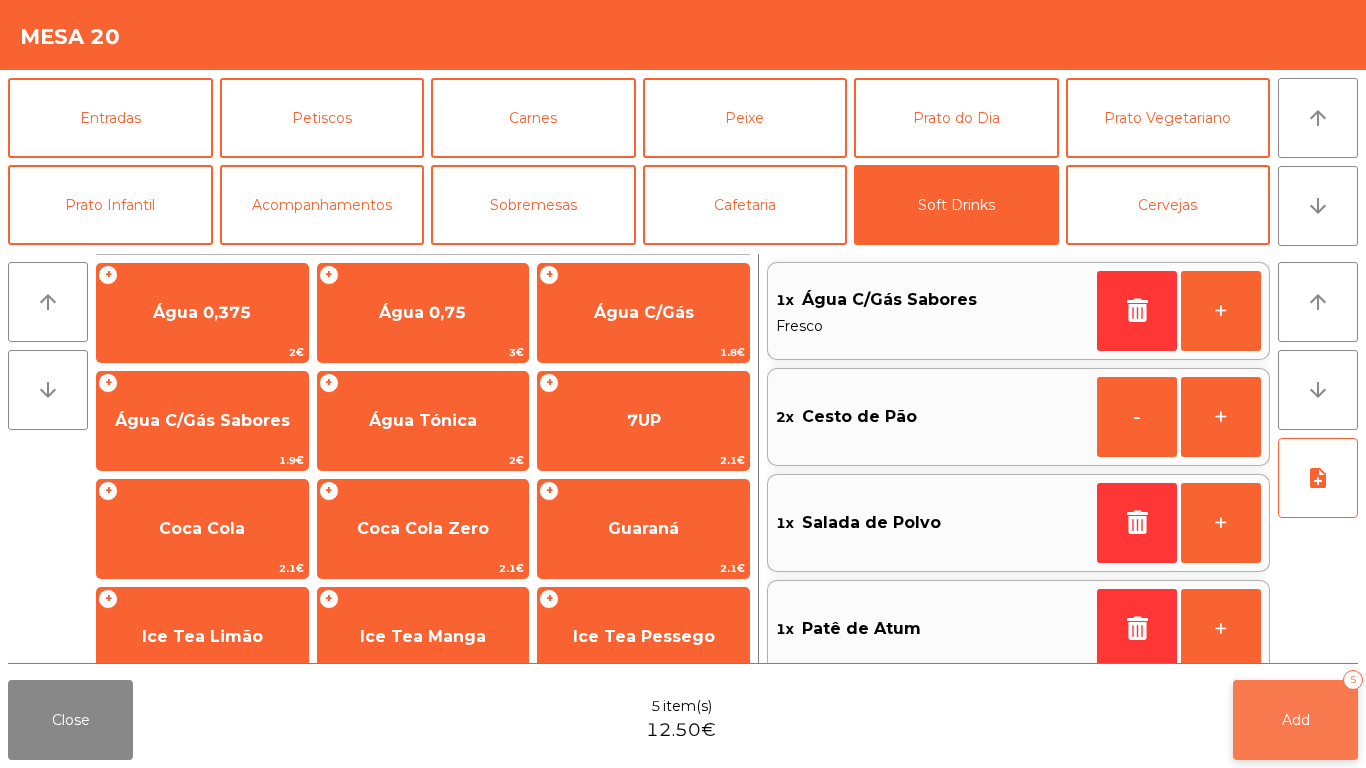 click on "Add   5" 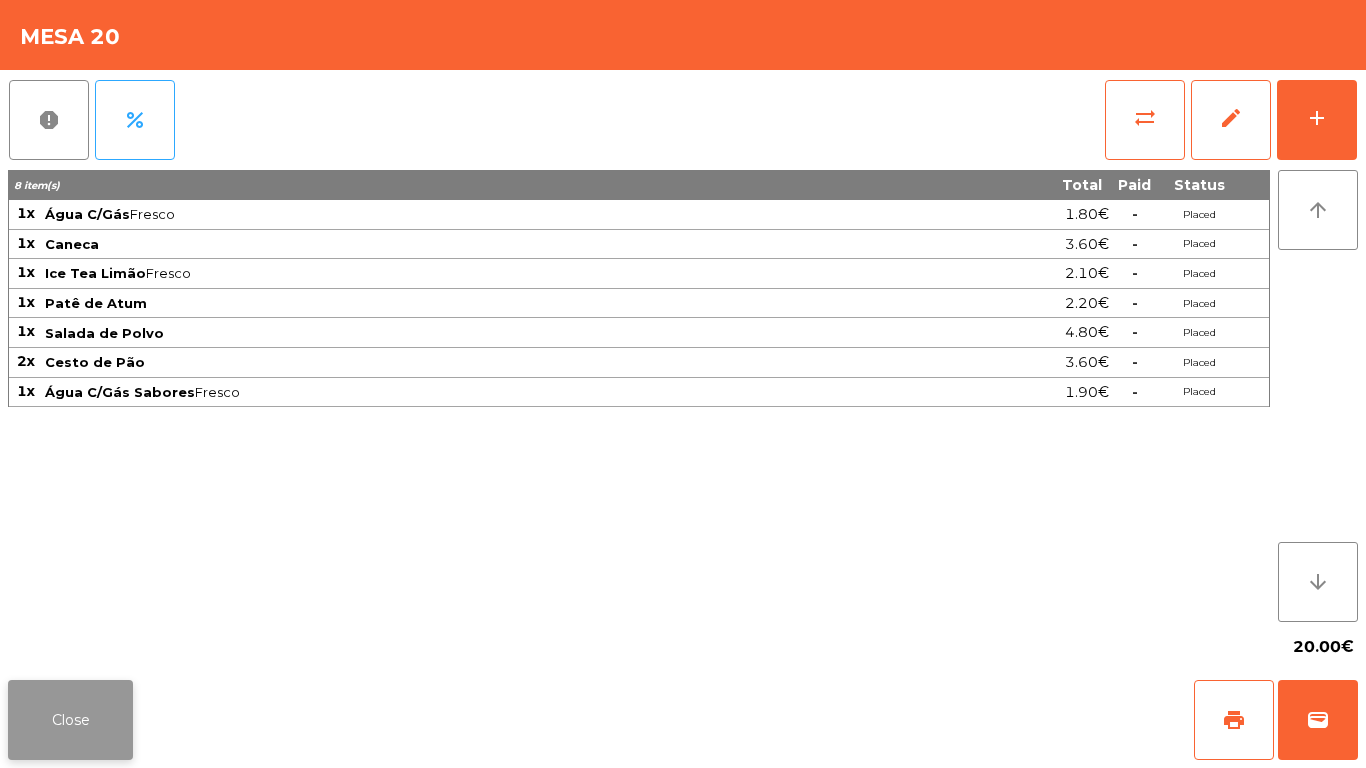 click on "Close" 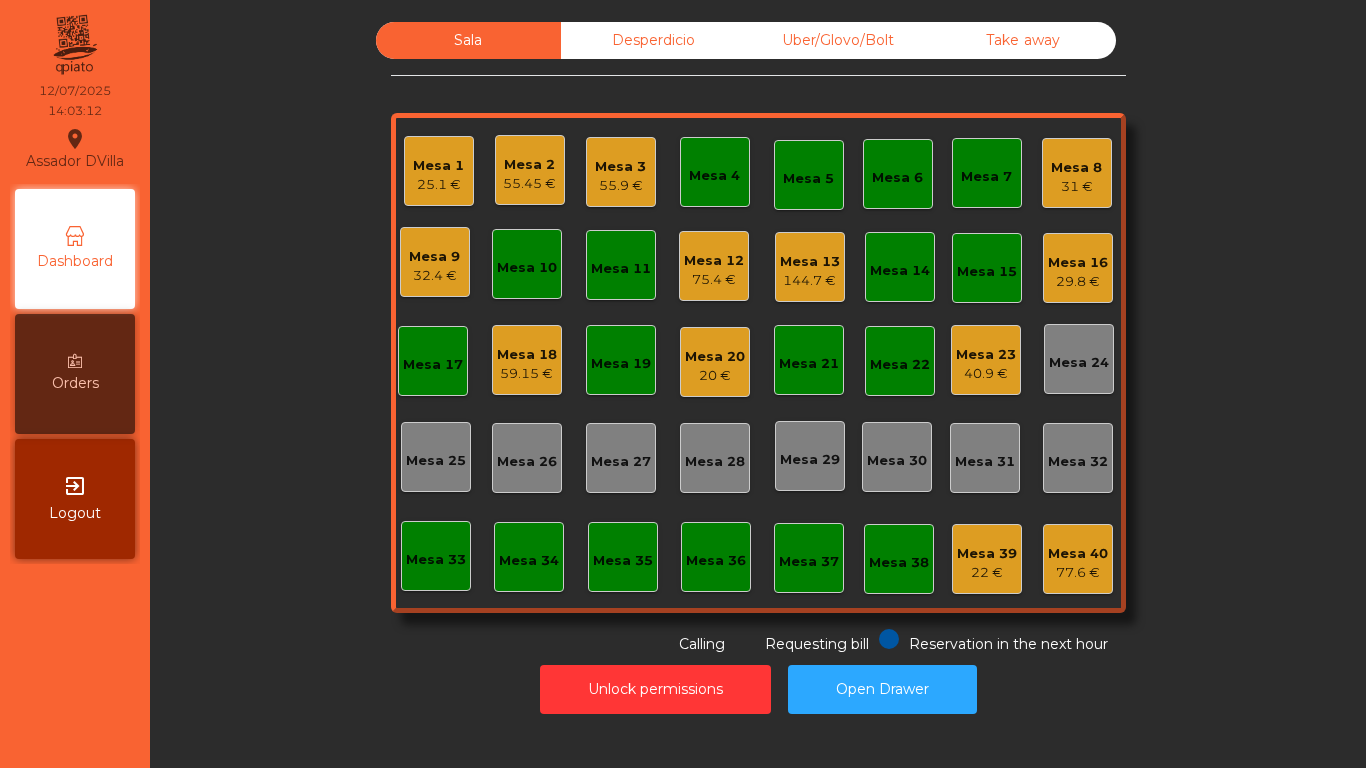 click on "Orders" at bounding box center [75, 374] 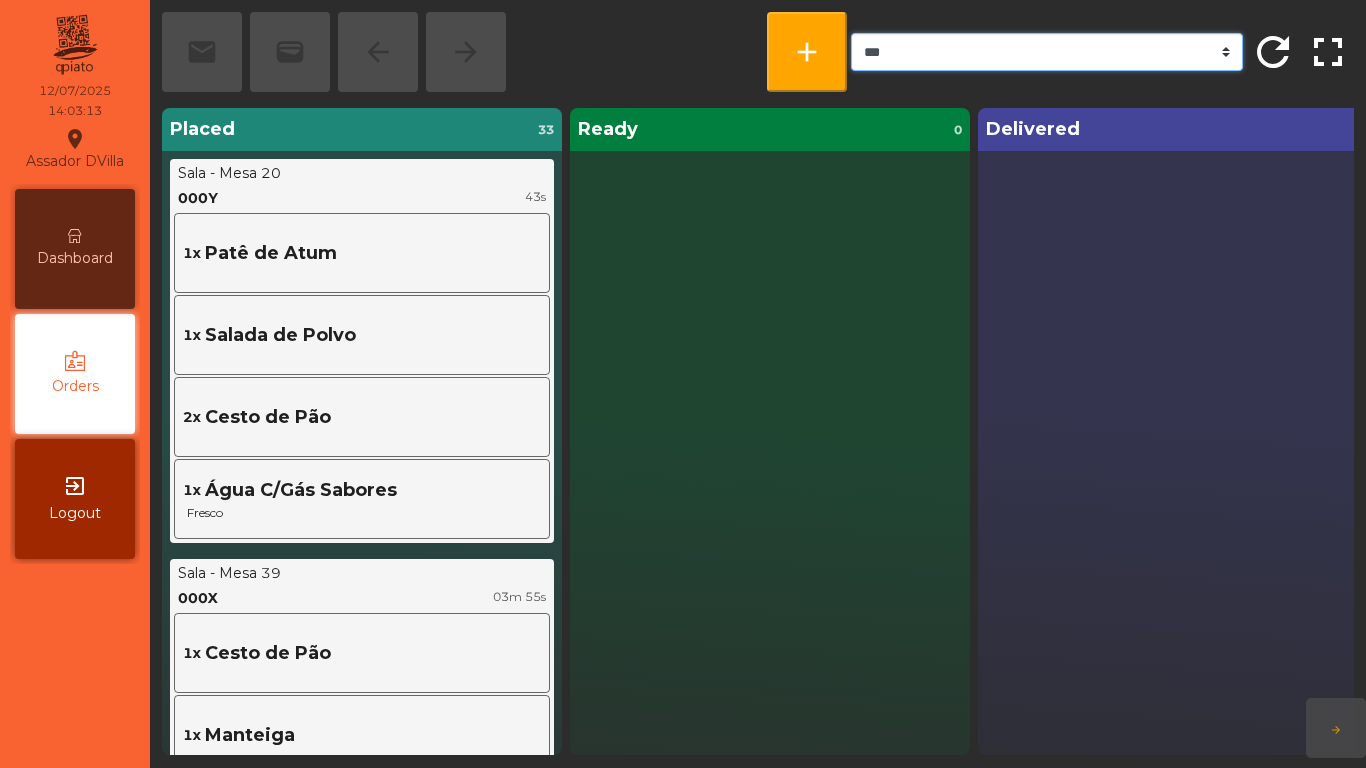 click on "*** ******* **** *** *****" 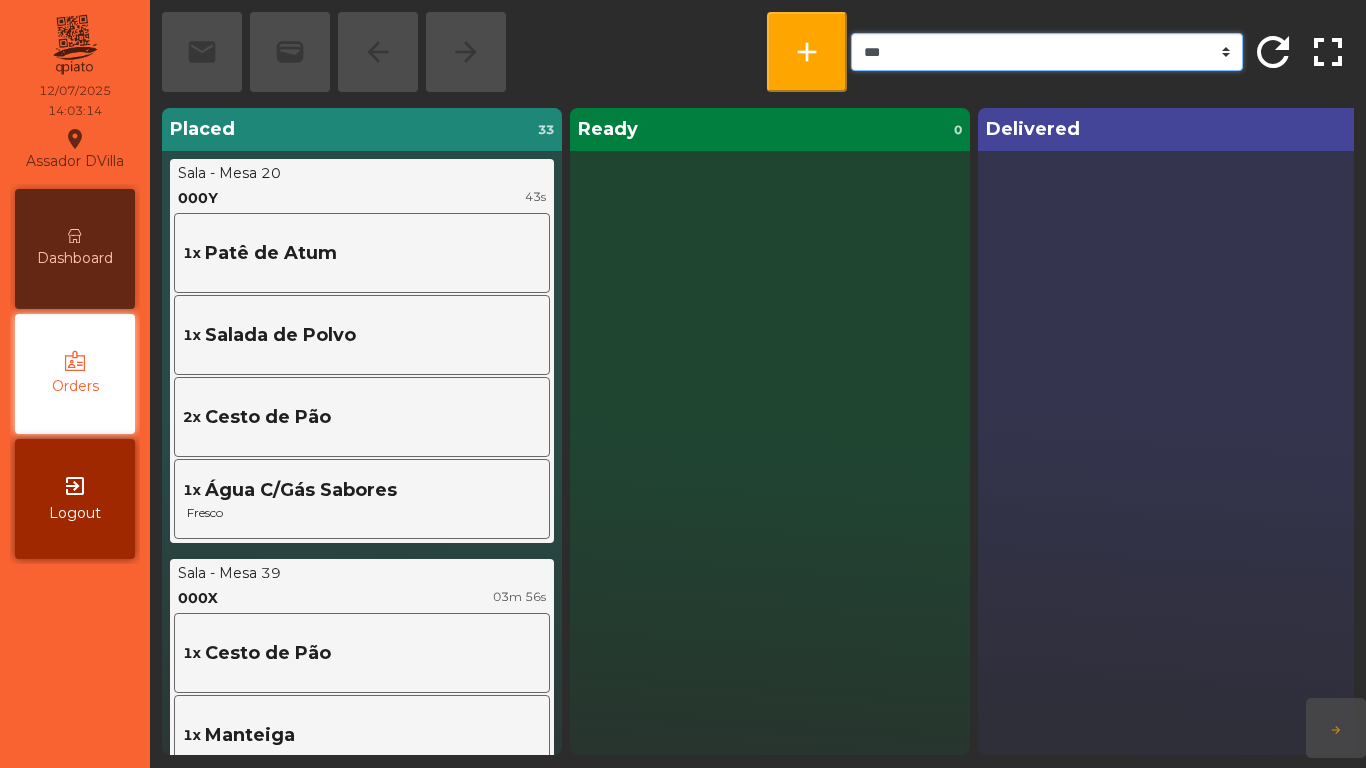 select on "*******" 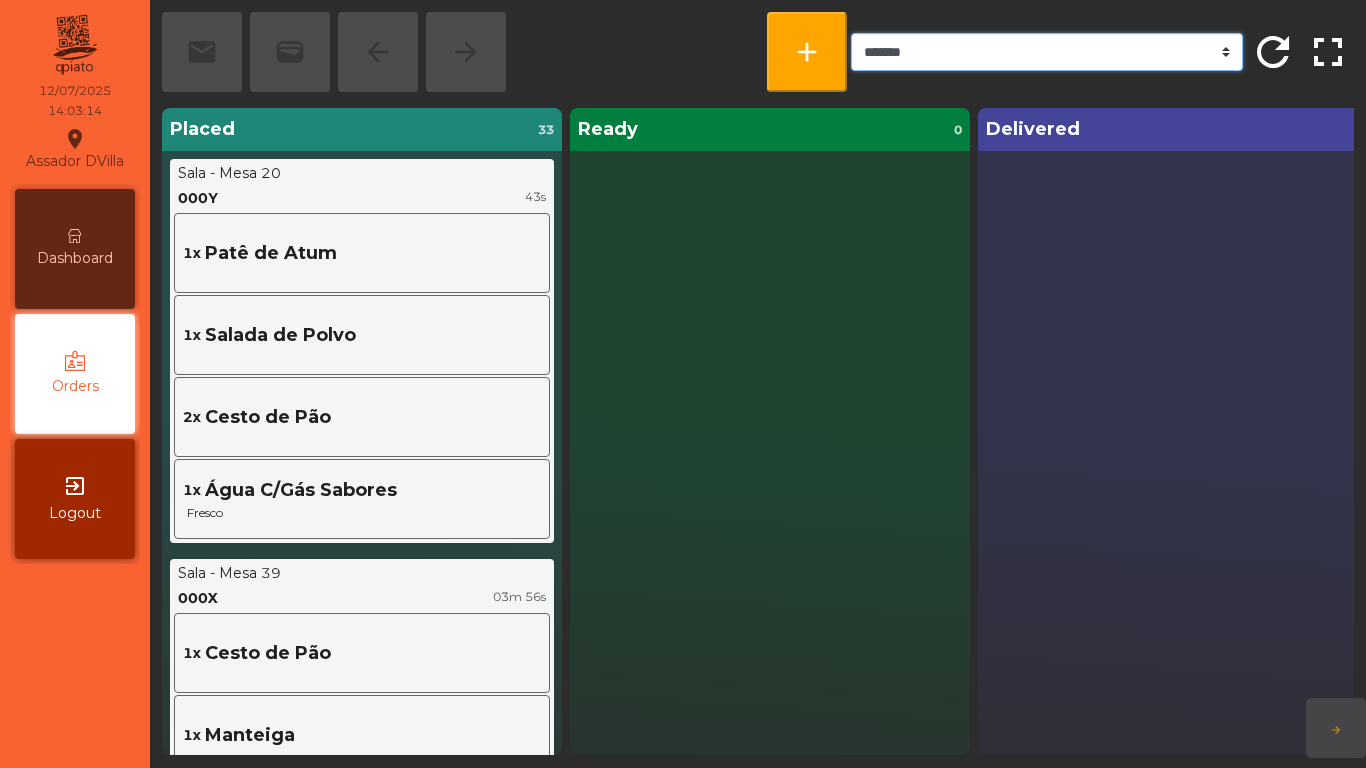 click on "*** ******* **** *** *****" 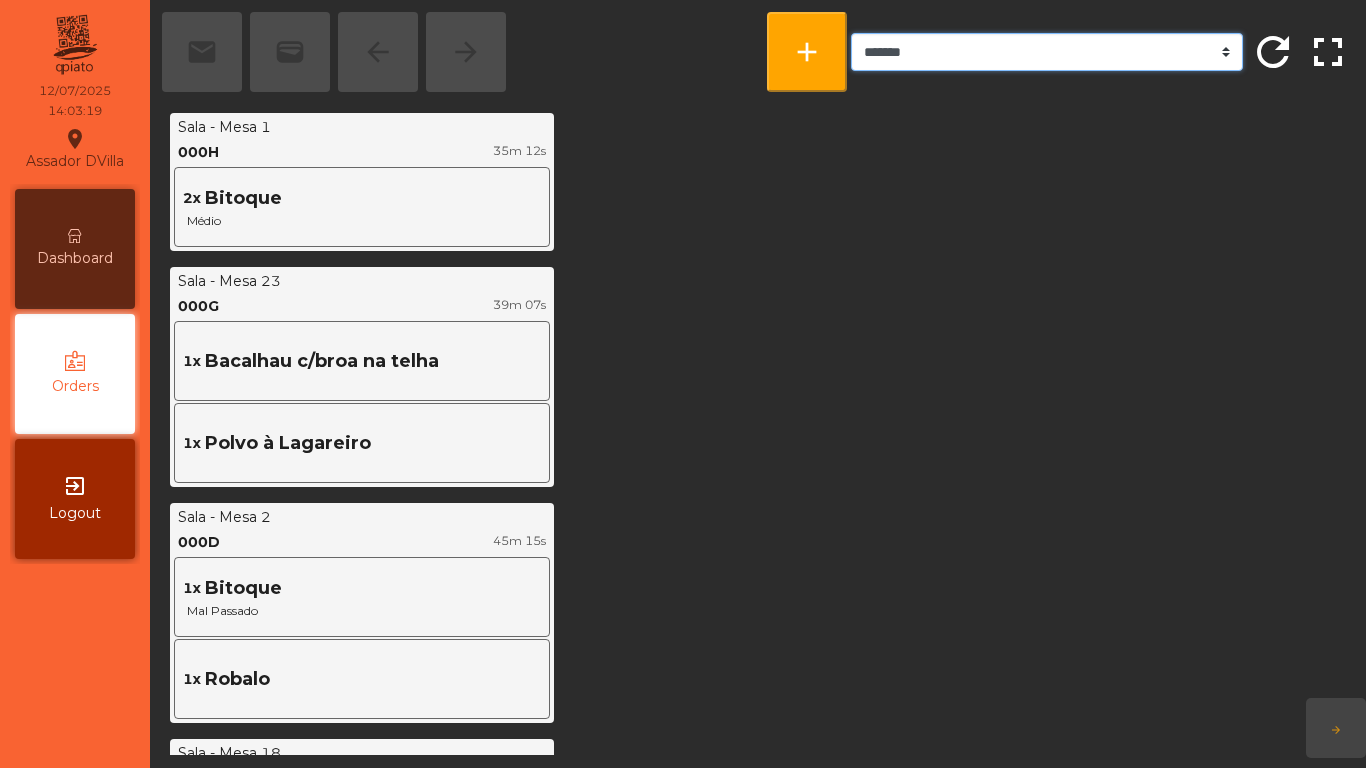 scroll, scrollTop: 1486, scrollLeft: 0, axis: vertical 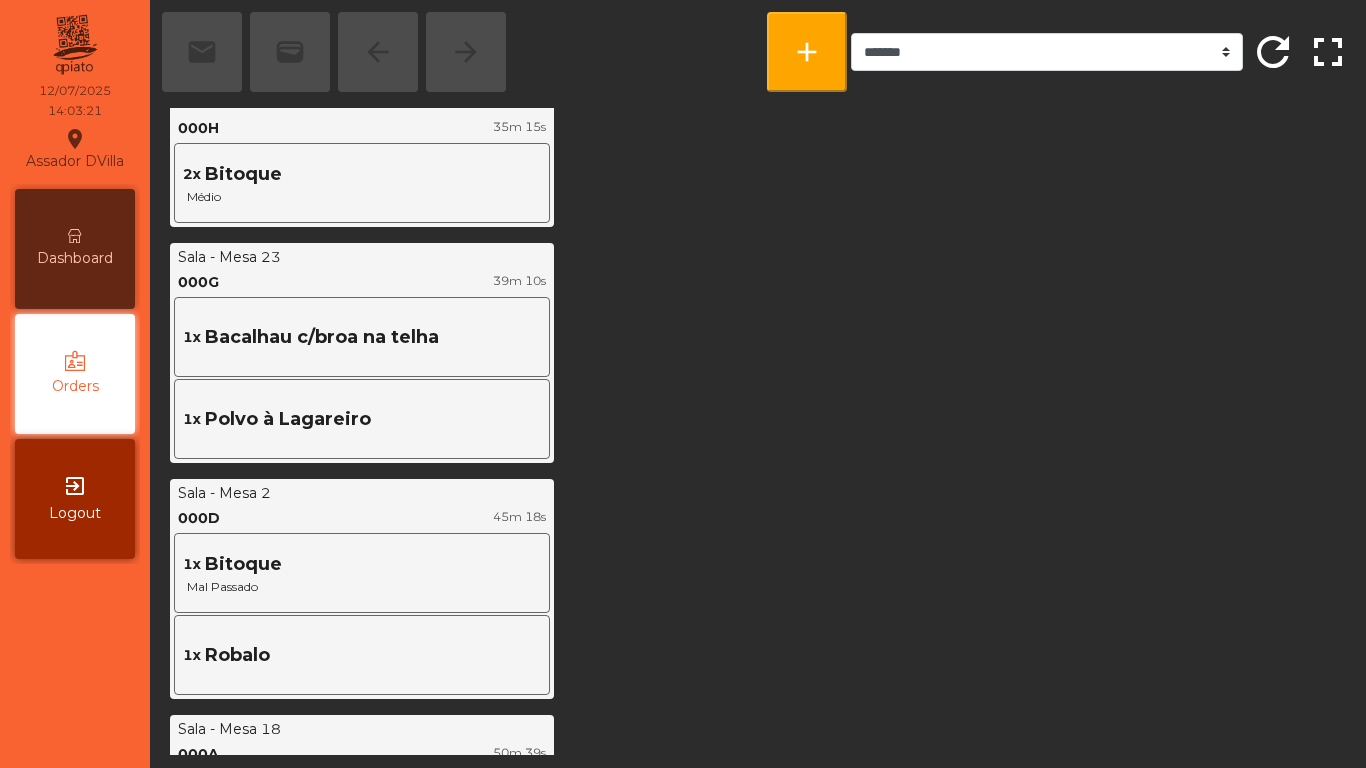 click on "Dashboard" at bounding box center [75, 258] 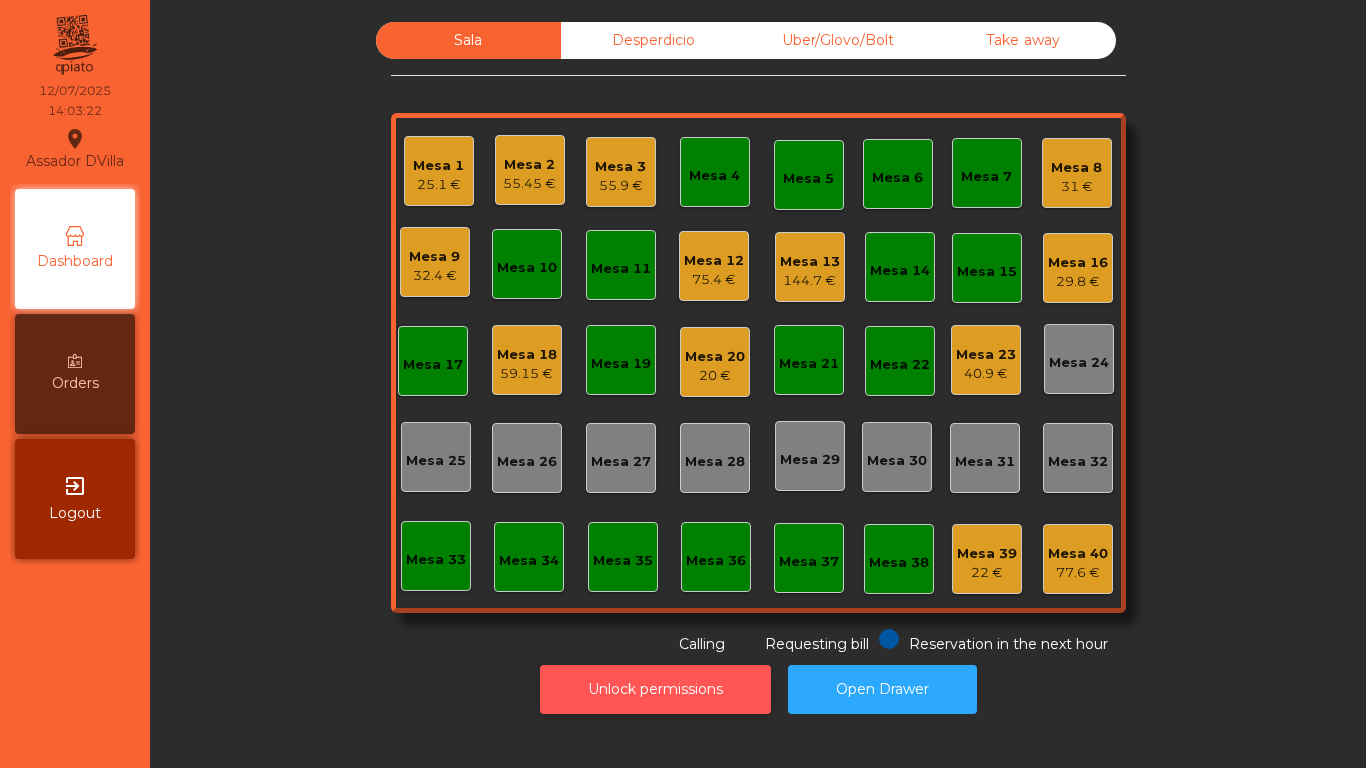 click on "Unlock permissions" 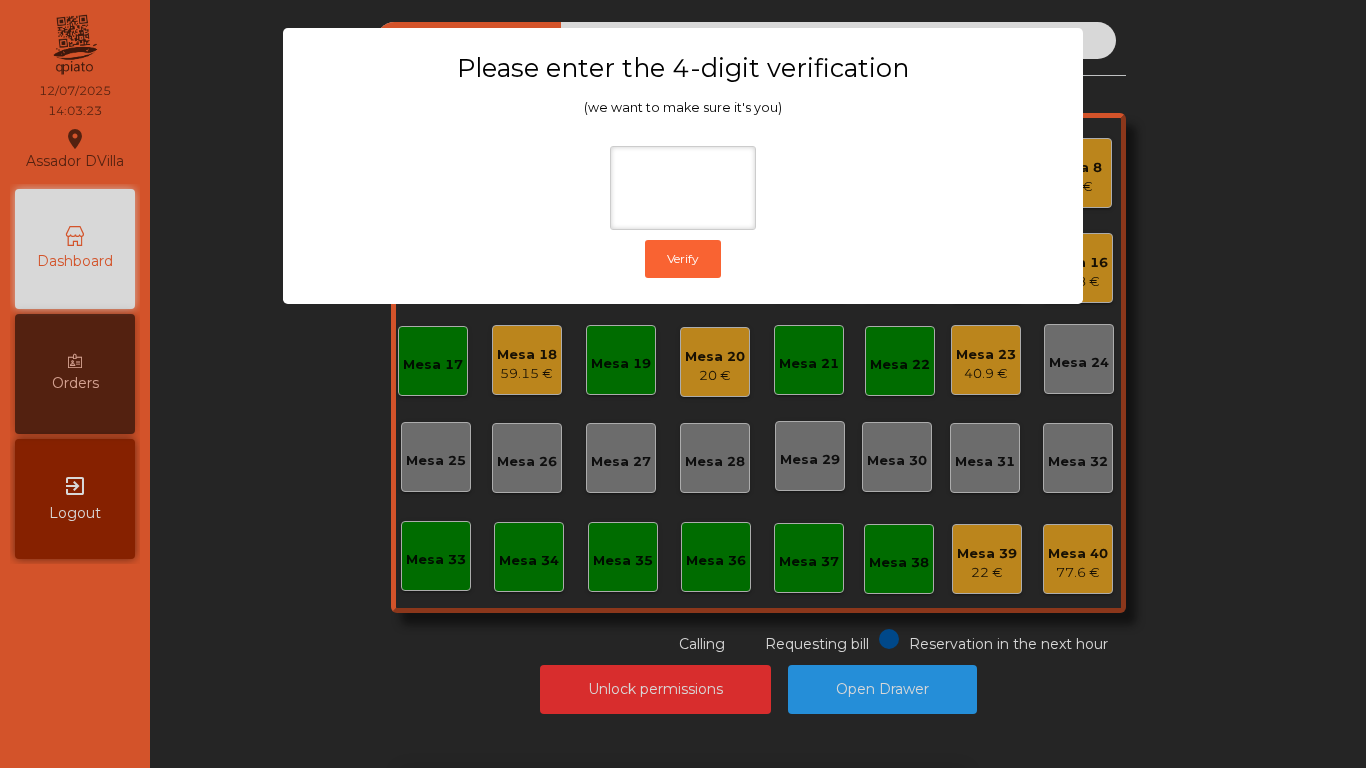 click on "1 2 3 keyboard_backspace 4 5 6 . - 7 8 9 keyboard_return 0" at bounding box center [683, 666] 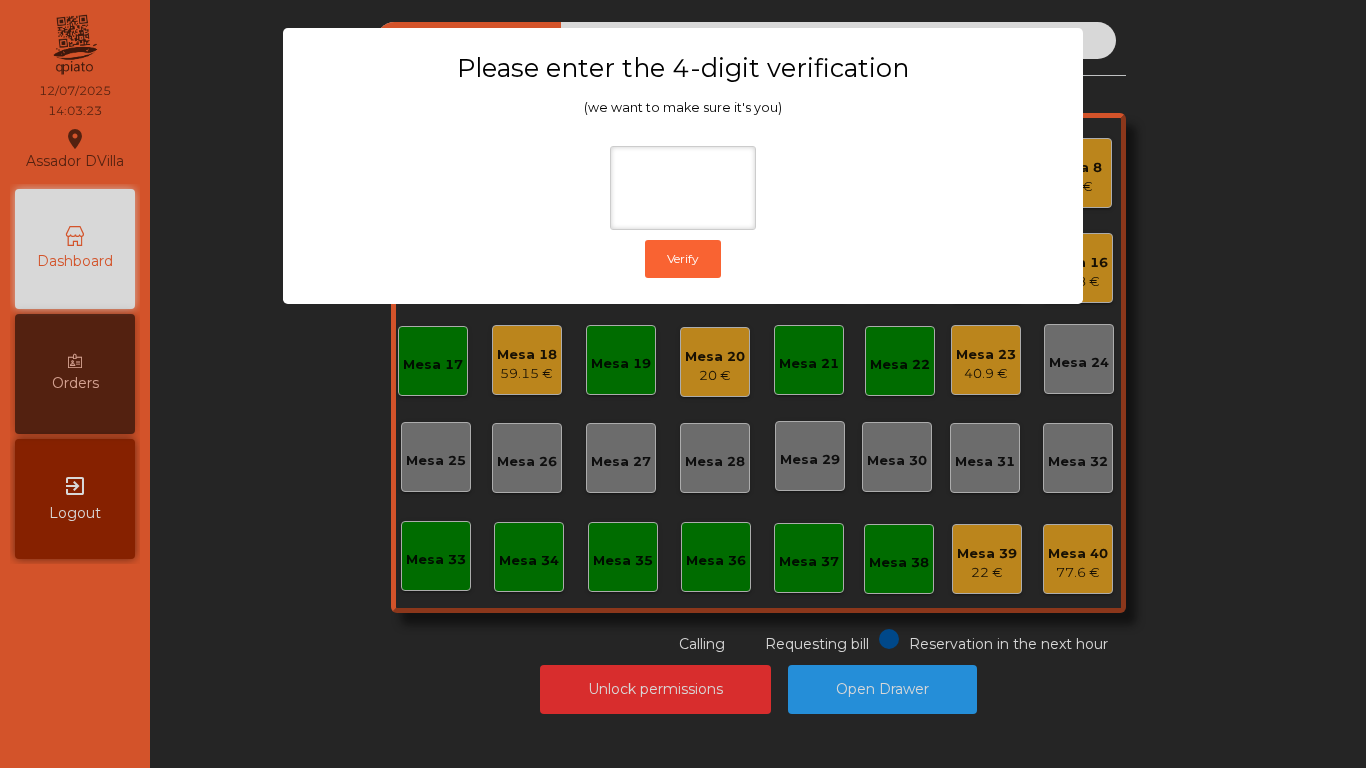 click on "Please enter the 4-digit verification (we want to make sure it's you)  Verify" 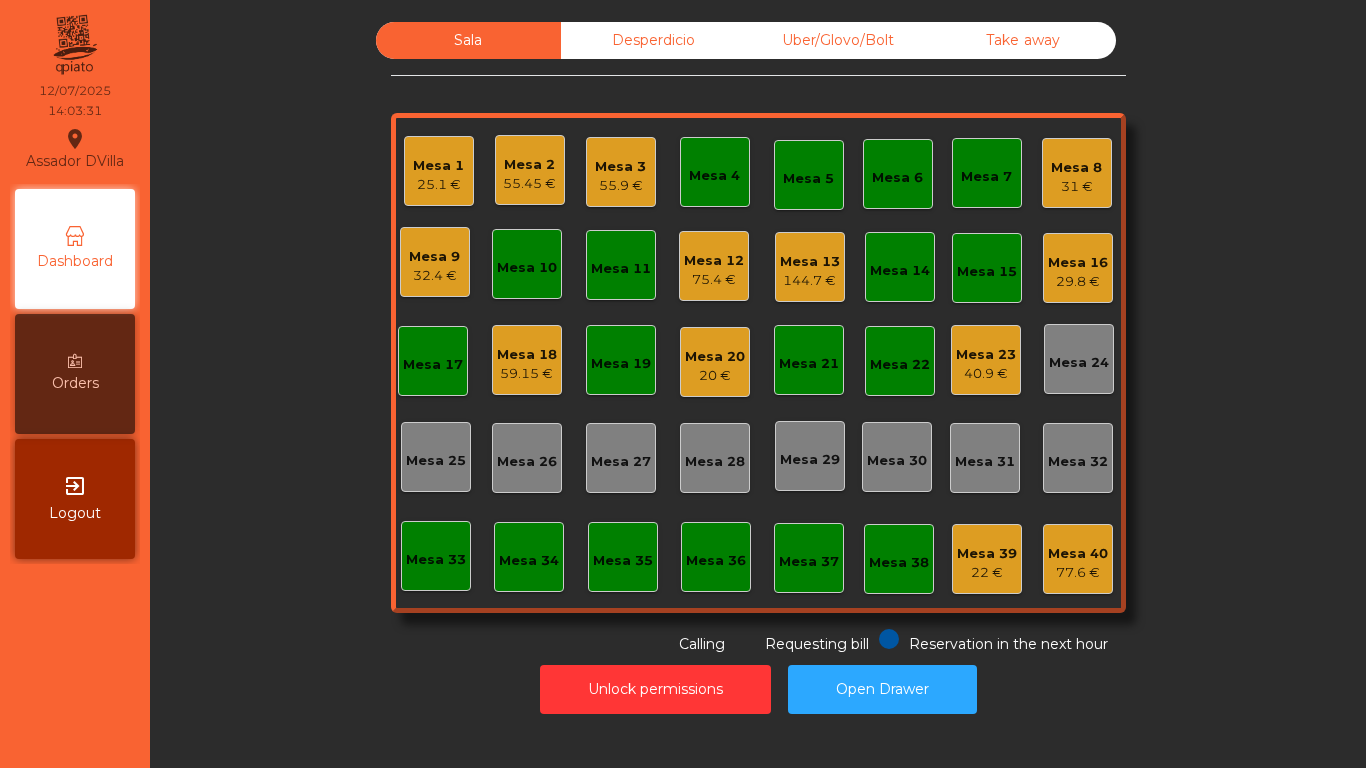 click on "22 €" 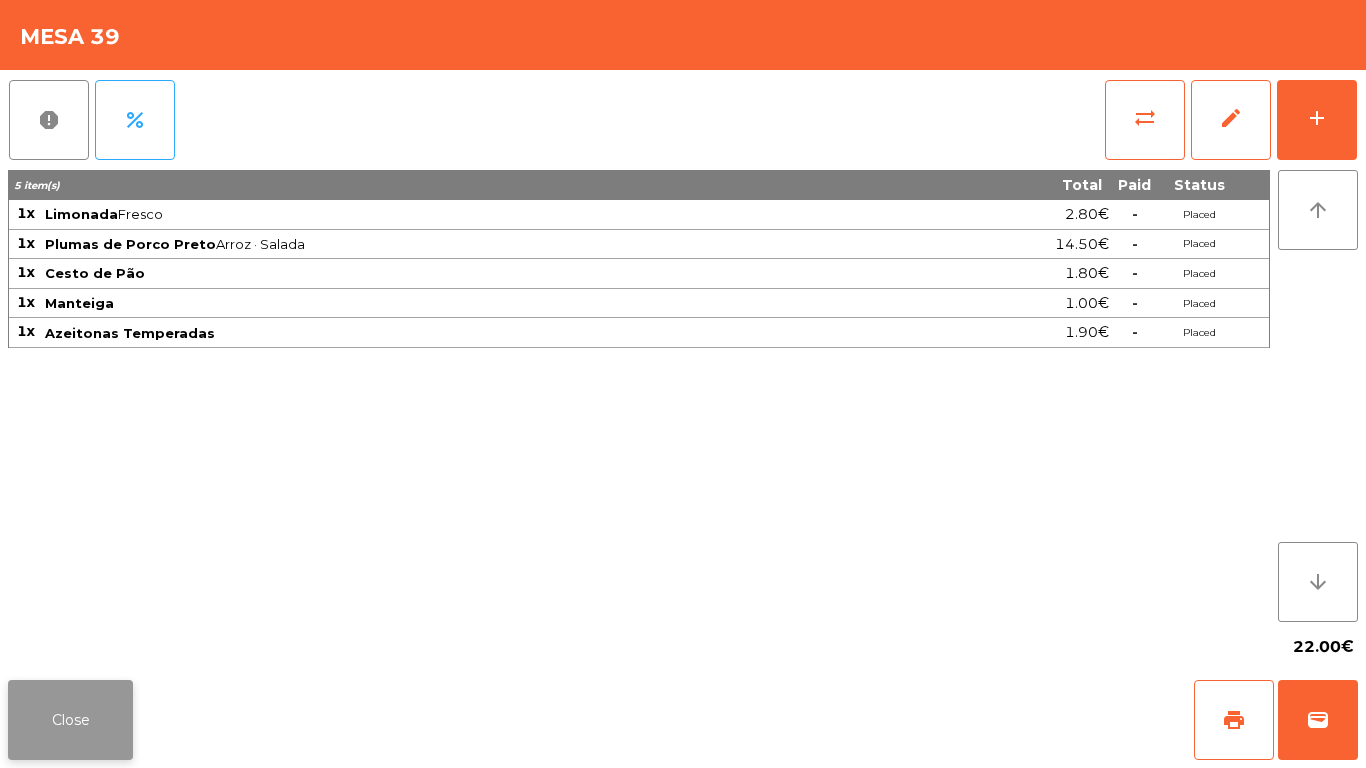 click on "Close" 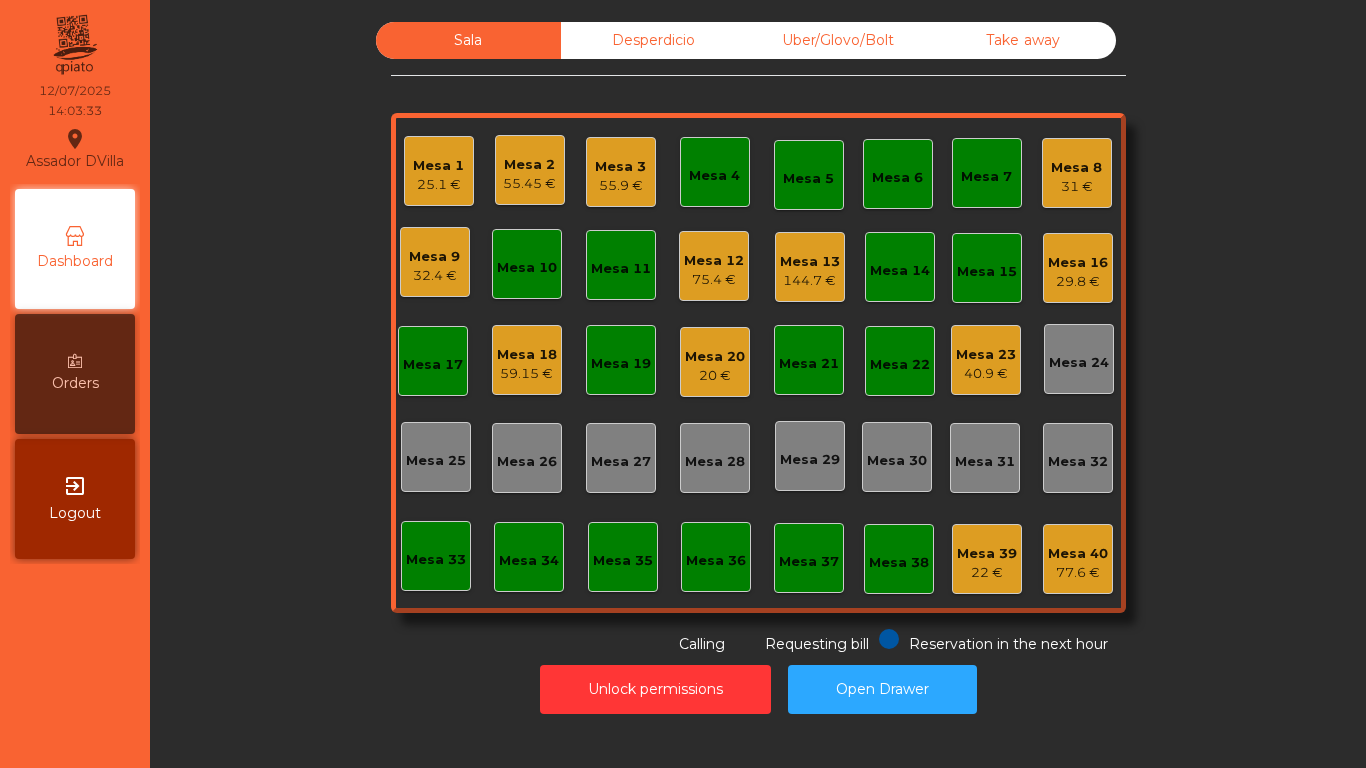 click on "Mesa 40" 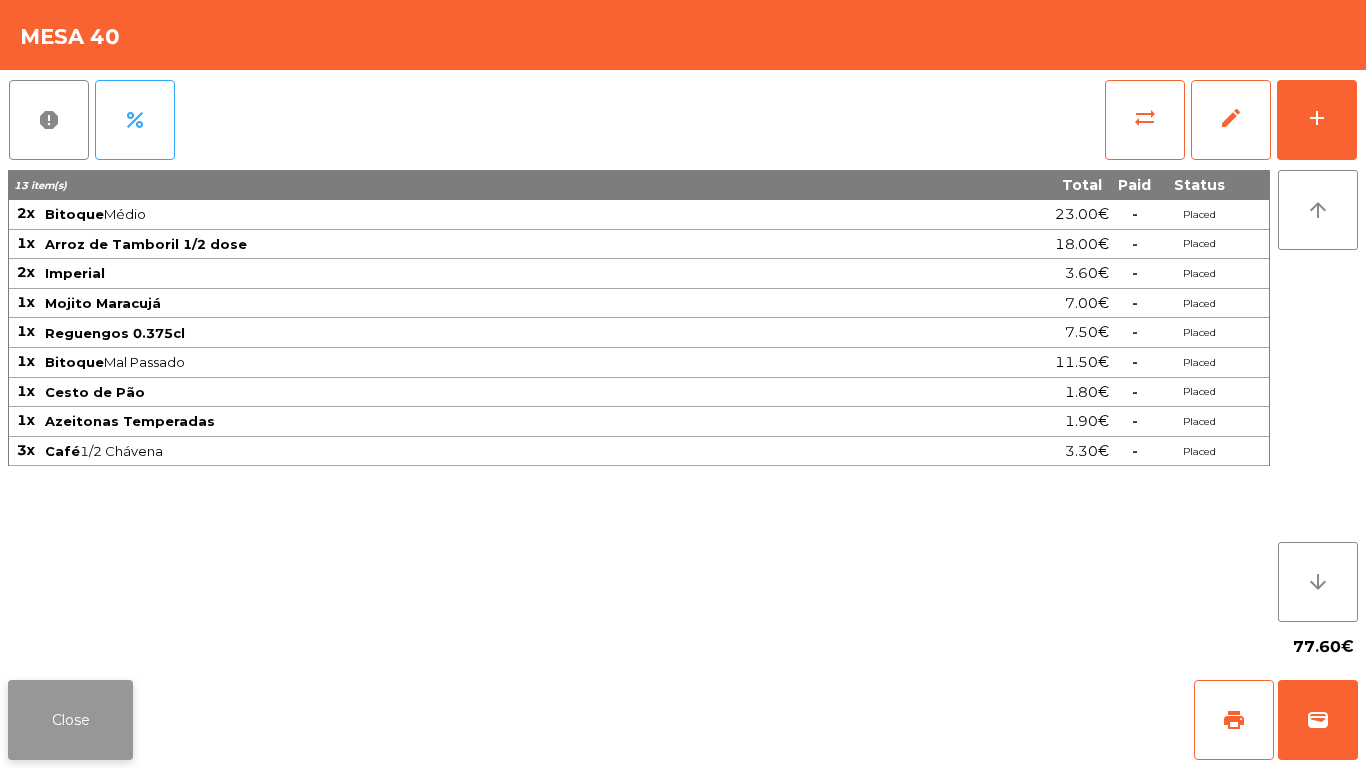 click on "Close" 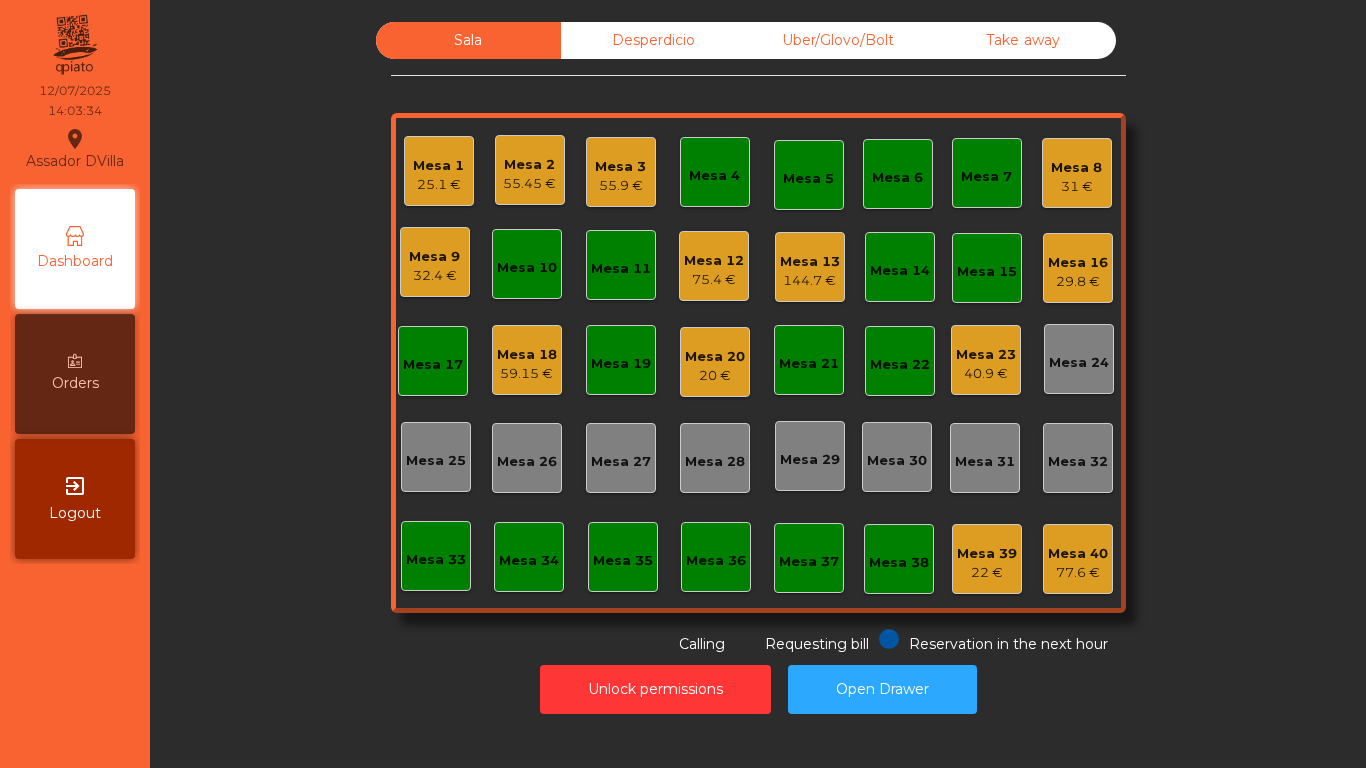 click on "Mesa 16   29.8 €" 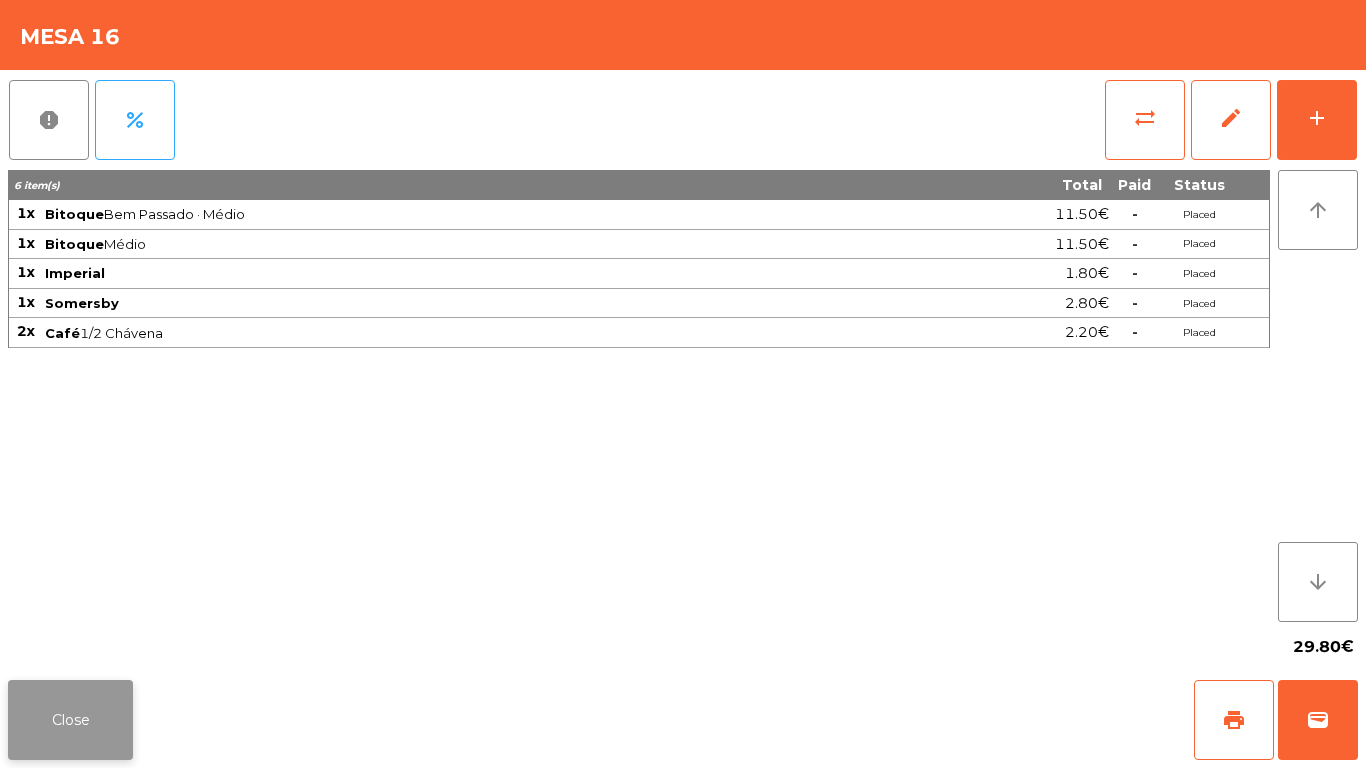 click on "Close" 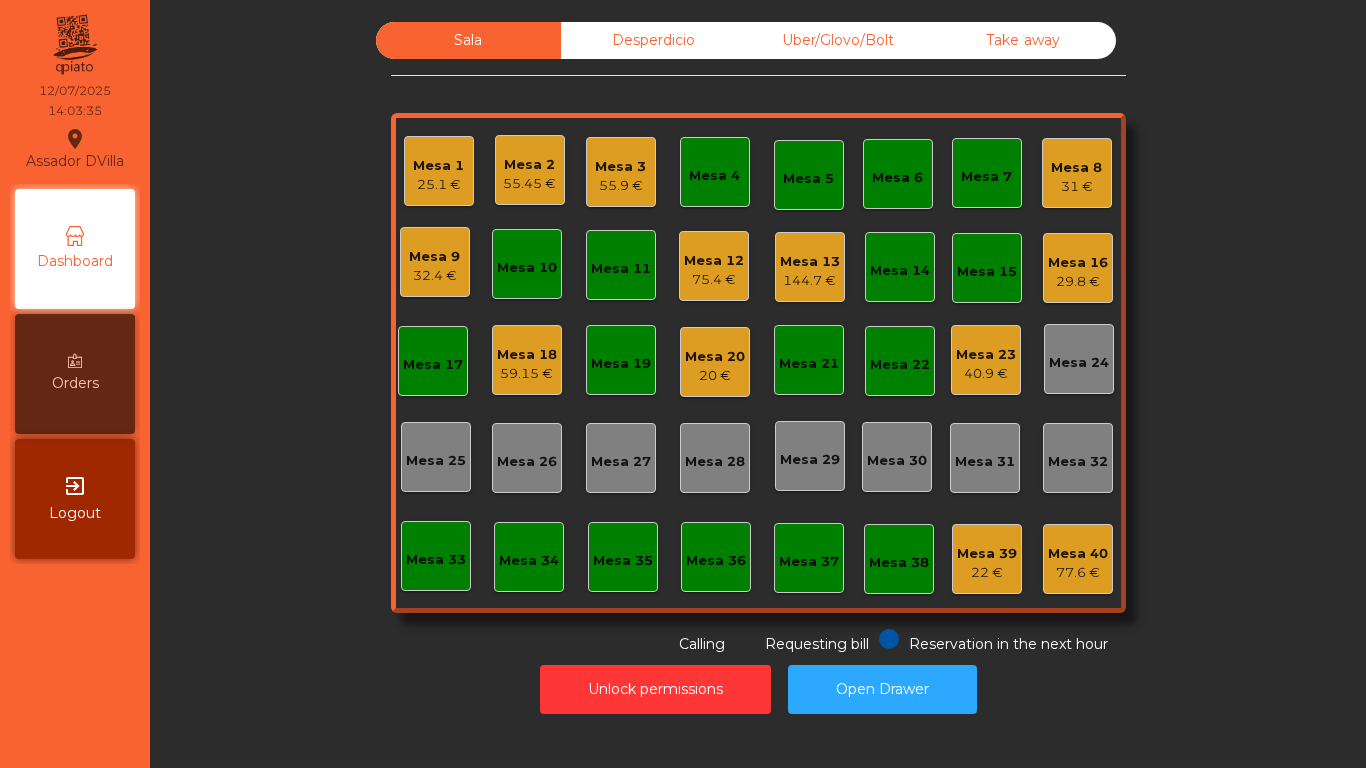 click on "Mesa 8   31 €" 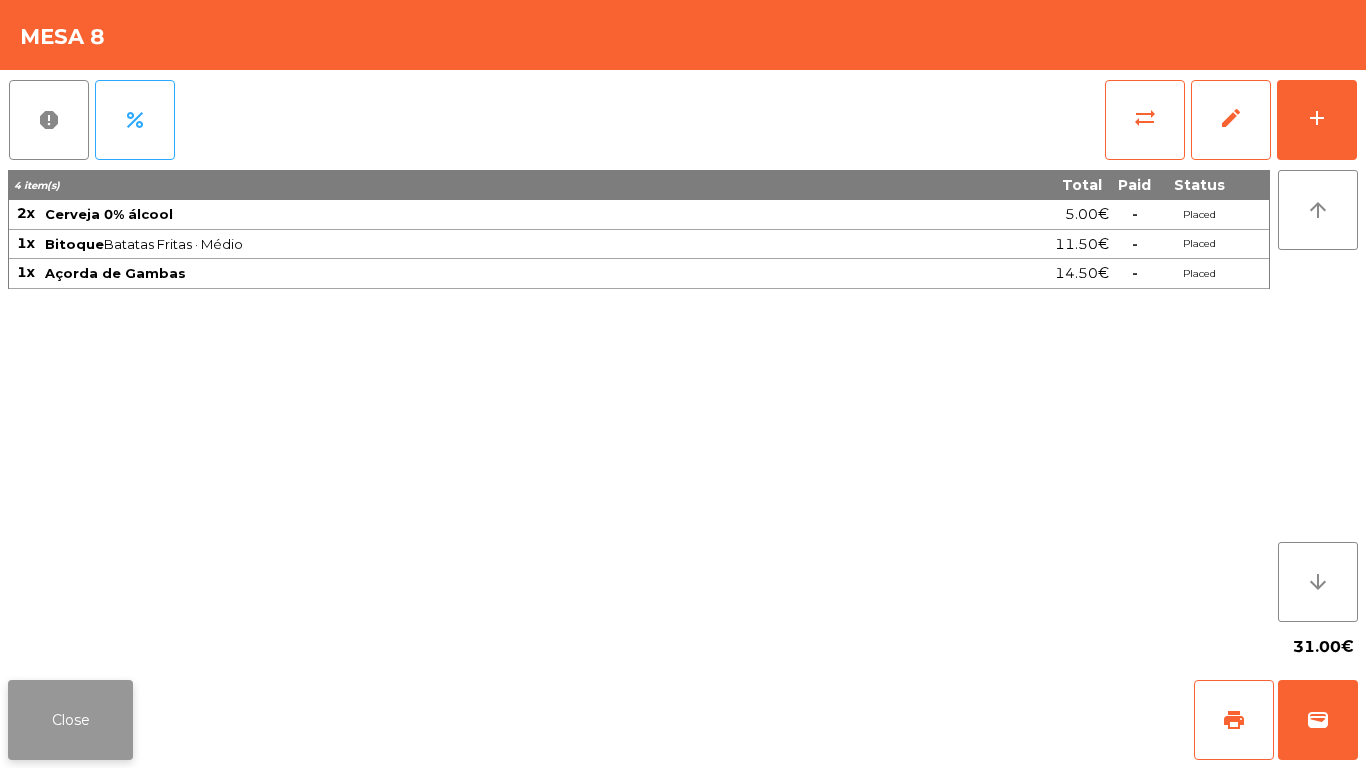 click on "Close" 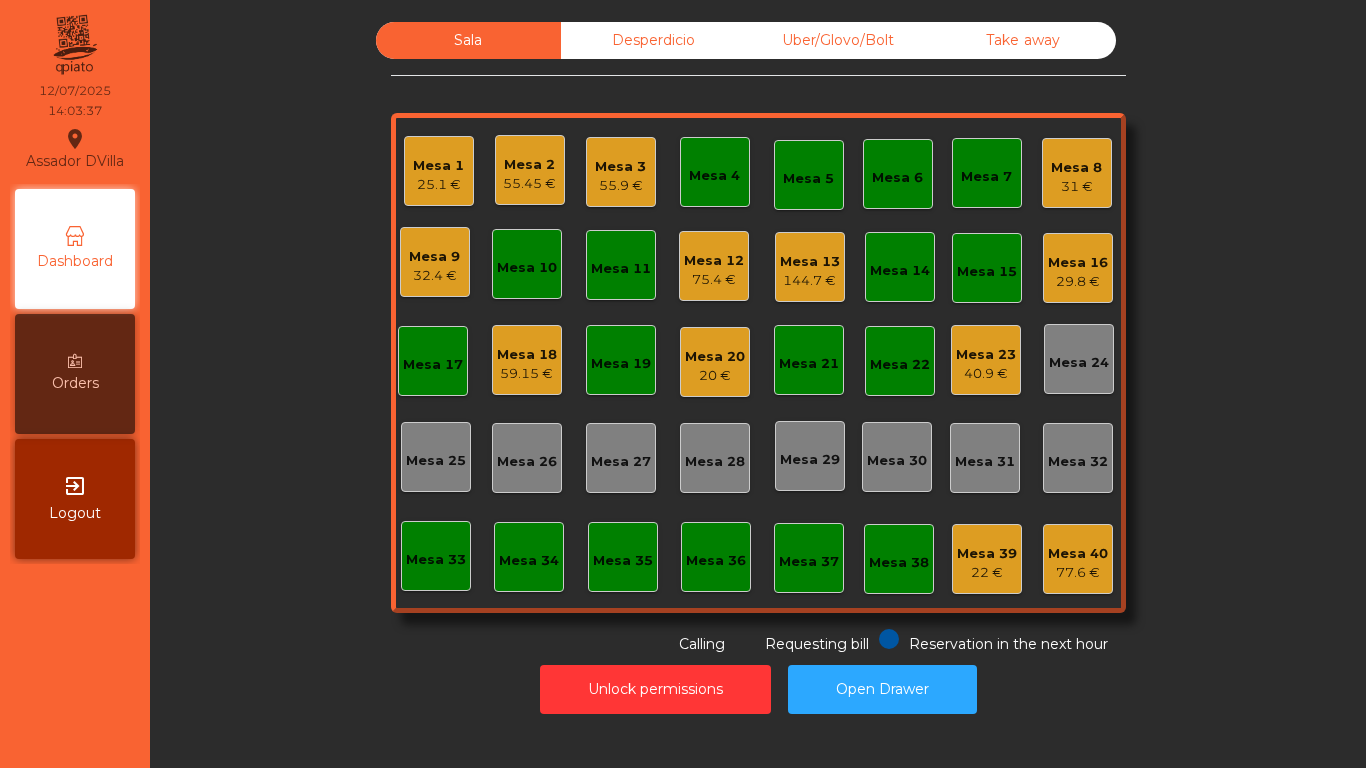 click on "20 €" 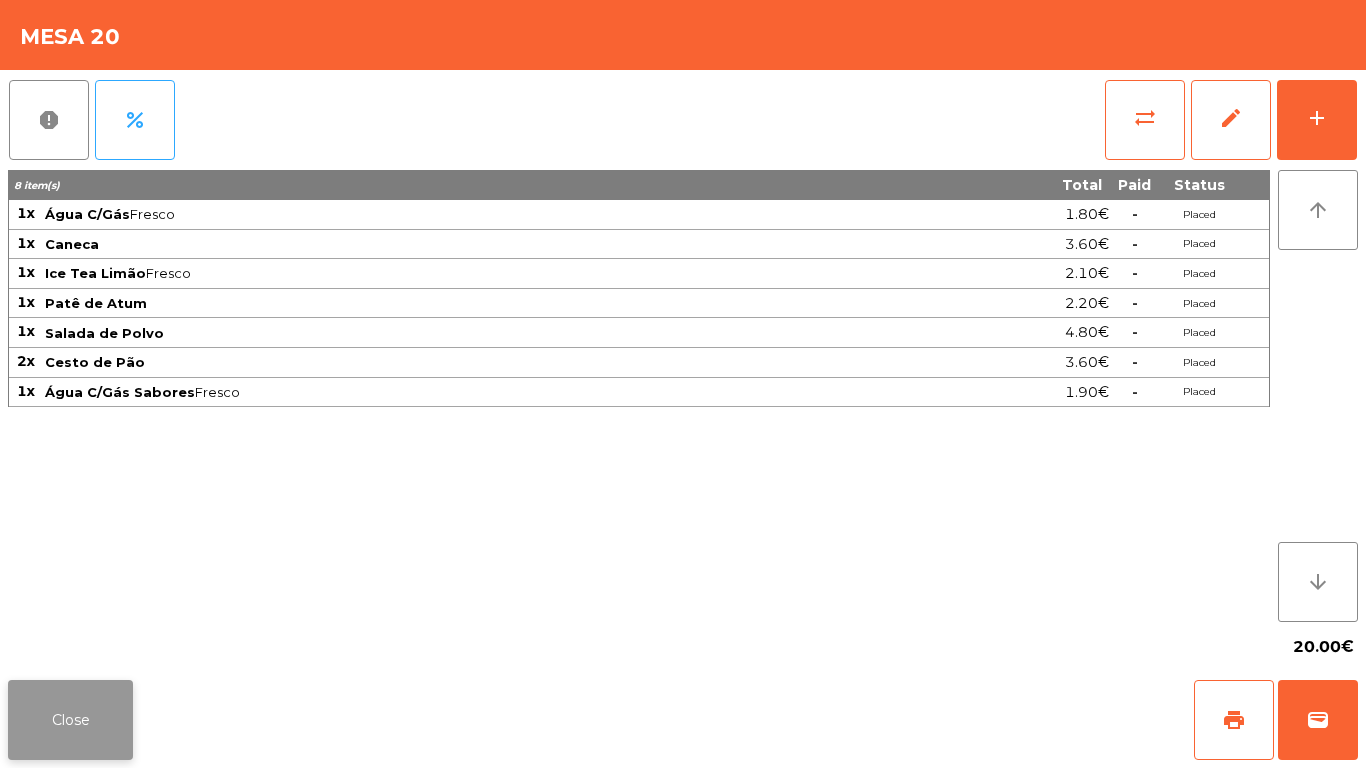 click on "Close" 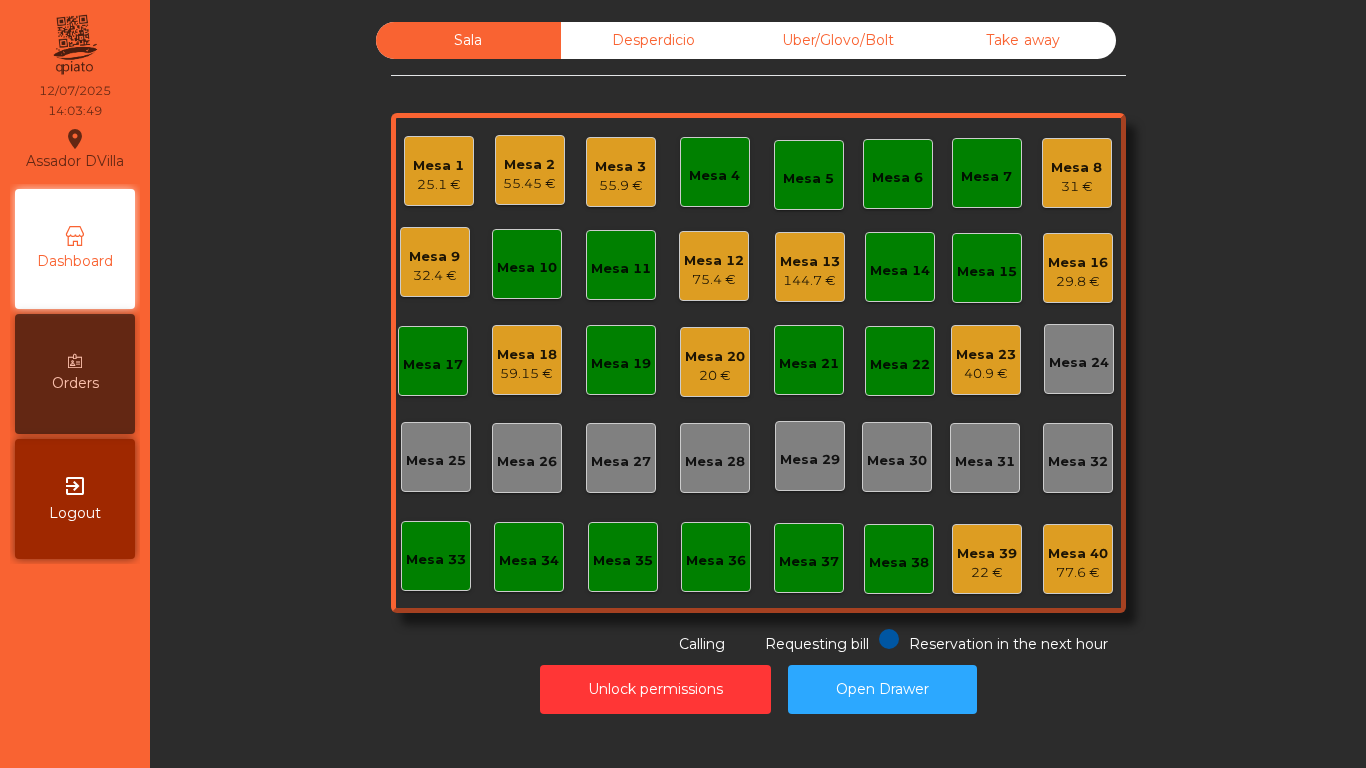 click on "55.9 €" 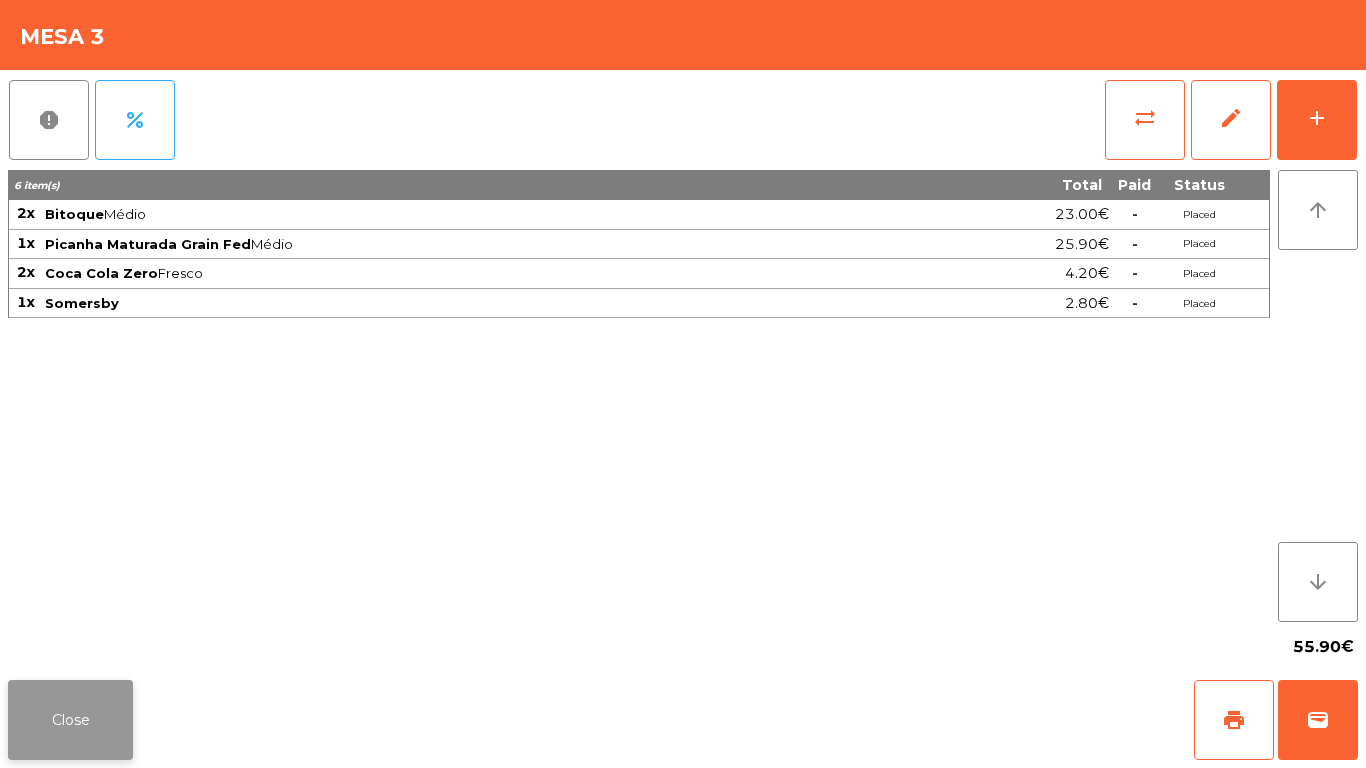 click on "Close" 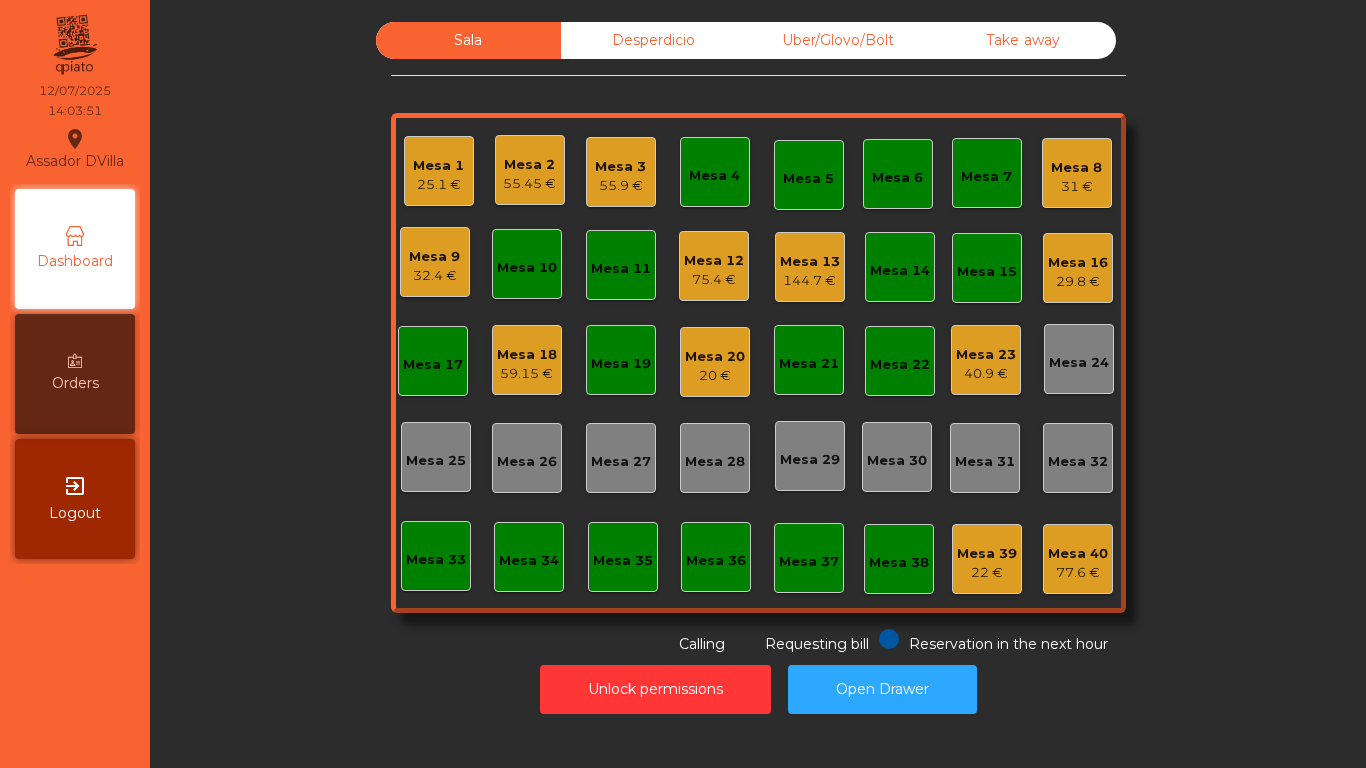 click on "Mesa 13   144.7 €" 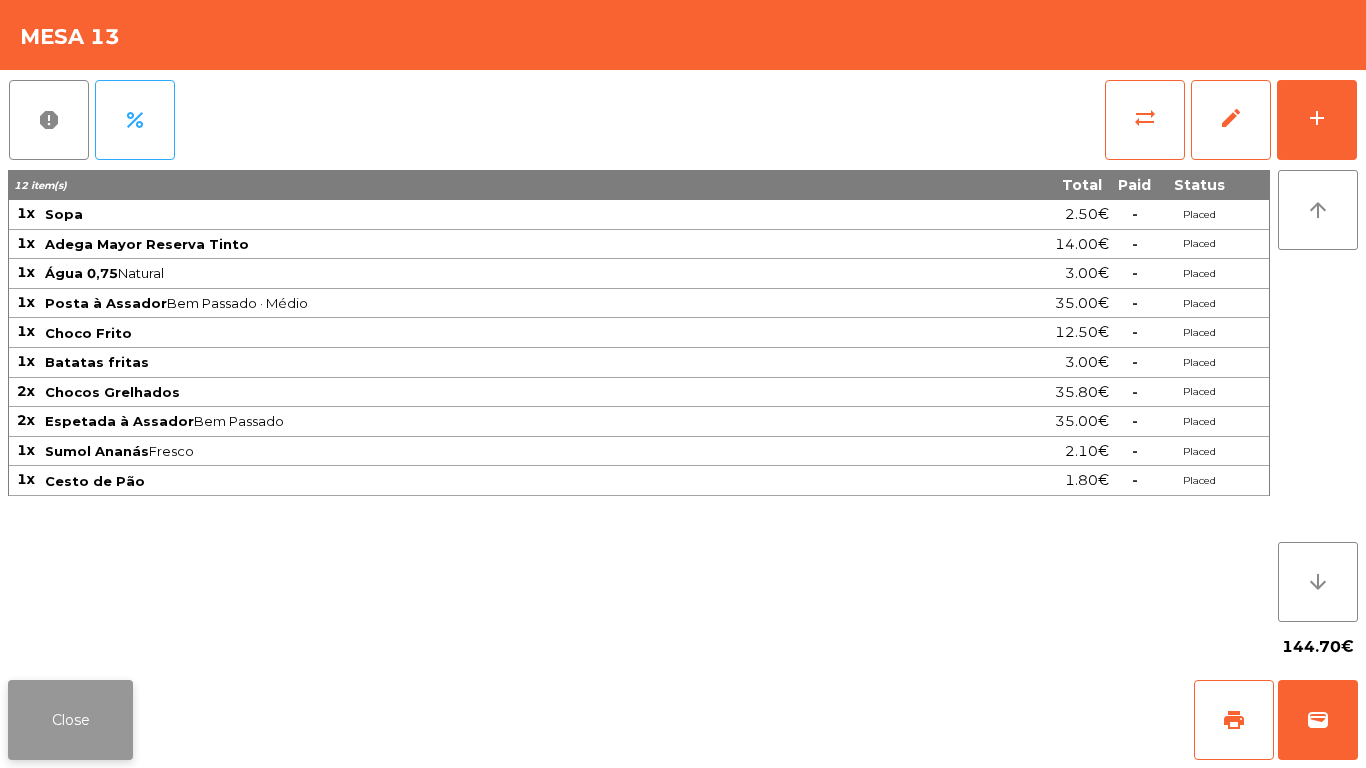 click on "Close" 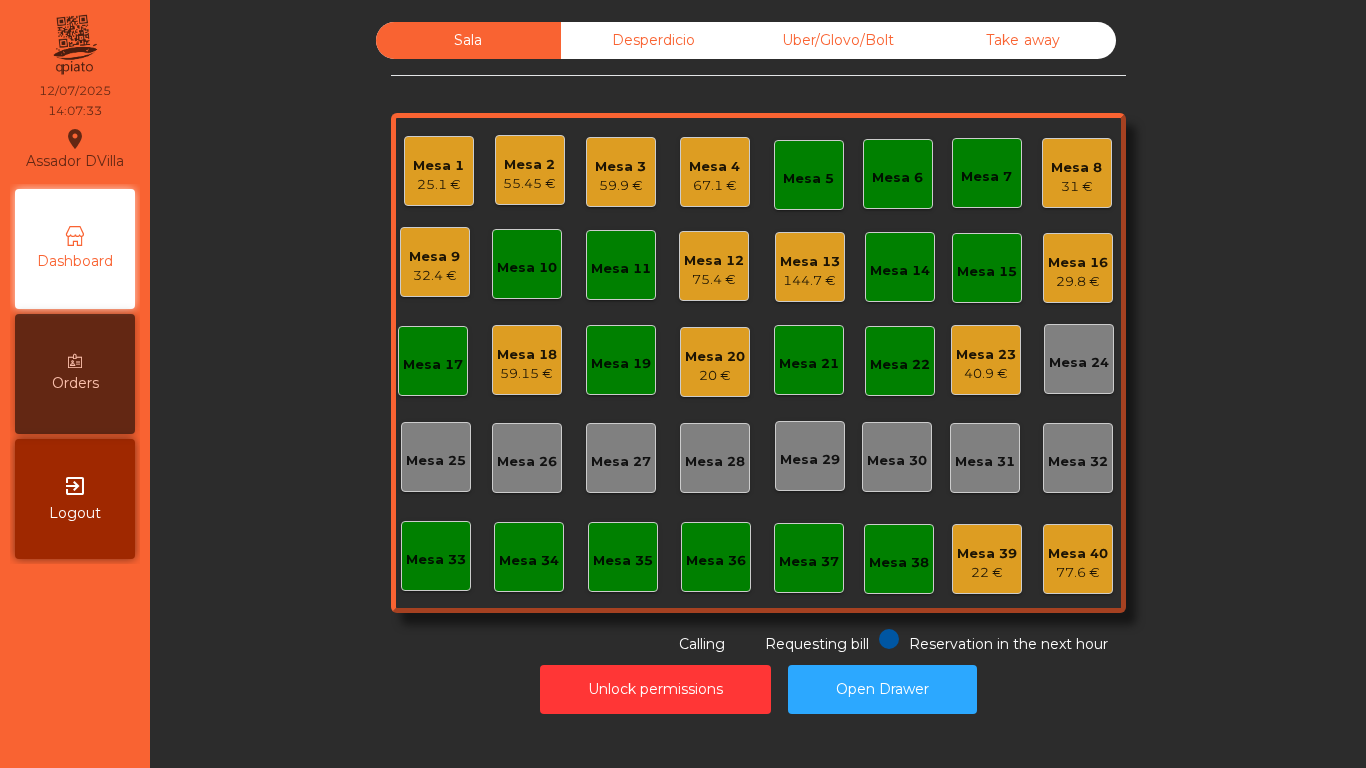 click on "40.9 €" 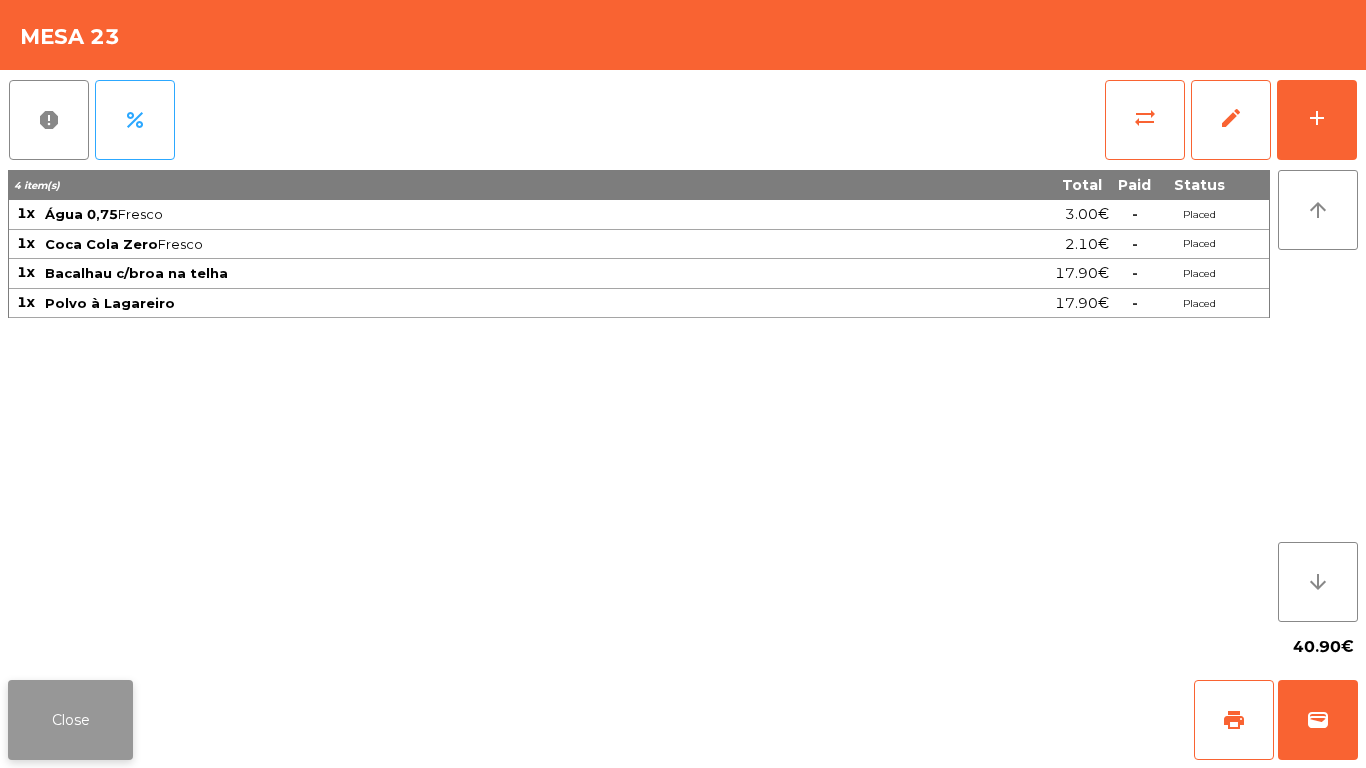 click on "Close" 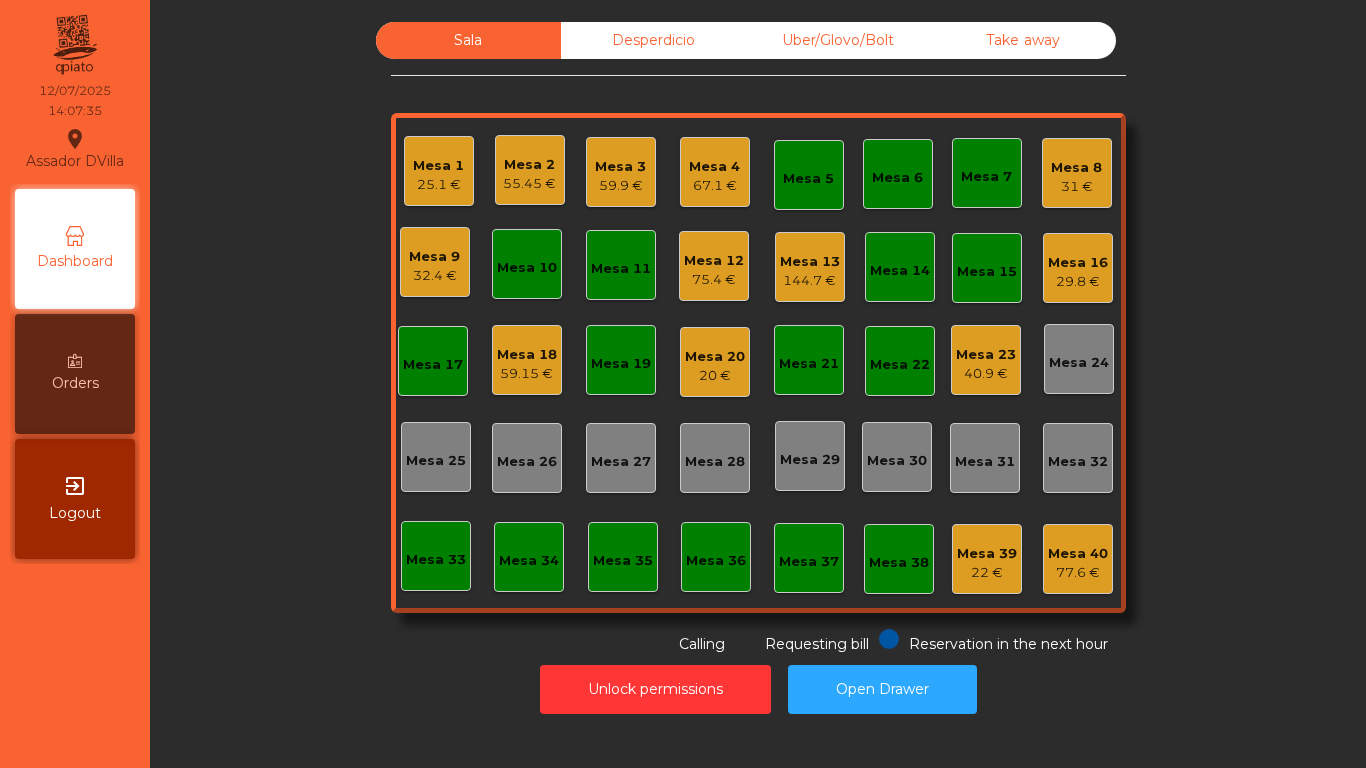 click on "Mesa 4" 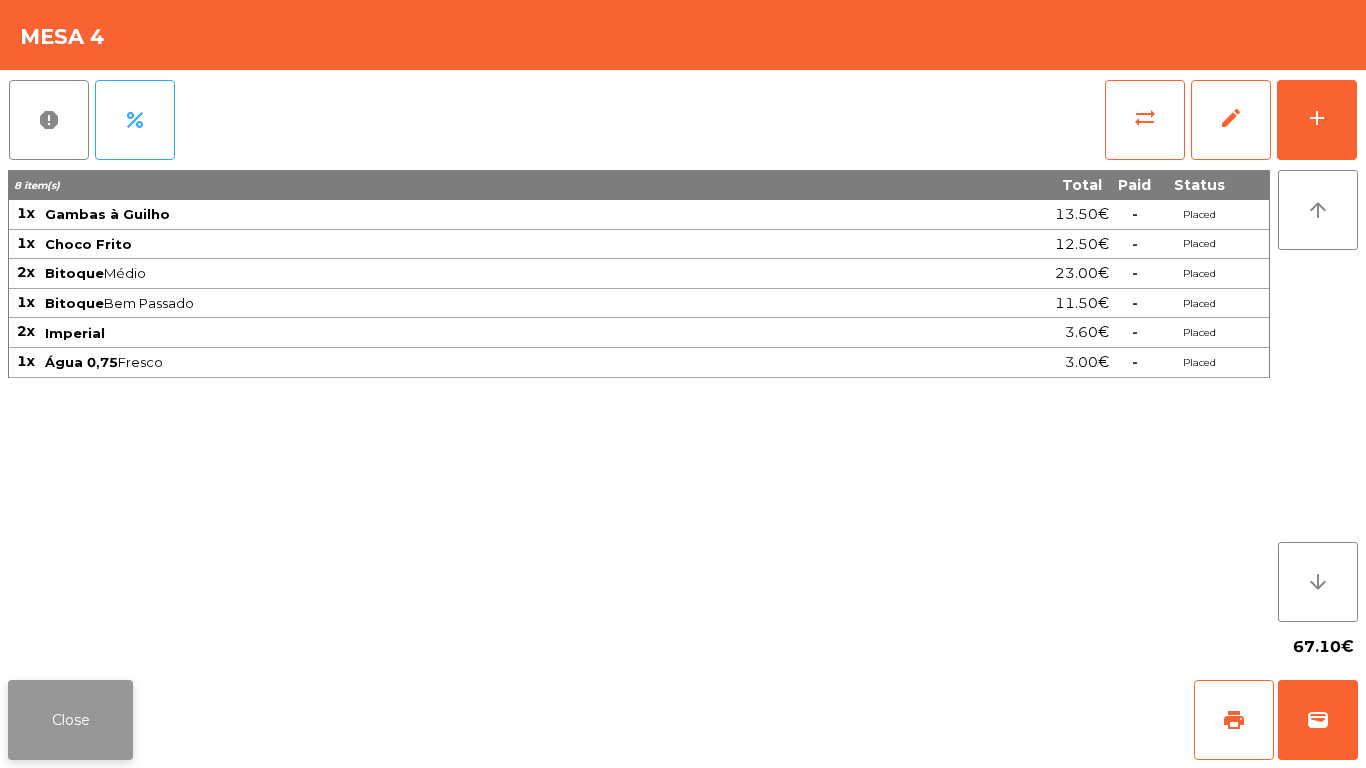 click on "Close" 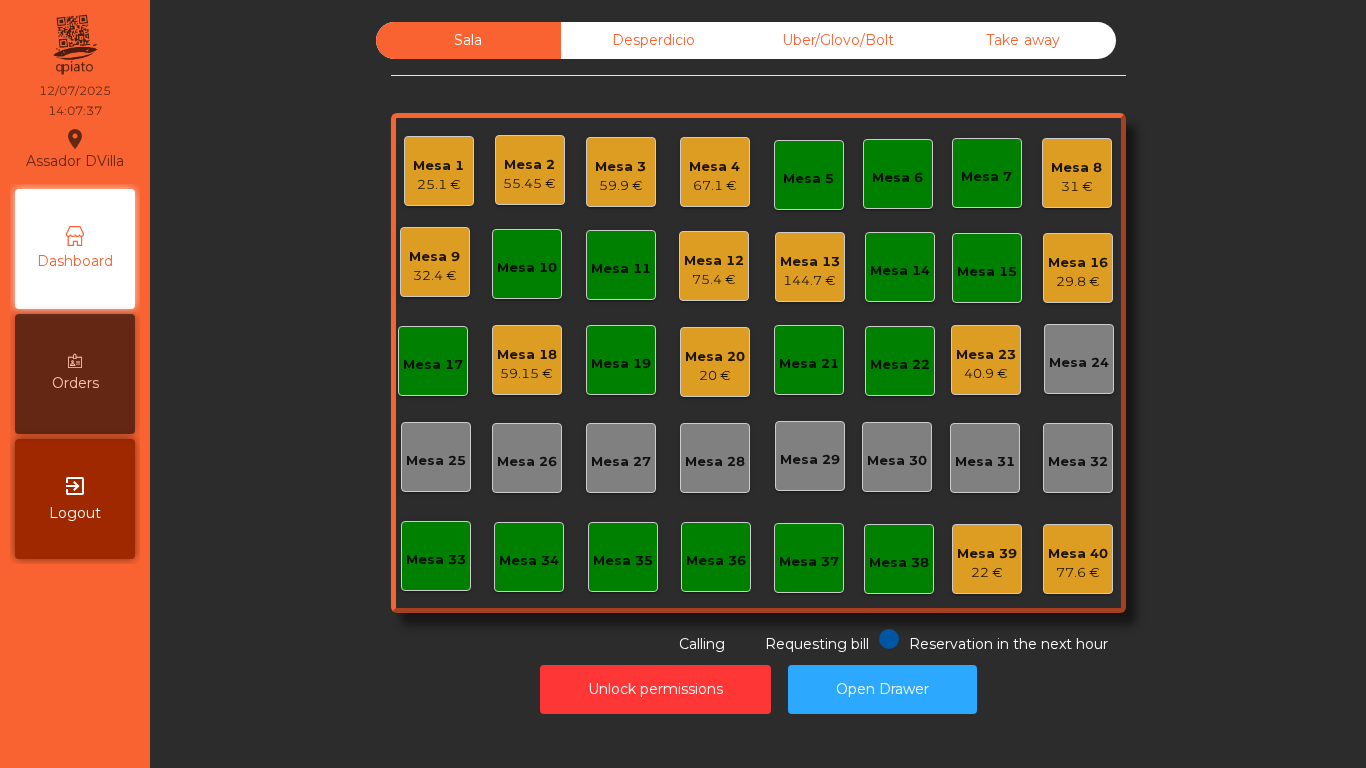 click on "Mesa 3   59.9 €" 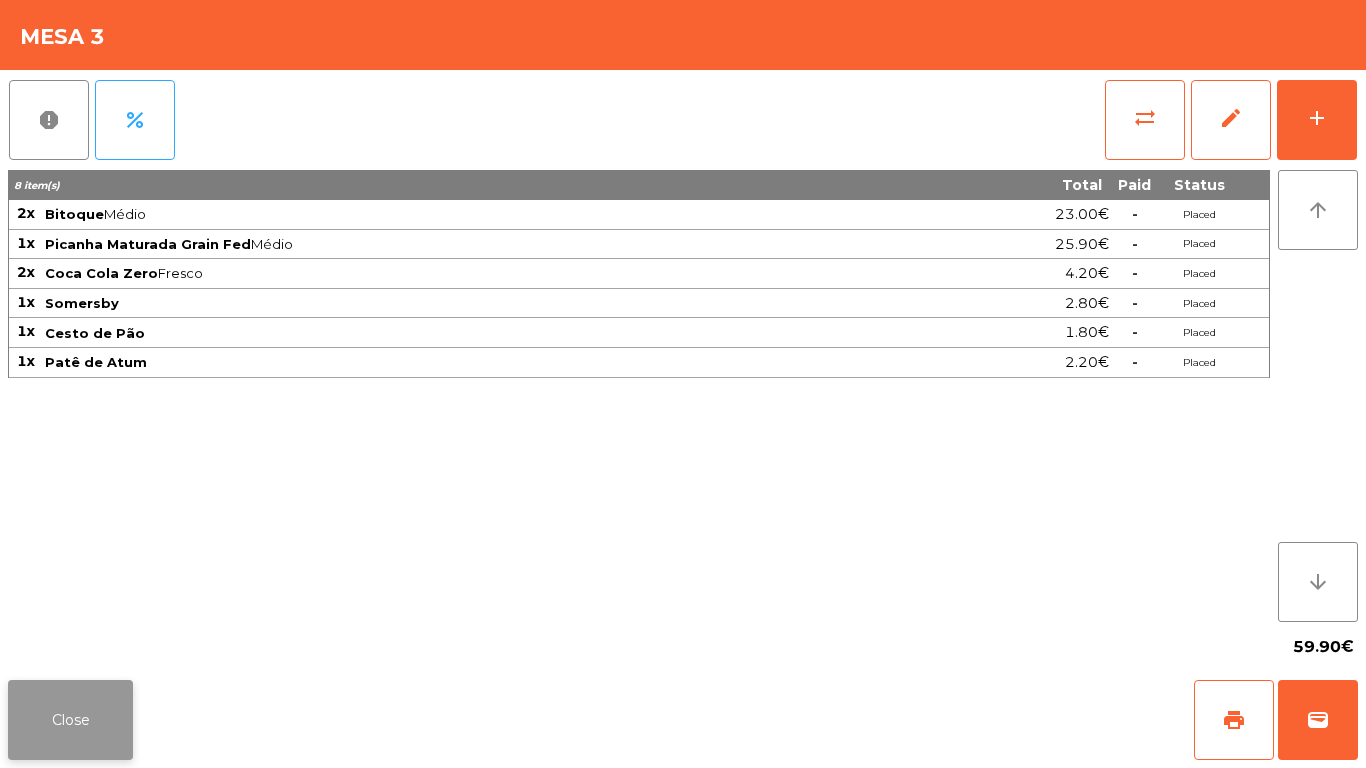 click on "Close" 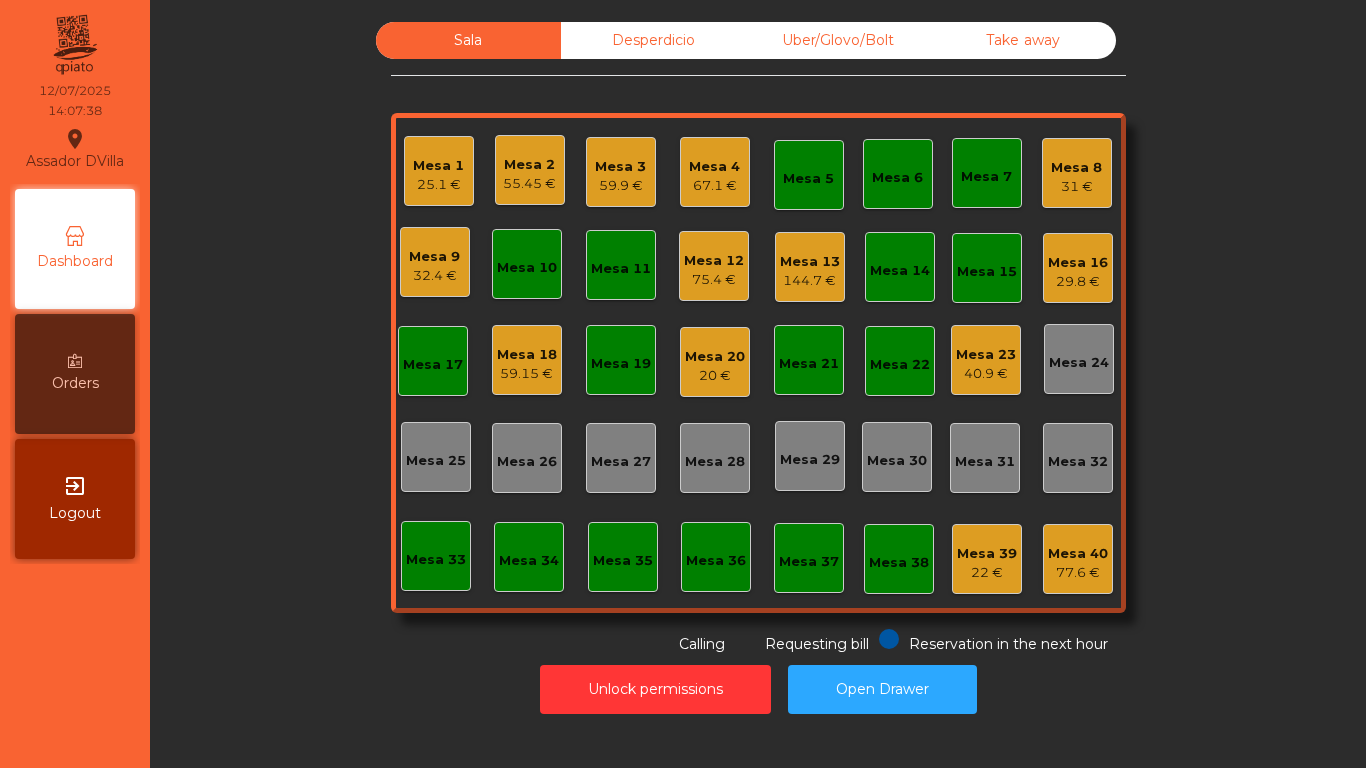 click on "Mesa 3   59.9 €" 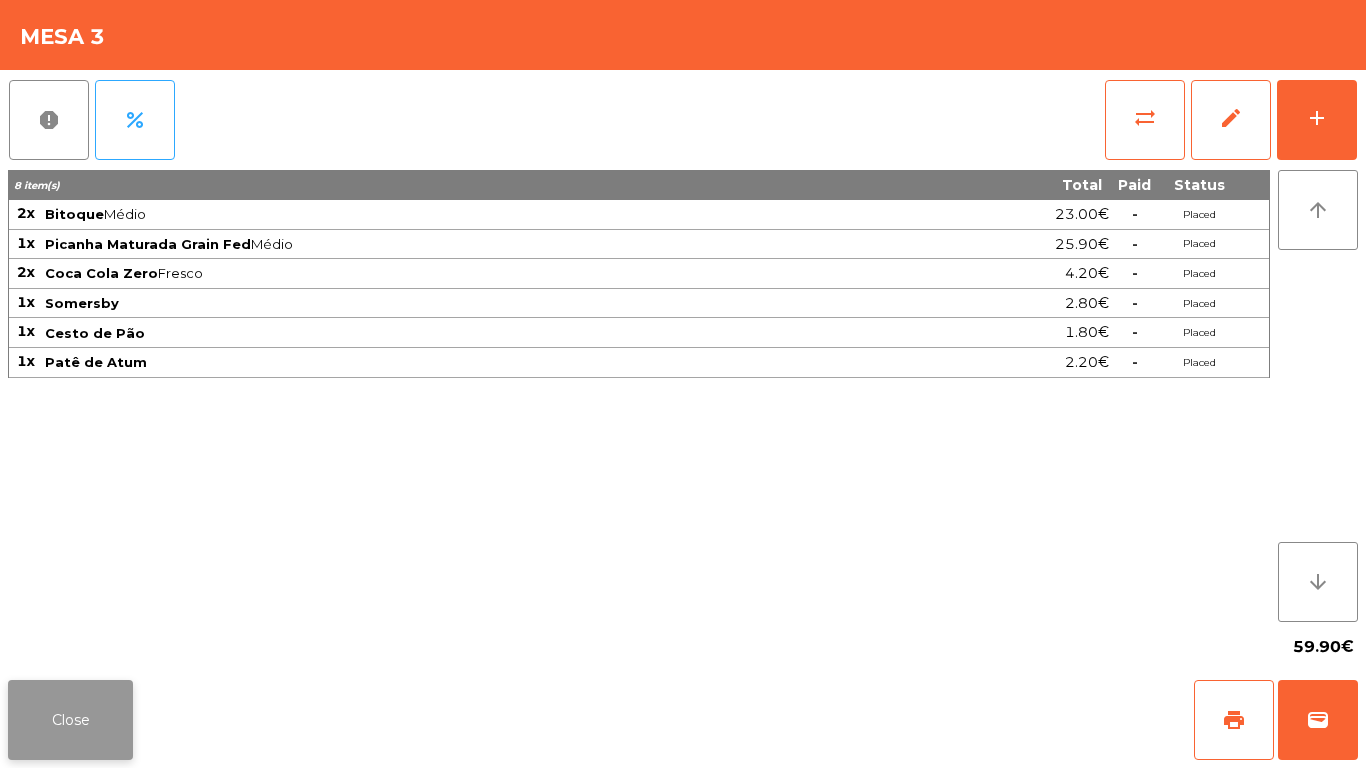 click on "Close" 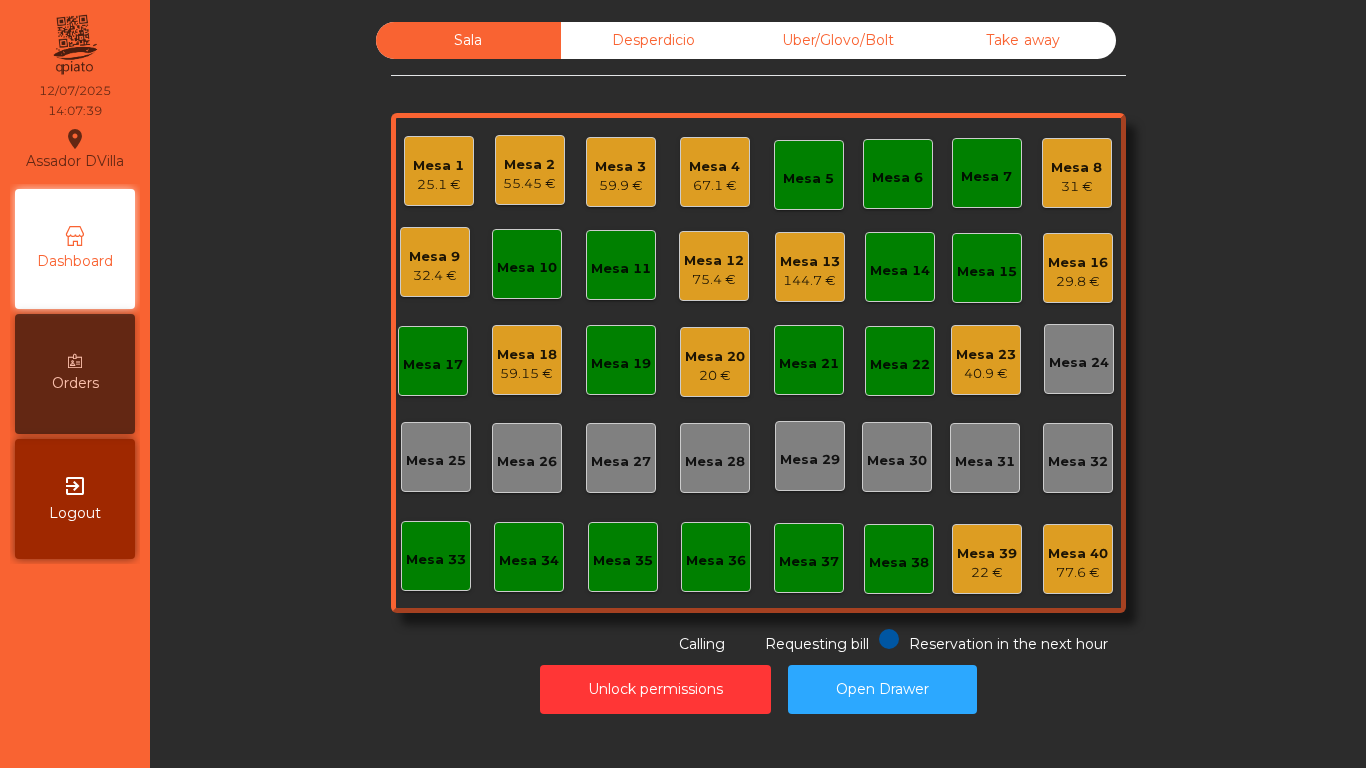 click on "Mesa 4" 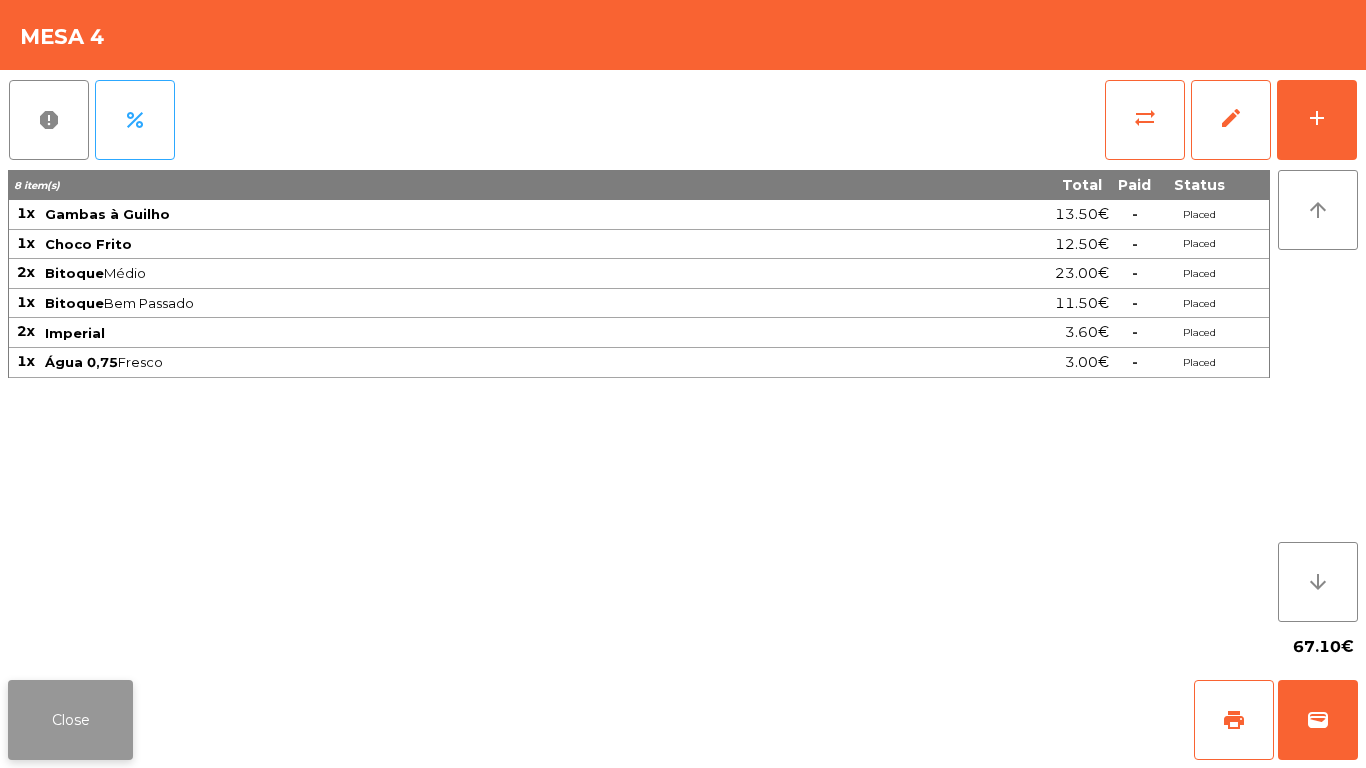 click on "Close" 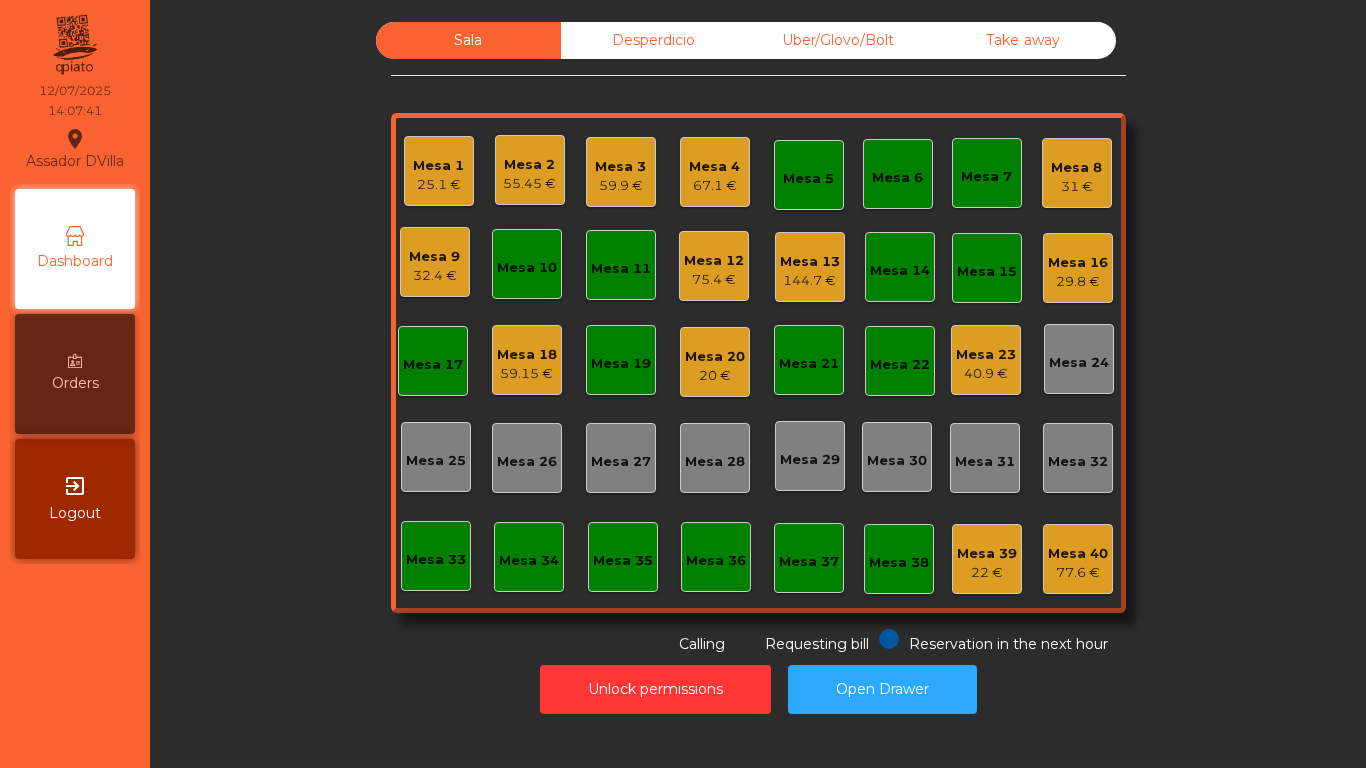 click on "Mesa 8   31 €" 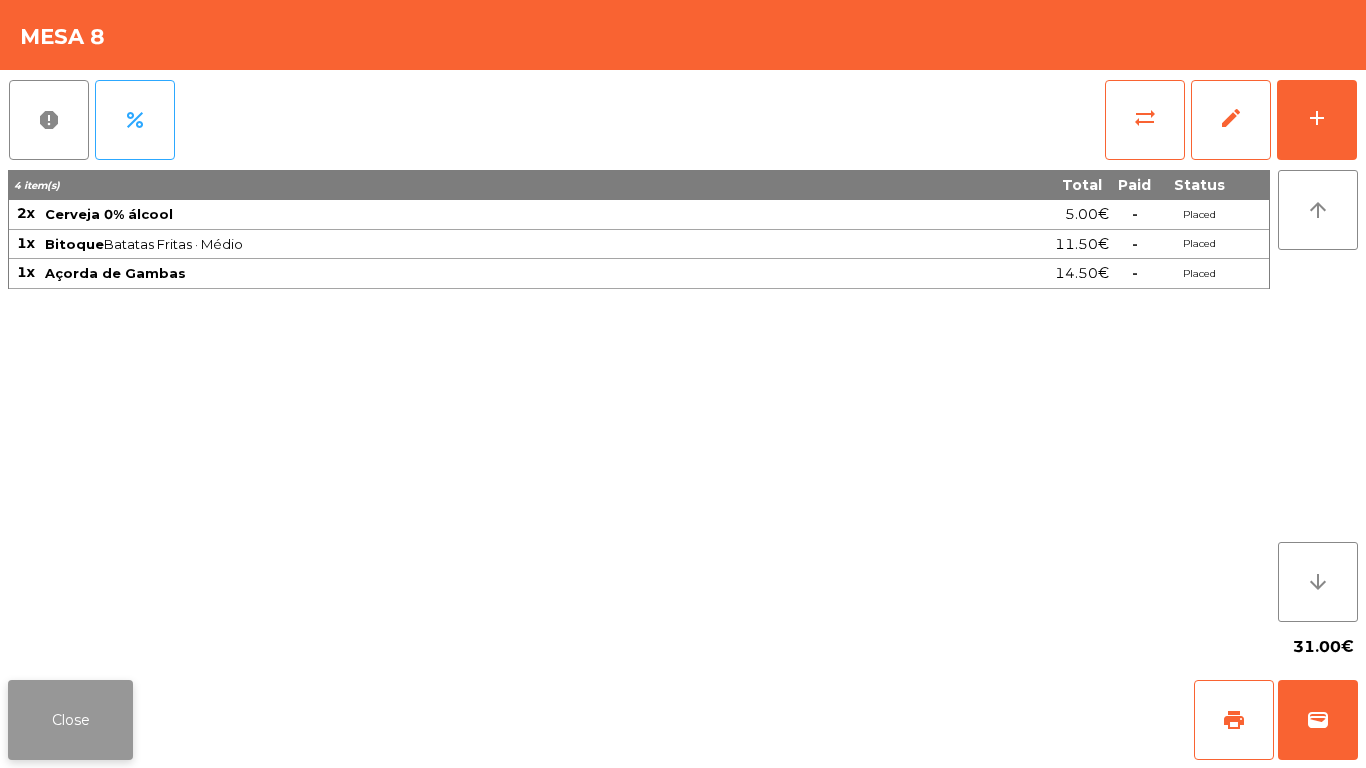 click on "Close" 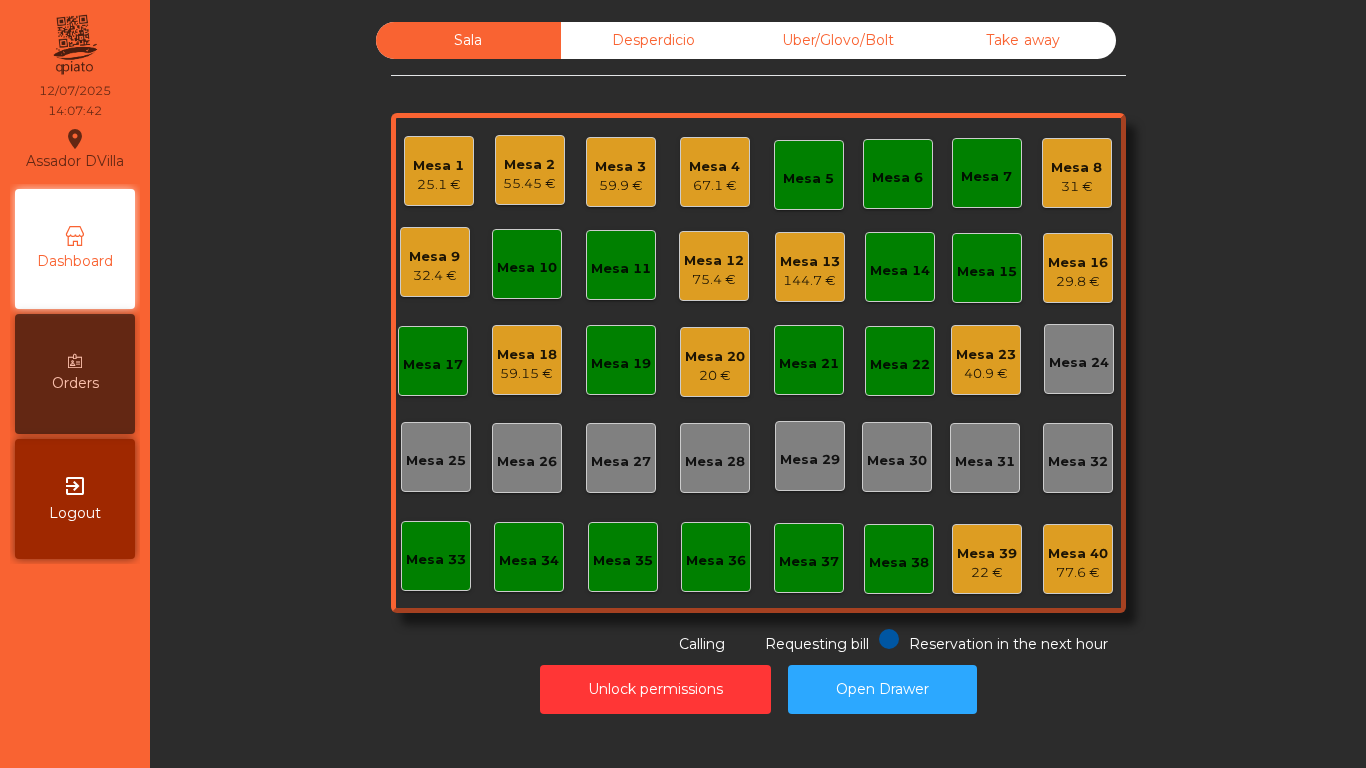 click on "Desperdicio" 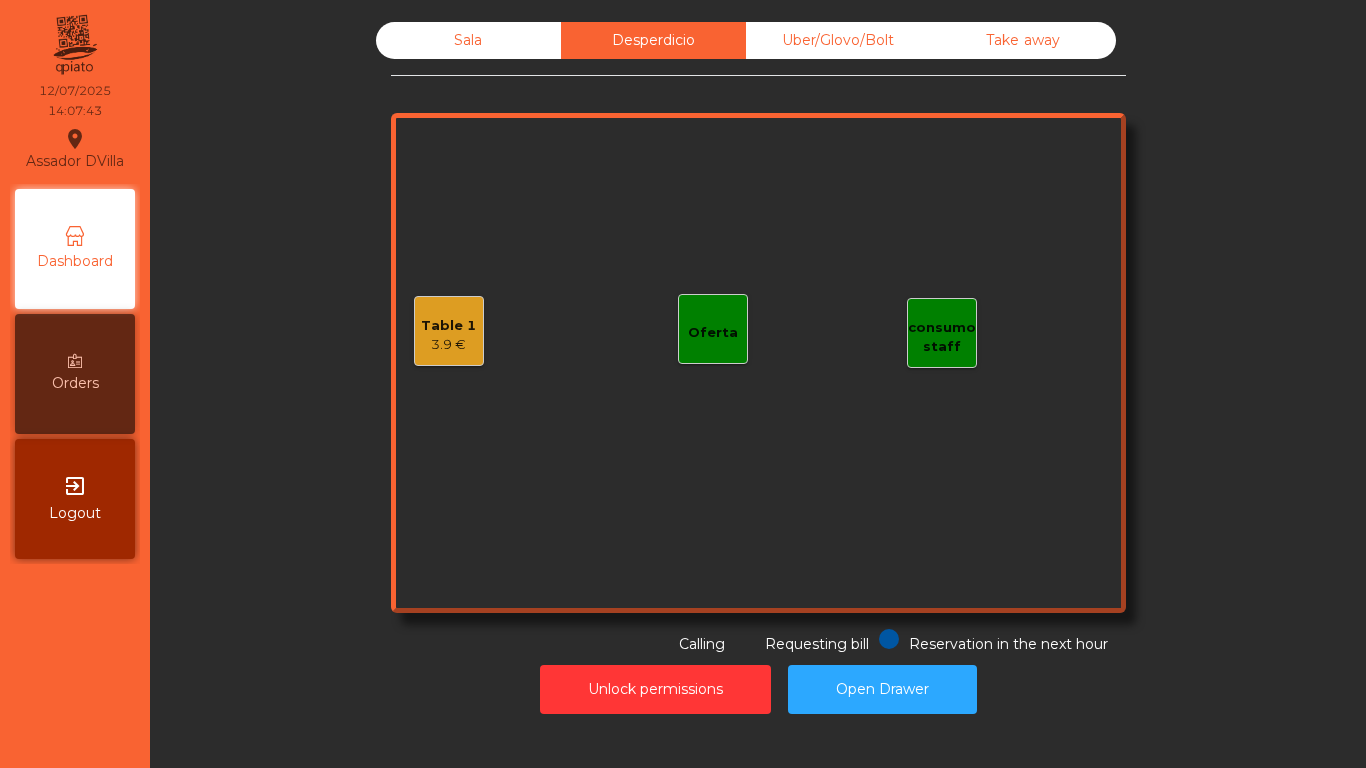 click on "Sala   Desperdicio   Uber/Glovo/Bolt   Take away   Table 1   3.9 €   consumo staff   Oferta  Reservation in the next hour Requesting bill Calling" 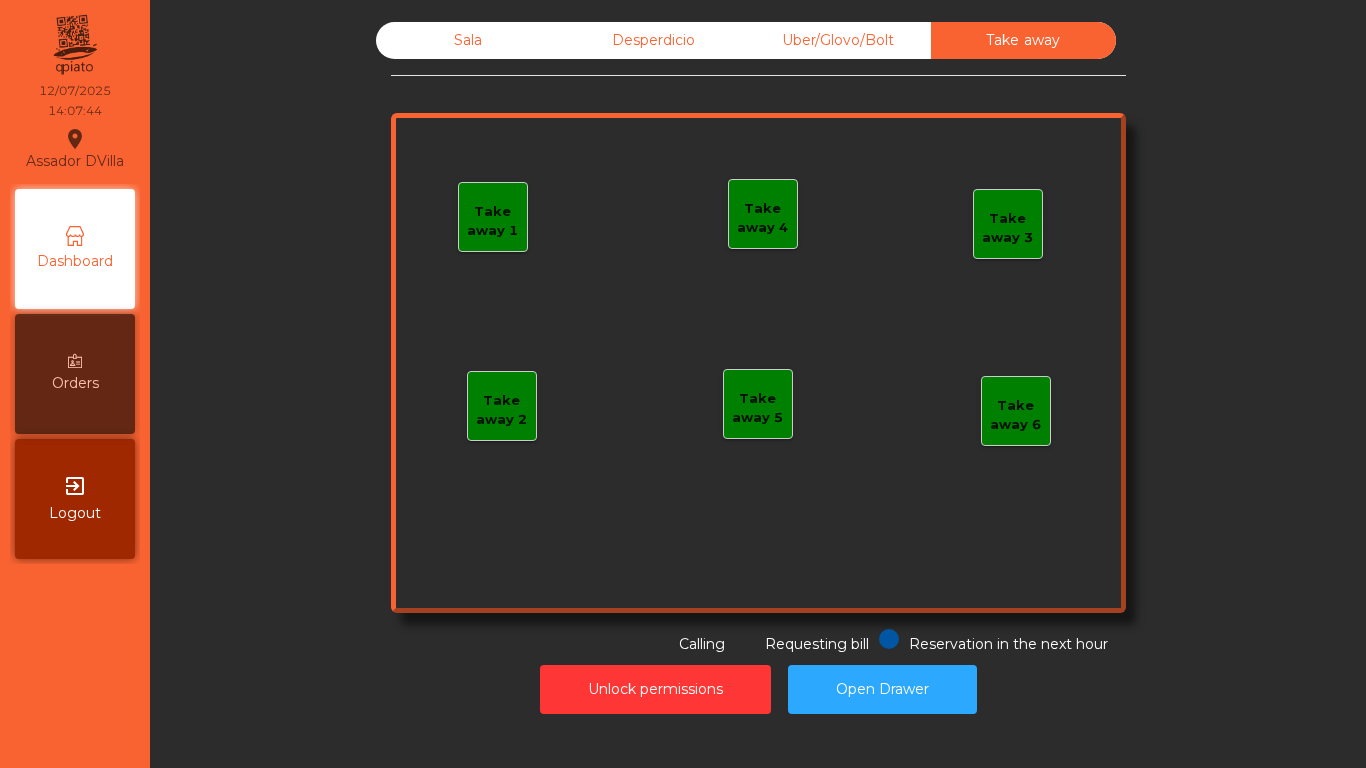 click on "Sala" 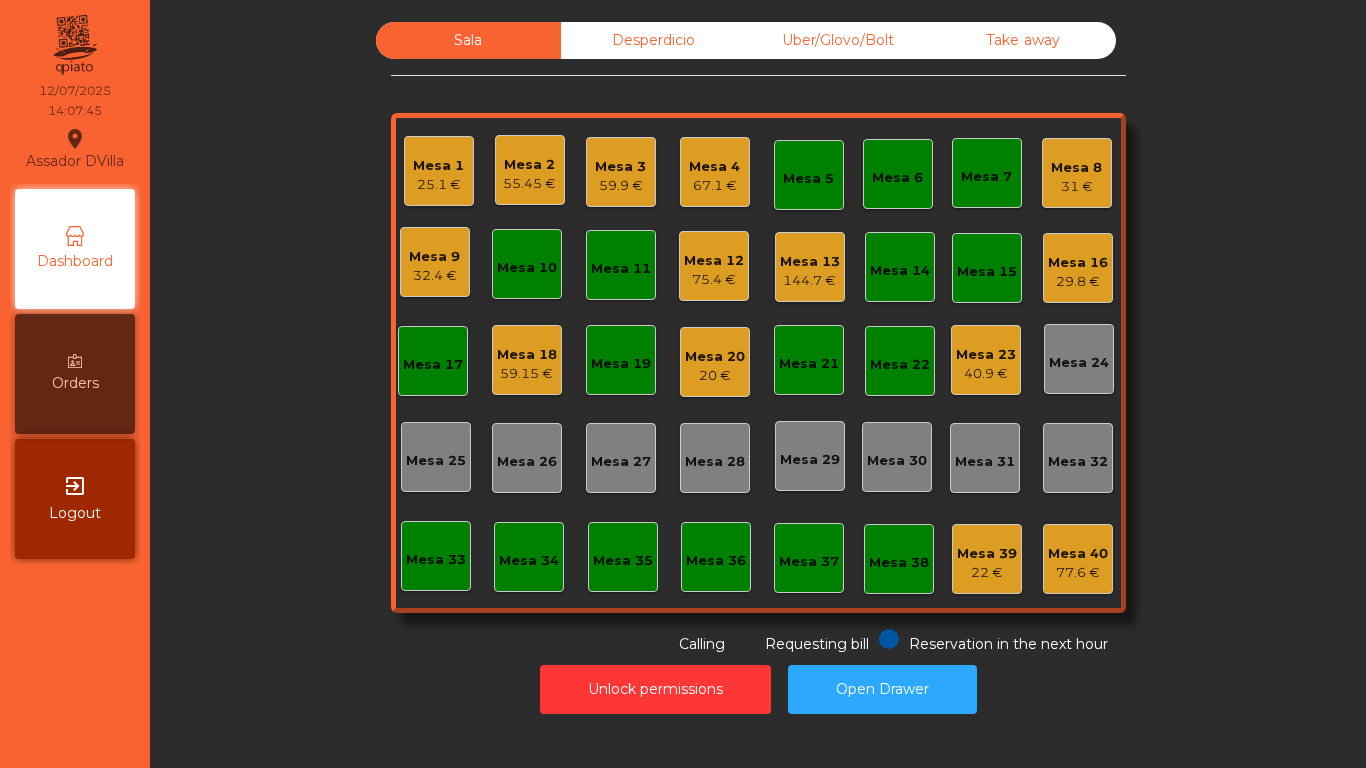 click on "Sala   Desperdicio   Uber/Glovo/Bolt   Take away   Mesa 1   25.1 €   Mesa 2   55.45 €   Mesa 3   59.9 €   Mesa 4   67.1 €   Mesa 5   Mesa 6   Mesa 7   Mesa 8   31 €   Mesa 9   32.4 €   Mesa 10   Mesa 11   Mesa 12   75.4 €   Mesa 13   144.7 €   Mesa 14   Mesa 15   Mesa 16   29.8 €   Mesa 17   Mesa 18   59.15 €   Mesa 19   Mesa 20   20 €   Mesa 21   Mesa 22   Mesa 23   40.9 €   Mesa 24   Mesa 25   Mesa 26   Mesa 27   Mesa 28   Mesa 29   Mesa 30   Mesa 31   Mesa 32   Mesa 33   Mesa 34   Mesa 35   Mesa 36   Mesa 37   Mesa 38   Mesa 39   22 €   Mesa 40   77.6 €  Reservation in the next hour Requesting bill Calling" 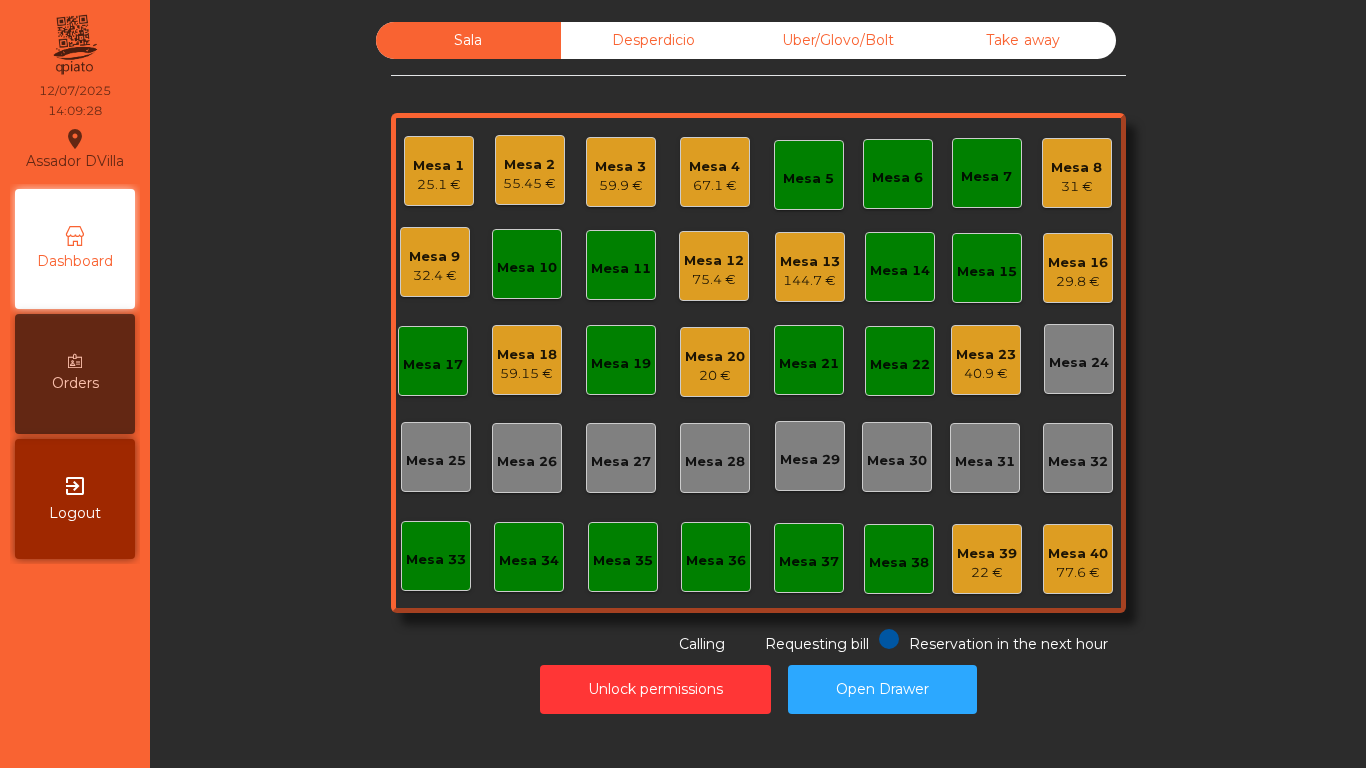 click on "40.9 €" 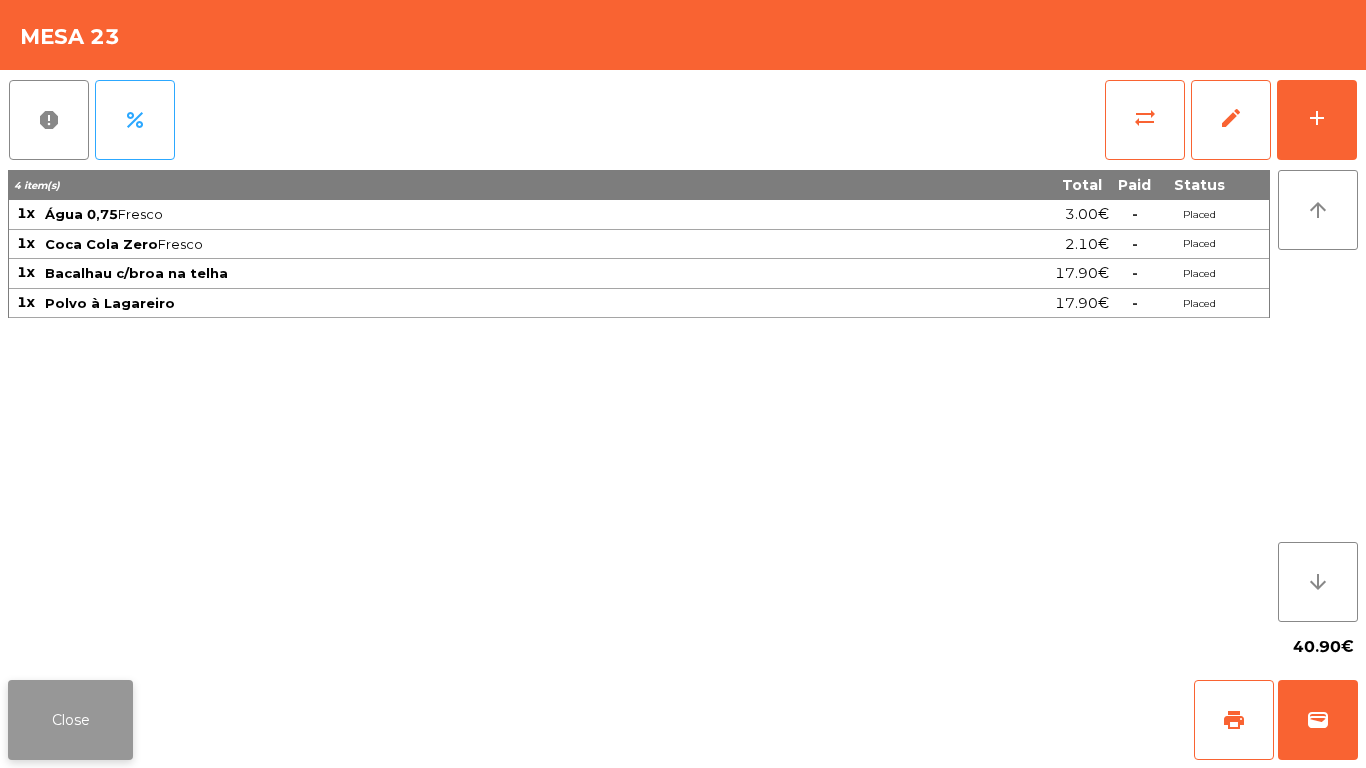click on "Close" 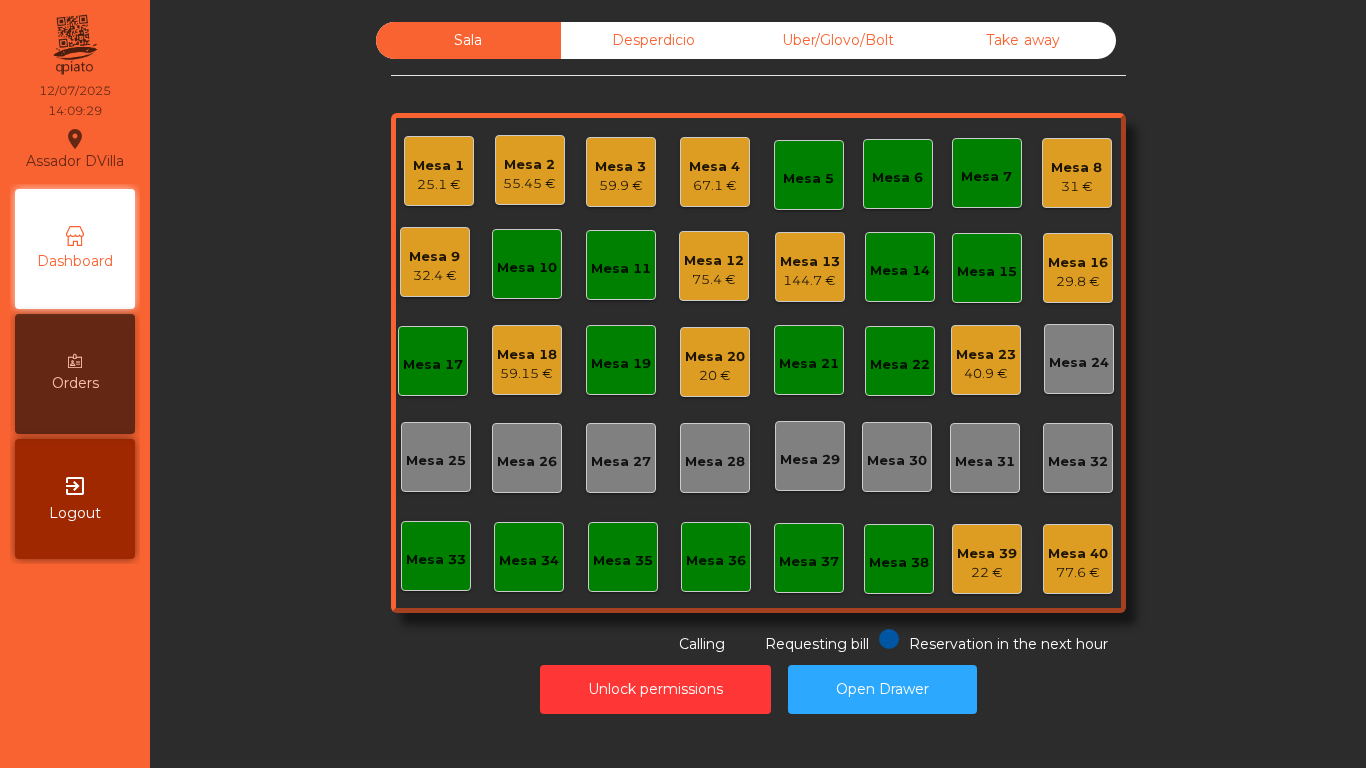 click on "Sala   Desperdicio   Uber/Glovo/Bolt   Take away   Mesa 1   25.1 €   Mesa 2   55.45 €   Mesa 3   59.9 €   Mesa 4   67.1 €   Mesa 5   Mesa 6   Mesa 7   Mesa 8   31 €   Mesa 9   32.4 €   Mesa 10   Mesa 11   Mesa 12   75.4 €   Mesa 13   144.7 €   Mesa 14   Mesa 15   Mesa 16   29.8 €   Mesa 17   Mesa 18   59.15 €   Mesa 19   Mesa 20   20 €   Mesa 21   Mesa 22   Mesa 23   40.9 €   Mesa 24   Mesa 25   Mesa 26   Mesa 27   Mesa 28   Mesa 29   Mesa 30   Mesa 31   Mesa 32   Mesa 33   Mesa 34   Mesa 35   Mesa 36   Mesa 37   Mesa 38   Mesa 39   22 €   Mesa 40   77.6 €  Reservation in the next hour Requesting bill Calling" 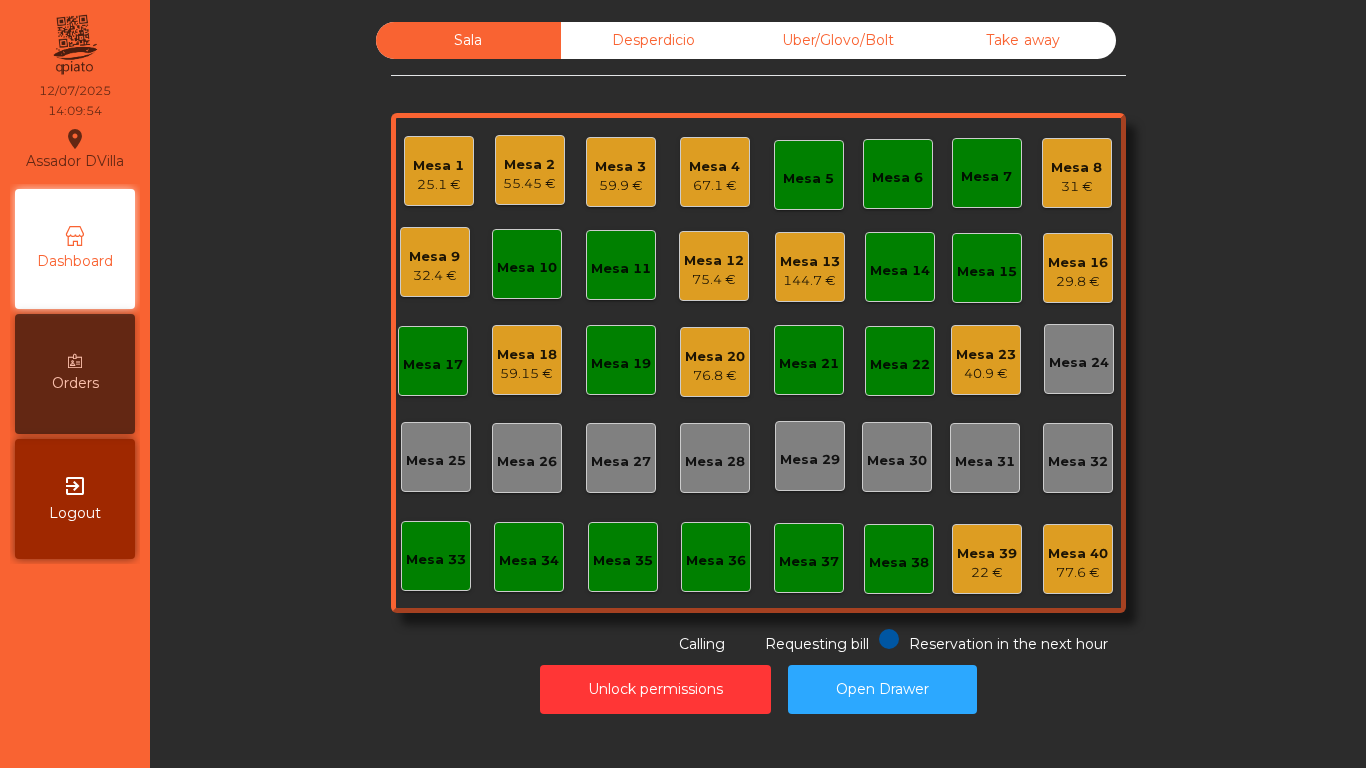 click on "Mesa 20" 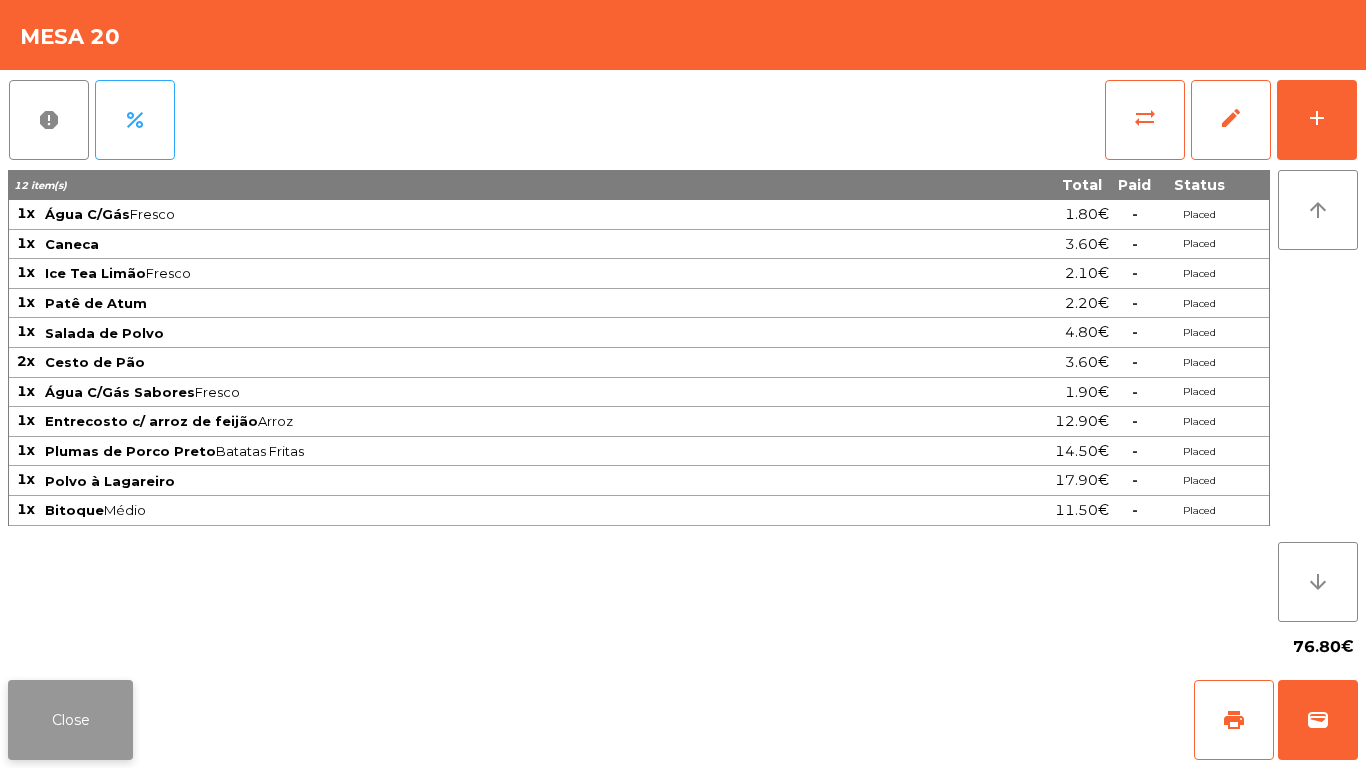 click on "Close" 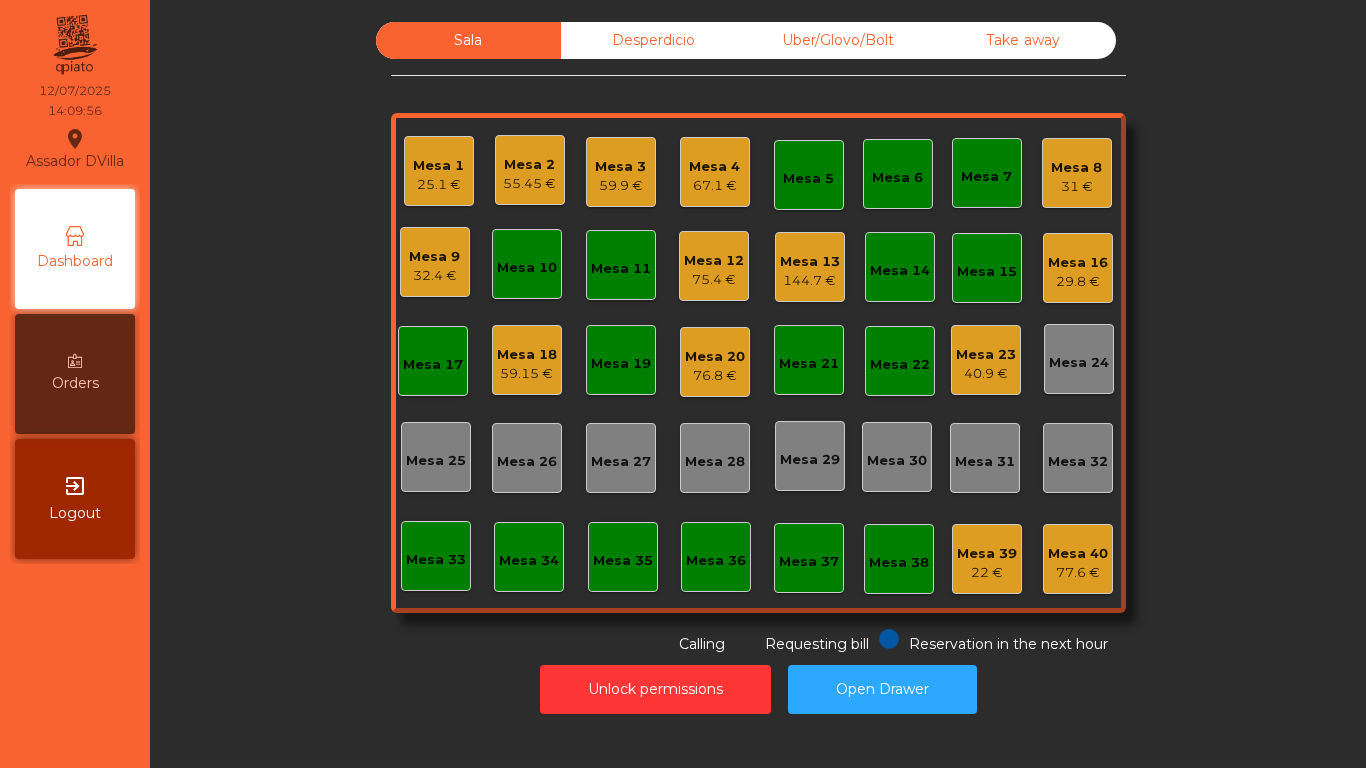 click on "Unlock permissions   Open Drawer" 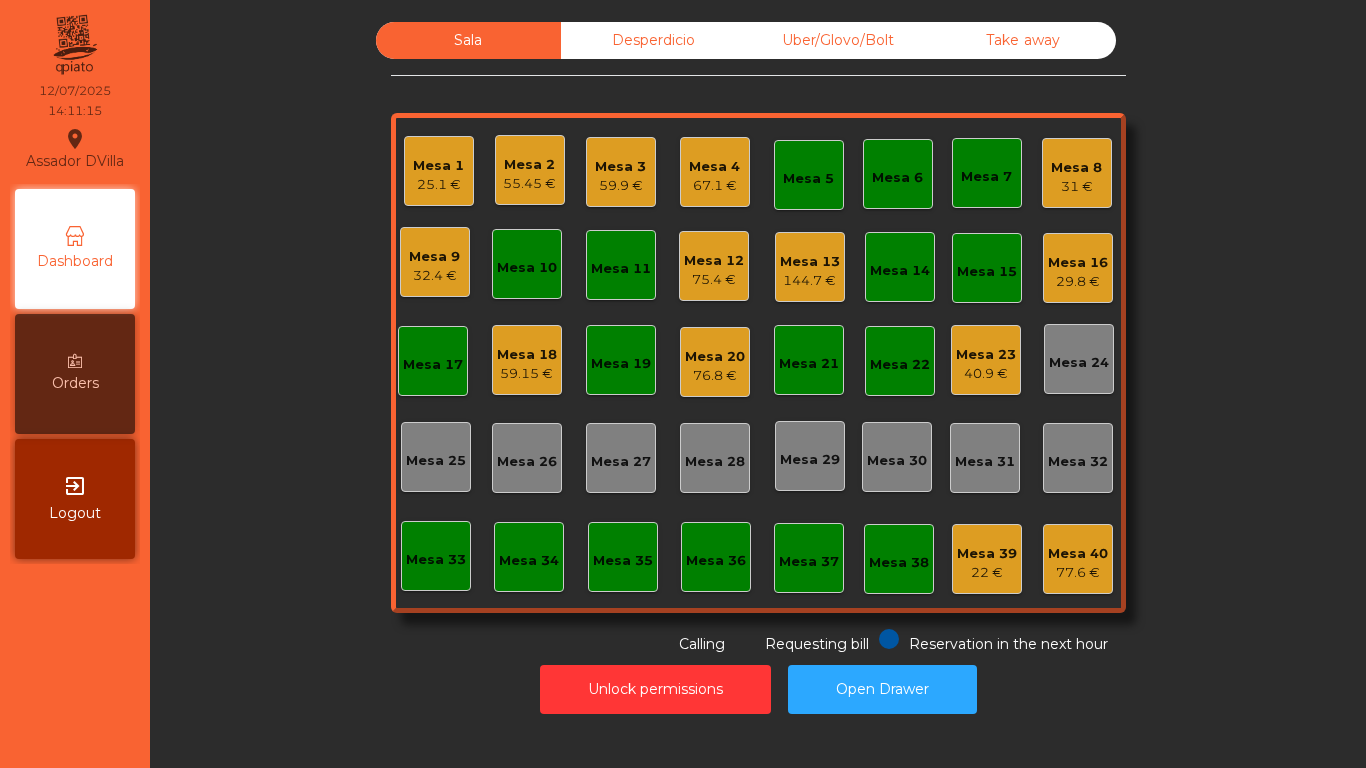 click on "Mesa 13" 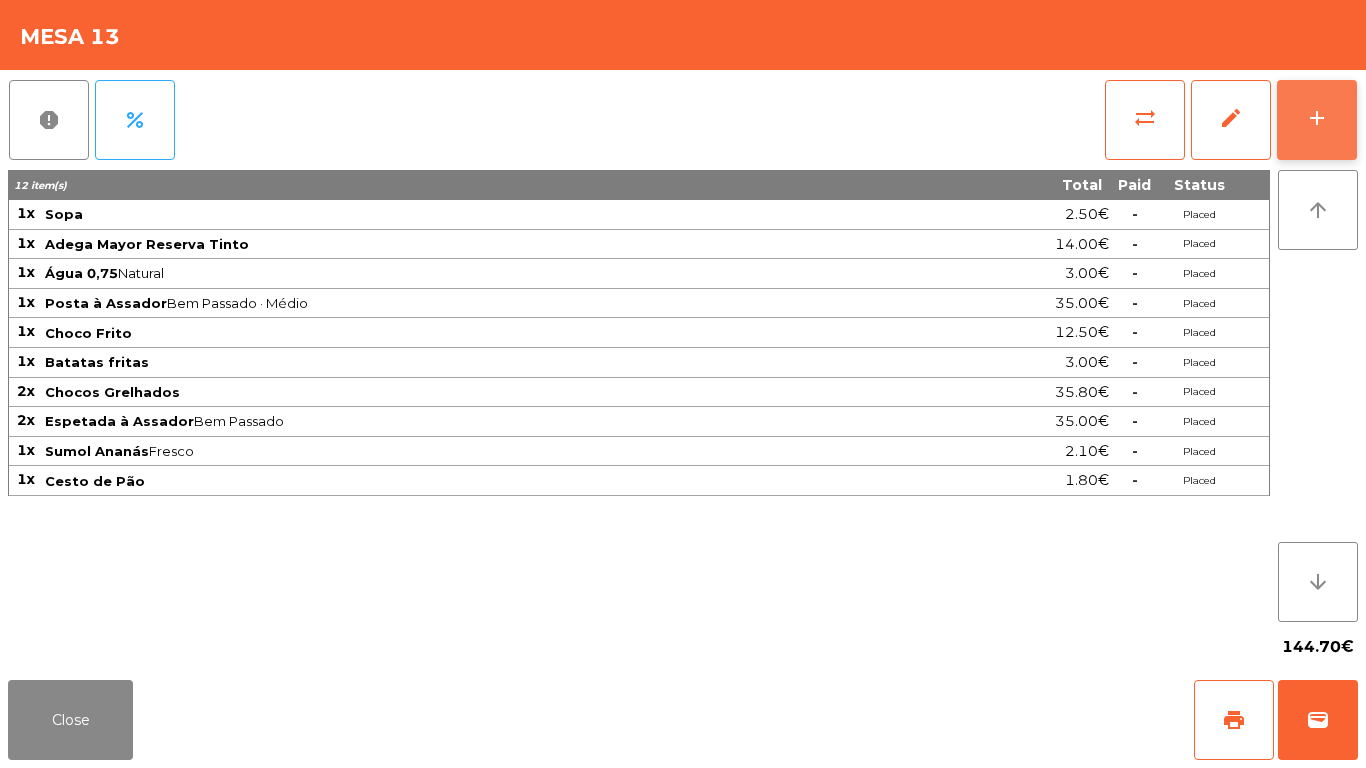 click on "add" 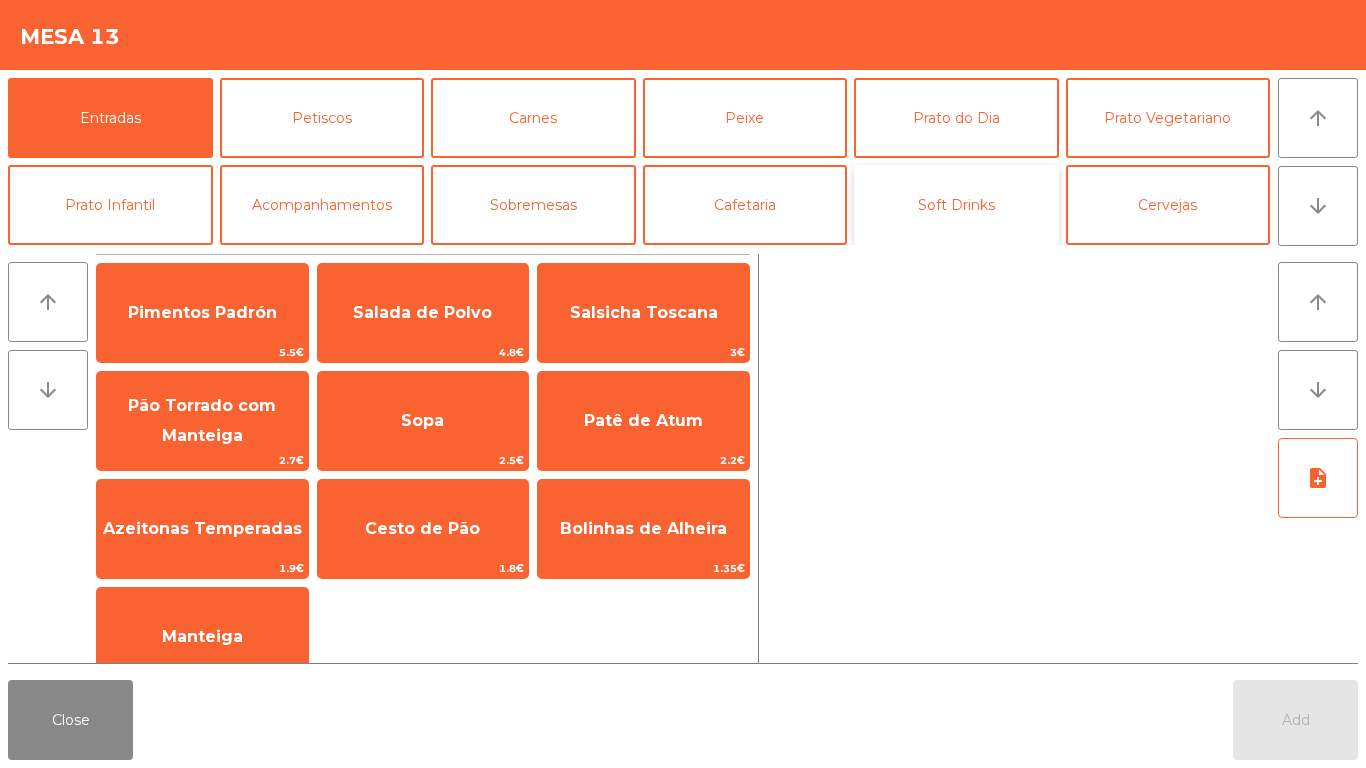 click on "Soft Drinks" 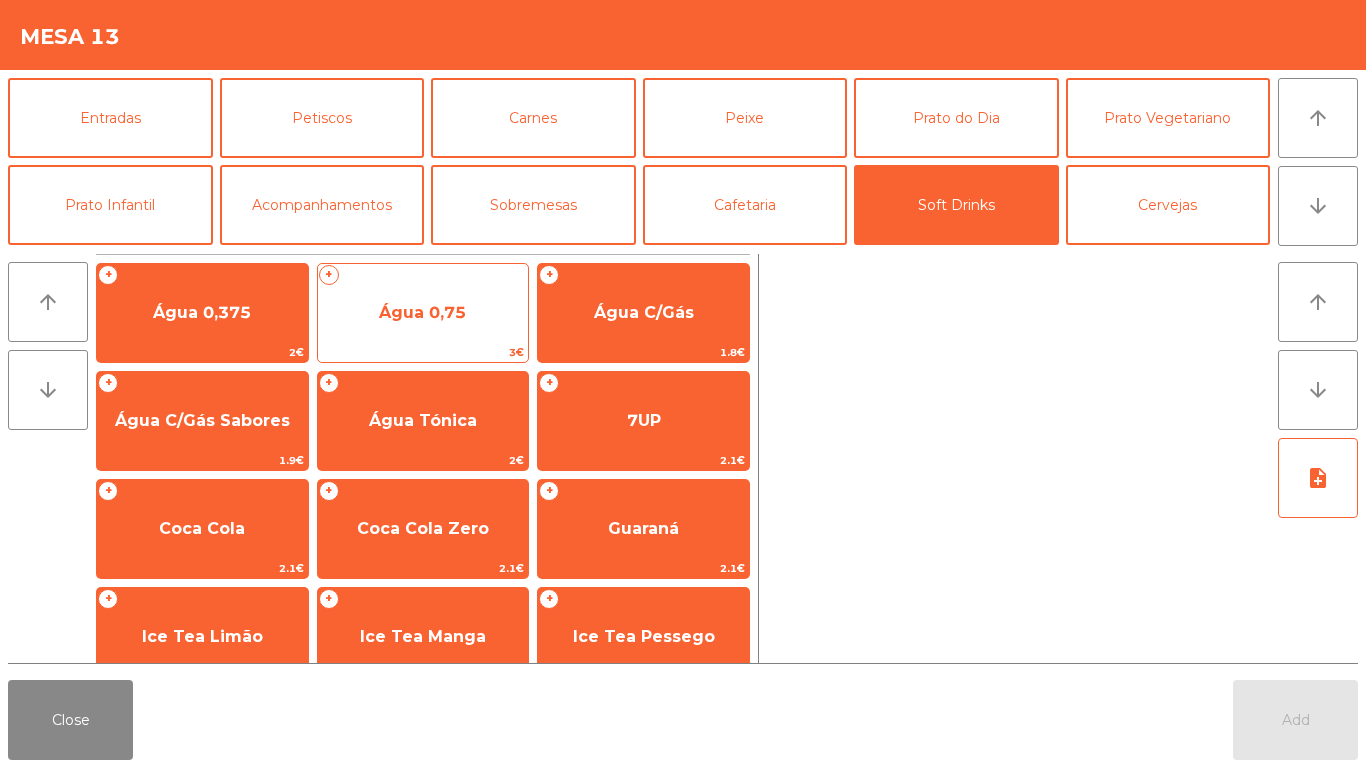 click on "Água 0,75" 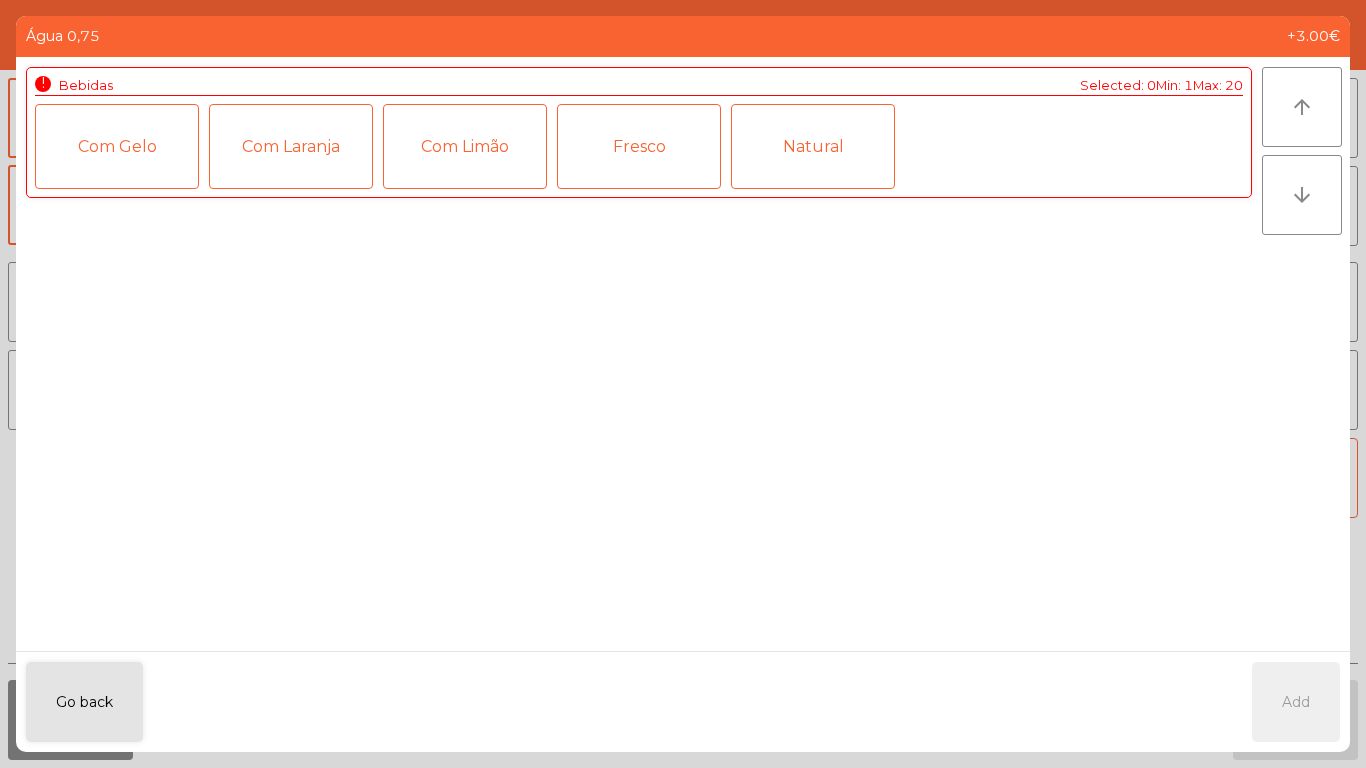 click on "Natural" 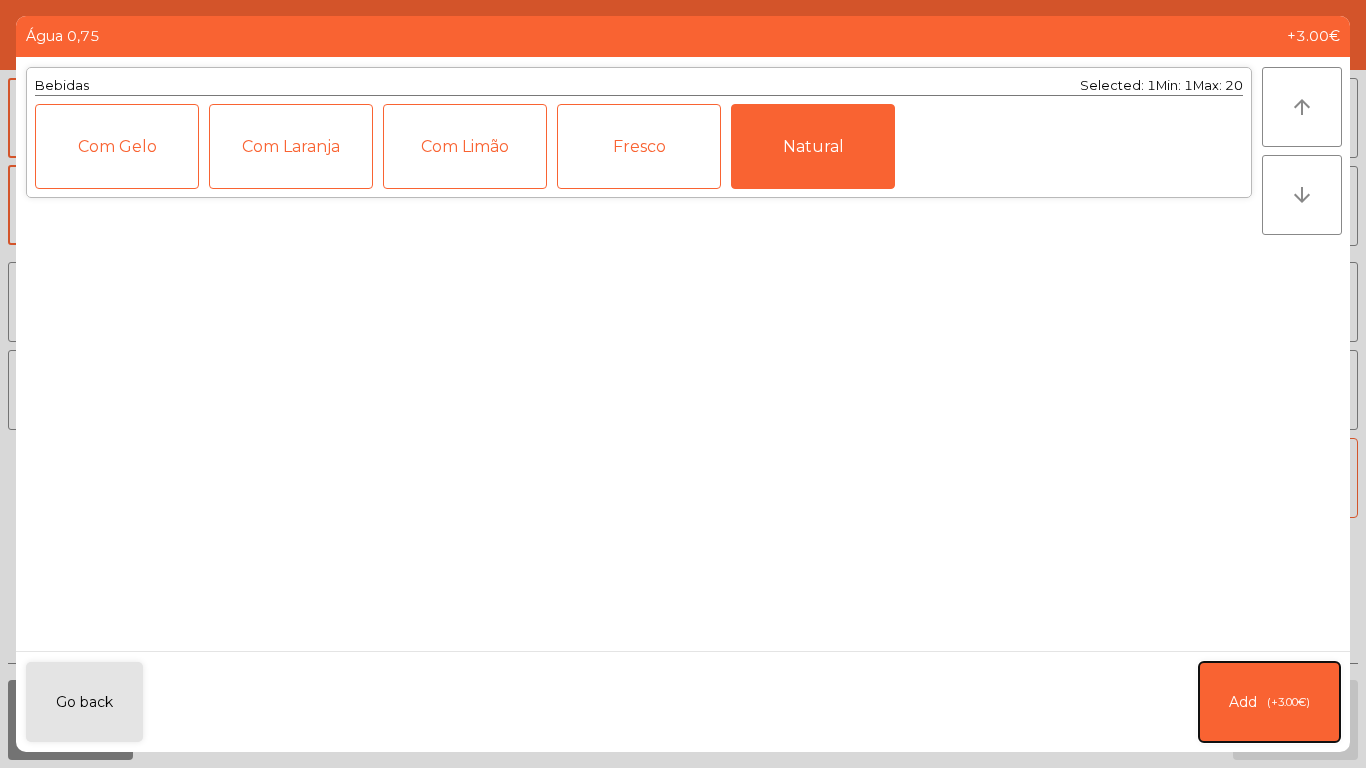 click on "(+3.00€)" 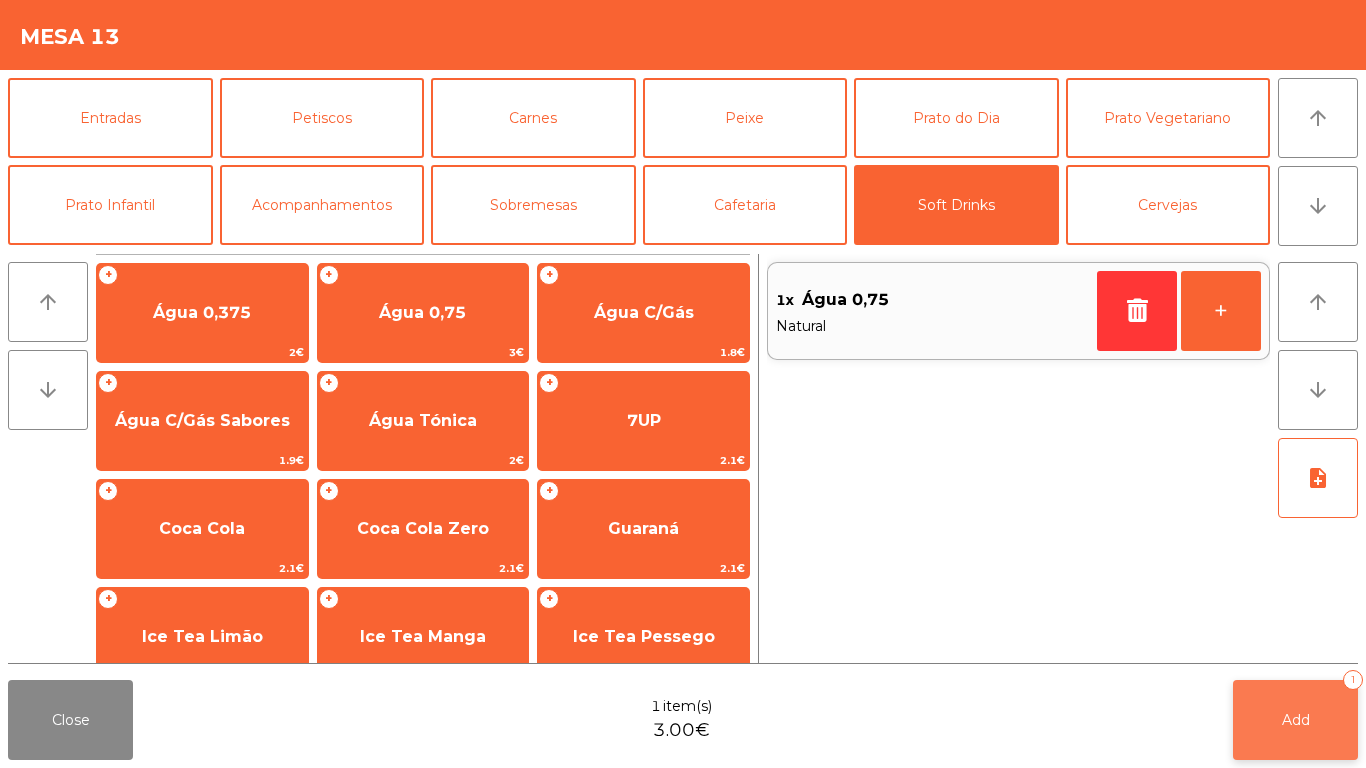 click on "Add   1" 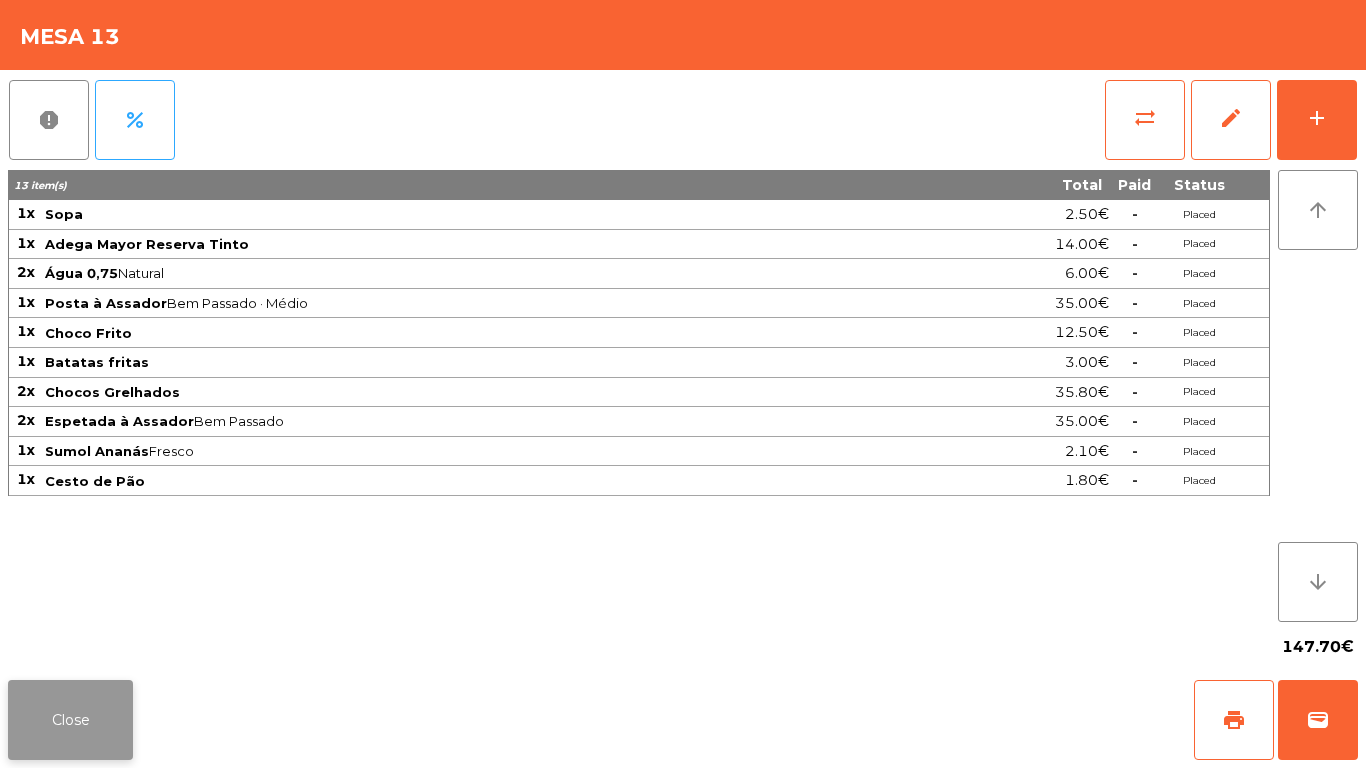 click on "Close" 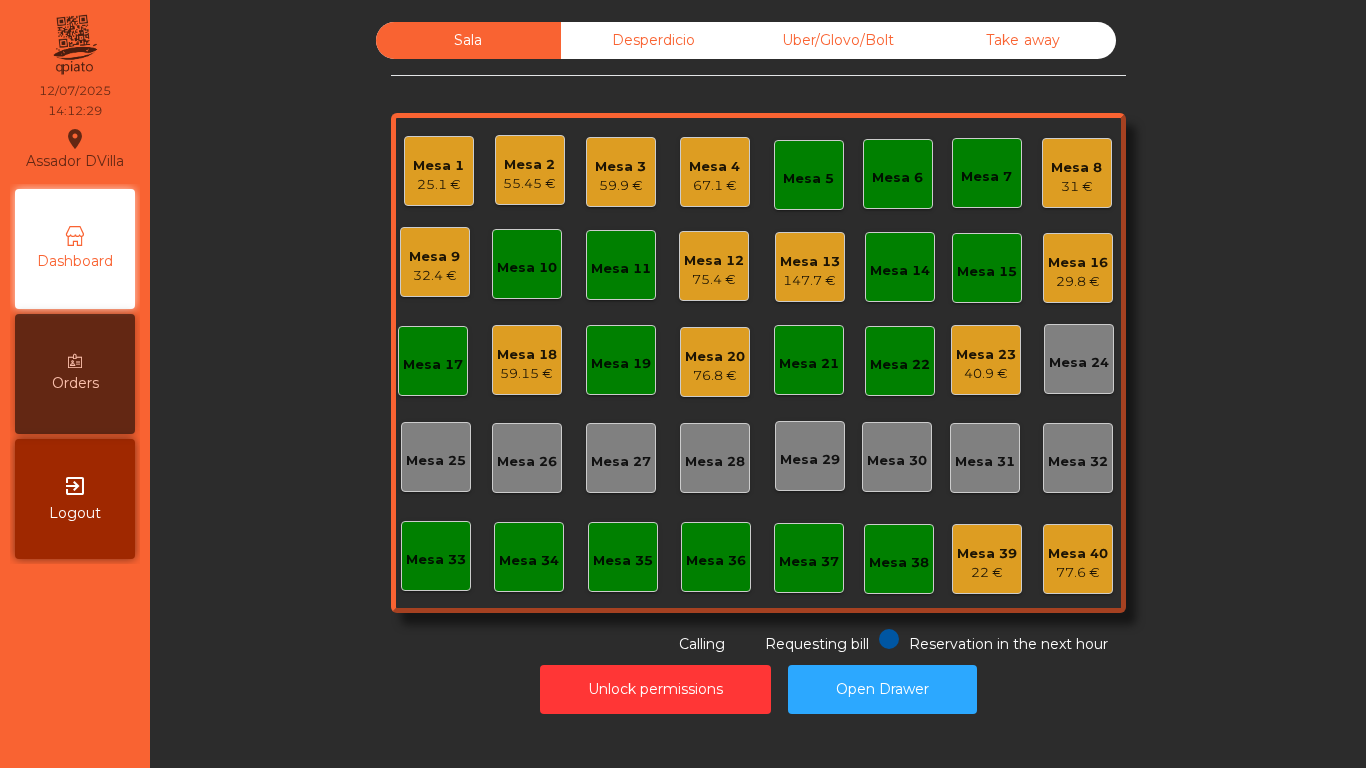 click on "Desperdicio" 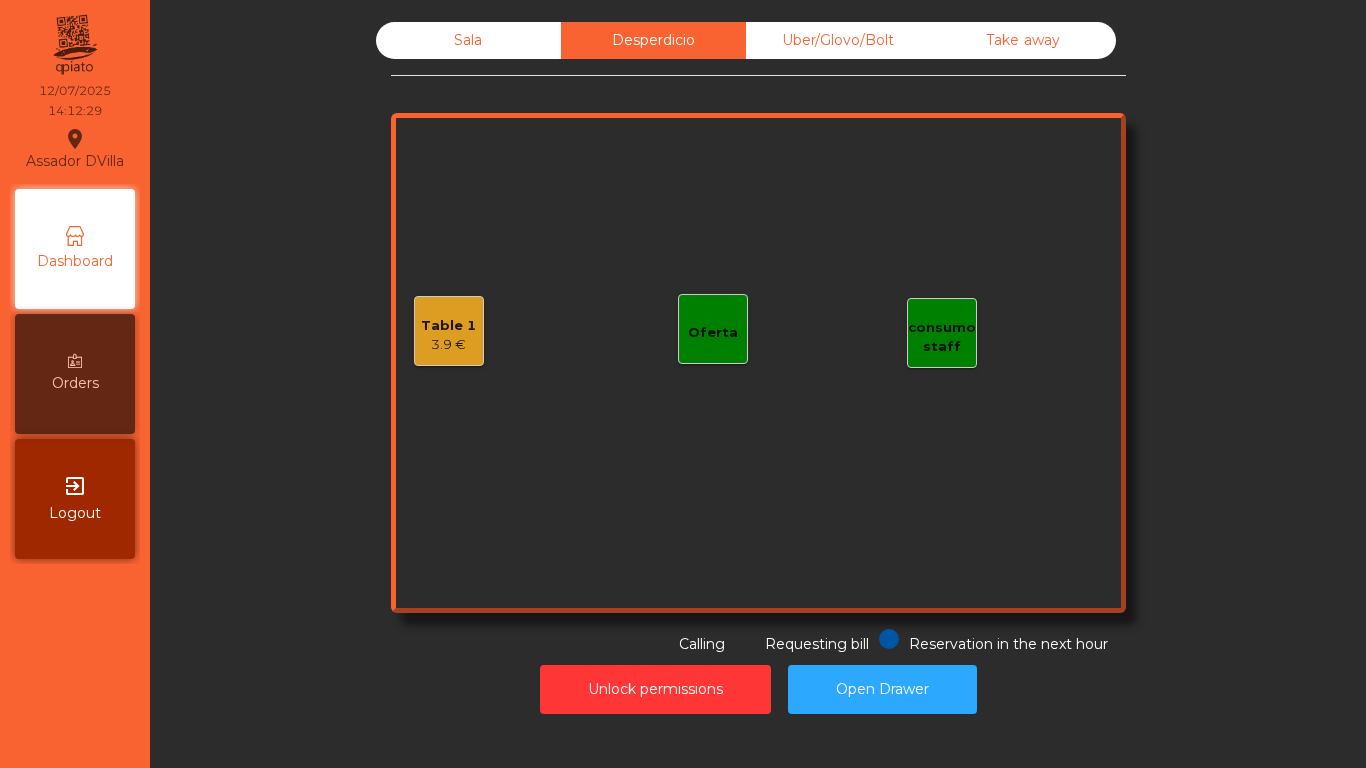 click on "Uber/Glovo/Bolt" 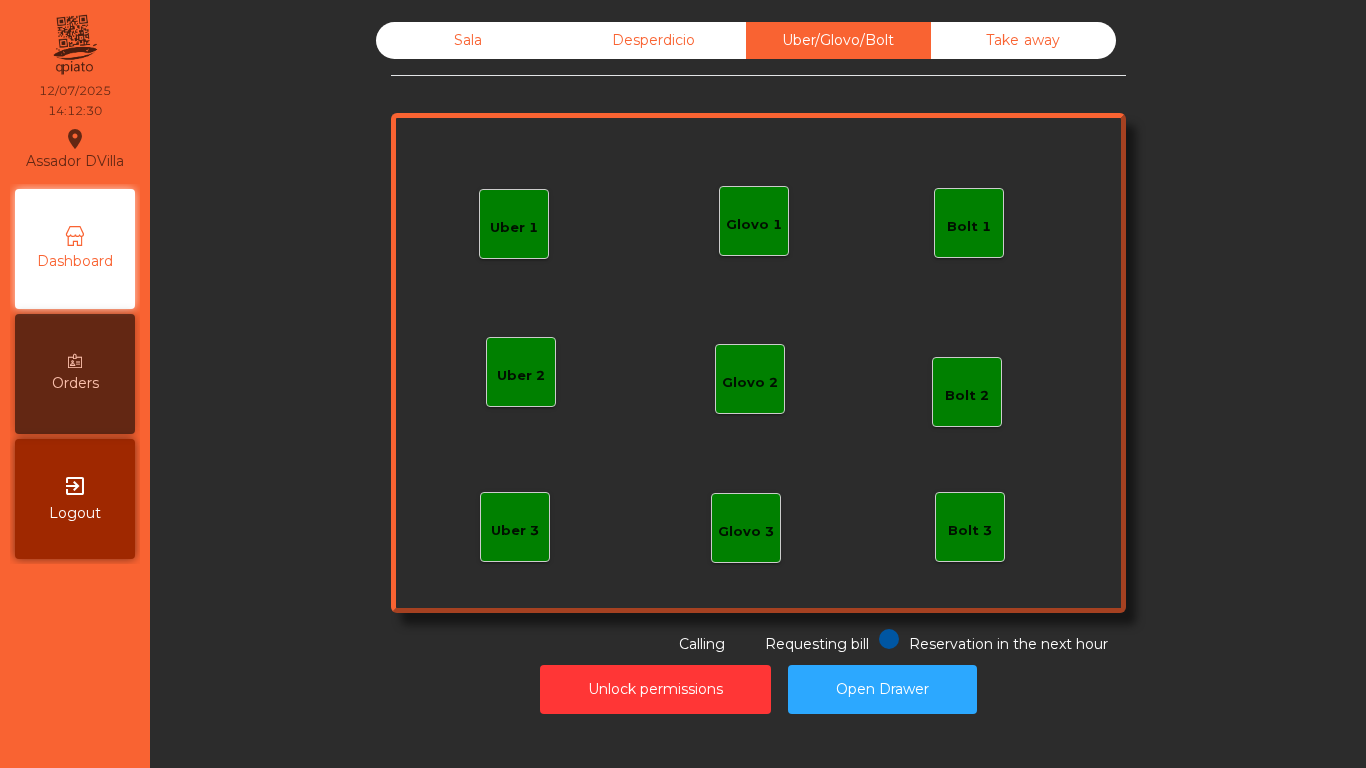 click on "Sala" 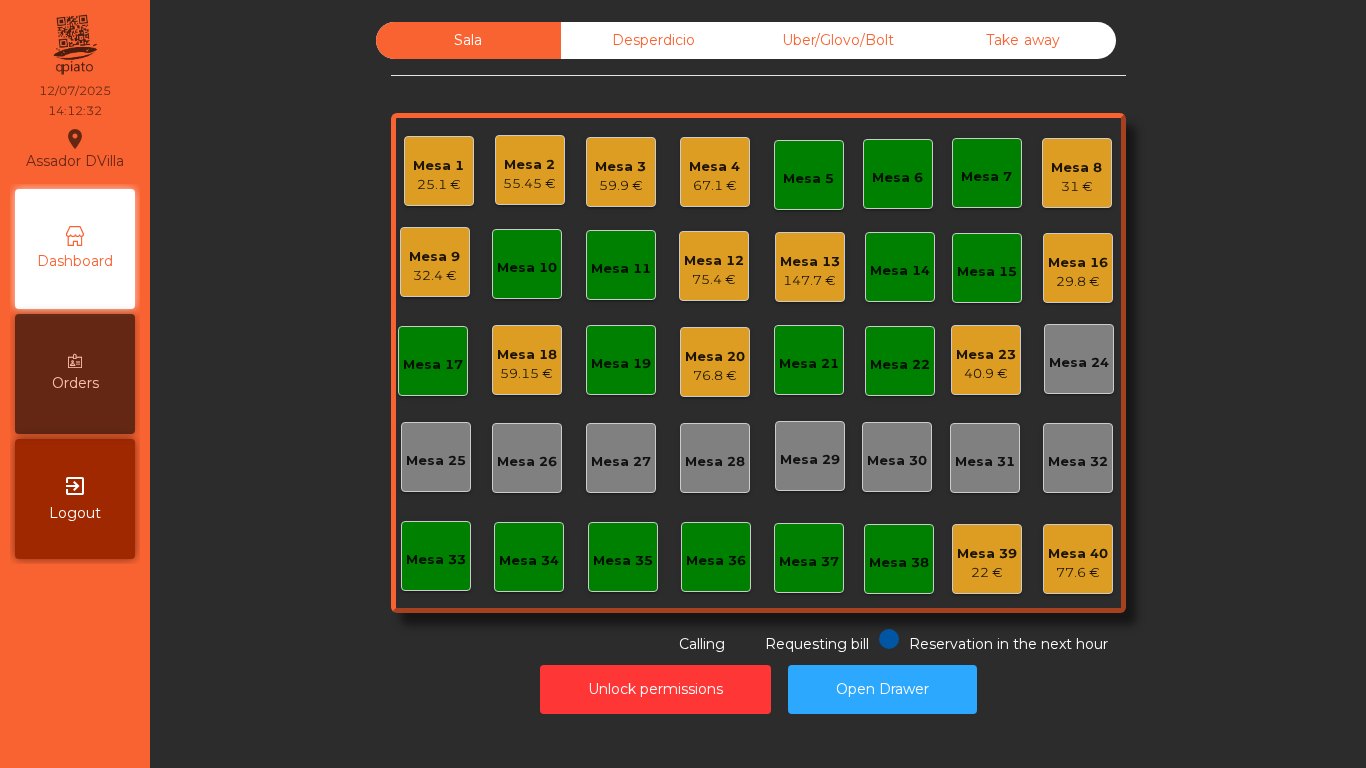 click on "Desperdicio" 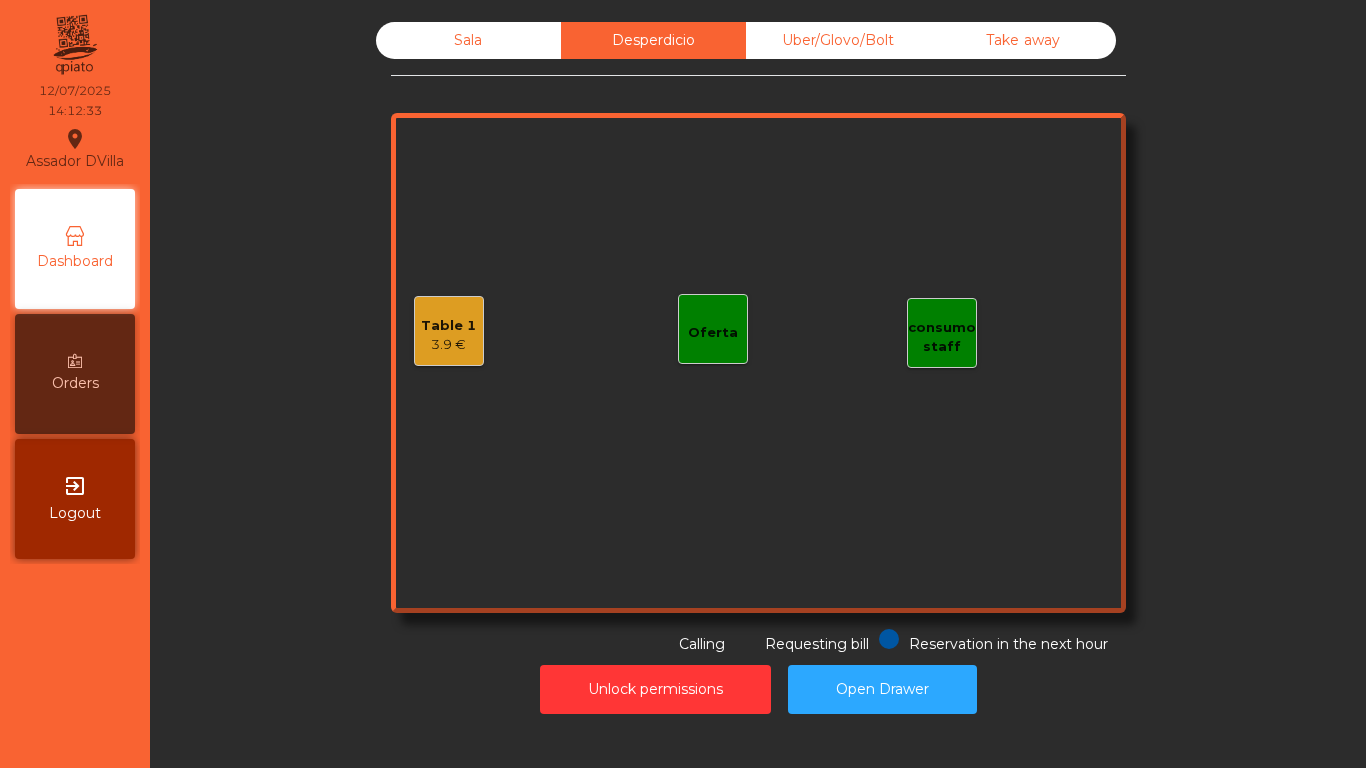 click on "Uber/Glovo/Bolt" 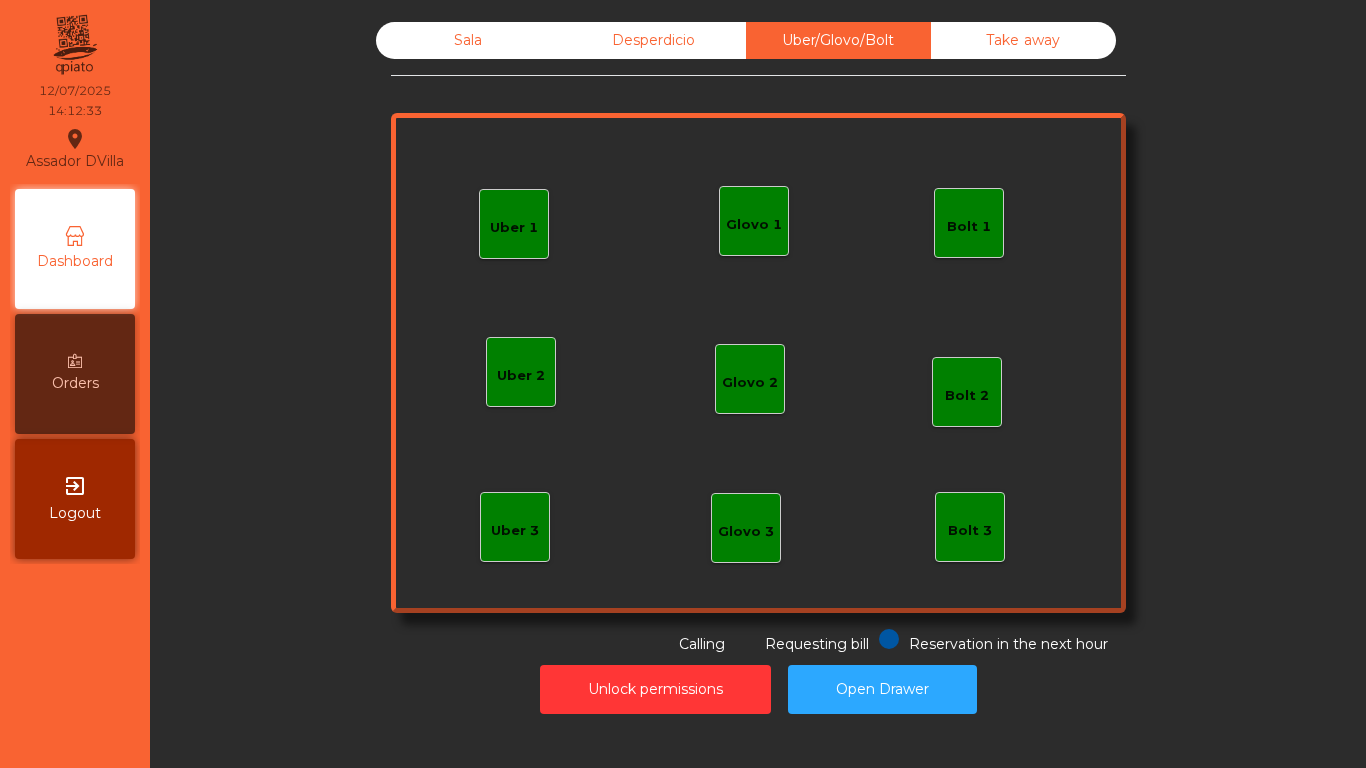 click on "Take away" 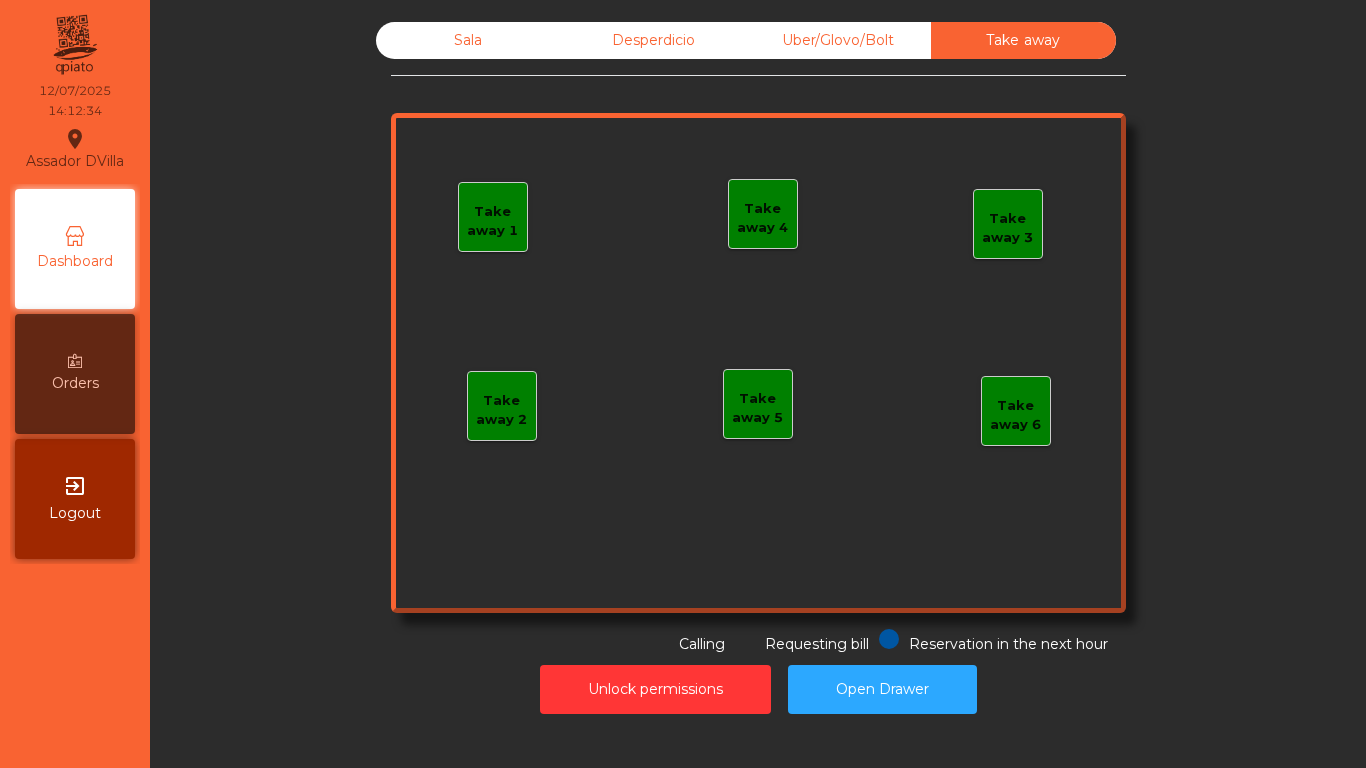 click on "Sala" 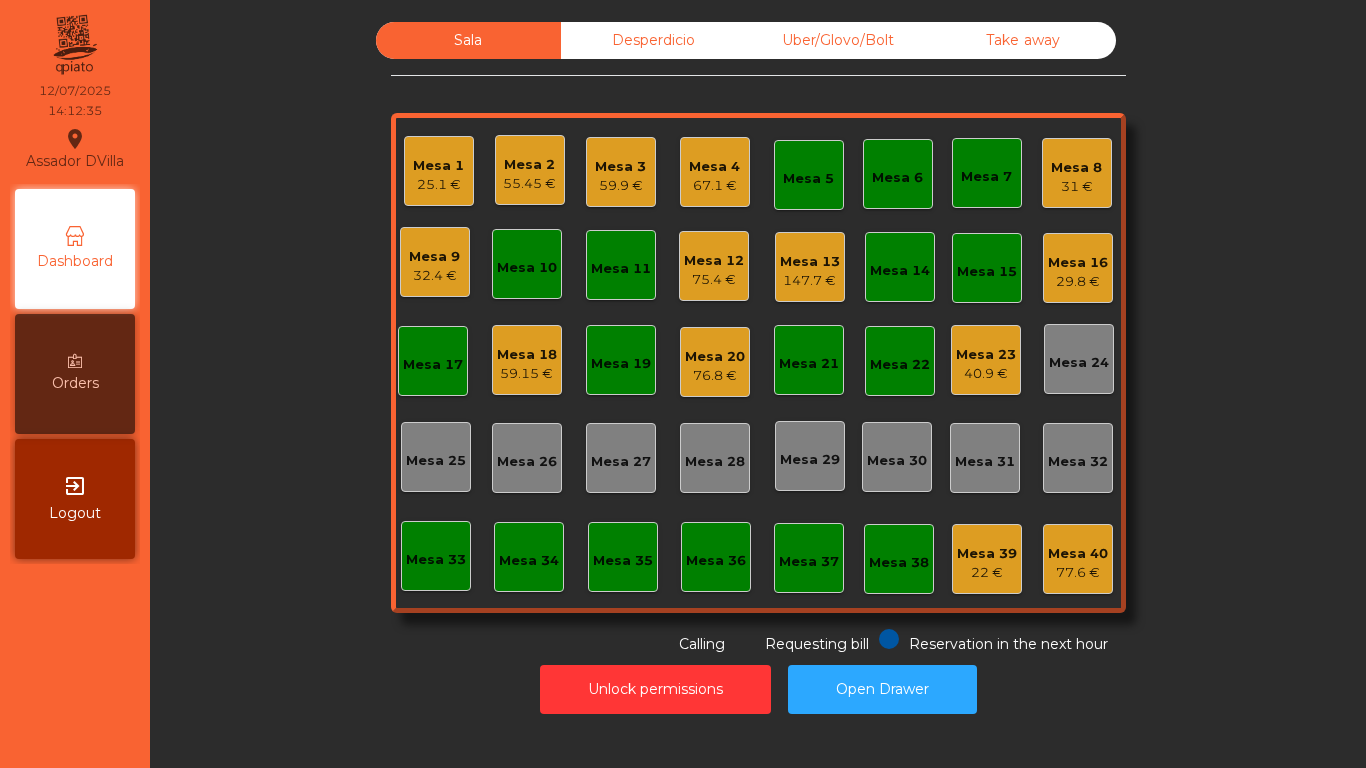 click on "Sala   Desperdicio   Uber/Glovo/Bolt   Take away   Mesa 1   25.1 €   Mesa 2   55.45 €   Mesa 3   59.9 €   Mesa 4   67.1 €   Mesa 5   Mesa 6   Mesa 7   Mesa 8   31 €   Mesa 9   32.4 €   Mesa 10   Mesa 11   Mesa 12   75.4 €   Mesa 13   147.7 €   Mesa 14   Mesa 15   Mesa 16   29.8 €   Mesa 17   Mesa 18   59.15 €   Mesa 19   Mesa 20   76.8 €   Mesa 21   Mesa 22   Mesa 23   40.9 €   Mesa 24   Mesa 25   Mesa 26   Mesa 27   Mesa 28   Mesa 29   Mesa 30   Mesa 31   Mesa 32   Mesa 33   Mesa 34   Mesa 35   Mesa 36   Mesa 37   Mesa 38   Mesa 39   22 €   Mesa 40   77.6 €  Reservation in the next hour Requesting bill Calling" 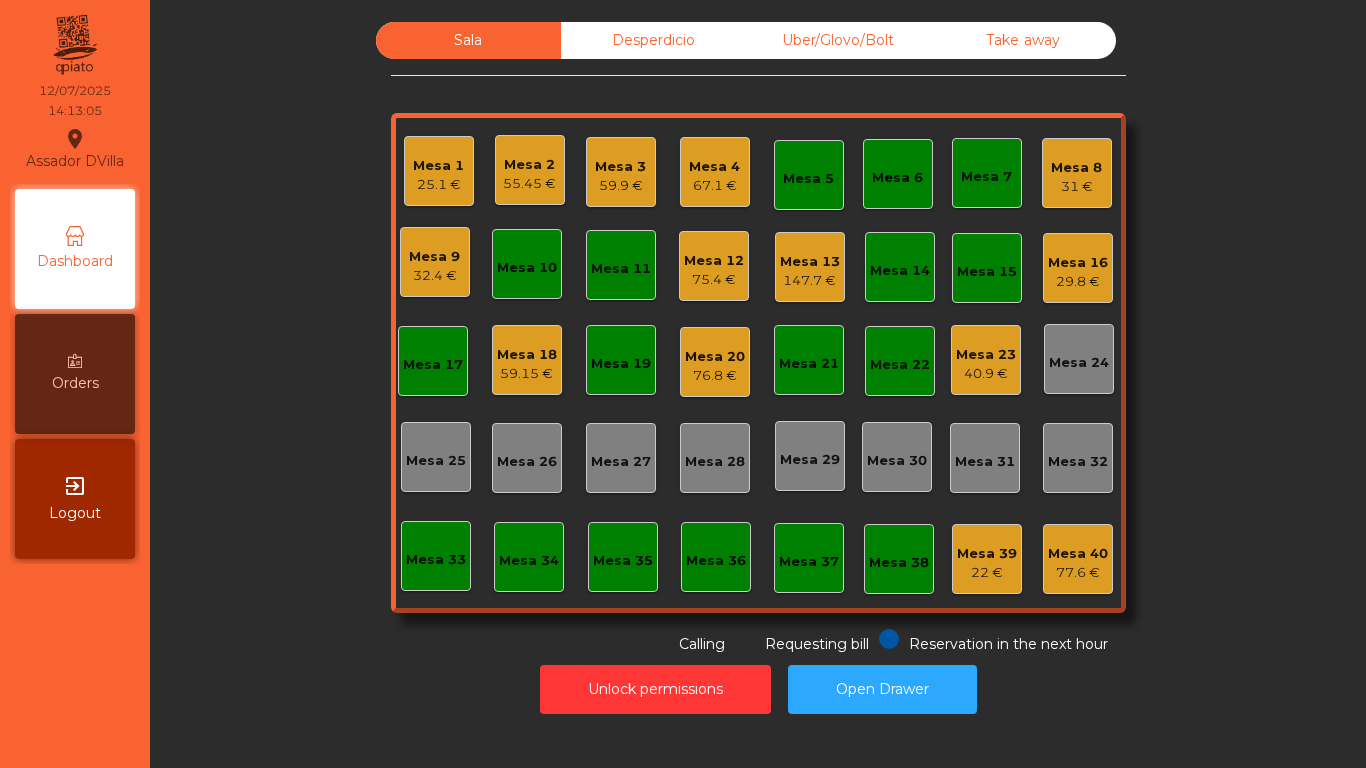 click on "Mesa 8" 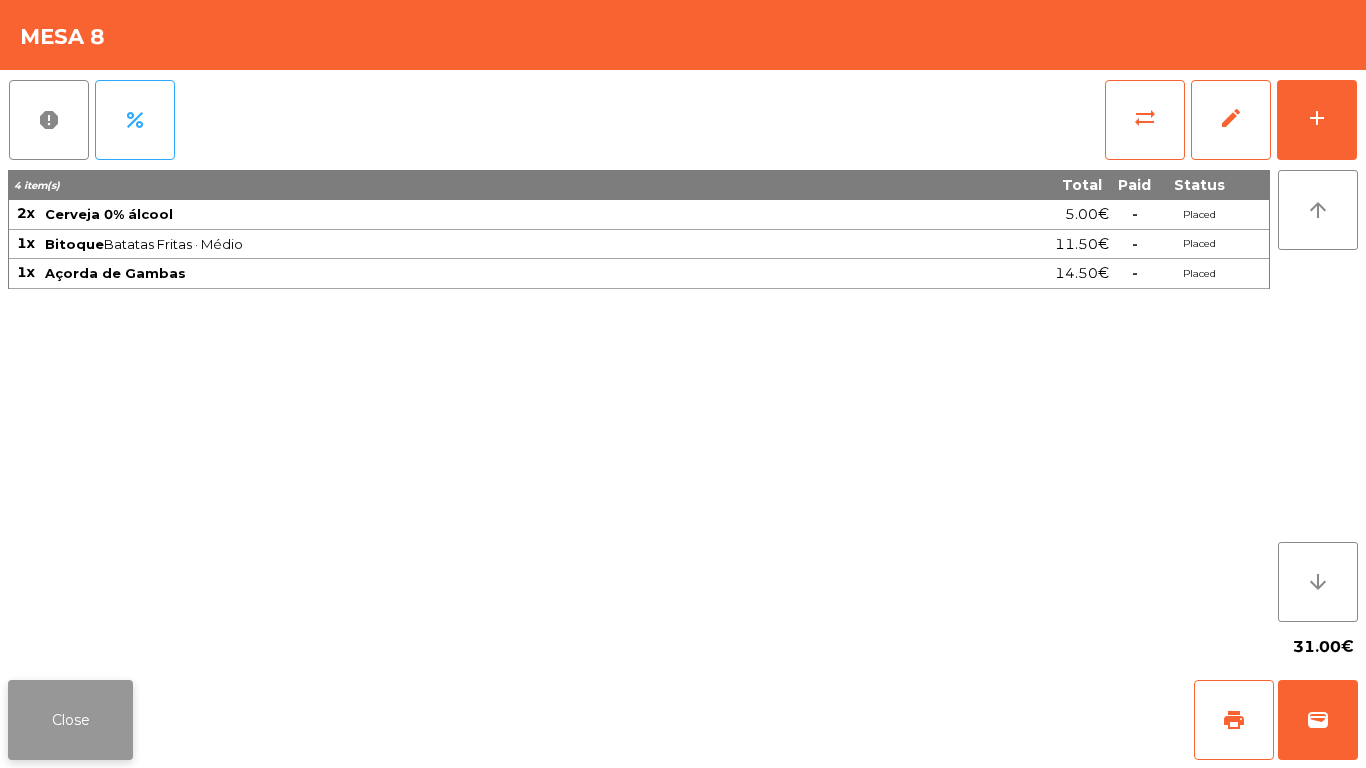 click on "Close" 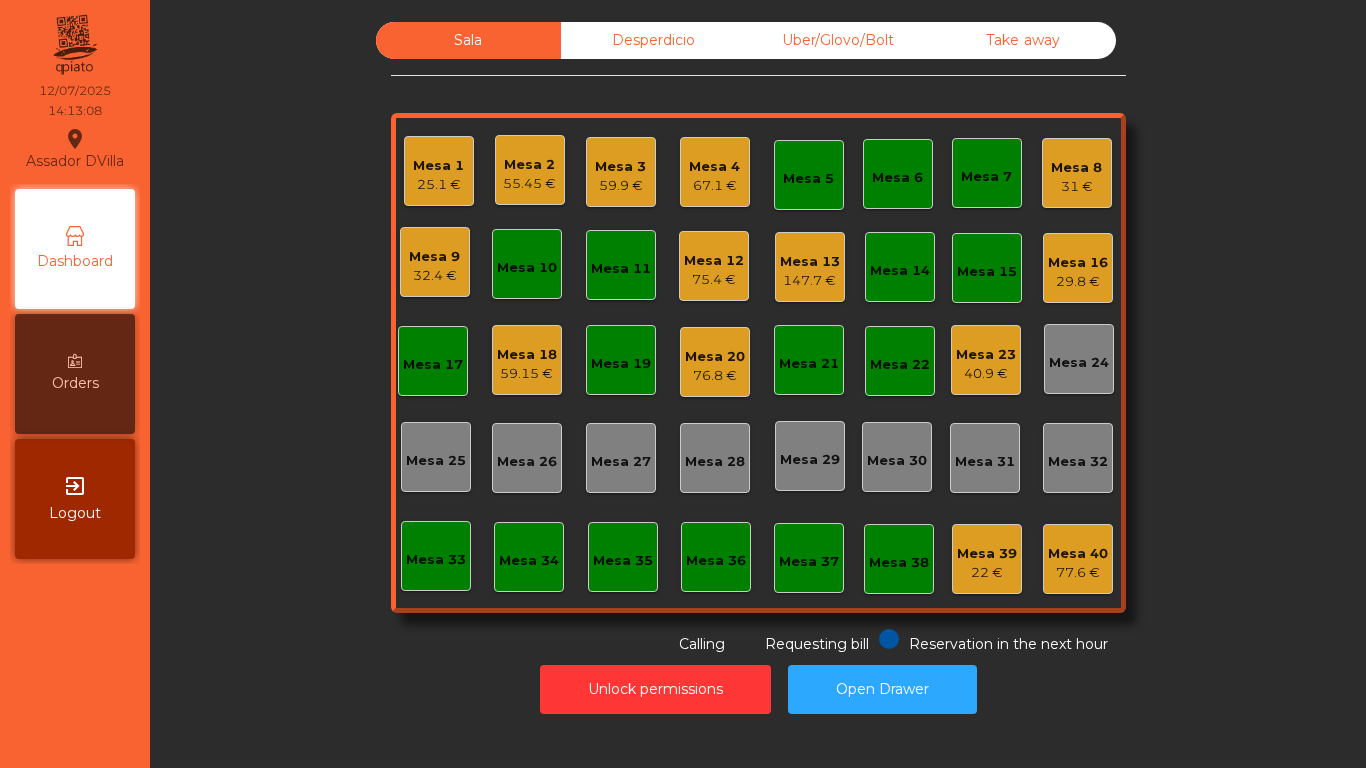 click on "Sala   Desperdicio   Uber/Glovo/Bolt   Take away   Mesa 1   25.1 €   Mesa 2   55.45 €   Mesa 3   59.9 €   Mesa 4   67.1 €   Mesa 5   Mesa 6   Mesa 7   Mesa 8   31 €   Mesa 9   32.4 €   Mesa 10   Mesa 11   Mesa 12   75.4 €   Mesa 13   147.7 €   Mesa 14   Mesa 15   Mesa 16   29.8 €   Mesa 17   Mesa 18   59.15 €   Mesa 19   Mesa 20   76.8 €   Mesa 21   Mesa 22   Mesa 23   40.9 €   Mesa 24   Mesa 25   Mesa 26   Mesa 27   Mesa 28   Mesa 29   Mesa 30   Mesa 31   Mesa 32   Mesa 33   Mesa 34   Mesa 35   Mesa 36   Mesa 37   Mesa 38   Mesa 39   22 €   Mesa 40   77.6 €  Reservation in the next hour Requesting bill Calling" 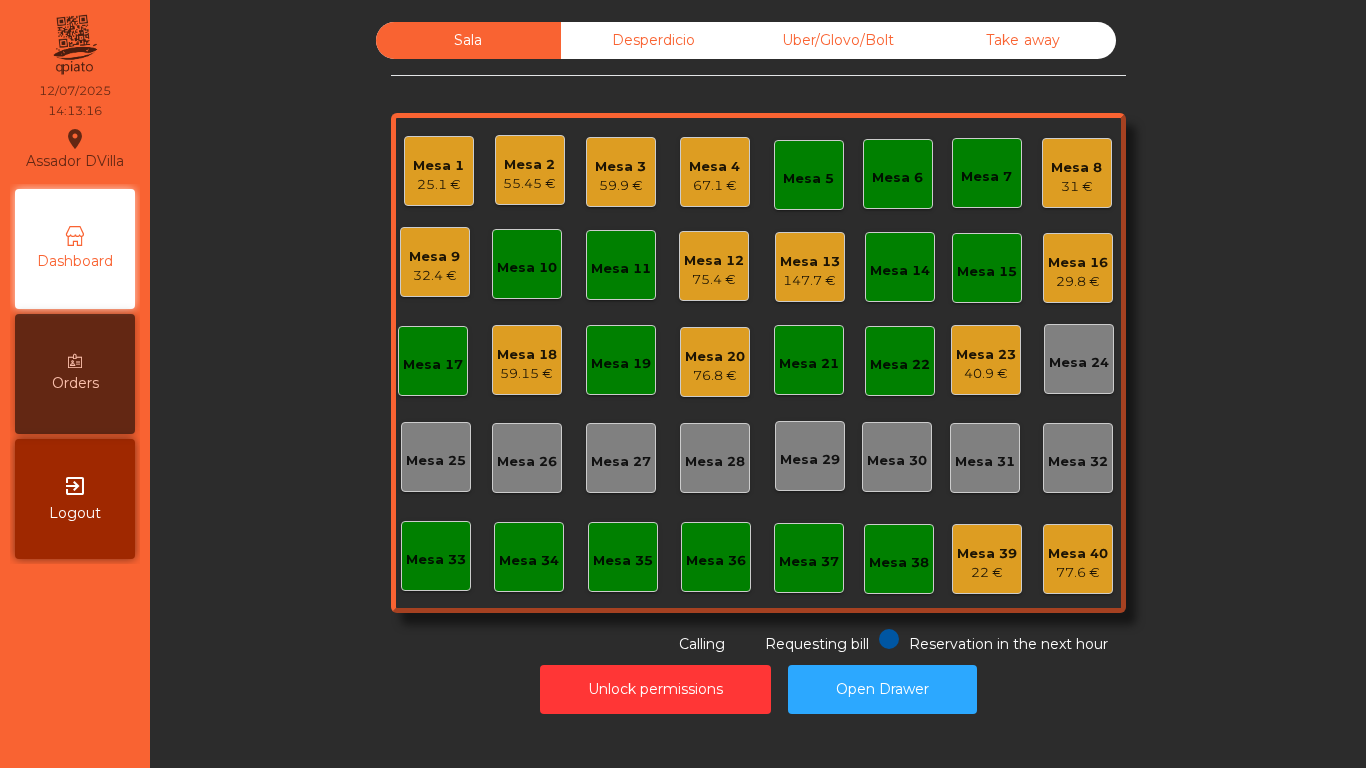 click on "Mesa 3" 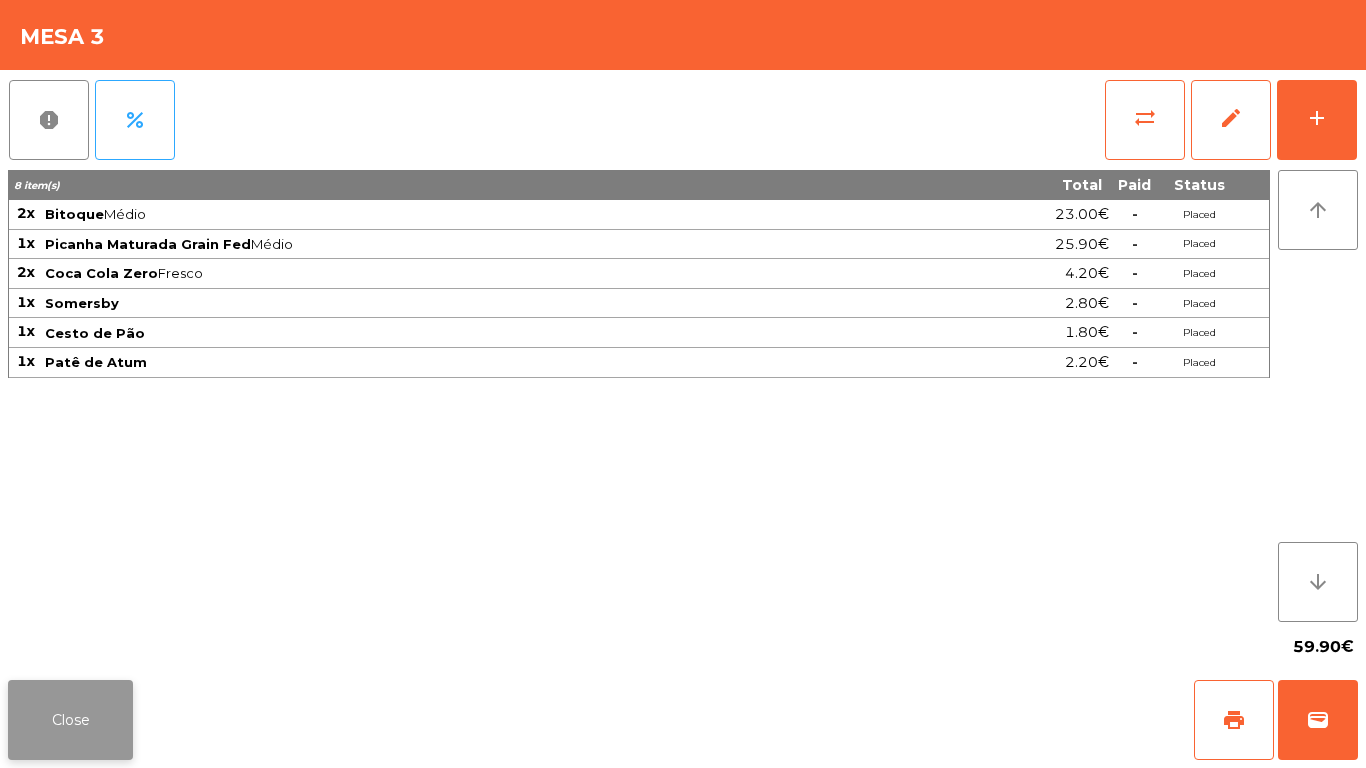 click on "Close" 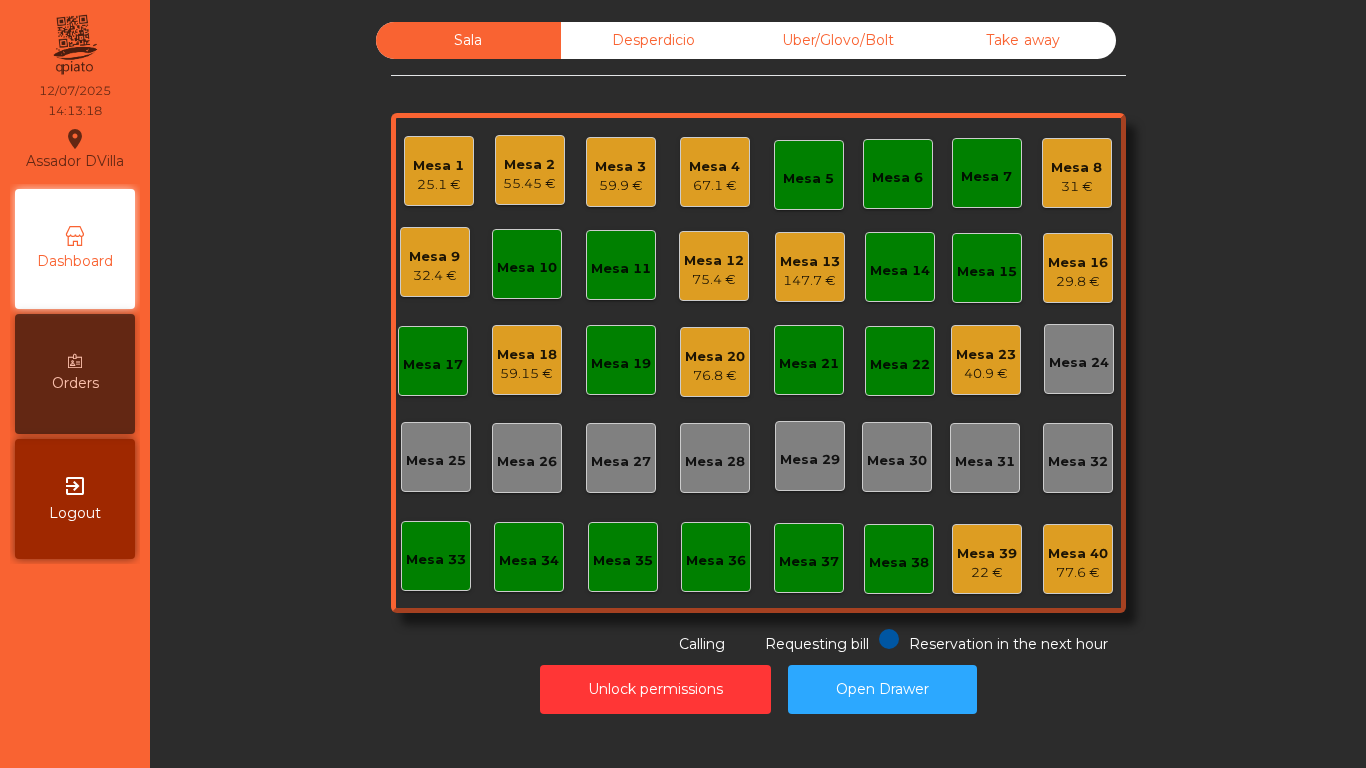 click on "Mesa 8   31 €" 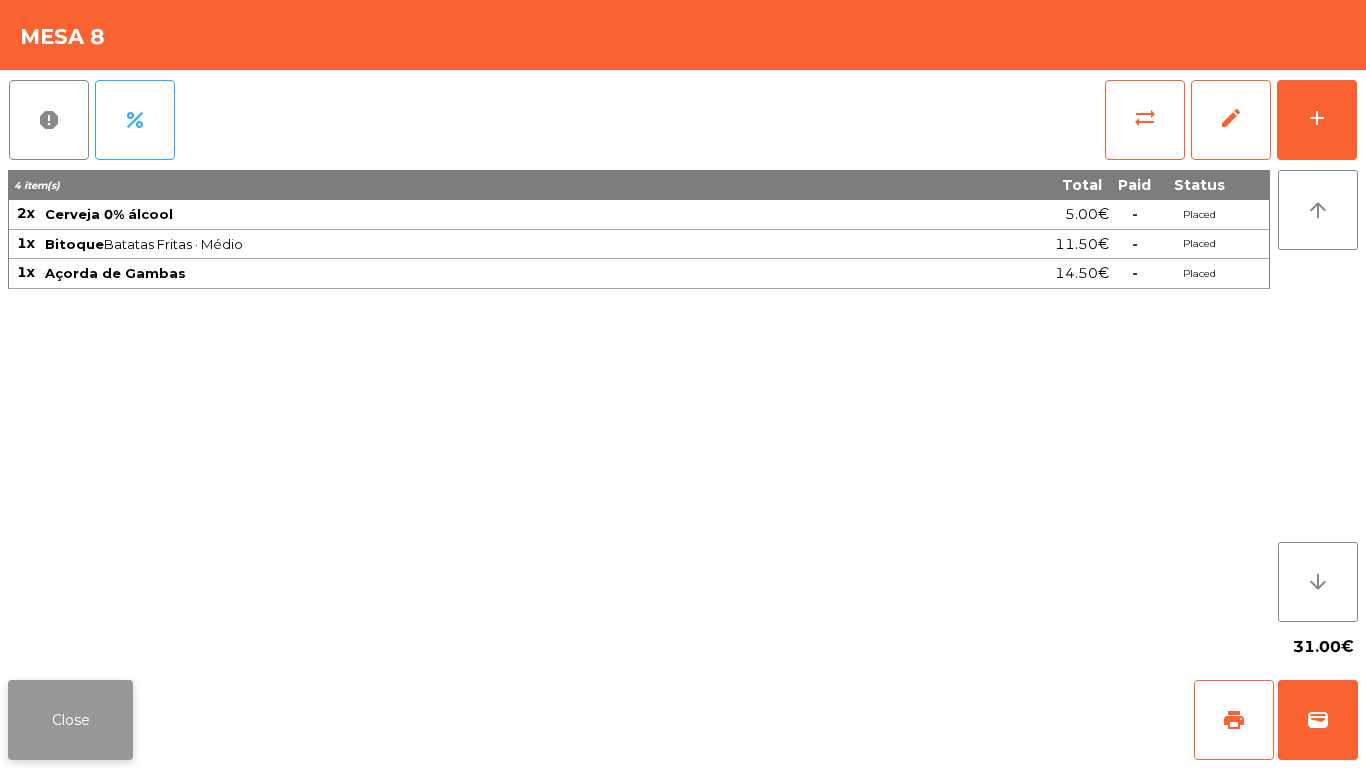 click on "Close" 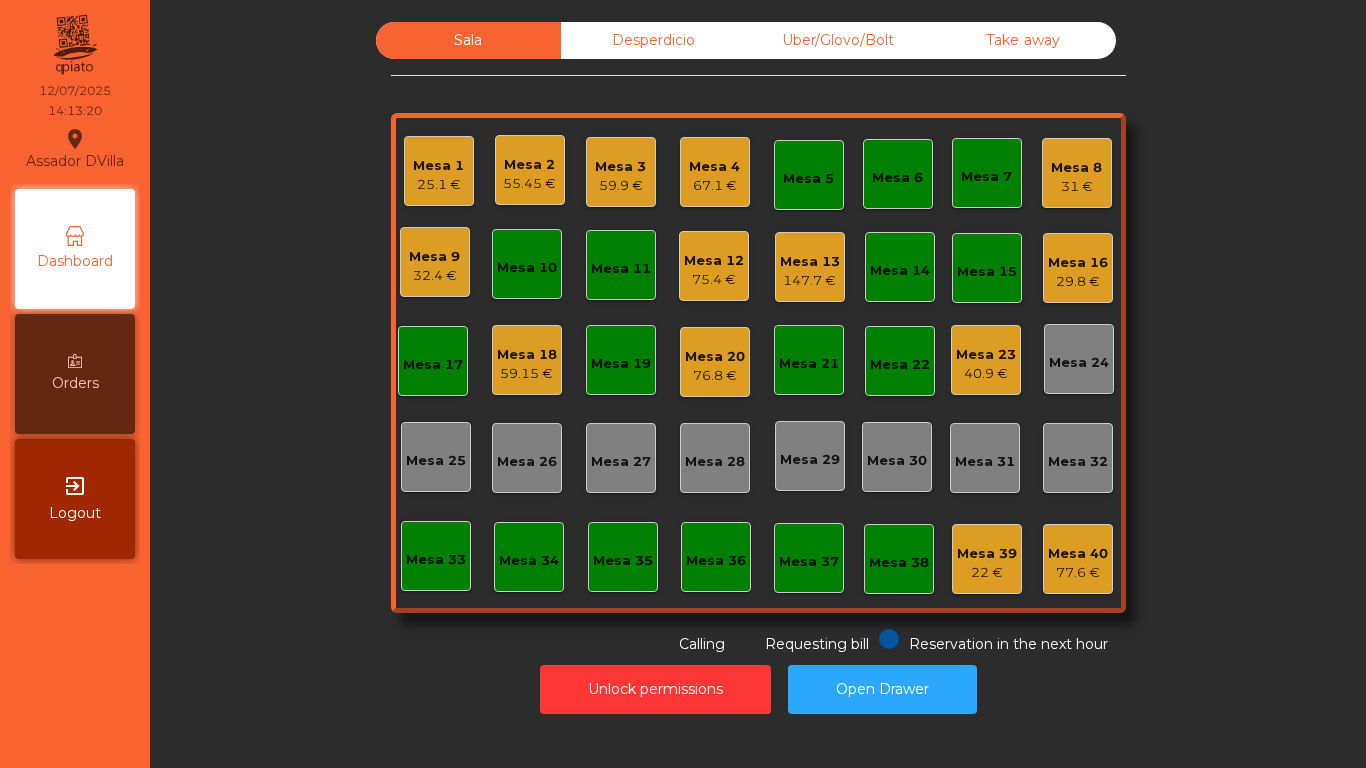 click on "147.7 €" 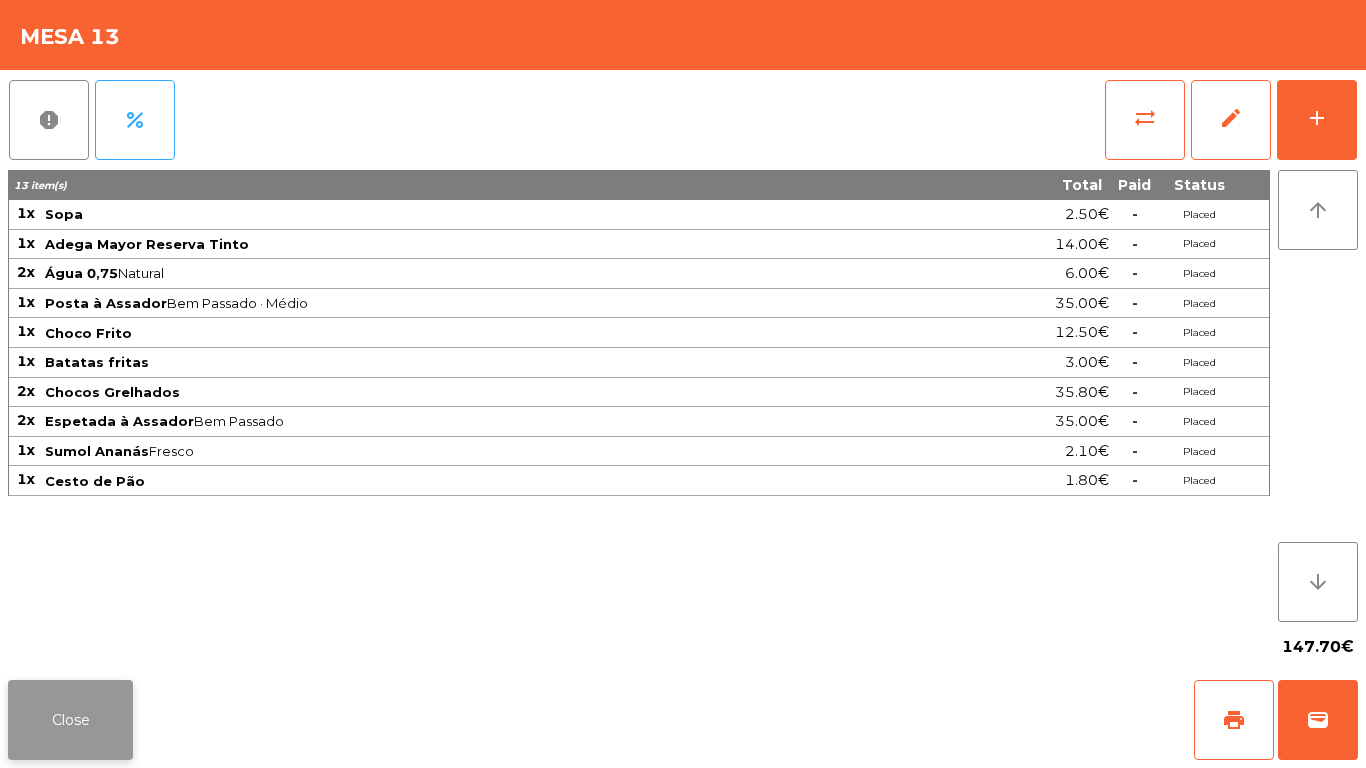 click on "Close" 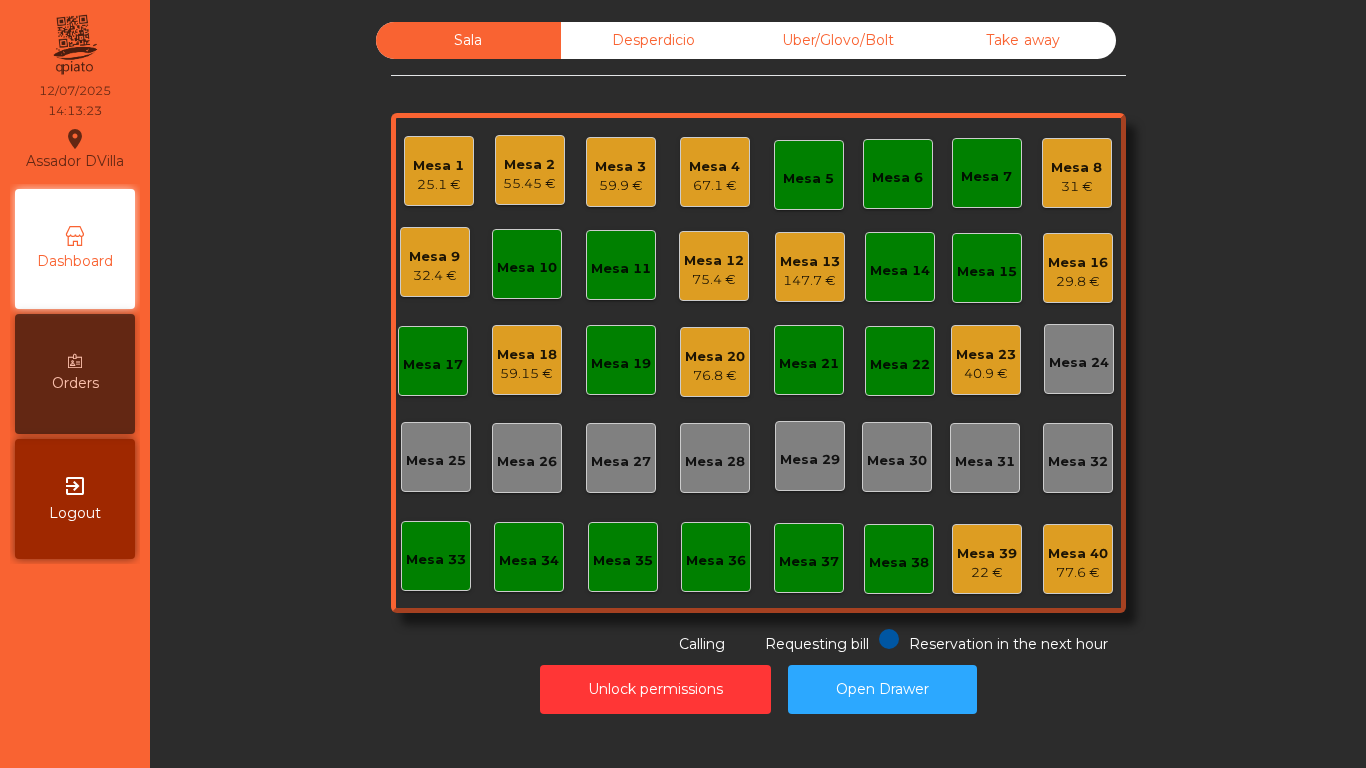 click on "Mesa 13" 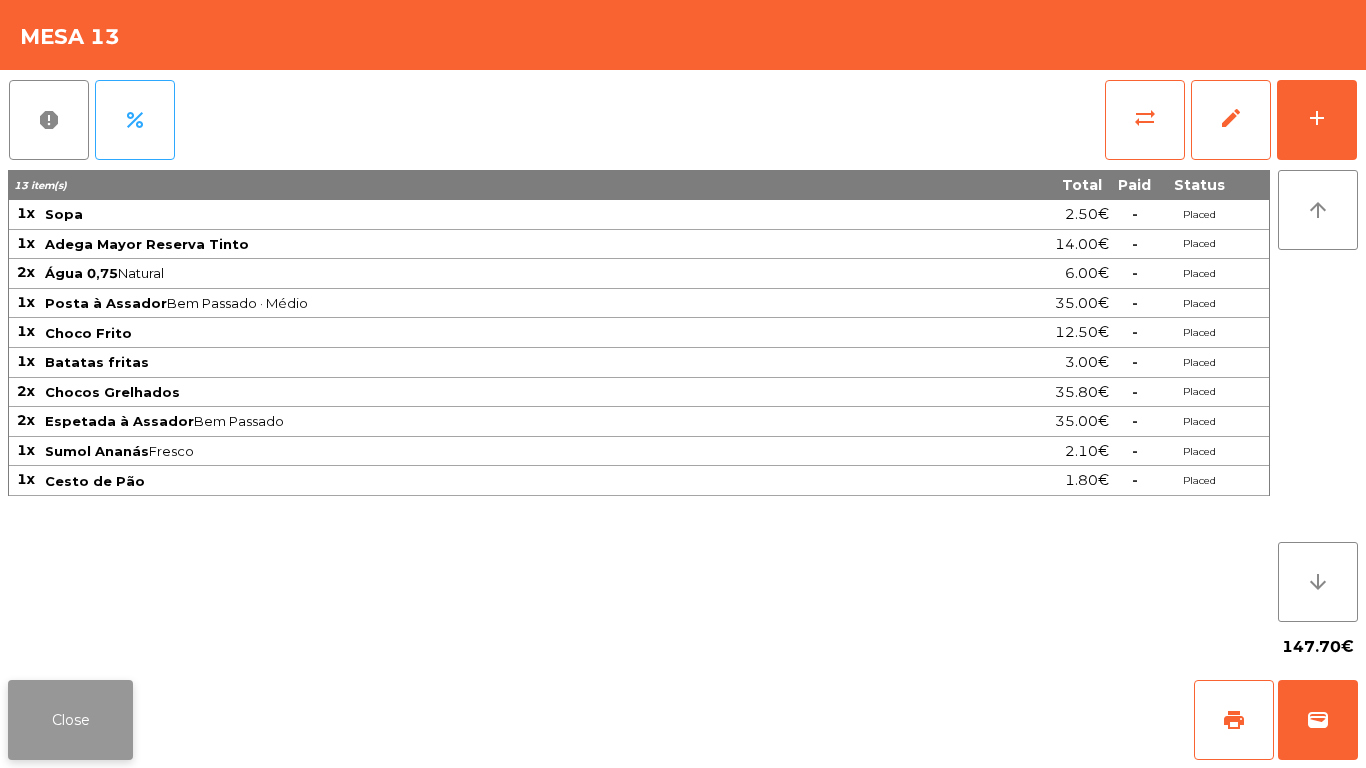 click on "Close" 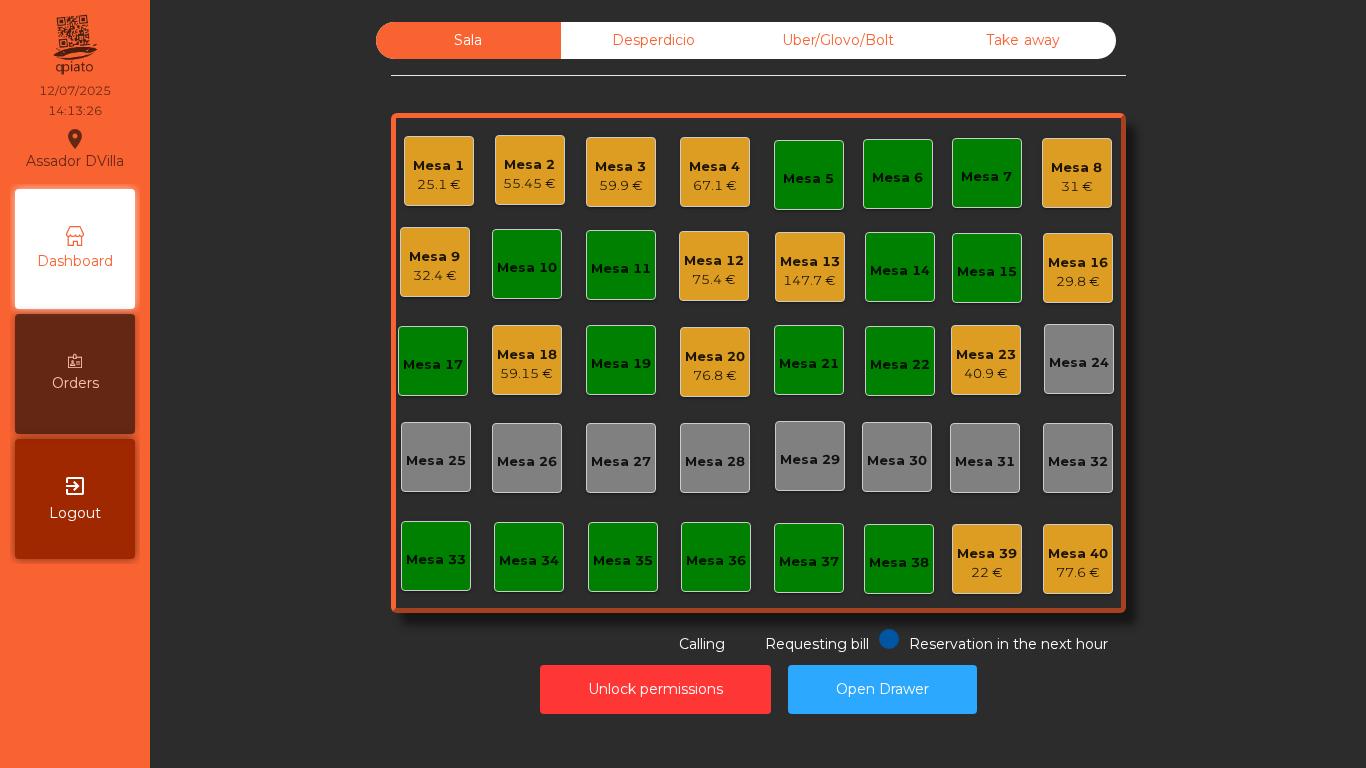 click on "Mesa 8" 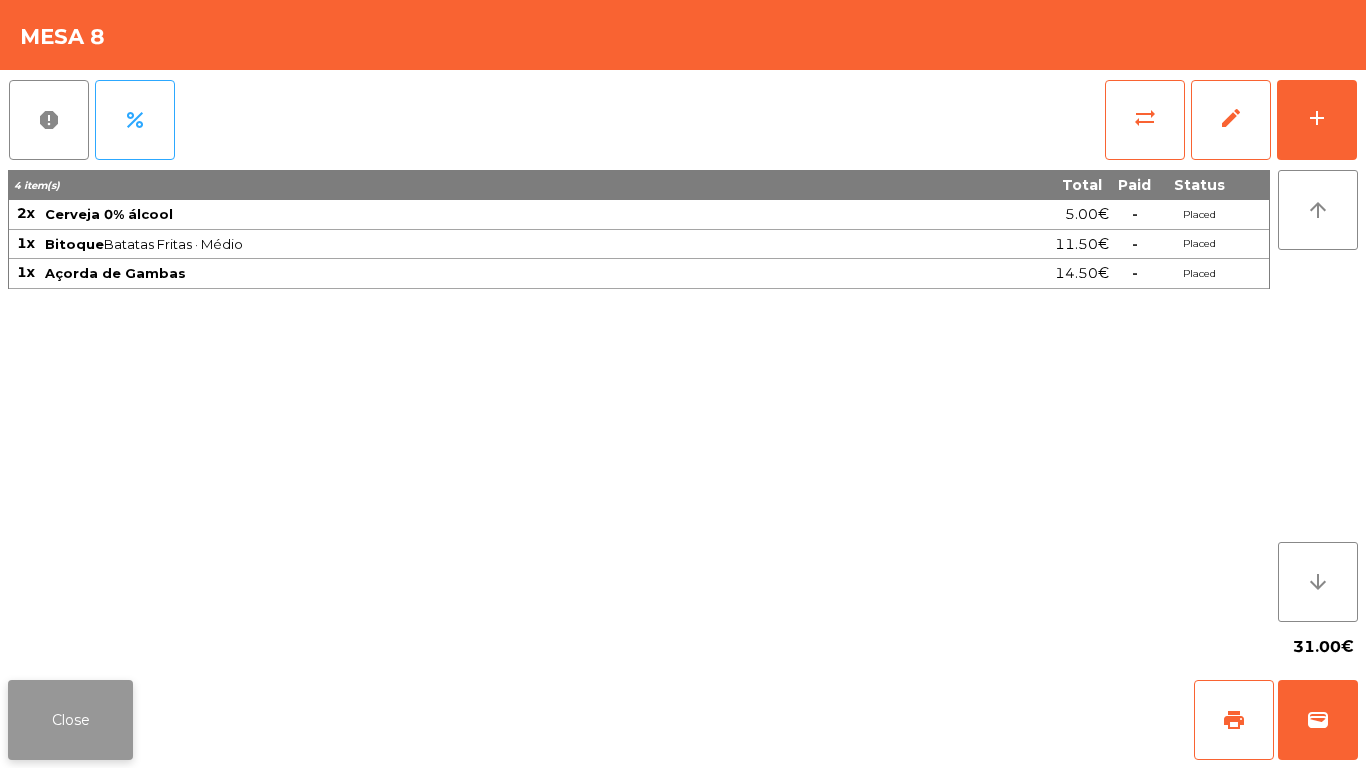 click on "Close" 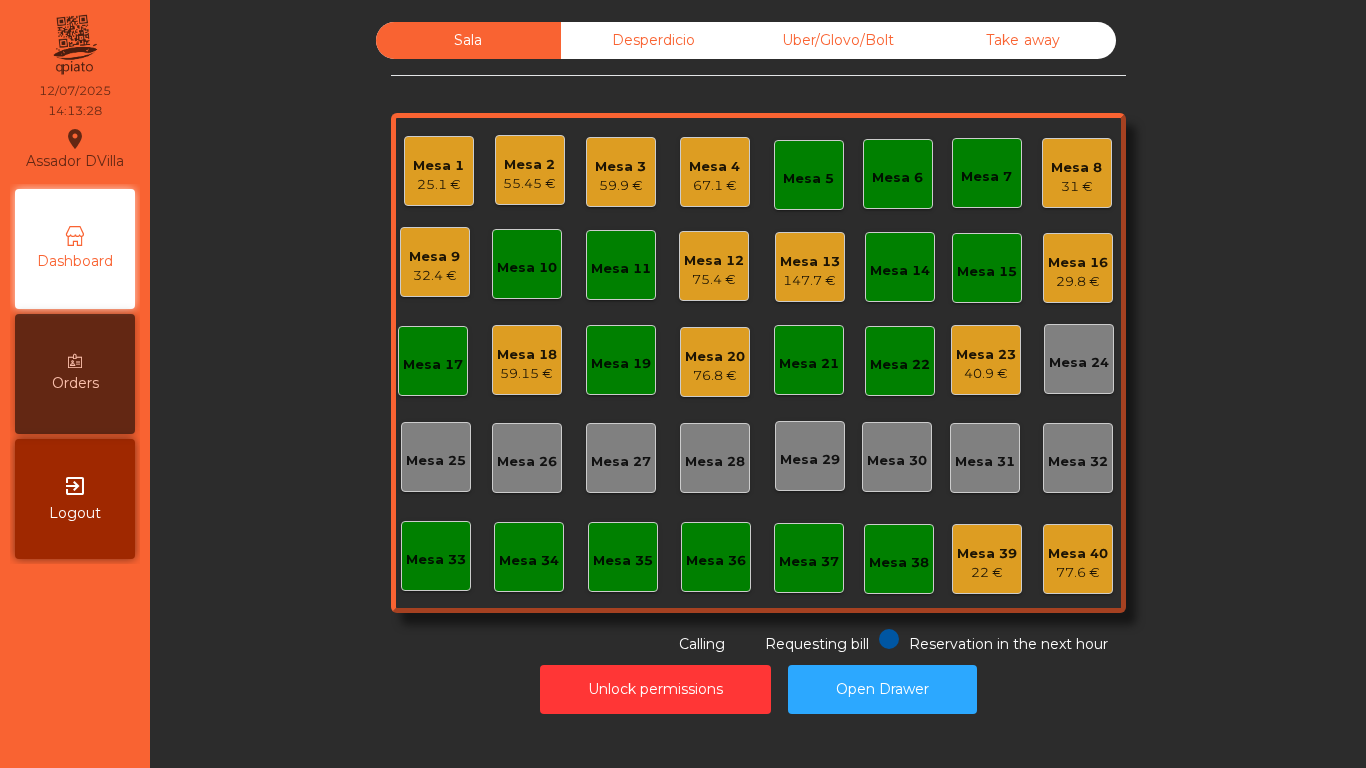 click on "Orders" at bounding box center (75, 383) 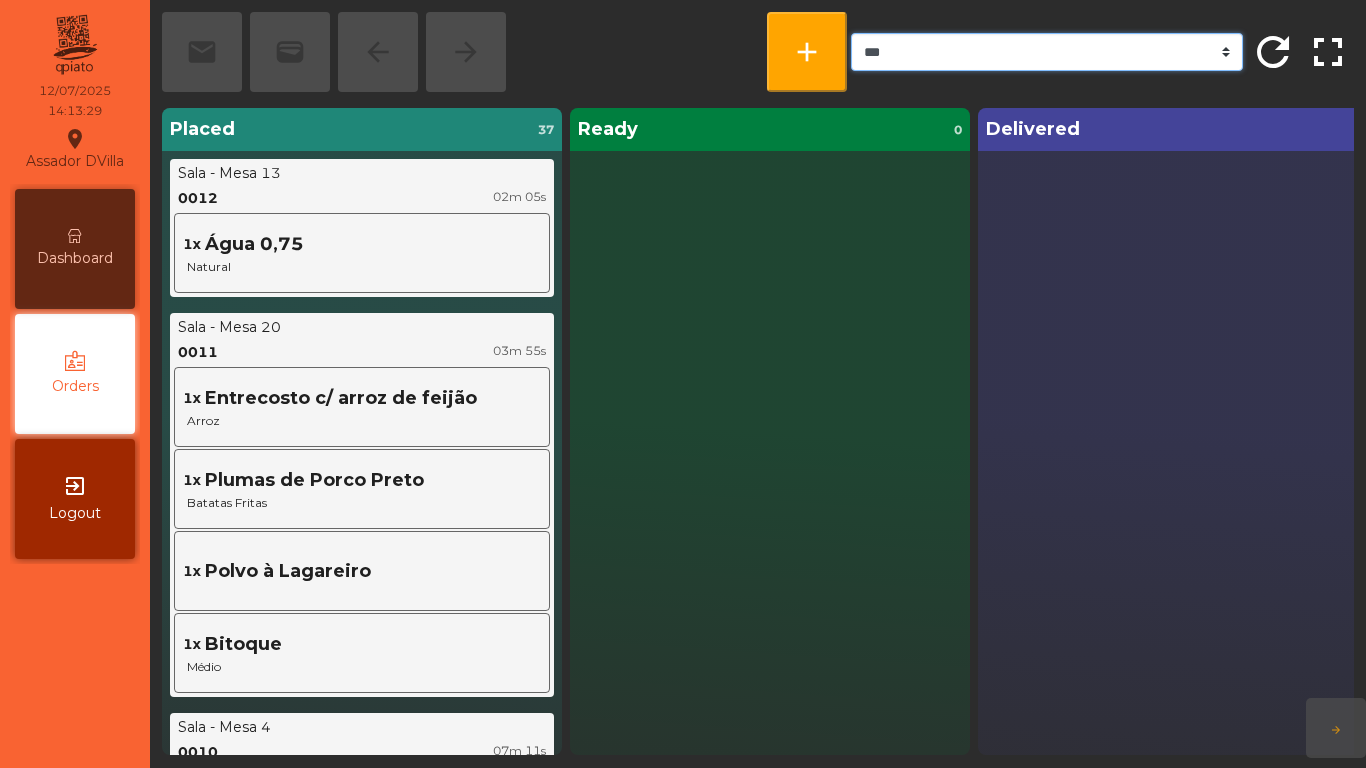 click on "*** ******* **** *** *****" 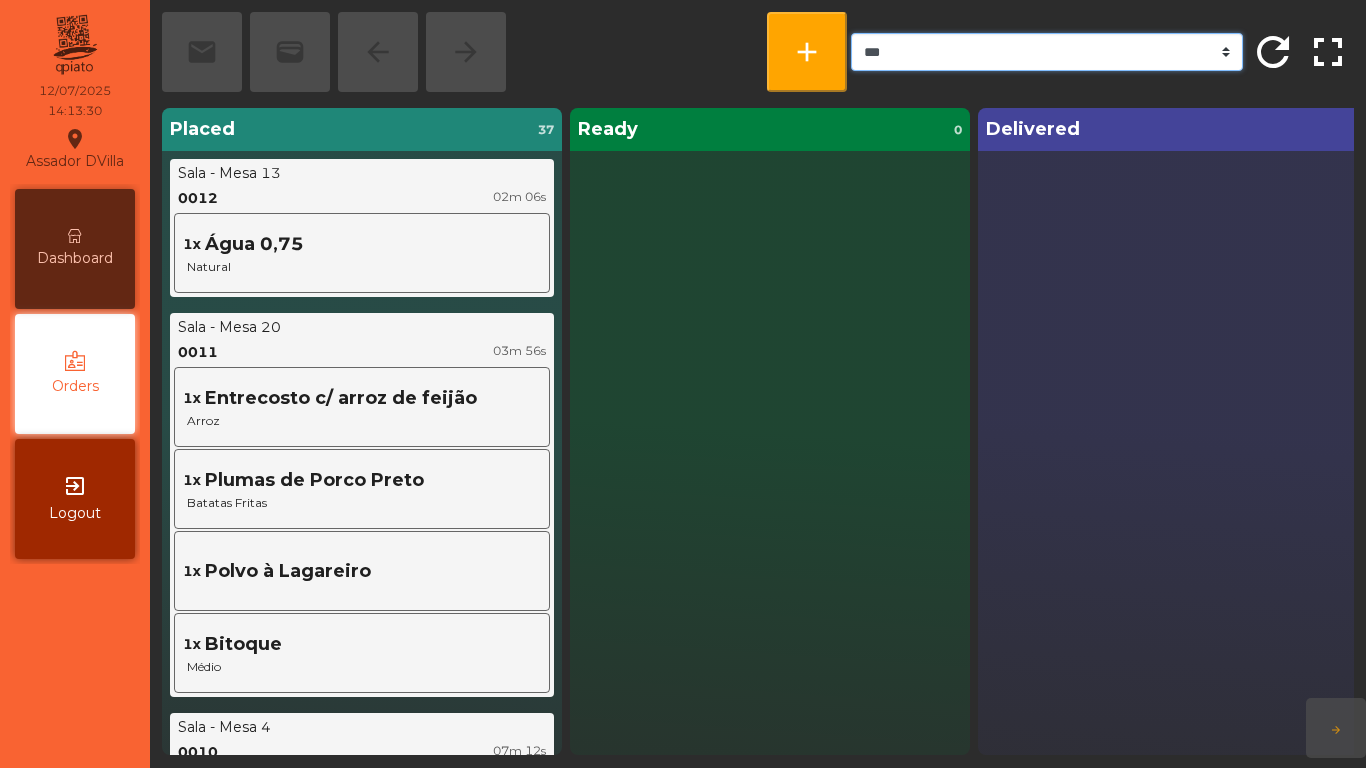 select on "*******" 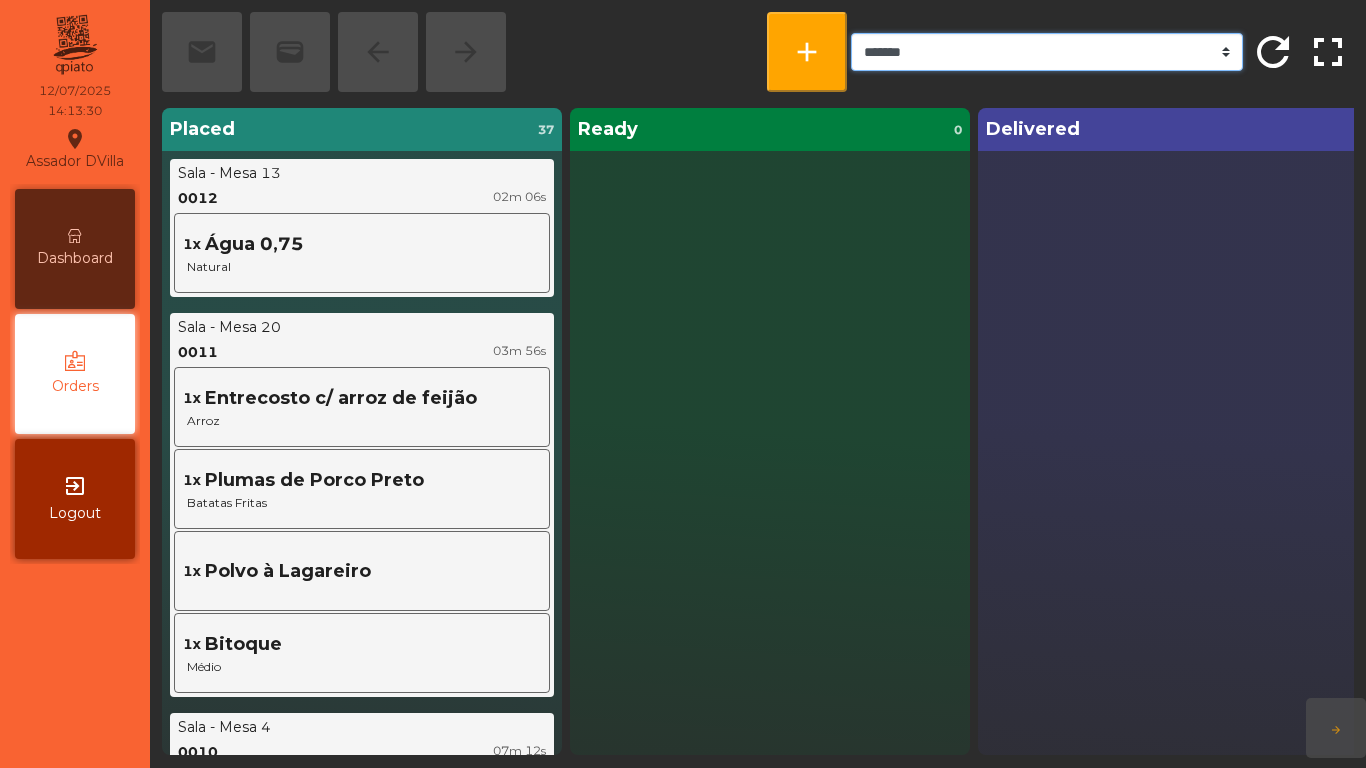 click on "*** ******* **** *** *****" 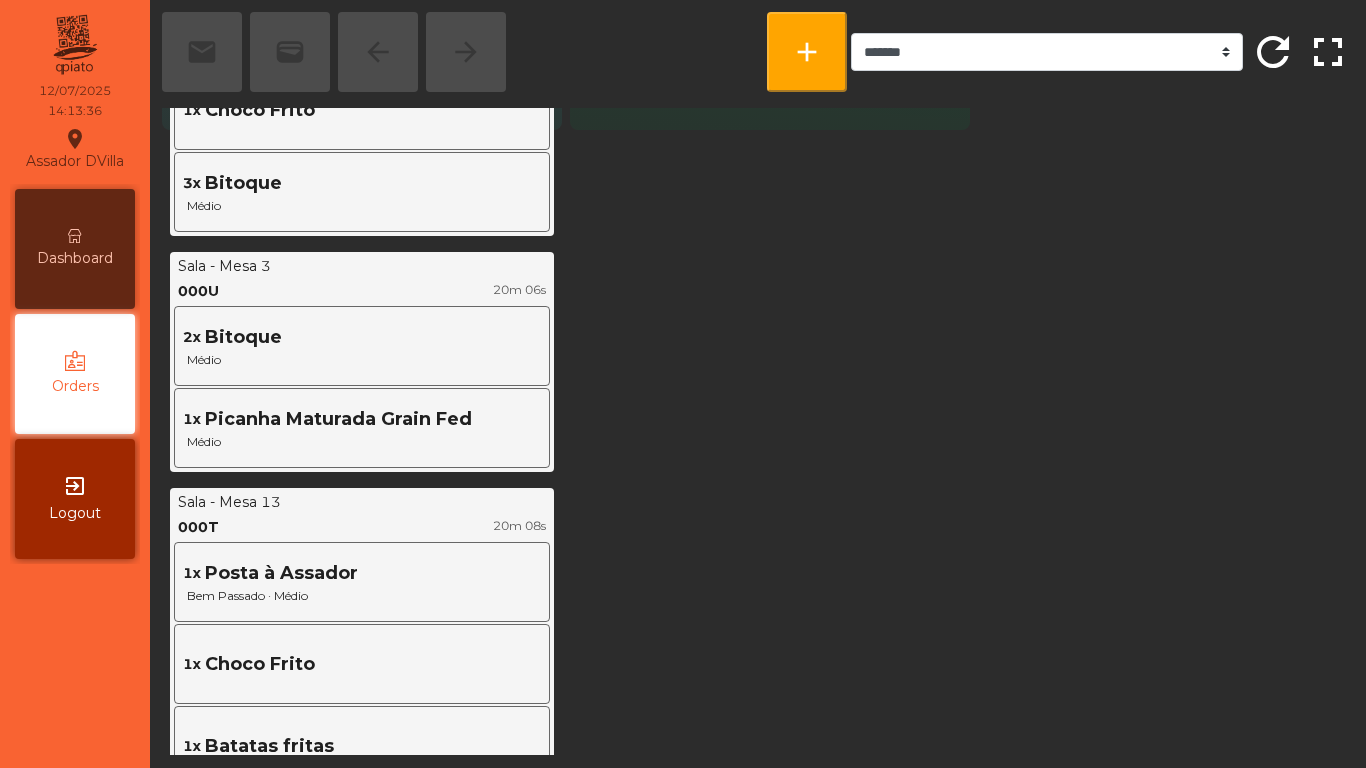 click on "2x   Bitoque" 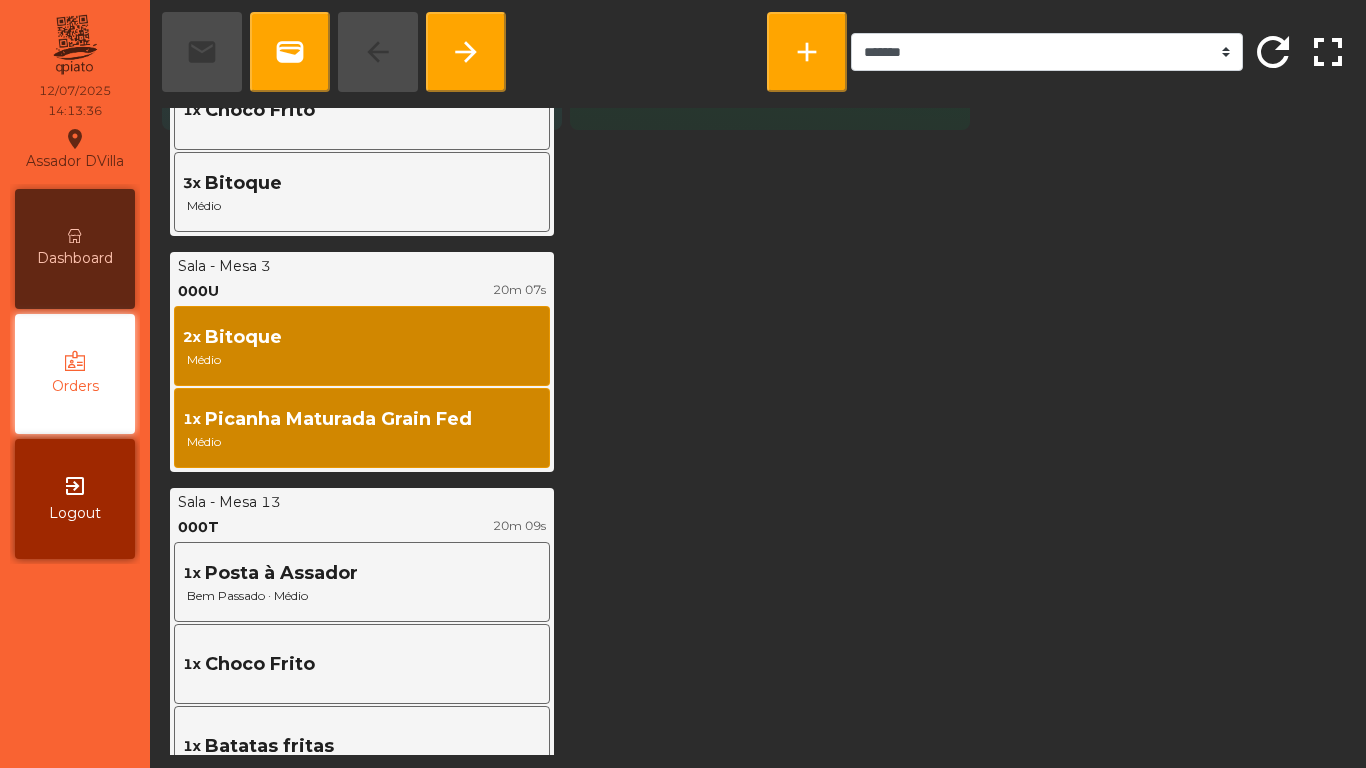 scroll, scrollTop: 706, scrollLeft: 0, axis: vertical 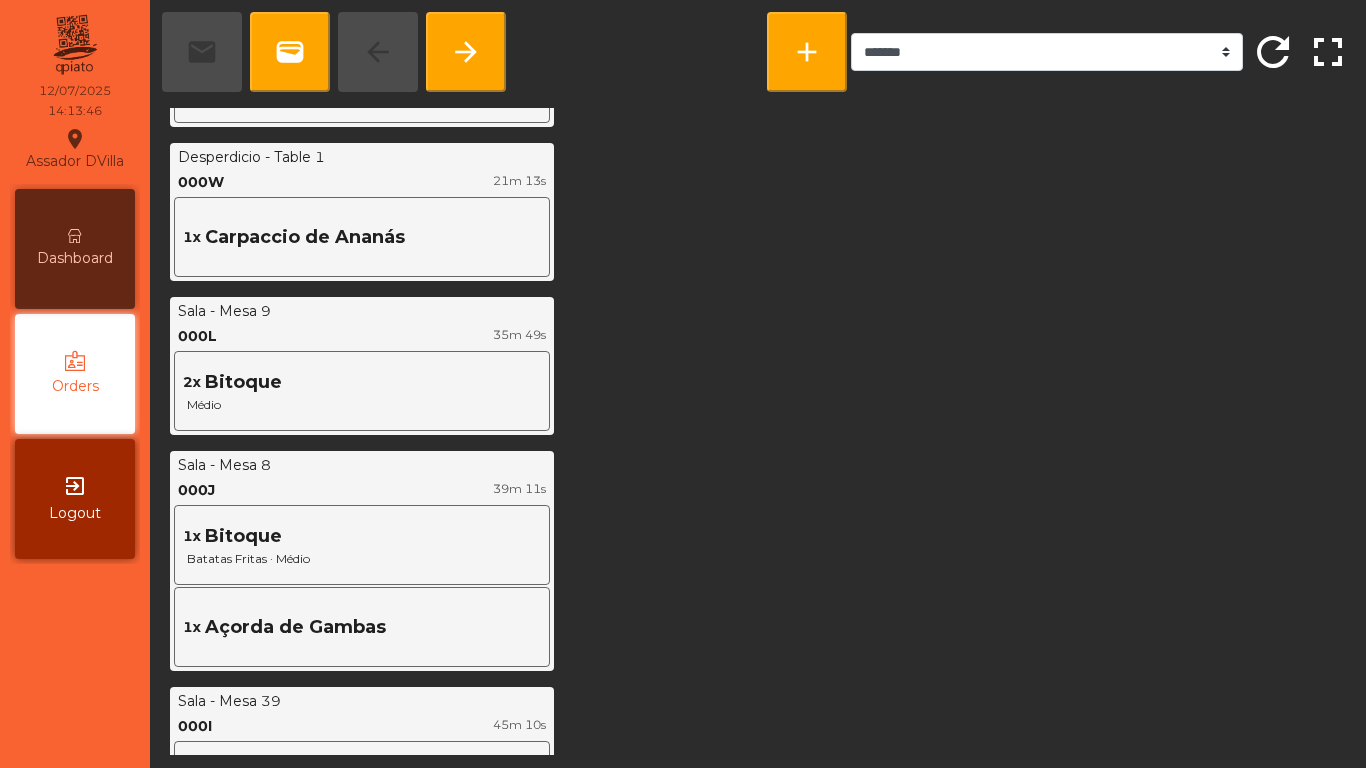 click on "Dashboard" at bounding box center [75, 258] 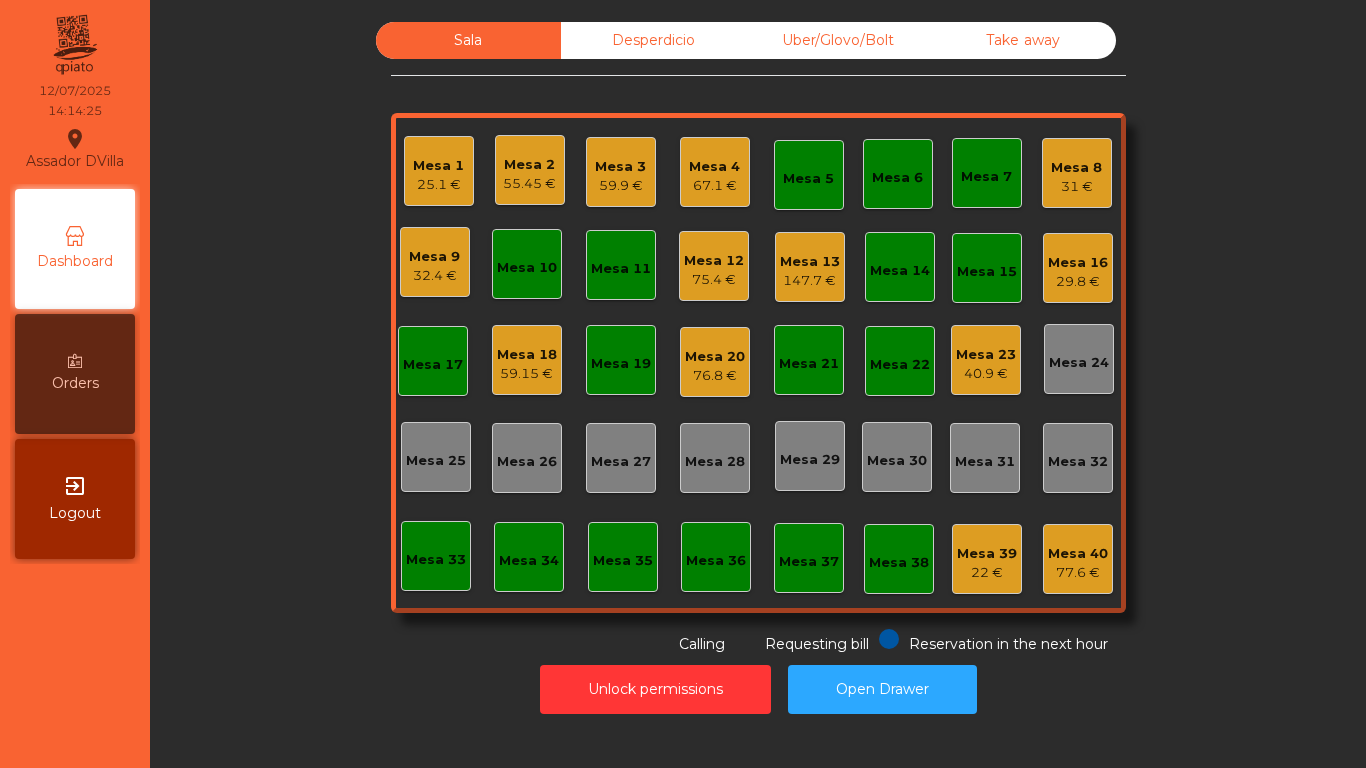 click 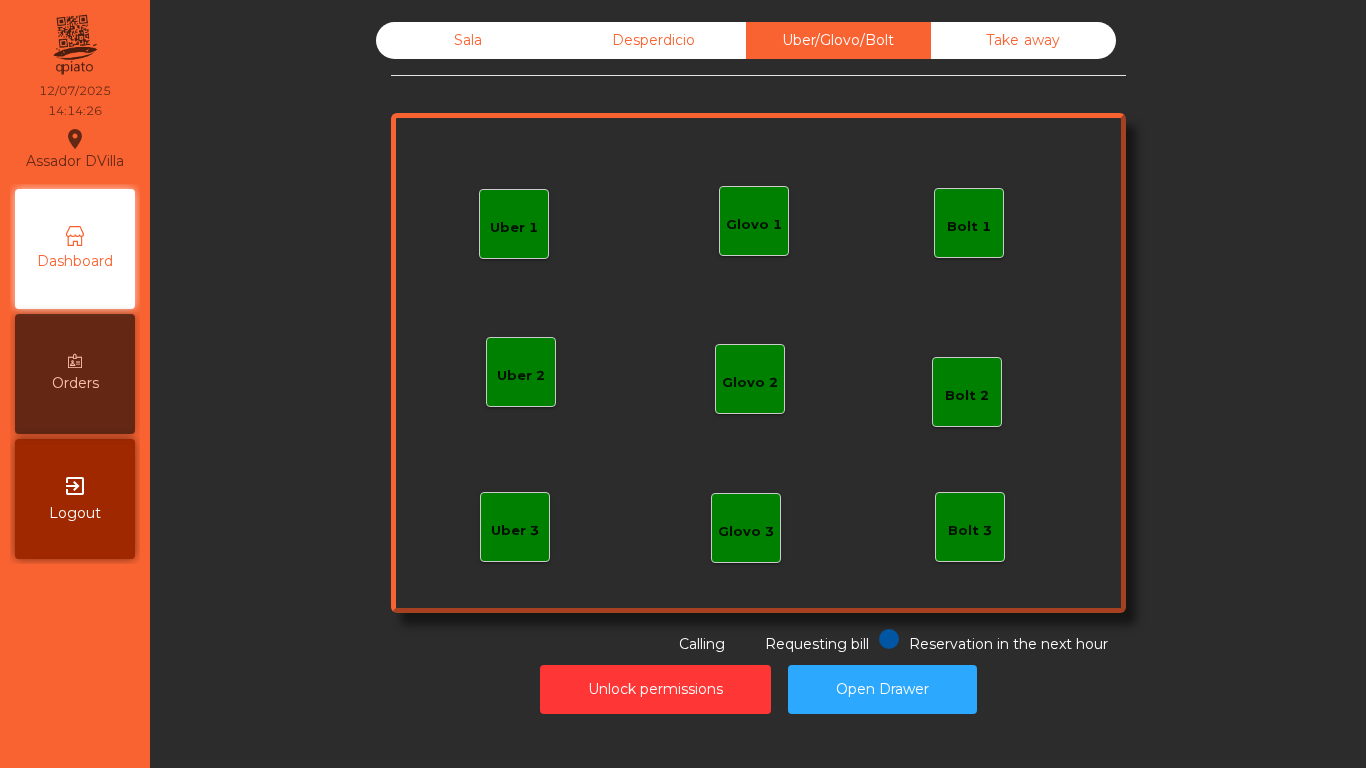 click on "Desperdicio" 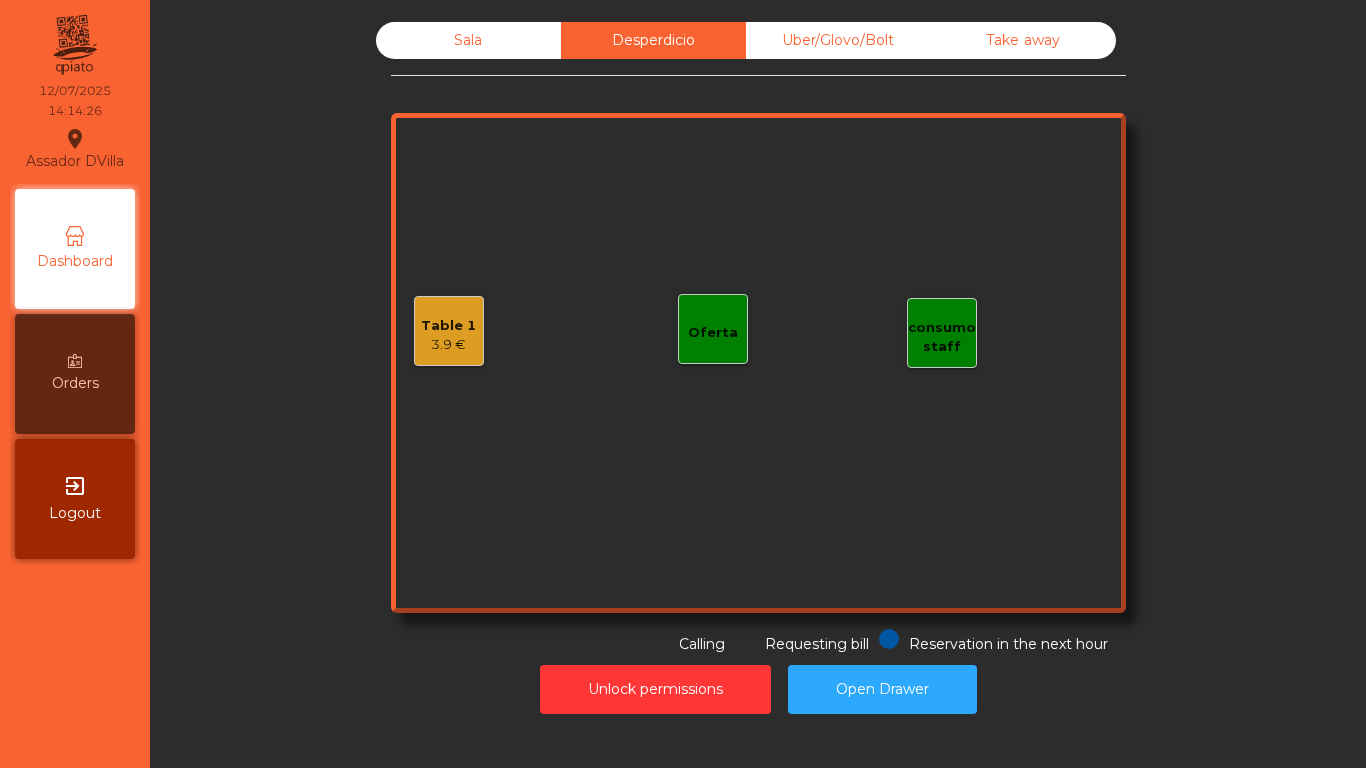 click on "Sala" 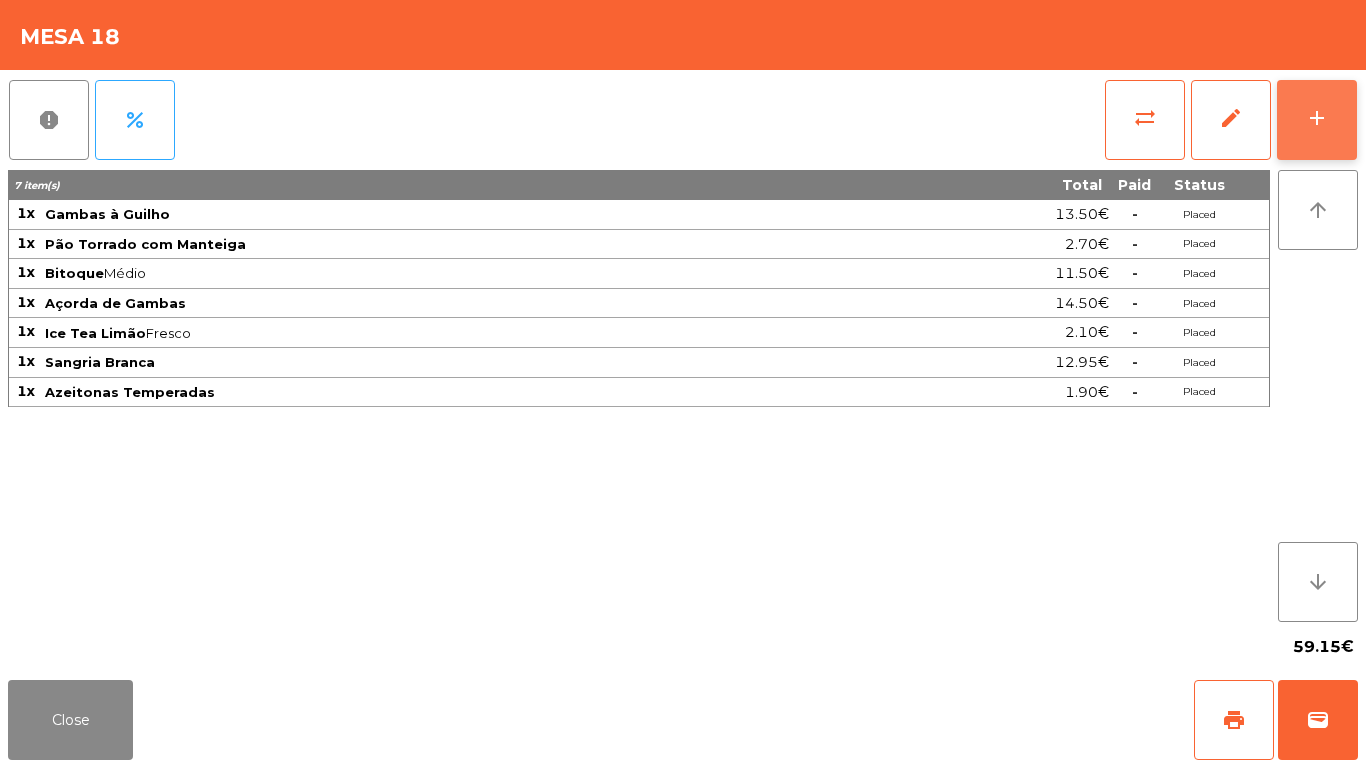 click on "add" 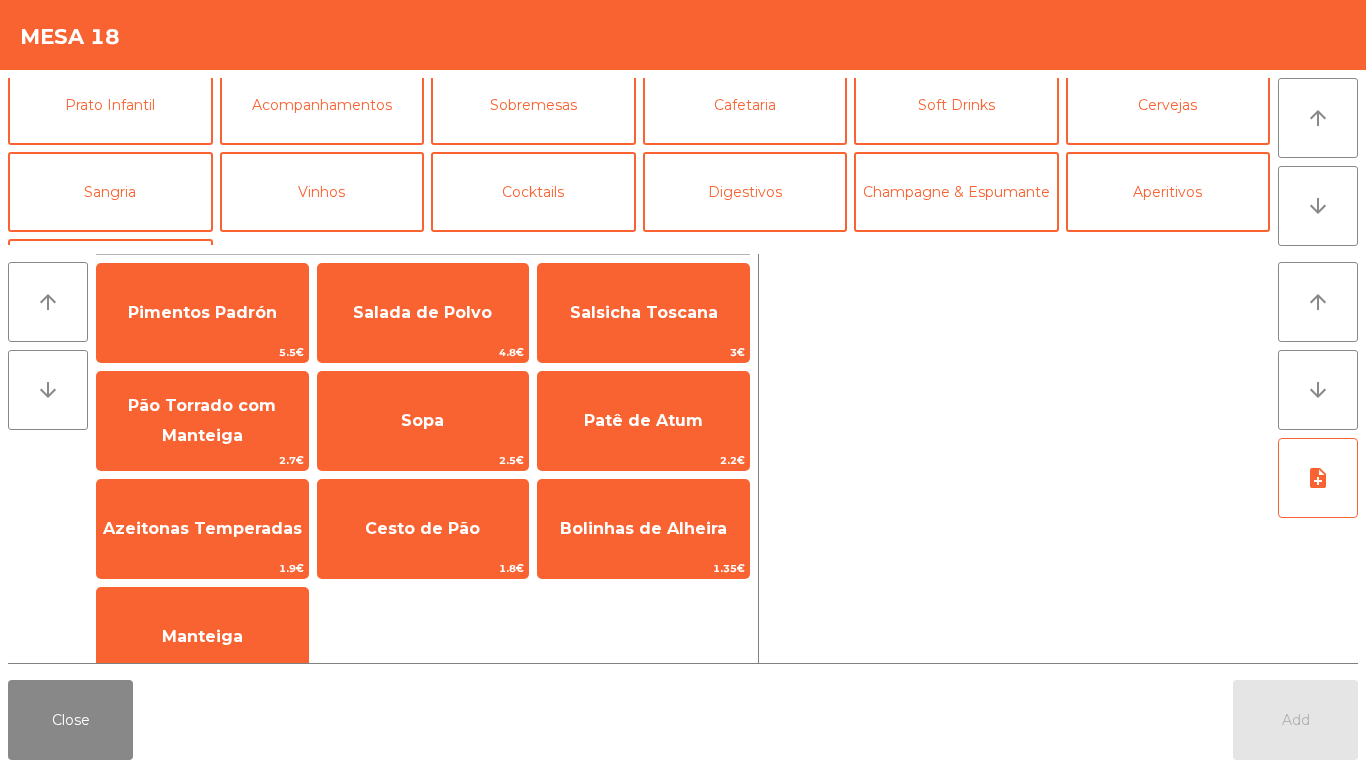 scroll, scrollTop: 0, scrollLeft: 0, axis: both 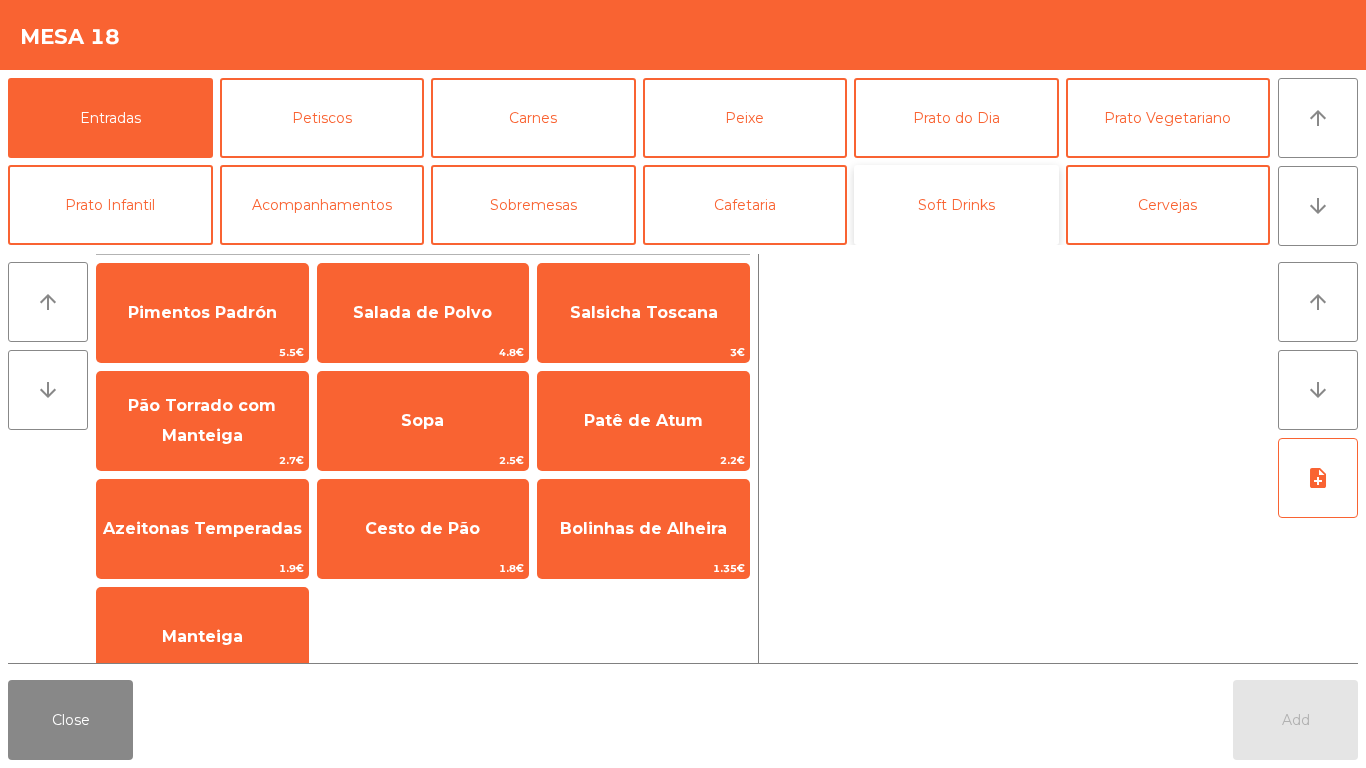click on "Soft Drinks" 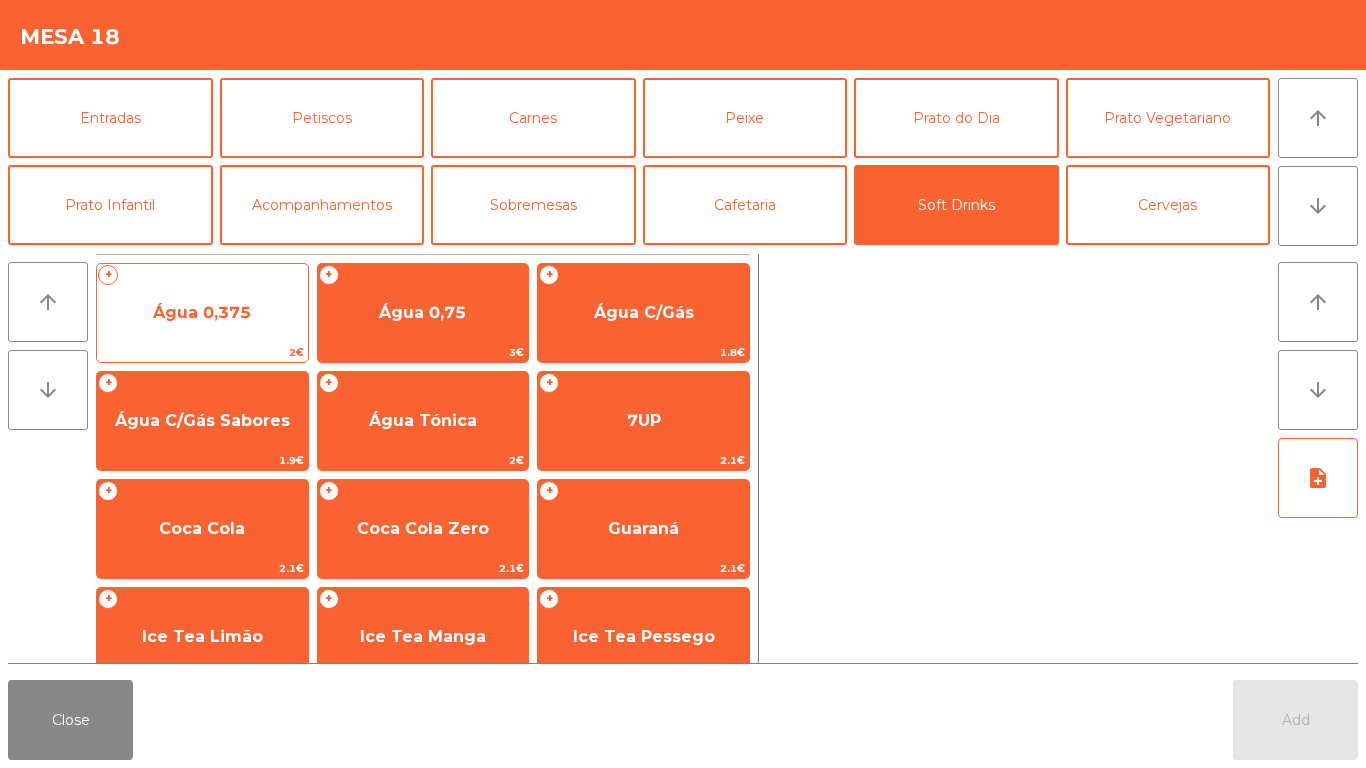 click on "Água 0,375" 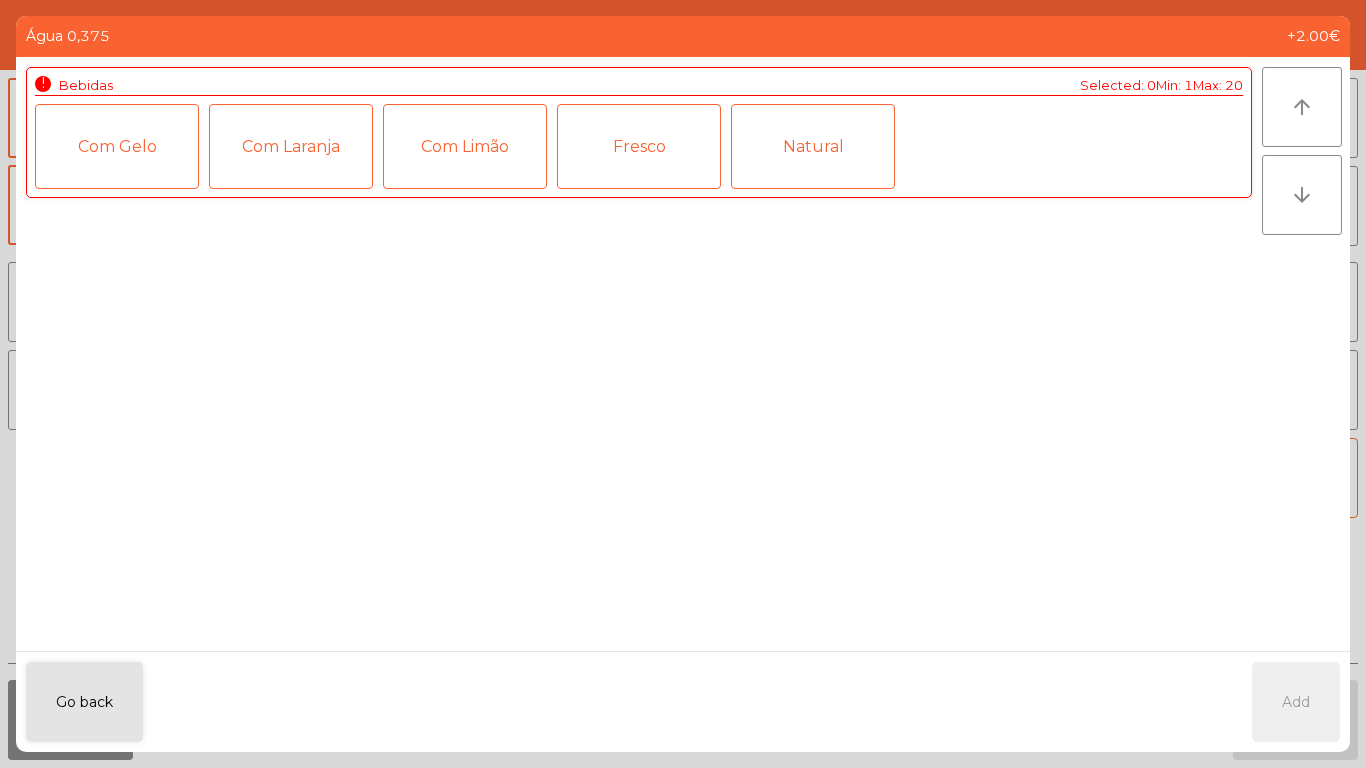 click on "Fresco" 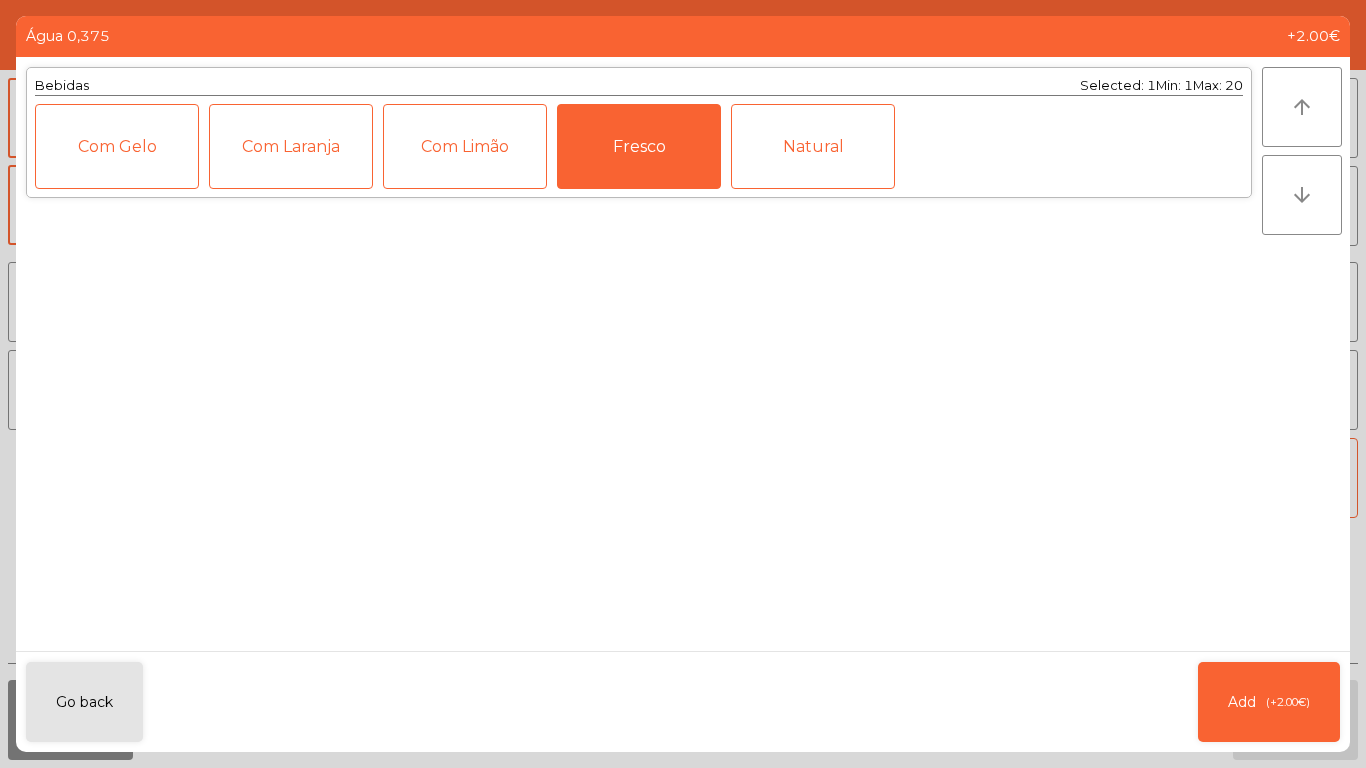 click on "Natural" 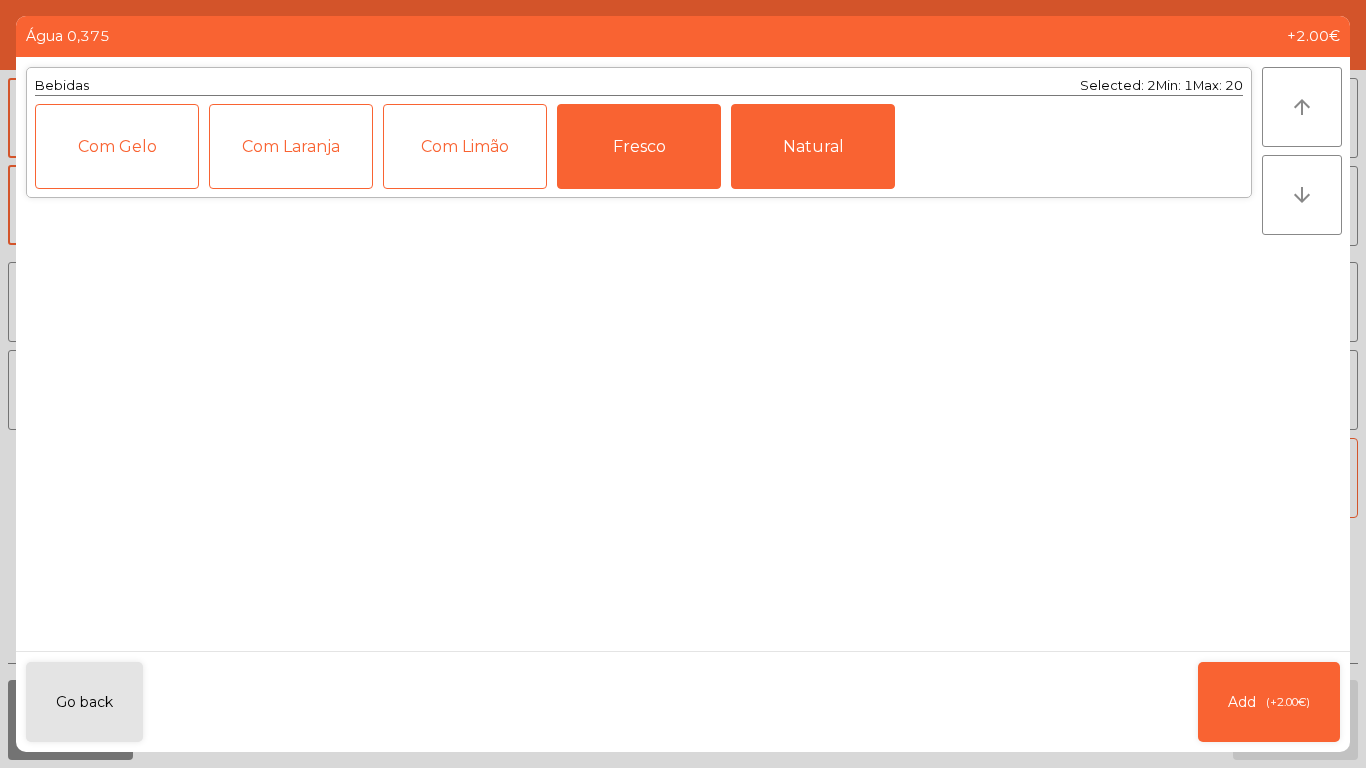 click on "Fresco" 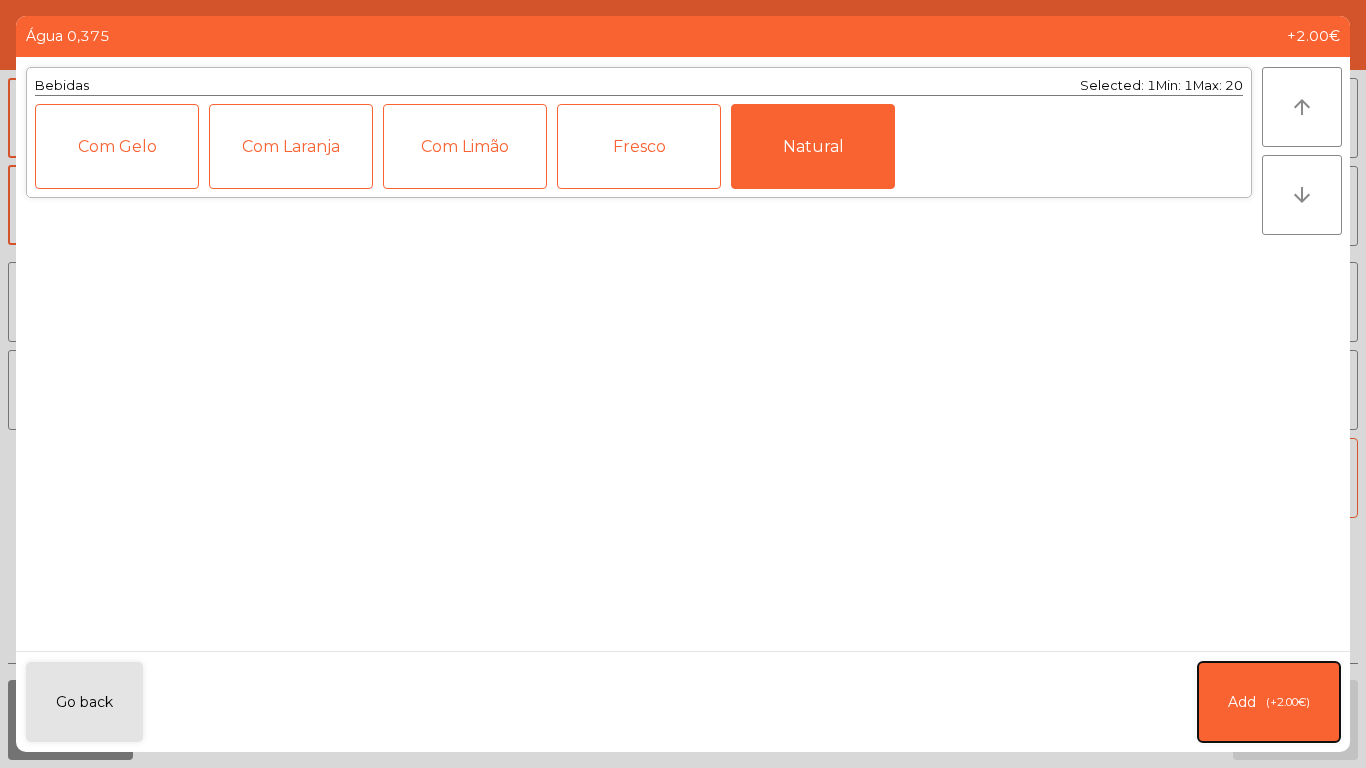 click on "Add   (+2.00€)" 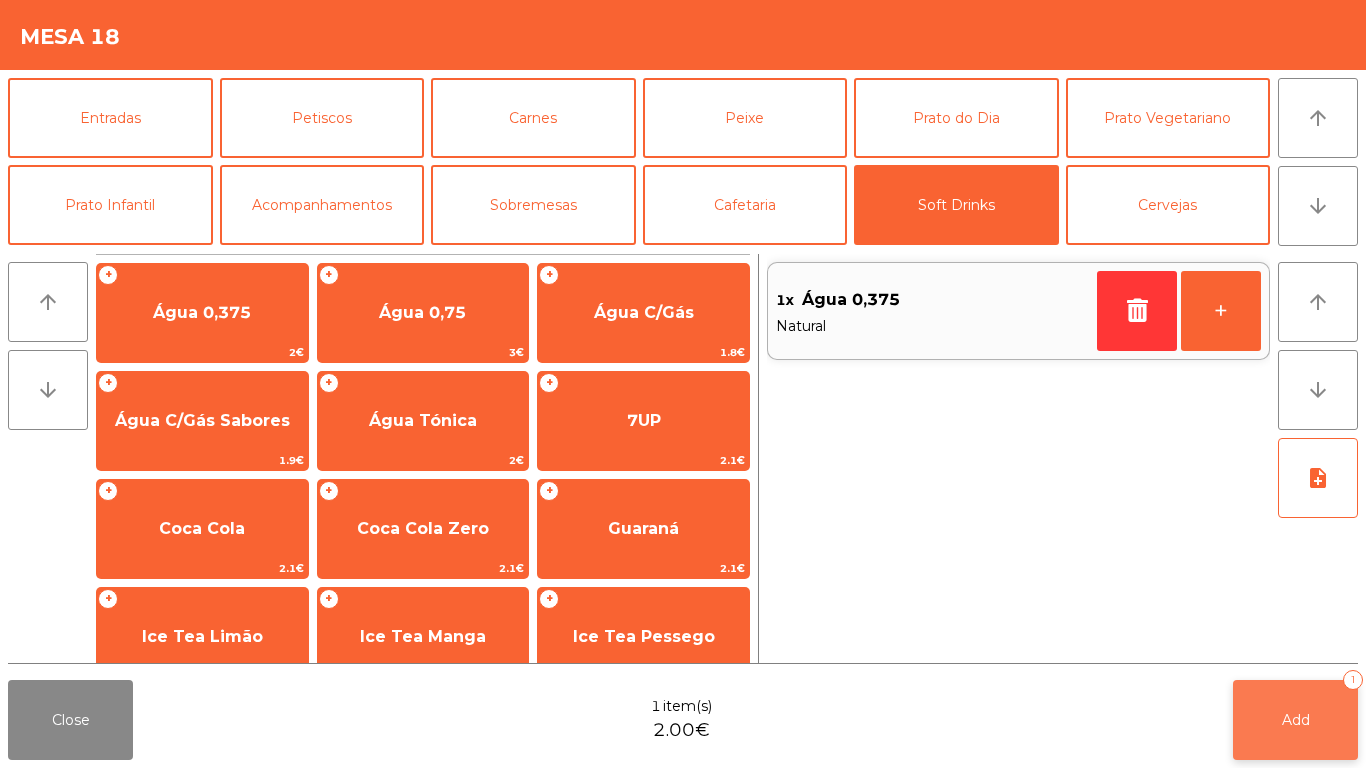 click on "Add   1" 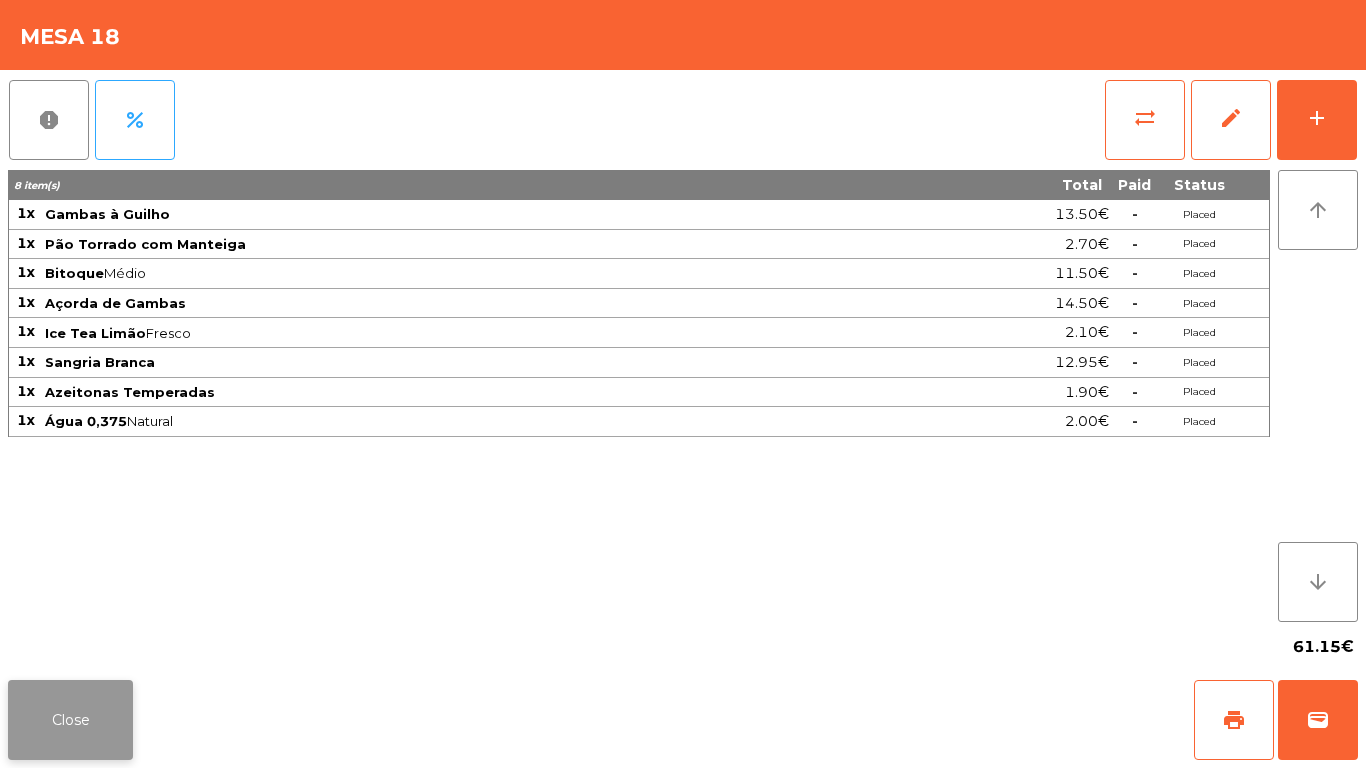 click on "Close" 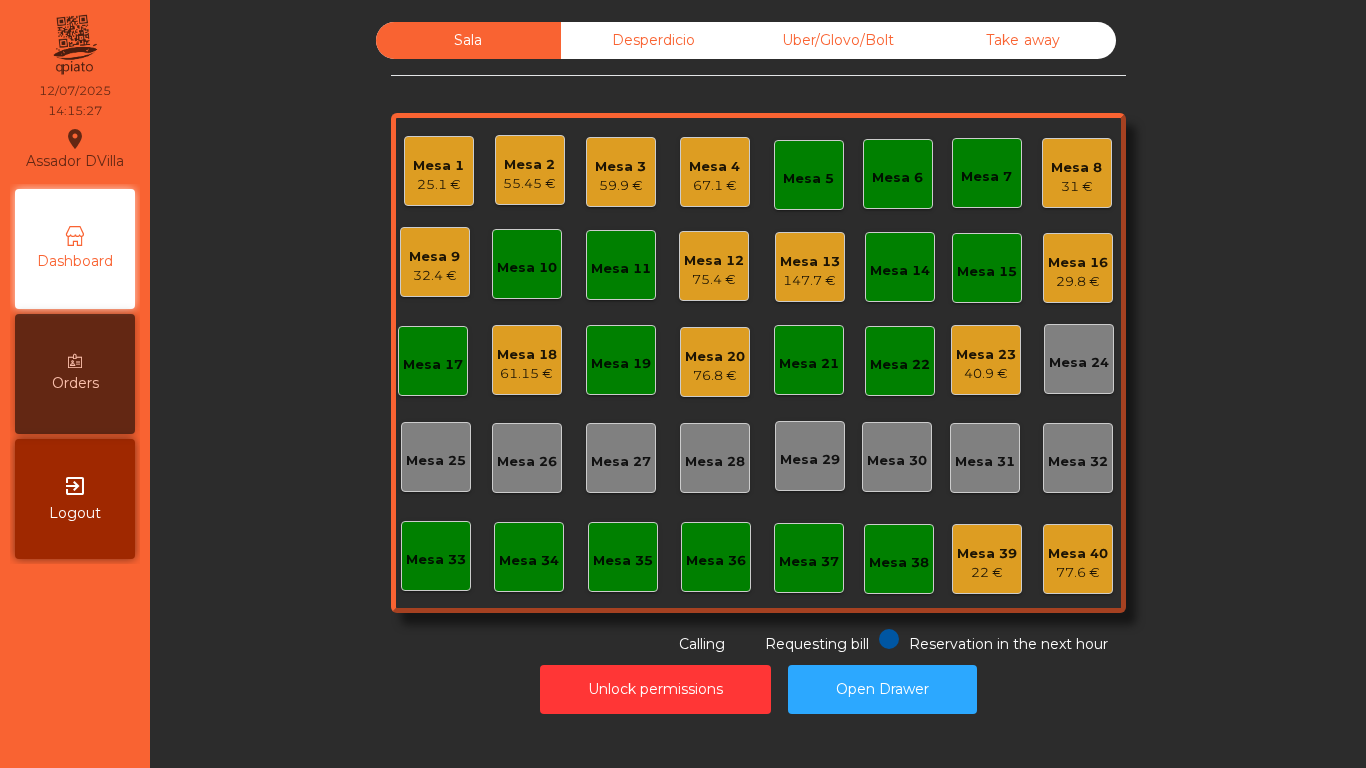 click on "Mesa 8" 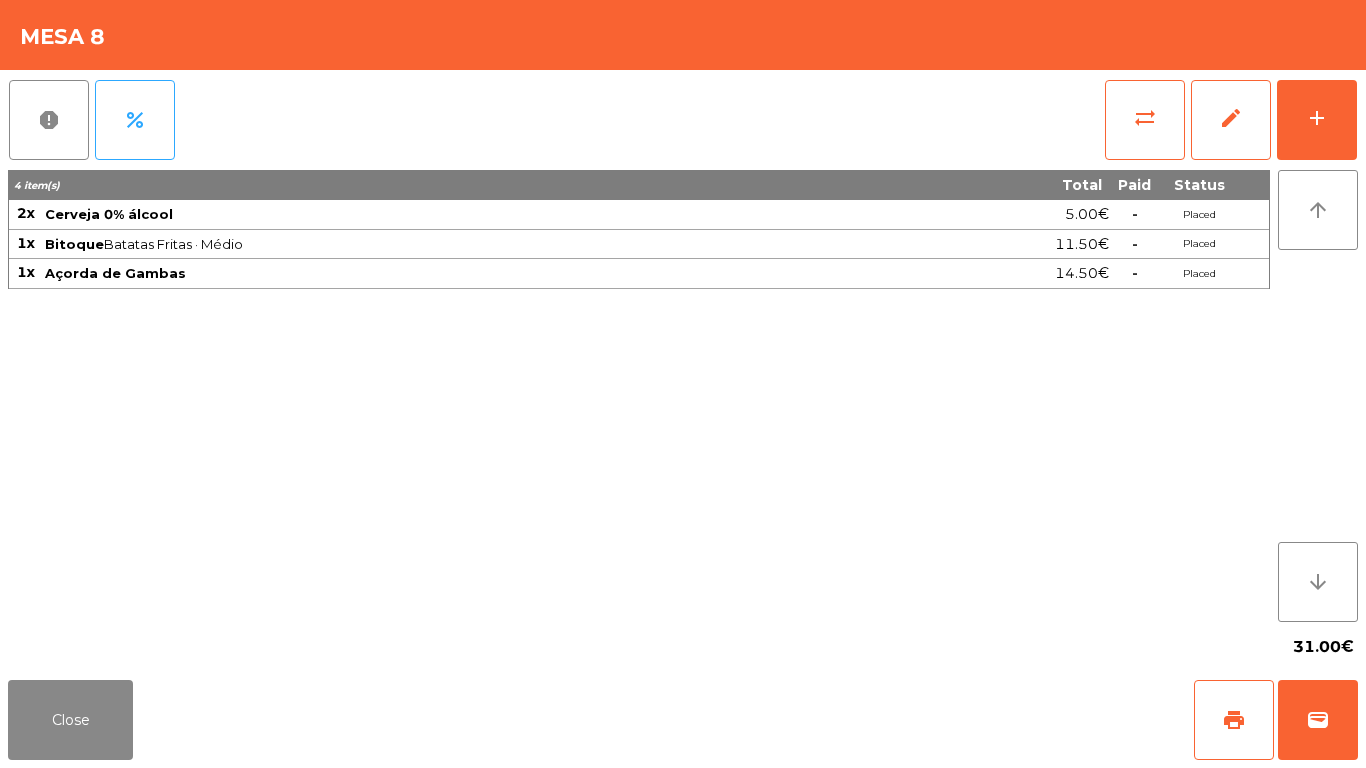 click on "report   percent   sync_alt   edit   add  4 item(s) Total Paid Status 2x Cerveja 0% álcool 5.00€  -  Placed 1x Bitoque  Batatas Fritas · Médio  11.50€  -  Placed 1x Açorda de Gambas 14.50€  -  Placed arrow_upward arrow_downward  31.00€" 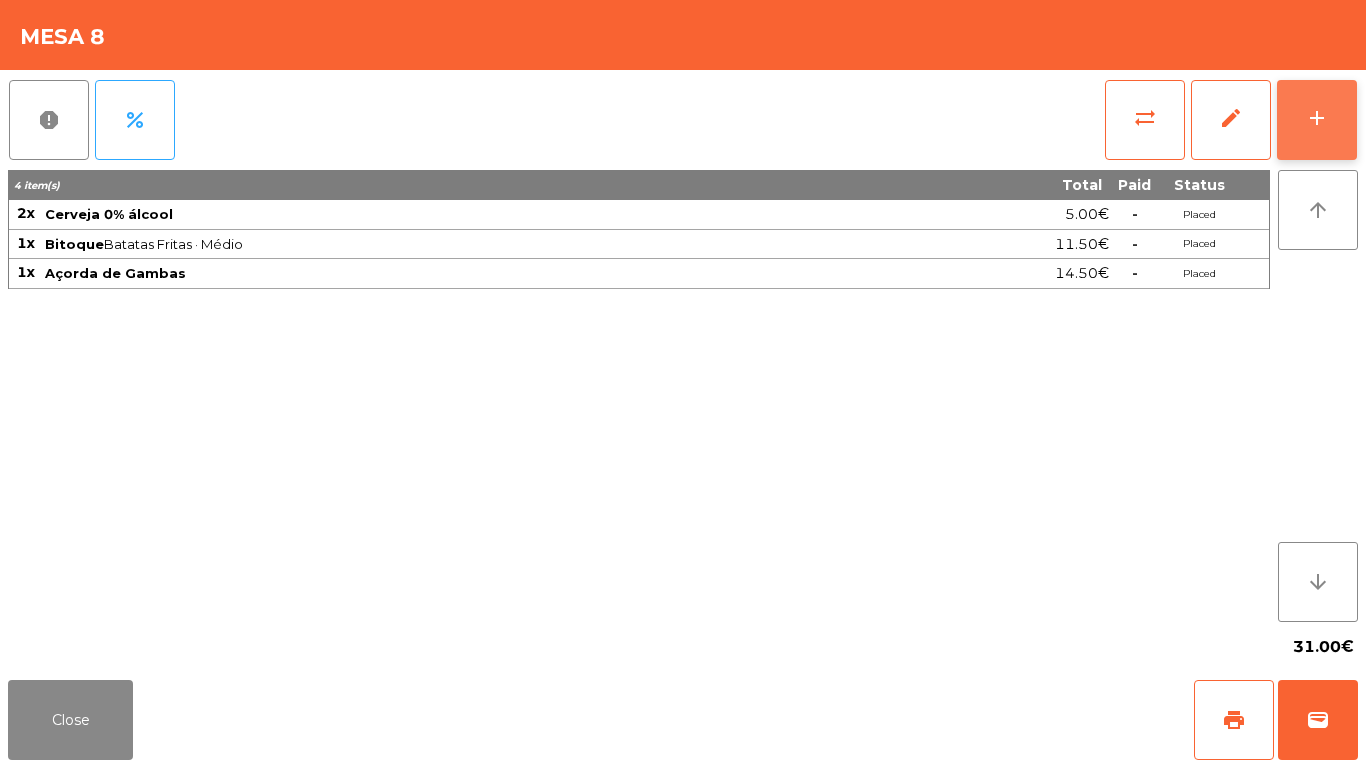 click on "add" 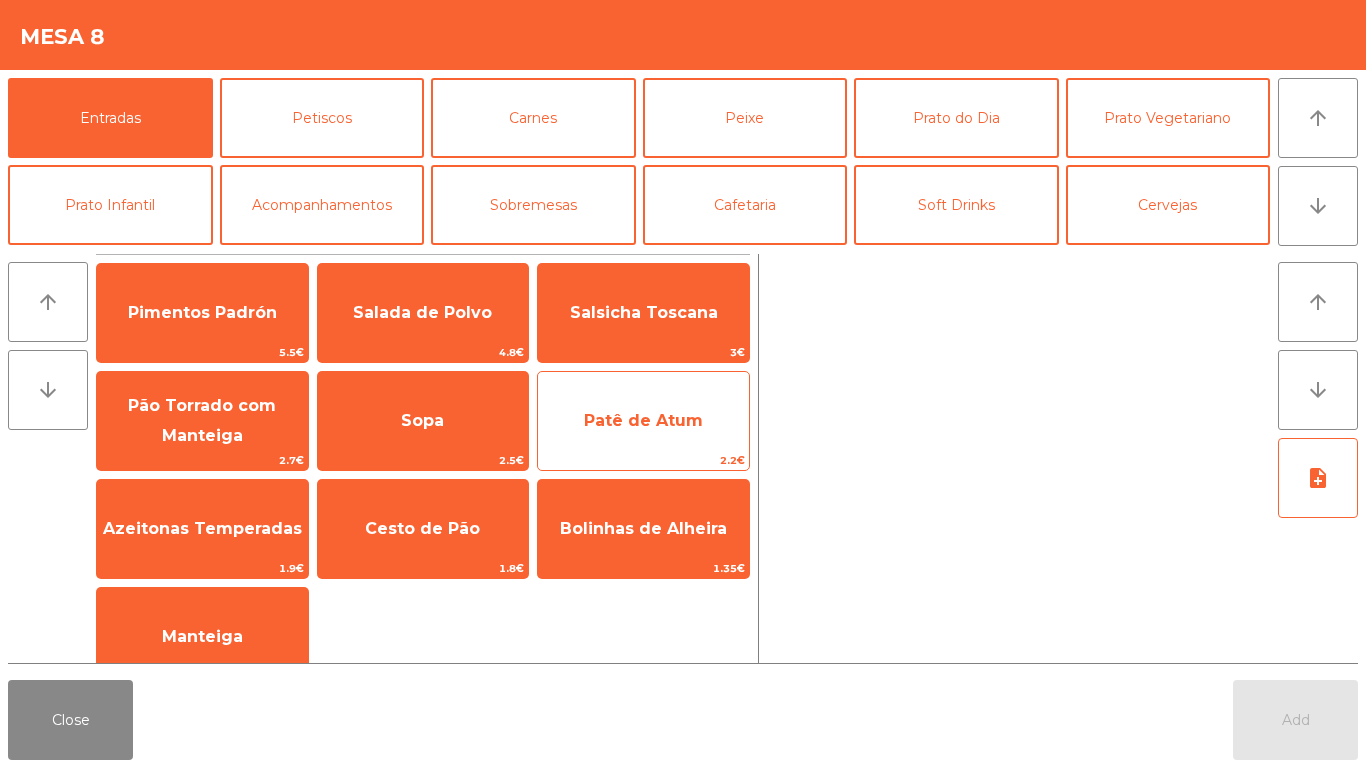 click on "Patê de Atum" 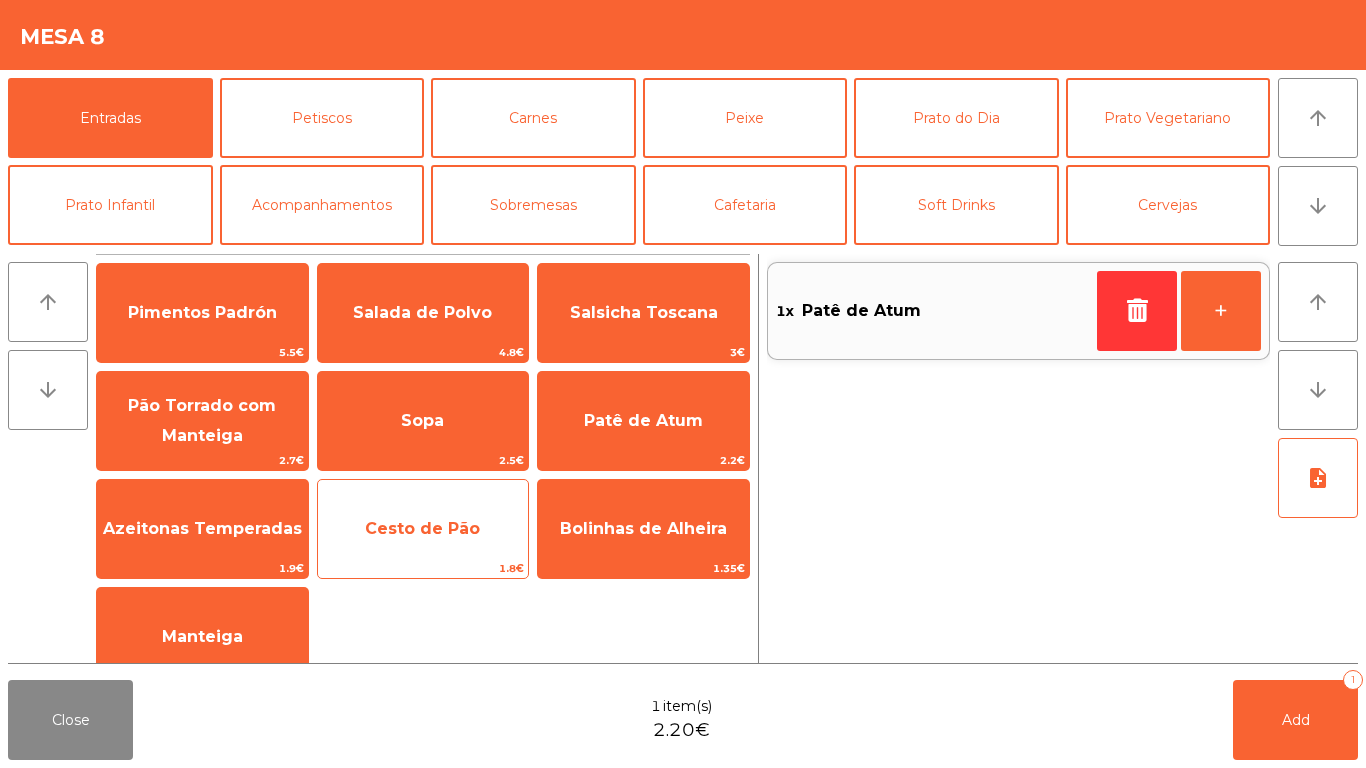click on "Cesto de Pão" 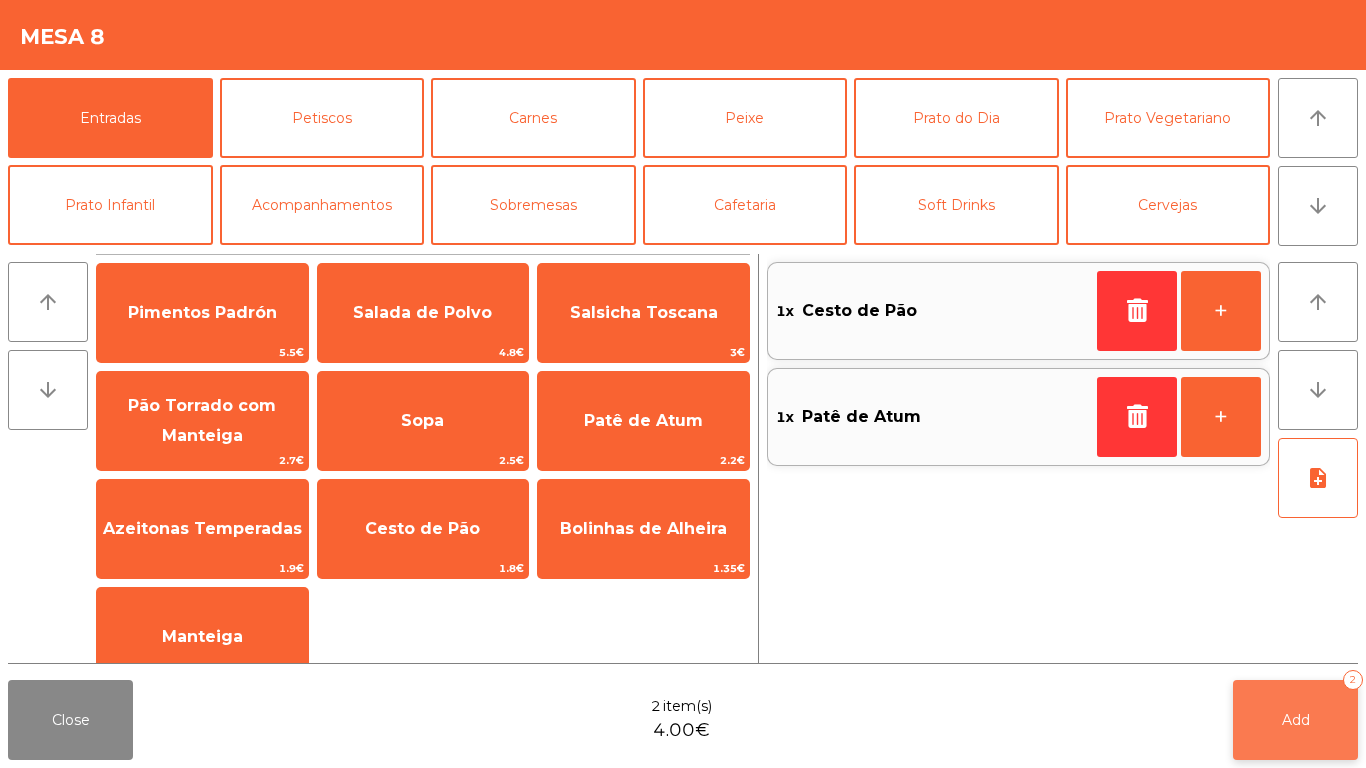click on "Add   2" 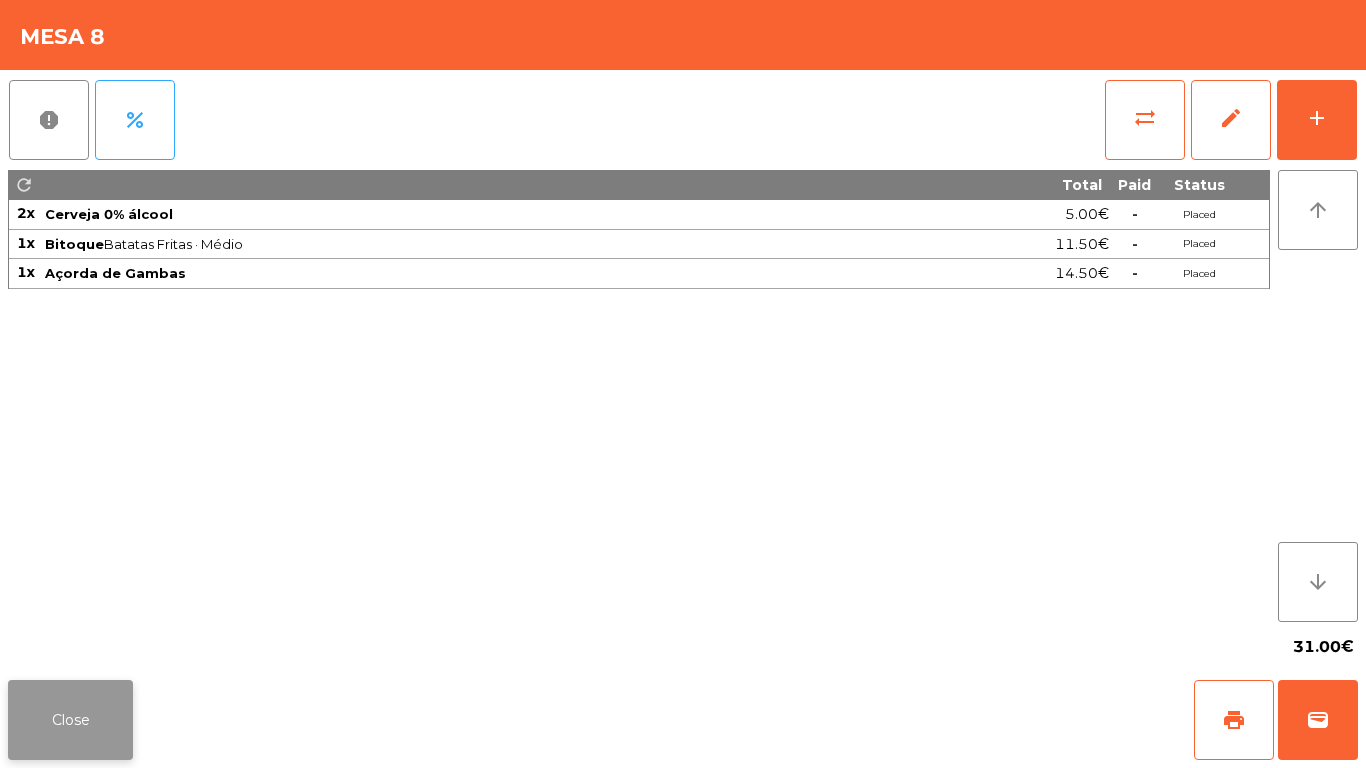 click on "Close" 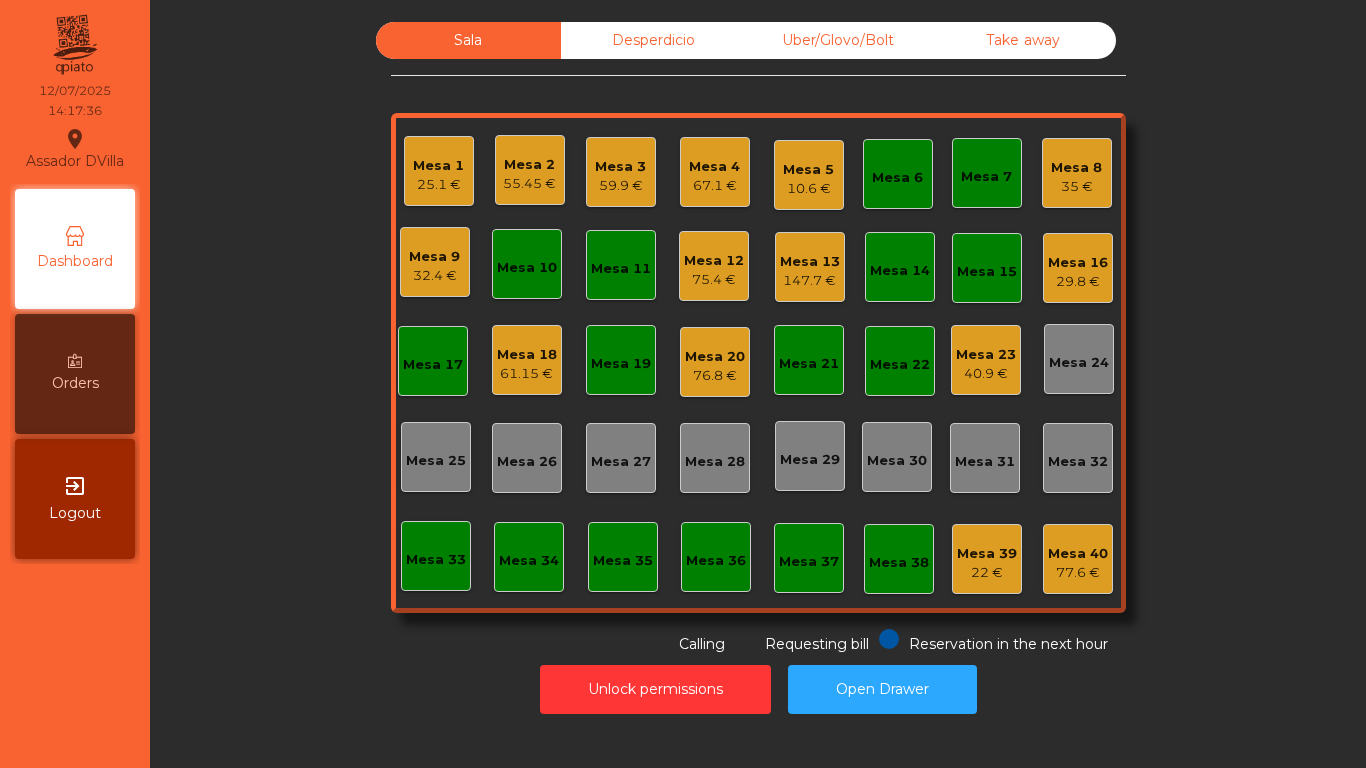 click on "32.4 €" 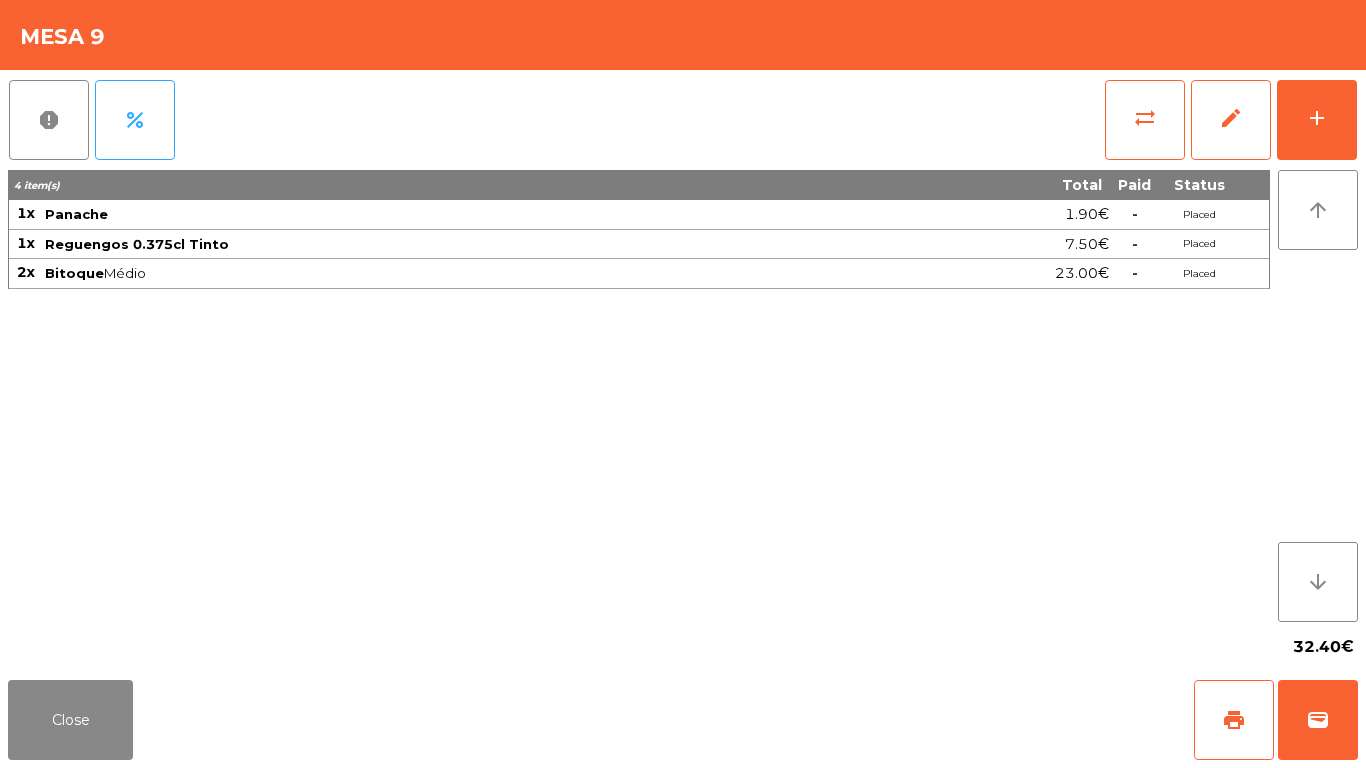 click on "report   percent   sync_alt   edit   add  4 item(s) Total Paid Status 1x Panache 1.90€  -  Placed 1x Reguengos 0.375cl Tinto 7.50€  -  Placed 2x Bitoque  Médio  23.00€  -  Placed arrow_upward arrow_downward  32.40€" 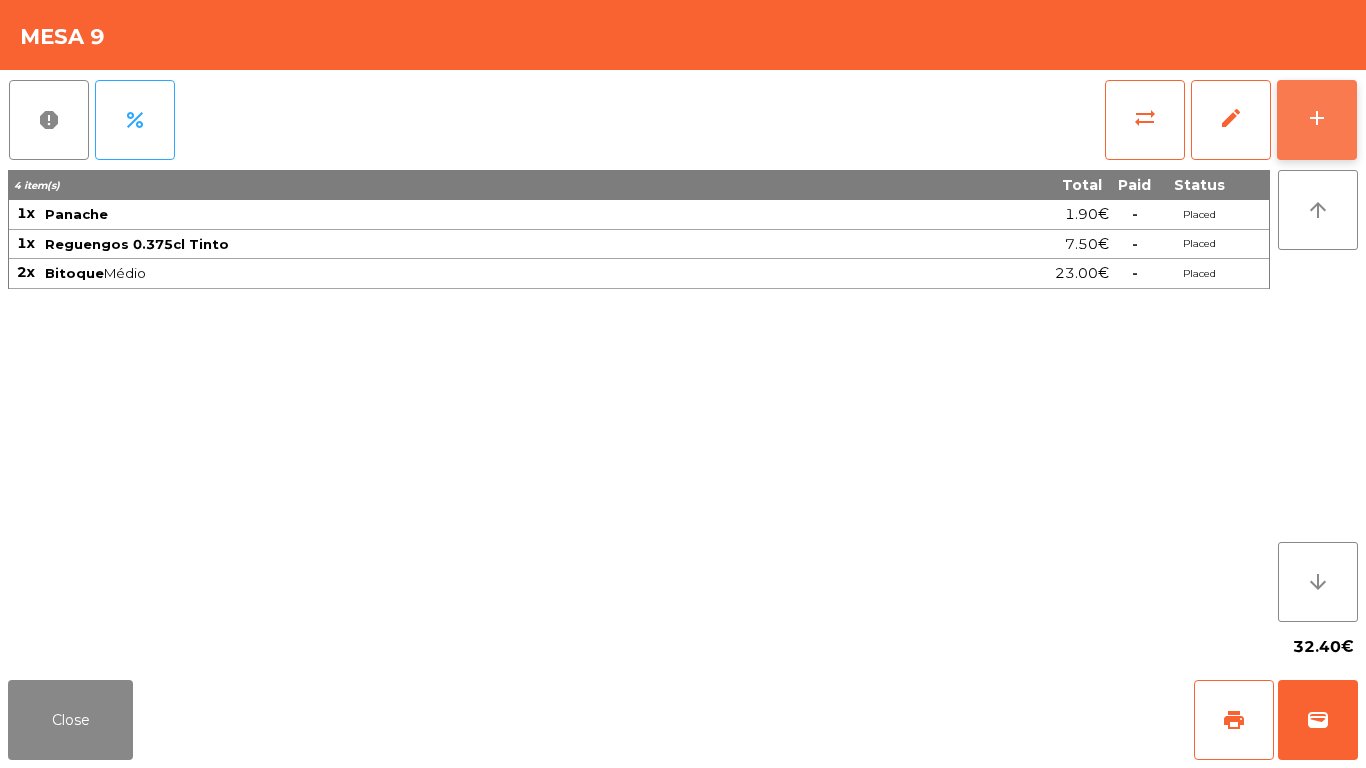 click on "add" 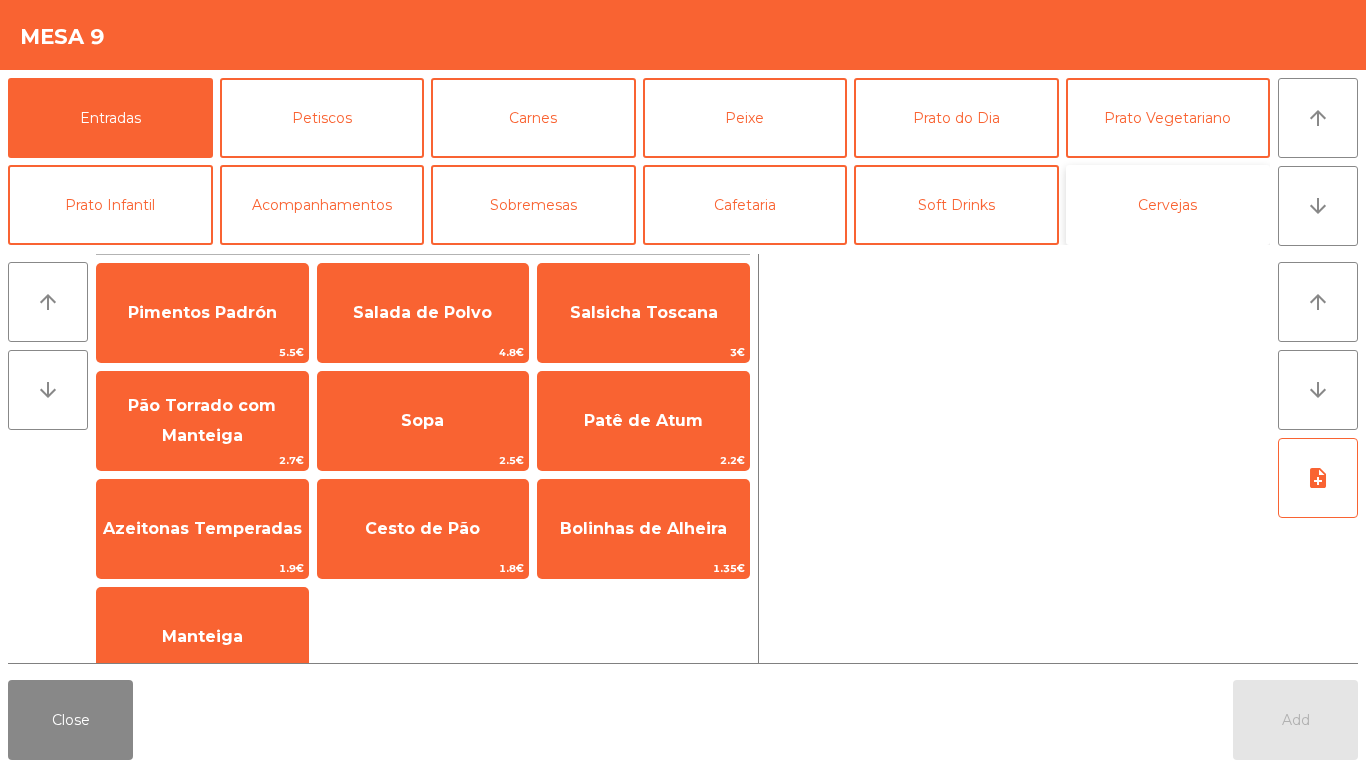 click on "Cervejas" 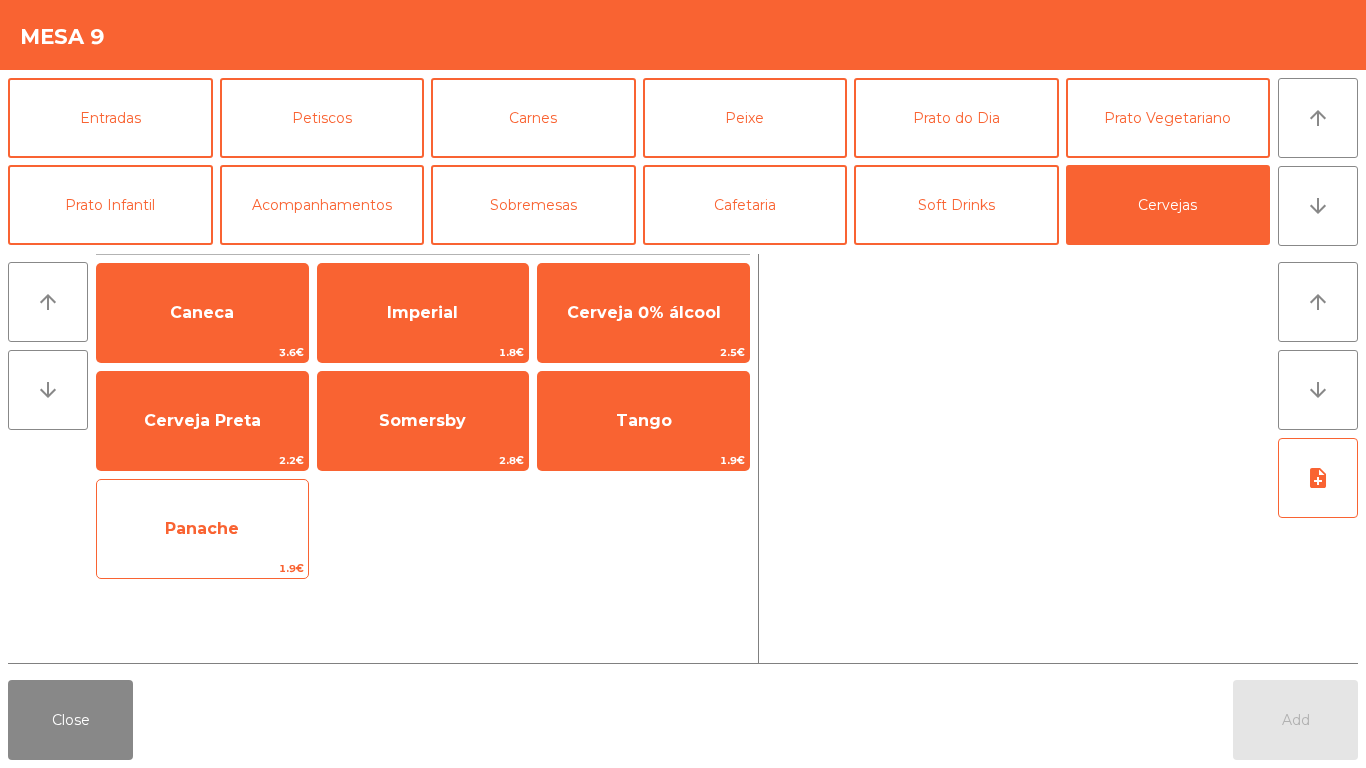 click on "Panache" 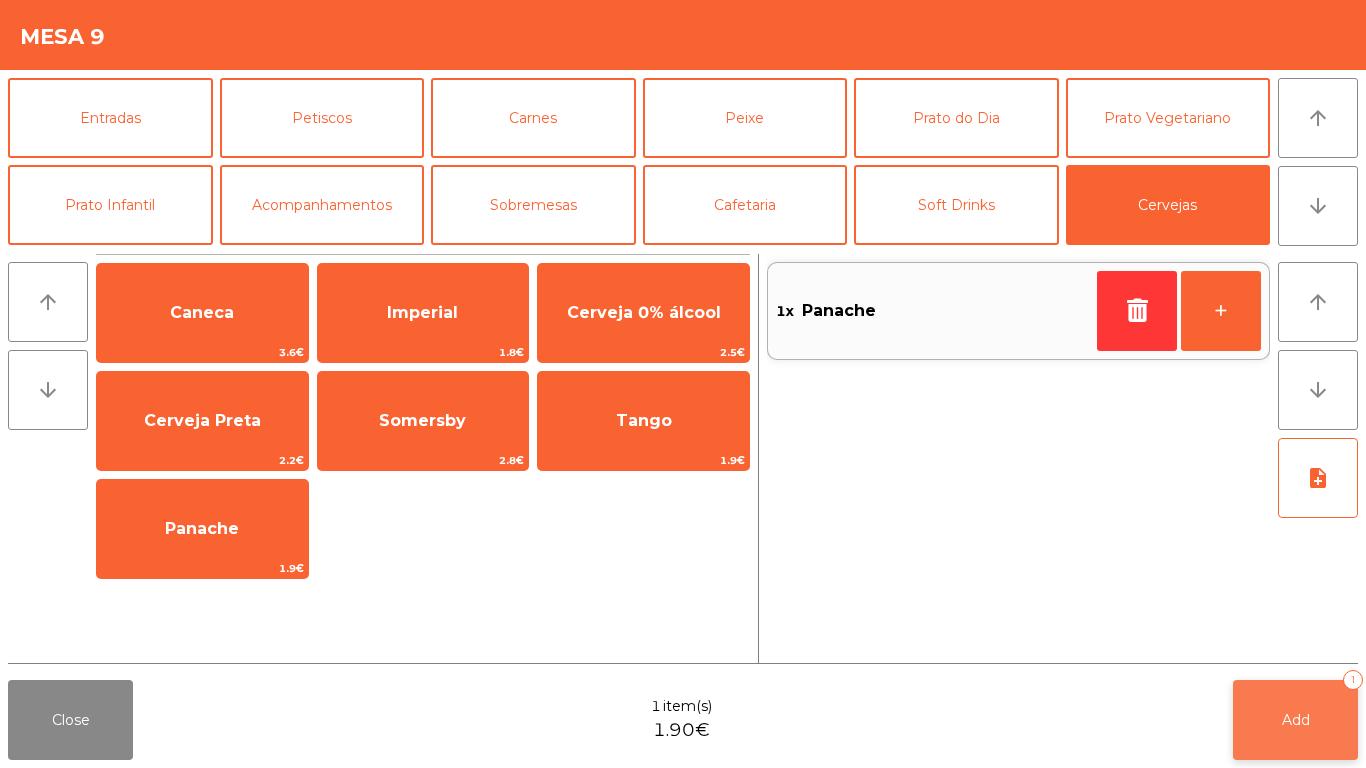 click on "Add   1" 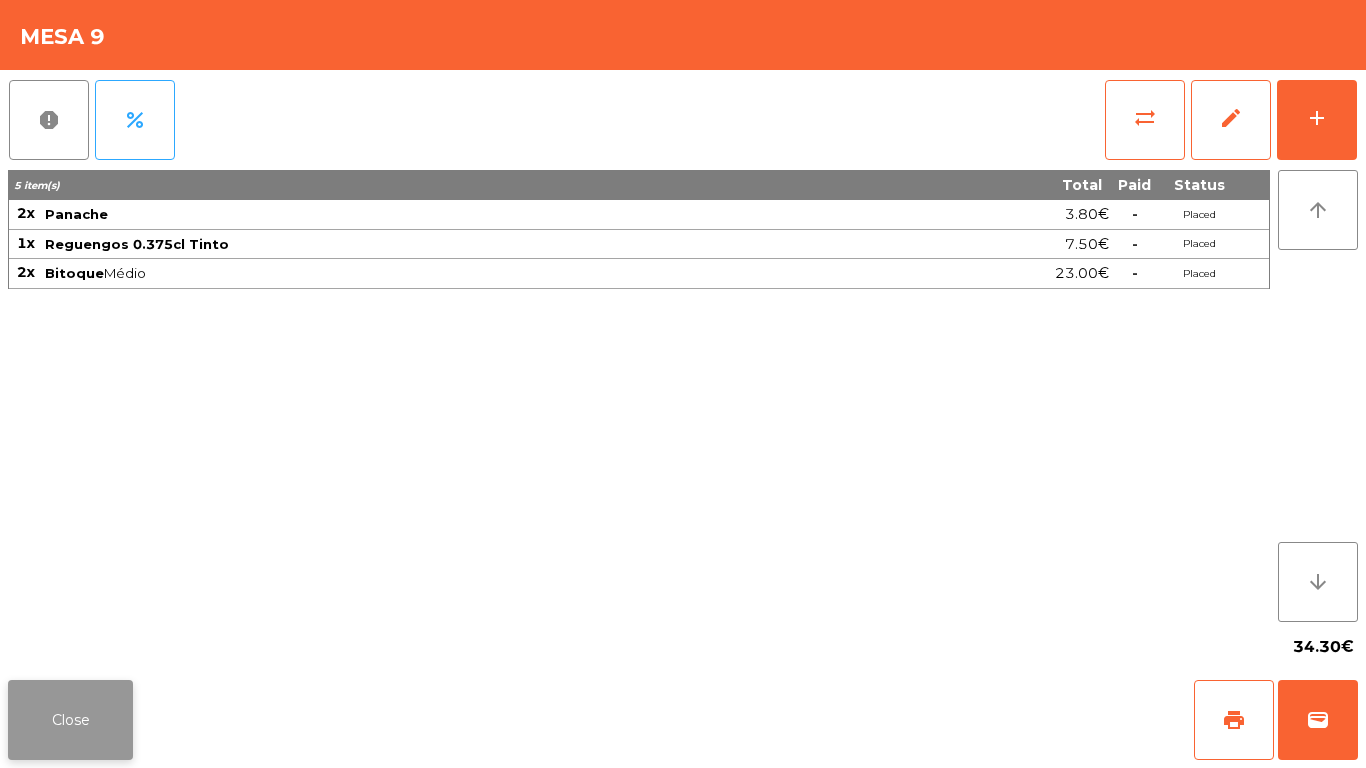 click on "Close" 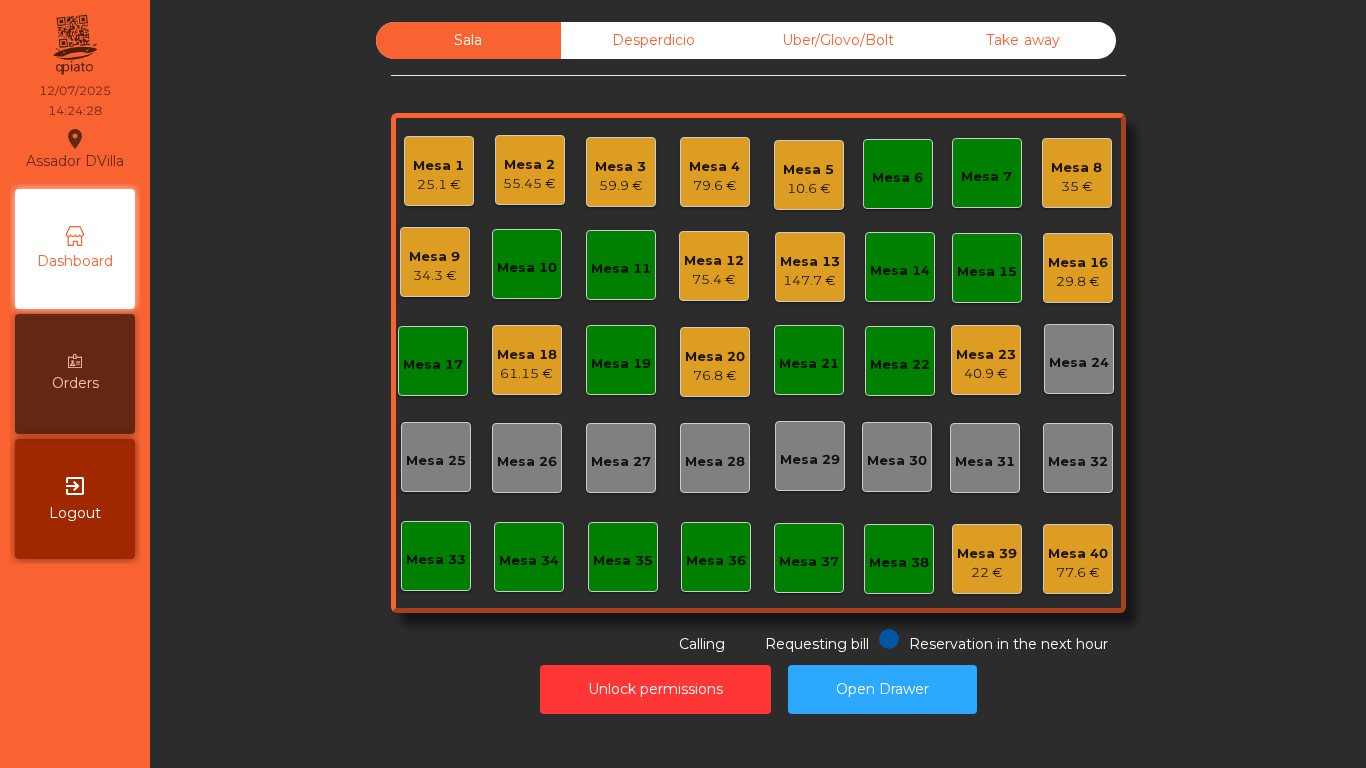click on "Desperdicio" 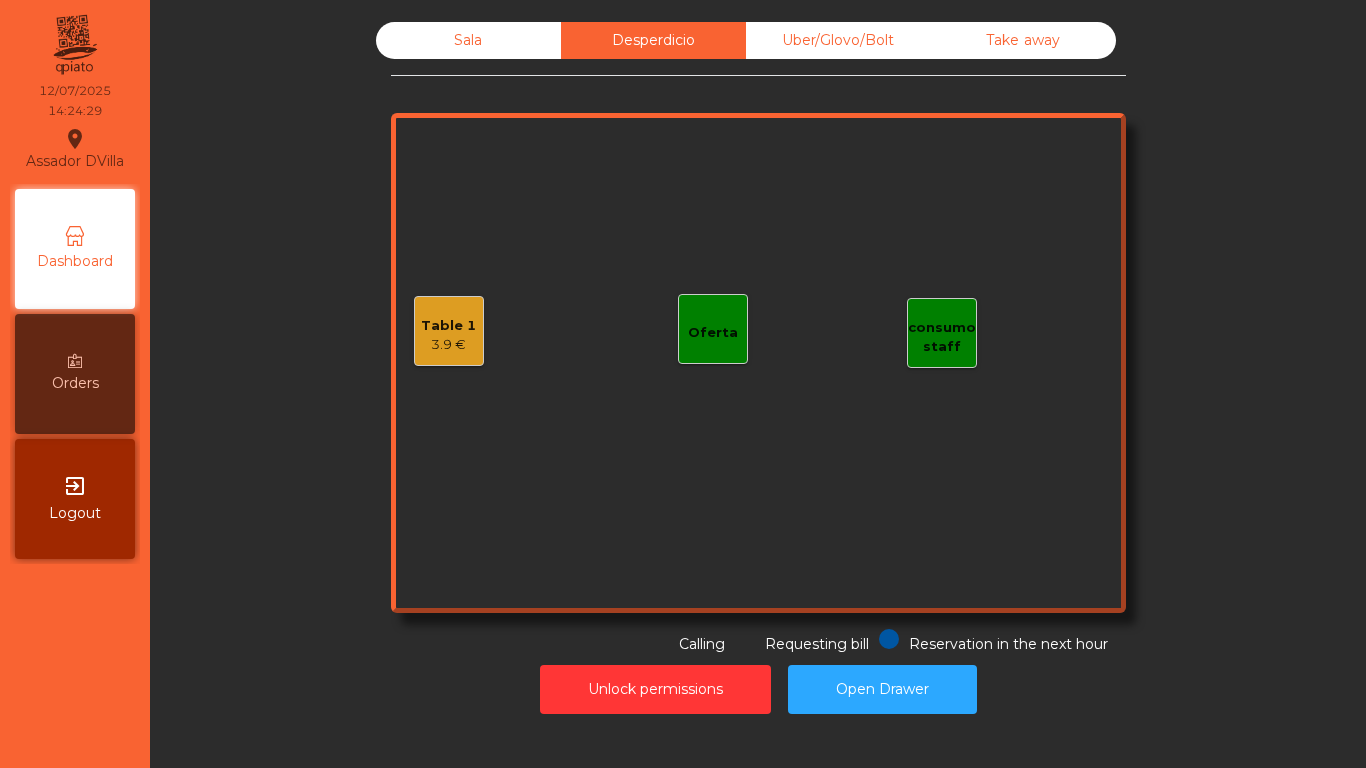 click on "Uber/Glovo/Bolt" 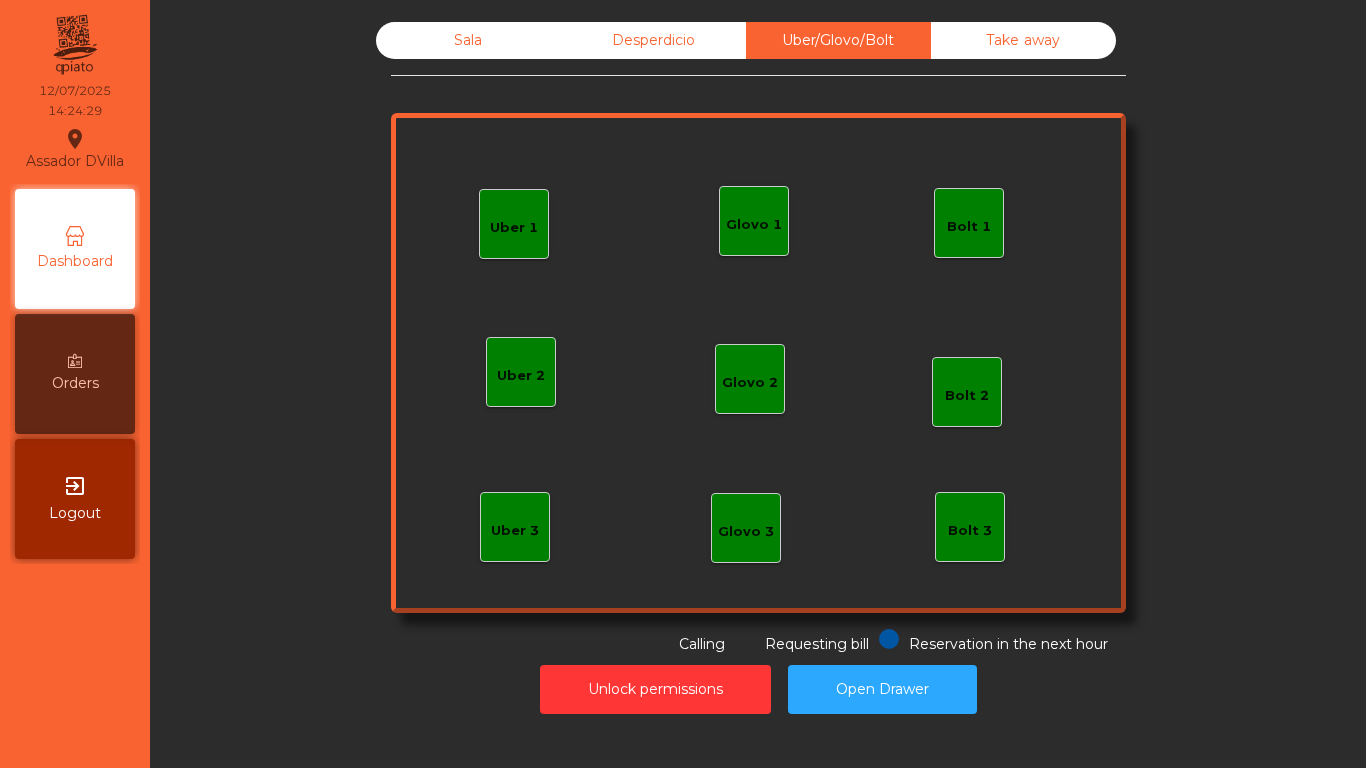click on "Take away" 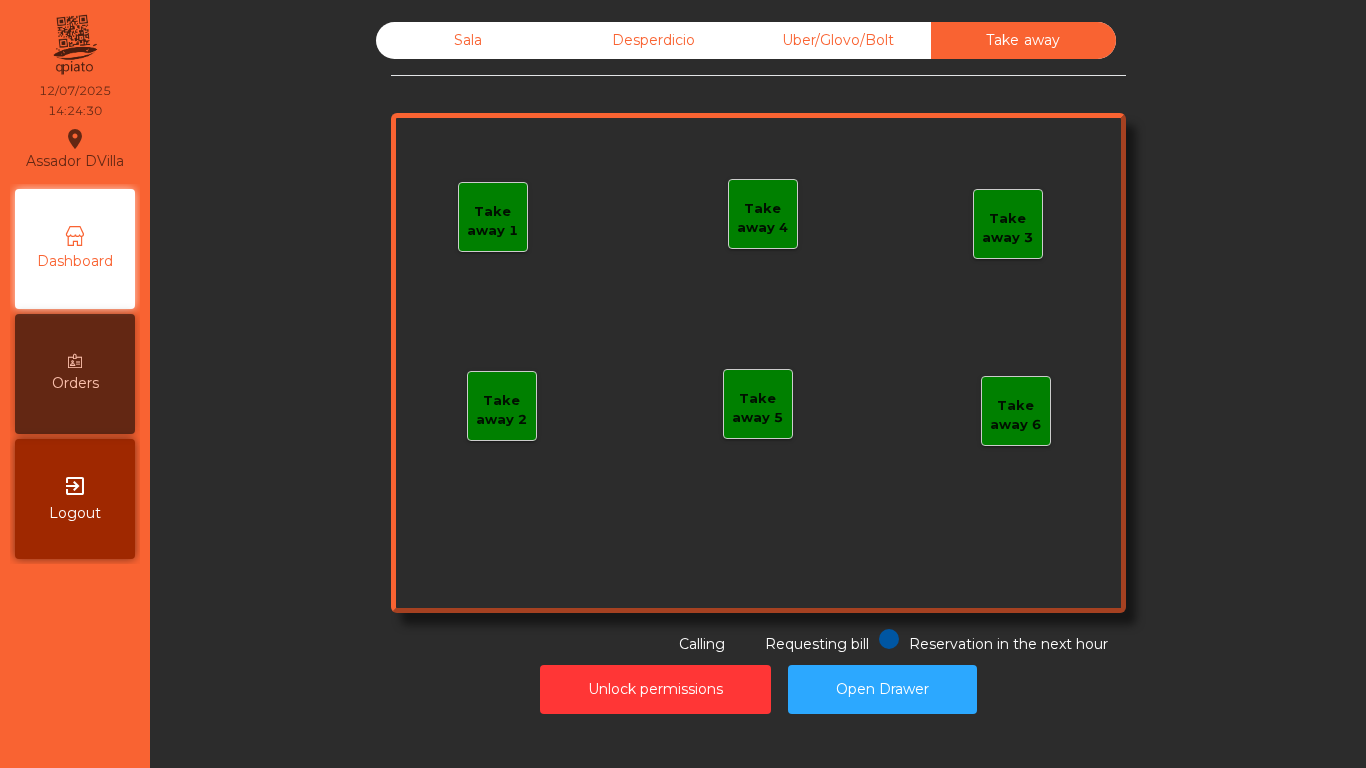 click on "Sala   Desperdicio   Uber/Glovo/Bolt   Take away   Take away 1   Take away 2   Take away 3   Take away 4   Take away 5   Take away 6  Reservation in the next hour Requesting bill Calling" 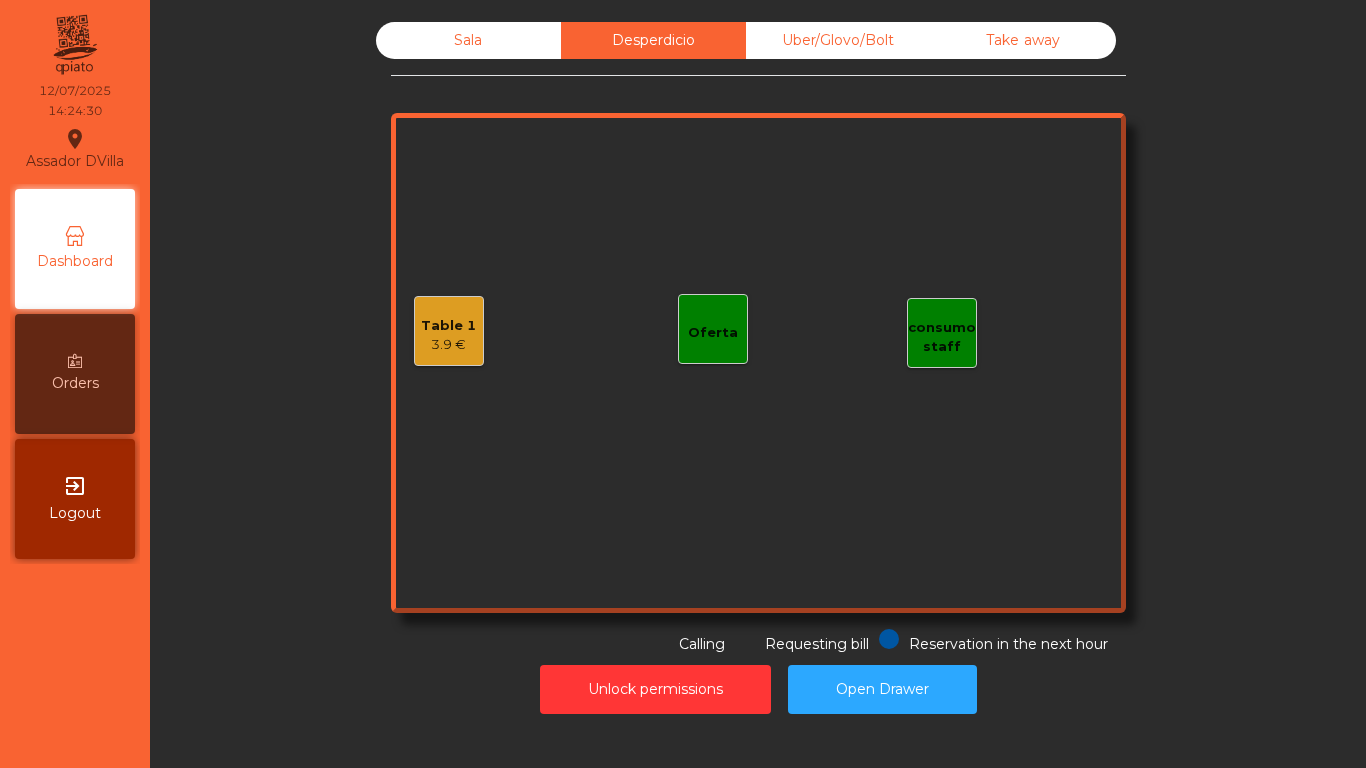 click on "Sala" 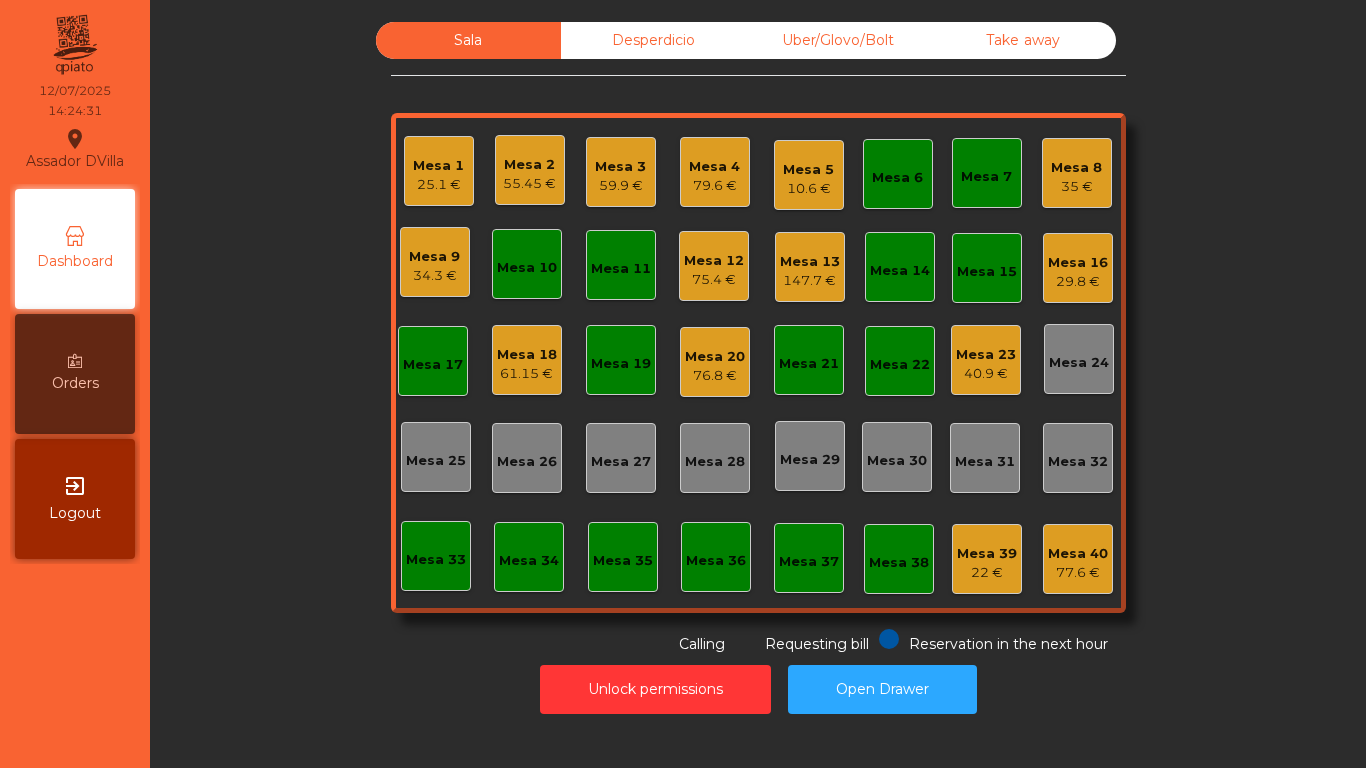 click on "Desperdicio" 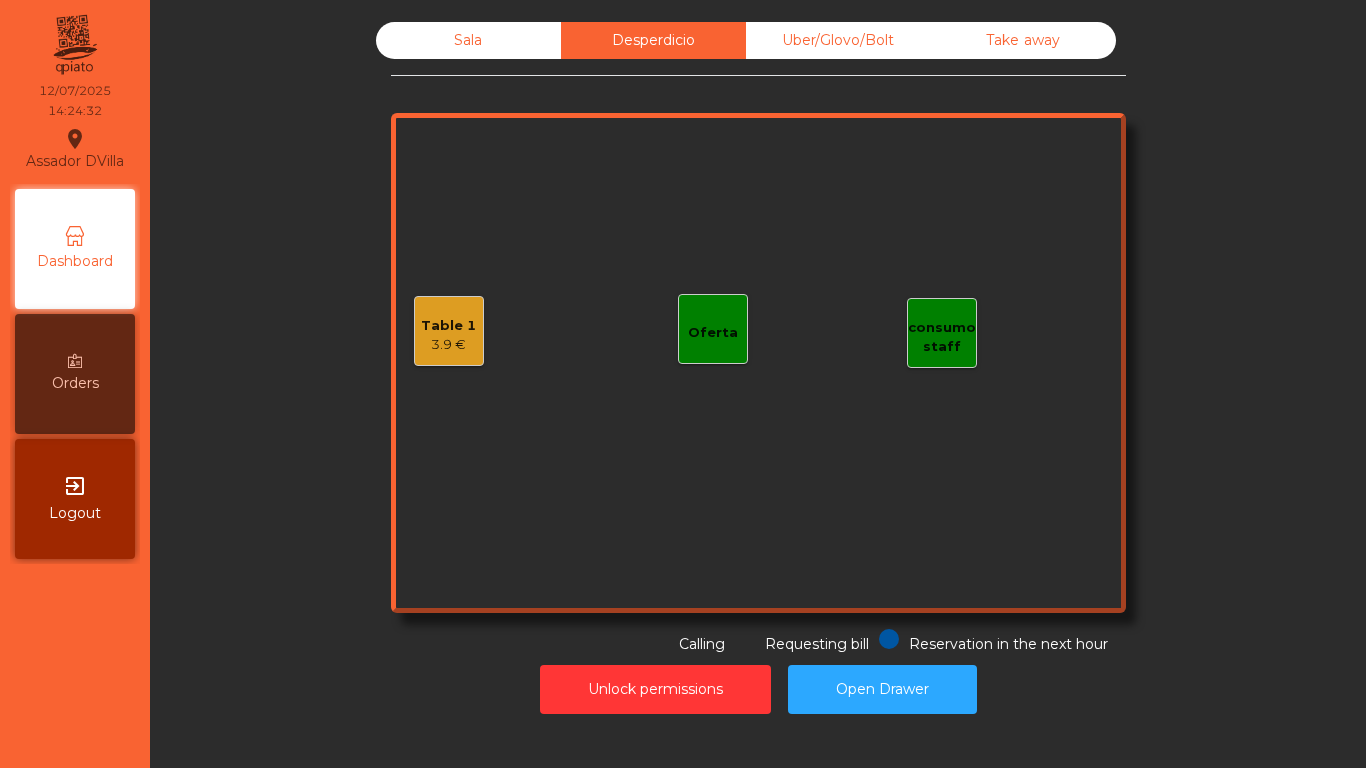 click on "Uber/Glovo/Bolt" 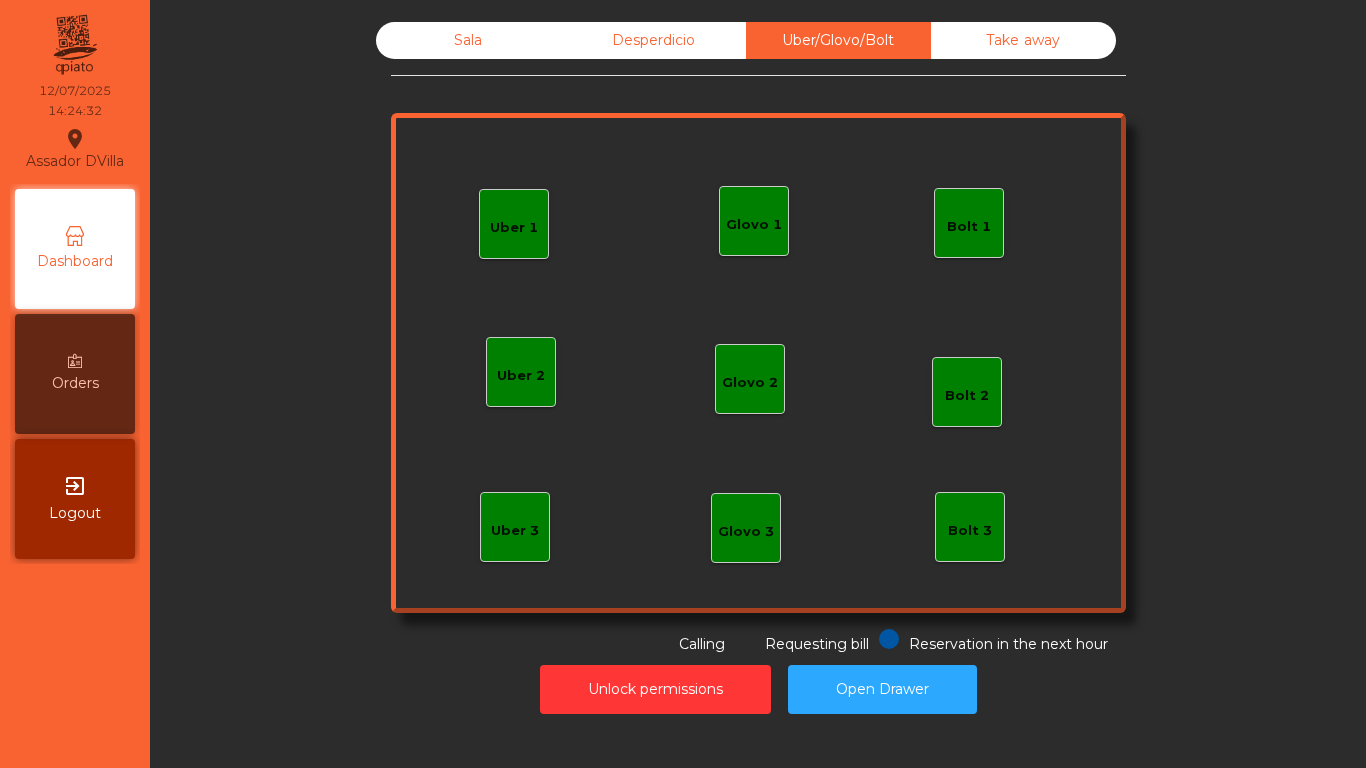 click on "Take away" 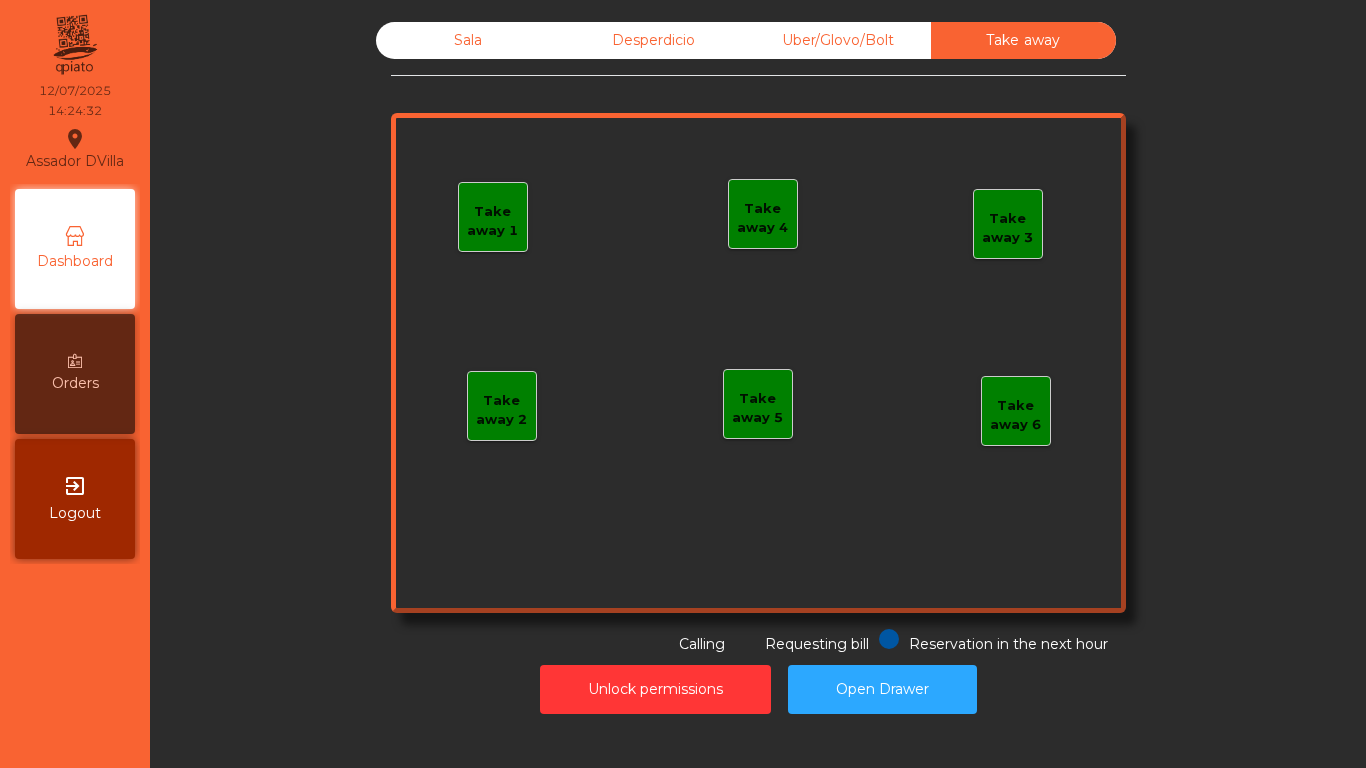 click on "Desperdicio" 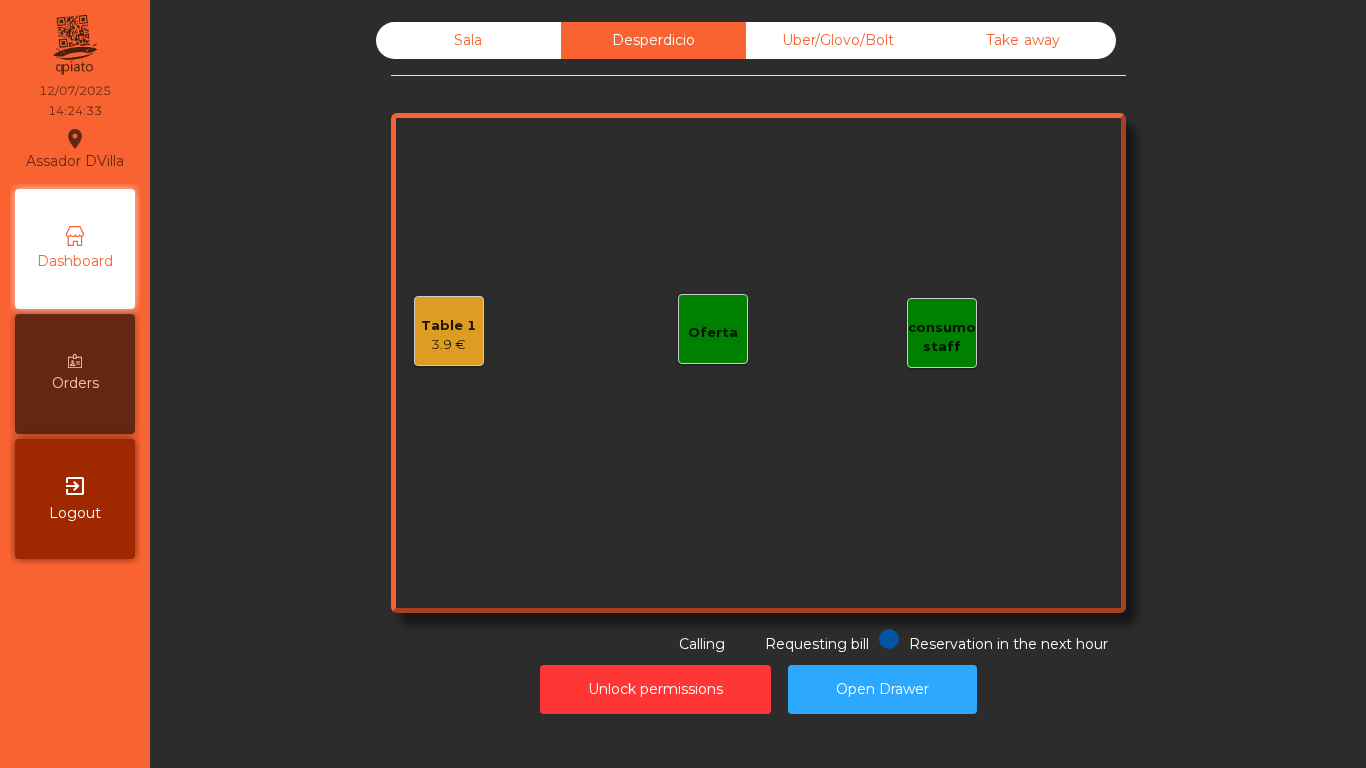 click on "Sala" 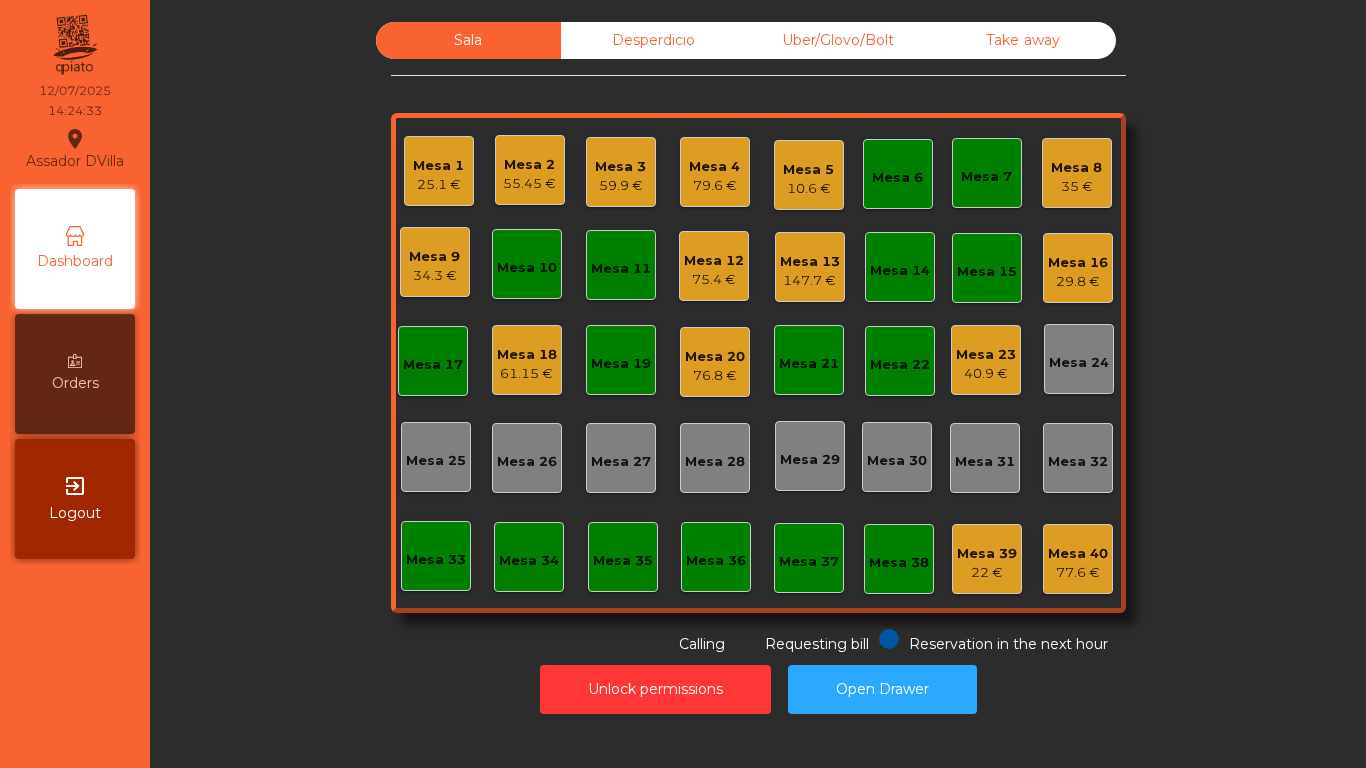 click on "59.9 €" 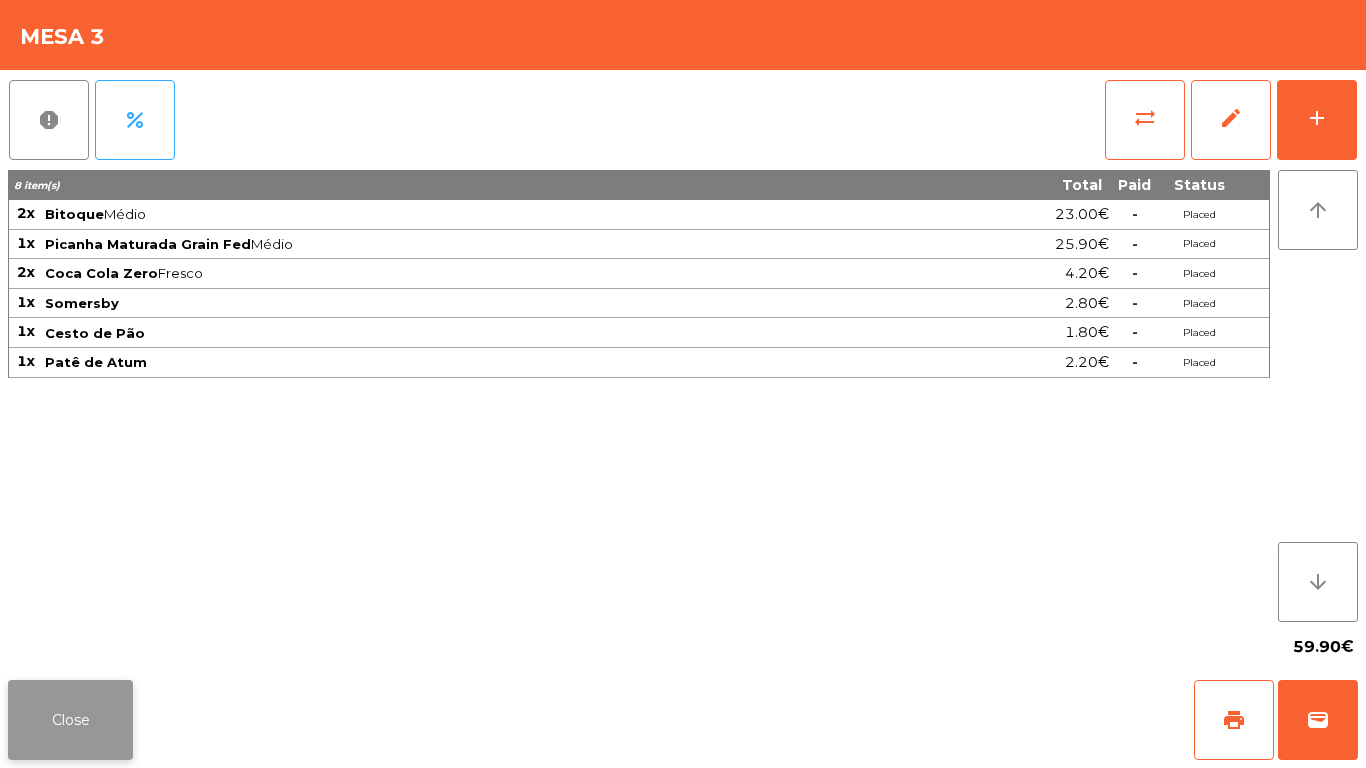click on "Close" 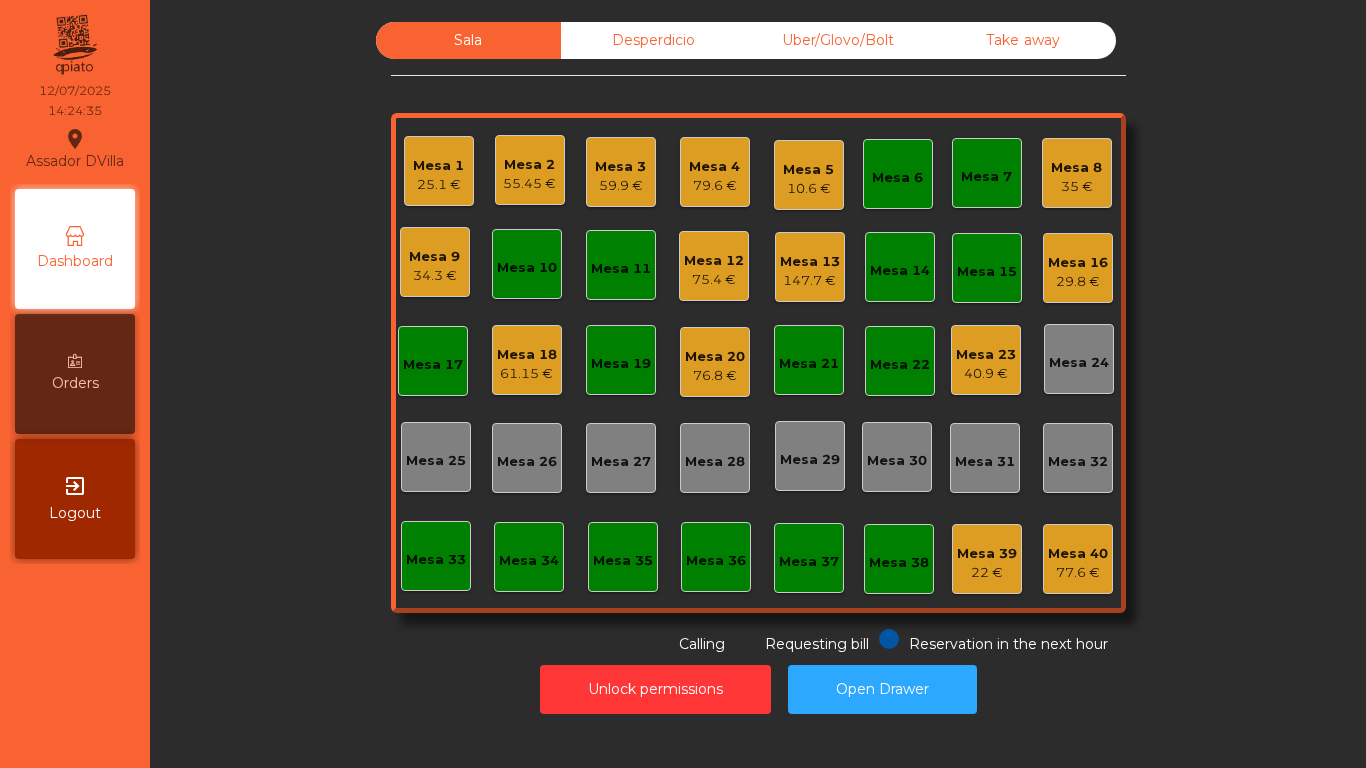 click on "Sala   Desperdicio   Uber/Glovo/Bolt   Take away   Mesa 1   25.1 €   Mesa 2   55.45 €   Mesa 3   59.9 €   Mesa 4   79.6 €   Mesa 5   10.6 €   Mesa 6   Mesa 7   Mesa 8   35 €   Mesa 9   34.3 €   Mesa 10   Mesa 11   Mesa 12   75.4 €   Mesa 13   147.7 €   Mesa 14   Mesa 15   Mesa 16   29.8 €   Mesa 17   Mesa 18   61.15 €   Mesa 19   Mesa 20   76.8 €   Mesa 21   Mesa 22   Mesa 23   40.9 €   Mesa 24   Mesa 25   Mesa 26   Mesa 27   Mesa 28   Mesa 29   Mesa 30   Mesa 31   Mesa 32   Mesa 33   Mesa 34   Mesa 35   Mesa 36   Mesa 37   Mesa 38   Mesa 39   22 €   Mesa 40   77.6 €  Reservation in the next hour Requesting bill Calling" 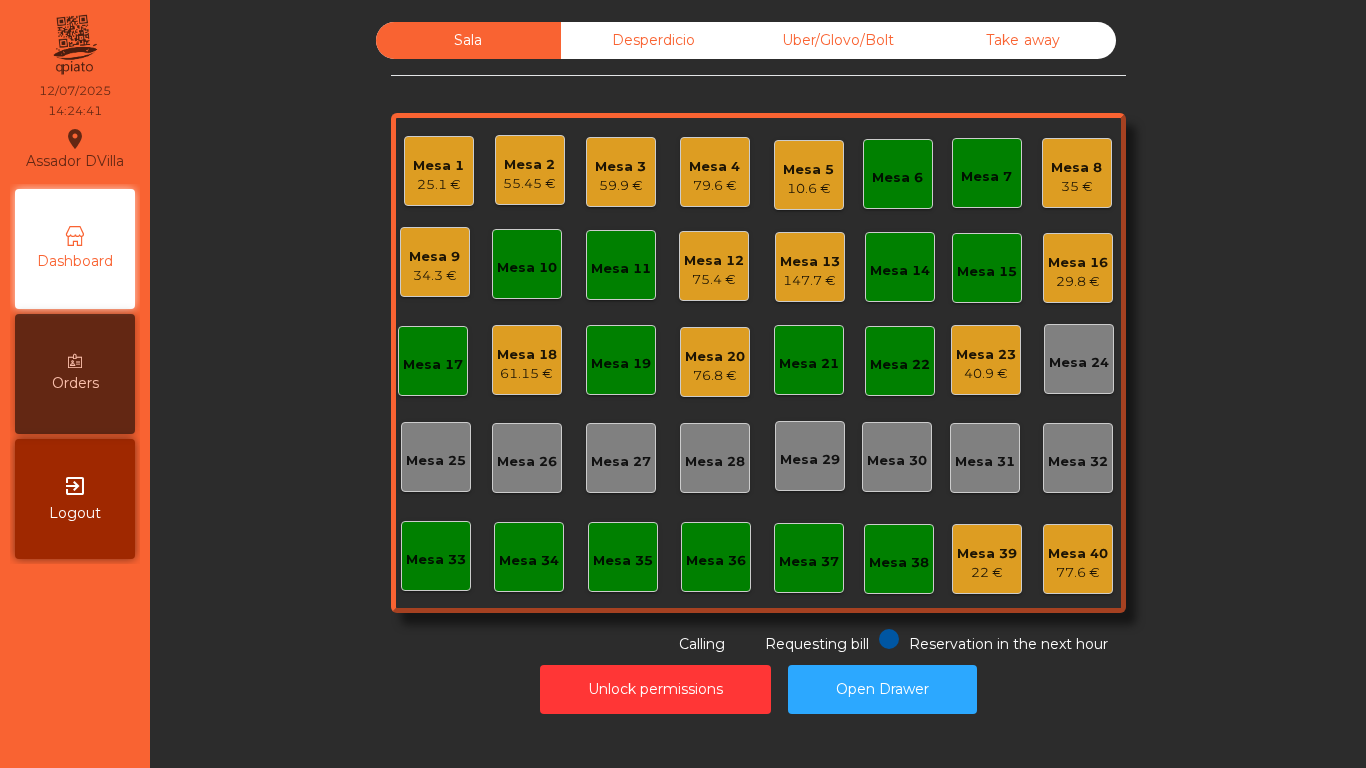 click on "Orders" at bounding box center [75, 374] 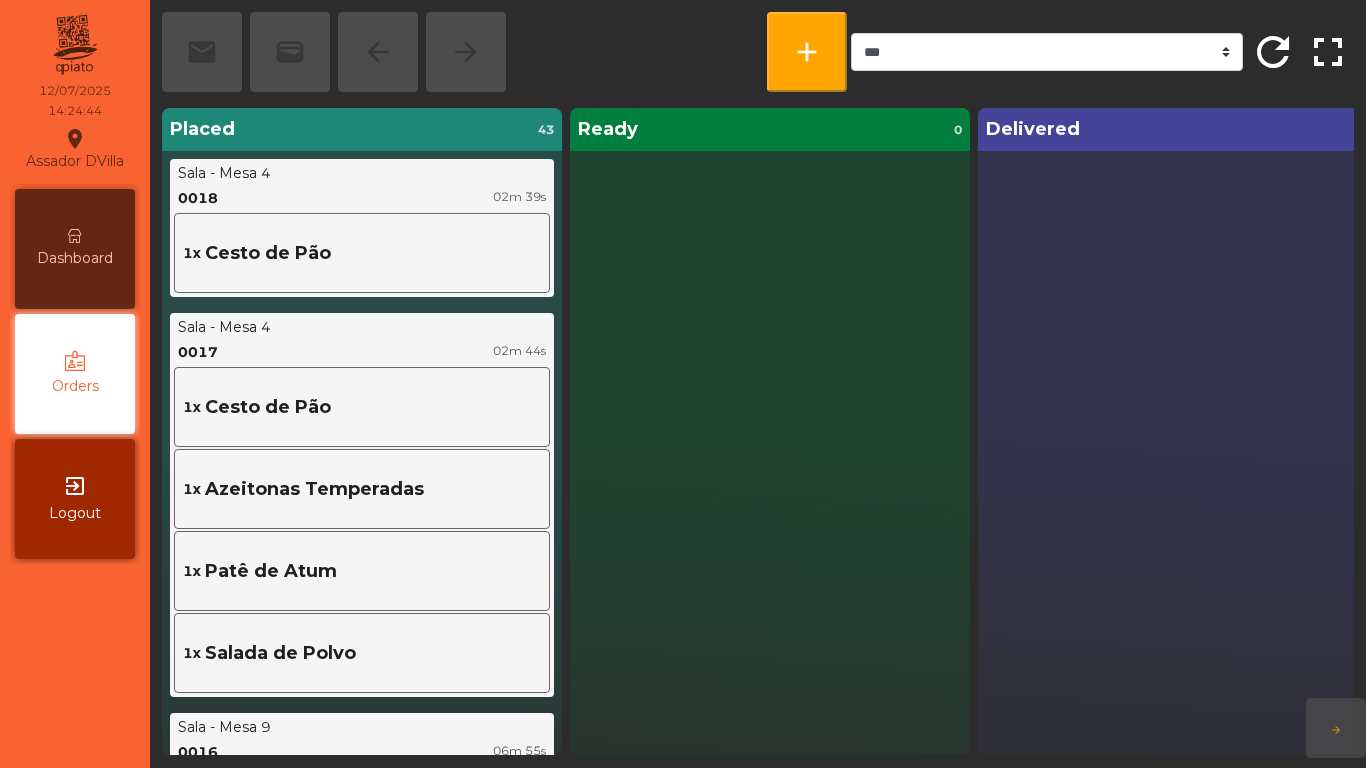 scroll, scrollTop: 0, scrollLeft: 0, axis: both 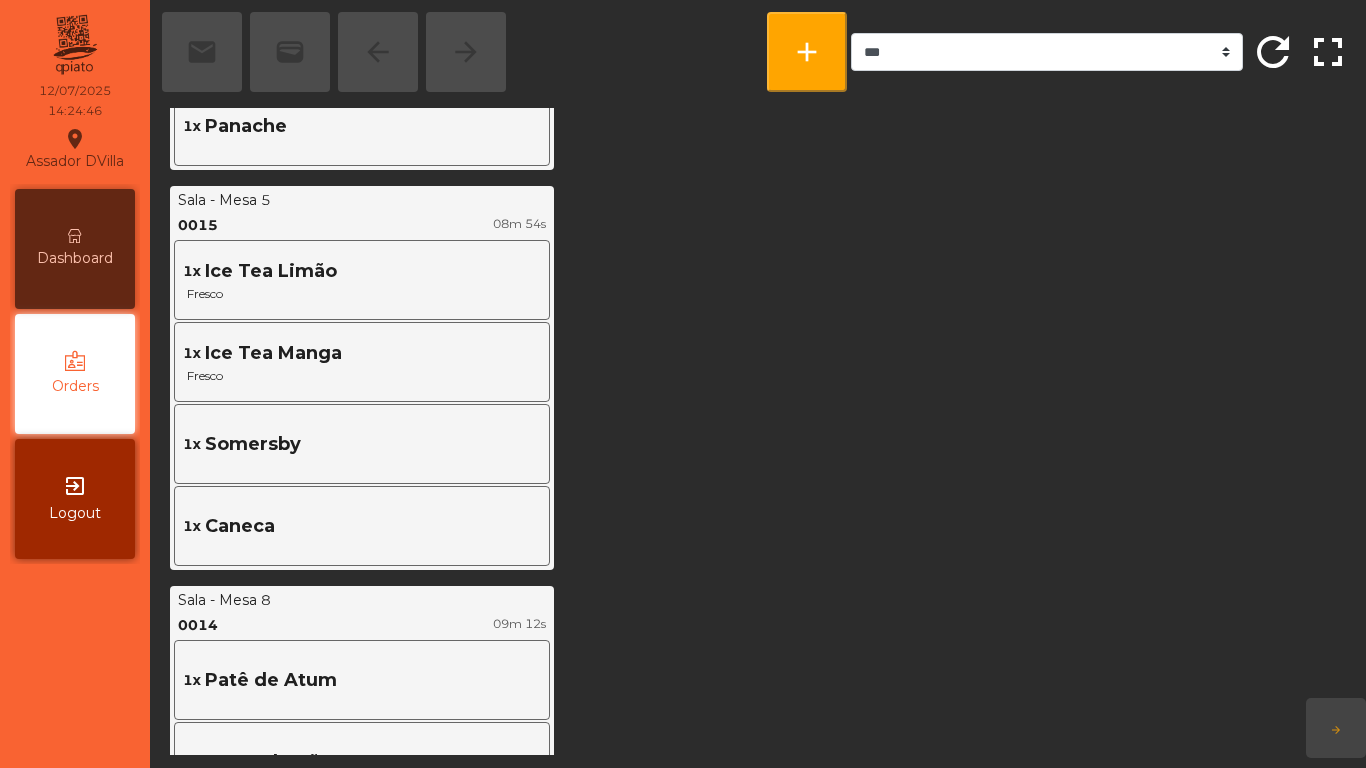 click on "Dashboard" at bounding box center (75, 258) 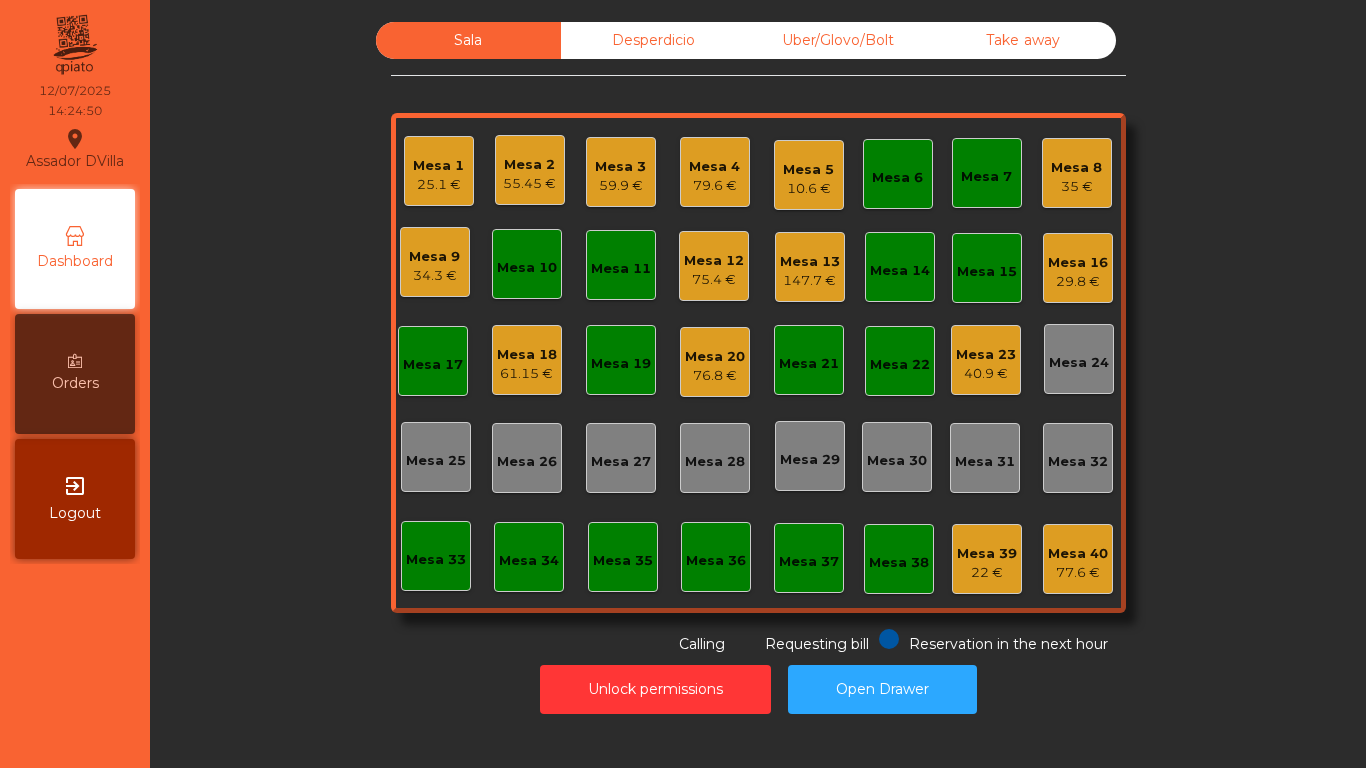 click on "35 €" 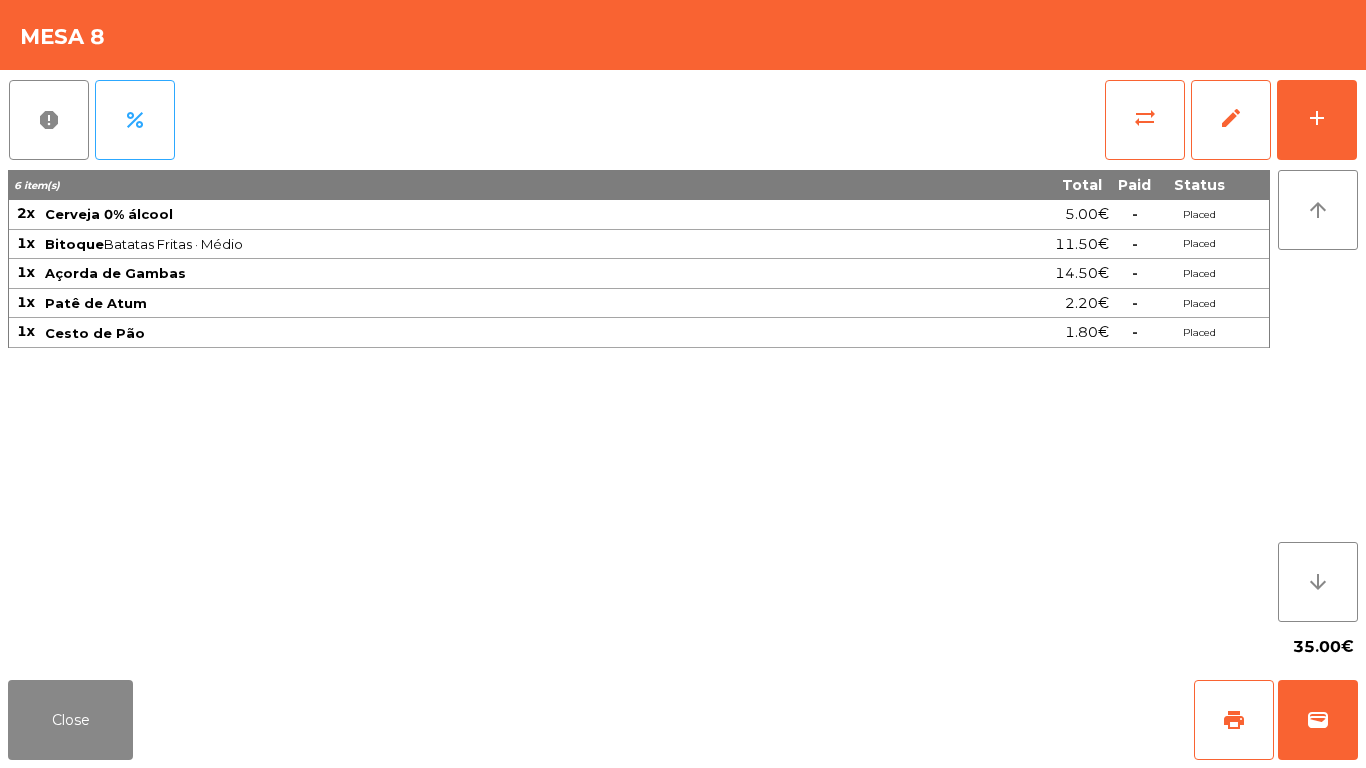 click on "35.00€" 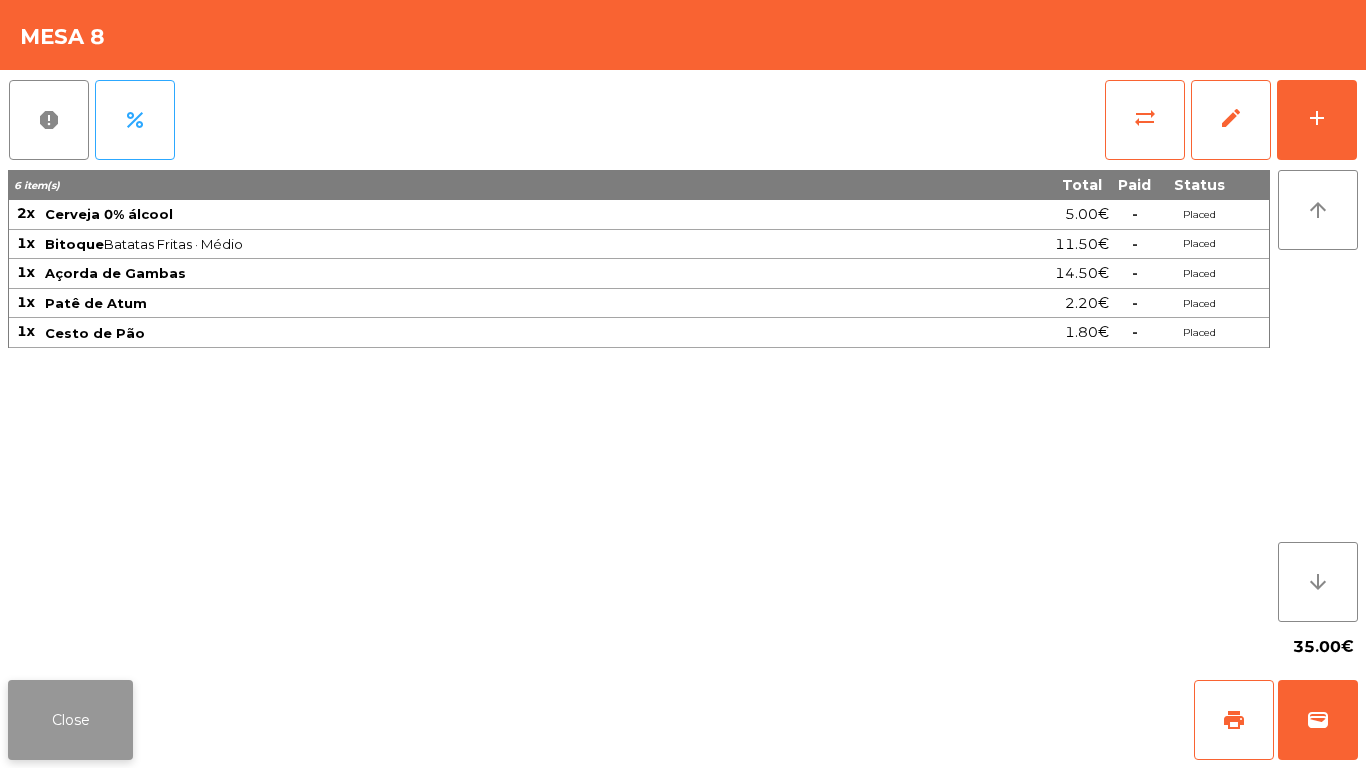 click on "Close" 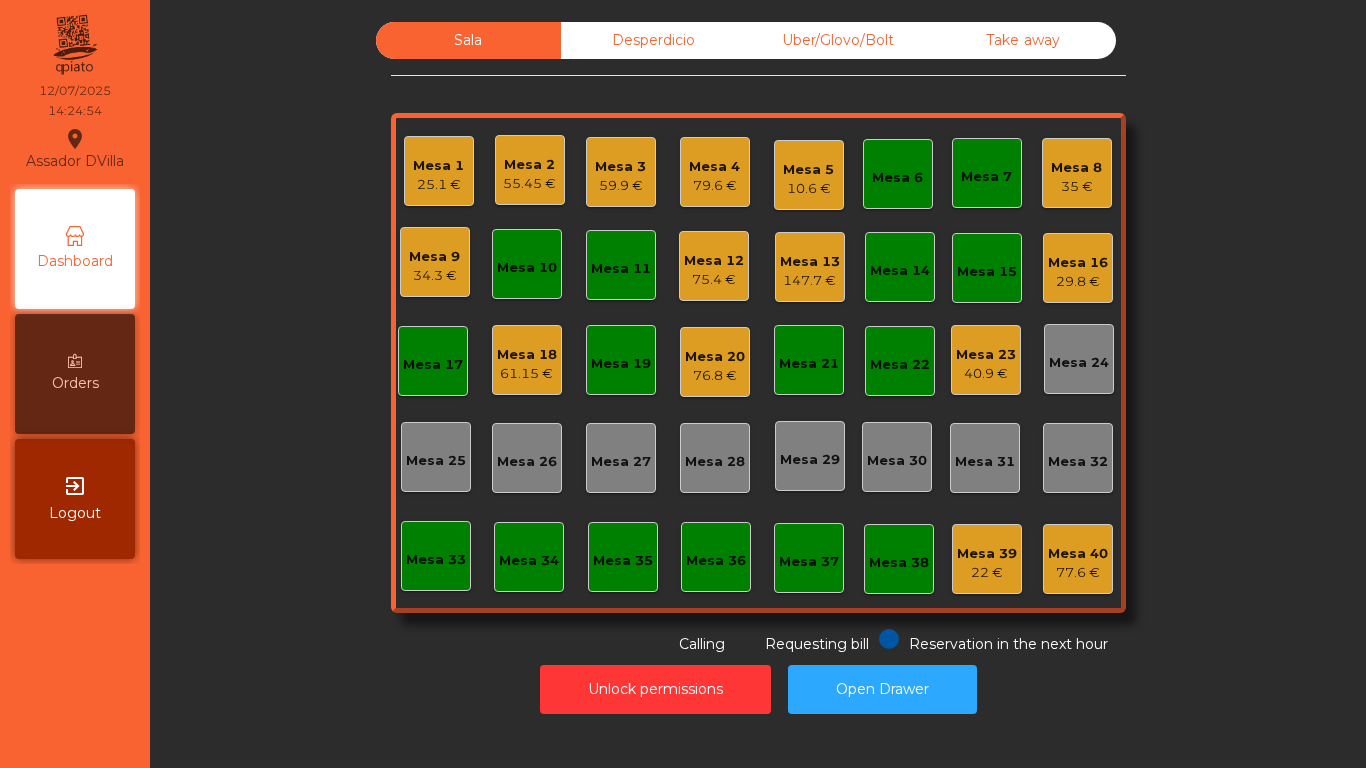 click on "Sala   Desperdicio   Uber/Glovo/Bolt   Take away   Mesa 1   25.1 €   Mesa 2   55.45 €   Mesa 3   59.9 €   Mesa 4   79.6 €   Mesa 5   10.6 €   Mesa 6   Mesa 7   Mesa 8   35 €   Mesa 9   34.3 €   Mesa 10   Mesa 11   Mesa 12   75.4 €   Mesa 13   147.7 €   Mesa 14   Mesa 15   Mesa 16   29.8 €   Mesa 17   Mesa 18   61.15 €   Mesa 19   Mesa 20   76.8 €   Mesa 21   Mesa 22   Mesa 23   40.9 €   Mesa 24   Mesa 25   Mesa 26   Mesa 27   Mesa 28   Mesa 29   Mesa 30   Mesa 31   Mesa 32   Mesa 33   Mesa 34   Mesa 35   Mesa 36   Mesa 37   Mesa 38   Mesa 39   22 €   Mesa 40   77.6 €  Reservation in the next hour Requesting bill Calling" 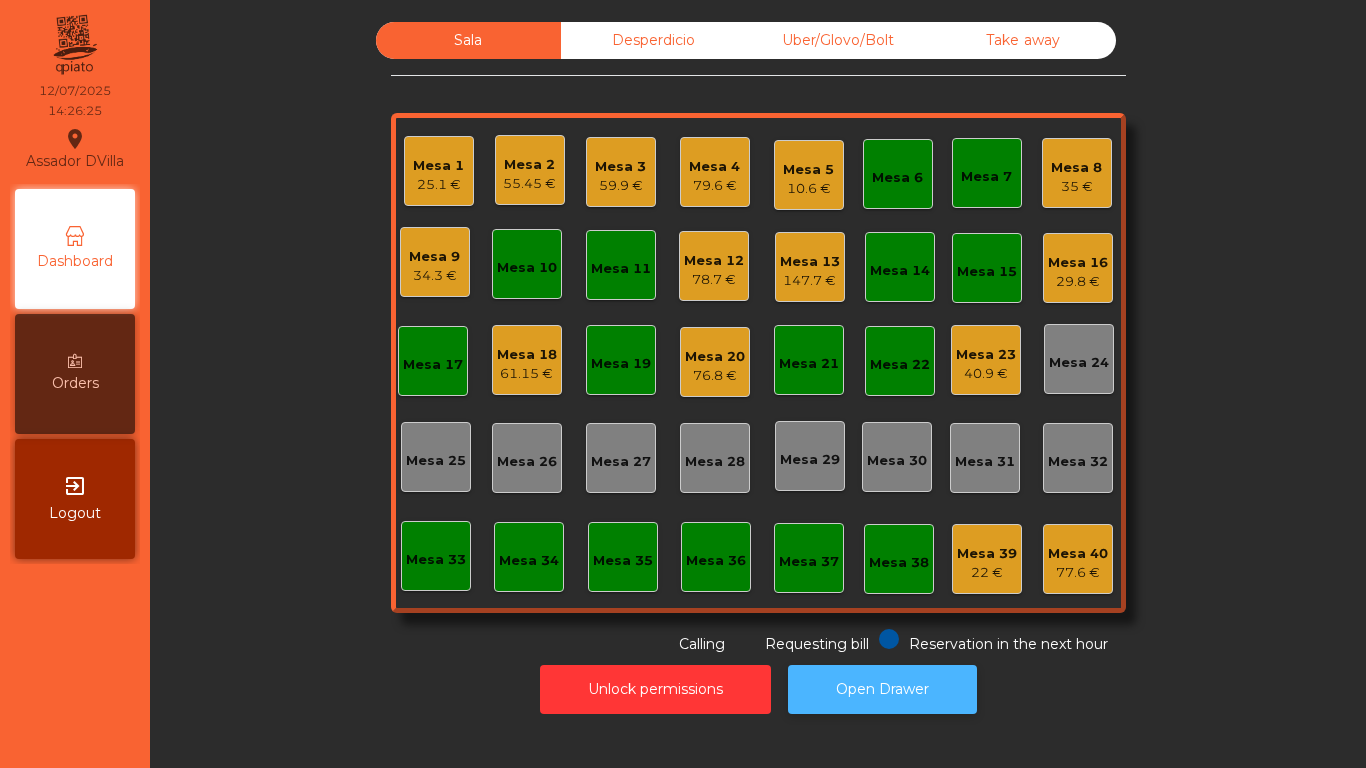 click on "Open Drawer" 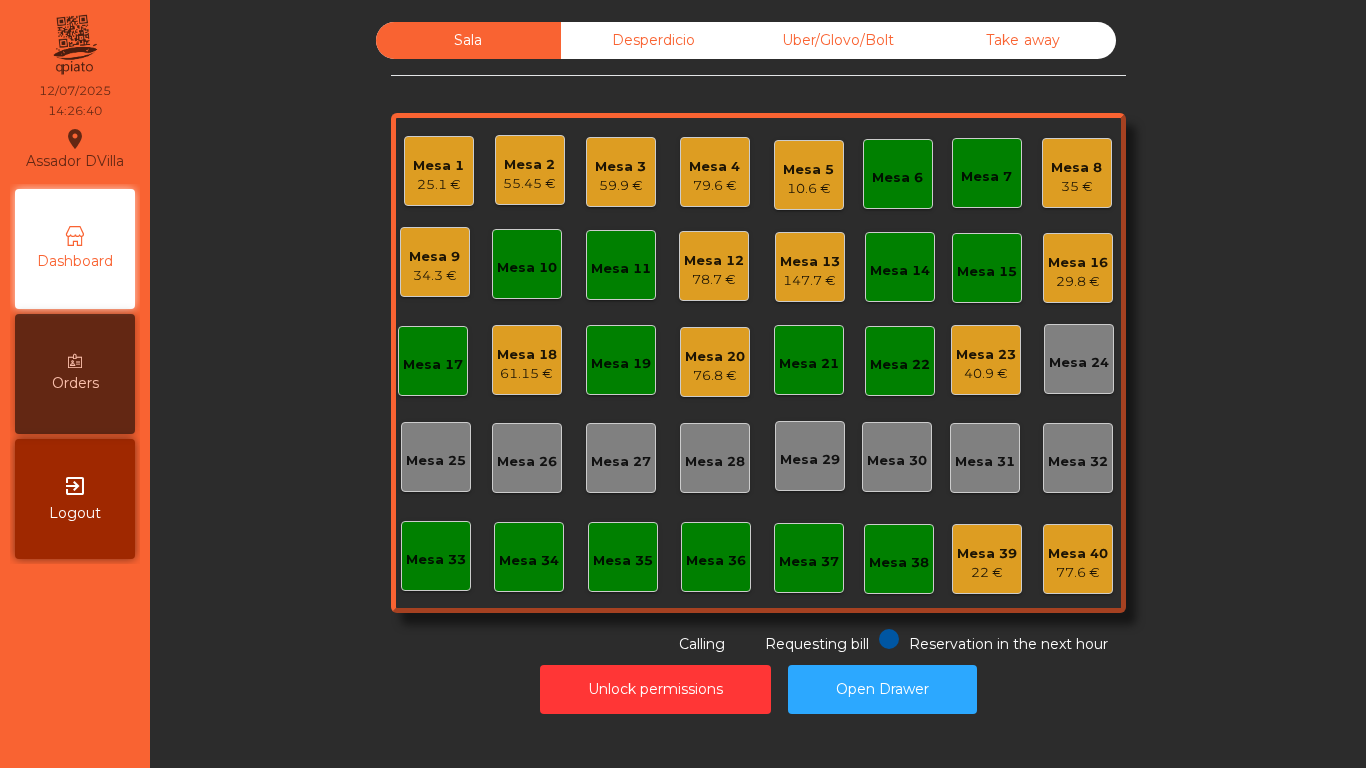 click on "Mesa 23" 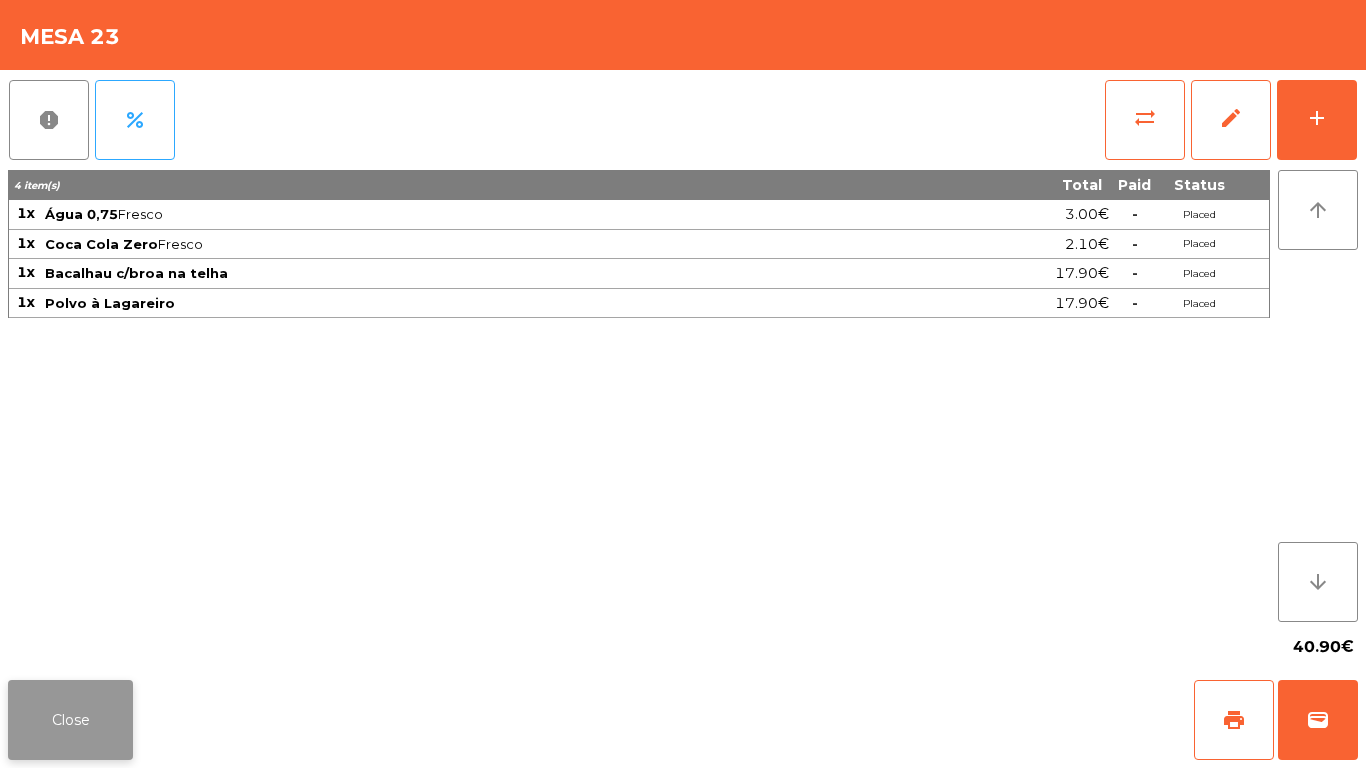 click on "Close" 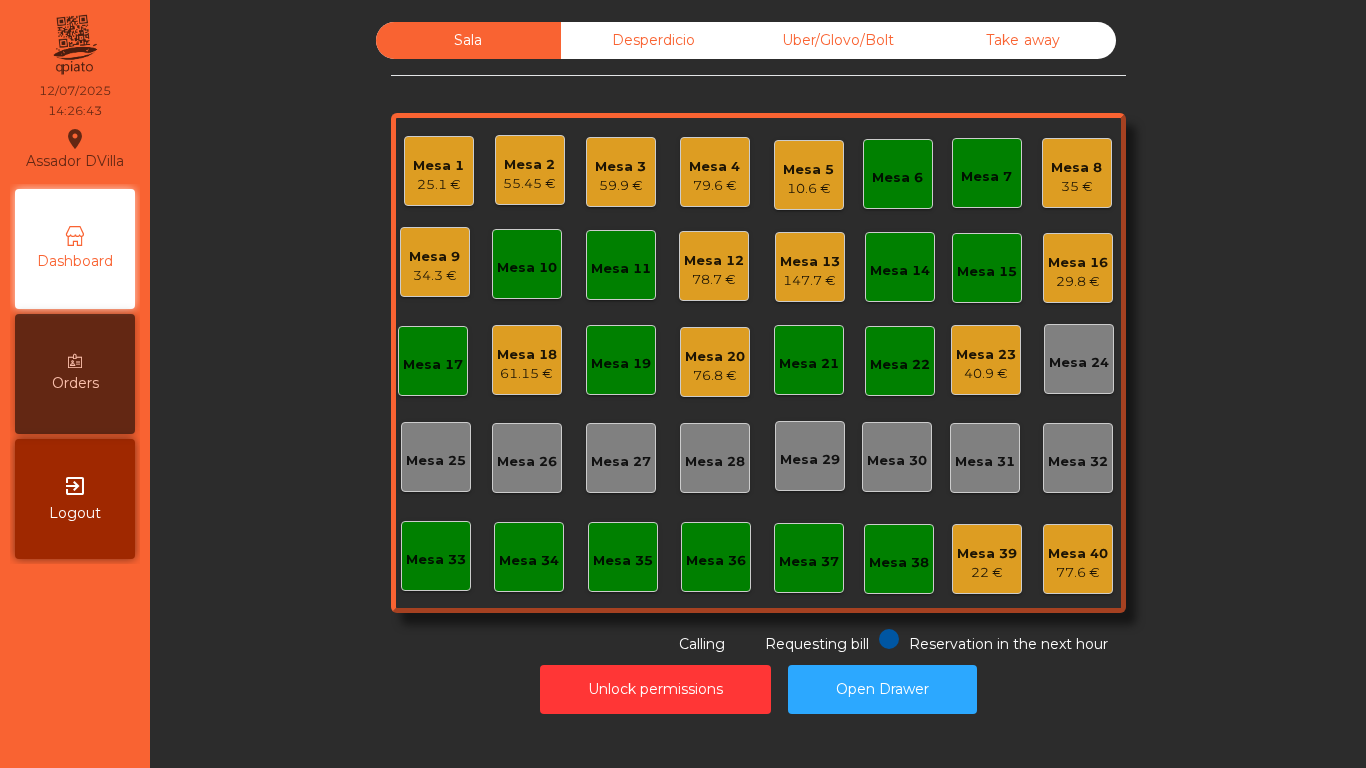 click on "Uber/Glovo/Bolt" 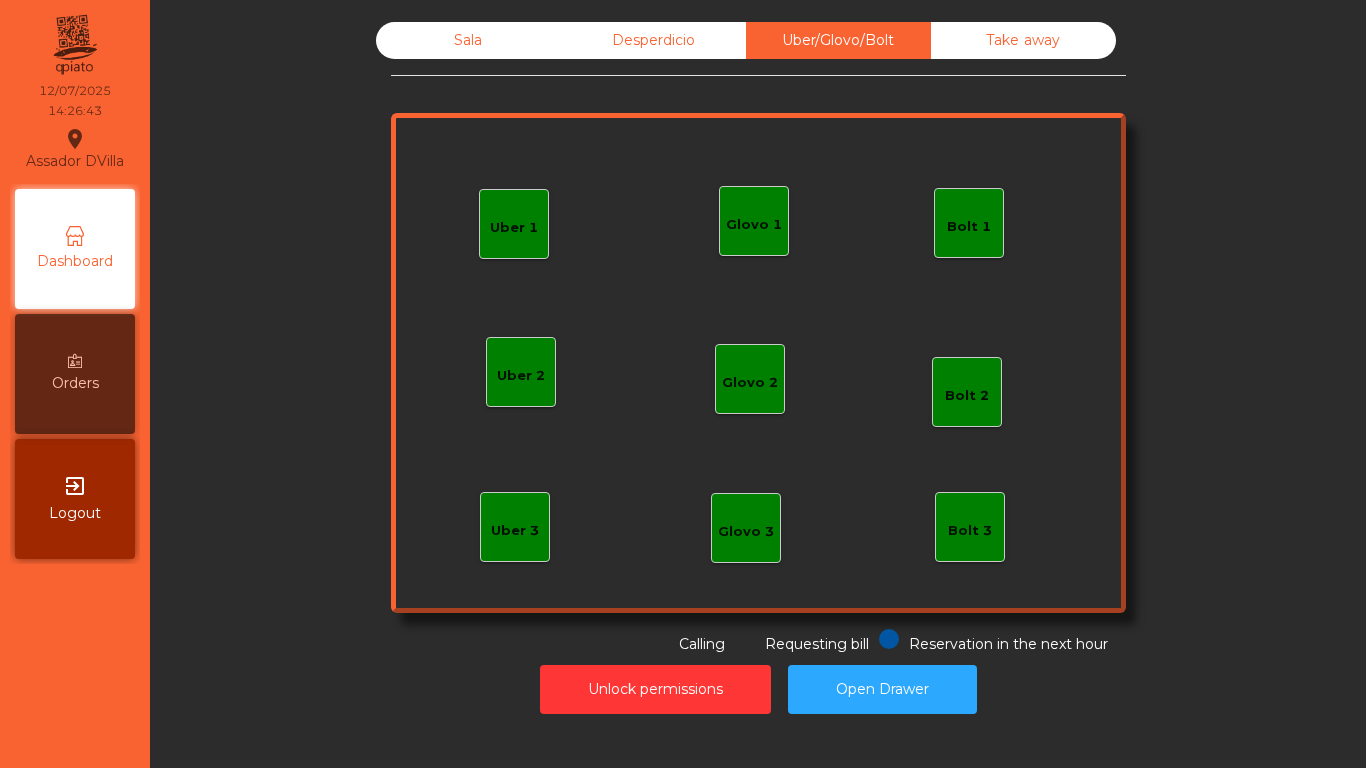 click on "Take away" 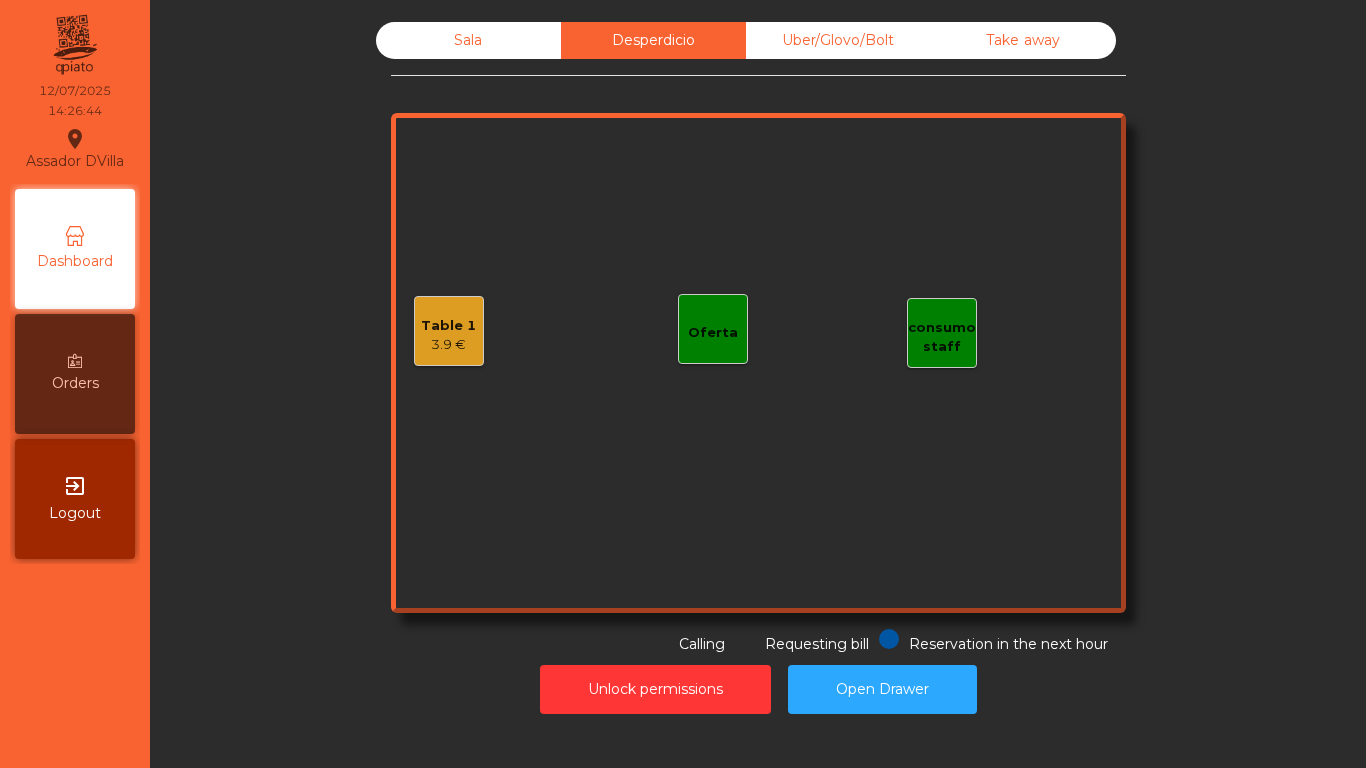 click on "Sala" 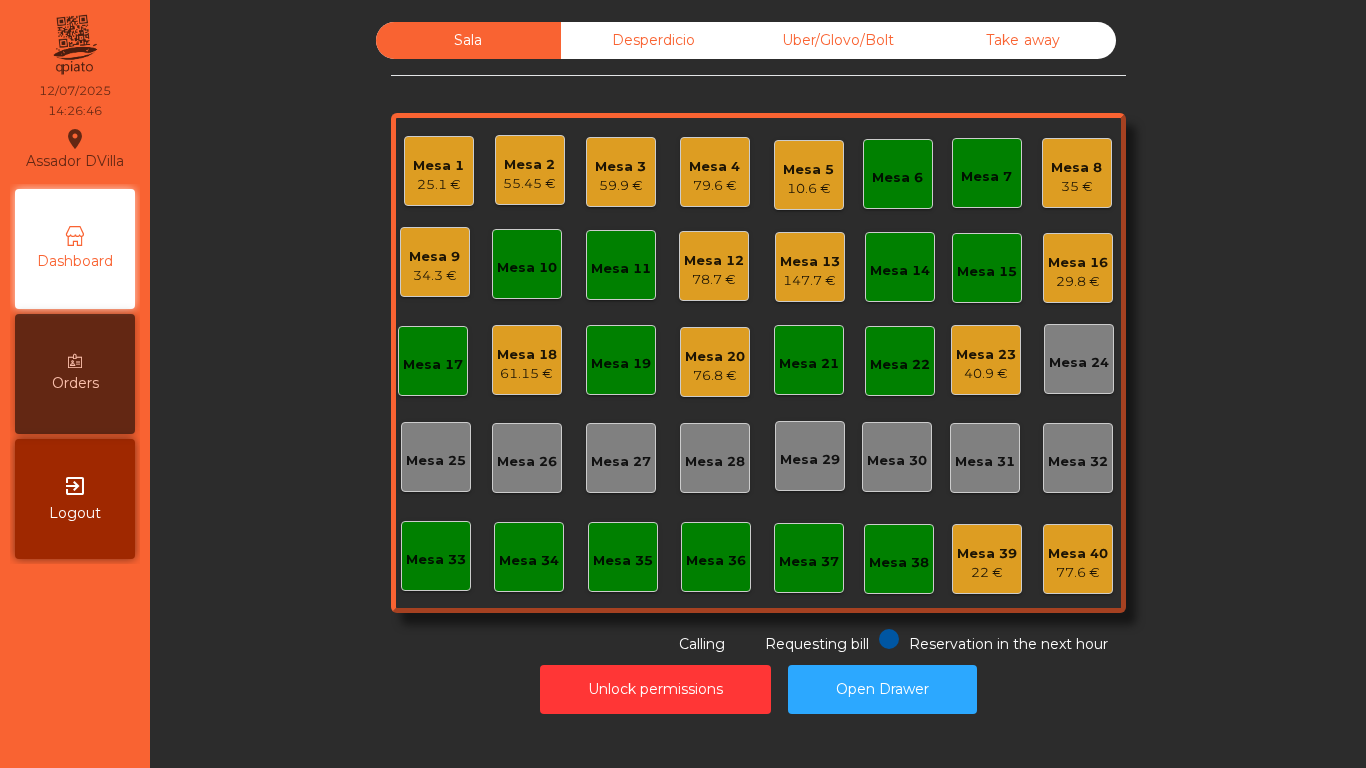 click on "Mesa 12" 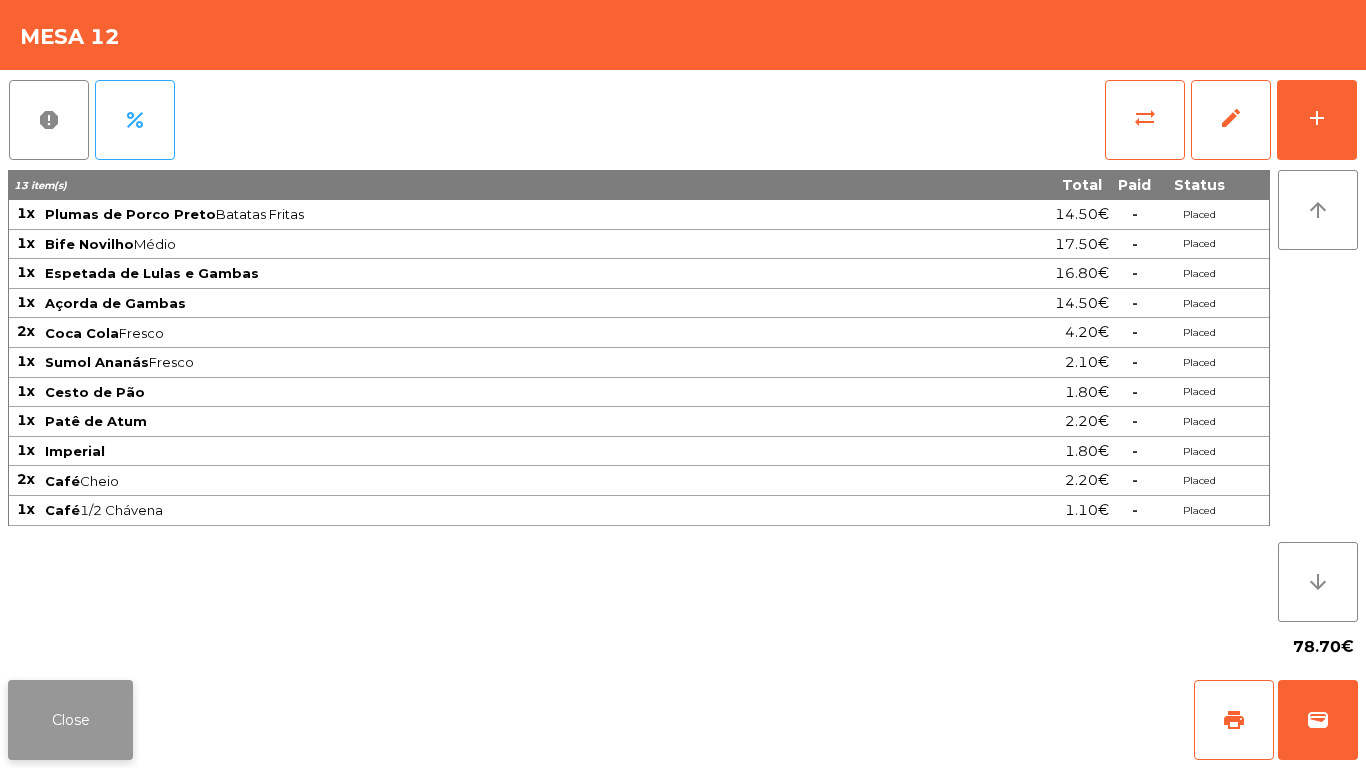 click on "Close" 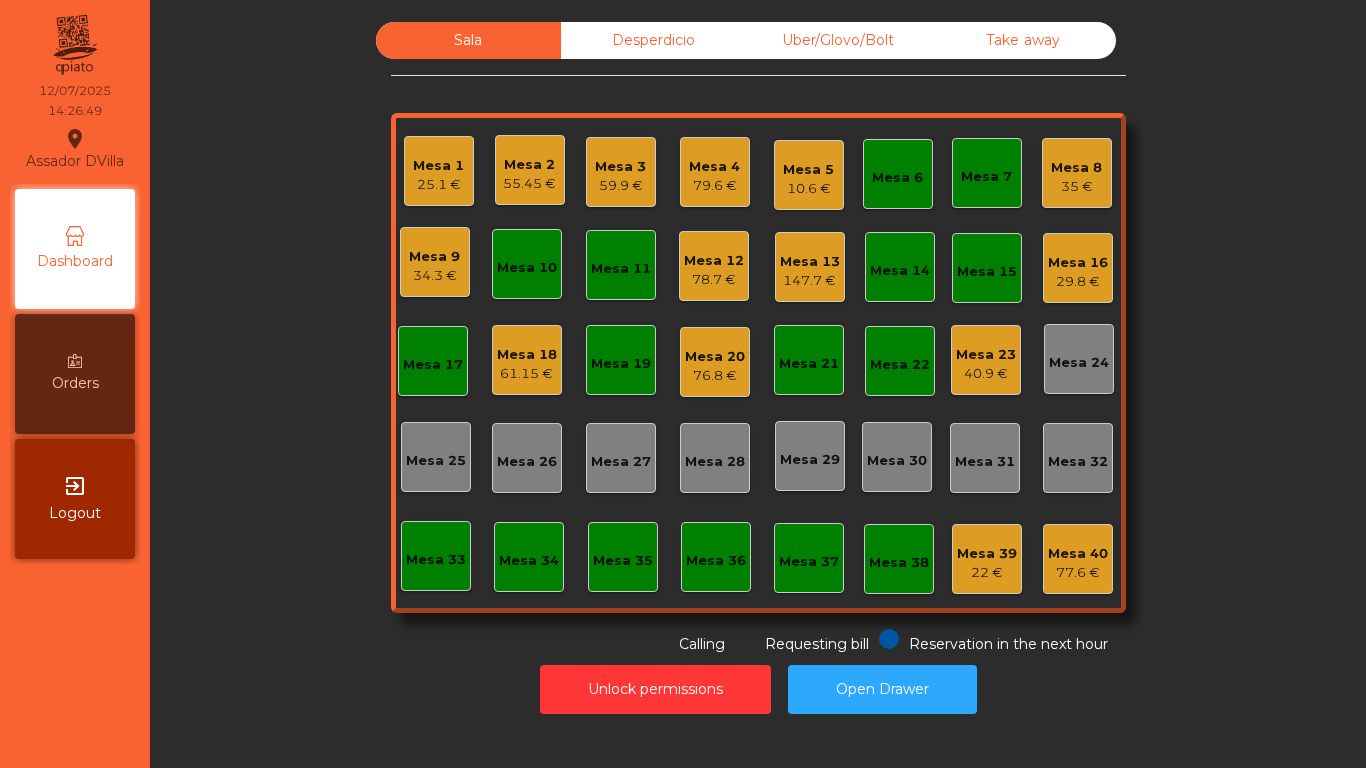 click on "Sala   Desperdicio   Uber/Glovo/Bolt   Take away   Mesa 1   25.1 €   Mesa 2   55.45 €   Mesa 3   59.9 €   Mesa 4   79.6 €   Mesa 5   10.6 €   Mesa 6   Mesa 7   Mesa 8   35 €   Mesa 9   34.3 €   Mesa 10   Mesa 11   Mesa 12   78.7 €   Mesa 13   147.7 €   Mesa 14   Mesa 15   Mesa 16   29.8 €   Mesa 17   Mesa 18   61.15 €   Mesa 19   Mesa 20   76.8 €   Mesa 21   Mesa 22   Mesa 23   40.9 €   Mesa 24   Mesa 25   Mesa 26   Mesa 27   Mesa 28   Mesa 29   Mesa 30   Mesa 31   Mesa 32   Mesa 33   Mesa 34   Mesa 35   Mesa 36   Mesa 37   Mesa 38   Mesa 39   22 €   Mesa 40   77.6 €  Reservation in the next hour Requesting bill Calling" 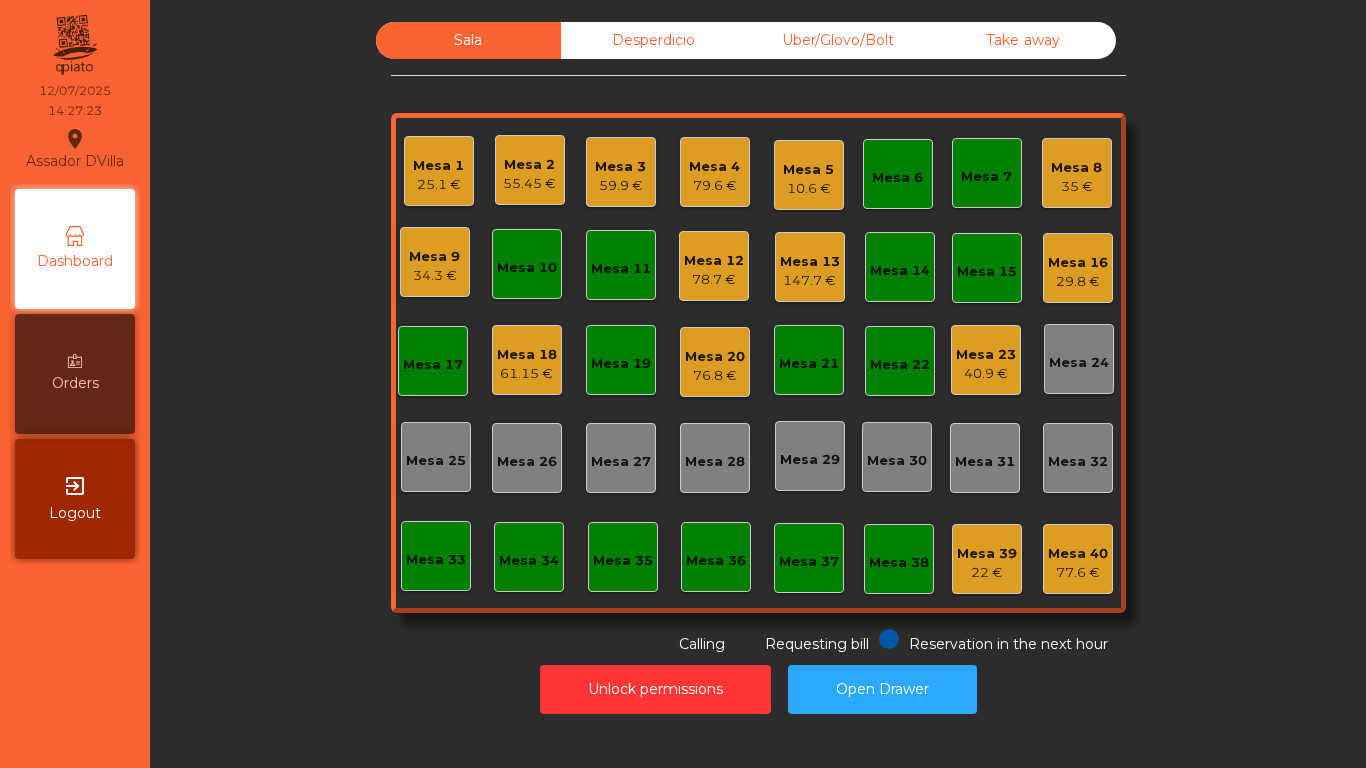 click on "Mesa 23" 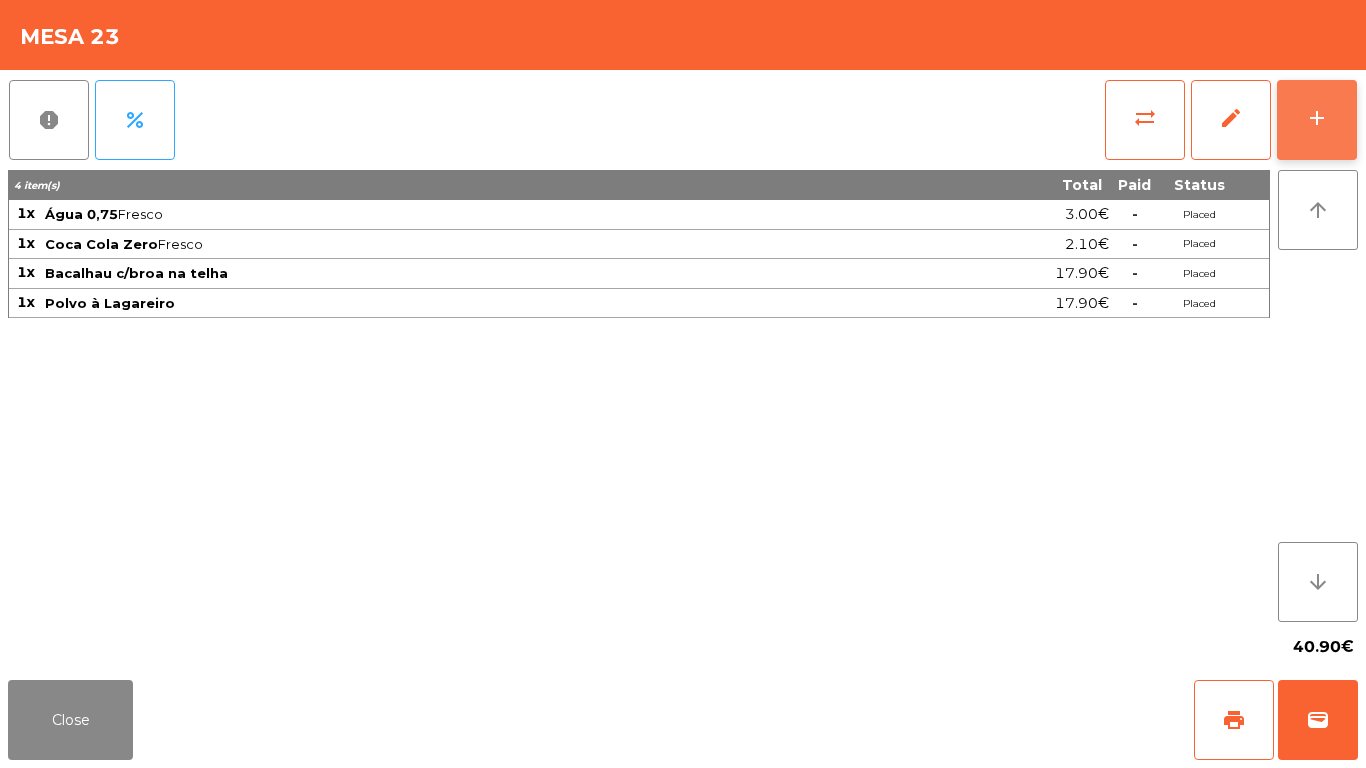 click on "add" 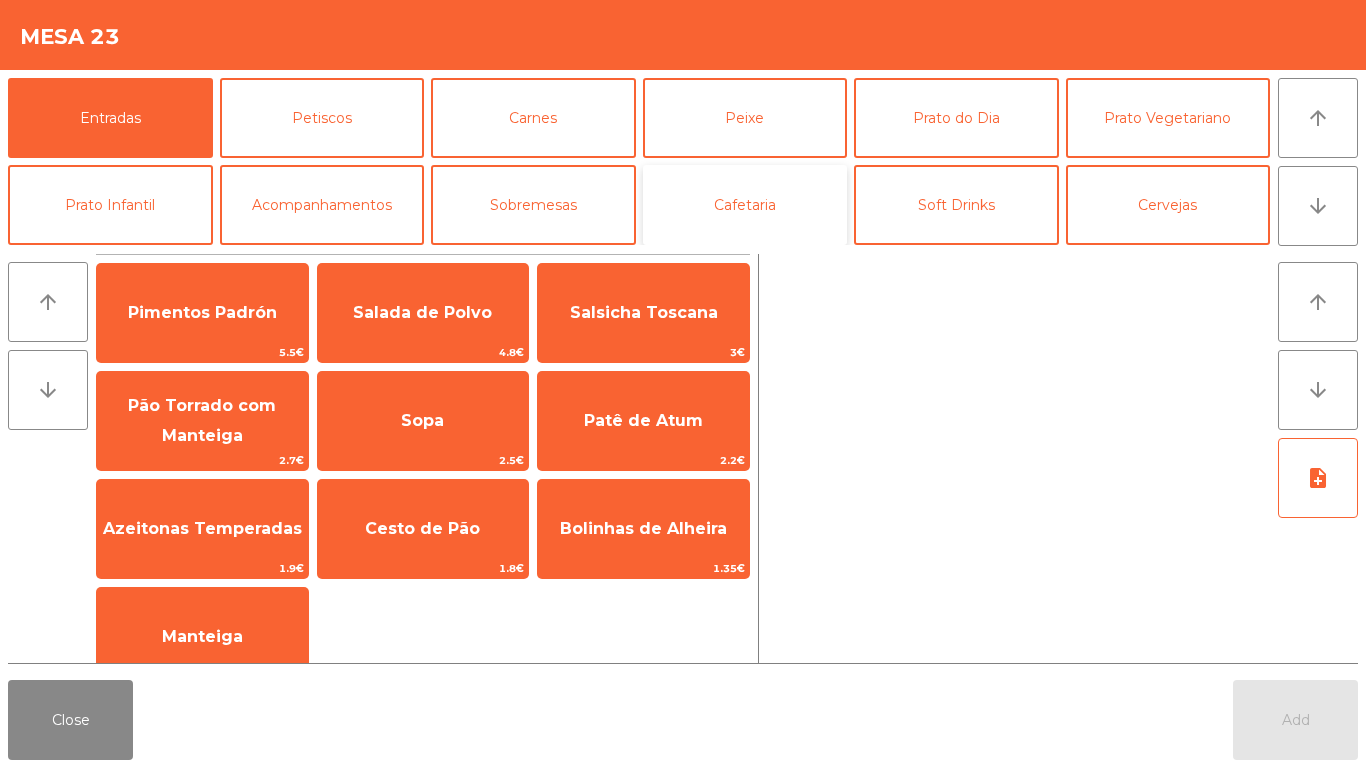 click on "Cafetaria" 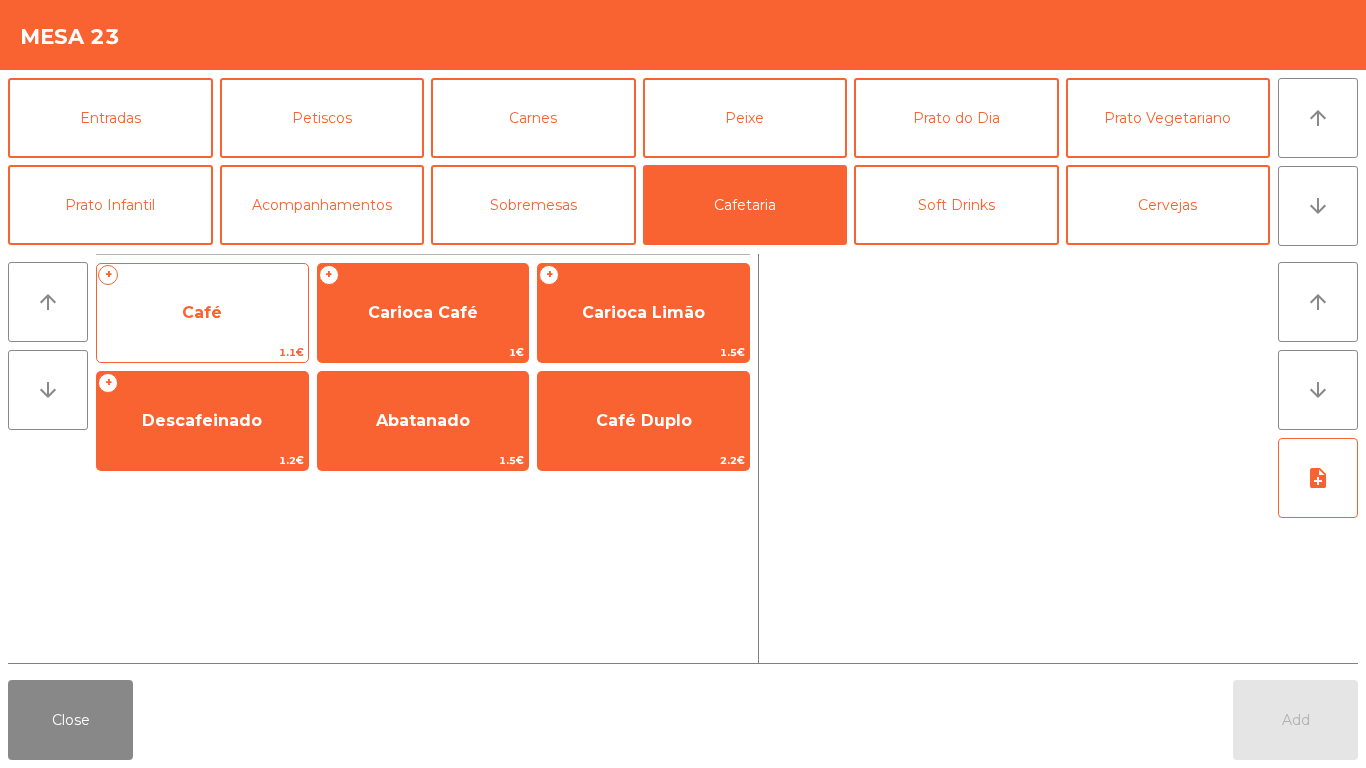 click on "Café" 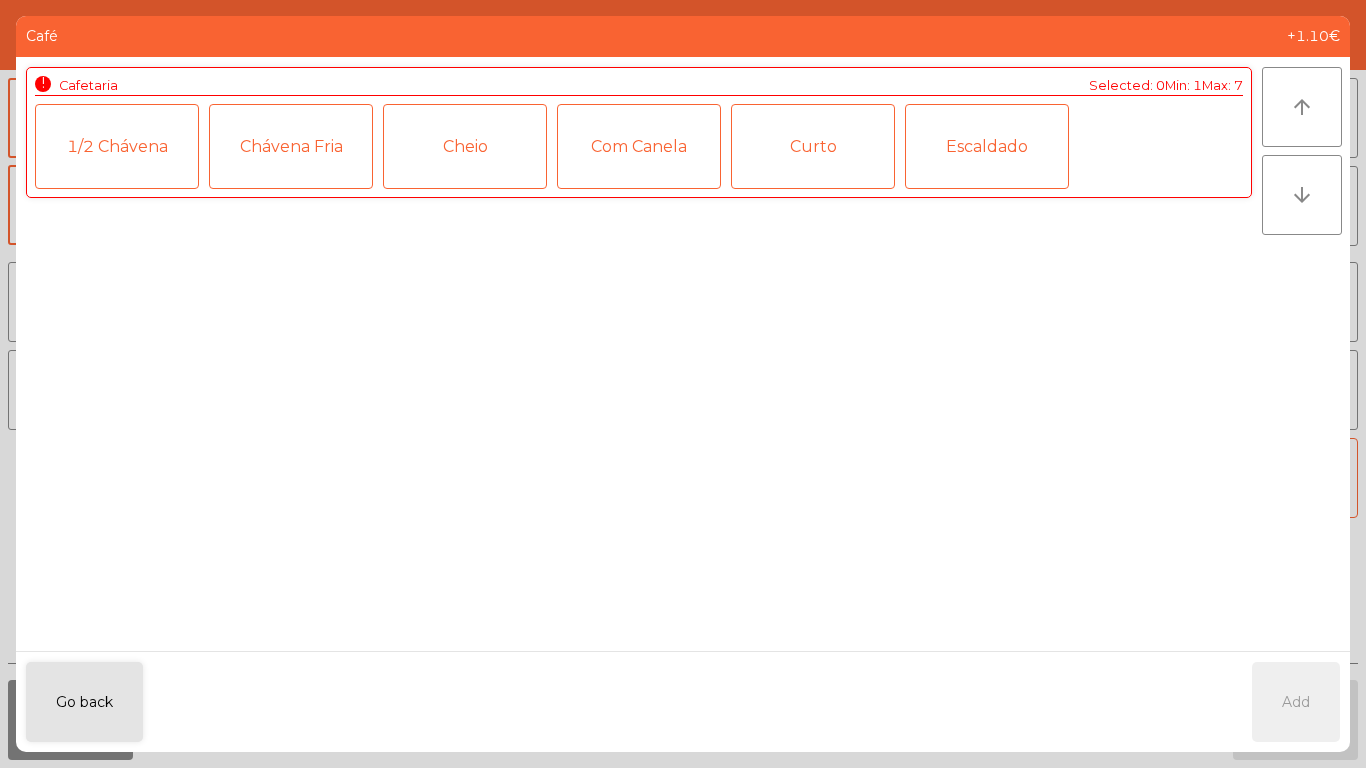 click on "Curto" 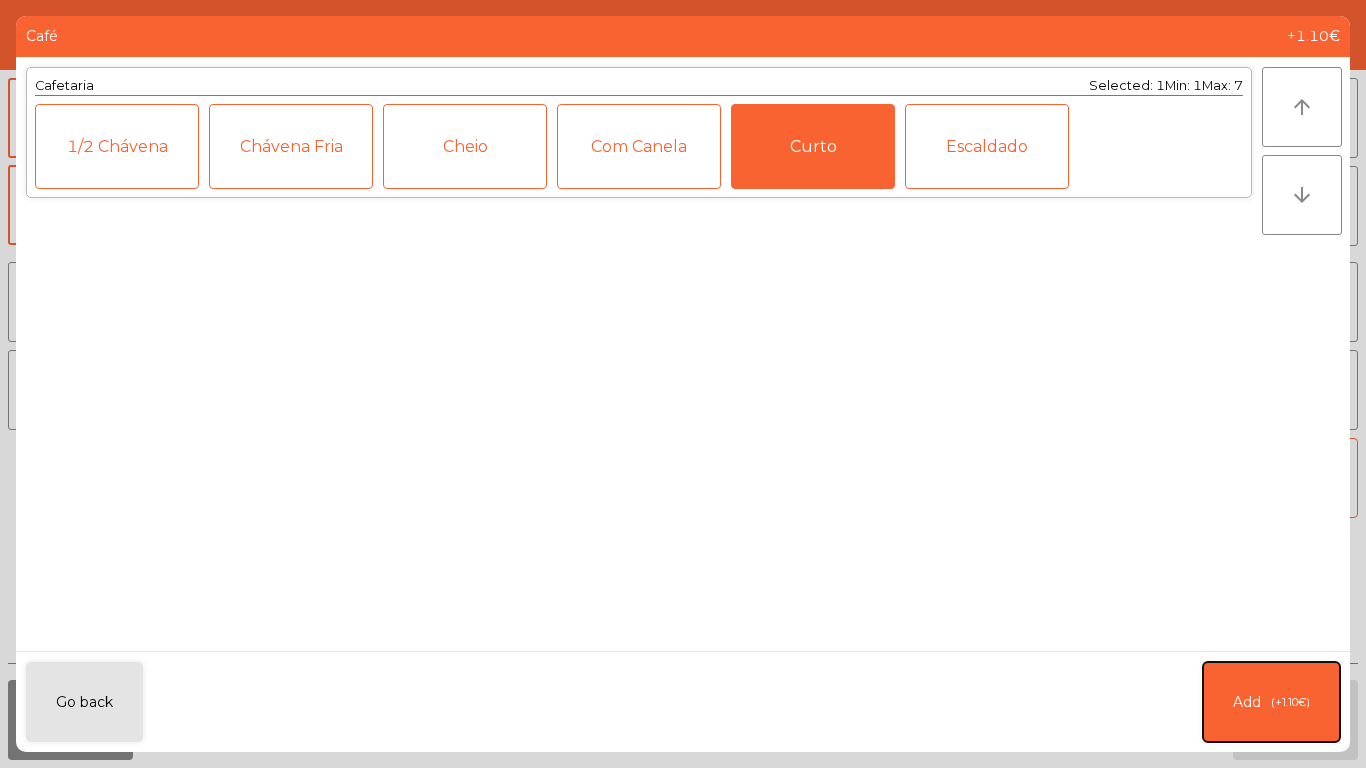 click on "(+1.10€)" 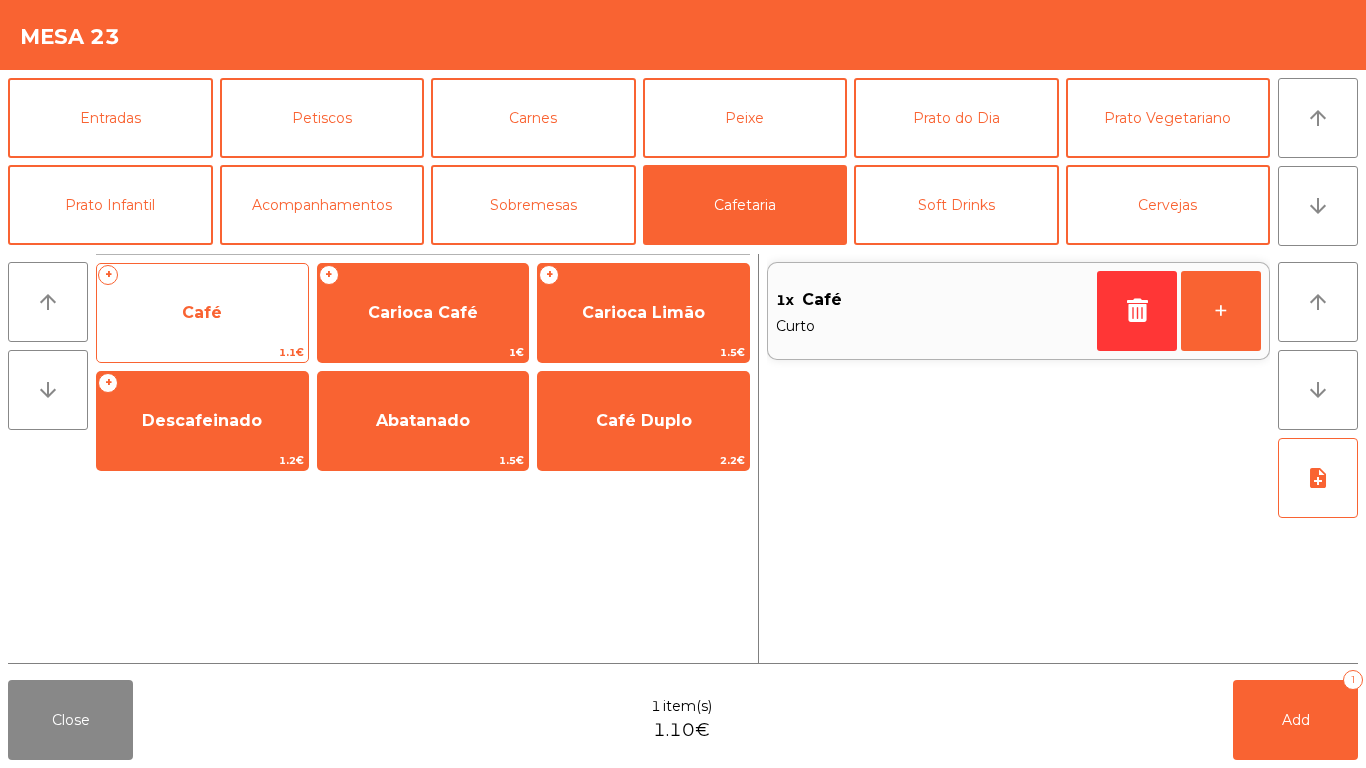 click on "Café" 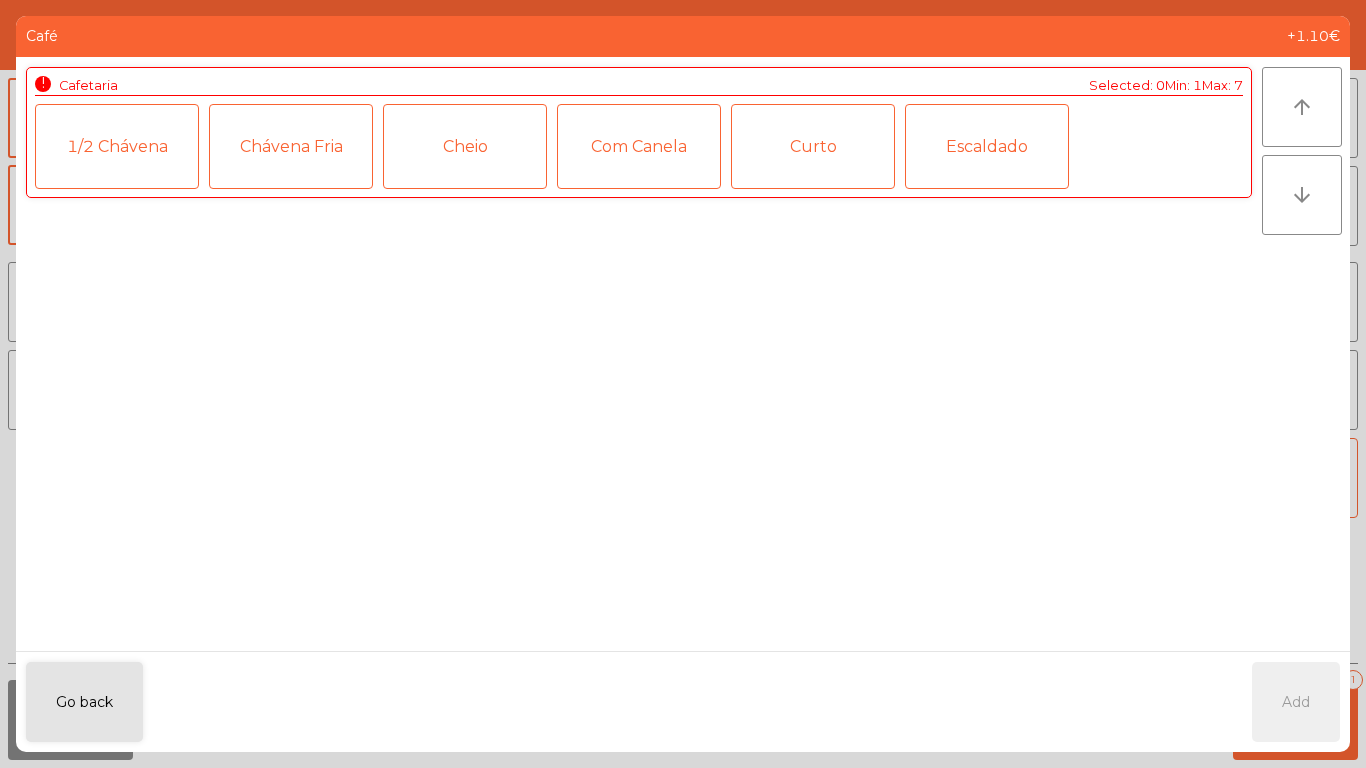 click on "1/2 Chávena" 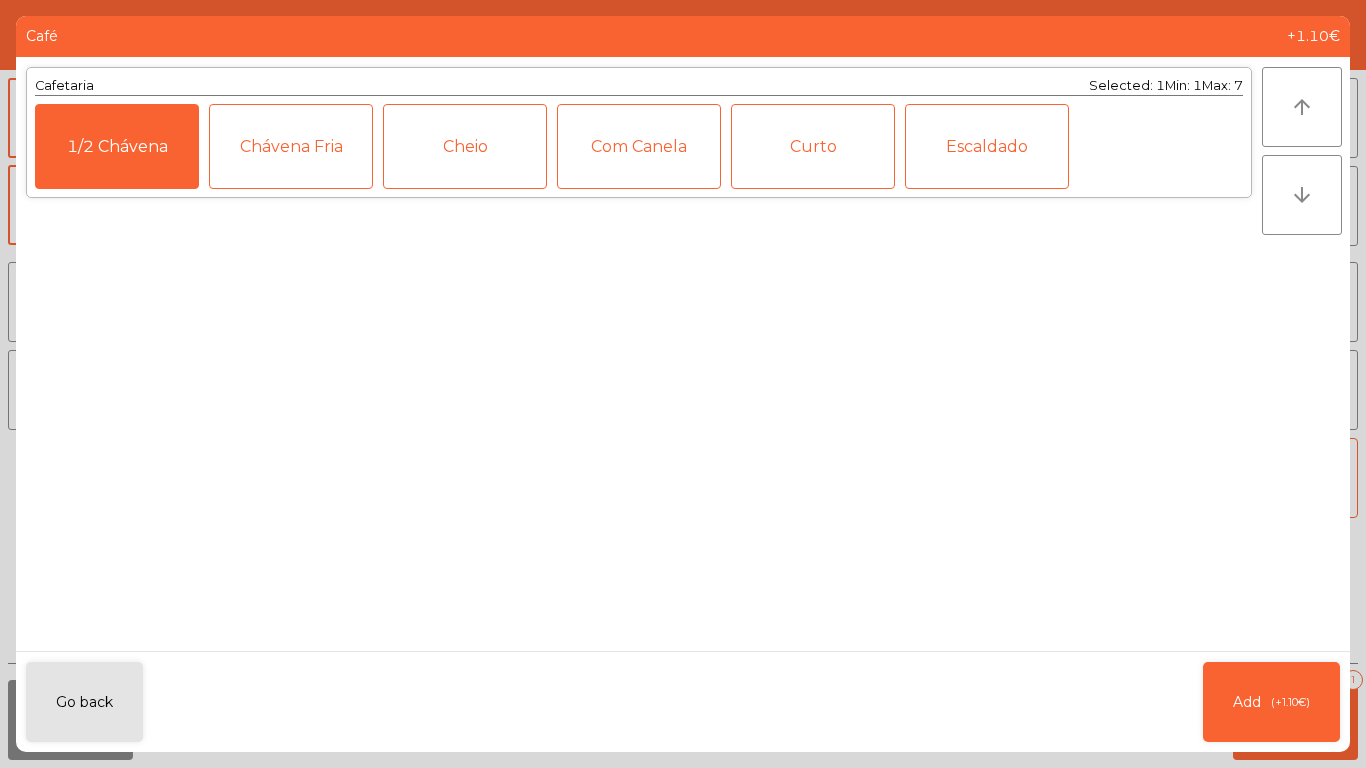 click on "Add   (+1.10€)" 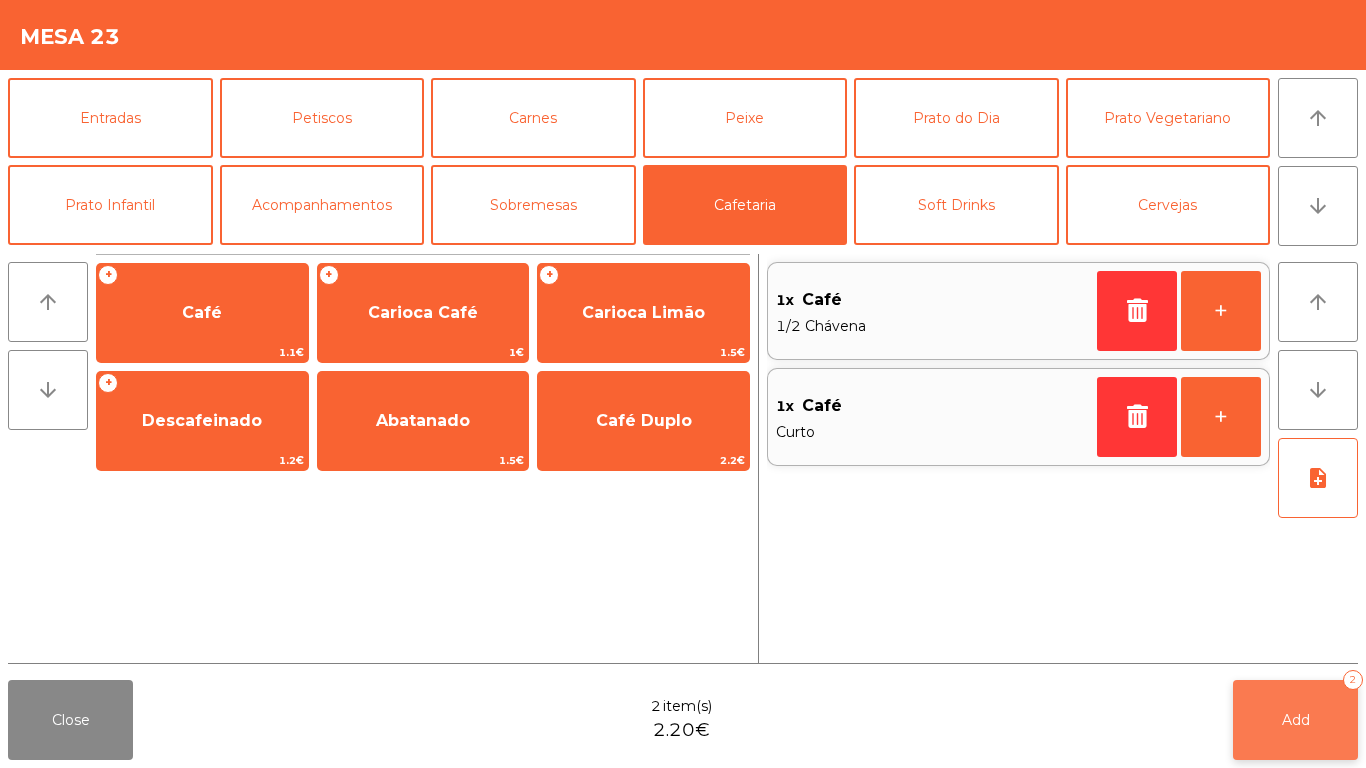 click on "Add   2" 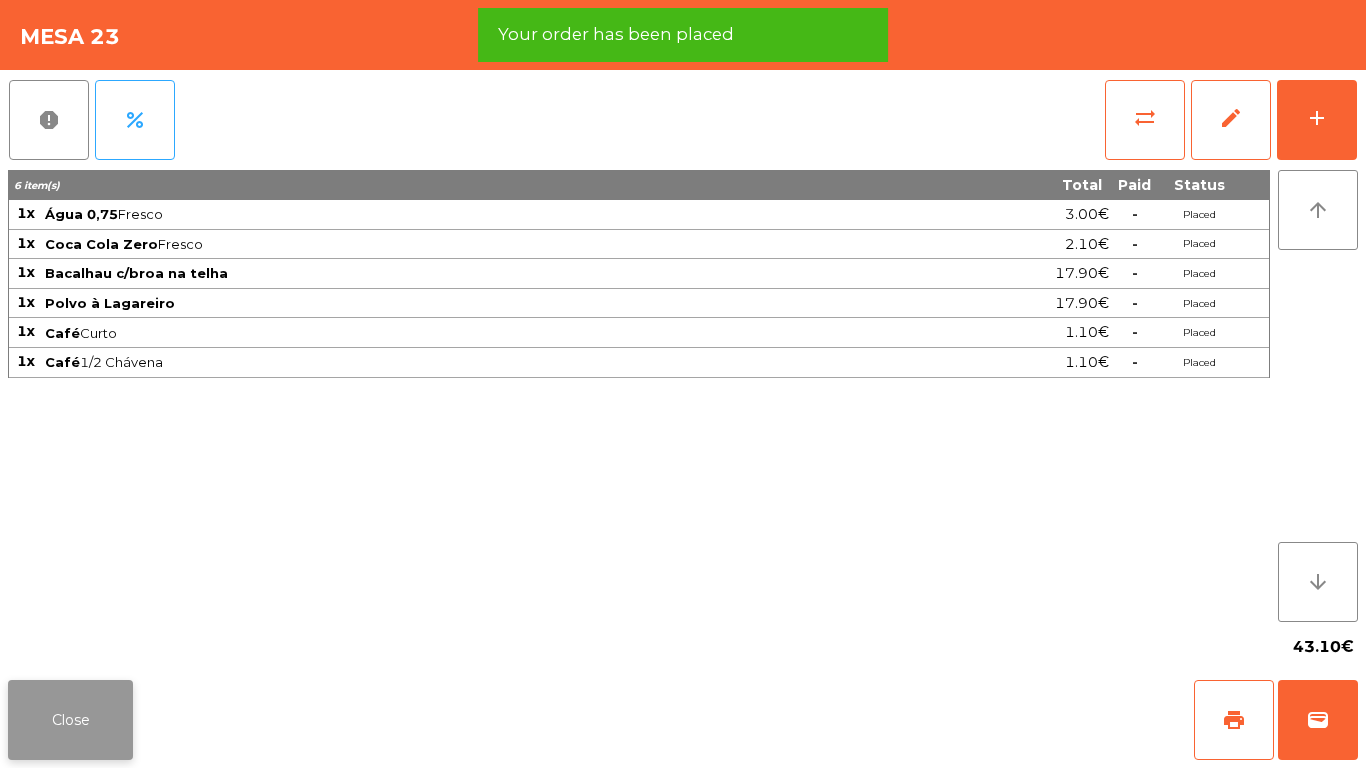 click on "Close" 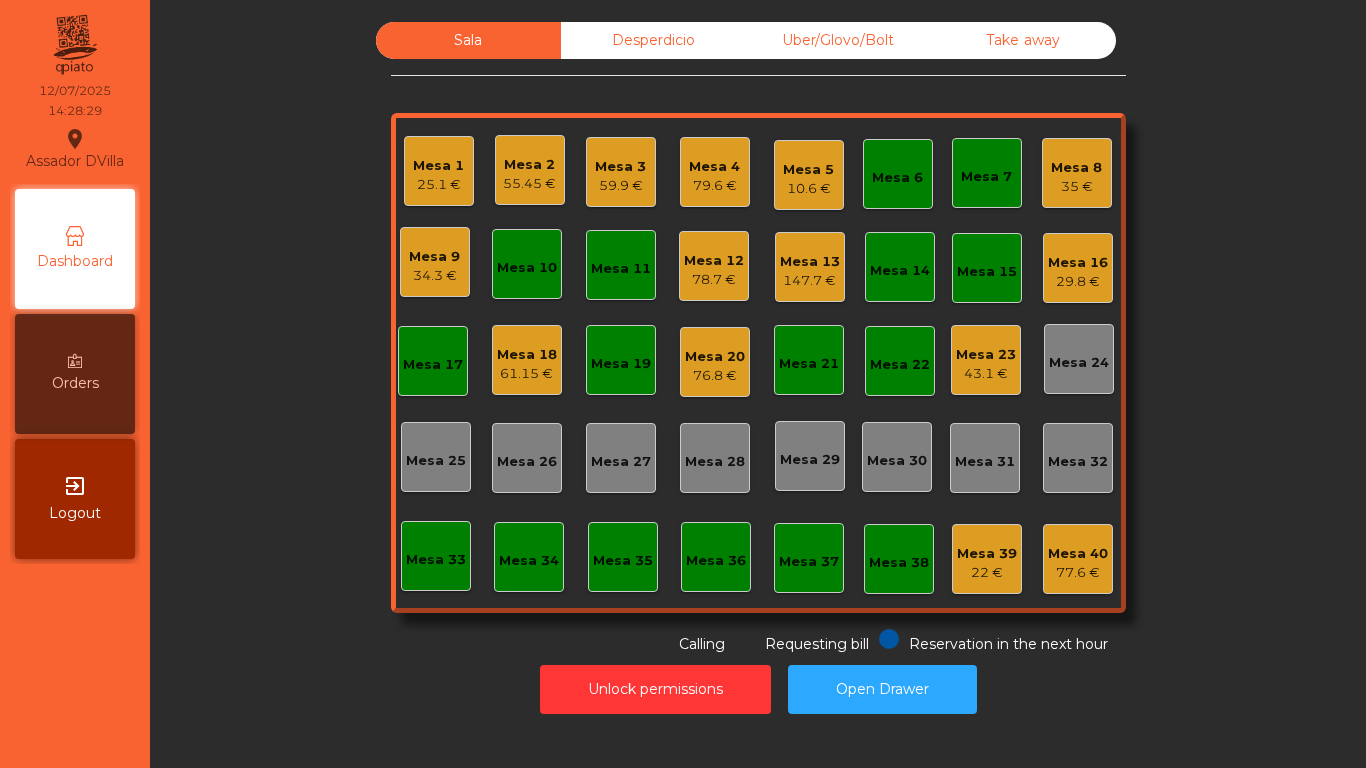 click on "Desperdicio" 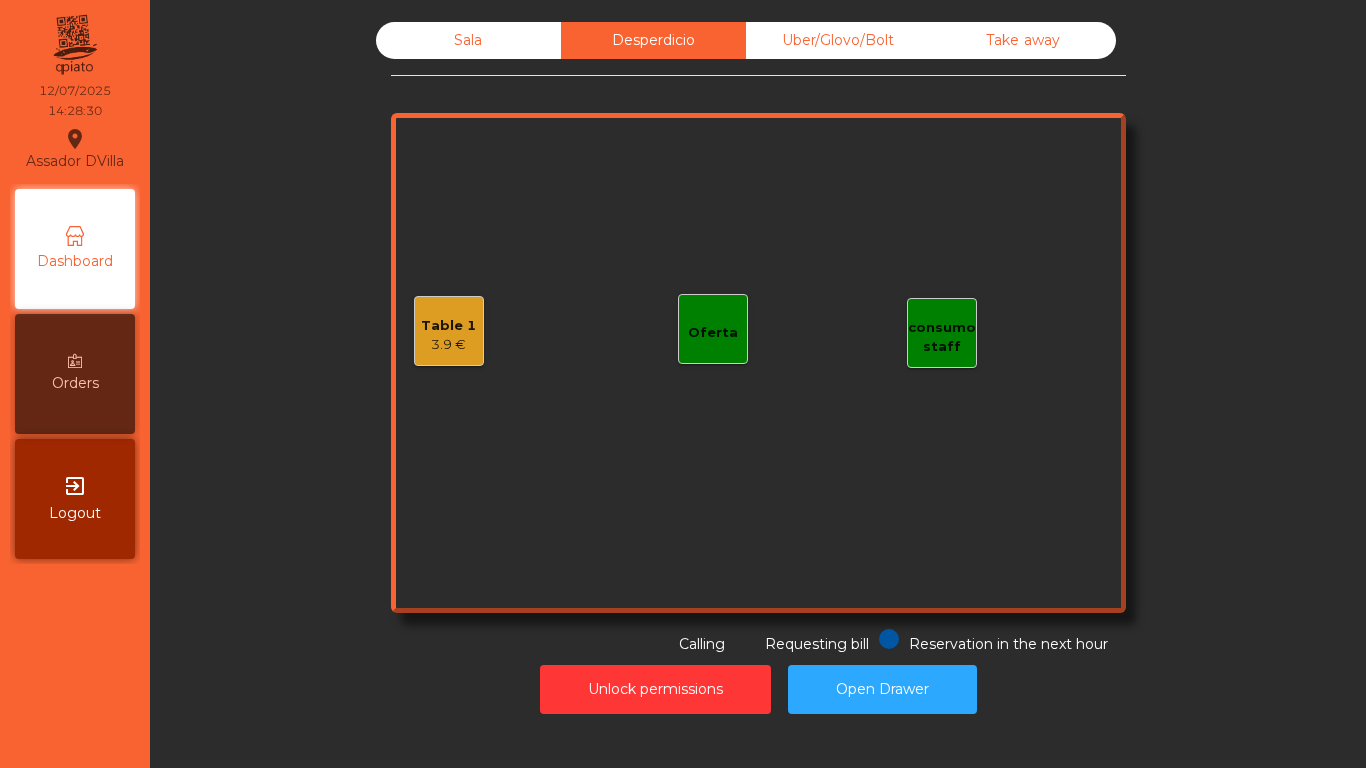 click on "Sala" 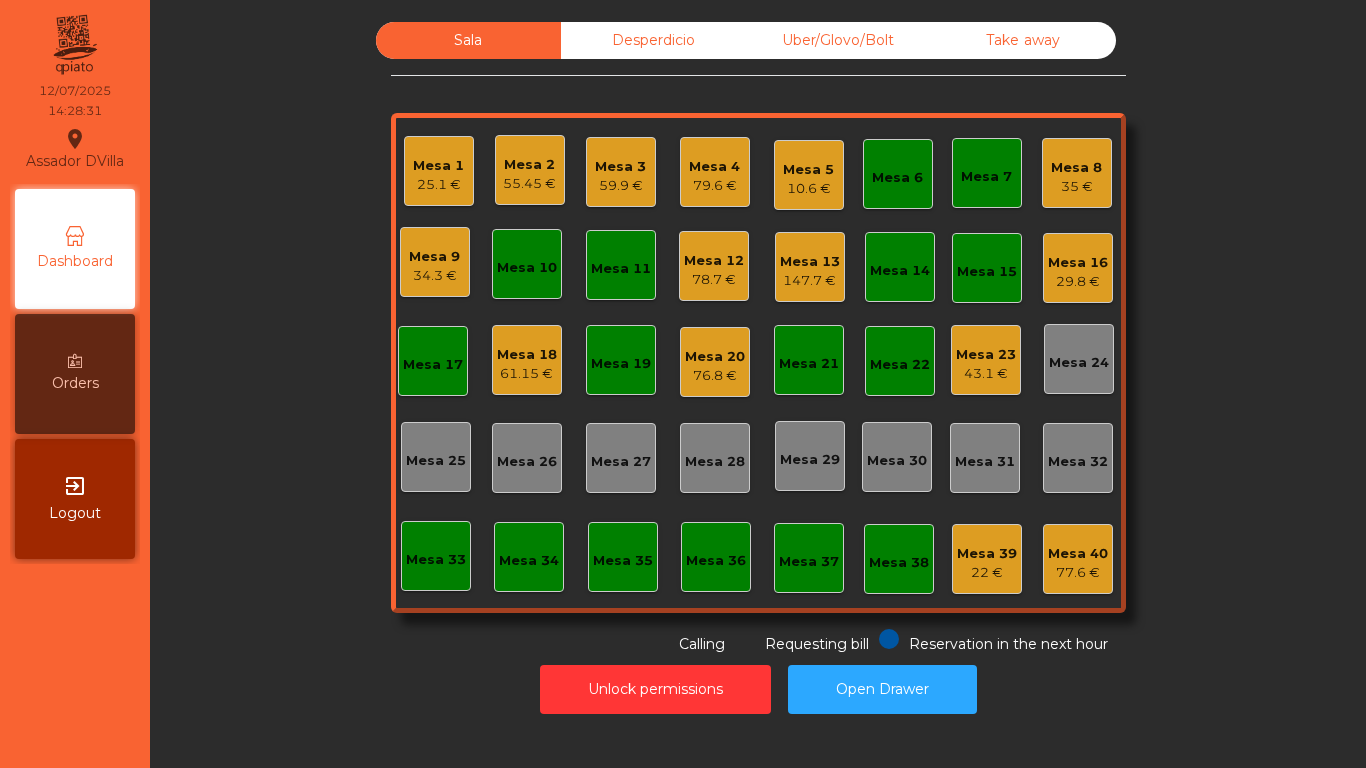click on "Take away" 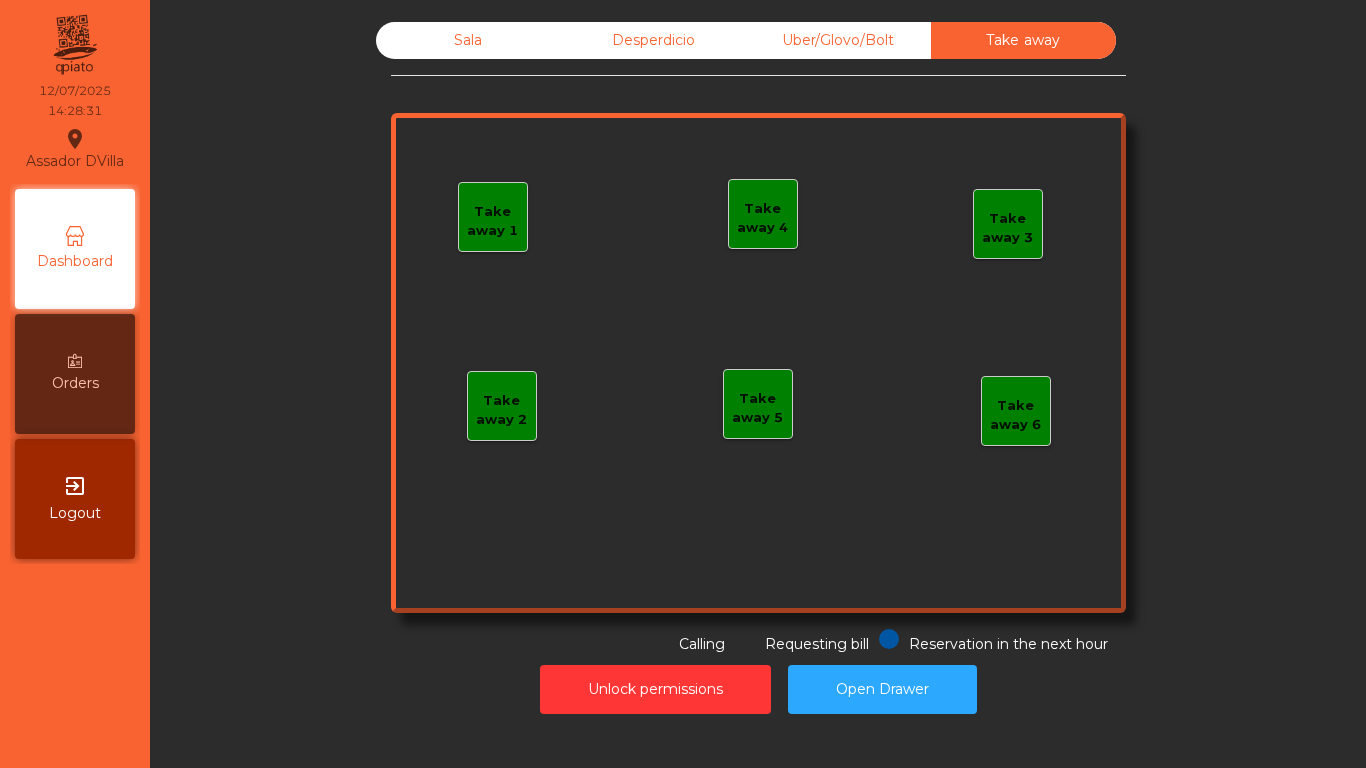 click on "Take away" 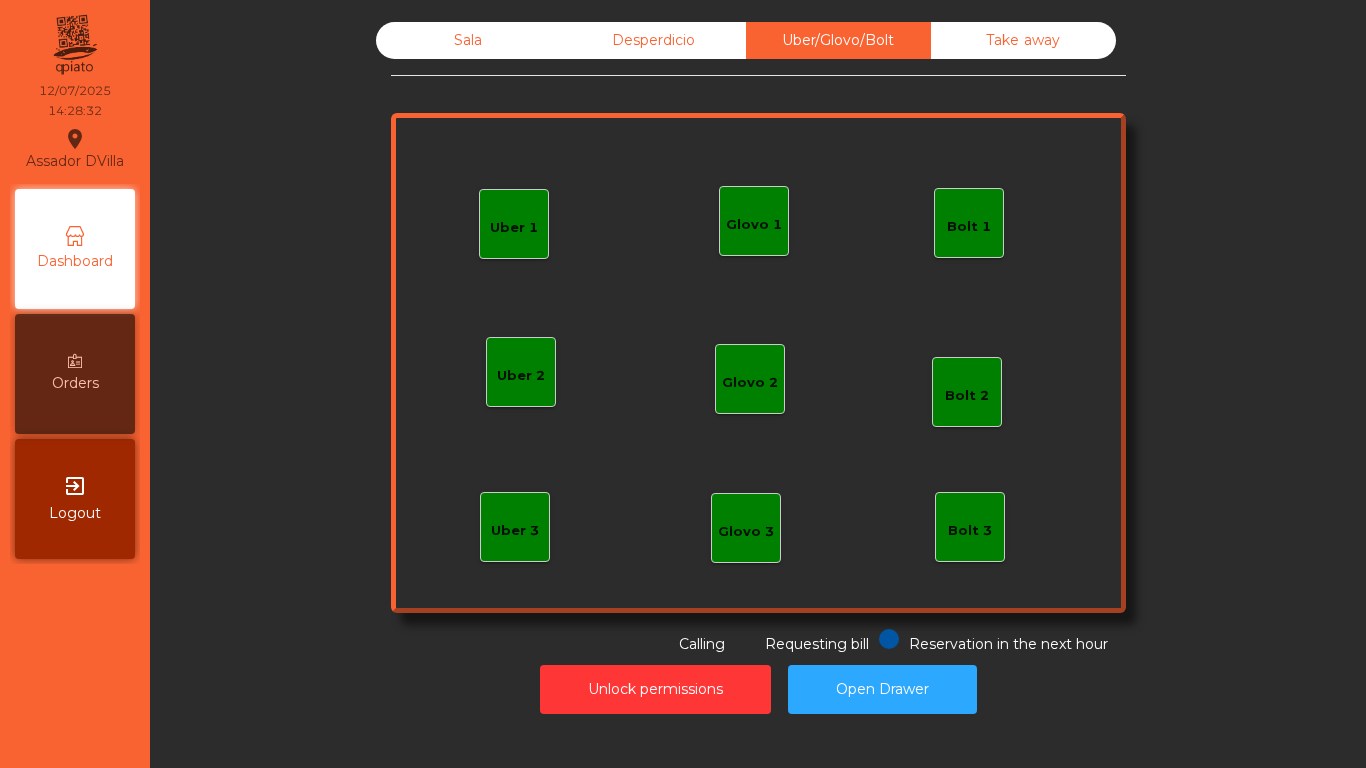 click on "Desperdicio" 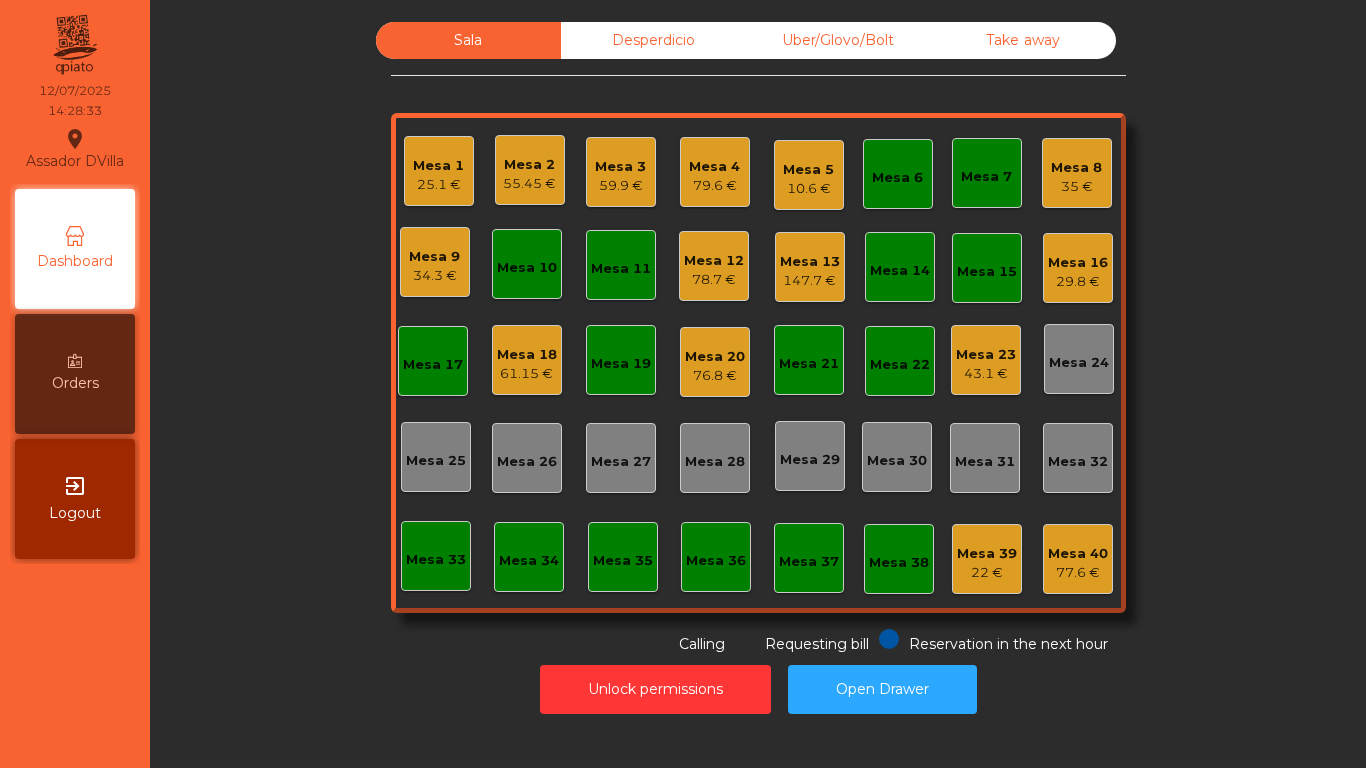 click on "43.1 €" 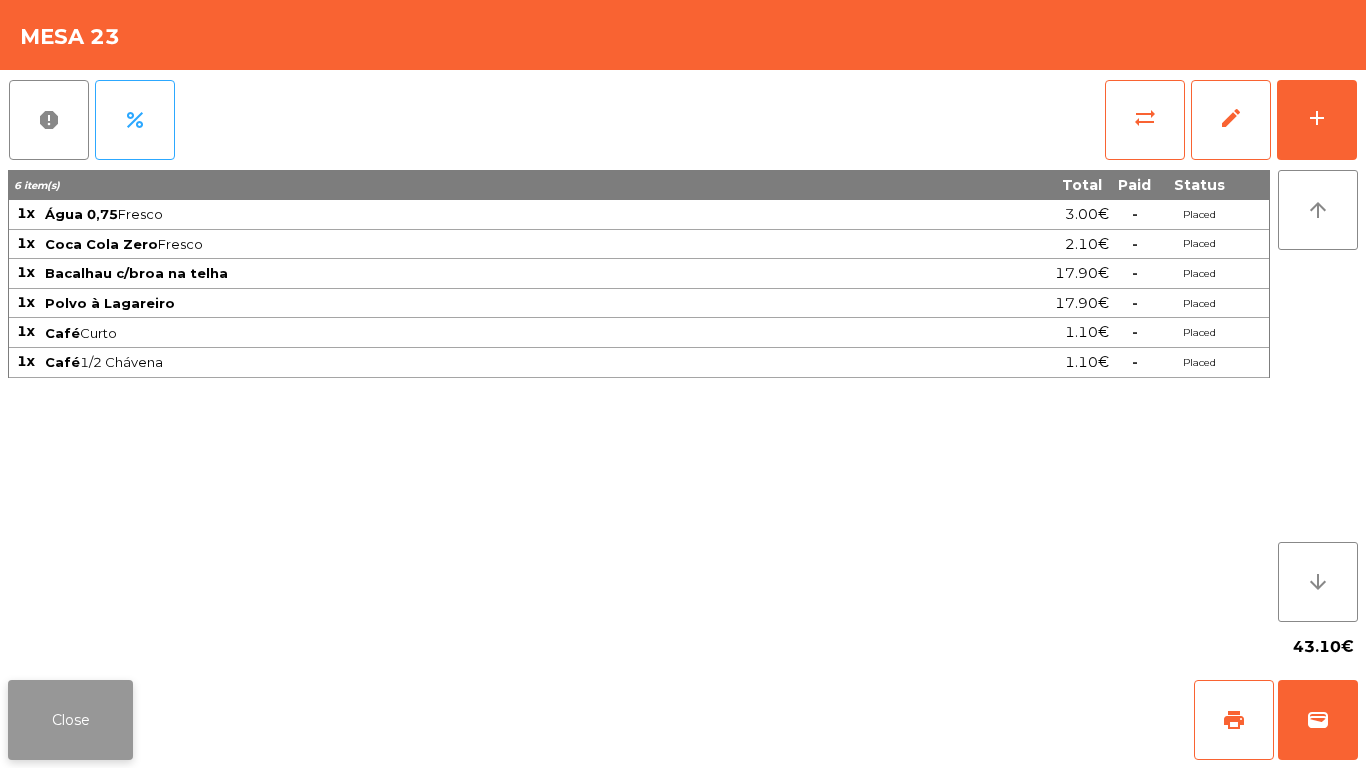 click on "Close" 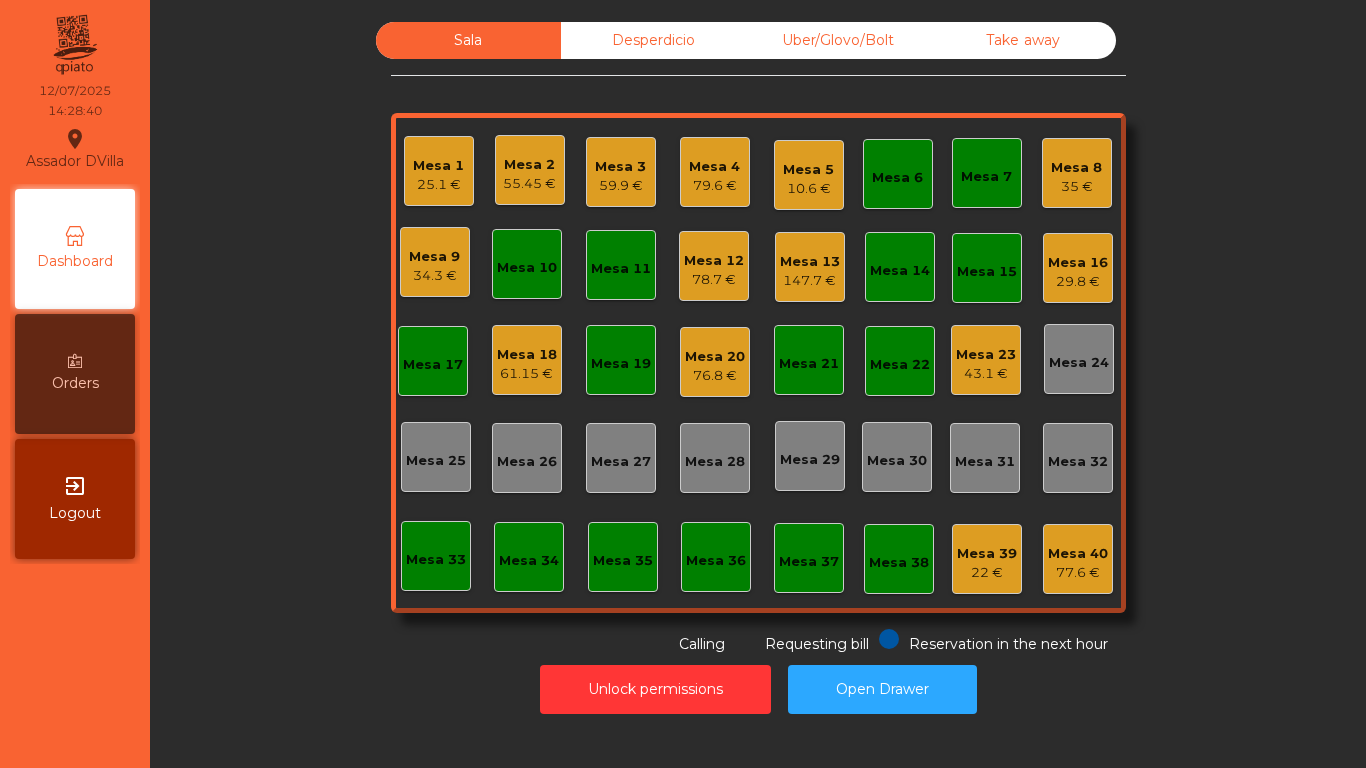 click on "43.1 €" 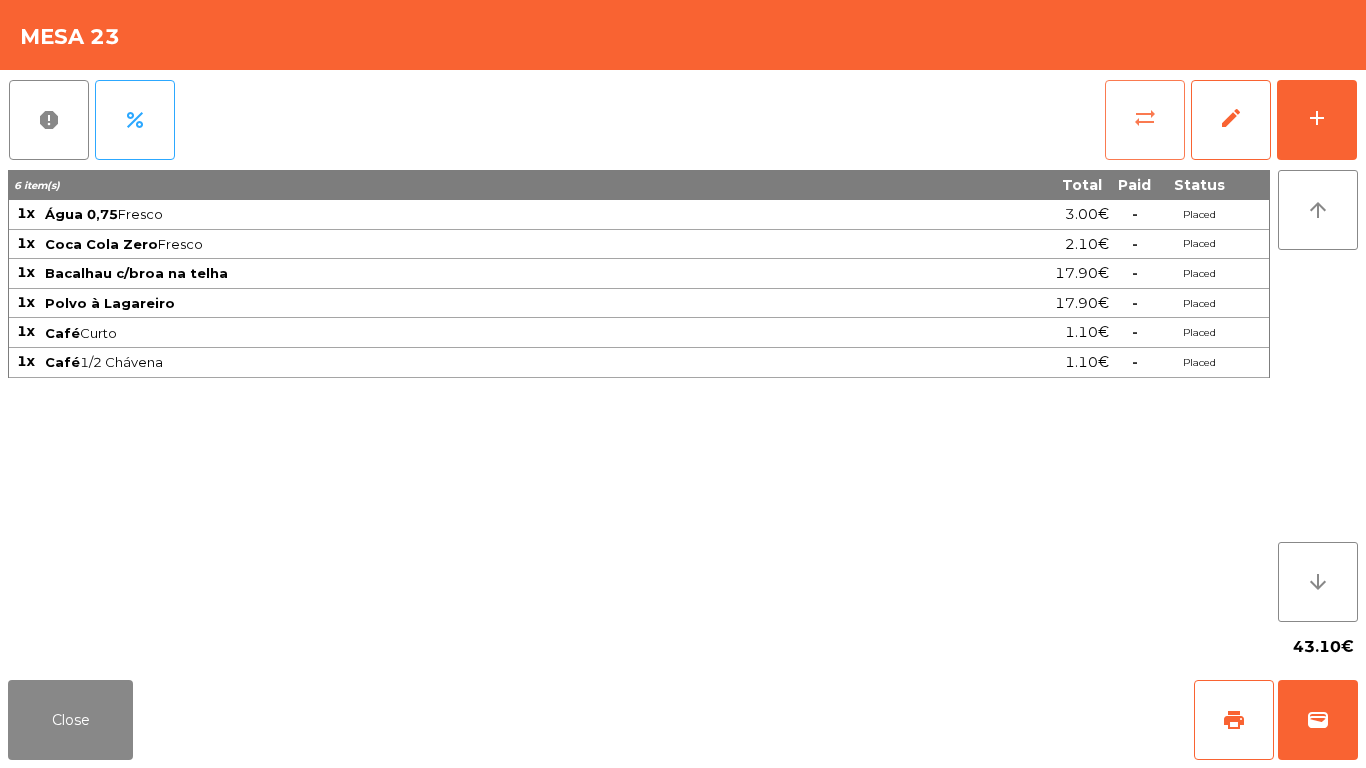 click on "sync_alt" 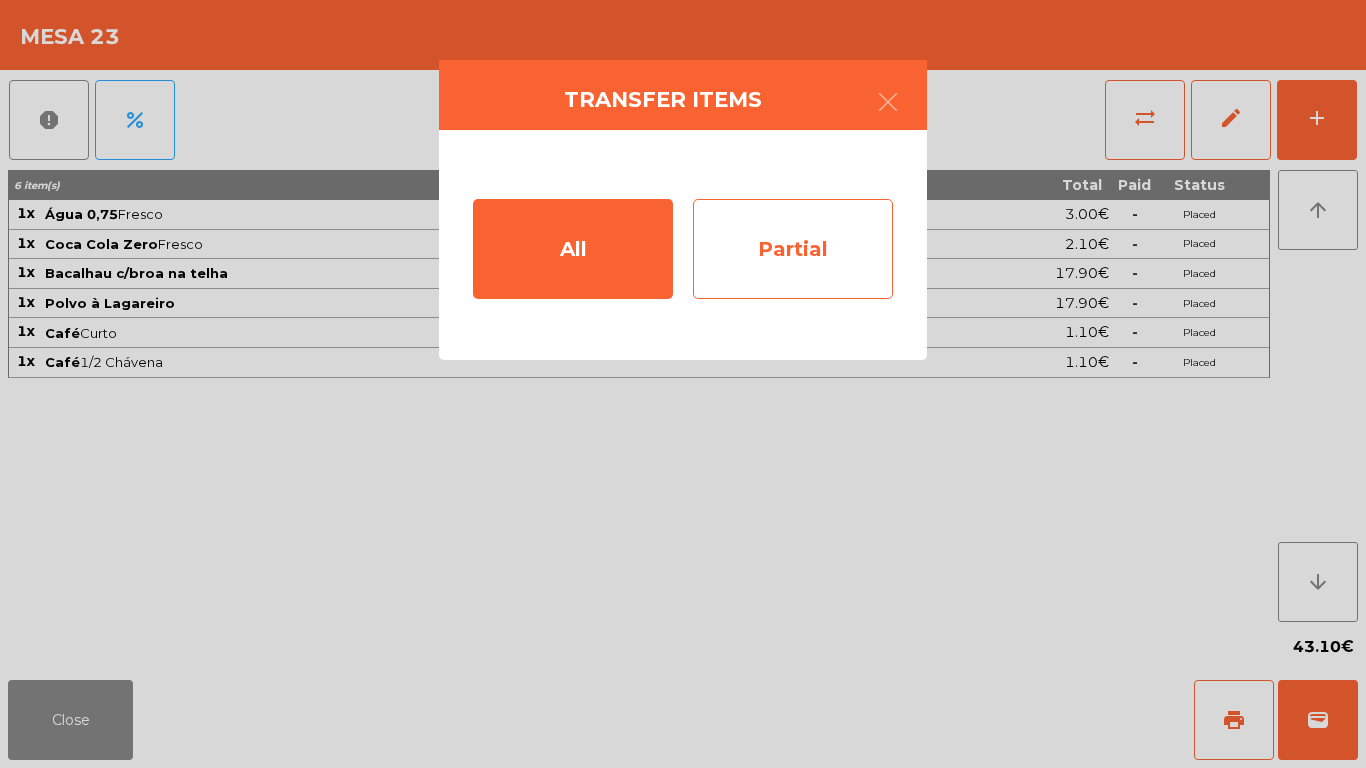 click on "Partial" 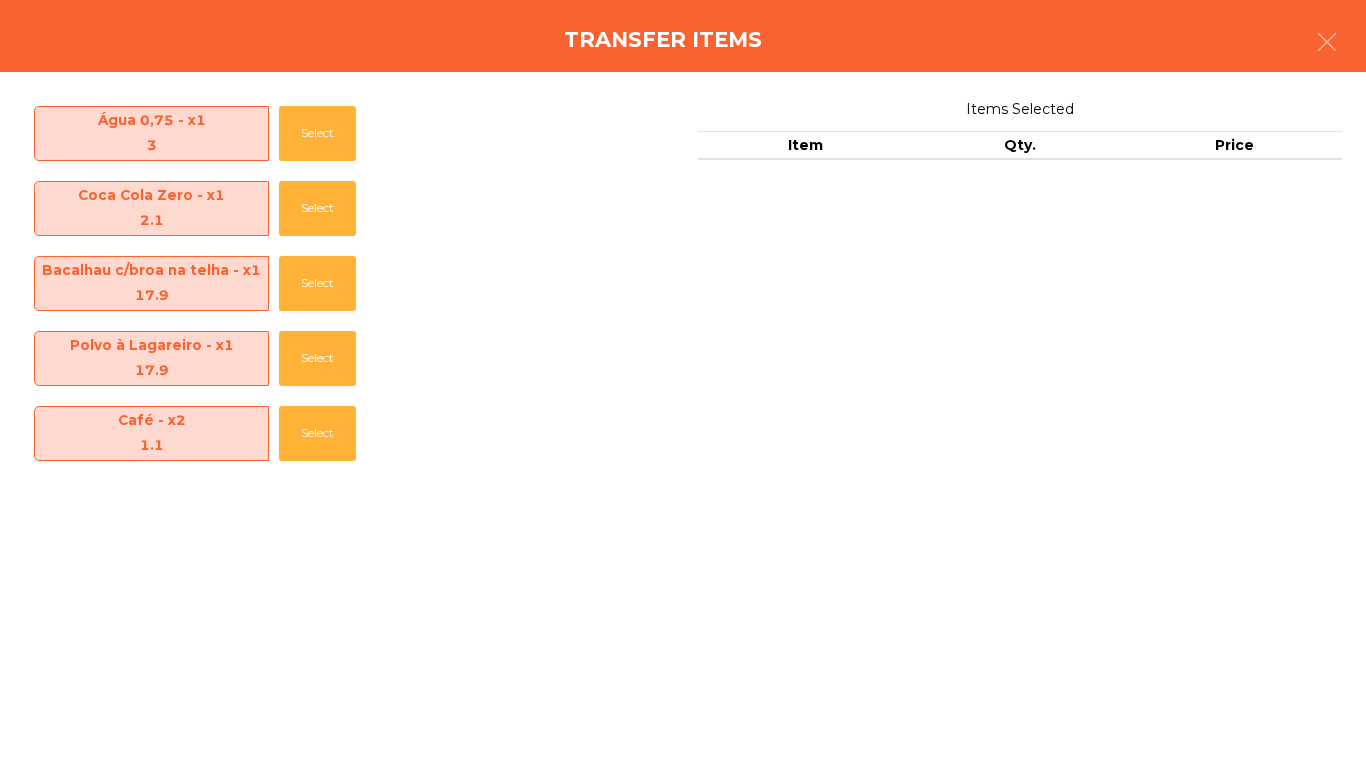 click on "Transfer items" 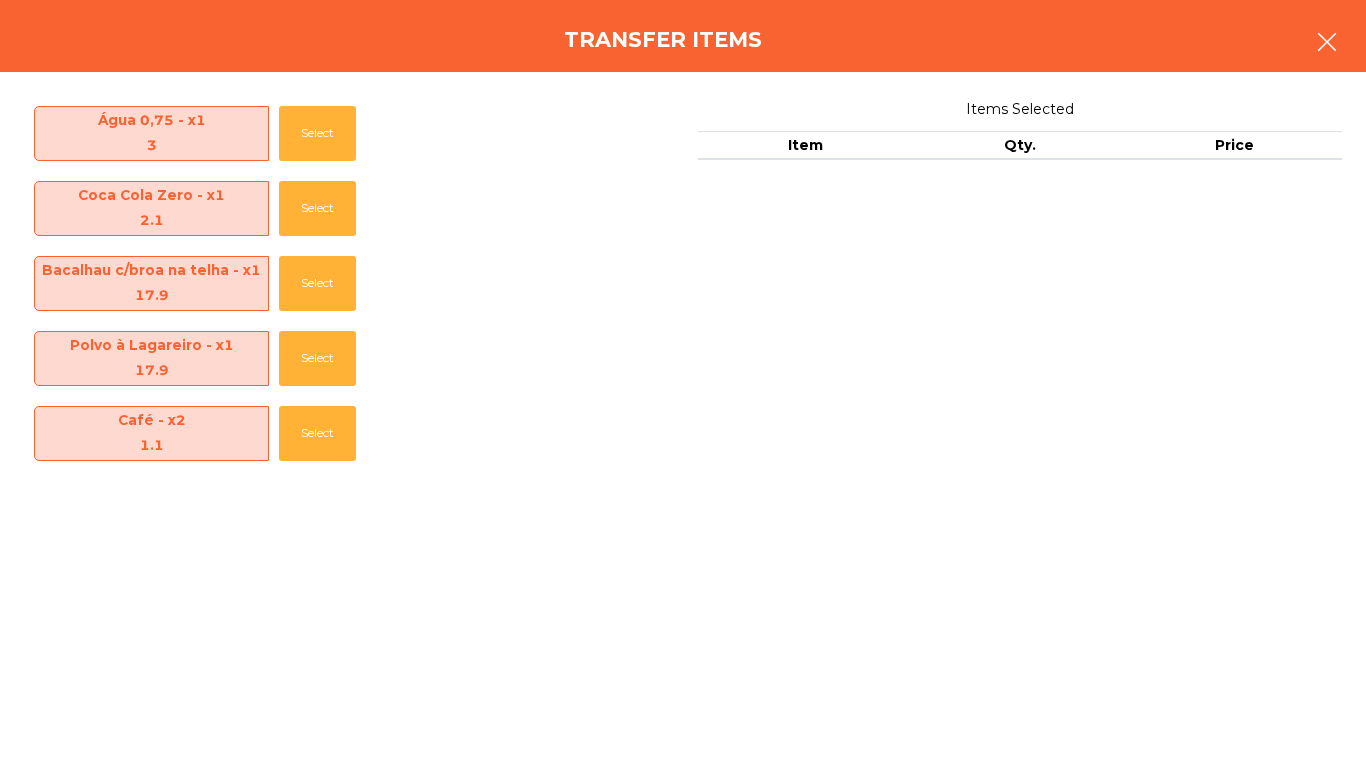 click 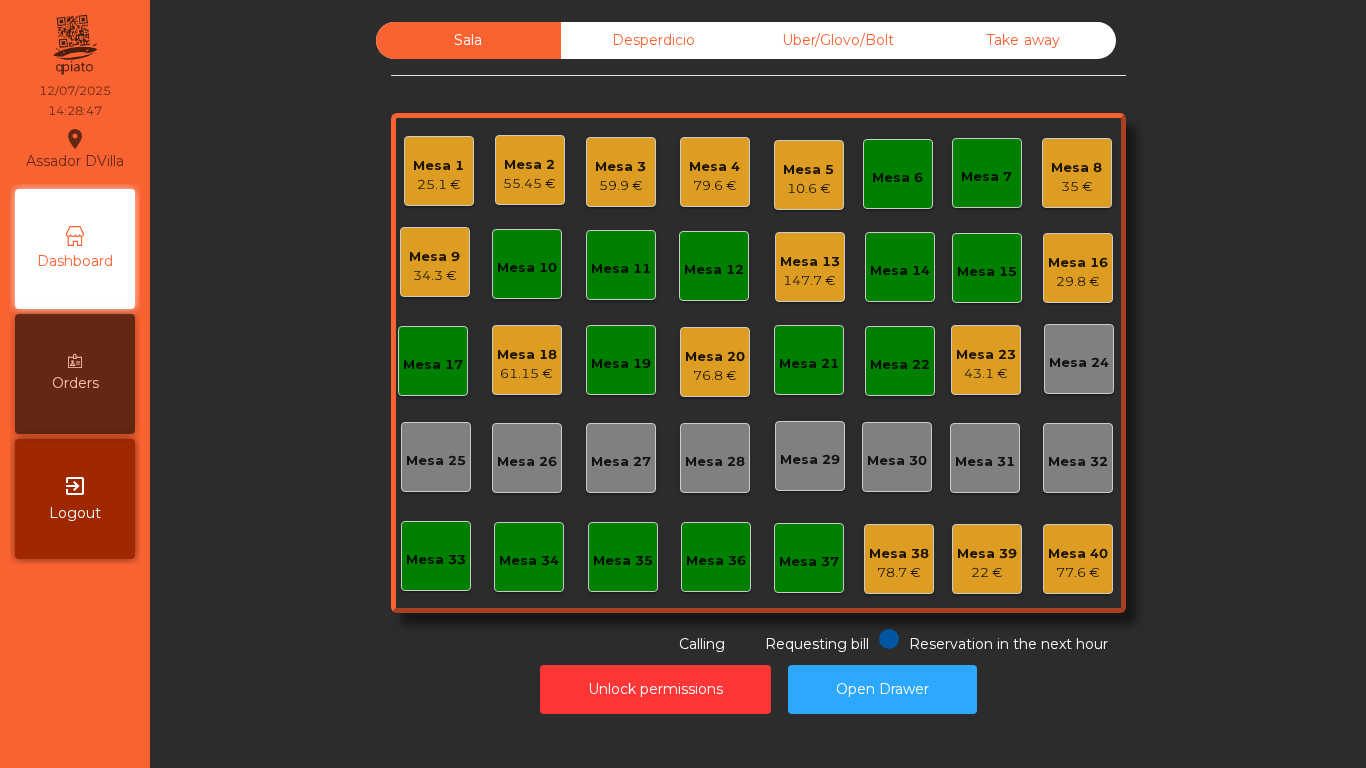 click on "Sala   Desperdicio   Uber/Glovo/Bolt   Take away   Mesa 1   25.1 €   Mesa 2   55.45 €   Mesa 3   59.9 €   Mesa 4   79.6 €   Mesa 5   10.6 €   Mesa 6   Mesa 7   Mesa 8   35 €   Mesa 9   34.3 €   Mesa 10   Mesa 11   Mesa 12   147.7 €   Mesa 13   147.7 €   Mesa 14   Mesa 15   Mesa 16   29.8 €   Mesa 17   Mesa 18   61.15 €   Mesa 19   Mesa 20   76.8 €   Mesa 21   Mesa 22   Mesa 23   43.1 €   Mesa 24   Mesa 25   Mesa 26   Mesa 27   Mesa 28   Mesa 29   Mesa 30   Mesa 31   Mesa 32   Mesa 33   Mesa 34   Mesa 35   Mesa 36   Mesa 37   Mesa 38   78.7 €   Mesa 39   22 €   Mesa 40   77.6 €  Reservation in the next hour Requesting bill Calling" 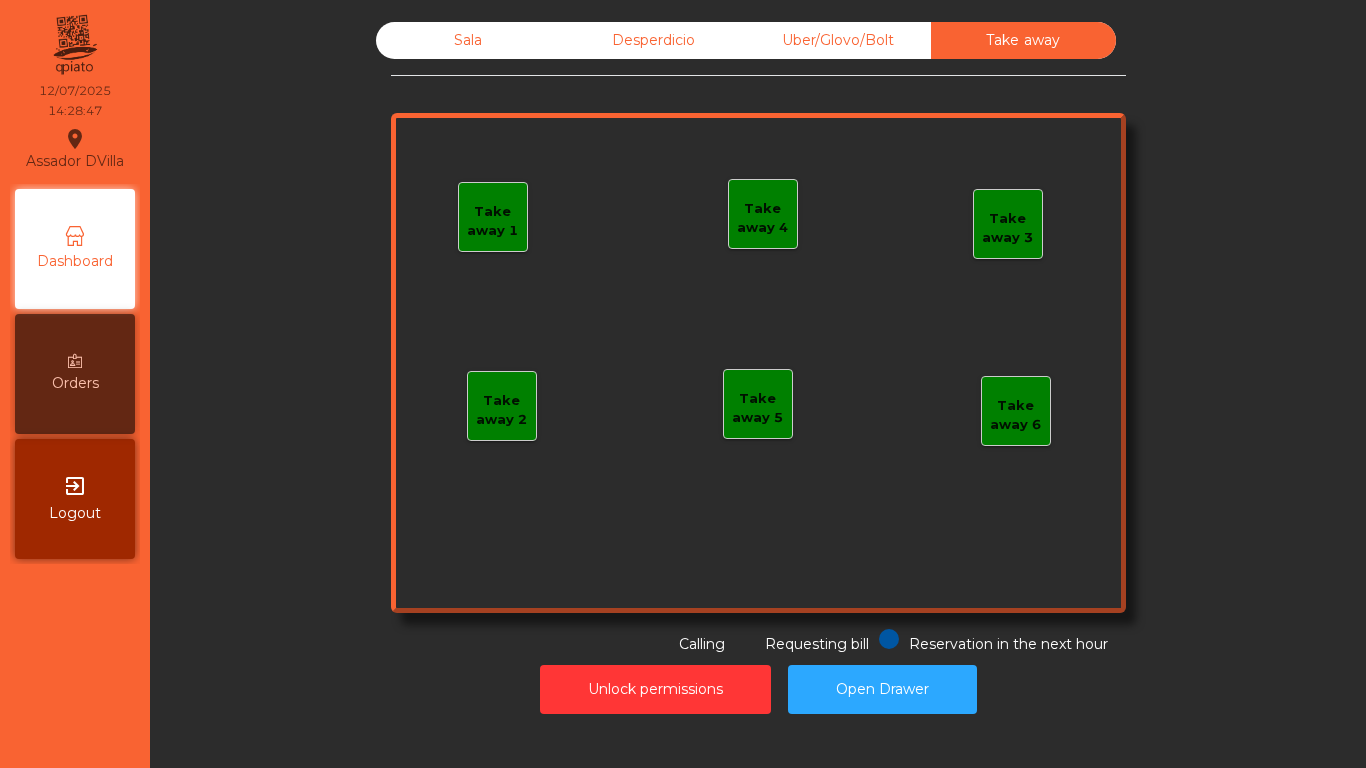 click on "Uber/Glovo/Bolt" 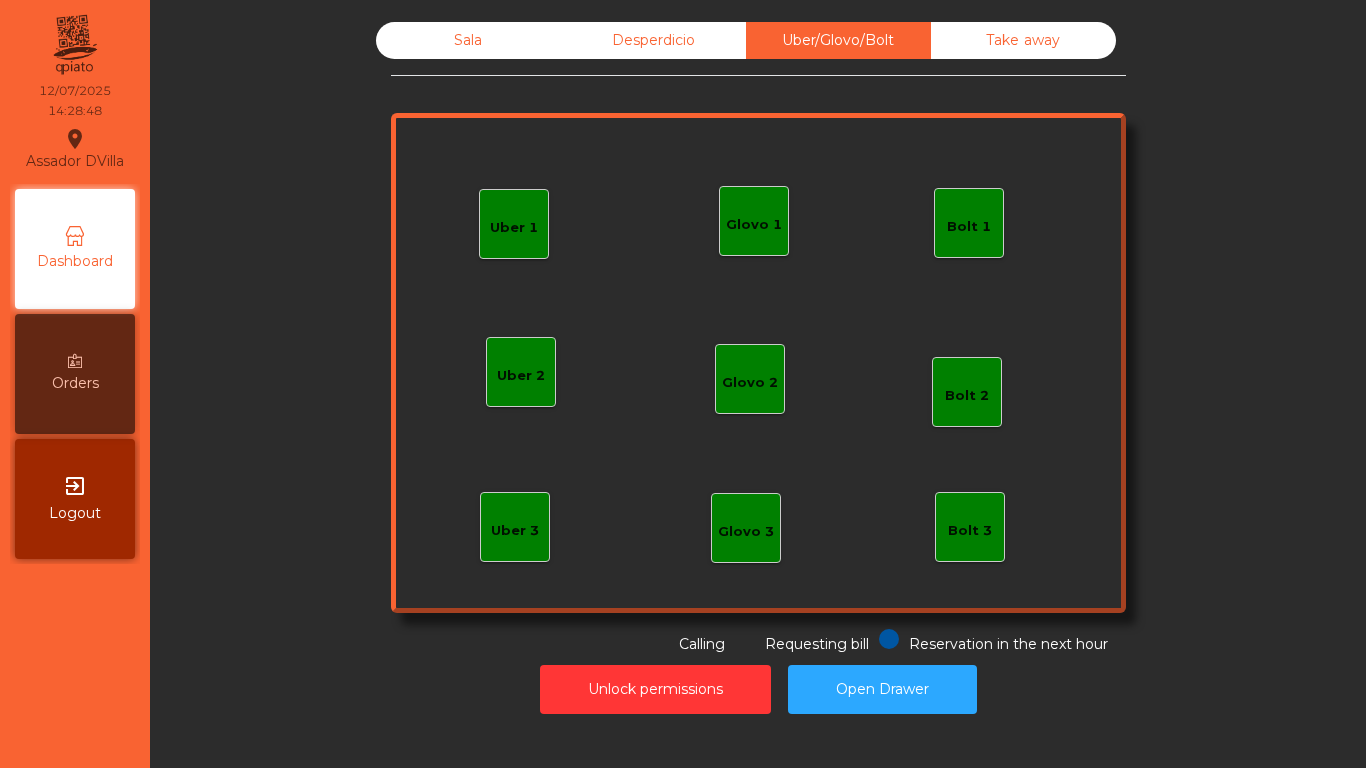 click on "Desperdicio" 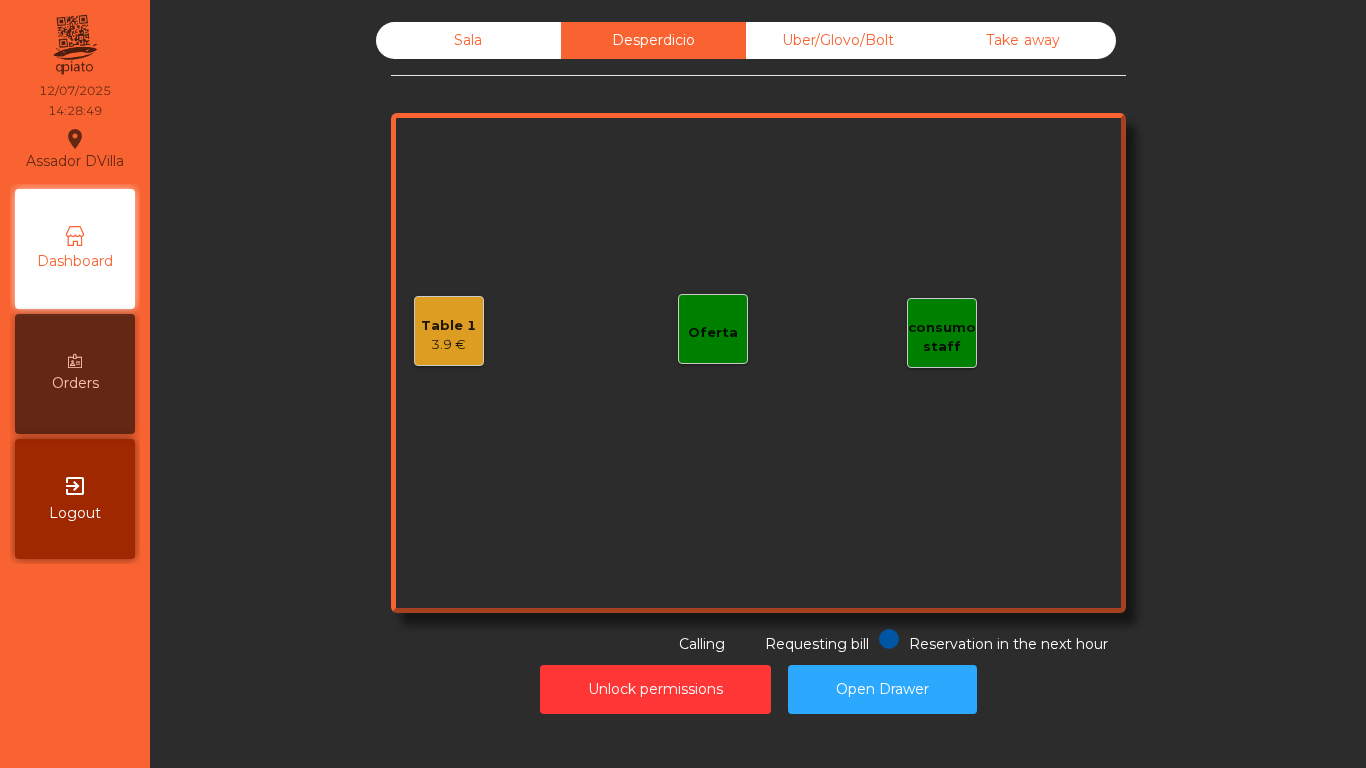 click on "Sala" 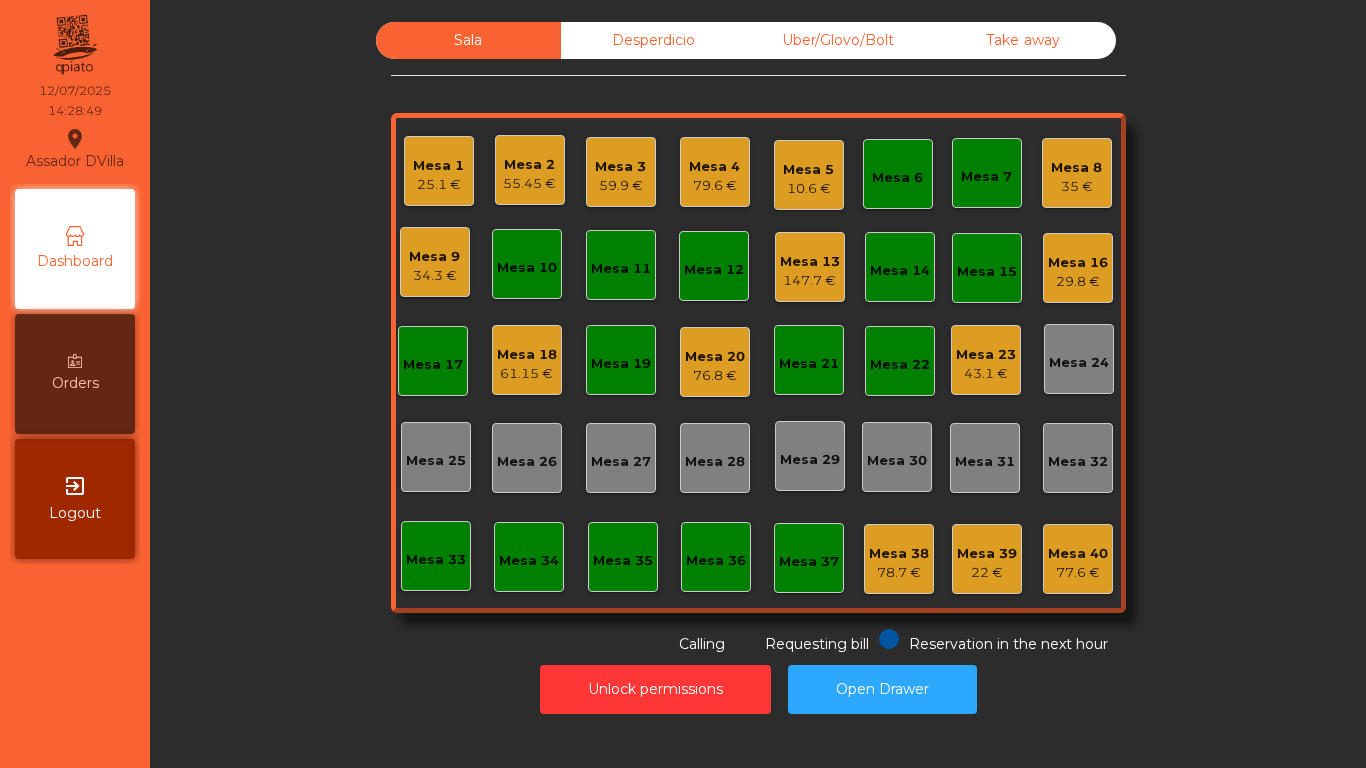 click on "Sala   Desperdicio   Uber/Glovo/Bolt   Take away   Mesa 1   25.1 €   Mesa 2   55.45 €   Mesa 3   59.9 €   Mesa 4   79.6 €   Mesa 5   10.6 €   Mesa 6   Mesa 7   Mesa 8   35 €   Mesa 9   34.3 €   Mesa 10   Mesa 11   Mesa 12   147.7 €   Mesa 13   147.7 €   Mesa 14   Mesa 15   Mesa 16   29.8 €   Mesa 17   Mesa 18   61.15 €   Mesa 19   Mesa 20   76.8 €   Mesa 21   Mesa 22   Mesa 23   43.1 €   Mesa 24   Mesa 25   Mesa 26   Mesa 27   Mesa 28   Mesa 29   Mesa 30   Mesa 31   Mesa 32   Mesa 33   Mesa 34   Mesa 35   Mesa 36   Mesa 37   Mesa 38   78.7 €   Mesa 39   22 €   Mesa 40   77.6 €  Reservation in the next hour Requesting bill Calling" 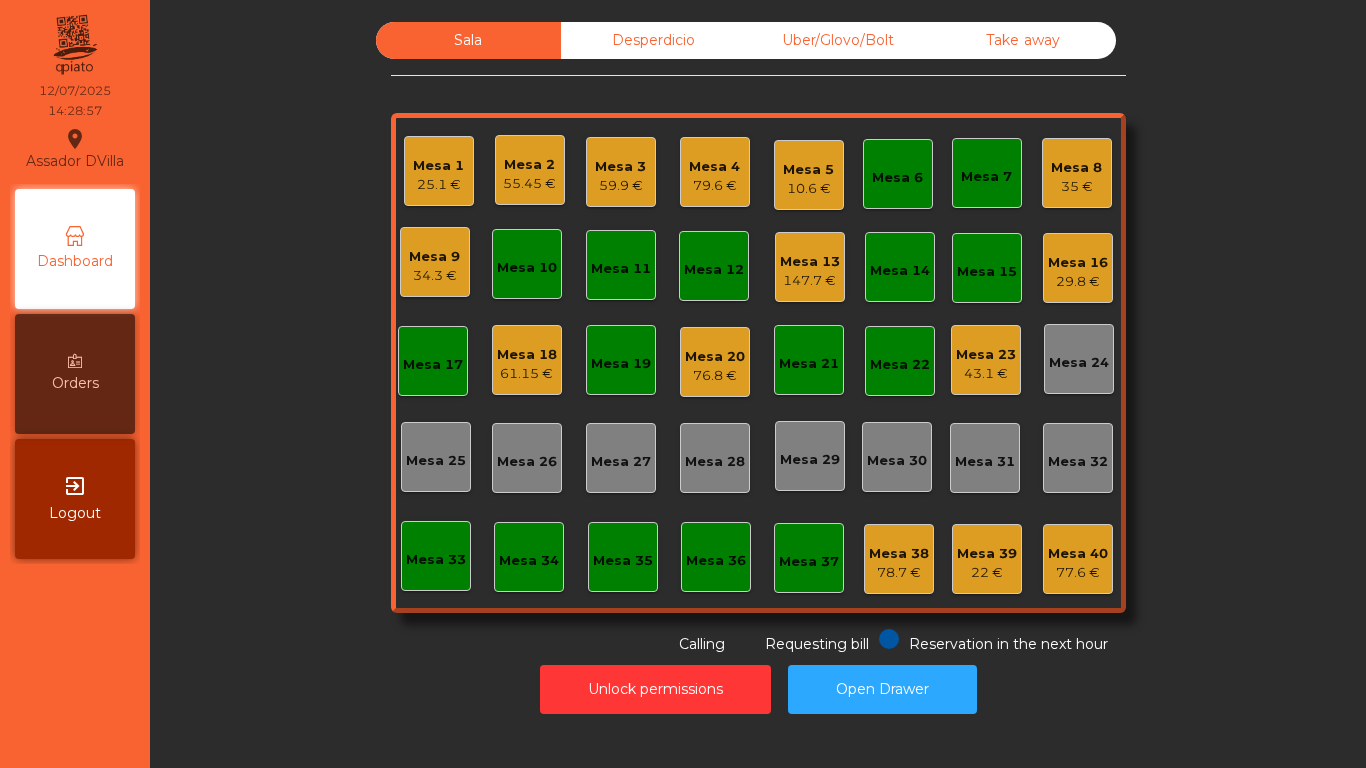 click on "Mesa 38" 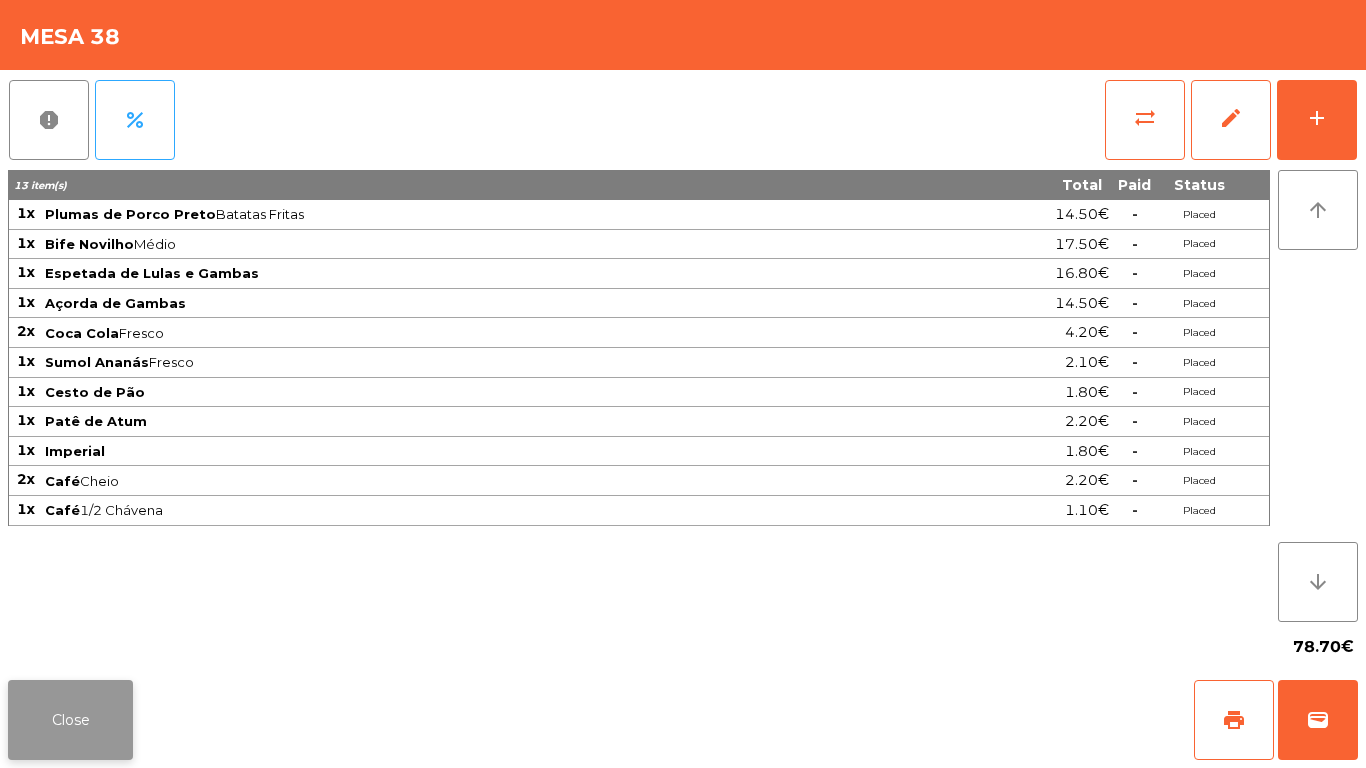 click on "Close" 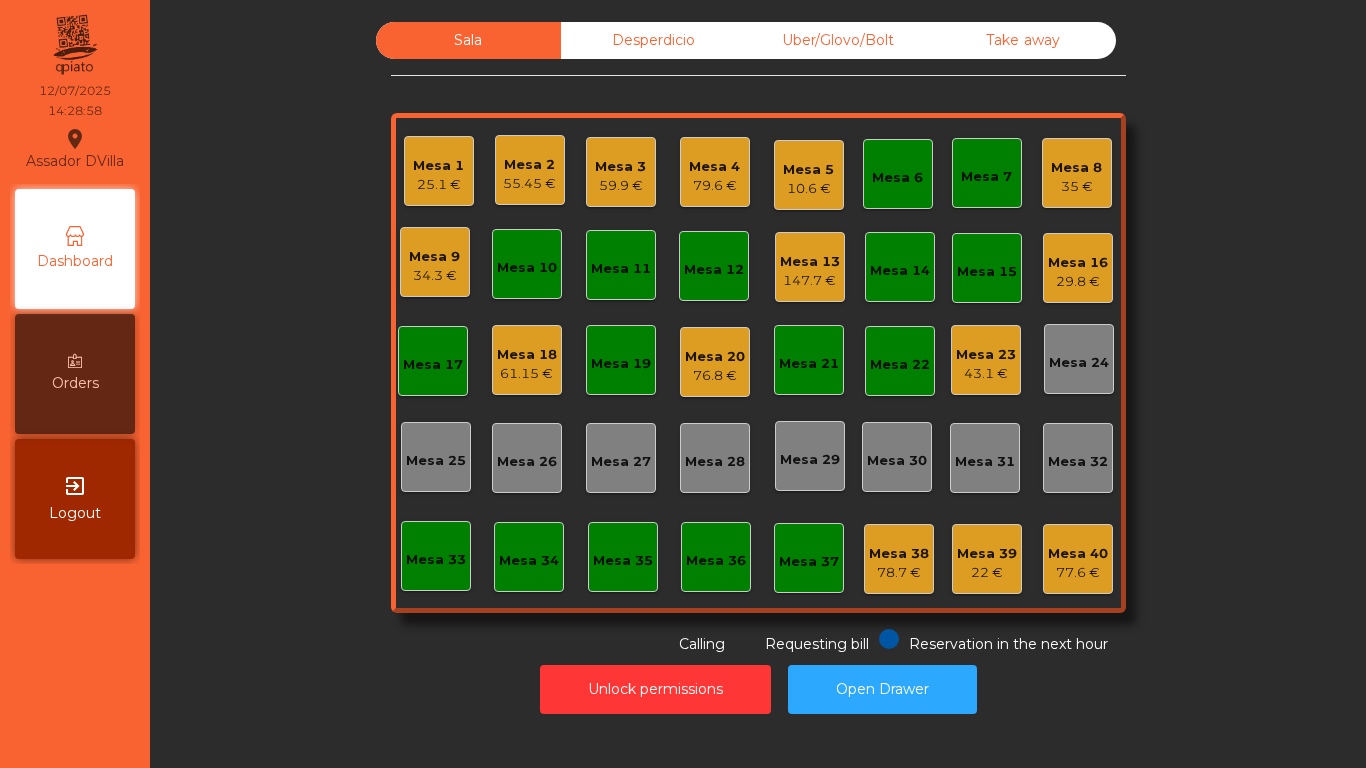 click on "Mesa 39" 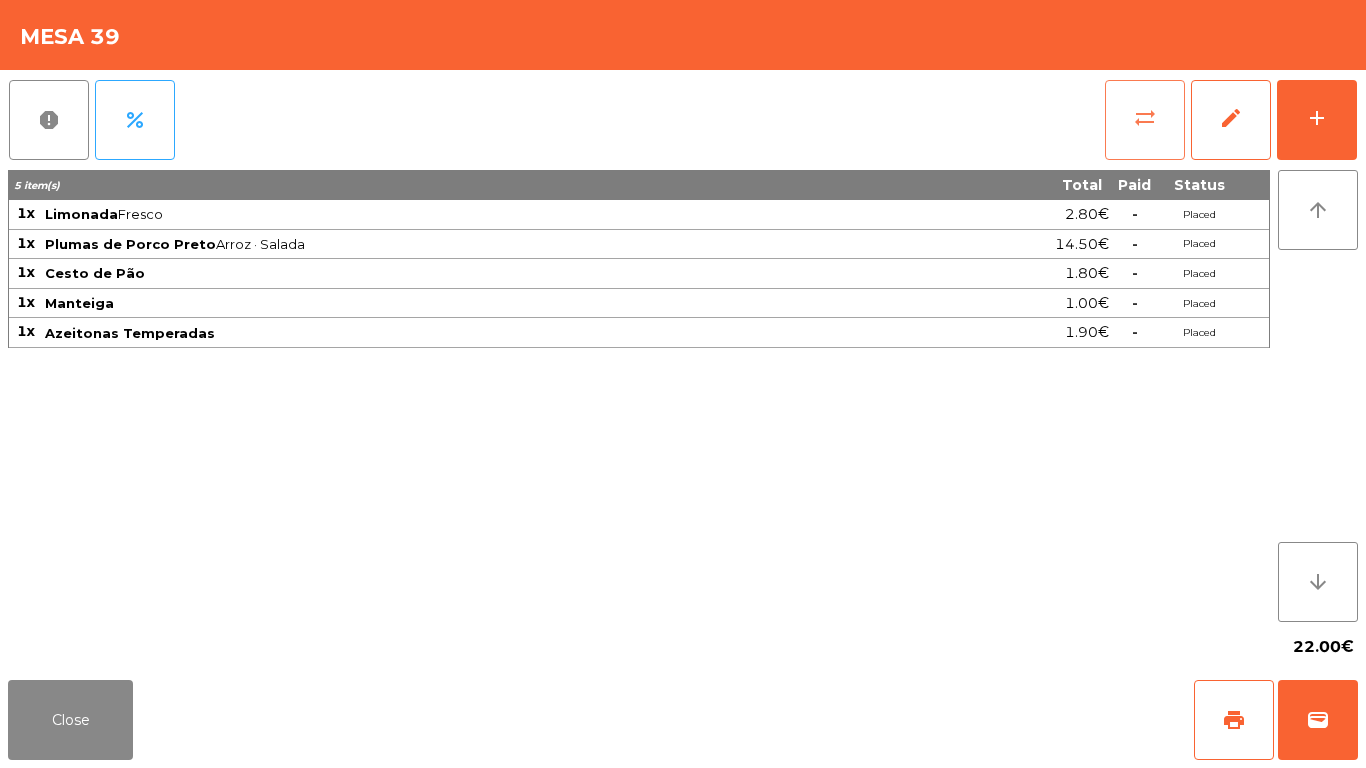 click on "sync_alt" 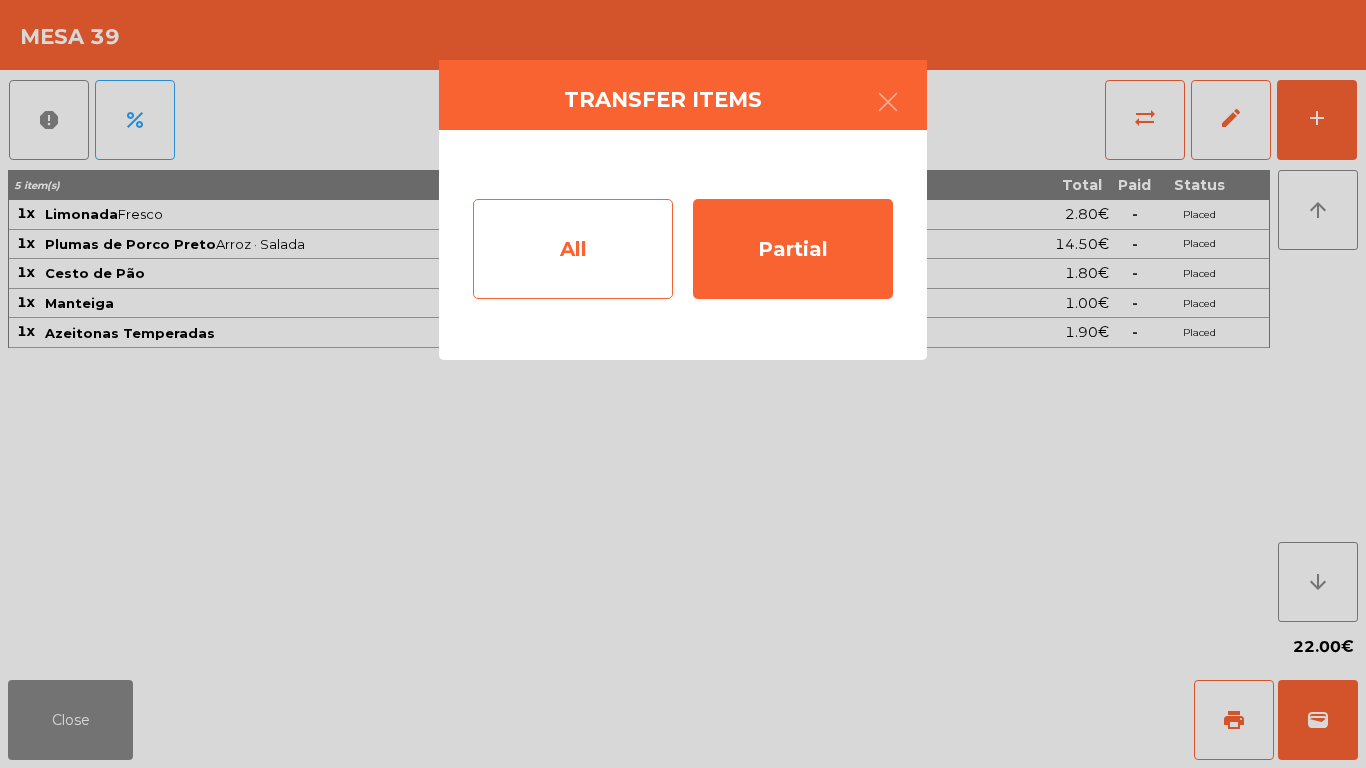 click on "All" 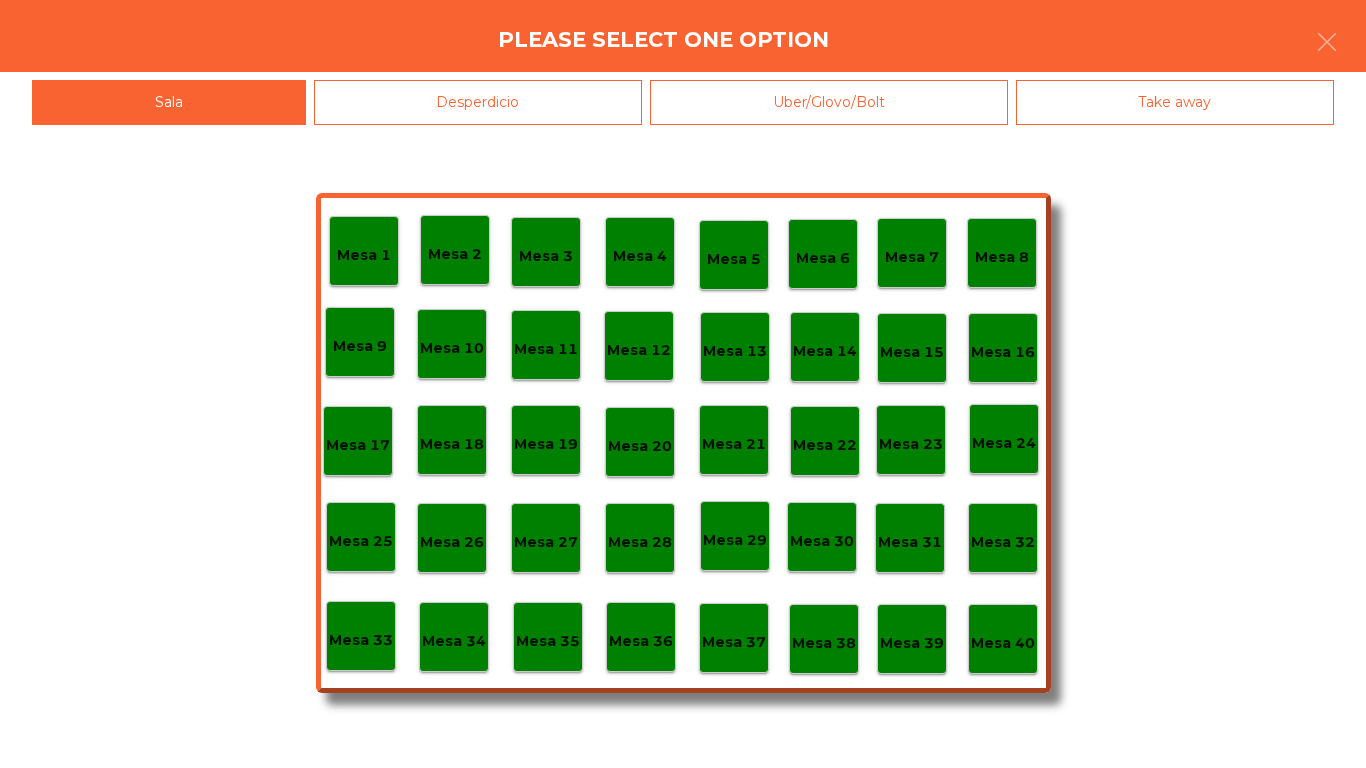 click on "Mesa 40" 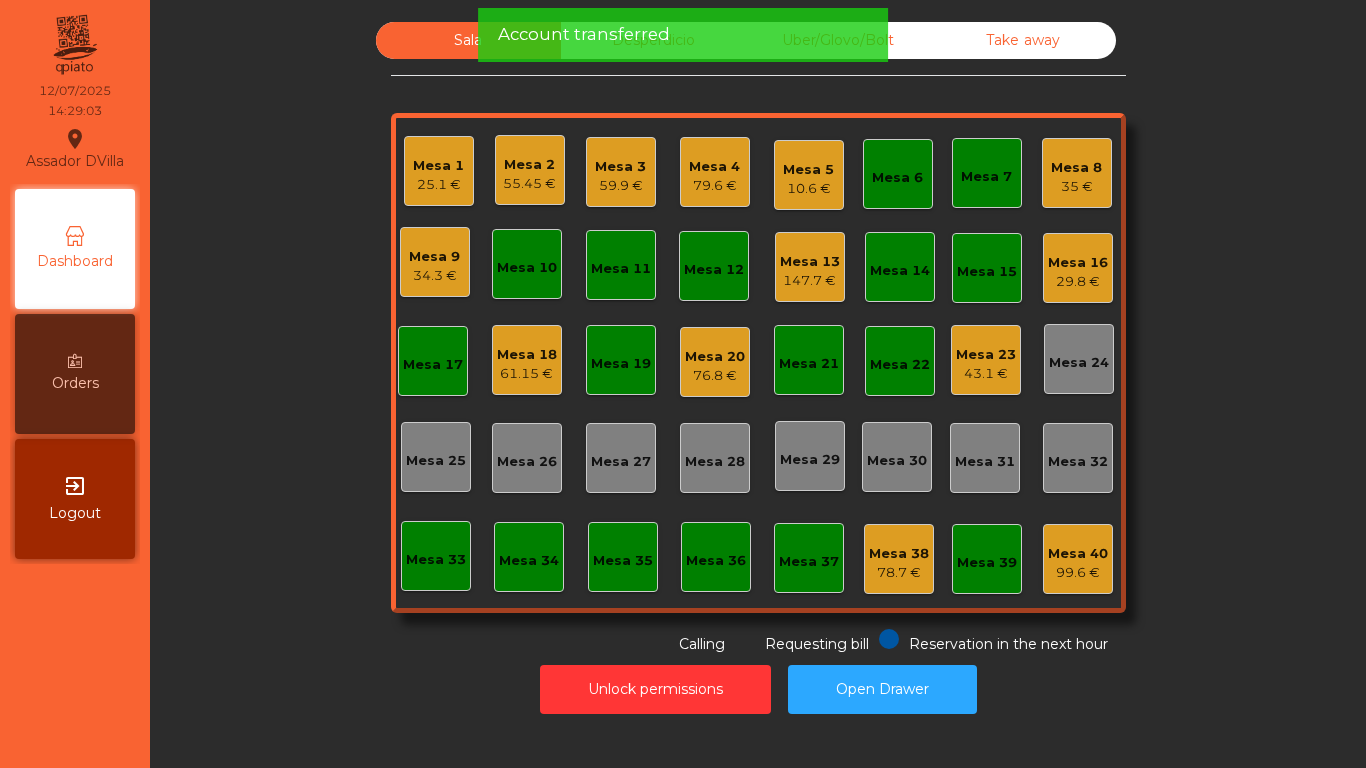 click on "10.6 €" 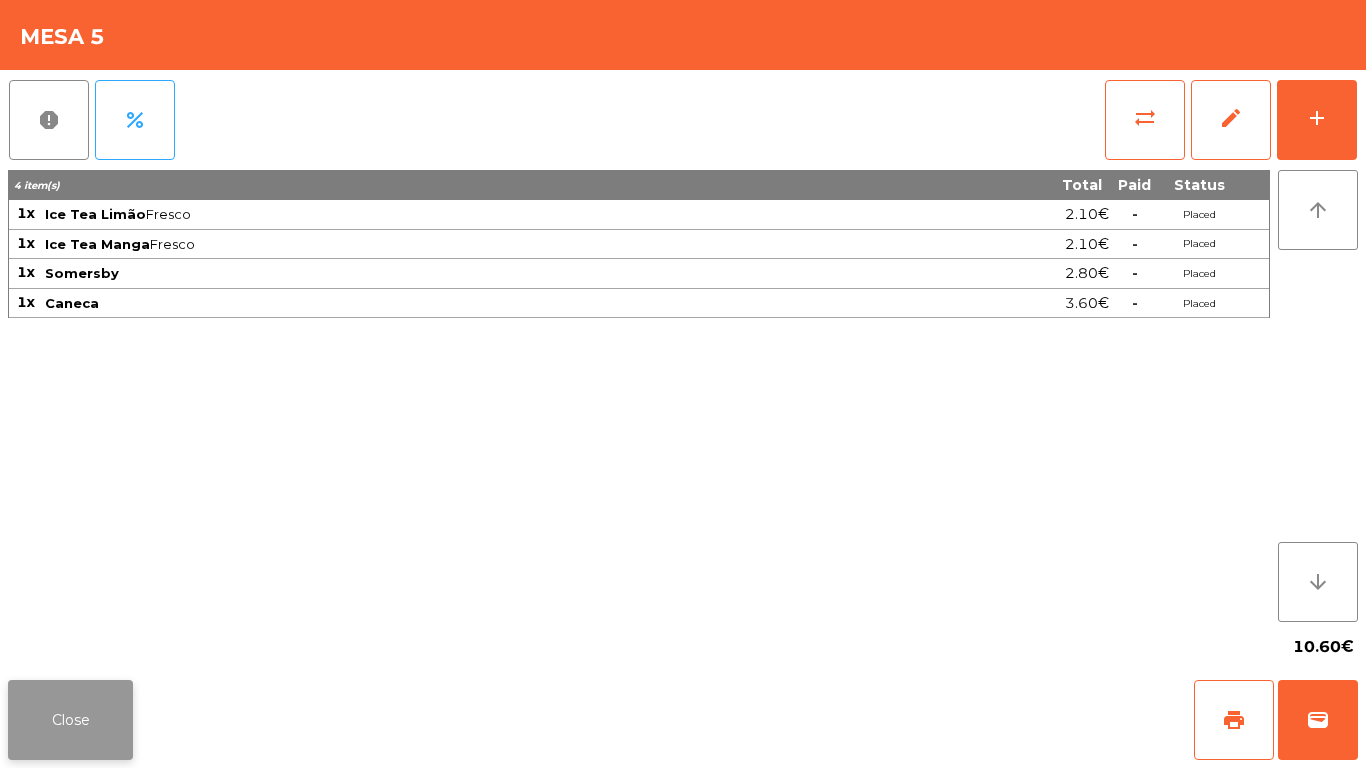 click on "Close" 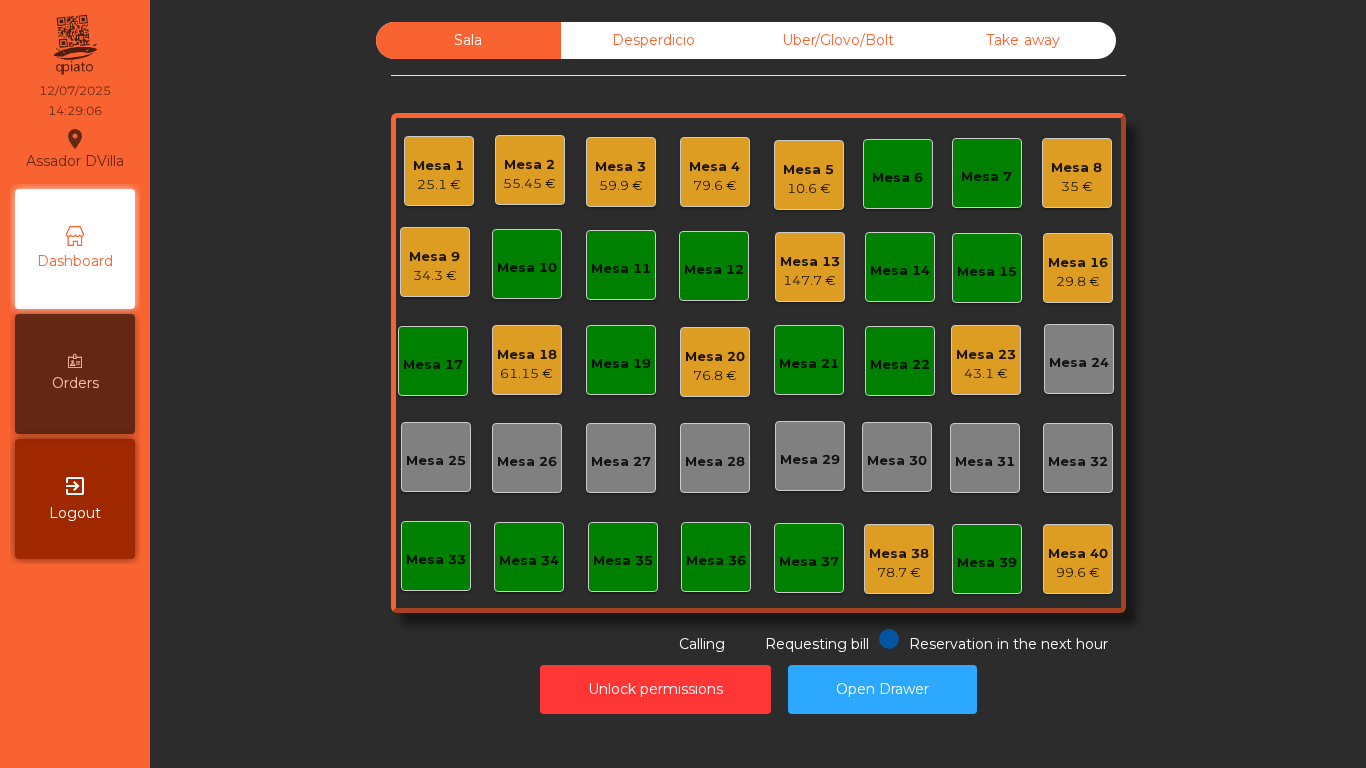 click on "Unlock permissions   Open Drawer" 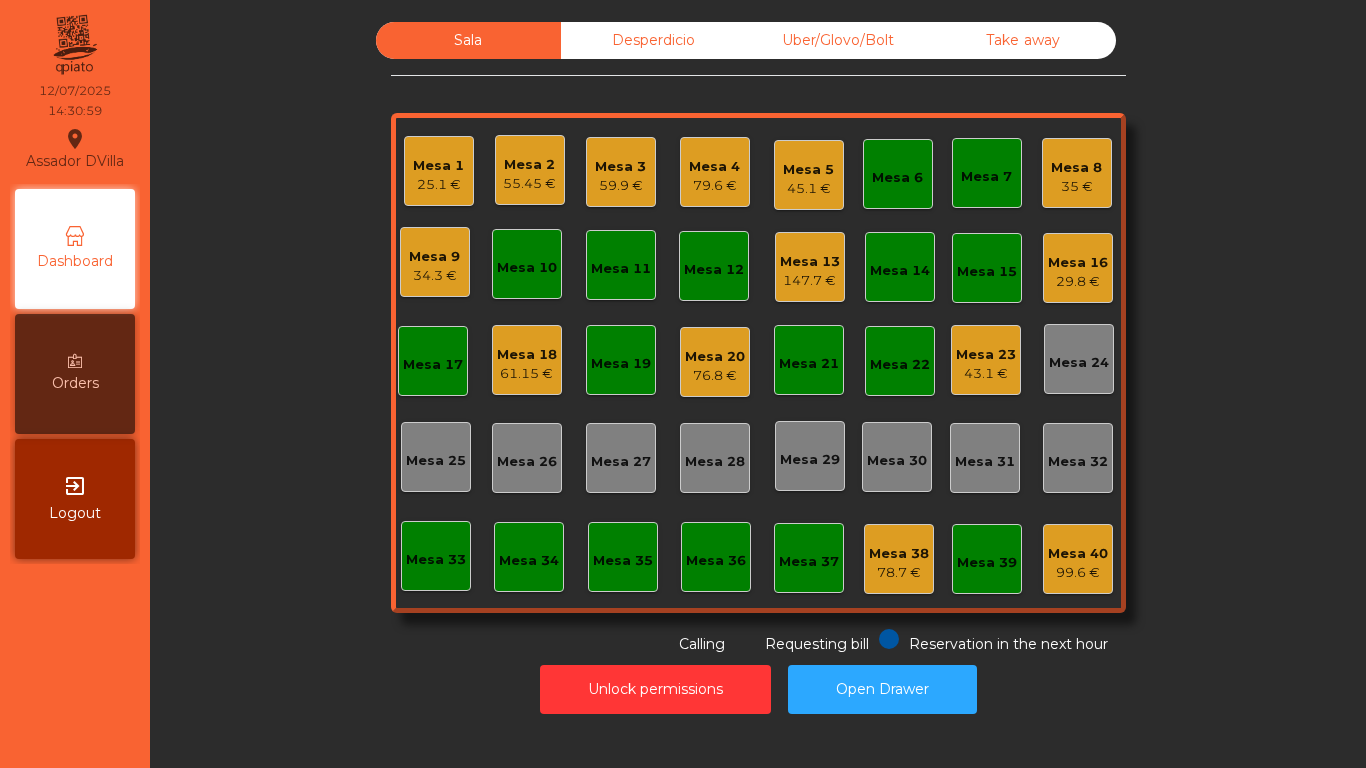 click on "43.1 €" 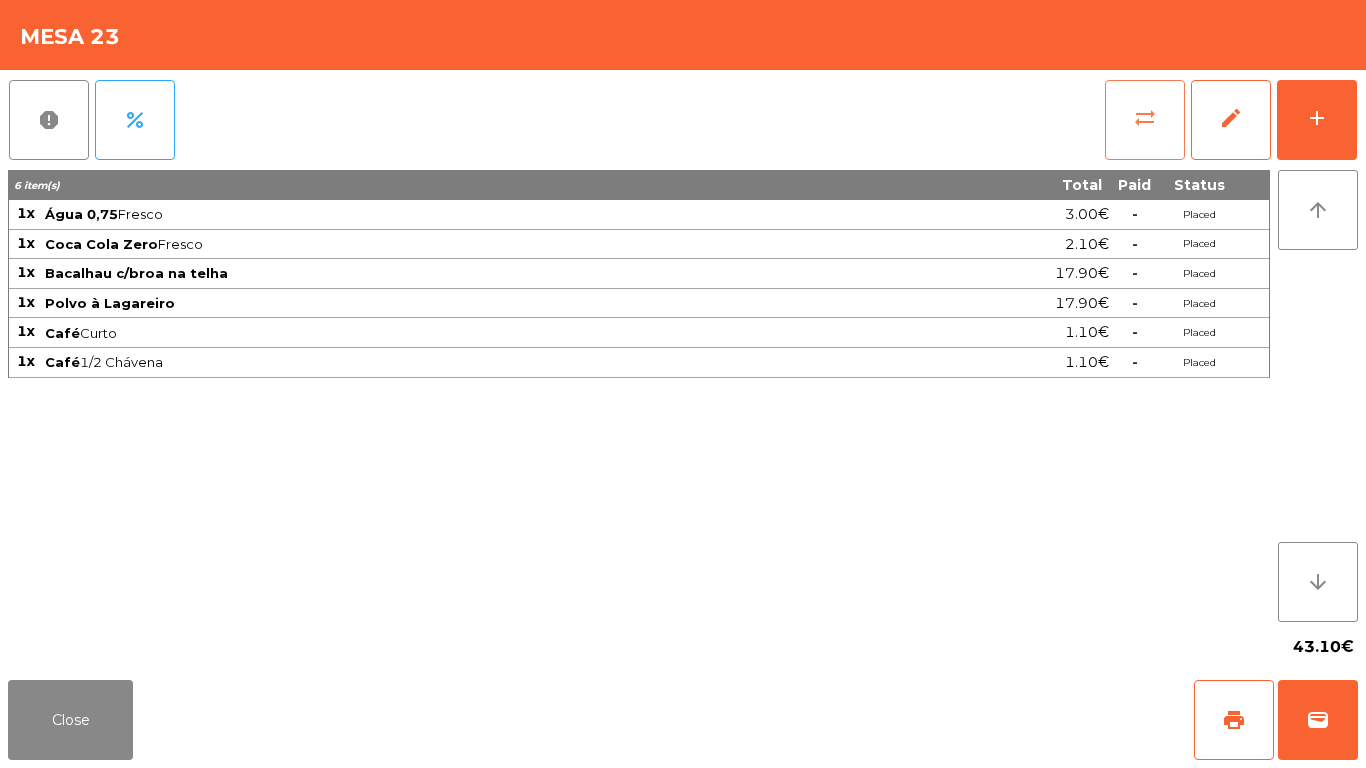 click on "sync_alt" 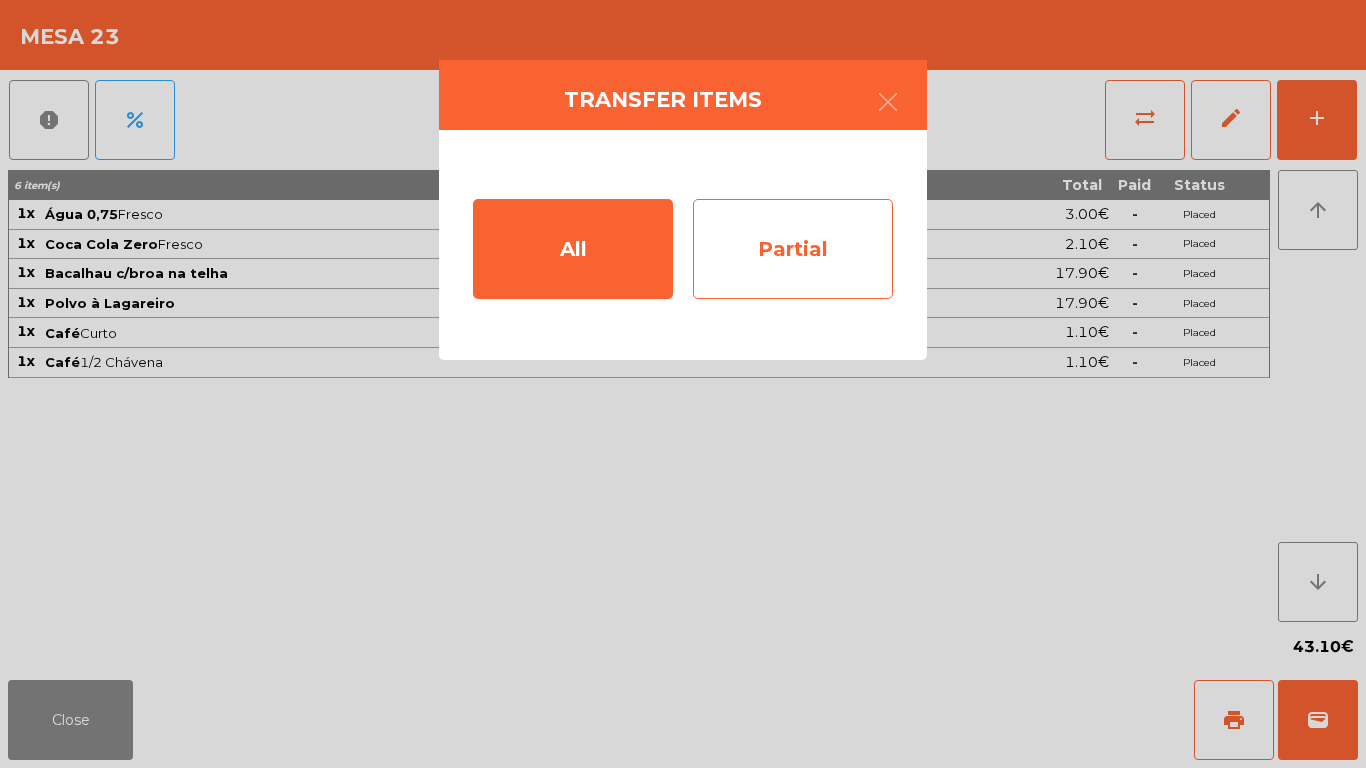 click on "Partial" 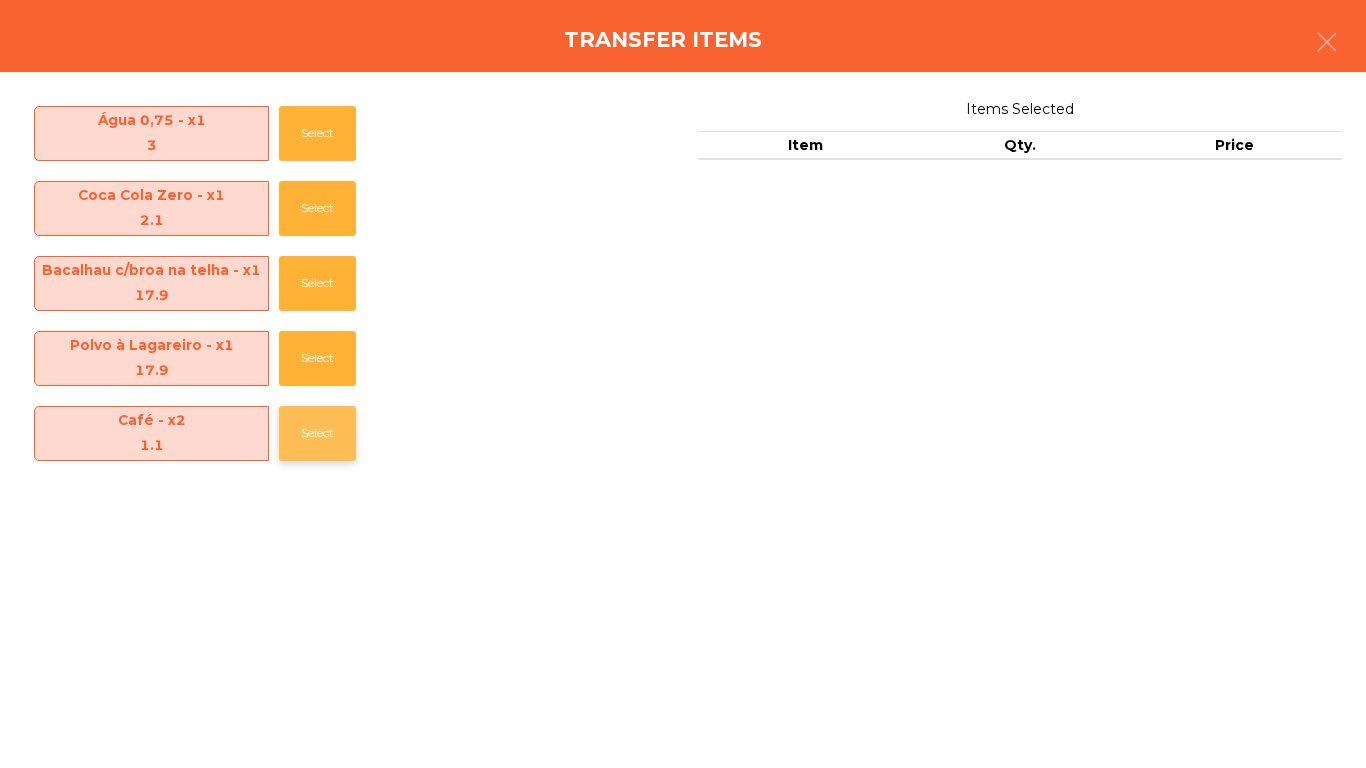 click on "Select" 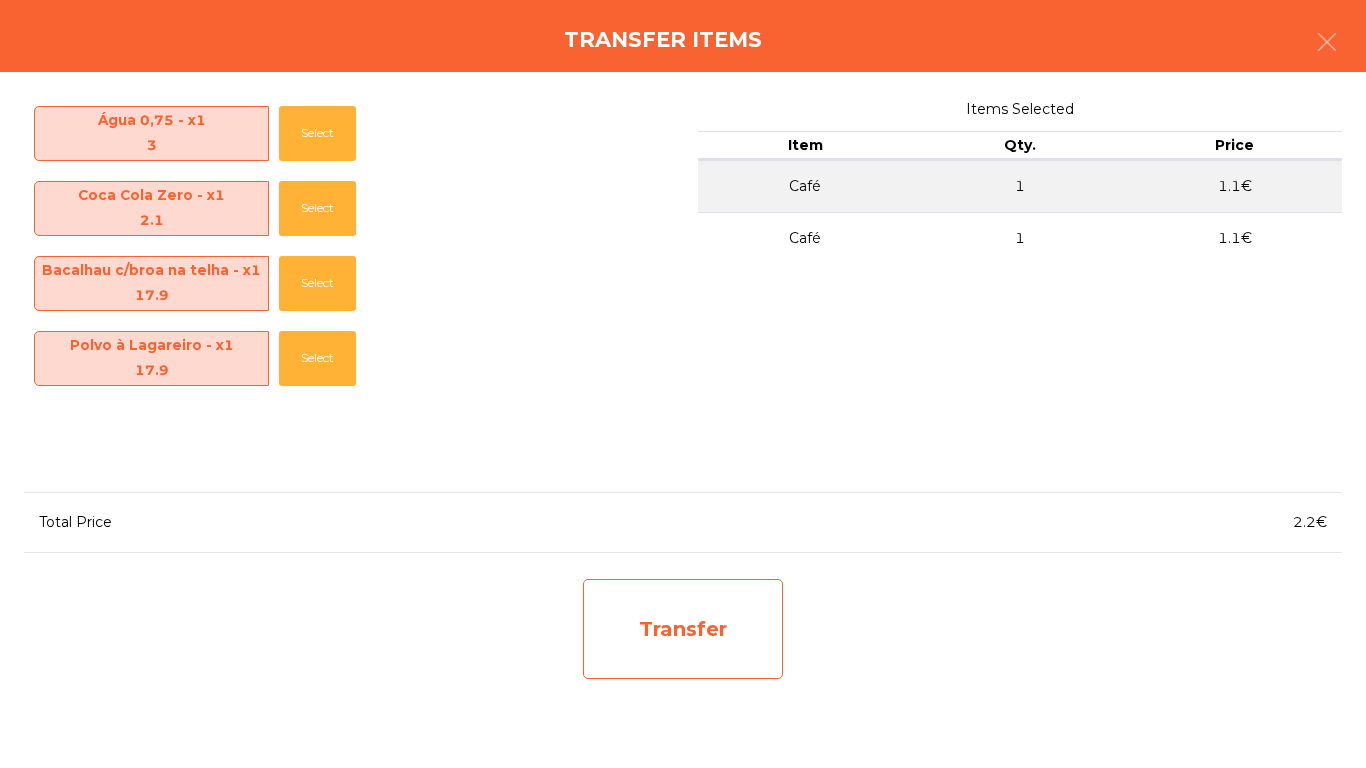 click on "Transfer" 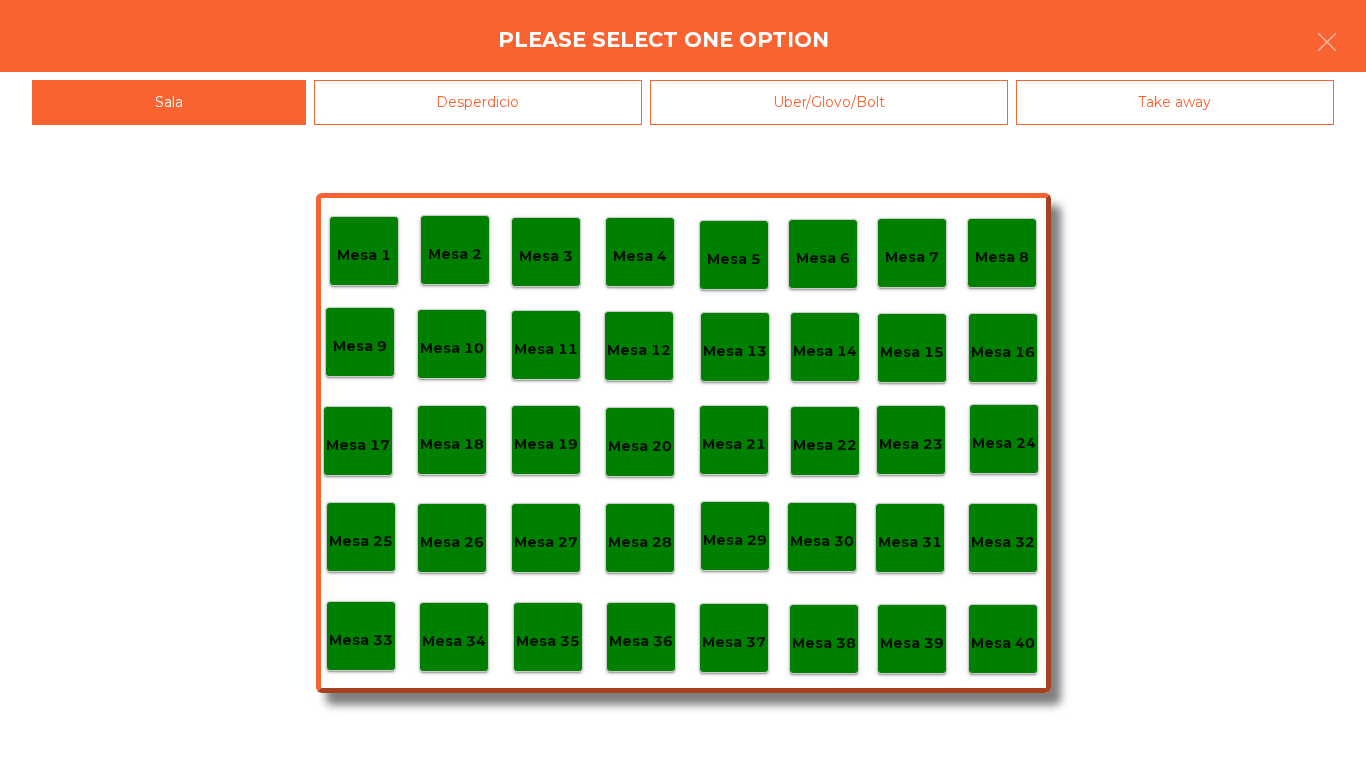 click on "Desperdicio" 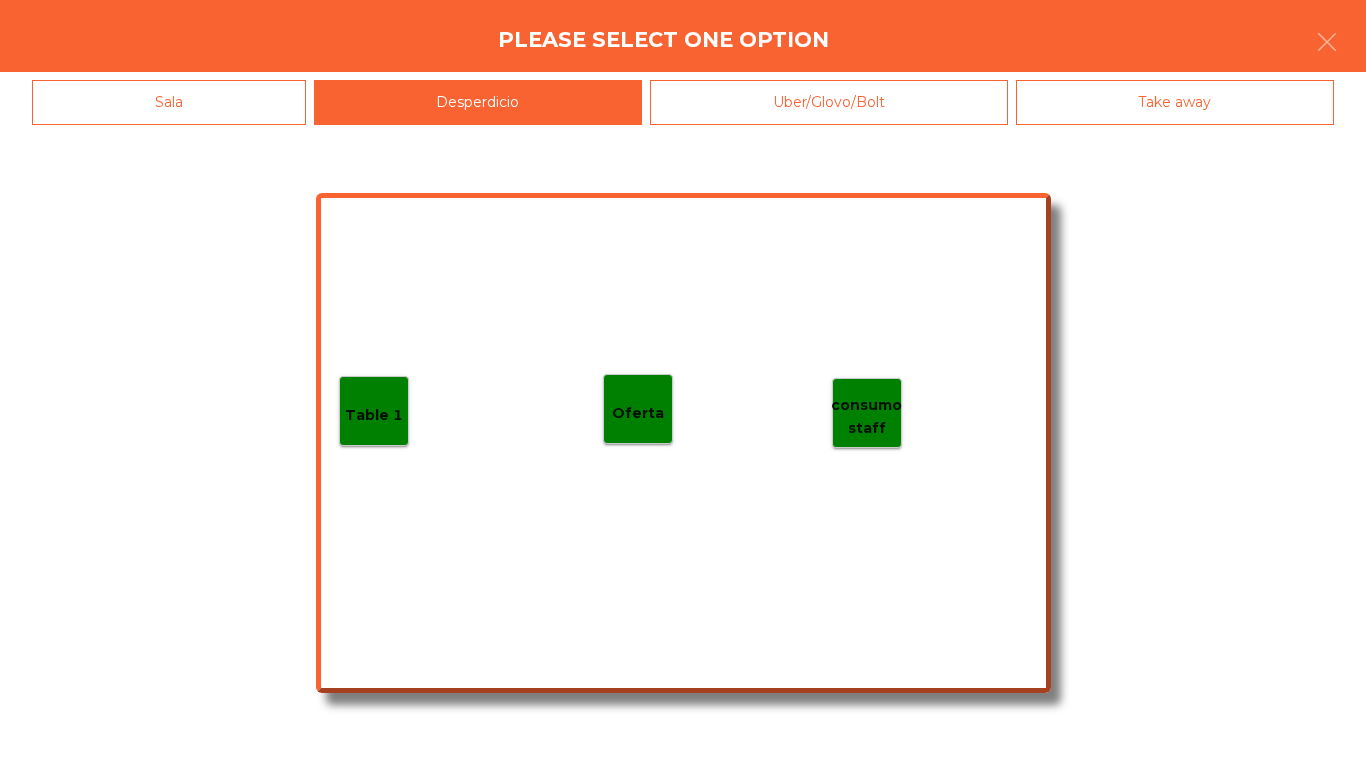 click on "Oferta" 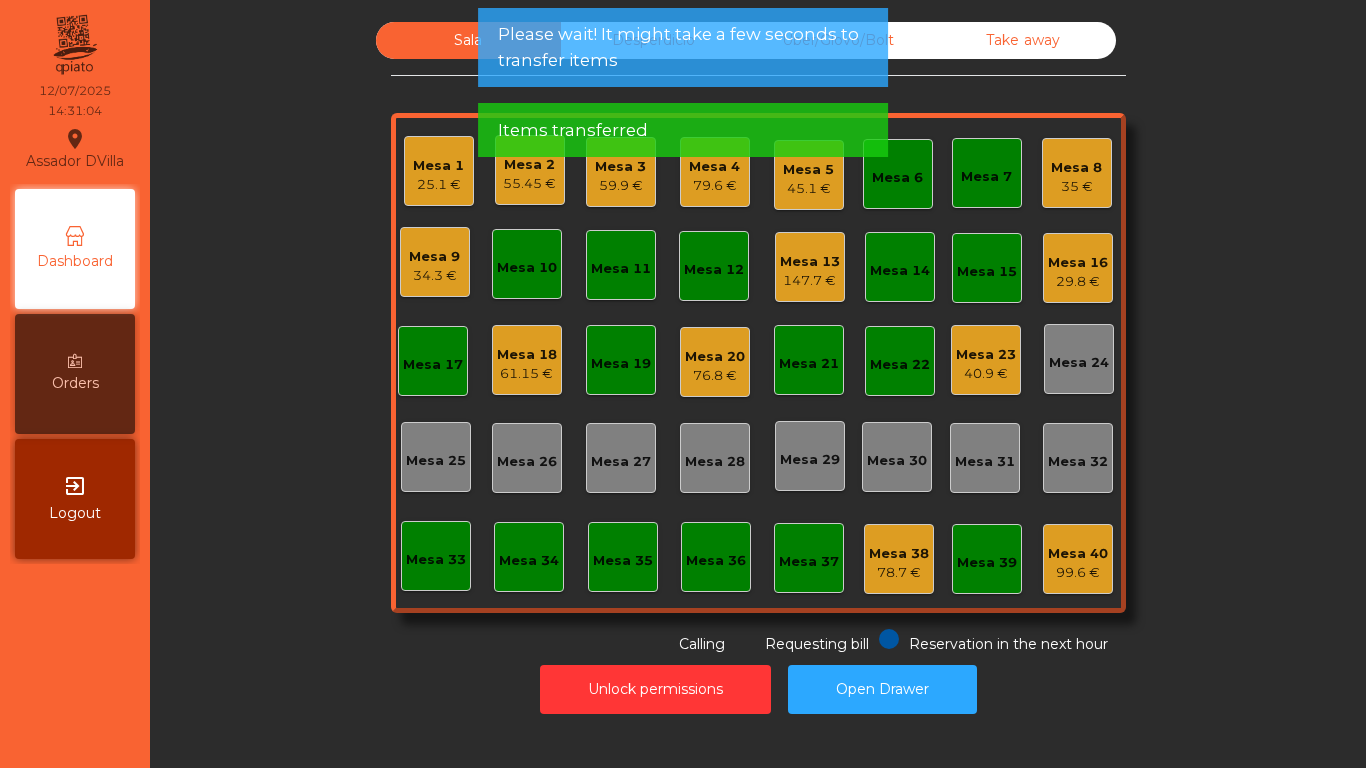 click on "Please wait! It might take a few seconds to transfer items" 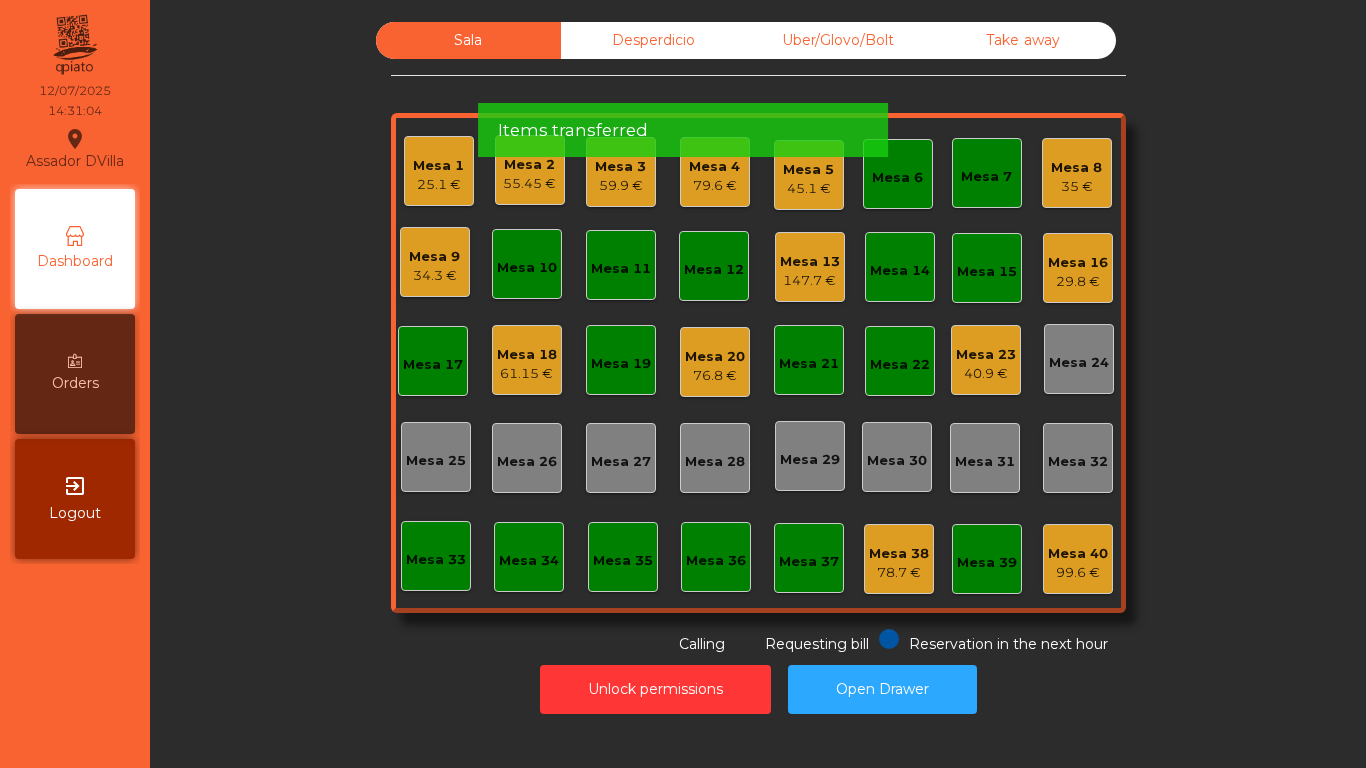 click on "Please wait! It might take a few seconds to transfer items" 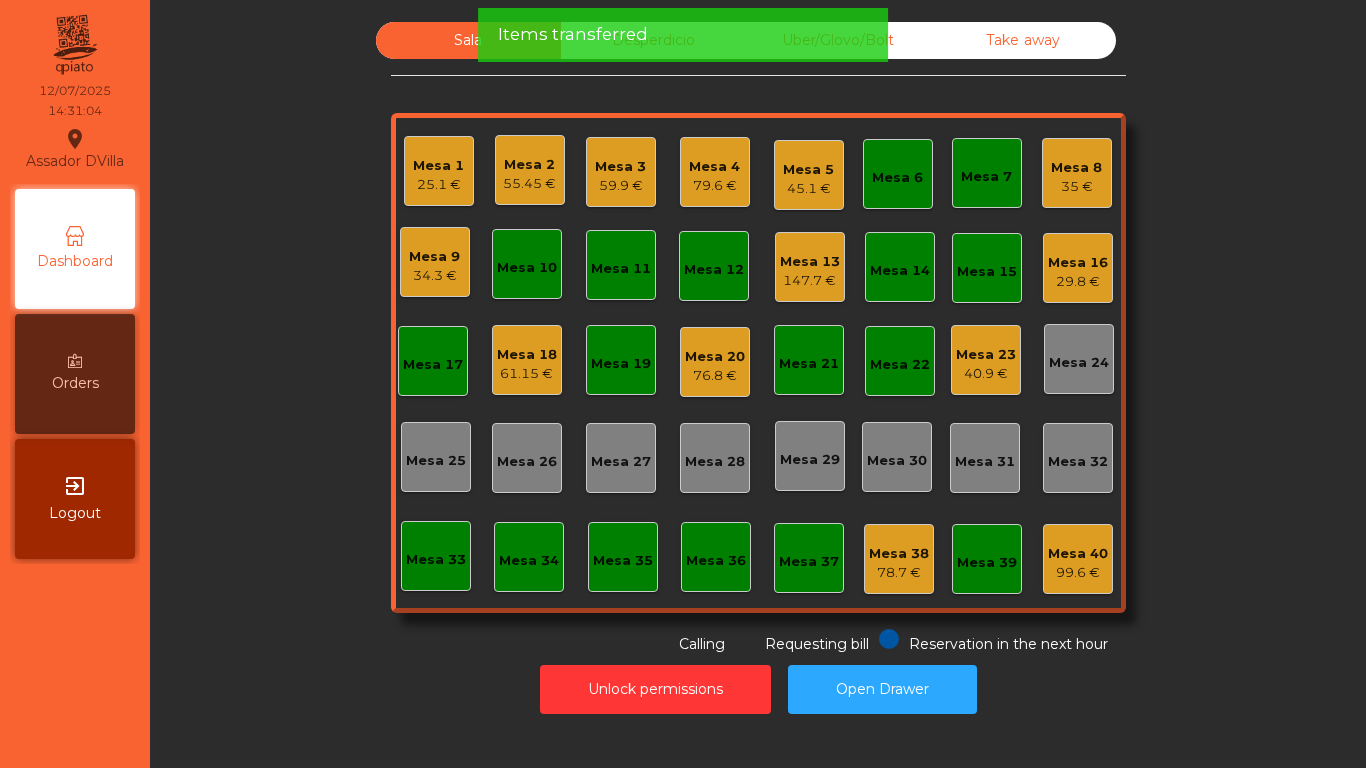 click on "Items transferred" 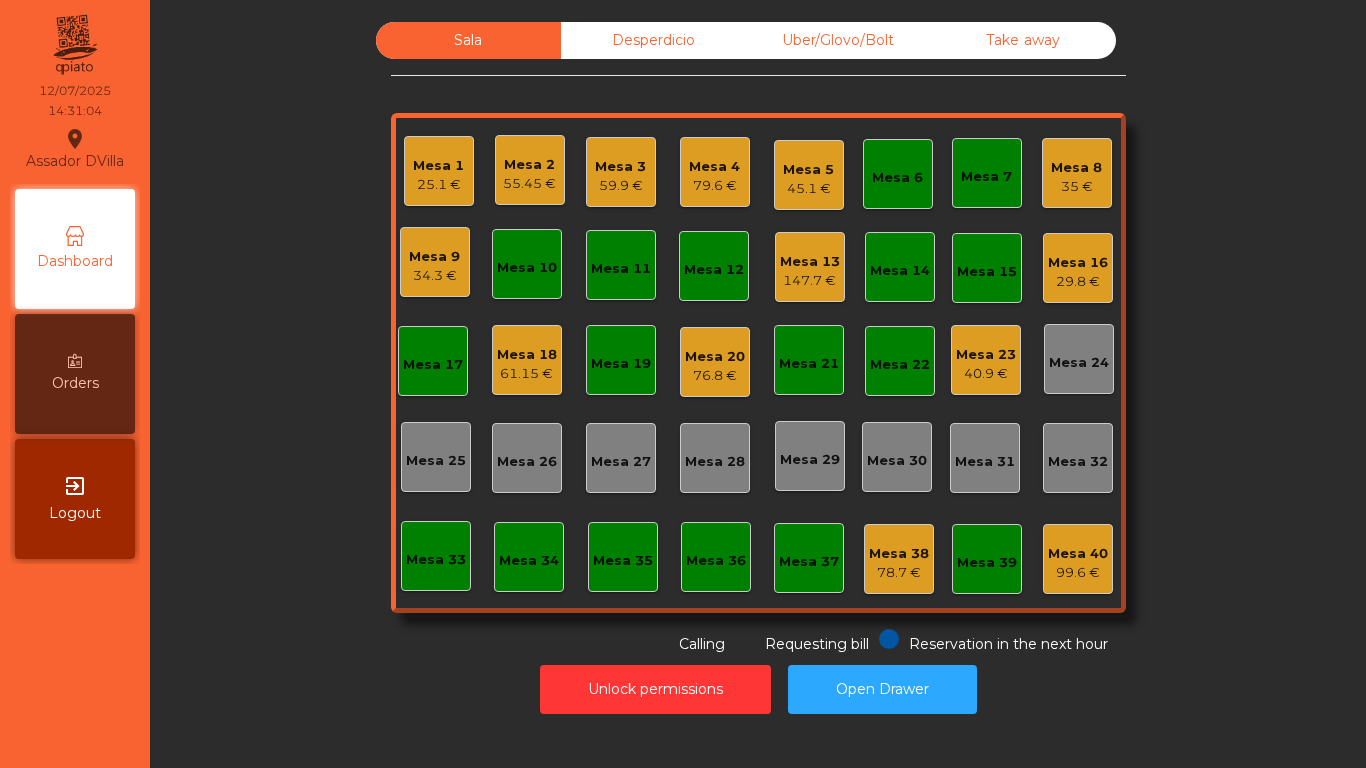 click on "Desperdicio" 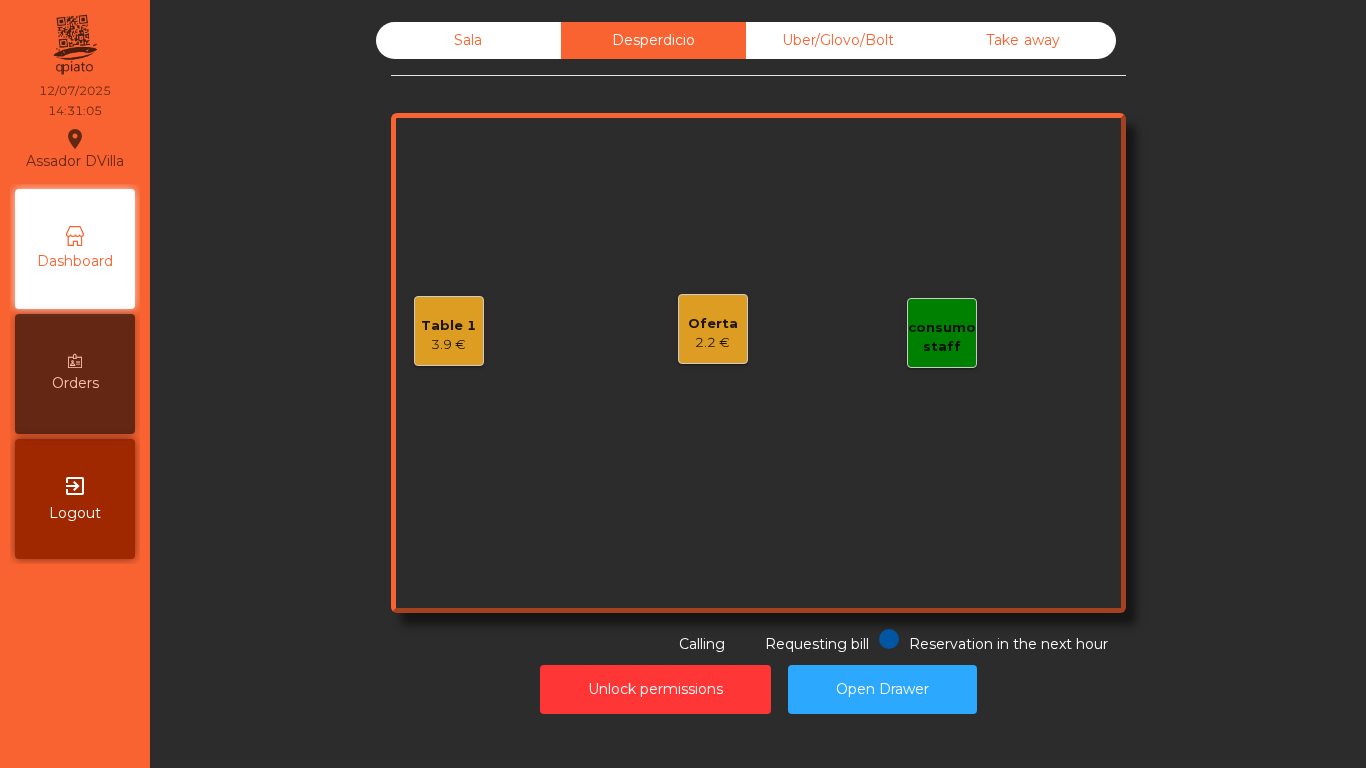 click on "Sala   Desperdicio   Uber/Glovo/Bolt   Take away   Table 1   3.9 €   consumo staff   Oferta   2.2 €  Reservation in the next hour Requesting bill Calling" 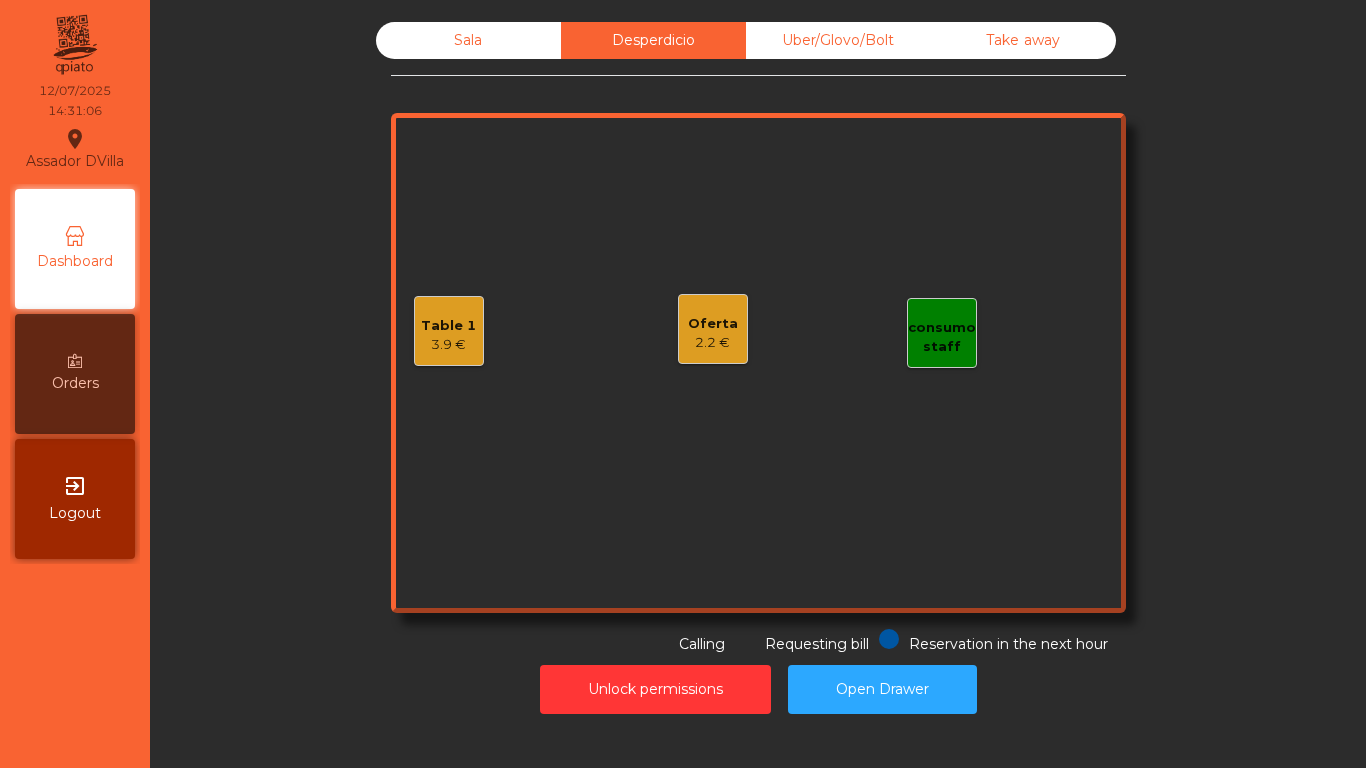 click on "Sala" 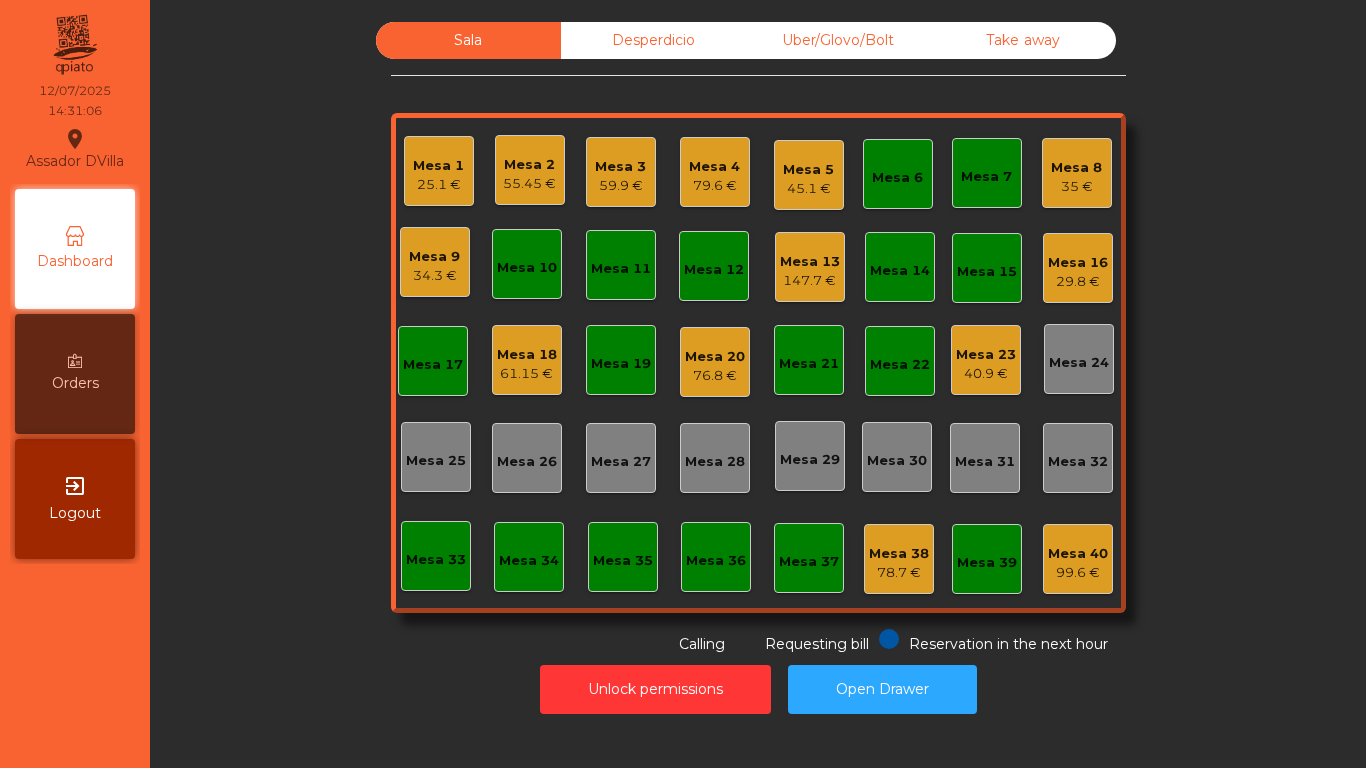 click on "Sala   Desperdicio   Uber/Glovo/Bolt   Take away   Mesa 1   25.1 €   Mesa 2   55.45 €   Mesa 3   59.9 €   Mesa 4   79.6 €   Mesa 5   45.1 €   Mesa 6   Mesa 7   Mesa 8   35 €   Mesa 9   34.3 €   Mesa 10   Mesa 11   Mesa 12   147.7 €   Mesa 13   147.7 €   Mesa 14   Mesa 15   Mesa 16   29.8 €   Mesa 17   Mesa 18   61.15 €   Mesa 19   Mesa 20   76.8 €   Mesa 21   Mesa 22   Mesa 23   40.9 €   Mesa 24   Mesa 25   Mesa 26   Mesa 27   Mesa 28   Mesa 29   Mesa 30   Mesa 31   Mesa 32   Mesa 33   Mesa 34   Mesa 35   Mesa 36   Mesa 37   Mesa 38   78.7 €   Mesa 39   Mesa 40   99.6 €  Reservation in the next hour Requesting bill Calling" 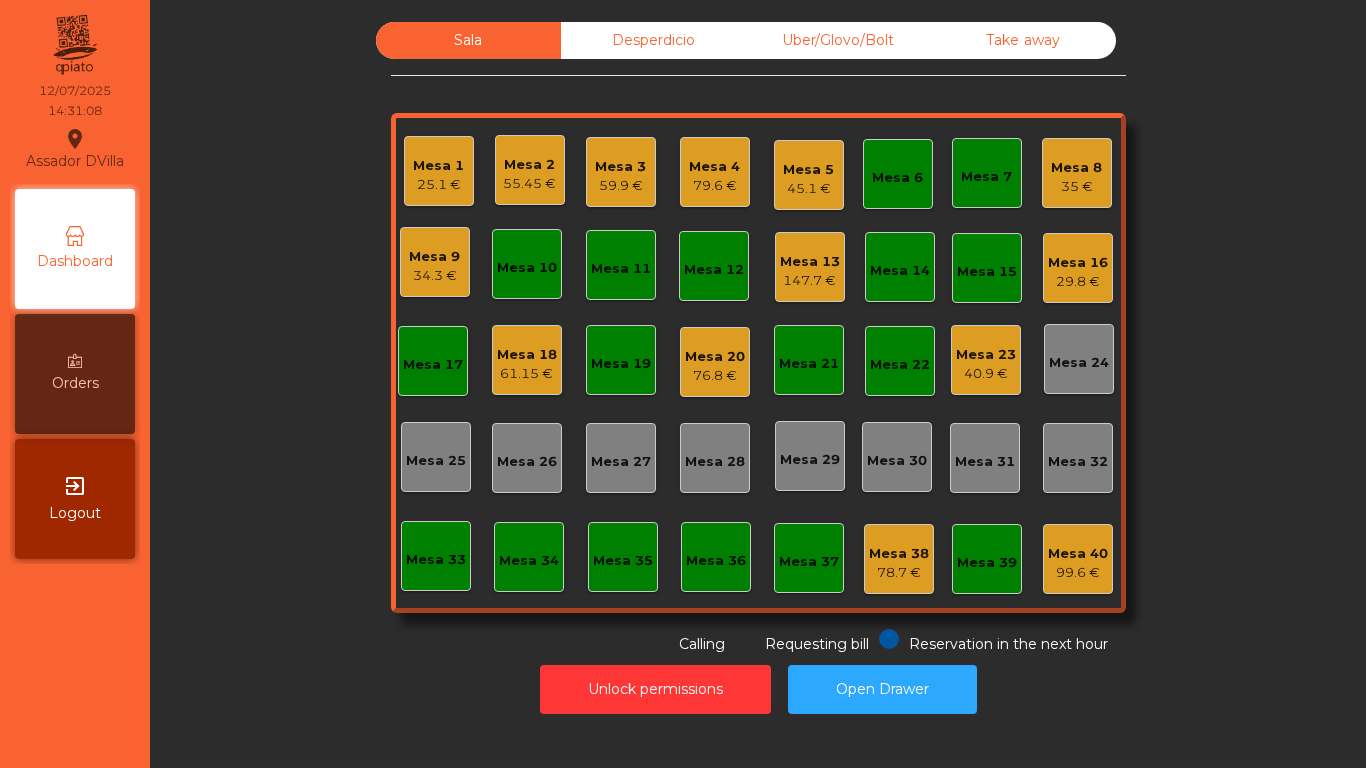 click on "Desperdicio" 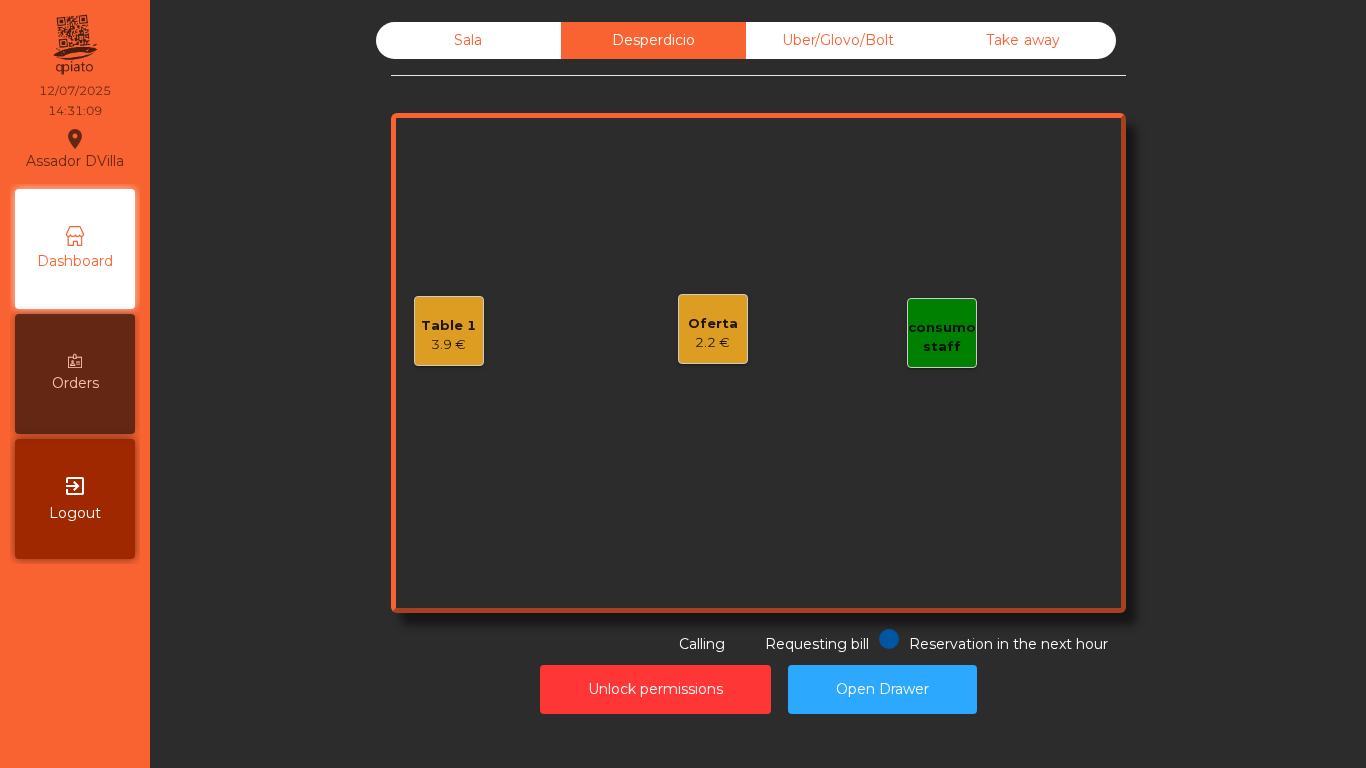 click on "Oferta" 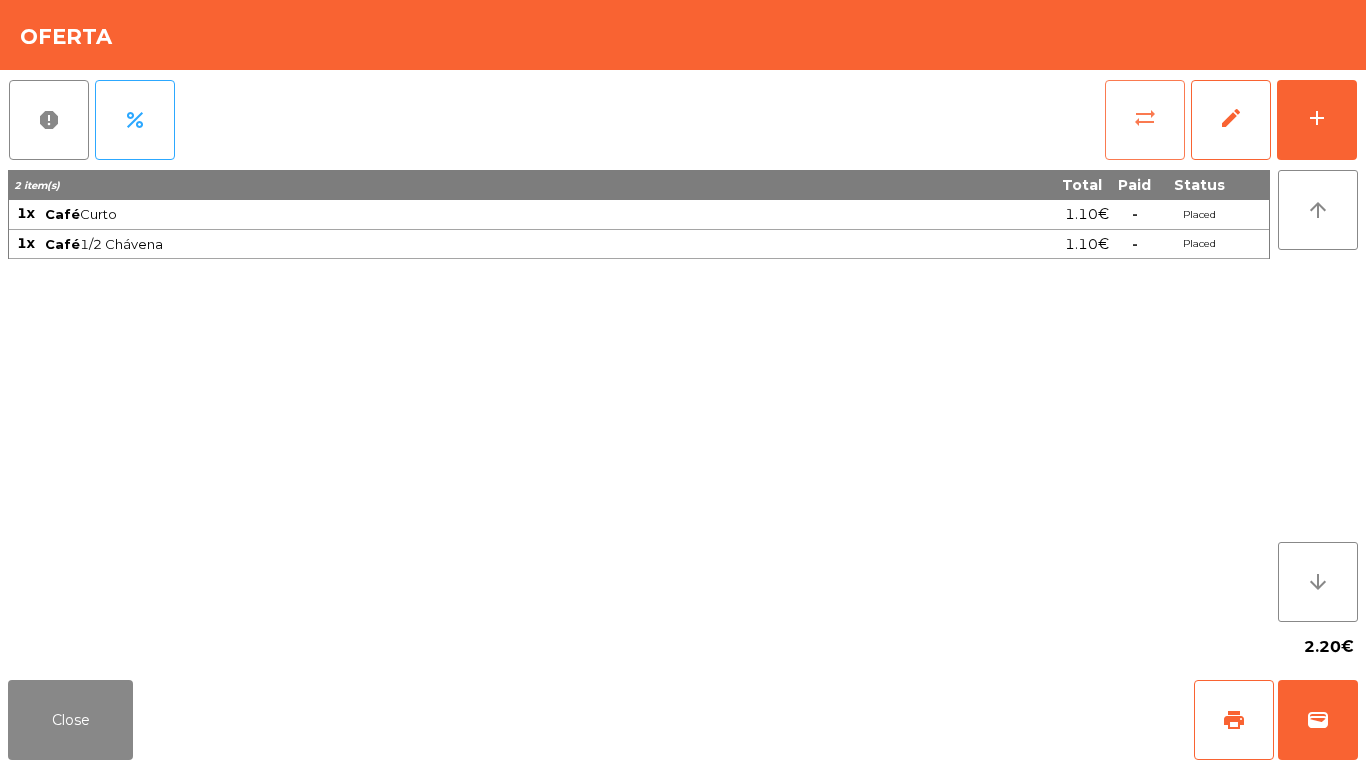 click on "sync_alt" 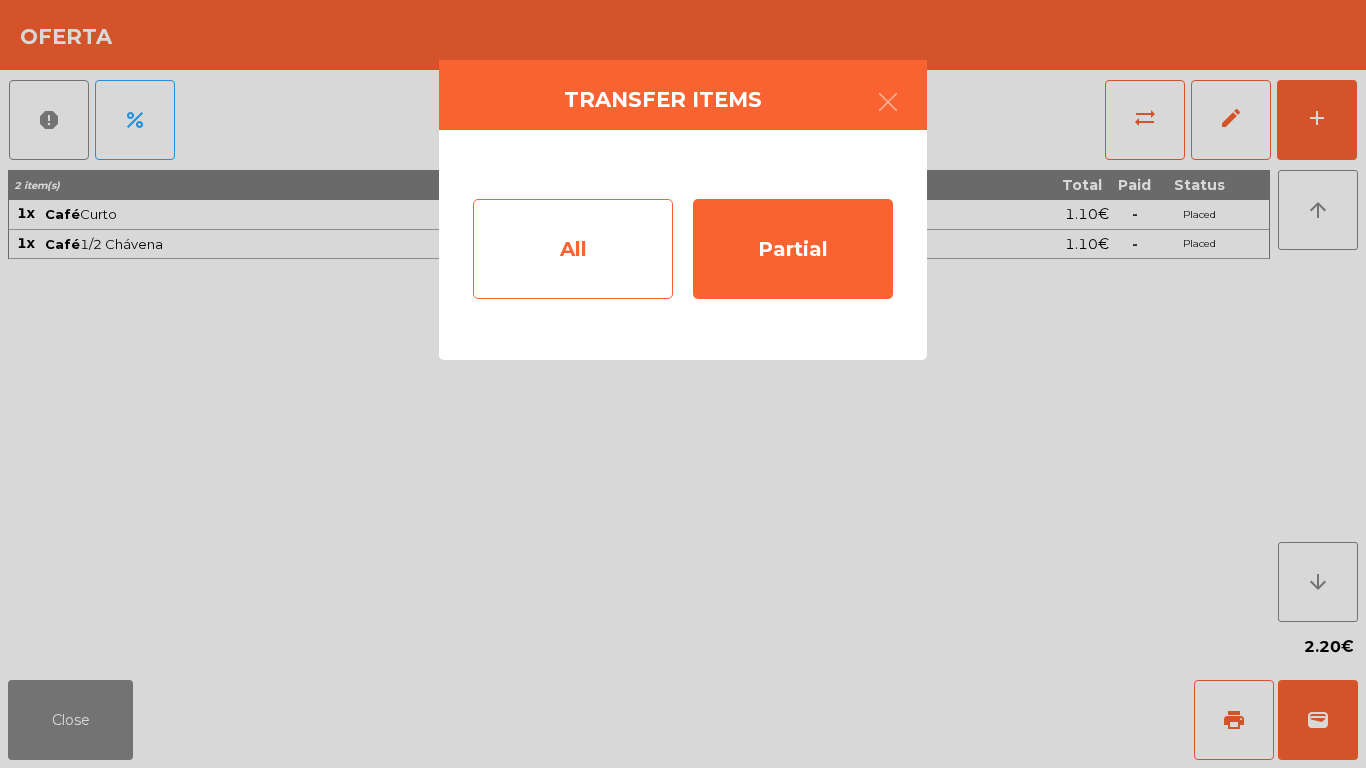 click on "All" 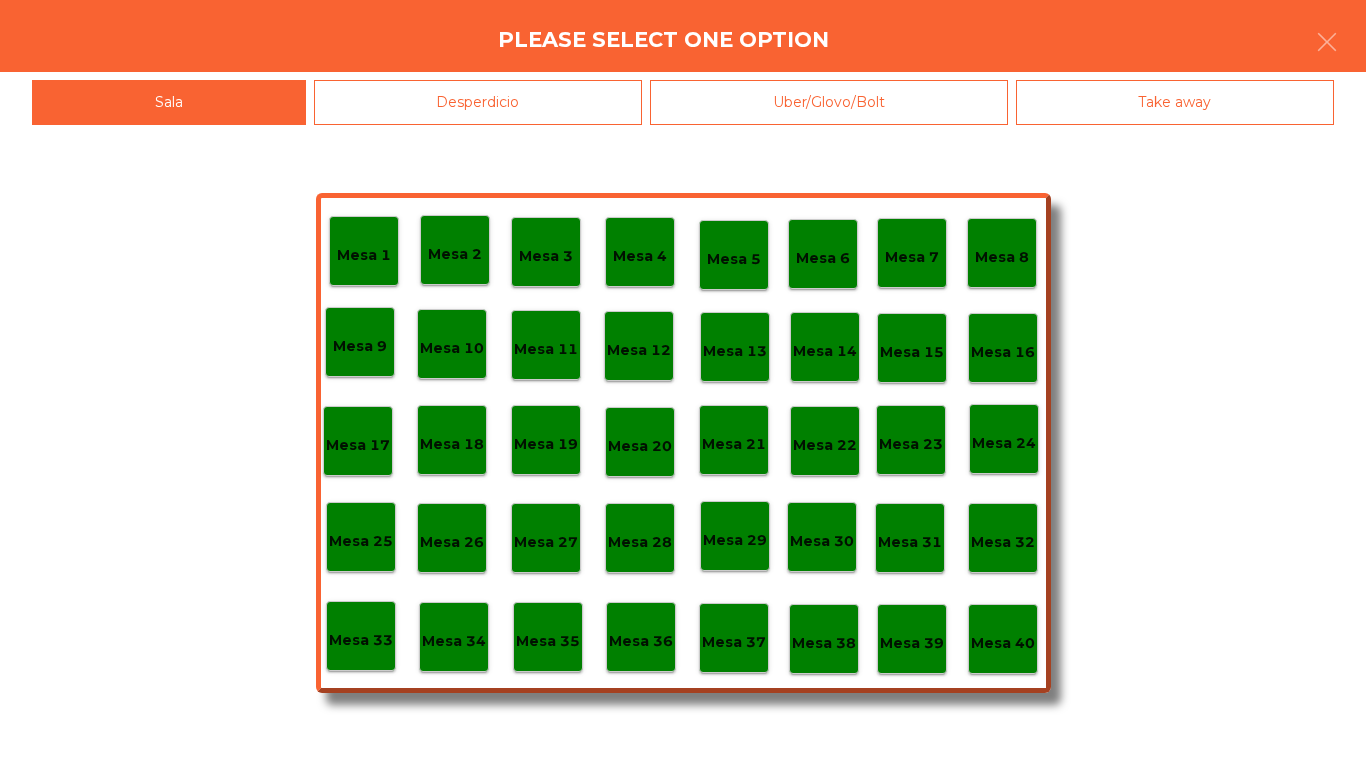 click on "Mesa 23" 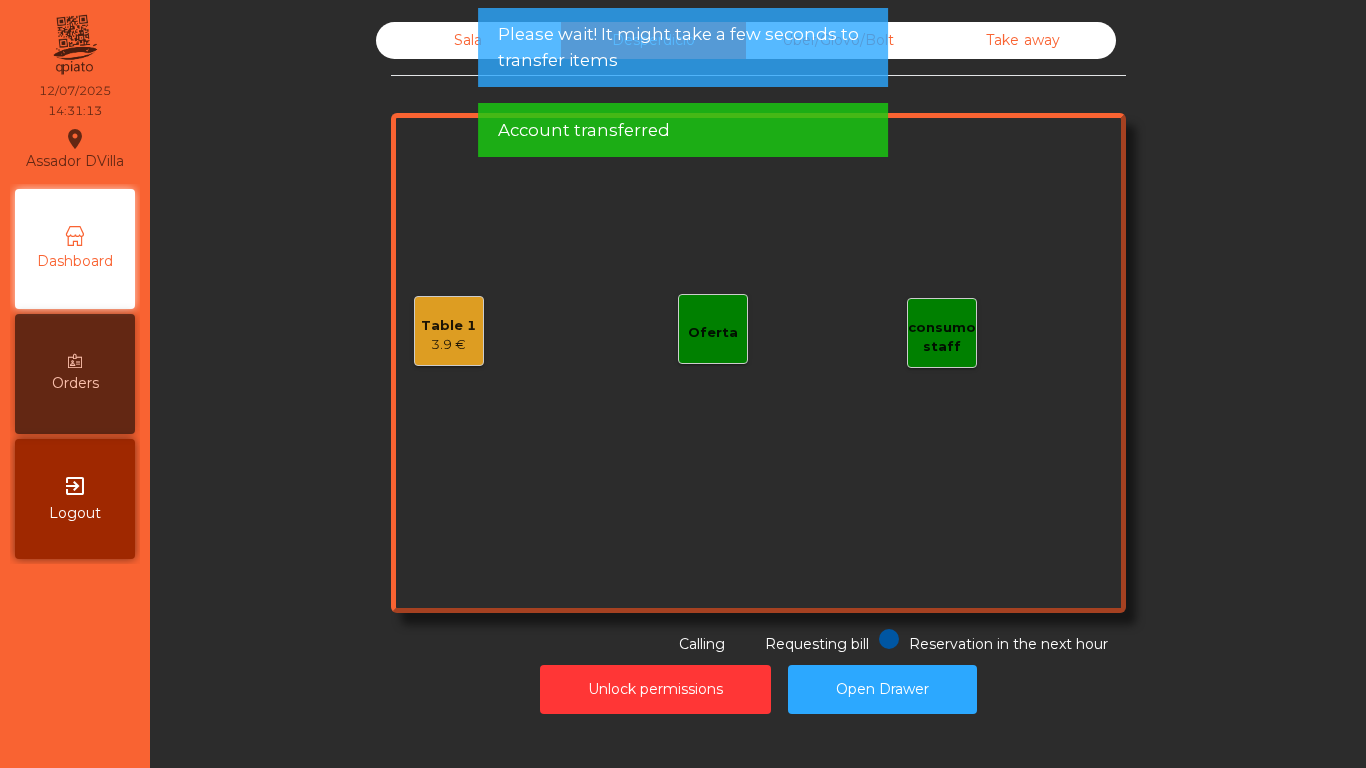 click on "Sala" 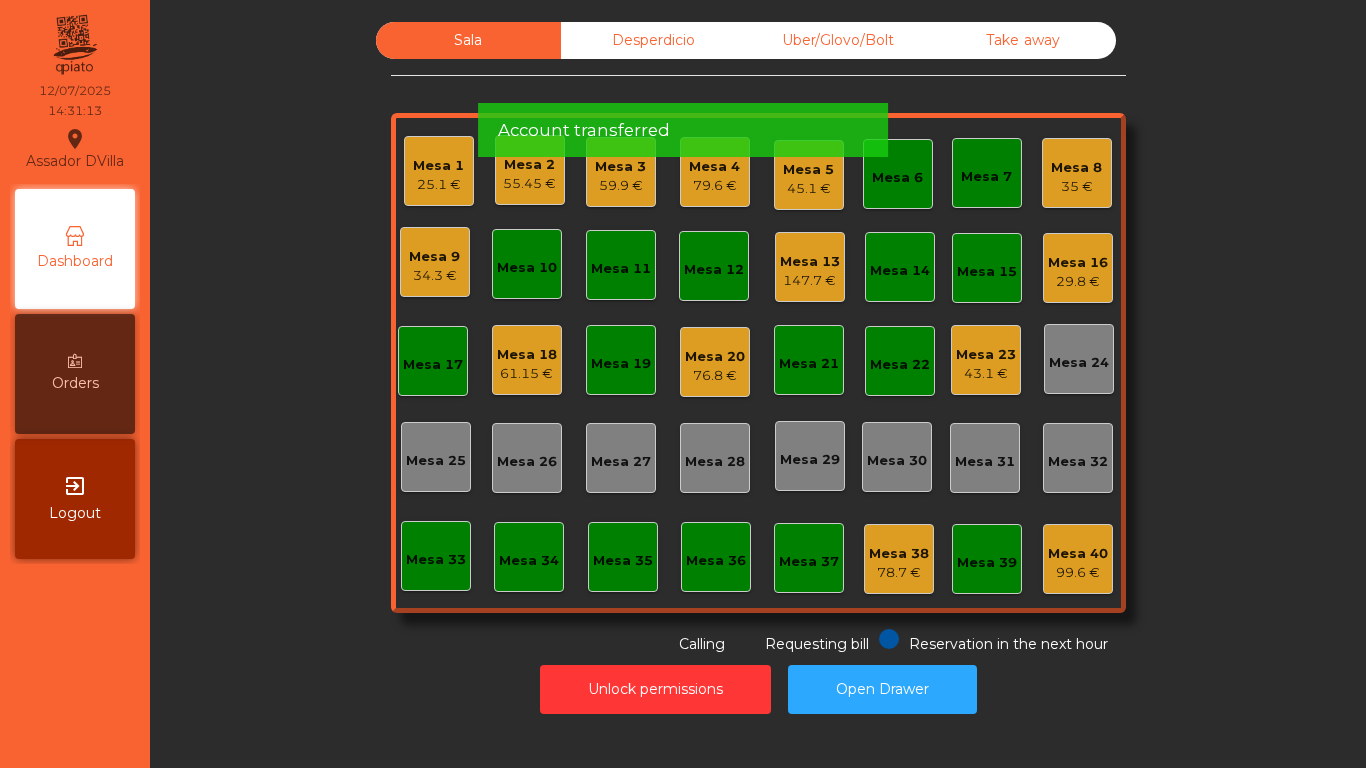 click on "Sala   Desperdicio   Uber/Glovo/Bolt   Take away   Mesa 1   25.1 €   Mesa 2   55.45 €   Mesa 3   59.9 €   Mesa 4   79.6 €   Mesa 5   45.1 €   Mesa 6   Mesa 7   Mesa 8   35 €   Mesa 9   34.3 €   Mesa 10   Mesa 11   Mesa 12   Mesa 13   147.7 €   Mesa 14   Mesa 15   Mesa 16   29.8 €   Mesa 17   Mesa 18   61.15 €   Mesa 19   Mesa 20   76.8 €   Mesa 21   Mesa 22   Mesa 23   43.1 €   Mesa 24   Mesa 25   Mesa 26   Mesa 27   Mesa 28   Mesa 29   Mesa 30   Mesa 31   Mesa 32   Mesa 33   Mesa 34   Mesa 35   Mesa 36   Mesa 37   Mesa 38   78.7 €   Mesa 39   Mesa 40   99.6 €  Reservation in the next hour Requesting bill Calling" 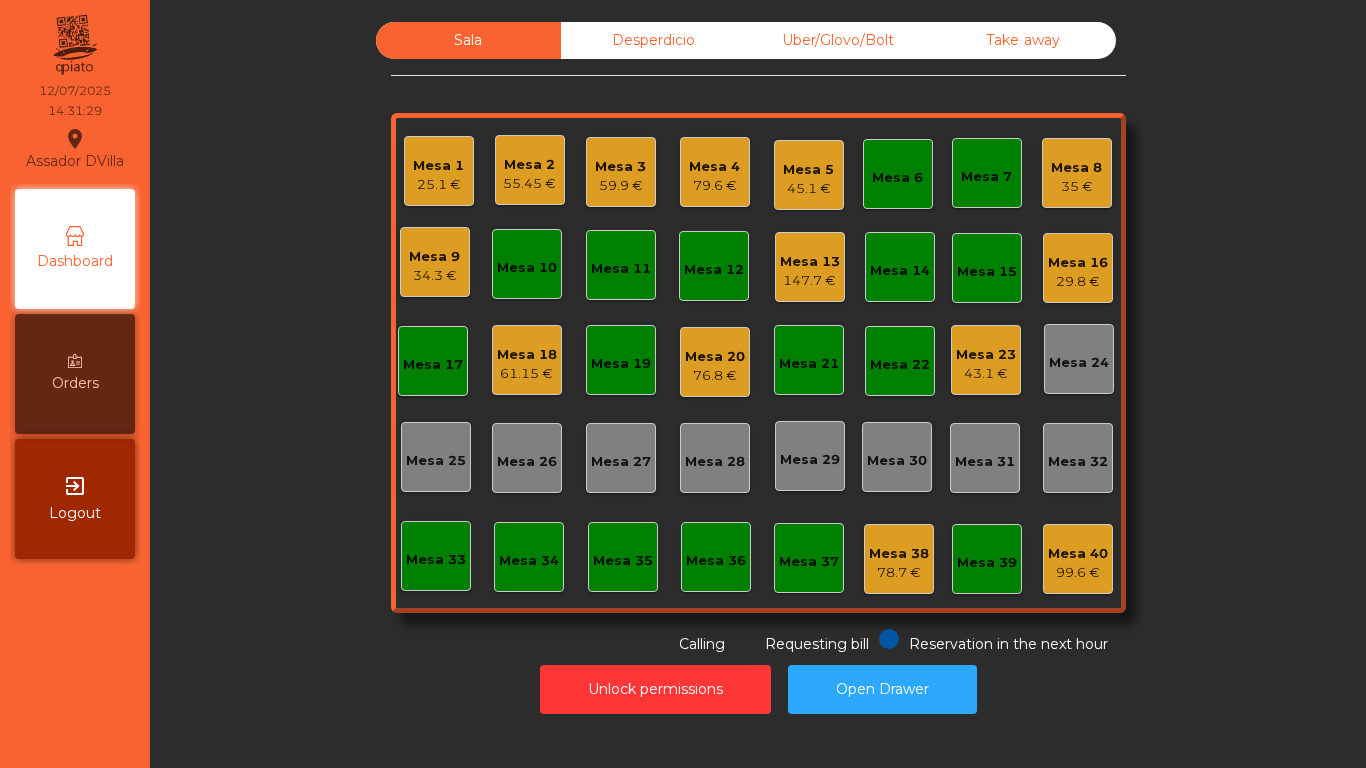 click at bounding box center (75, 361) 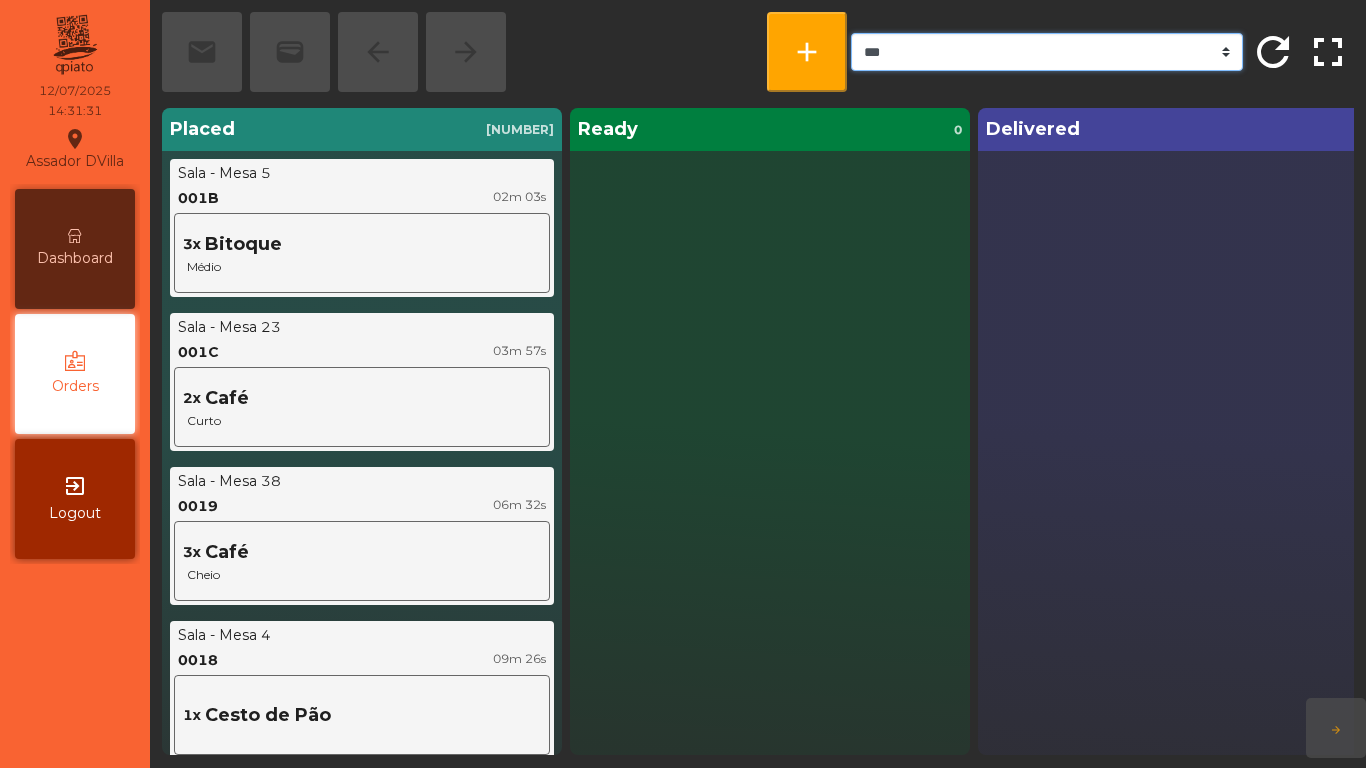 click on "*** ******* **** *** *****" 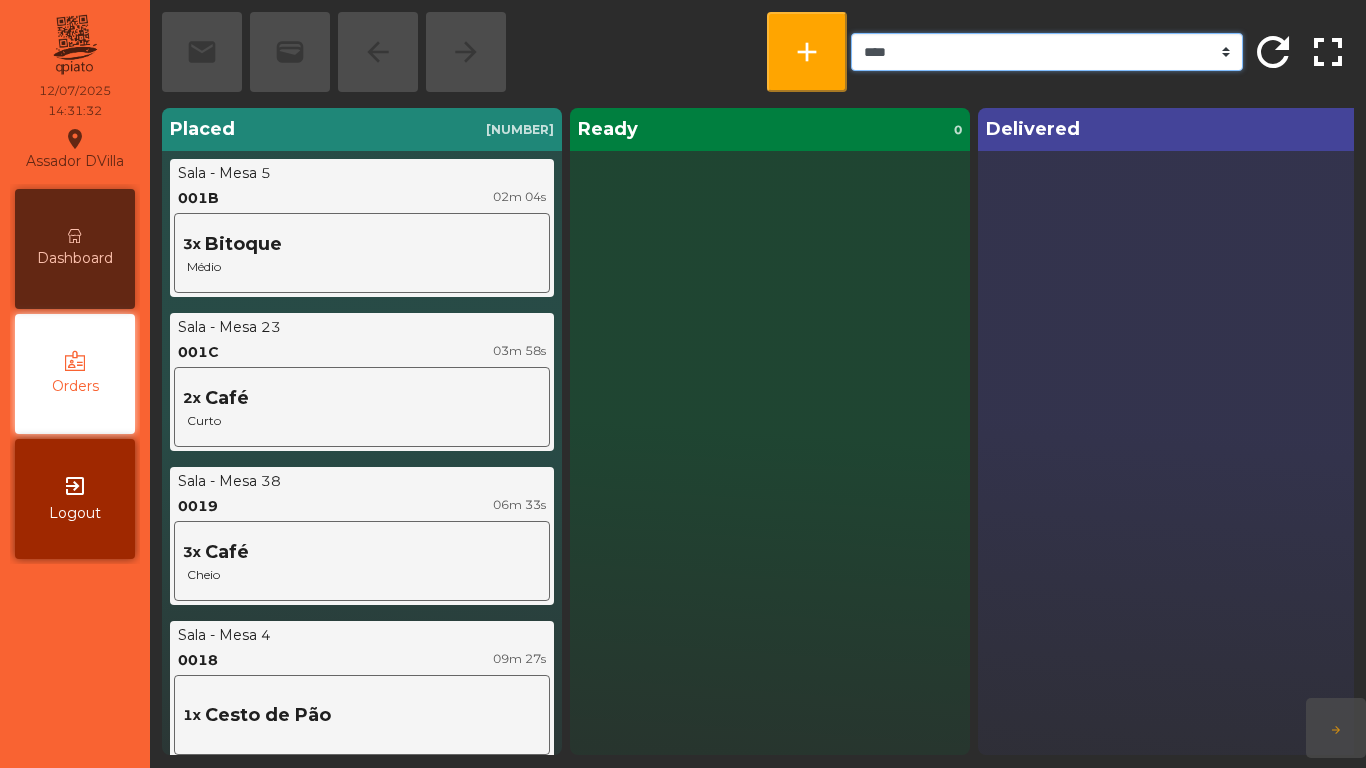 click on "*** ******* **** *** *****" 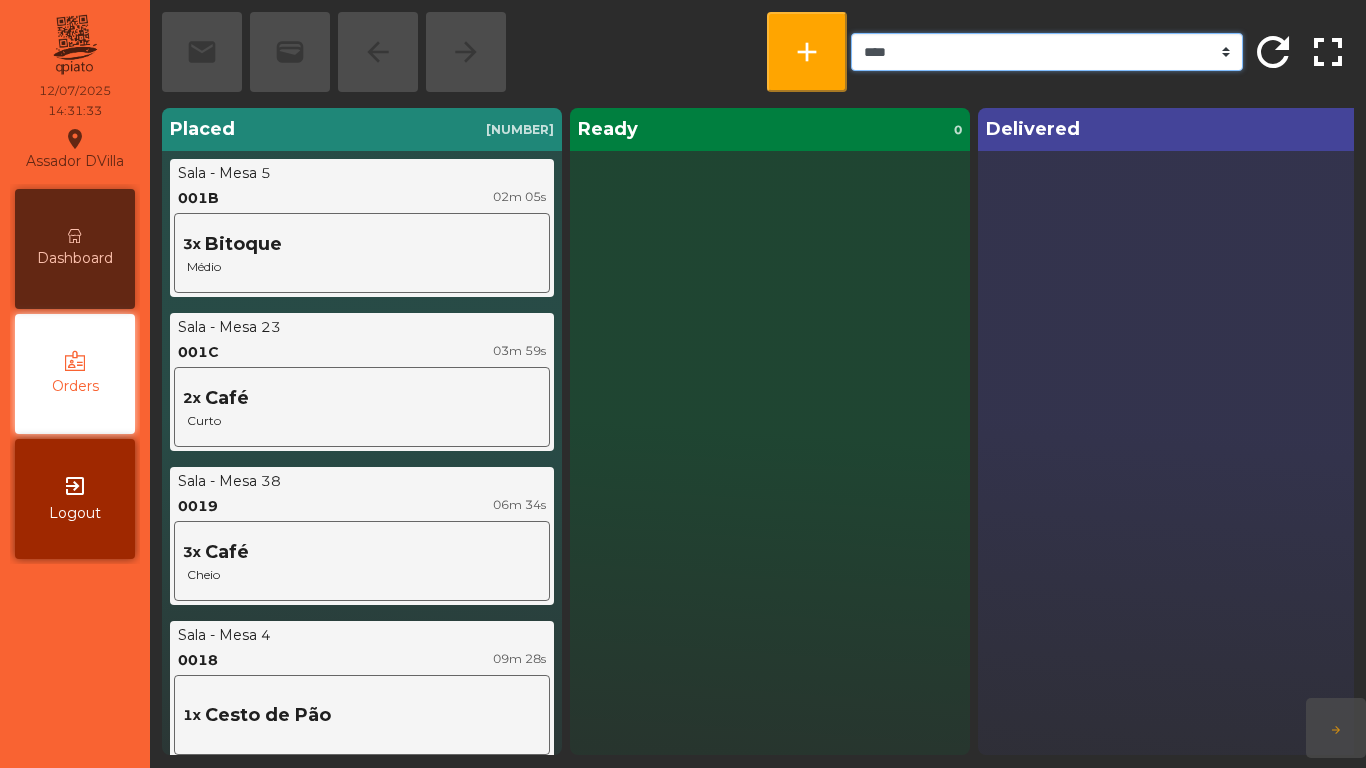 click on "*** ******* **** *** *****" 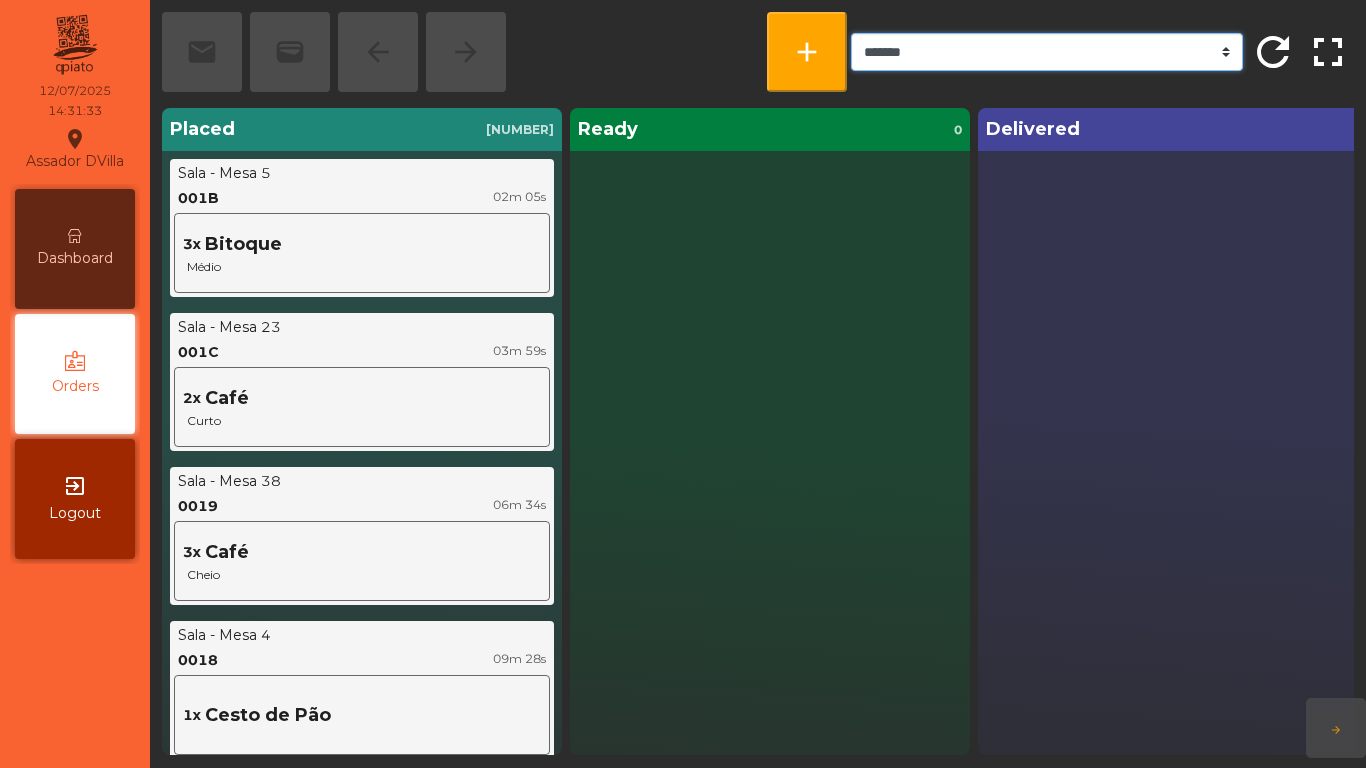 click on "*** ******* **** *** *****" 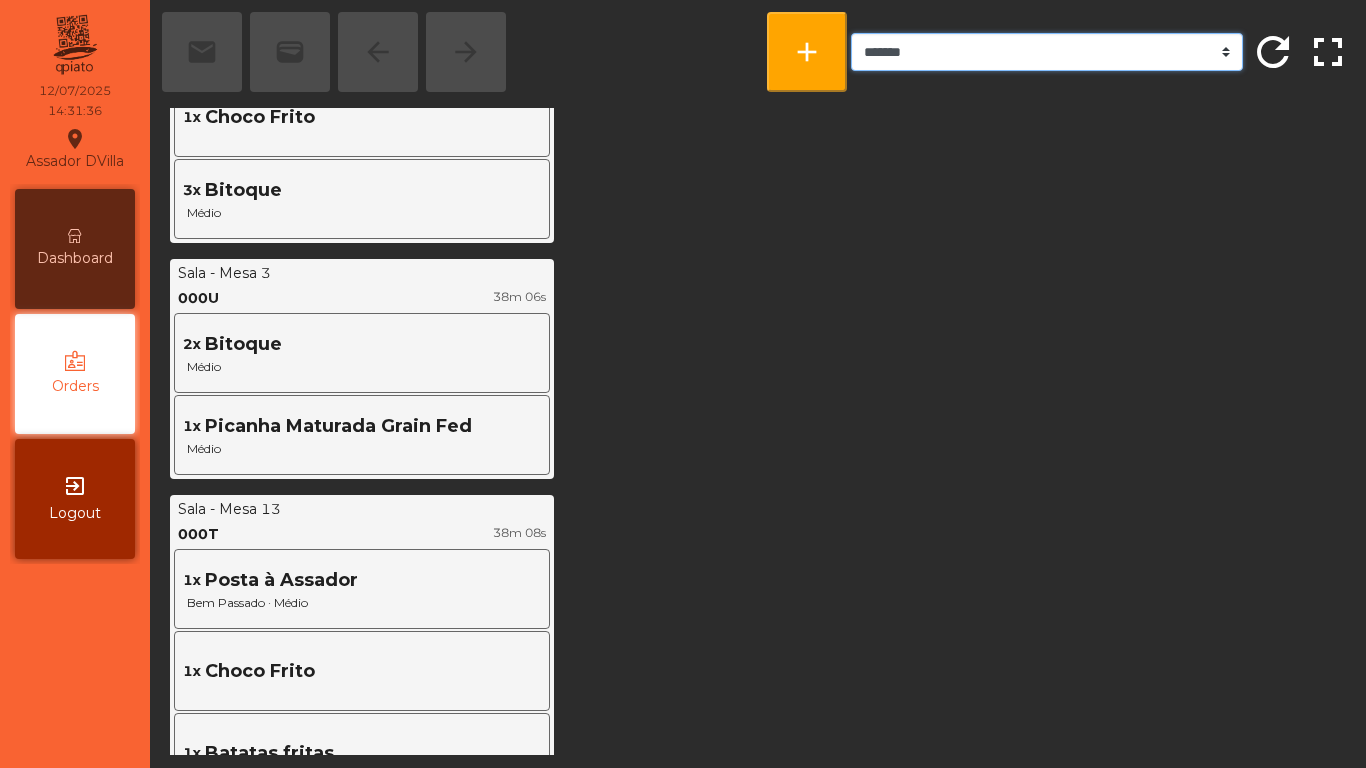 scroll, scrollTop: 770, scrollLeft: 0, axis: vertical 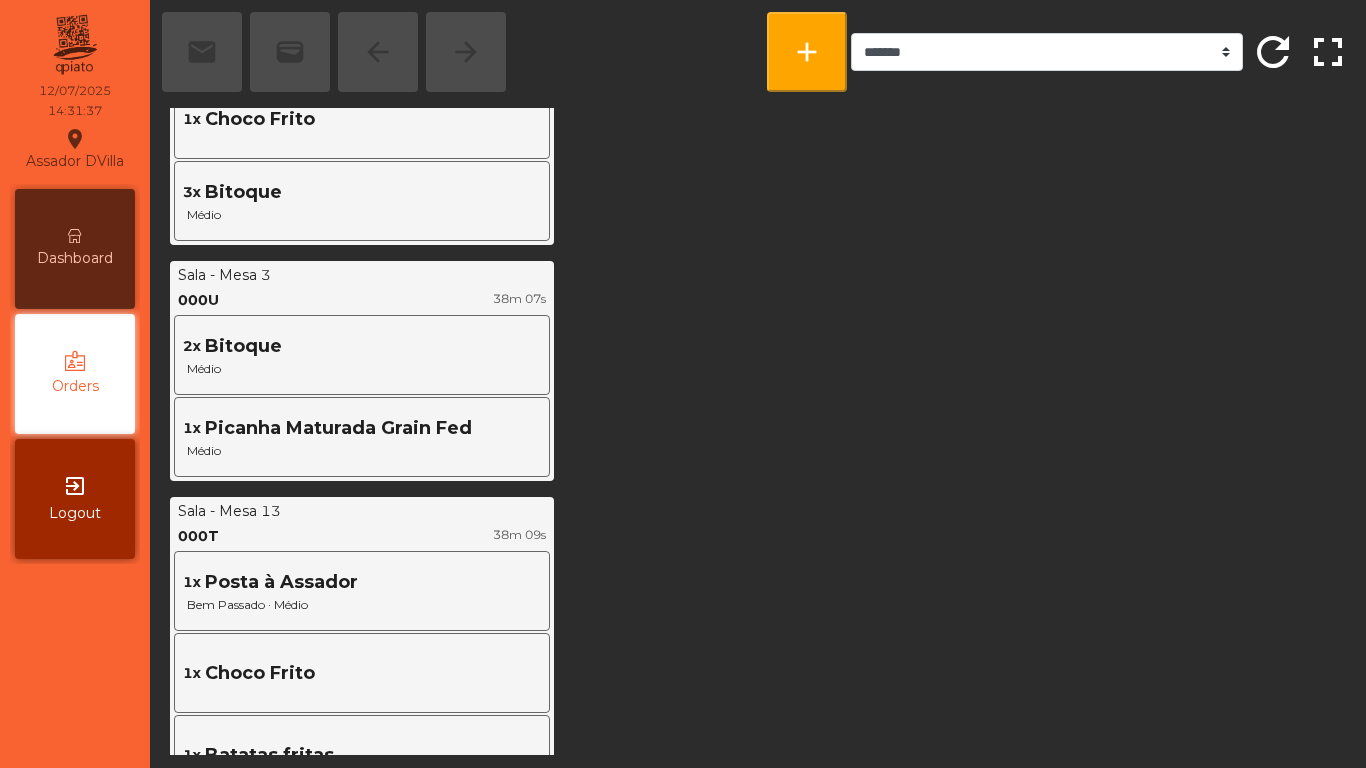 click on "Dashboard" at bounding box center (75, 249) 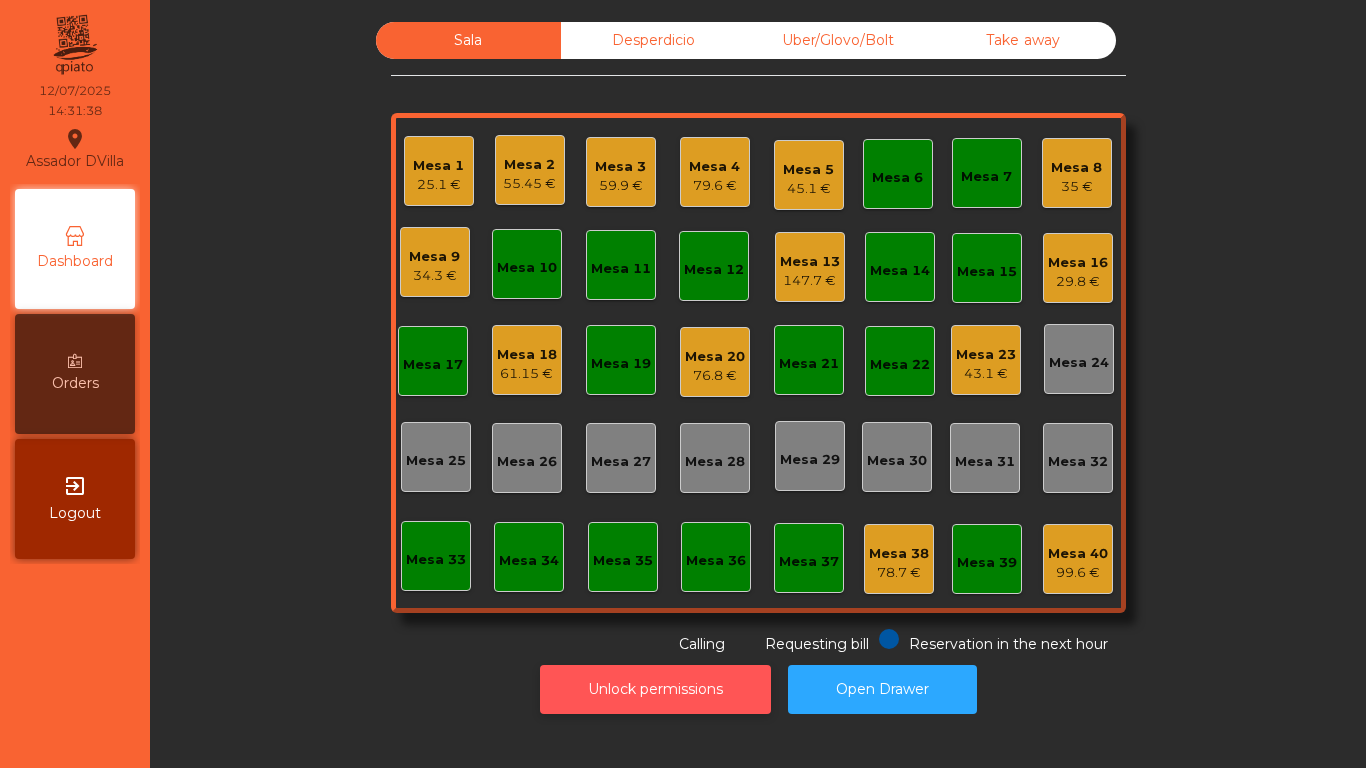 click on "Unlock permissions" 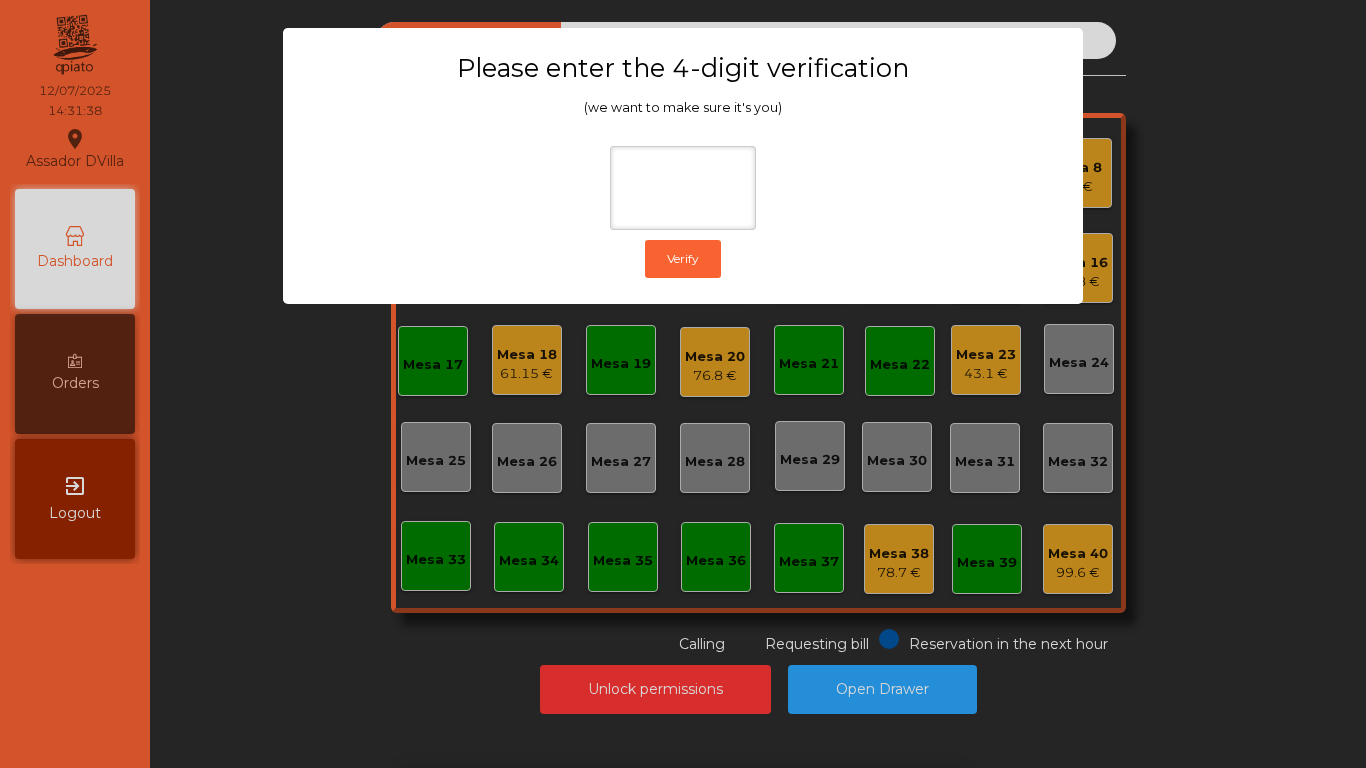 click on "1 2 3 keyboard_backspace 4 5 6 . - 7 8 9 keyboard_return 0" at bounding box center (683, 666) 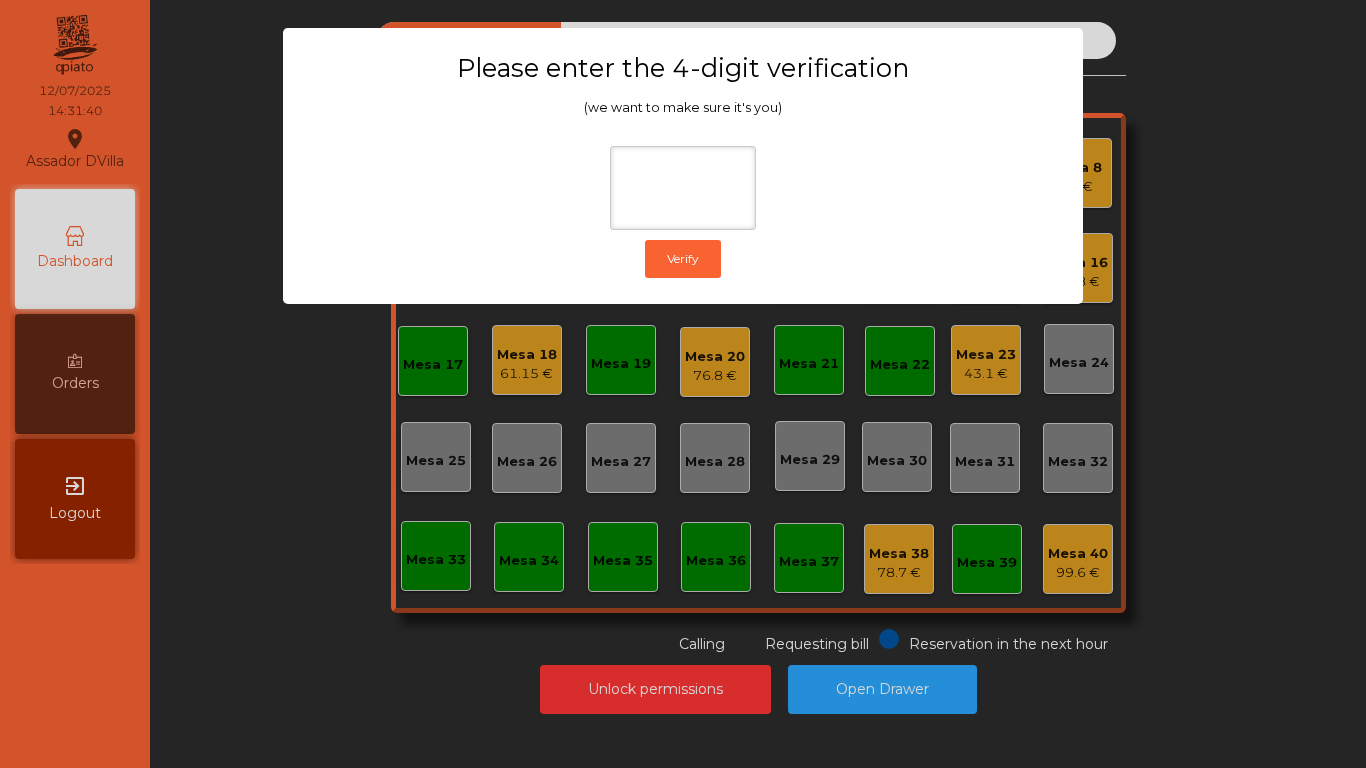 click on "Please enter the 4-digit verification (we want to make sure it's you)  Verify" 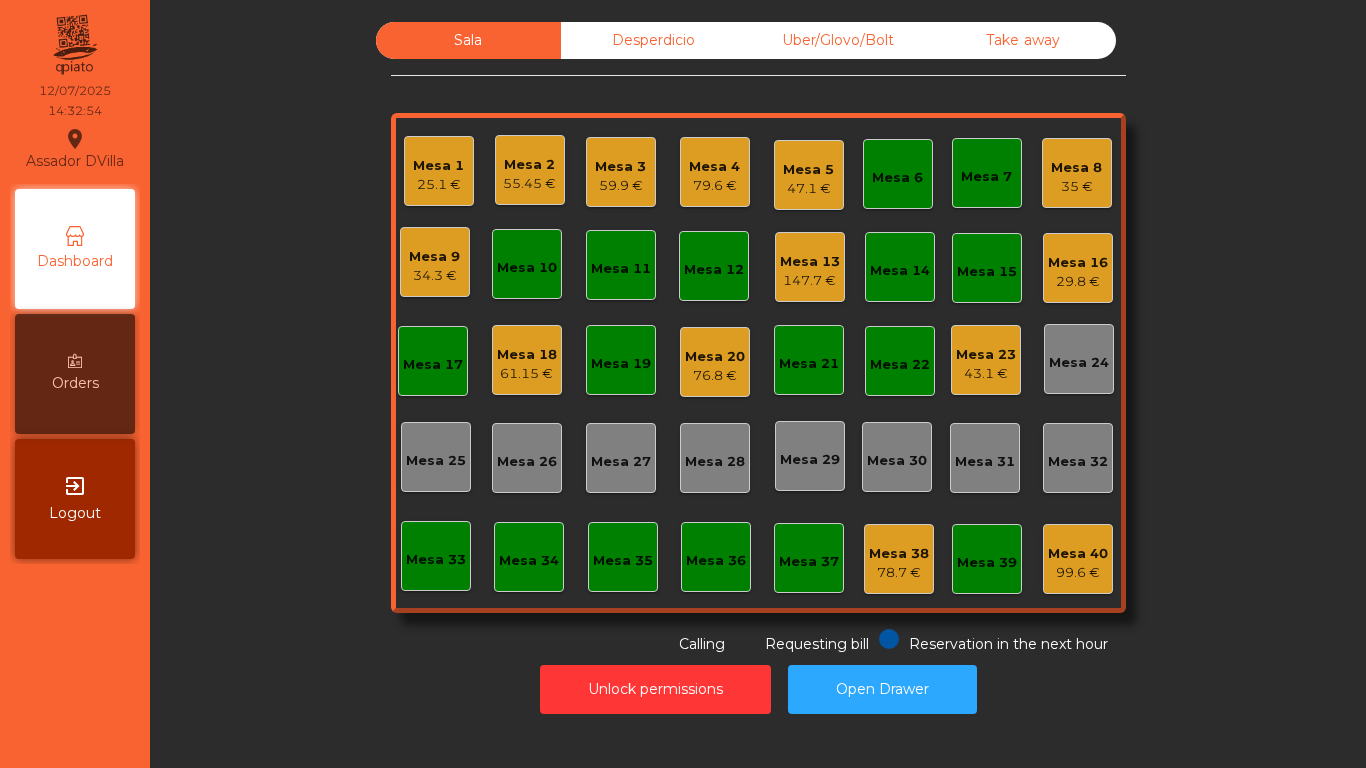 click on "Mesa 13" 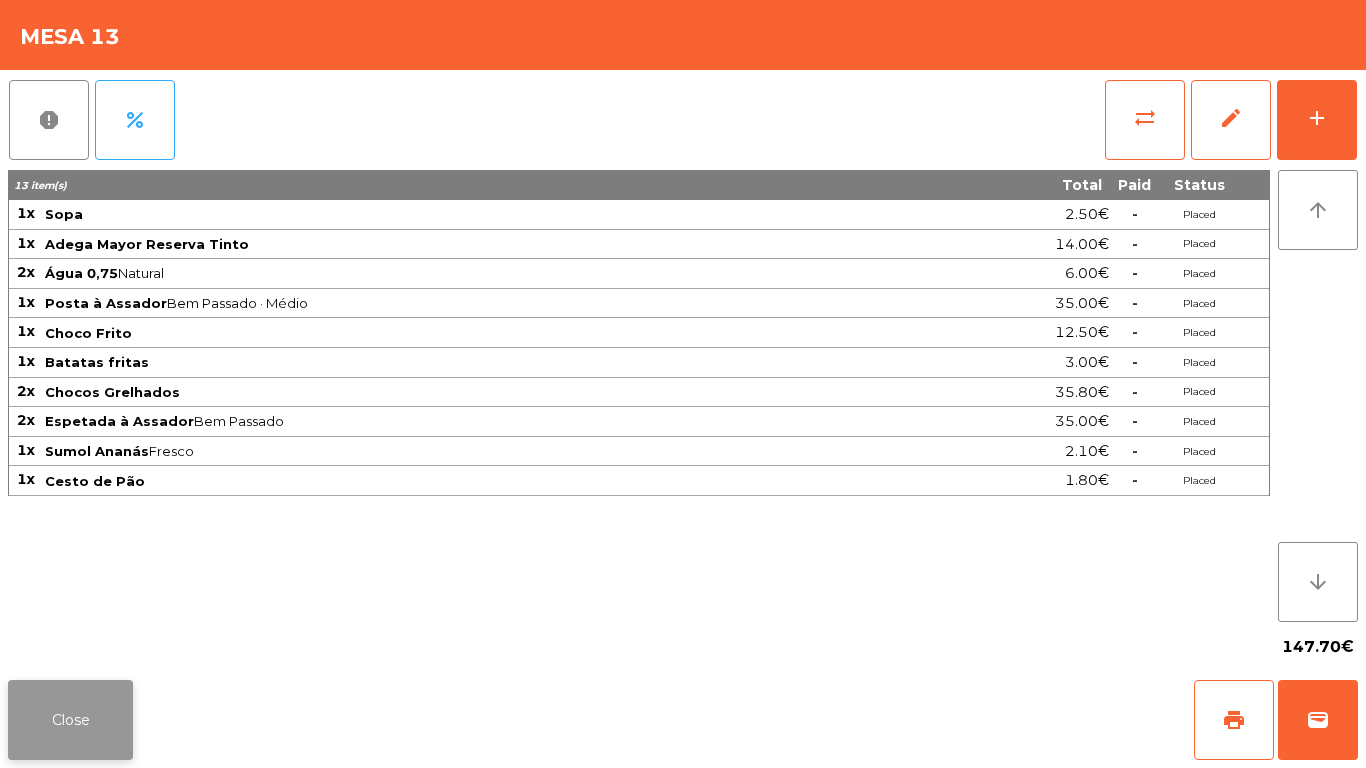 click on "Close" 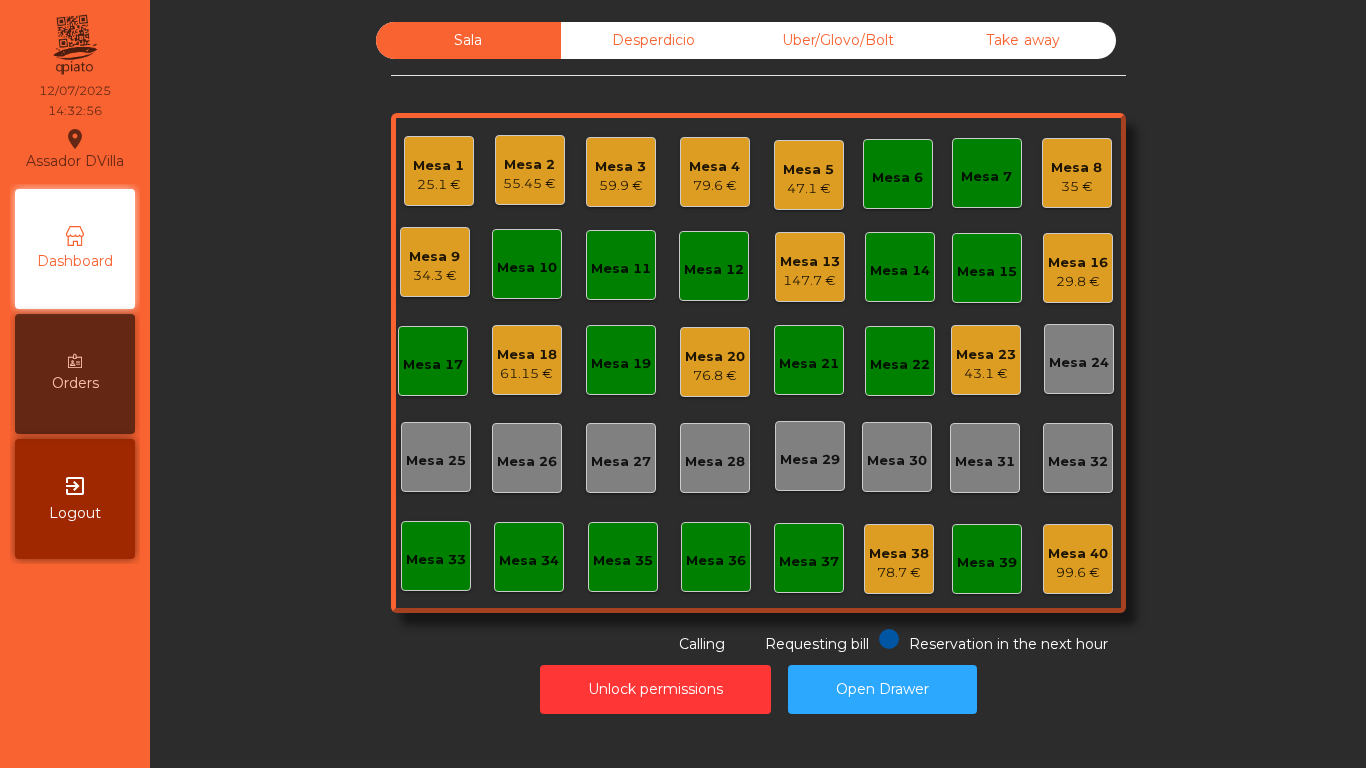 click on "Mesa 13" 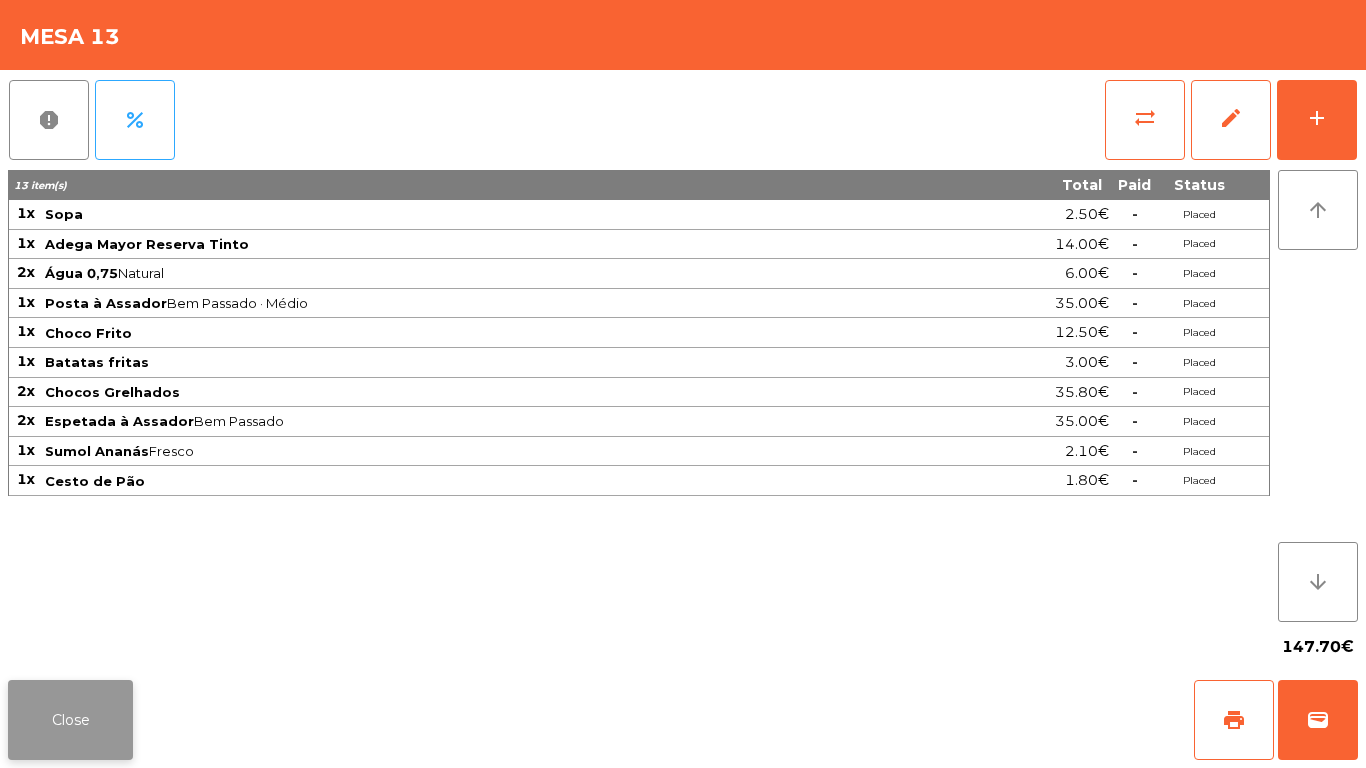 click on "Close" 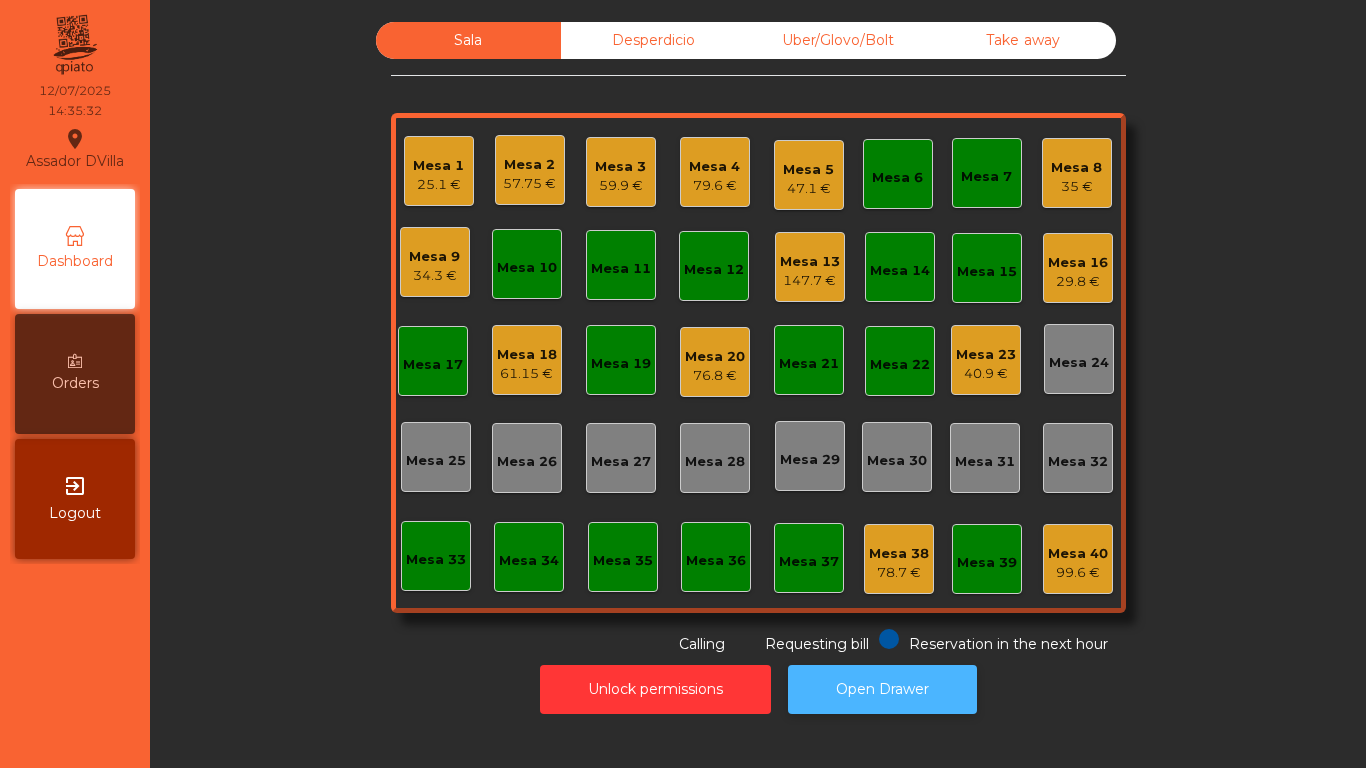 click on "Open Drawer" 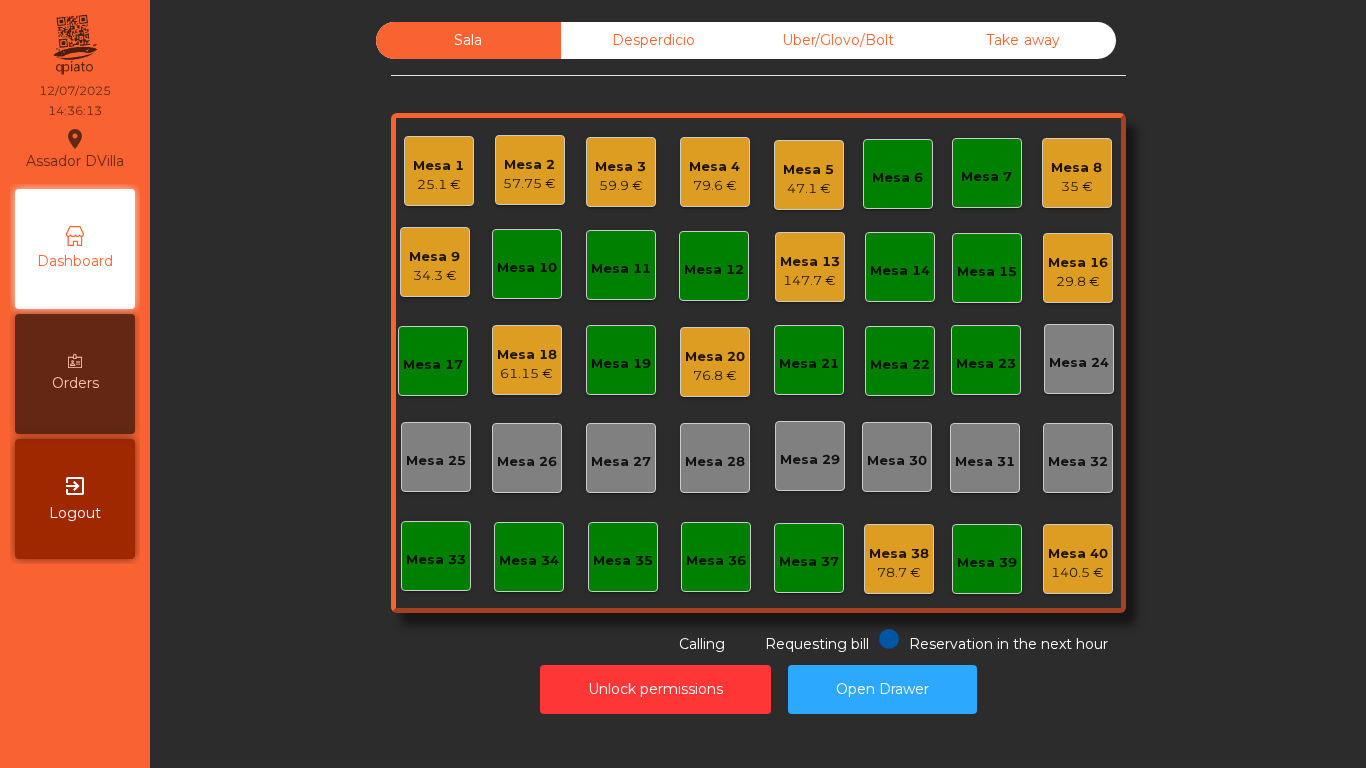 click on "Desperdicio" 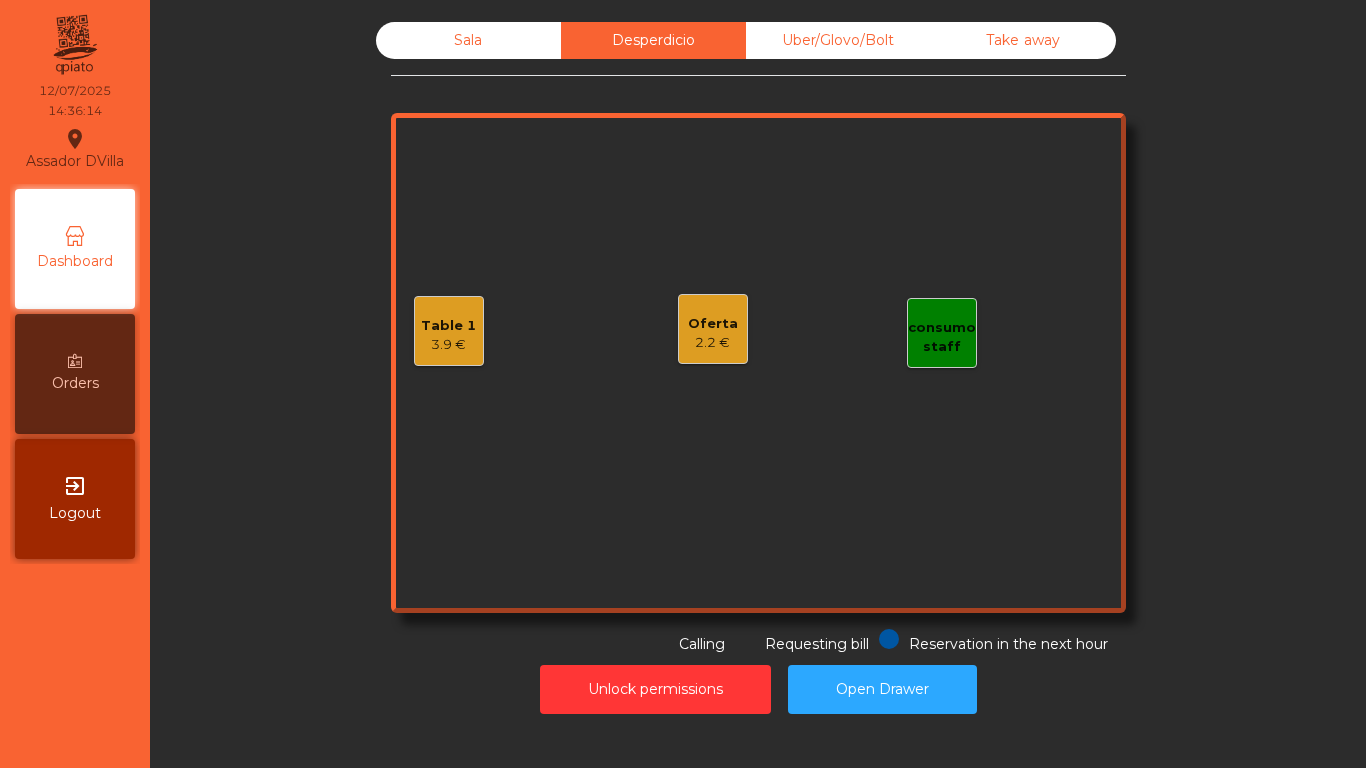 click on "Sala   Desperdicio   Uber/Glovo/Bolt   Take away   Table 1   3.9 €   consumo staff   Oferta   2.2 €  Reservation in the next hour Requesting bill Calling" 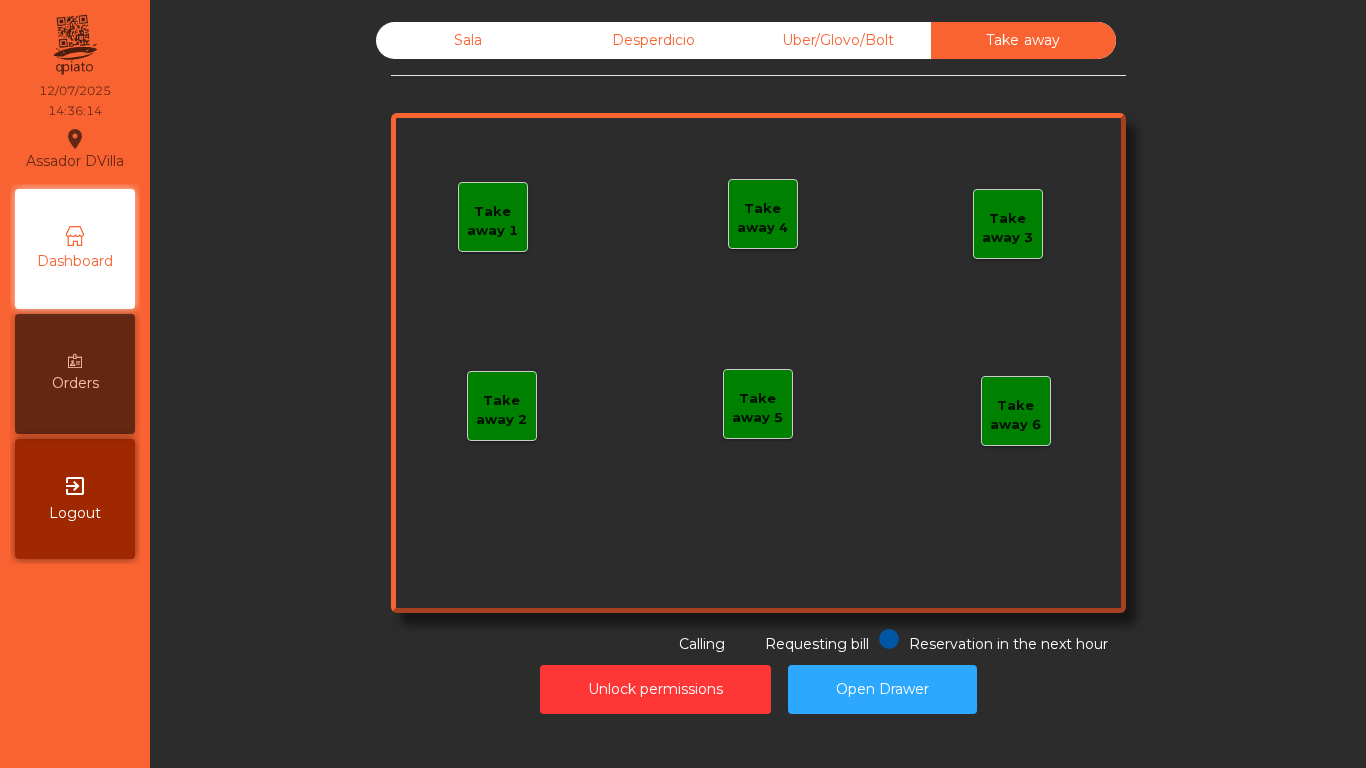 click on "Uber/Glovo/Bolt" 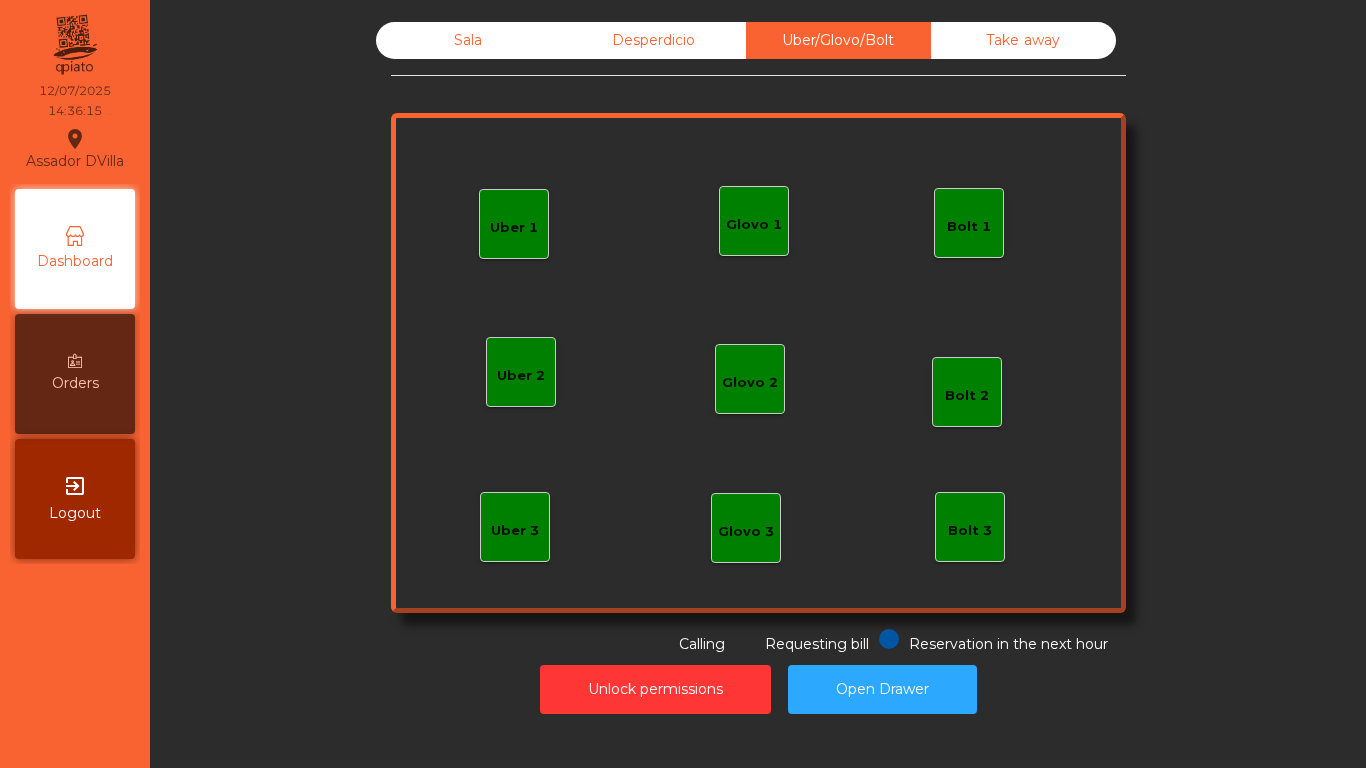 click on "Sala" 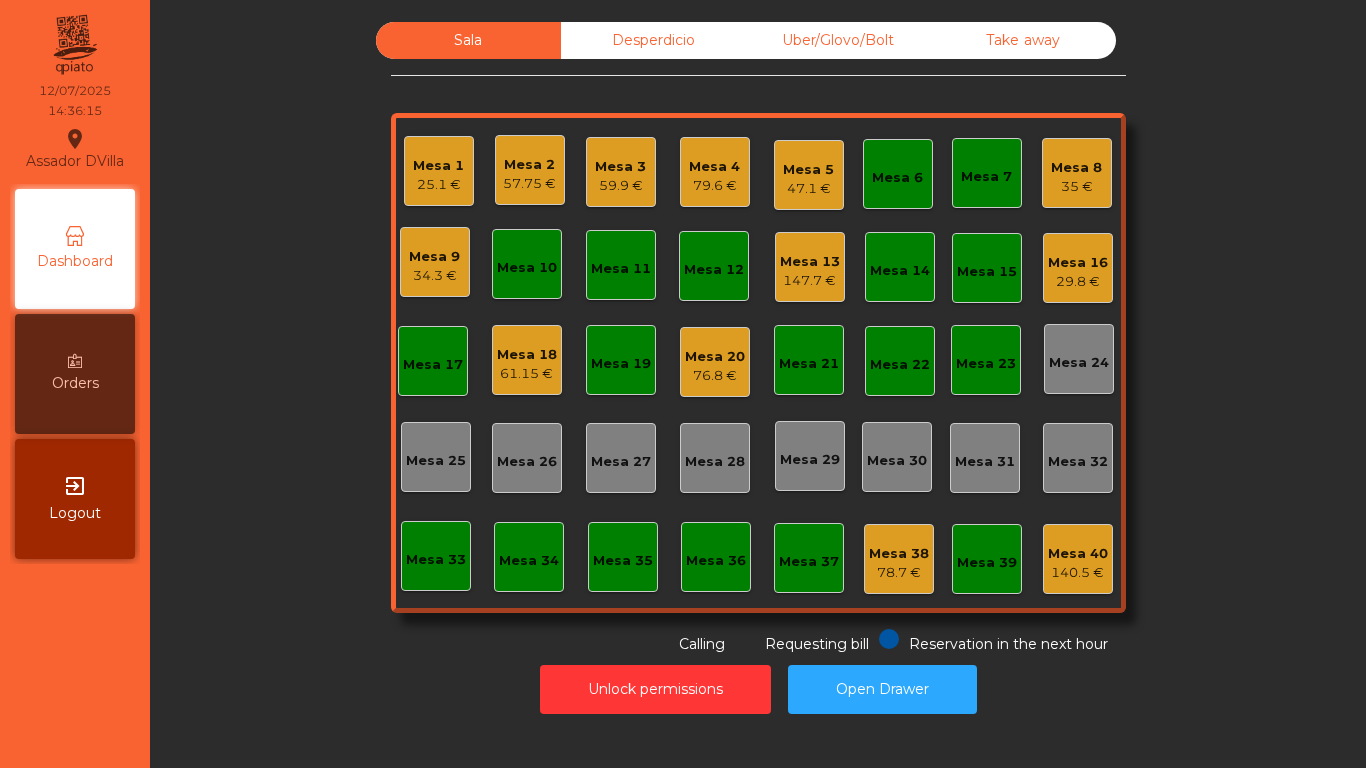 click on "Sala   Desperdicio   Uber/Glovo/Bolt   Take away   Mesa 1   25.1 €   Mesa 2   57.75 €   Mesa 3   59.9 €   Mesa 4   79.6 €   Mesa 5   47.1 €   Mesa 6   Mesa 7   Mesa 8   35 €   Mesa 9   34.3 €   Mesa 10   Mesa 11   Mesa 12   Mesa 13   147.7 €   Mesa 14   Mesa 15   Mesa 16   29.8 €   Mesa 17   Mesa 18   61.15 €   Mesa 19   Mesa 20   76.8 €   Mesa 21   Mesa 22   Mesa 23   Mesa 24   Mesa 25   Mesa 26   Mesa 27   Mesa 28   Mesa 29   Mesa 30   Mesa 31   Mesa 32   Mesa 33   Mesa 34   Mesa 35   Mesa 36   Mesa 37   Mesa 38   78.7 €   Mesa 39   Mesa 40   140.5 €  Reservation in the next hour Requesting bill Calling" 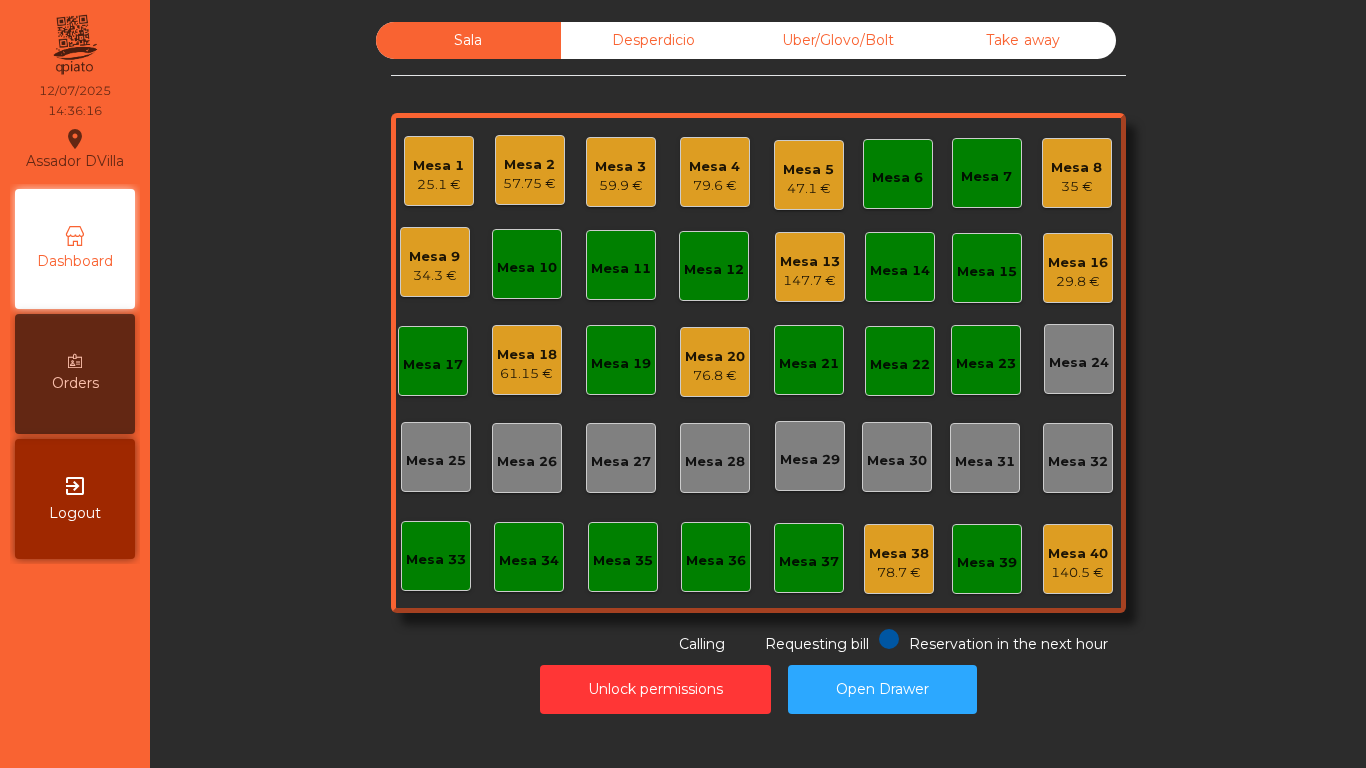click on "Mesa 38" 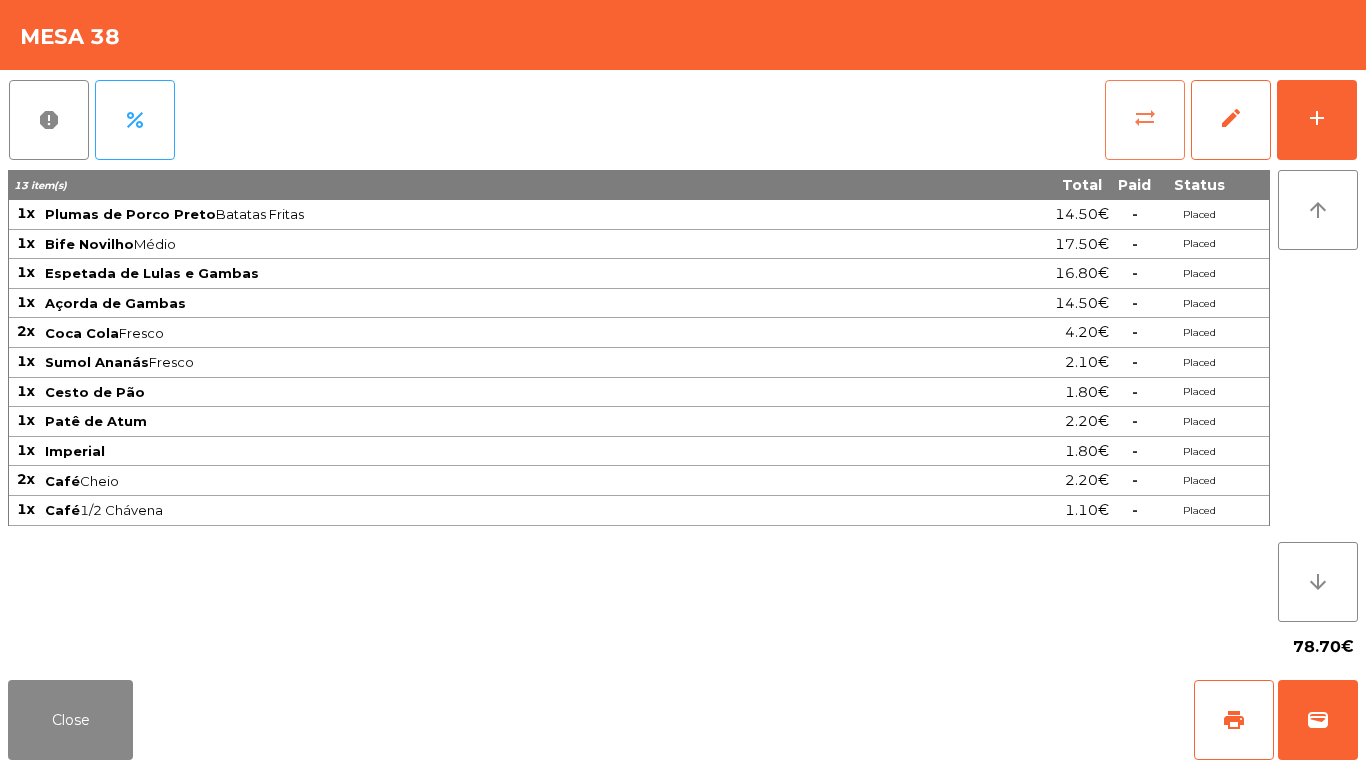 click on "sync_alt" 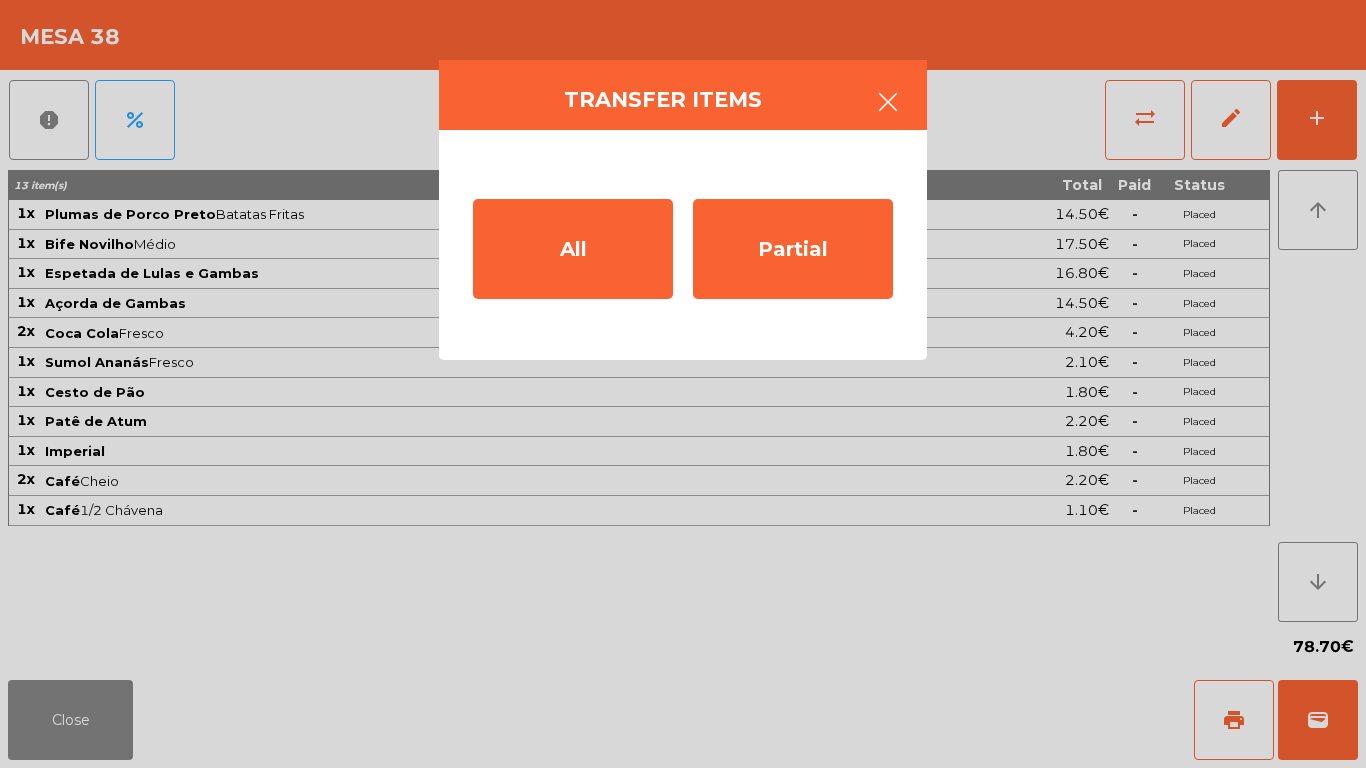 click 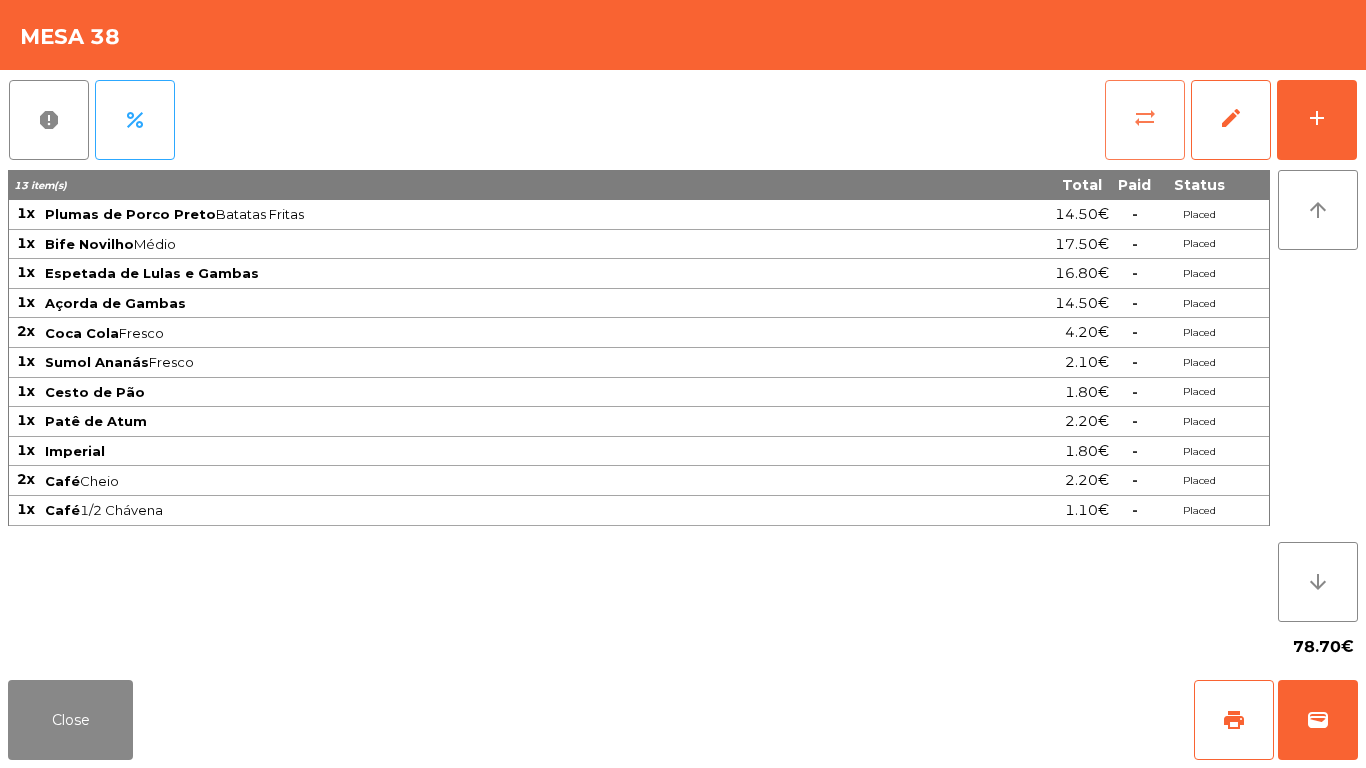 click on "sync_alt" 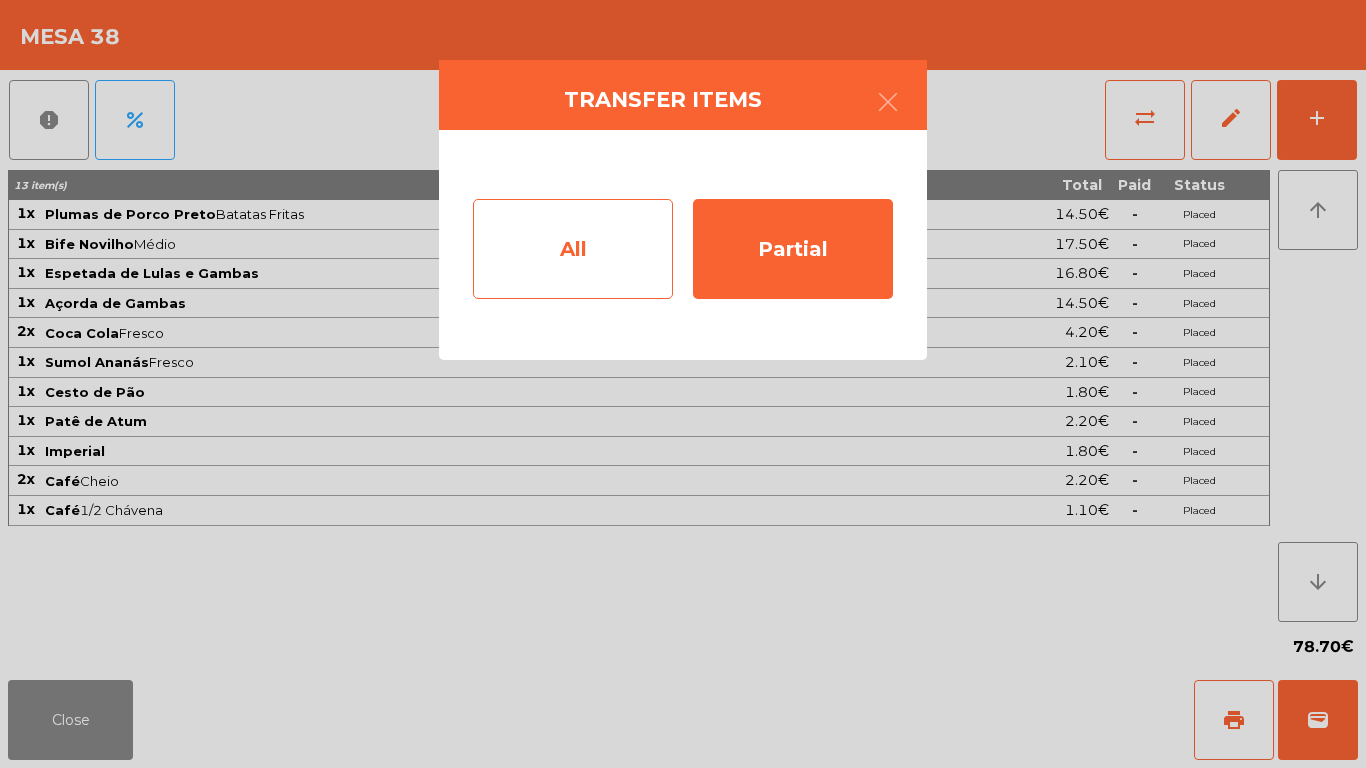 click on "All" 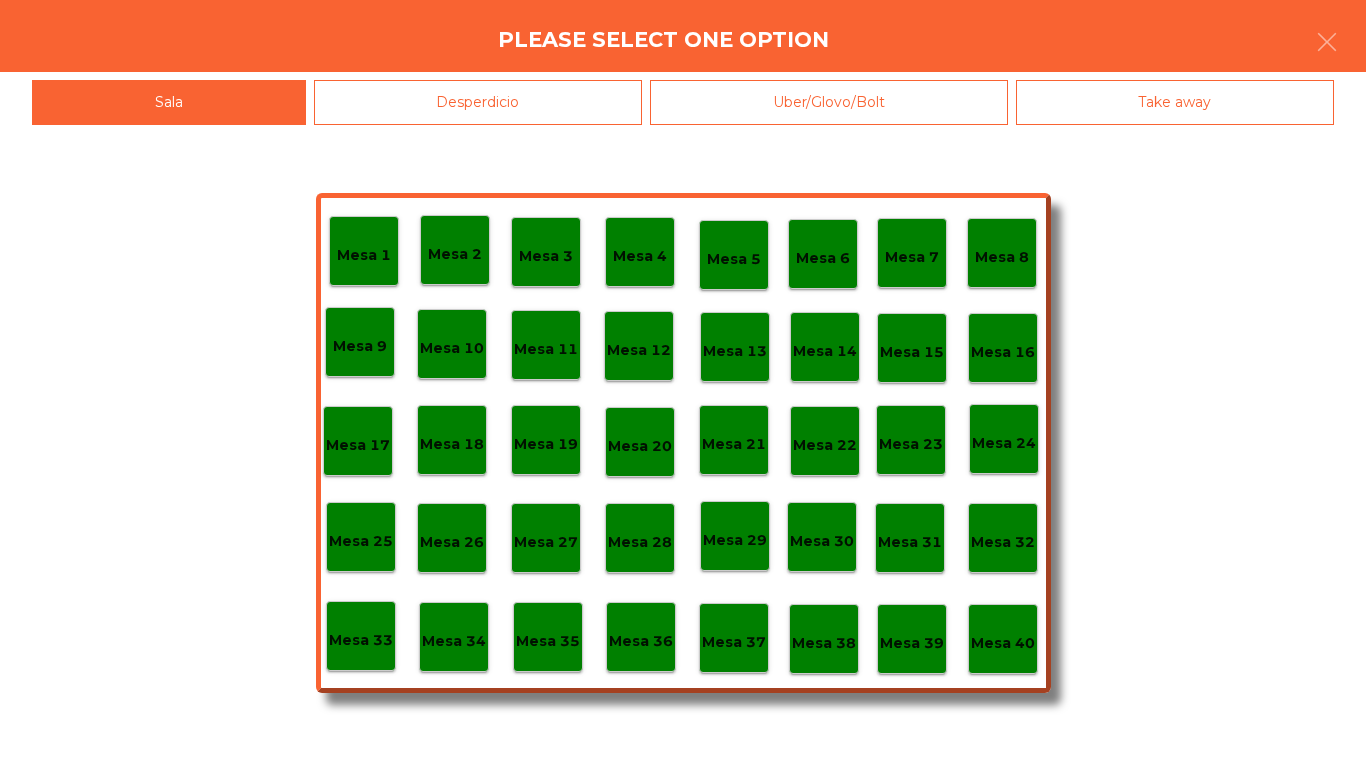 click on "Mesa 40" 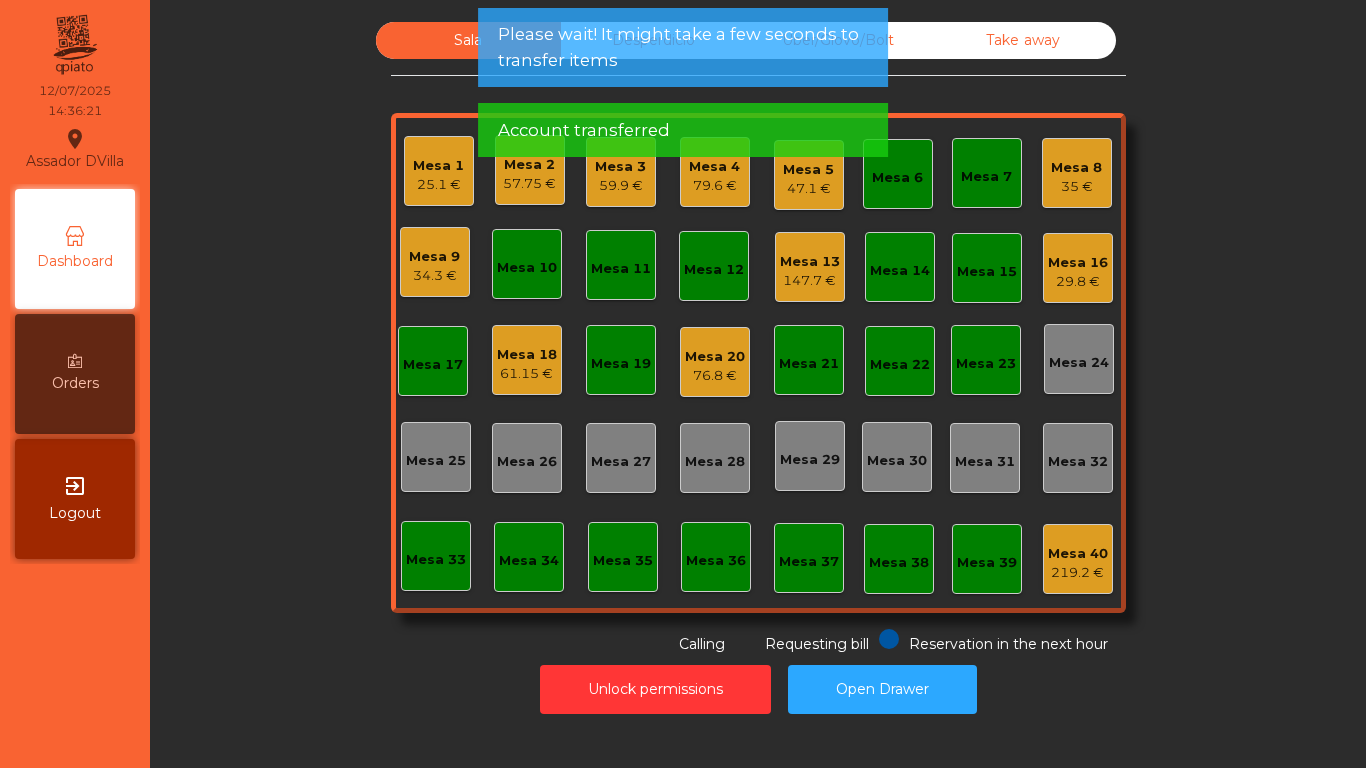 click on "Sala   Desperdicio   Uber/Glovo/Bolt   Take away   Mesa 1   25.1 €   Mesa 2   57.75 €   Mesa 3   59.9 €   Mesa 4   79.6 €   Mesa 5   47.1 €   Mesa 6   Mesa 7   Mesa 8   35 €   Mesa 9   34.3 €   Mesa 10   Mesa 11   Mesa 12   Mesa 13   147.7 €   Mesa 14   Mesa 15   Mesa 16   29.8 €   Mesa 17   Mesa 18   61.15 €   Mesa 19   Mesa 20   76.8 €   Mesa 21   Mesa 22   Mesa 23   Mesa 24   Mesa 25   Mesa 26   Mesa 27   Mesa 28   Mesa 29   Mesa 30   Mesa 31   Mesa 32   Mesa 33   Mesa 34   Mesa 35   Mesa 36   Mesa 37   Mesa 38   Mesa 39   Mesa 40   219.2 €  Reservation in the next hour Requesting bill Calling" 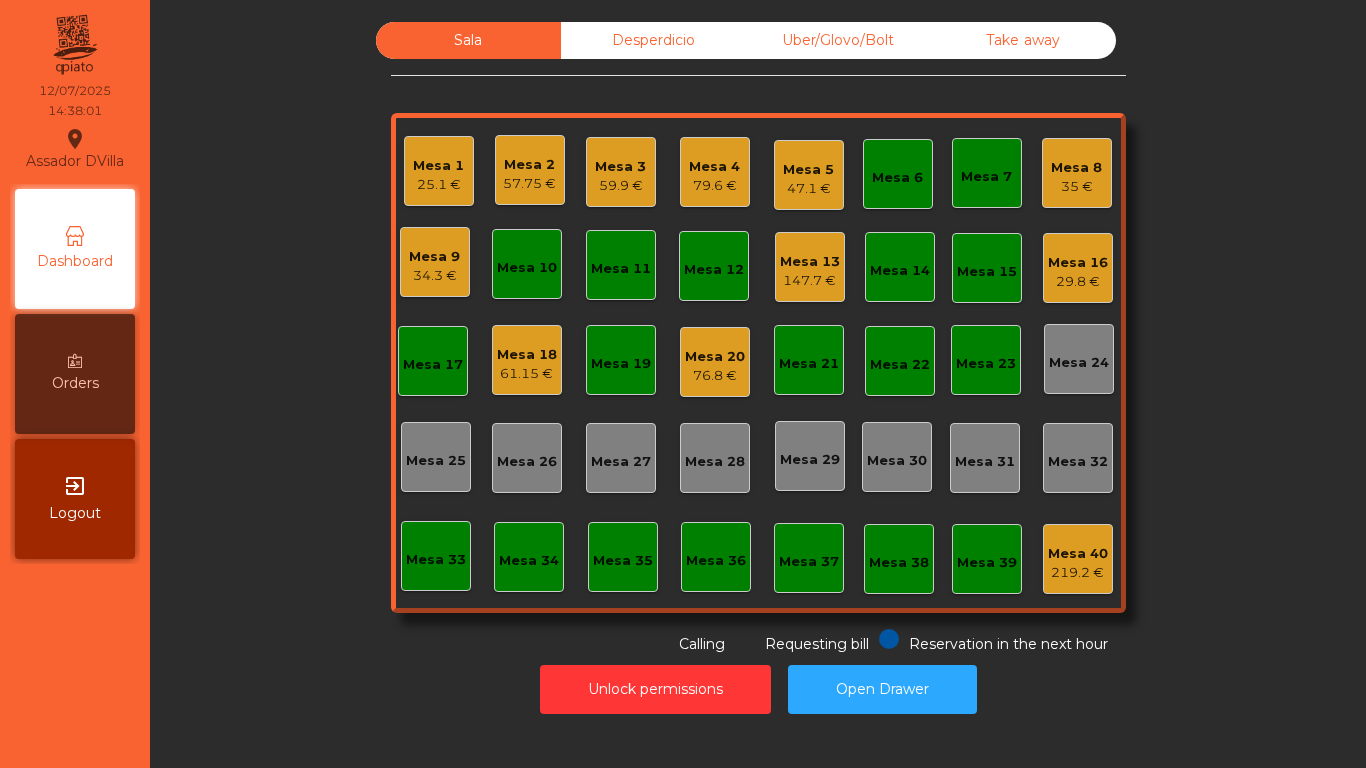 click on "Mesa 4" 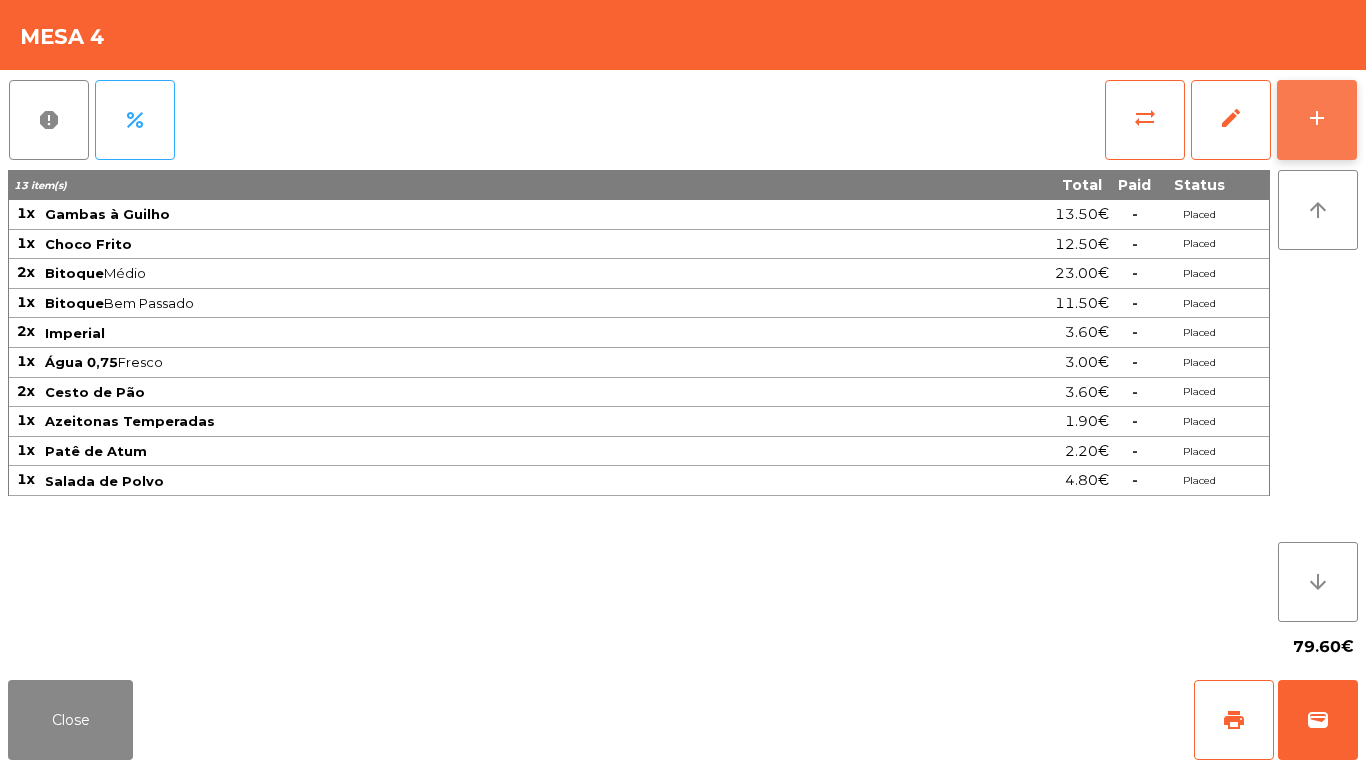 click on "add" 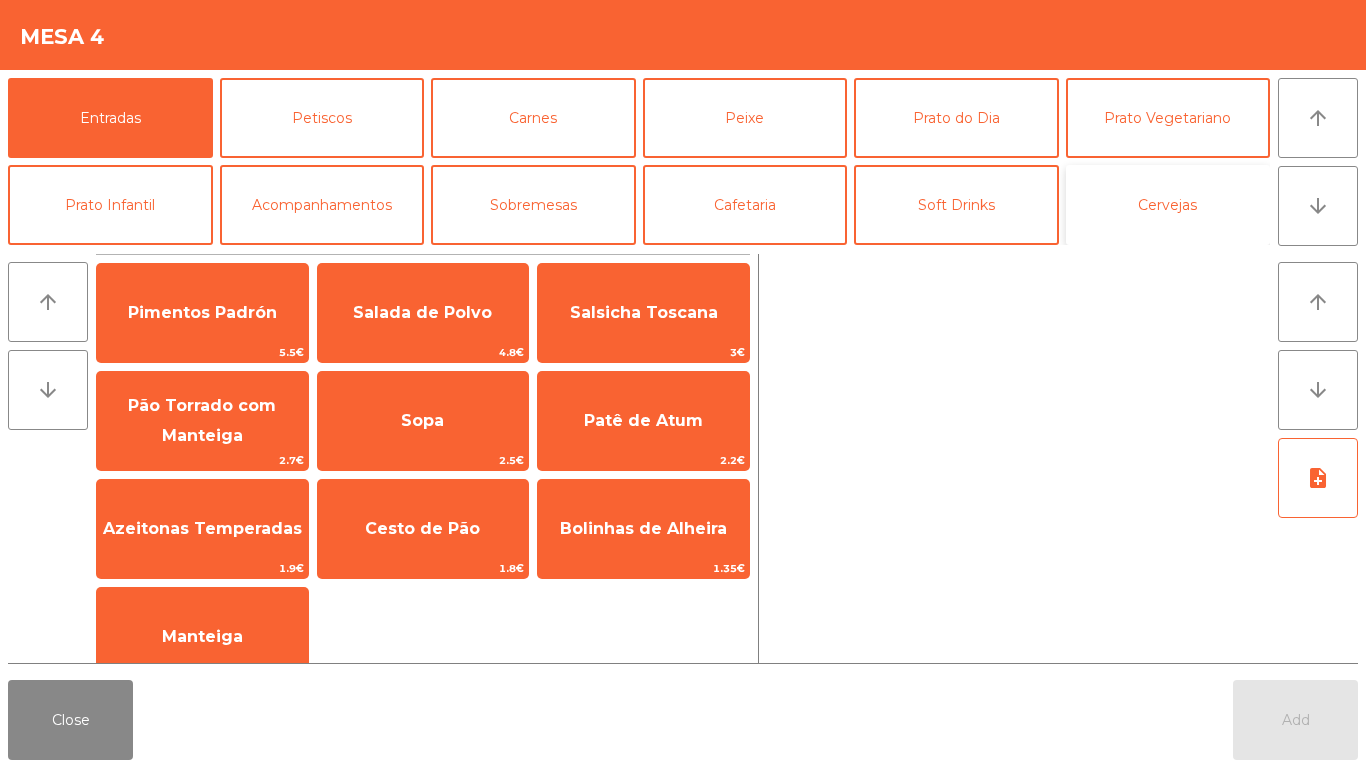 click on "Cervejas" 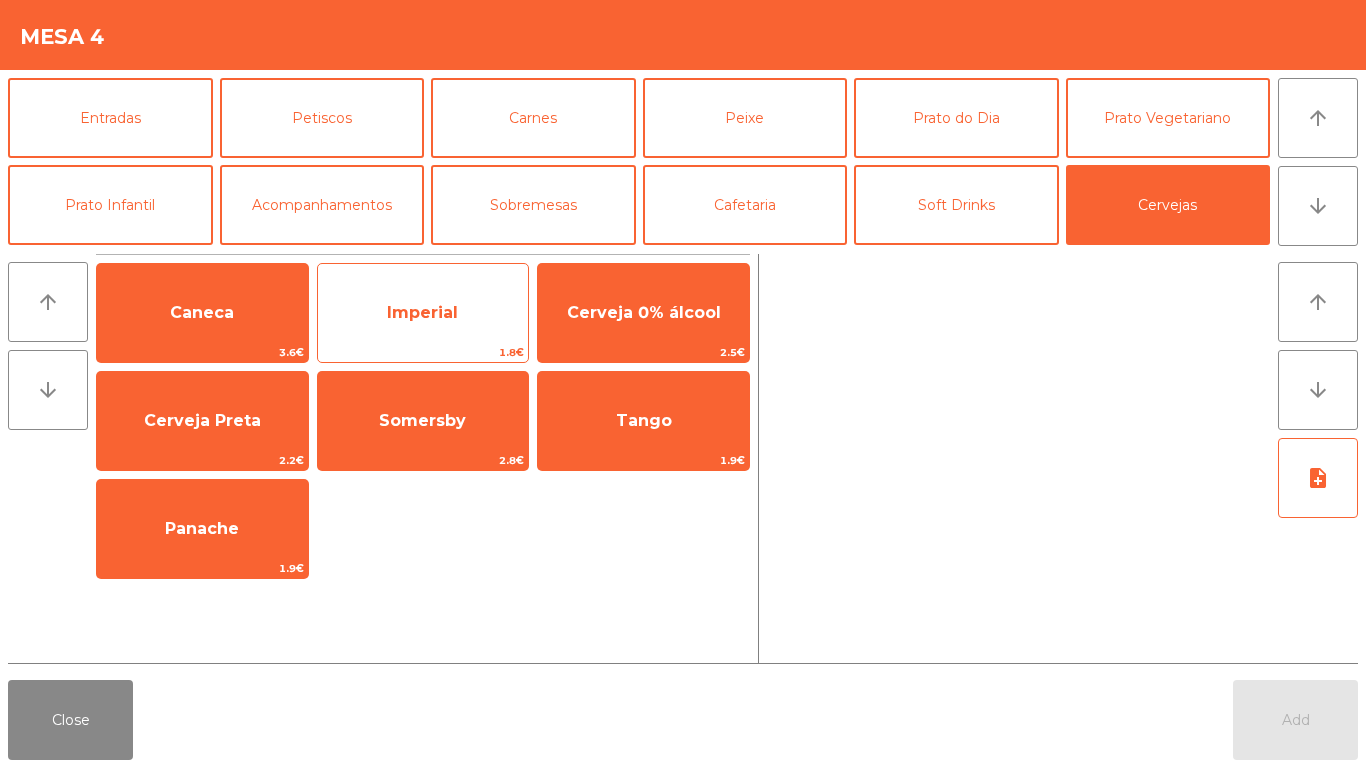 click on "Imperial" 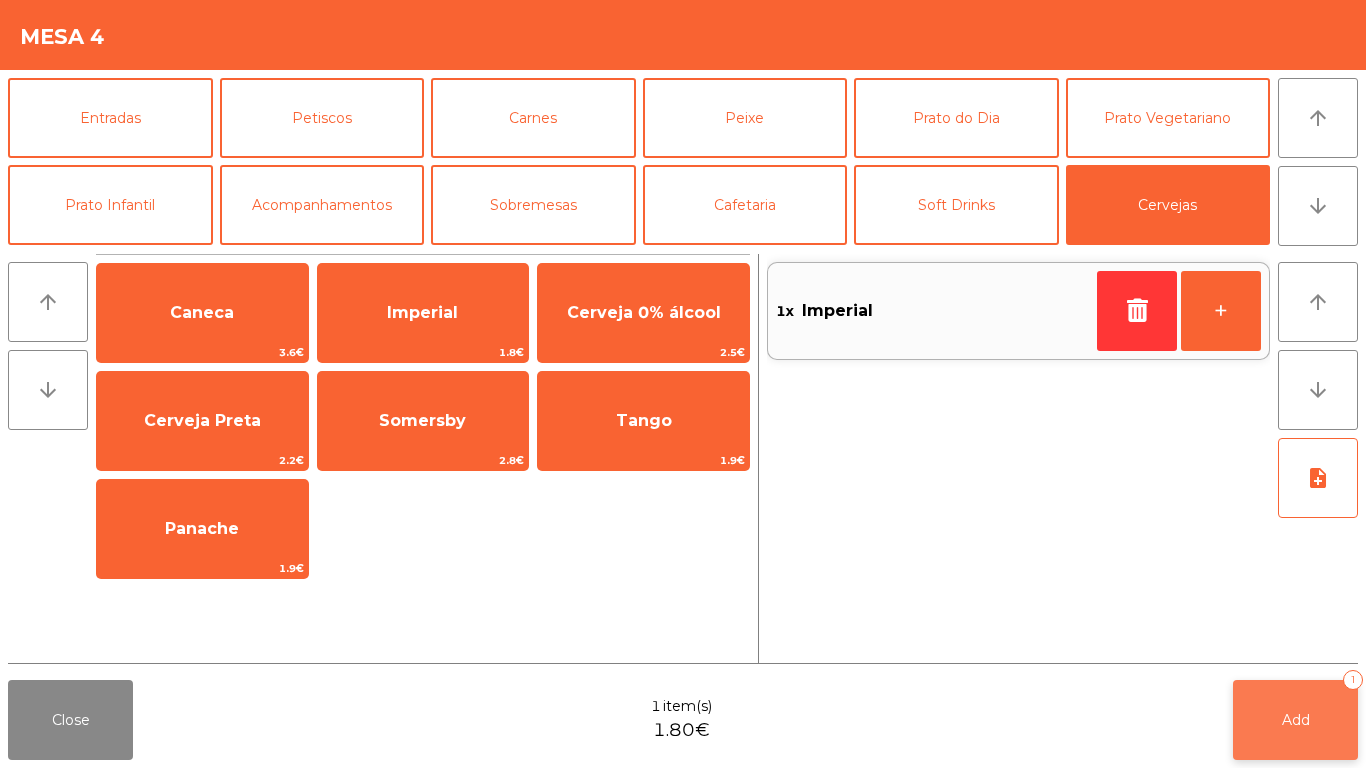 click on "Add   1" 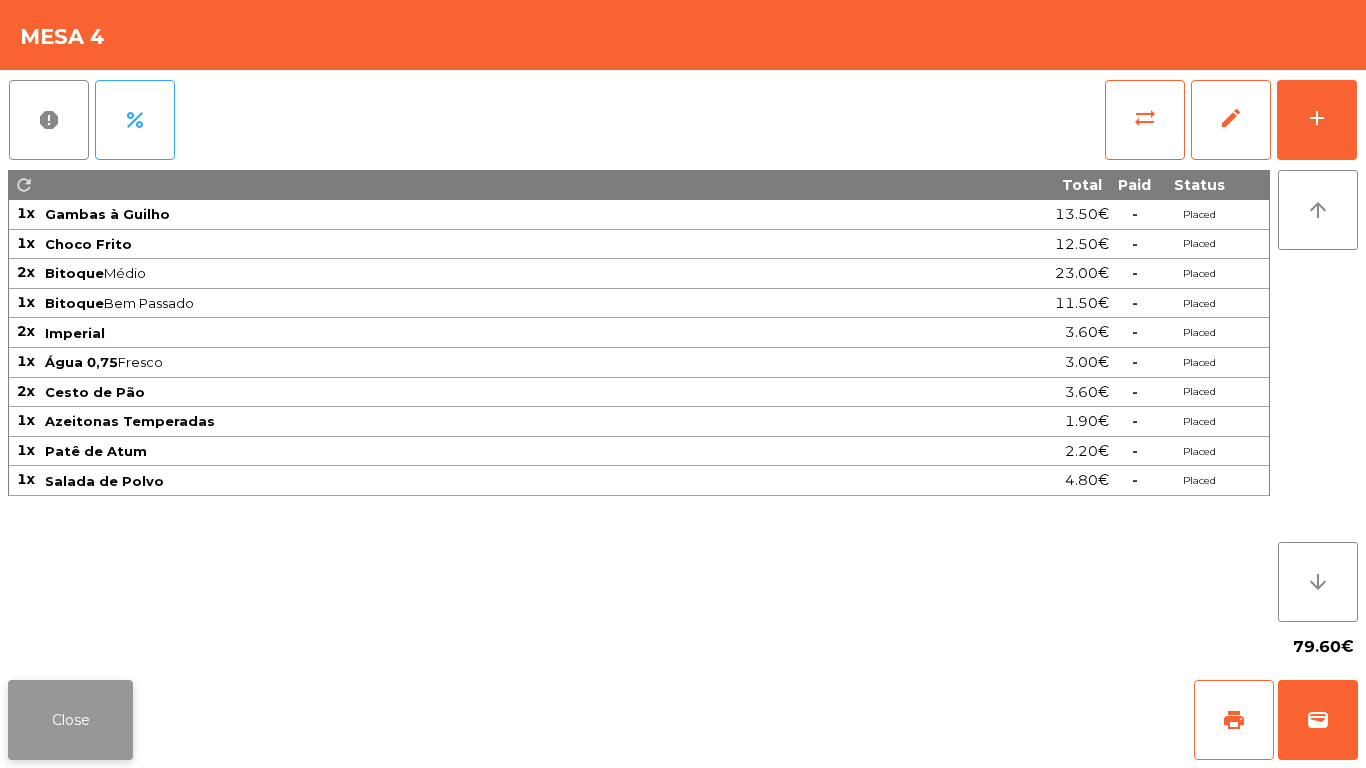 click on "Close" 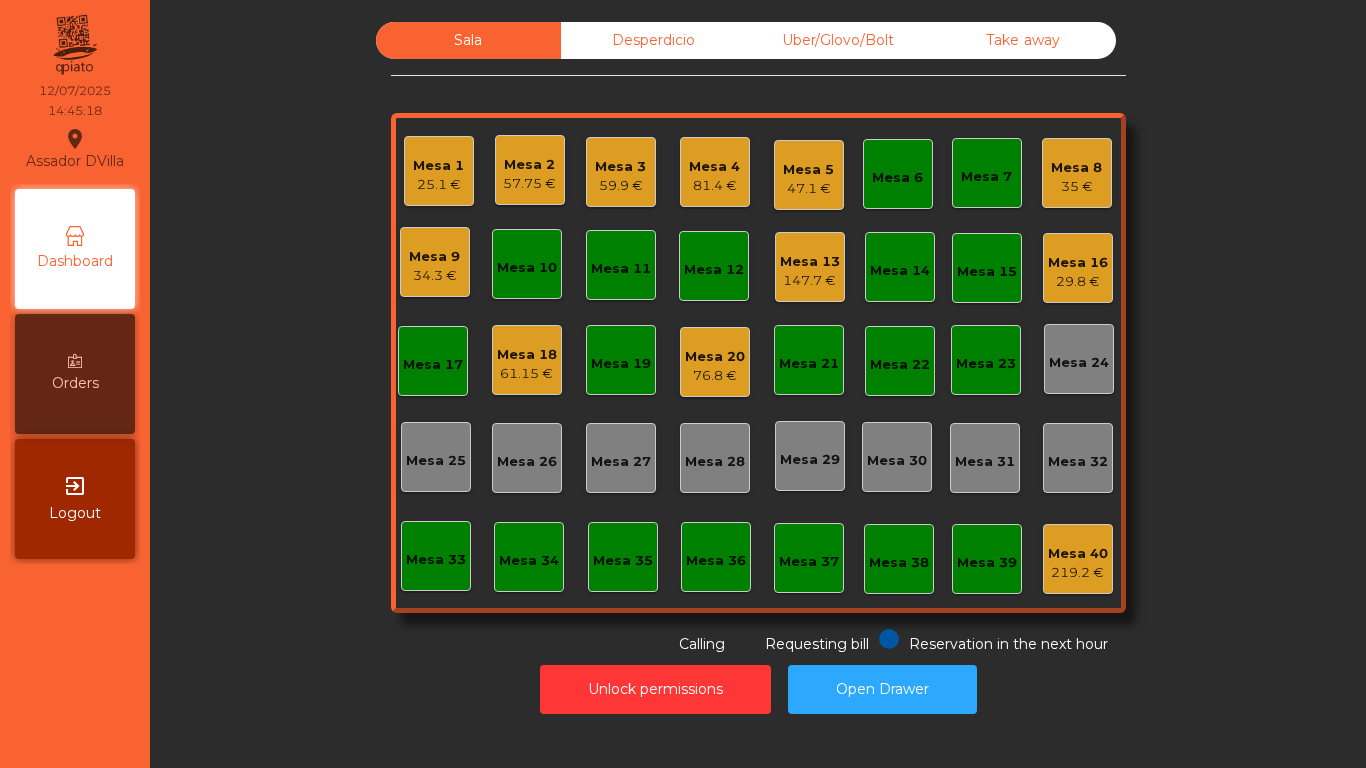 click on "Mesa 8   35 €" 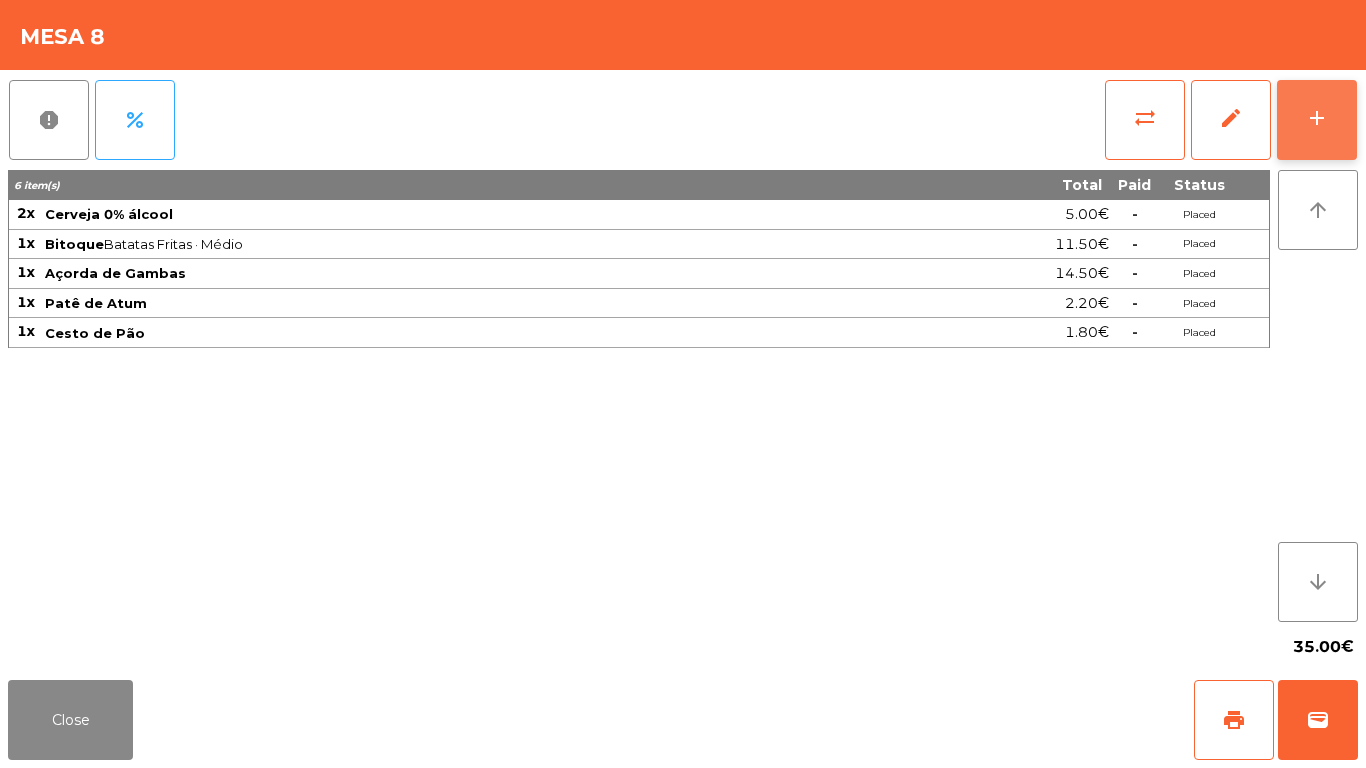 click on "add" 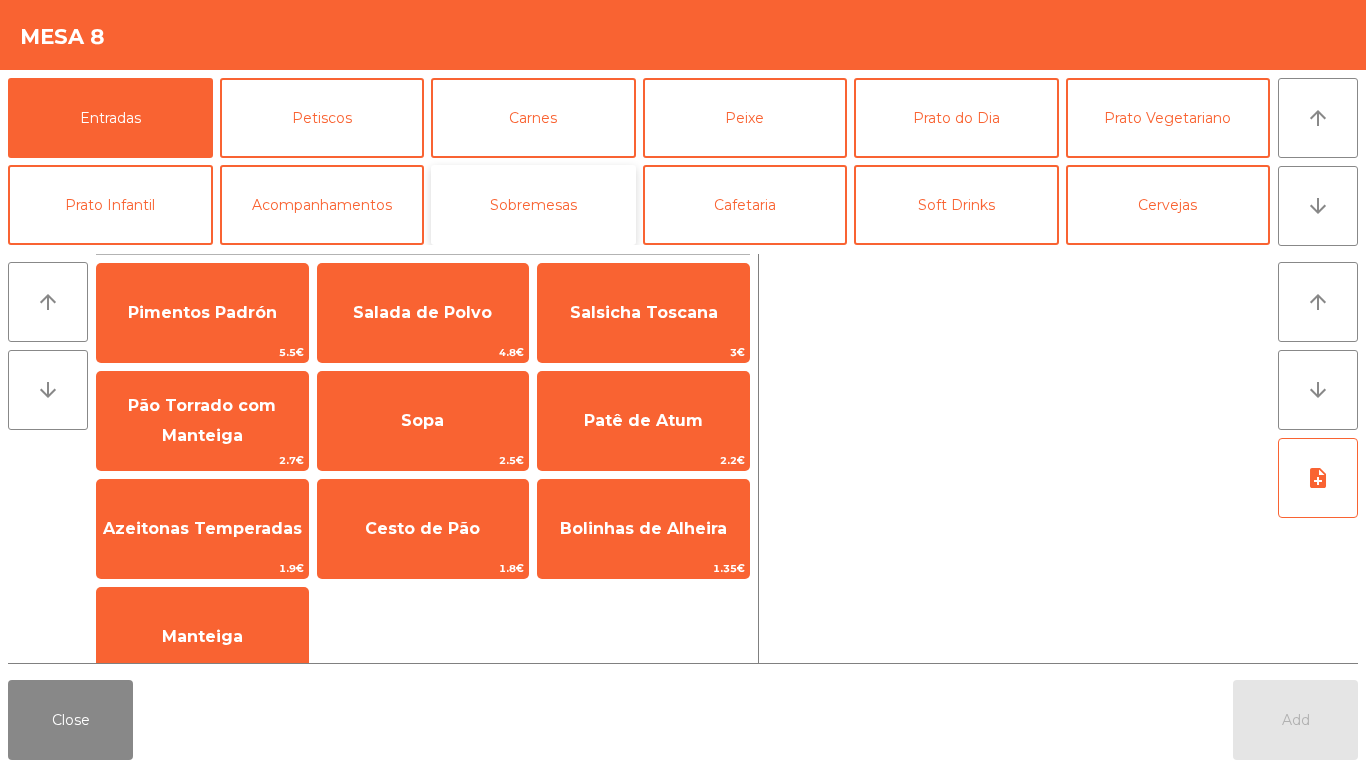 click on "Sobremesas" 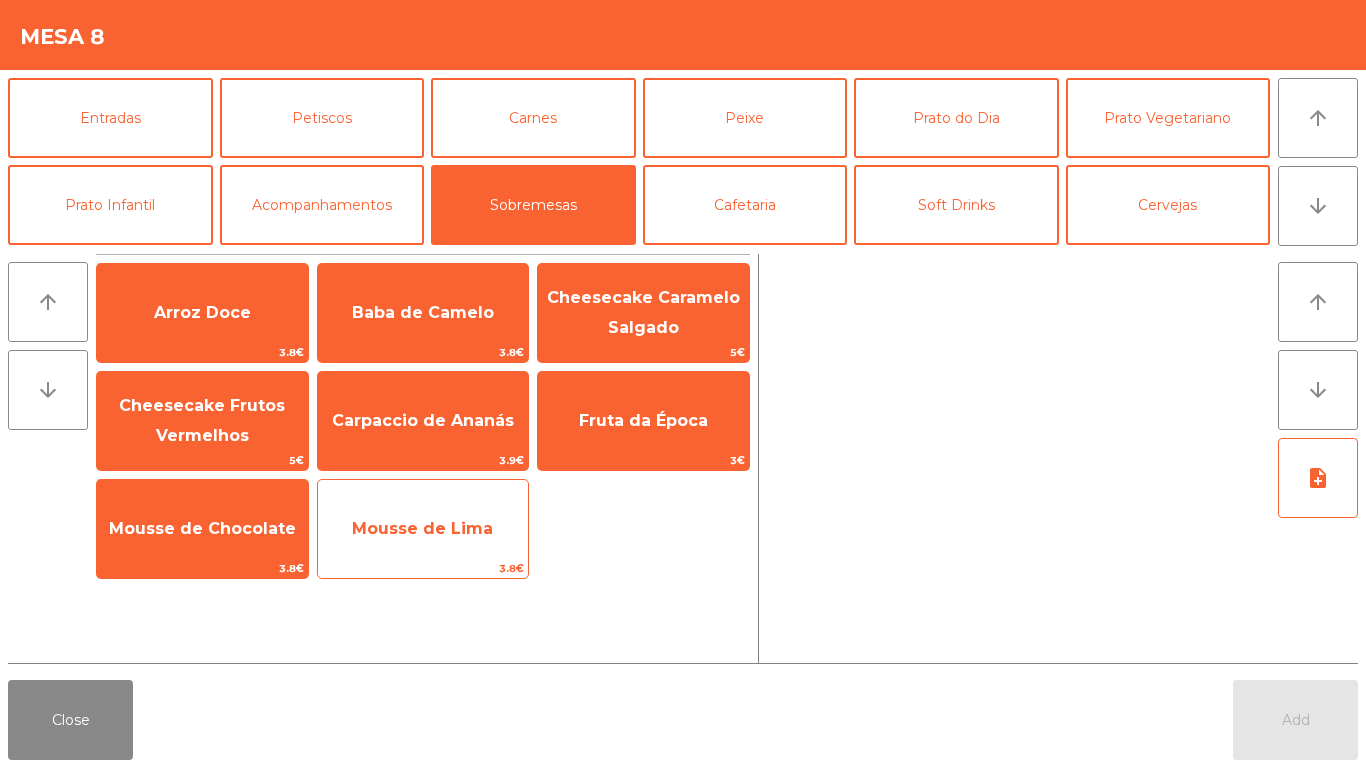 click on "Mousse de Lima" 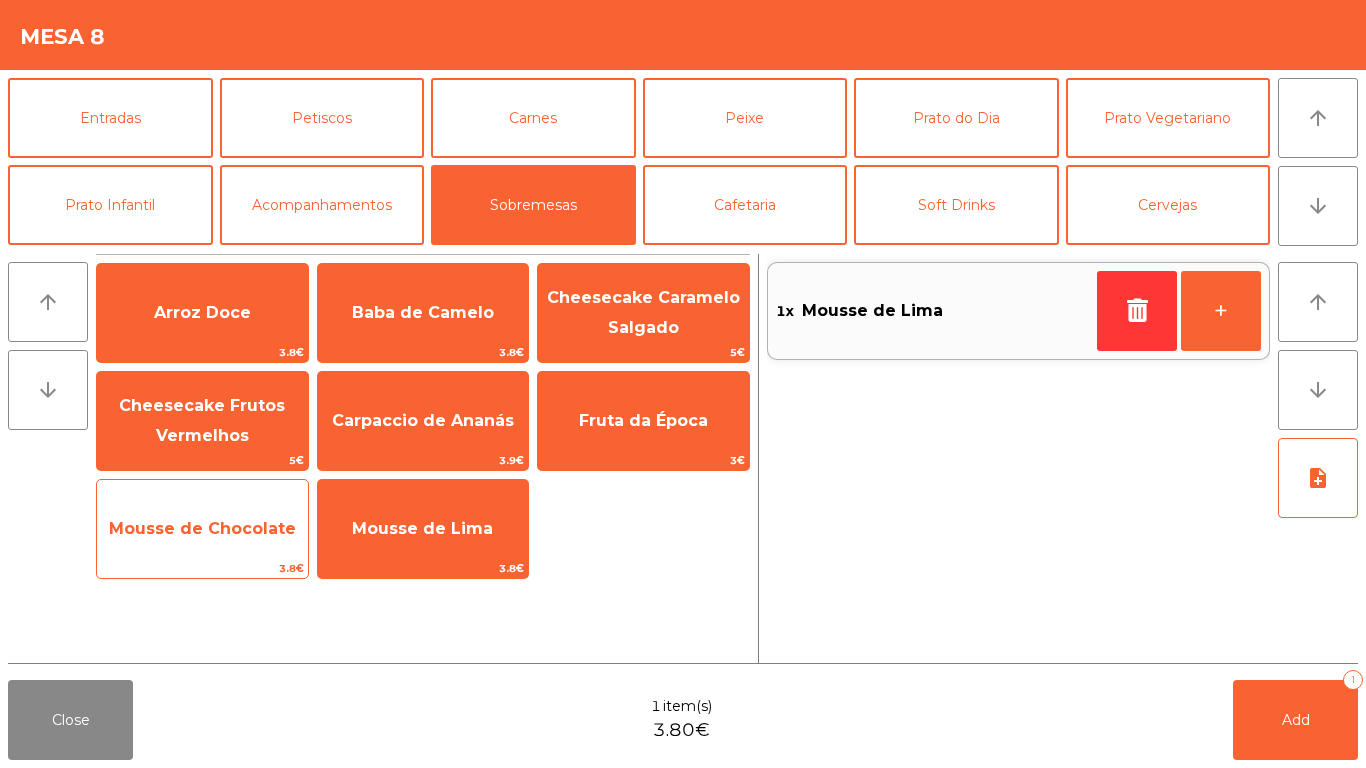 click on "Mousse de Chocolate" 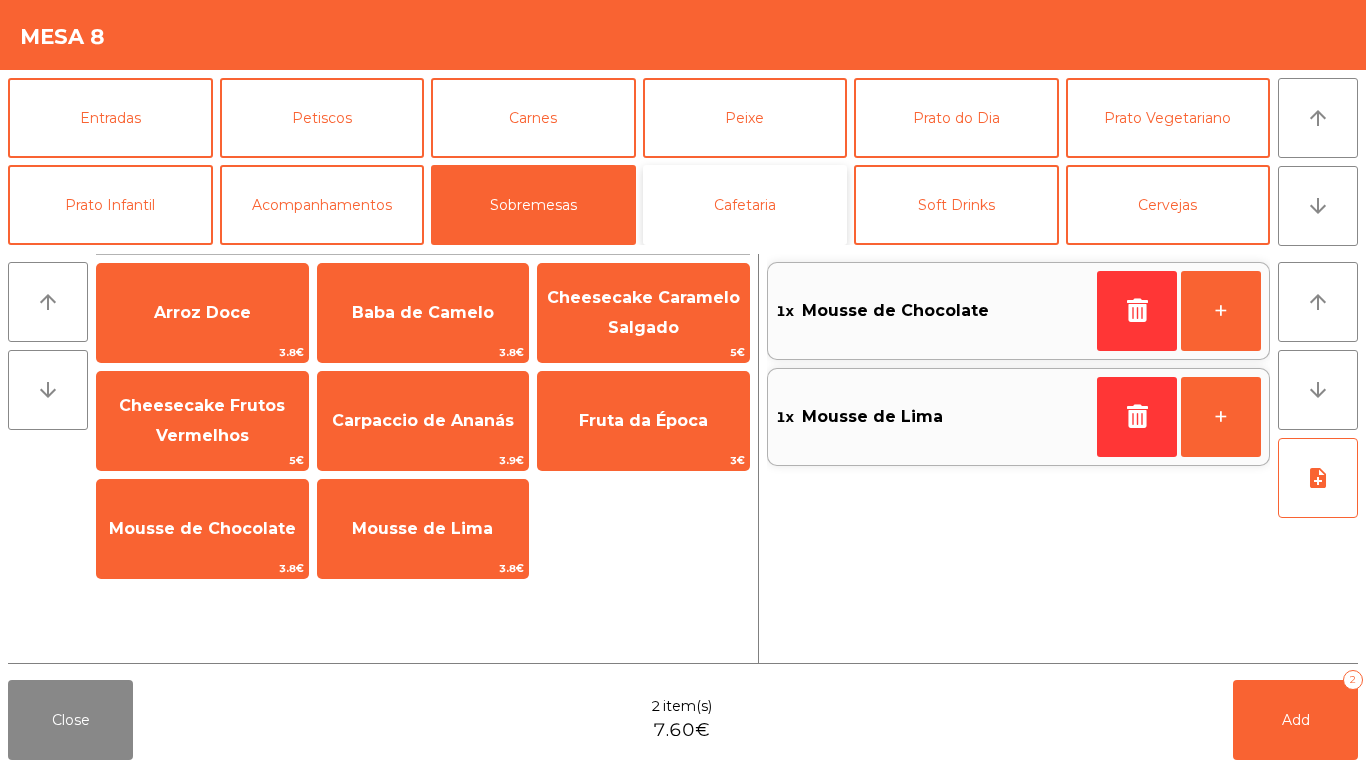 click on "Cafetaria" 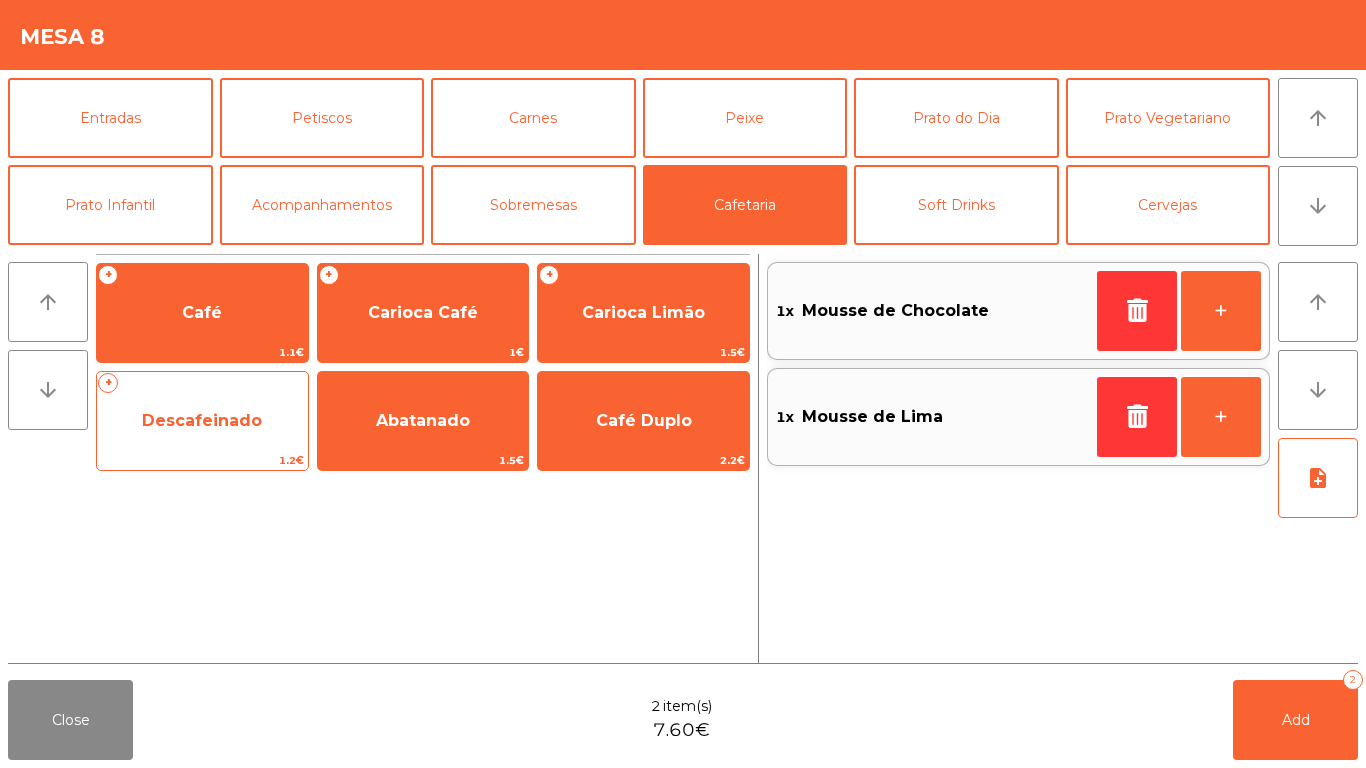 click on "Descafeinado" 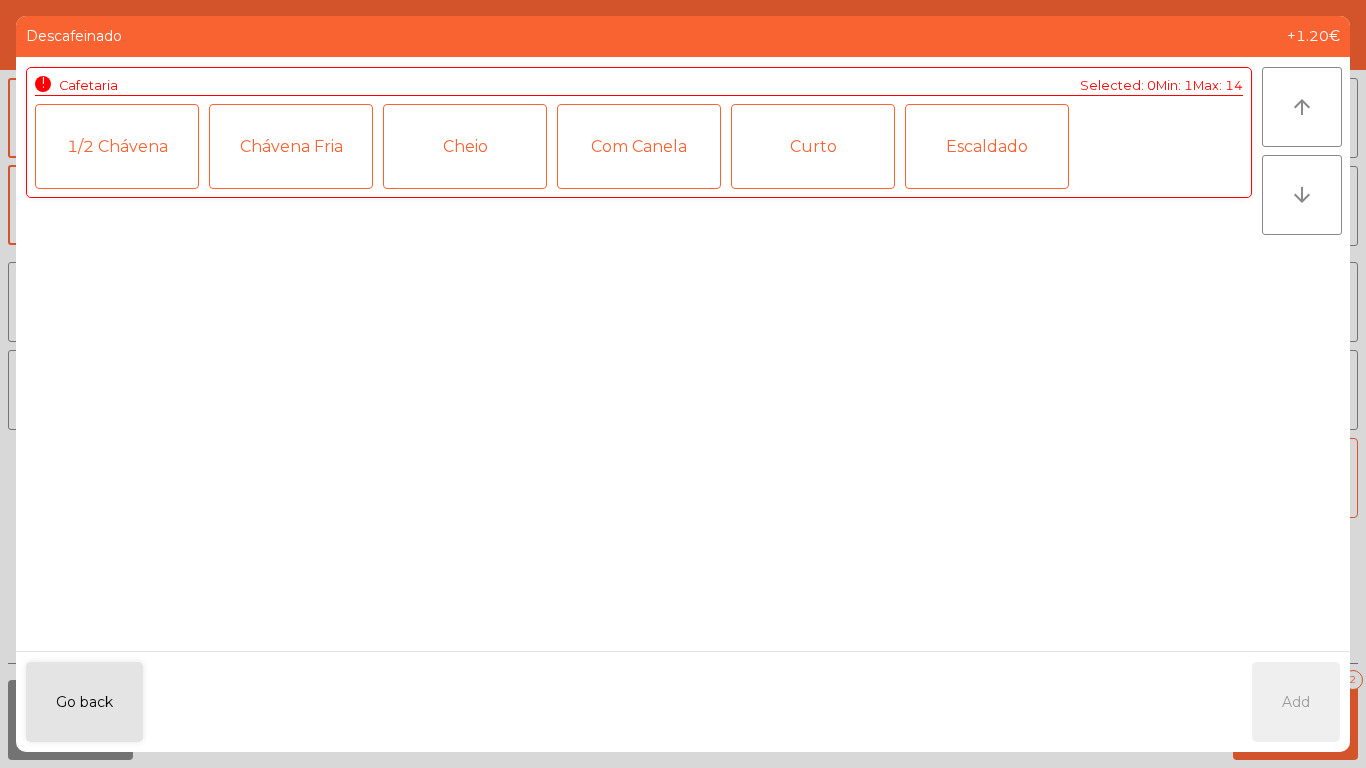 click on "1/2 Chávena" 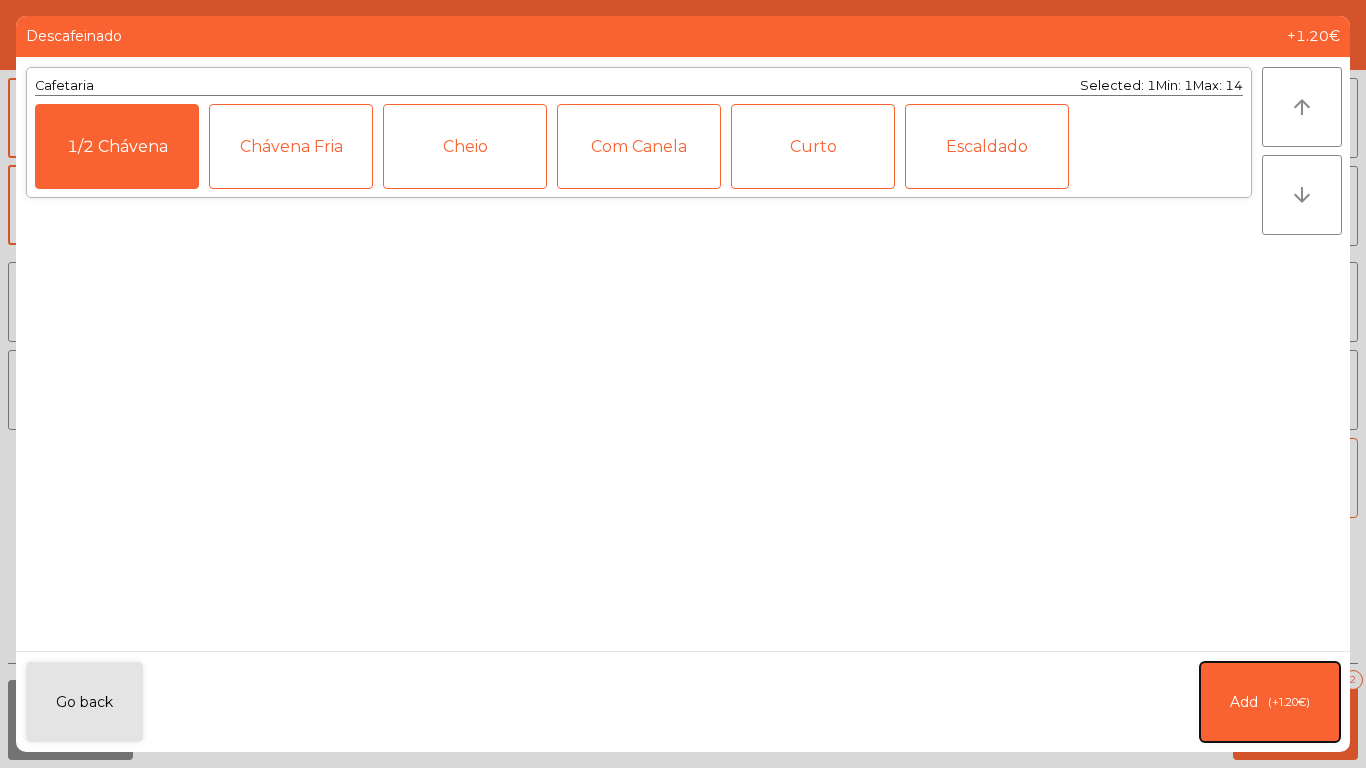 click on "Add   (+1.20€)" 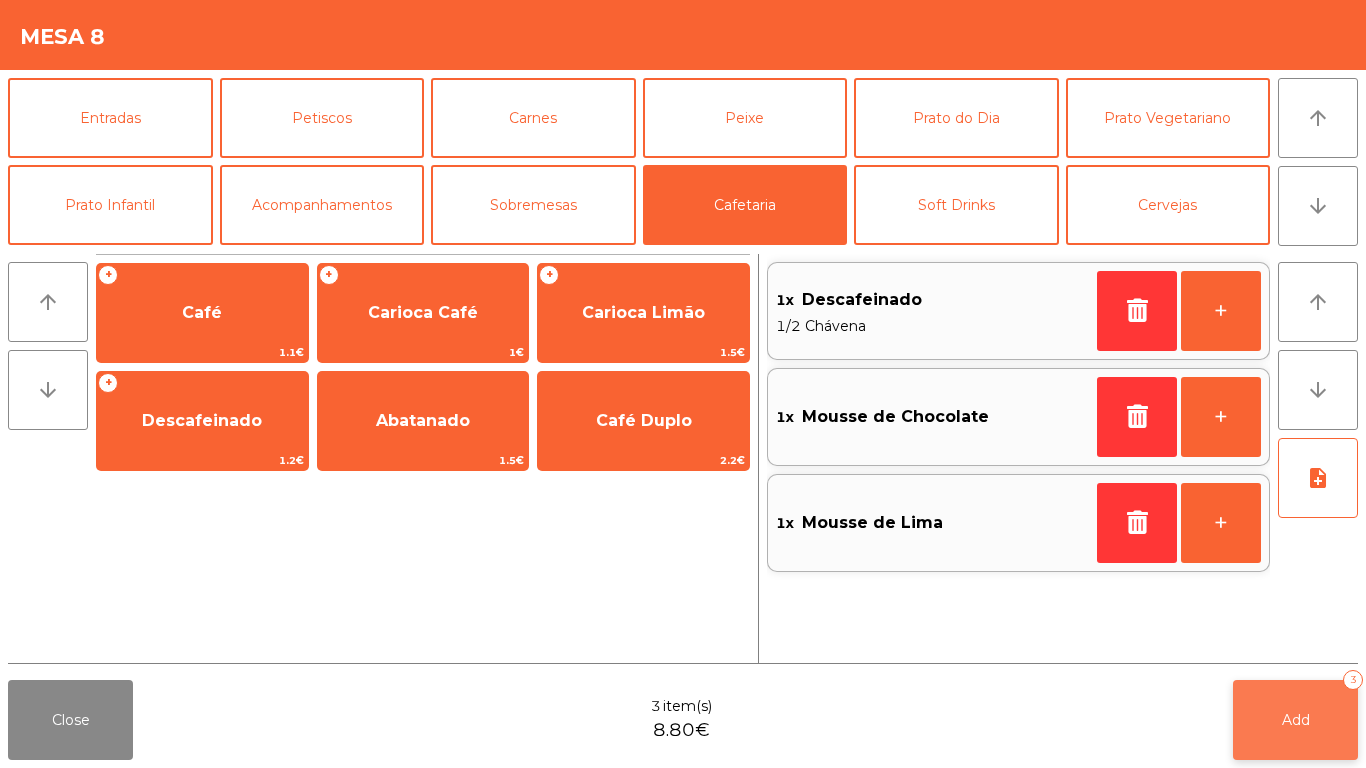 click on "Add   3" 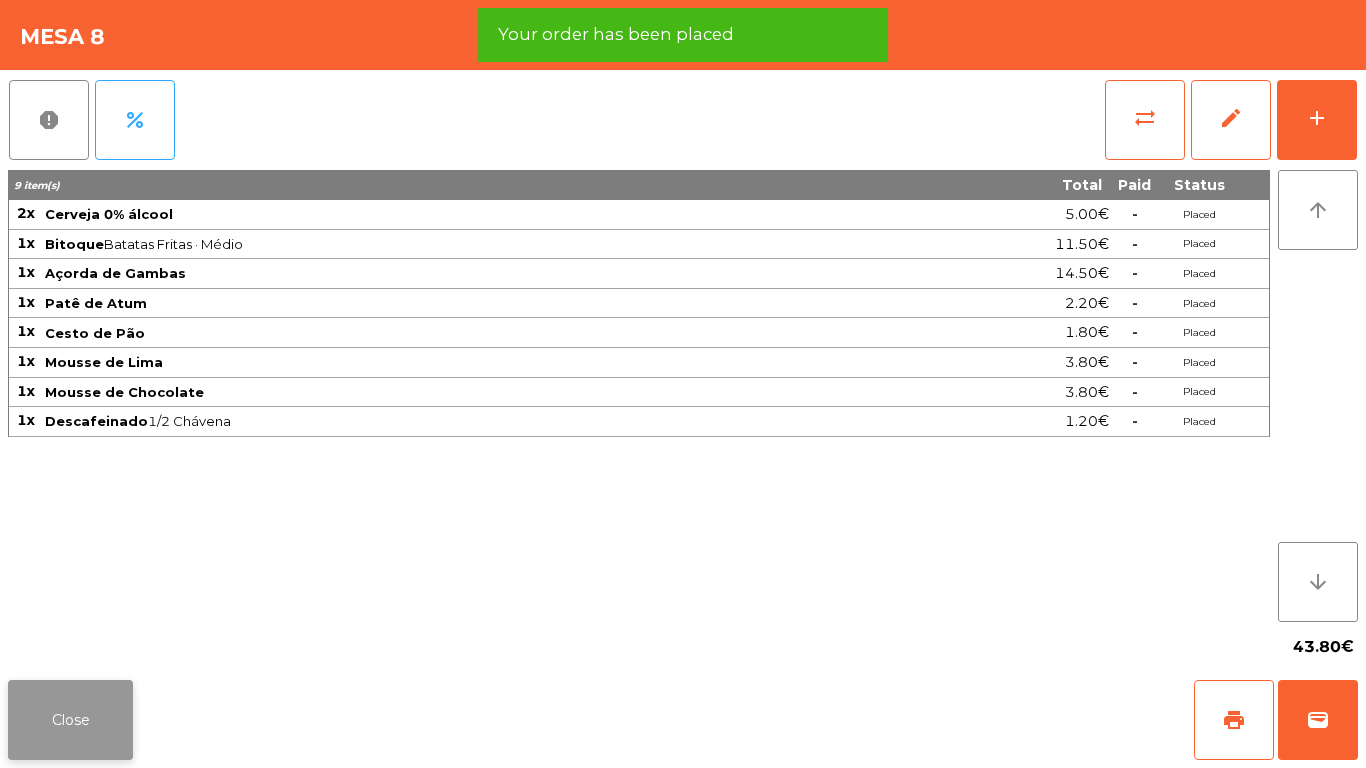 click on "Close" 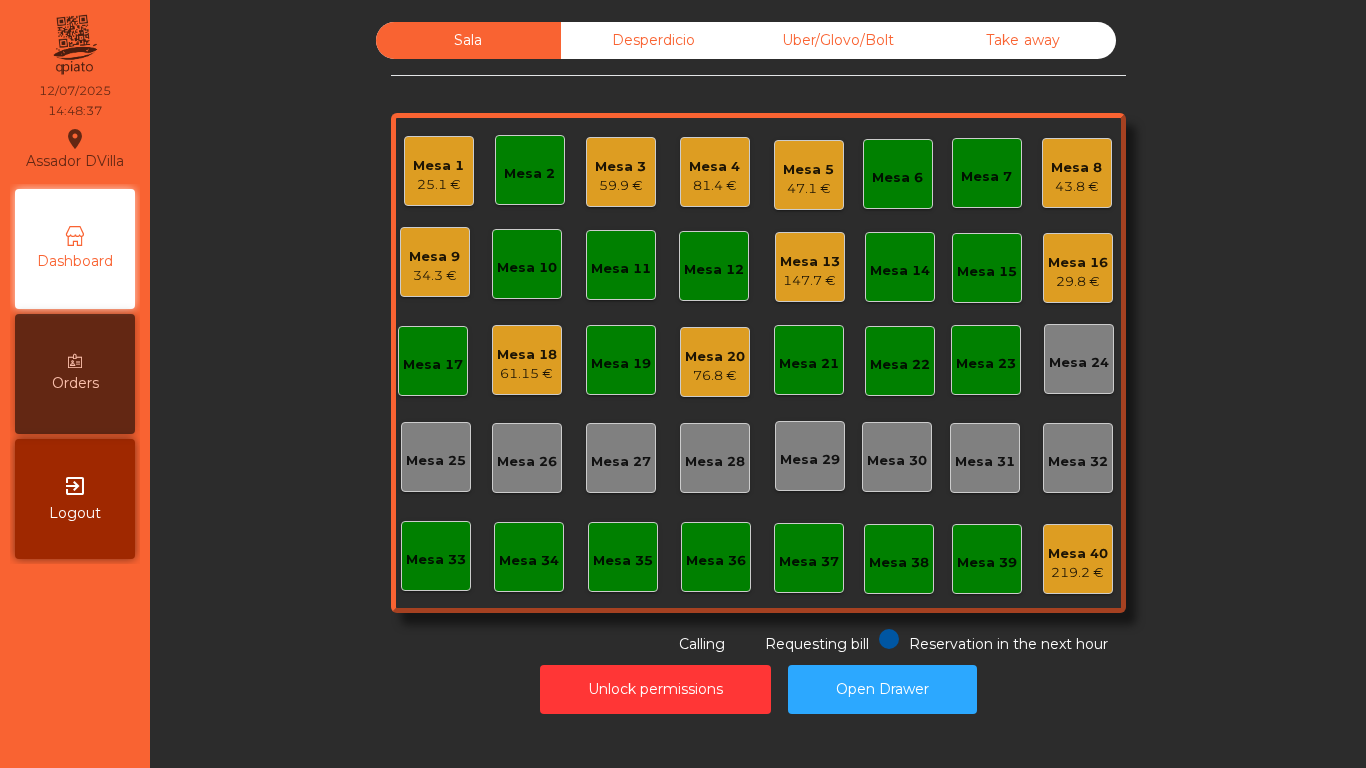 click on "Mesa 16   29.8 €" 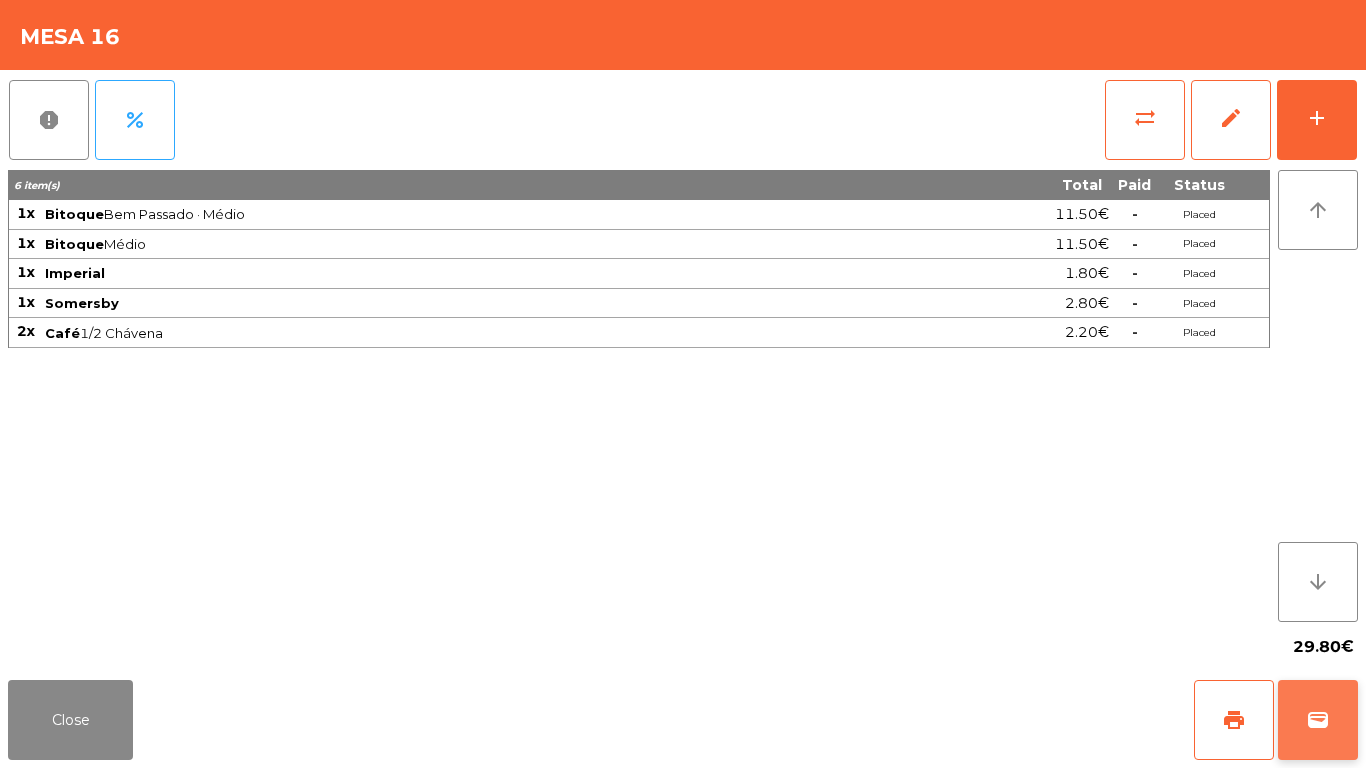 click on "wallet" 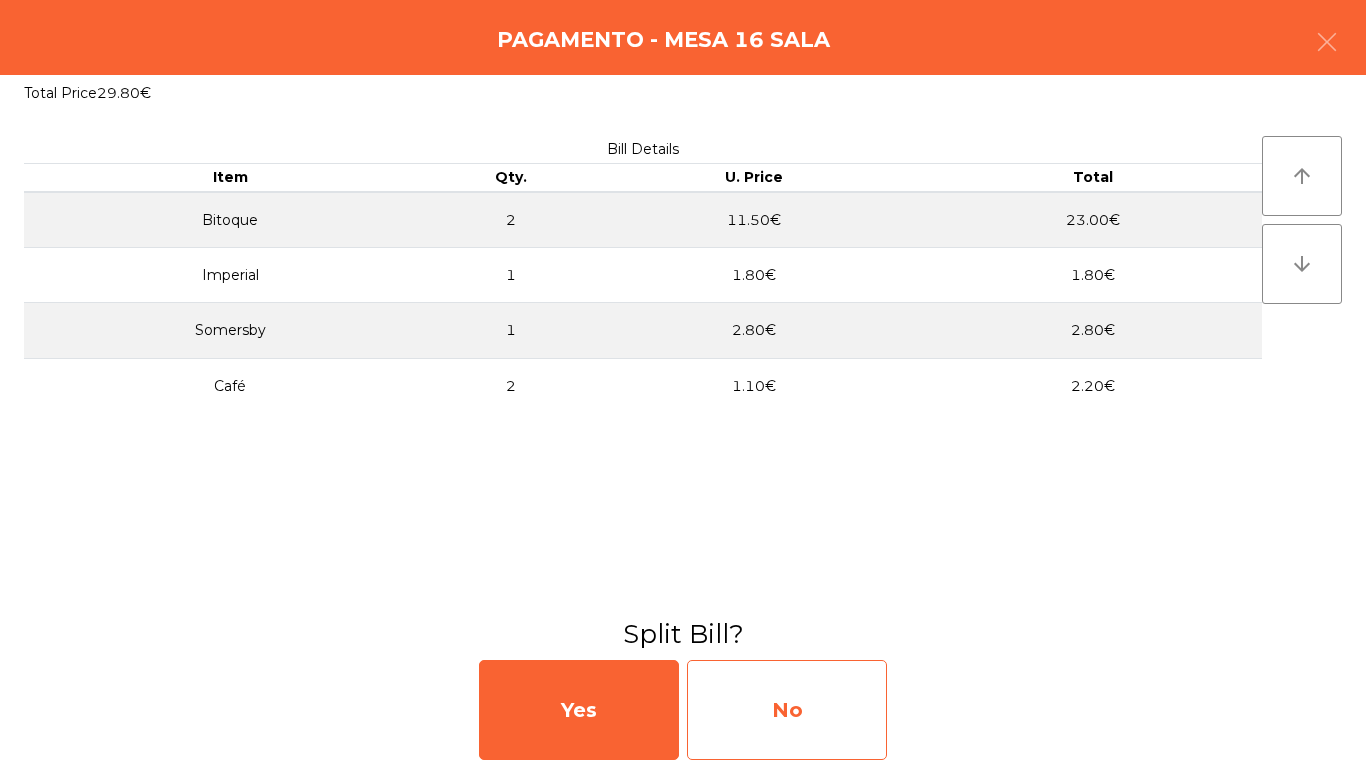 drag, startPoint x: 778, startPoint y: 740, endPoint x: 542, endPoint y: 596, distance: 276.46338 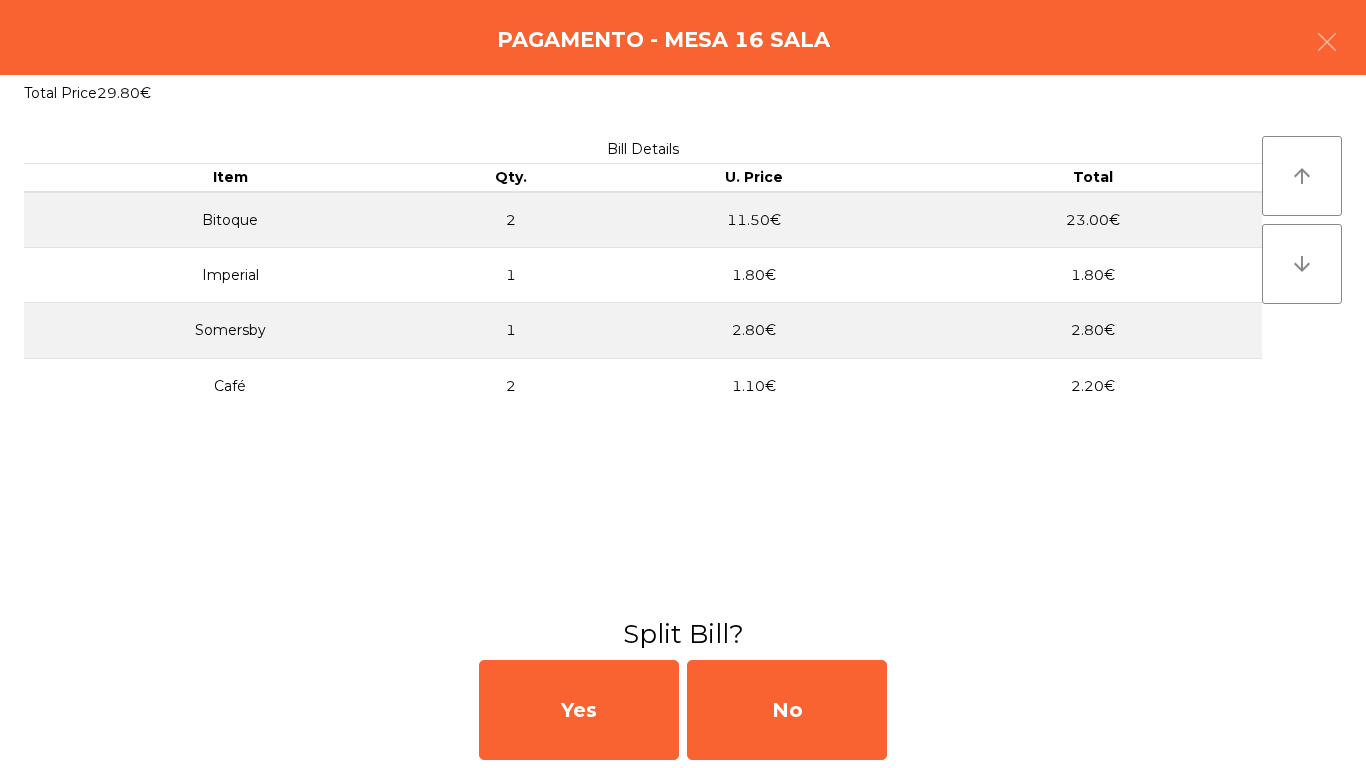 click on "No" 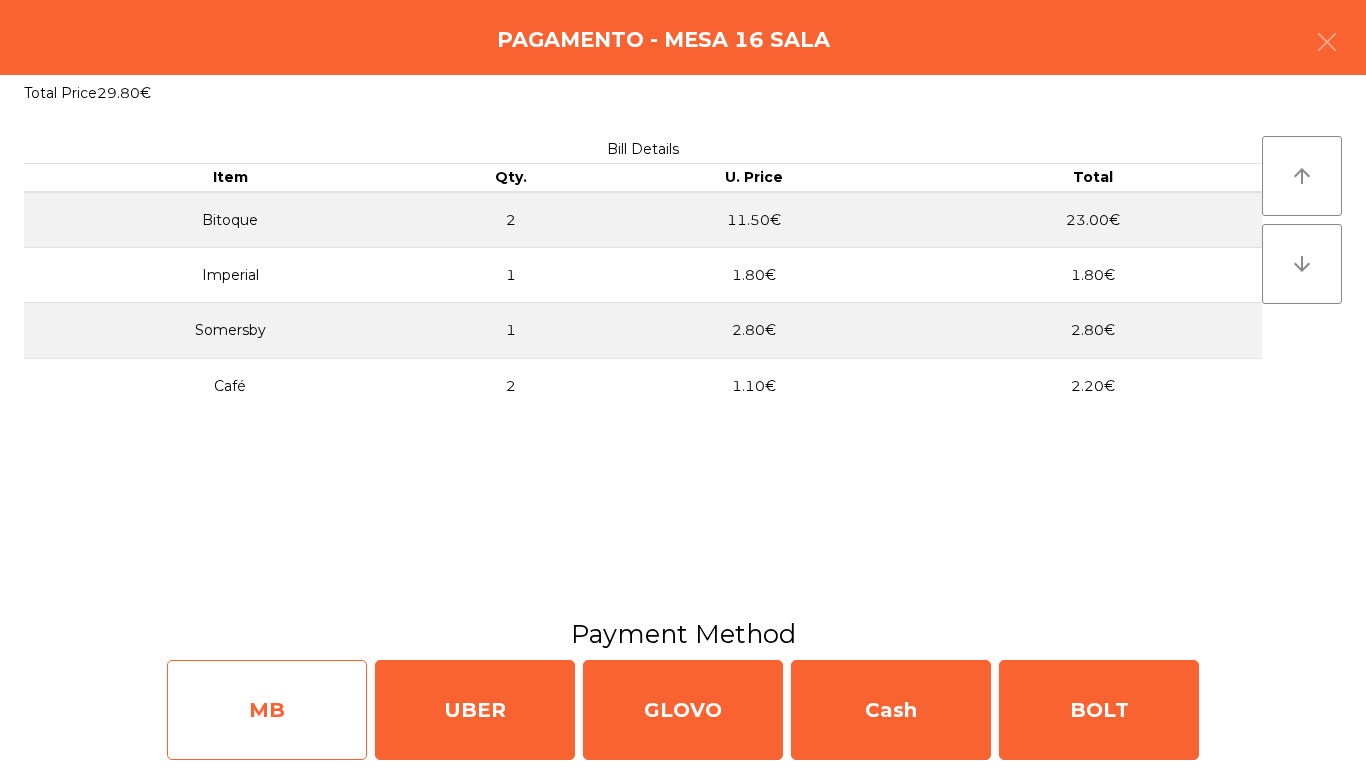 click on "MB" 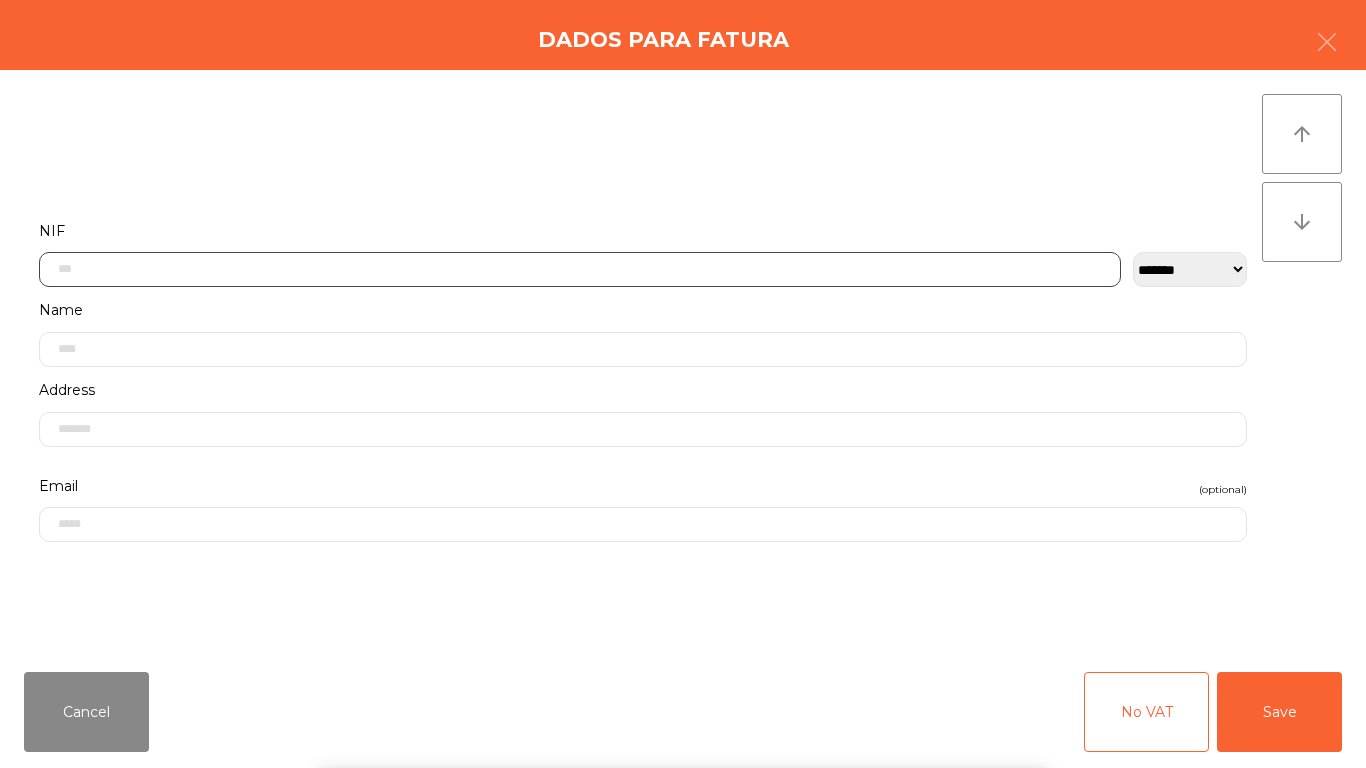 click 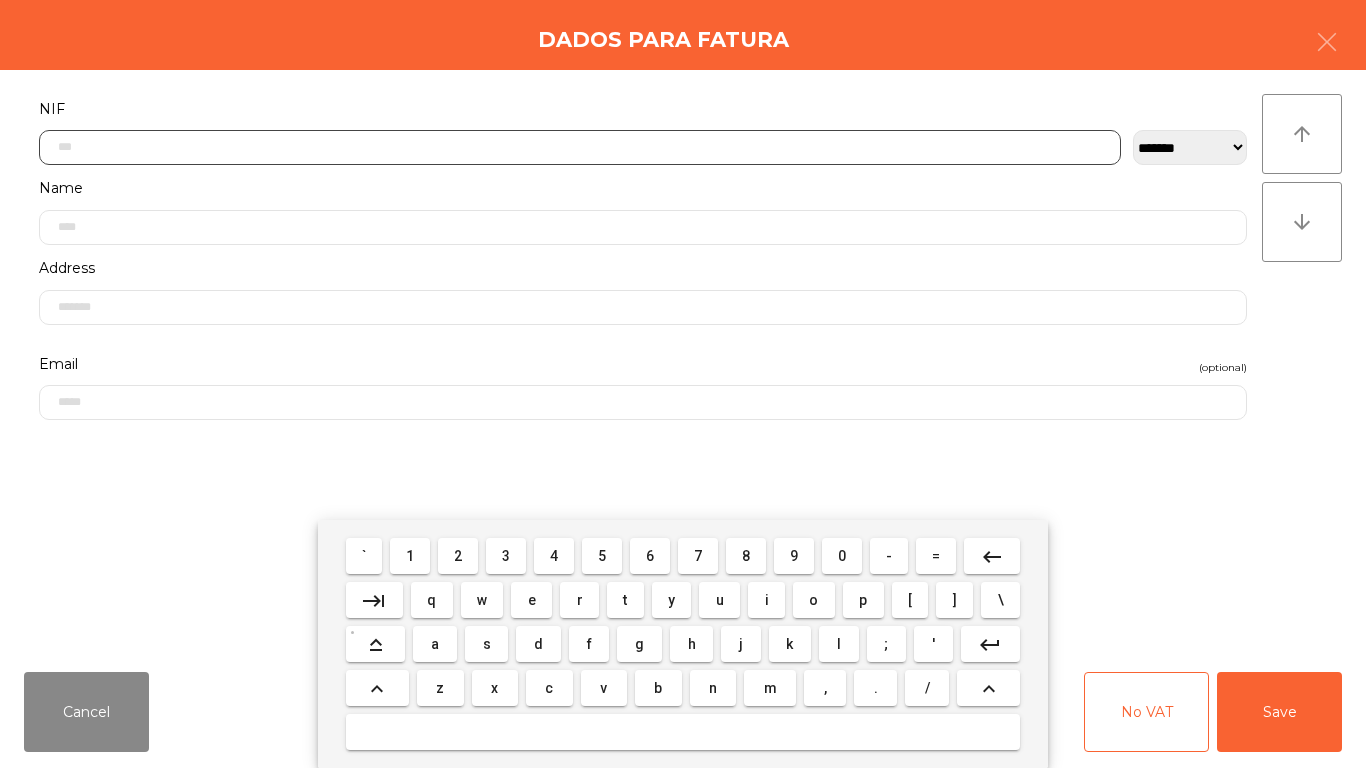 click on "2" at bounding box center [458, 556] 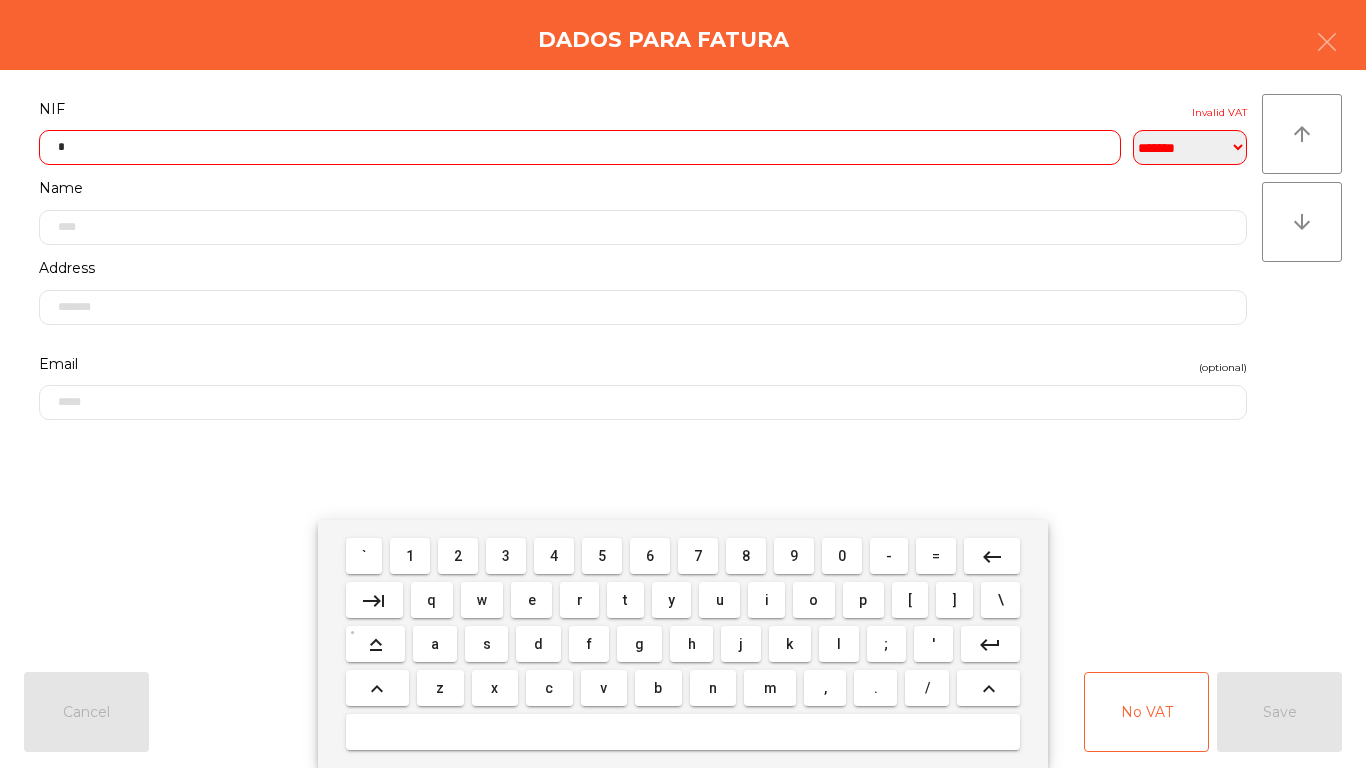 drag, startPoint x: 850, startPoint y: 564, endPoint x: 728, endPoint y: 547, distance: 123.178734 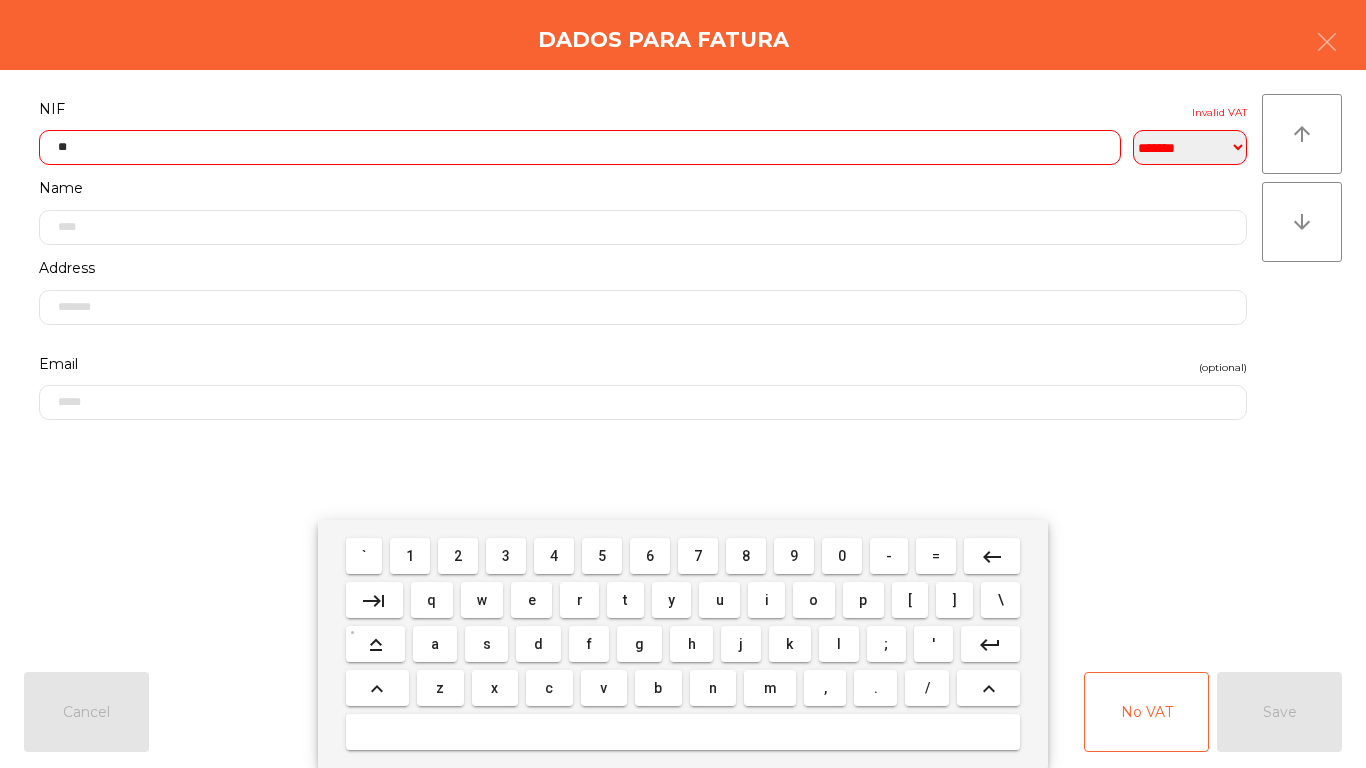 click on "3" at bounding box center (506, 556) 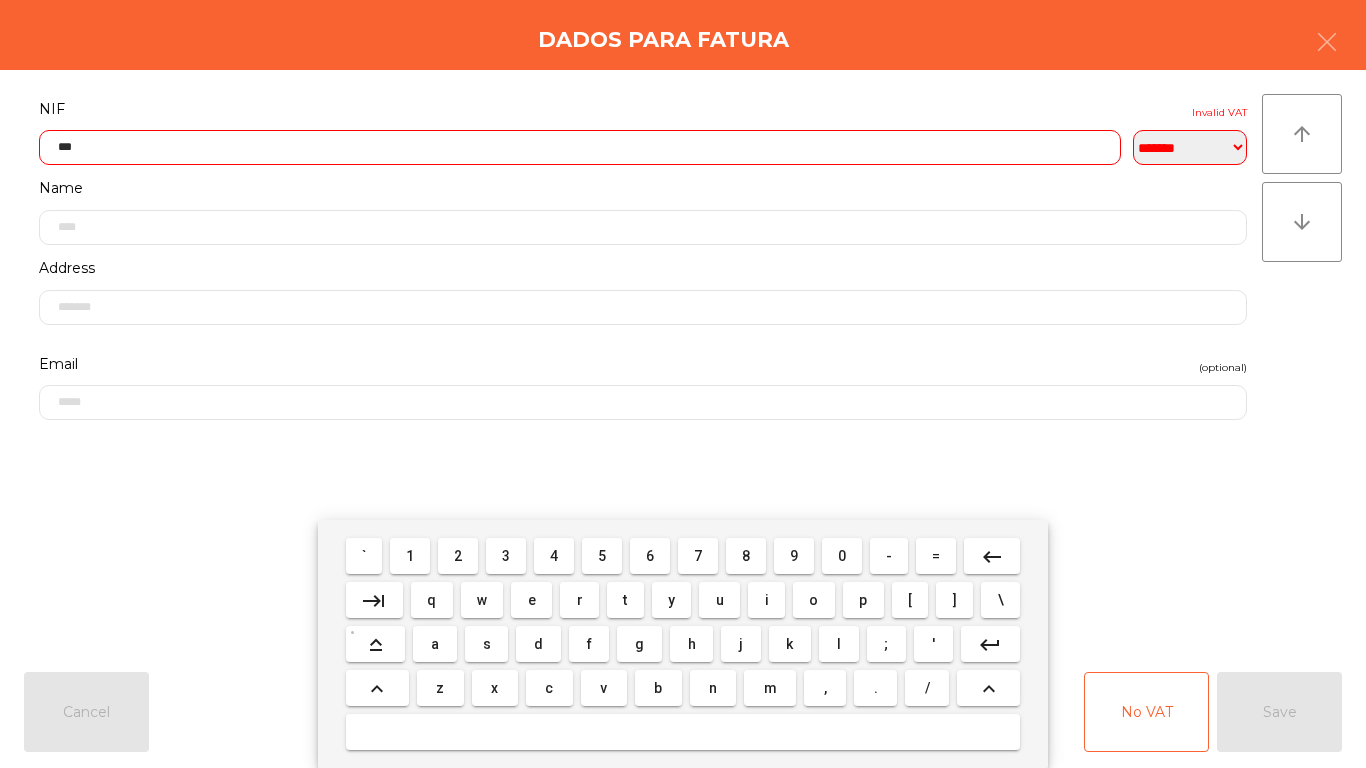 click on "5" at bounding box center (602, 556) 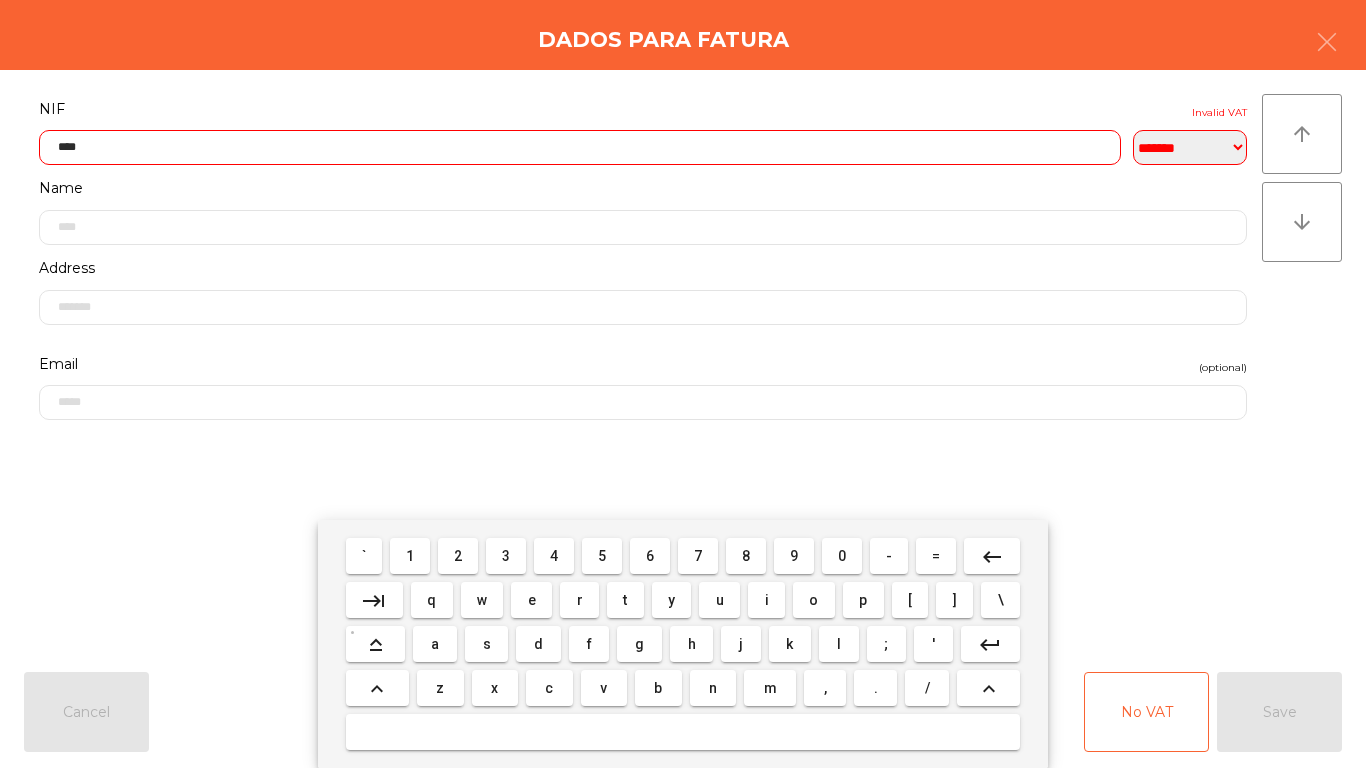 click on "2" at bounding box center [458, 556] 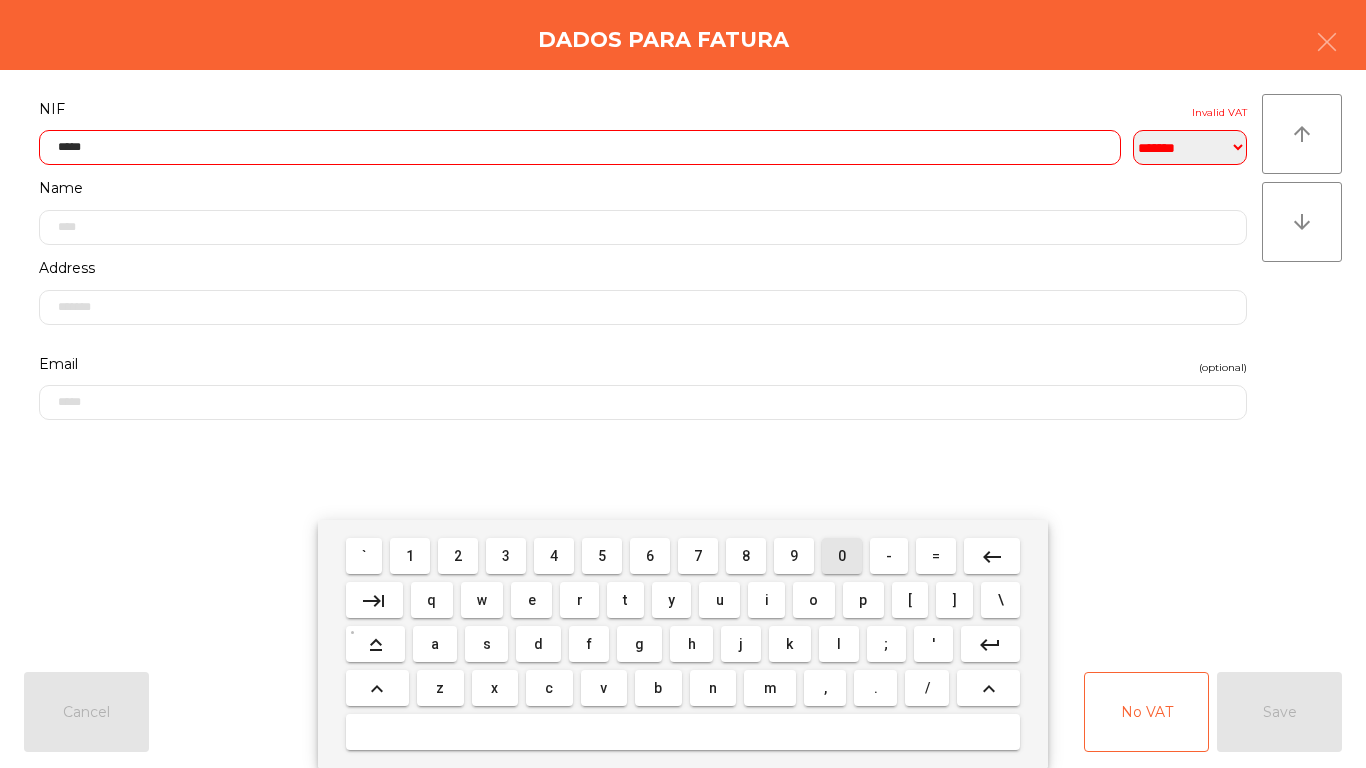 click on "0" at bounding box center (842, 556) 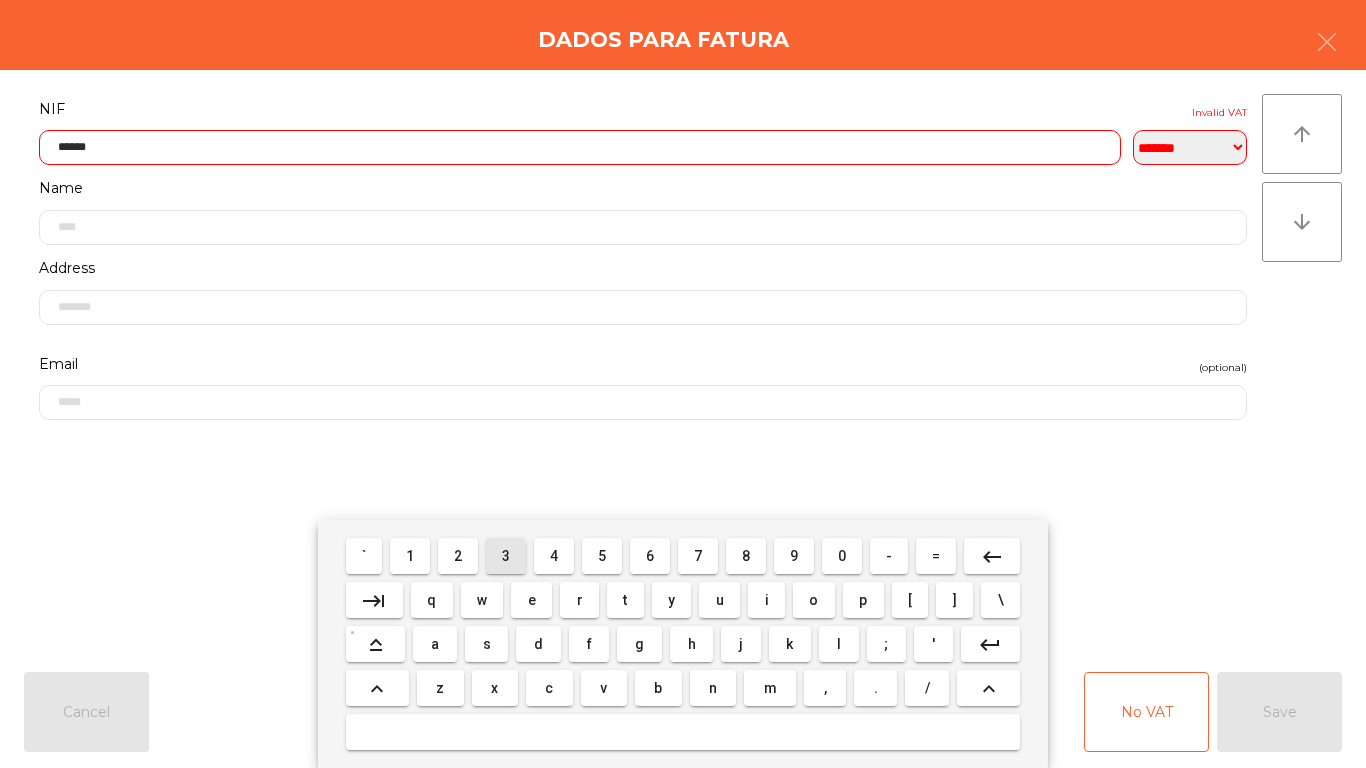 click on "3" at bounding box center (506, 556) 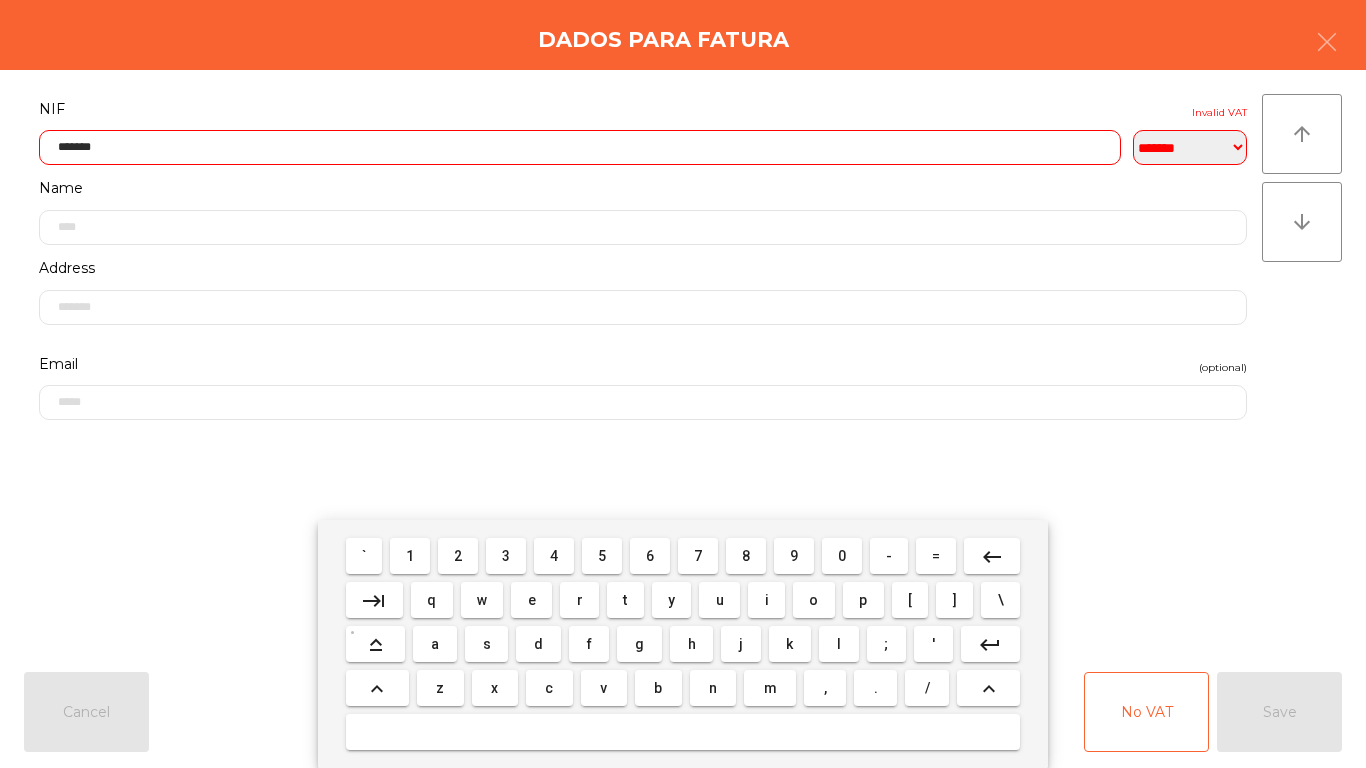 drag, startPoint x: 463, startPoint y: 552, endPoint x: 608, endPoint y: 592, distance: 150.41609 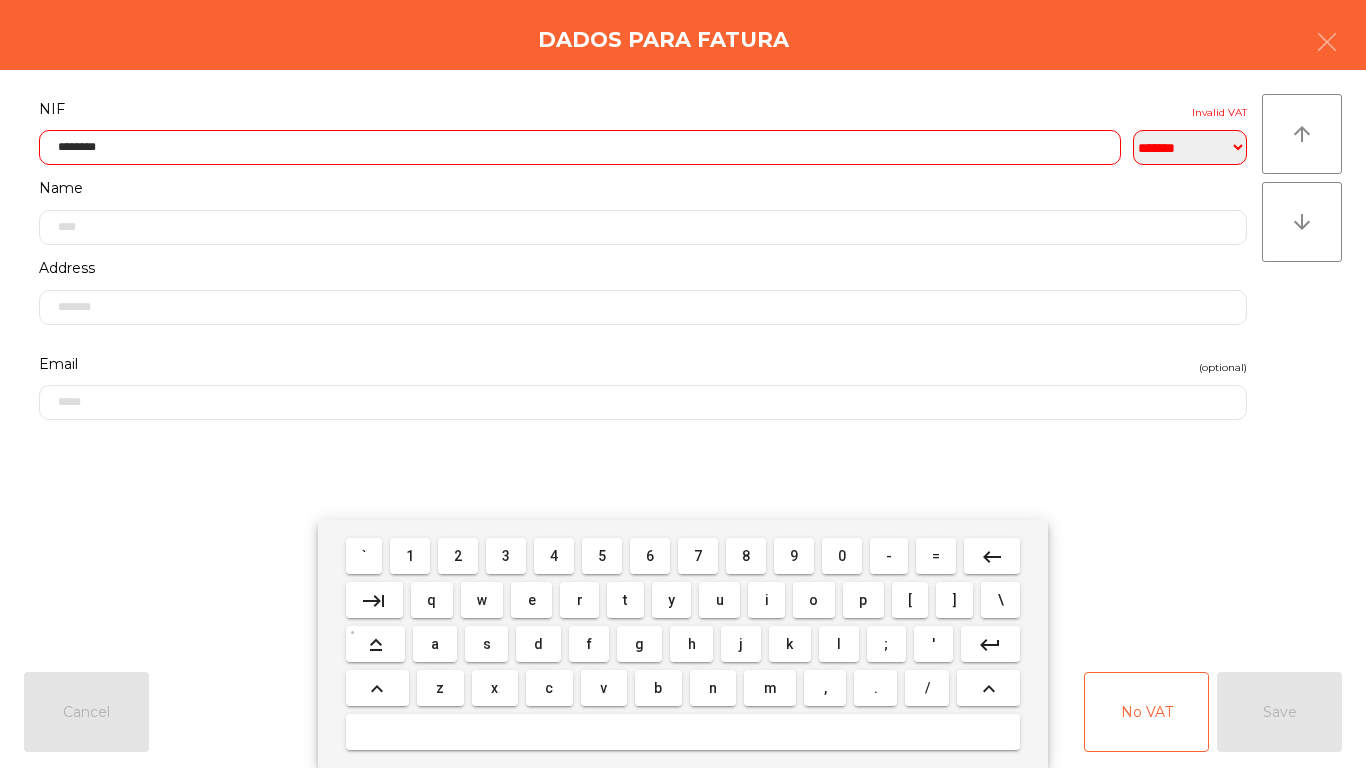 click on "7" at bounding box center (698, 556) 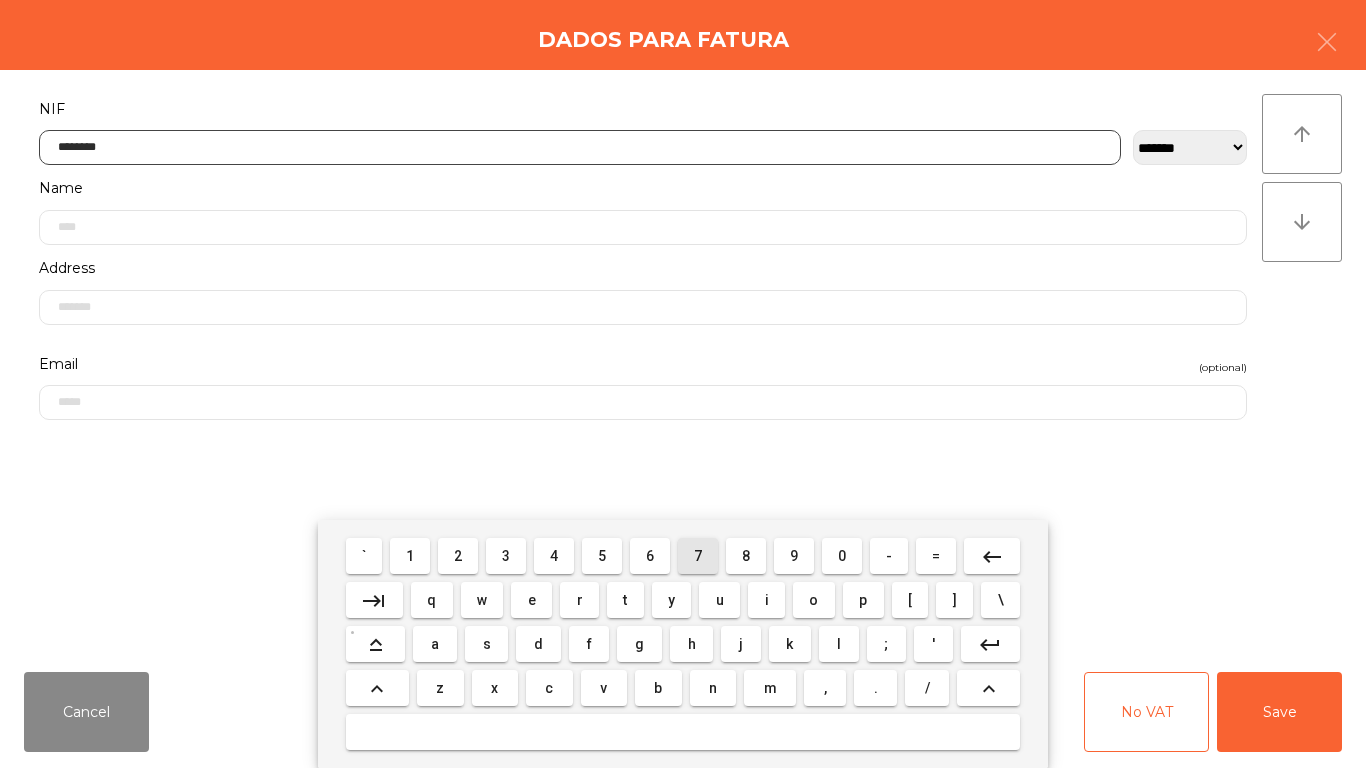 type on "*********" 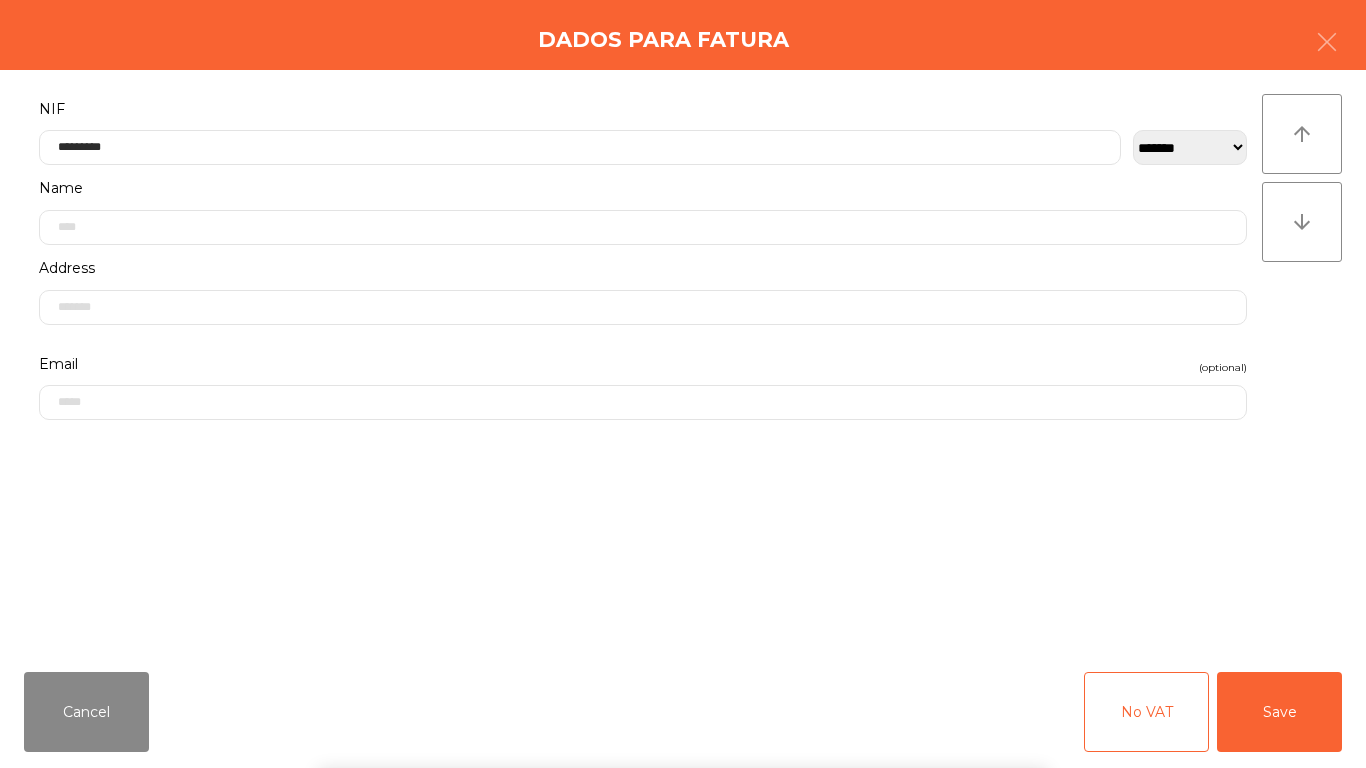 click on "**********" 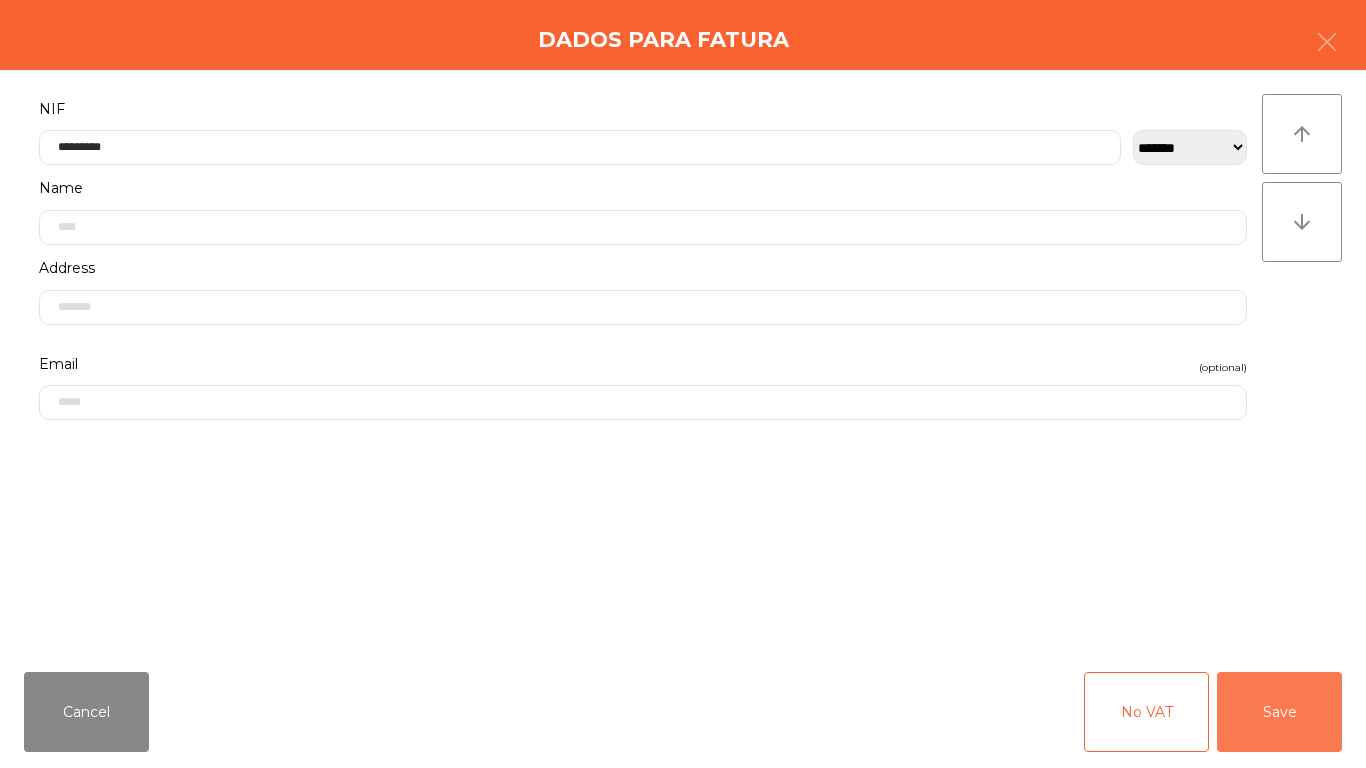 click on "Save" 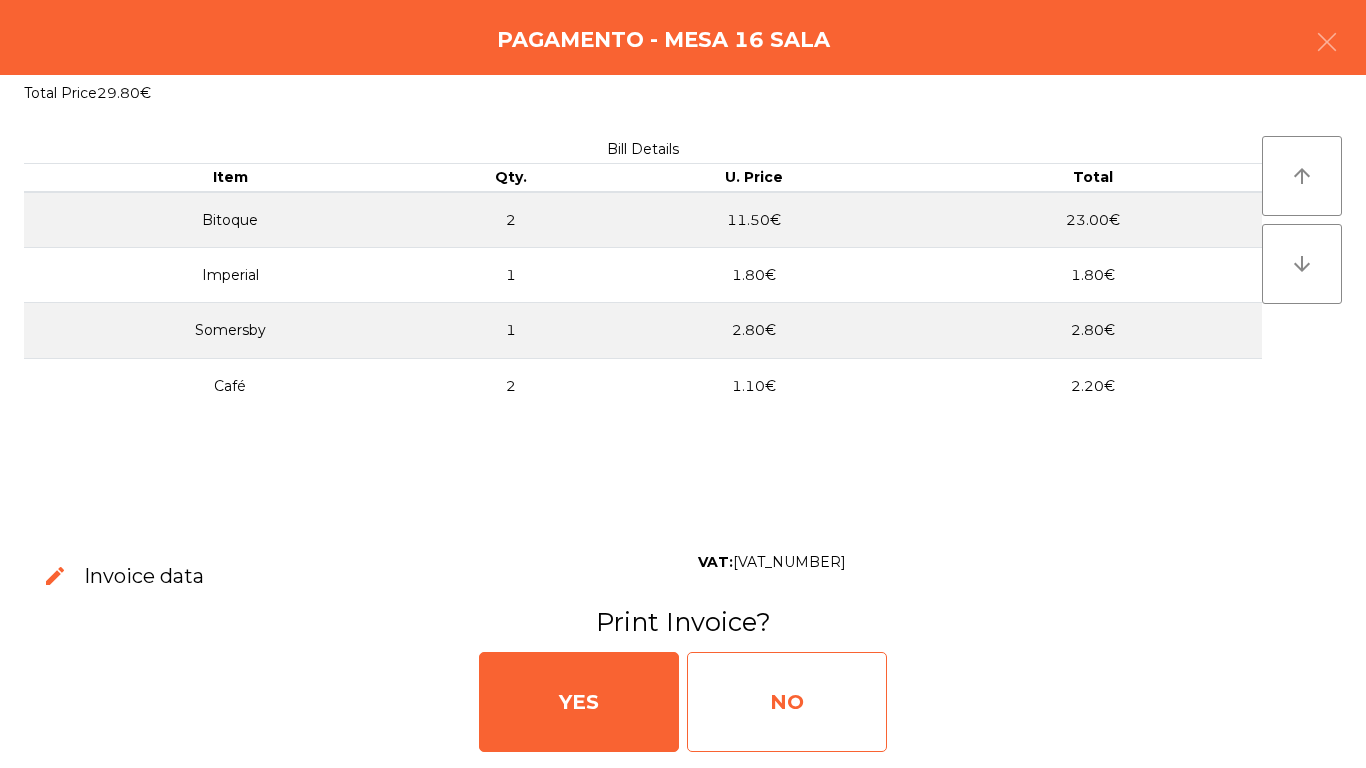 click on "NO" 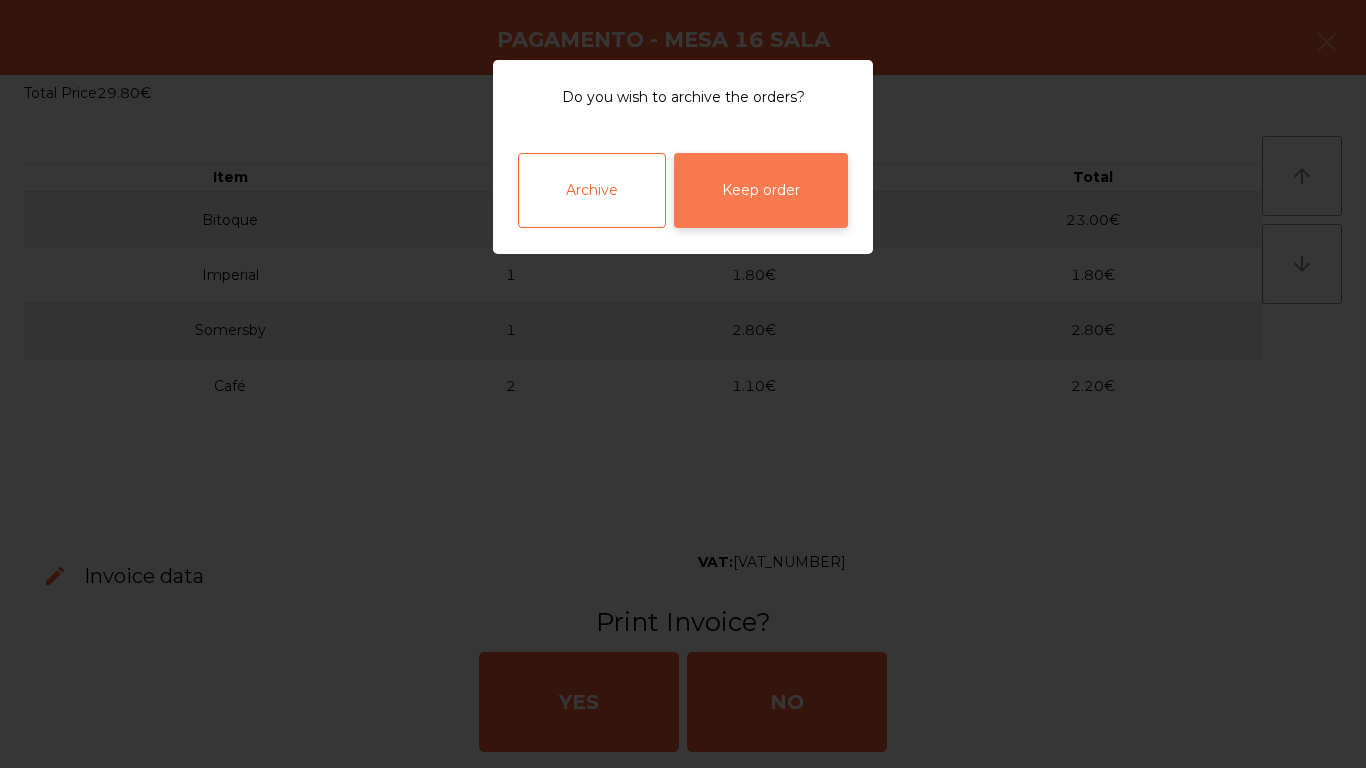 click on "Keep order" 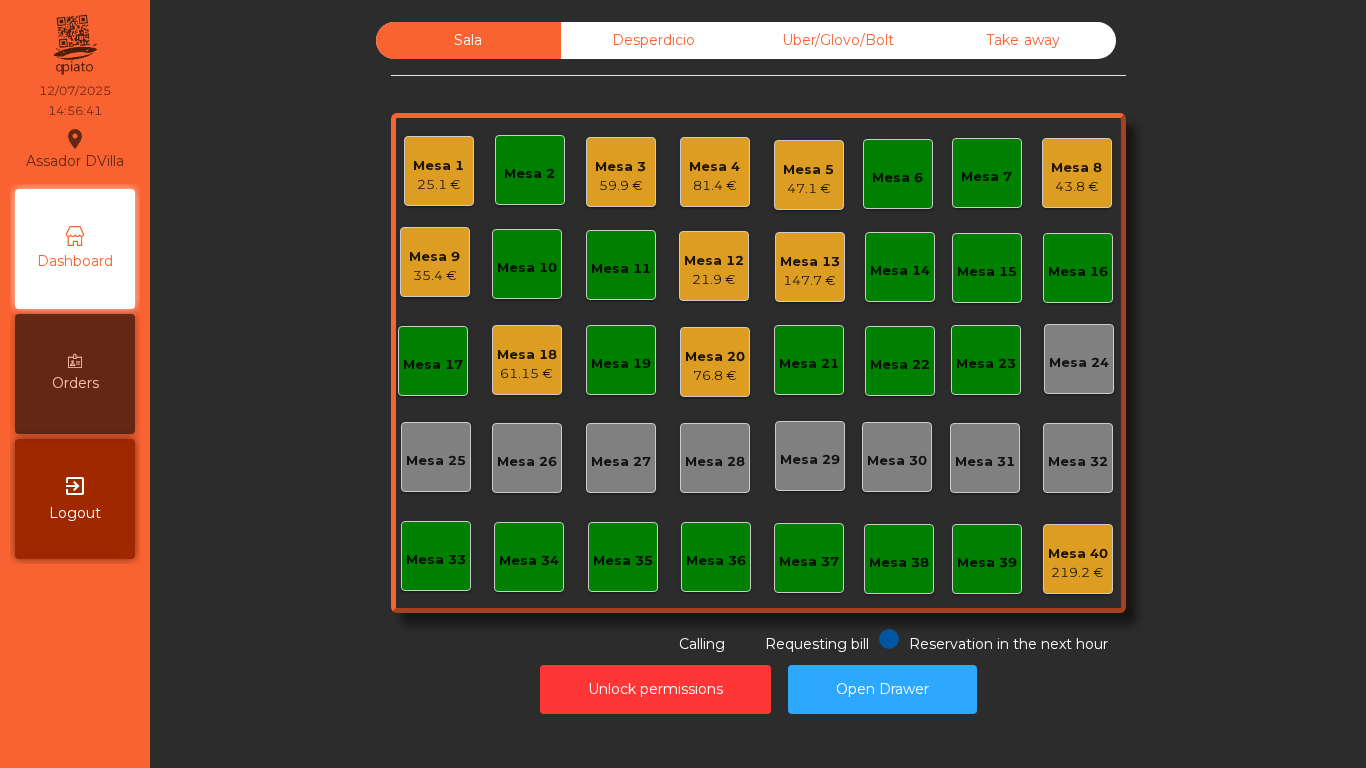 click on "Mesa 18" 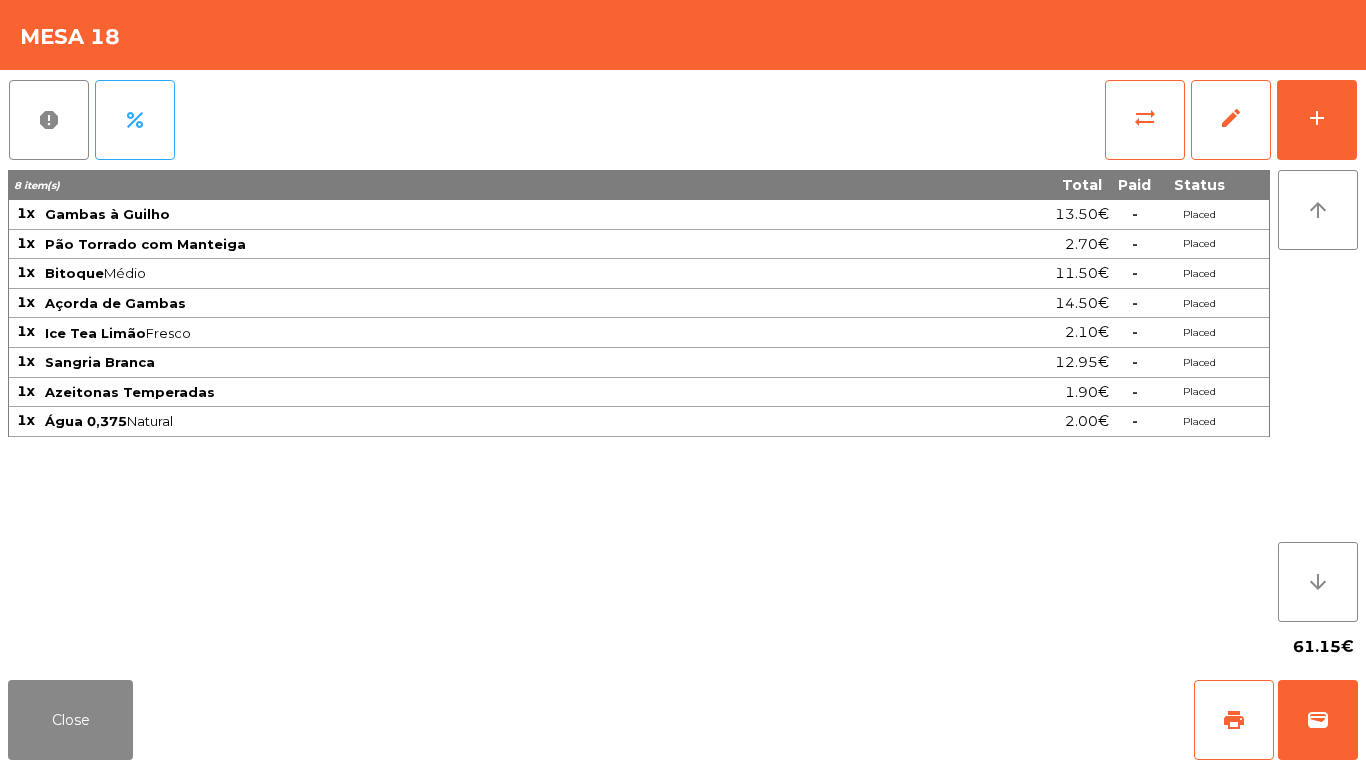 click on "report   percent   sync_alt   edit   add  8 item(s) Total Paid Status 1x Gambas à Guilho 13.50€  -  Placed 1x Pão Torrado com Manteiga 2.70€  -  Placed 1x Bitoque  Médio  11.50€  -  Placed 1x Açorda de Gambas 14.50€  -  Placed 1x Ice Tea Limão  Fresco  2.10€  -  Placed 1x Sangria Branca 12.95€  -  Placed 1x Azeitonas Temperadas 1.90€  -  Placed 1x Água 0,375  Natural  2.00€  -  Placed arrow_upward arrow_downward  61.15€" 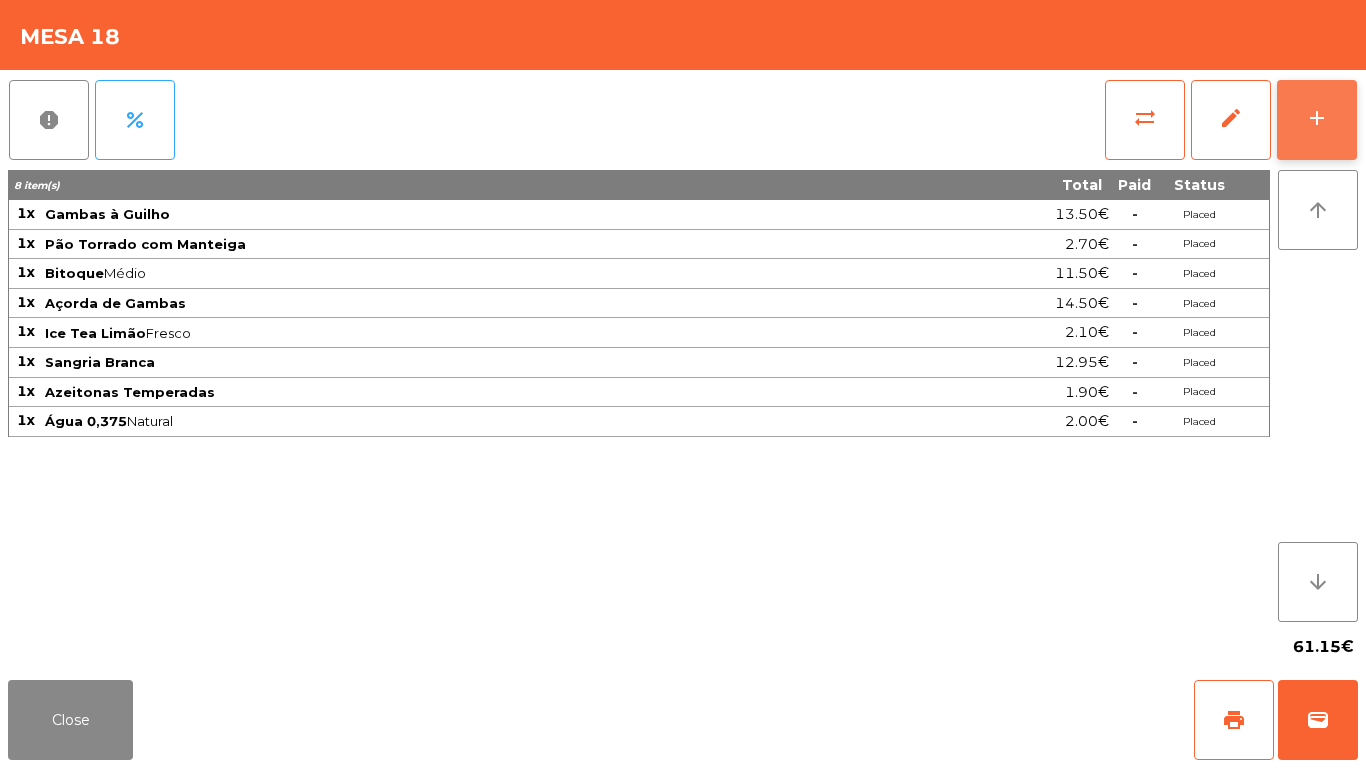 click on "add" 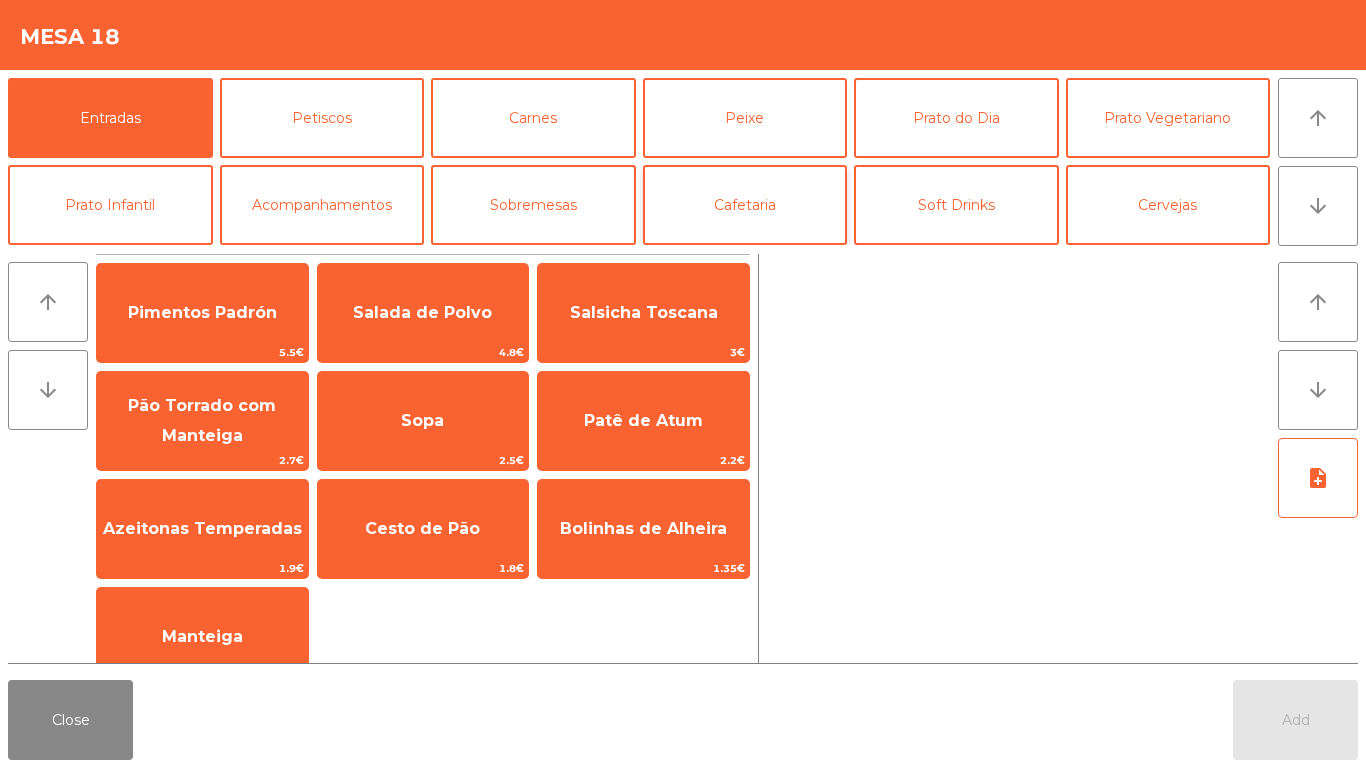 click on "Cafetaria" 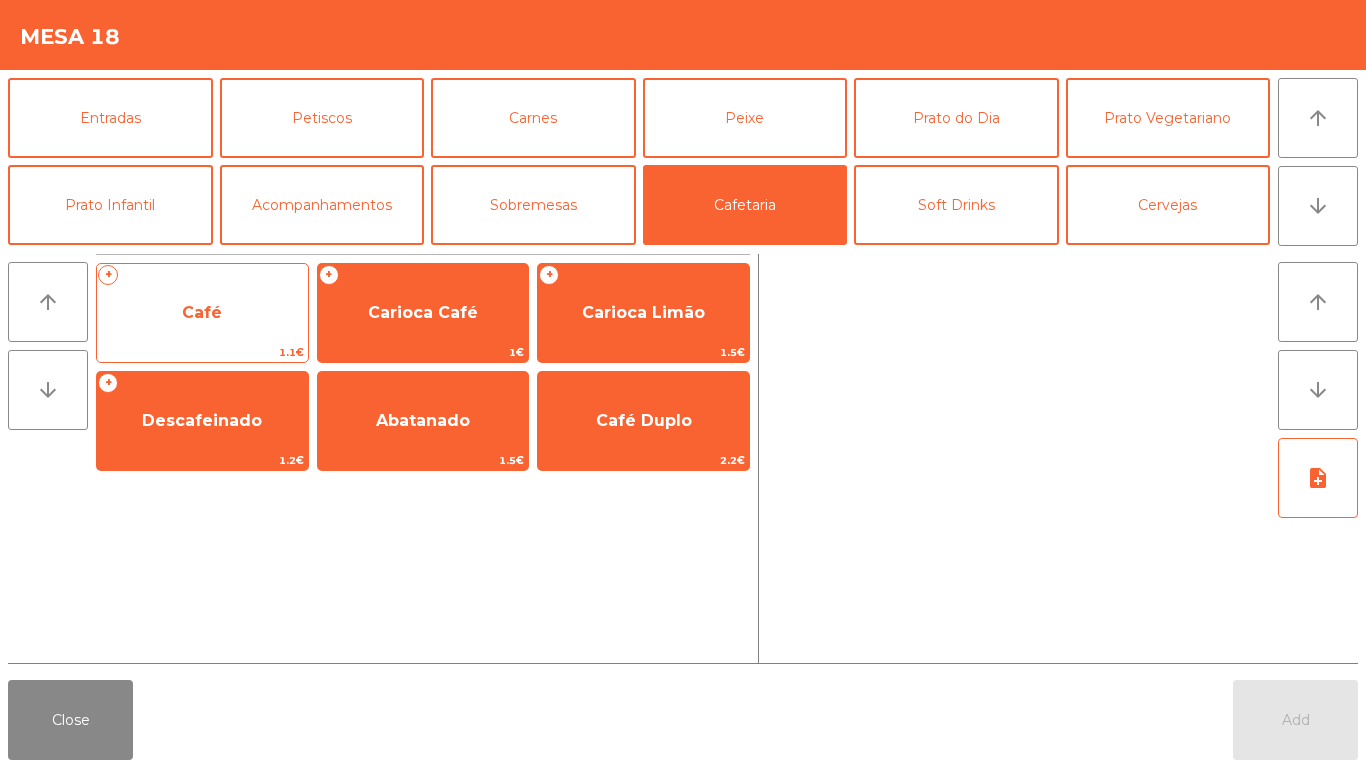 click on "Café" 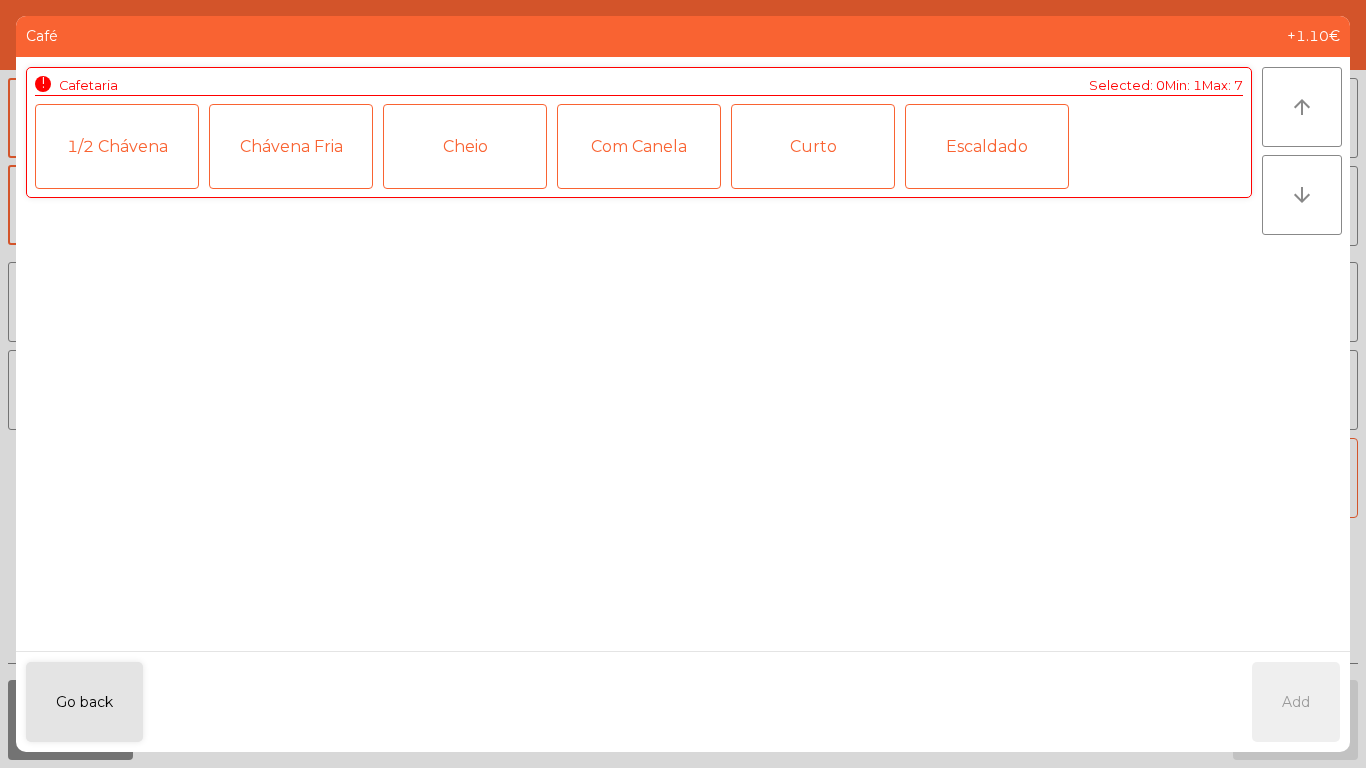 click on "1/2 Chávena" 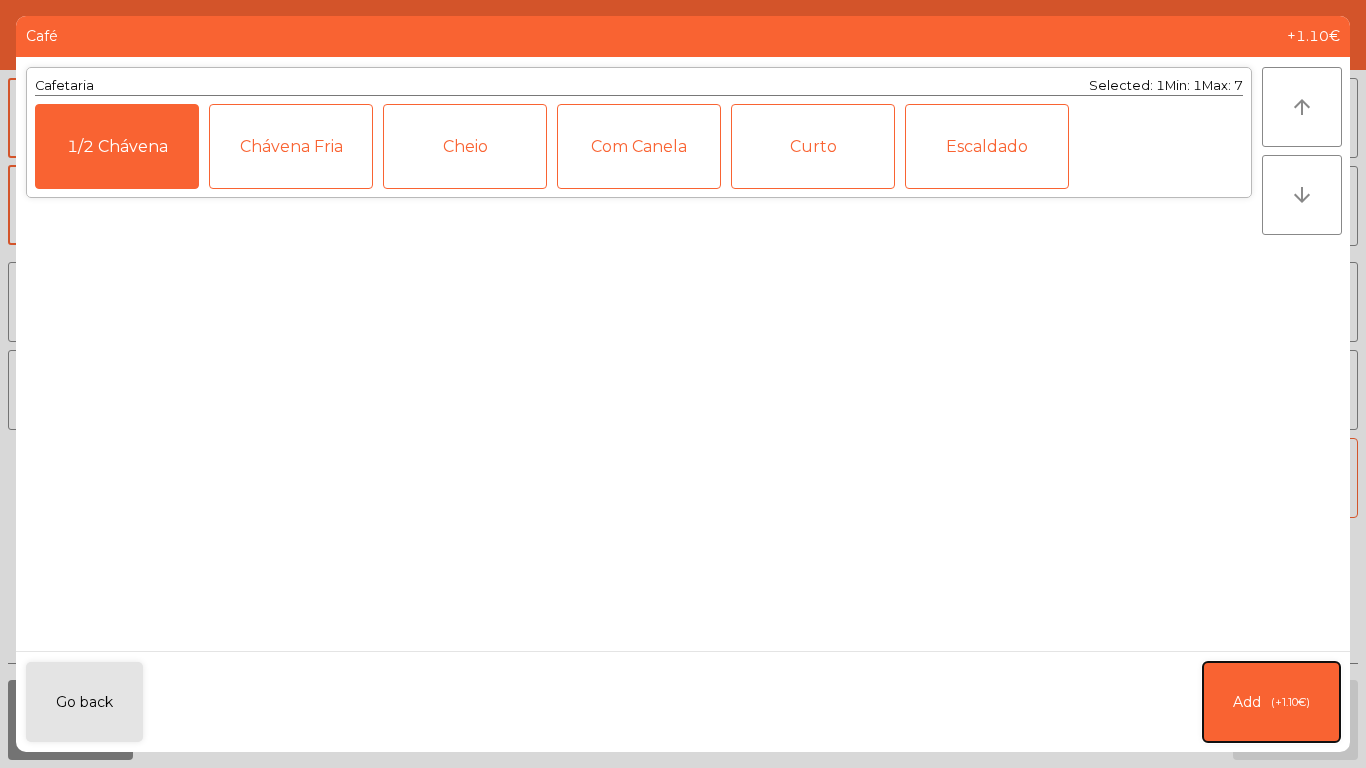 click on "(+1.10€)" 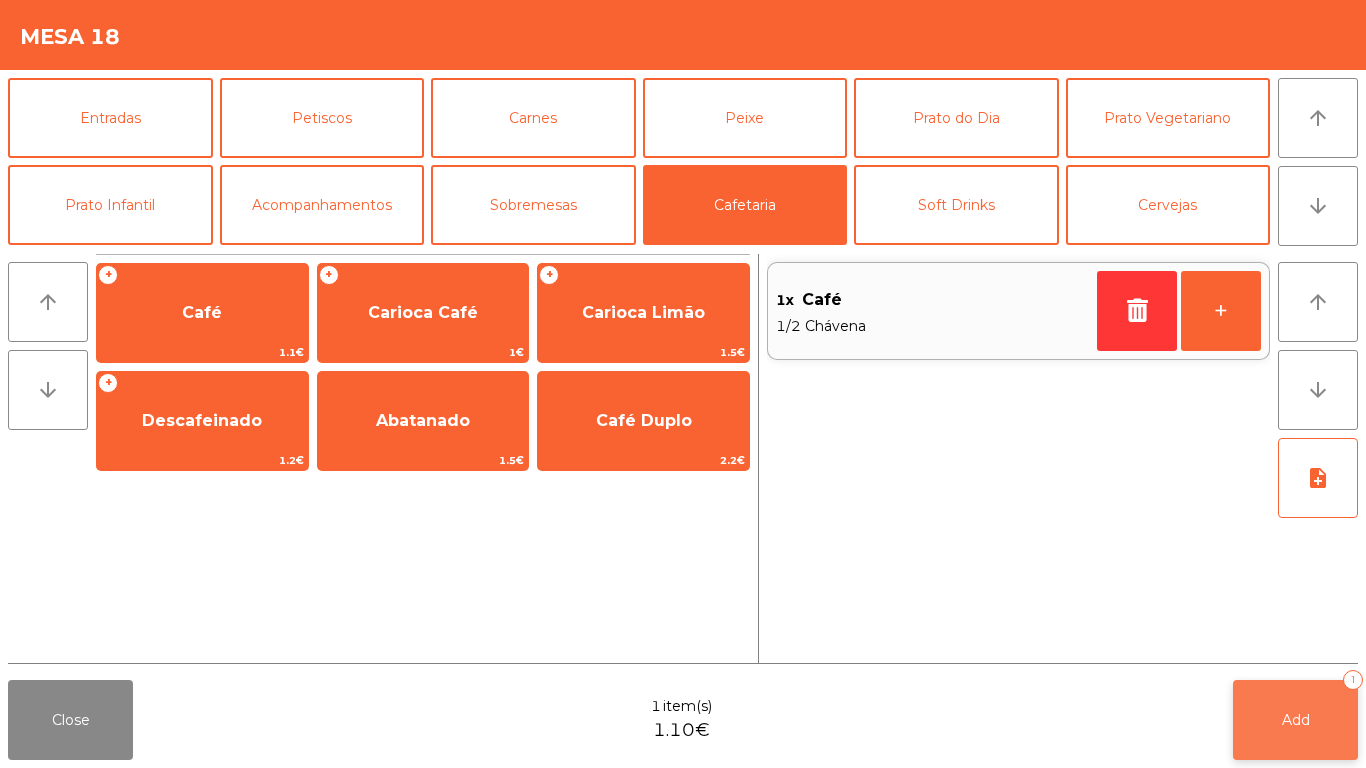 click on "Add" 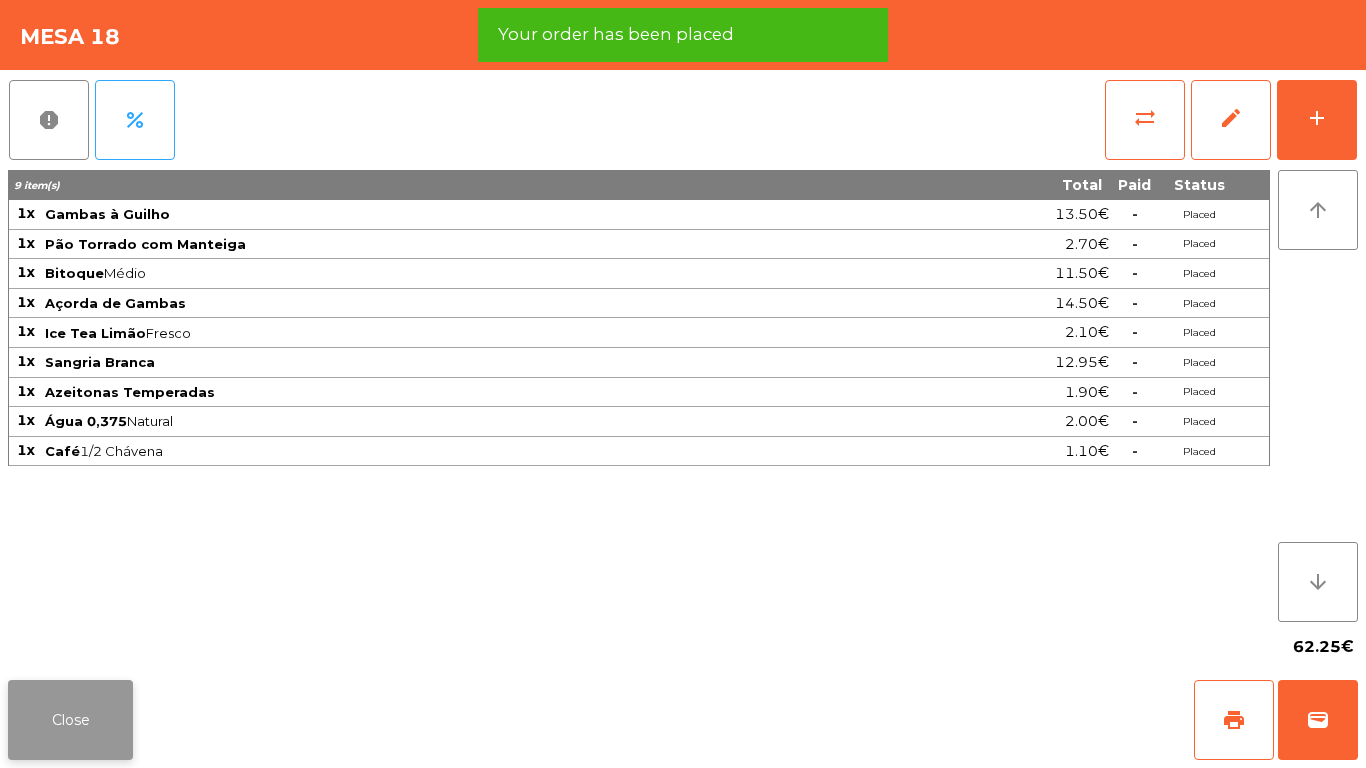 click on "Close" 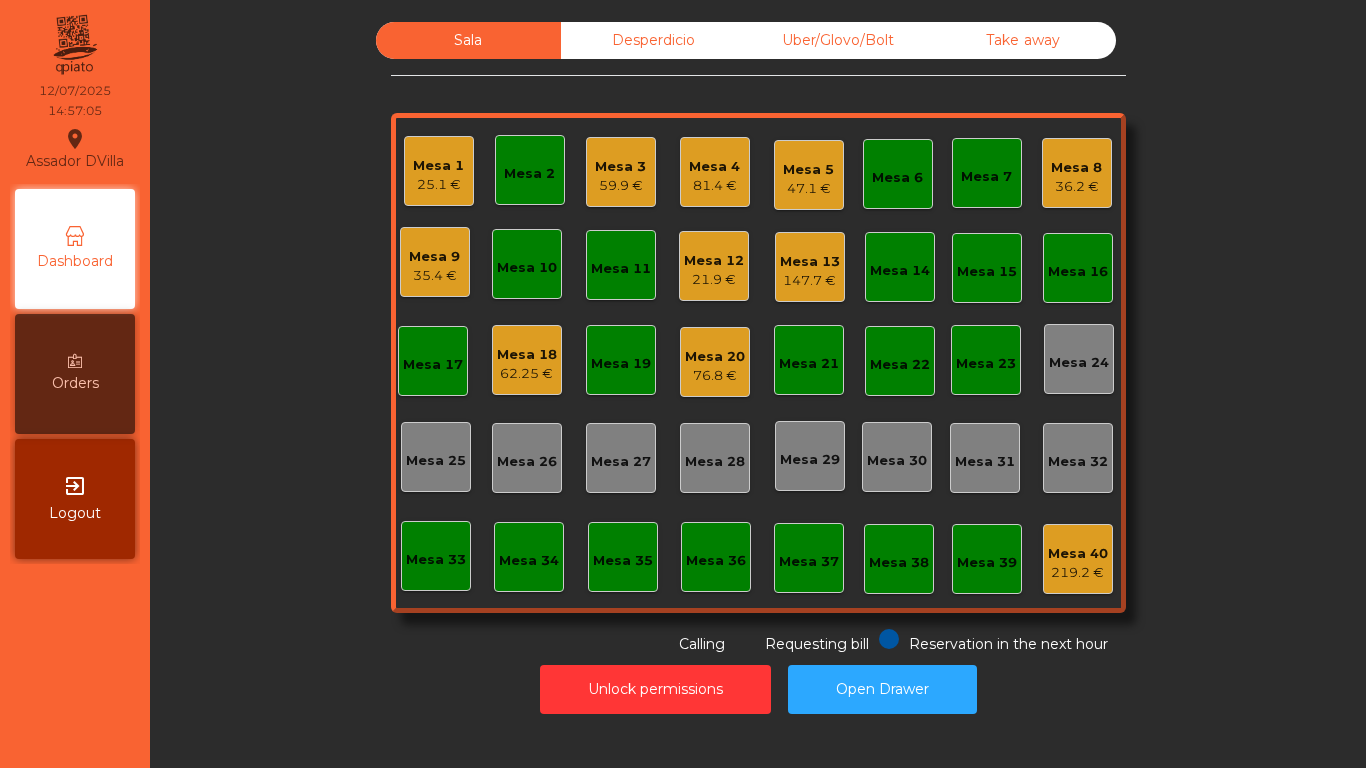 click on "Mesa 9   35.4 €" 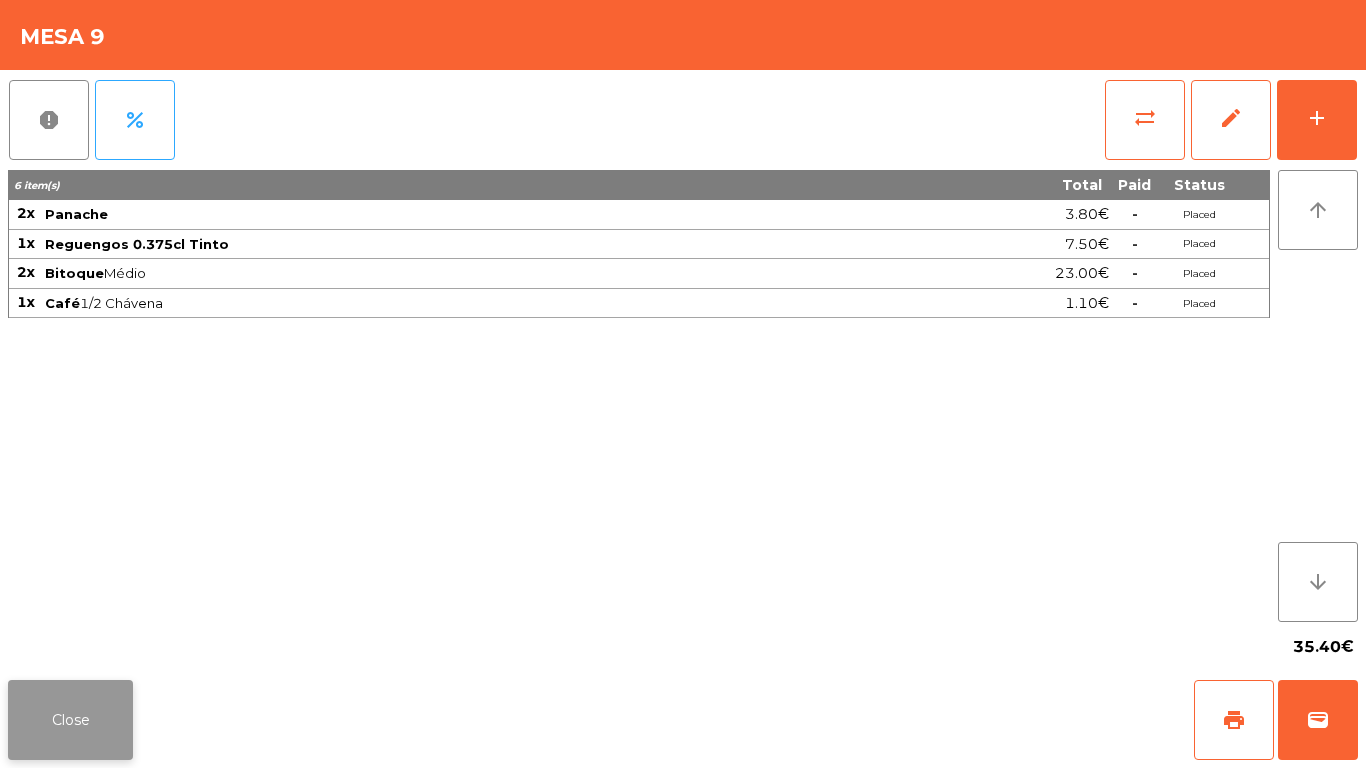 click on "Close" 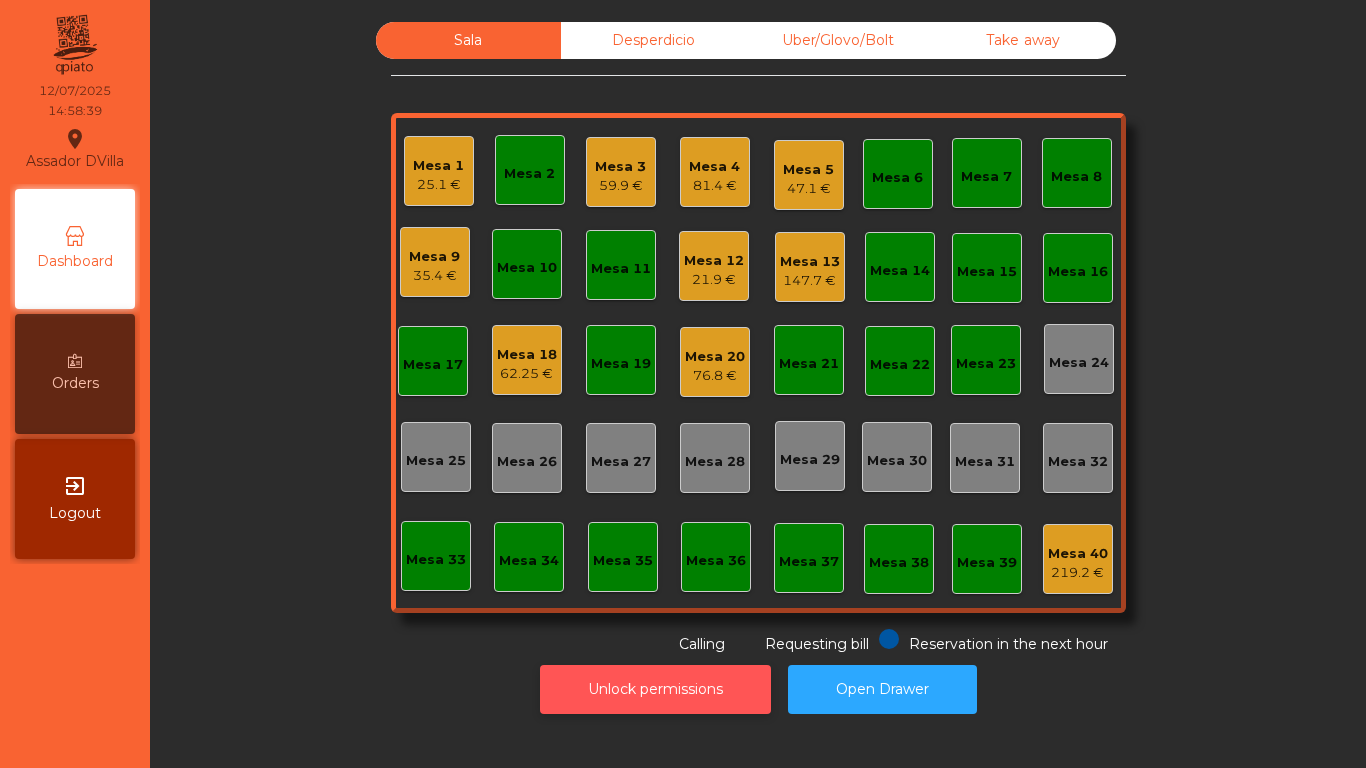 click on "Unlock permissions" 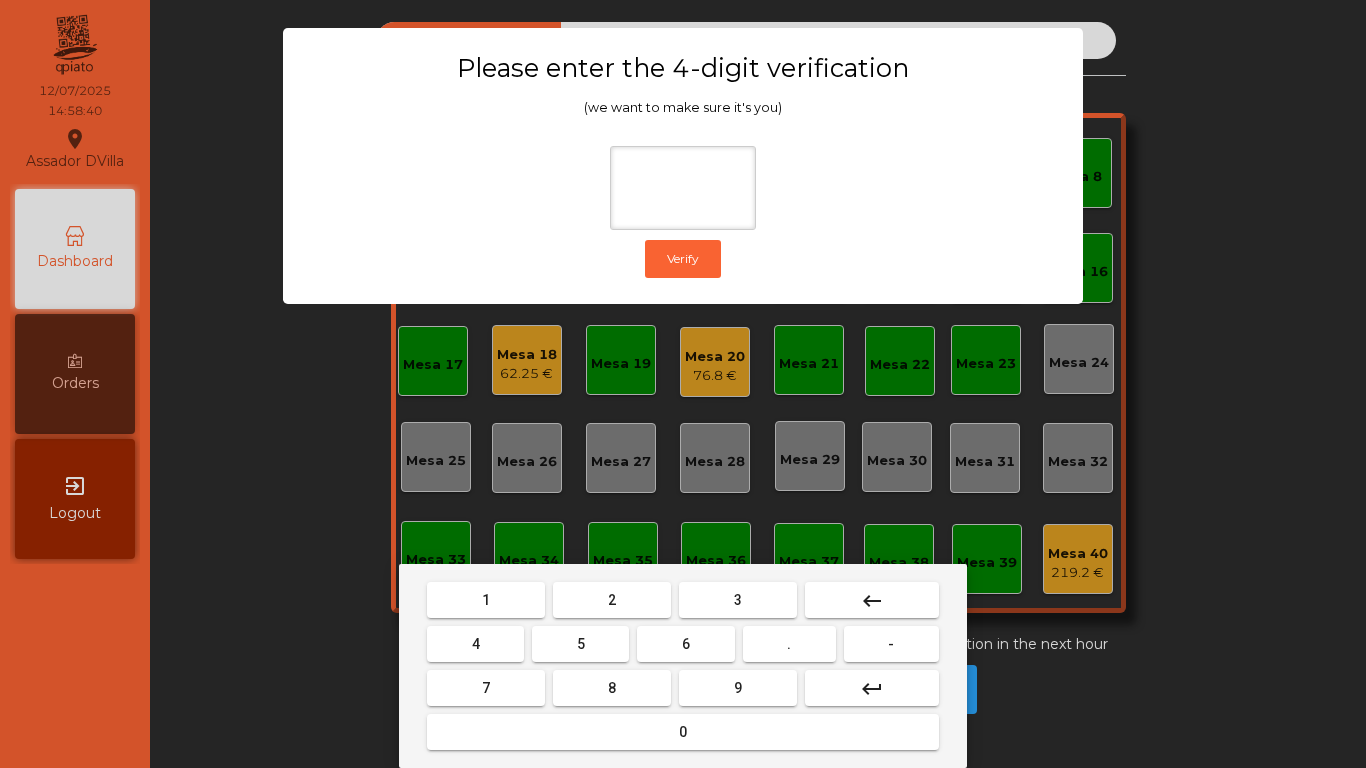 click on "2" at bounding box center (612, 600) 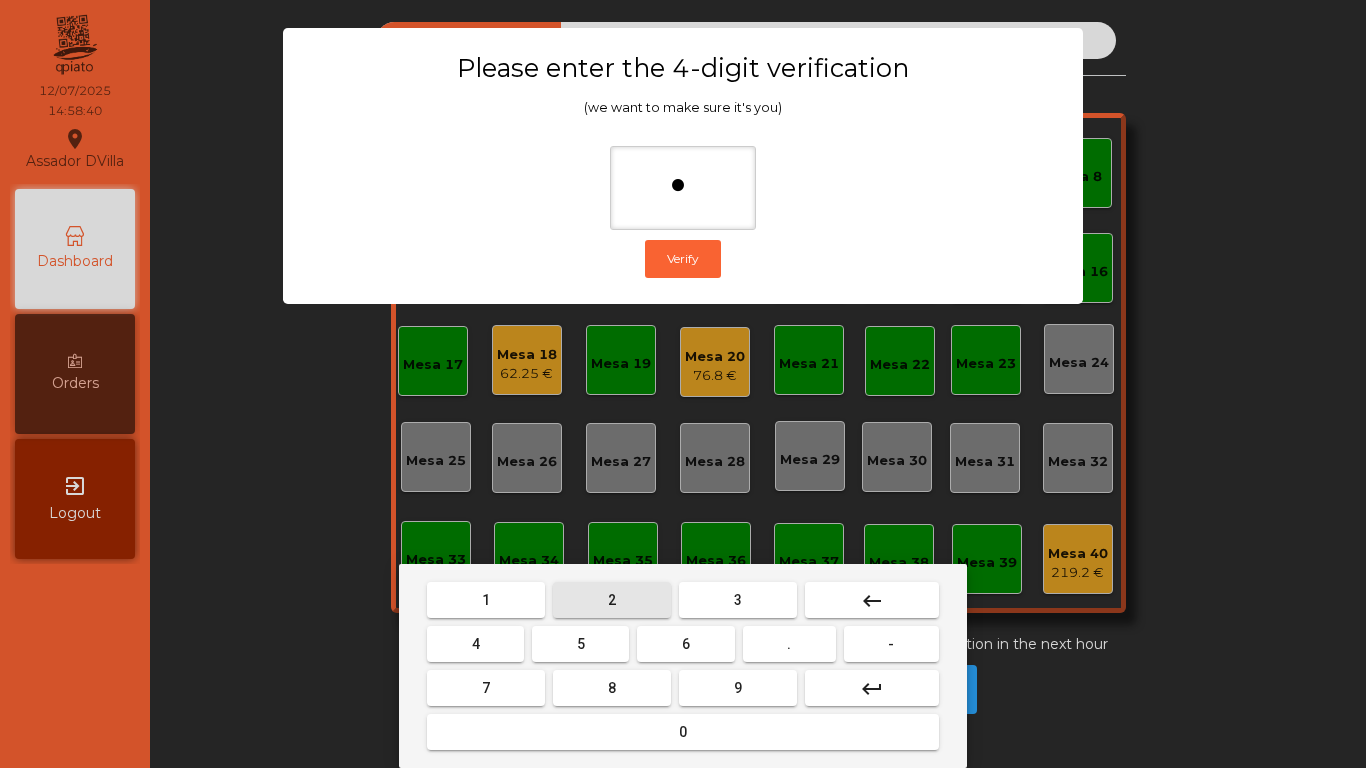 click on "4" at bounding box center [475, 644] 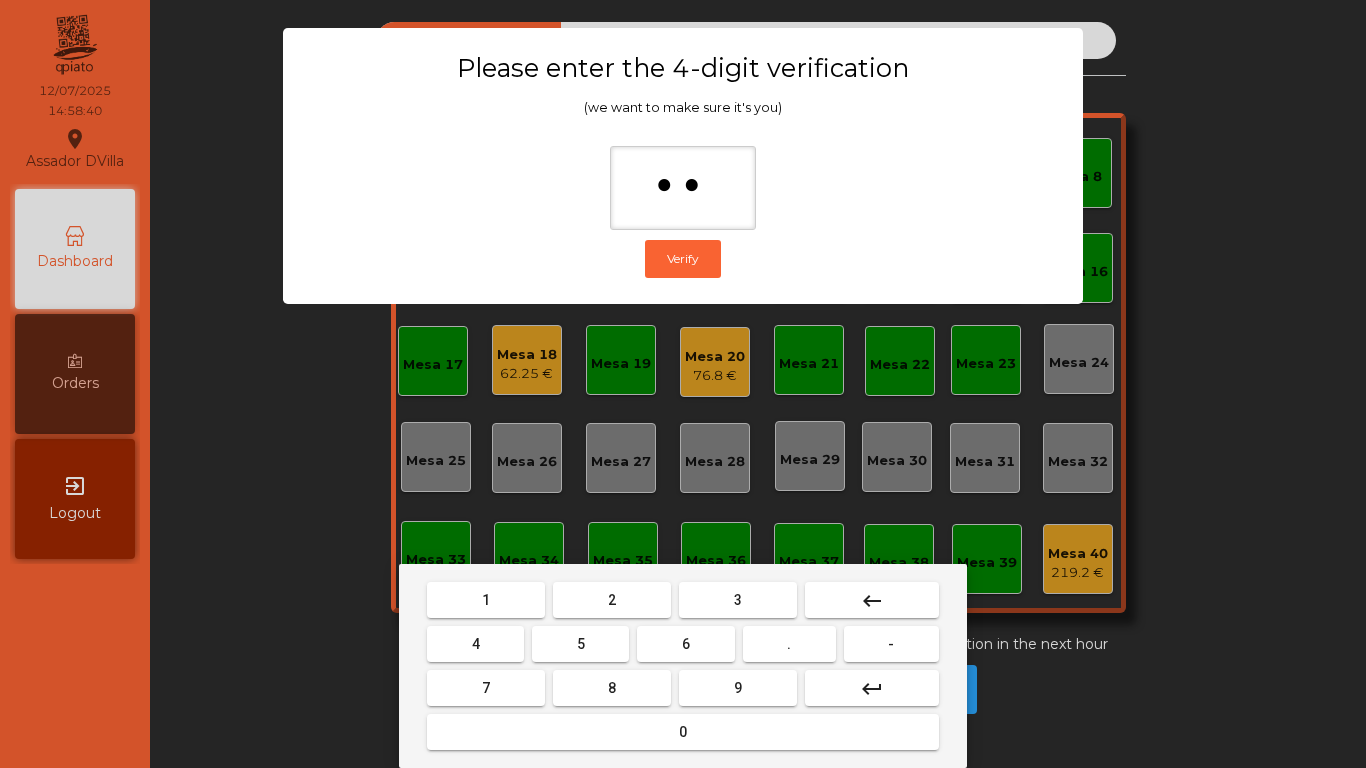 click on "3" at bounding box center (738, 600) 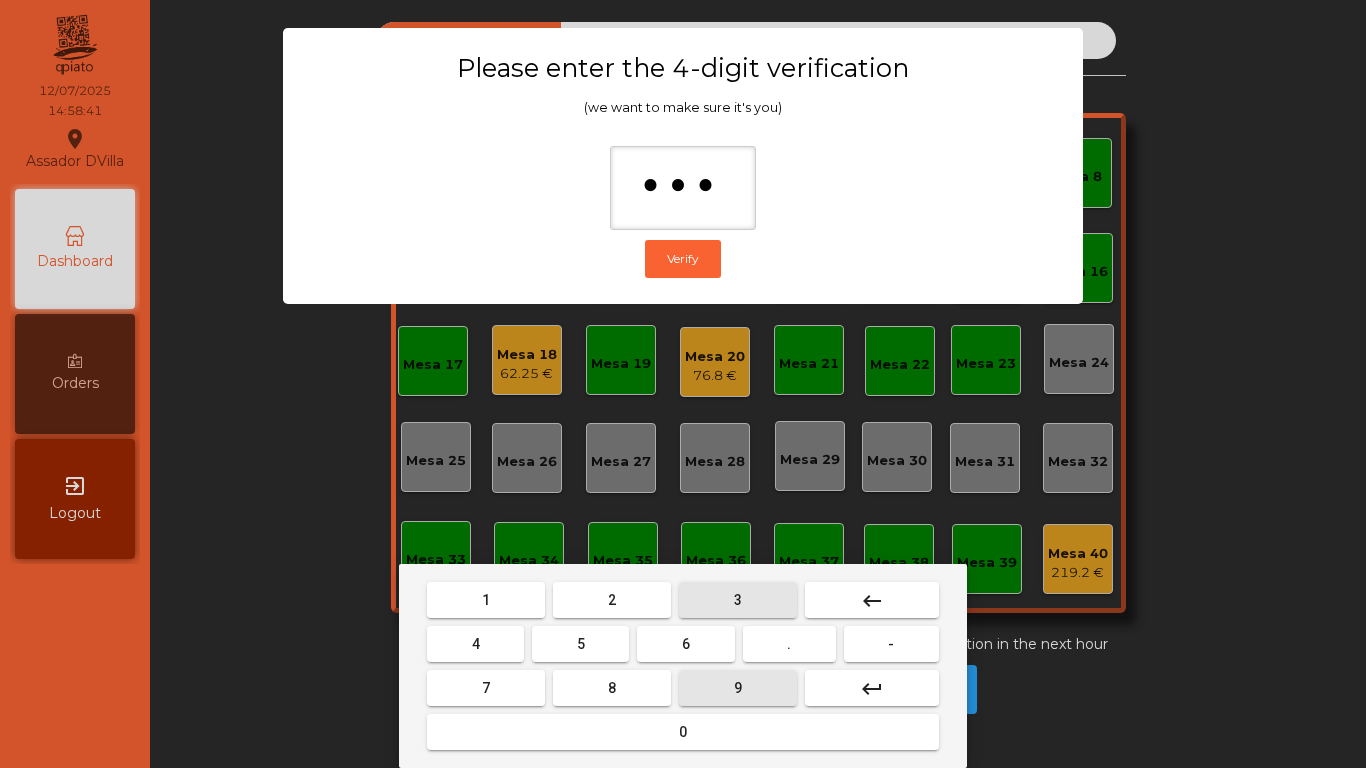click on "9" at bounding box center [738, 688] 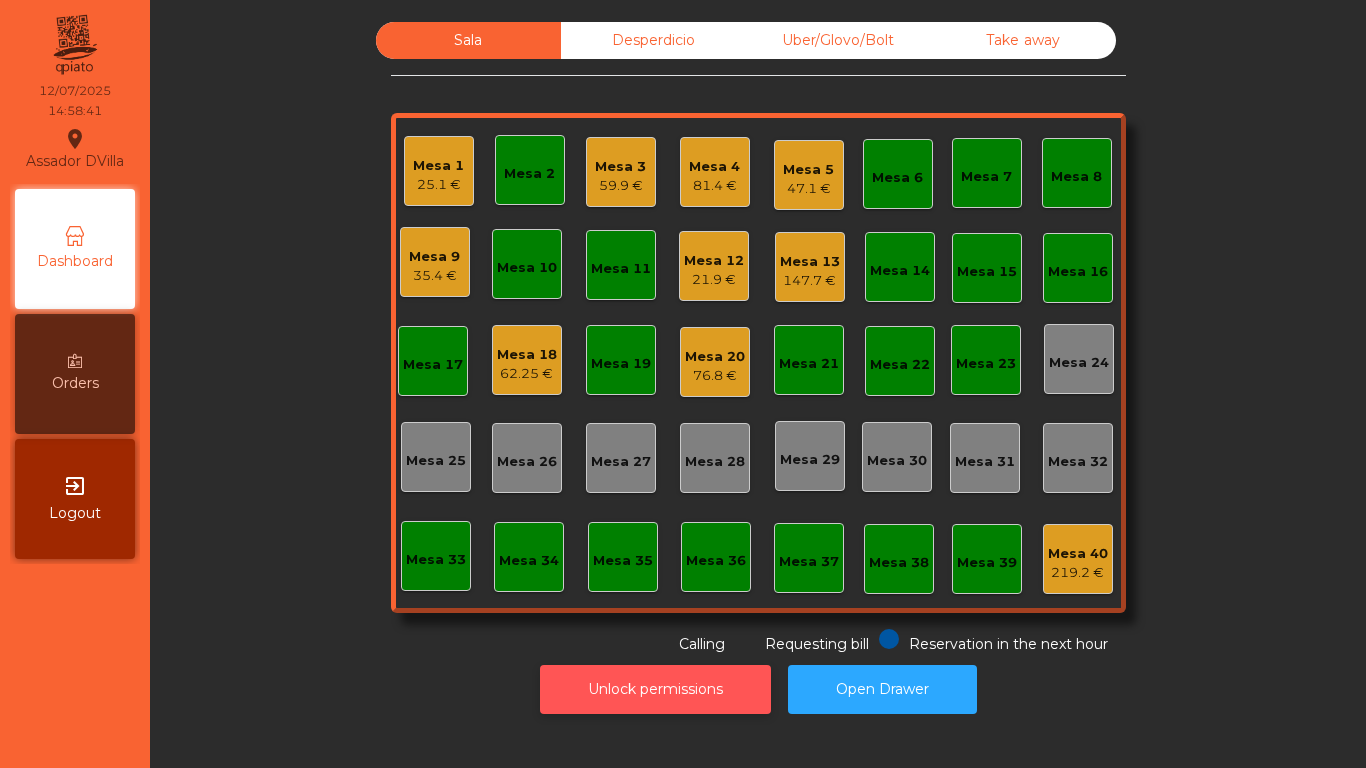 click on "Unlock permissions" 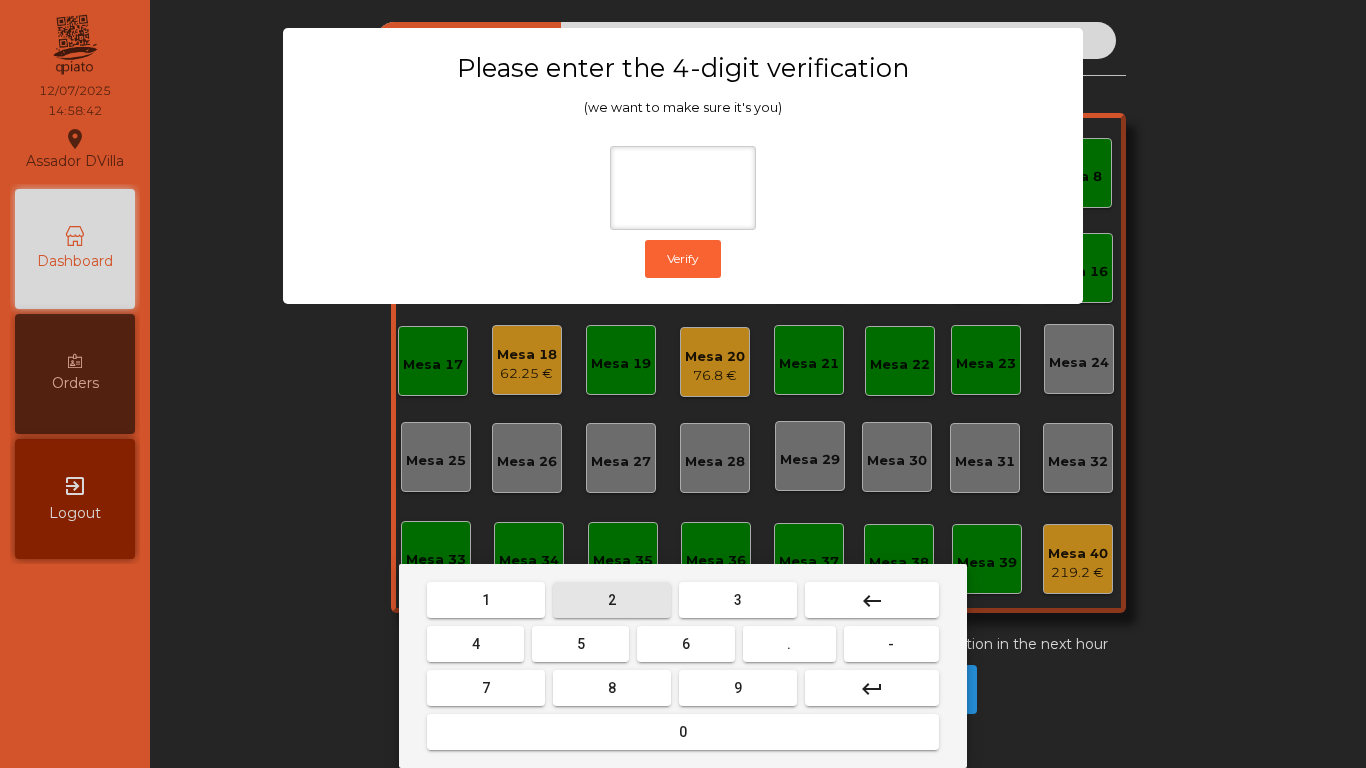 click on "2" at bounding box center (612, 600) 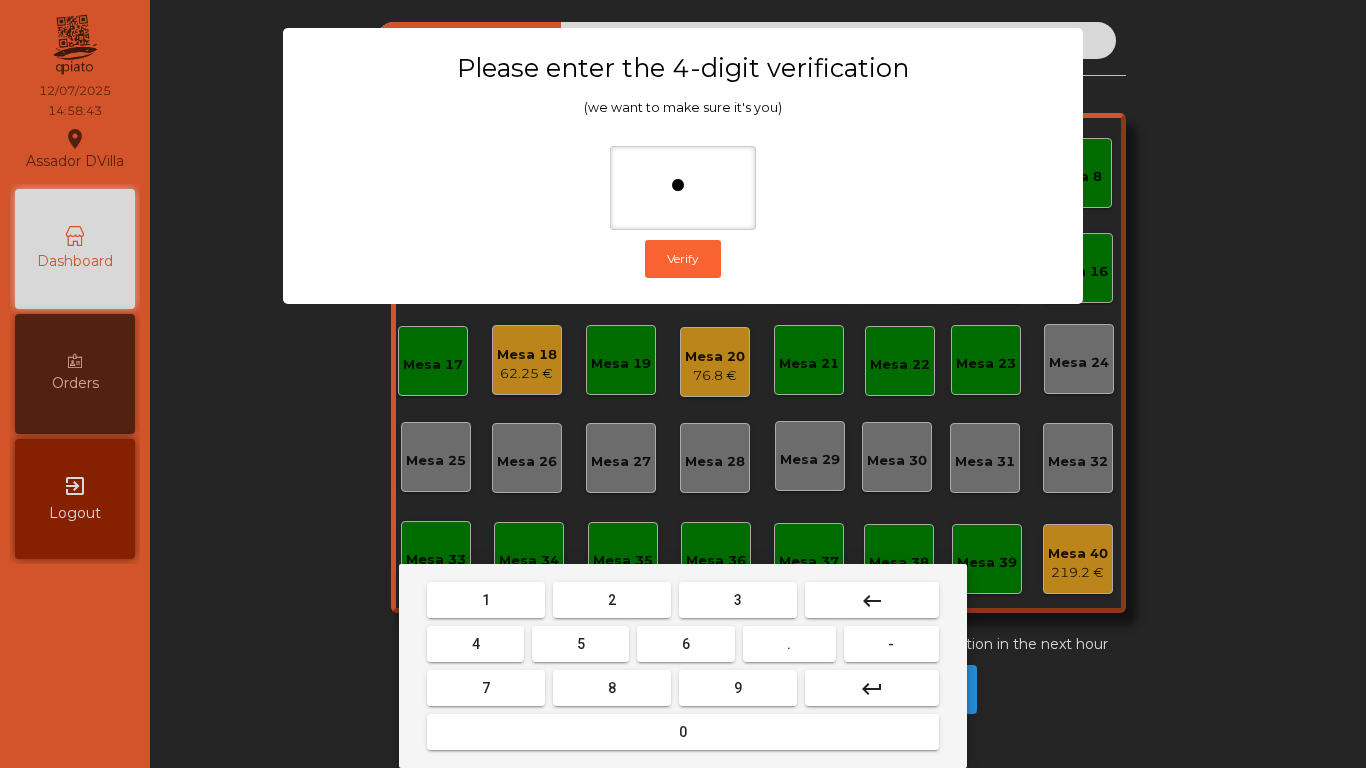 click on "4" at bounding box center (476, 644) 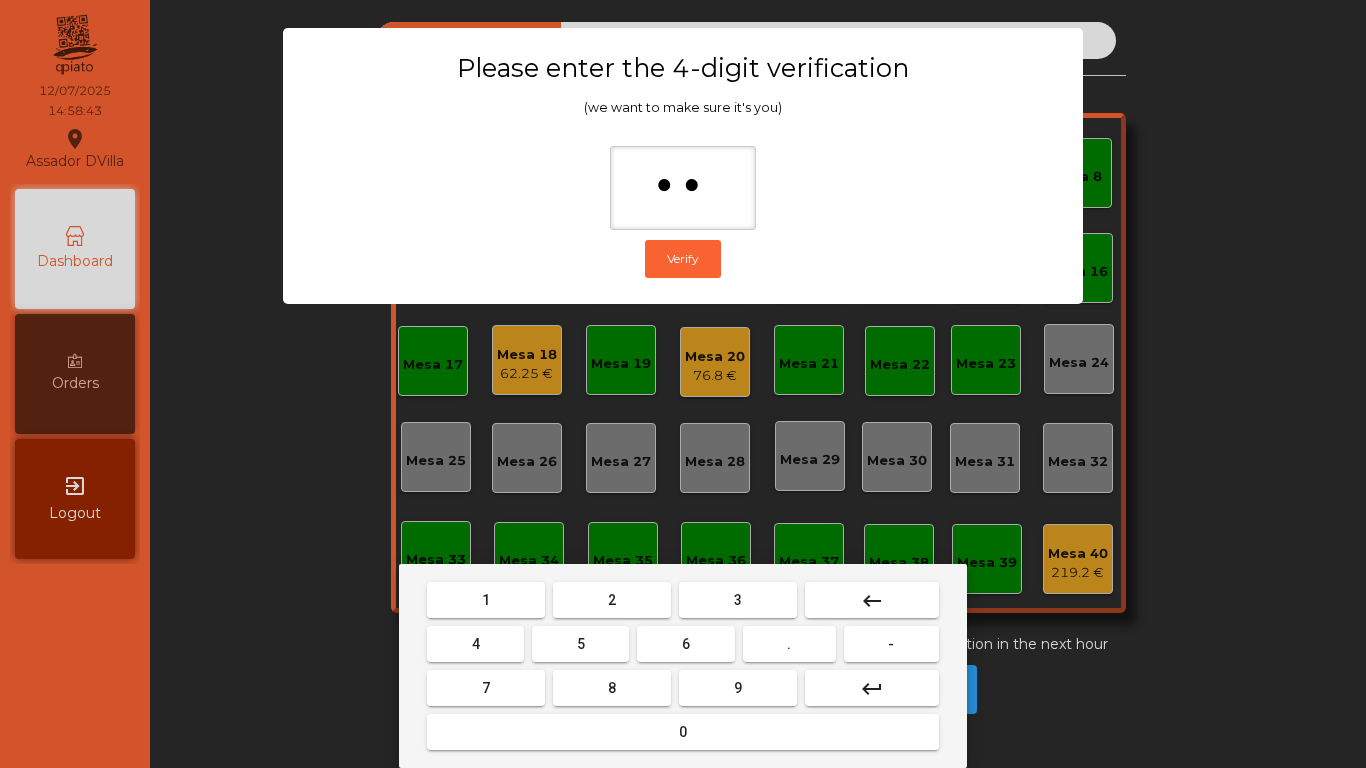 click on "6" at bounding box center [685, 644] 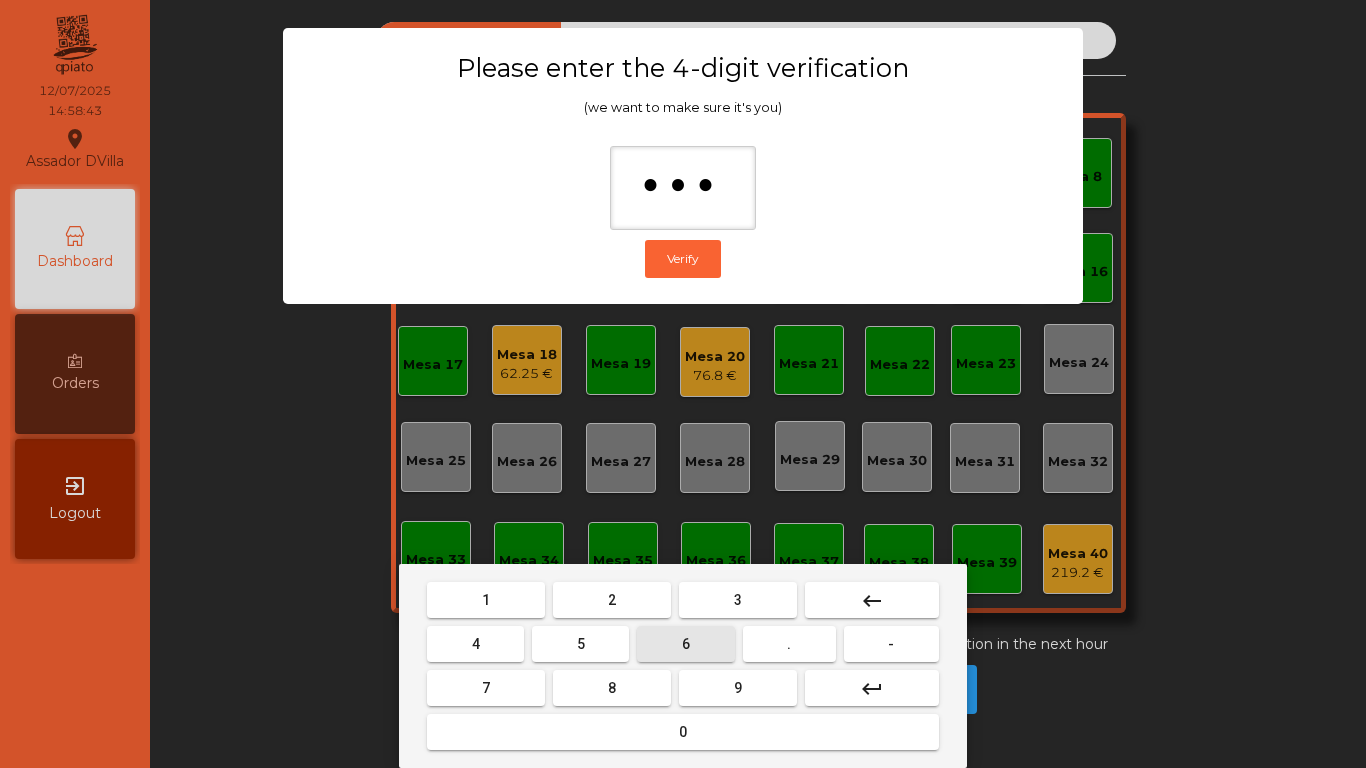 click on "9" at bounding box center [738, 688] 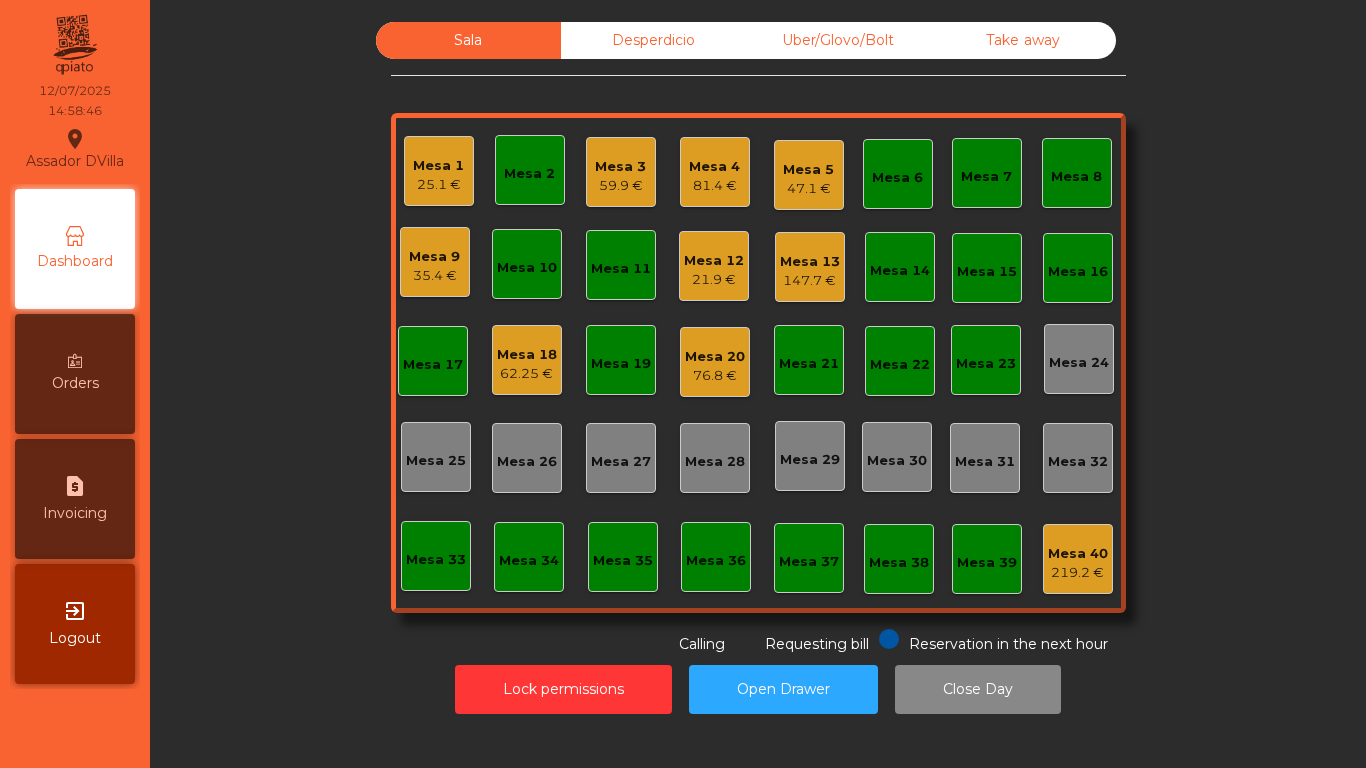 click on "request_page" at bounding box center [75, 486] 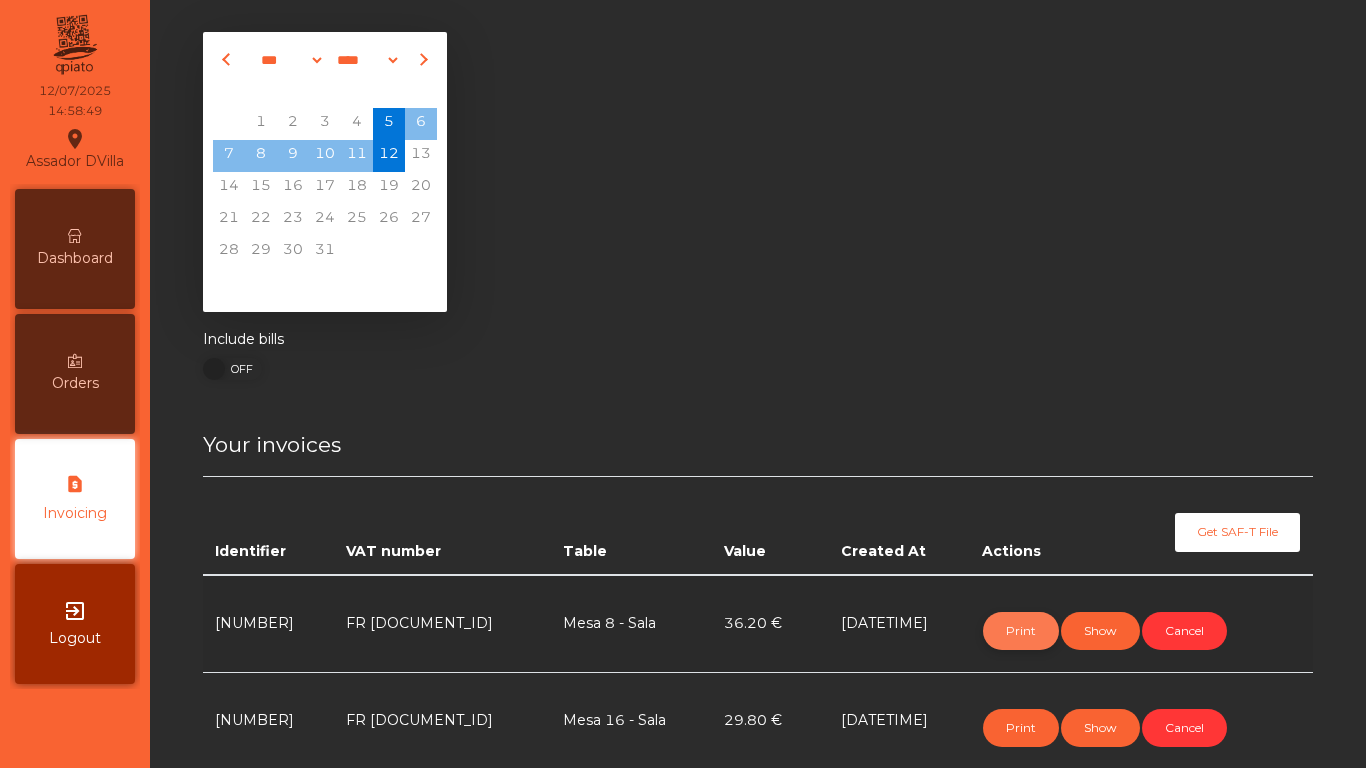 click on "Print" 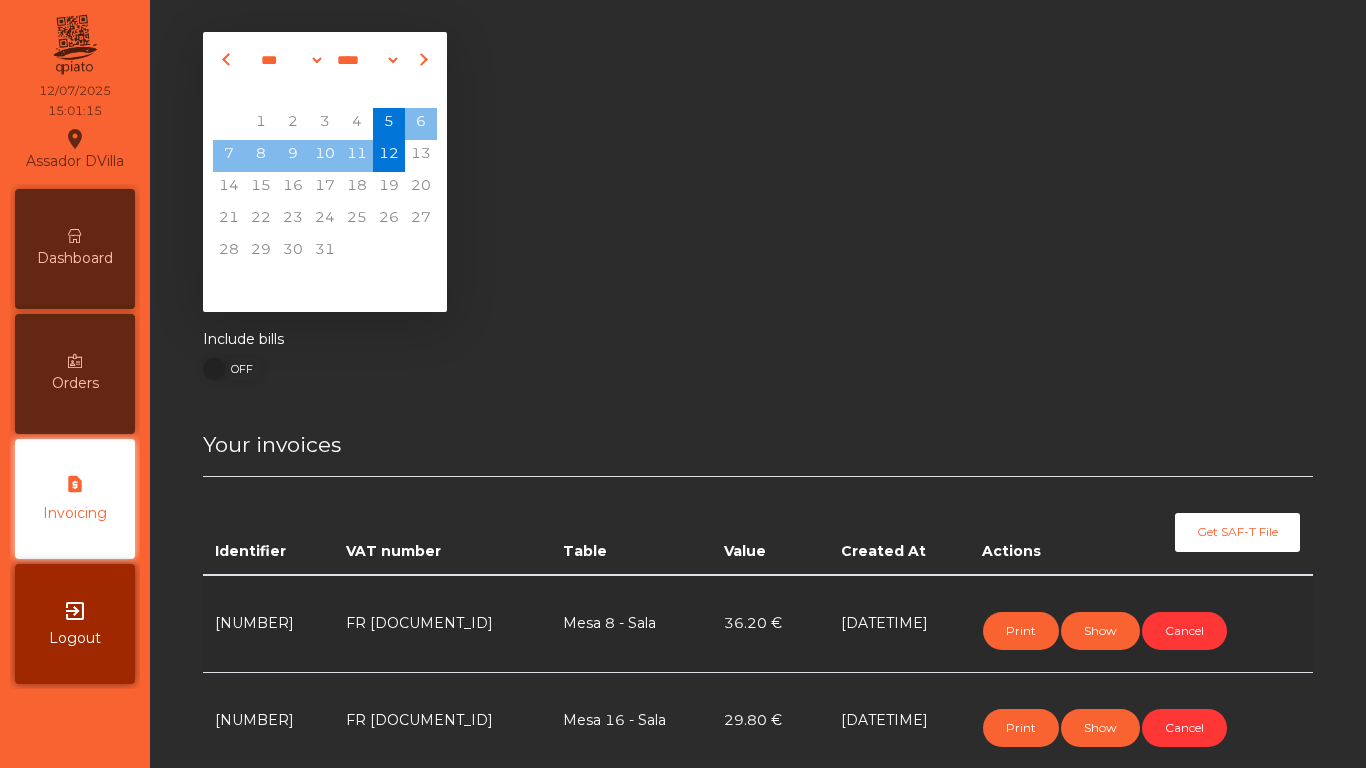 click at bounding box center (75, 236) 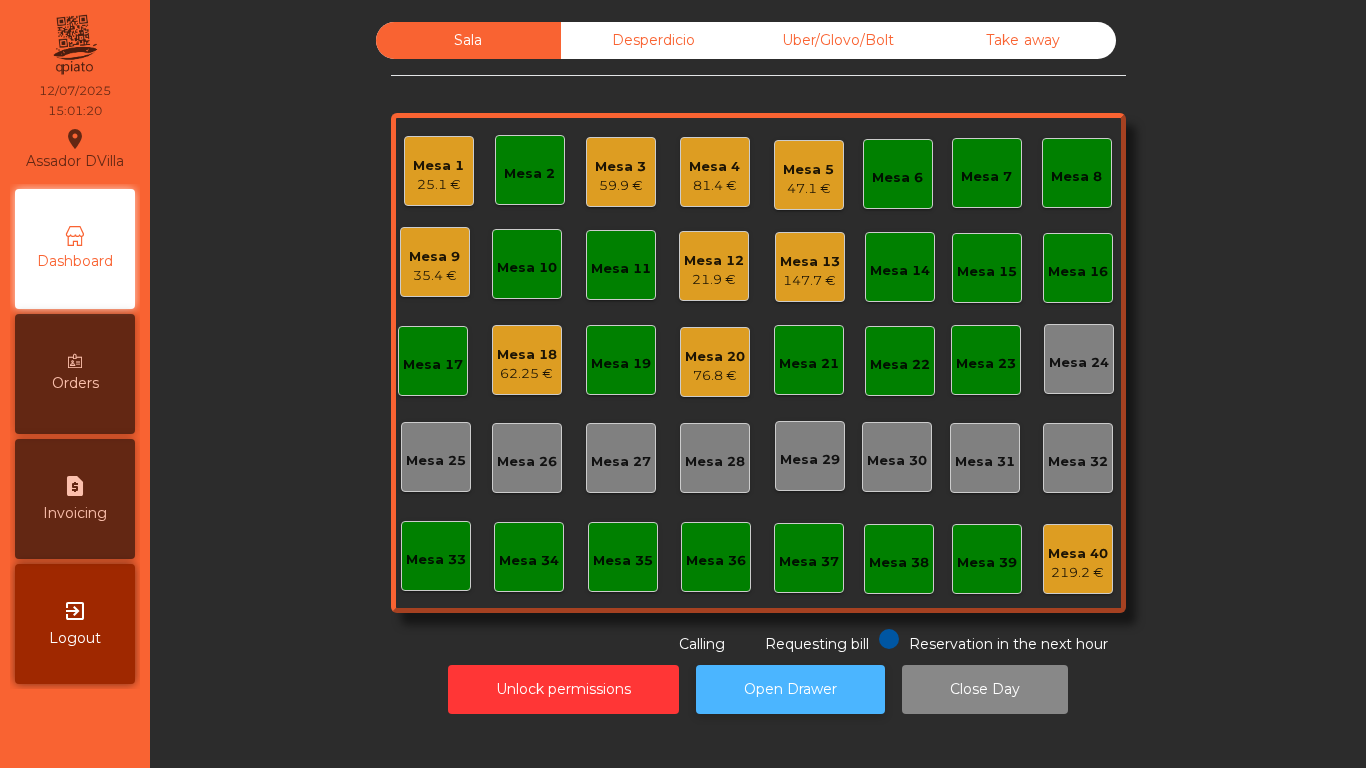click on "Open Drawer" 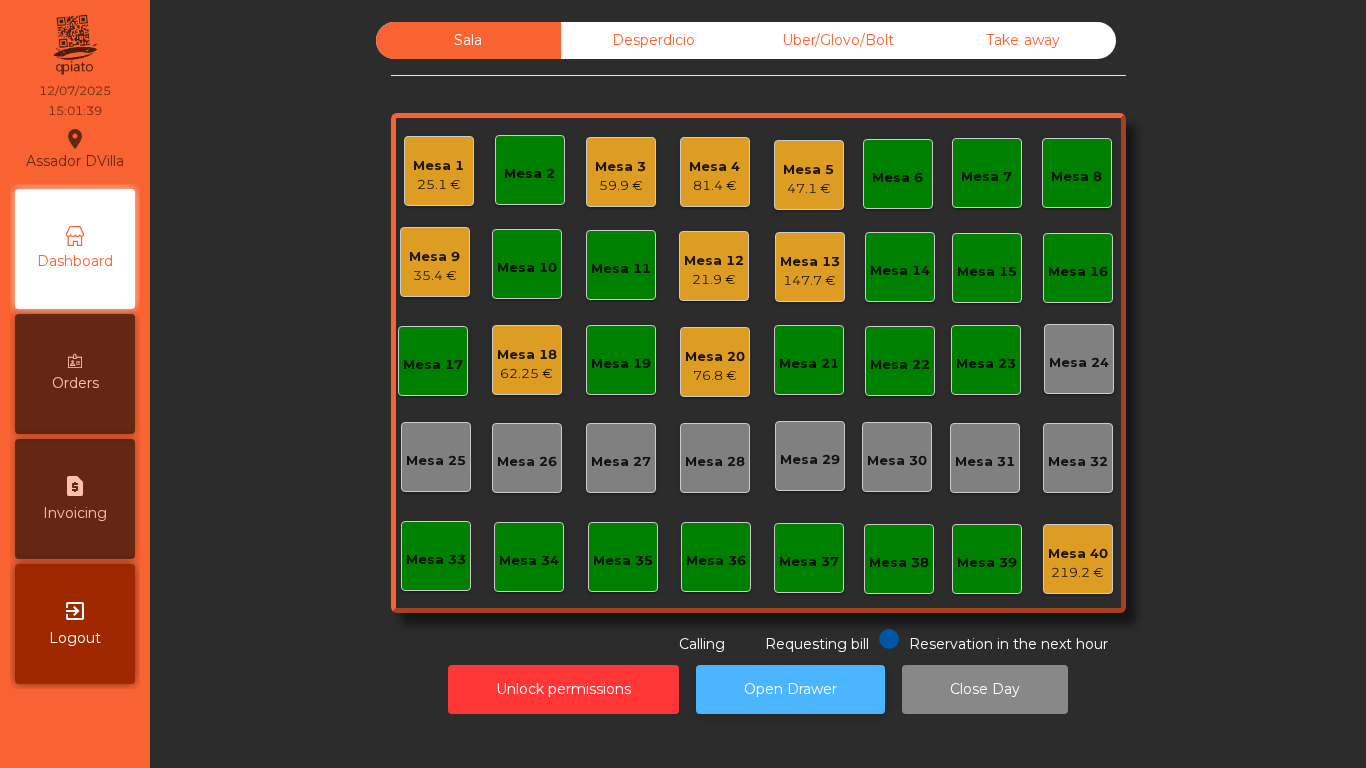 click on "Open Drawer" 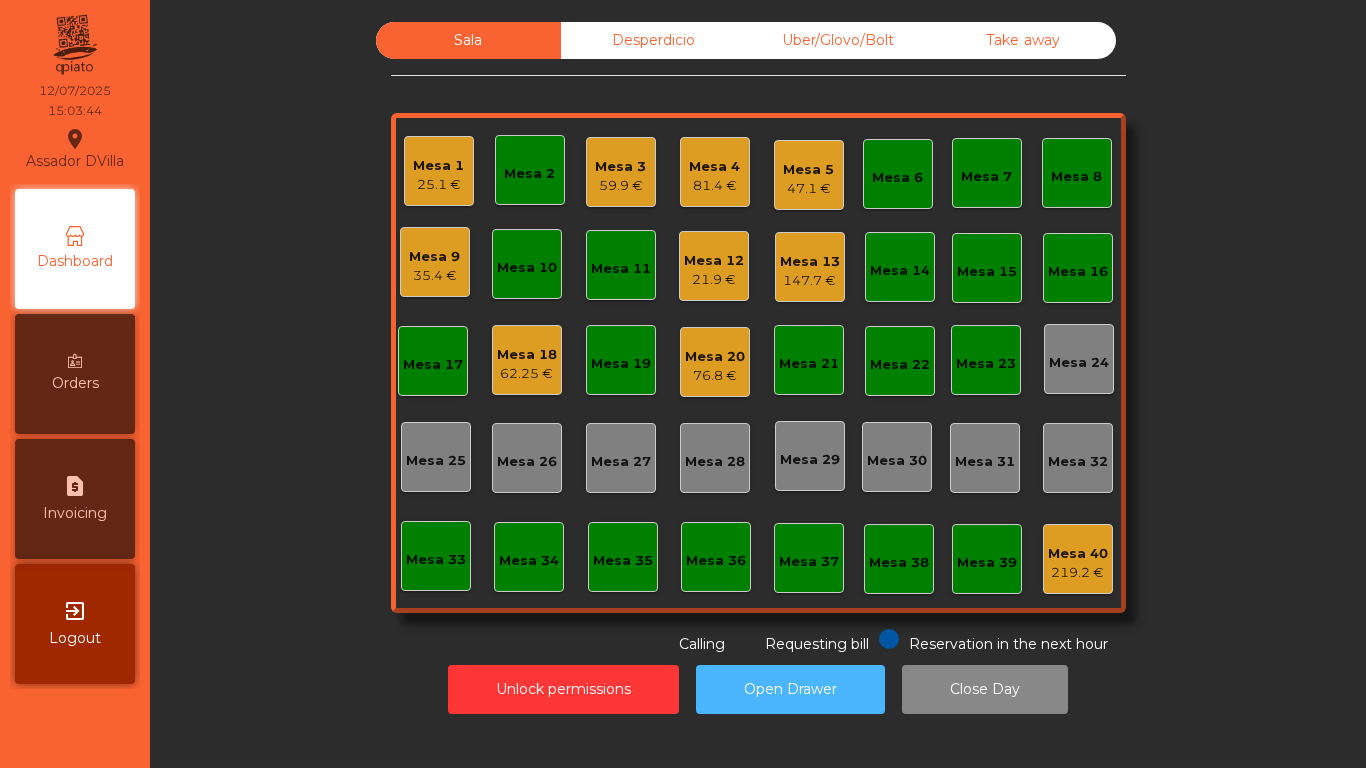 click on "Sala   Desperdicio   Uber/Glovo/Bolt   Take away   Mesa 1   25.1 €   Mesa 2   Mesa 3   59.9 €   Mesa 4   81.4 €   Mesa 5   47.1 €   Mesa 6   Mesa 7   Mesa 8   Mesa 9   35.4 €   Mesa 10   Mesa 11   Mesa 12   21.9 €   Mesa 13   147.7 €   Mesa 14   Mesa 15   Mesa 16   Mesa 17   Mesa 18   62.25 €   Mesa 19   Mesa 20   76.8 €   Mesa 21   Mesa 22   Mesa 23   Mesa 24   Mesa 25   Mesa 26   Mesa 27   Mesa 28   Mesa 29   Mesa 30   Mesa 31   Mesa 32   Mesa 33   Mesa 34   Mesa 35   Mesa 36   Mesa 37   Mesa 38   Mesa 39   Mesa 40   219.2 €  Reservation in the next hour Requesting bill Calling  Unlock permissions   Open Drawer   Close Day" 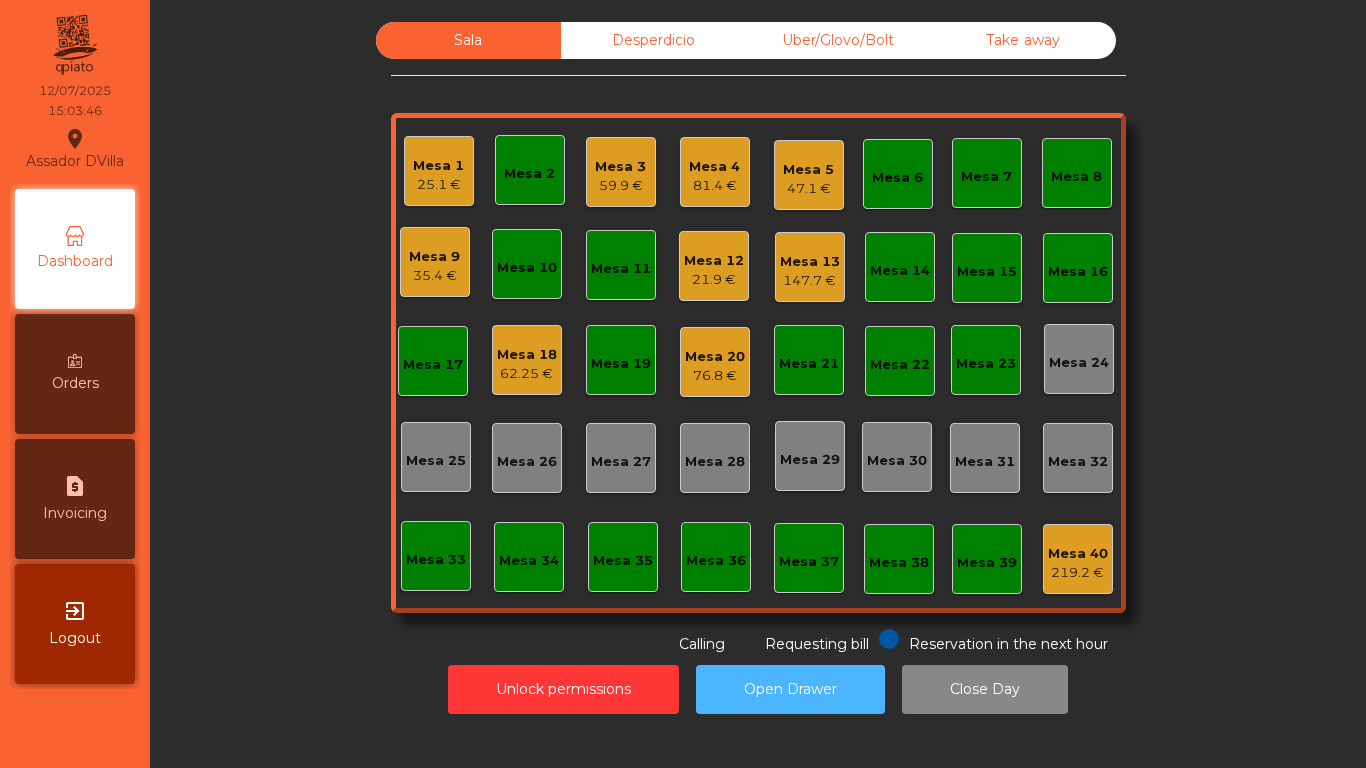 click on "Open Drawer" 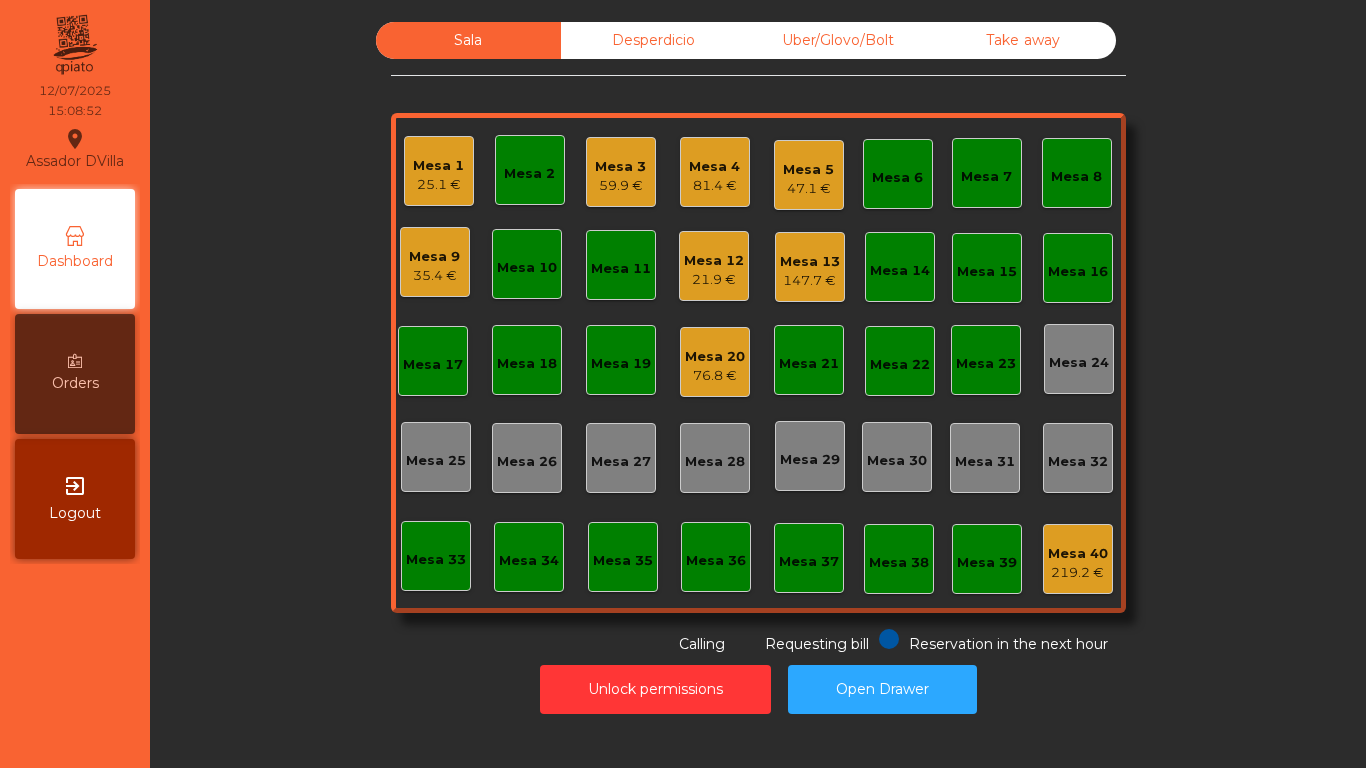 click on "Mesa 4" 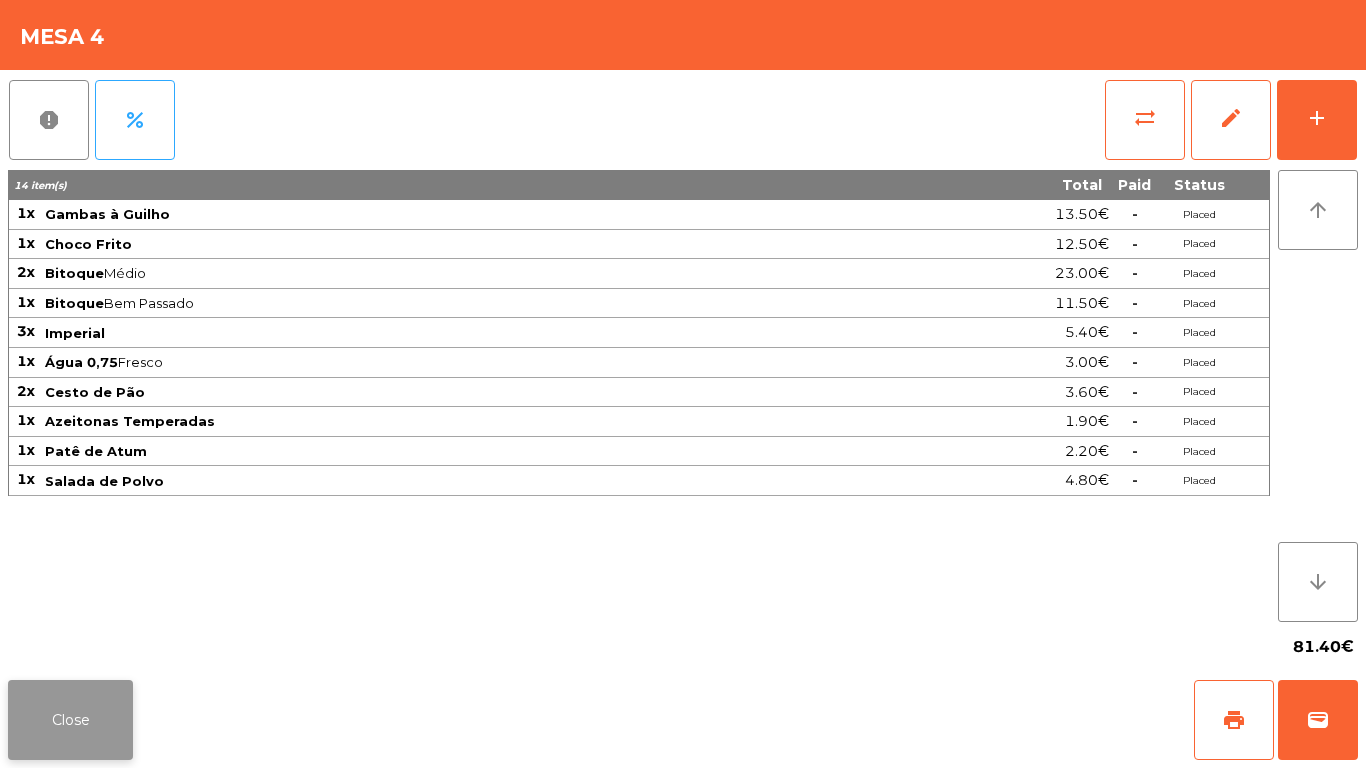 click on "Close" 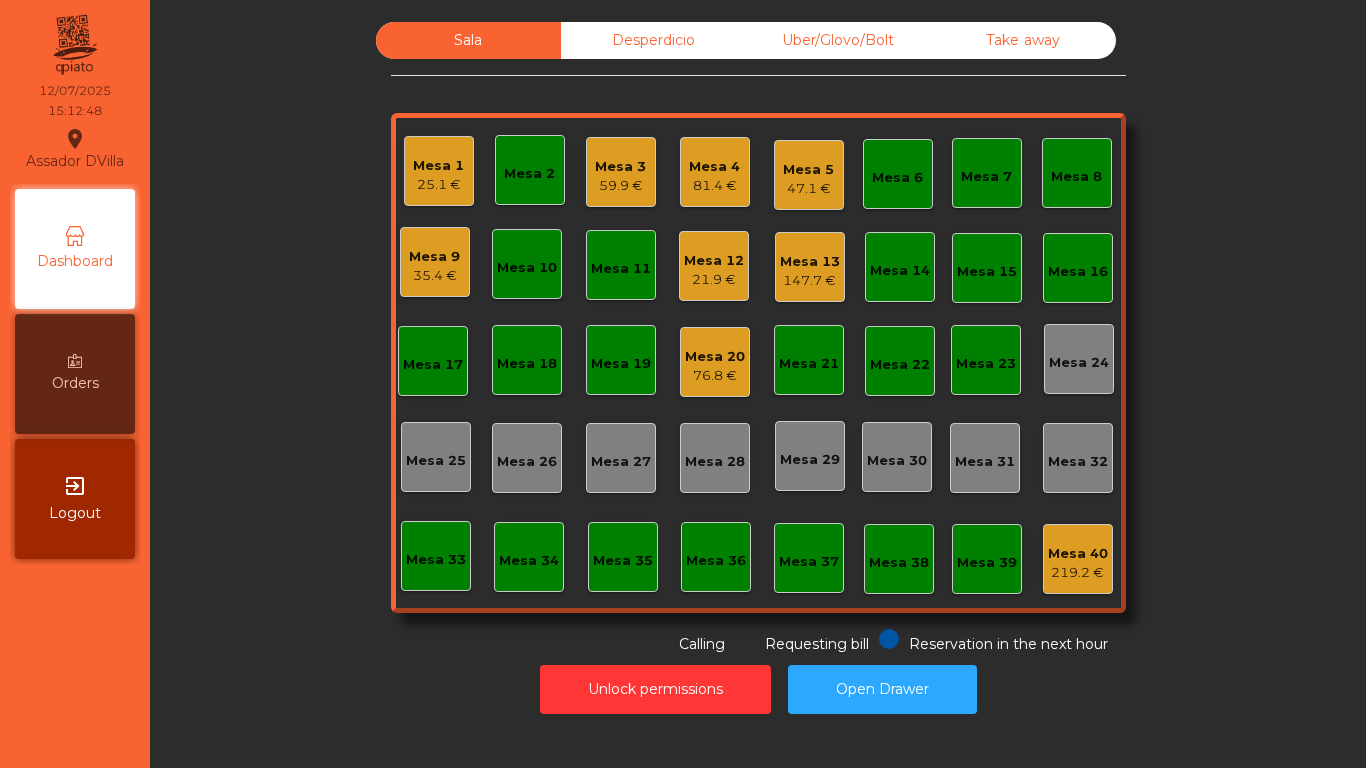 click on "Mesa 5" 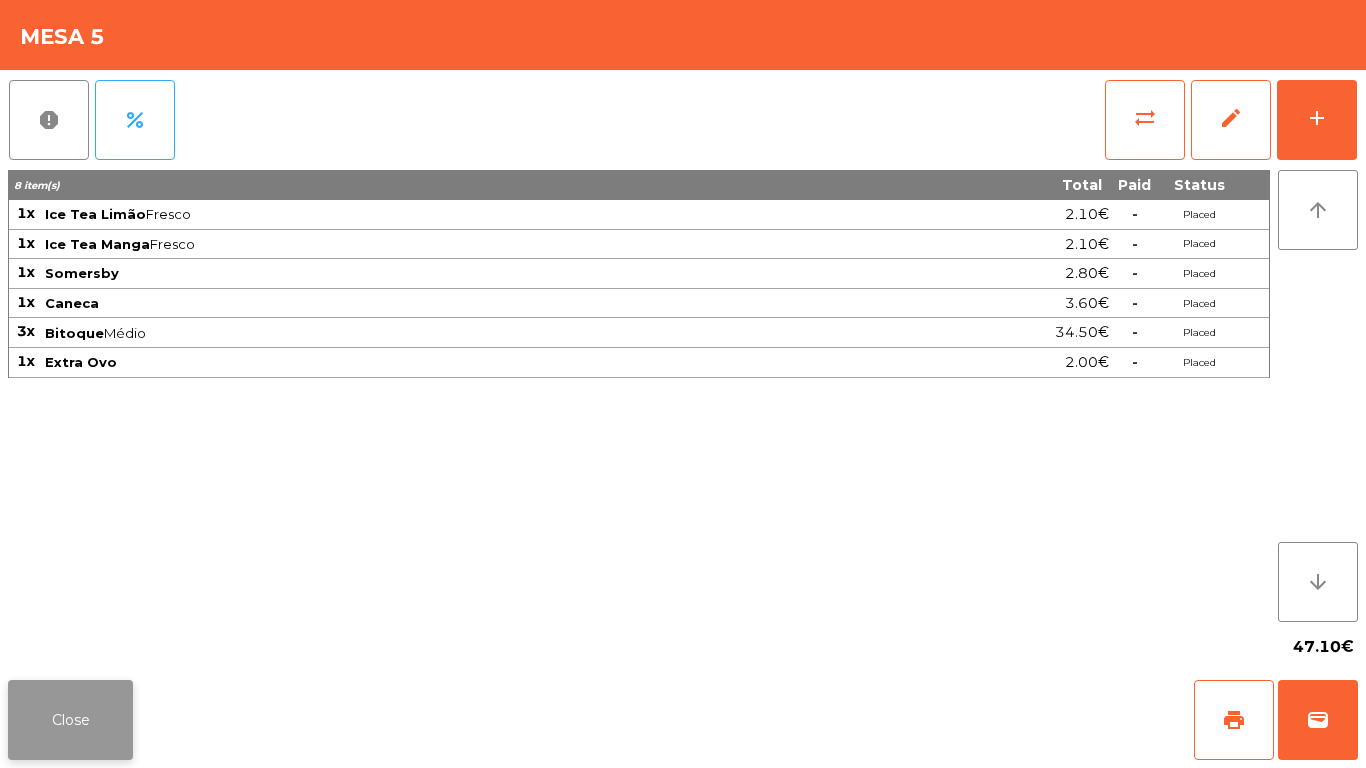 click on "Close" 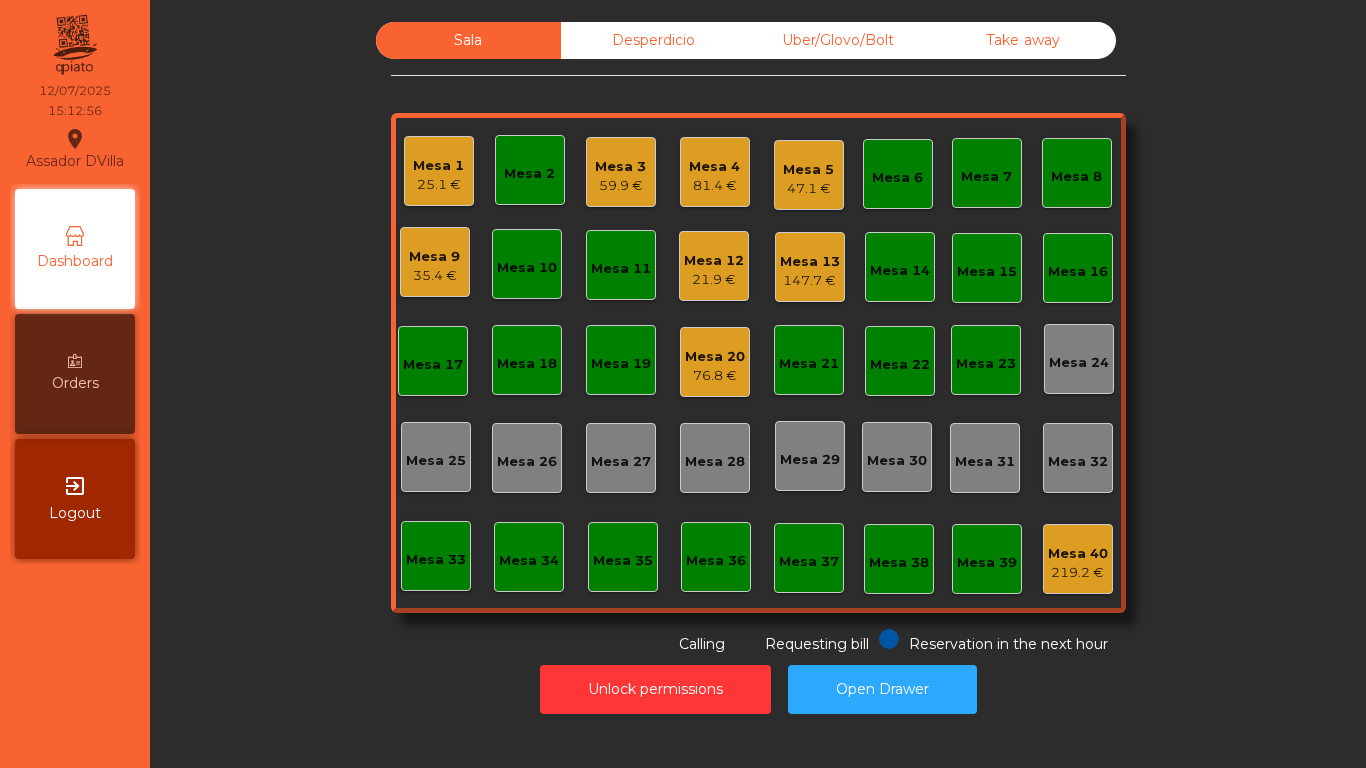 click on "Mesa 2" 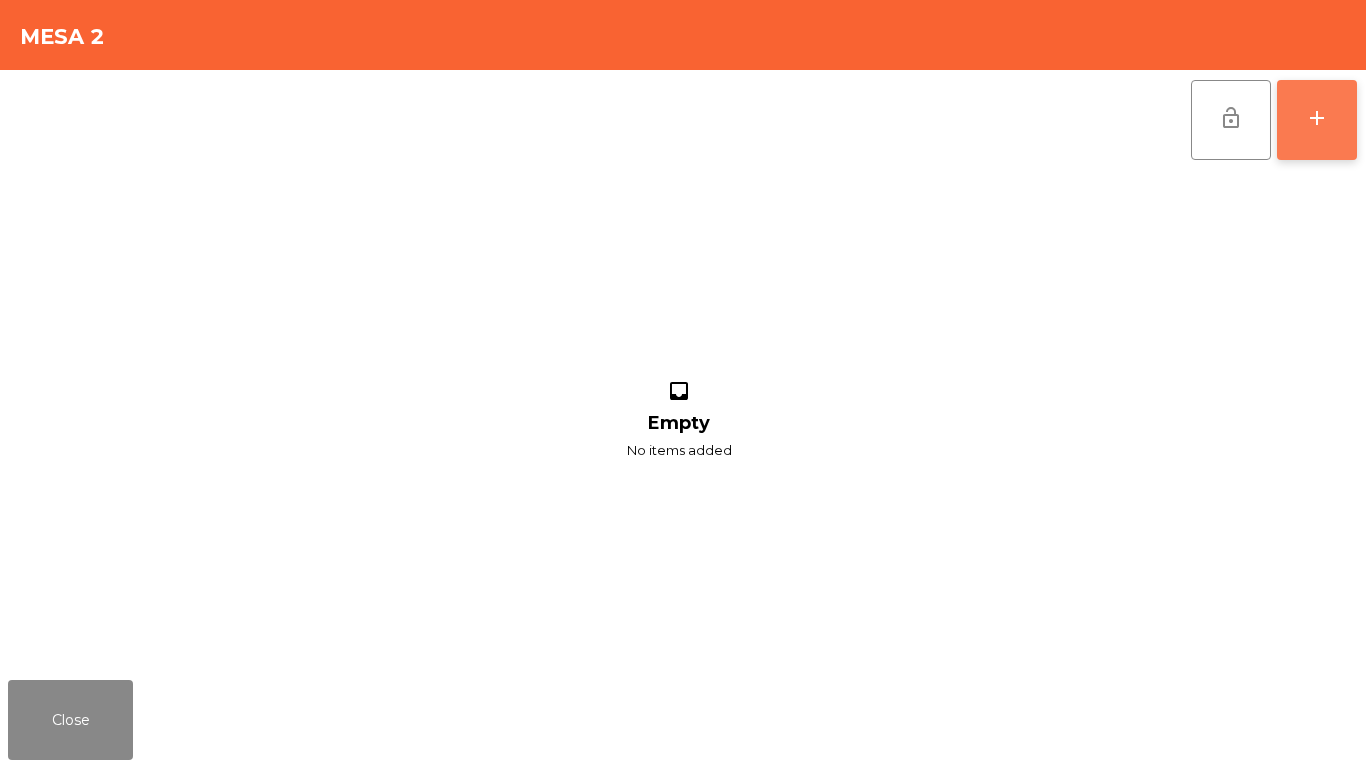 click on "add" 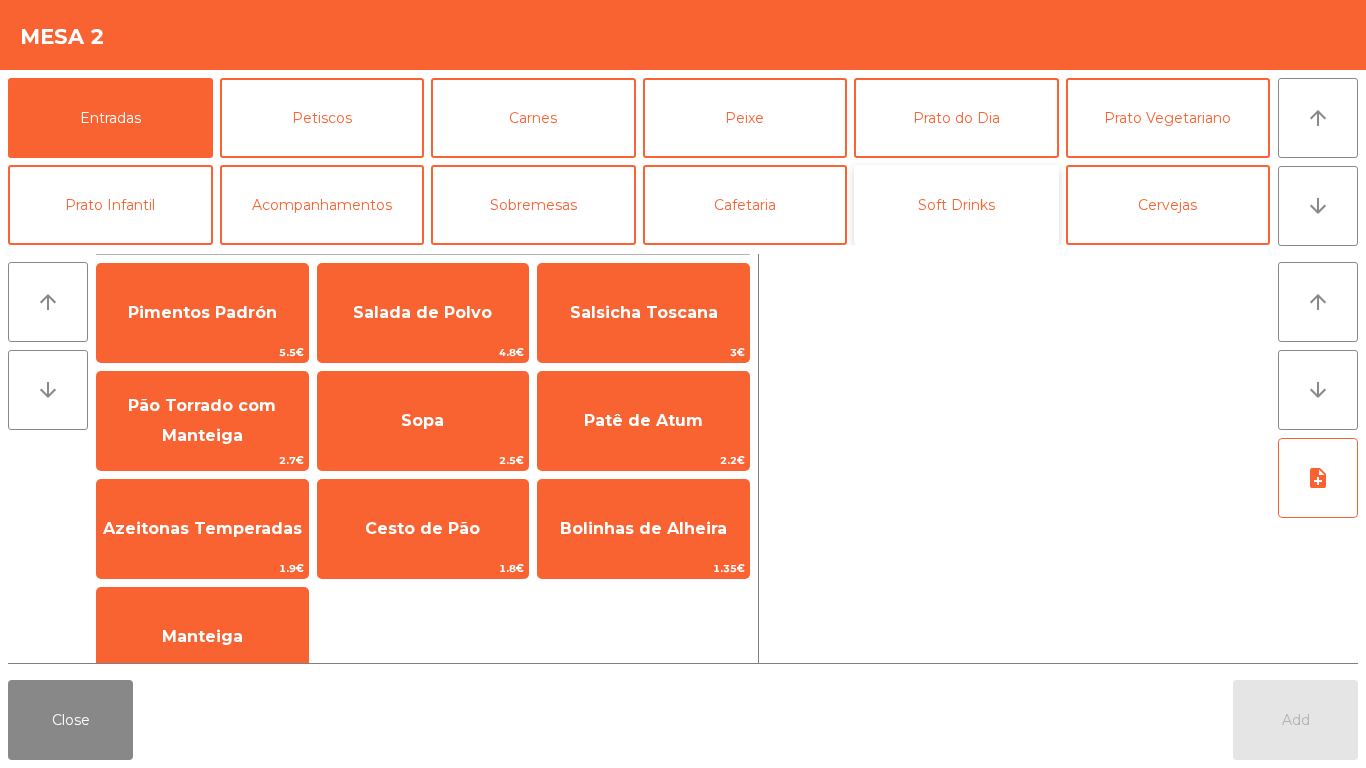 click on "Soft Drinks" 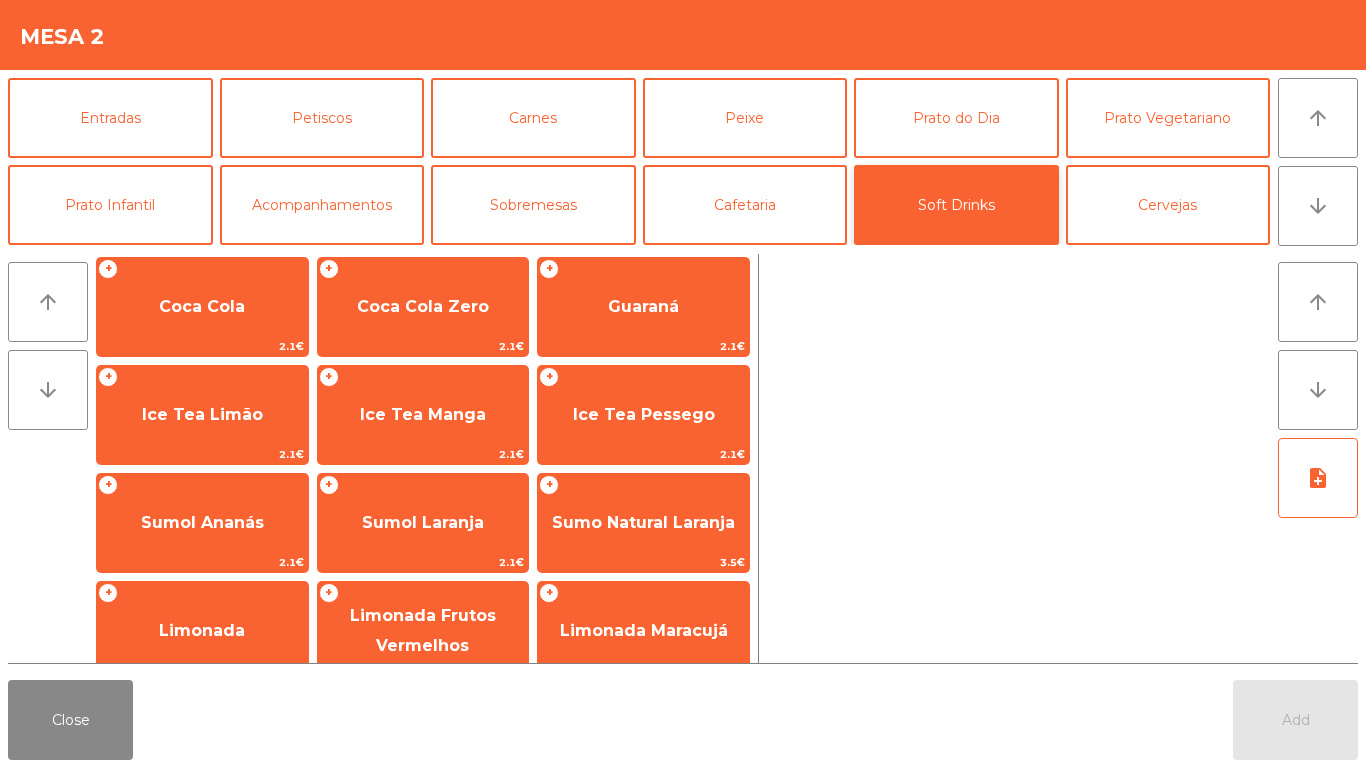 scroll, scrollTop: 248, scrollLeft: 0, axis: vertical 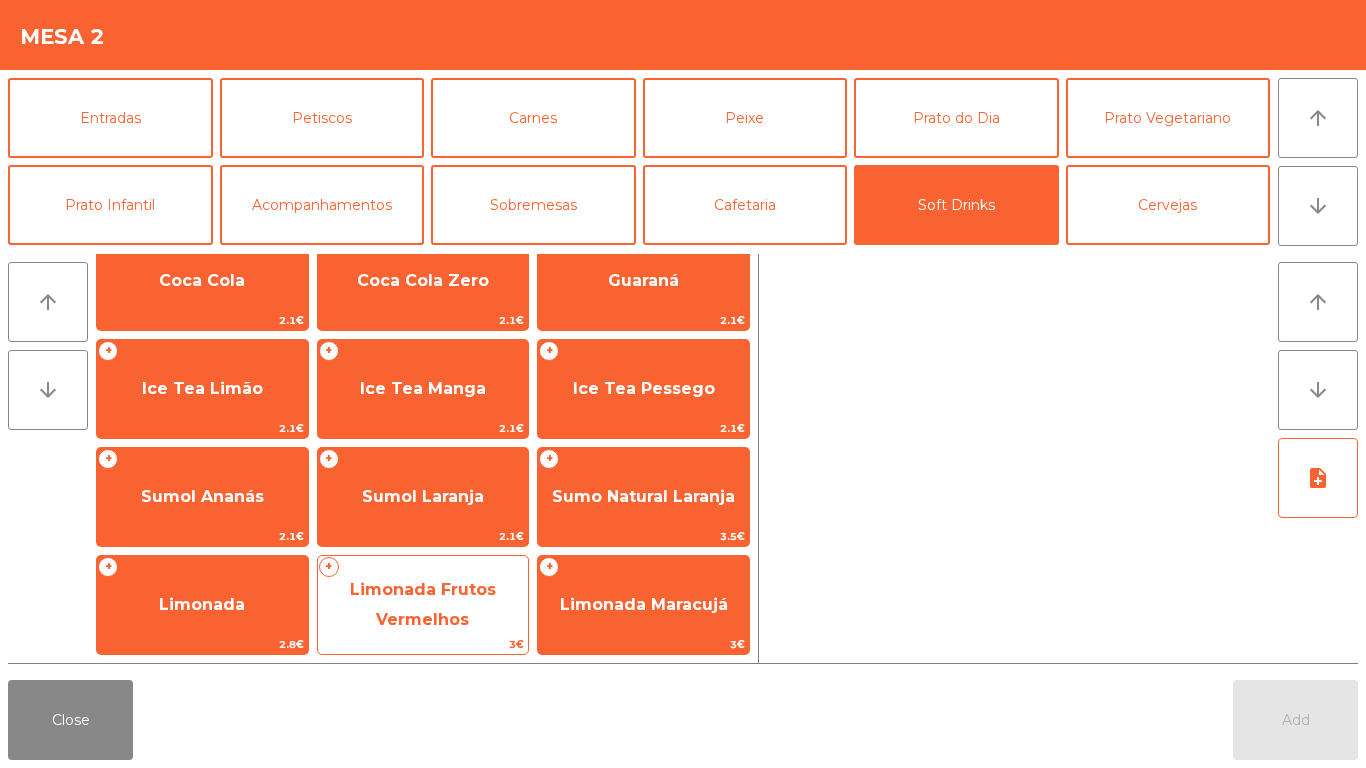 click on "Limonada Frutos Vermelhos" 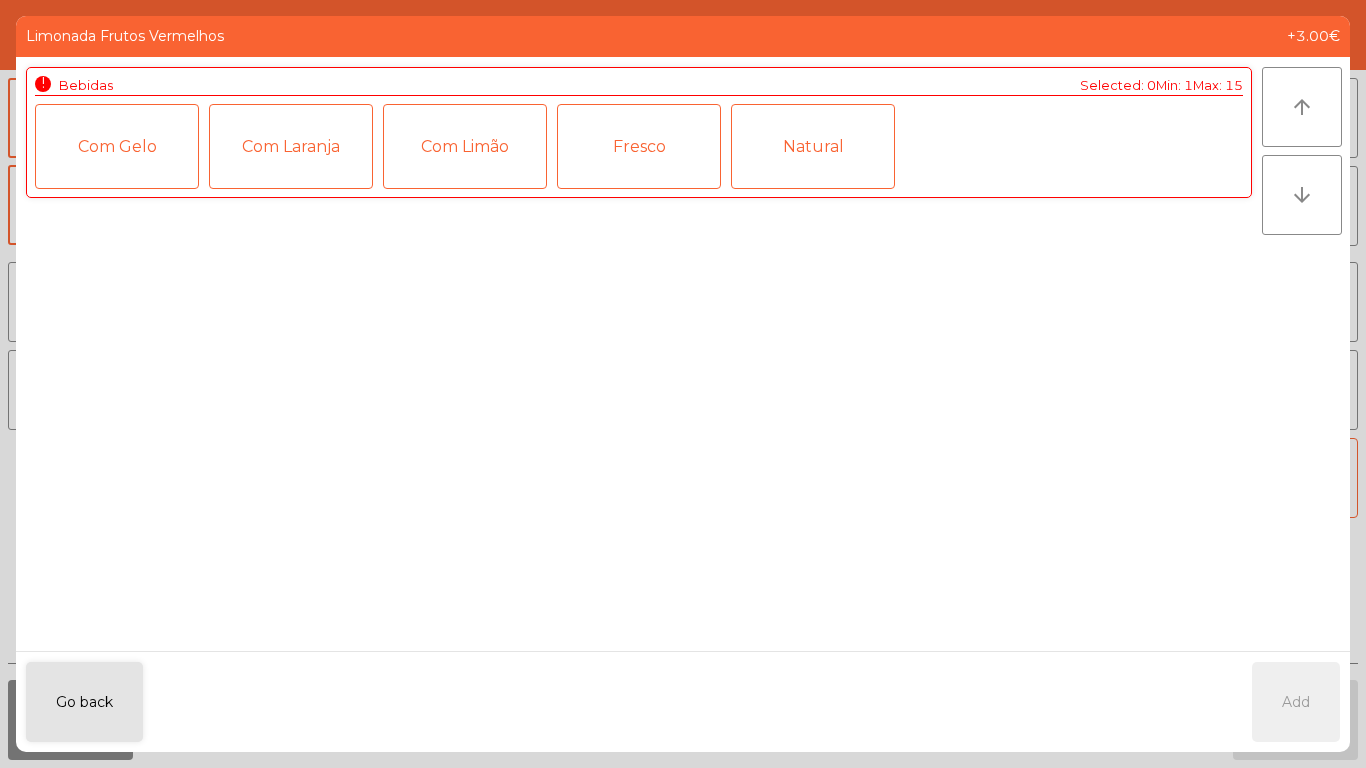 click on "Fresco" 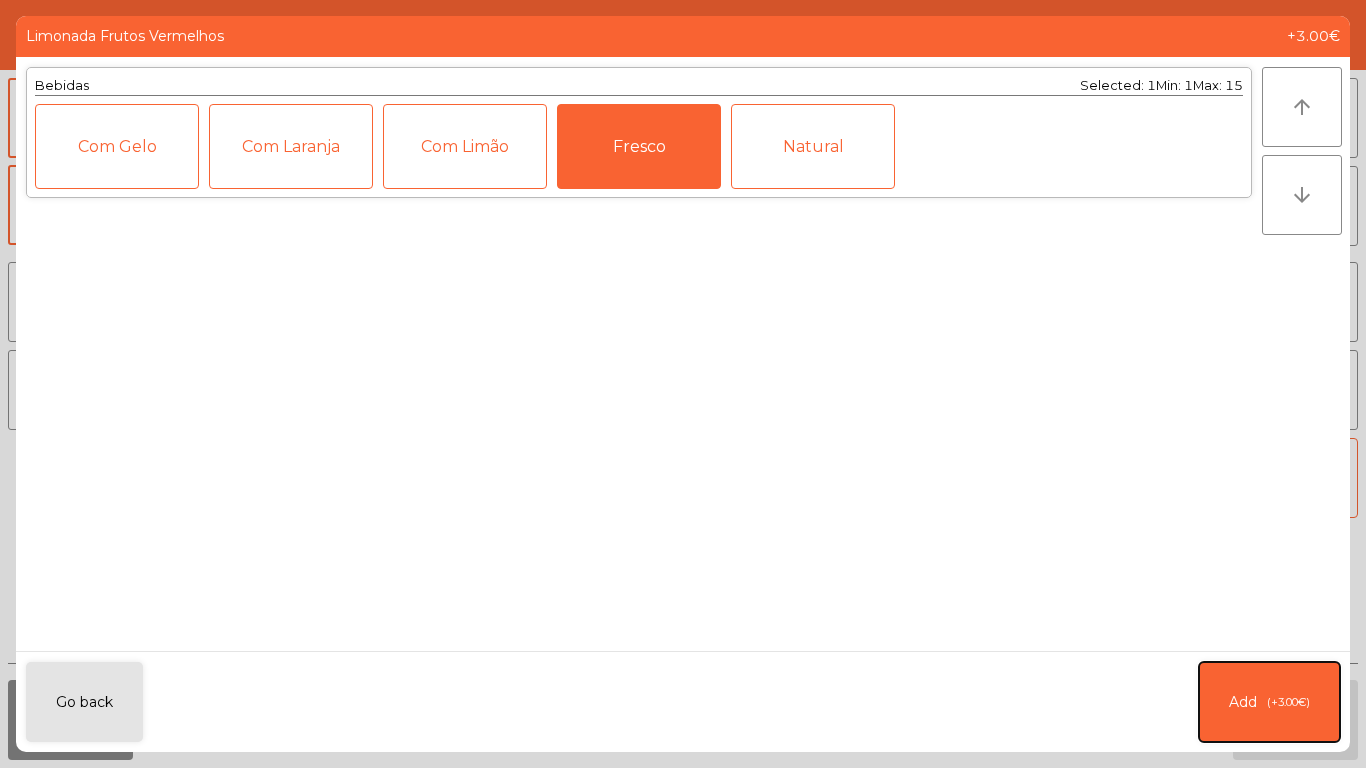 click on "(+3.00€)" 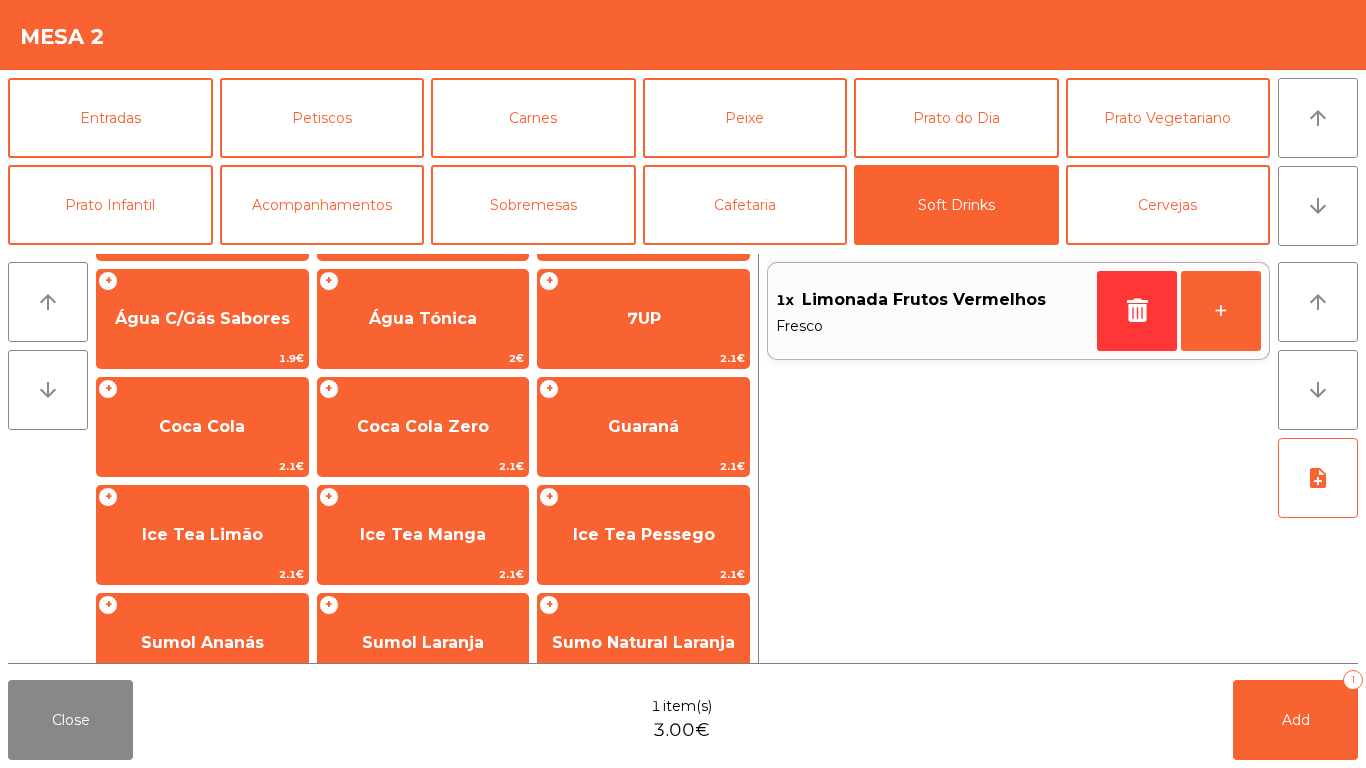 scroll, scrollTop: 0, scrollLeft: 0, axis: both 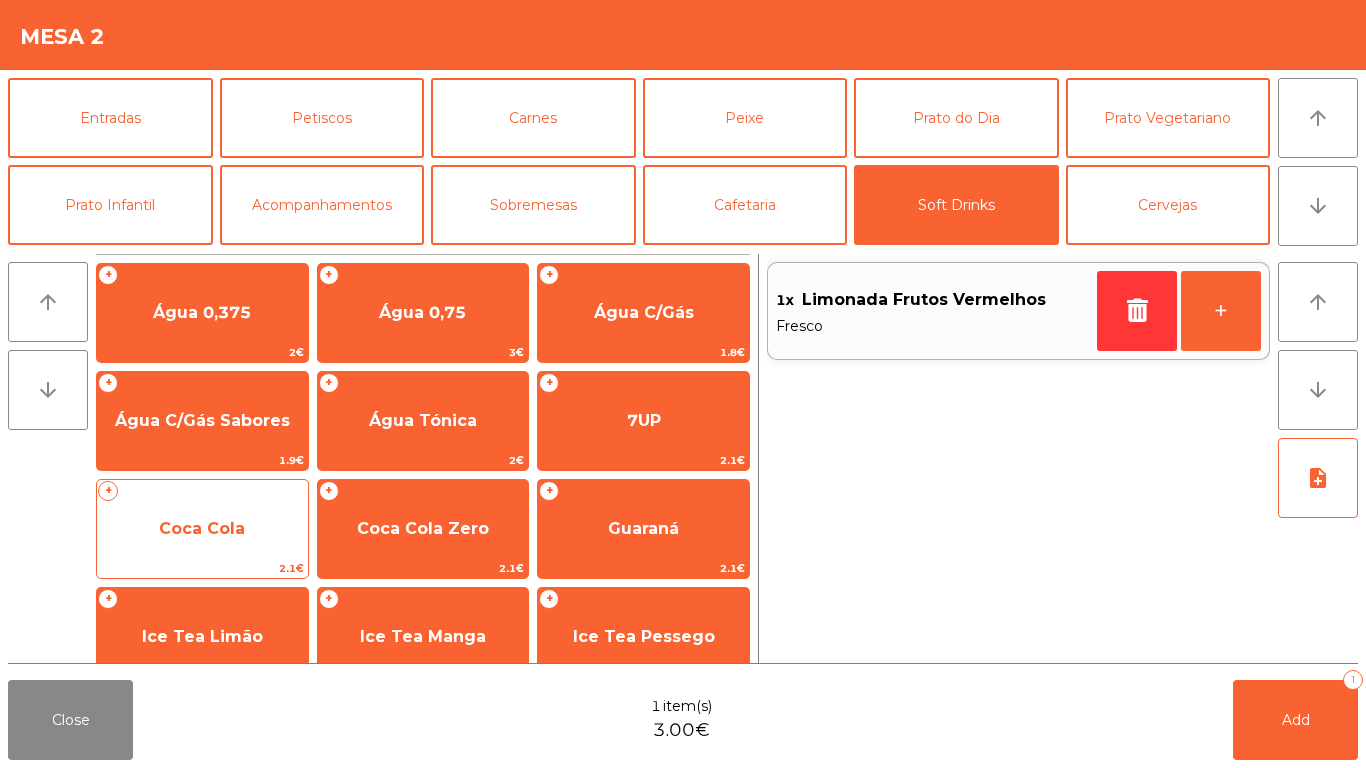 click on "Coca Cola" 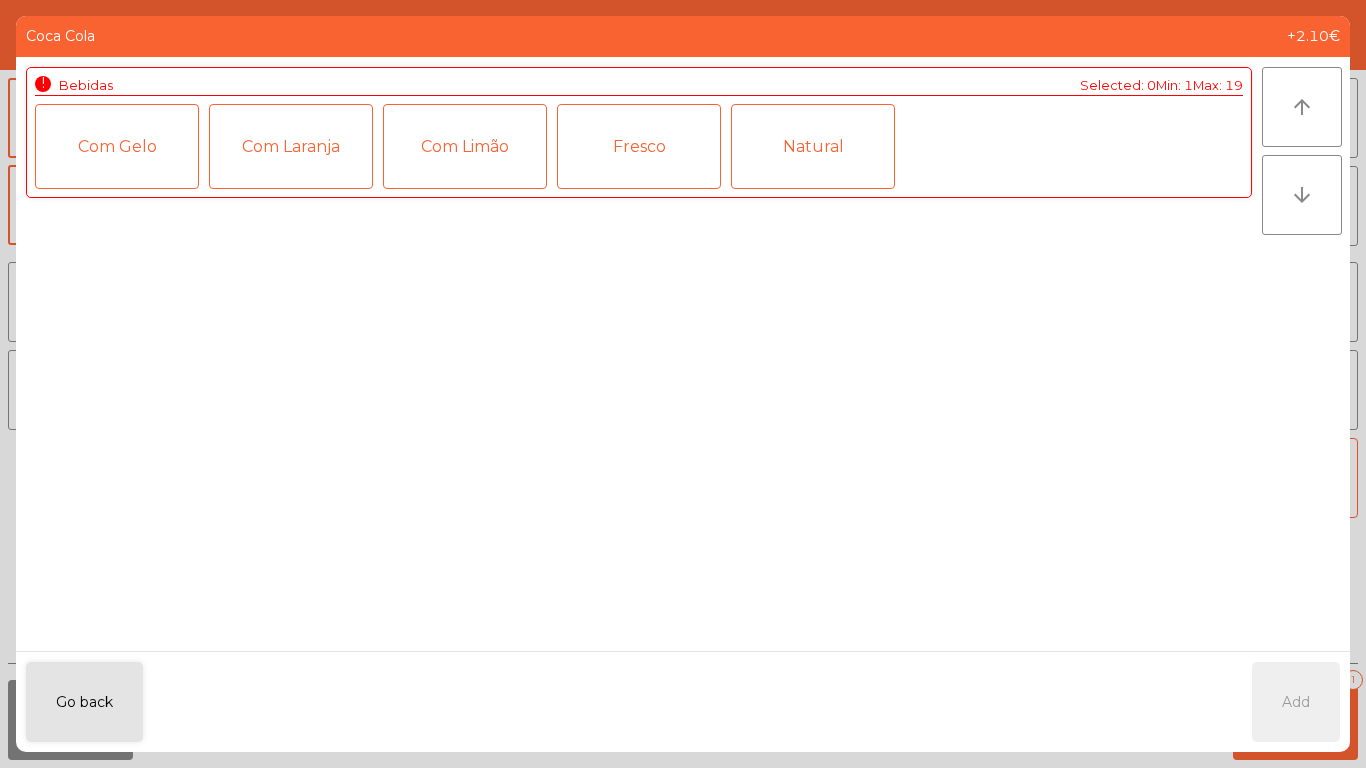 click on "Fresco" 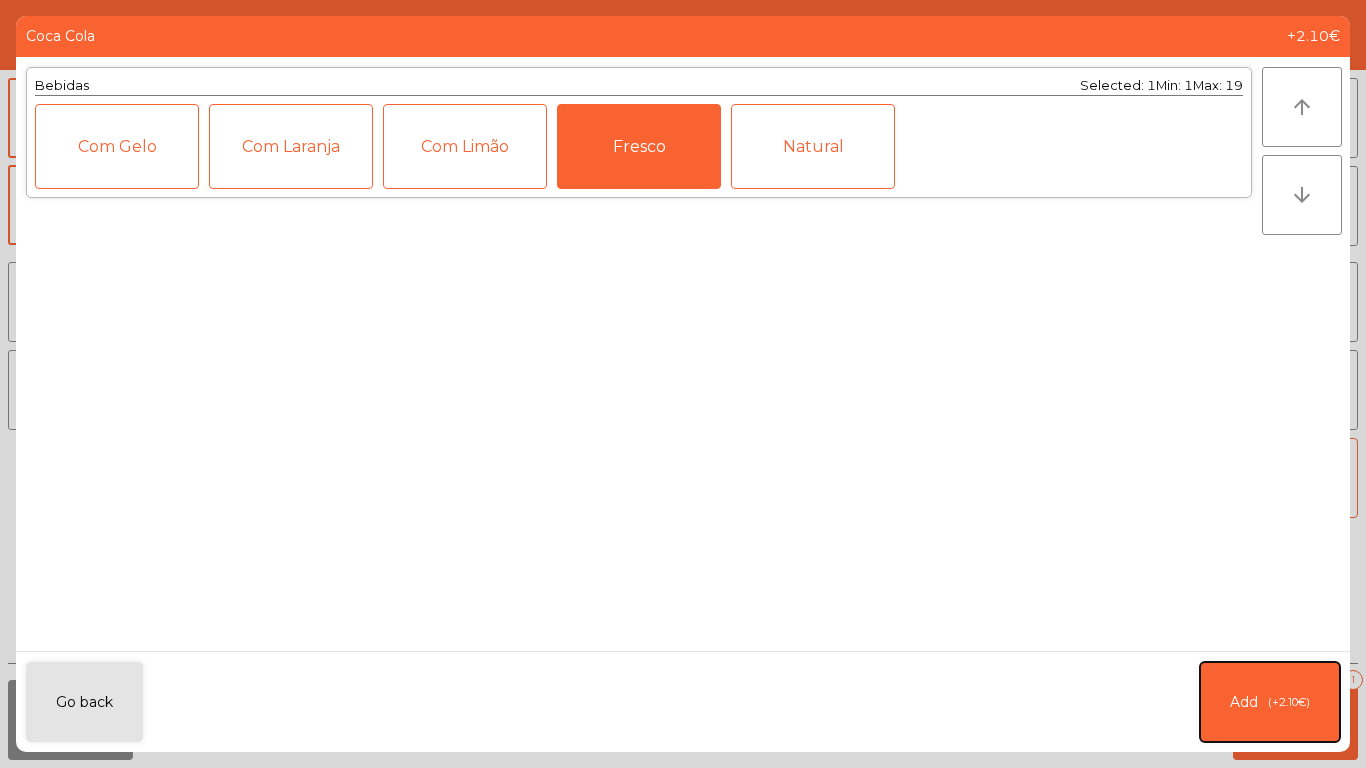 click on "(+2.10€)" 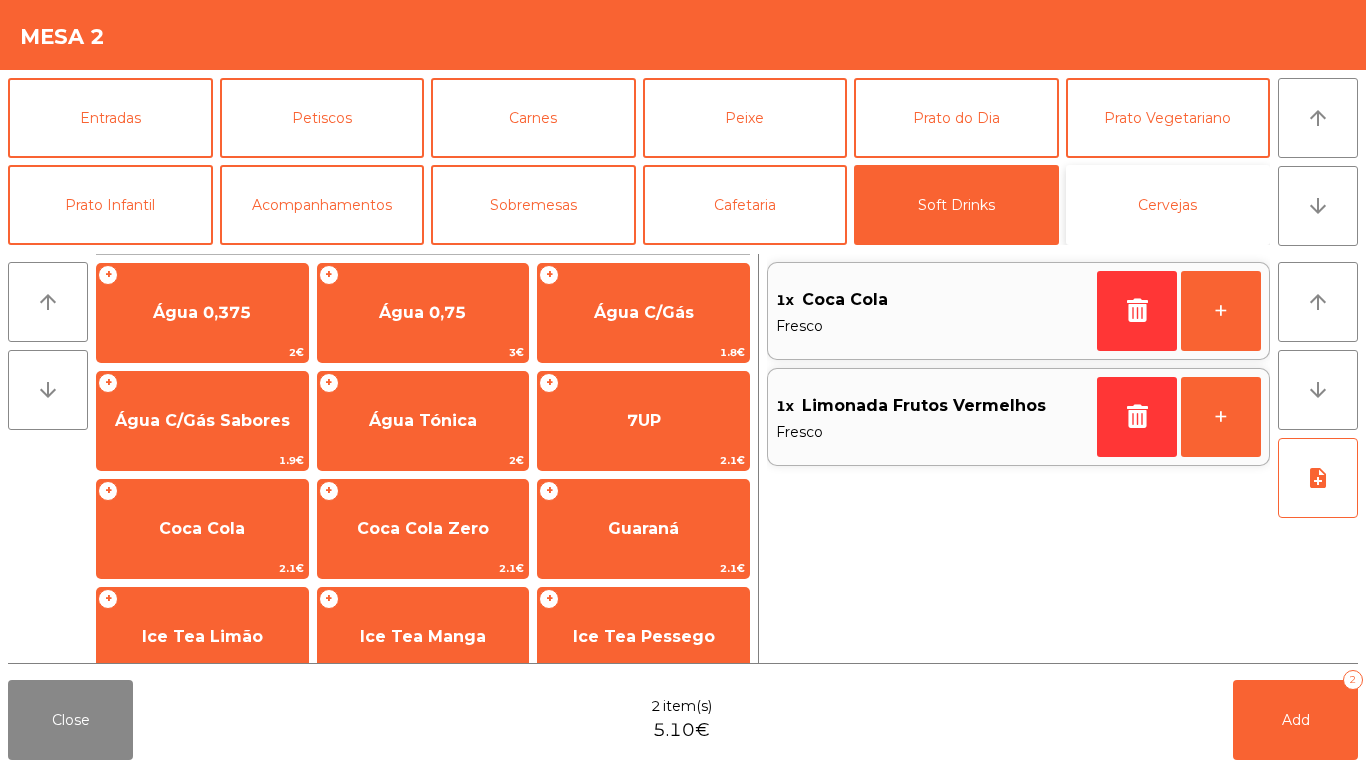 click on "Cervejas" 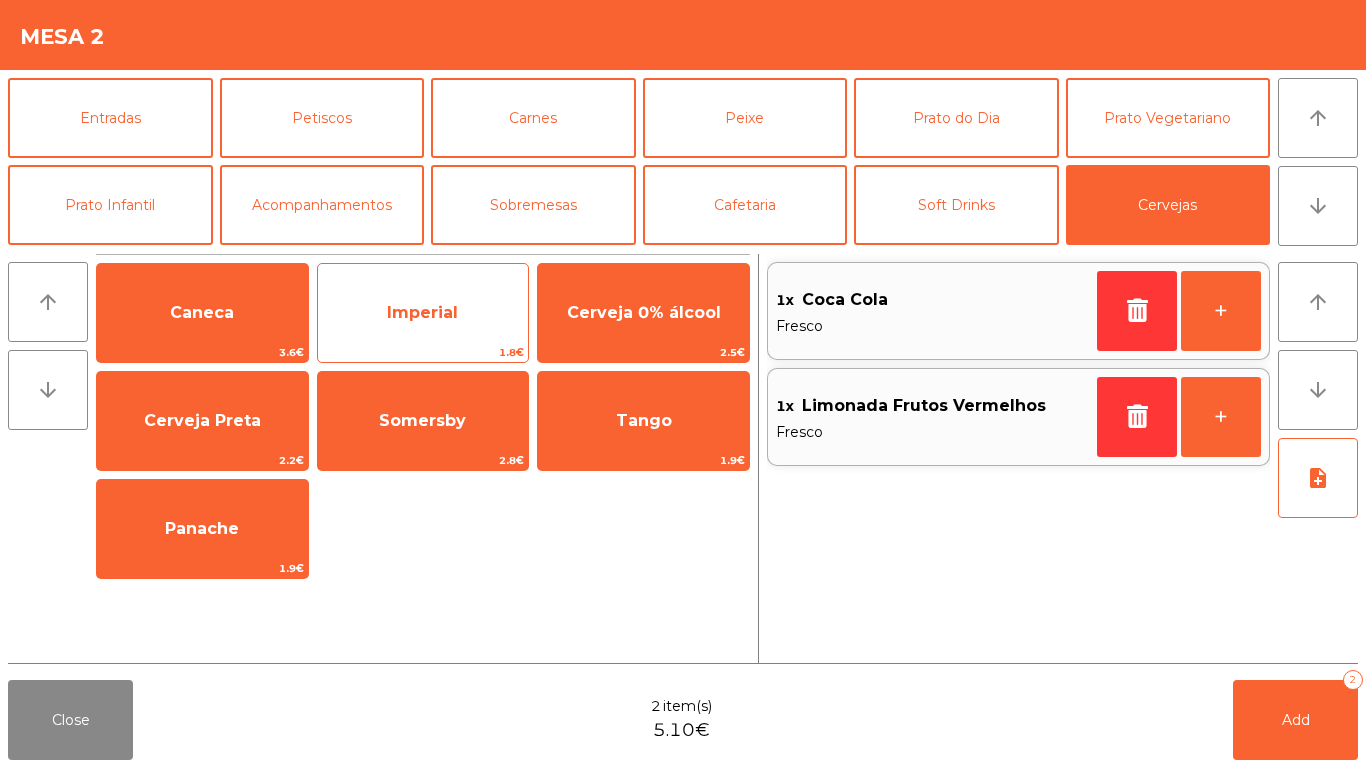 click on "Imperial" 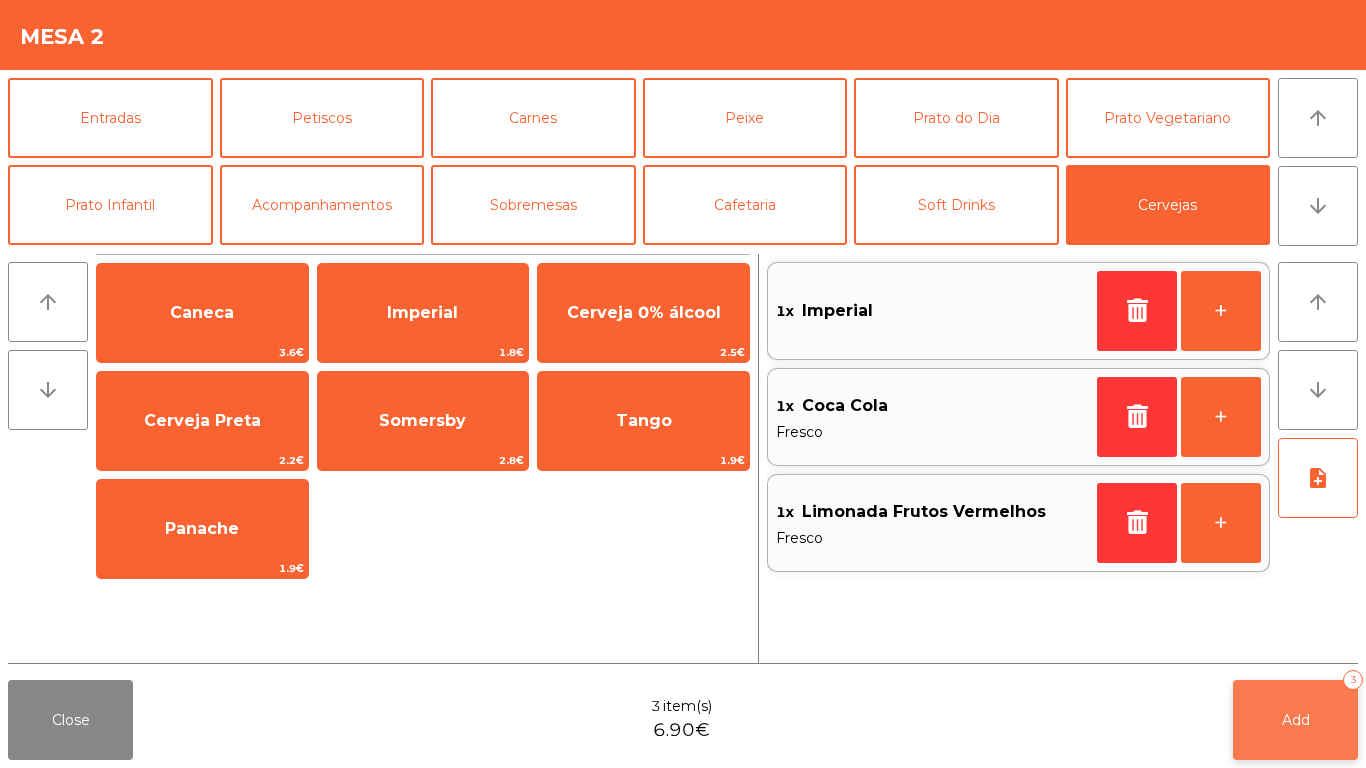 click on "Add   3" 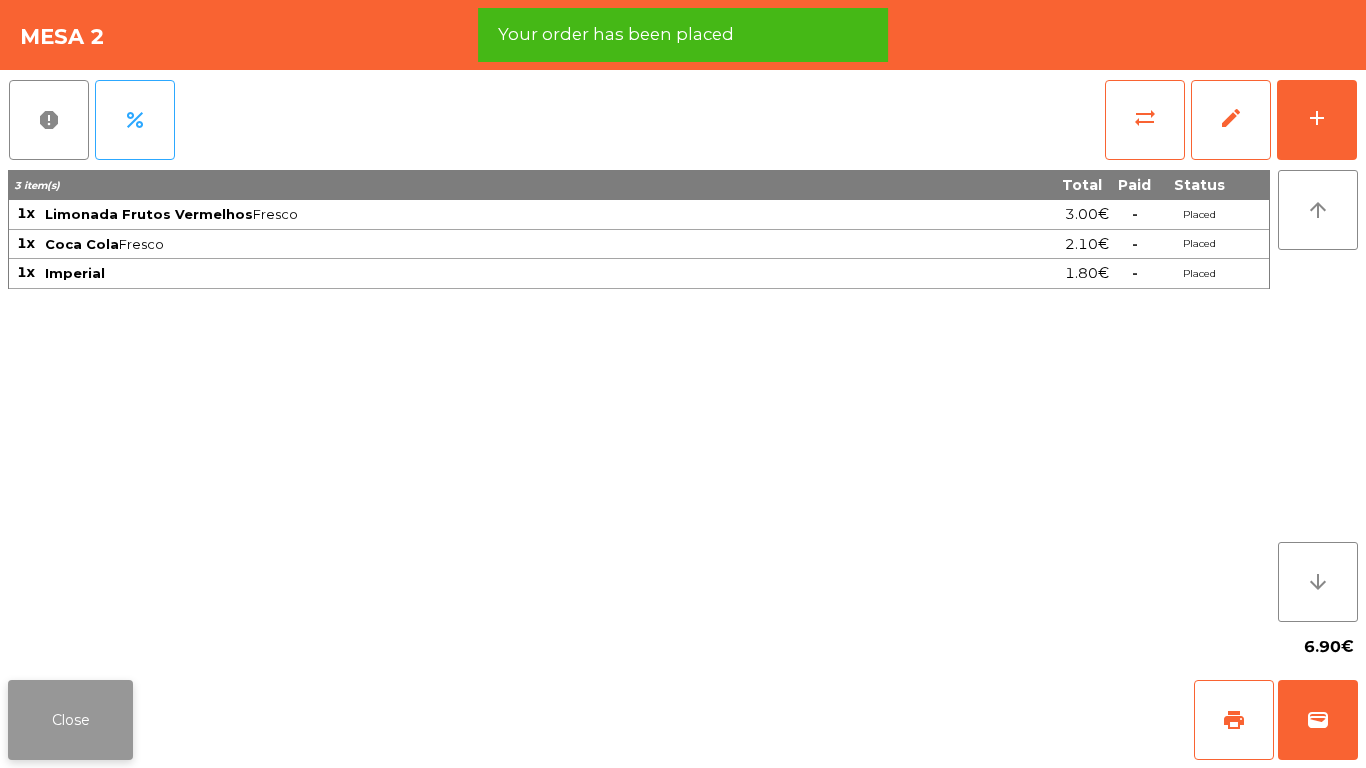 click on "Close" 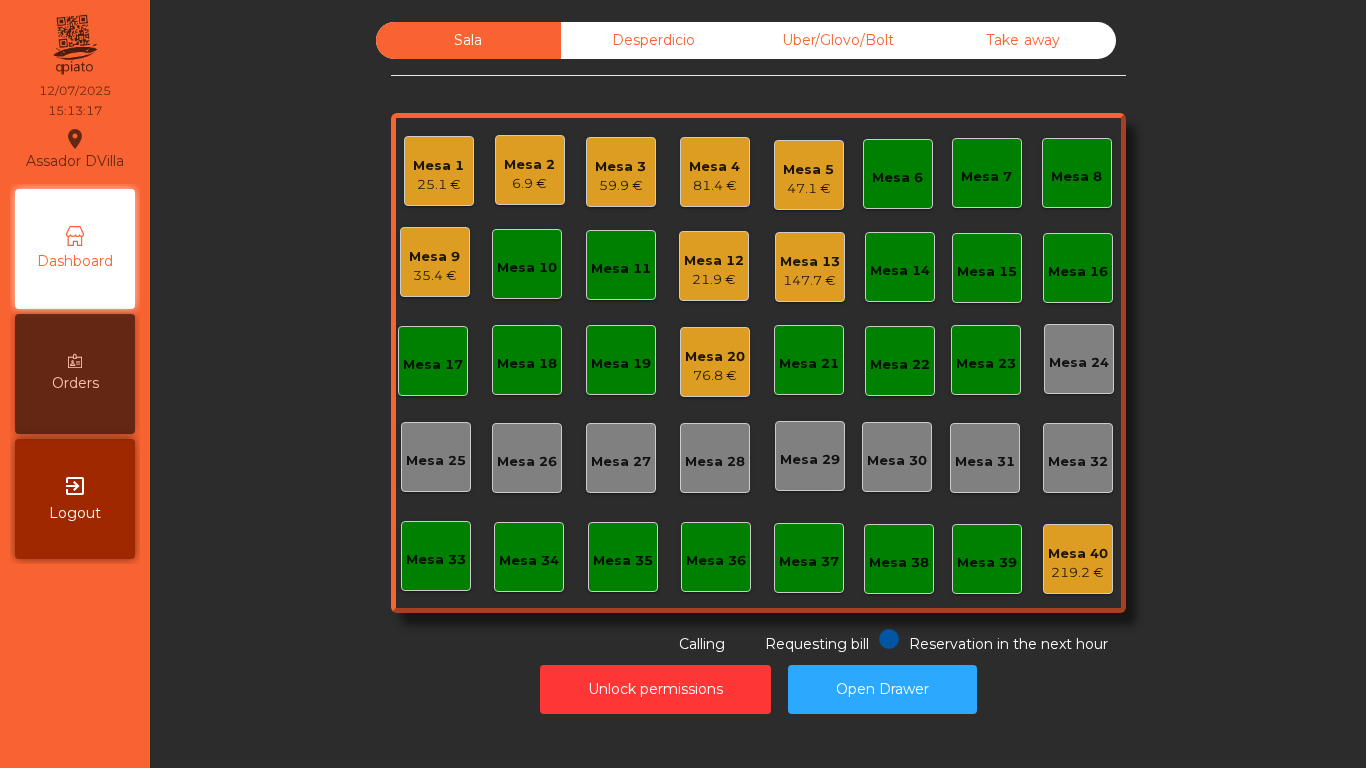 click on "47.1 €" 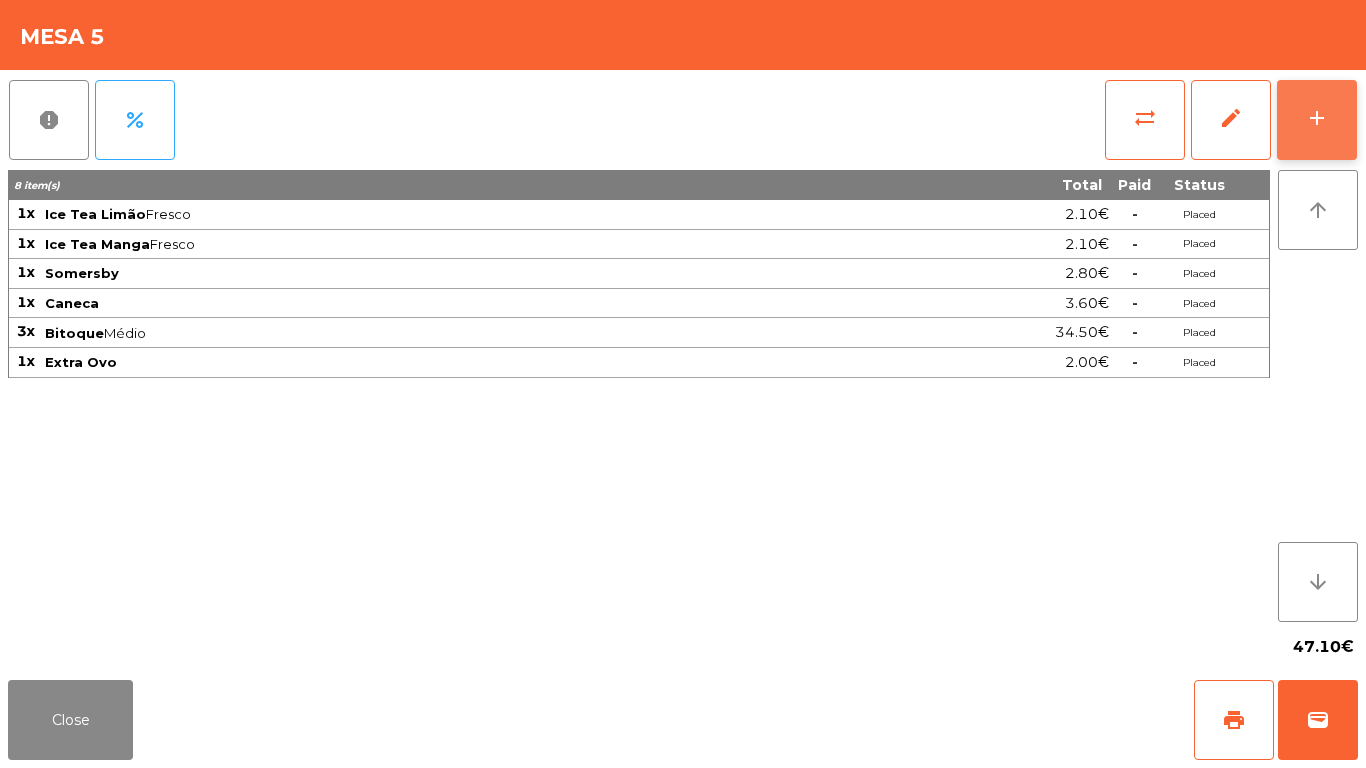 click on "add" 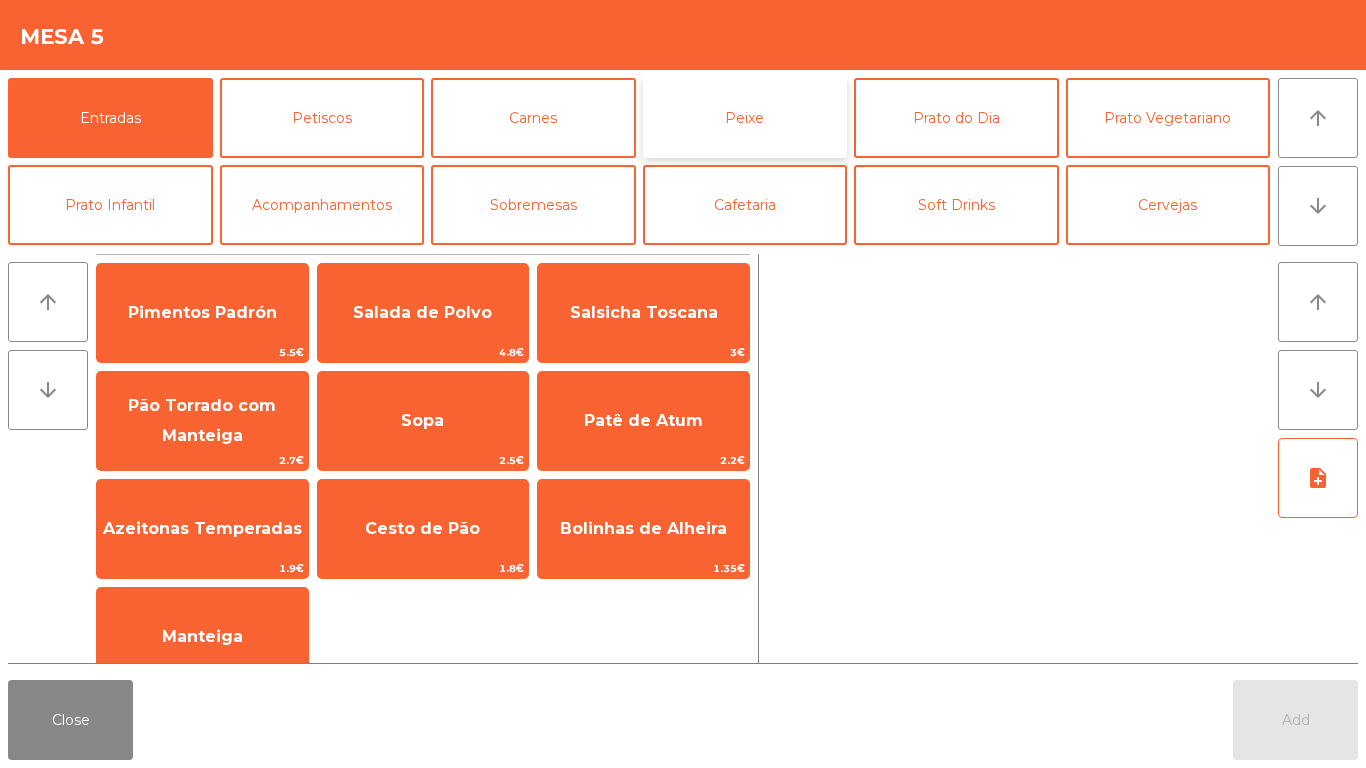 click on "Peixe" 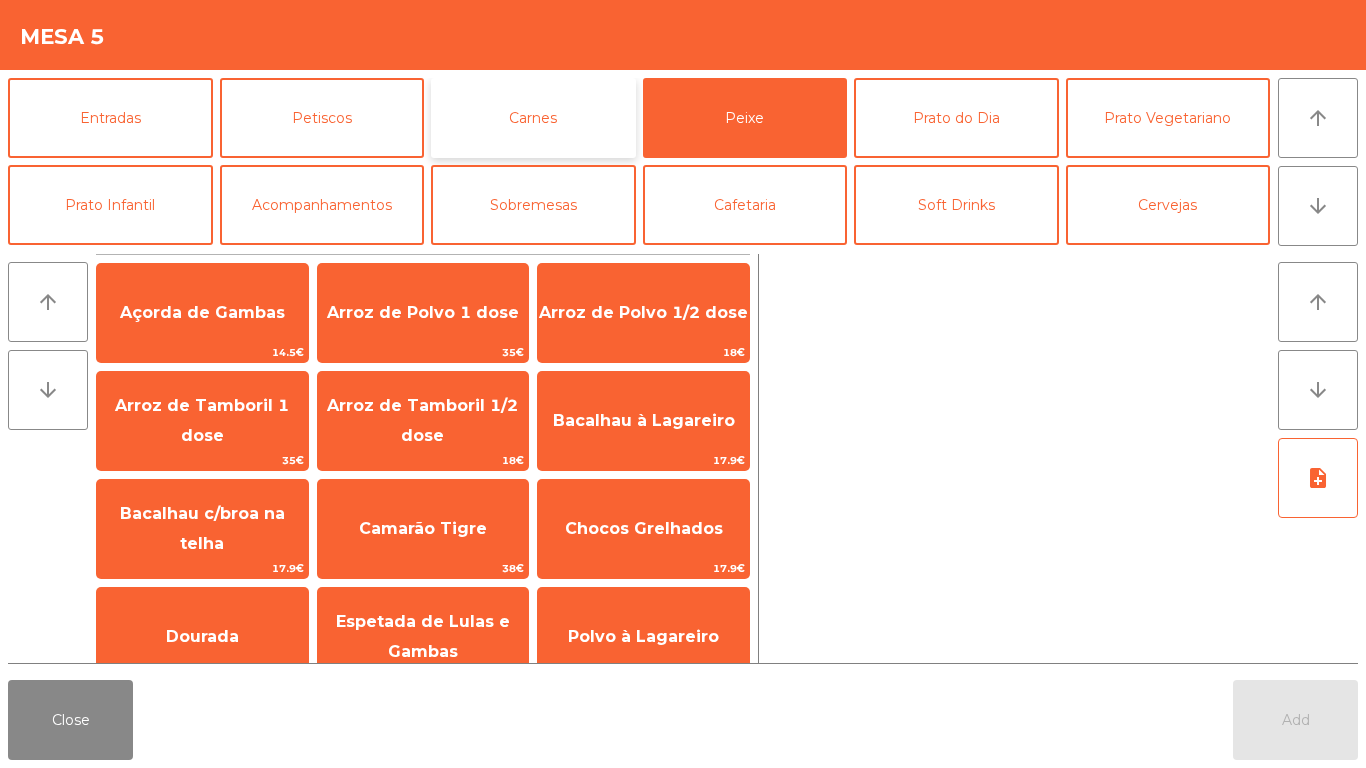 click on "Carnes" 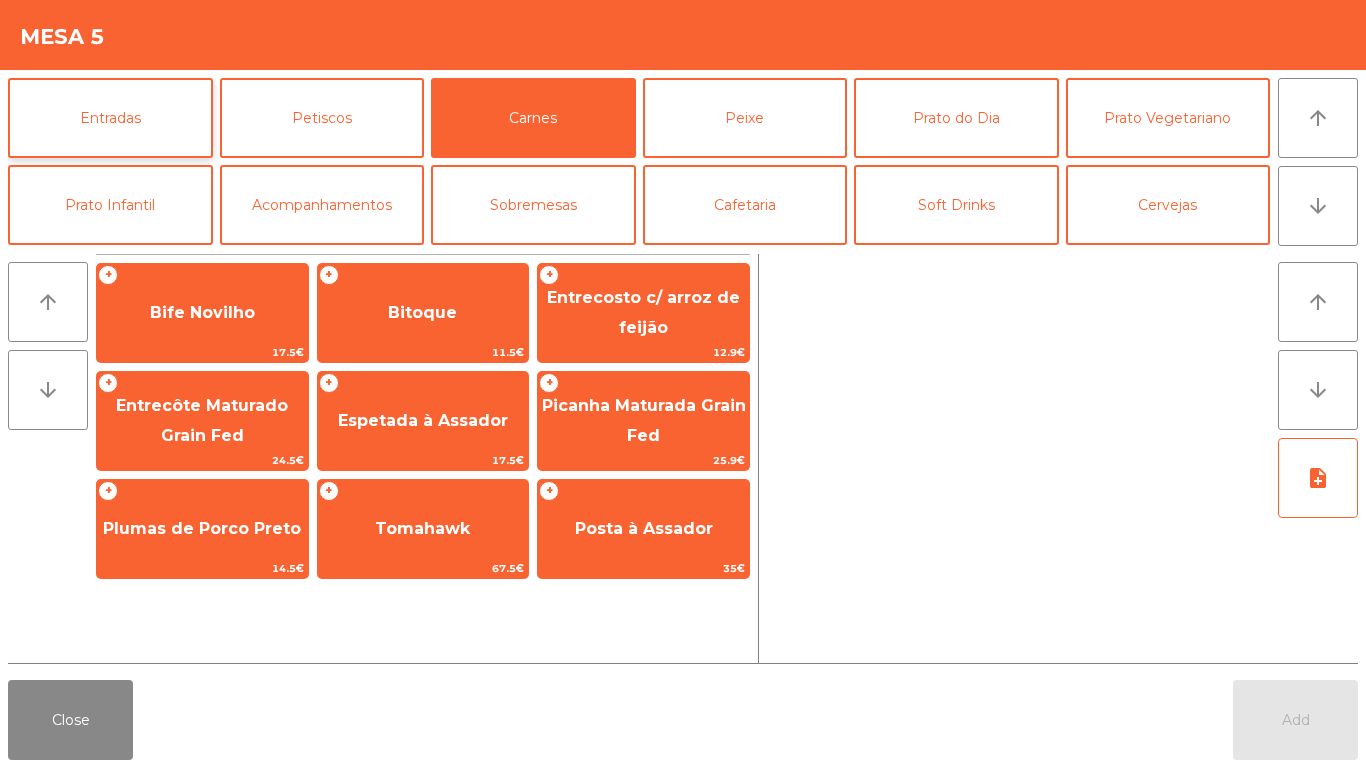 click on "Entradas" 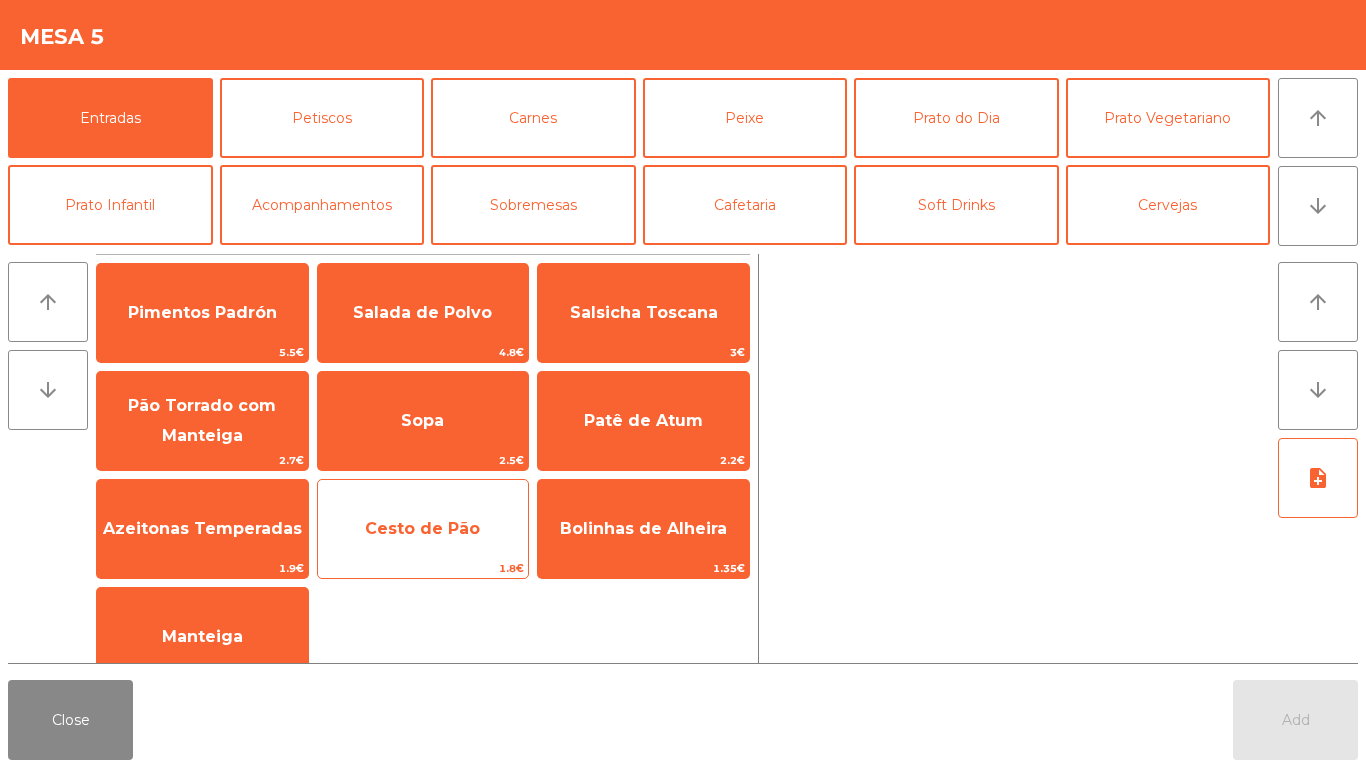 click on "Cesto de Pão" 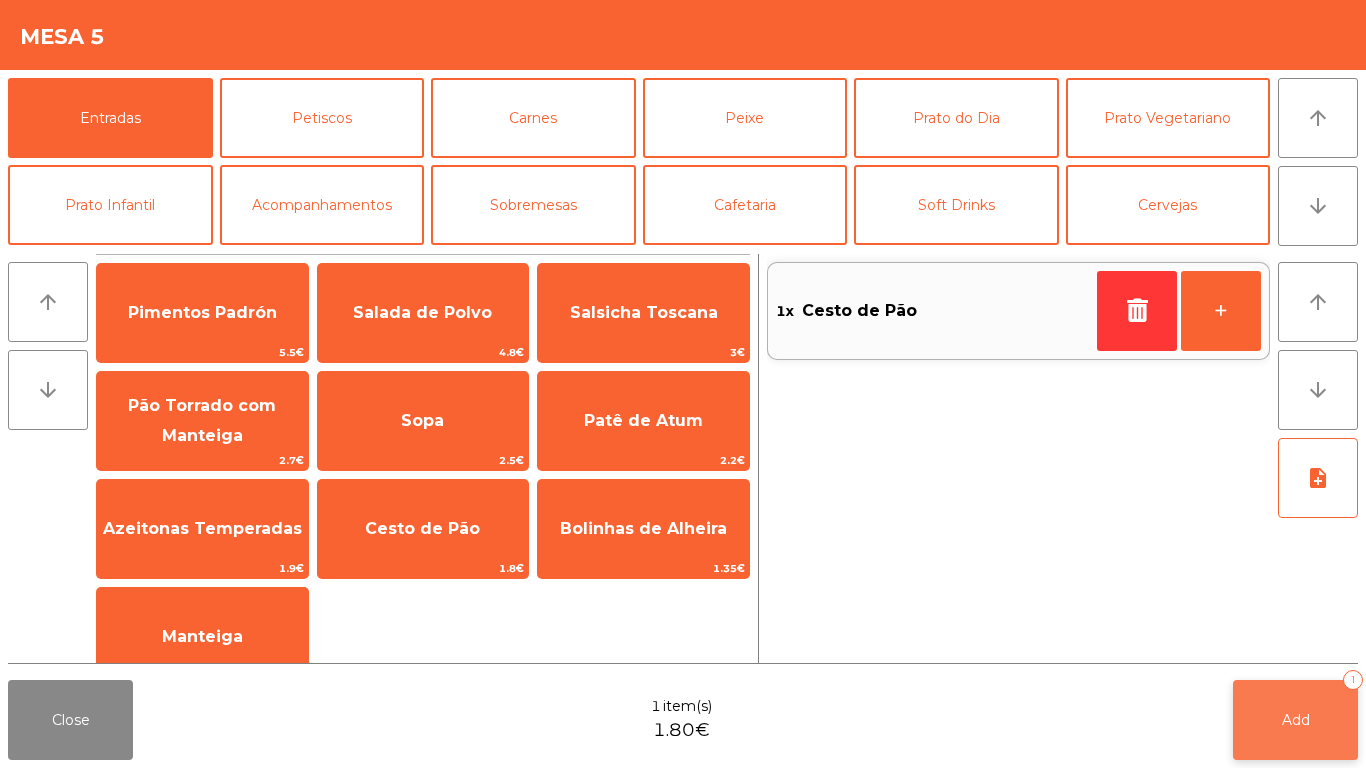click on "Add   1" 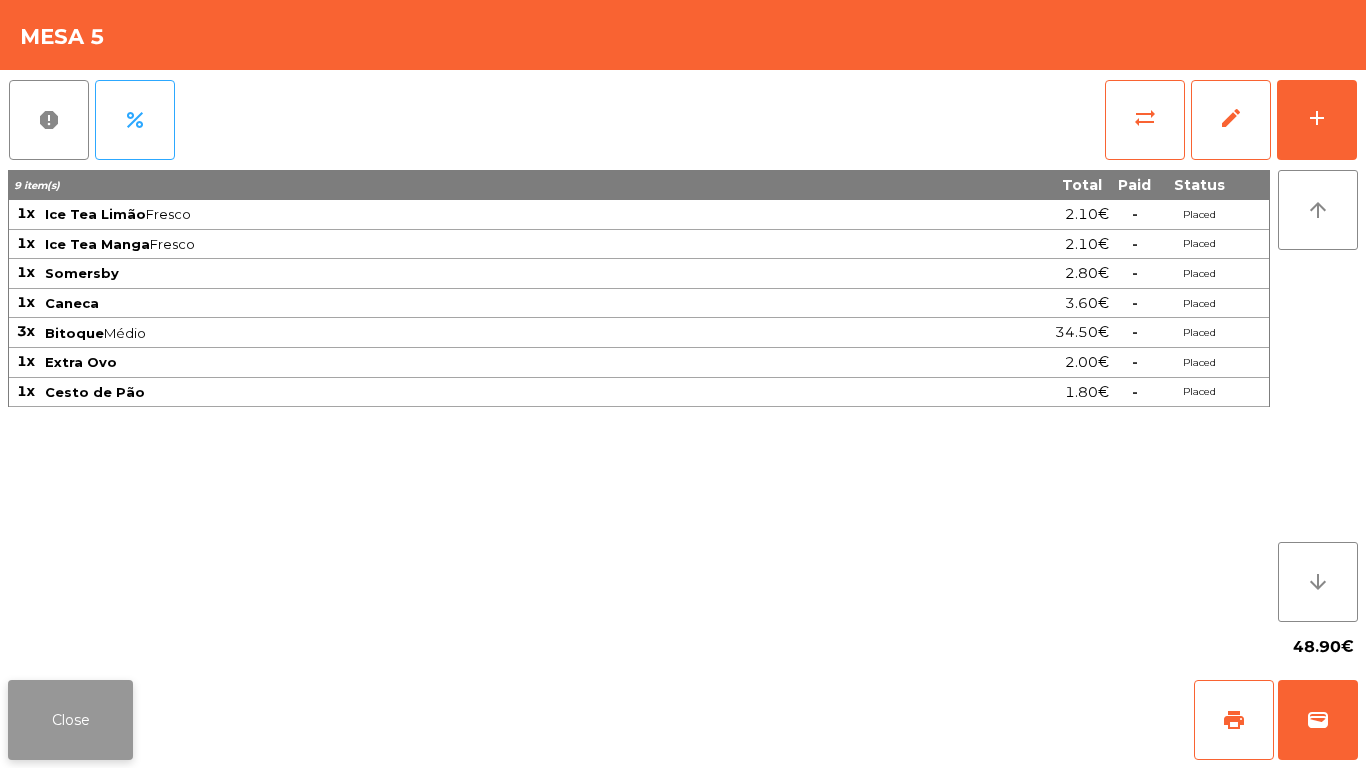 click on "Close" 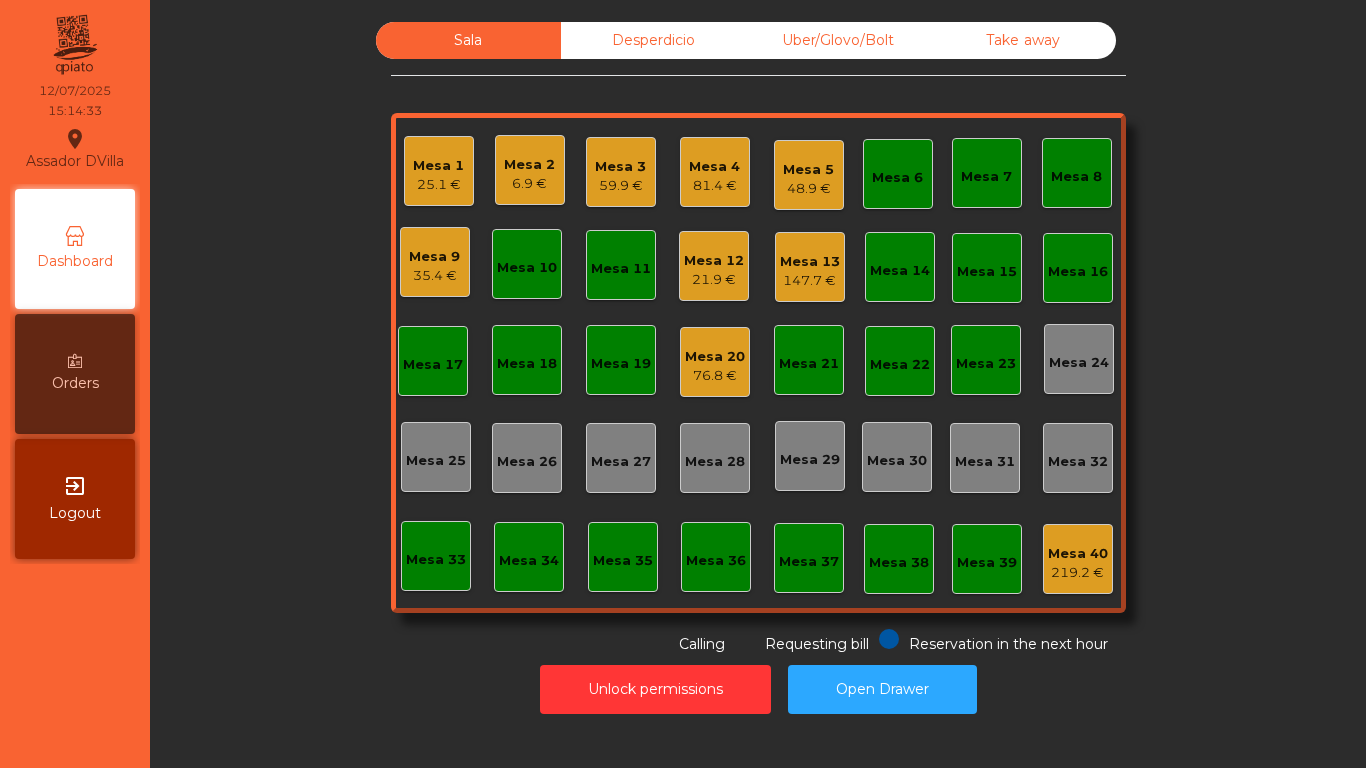 click on "Mesa 3" 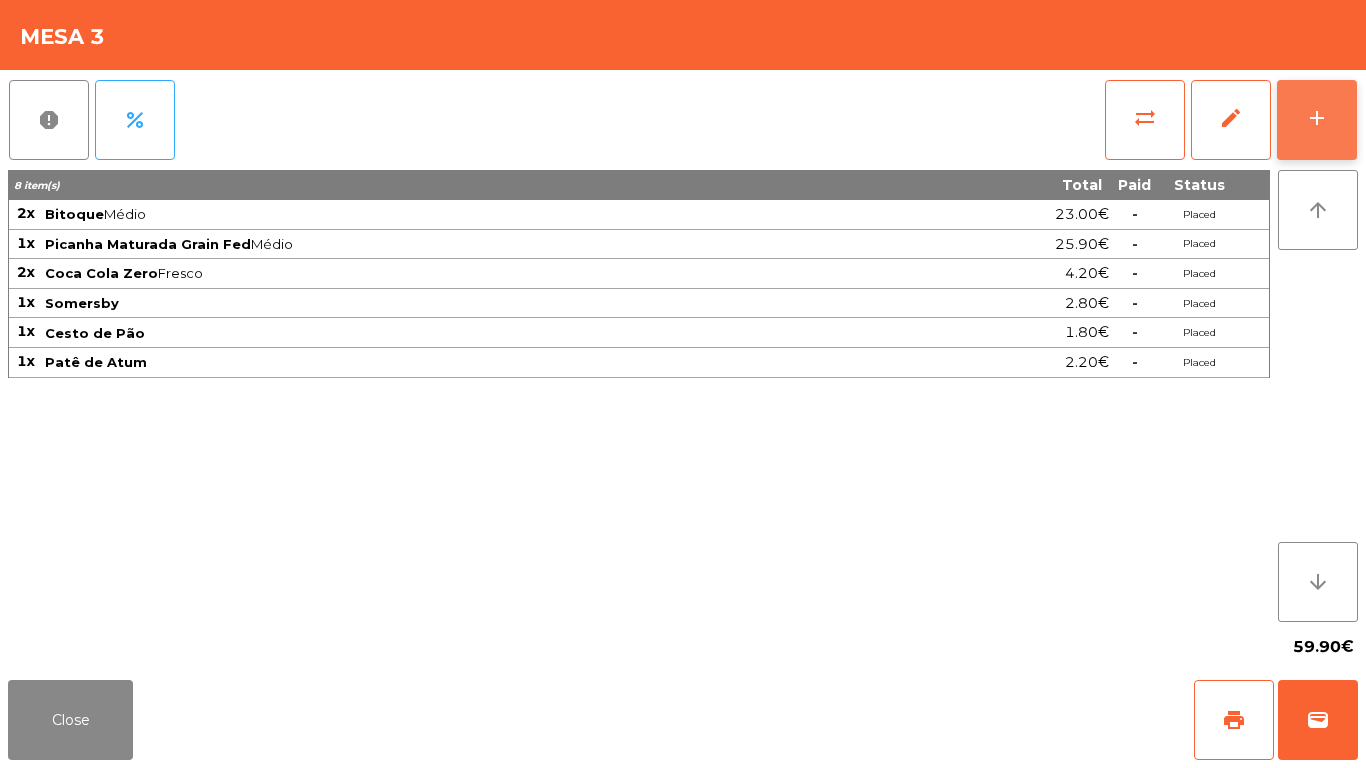 click on "add" 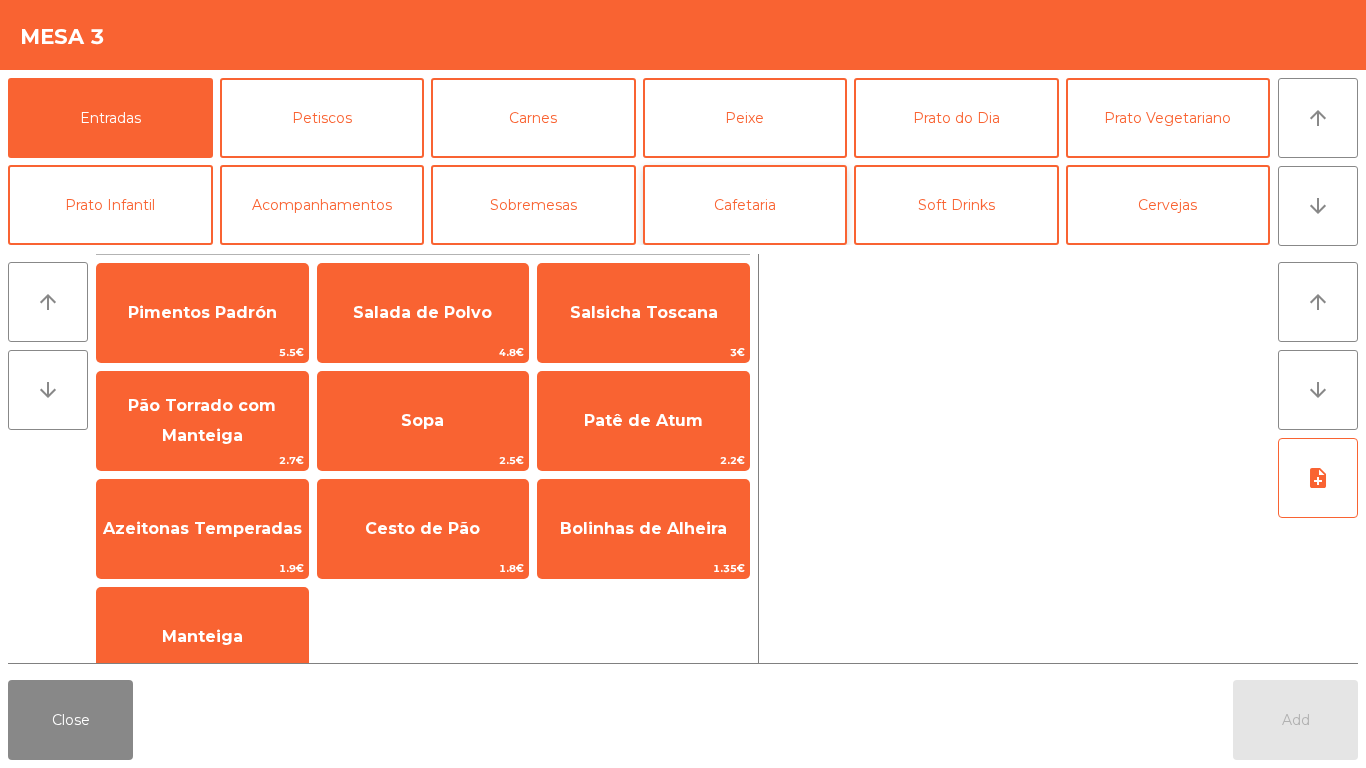 click on "Cafetaria" 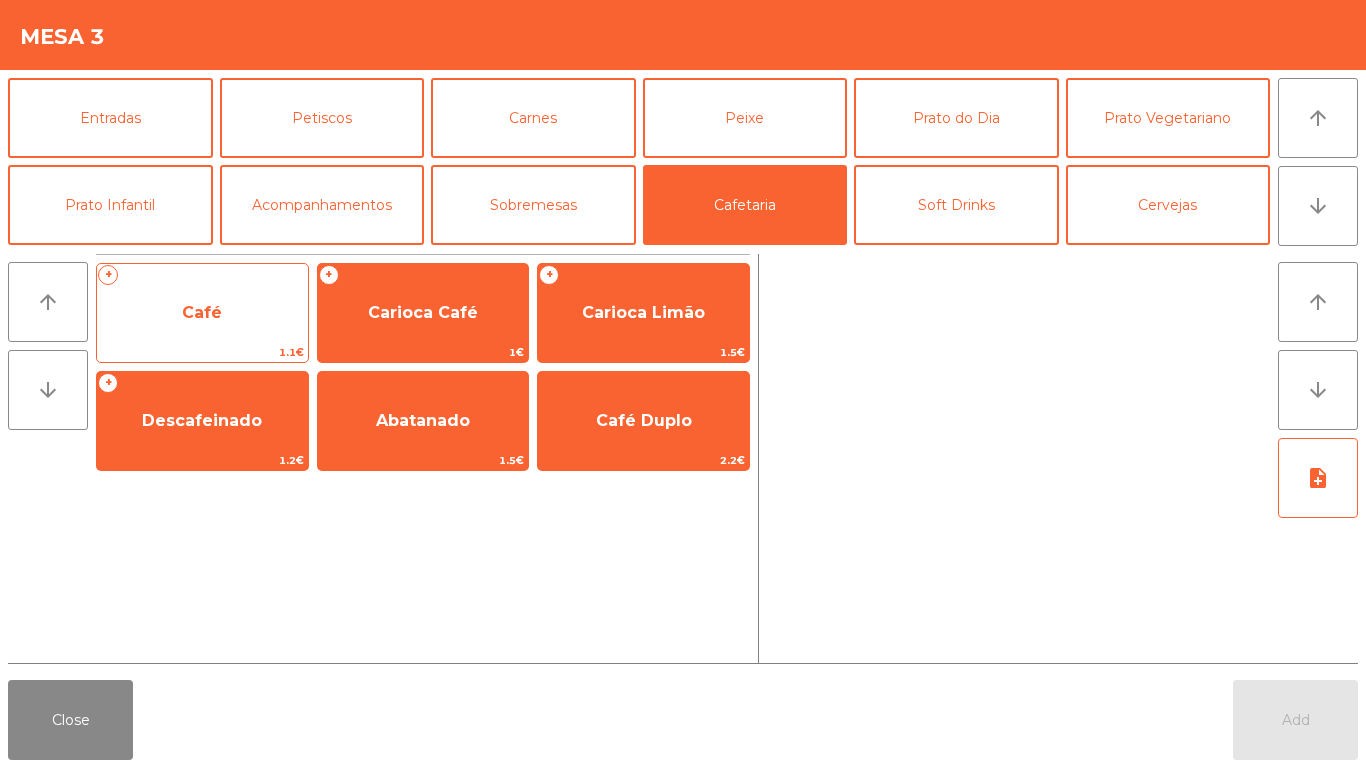 click on "Café" 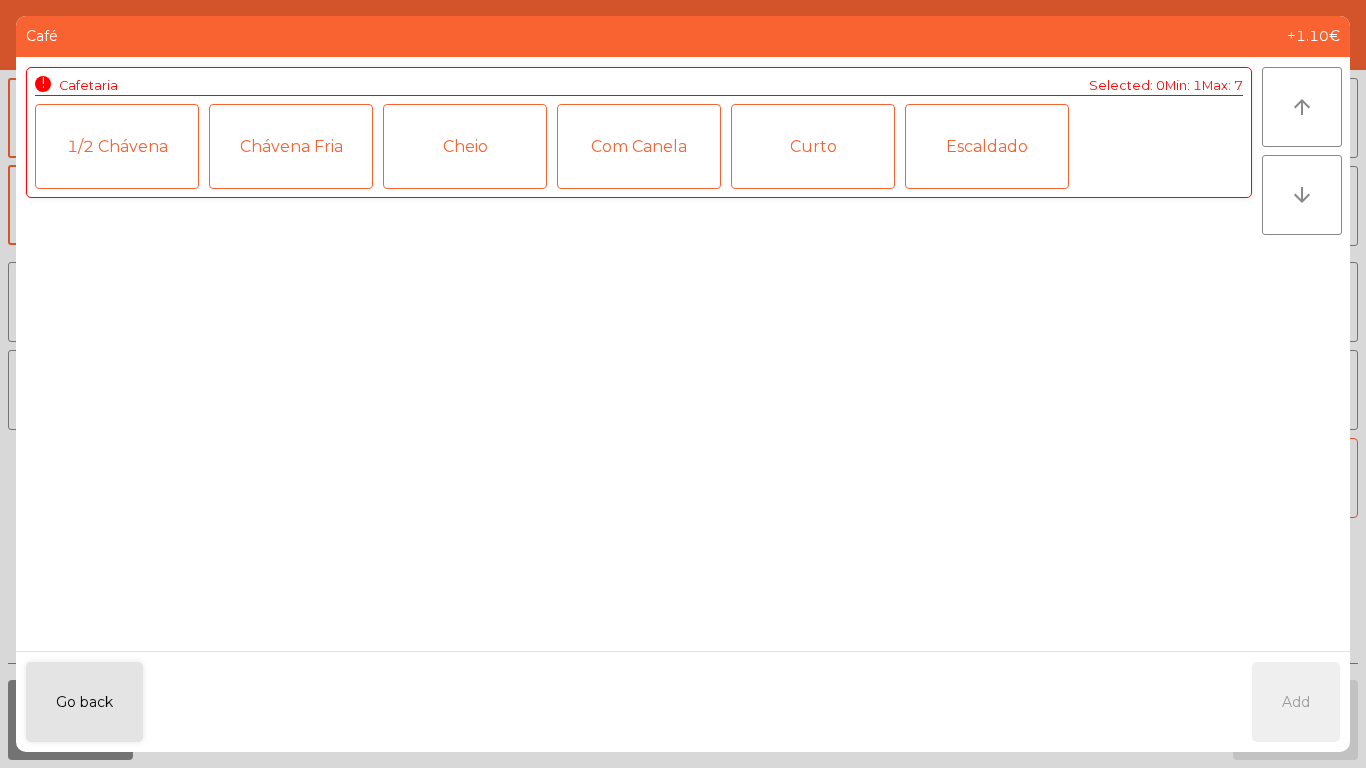 click on "1/2 Chávena" 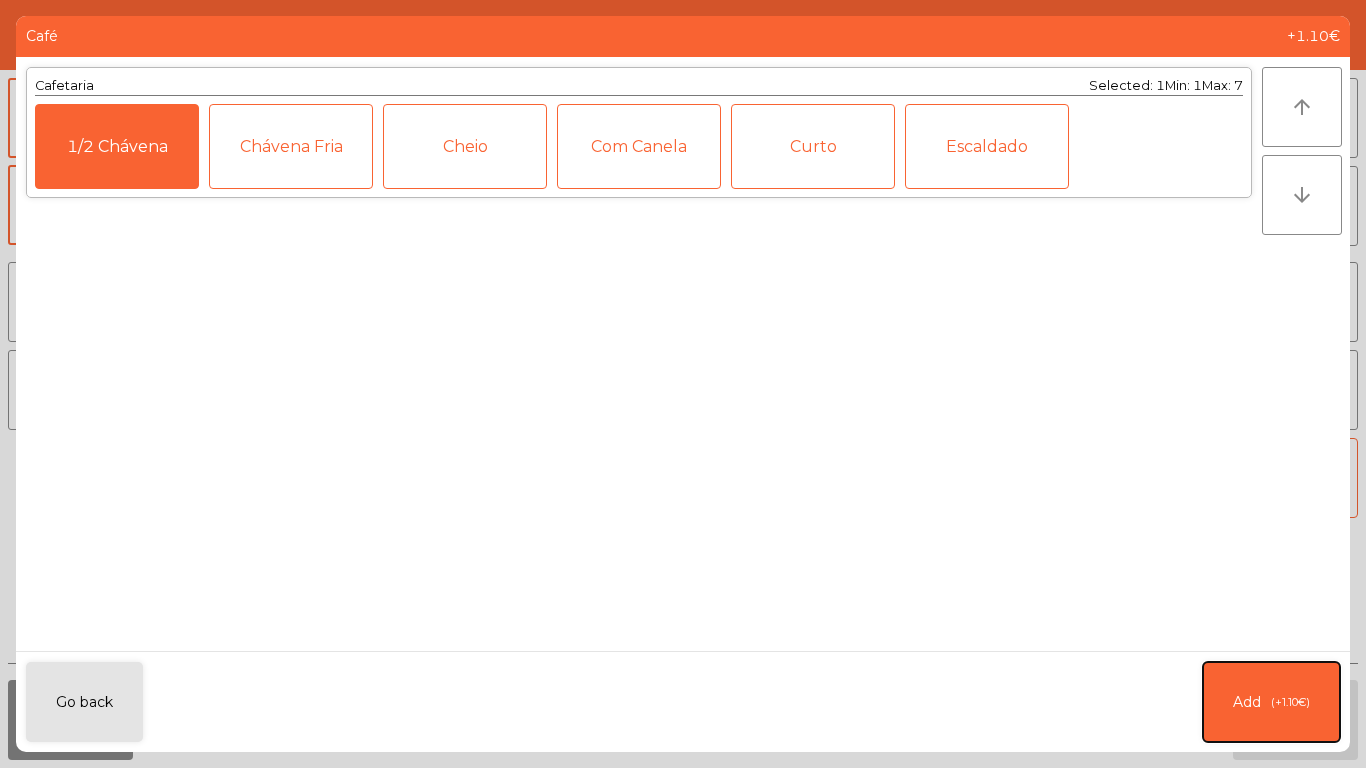 click on "Add   (+1.10€)" 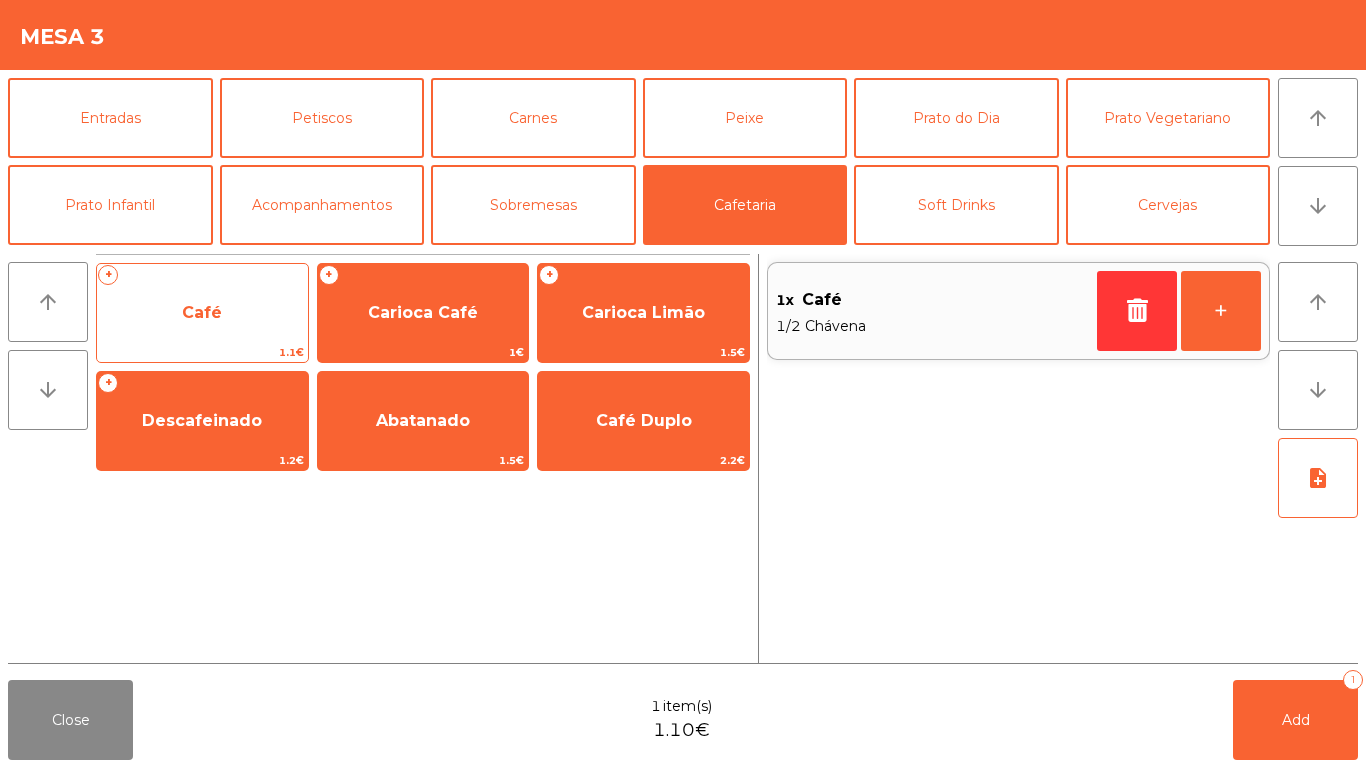 click on "Café" 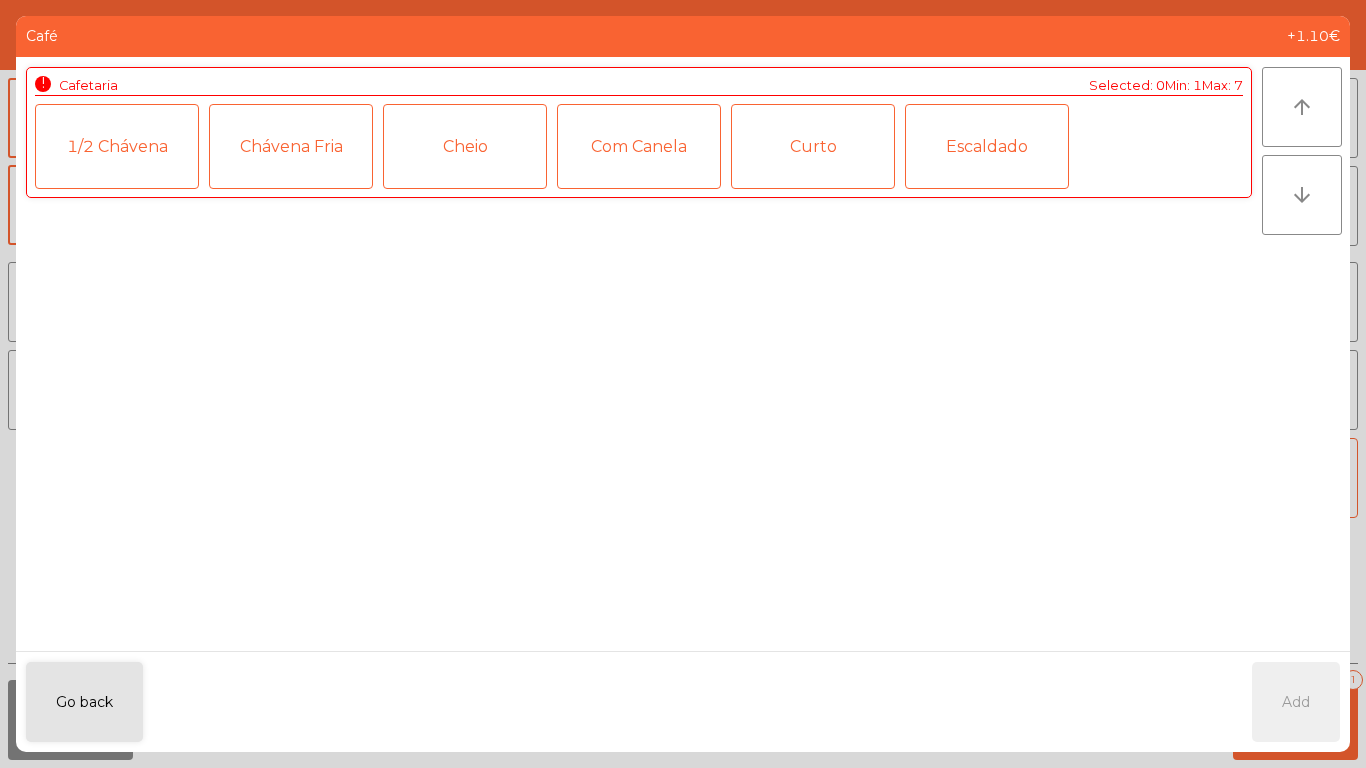 click on "Go back" 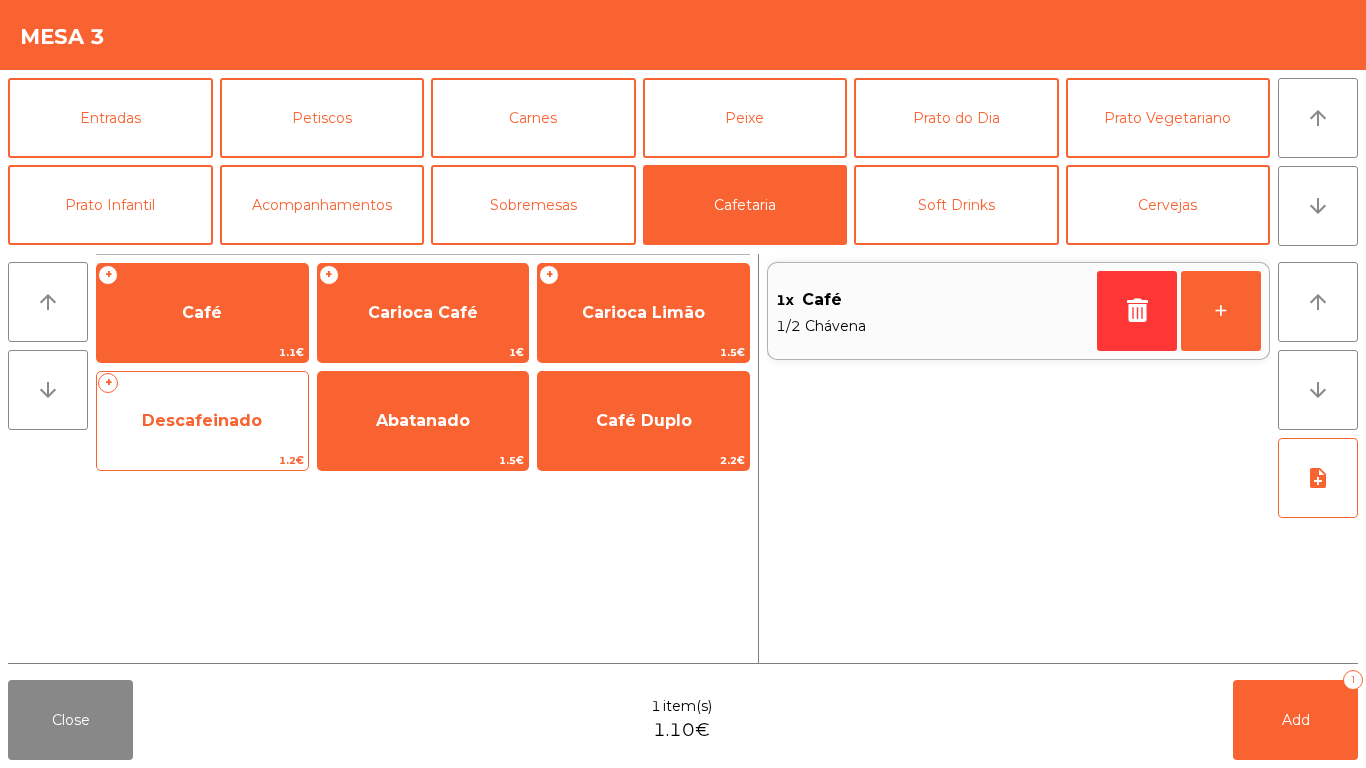 click on "Descafeinado" 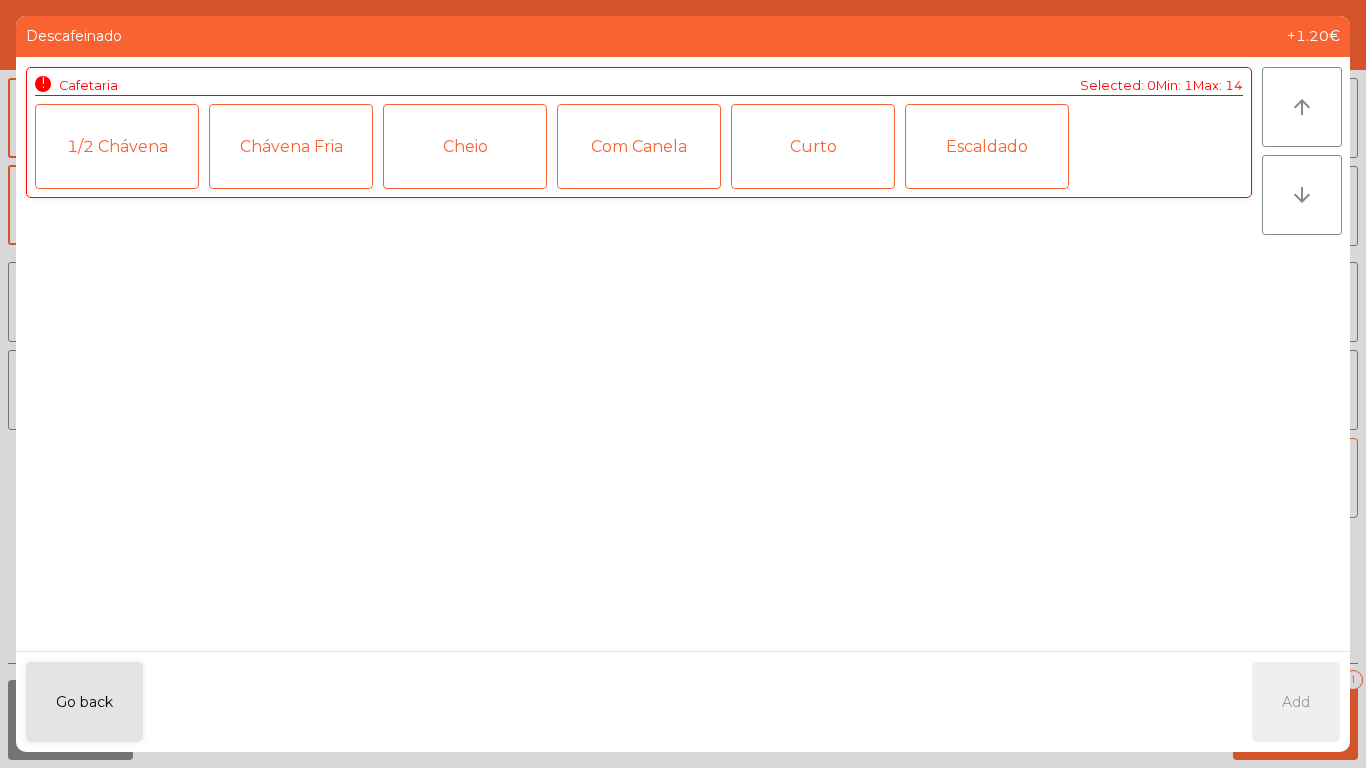 click on "1/2 Chávena" 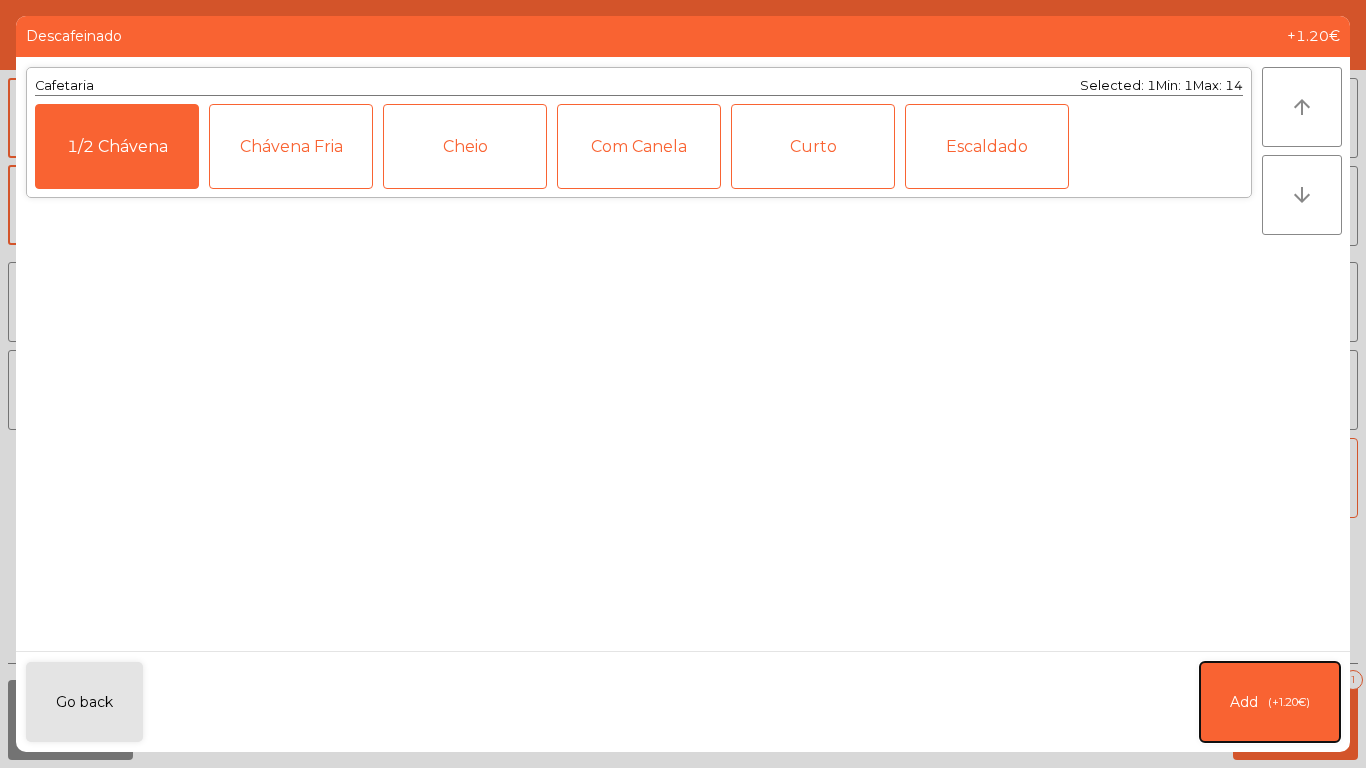 click on "Add   (+1.20€)" 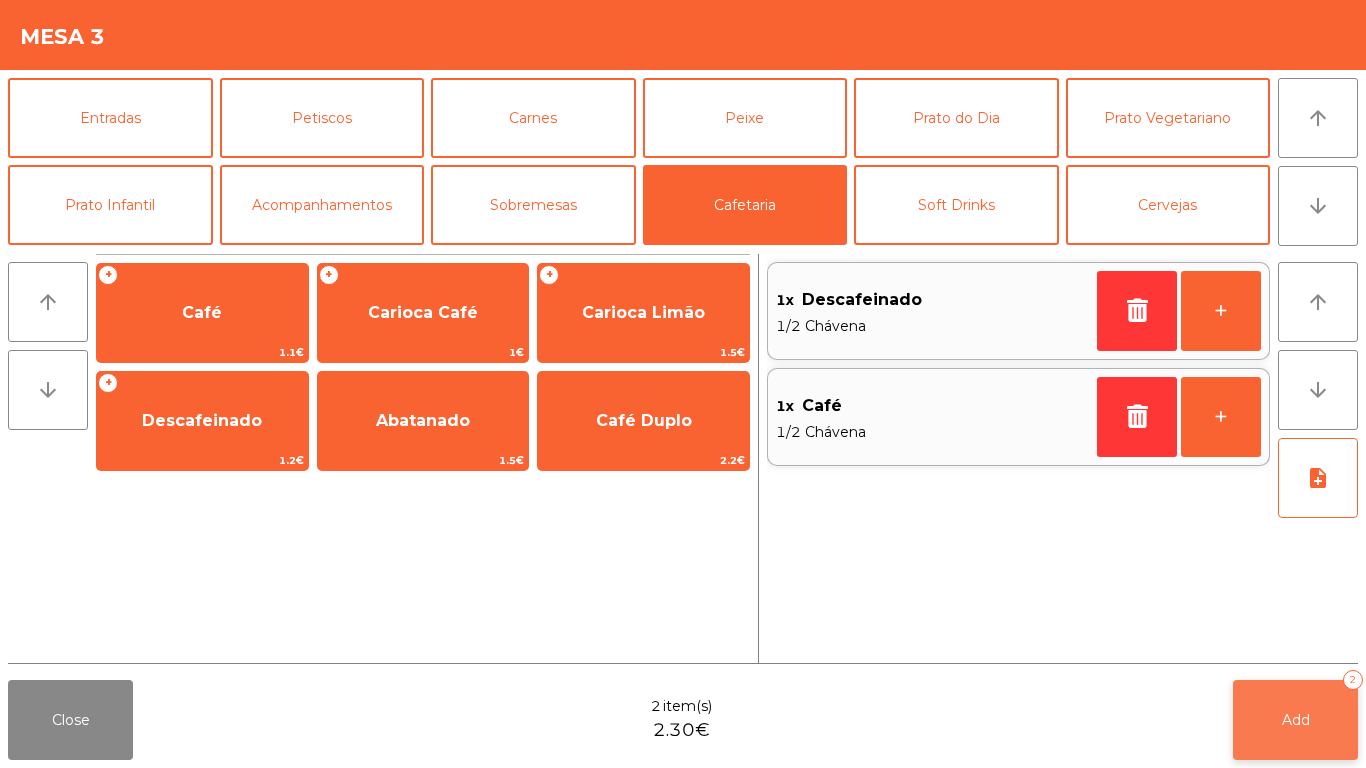 click on "Add   2" 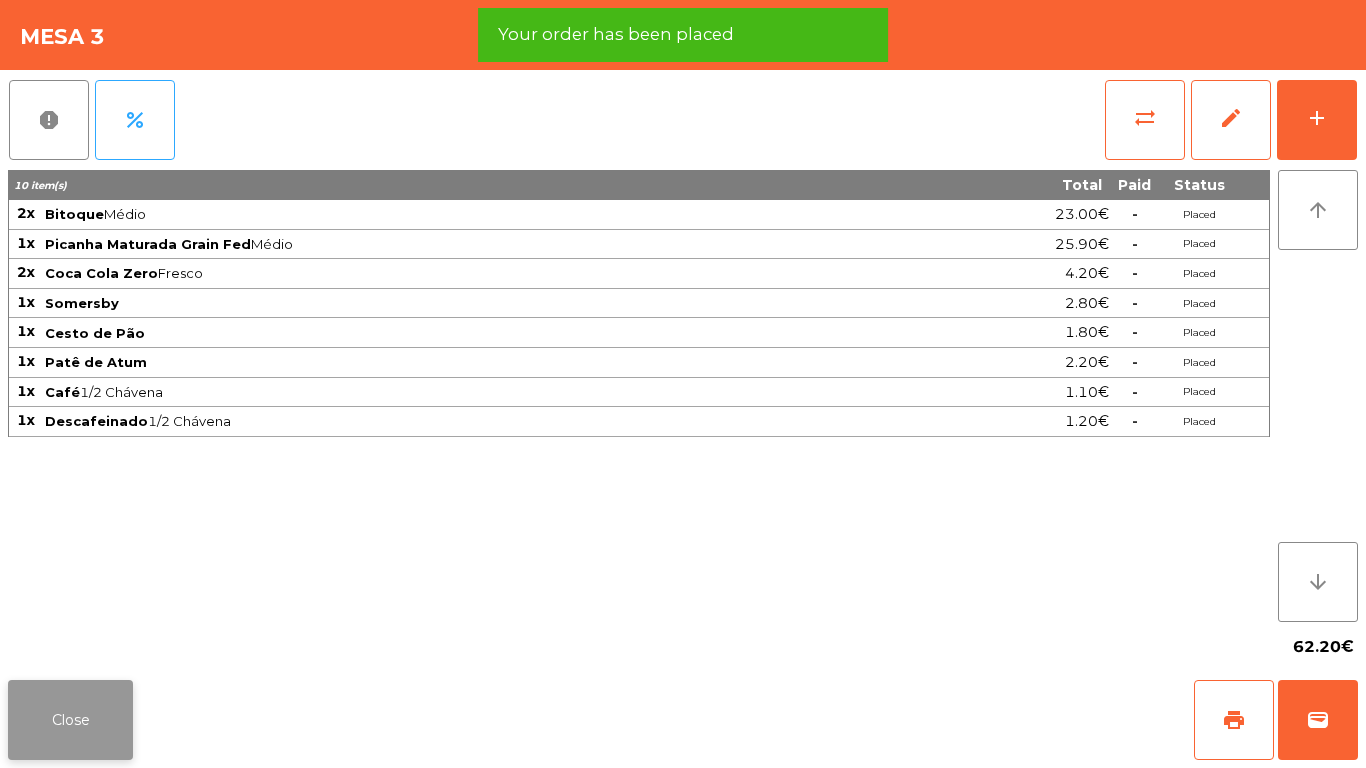 click on "Close" 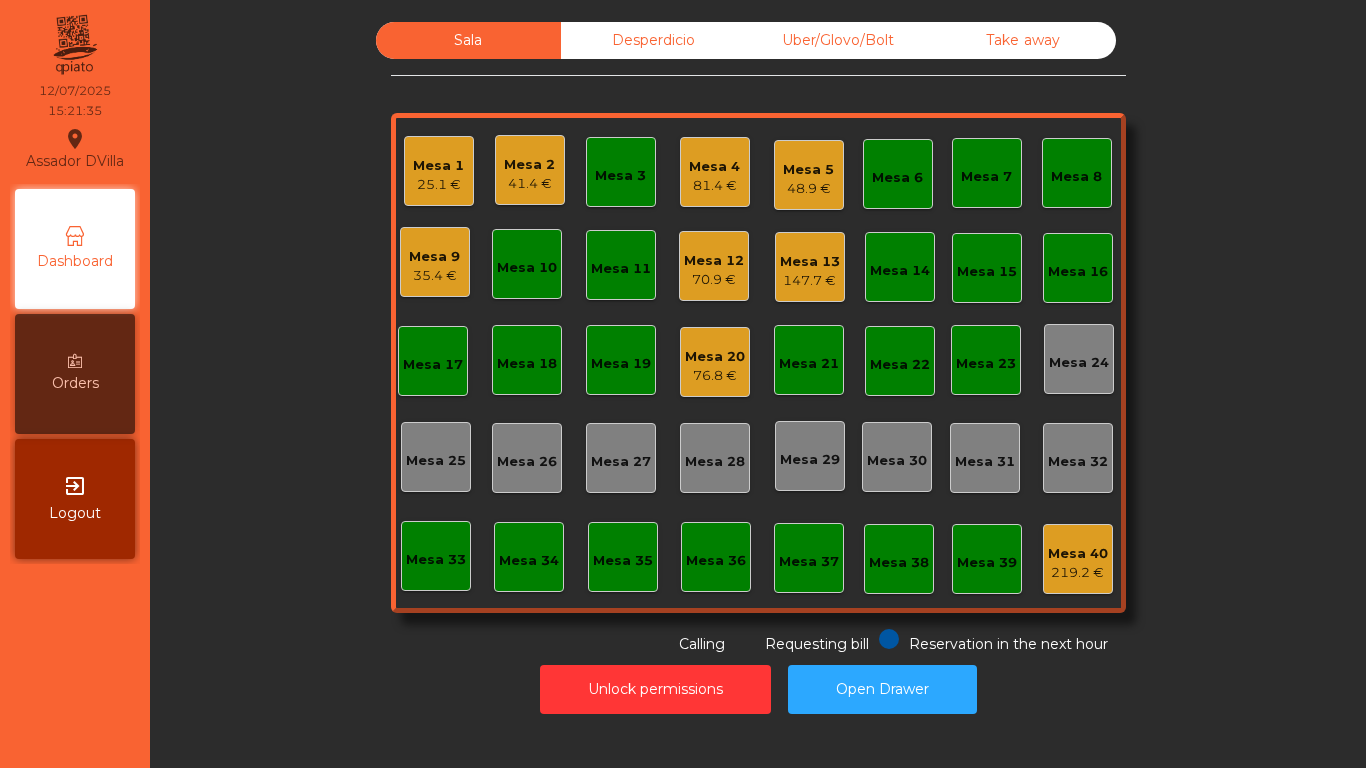 click on "Mesa 1   25.1 €" 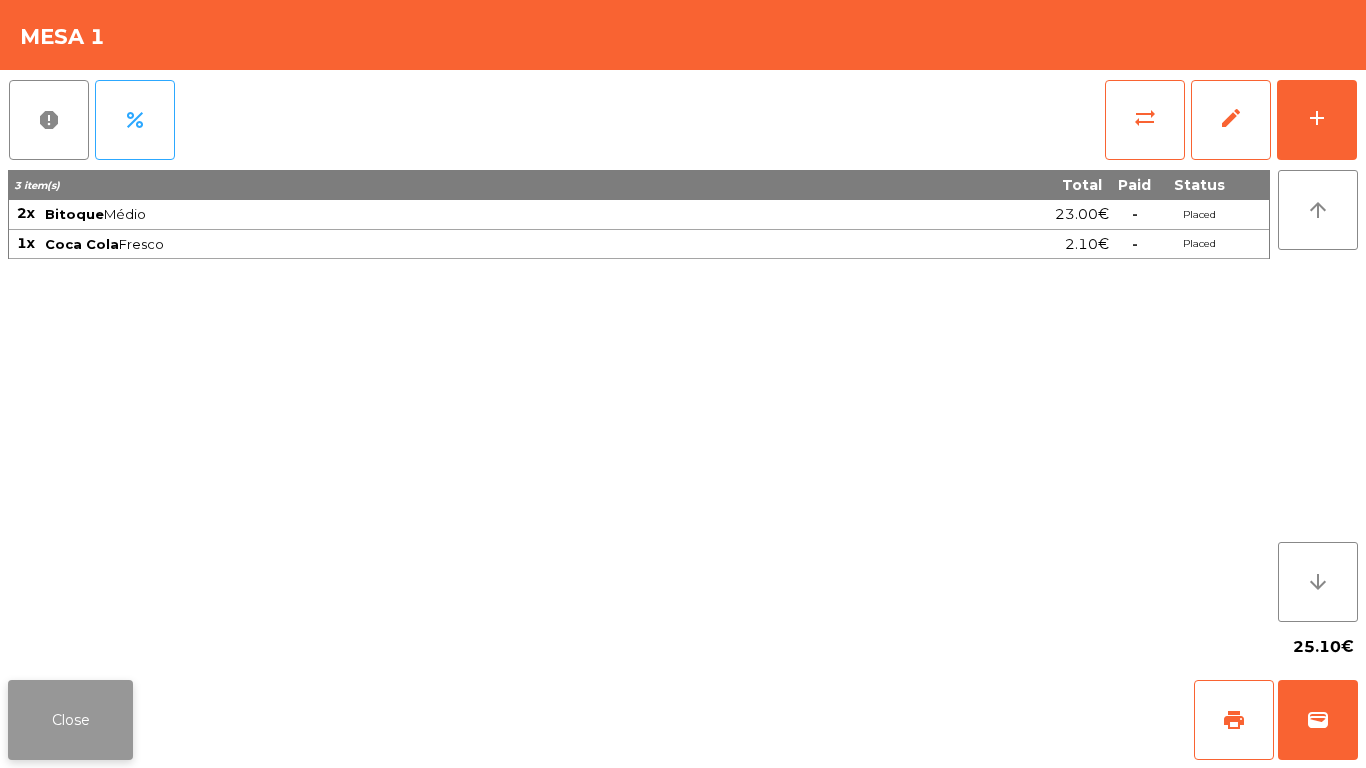 click on "Close" 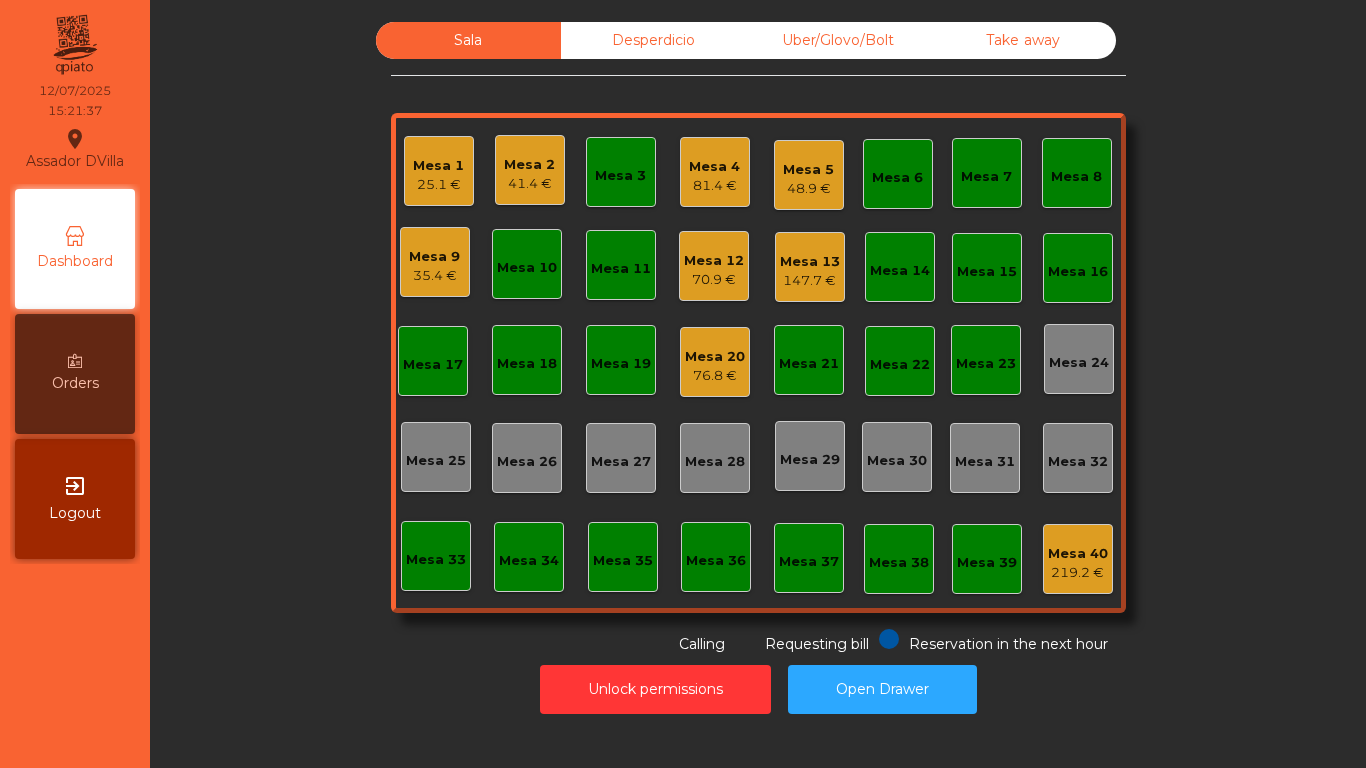 click on "Mesa 4" 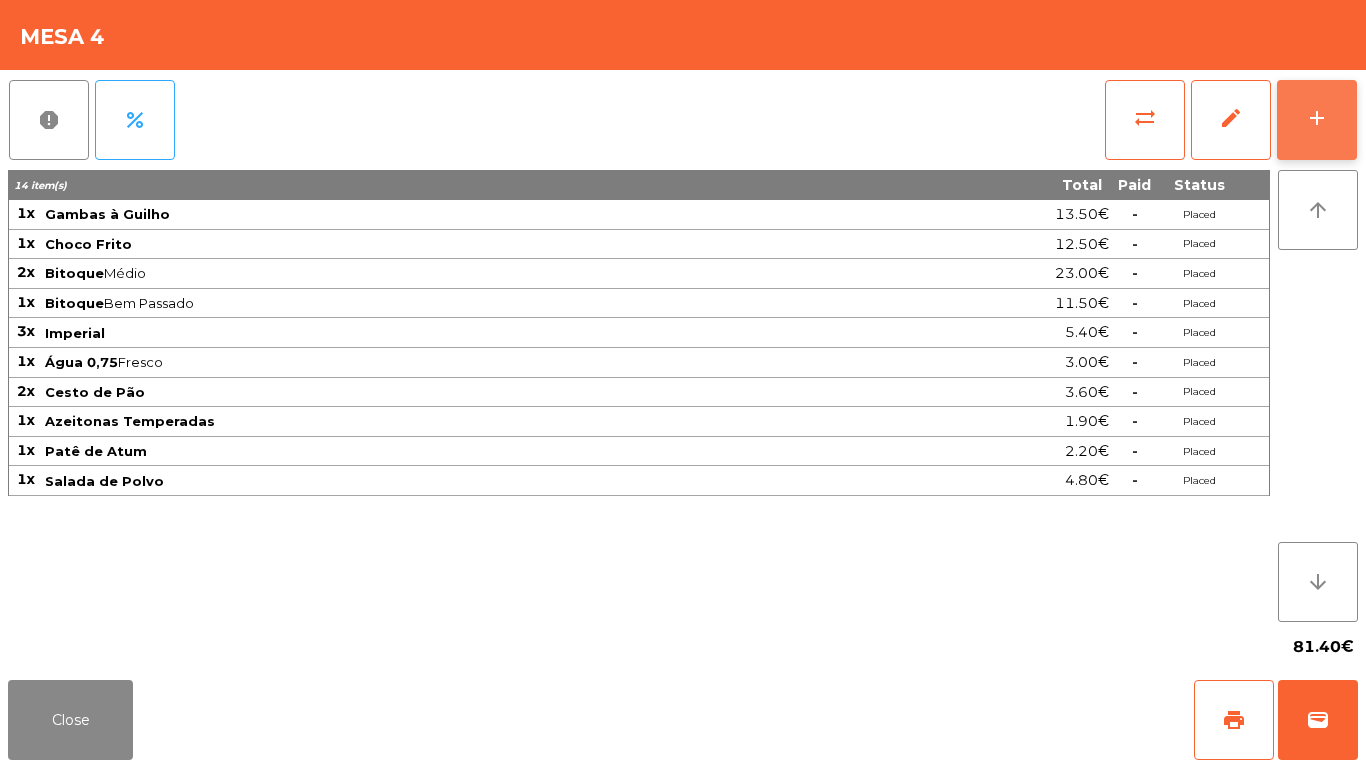 click on "add" 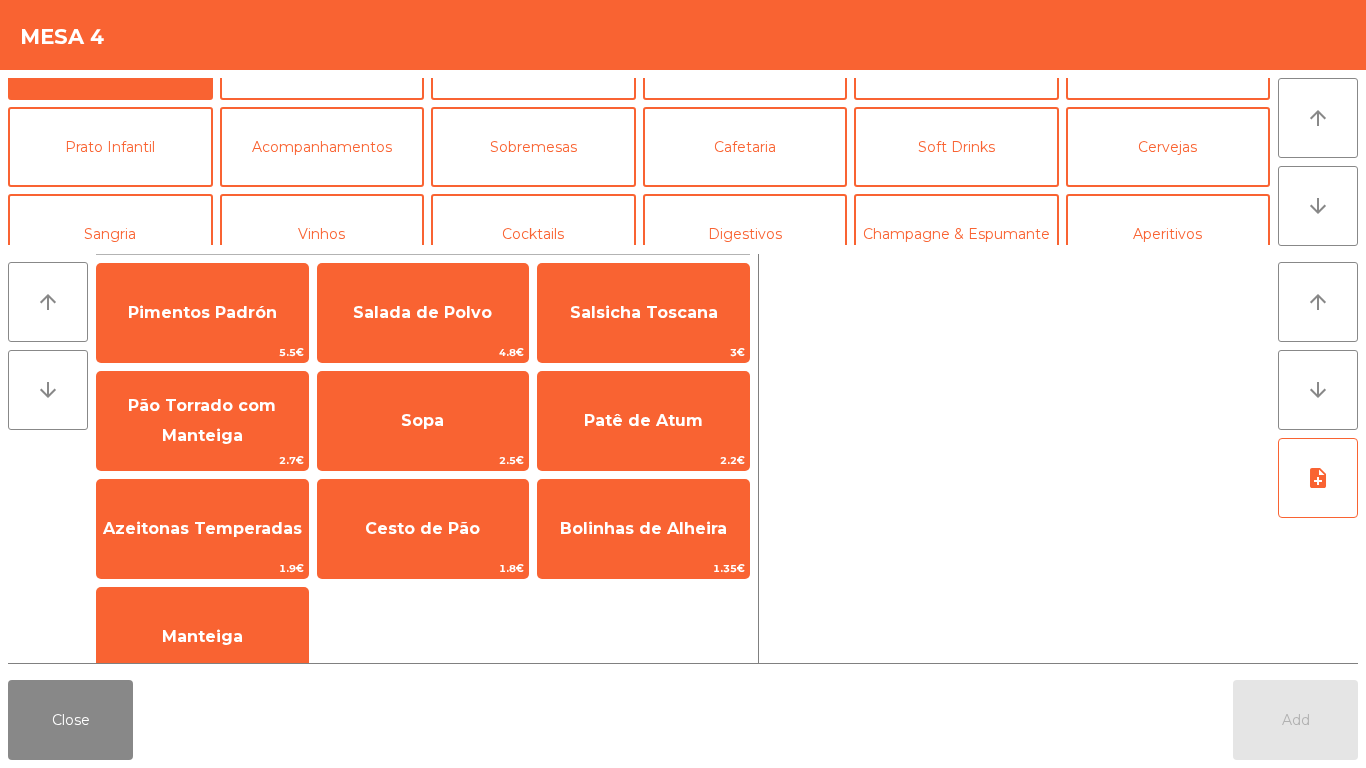 scroll, scrollTop: 57, scrollLeft: 0, axis: vertical 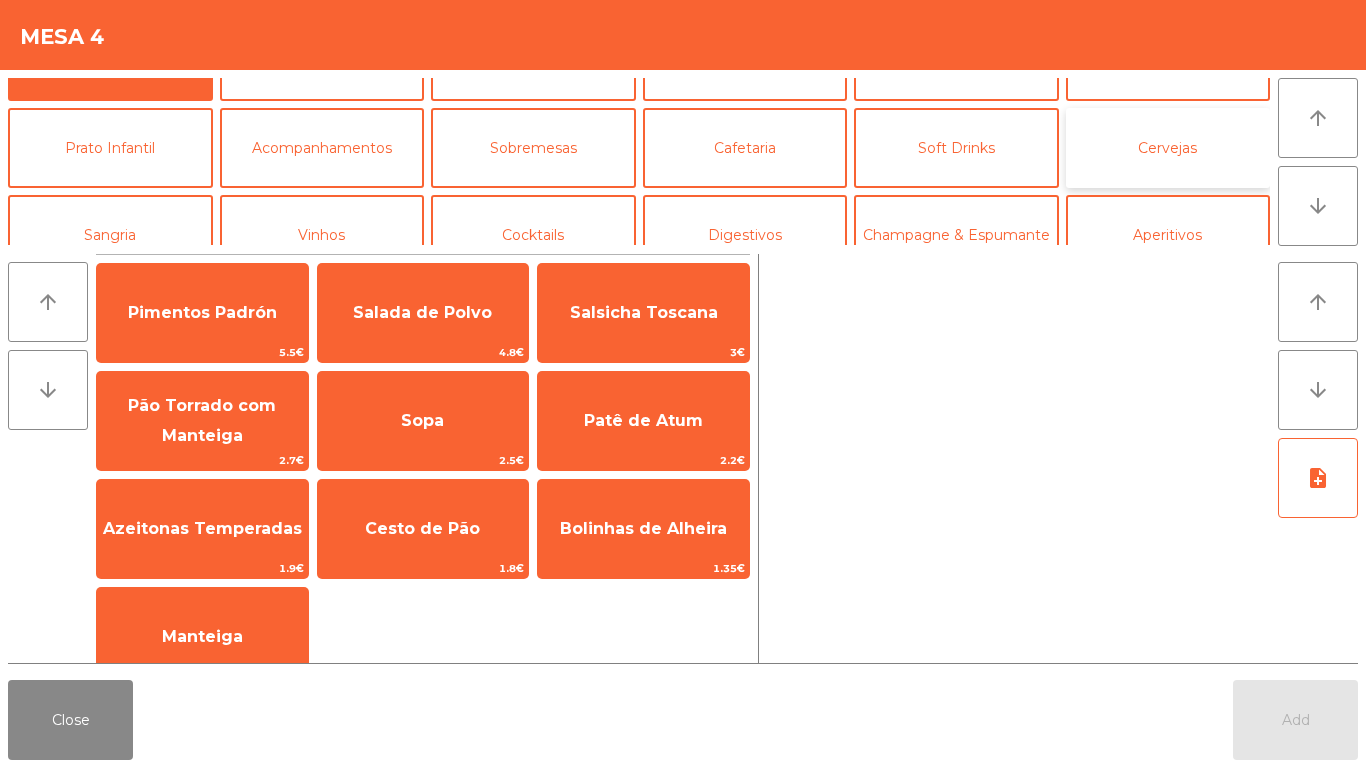 click on "Cervejas" 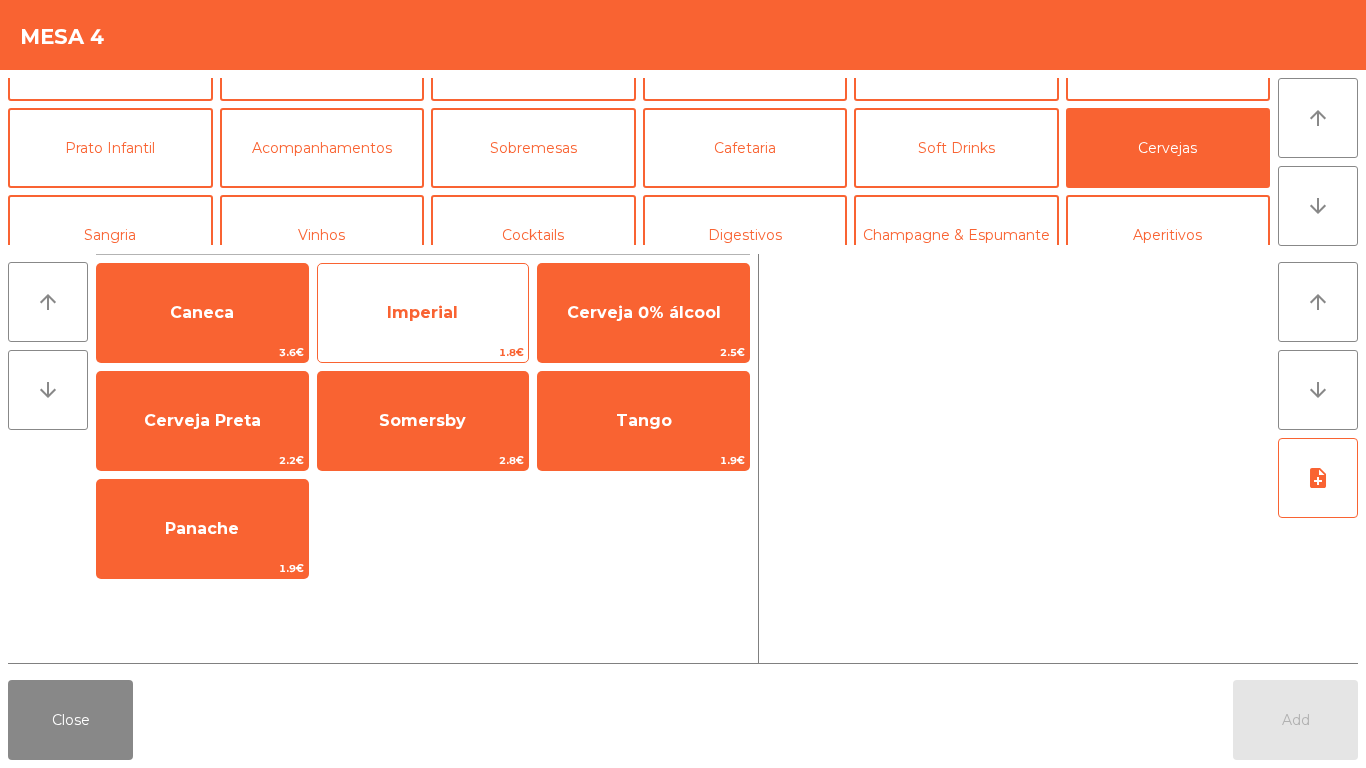 click on "Imperial" 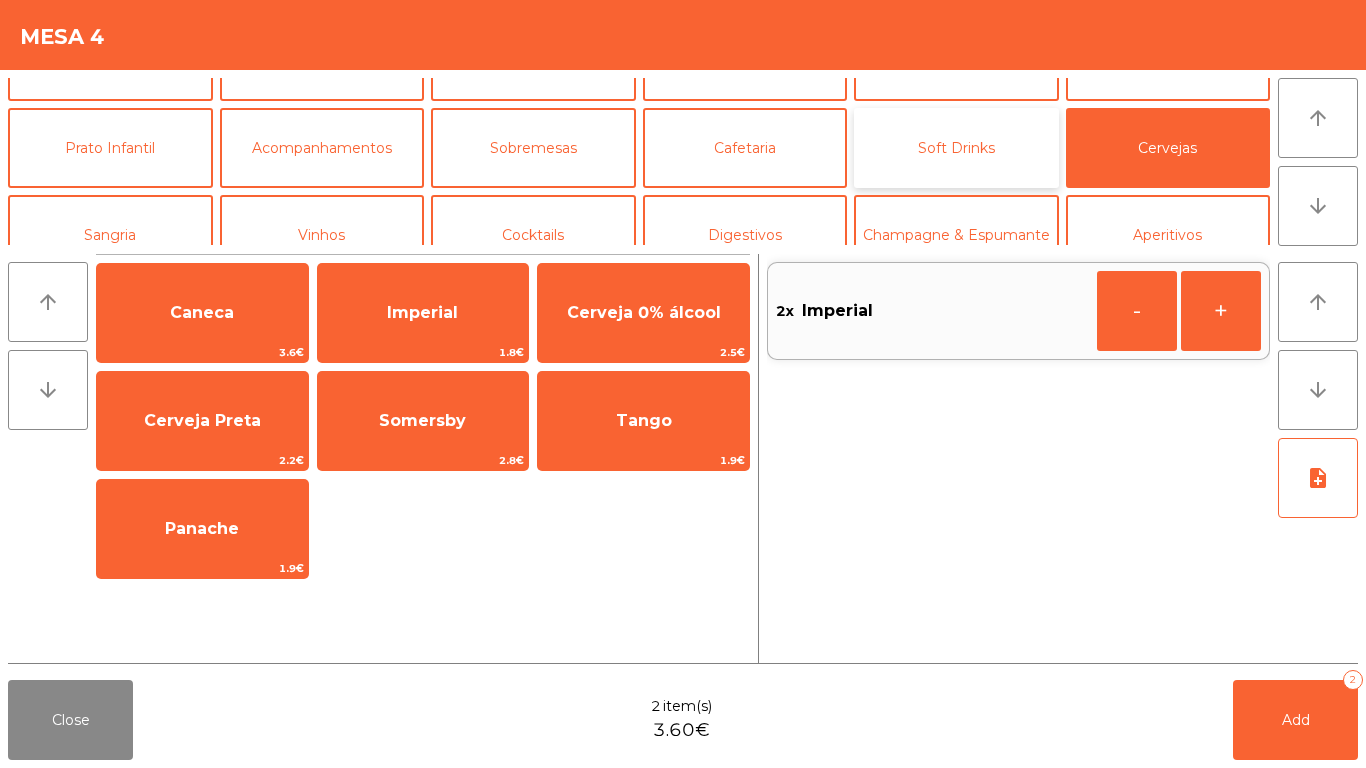 click on "Soft Drinks" 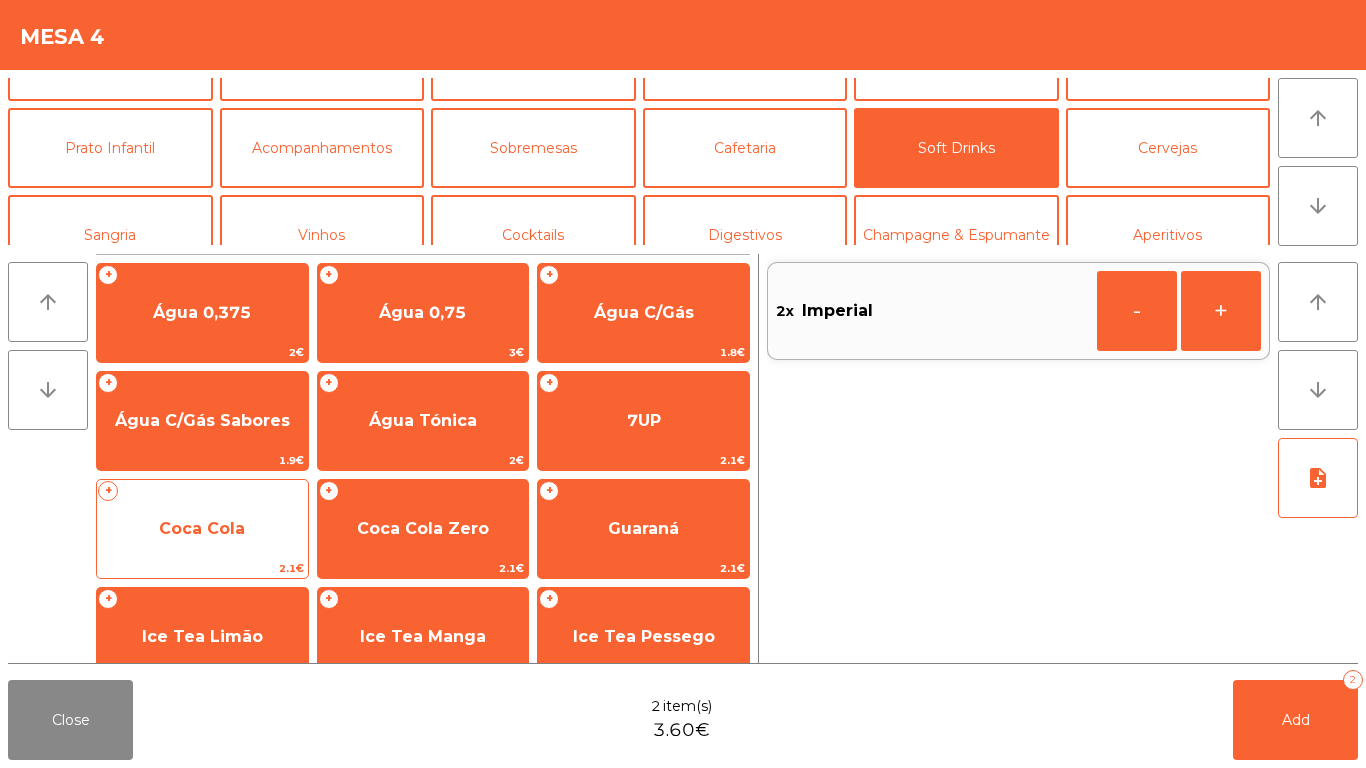 click on "Coca Cola" 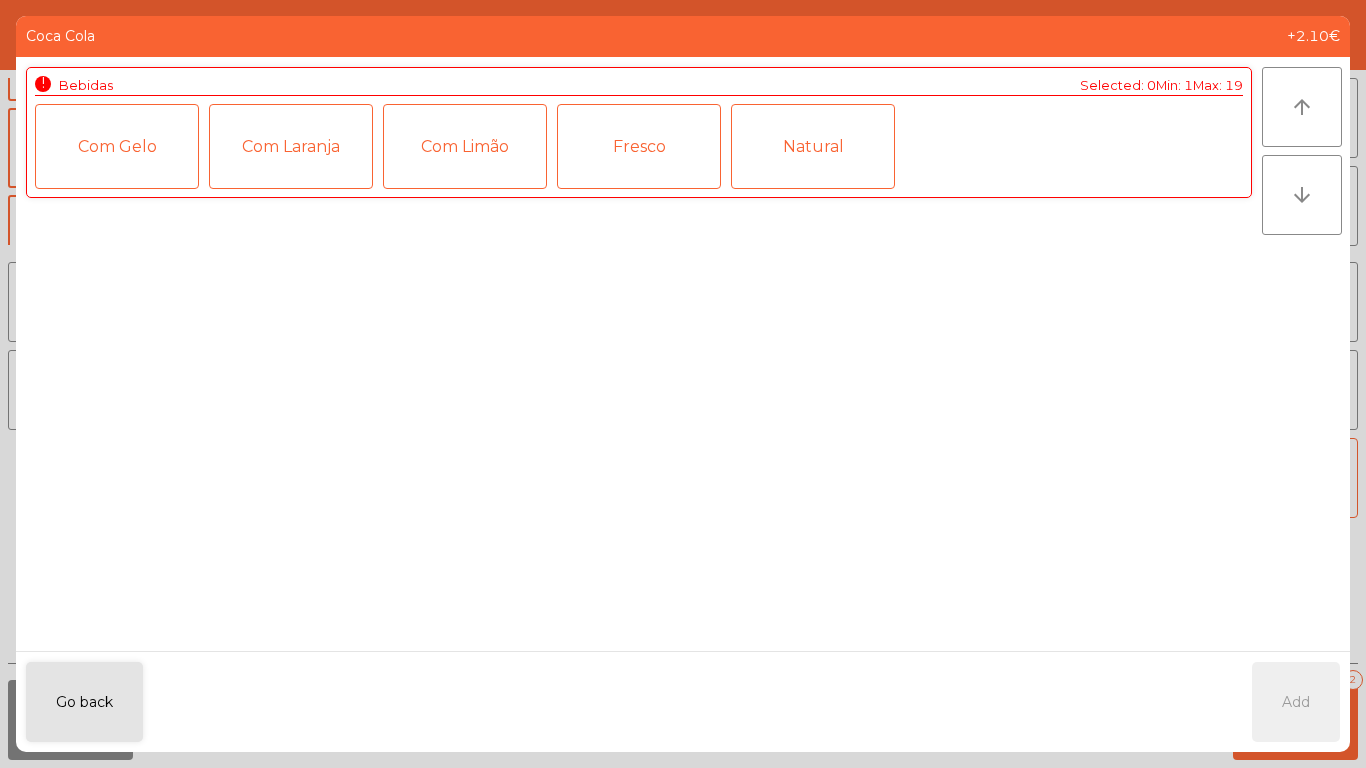 click on "Fresco" 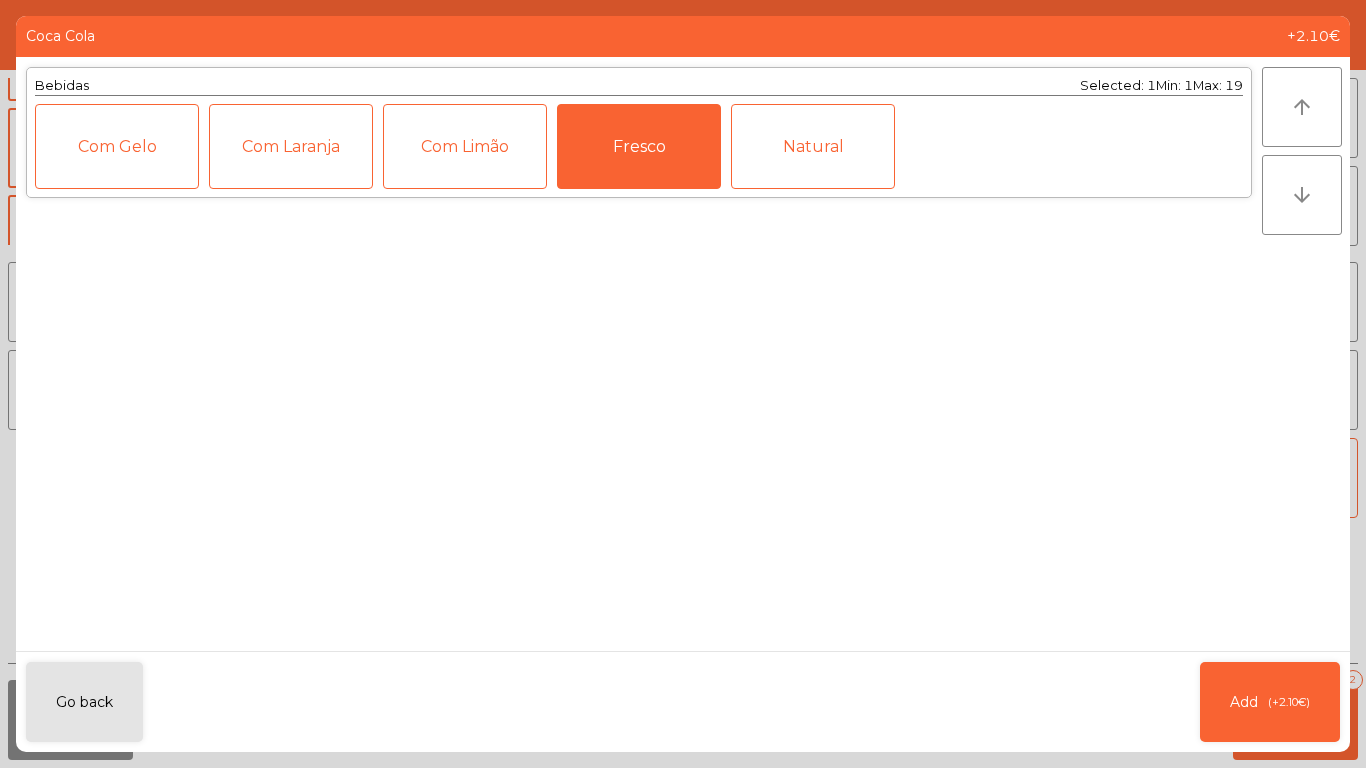 click on "Add   (+2.10€)" 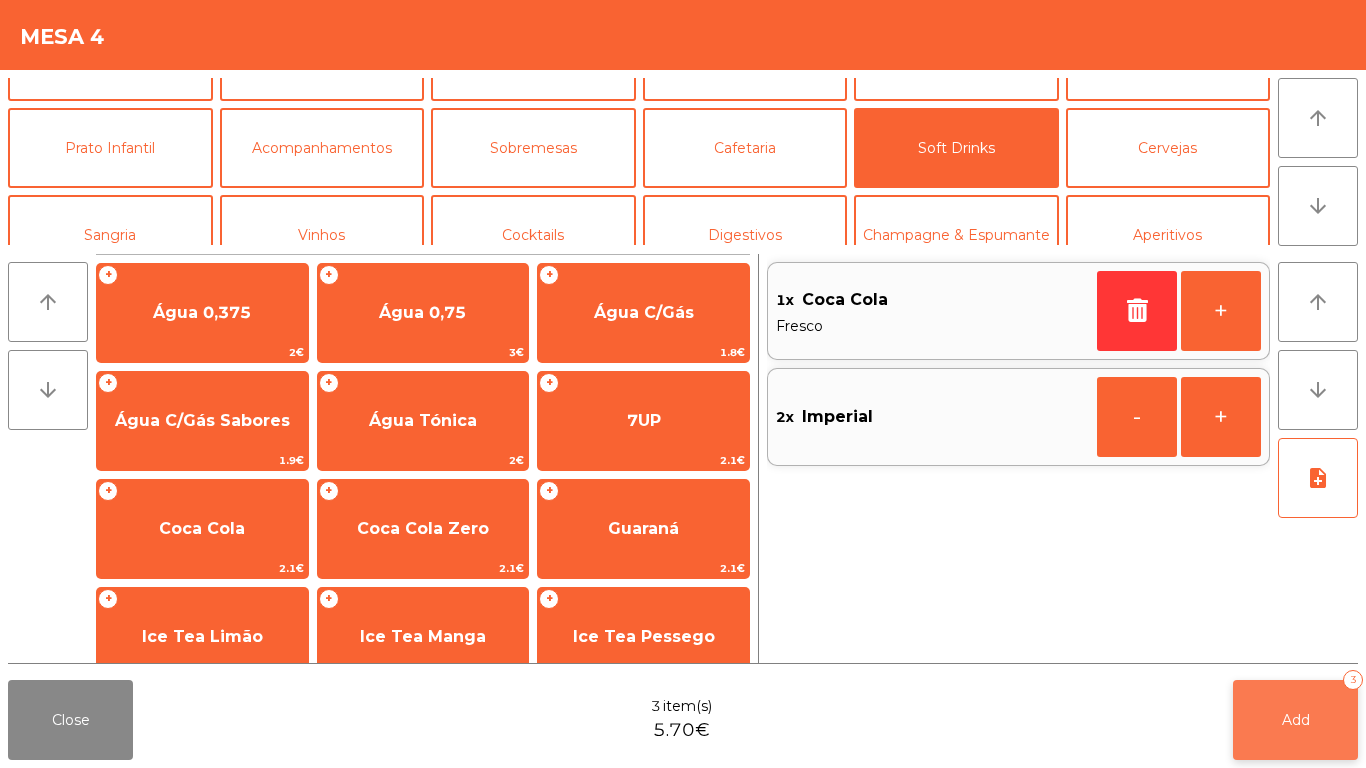 click on "Add   3" 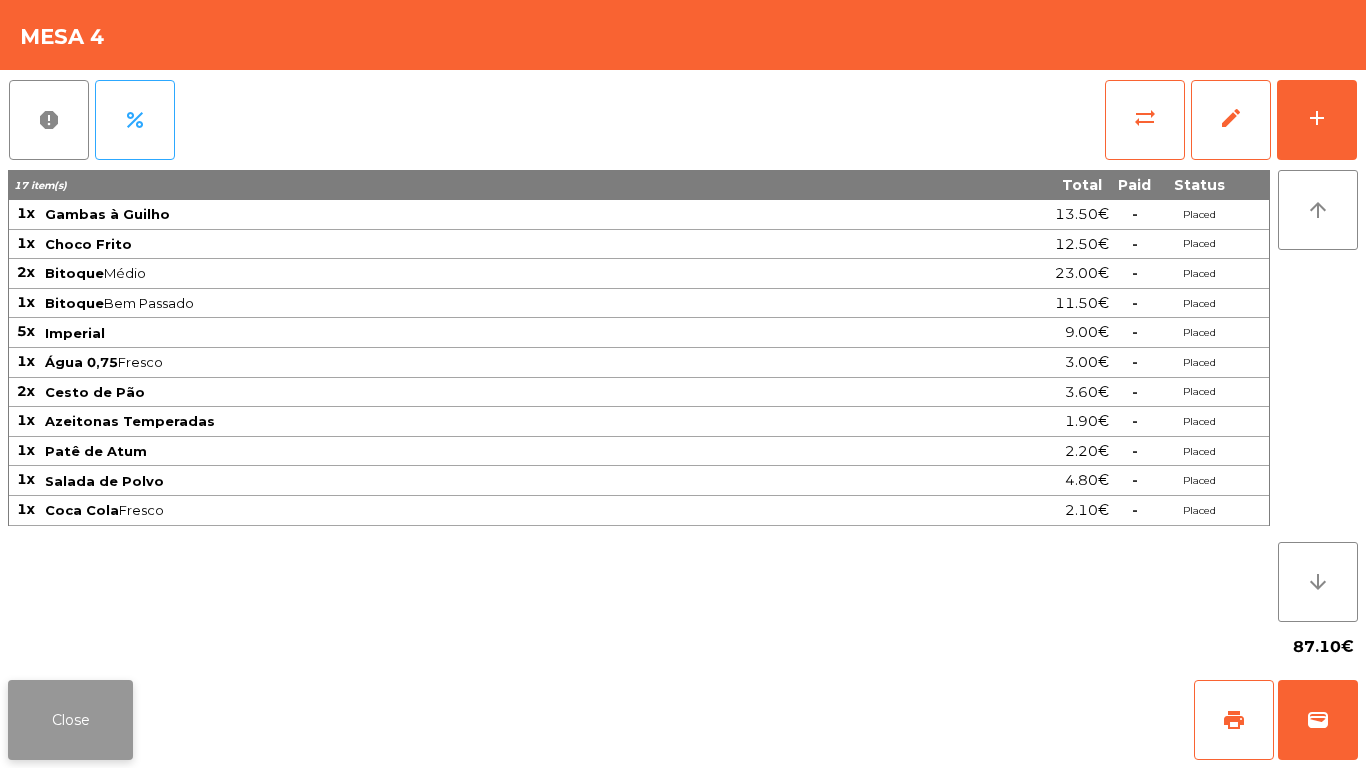 click on "Close" 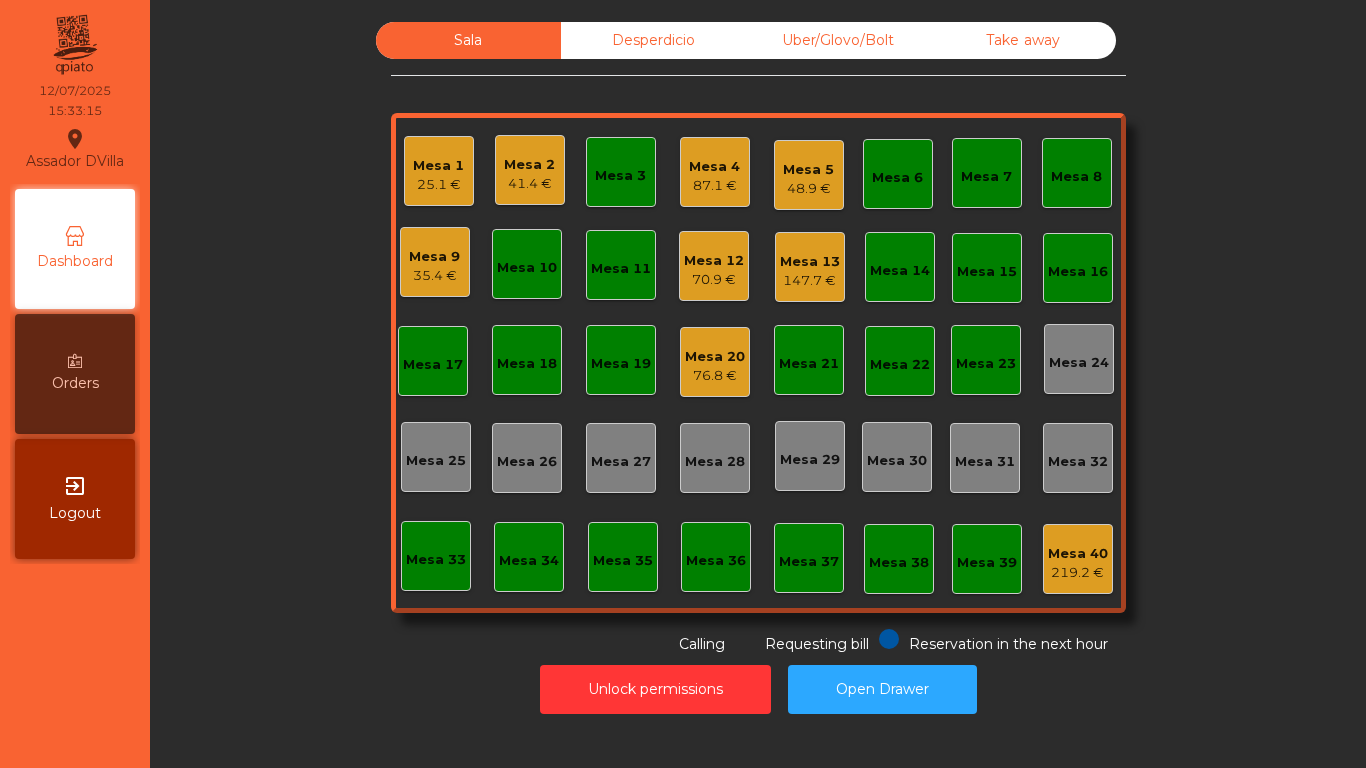 click on "Mesa 13" 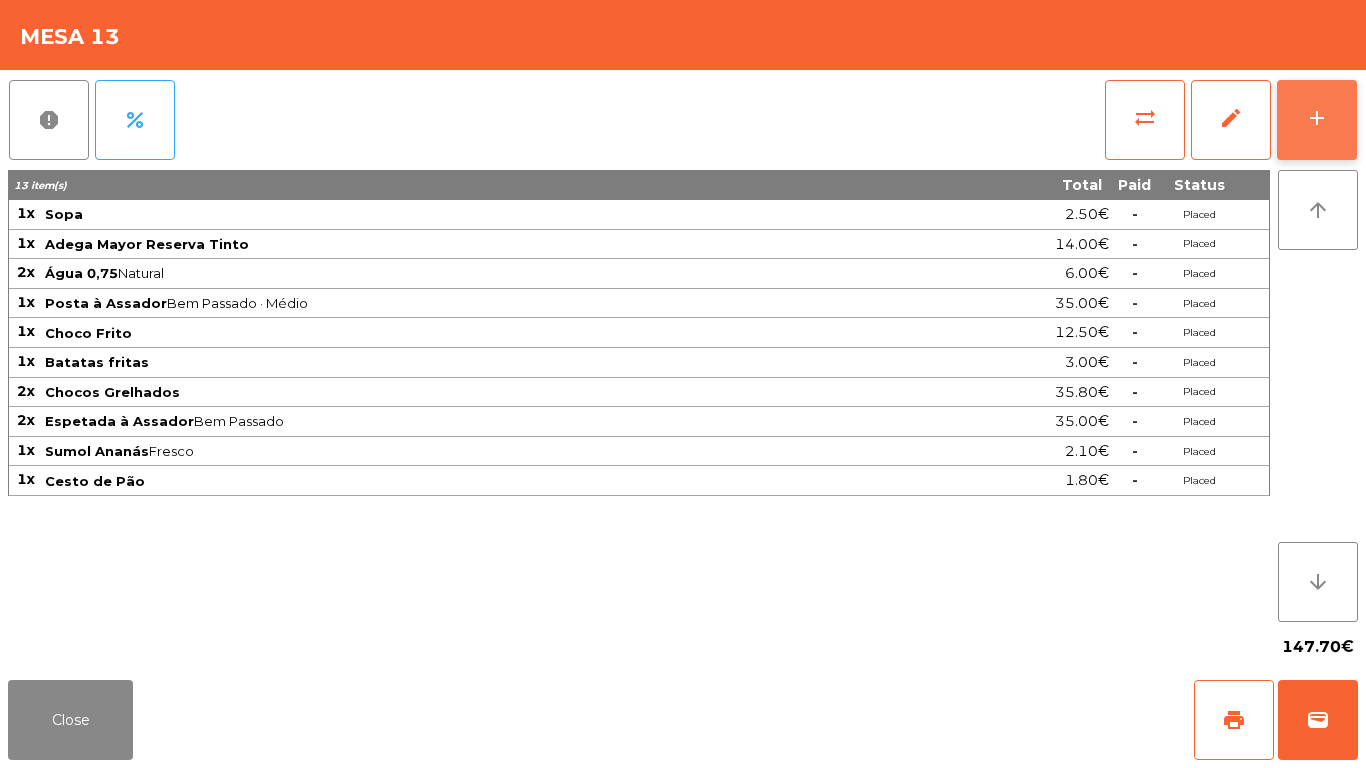 click on "add" 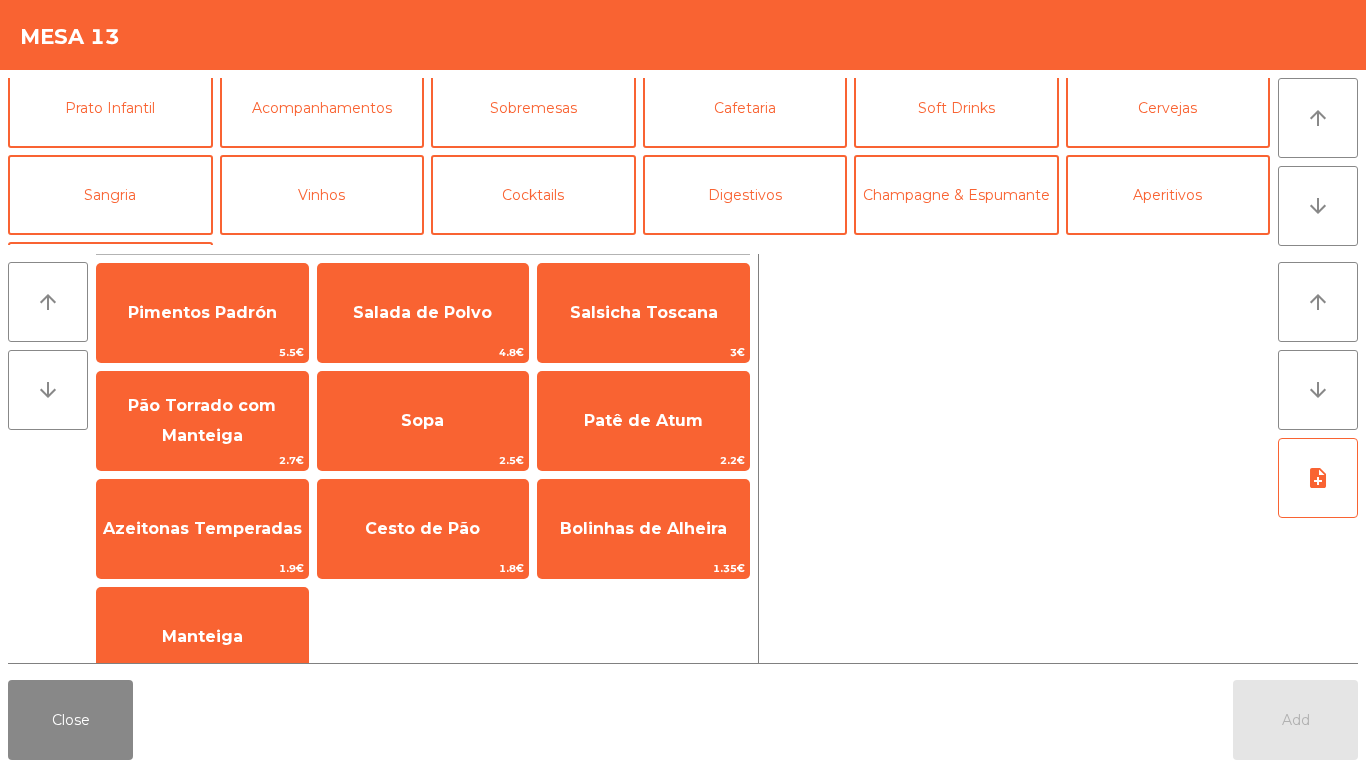scroll, scrollTop: 96, scrollLeft: 0, axis: vertical 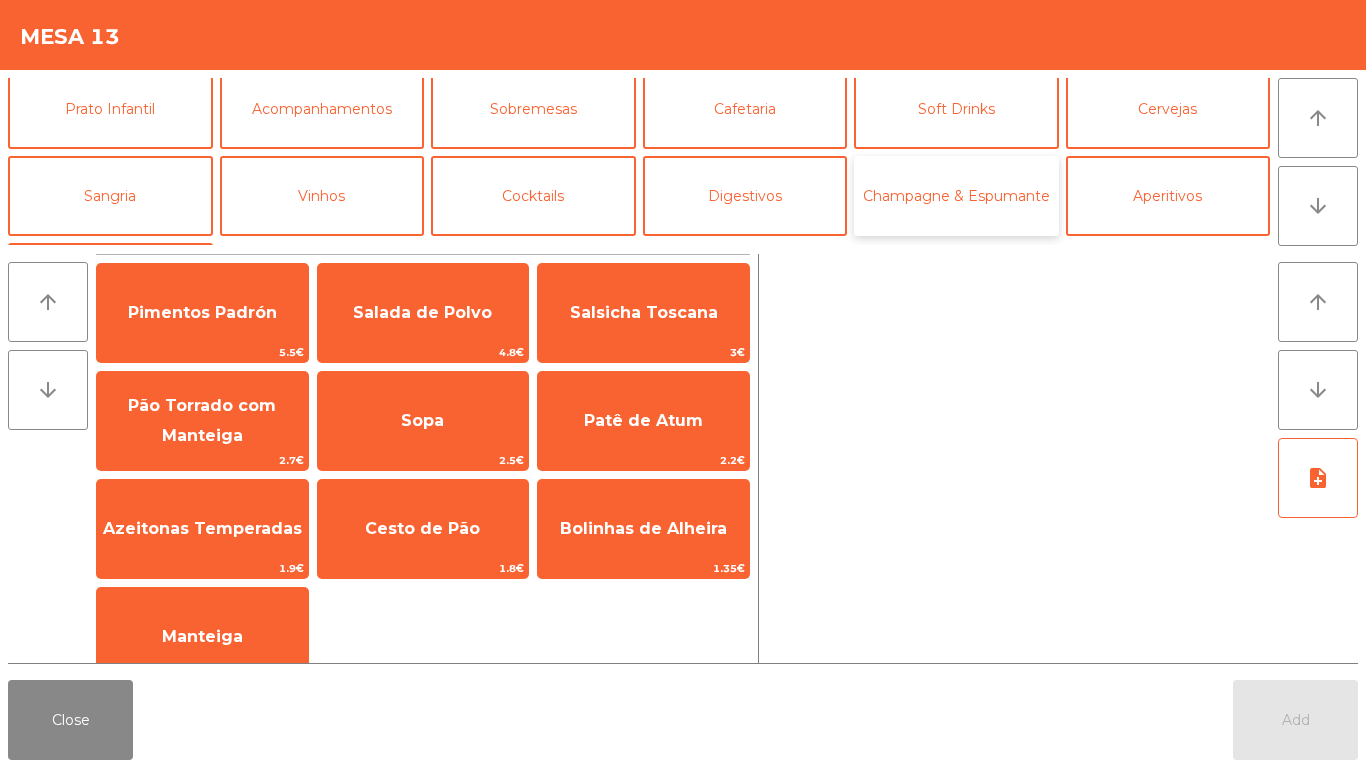click on "Champagne & Espumante" 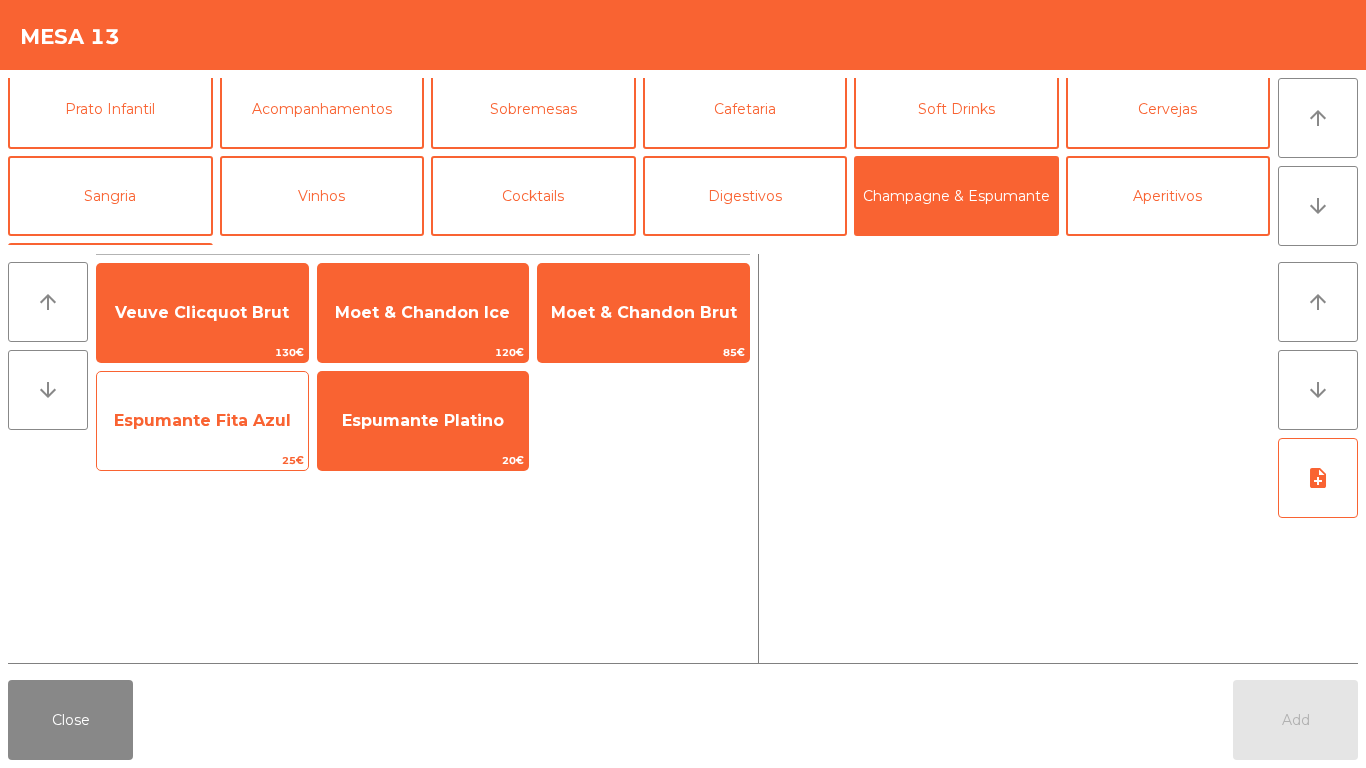 click on "Espumante Fita Azul" 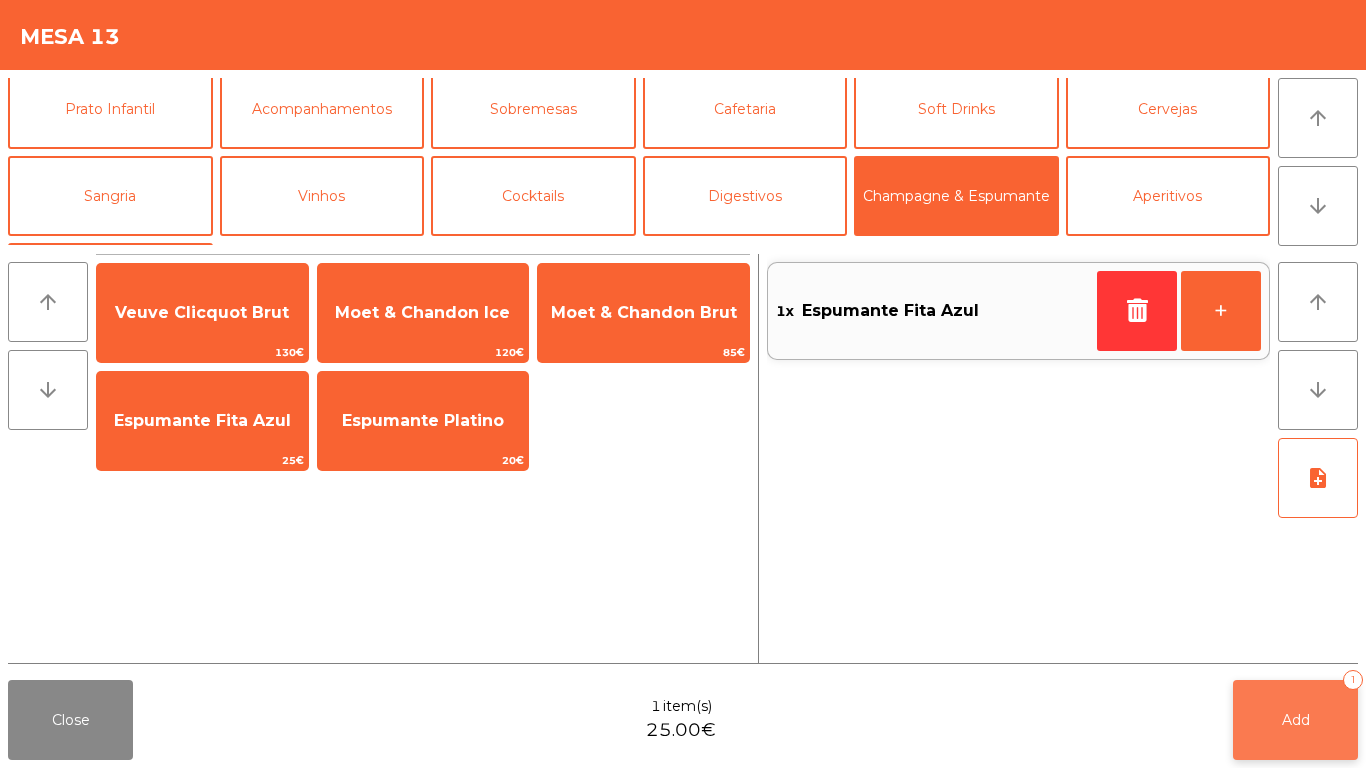 click on "Add   1" 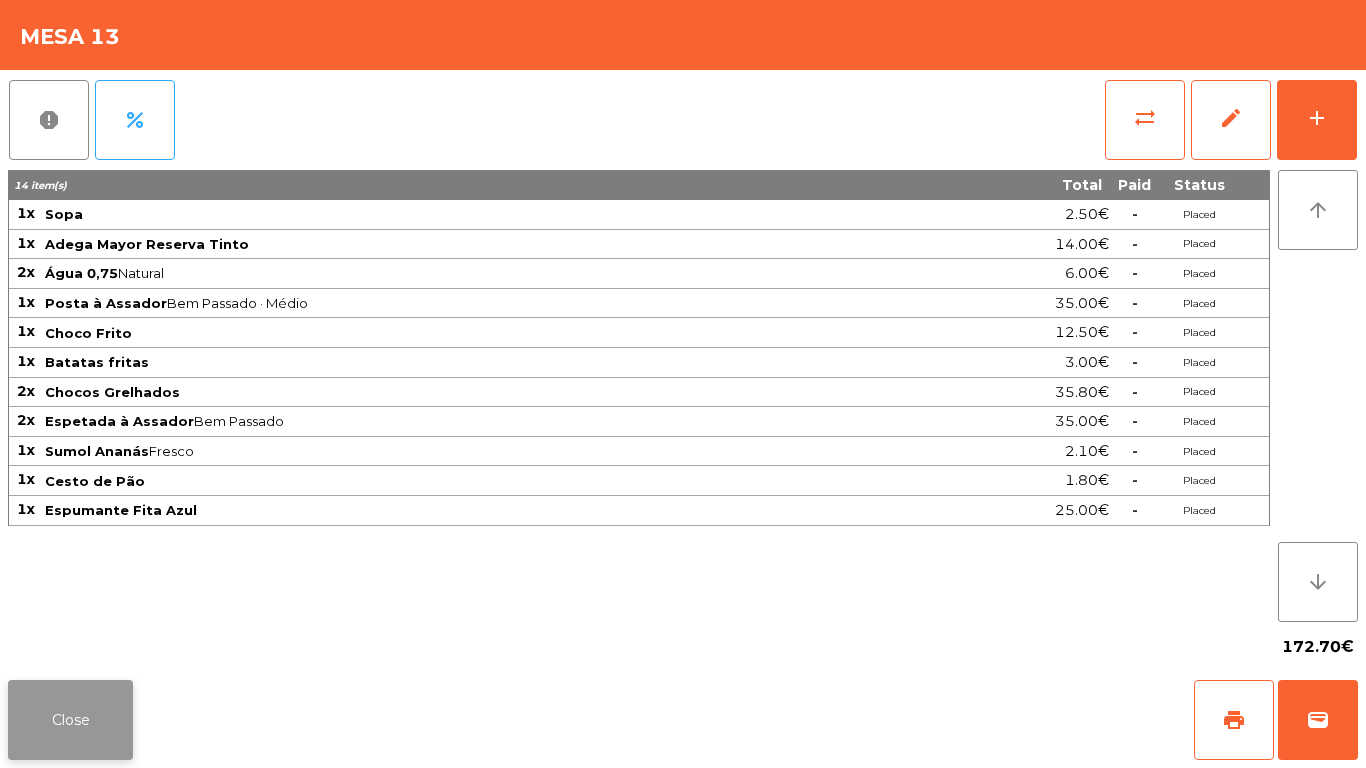 click on "Close" 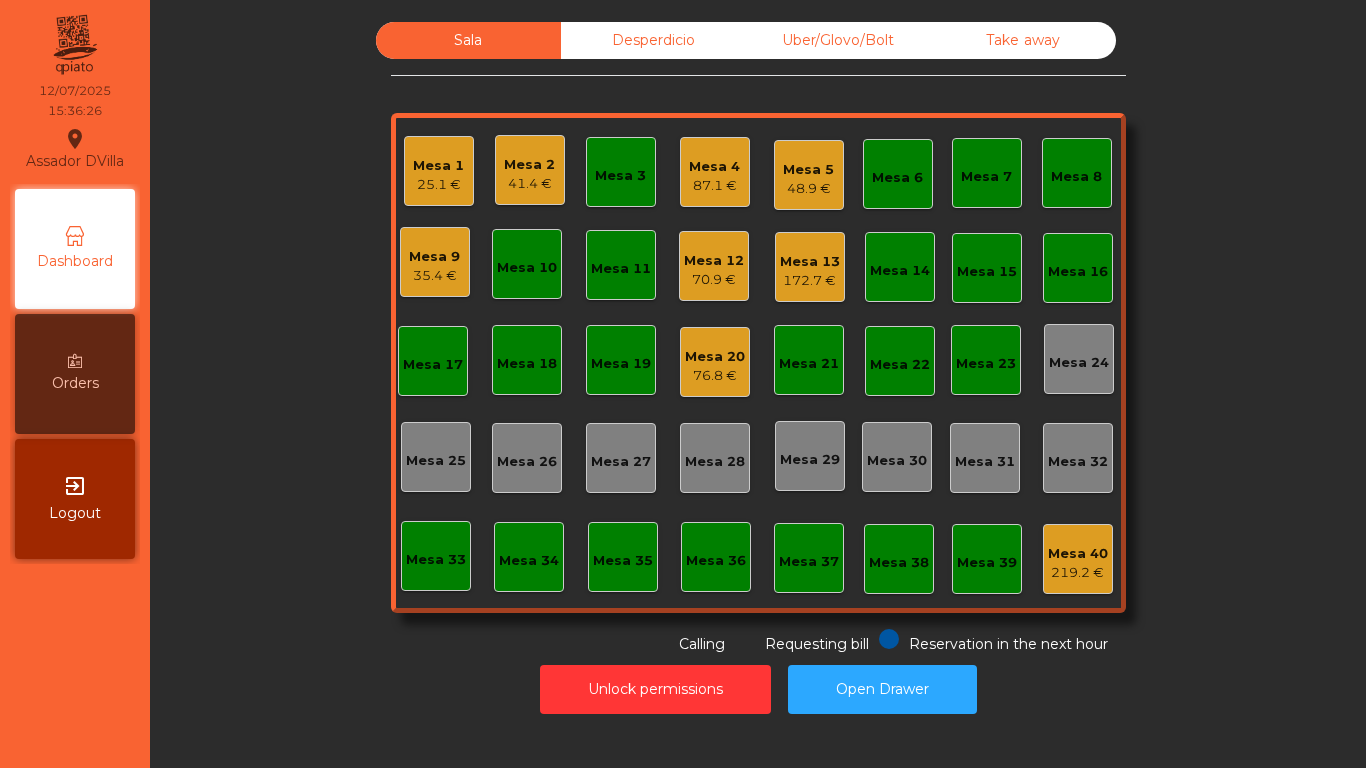 click on "Mesa 16" 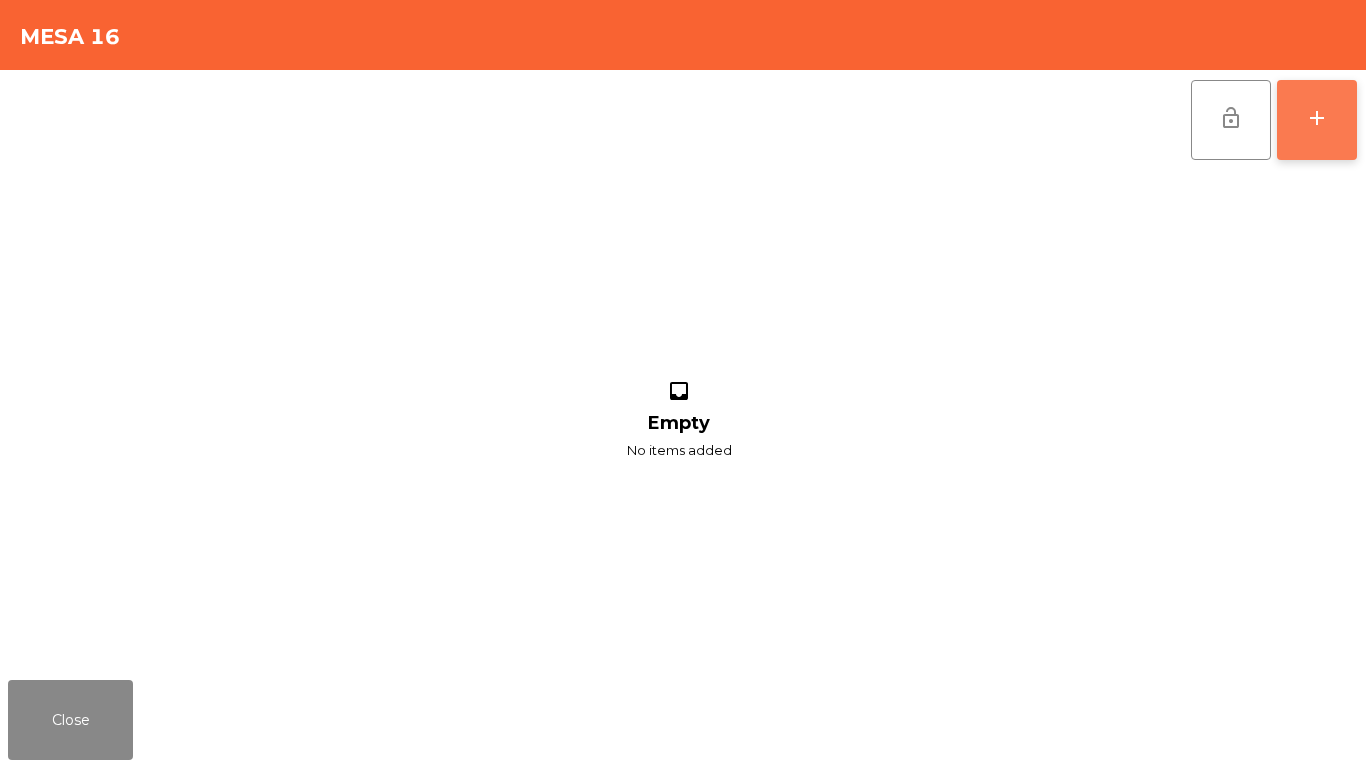 click on "add" 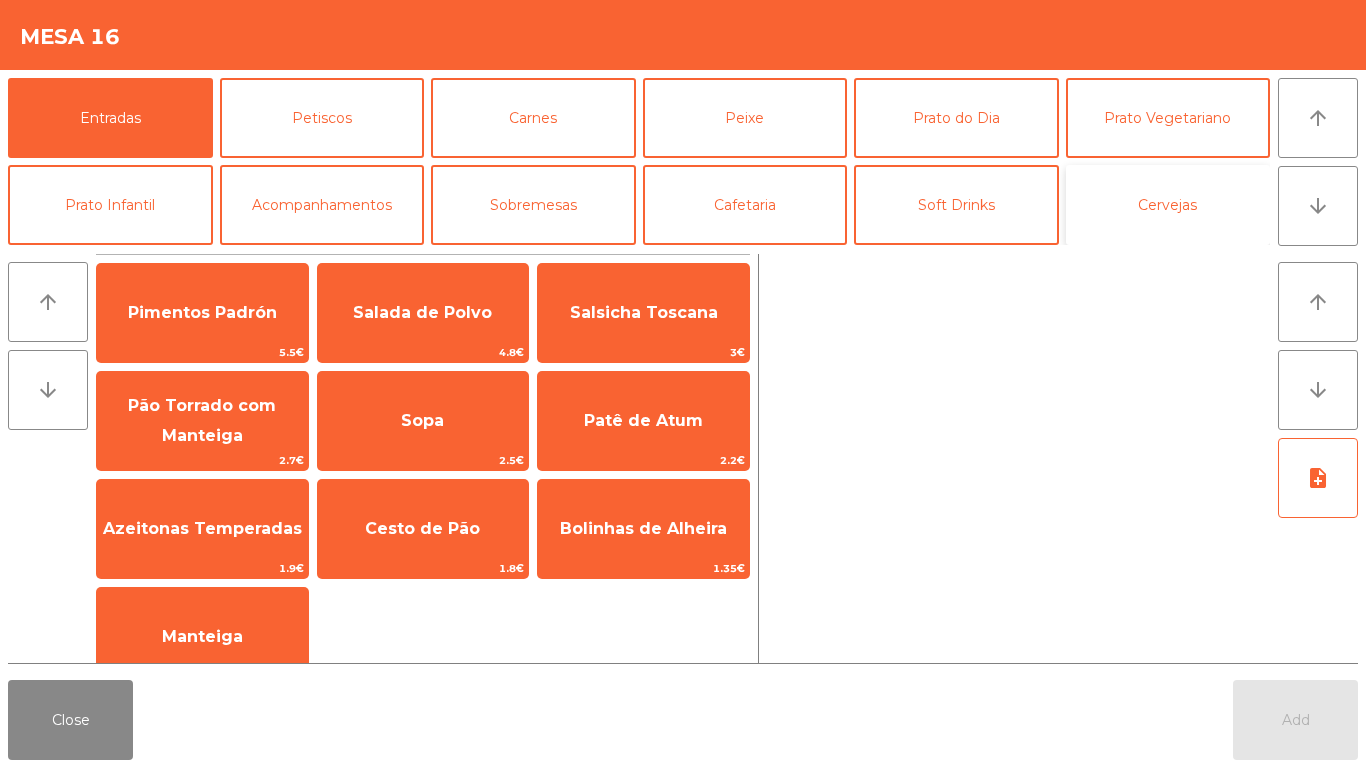 click on "Cervejas" 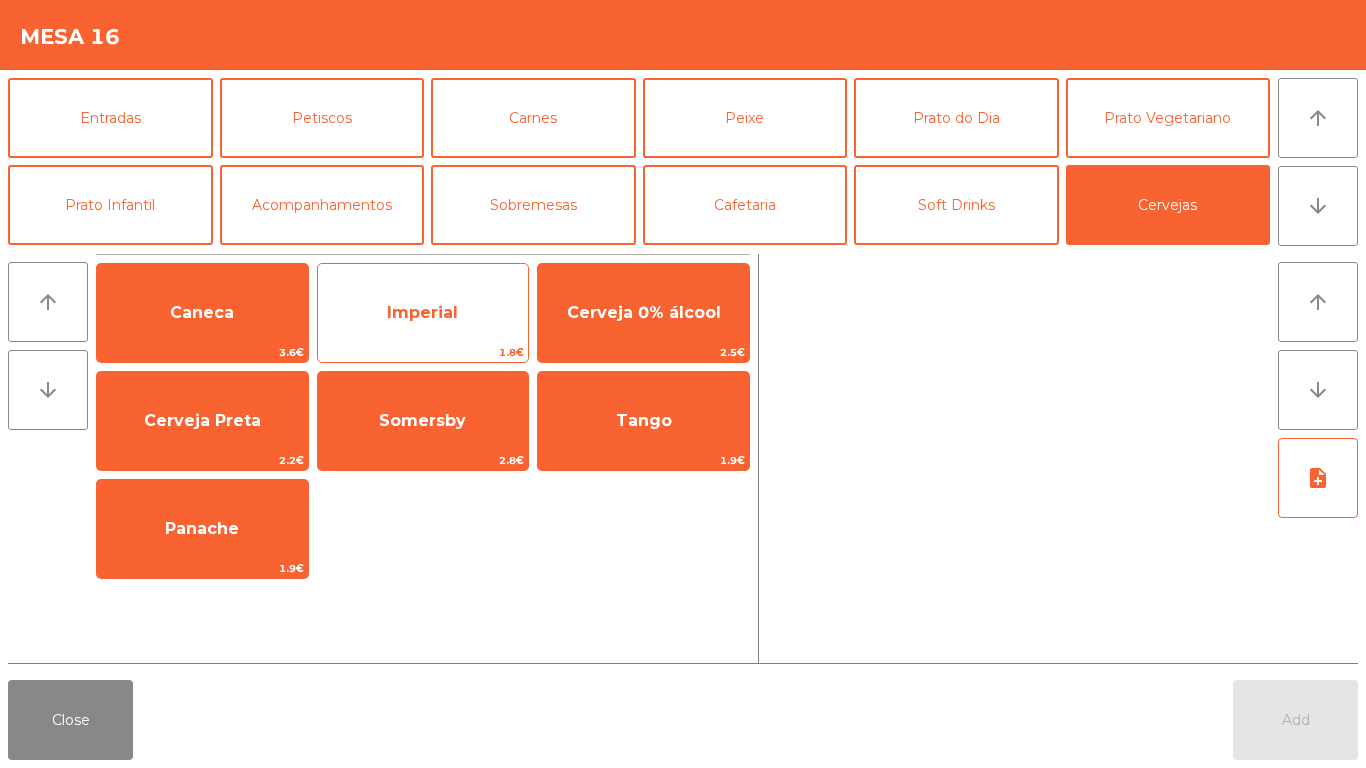 click on "Imperial" 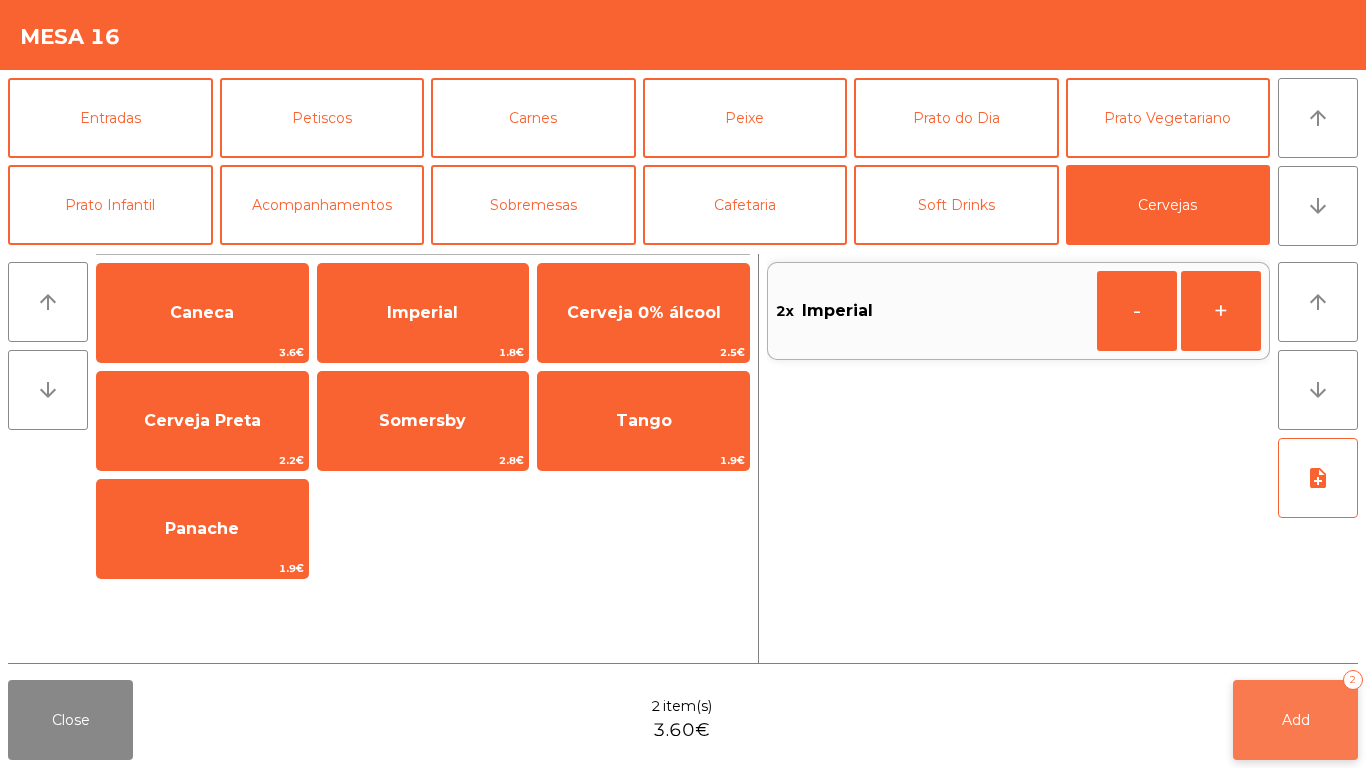 click on "Add" 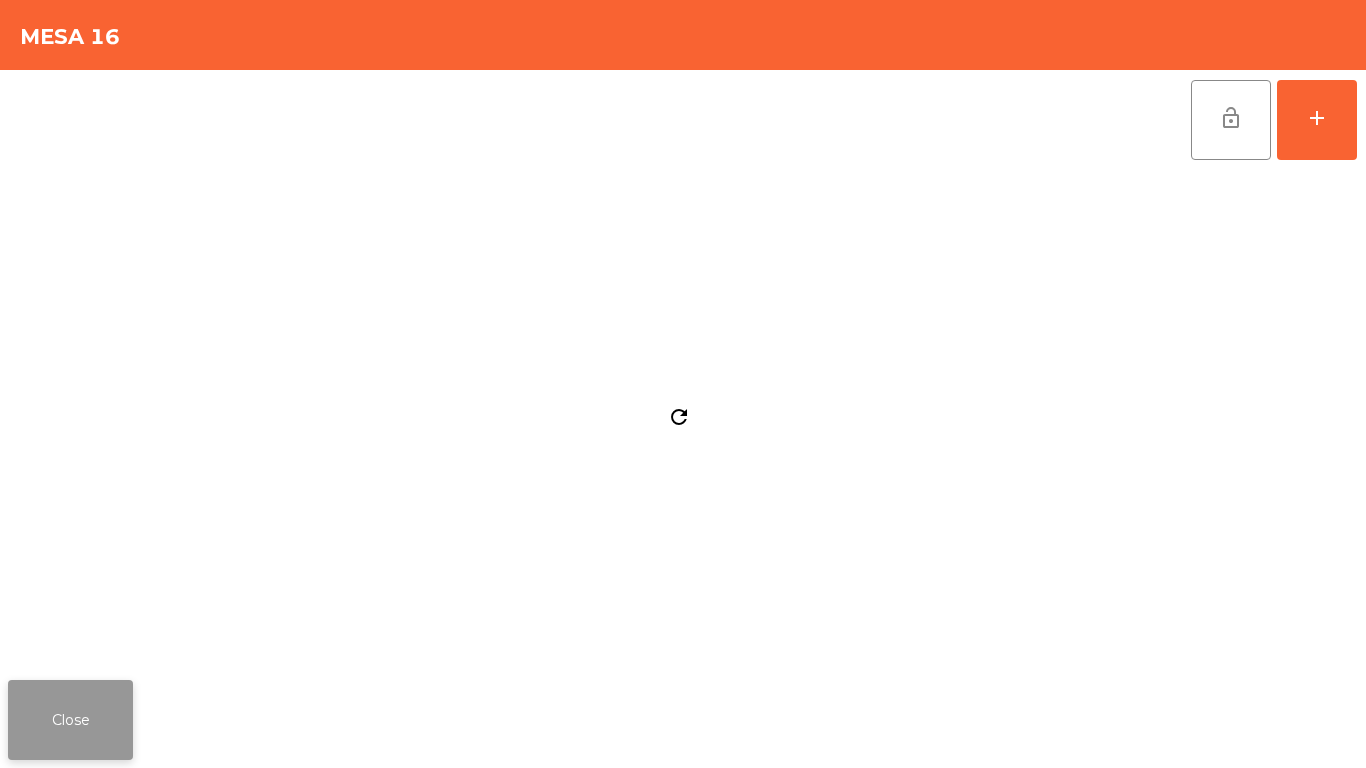 click on "Close" 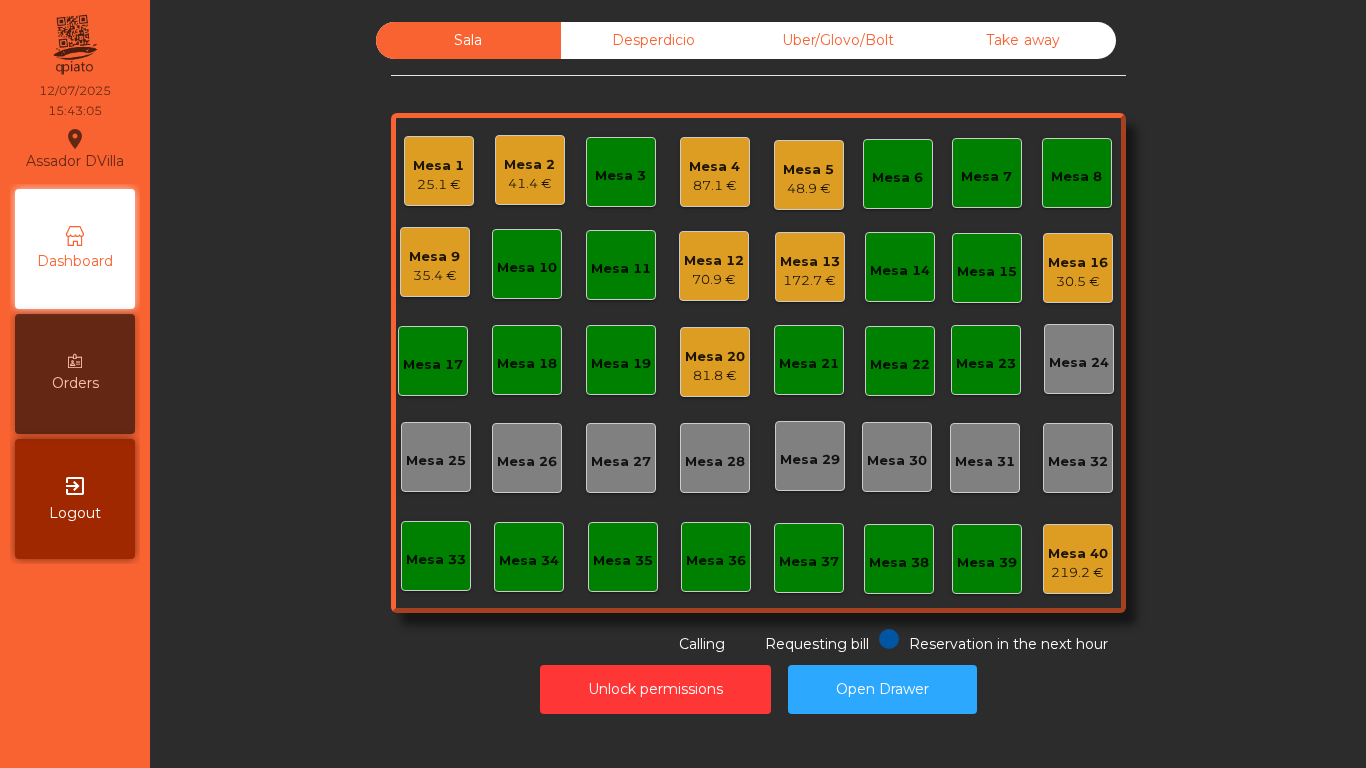 click on "81.8 €" 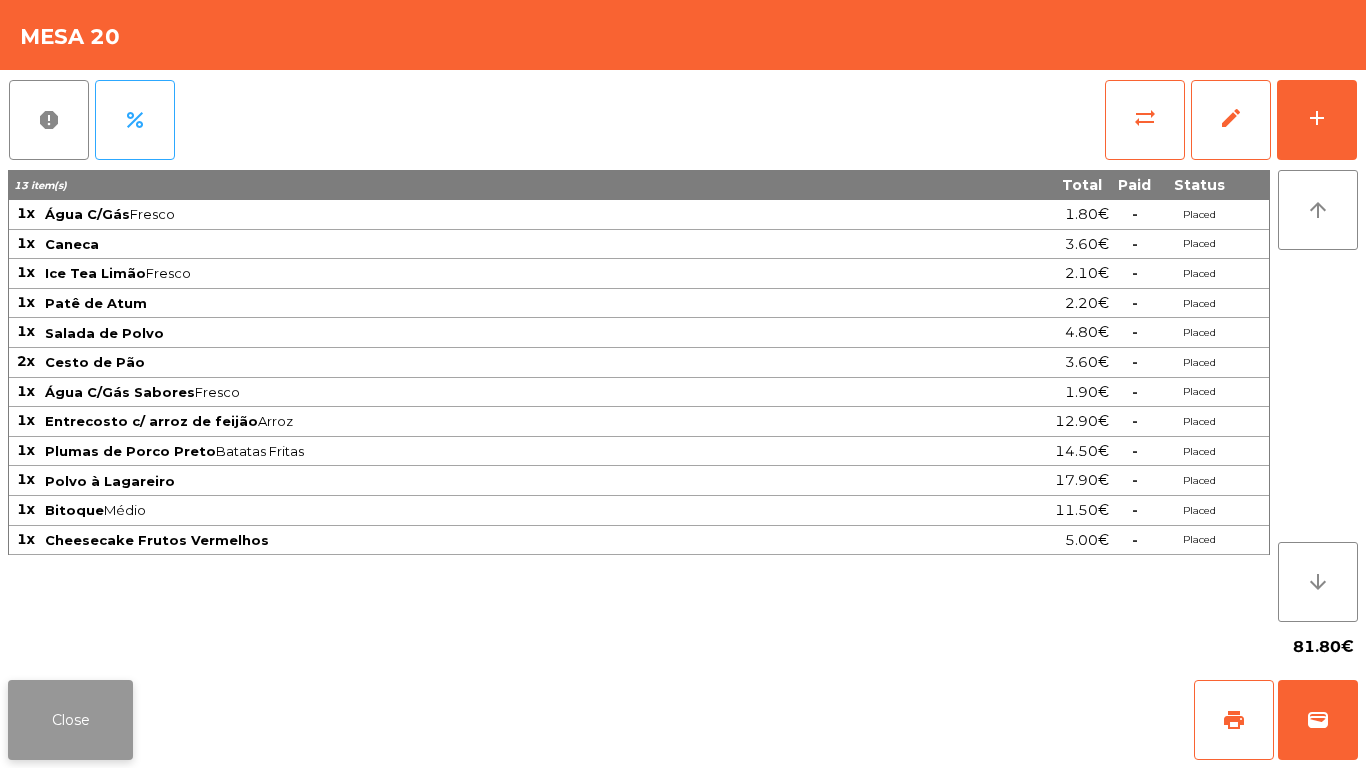 click on "Close" 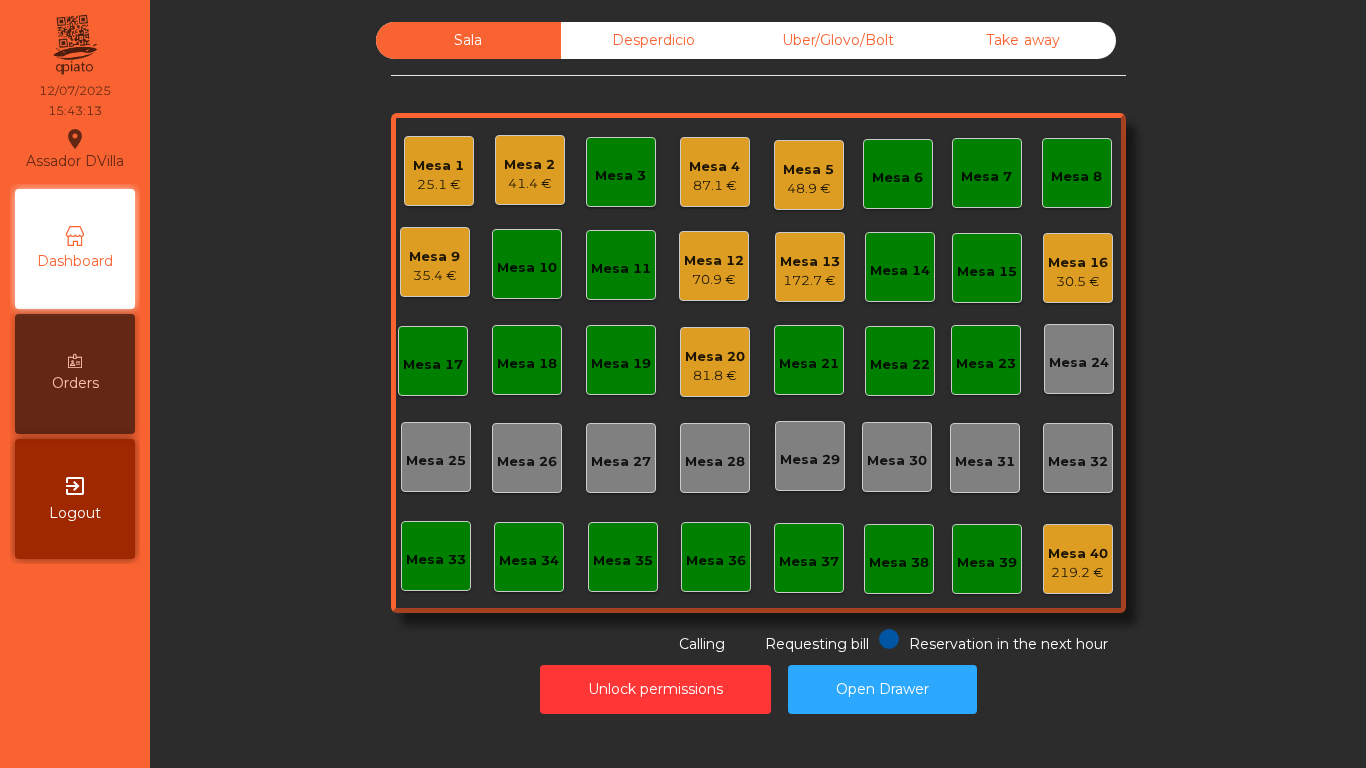 scroll, scrollTop: 0, scrollLeft: 0, axis: both 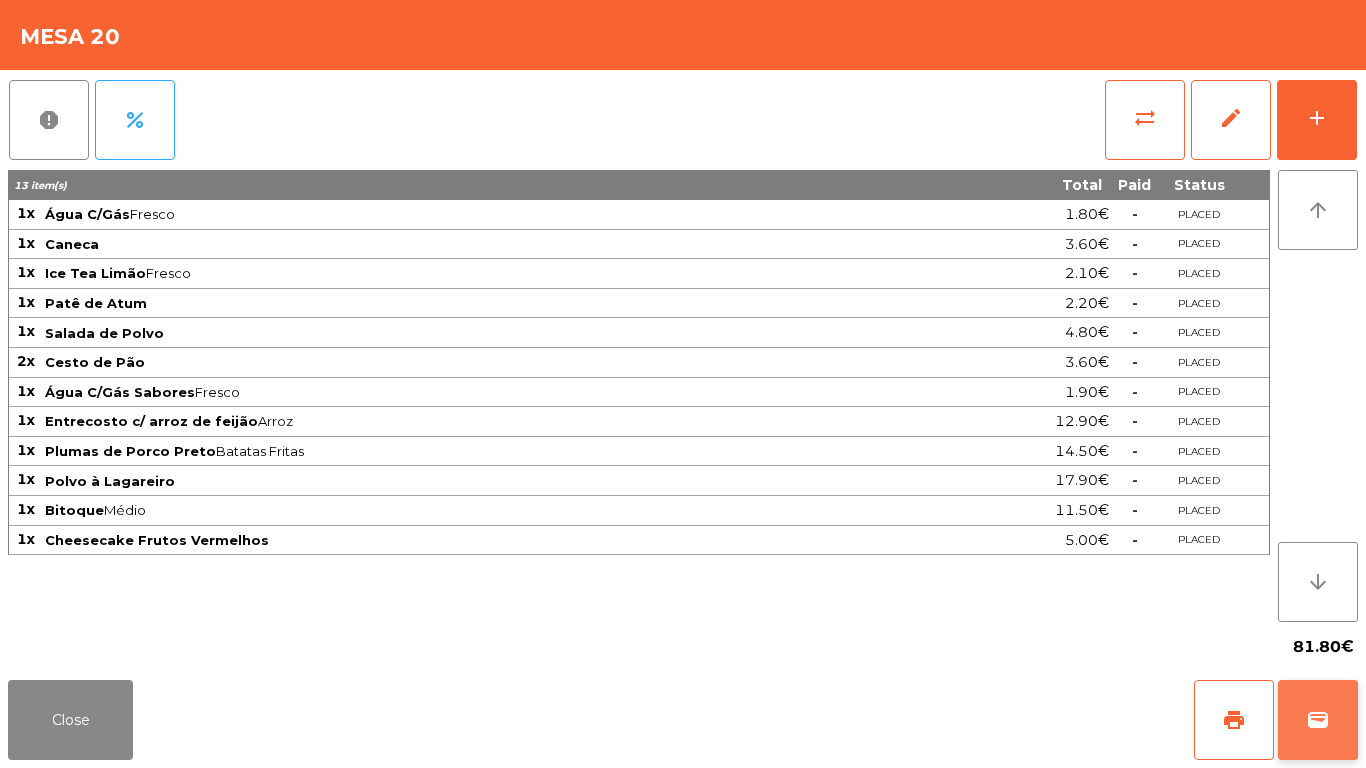 click on "wallet" 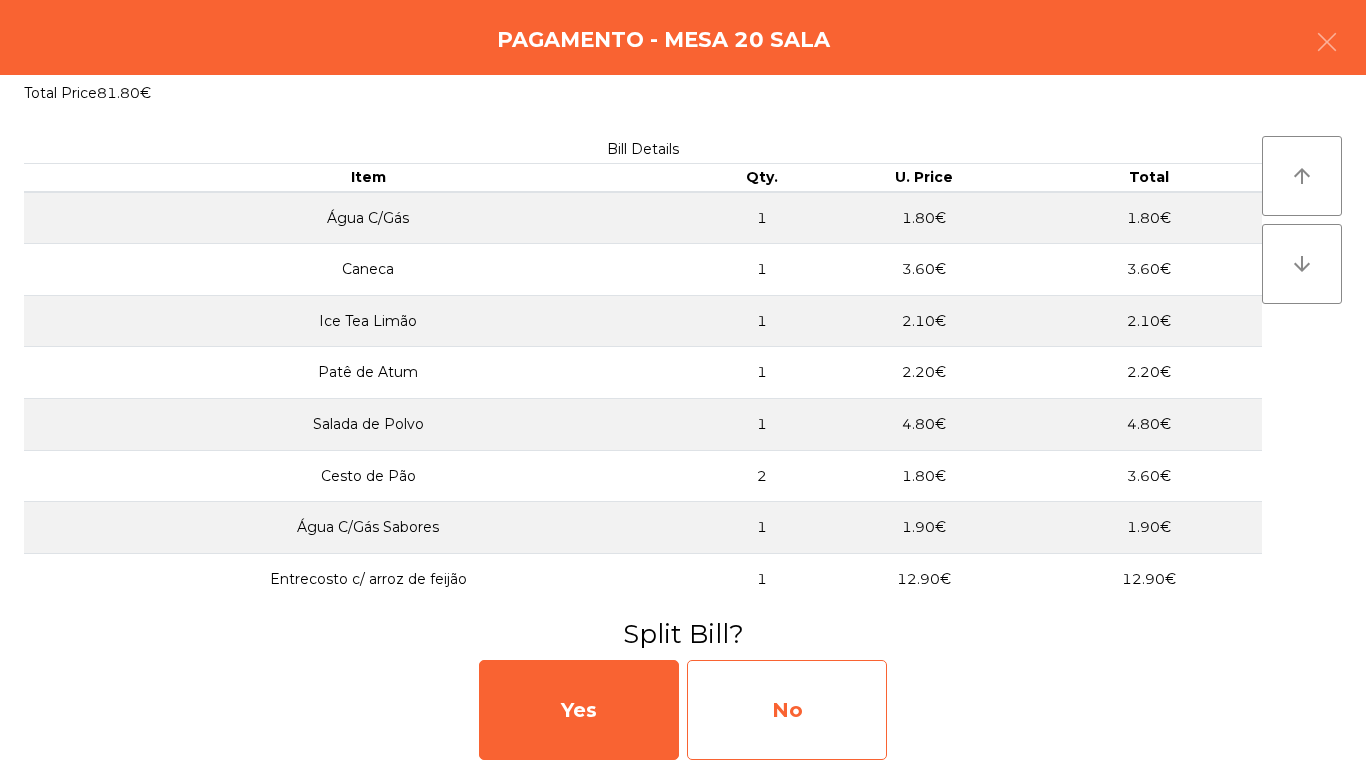 click on "No" 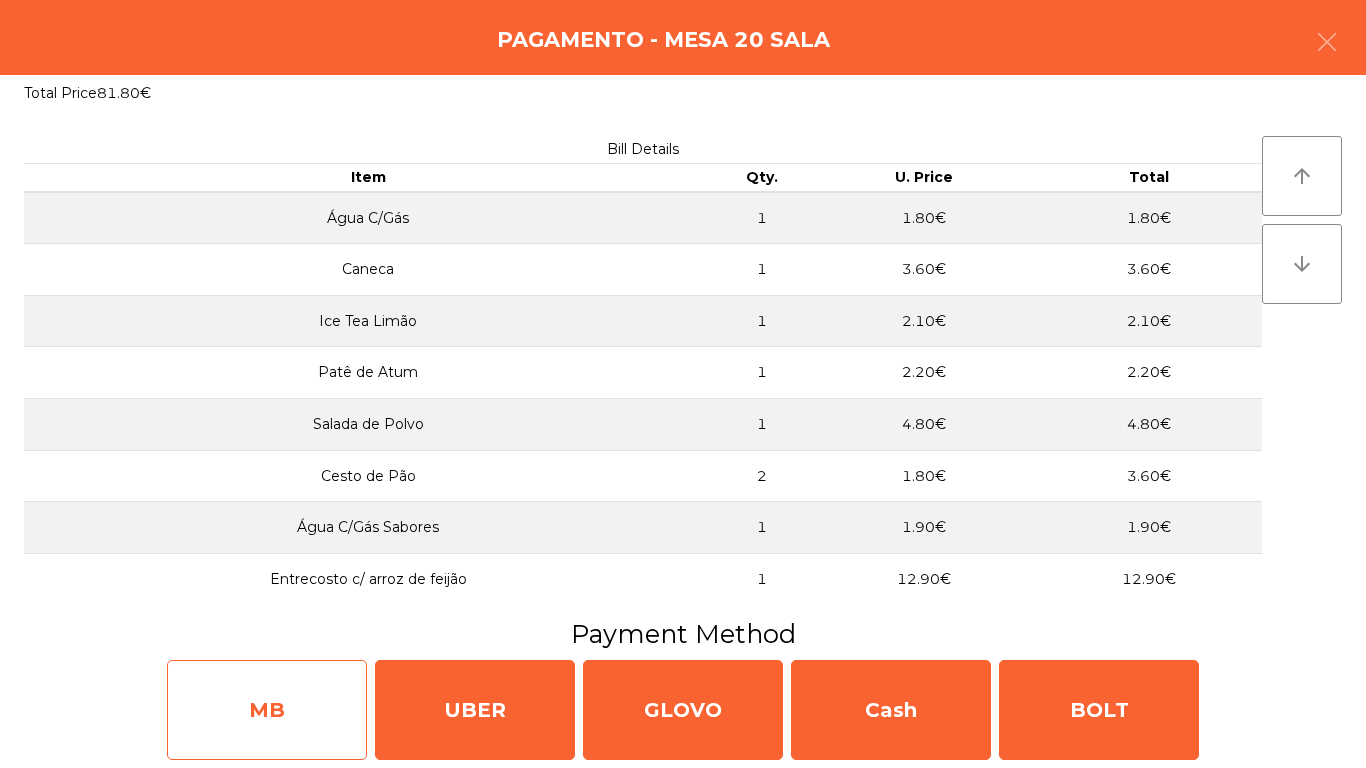 click on "MB" 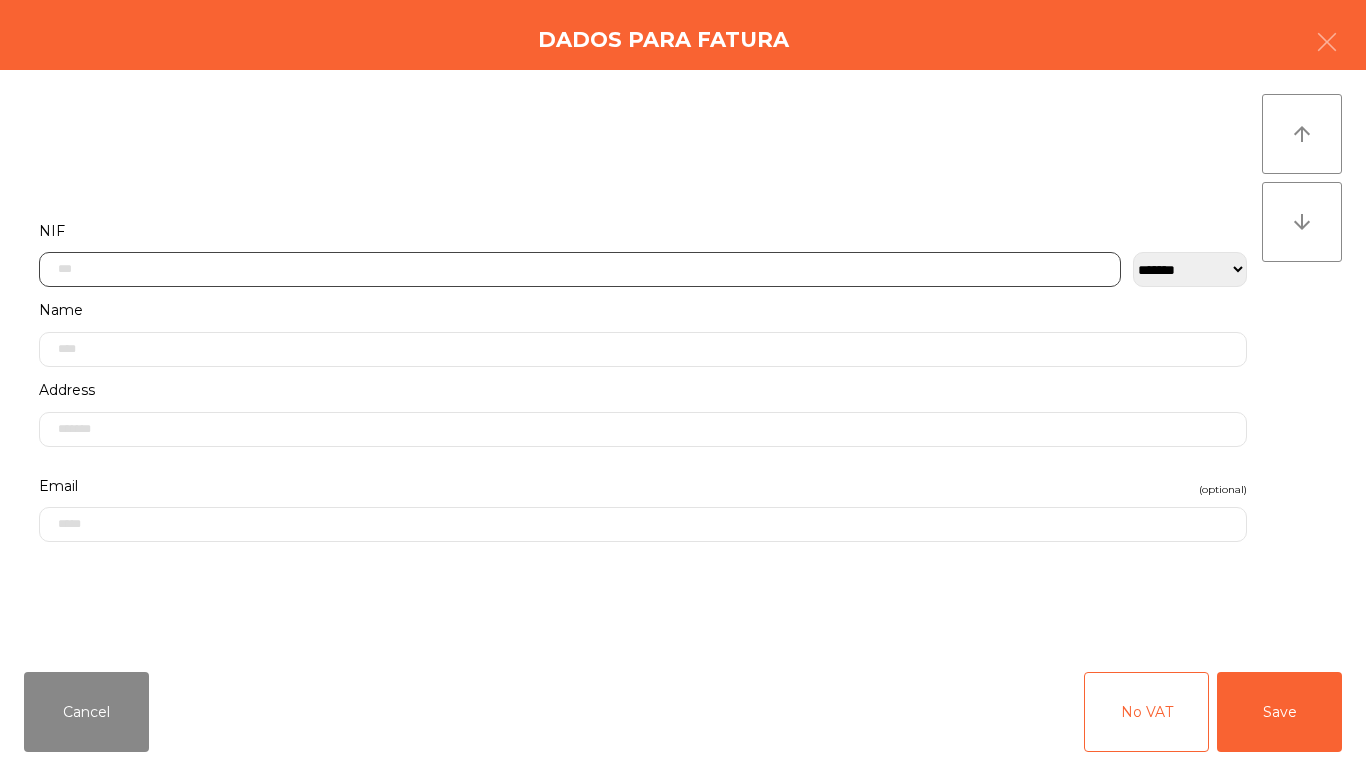 click 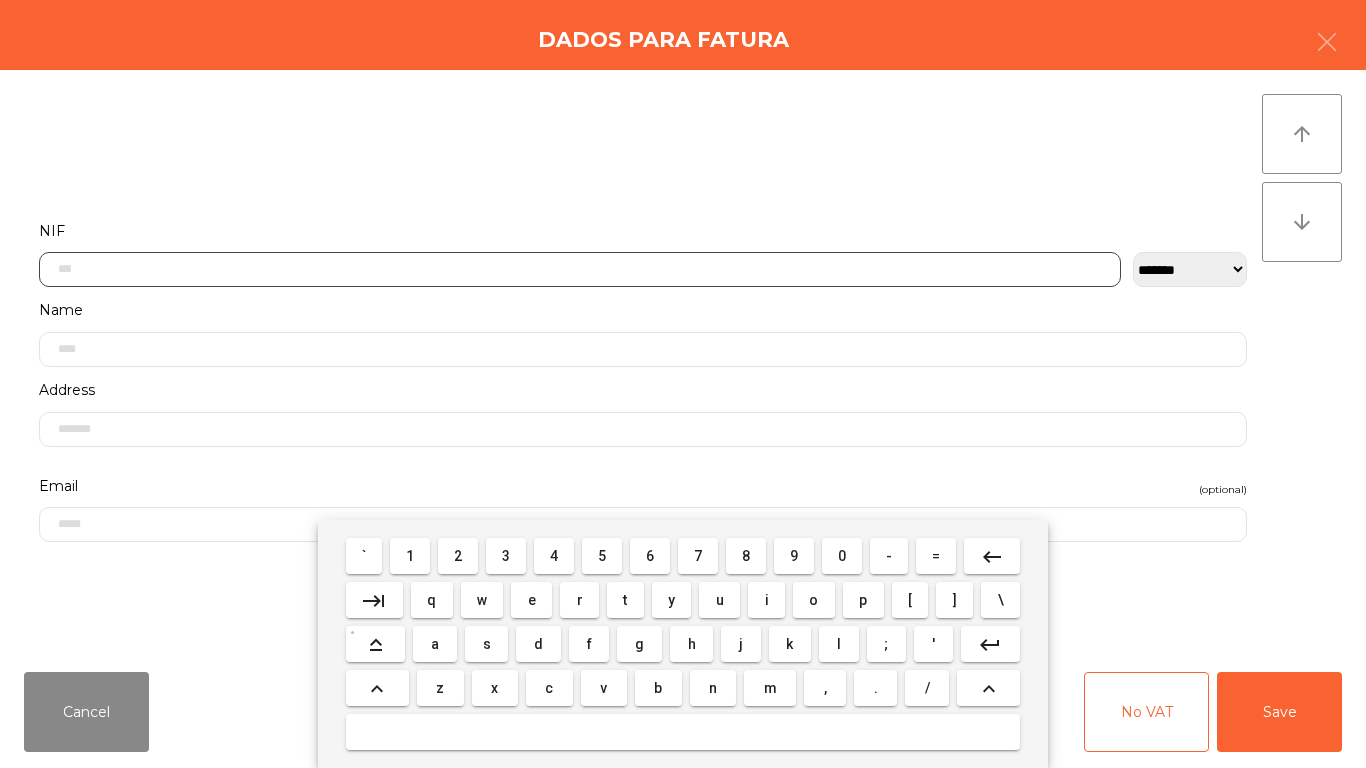 scroll, scrollTop: 122, scrollLeft: 0, axis: vertical 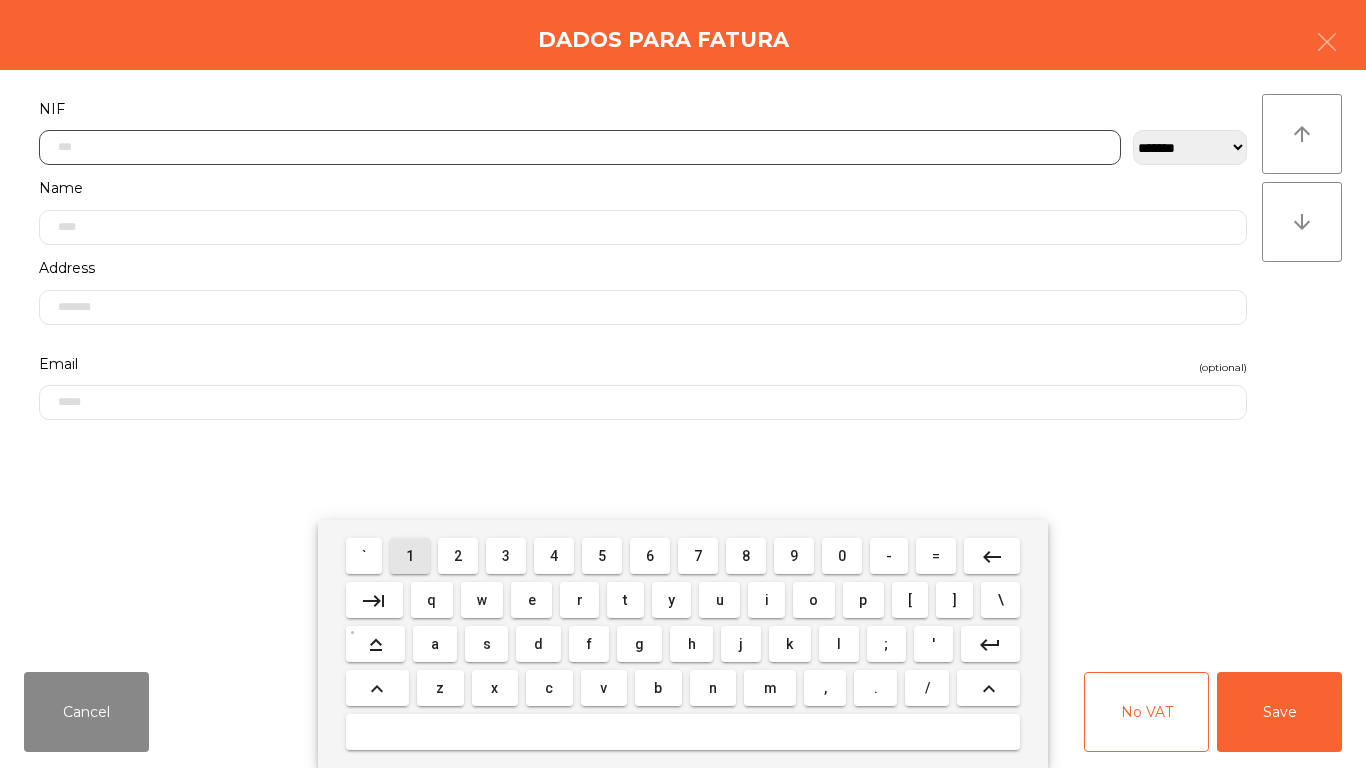 click on "1" at bounding box center (410, 556) 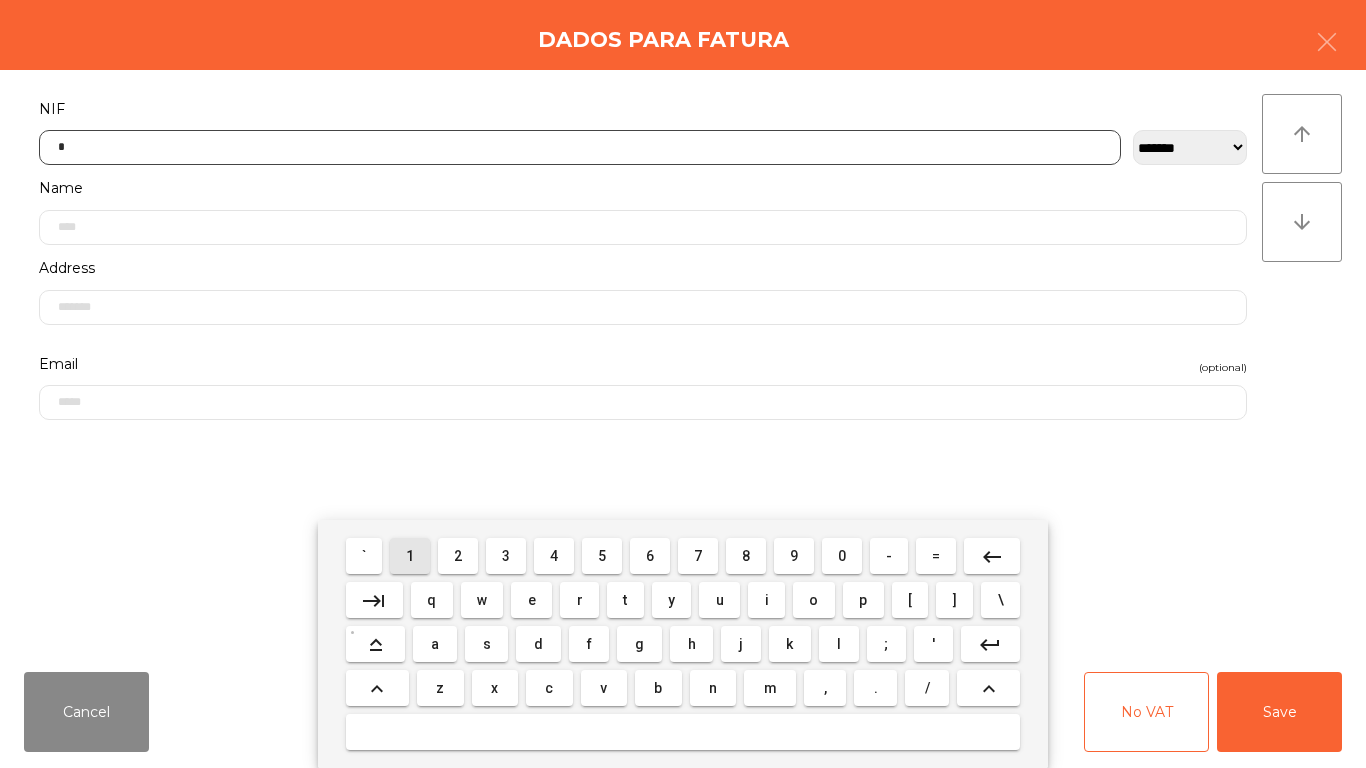 click on "2" at bounding box center (458, 556) 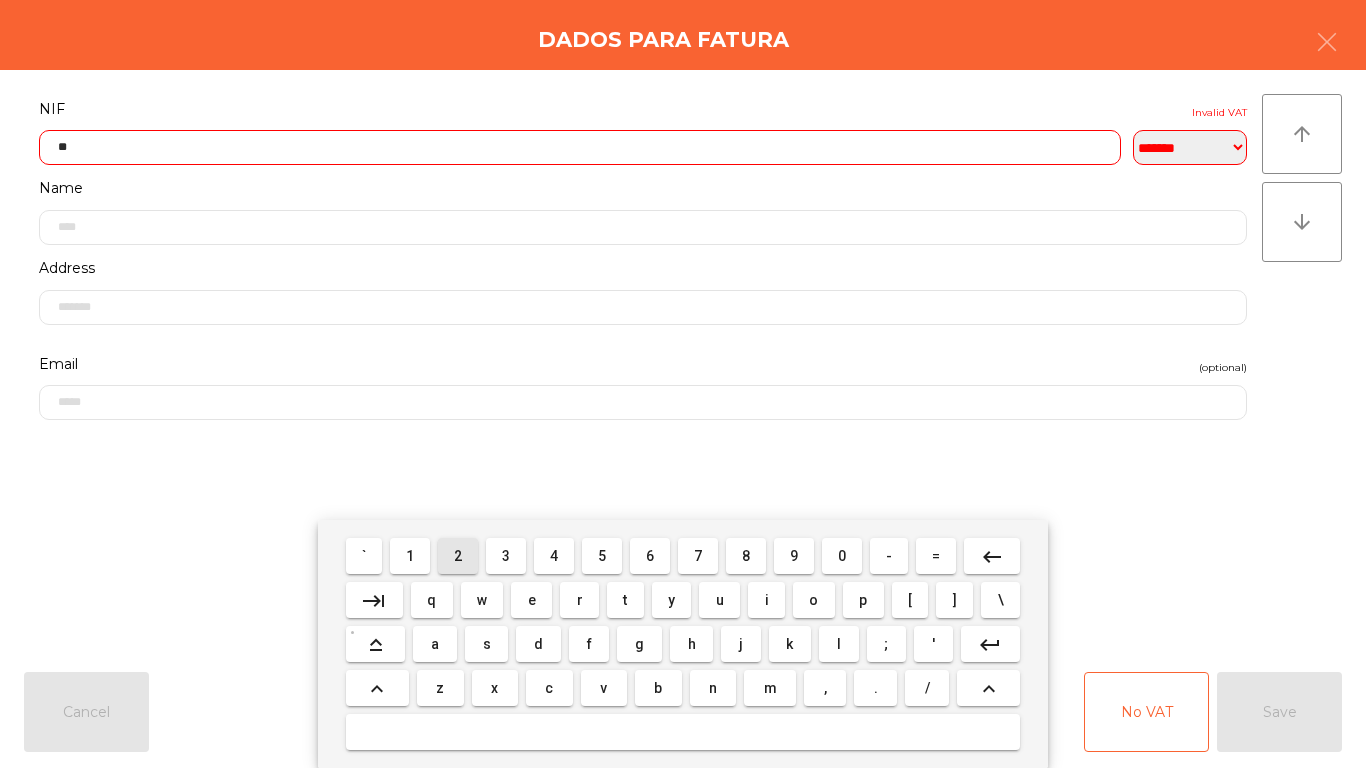 click on "2" at bounding box center [458, 556] 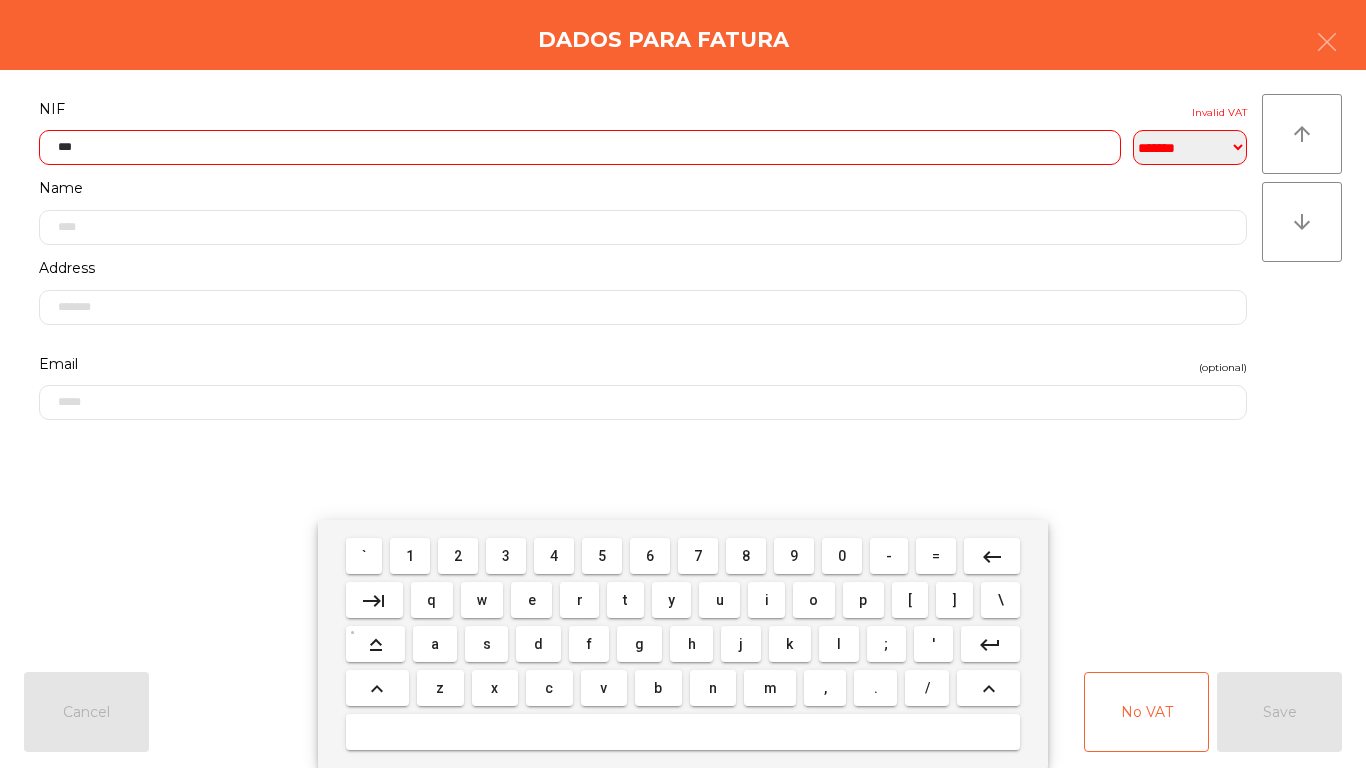 click on "keyboard_backspace" at bounding box center [992, 557] 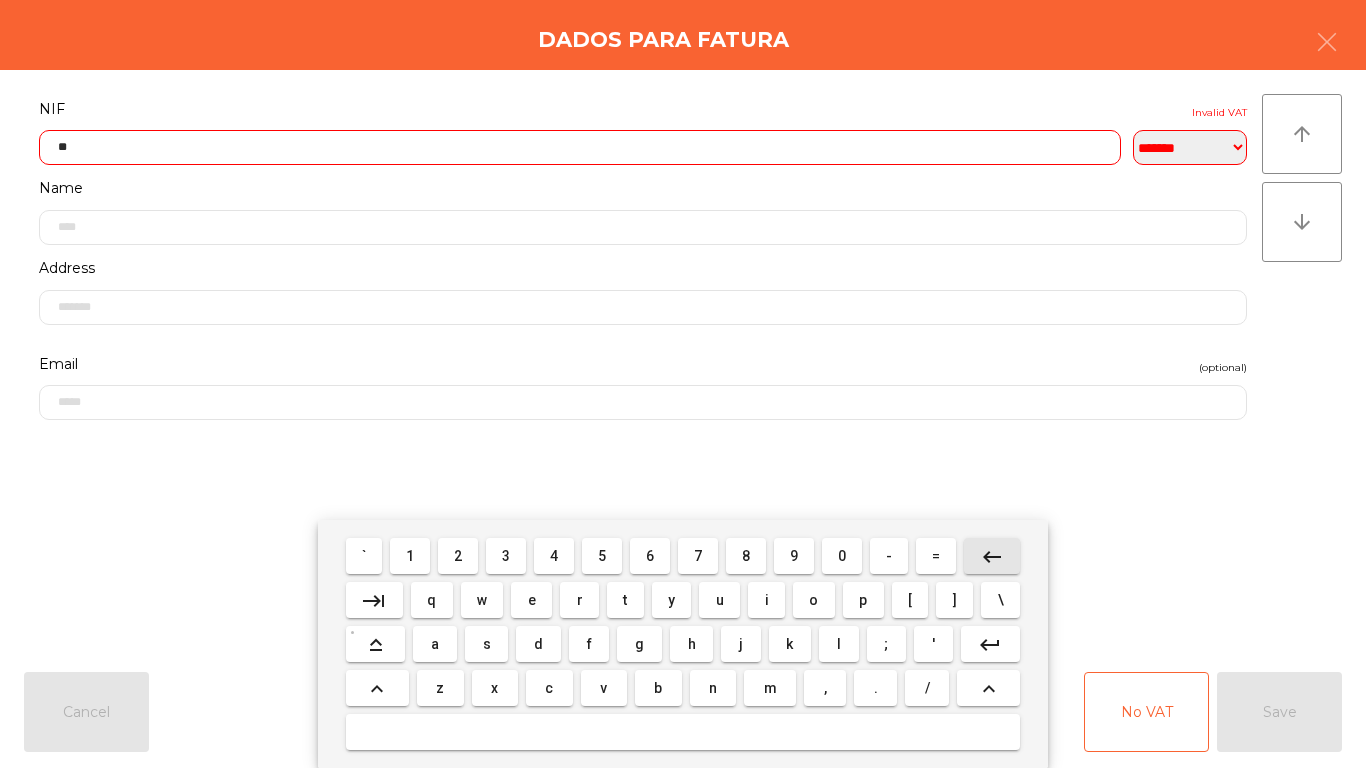 click on "keyboard_backspace" at bounding box center [992, 557] 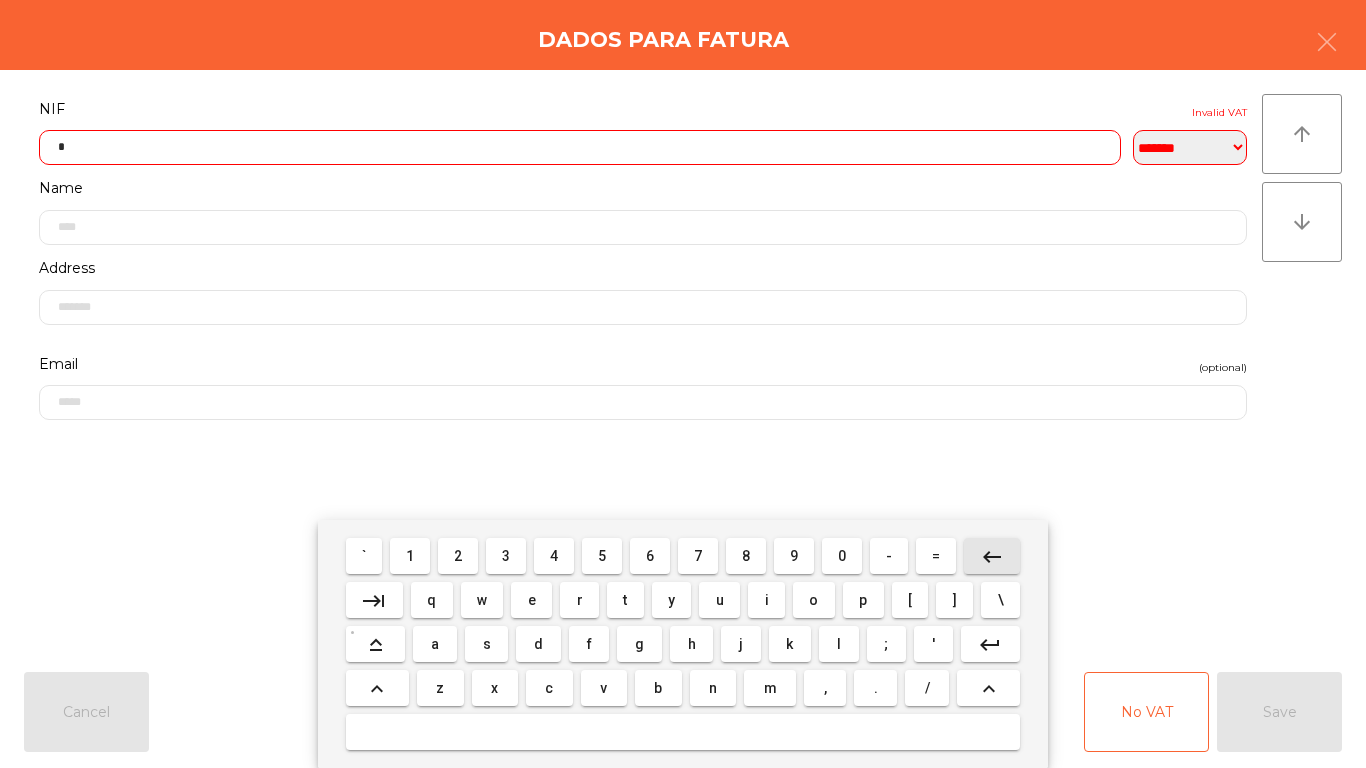 click on "keyboard_backspace" at bounding box center [992, 557] 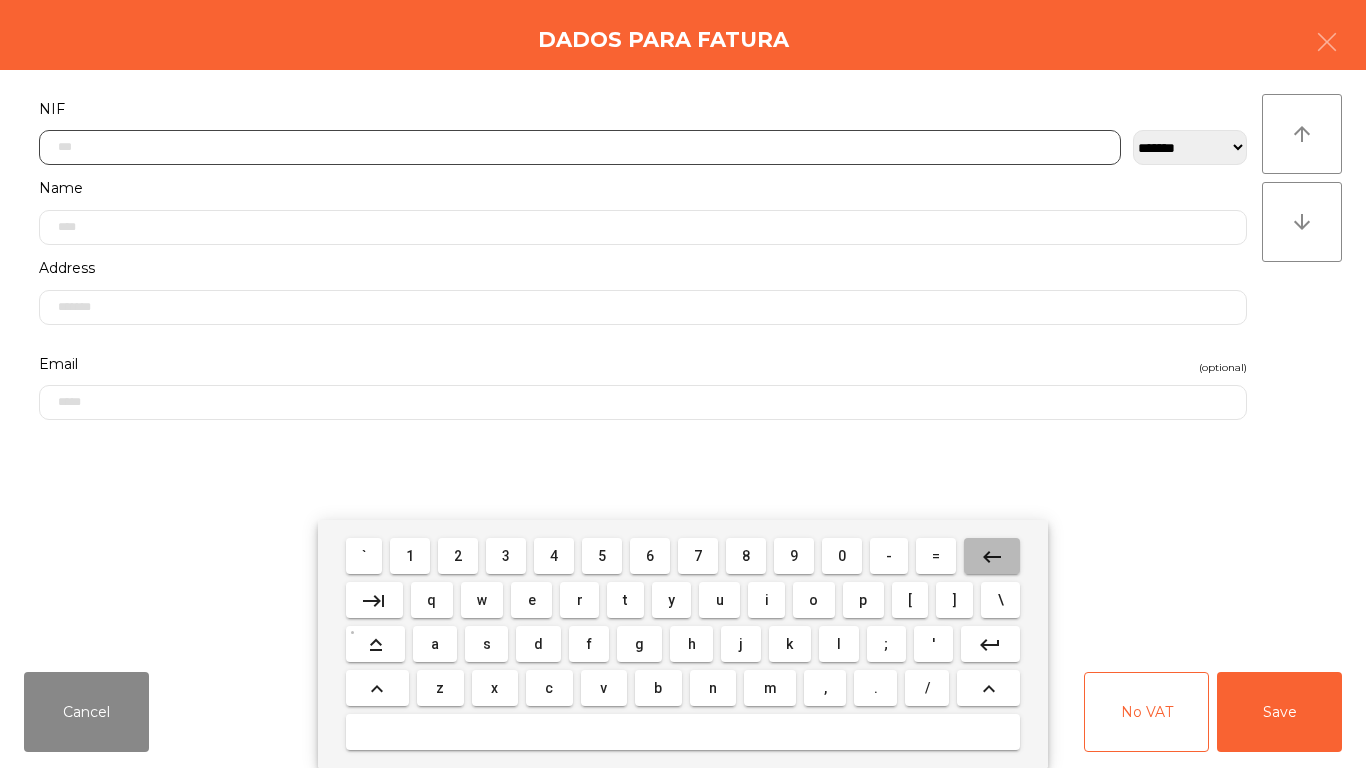 click on "keyboard_backspace" at bounding box center (992, 557) 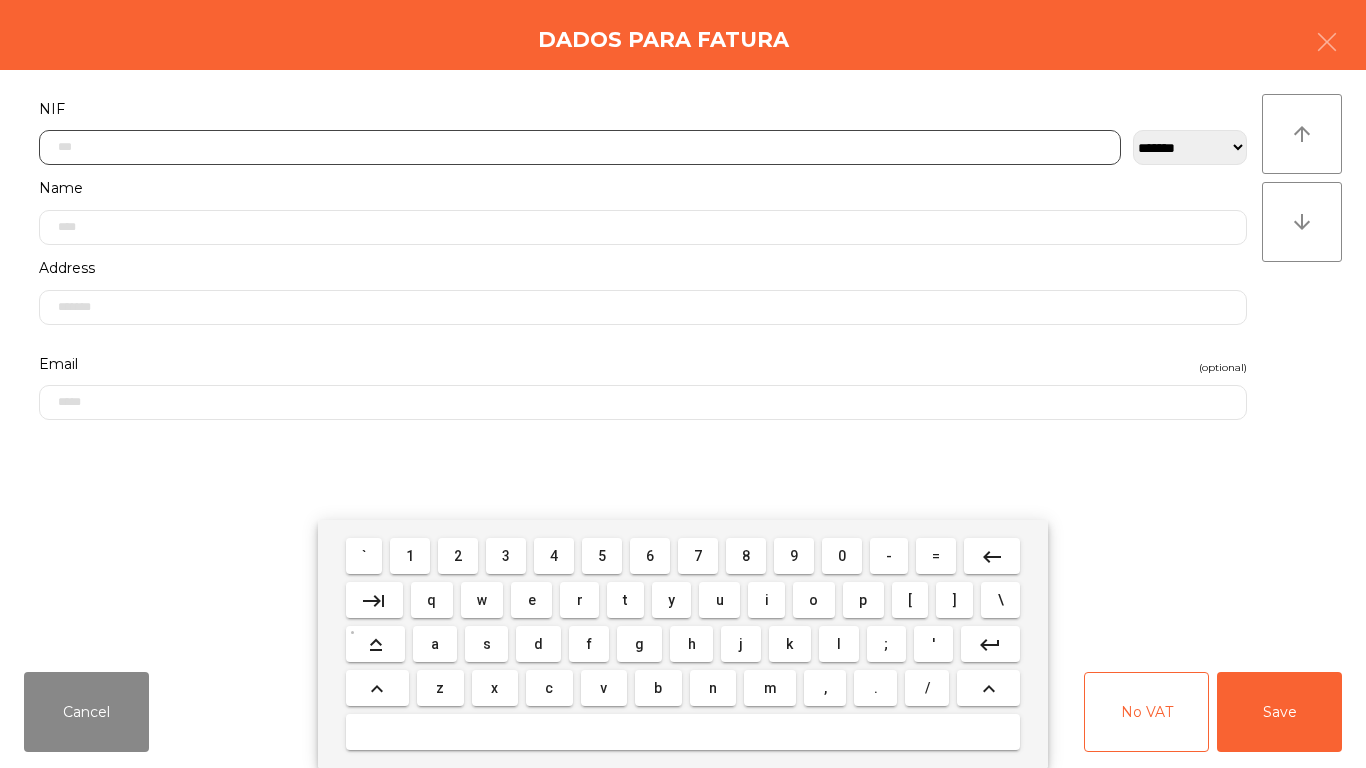click on "2" at bounding box center [458, 556] 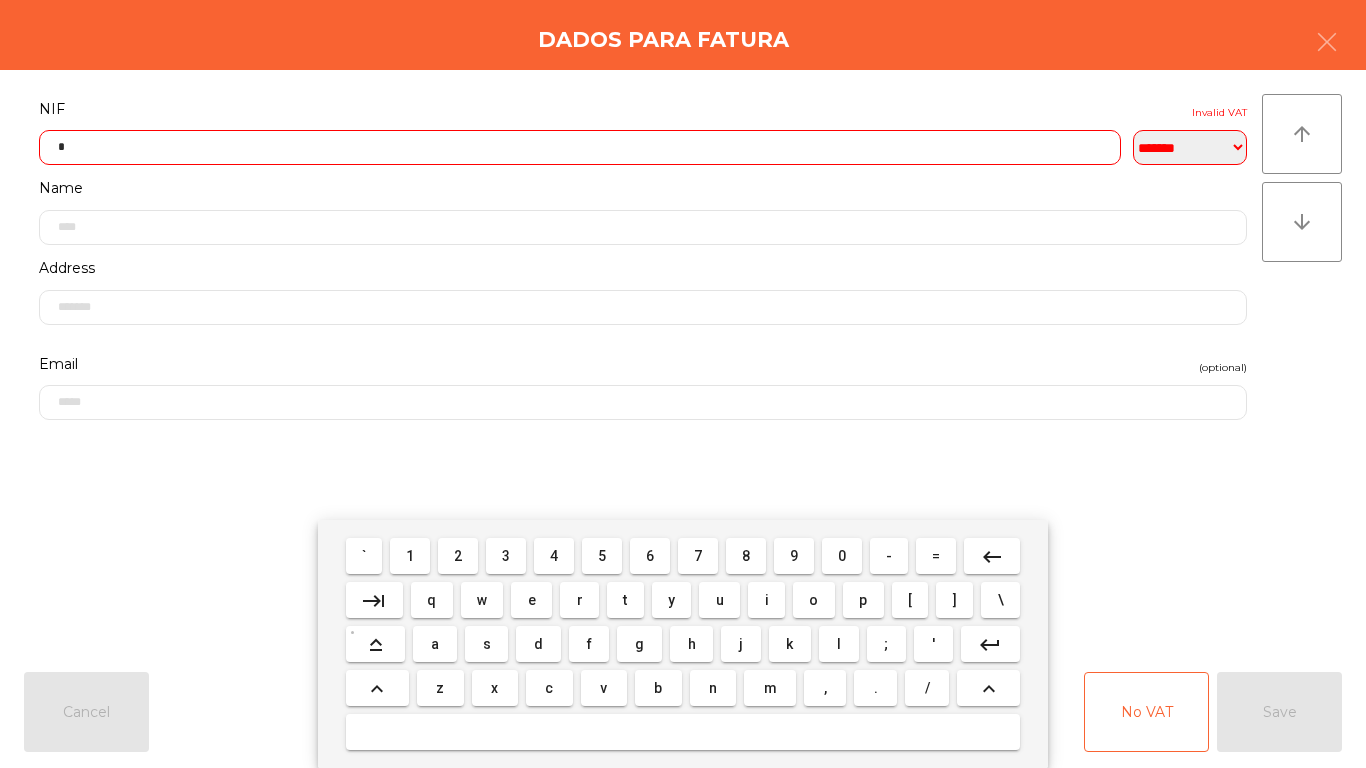 click on "3" at bounding box center [506, 556] 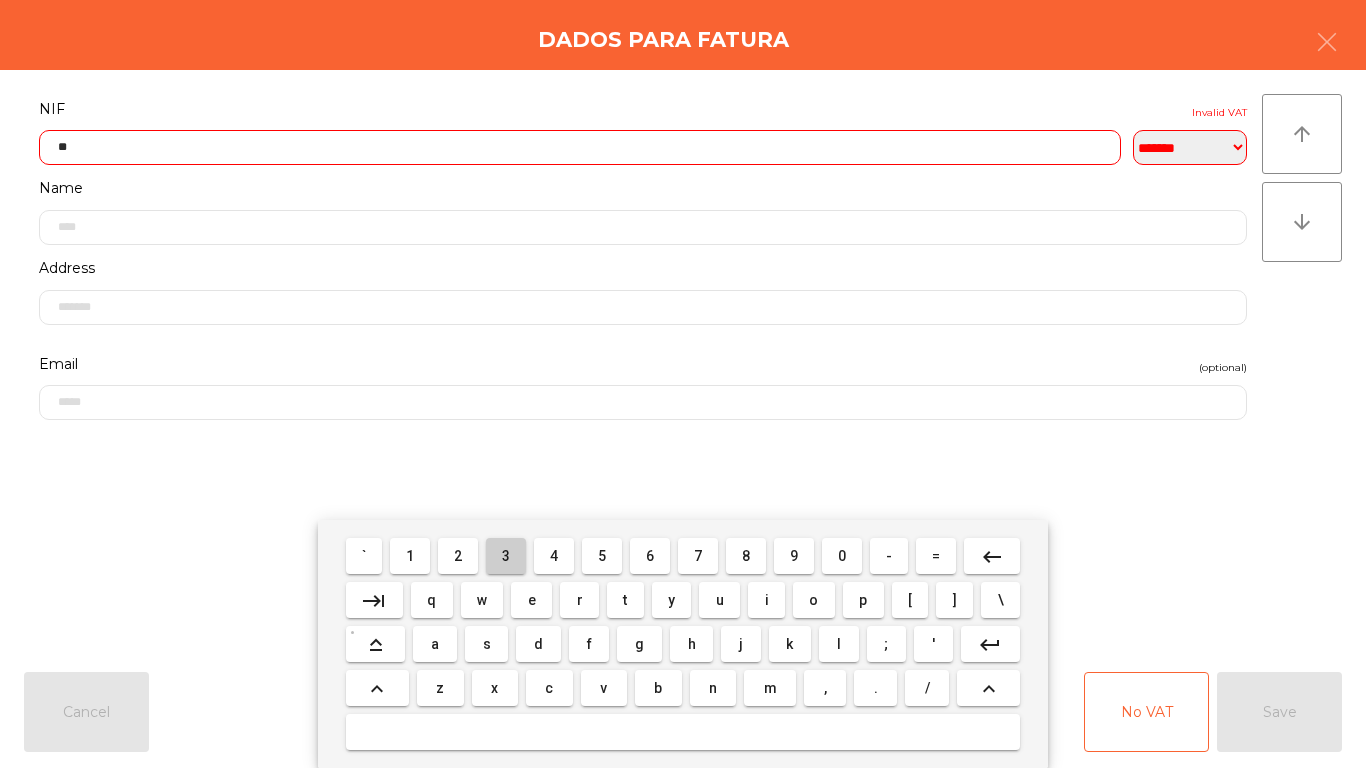 click on "3" at bounding box center (506, 556) 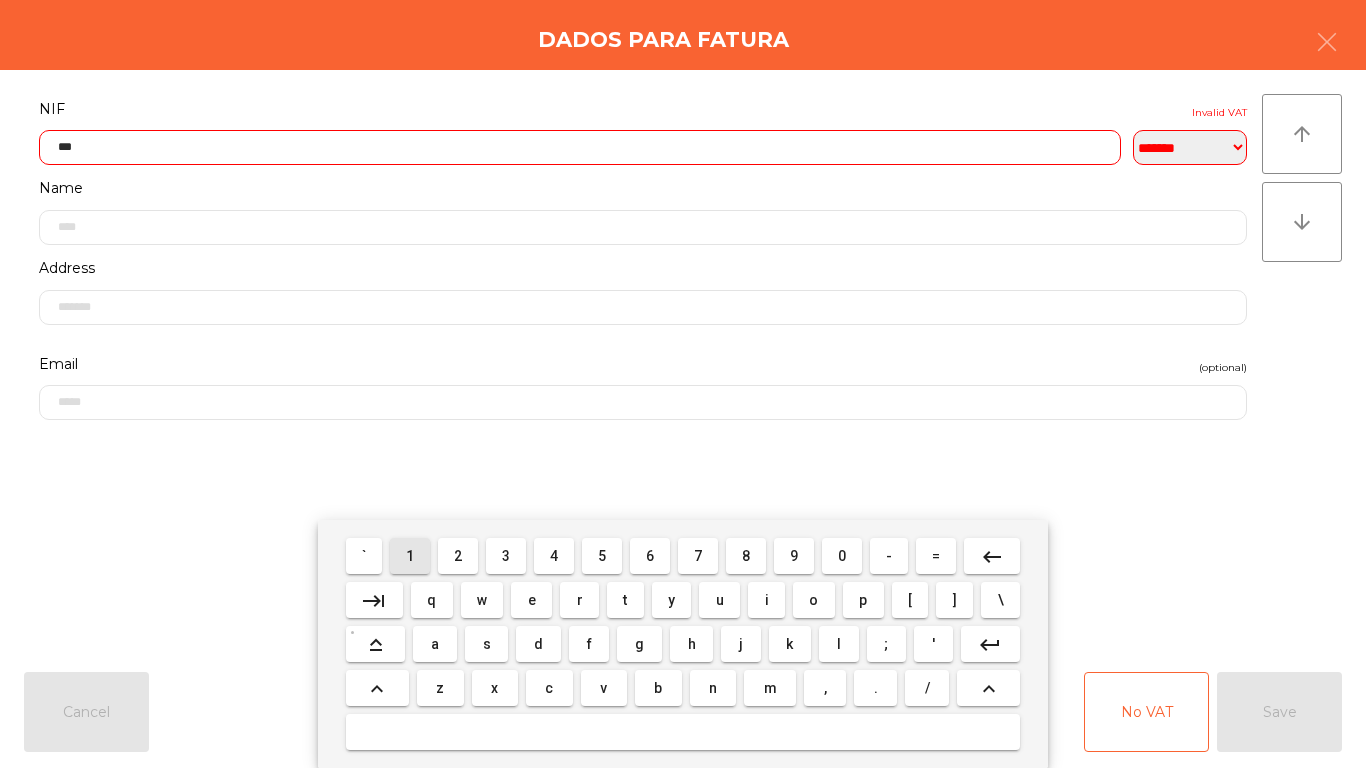 click on "1" at bounding box center (410, 556) 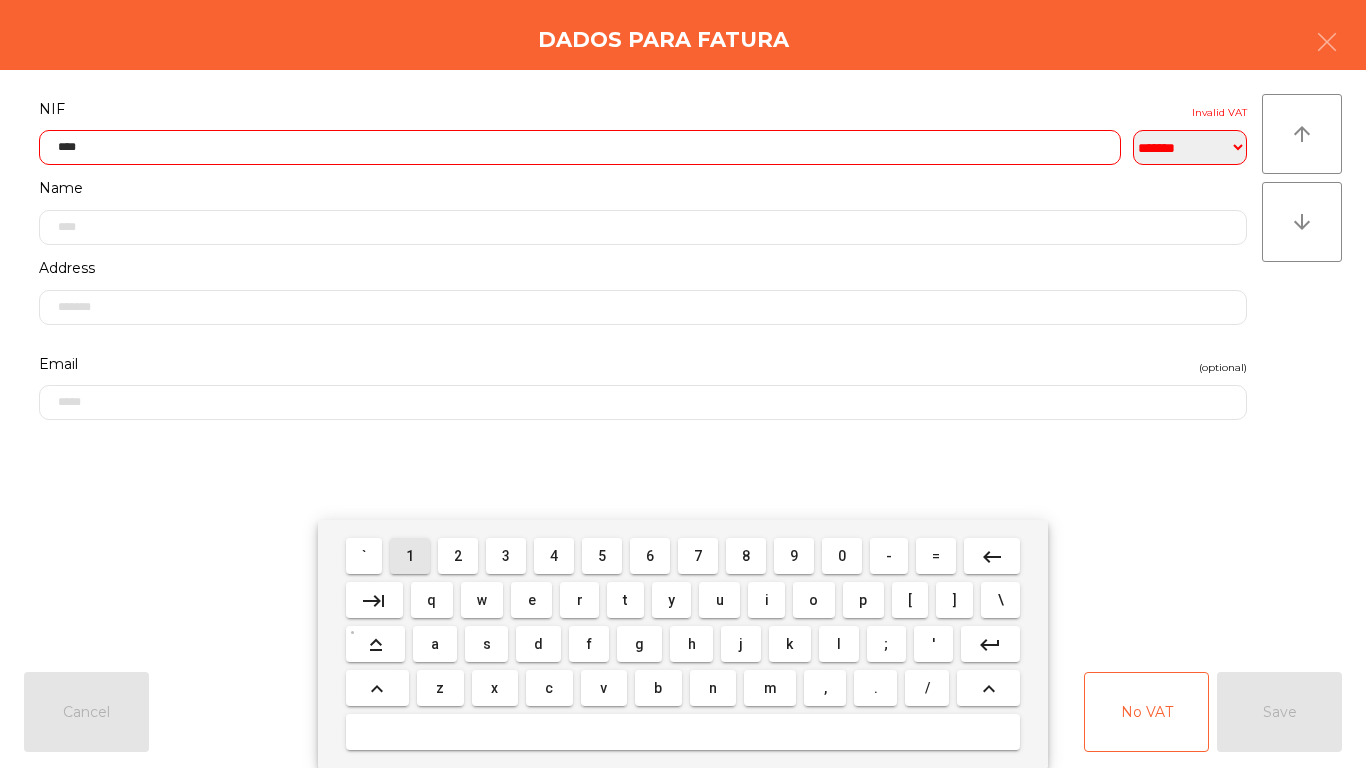 click on "3" at bounding box center (506, 556) 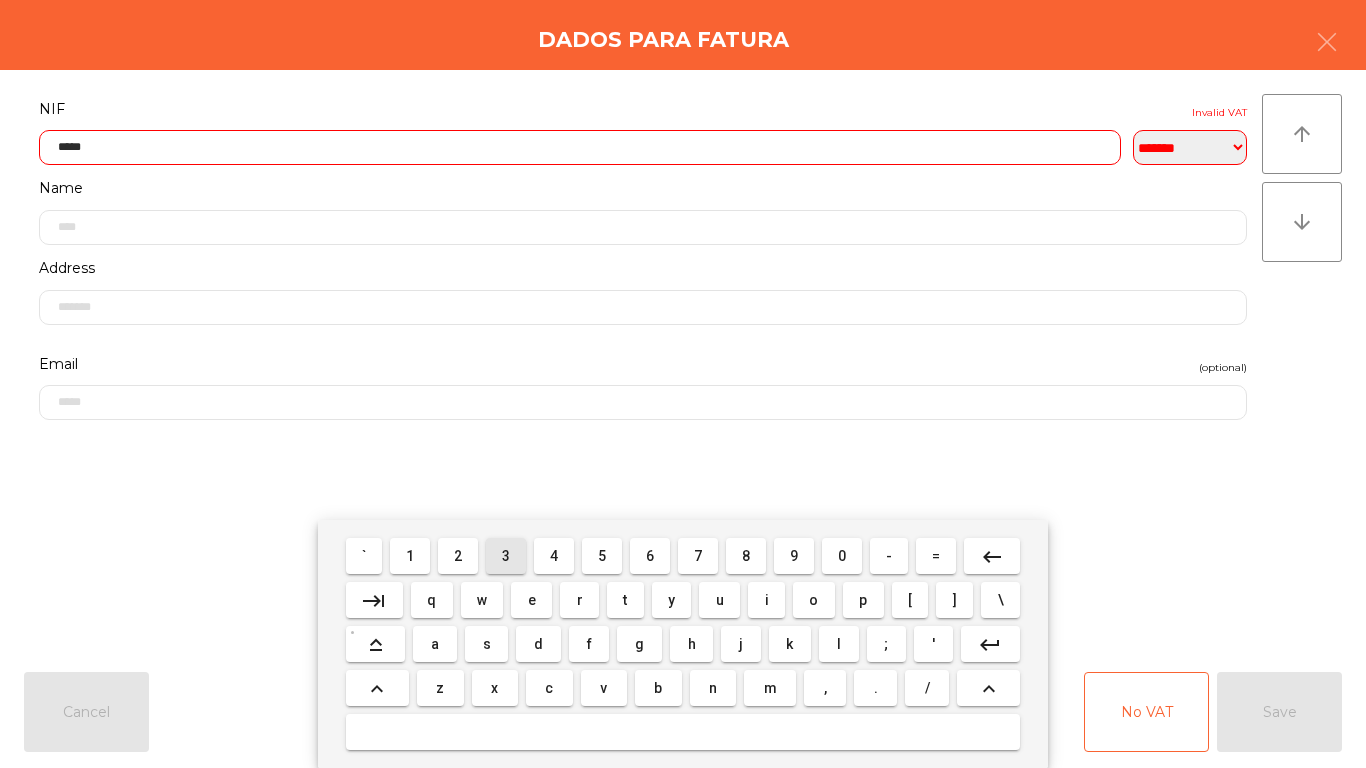 click on "3" at bounding box center [506, 556] 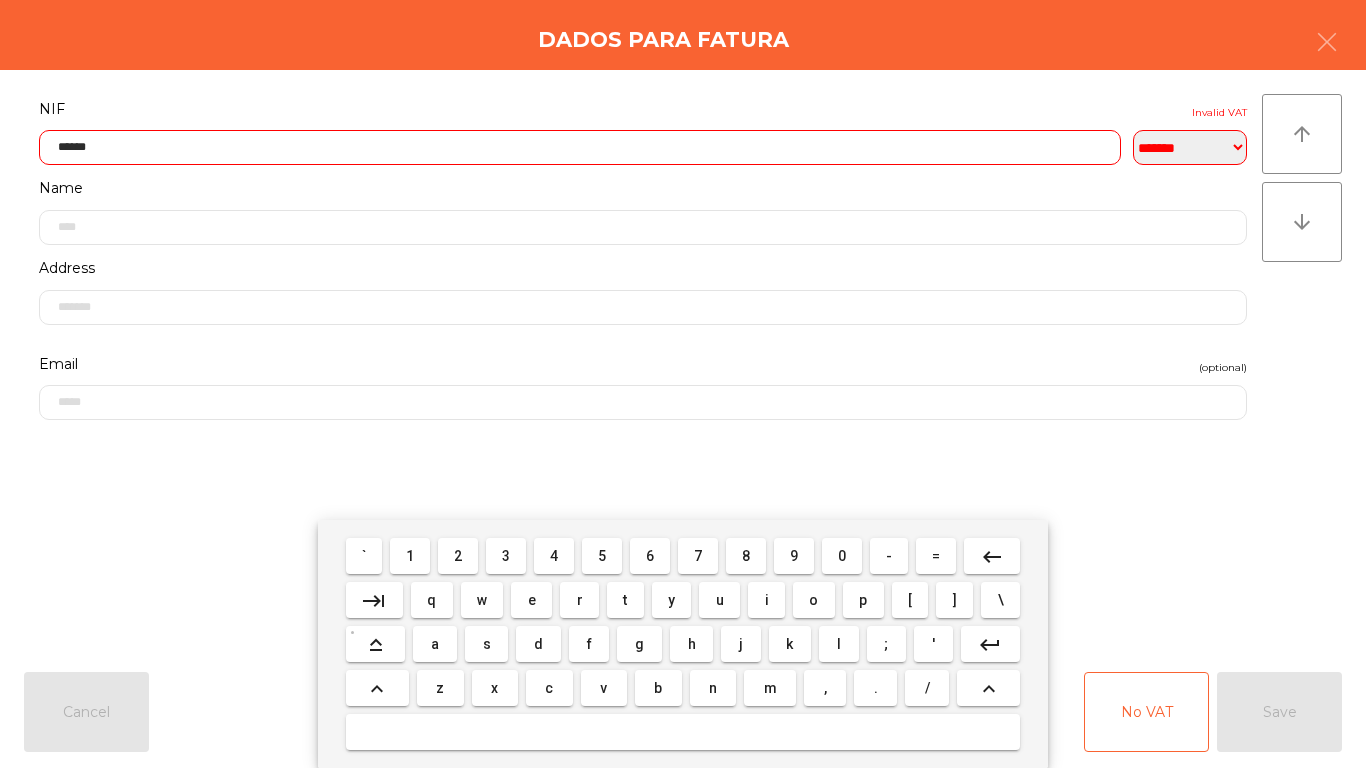 click on "9" at bounding box center [794, 556] 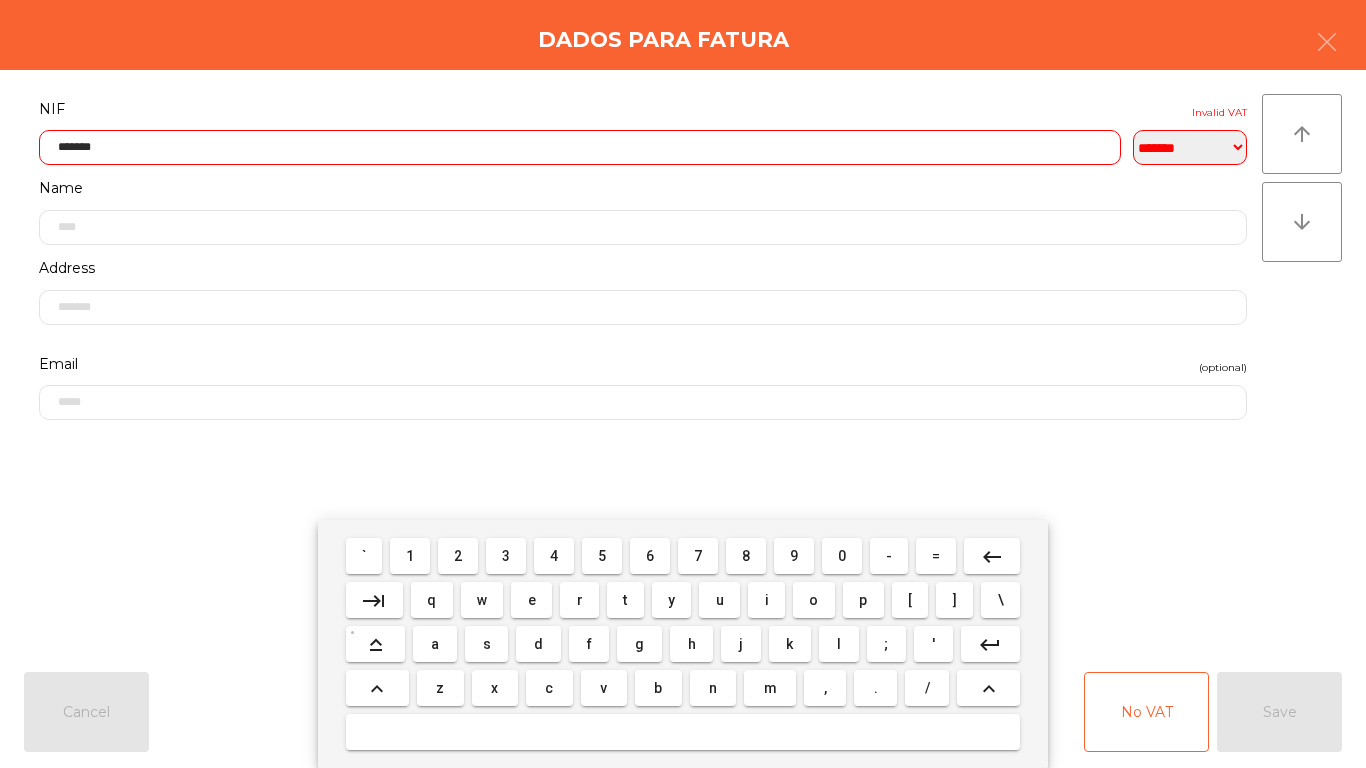 click on "2" at bounding box center (458, 556) 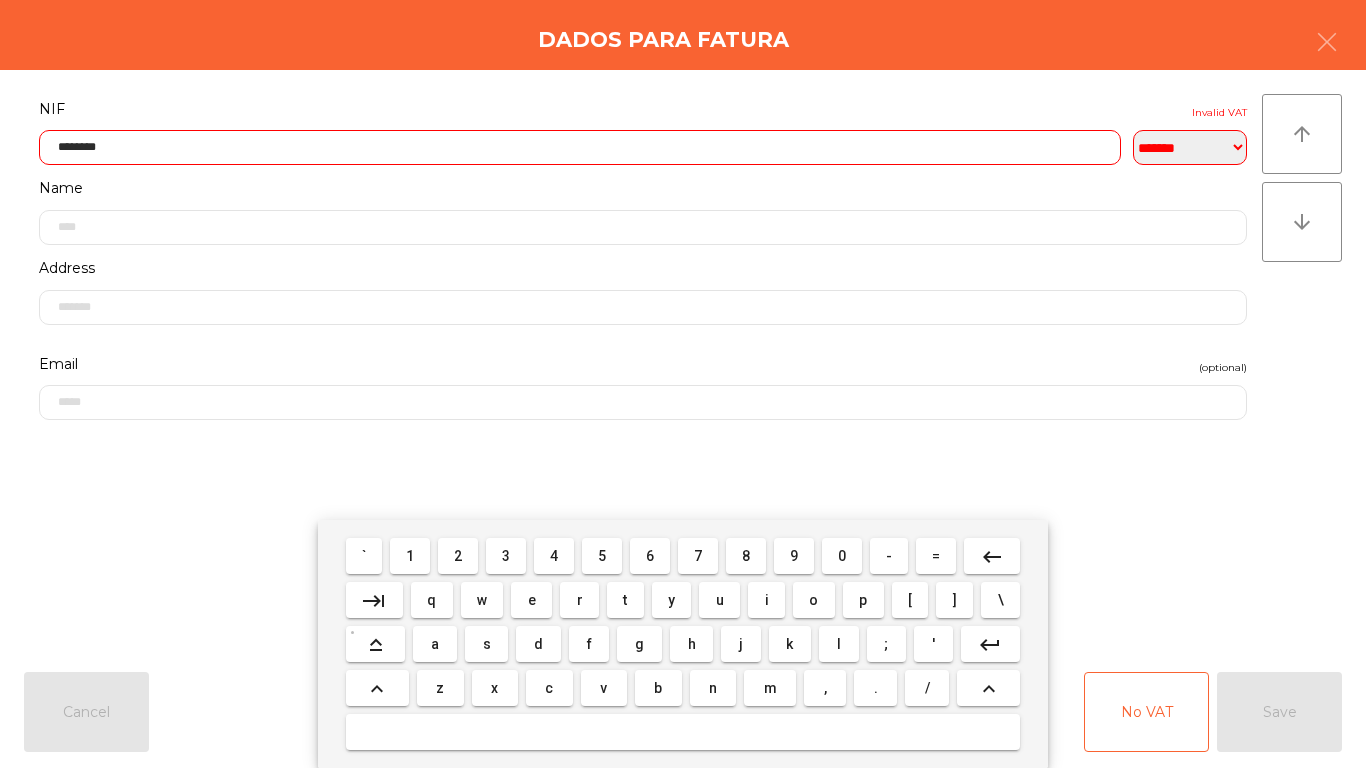 click on "2" at bounding box center (458, 556) 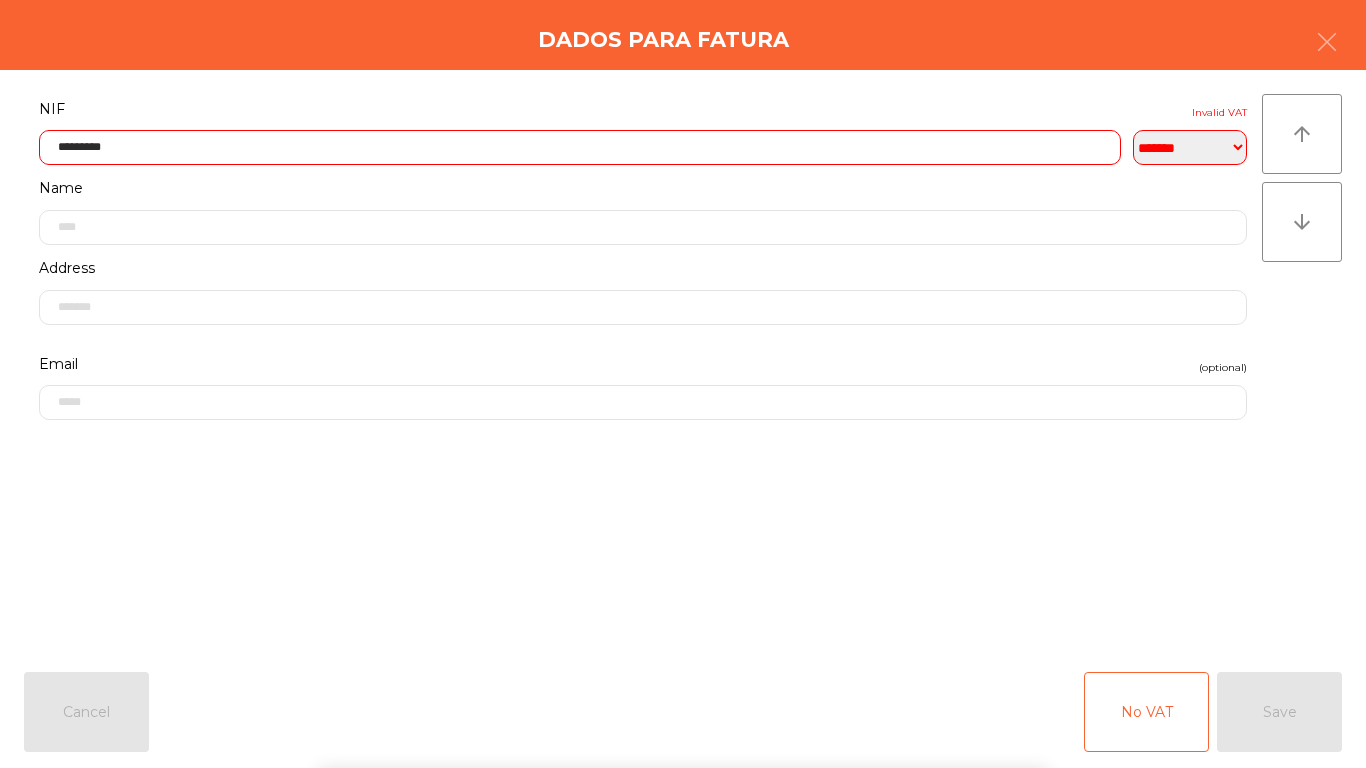click on "` 1 2 3 4 5 6 7 8 9 0 - = keyboard_backspace keyboard_tab q w e r t y u i o p [ ] \ keyboard_capslock a s d f g h j k l ; ' keyboard_return keyboard_arrow_up z x c v b n m , . / keyboard_arrow_up" at bounding box center (683, 644) 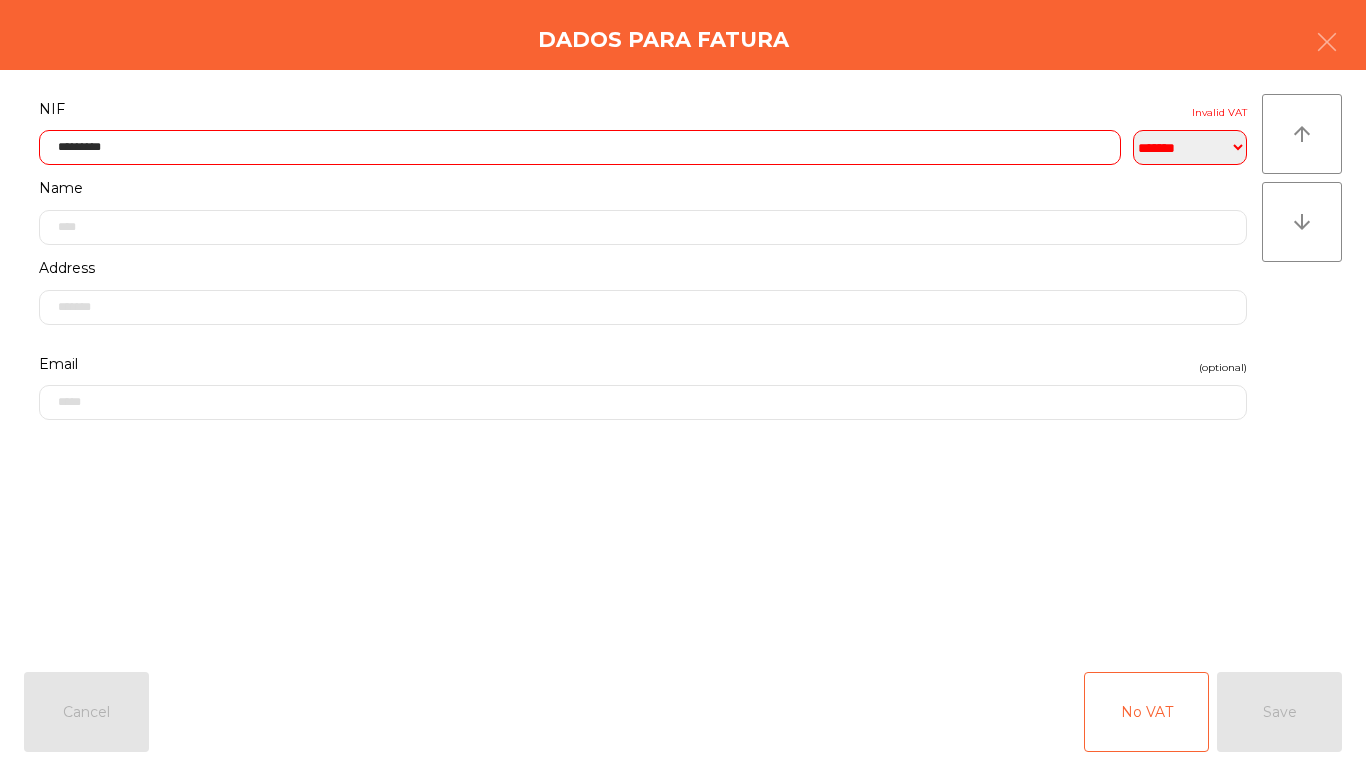 click on "No VAT   Save" 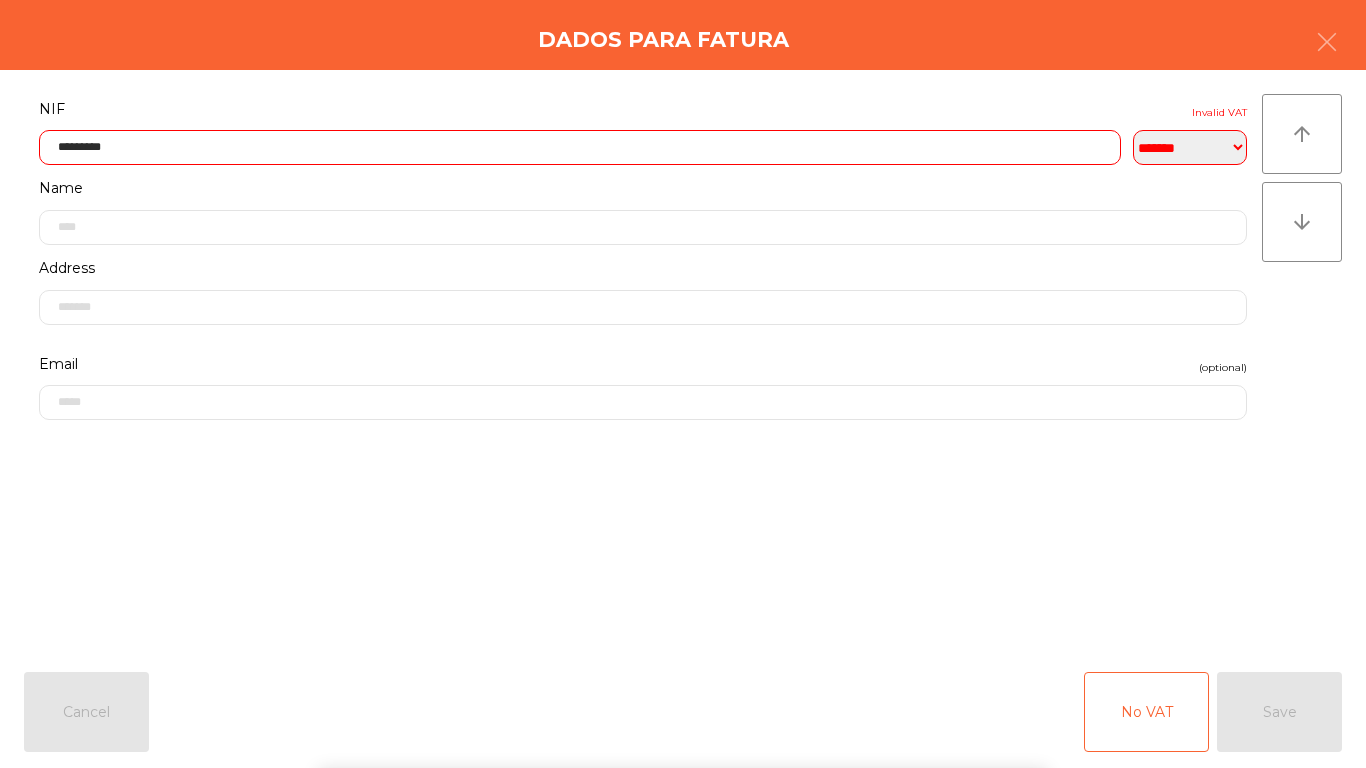 click on "` 1 2 3 4 5 6 7 8 9 0 - = keyboard_backspace keyboard_tab q w e r t y u i o p [ ] \ keyboard_capslock a s d f g h j k l ; ' keyboard_return keyboard_arrow_up z x c v b n m , . / keyboard_arrow_up" at bounding box center [683, 644] 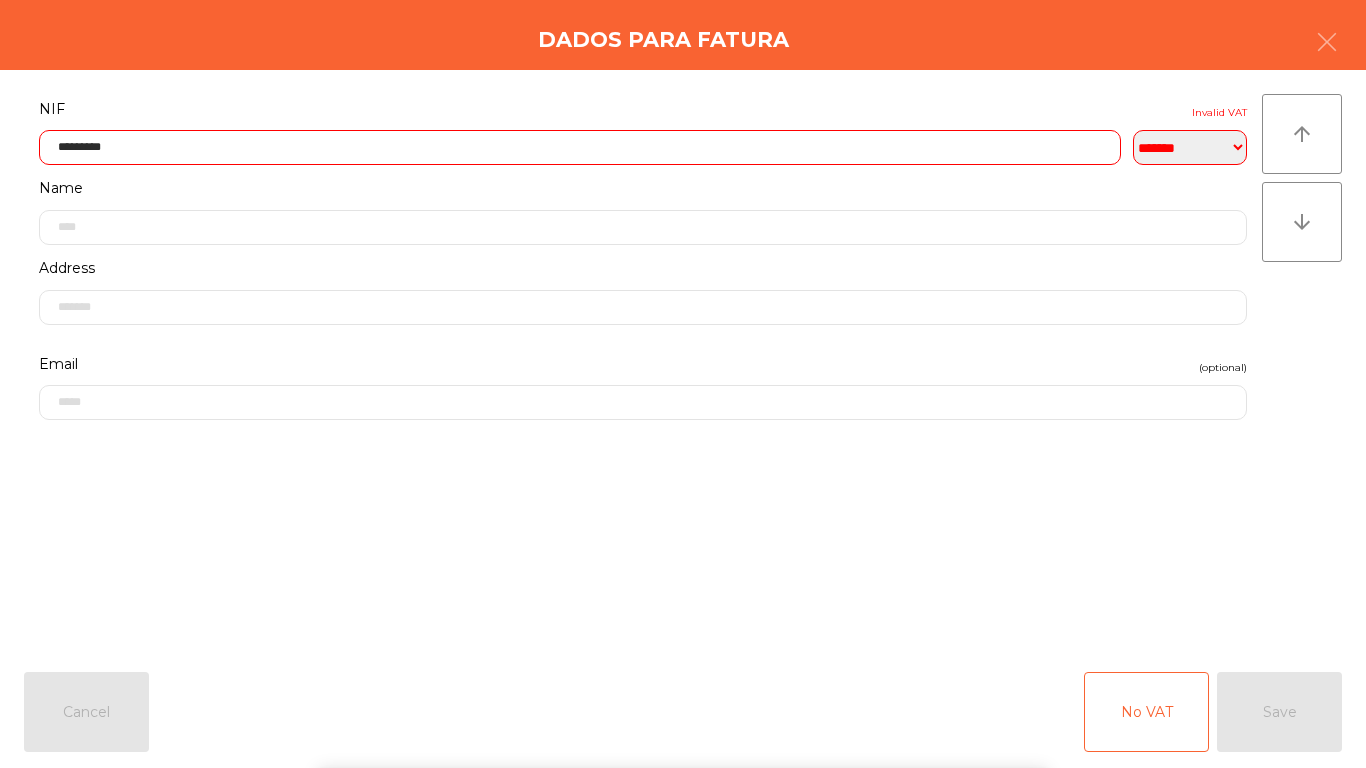 click on "No VAT   Save" 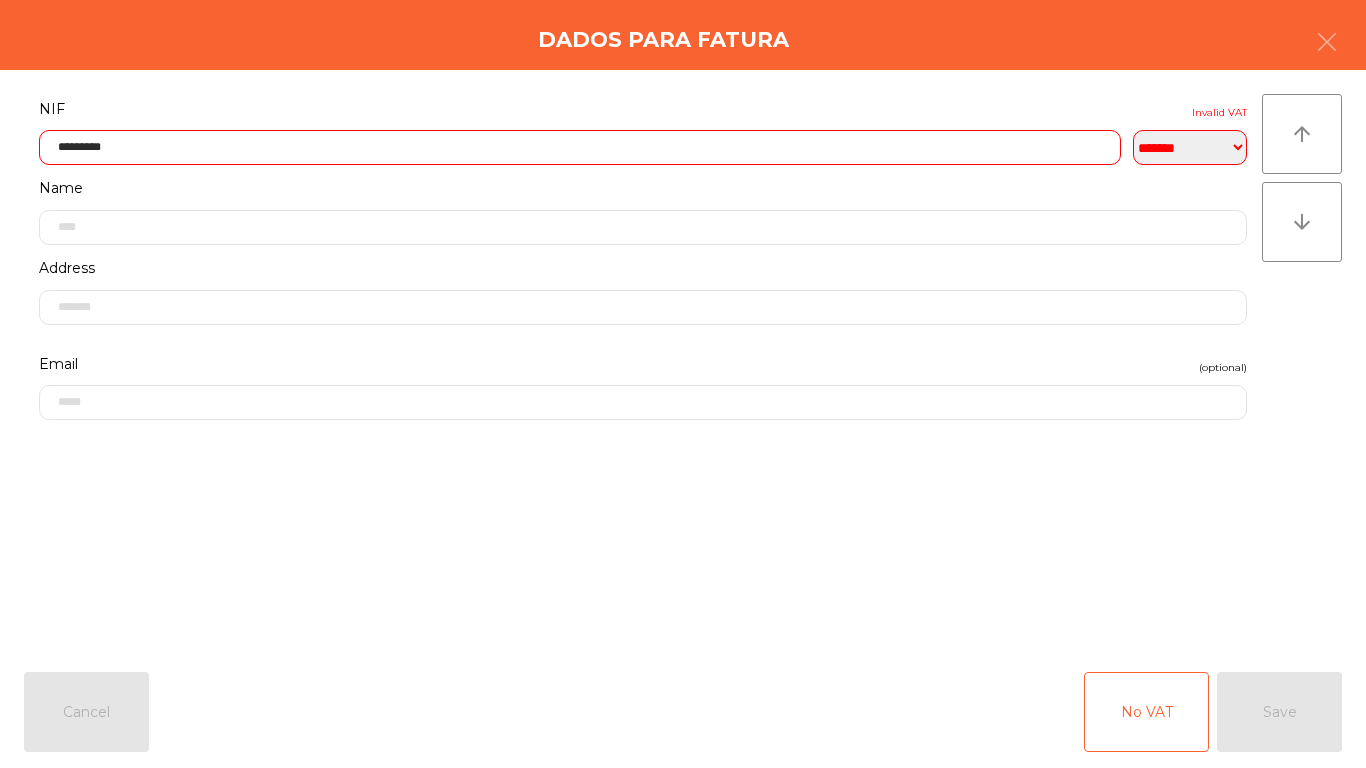 click on "No VAT   Save" 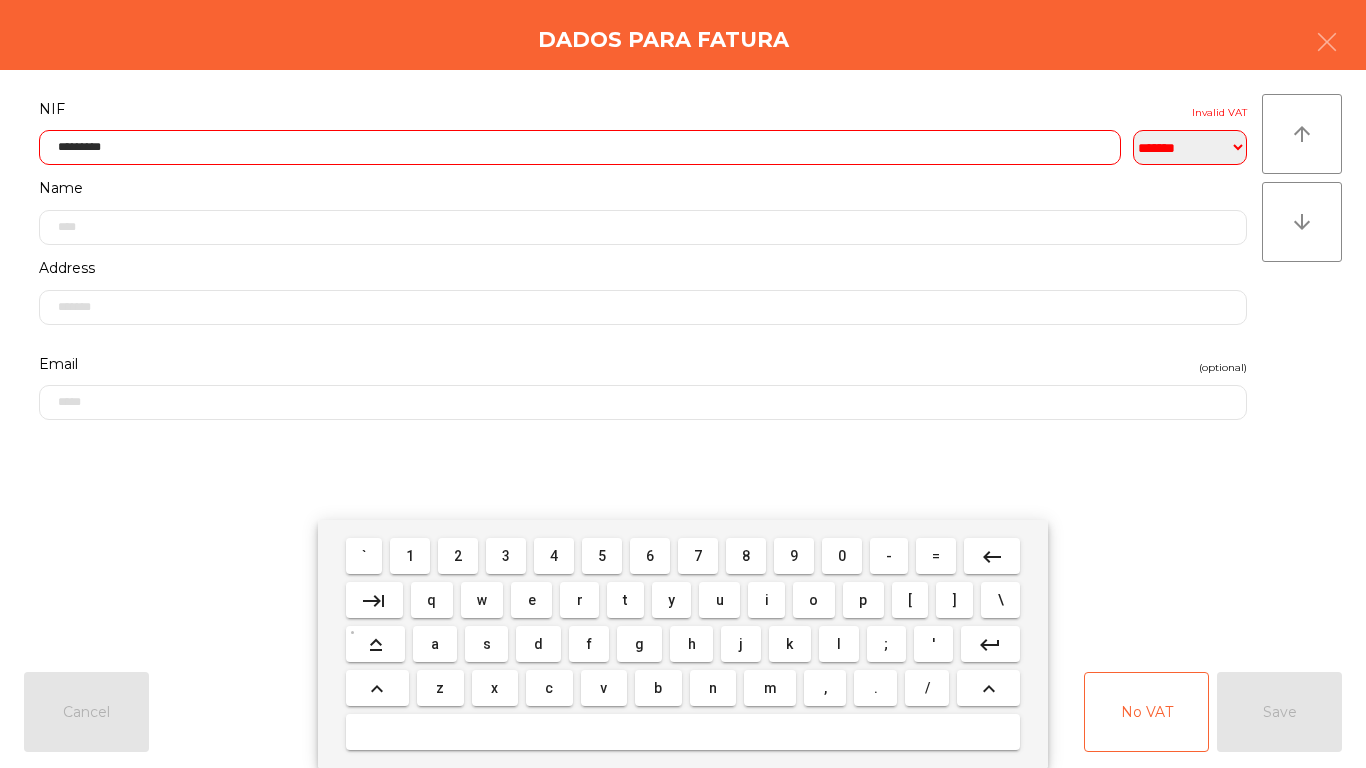 click on "keyboard_backspace" at bounding box center [992, 557] 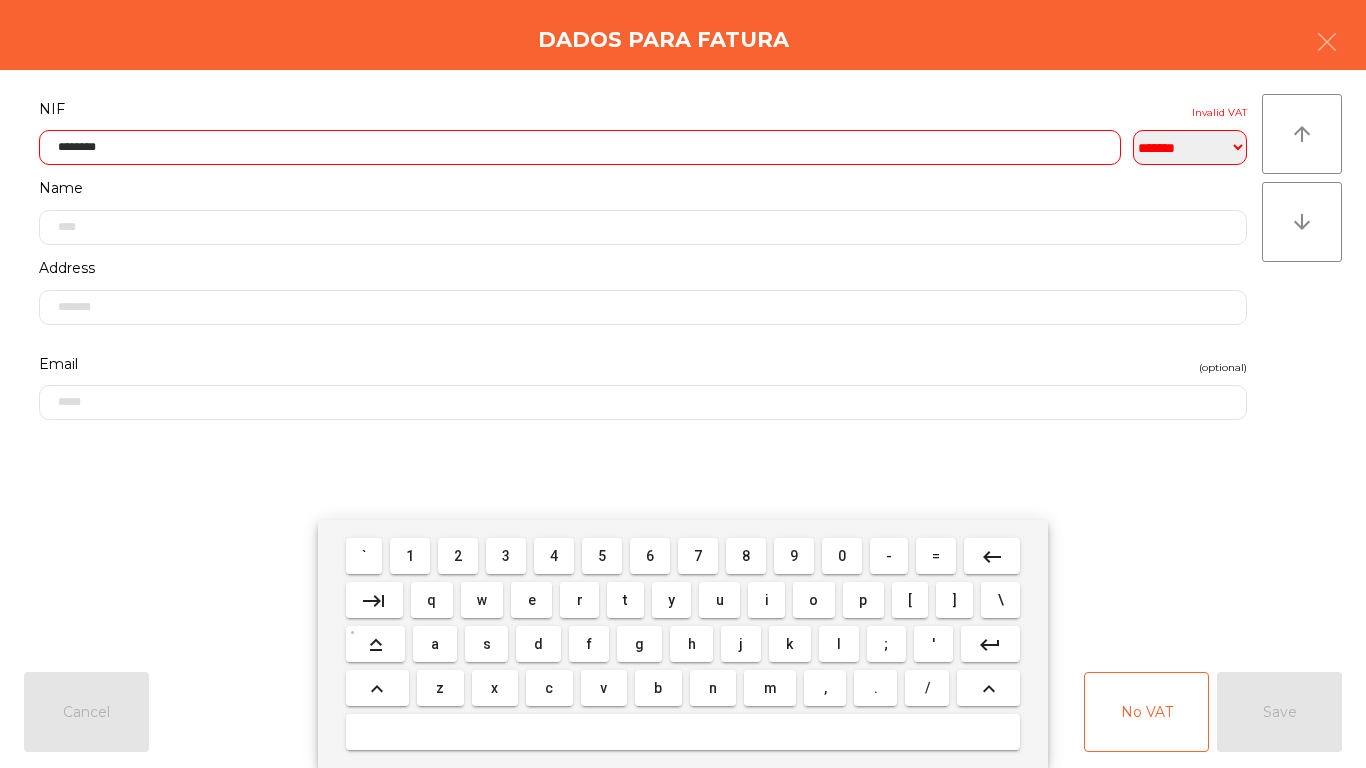 click on "2" at bounding box center (458, 556) 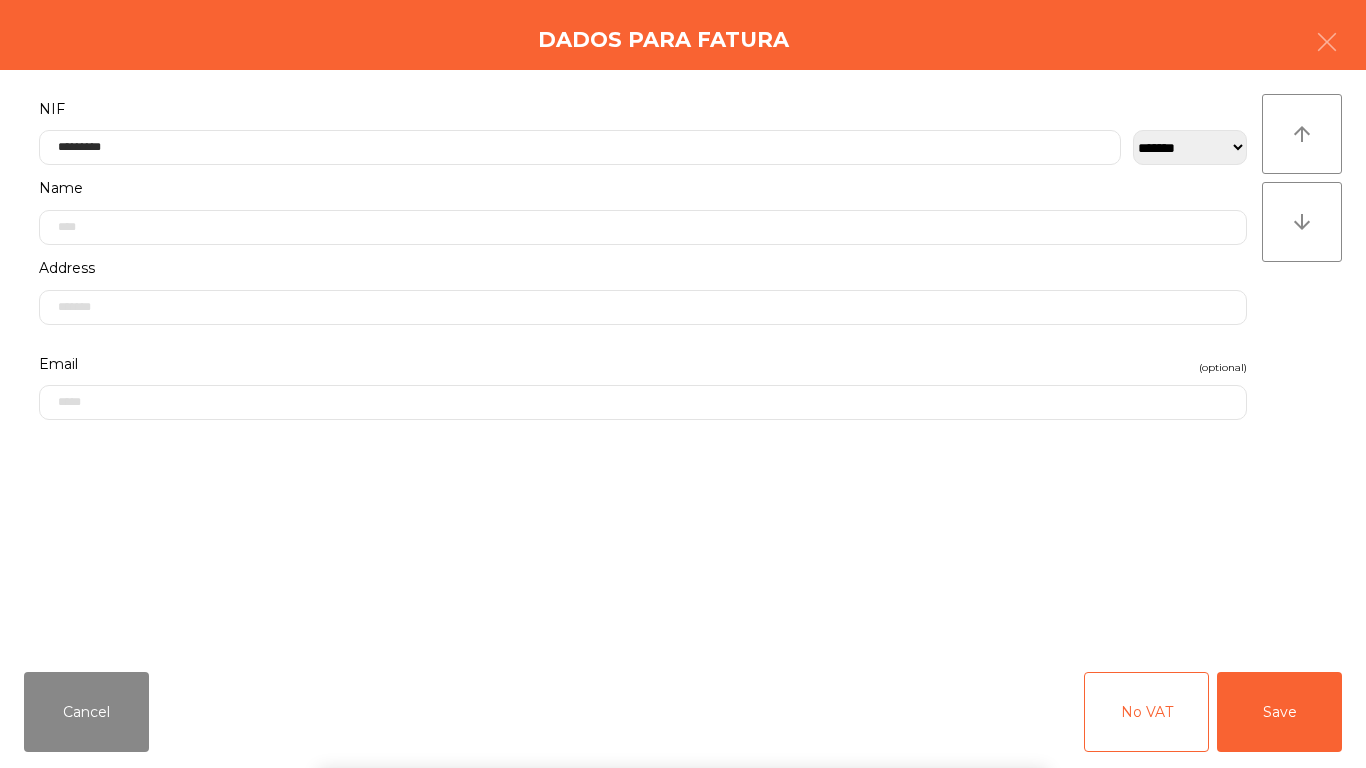 click on "` 1 2 3 4 5 6 7 8 9 0 - = keyboard_backspace keyboard_tab q w e r t y u i o p [ ] \ keyboard_capslock a s d f g h j k l ; ' keyboard_return keyboard_arrow_up z x c v b n m , . / keyboard_arrow_up" at bounding box center (683, 644) 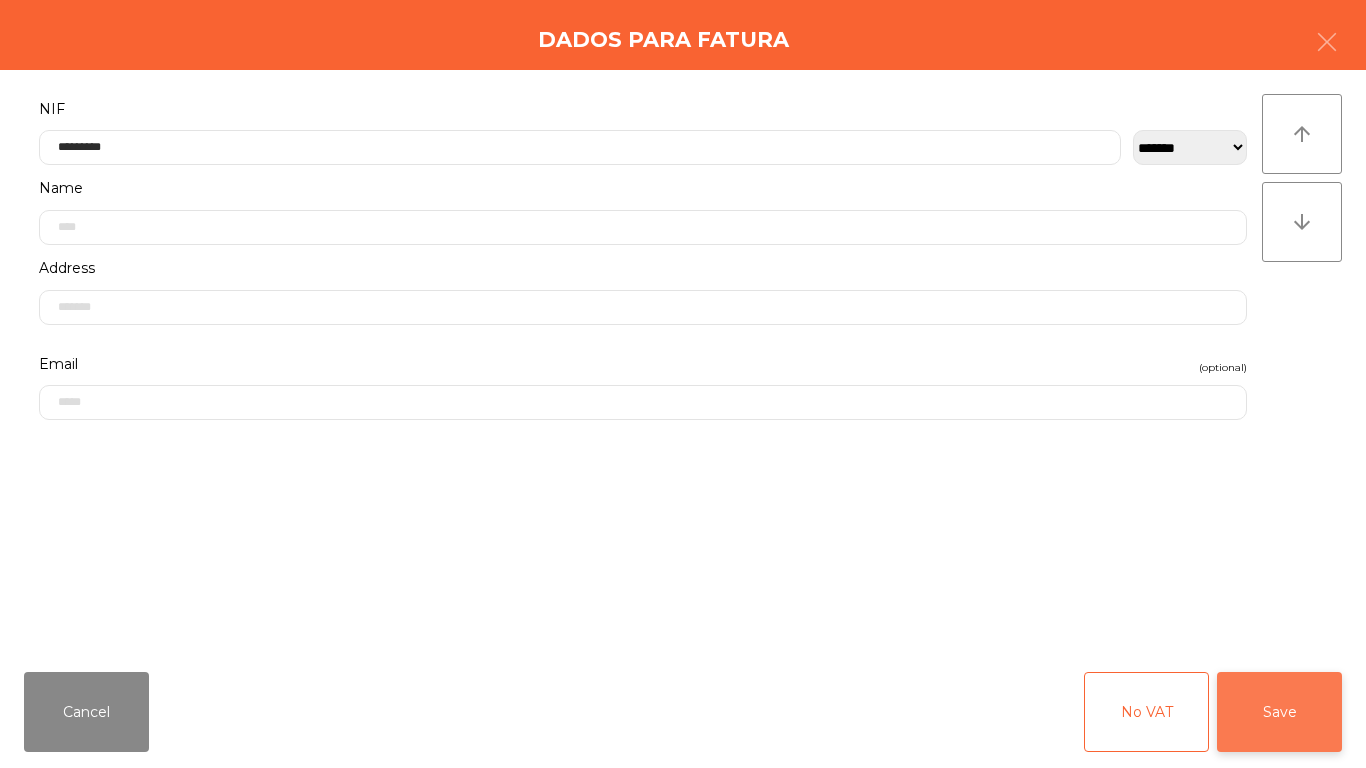 click on "Save" 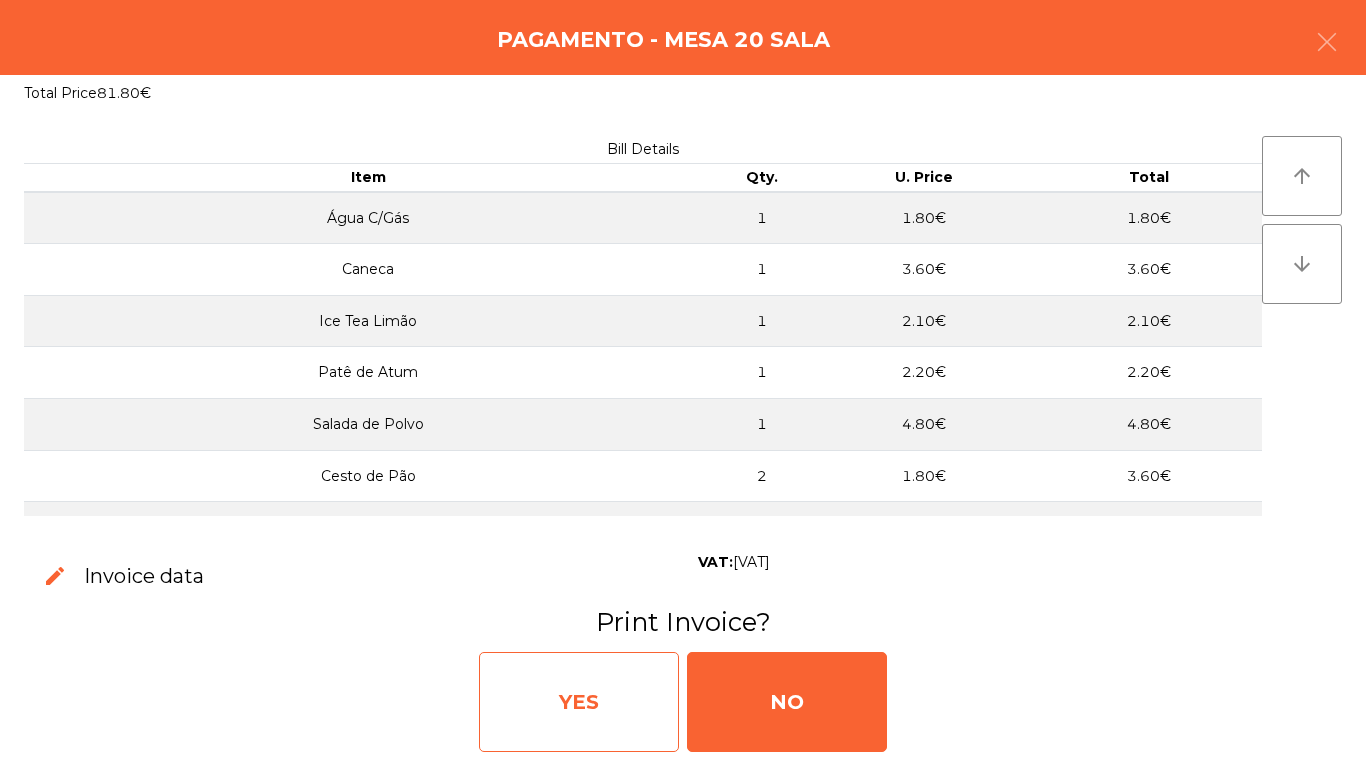 click on "YES" 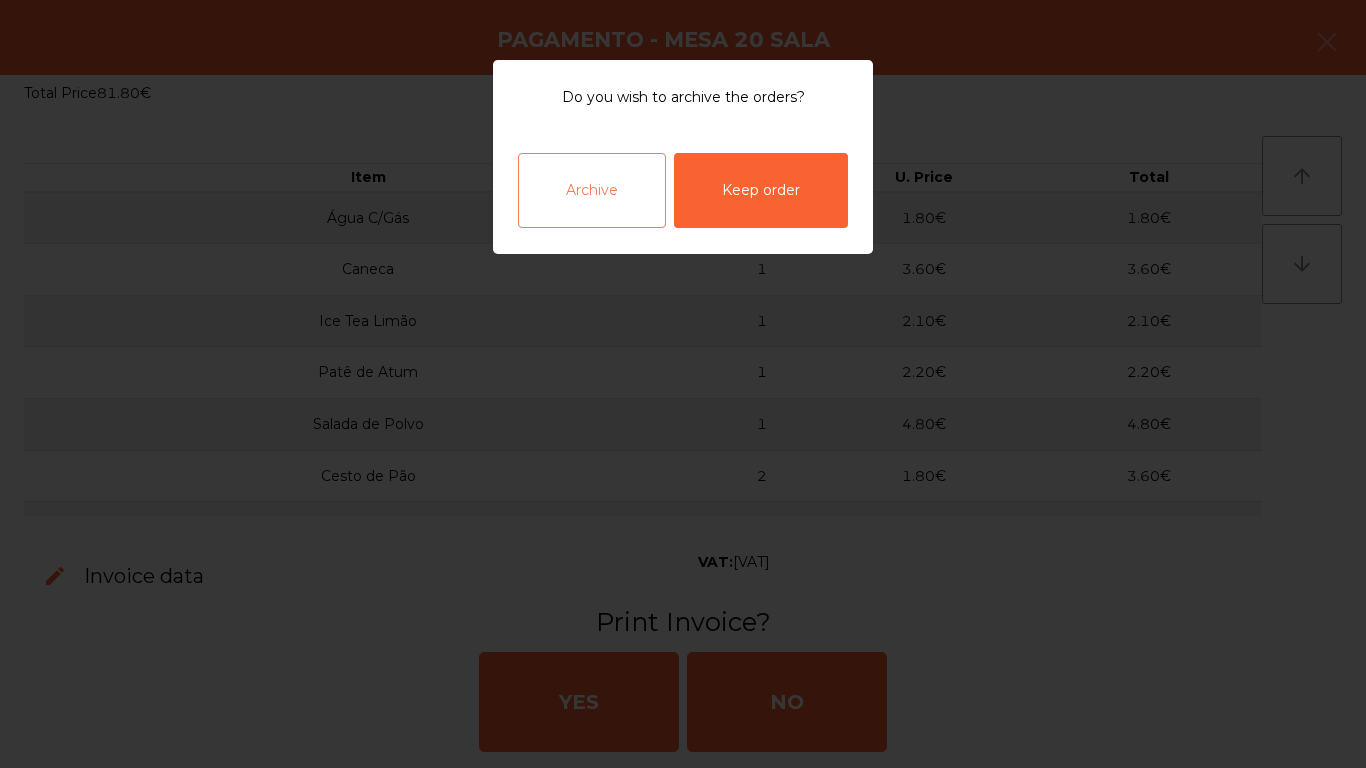 click on "Archive" 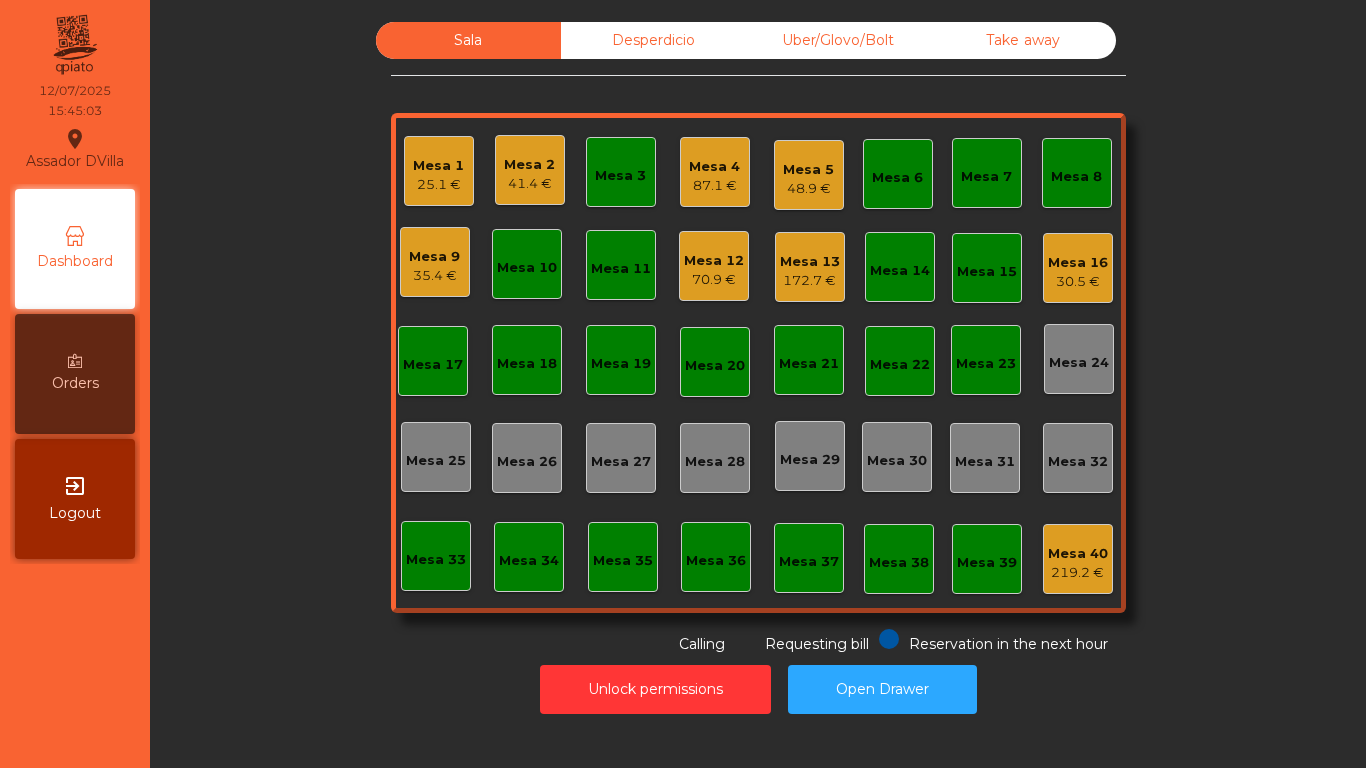 click on "Orders" at bounding box center [75, 383] 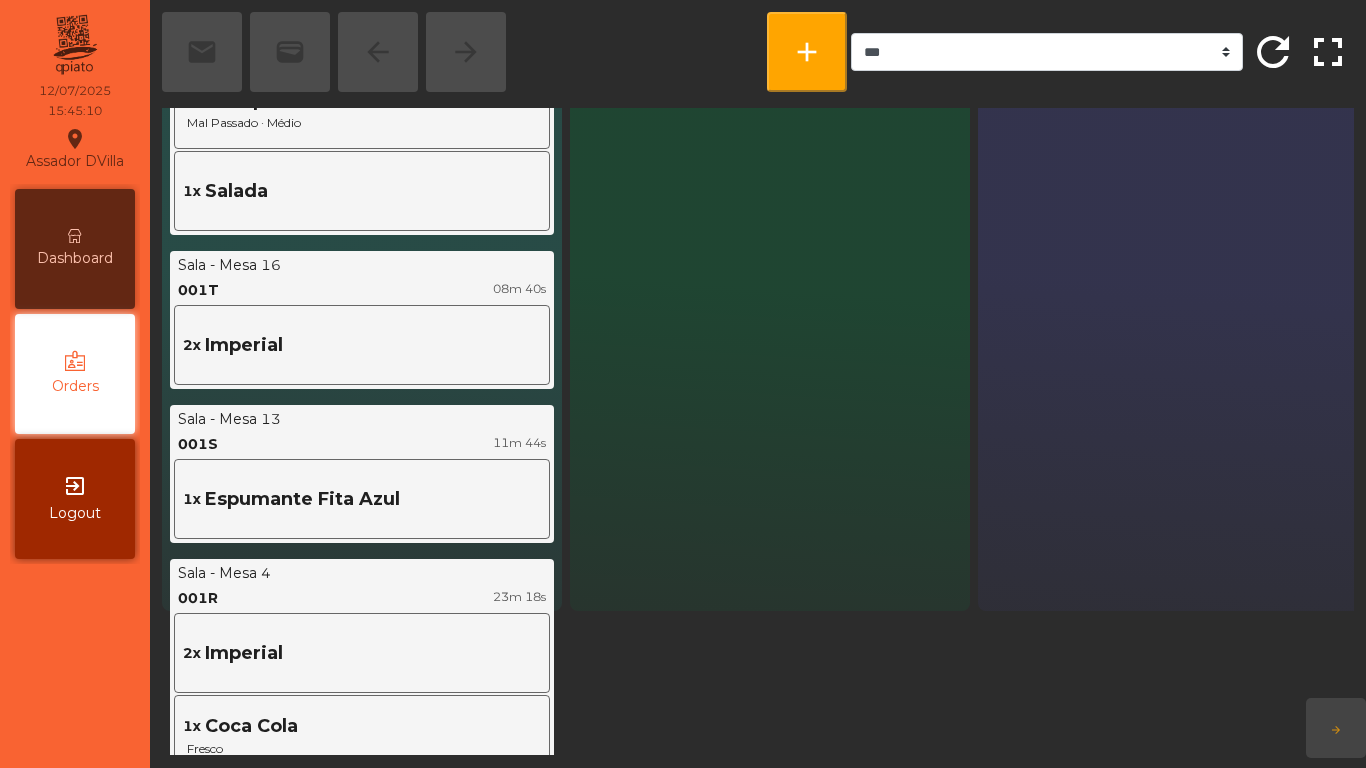 scroll, scrollTop: 0, scrollLeft: 0, axis: both 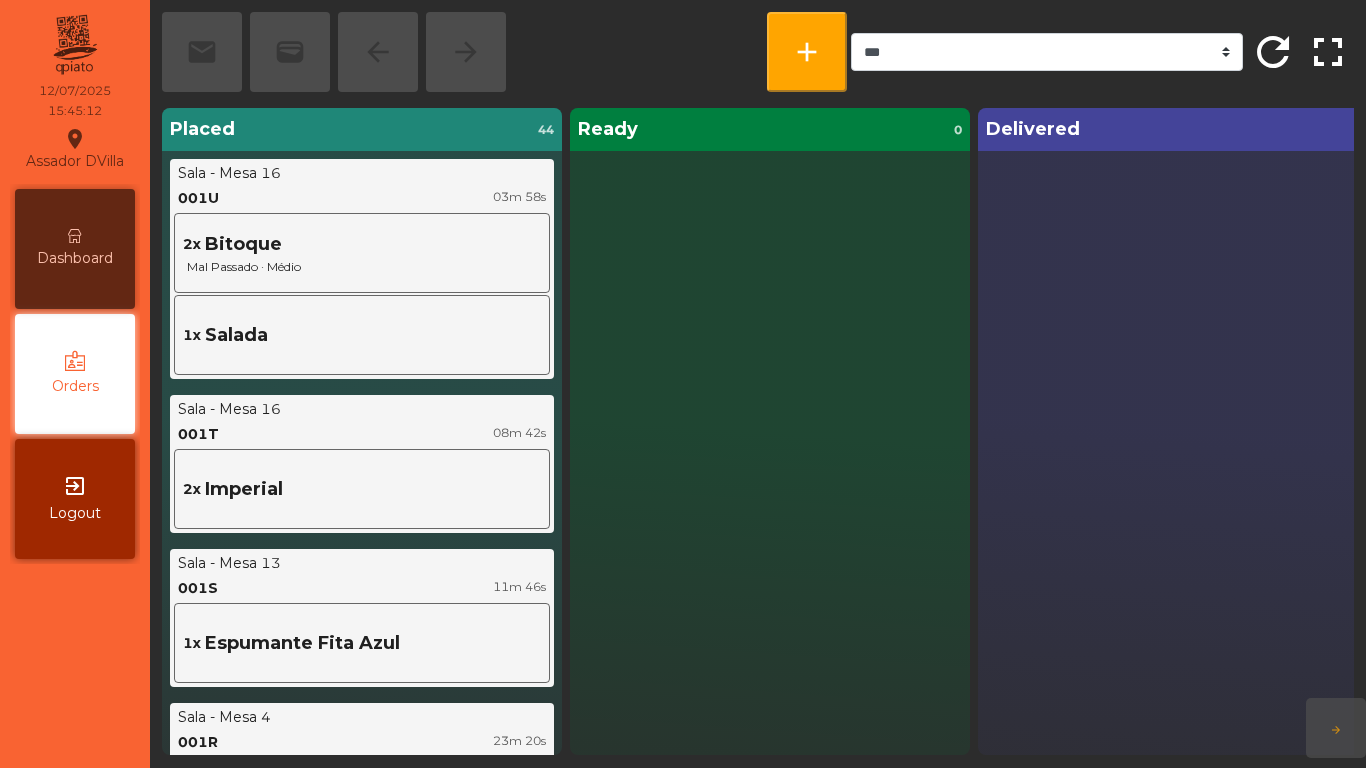 click on "Dashboard" at bounding box center (75, 258) 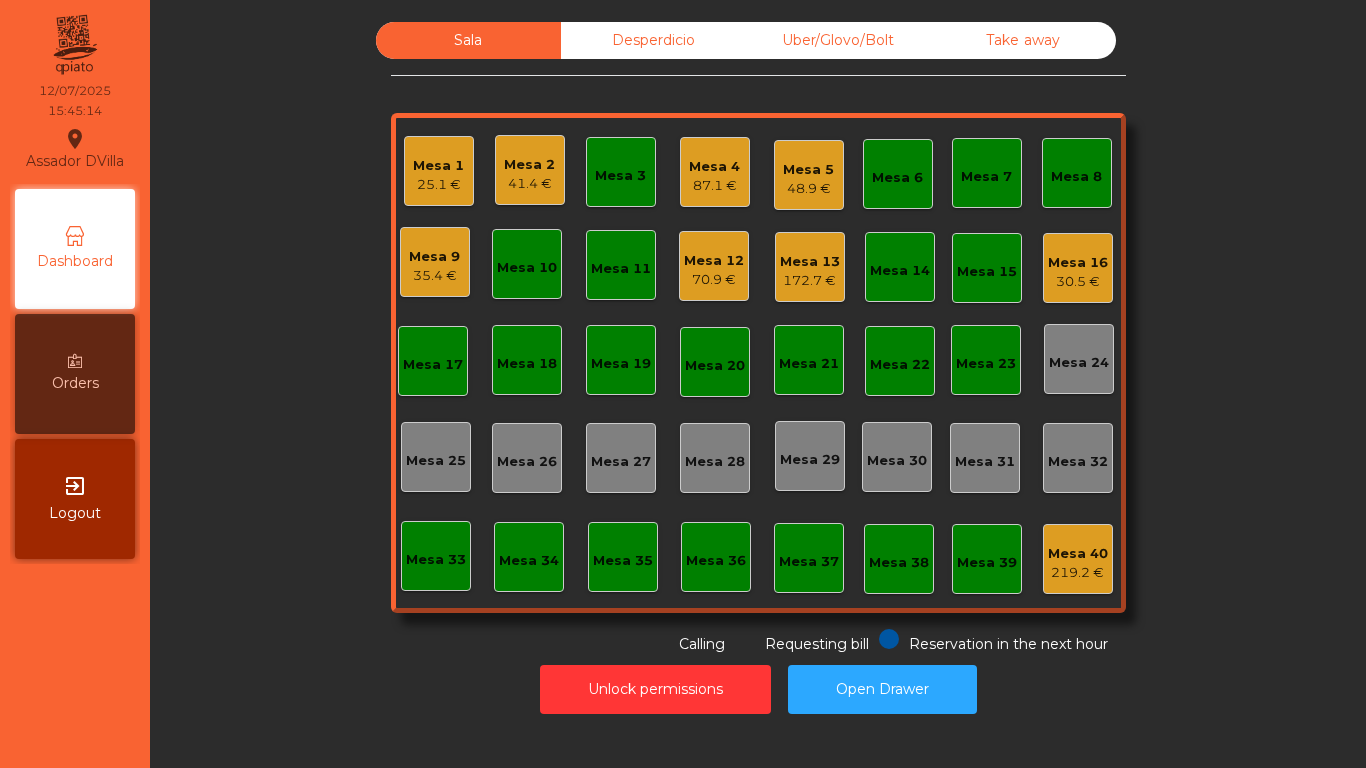 click on "35.4 €" 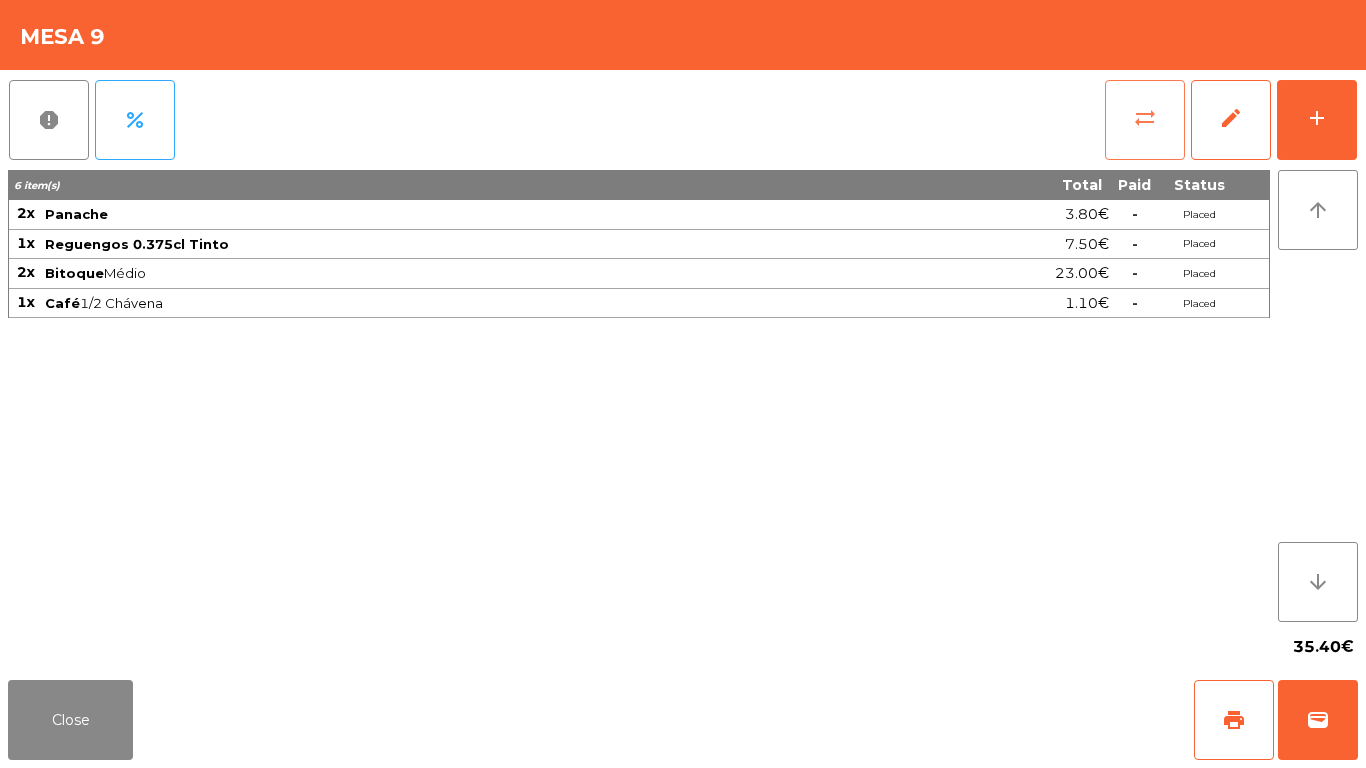 click on "sync_alt" 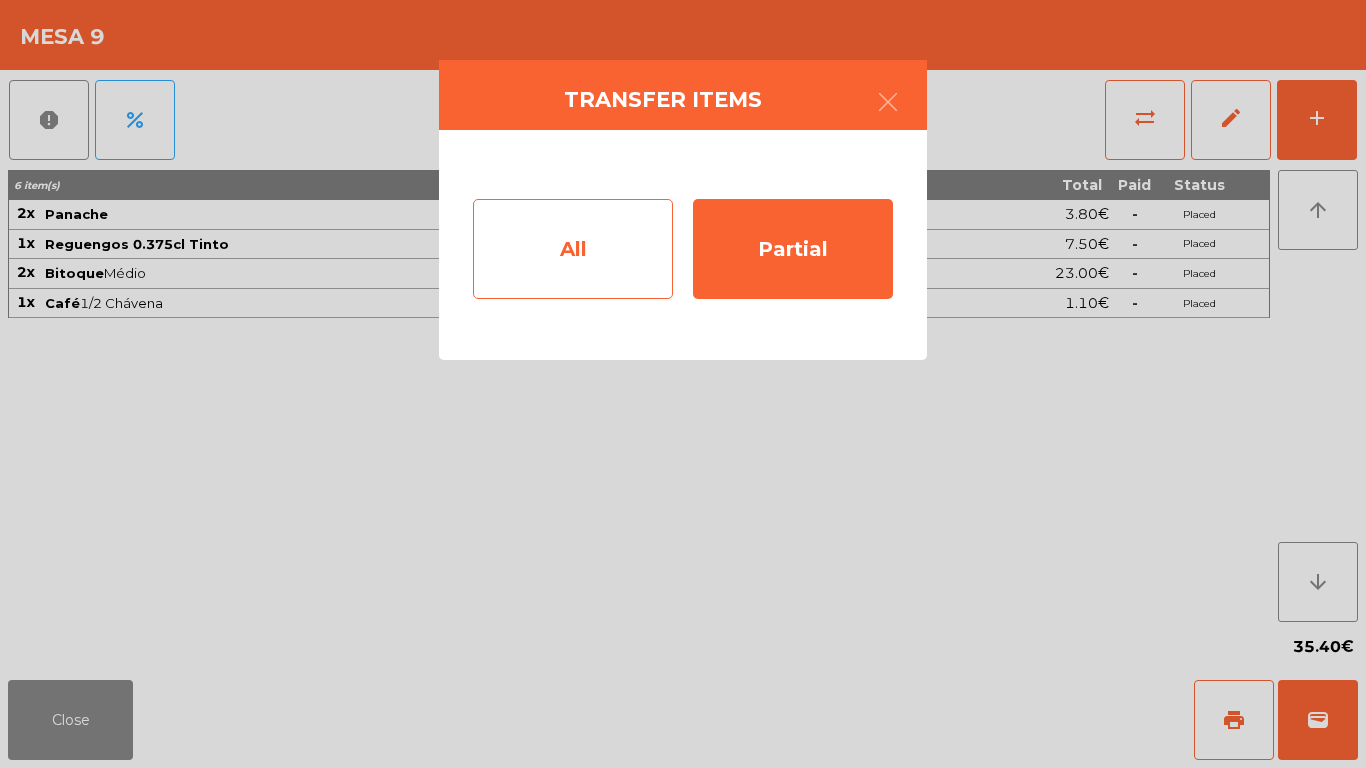 click on "All" 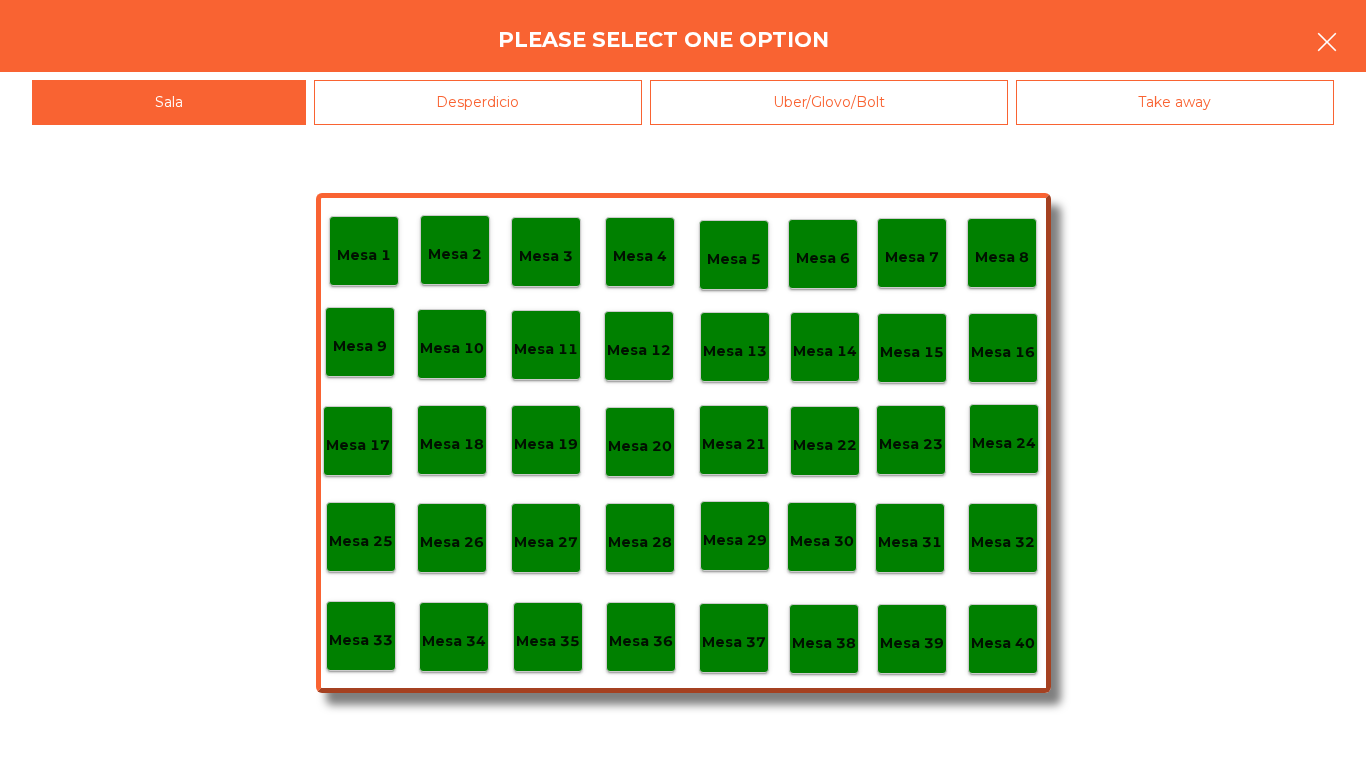 click 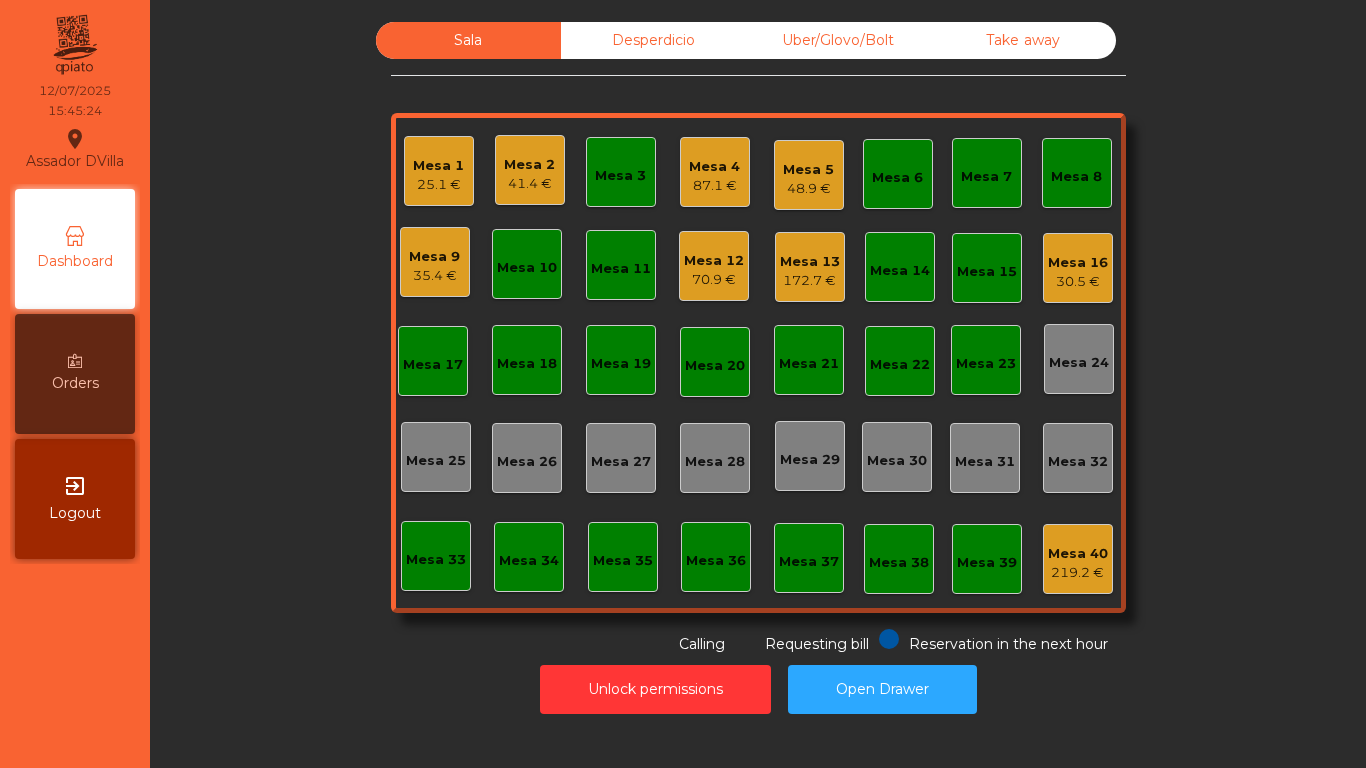 click on "Sala   Desperdicio   Uber/Glovo/Bolt   Take away   Mesa 1   25.1 €   Mesa 2   41.4 €   Mesa 3   Mesa 4   87.1 €   Mesa 5   48.9 €   Mesa 6   Mesa 7   Mesa 8   Mesa 9   35.4 €   Mesa 10   Mesa 11   Mesa 12   70.9 €   Mesa 13   172.7 €   Mesa 14   Mesa 15   Mesa 16   30.5 €   Mesa 17   Mesa 18   Mesa 19   Mesa 20   Mesa 21   Mesa 22   Mesa 23   Mesa 24   Mesa 25   Mesa 26   Mesa 27   Mesa 28   Mesa 29   Mesa 30   Mesa 31   Mesa 32   Mesa 33   Mesa 34   Mesa 35   Mesa 36   Mesa 37   Mesa 38   Mesa 39   Mesa 40   219.2 €  Reservation in the next hour Requesting bill Calling" 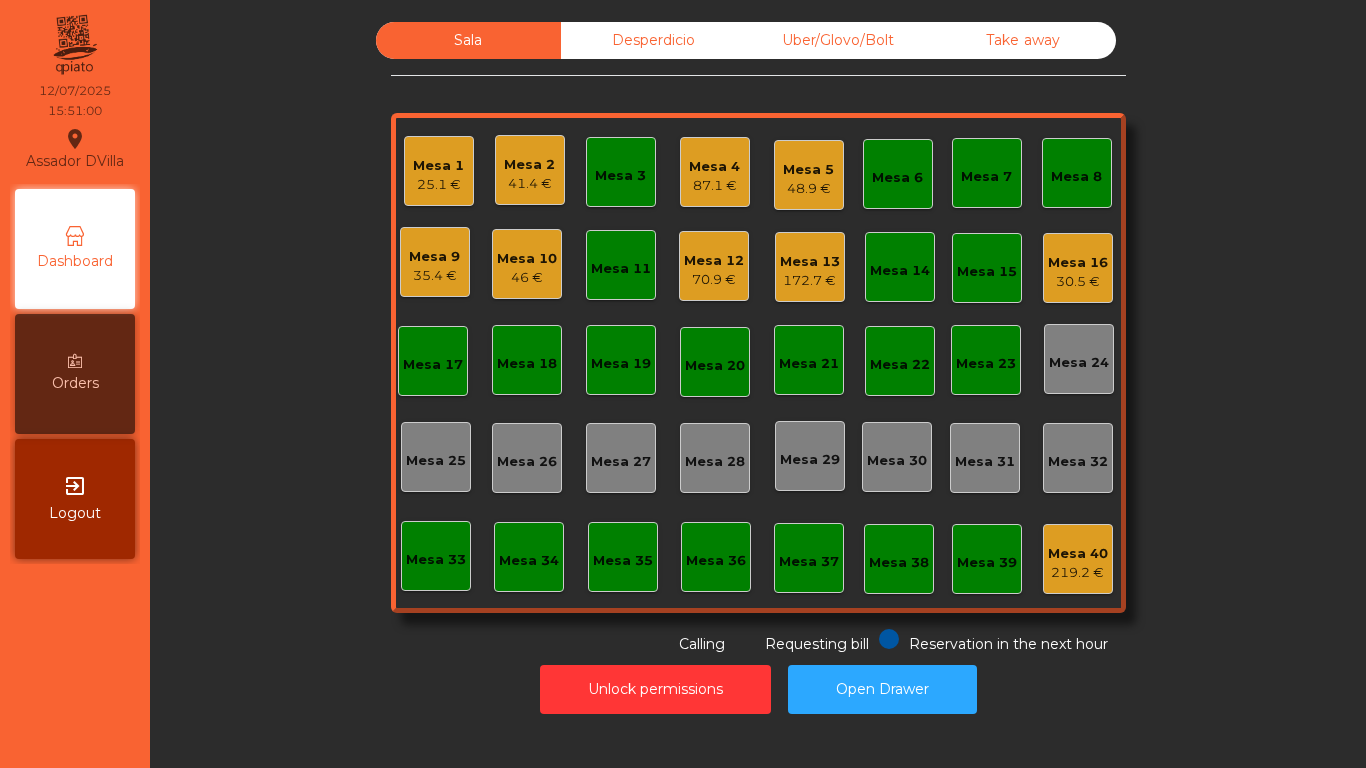 click on "Mesa 4" 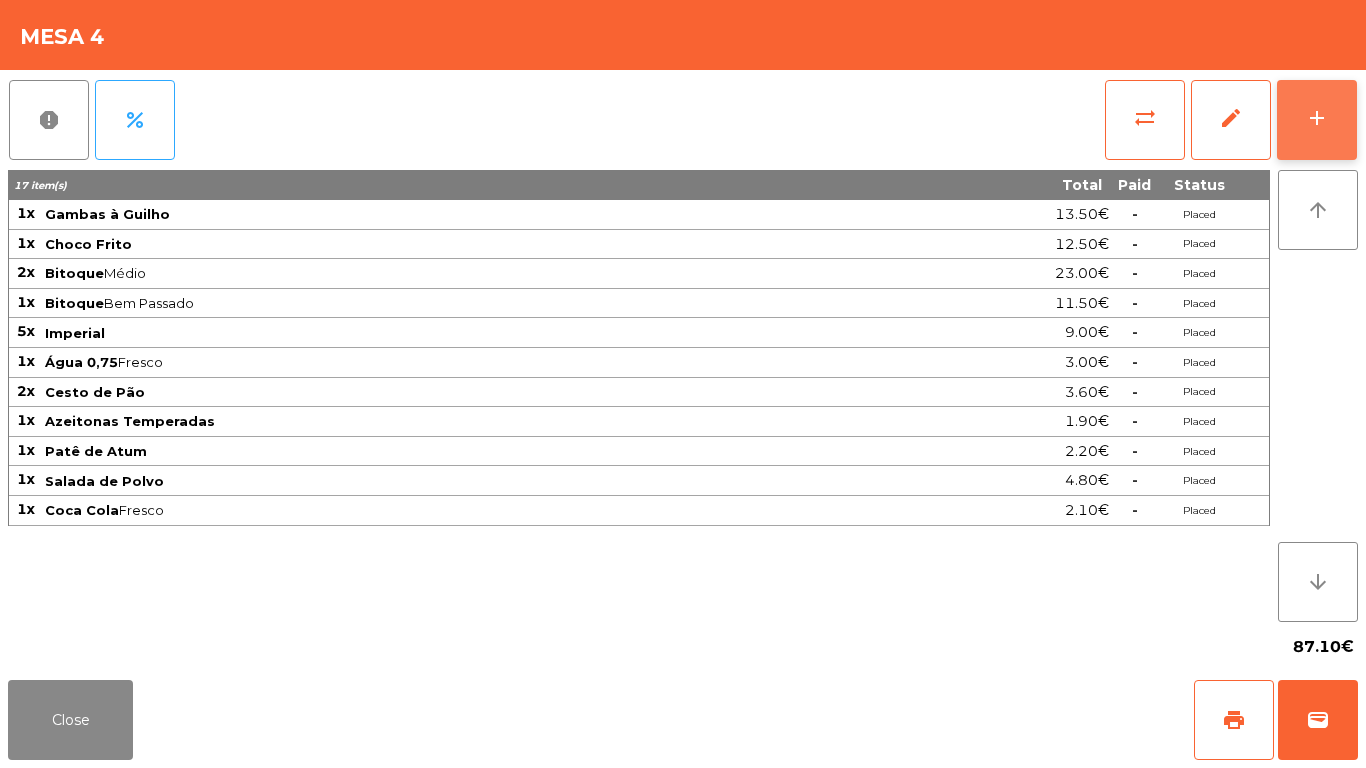 click on "add" 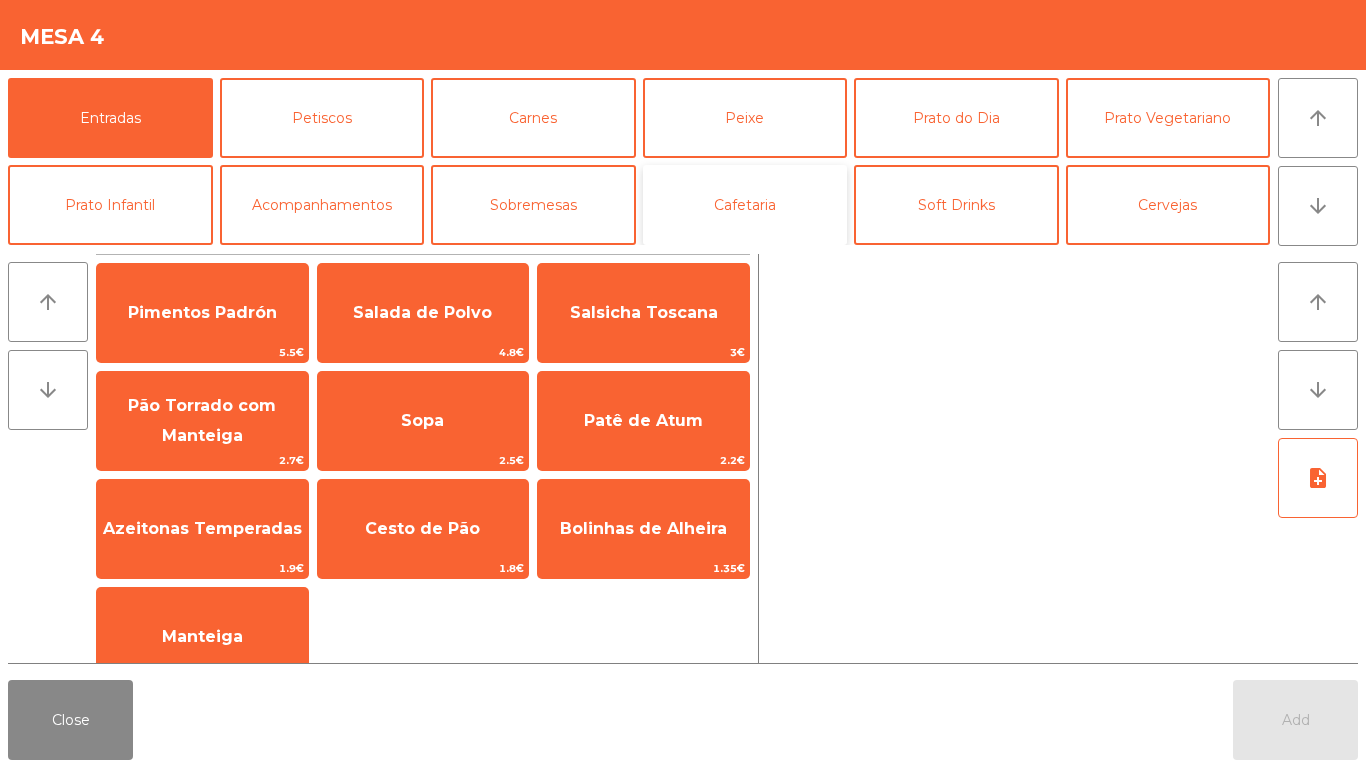 click on "Cafetaria" 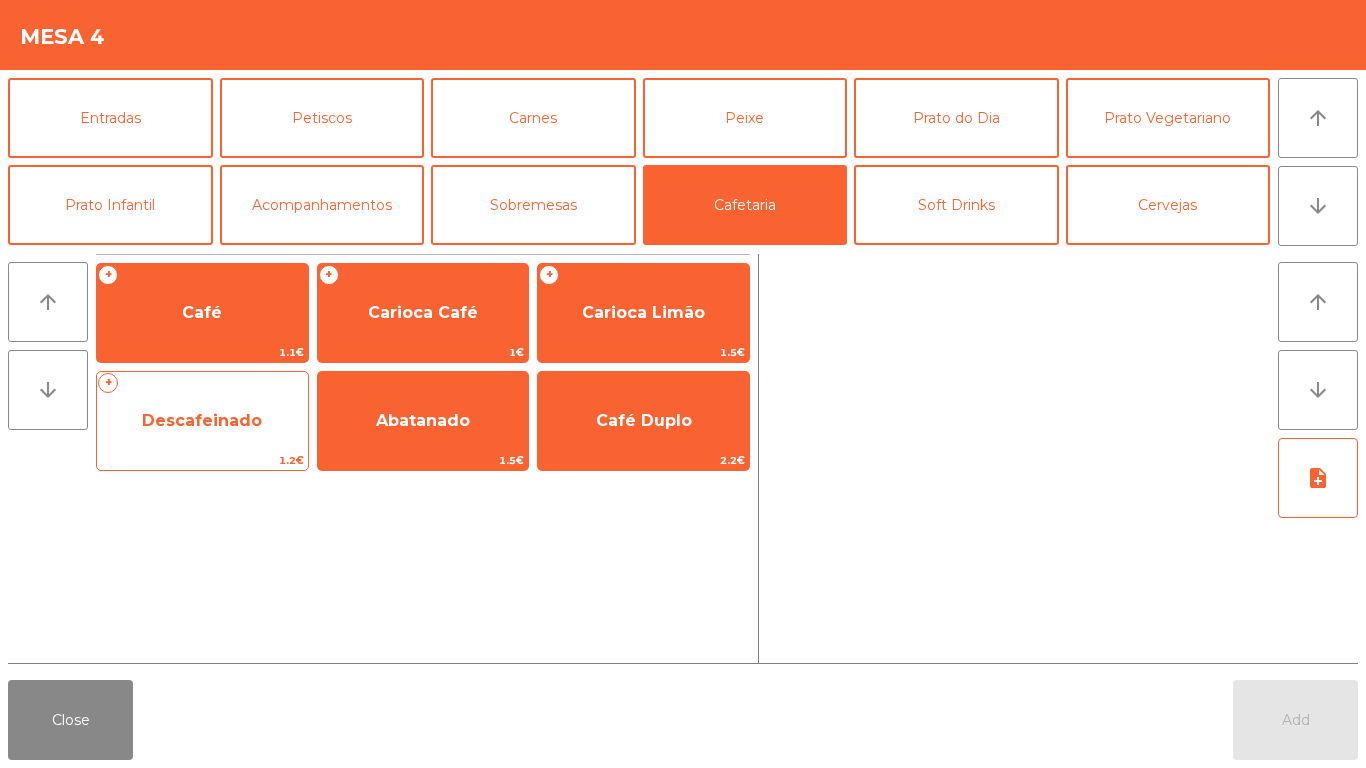 click on "Descafeinado" 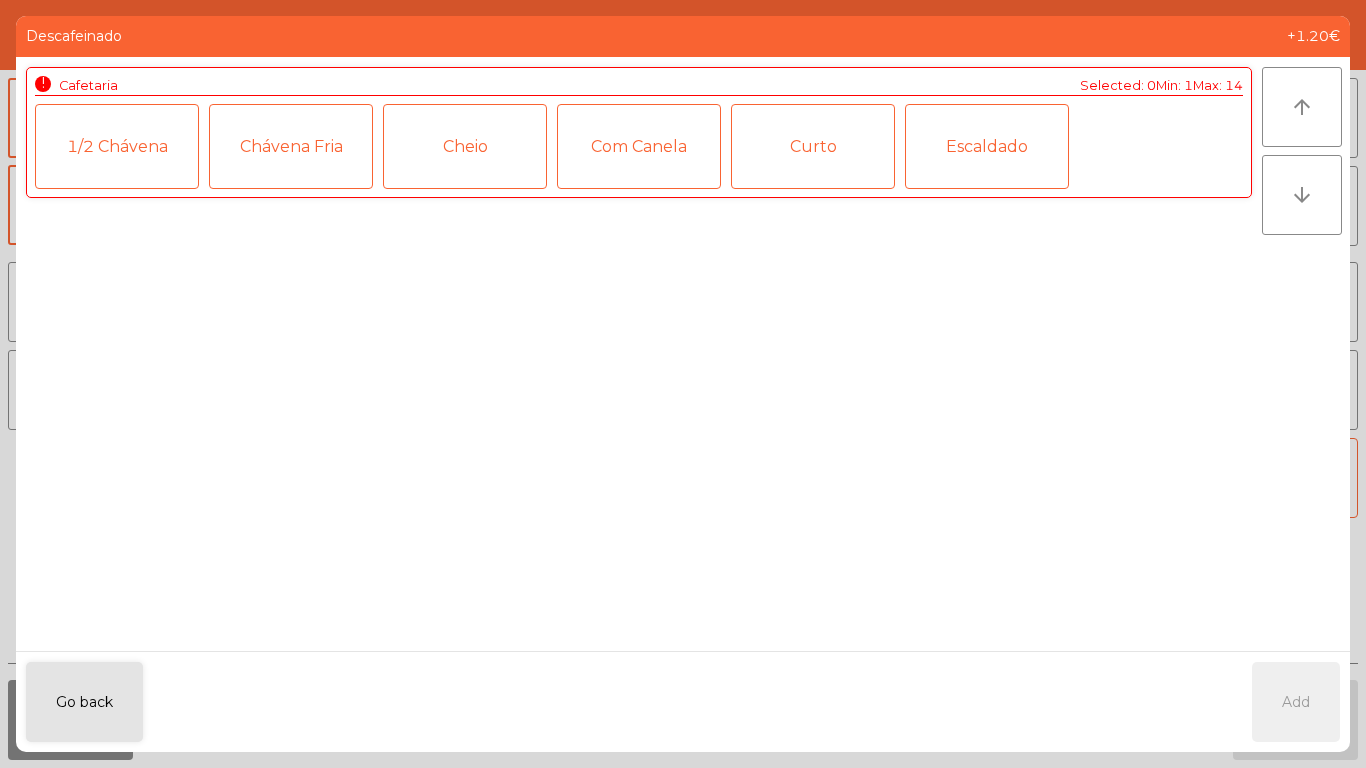 click on "Curto" 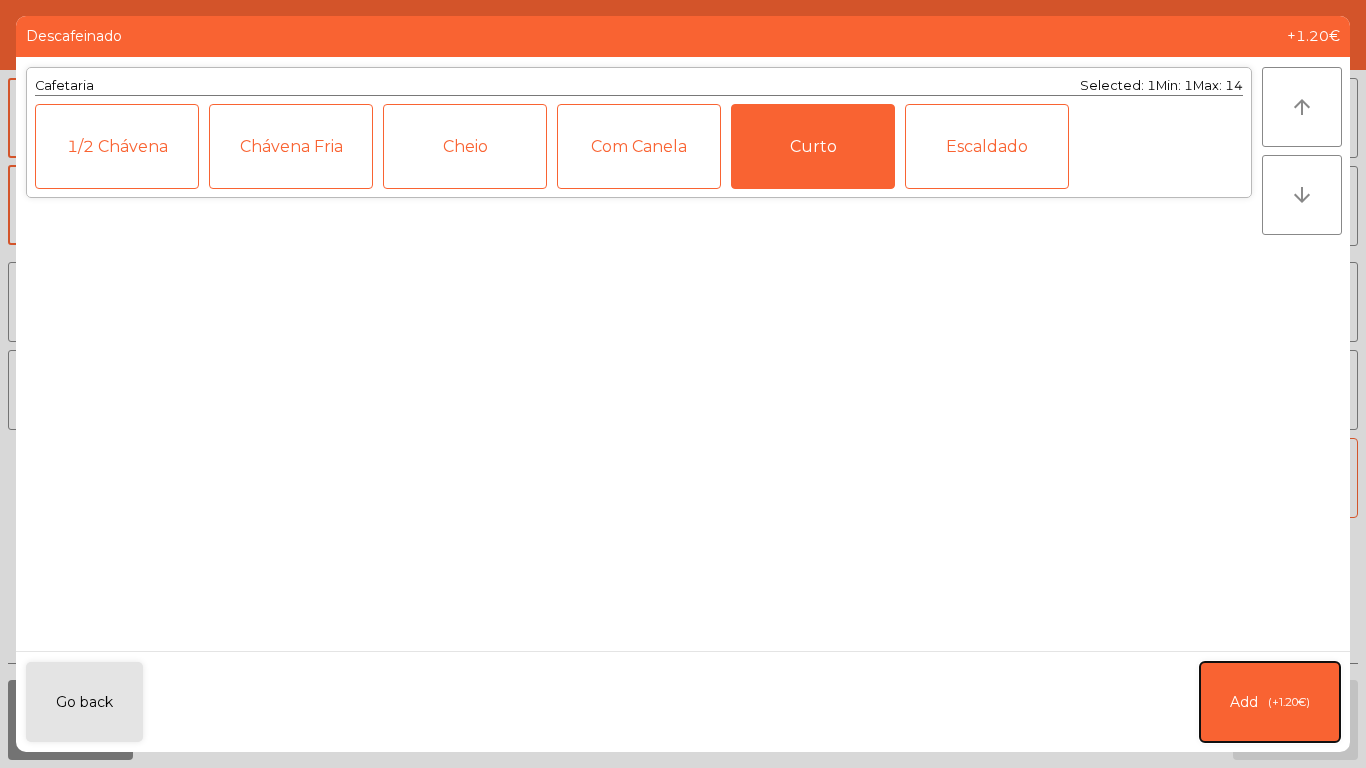 click on "Add" 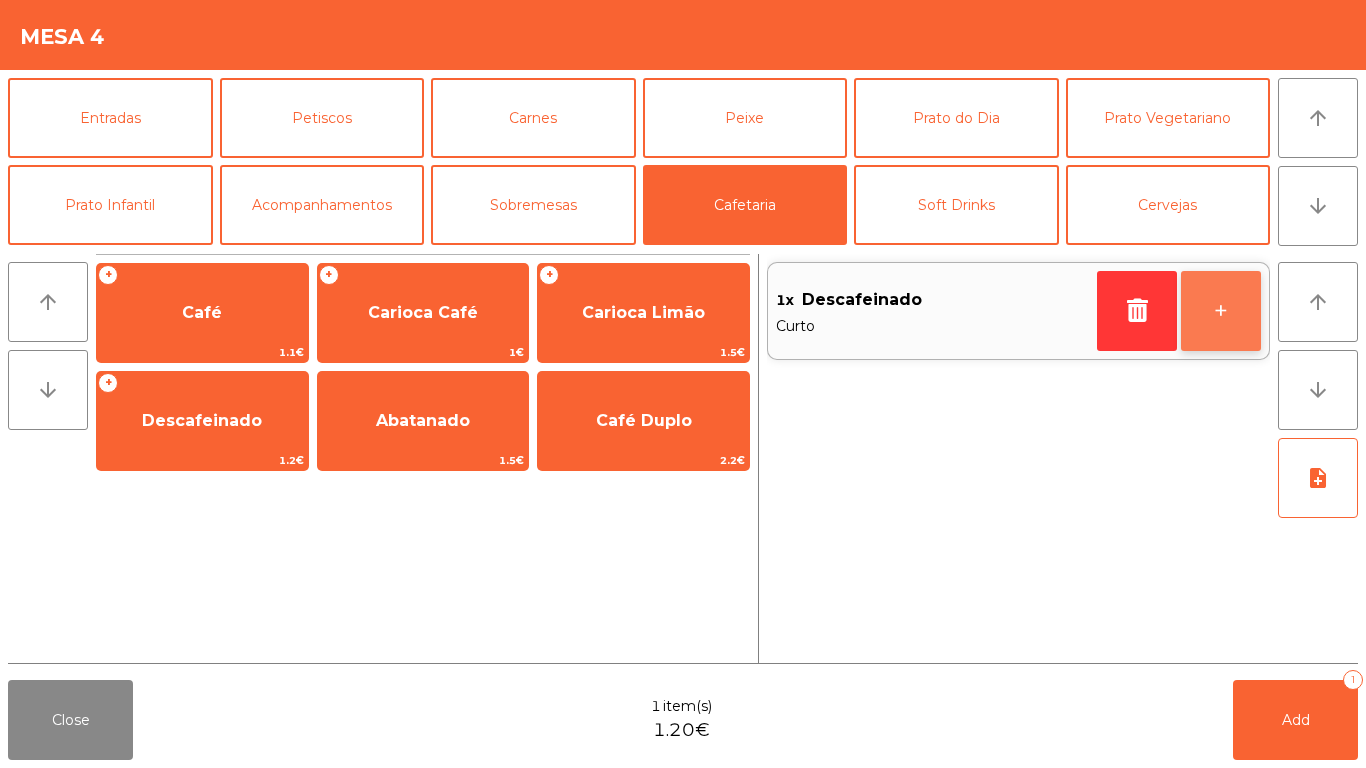 click on "+" 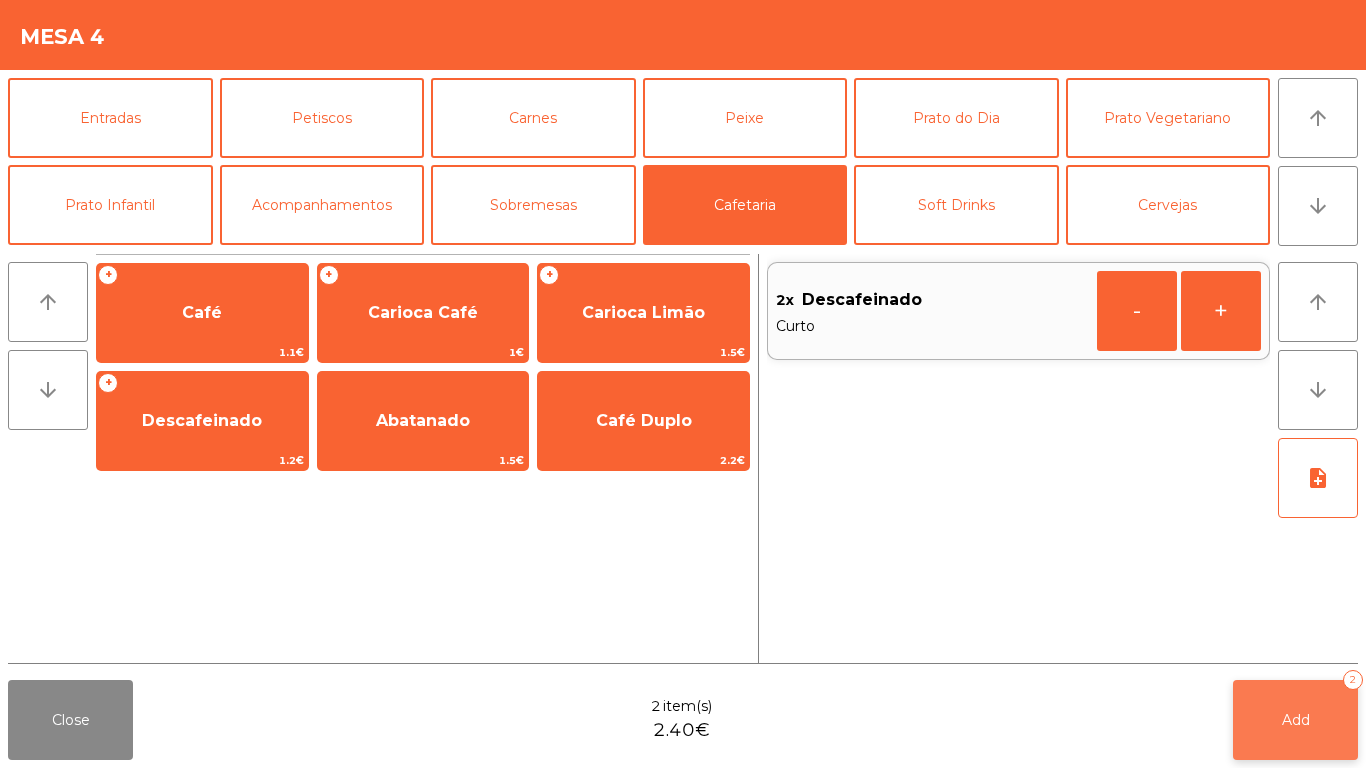 click on "Add   2" 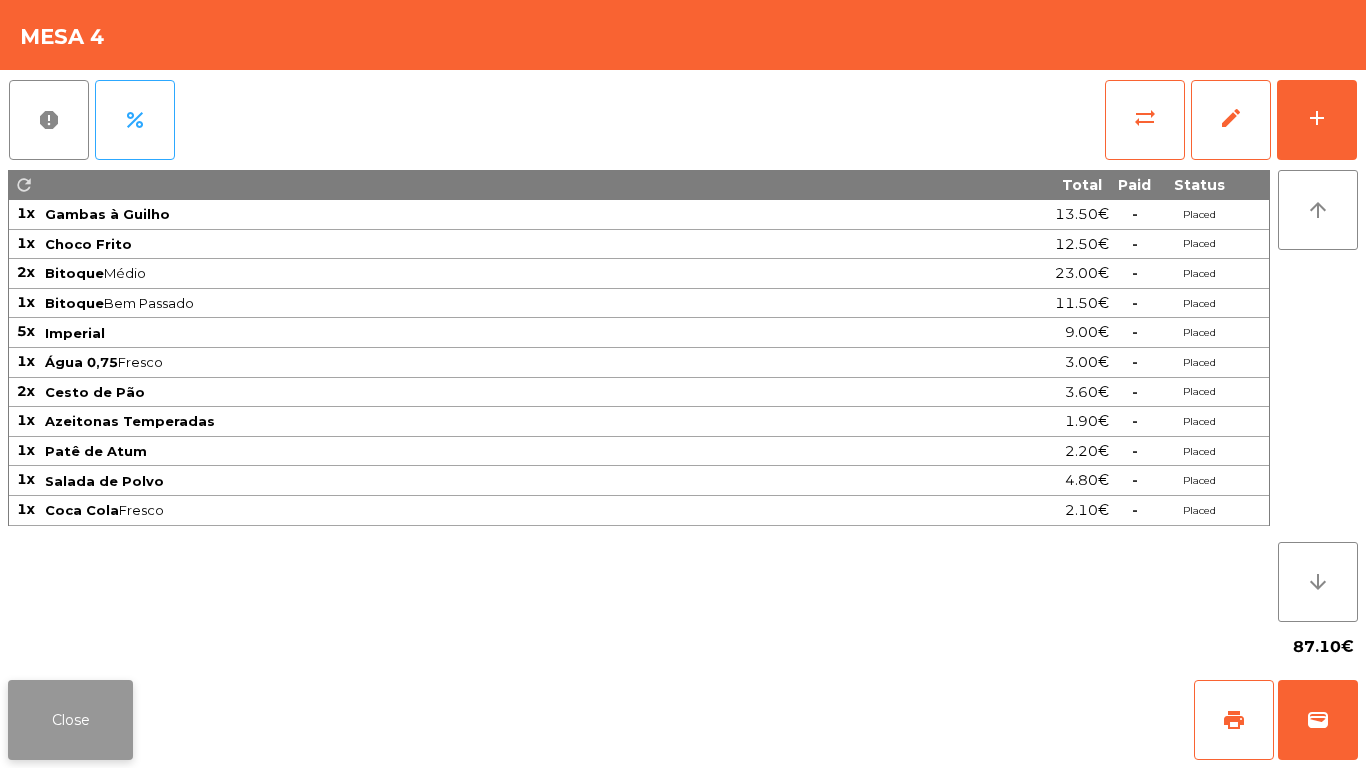 click on "Close" 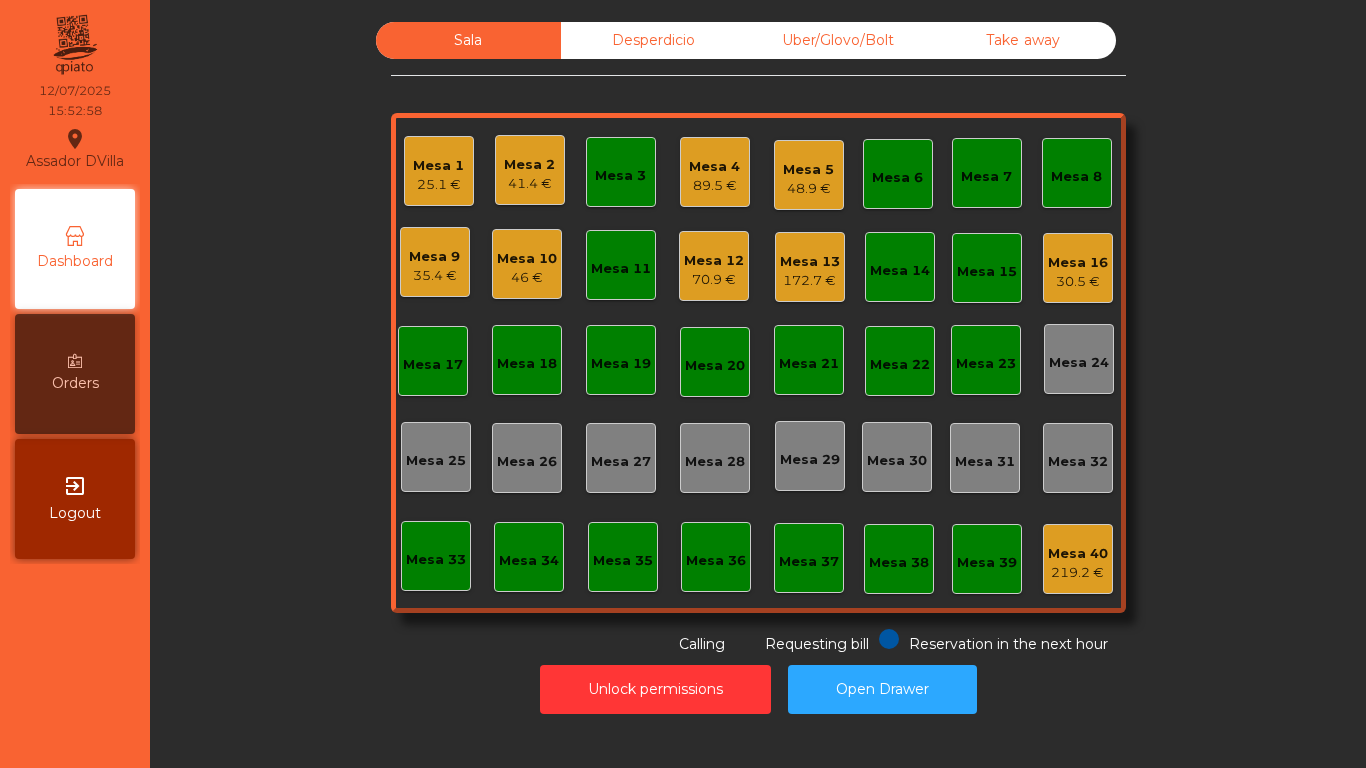 click on "Mesa 9   35.4 €" 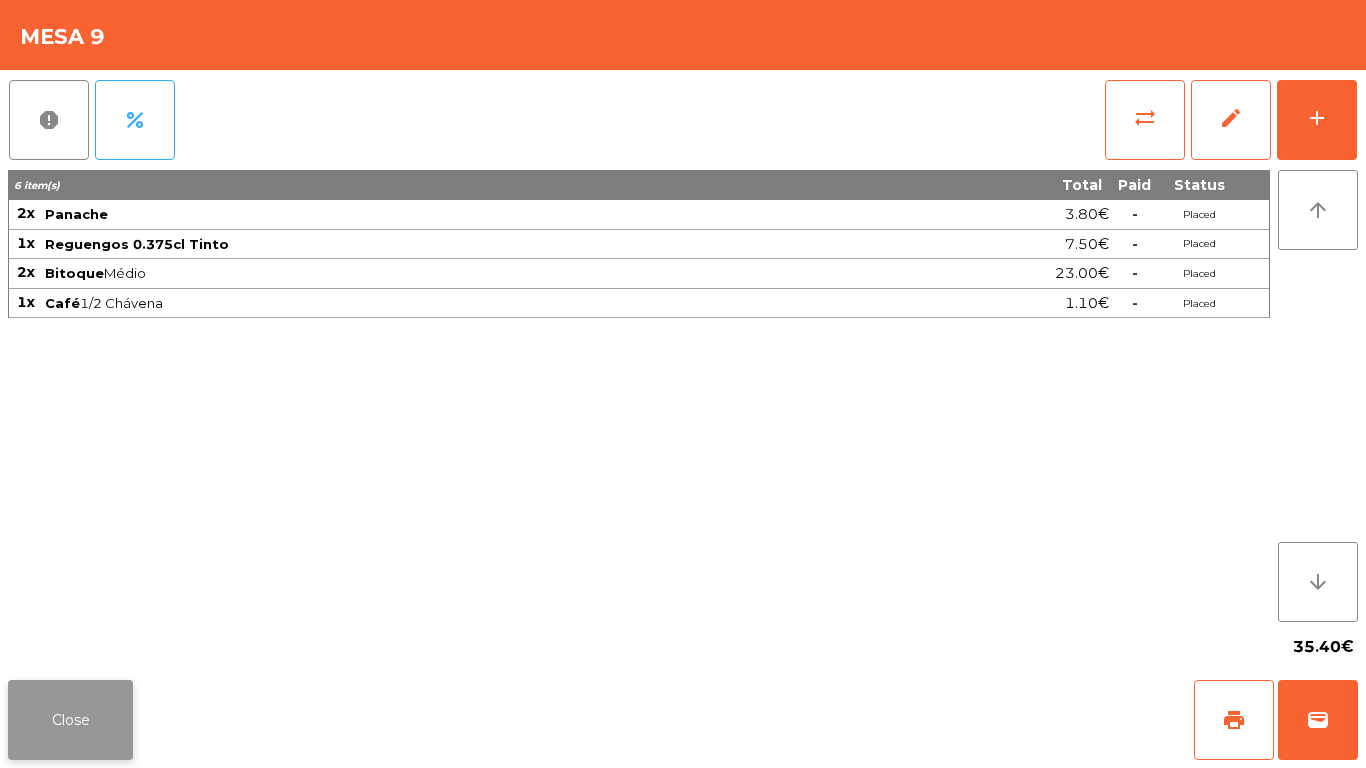 click on "Close" 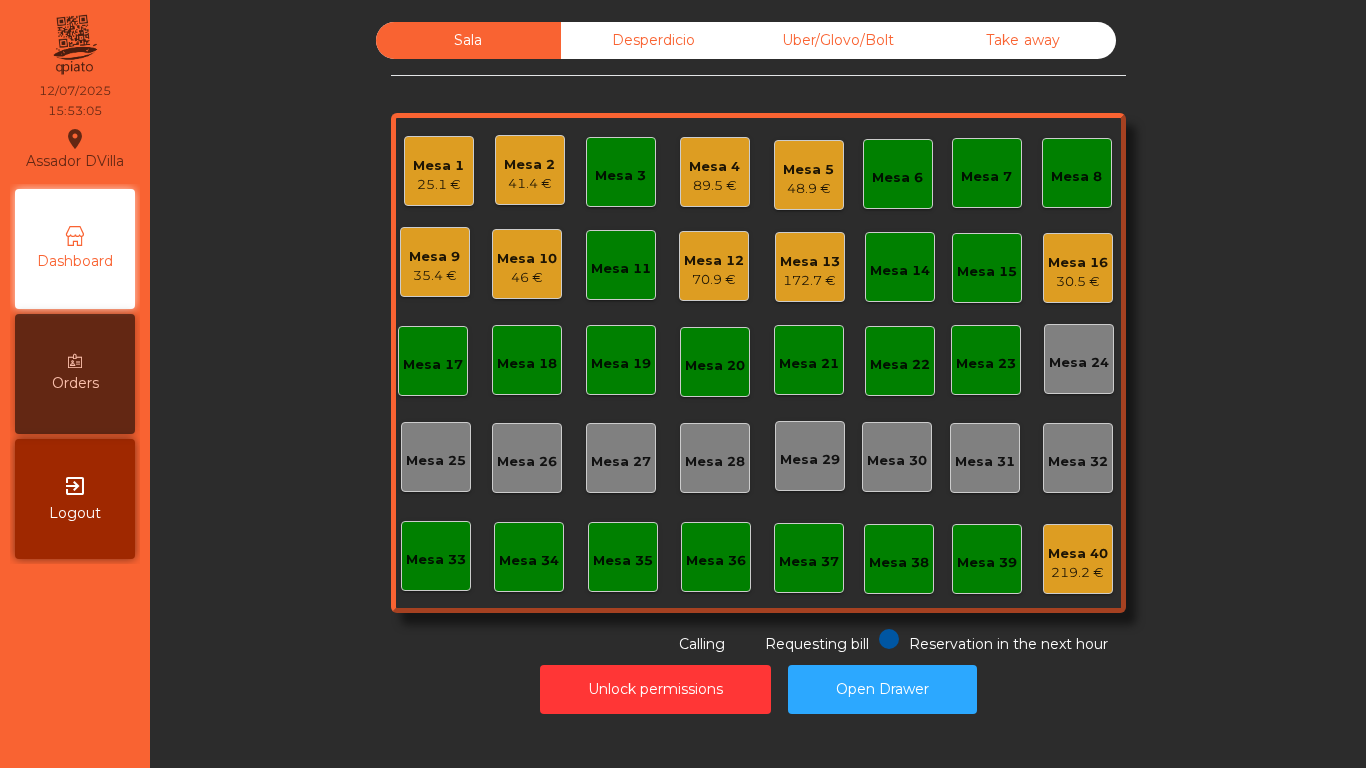 click on "89.5 €" 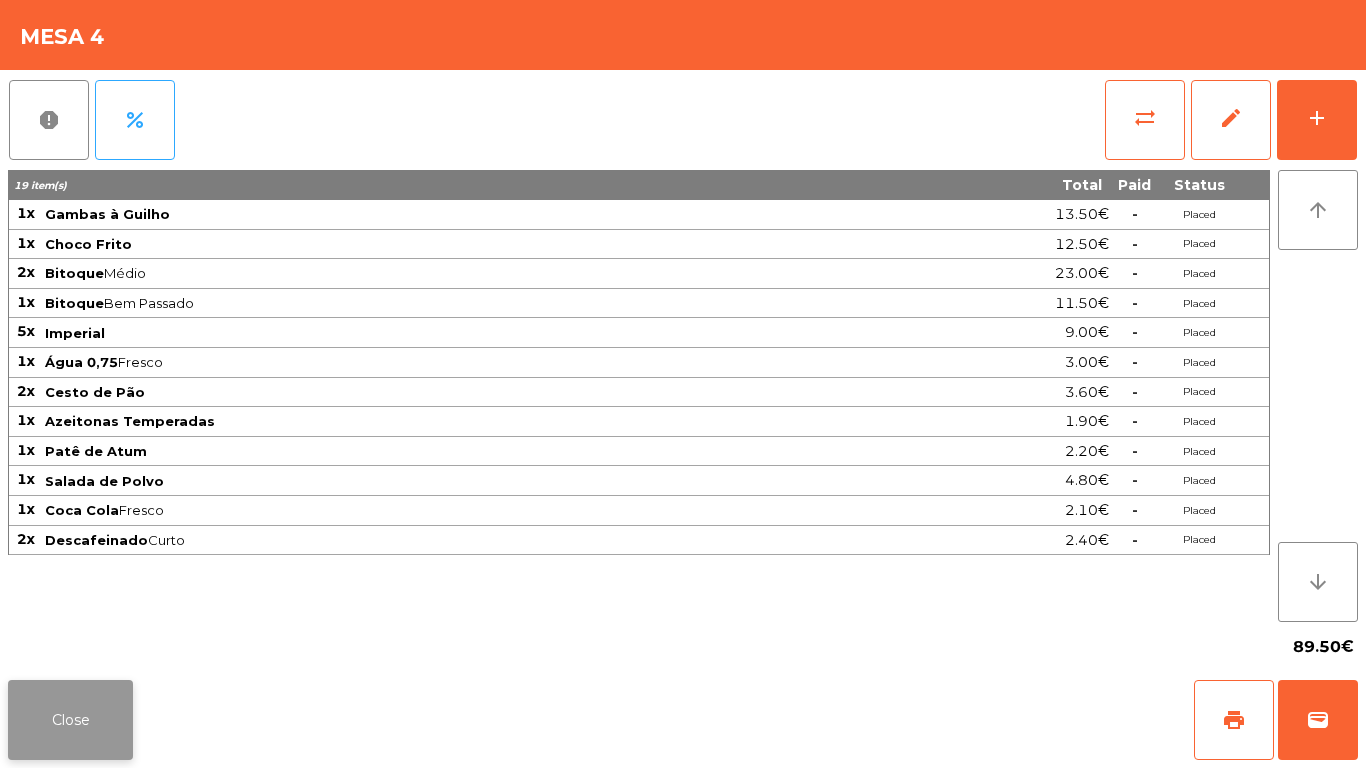 click on "Close" 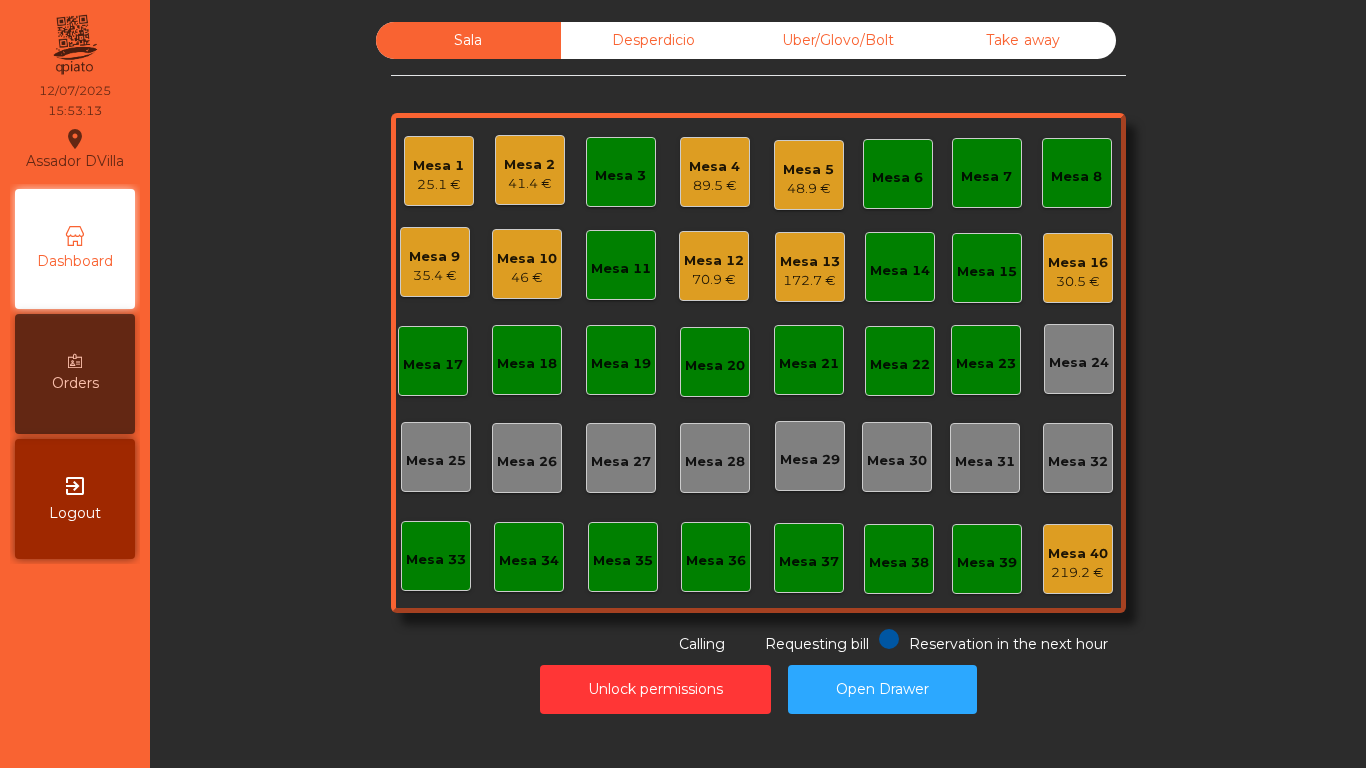 click on "Unlock permissions   Open Drawer" 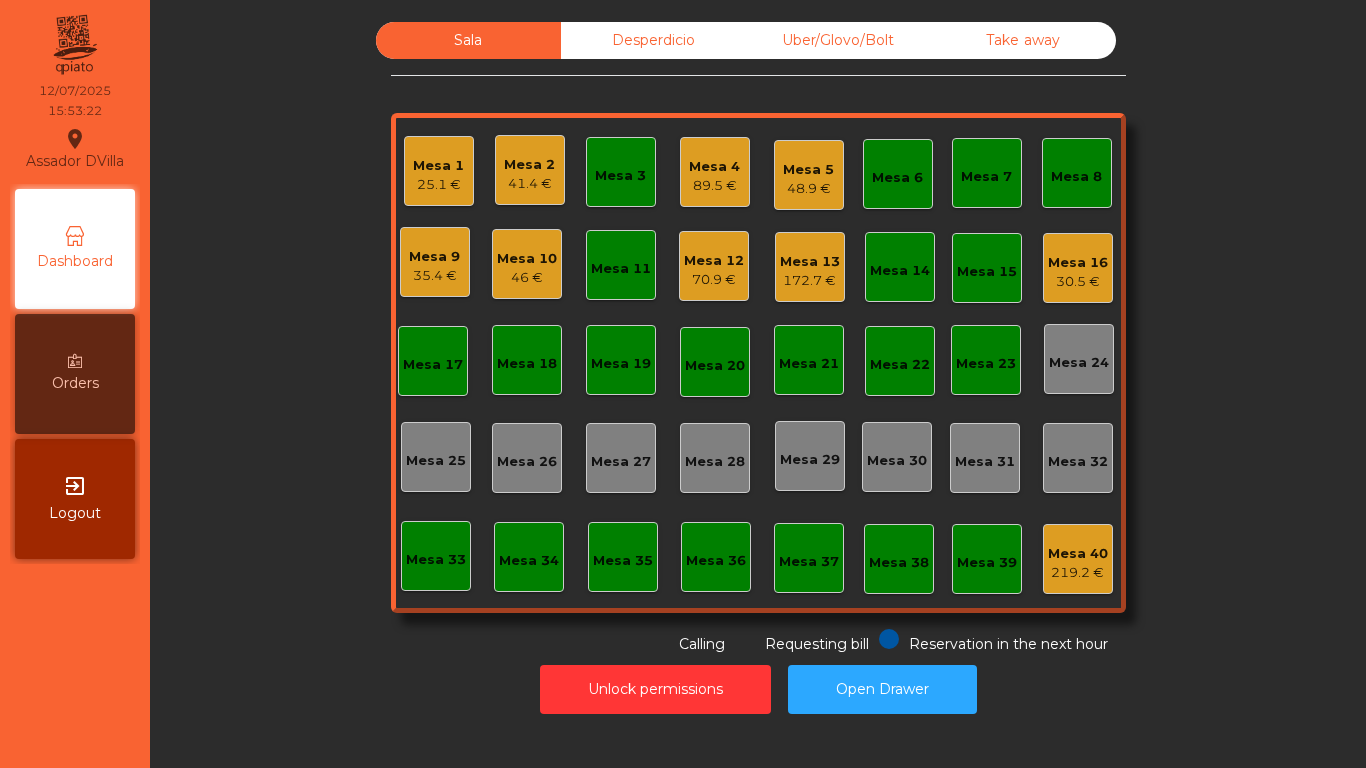 click on "48.9 €" 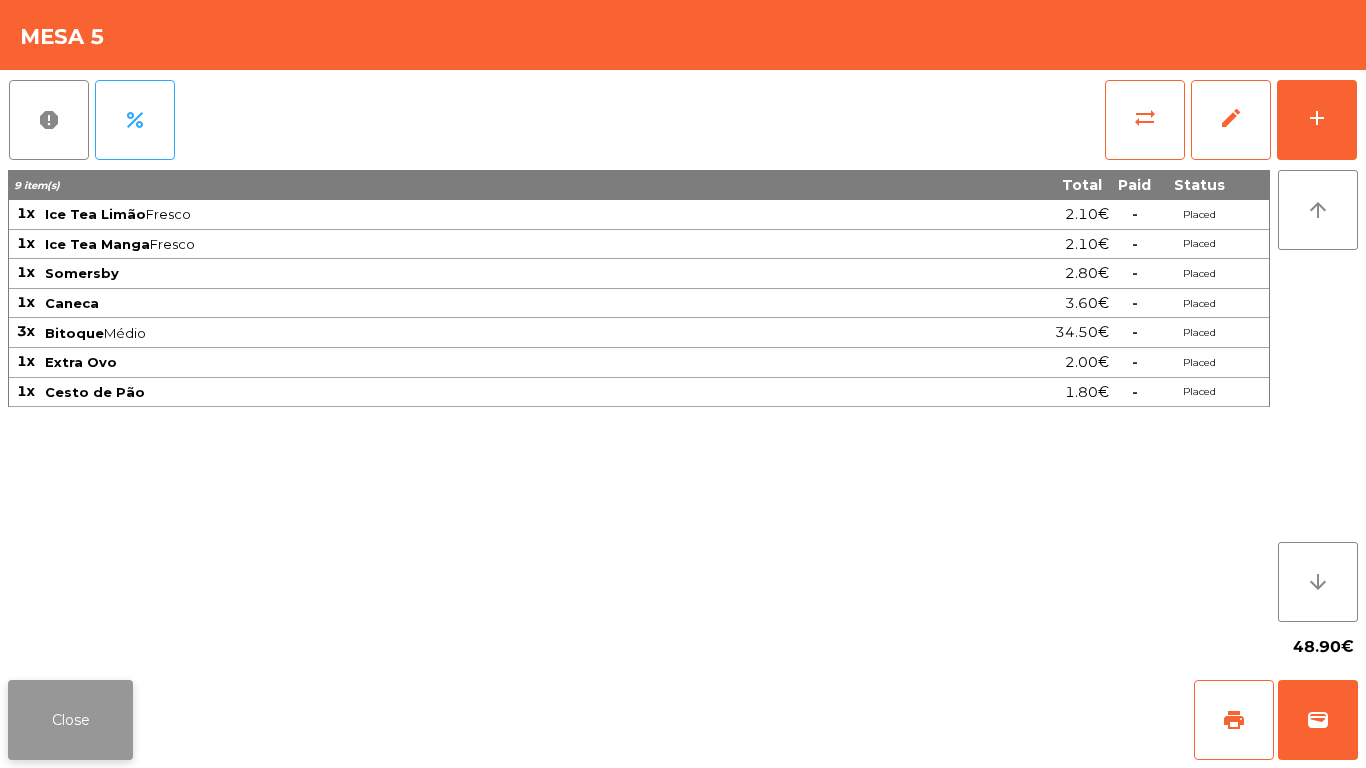 click on "Close" 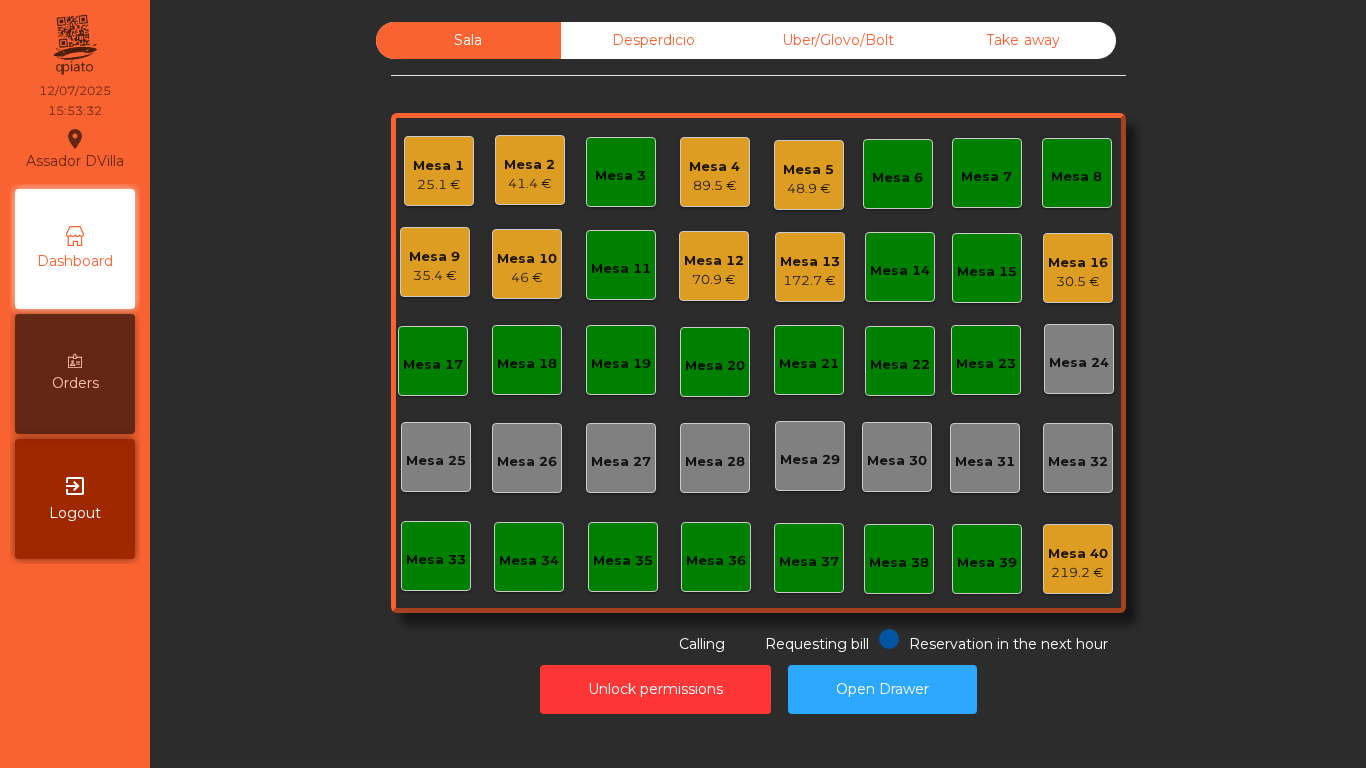 click on "Mesa 1   25.1 €" 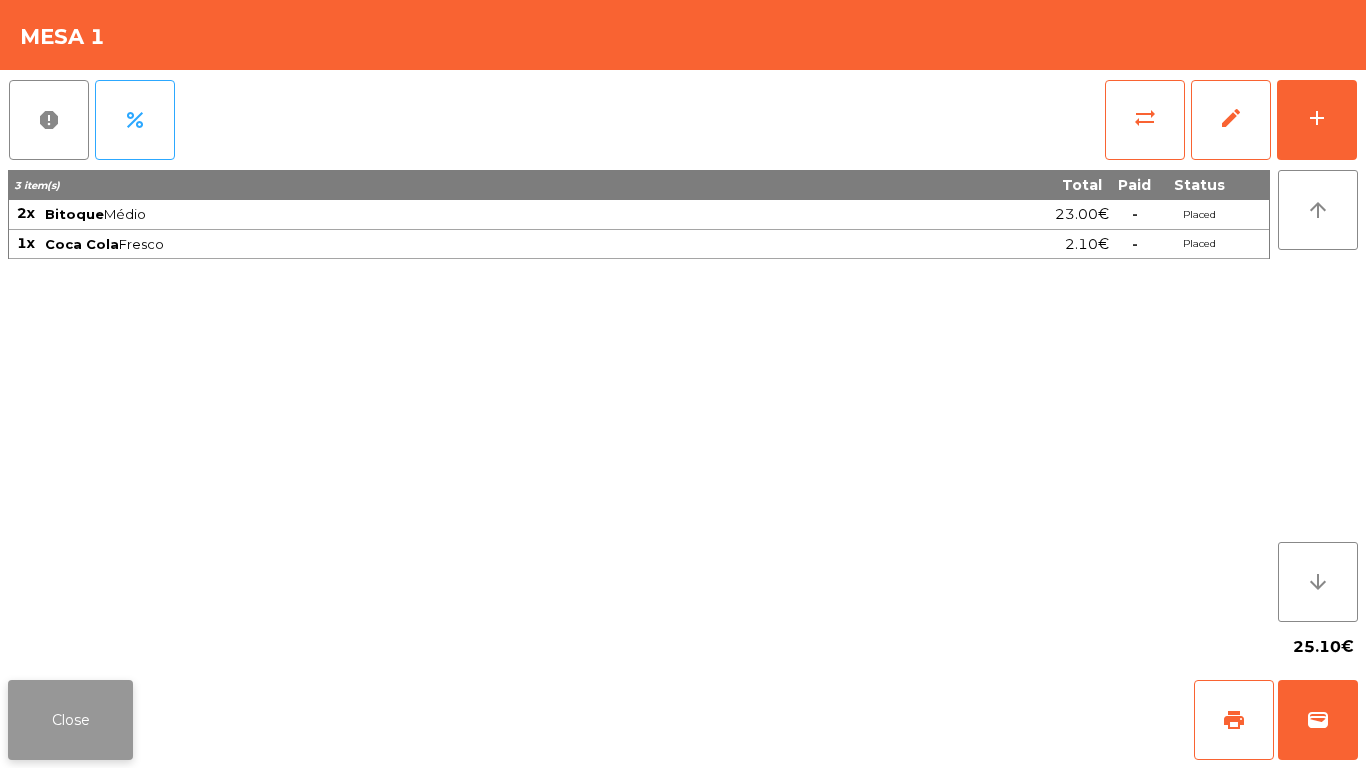 click on "Close" 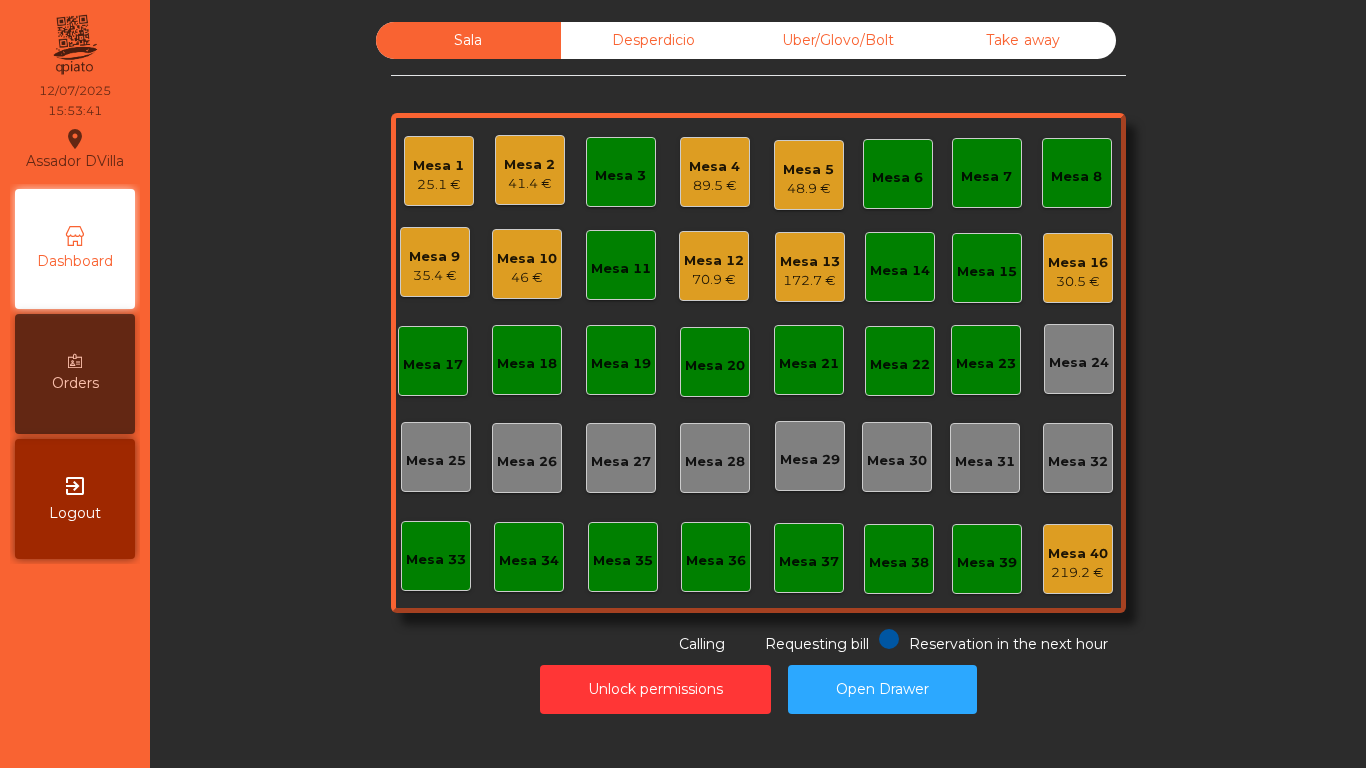 click on "41.4 €" 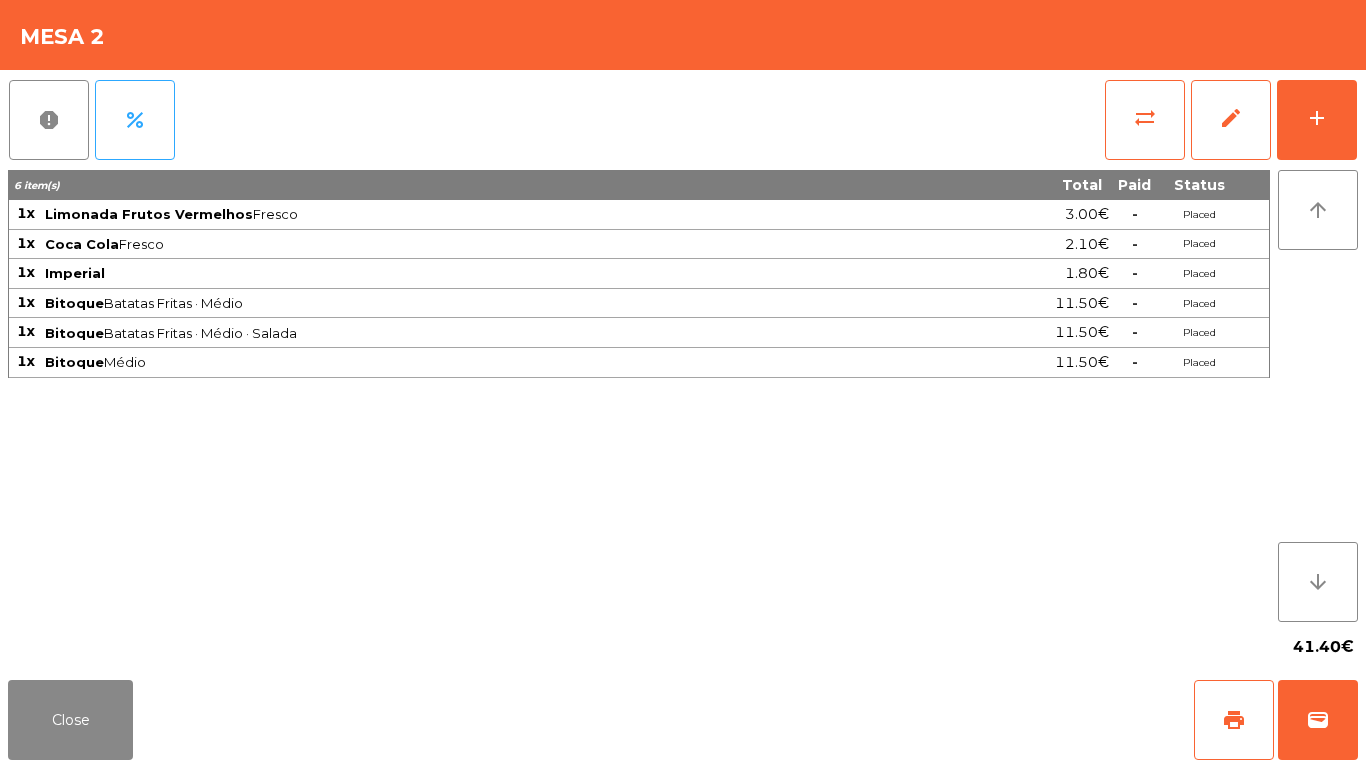 click on "6 item(s) Total Paid Status 1x Limonada Frutos Vermelhos  Fresco  3.00€  -  Placed 1x Coca Cola  Fresco  2.10€  -  Placed 1x Imperial 1.80€  -  Placed 1x Bitoque  Batatas Fritas · Médio  11.50€  -  Placed 1x Bitoque  Batatas Fritas · Médio · Salada  11.50€  -  Placed 1x Bitoque  Médio  11.50€  -  Placed" 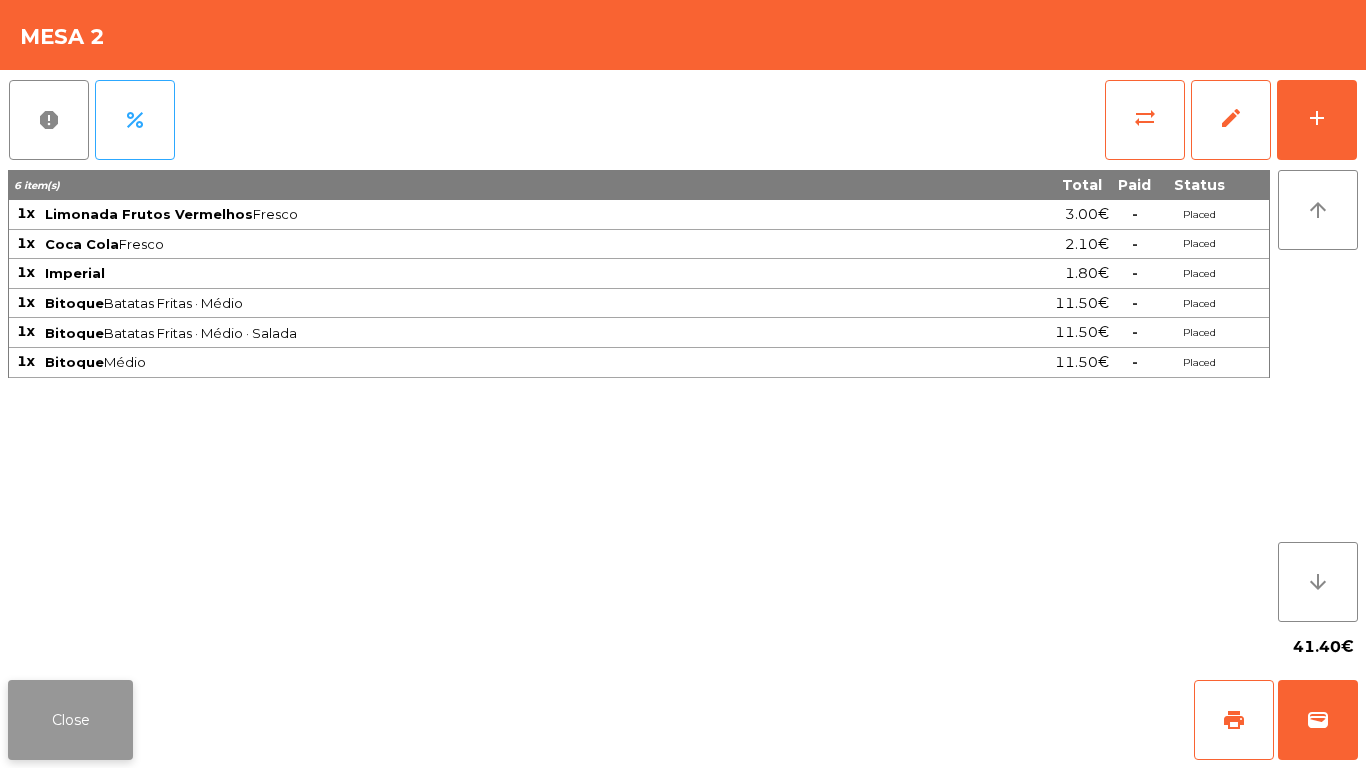 click on "Close" 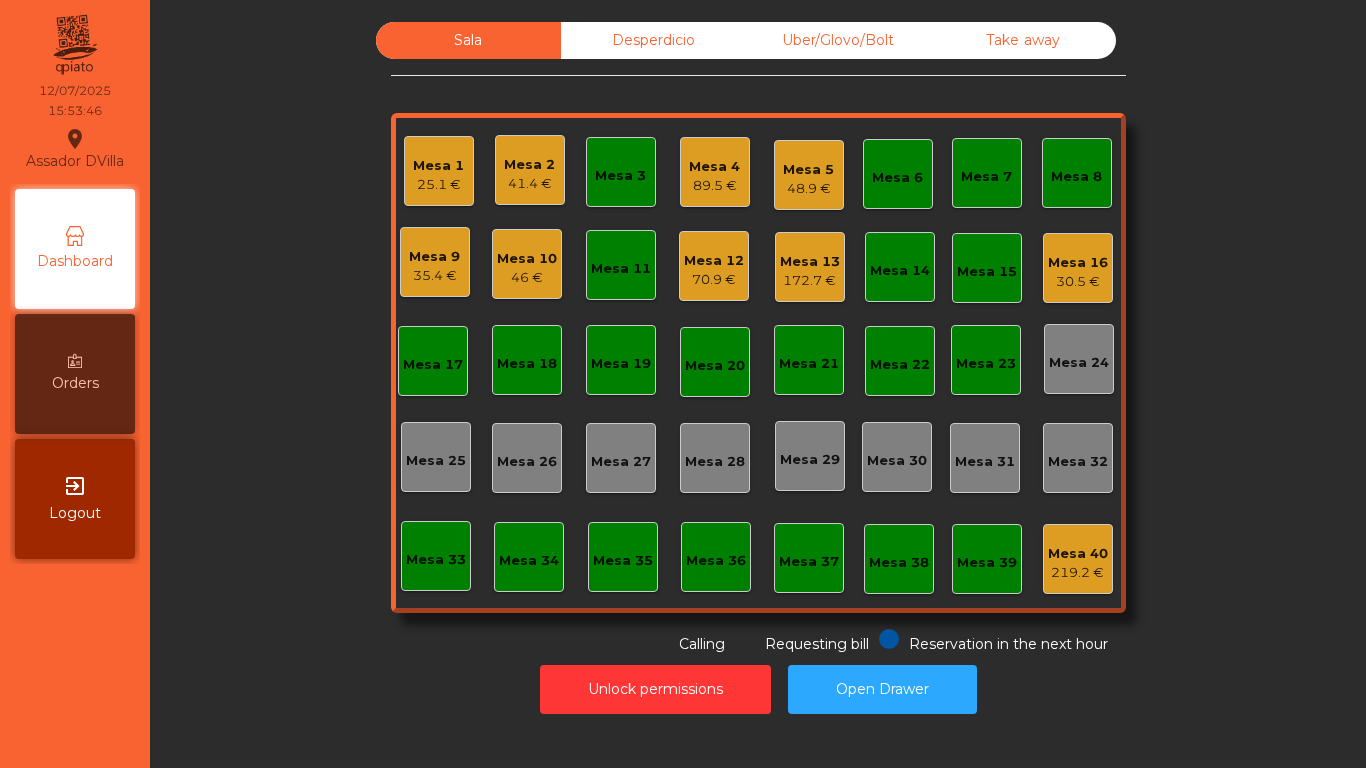 click on "25.1 €" 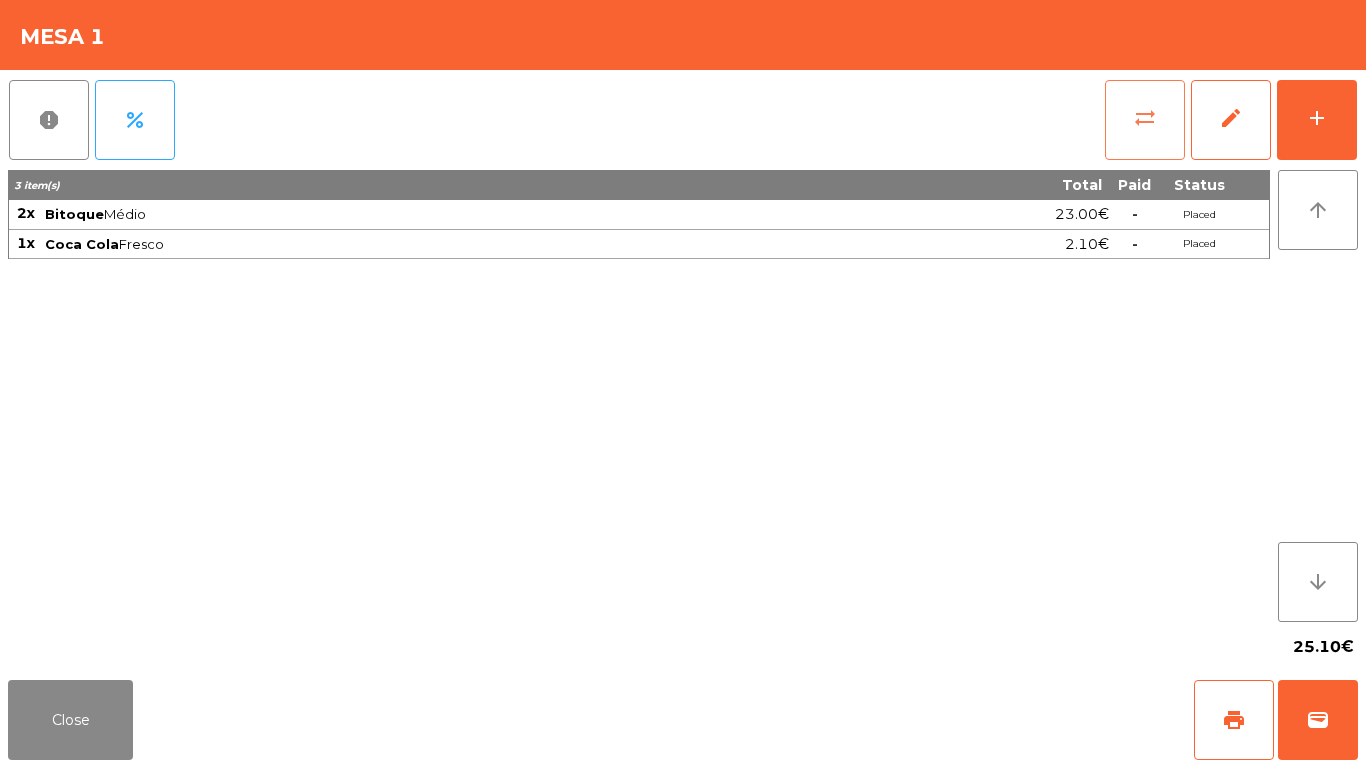 click on "sync_alt" 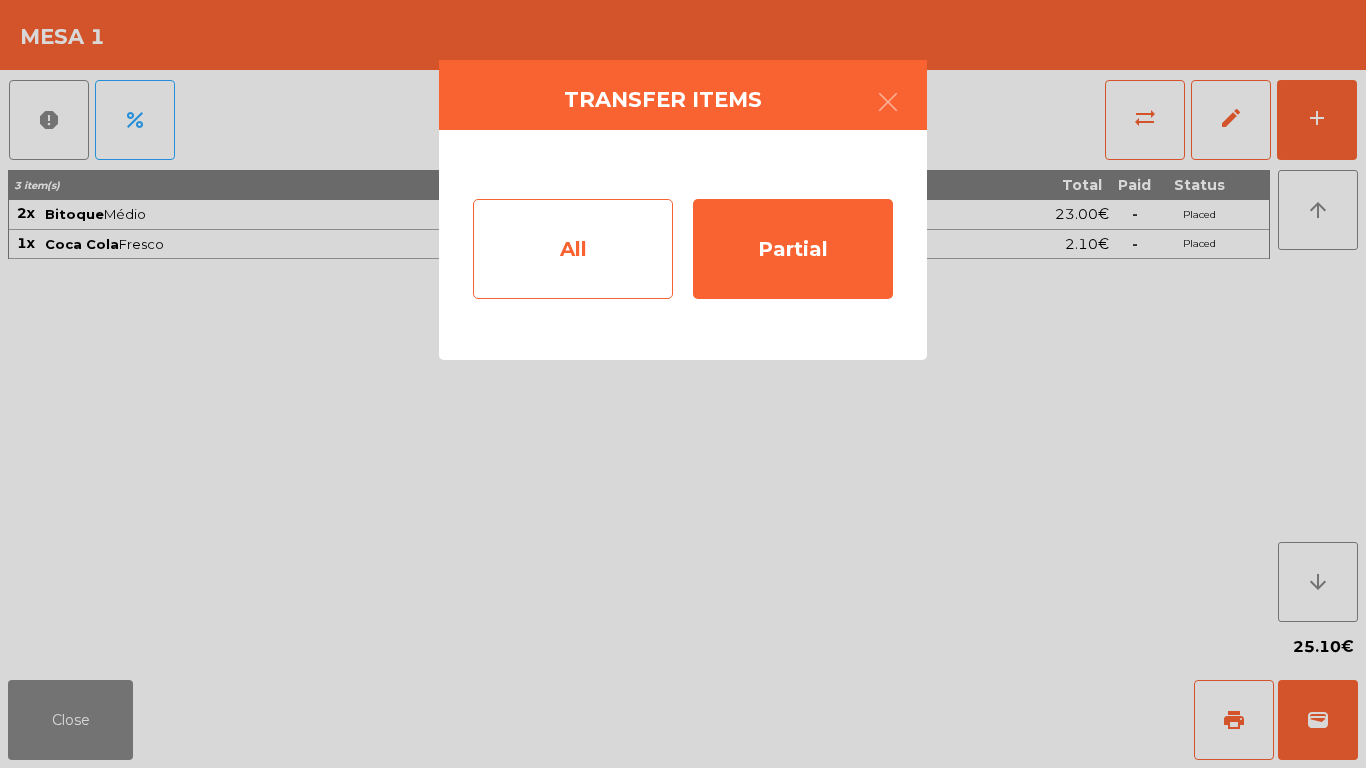 click on "All" 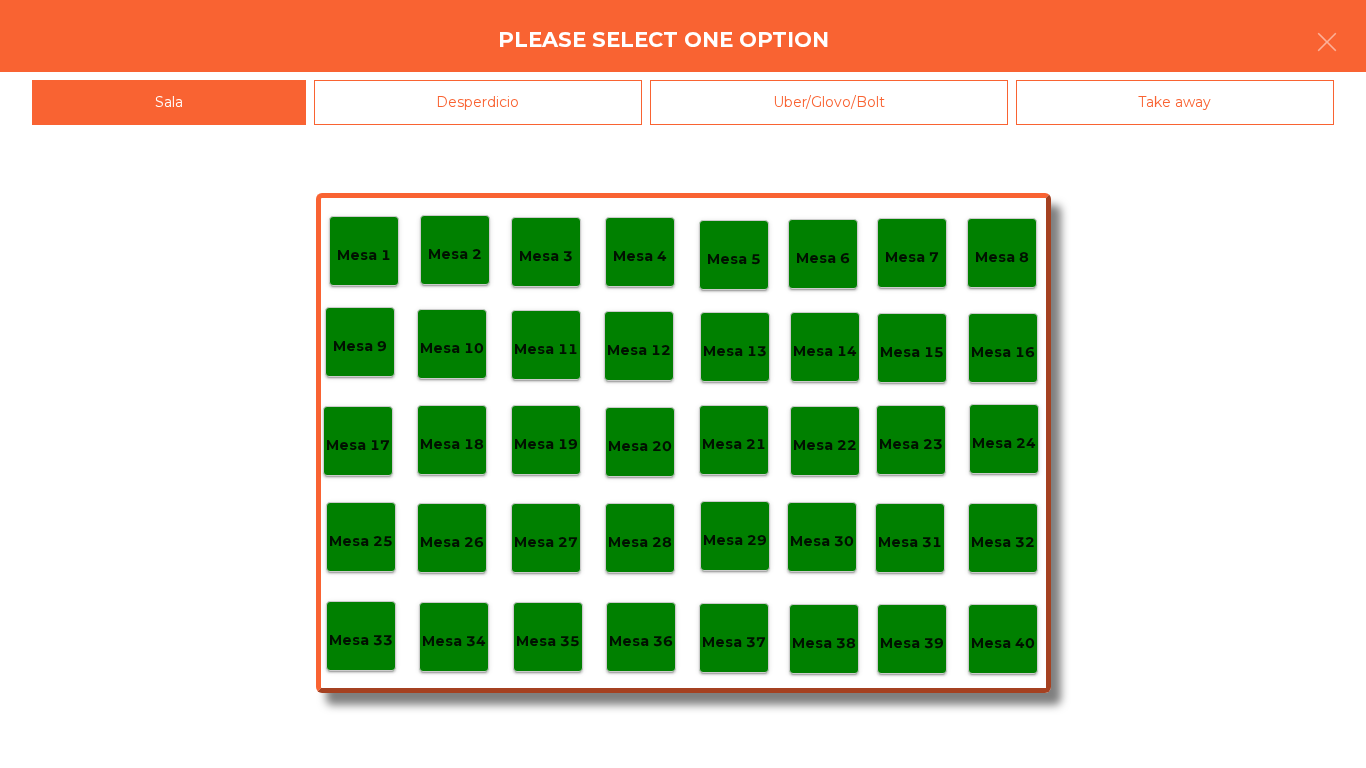 click on "Desperdicio" 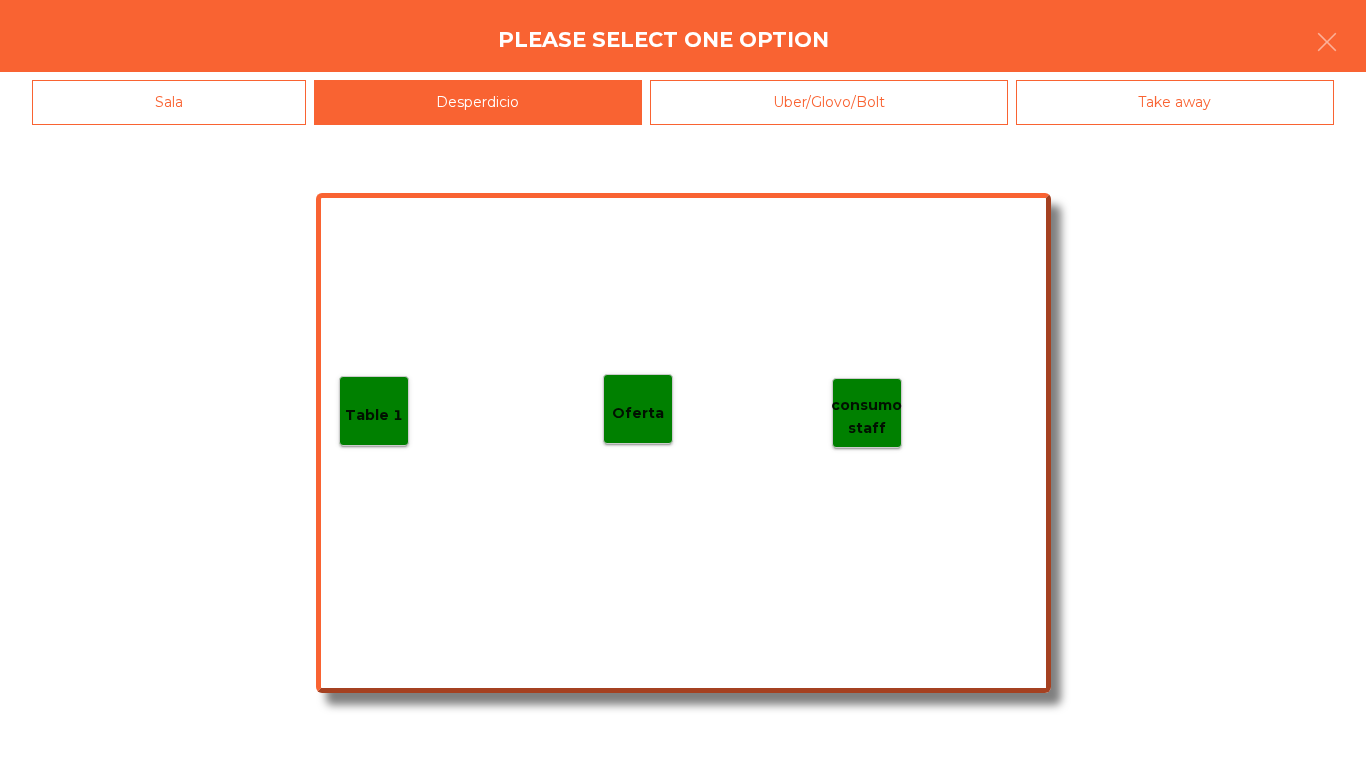 click on "Oferta" 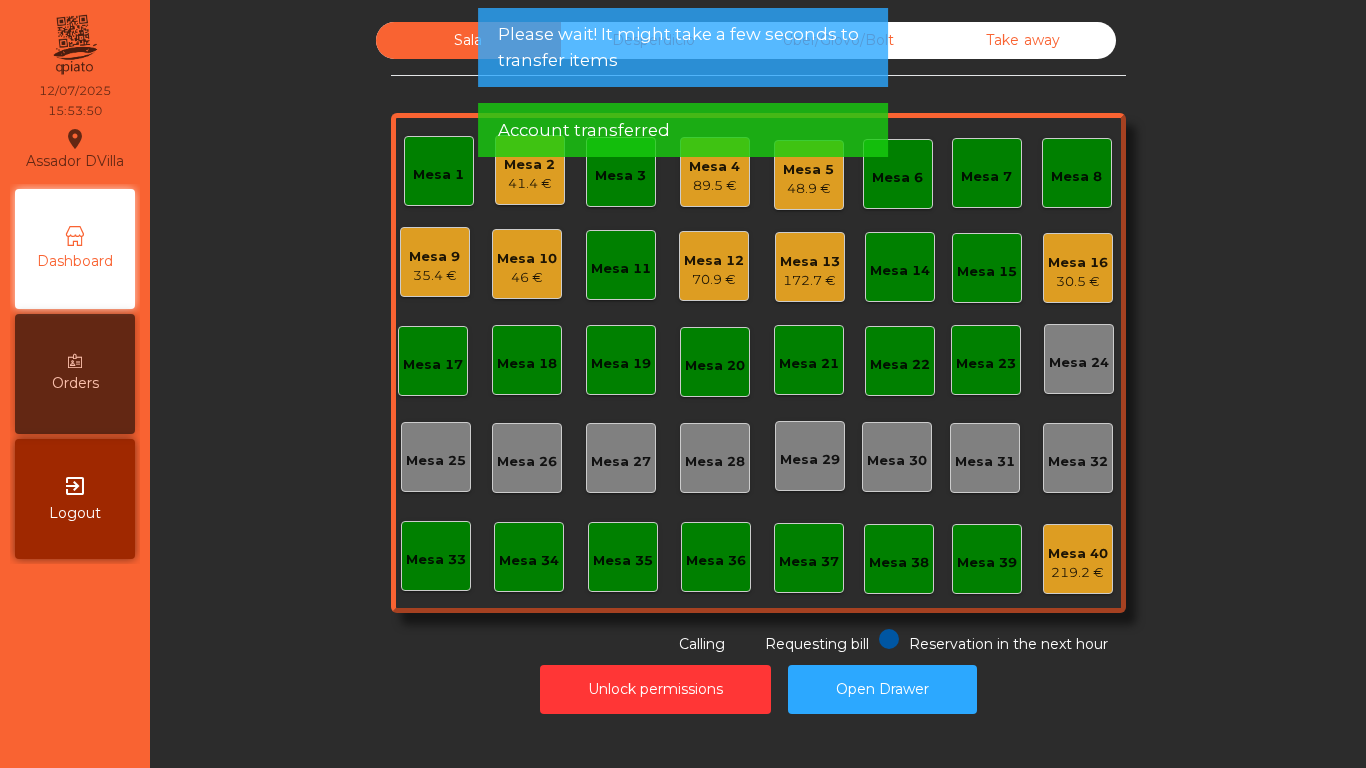 click on "41.4 €" 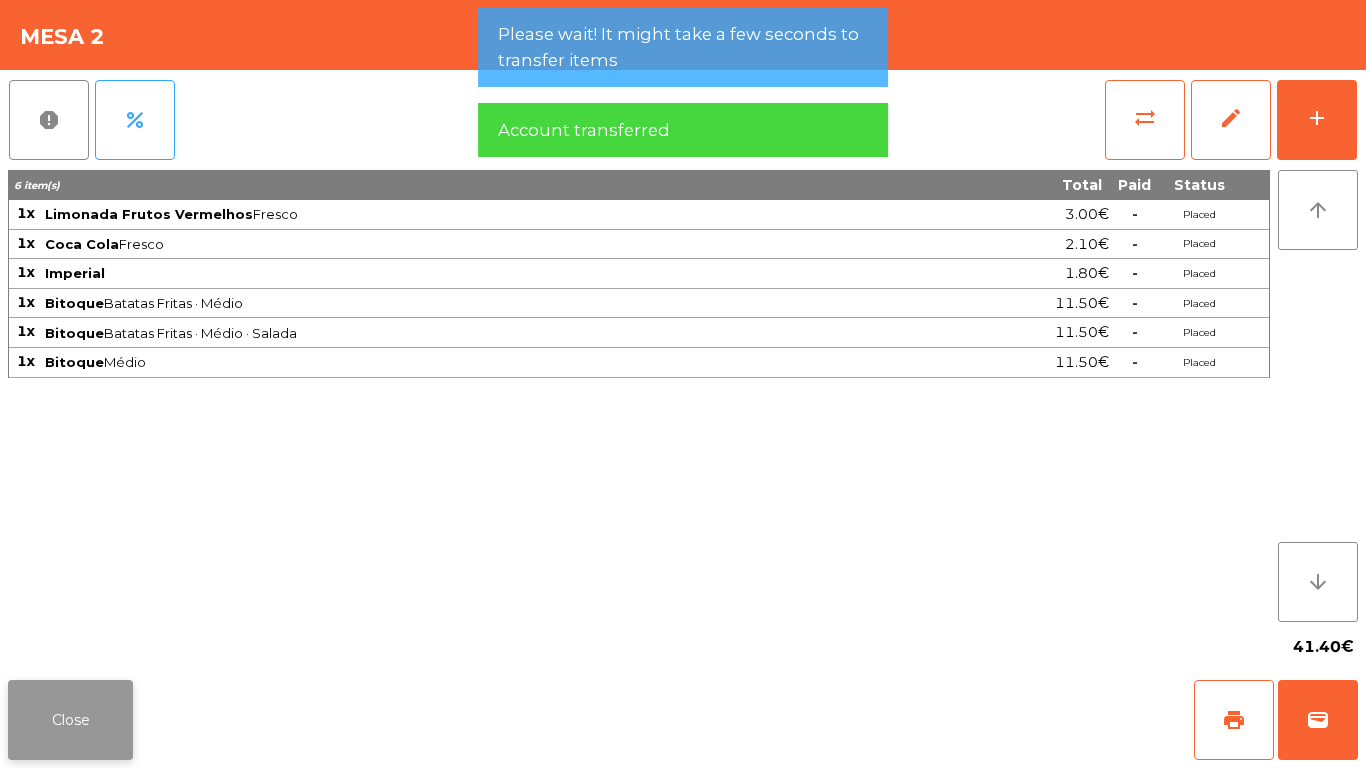 click on "Close" 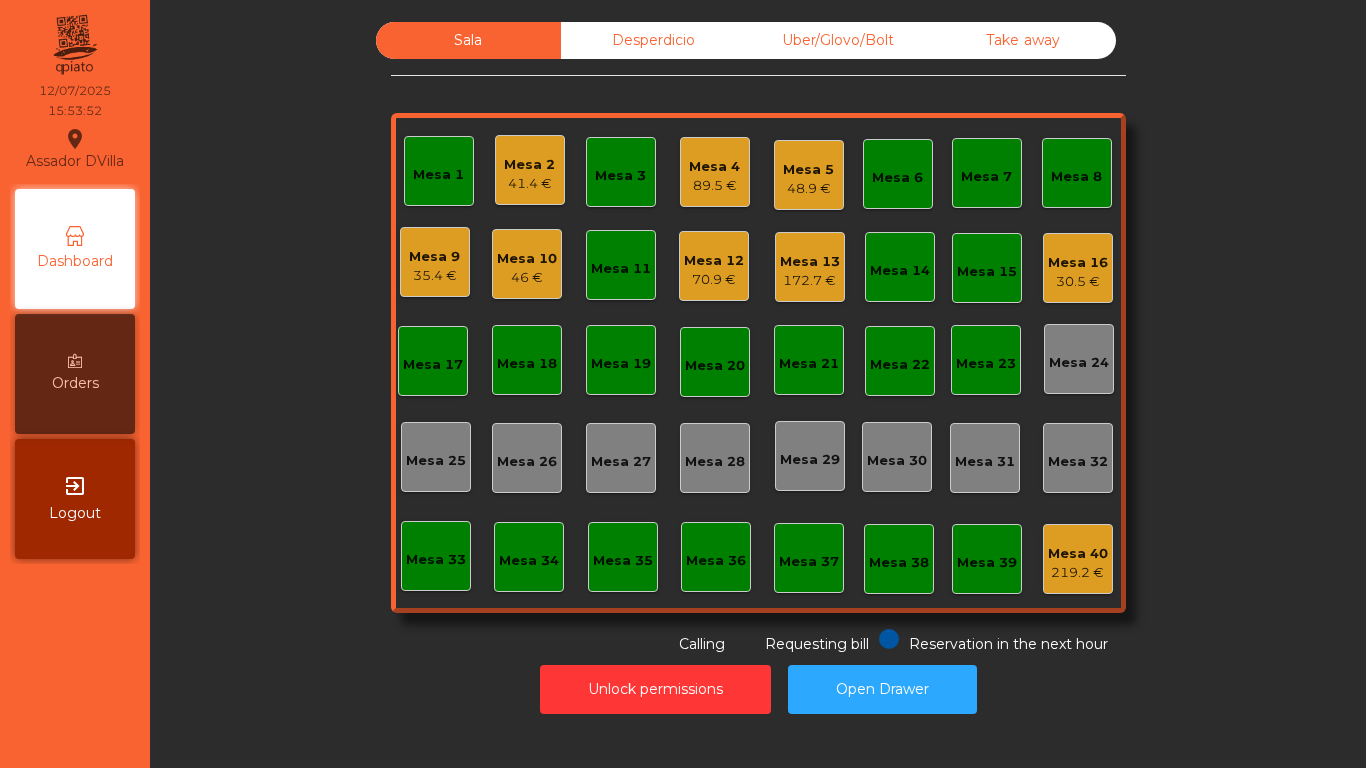 click on "89.5 €" 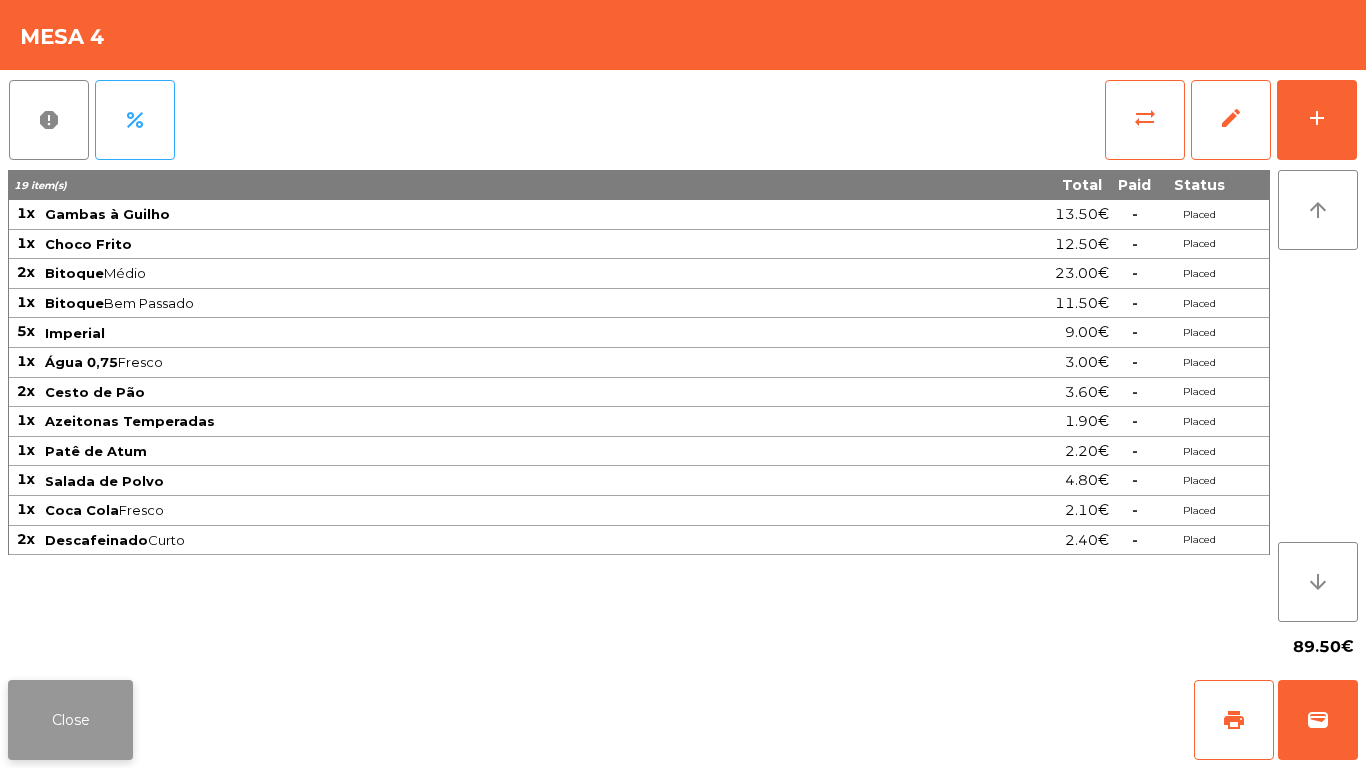 click on "Close" 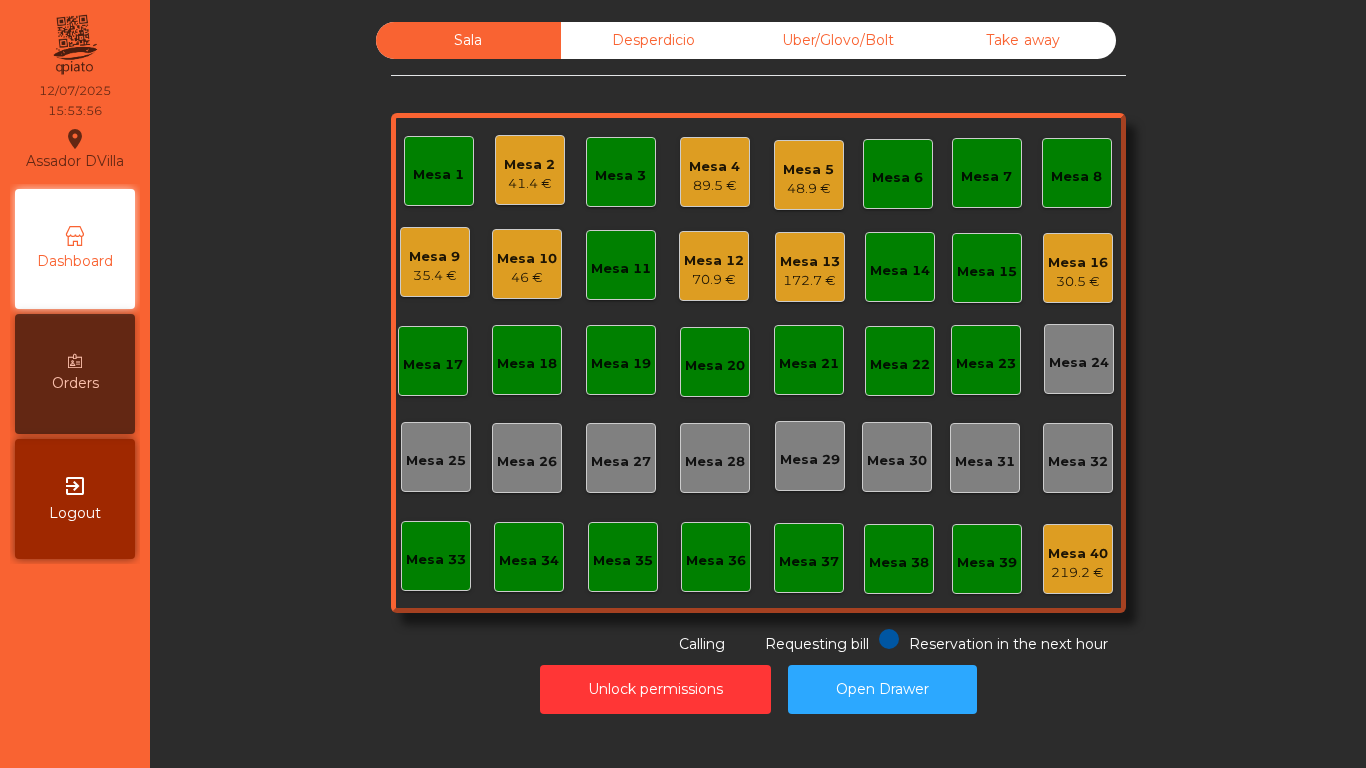 click on "Mesa 5   48.9 €" 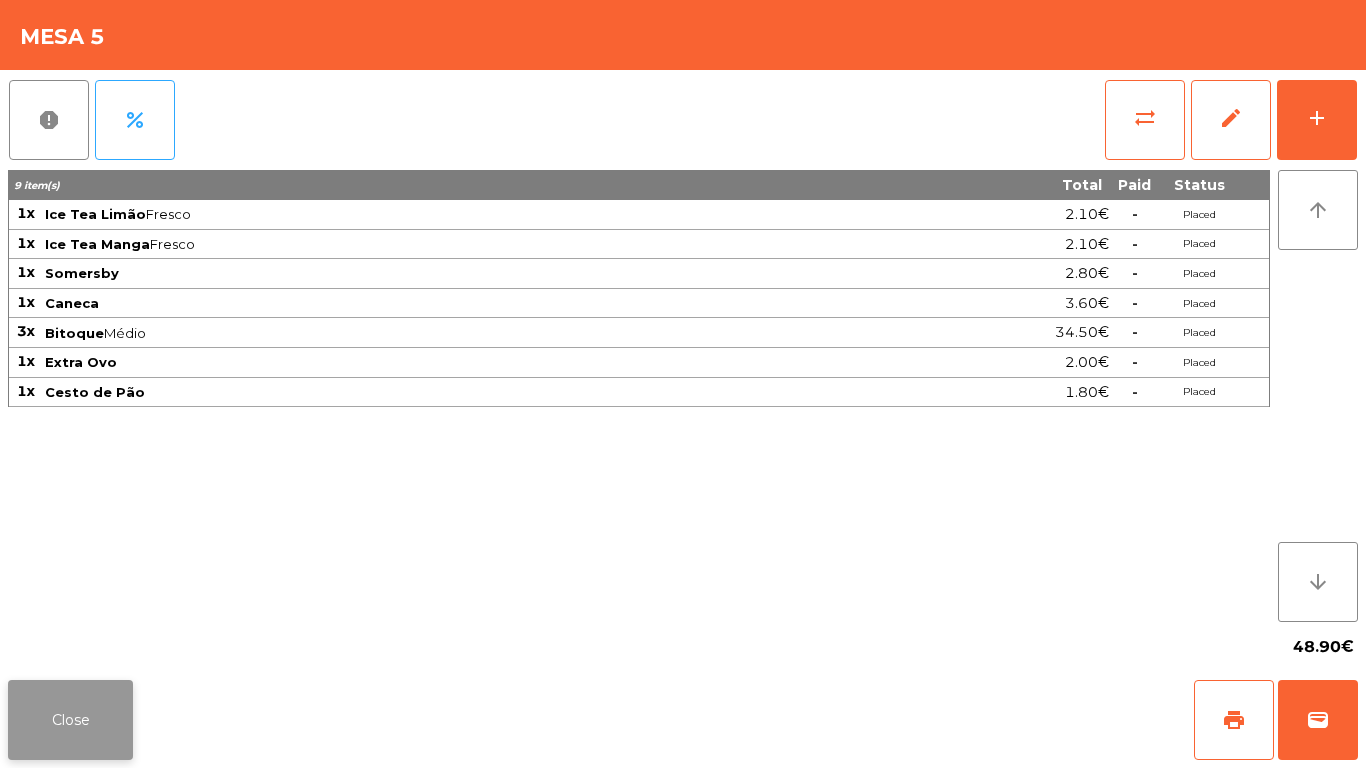 click on "Close" 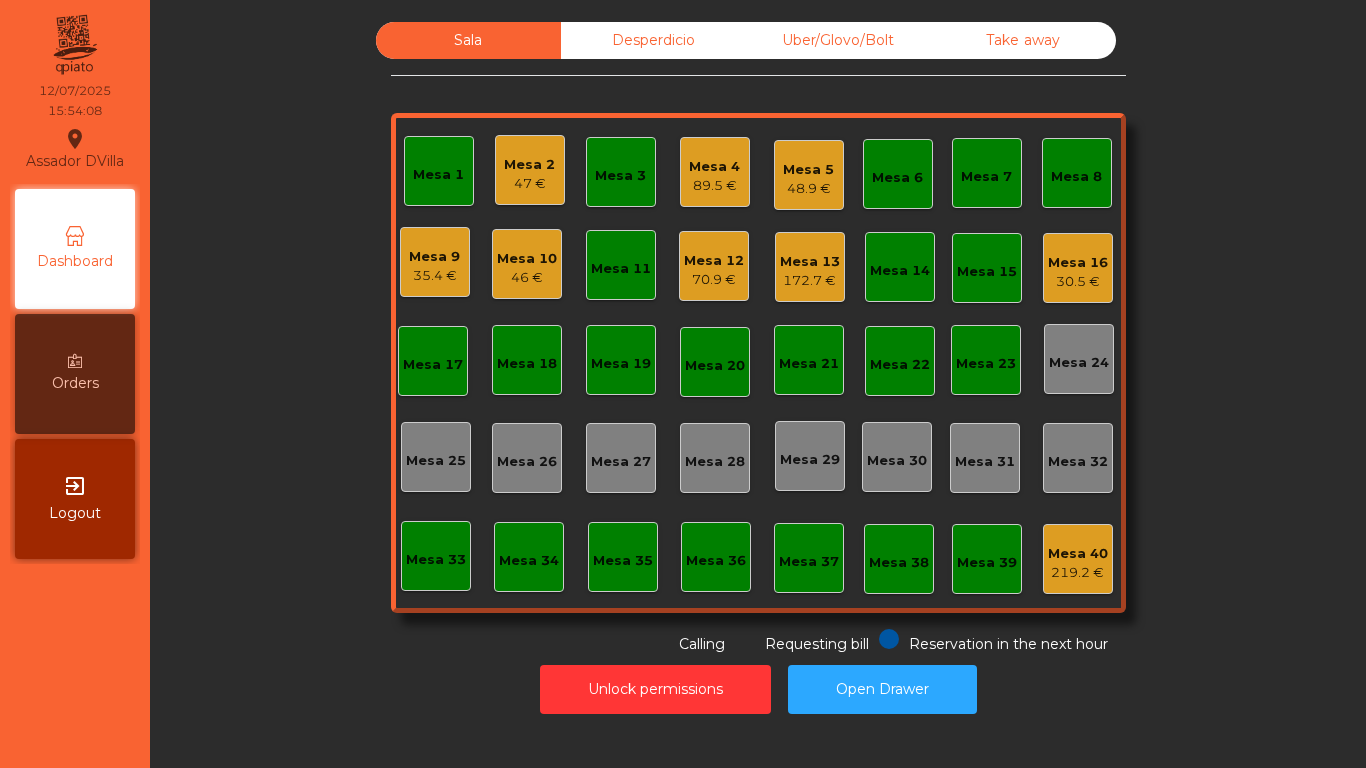 click on "35.4 €" 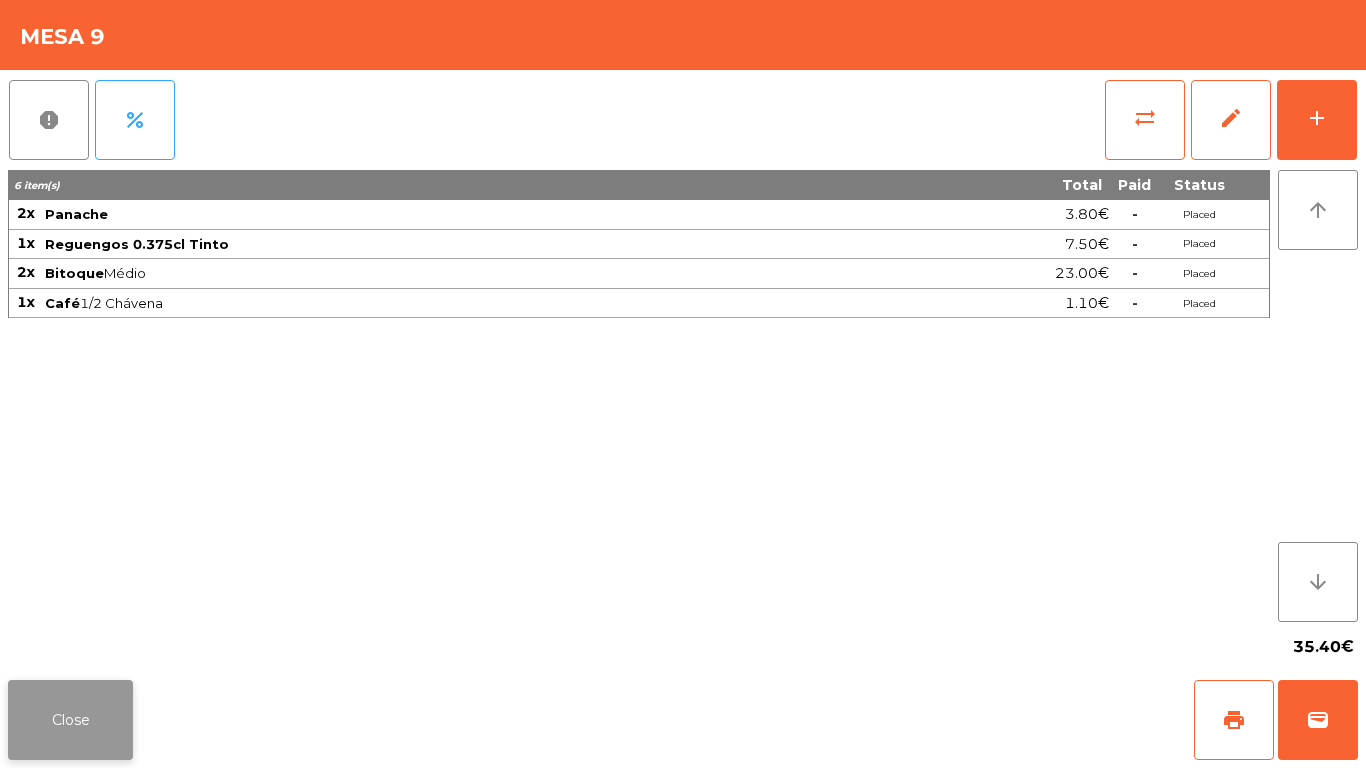 click on "Close" 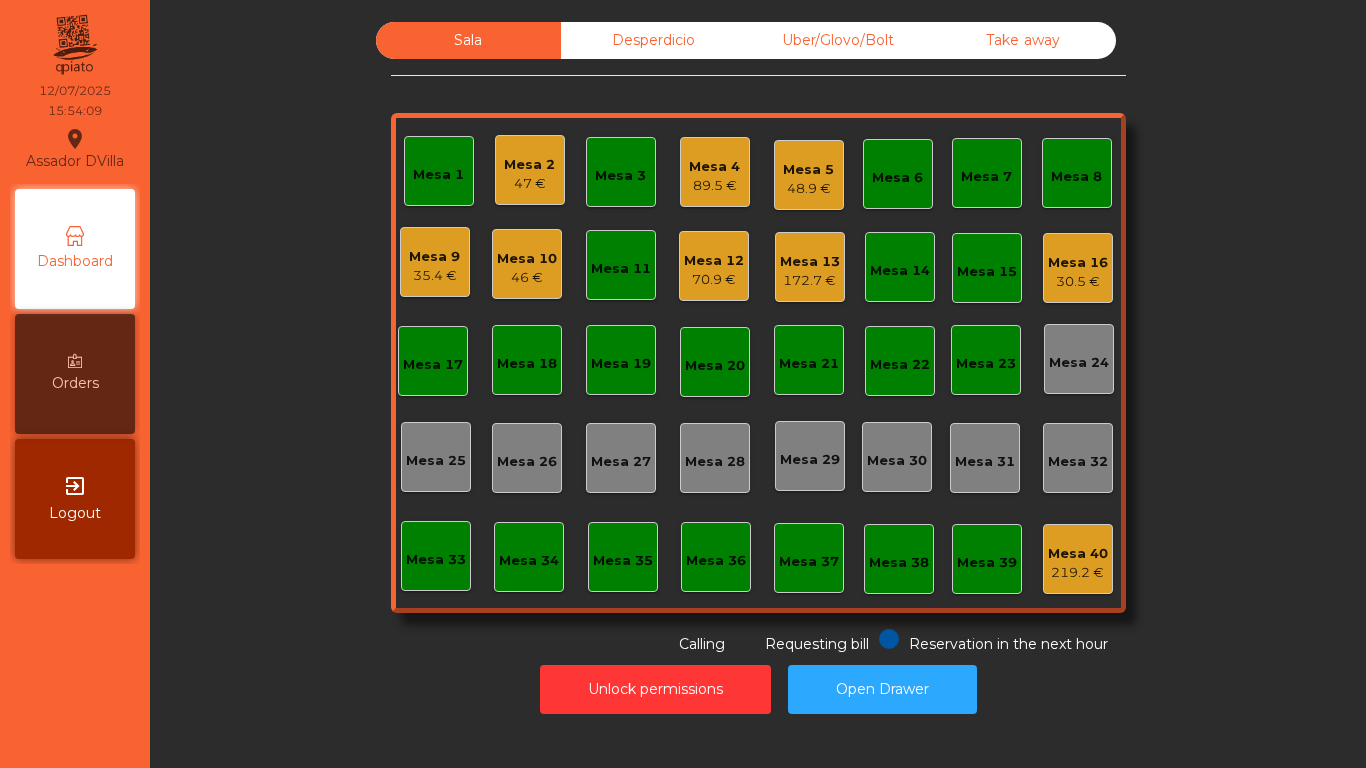 click on "46 €" 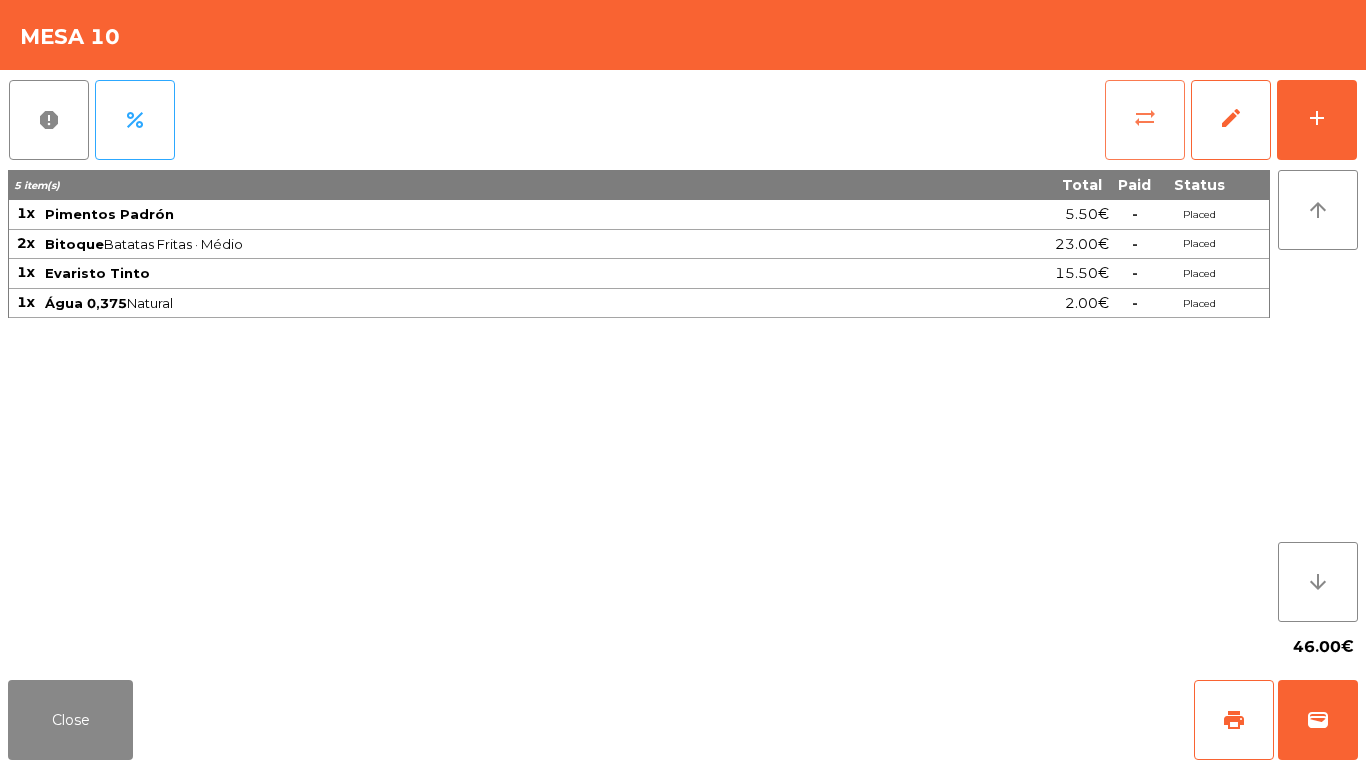 click on "sync_alt" 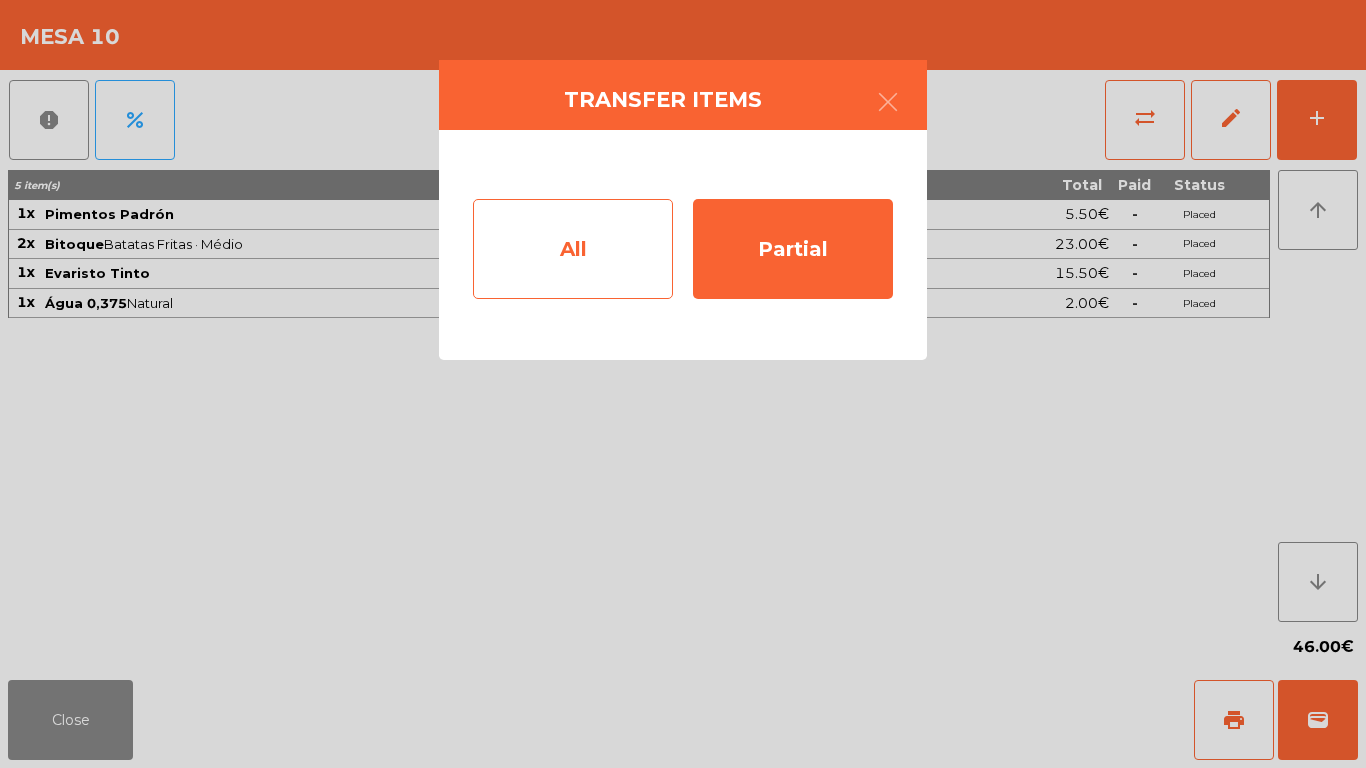 click on "All" 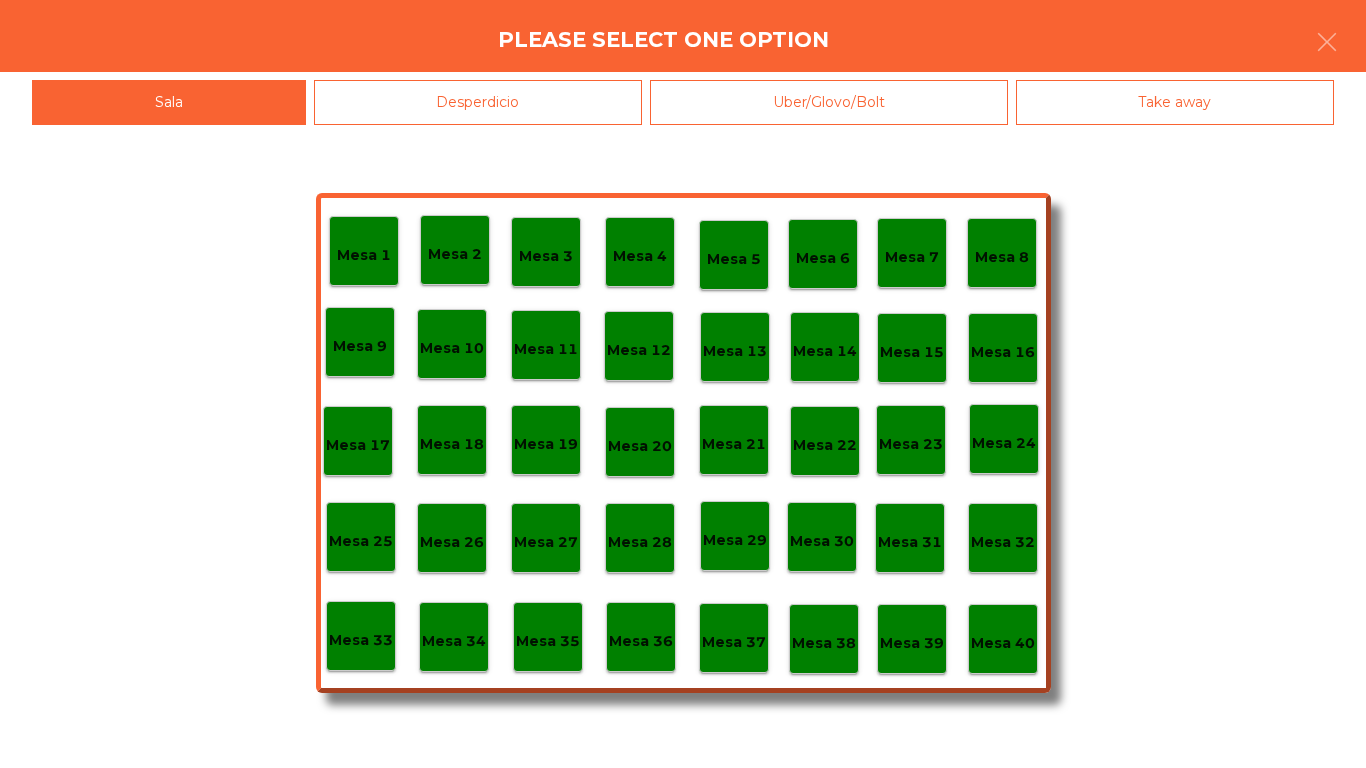 click on "Mesa 8" 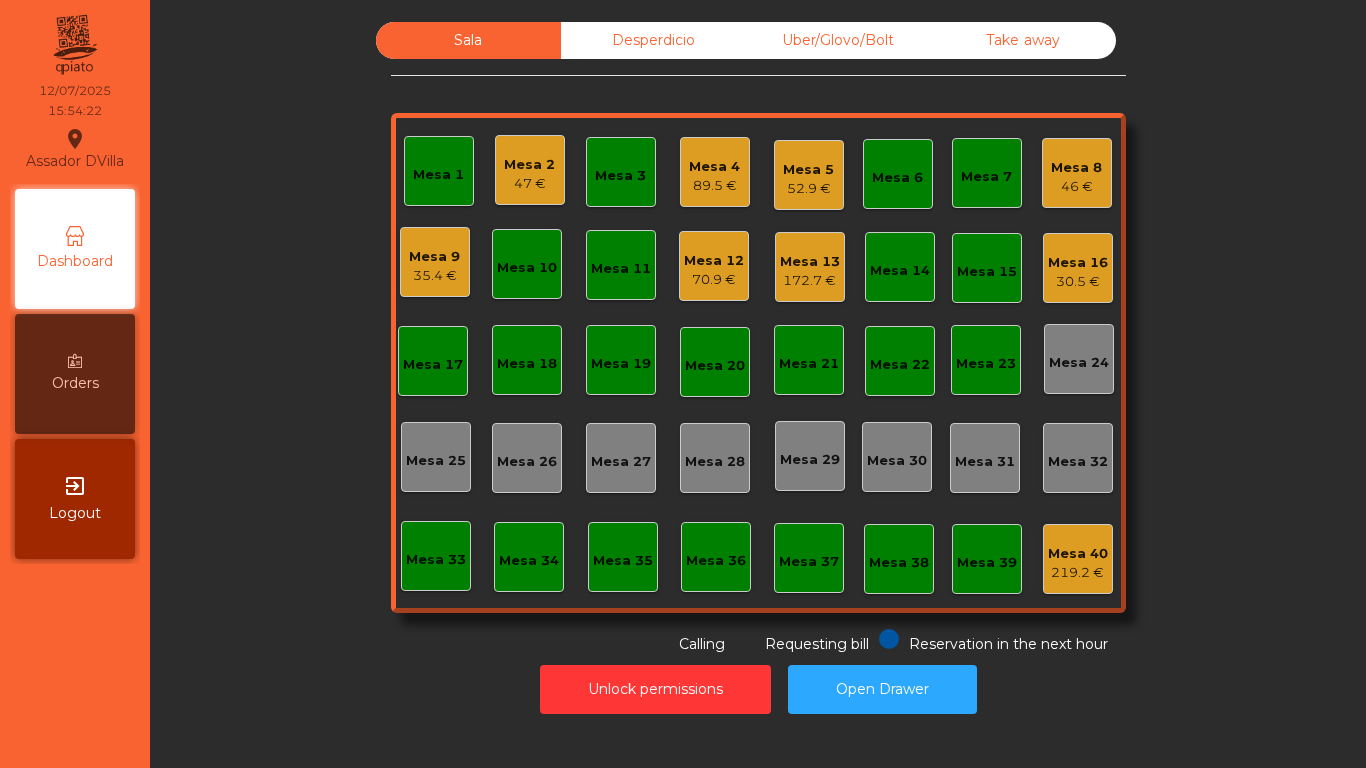 click on "Mesa 9   35.4 €" 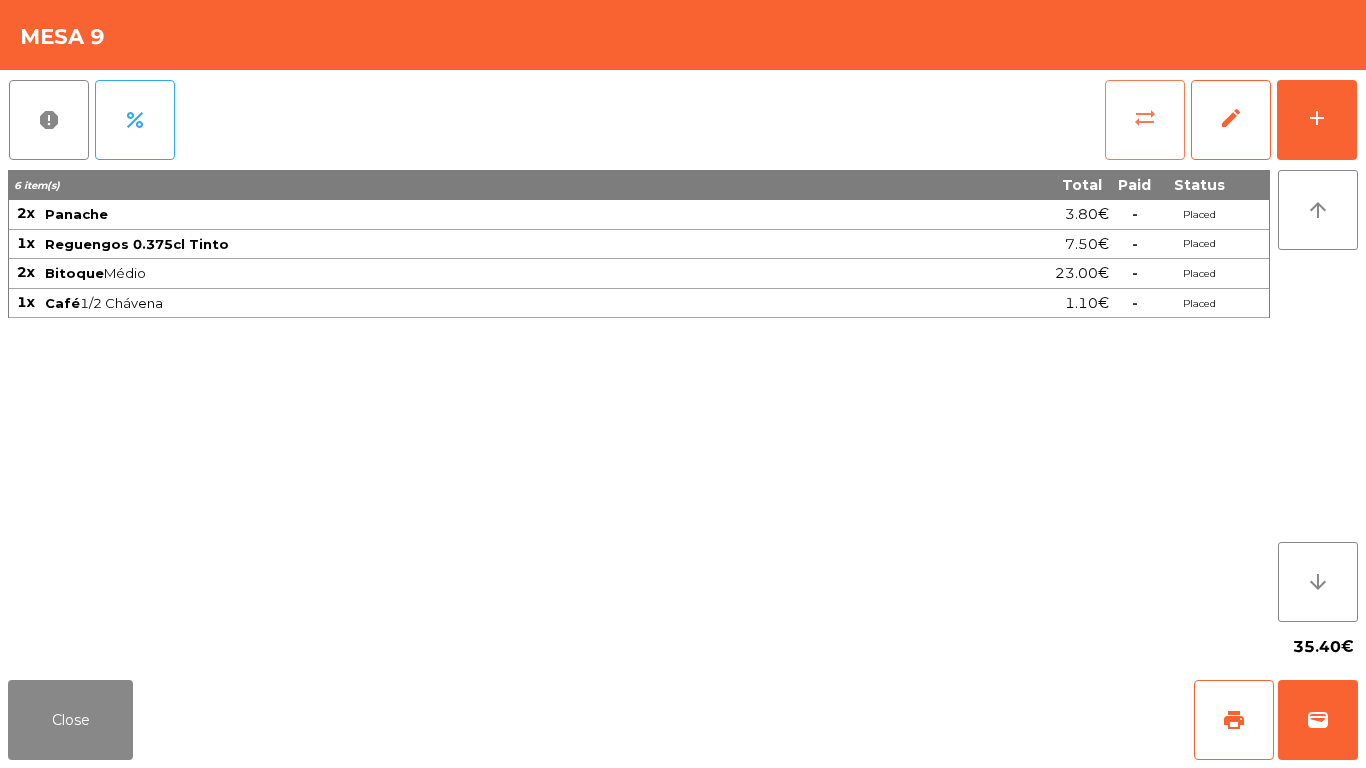 click on "sync_alt" 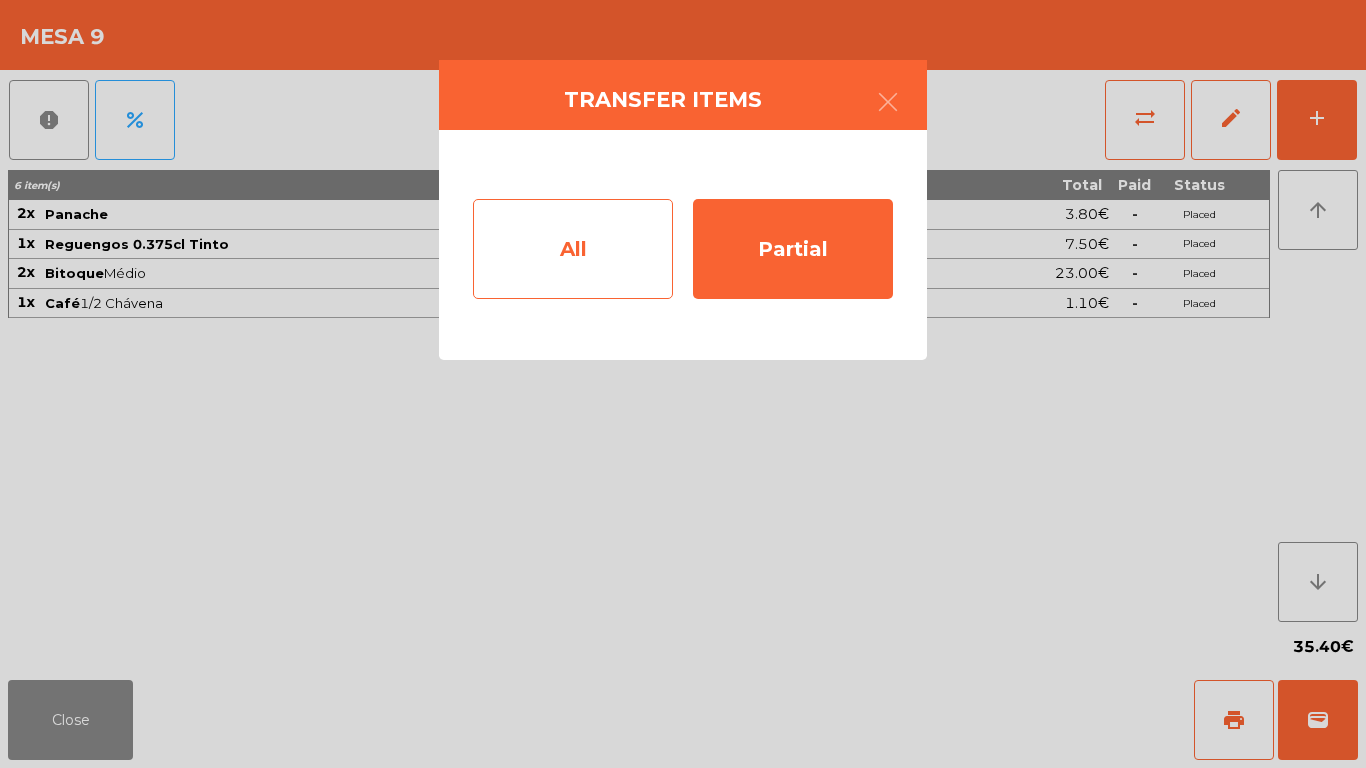 click on "All" 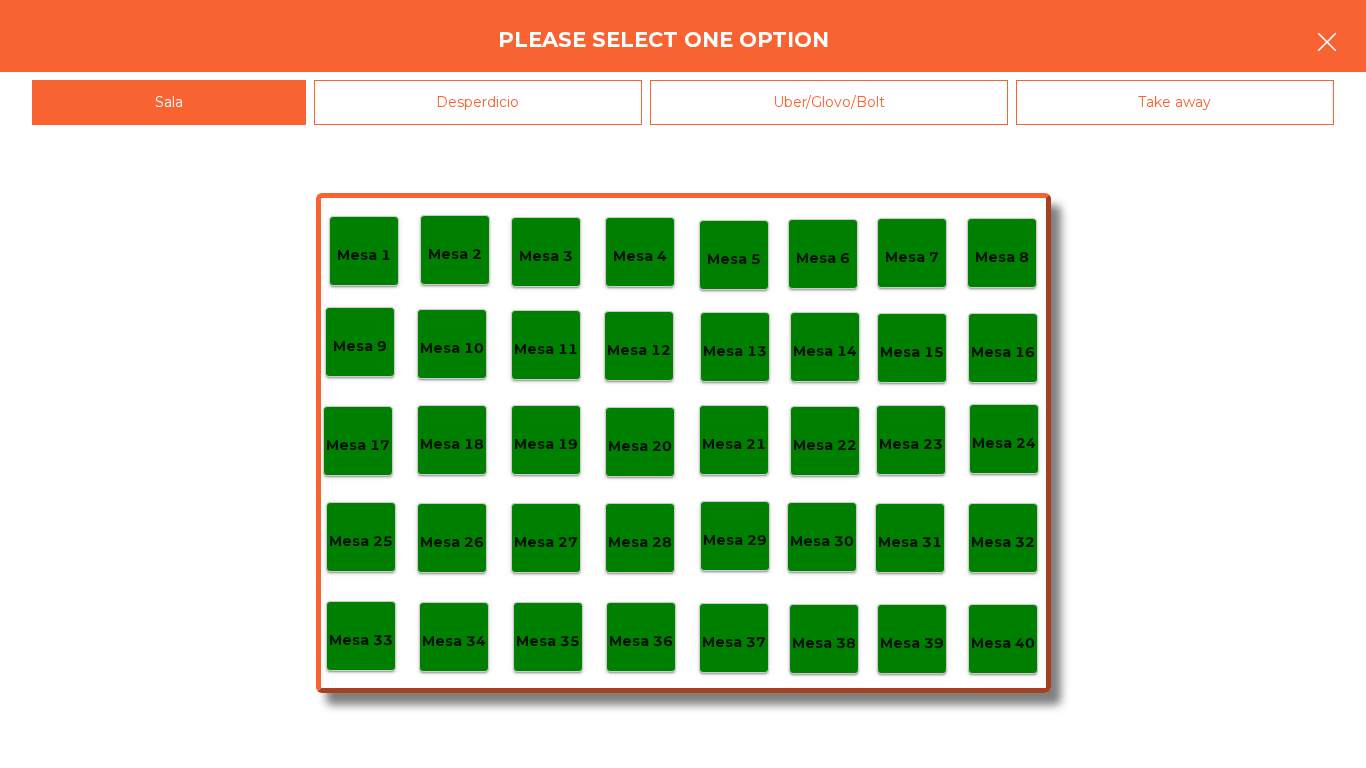 click 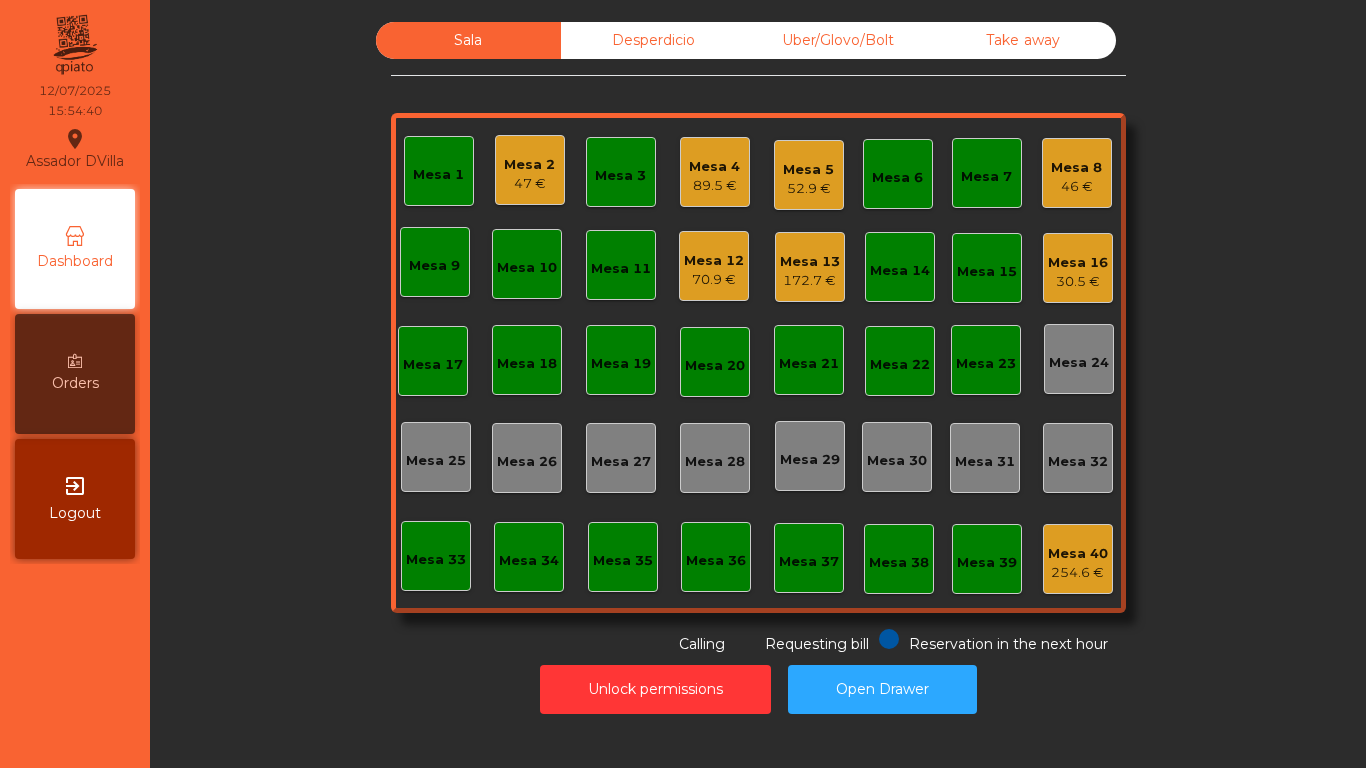 click on "30.5 €" 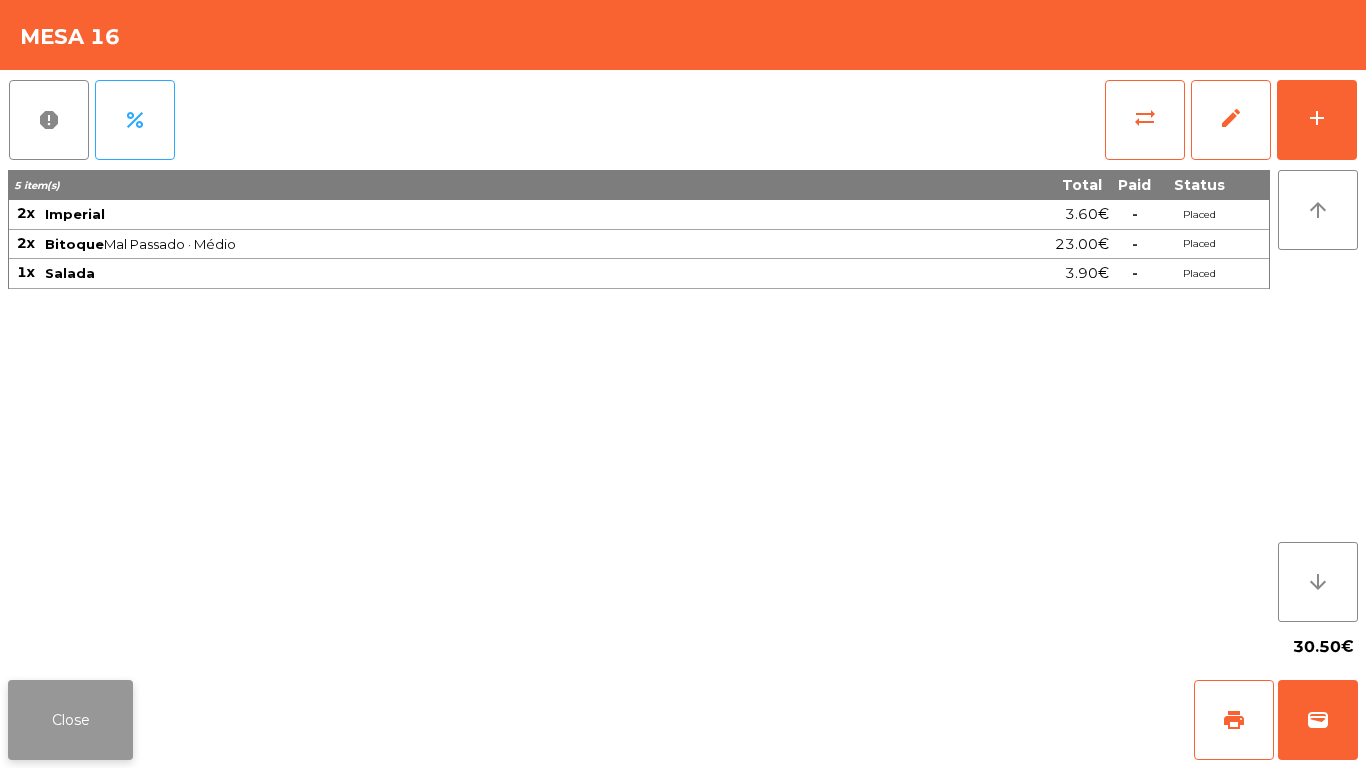 click on "Close" 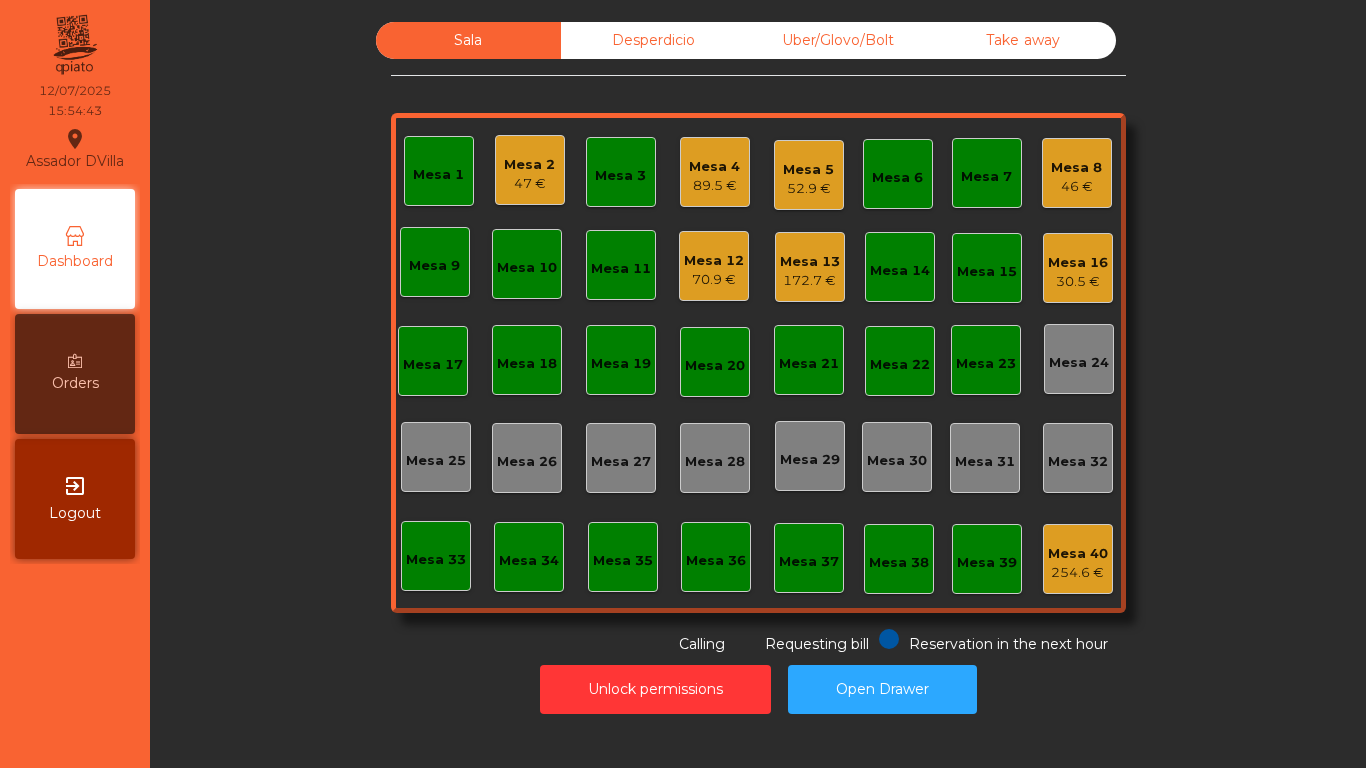 click on "Mesa 13" 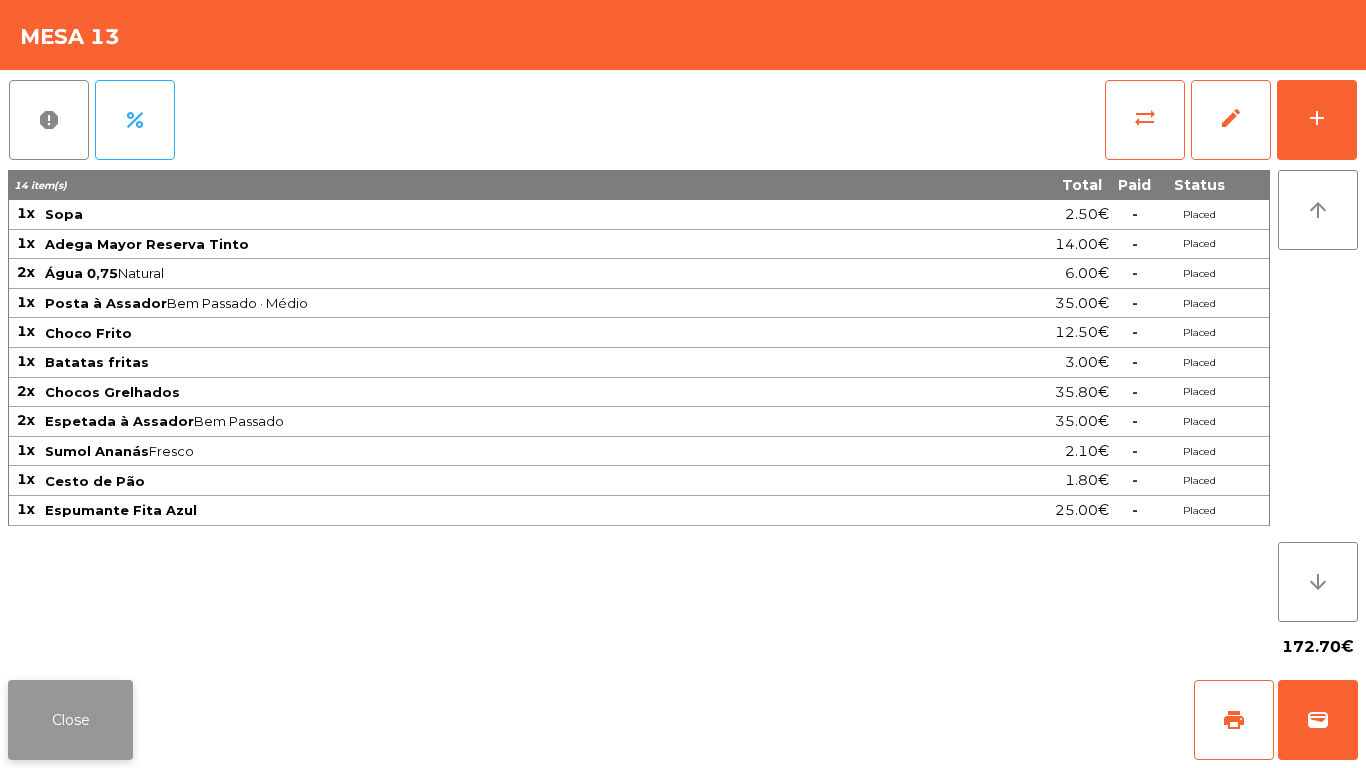 click on "Close" 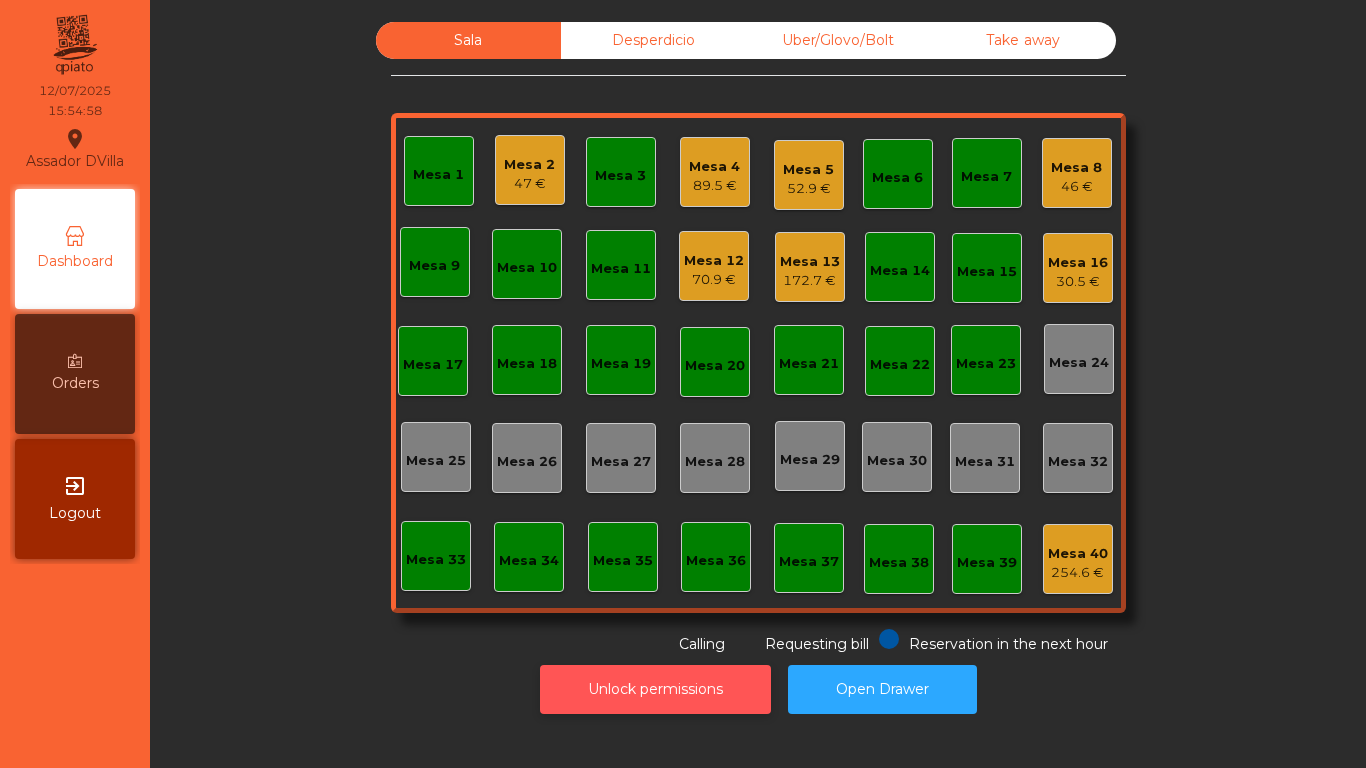 click on "Unlock permissions" 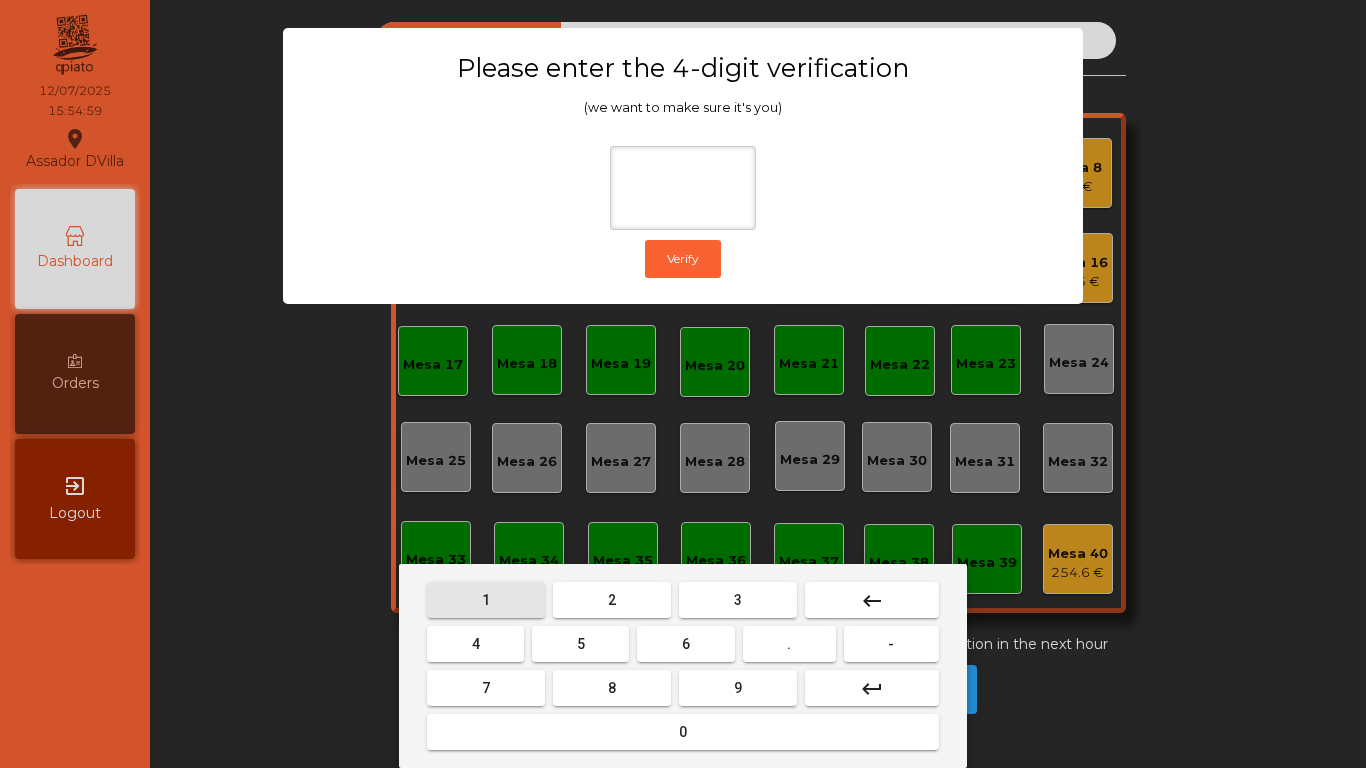 click on "1" at bounding box center [486, 600] 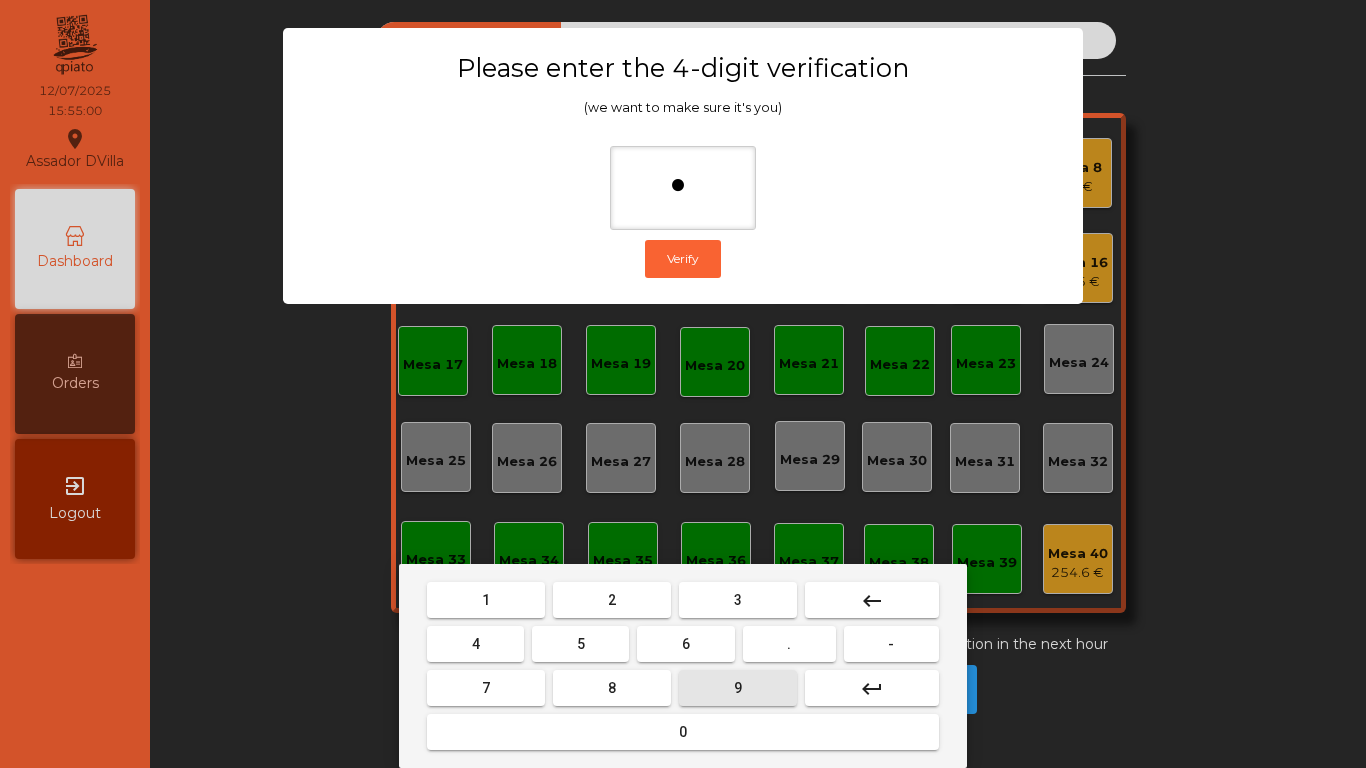 click on "9" at bounding box center [738, 688] 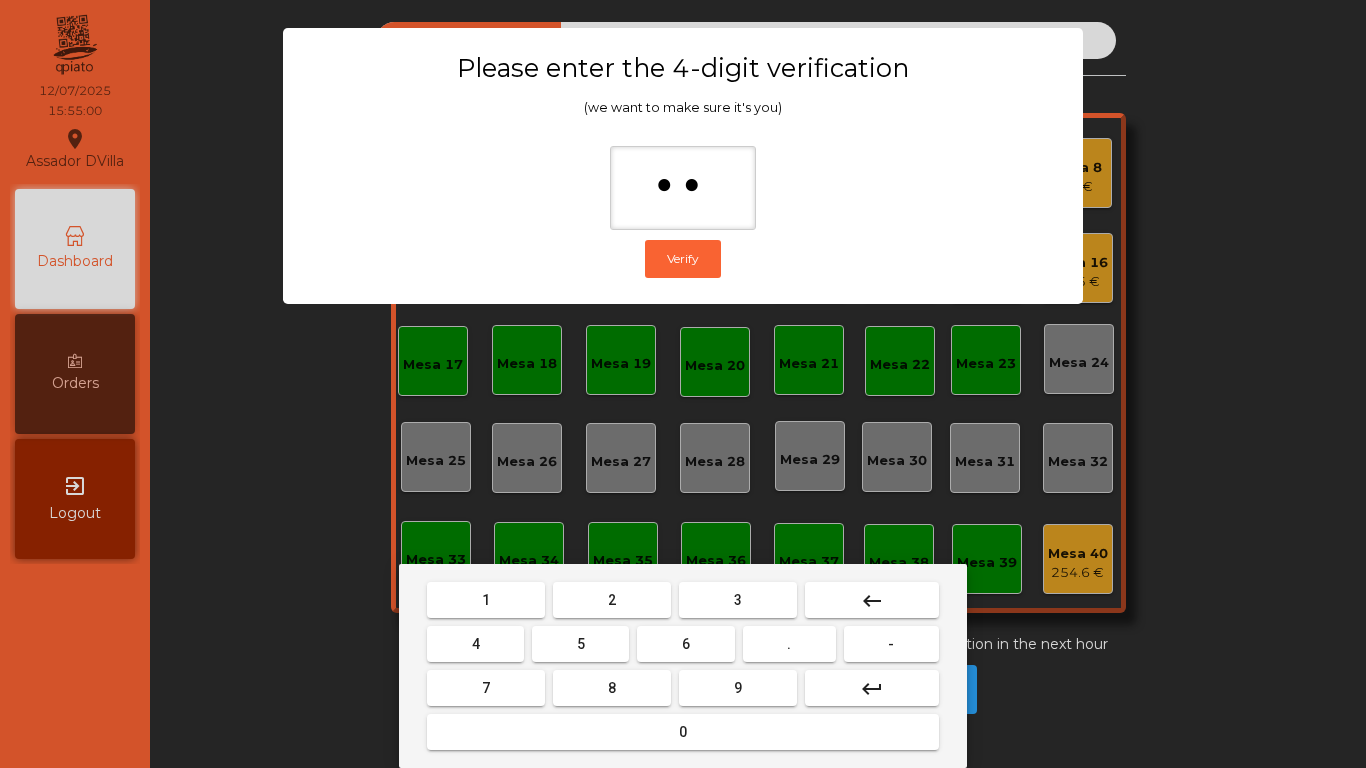 click on "4" at bounding box center [475, 644] 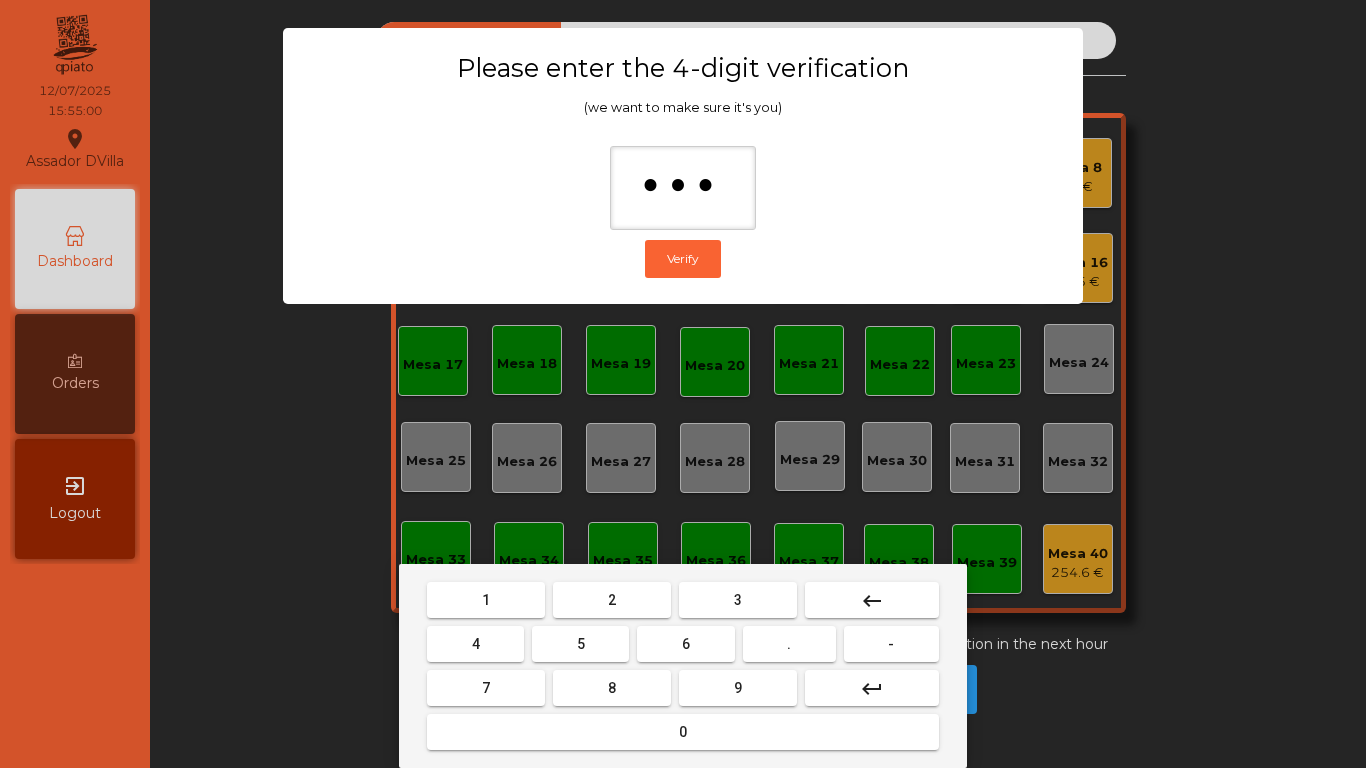 click on "0" at bounding box center (683, 732) 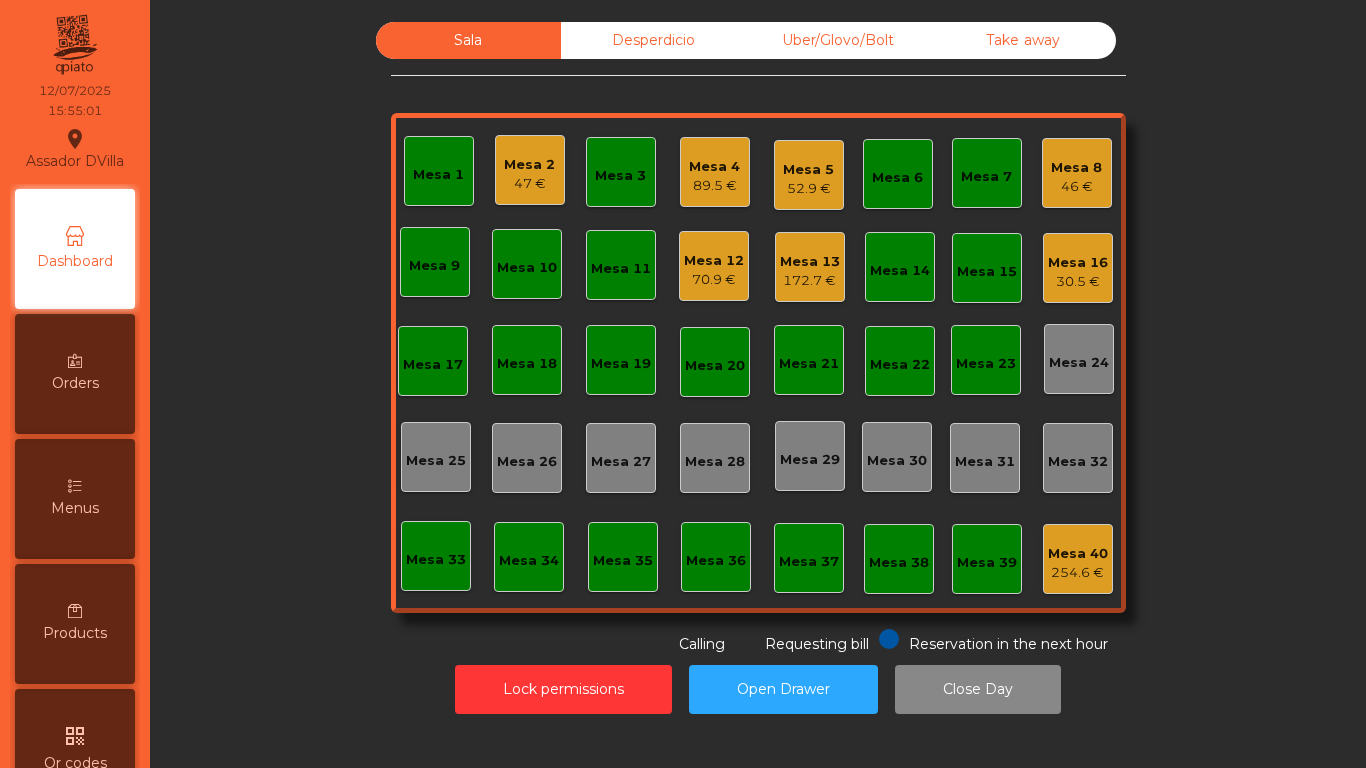 click on "Desperdicio" 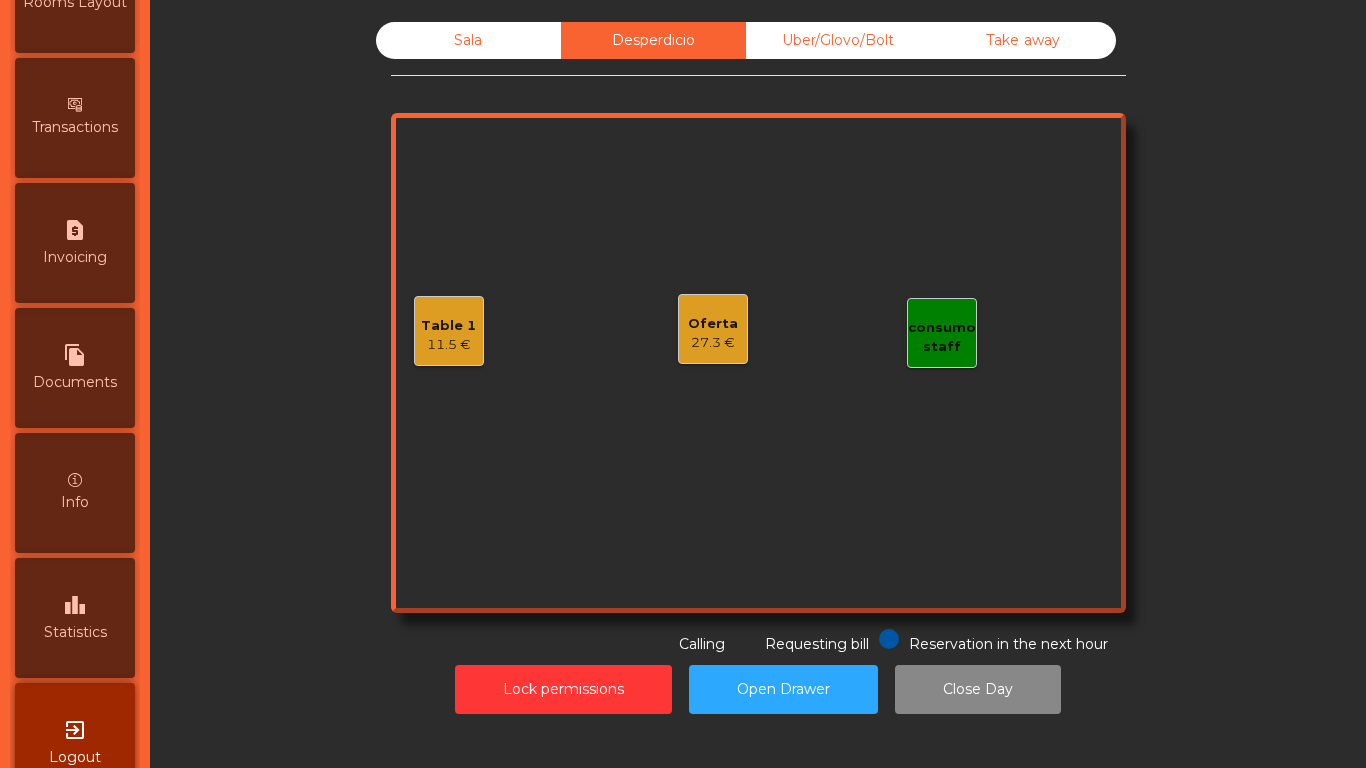 scroll, scrollTop: 1056, scrollLeft: 0, axis: vertical 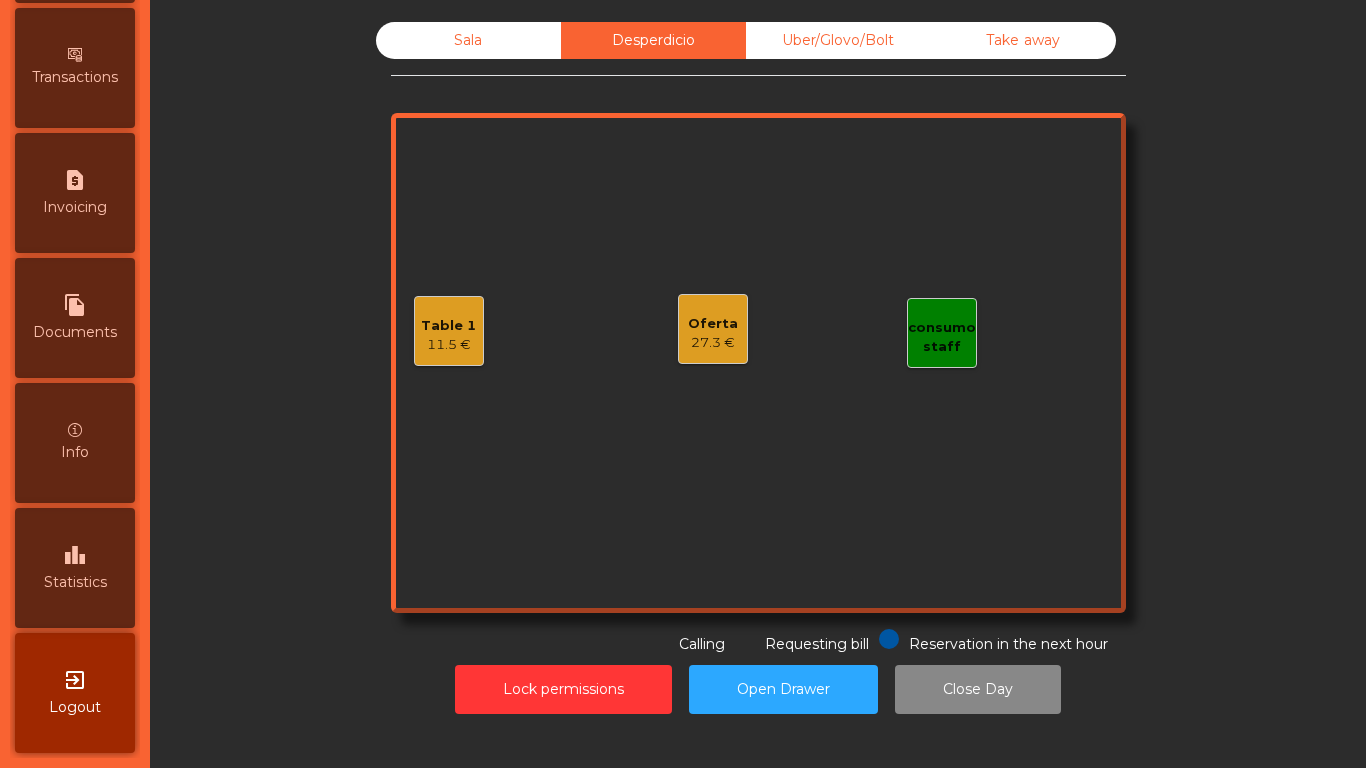 click on "leaderboard  Statistics" at bounding box center [75, 568] 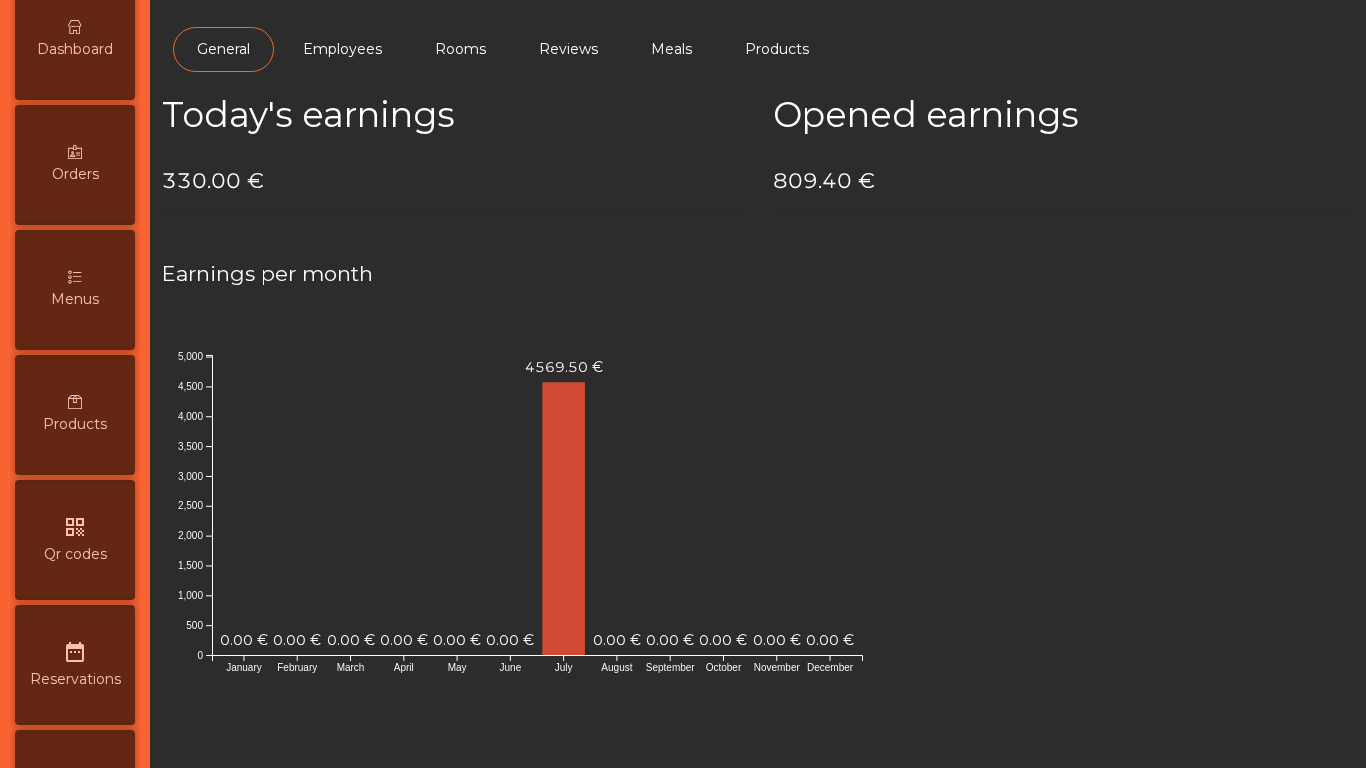 scroll, scrollTop: 206, scrollLeft: 0, axis: vertical 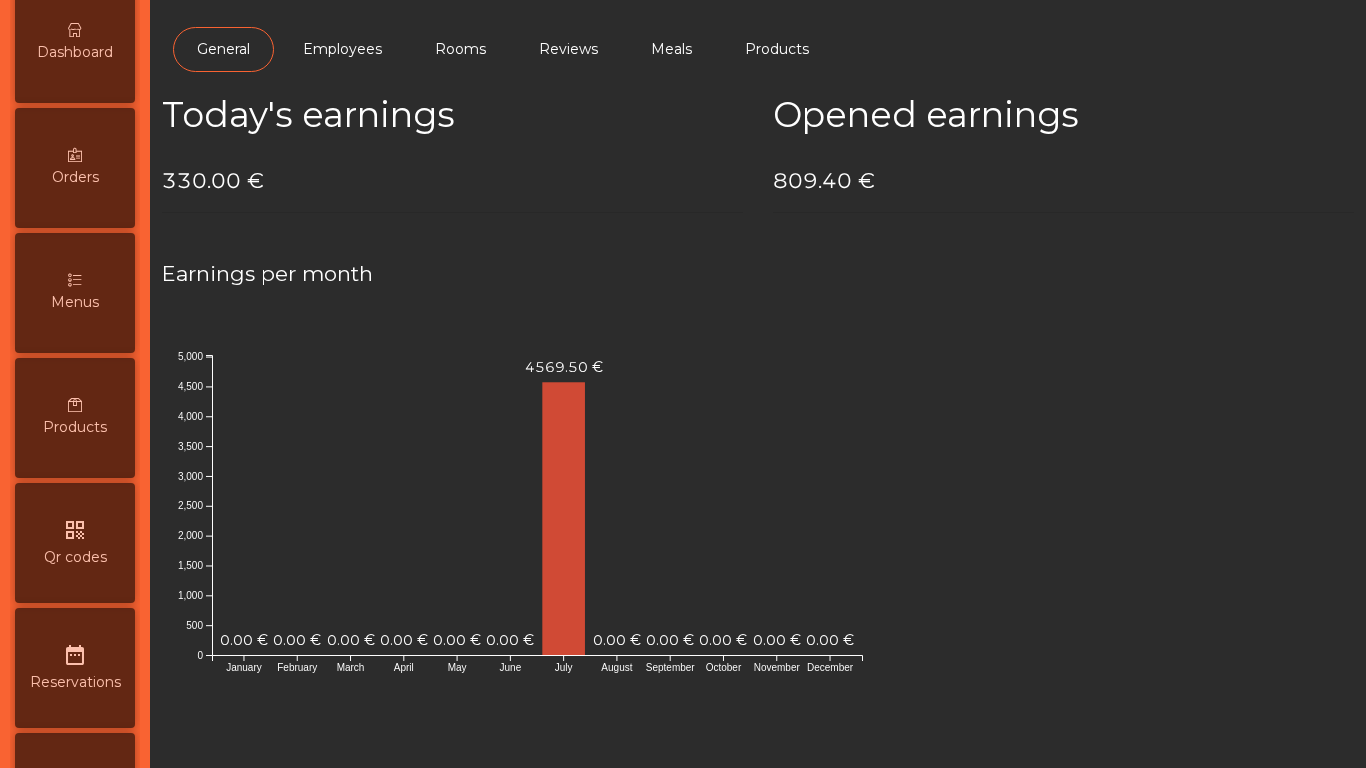 click on "Dashboard" at bounding box center (75, 43) 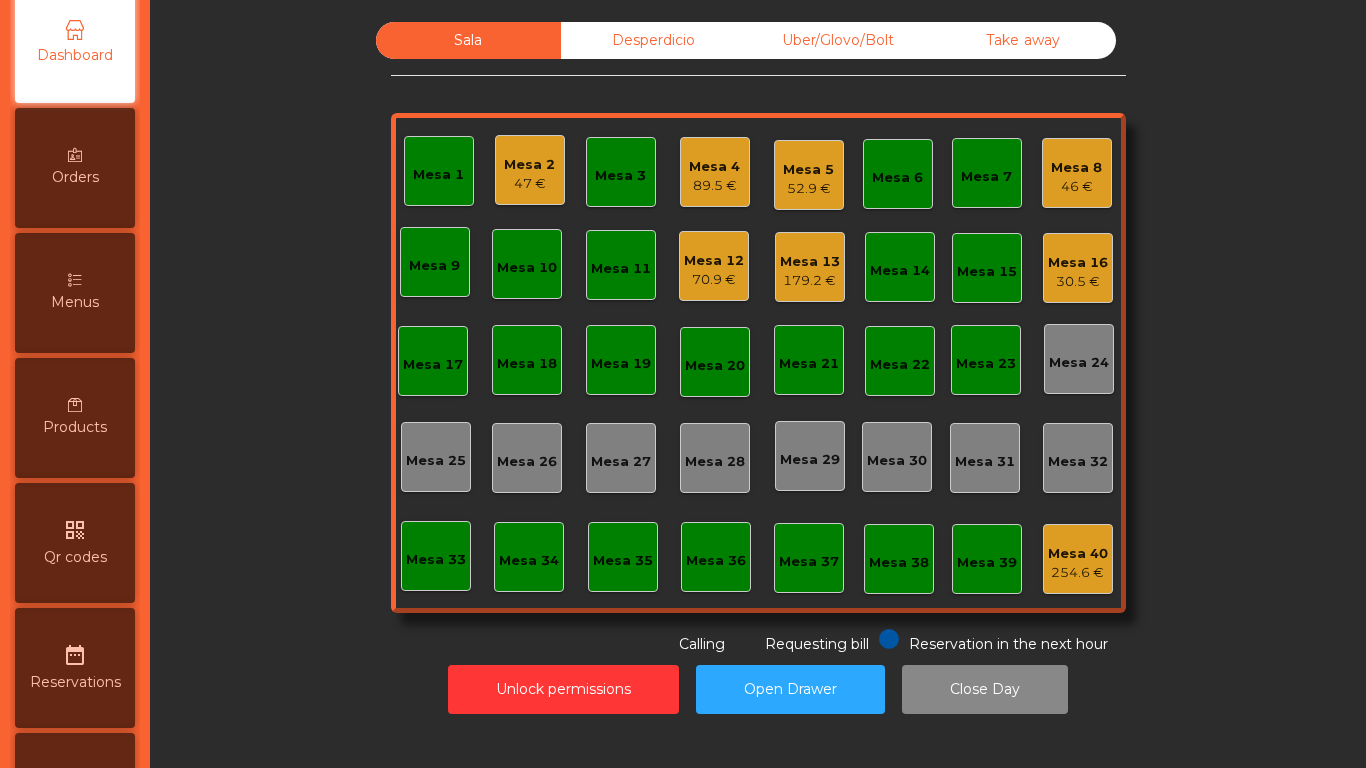 scroll, scrollTop: 0, scrollLeft: 0, axis: both 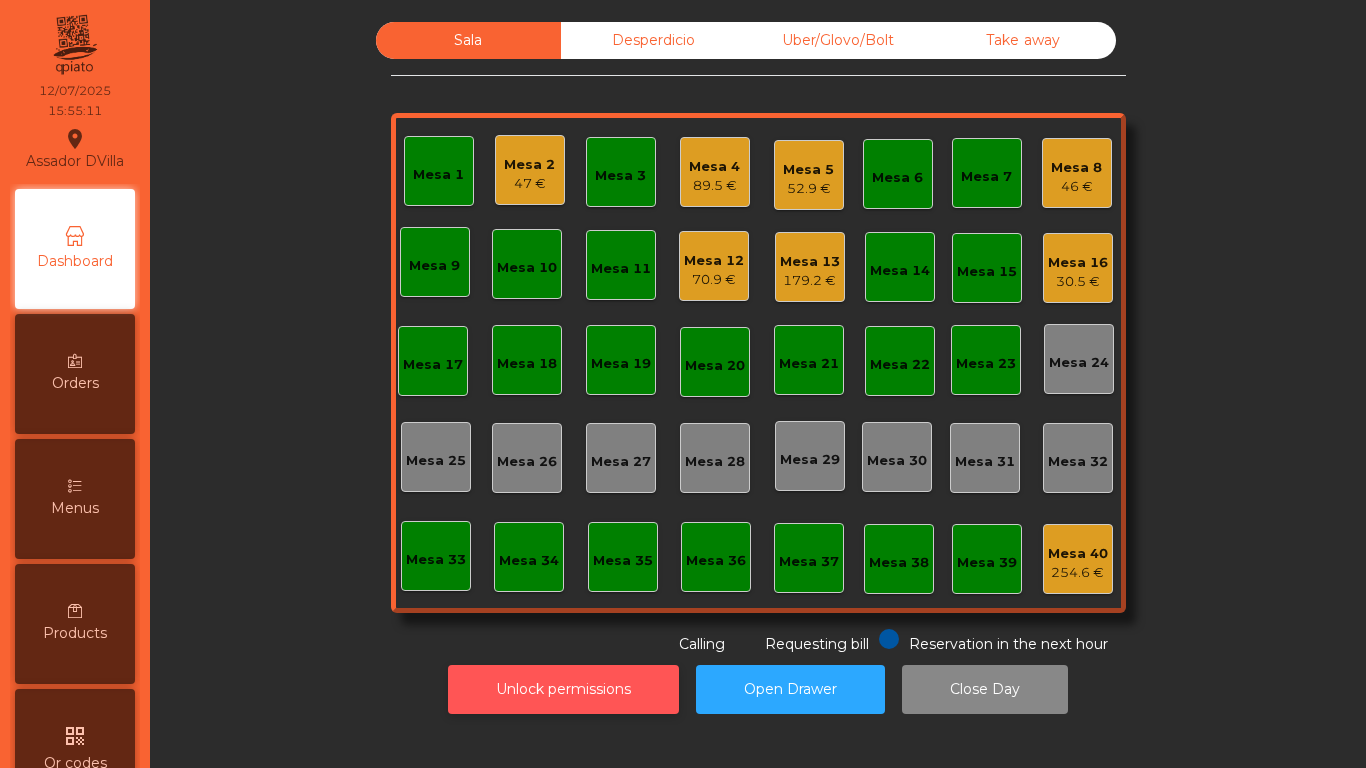 click on "Unlock permissions" 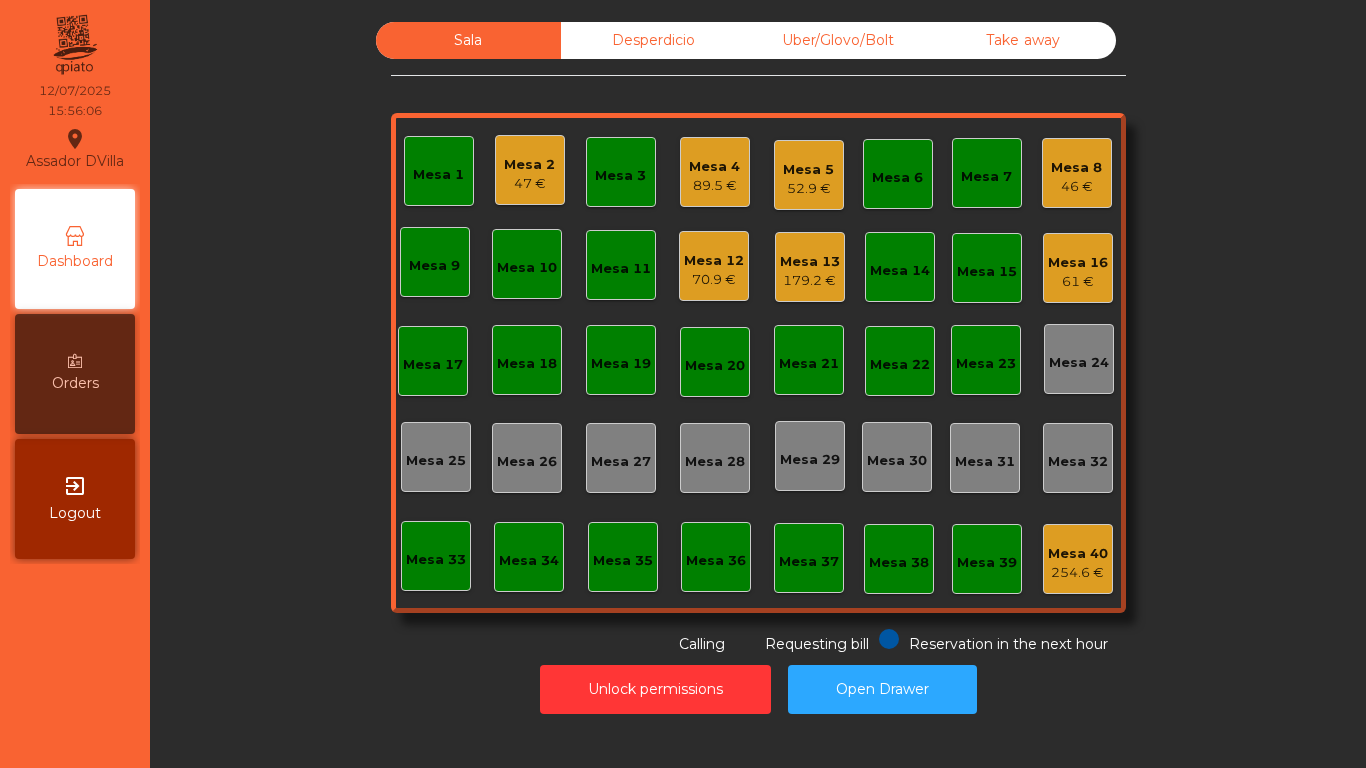 click on "46 €" 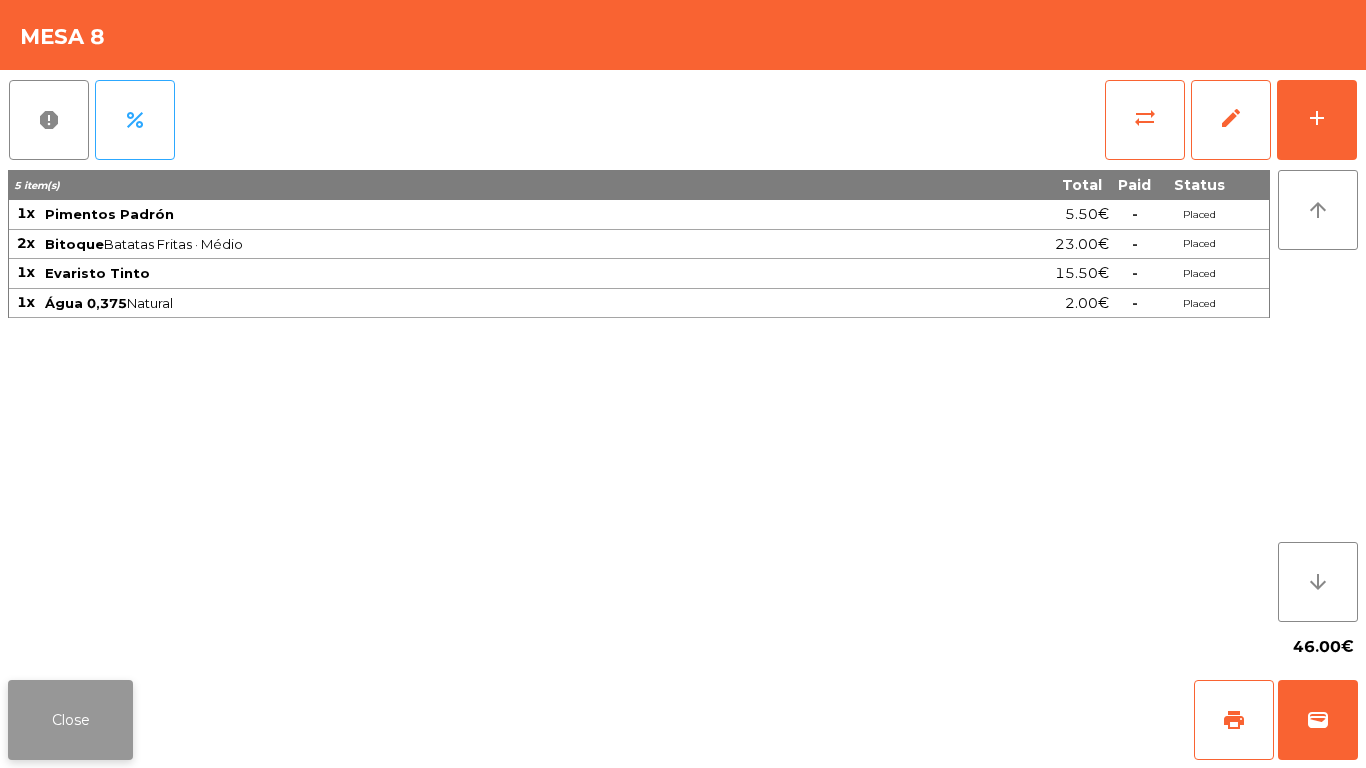 click on "Close" 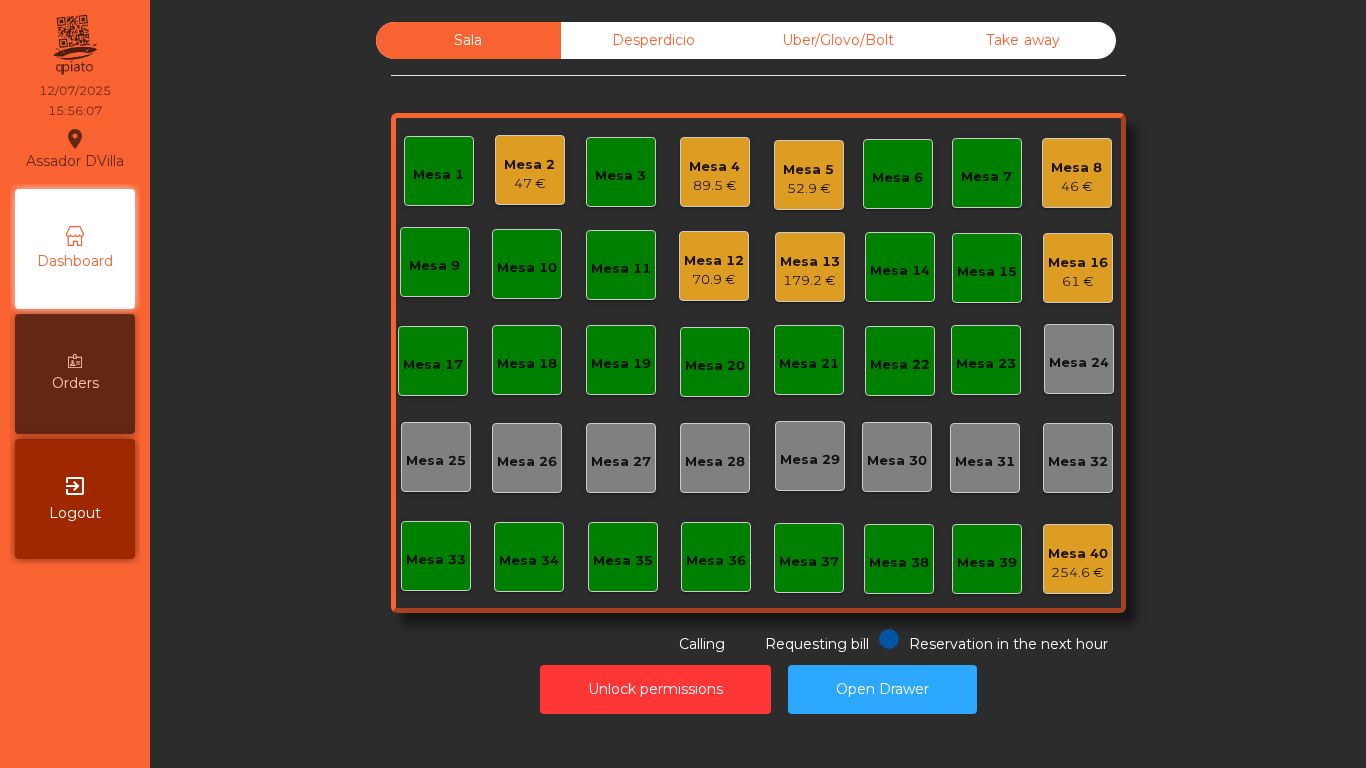 click on "Sala   Desperdicio   Uber/Glovo/Bolt   Take away   Mesa 1   Mesa 2   47 €   Mesa 3   Mesa 4   89.5 €   Mesa 5   52.9 €   Mesa 6   Mesa 7   Mesa 8   46 €   Mesa 9   Mesa 10   Mesa 11   Mesa 12   70.9 €   Mesa 13   179.2 €   Mesa 14   Mesa 15   Mesa 16   61 €   Mesa 17   Mesa 18   Mesa 19   Mesa 20   Mesa 21   Mesa 22   Mesa 23   Mesa 24   Mesa 25   Mesa 26   Mesa 27   Mesa 28   Mesa 29   Mesa 30   Mesa 31   Mesa 32   Mesa 33   Mesa 34   Mesa 35   Mesa 36   Mesa 37   Mesa 38   Mesa 39   Mesa 40   254.6 €  Reservation in the next hour Requesting bill Calling" 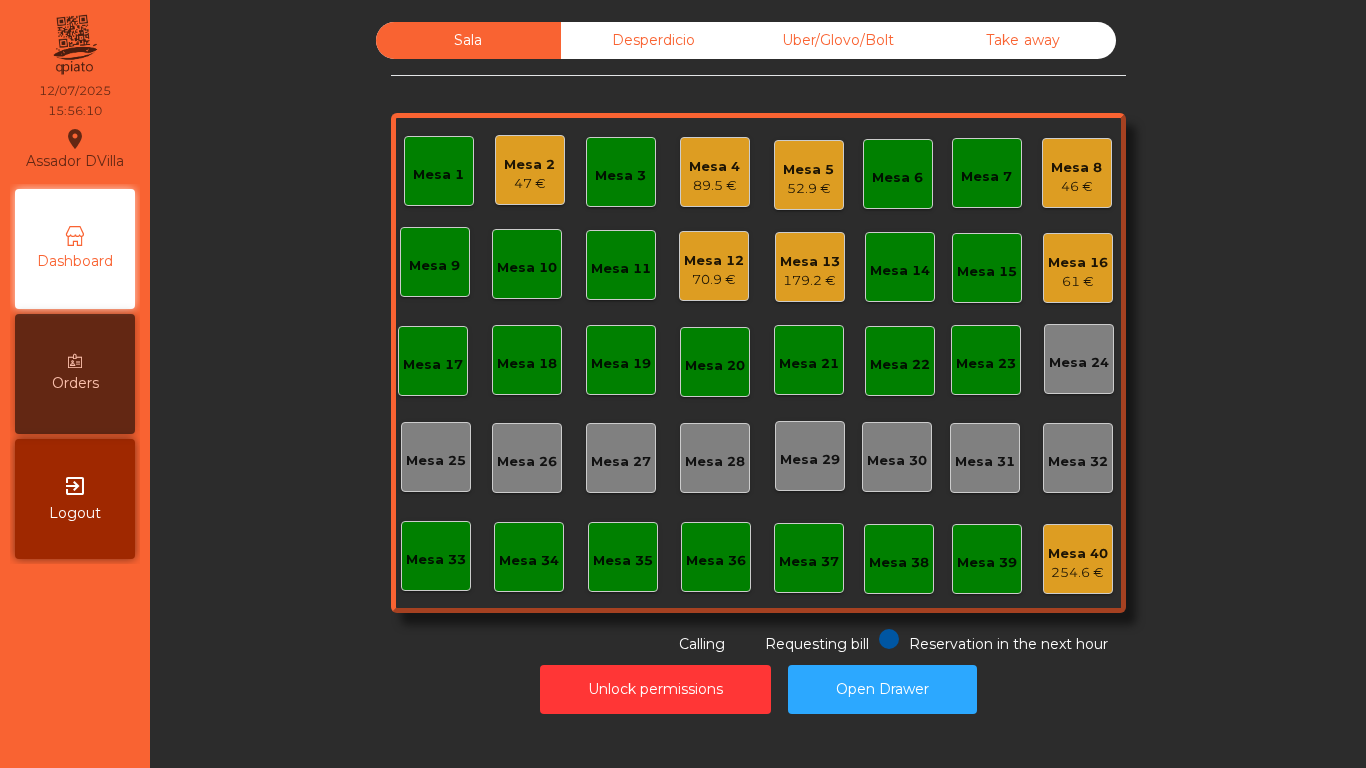 click on "Mesa 12" 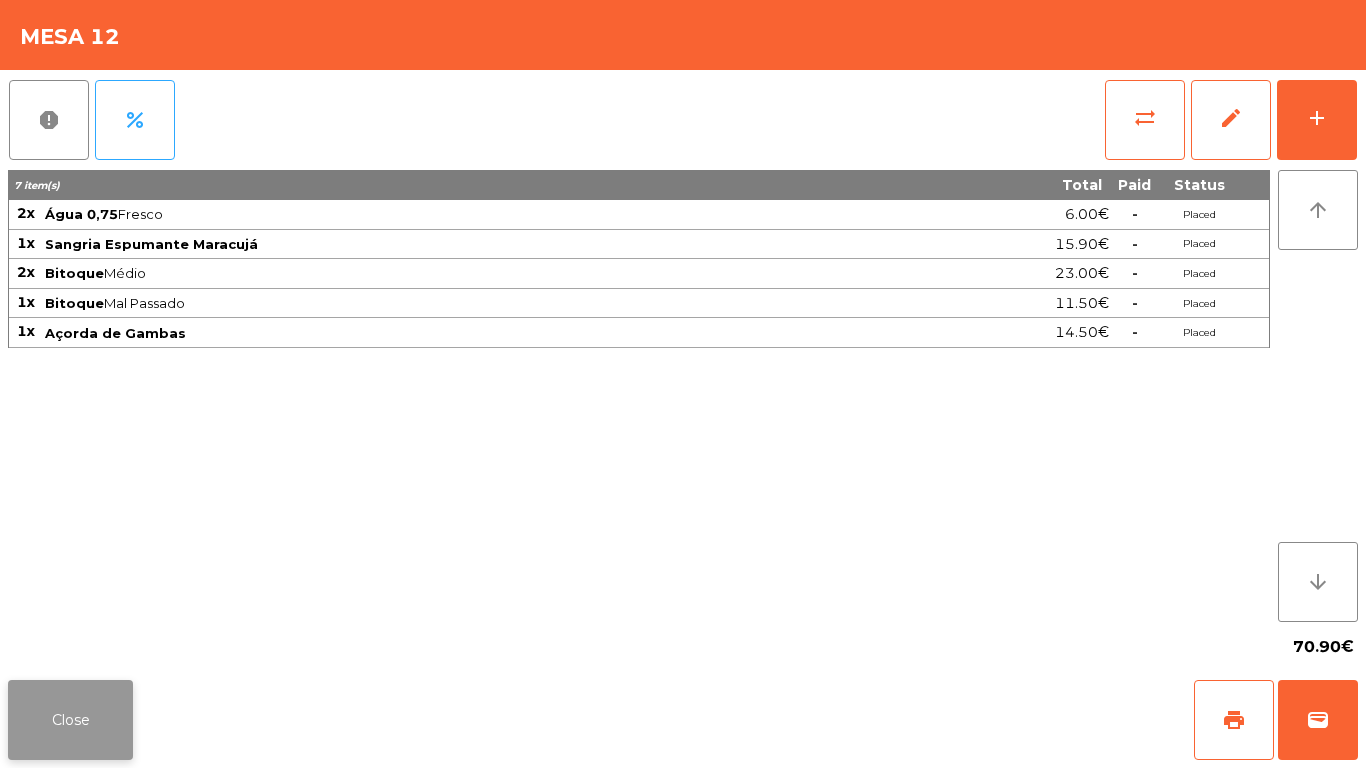 click on "Close" 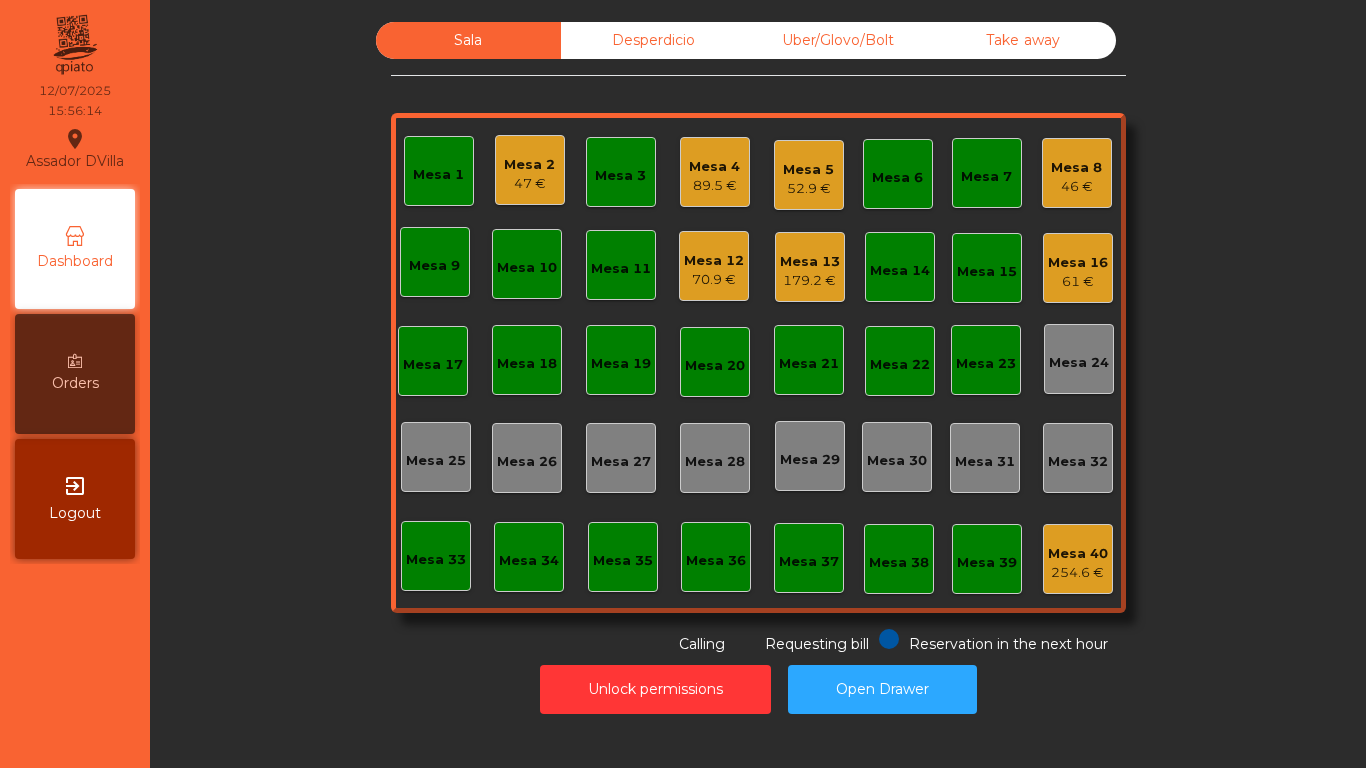 click on "Unlock permissions   Open Drawer" 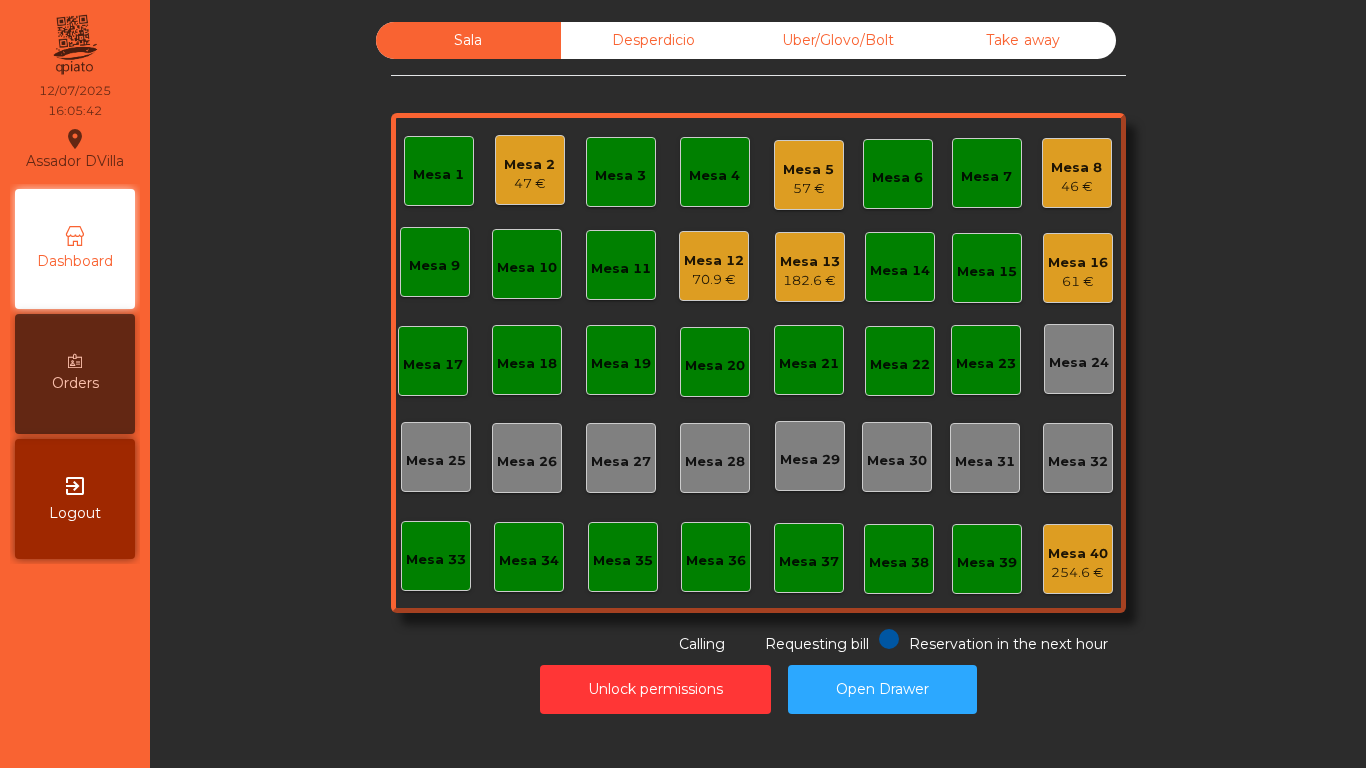 click on "Mesa 16" 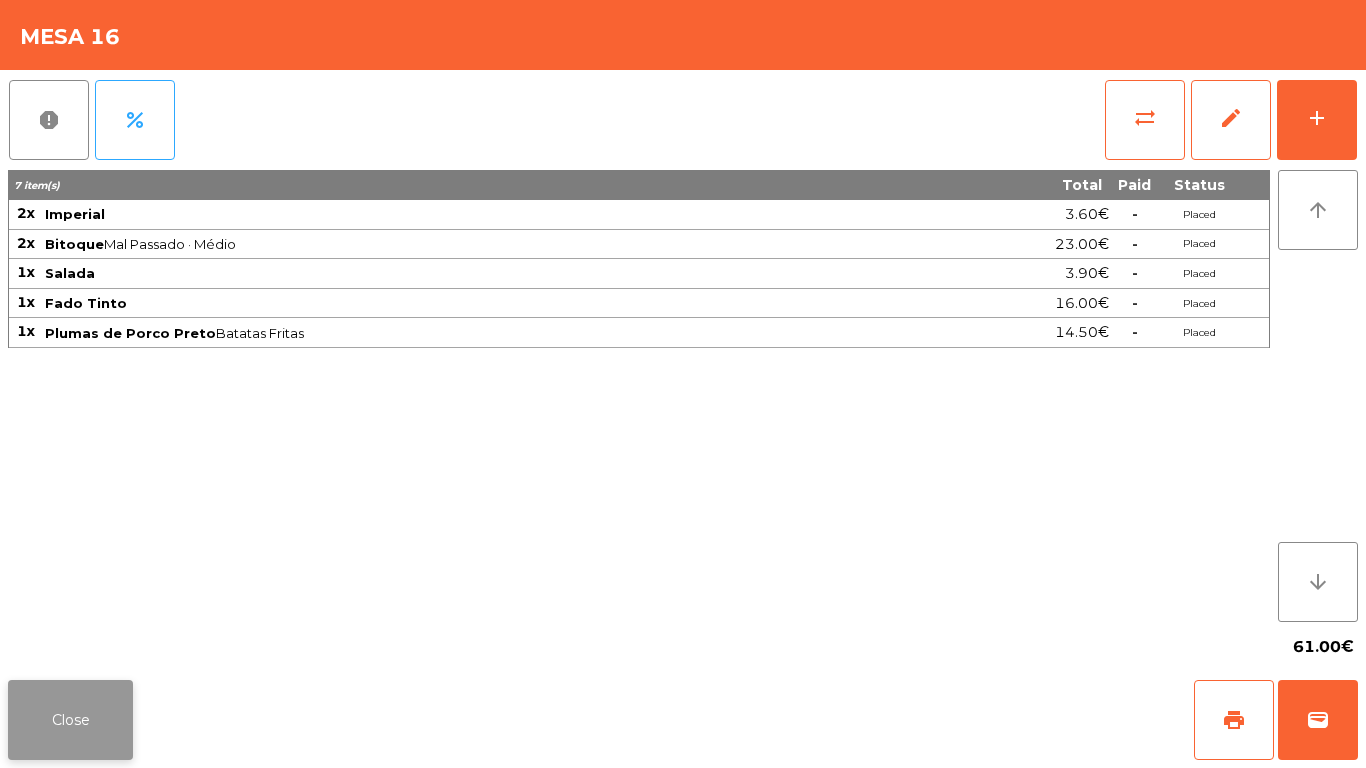 click on "Close" 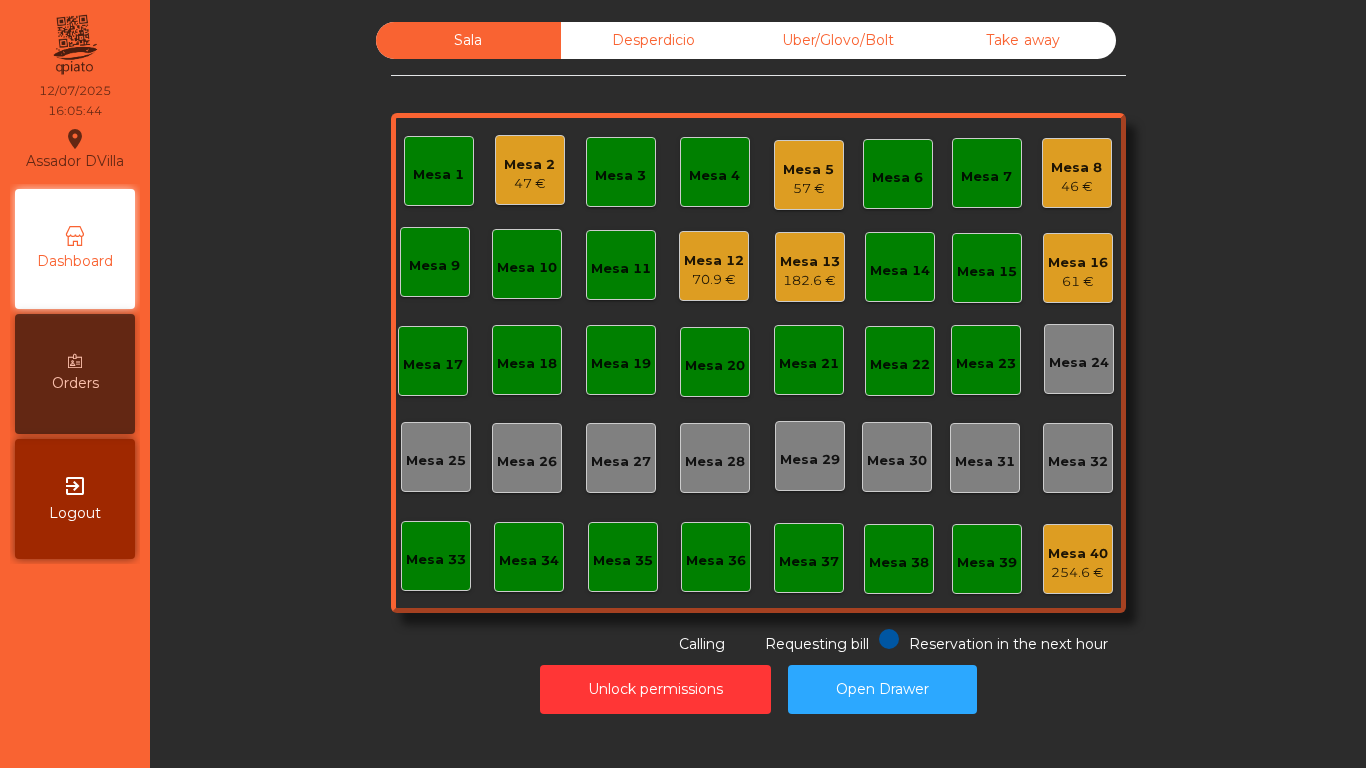 click on "Unlock permissions   Open Drawer" 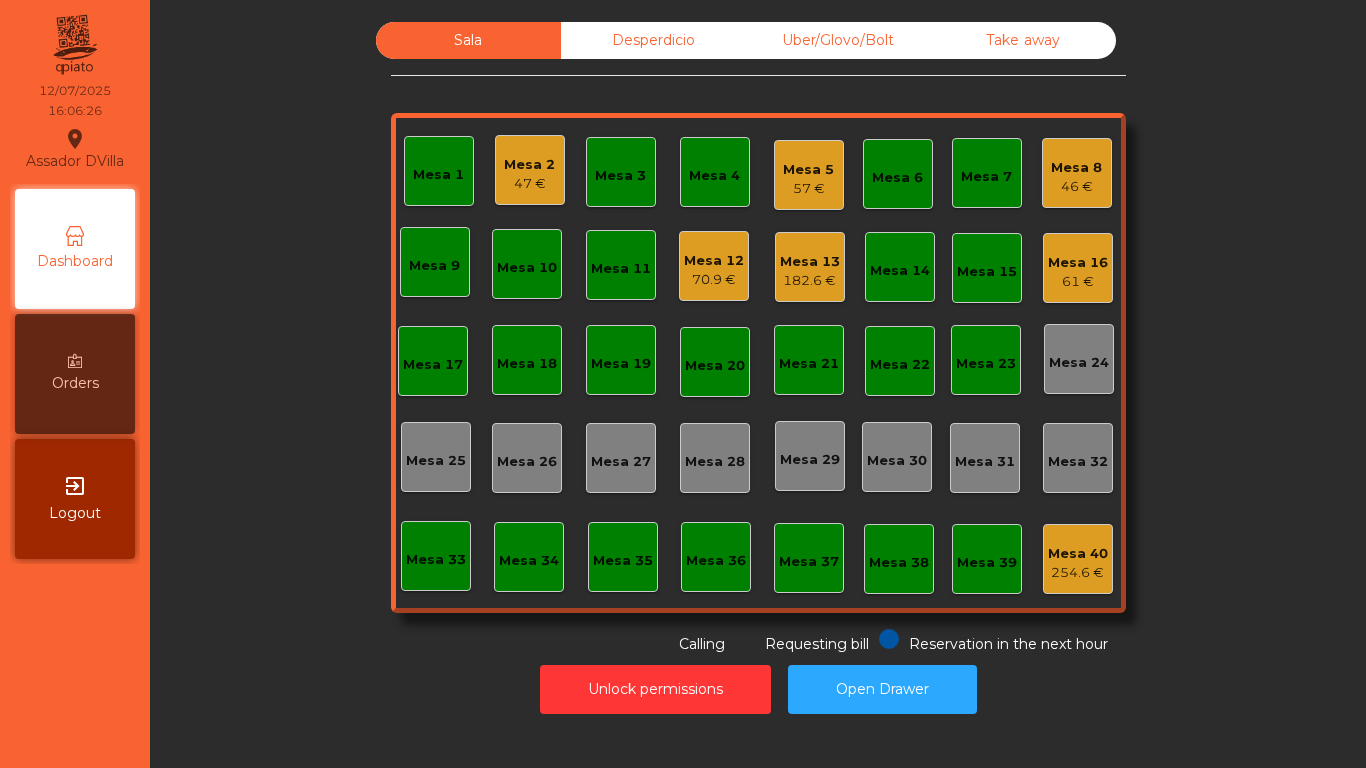 click on "47 €" 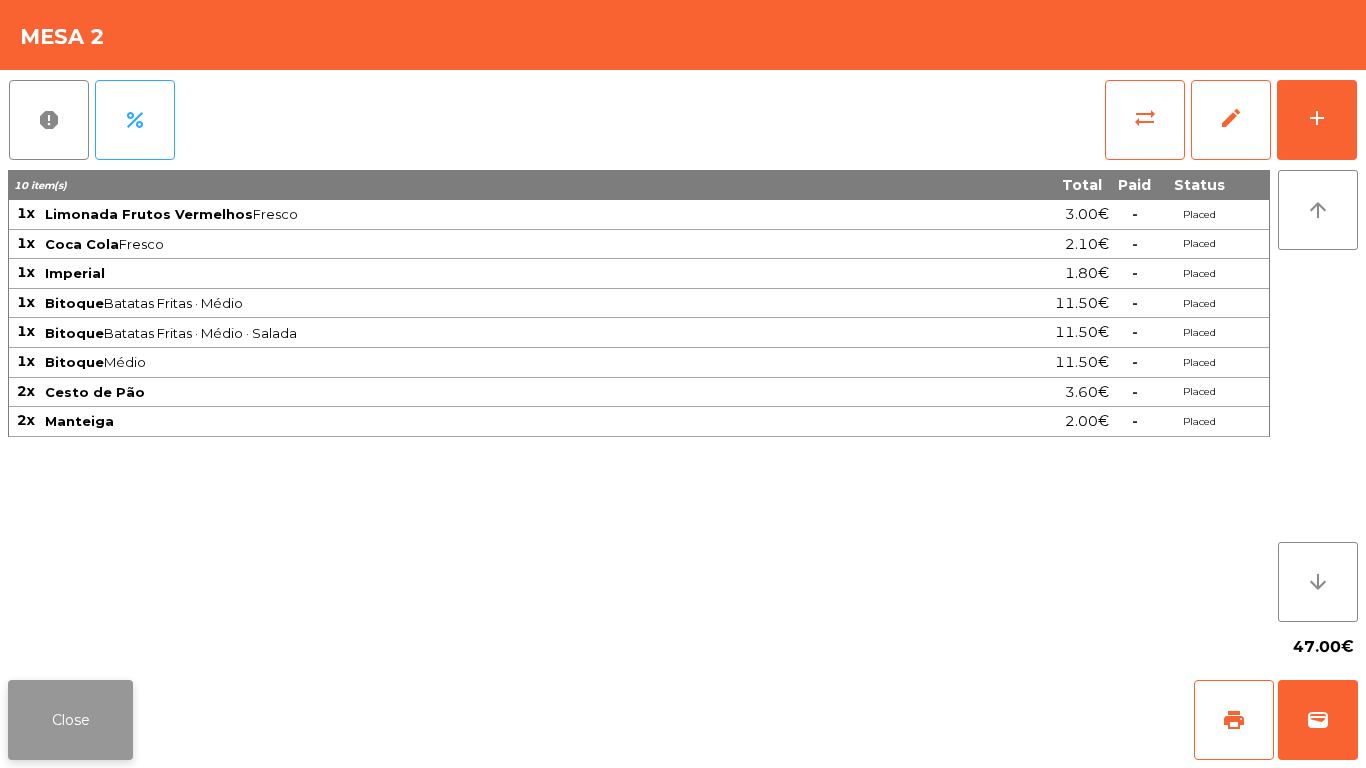 click on "Close" 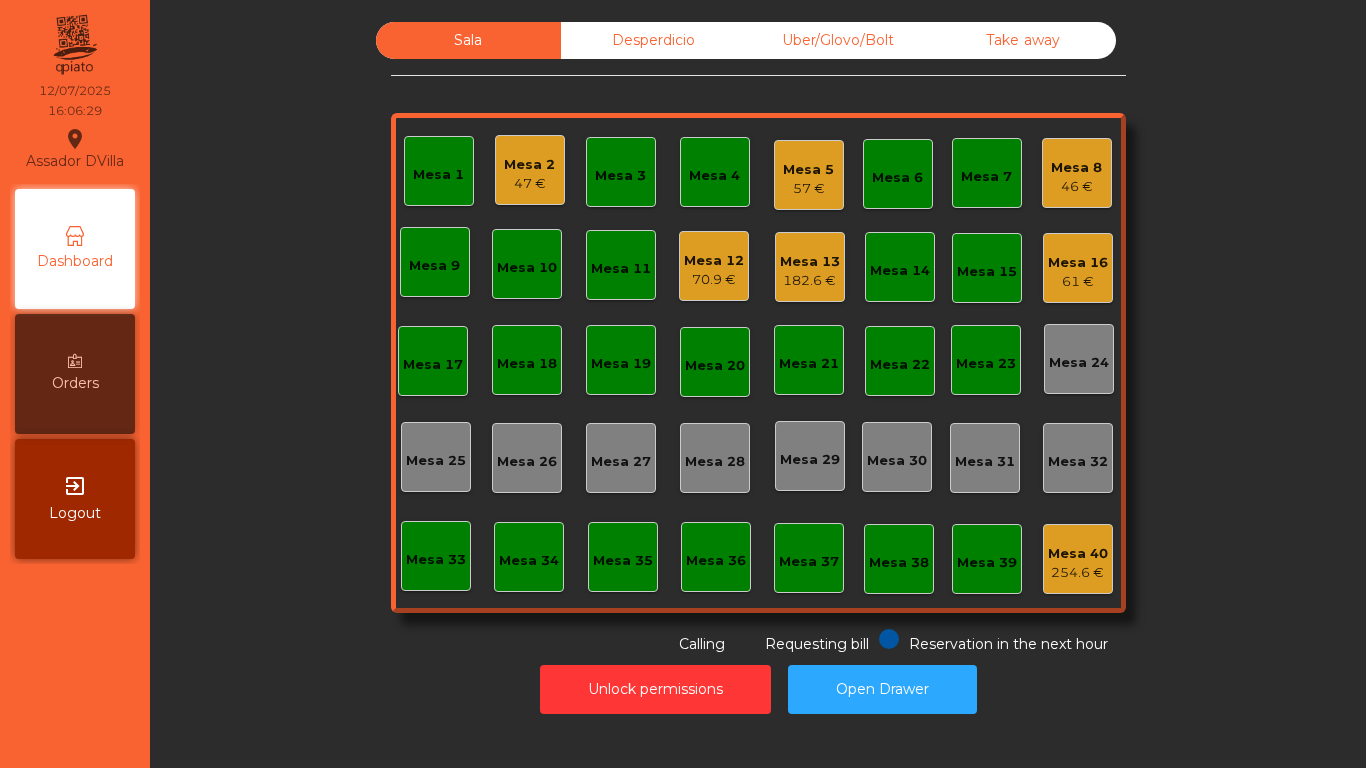 click on "57 €" 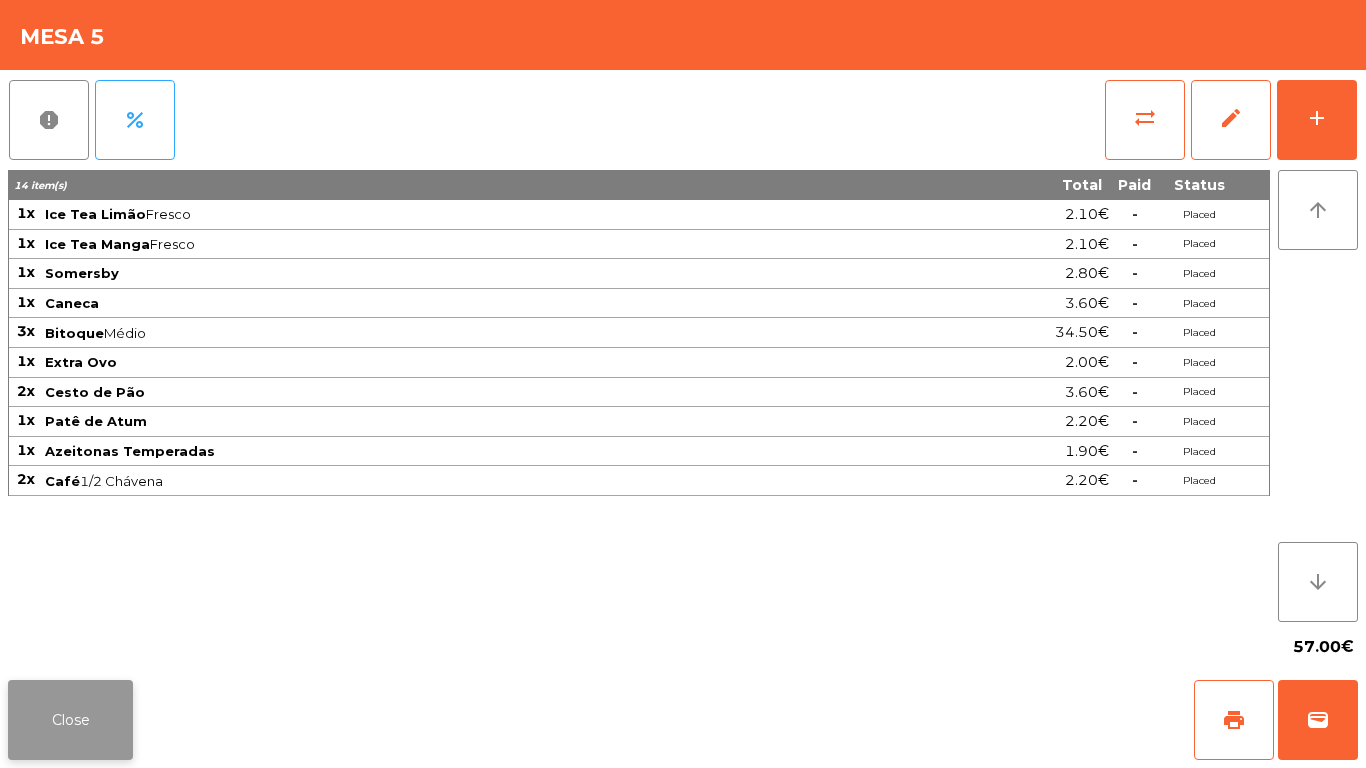click on "Close" 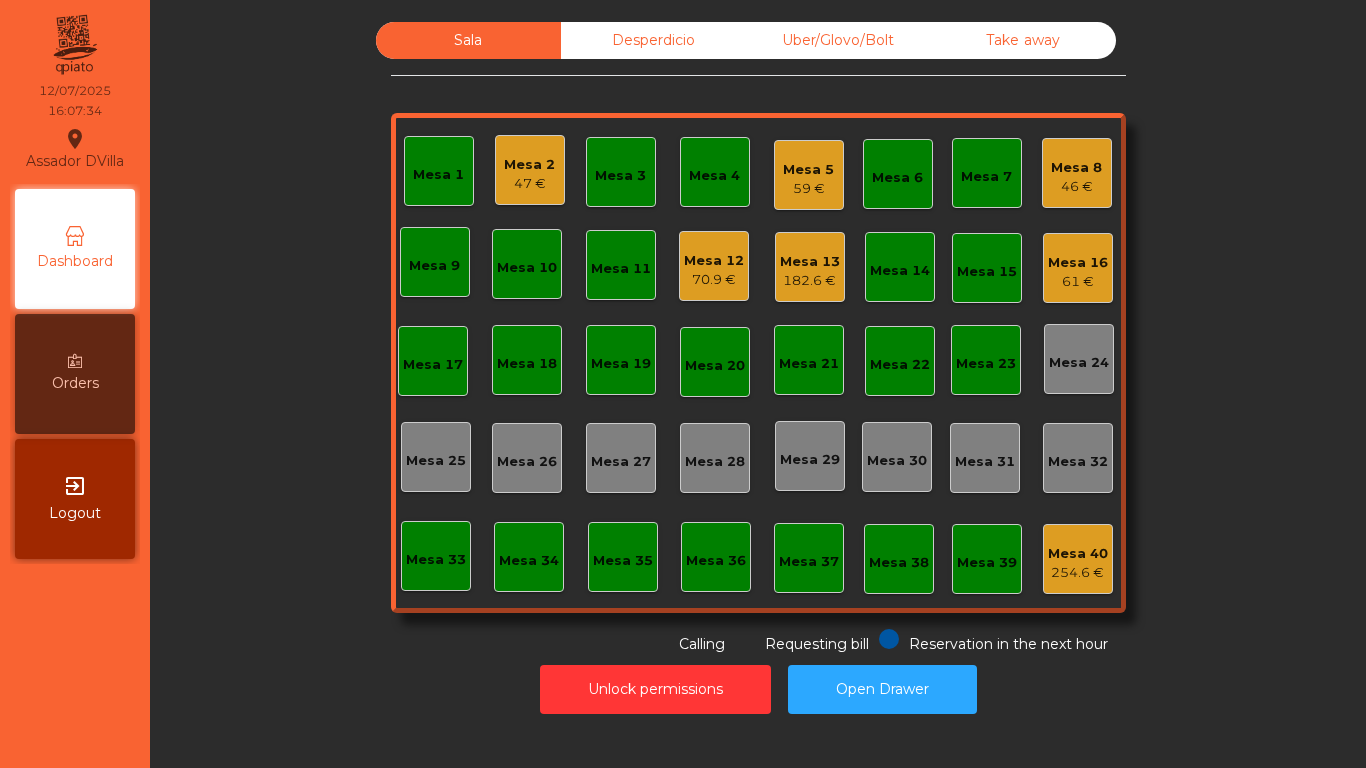 click on "Mesa 5" 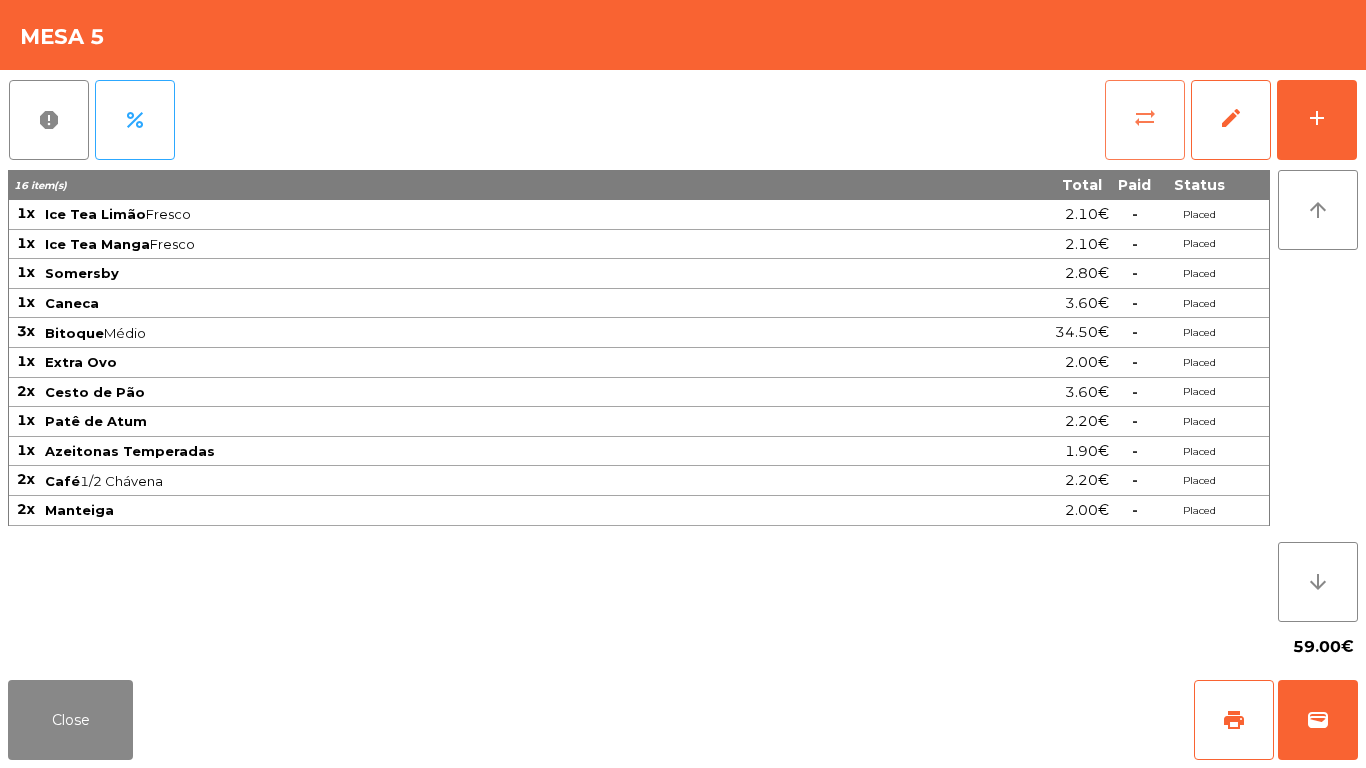 click on "sync_alt" 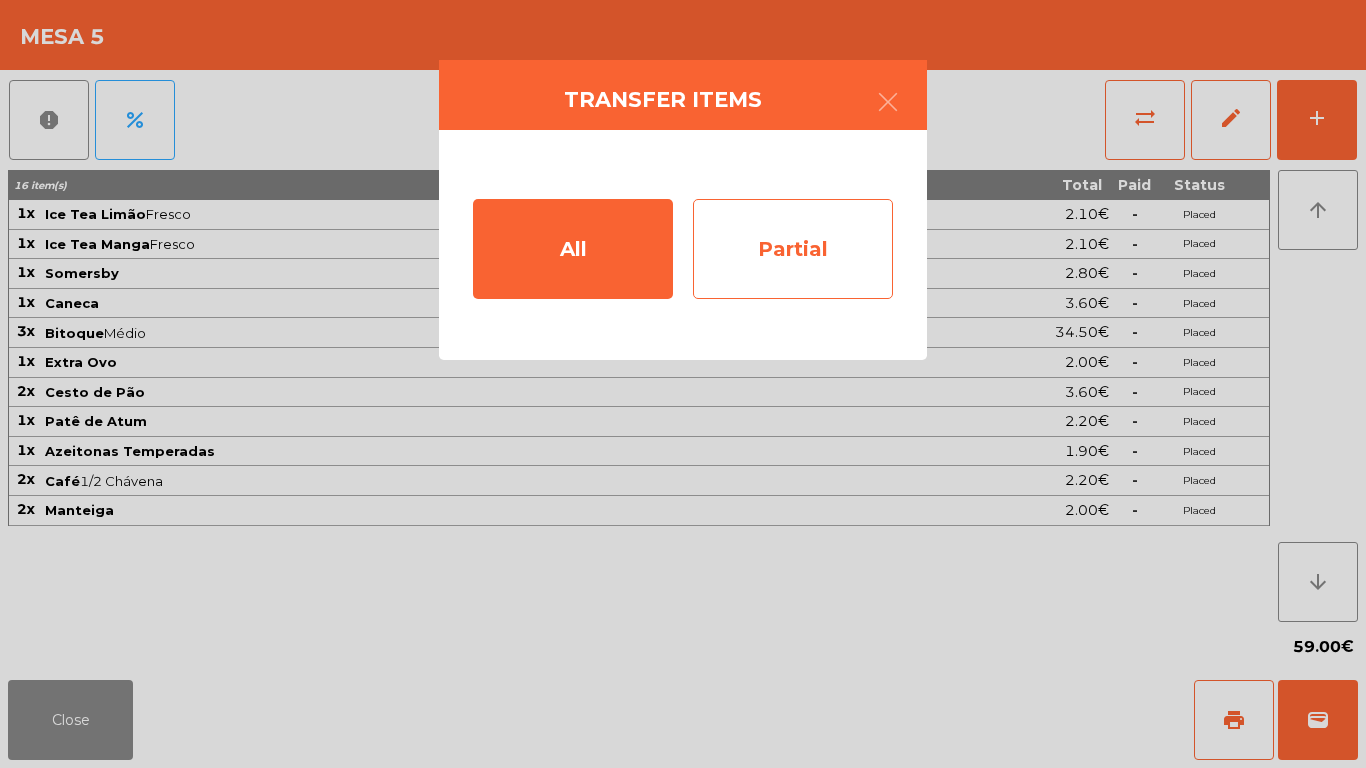 click on "Partial" 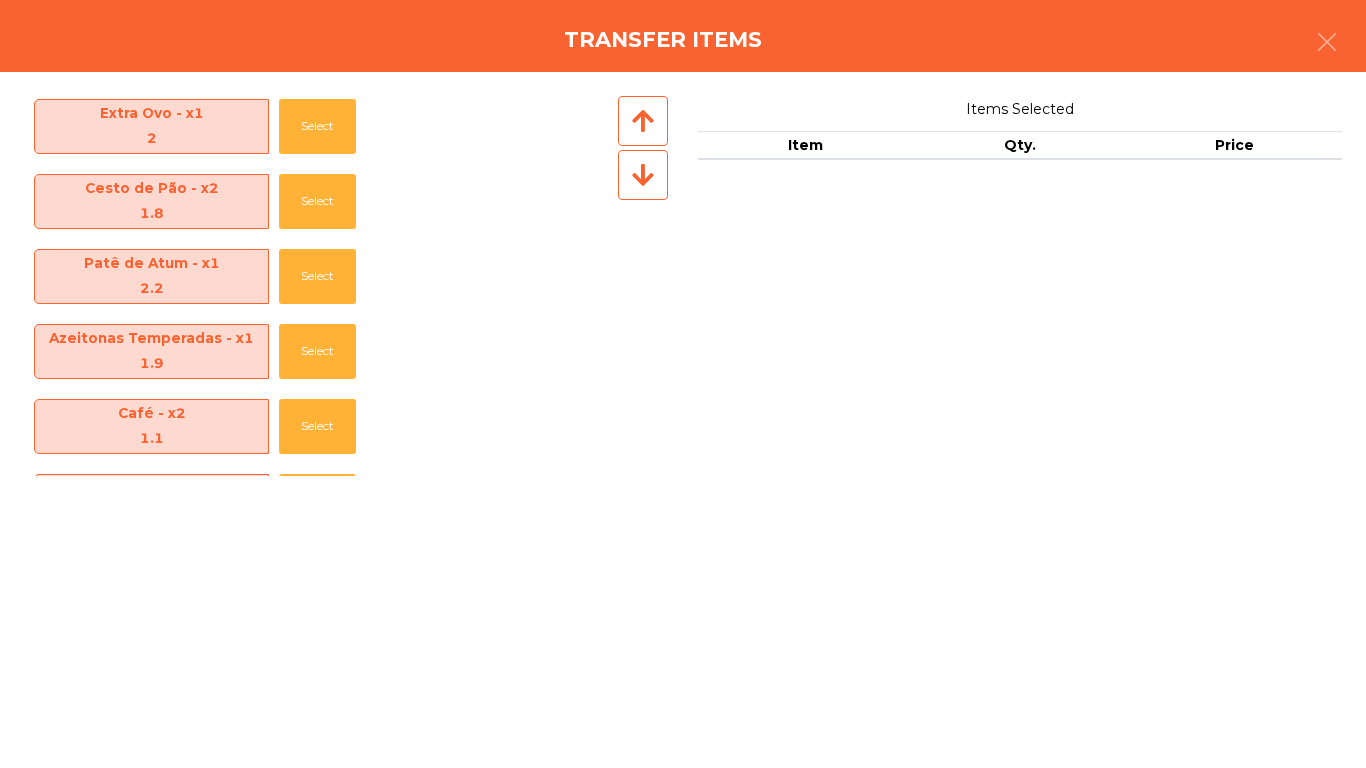 scroll, scrollTop: 384, scrollLeft: 0, axis: vertical 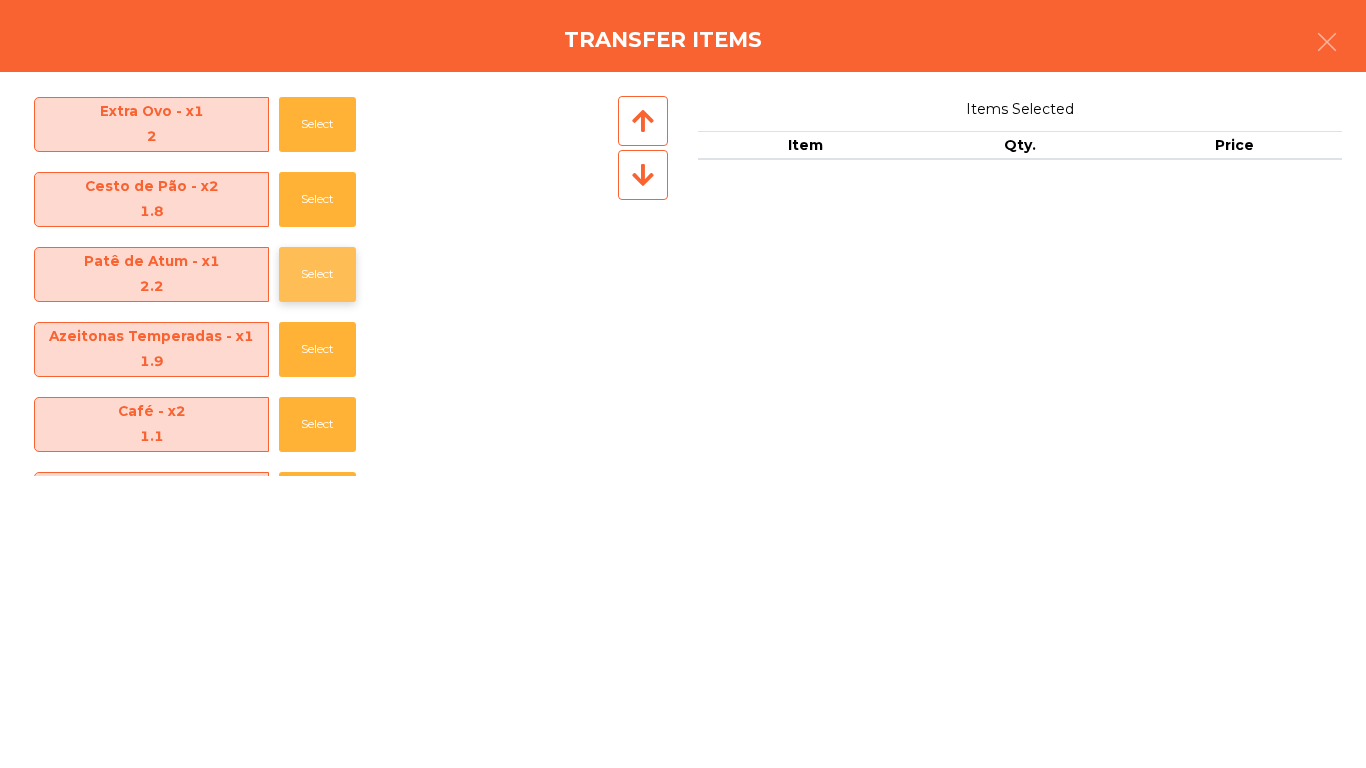 click on "Select" 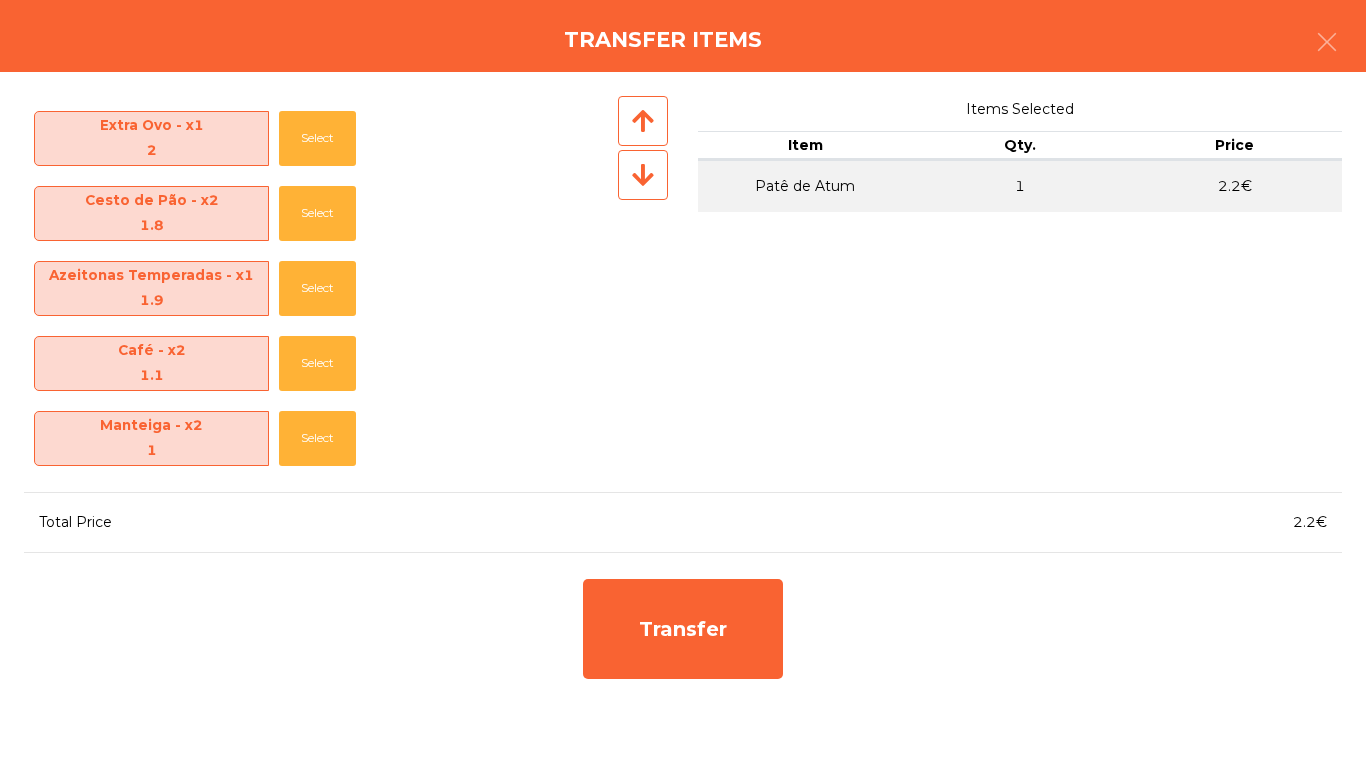 scroll, scrollTop: 370, scrollLeft: 0, axis: vertical 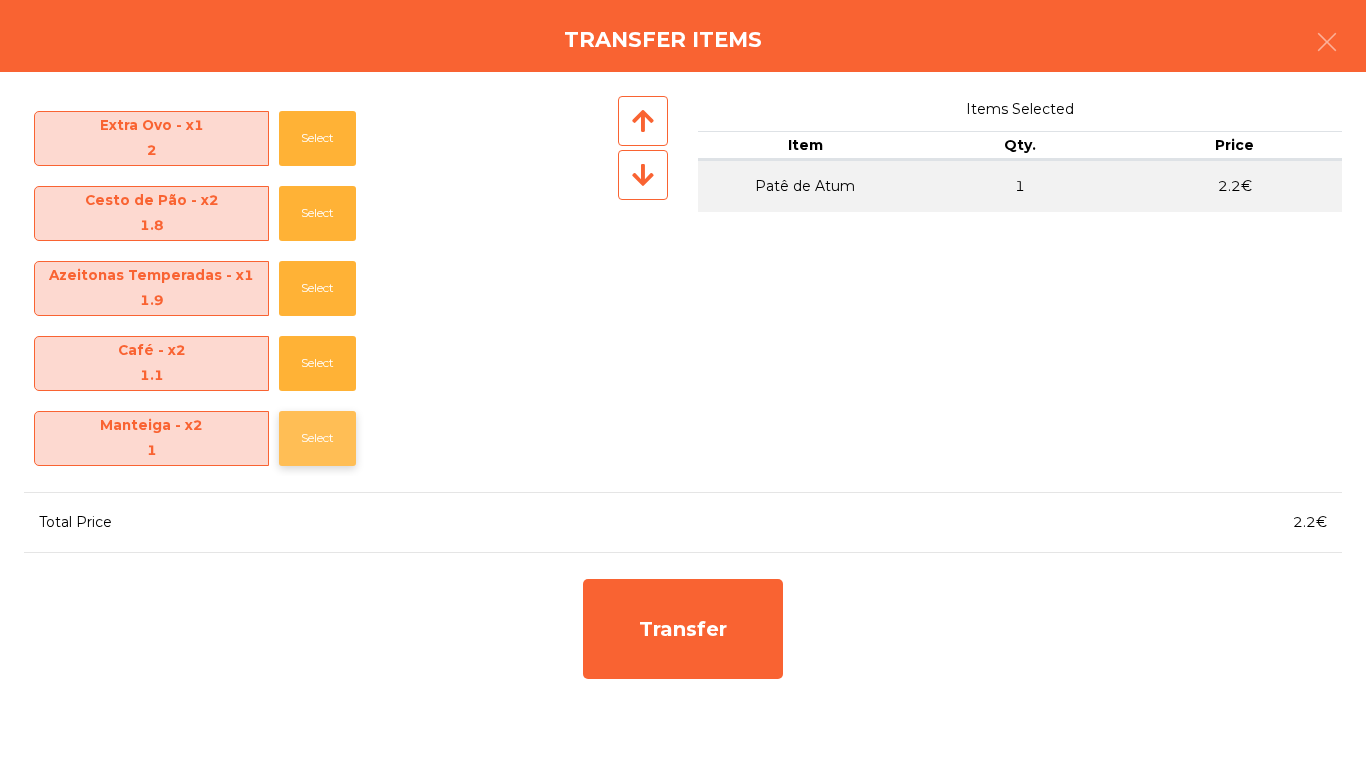click on "Select" 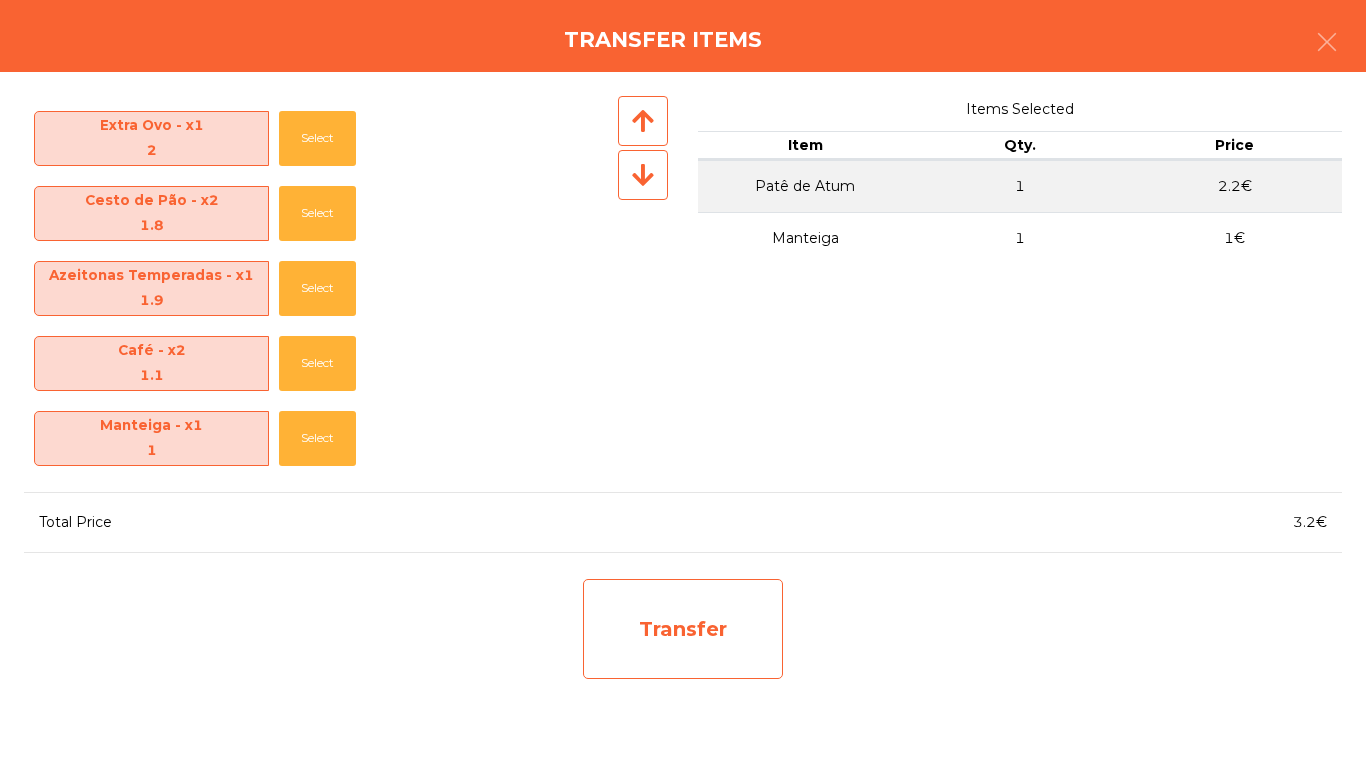 click on "Transfer" 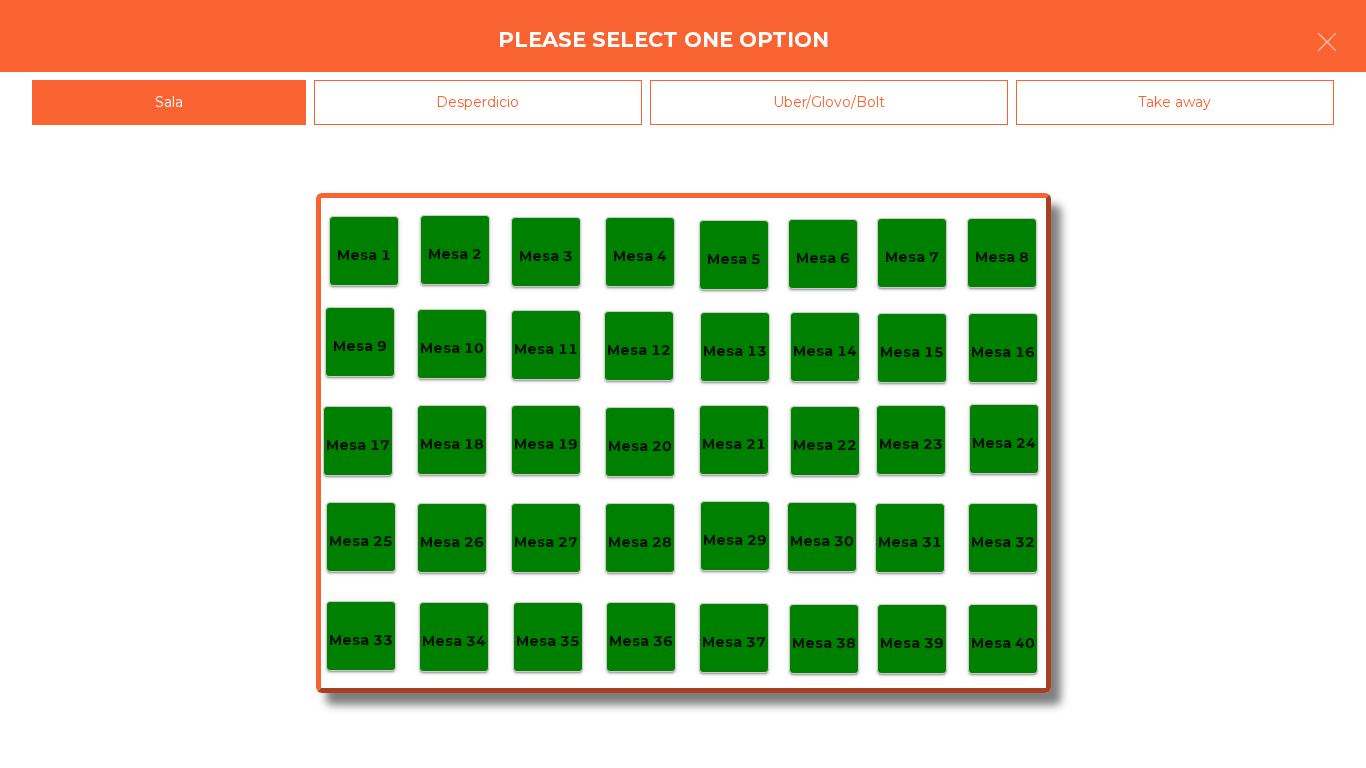 click on "Desperdicio" 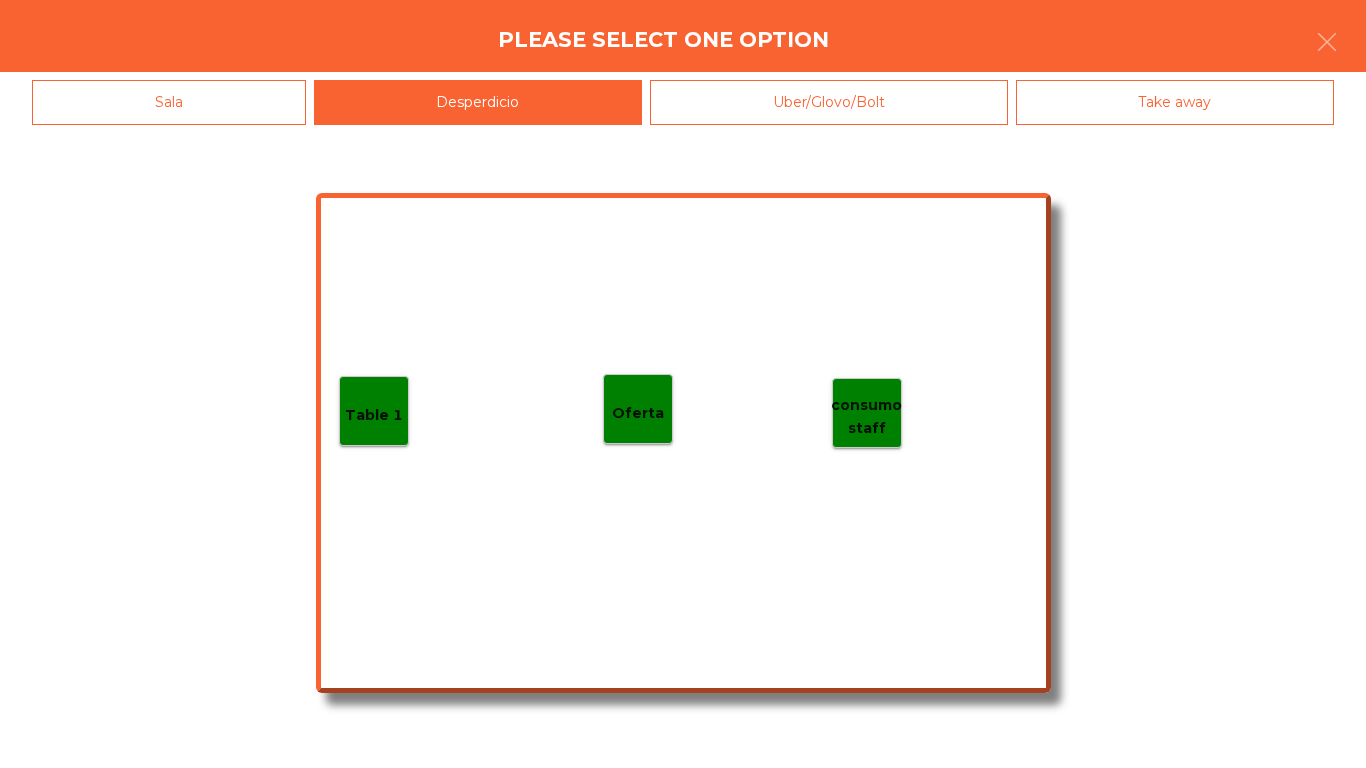 click on "Table 1" 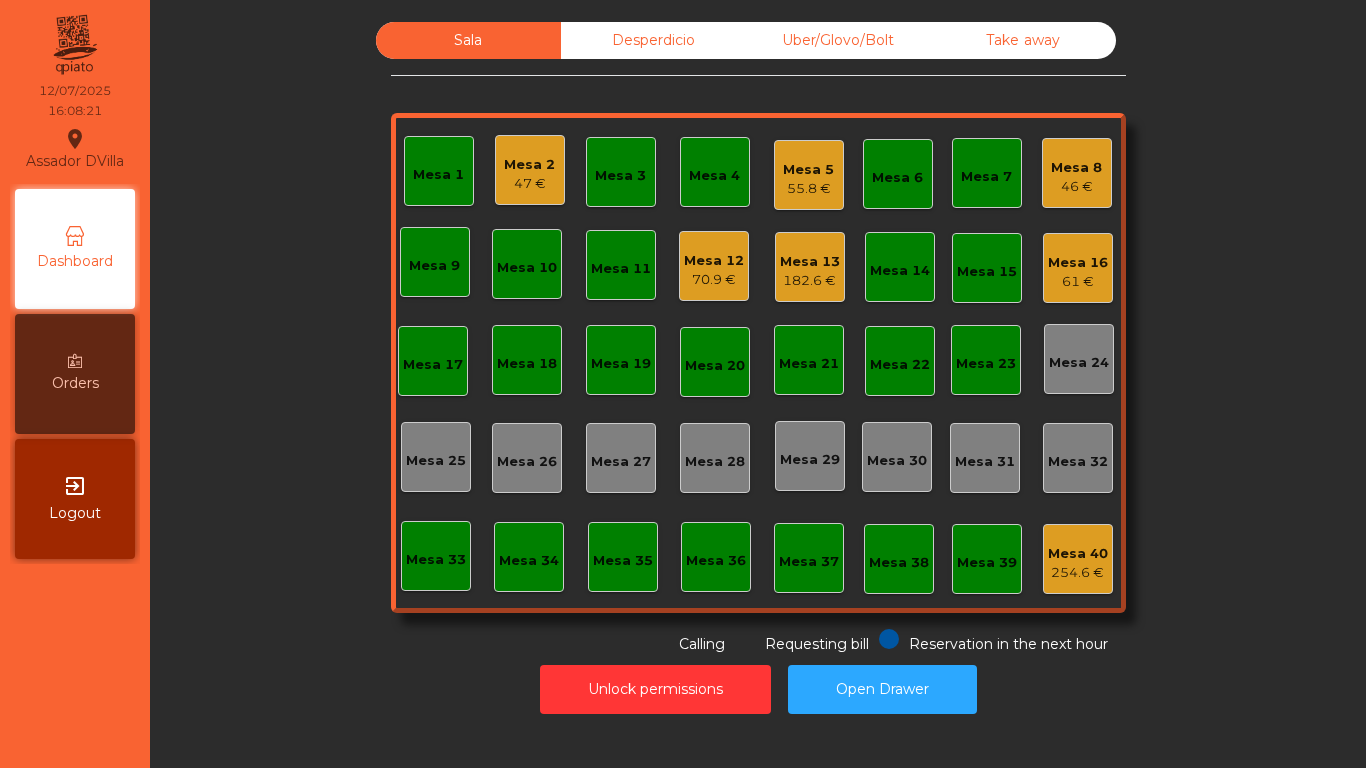 click on "Mesa 5   55.8 €" 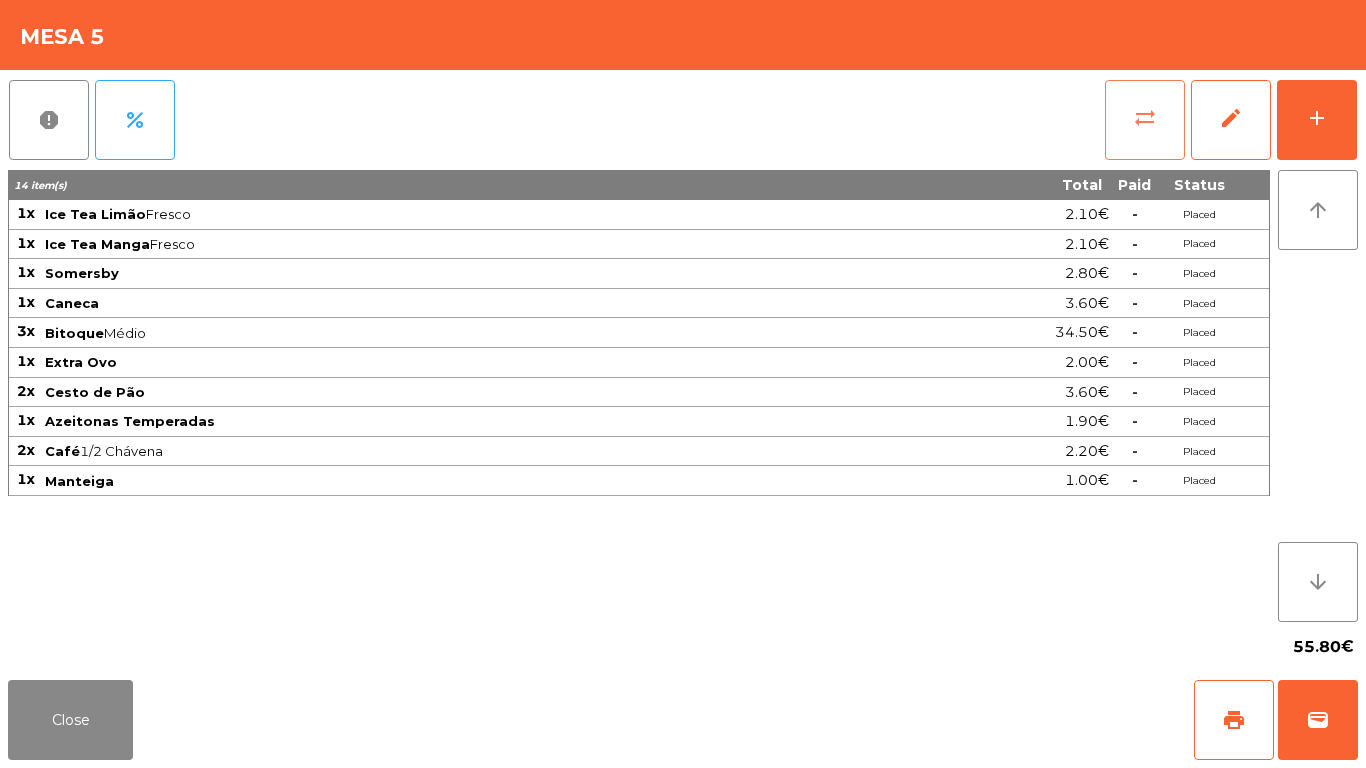 click on "sync_alt" 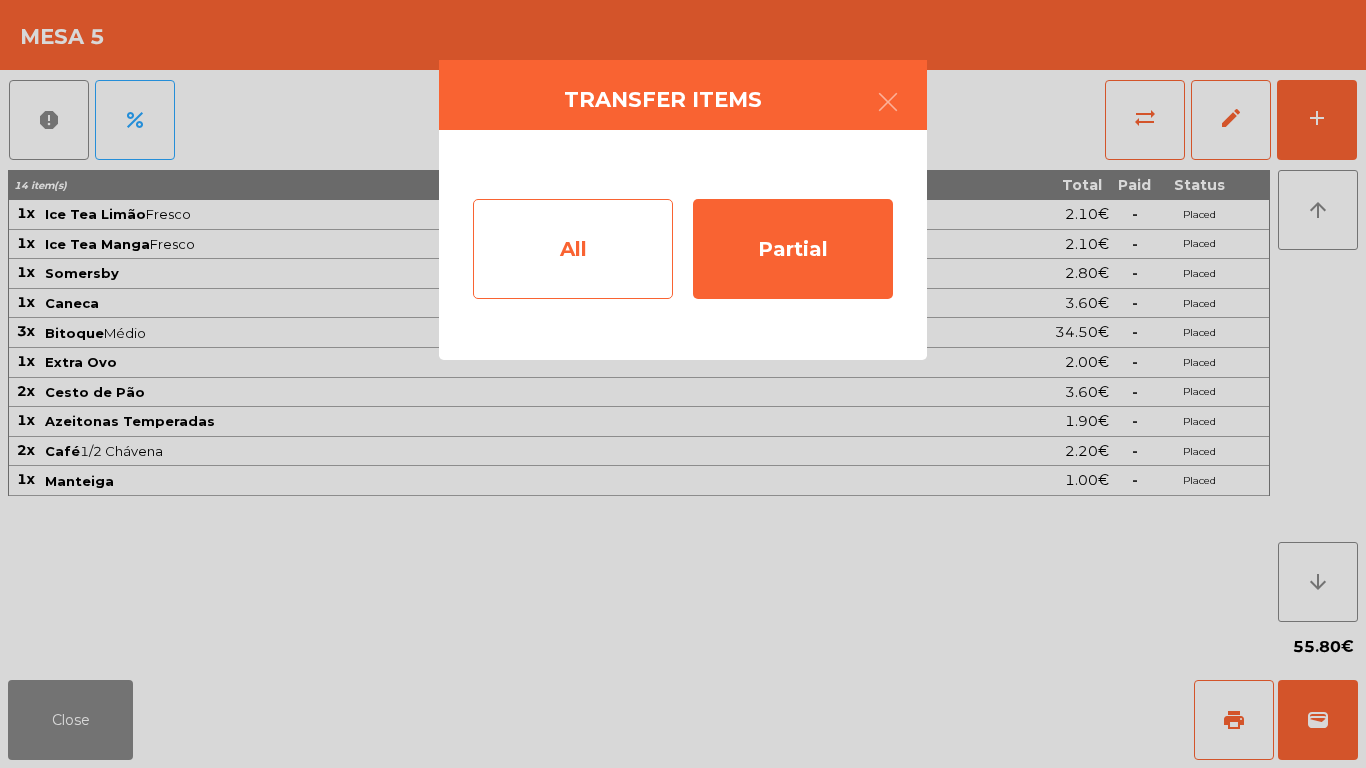 click on "All" 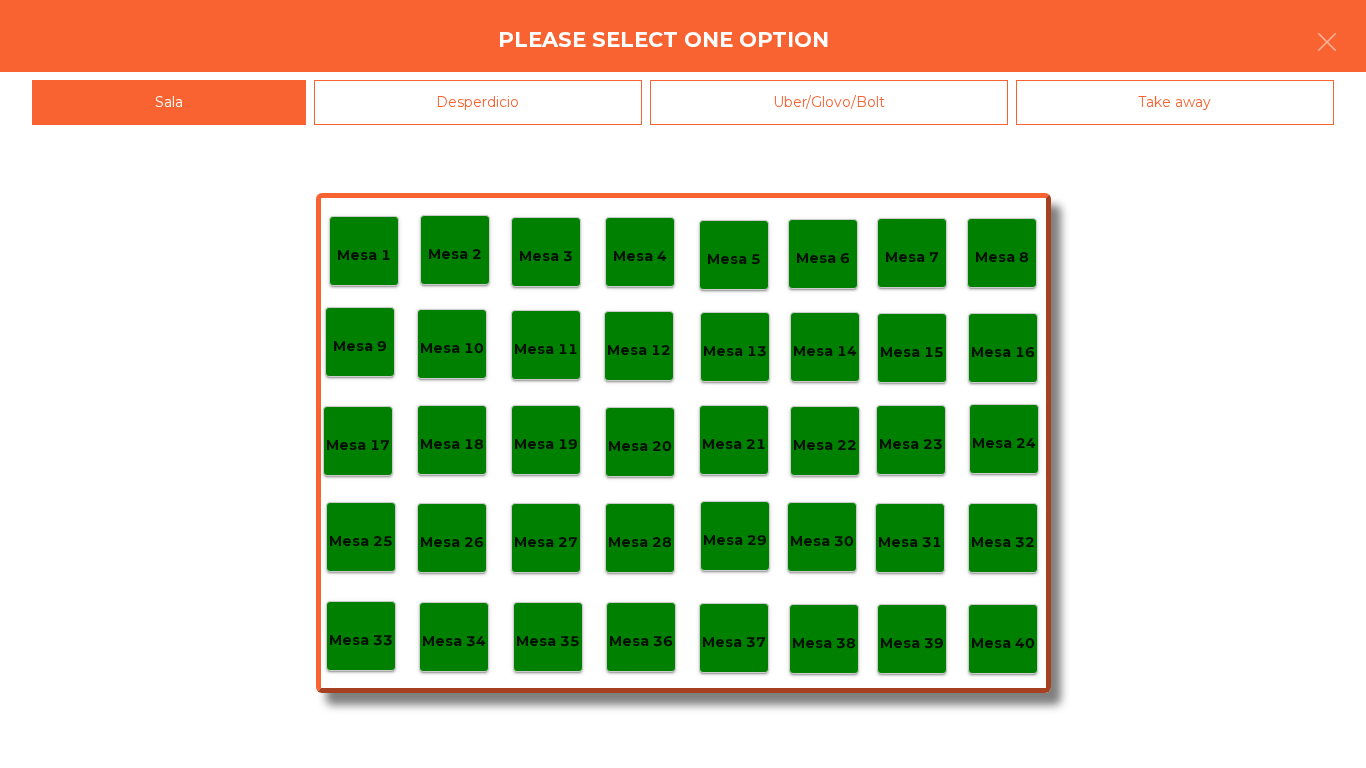 click on "Mesa 40" 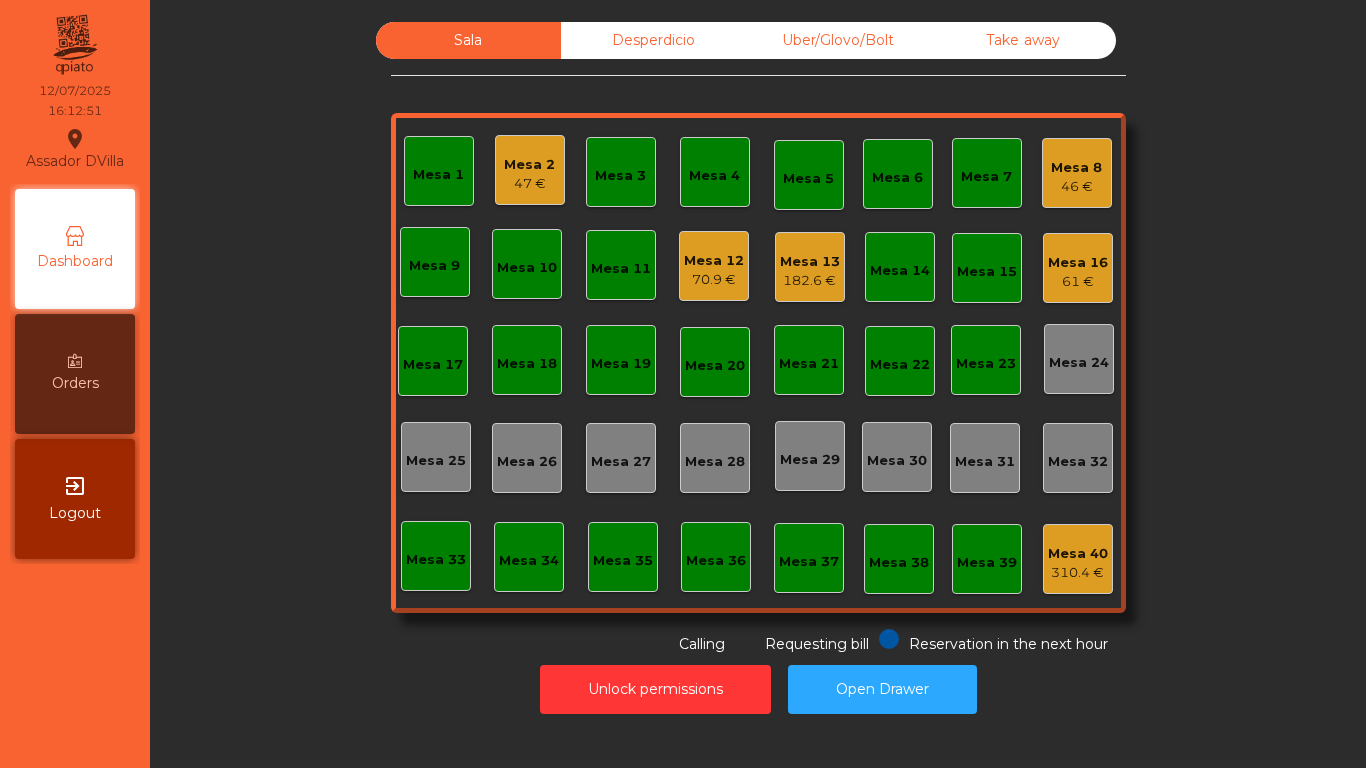 click on "Mesa 8" 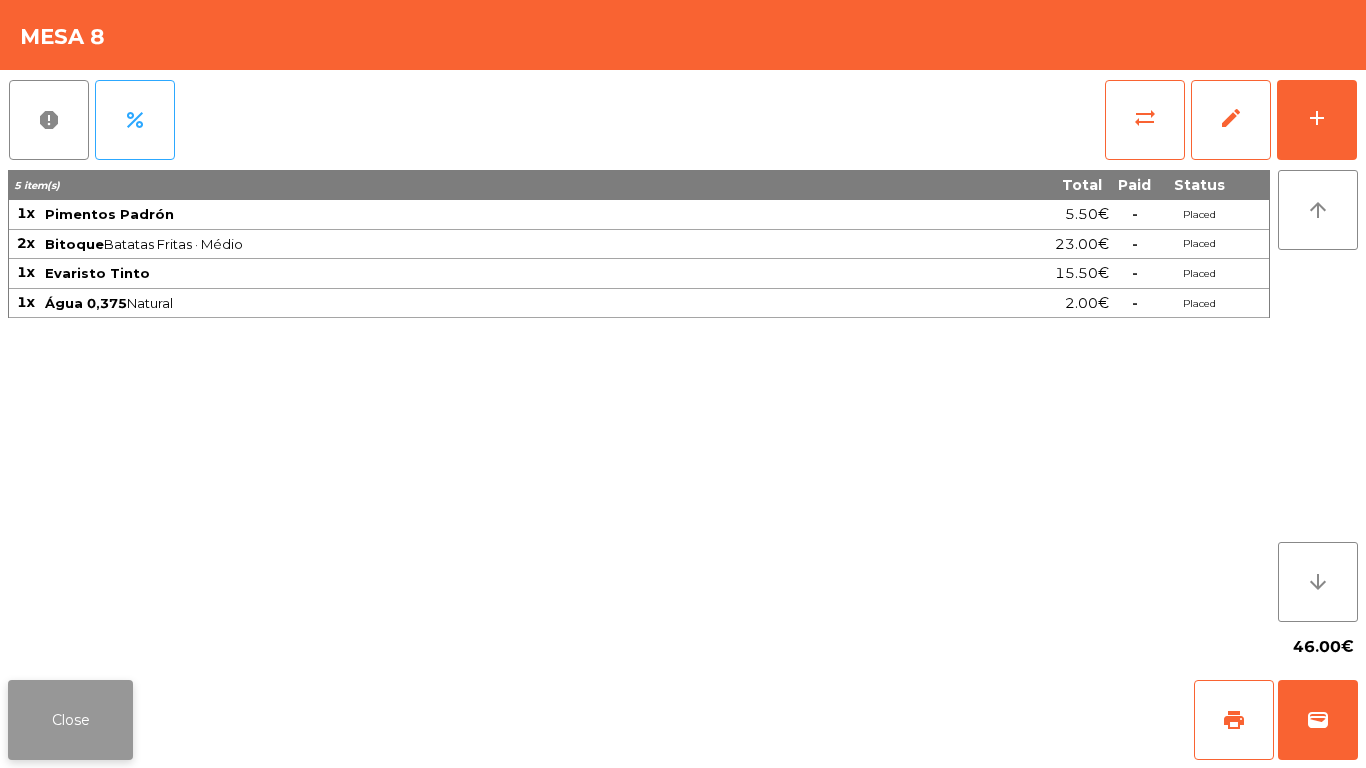 click on "Close" 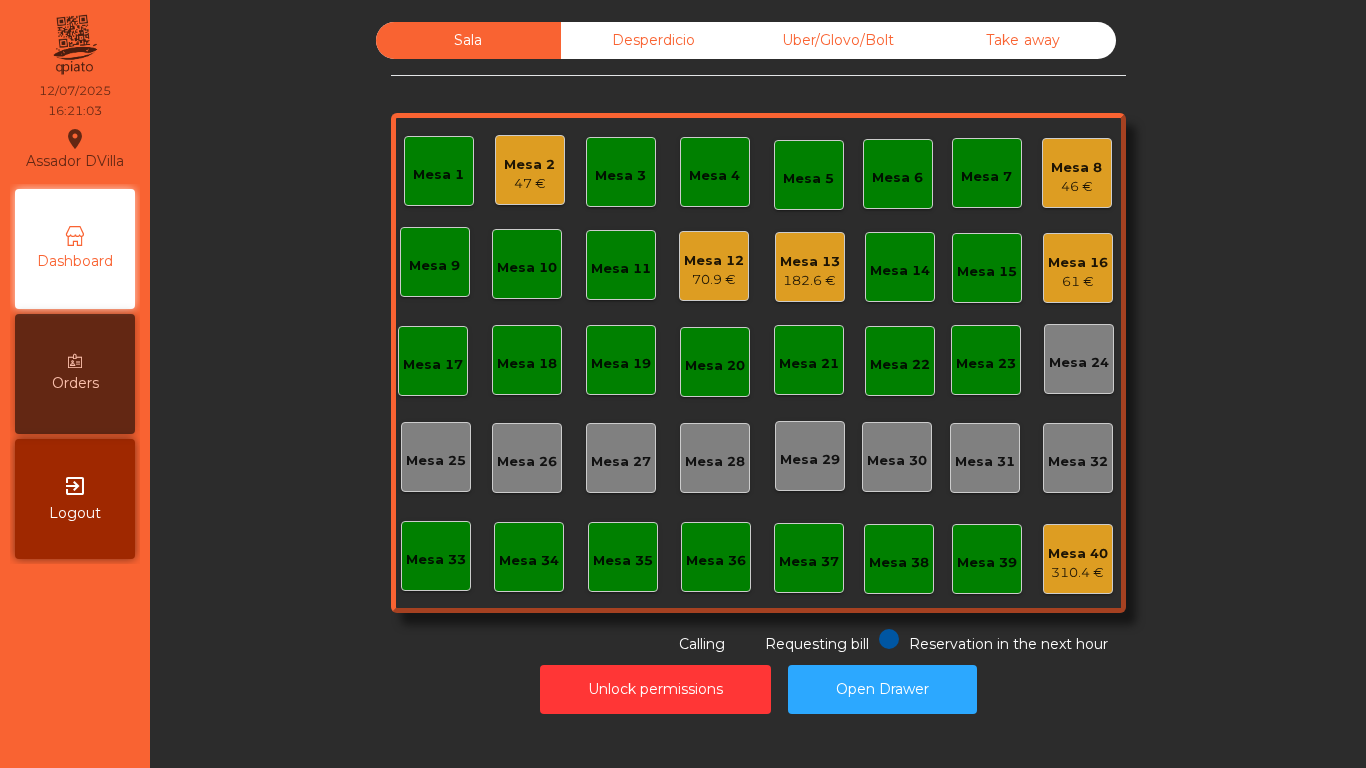 click on "Mesa 12   70.9 €" 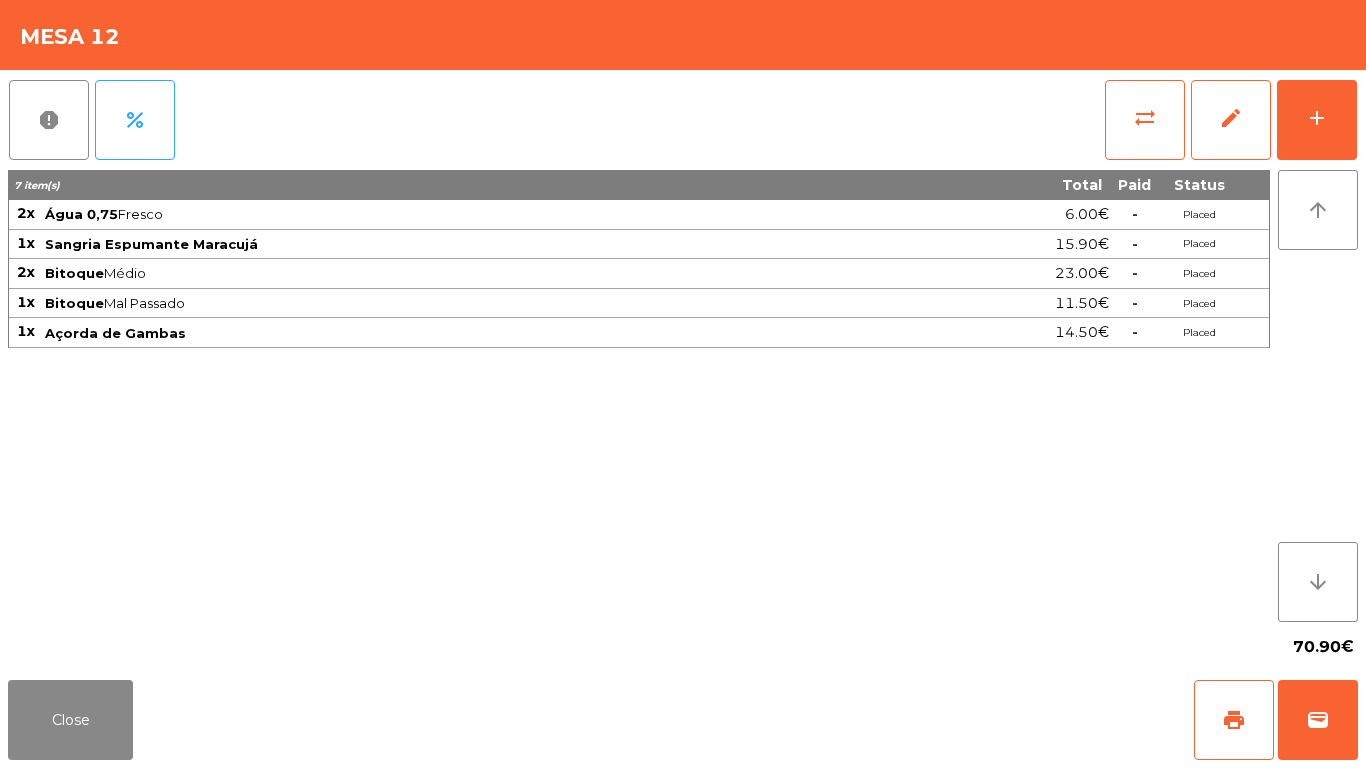 click on "report   percent   sync_alt   edit   add  7 item(s) Total Paid Status 2x Água 0,75  Fresco  6.00€  -  Placed 1x Sangria Espumante Maracujá 15.90€  -  Placed 2x Bitoque  Médio  23.00€  -  Placed 1x Bitoque  Mal Passado  11.50€  -  Placed 1x Açorda de Gambas 14.50€  -  Placed arrow_upward arrow_downward  70.90€" 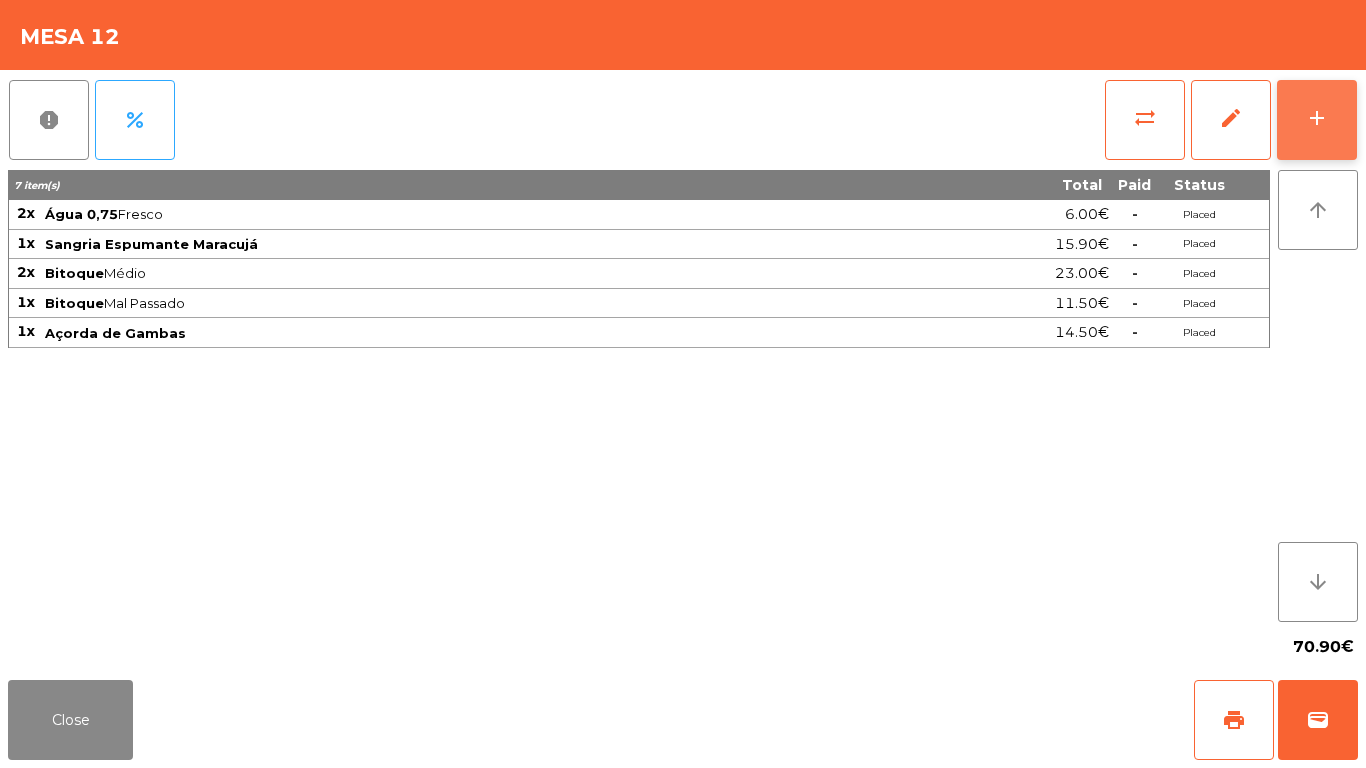 click on "add" 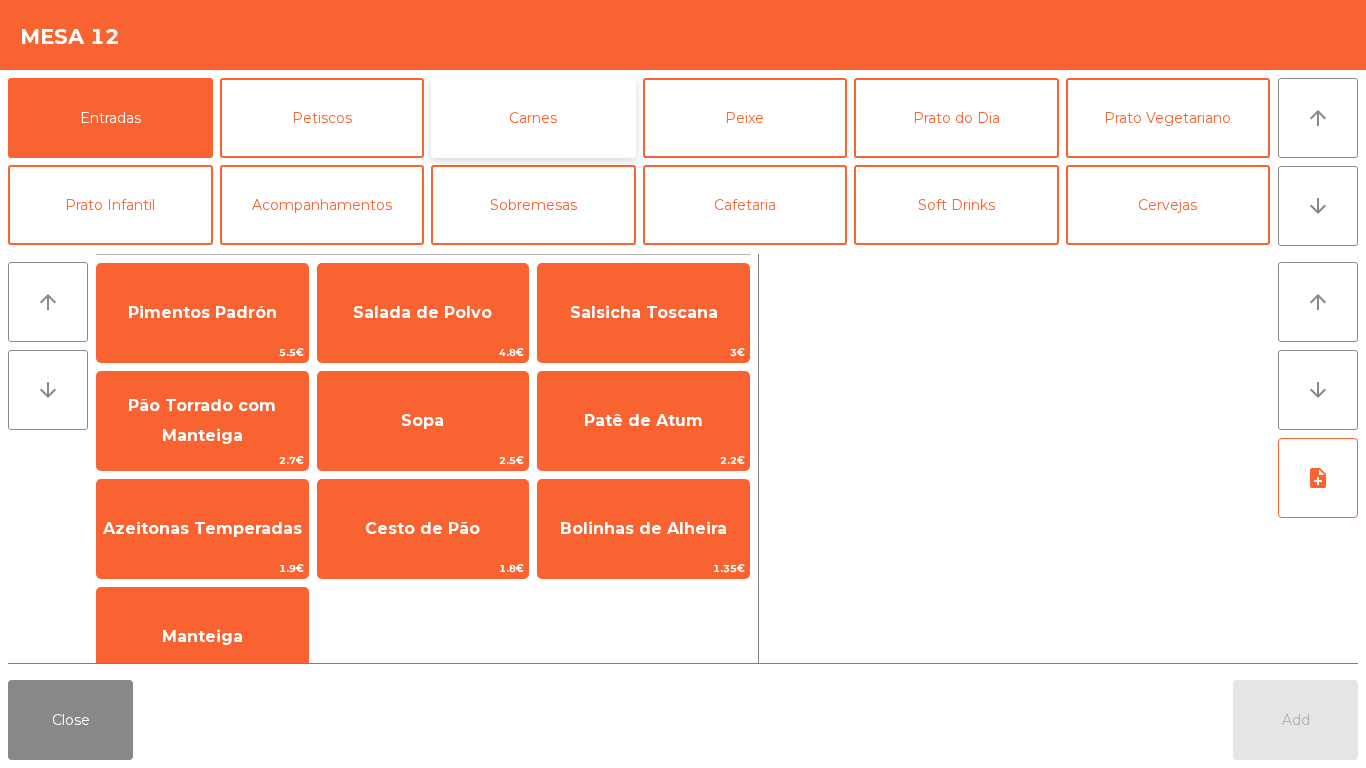 click on "Carnes" 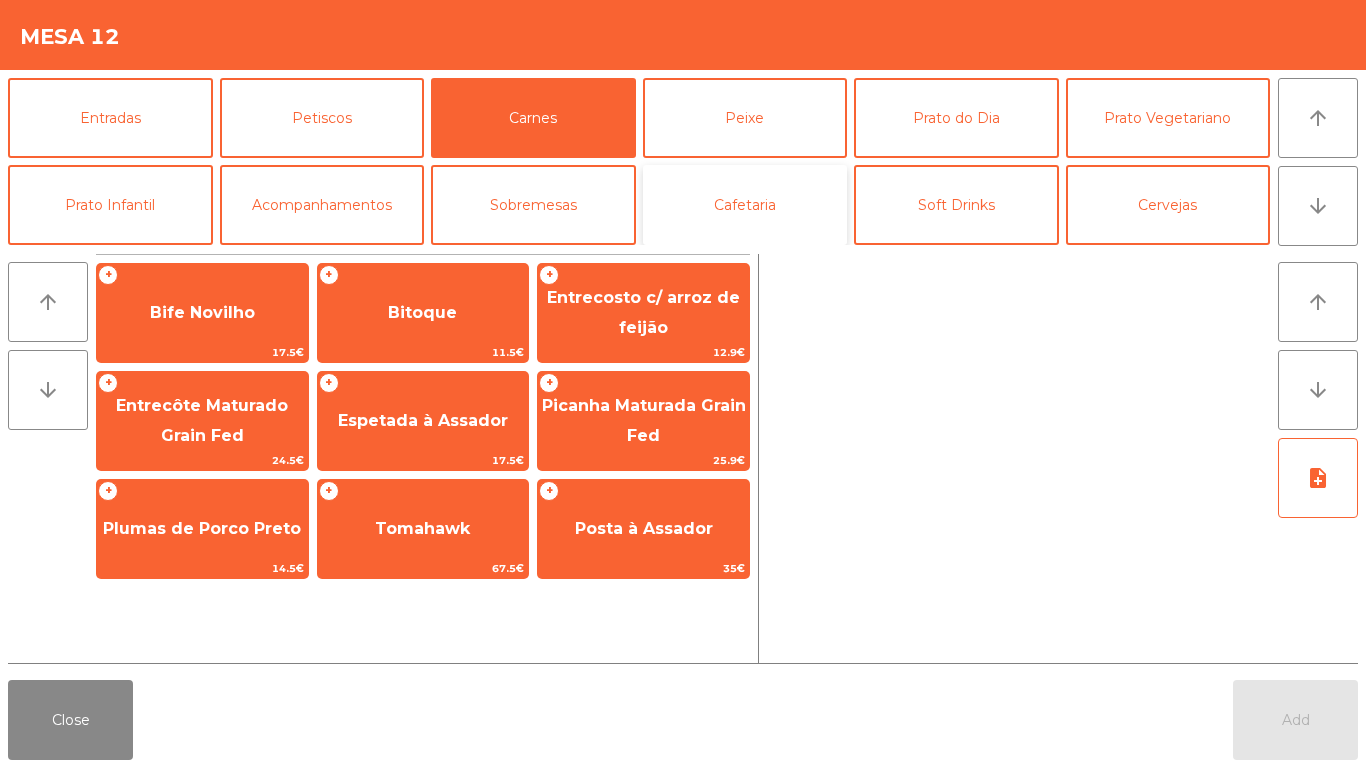click on "Cafetaria" 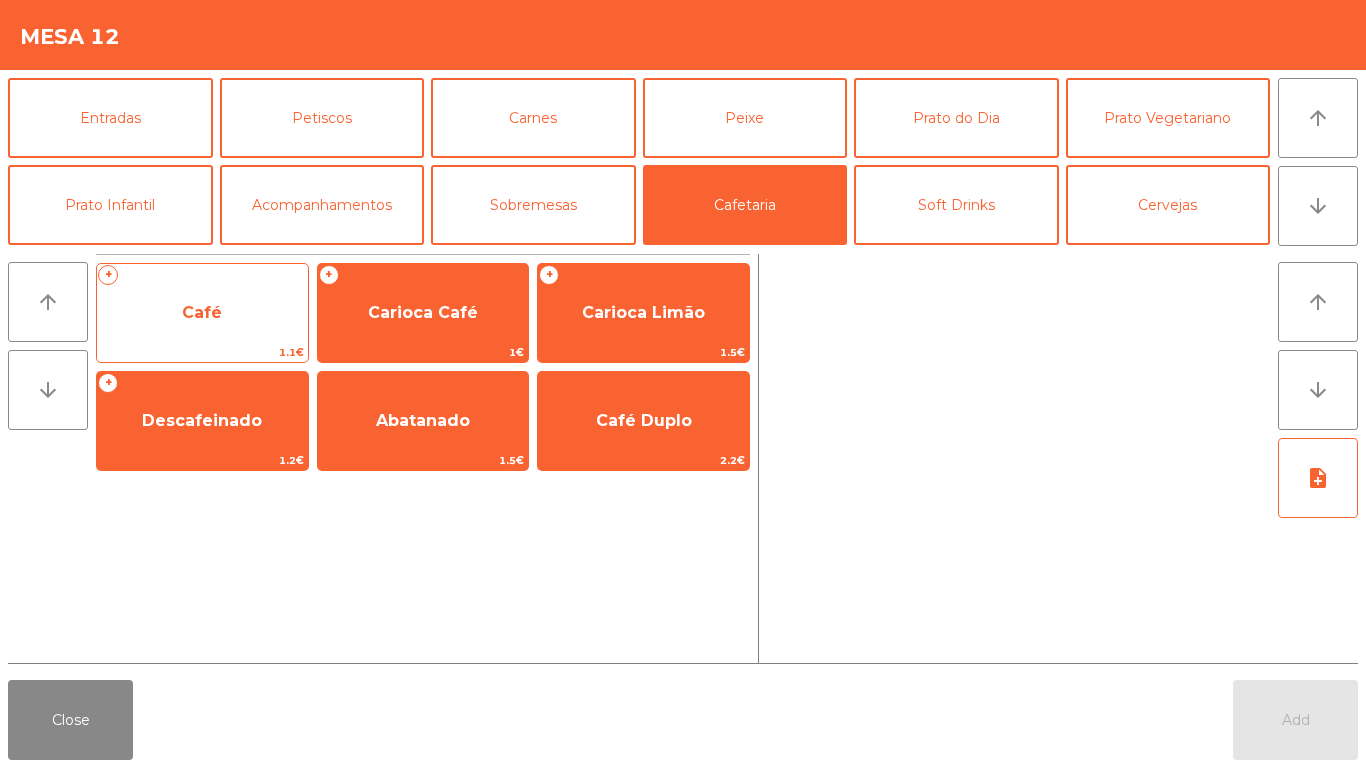 click on "Café" 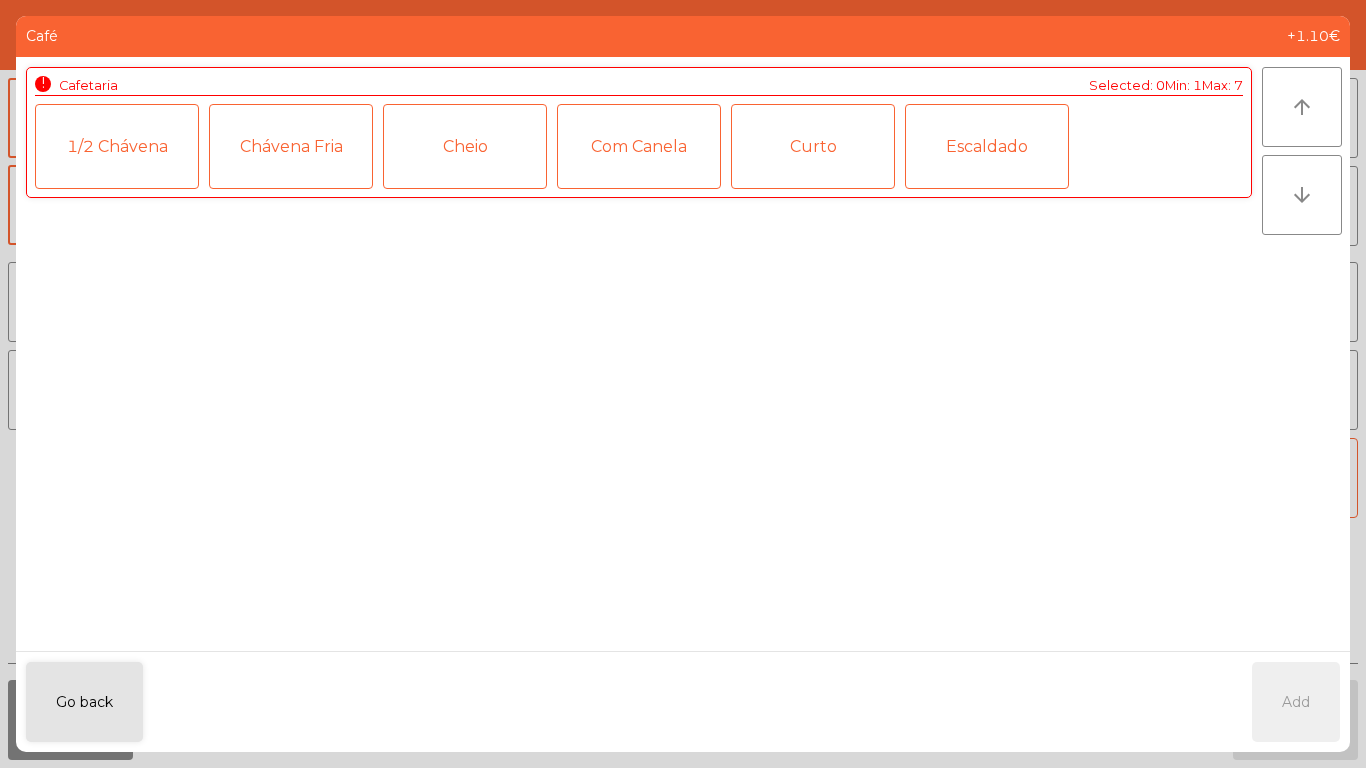 click on "1/2 Chávena" 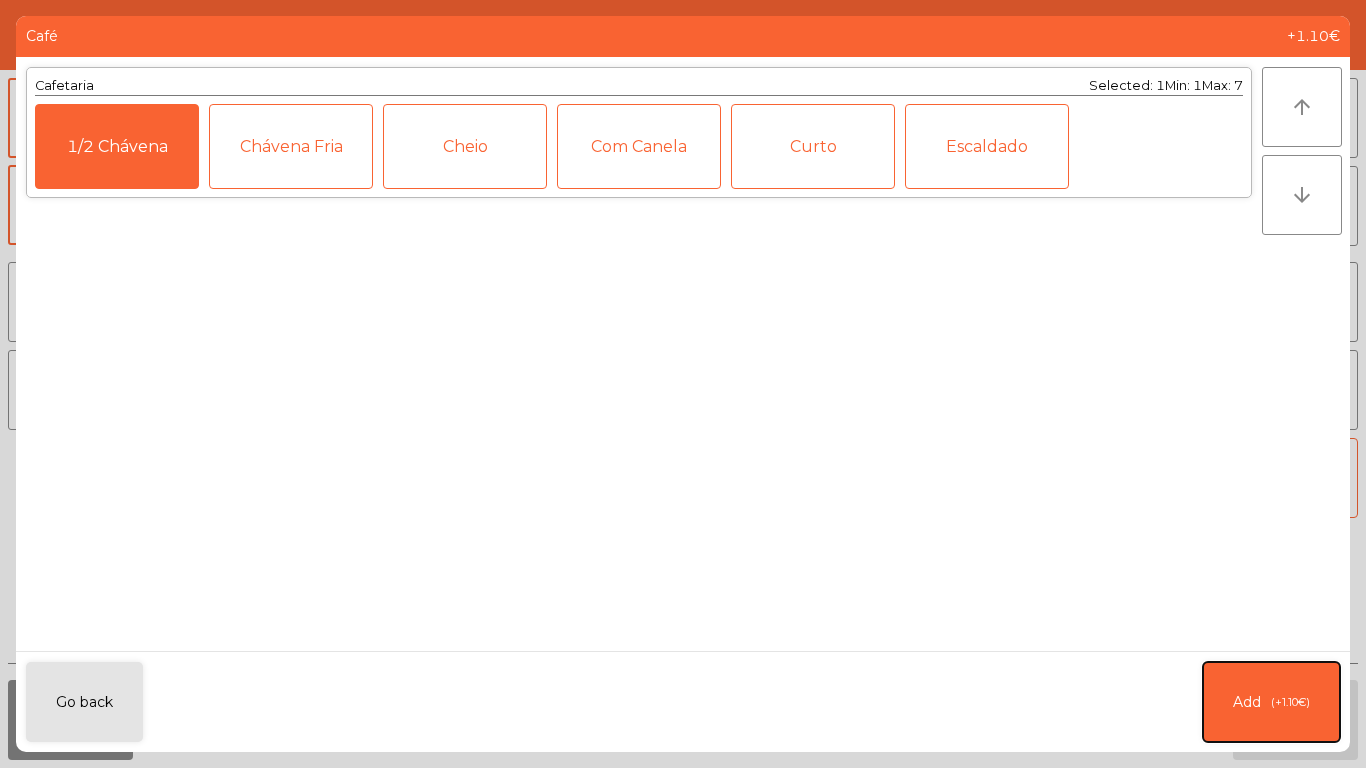 click on "(+1.10€)" 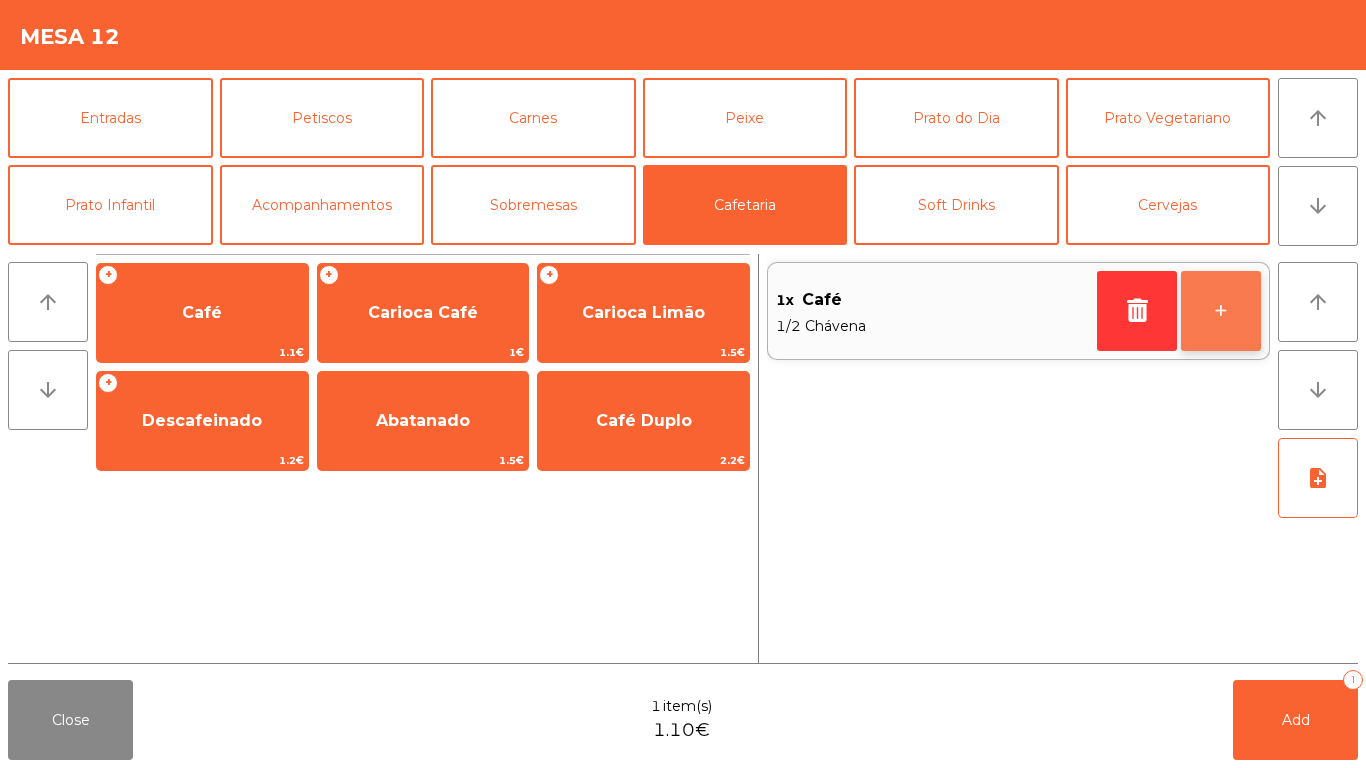click on "+" 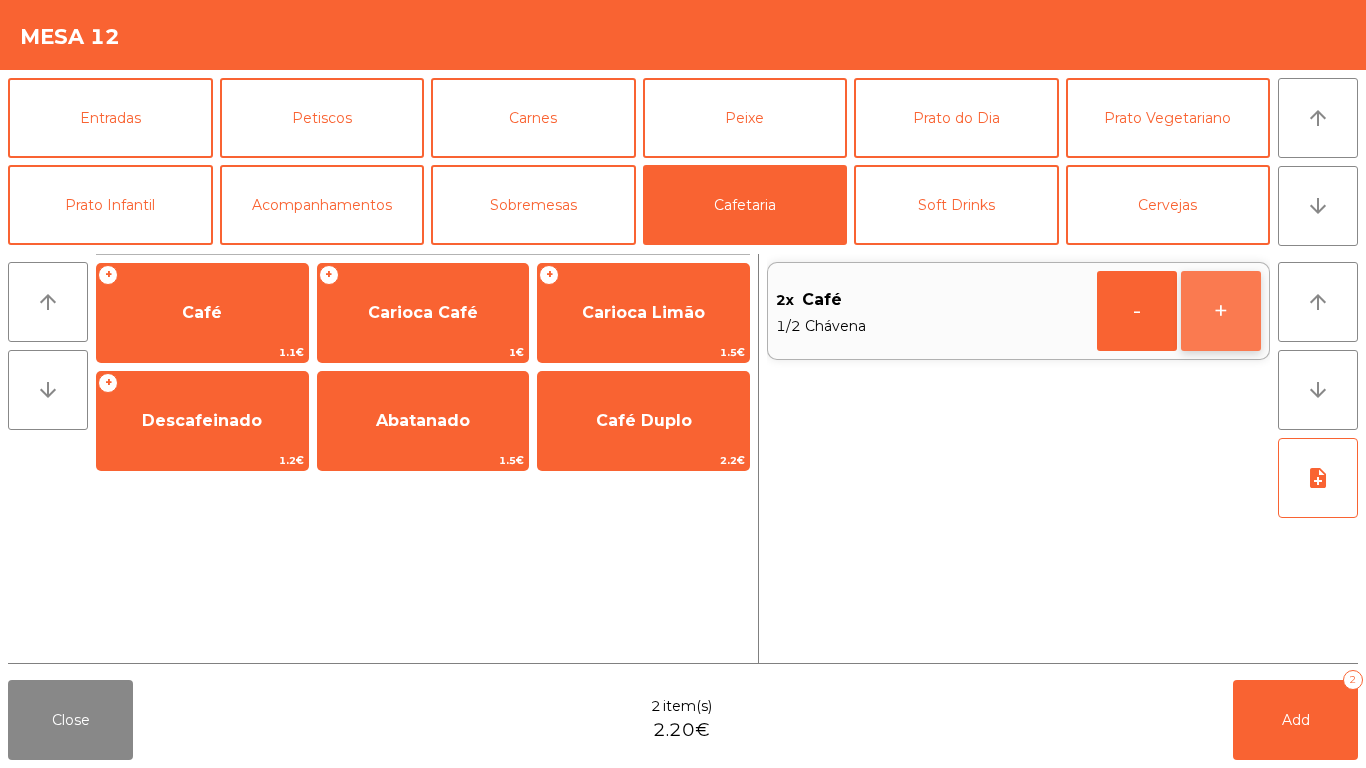click on "+" 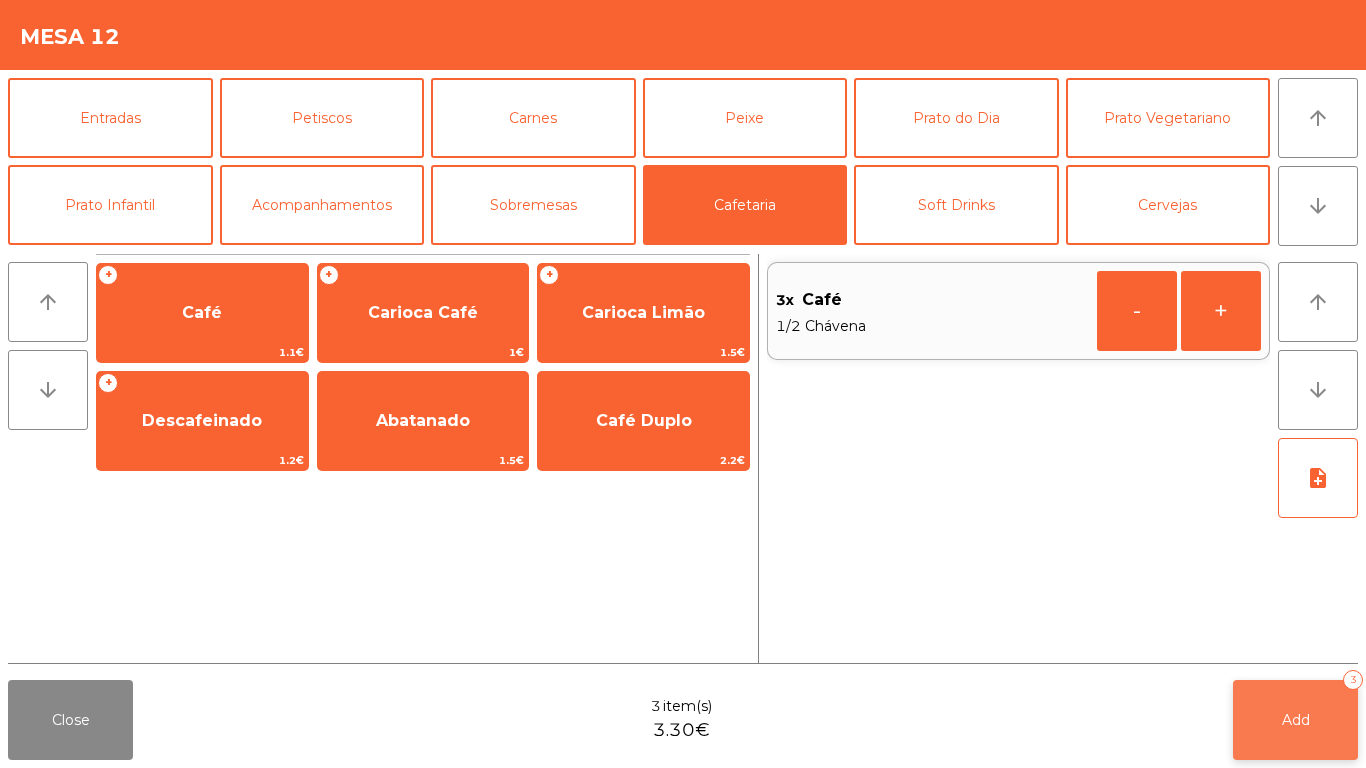 click on "Add   3" 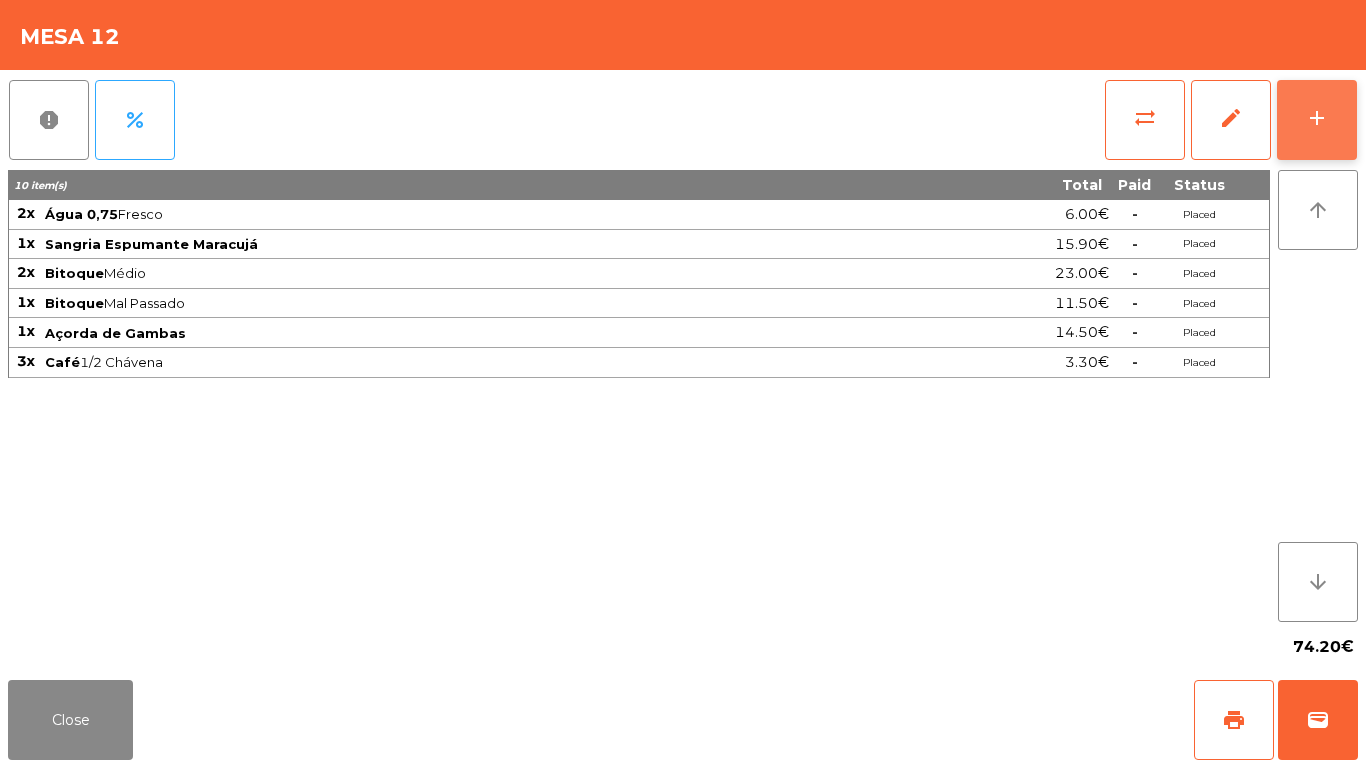 click on "add" 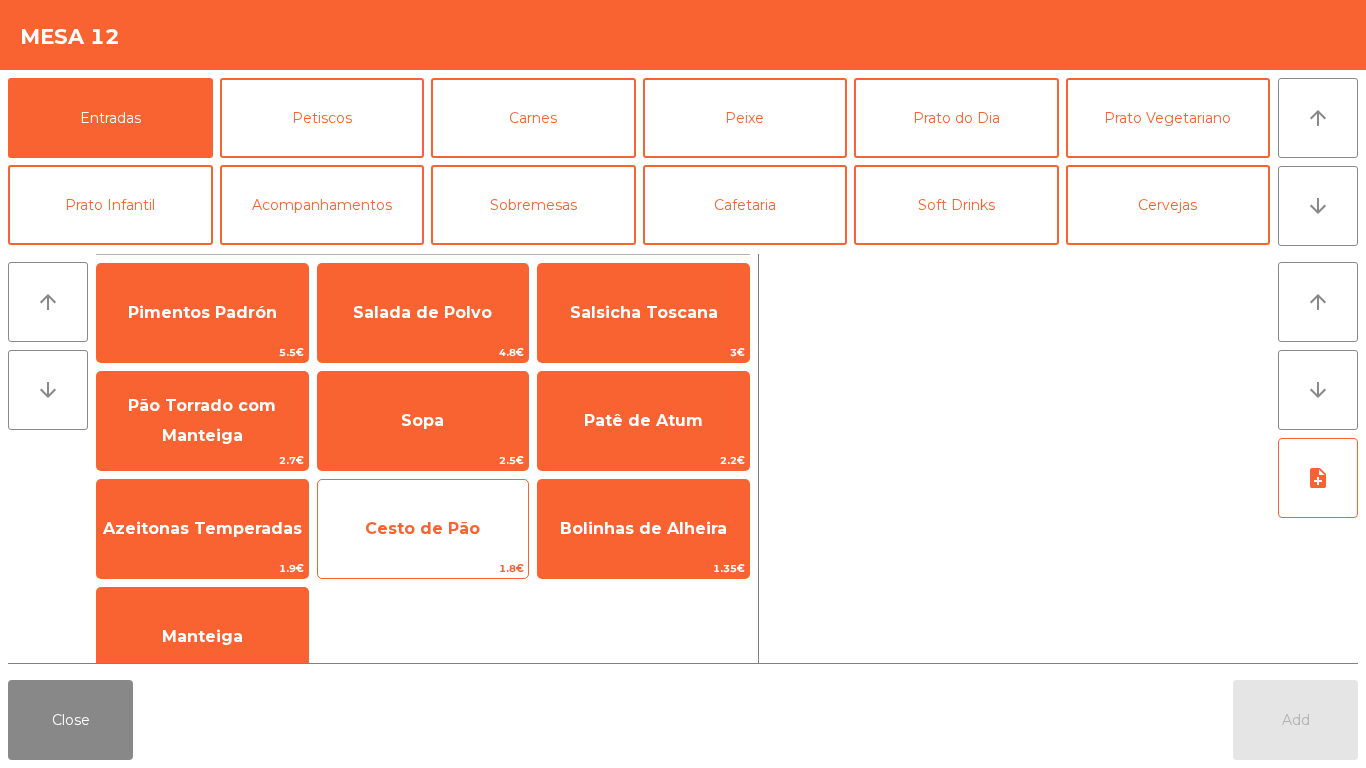 click on "Cesto de Pão" 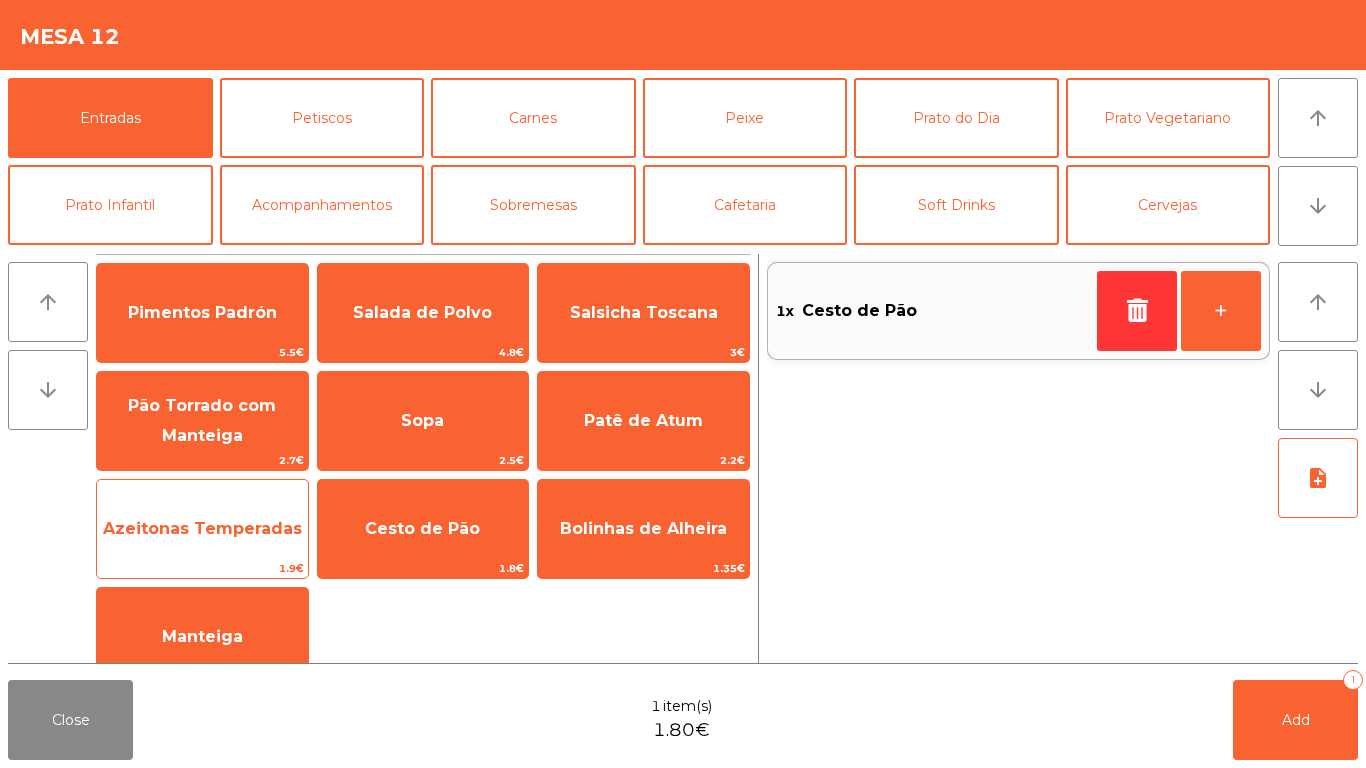 click on "Azeitonas Temperadas" 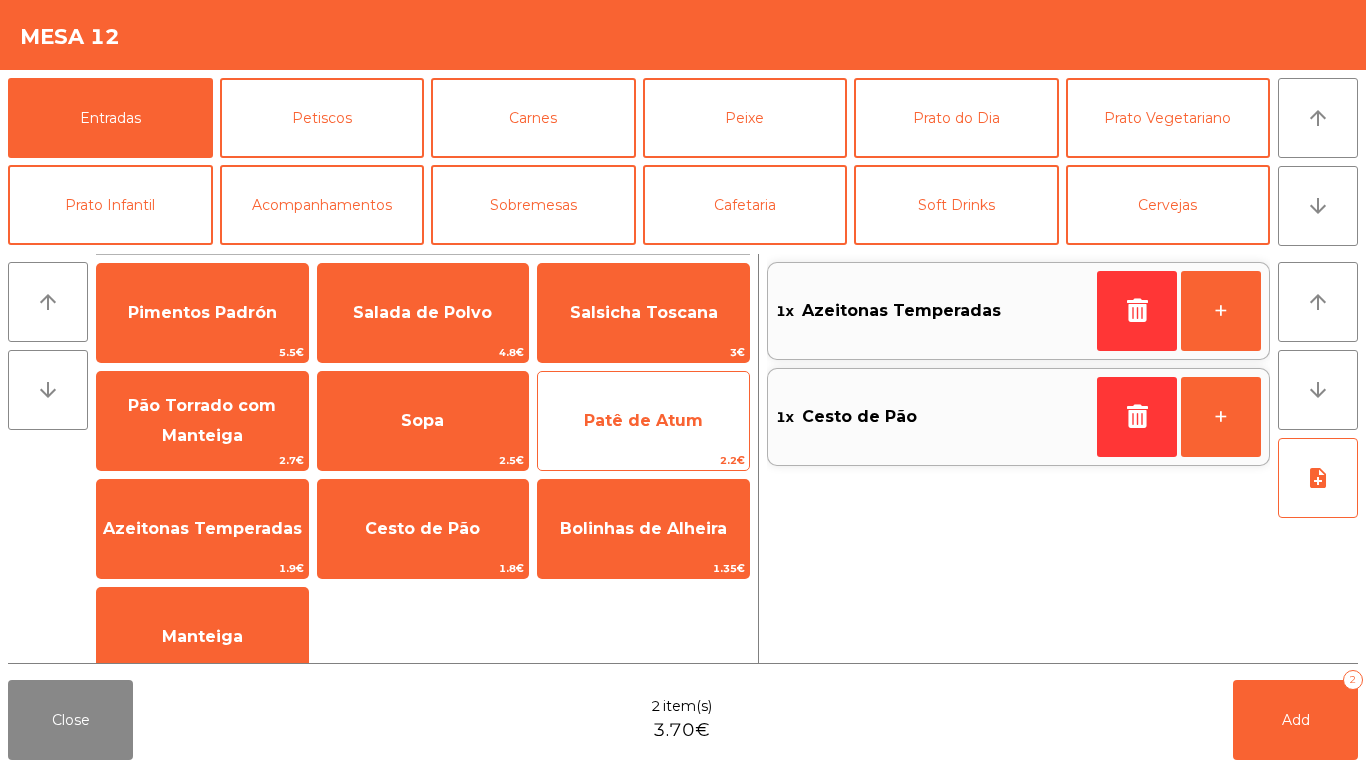 click on "Patê de Atum" 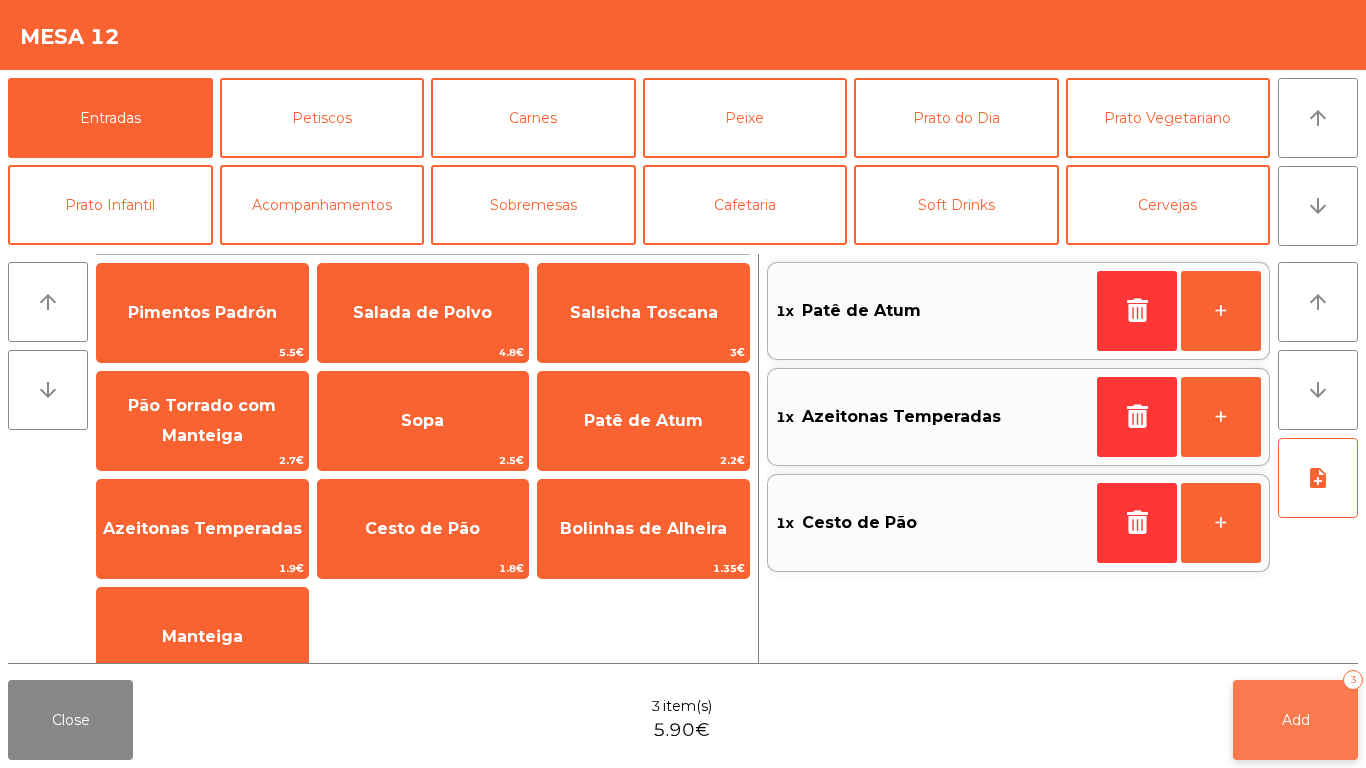 click on "Add   3" 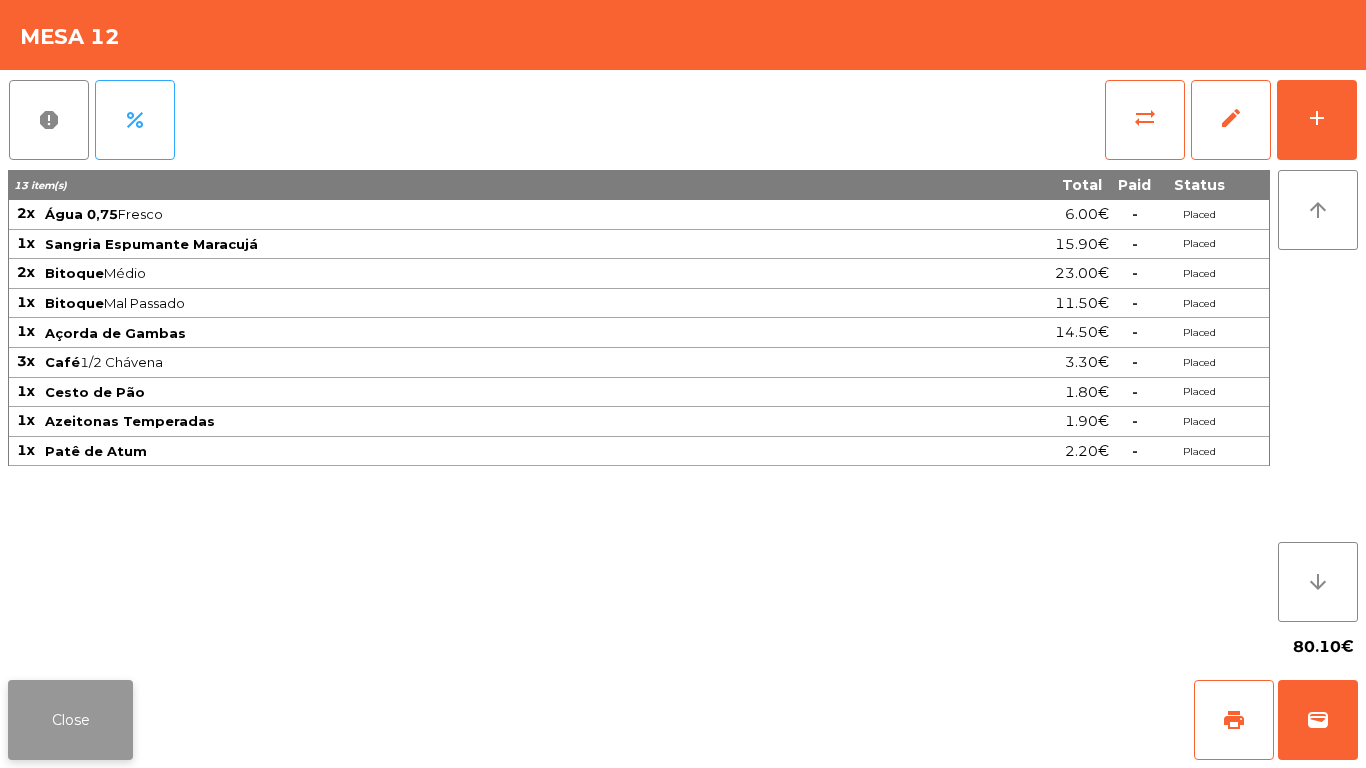 click on "Close" 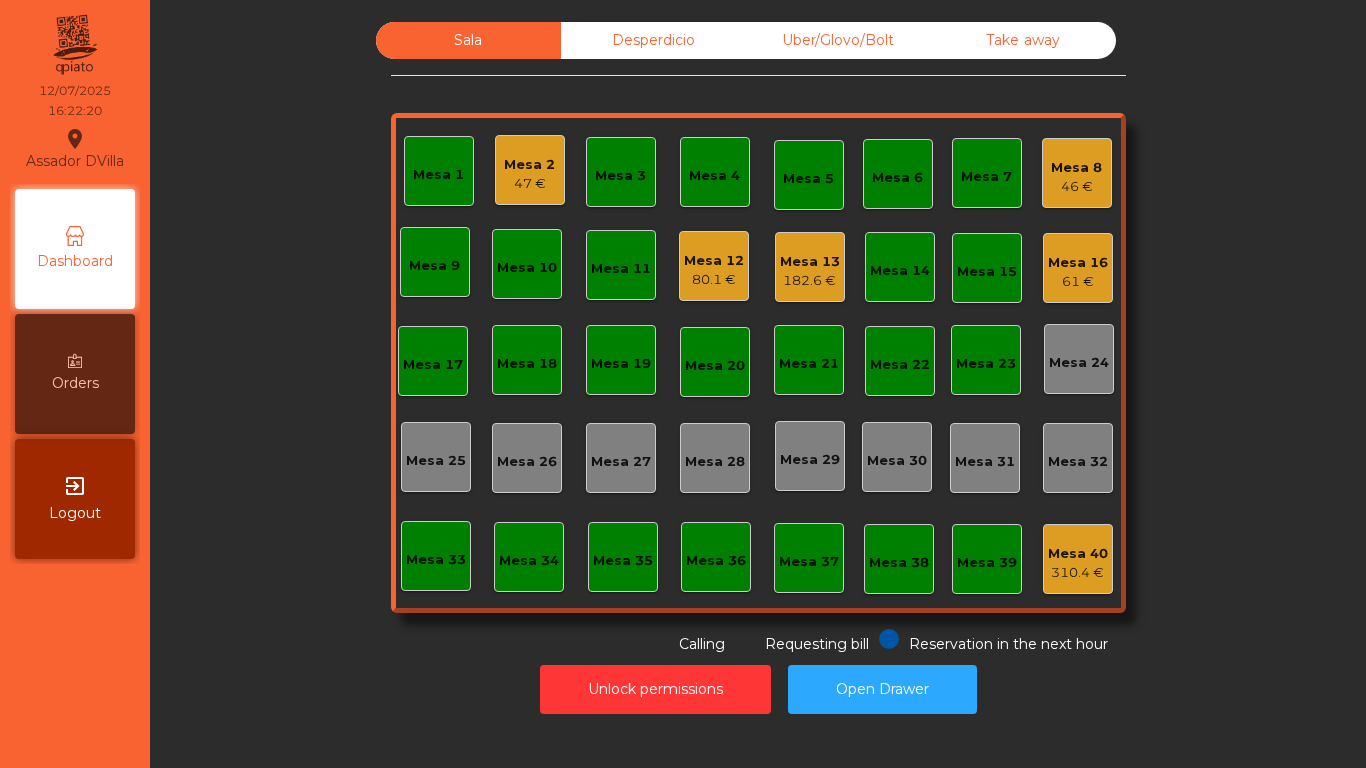 click on "Mesa 8" 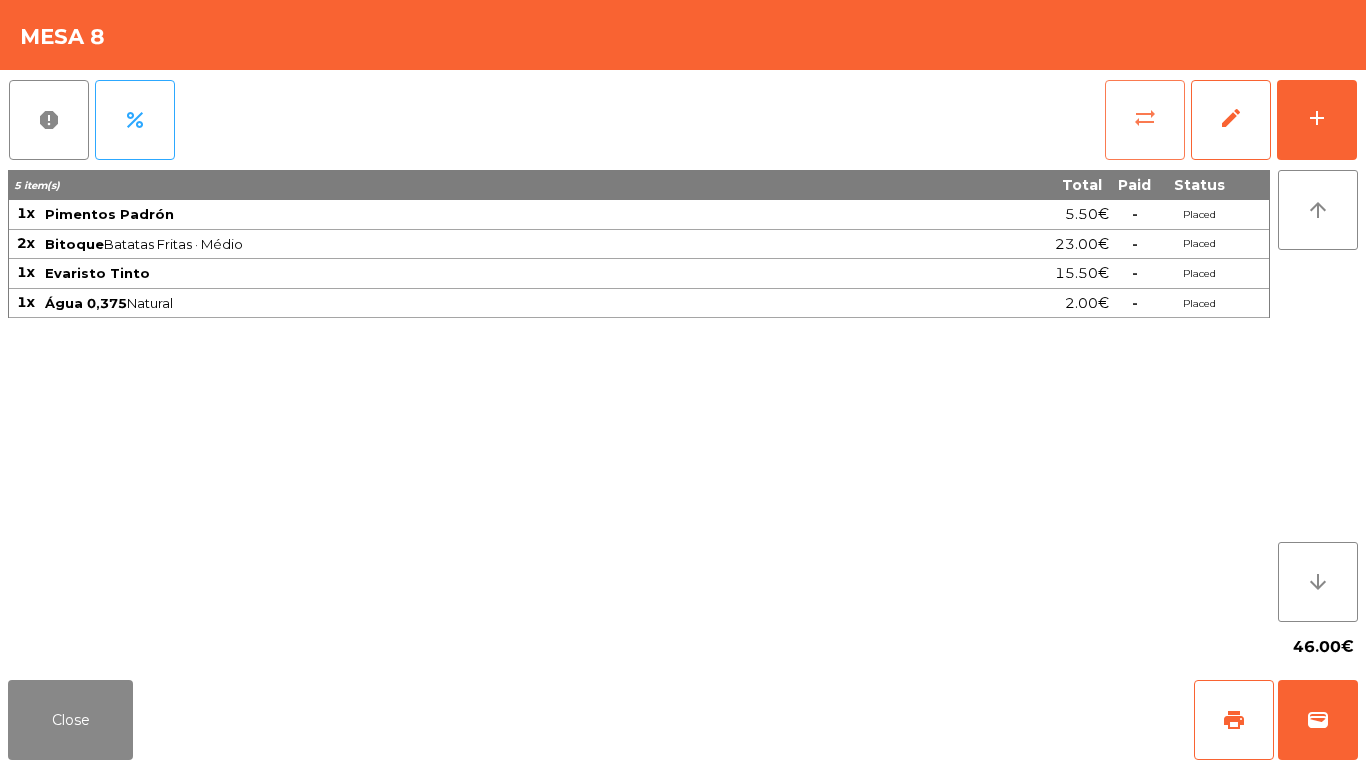 click on "sync_alt" 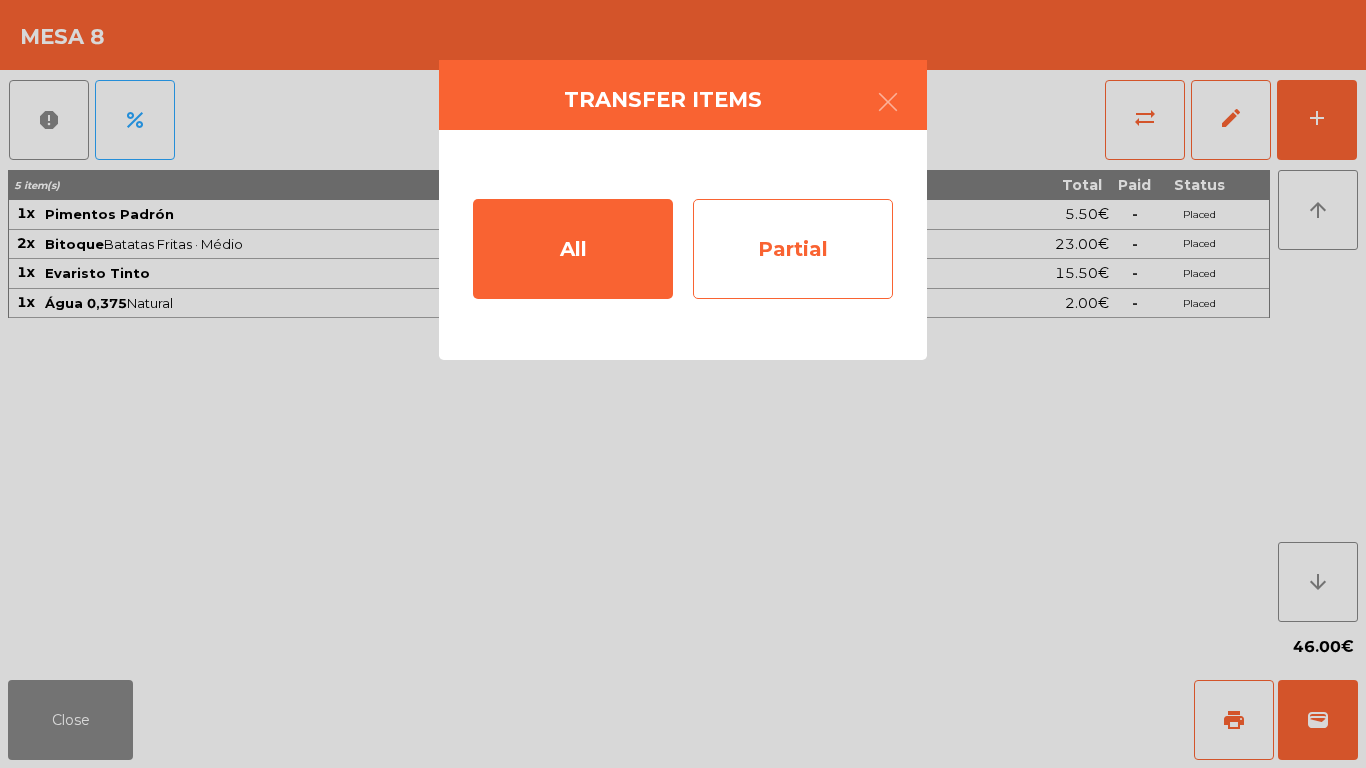 click on "Partial" 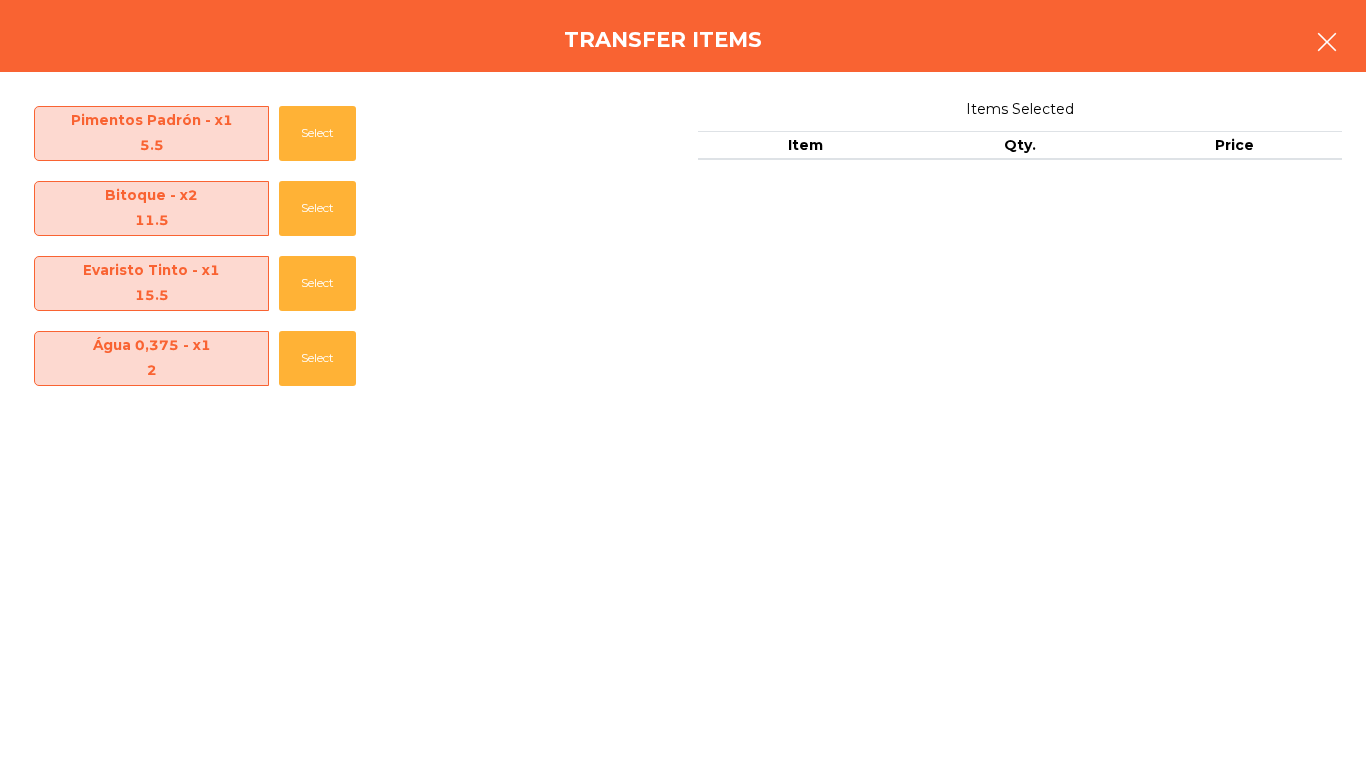 click 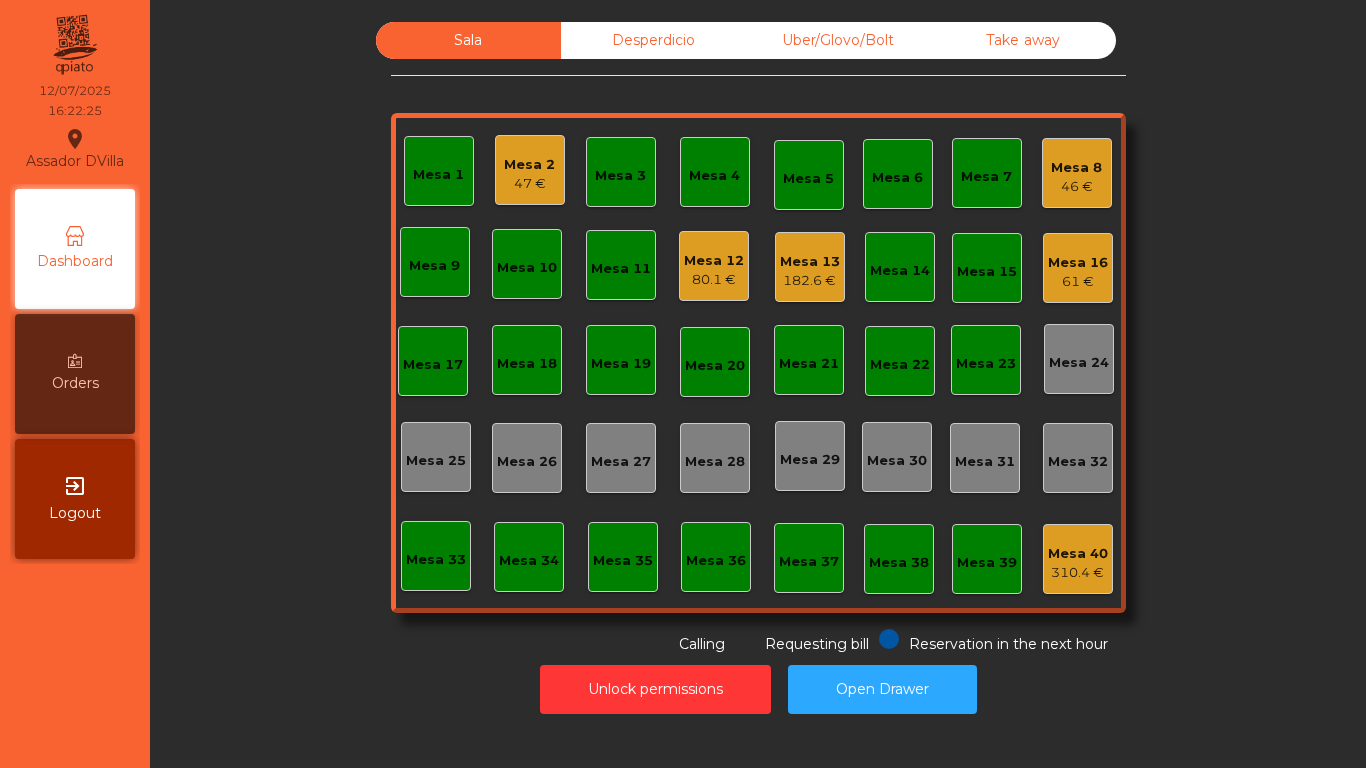 click on "Mesa 8   46 €" 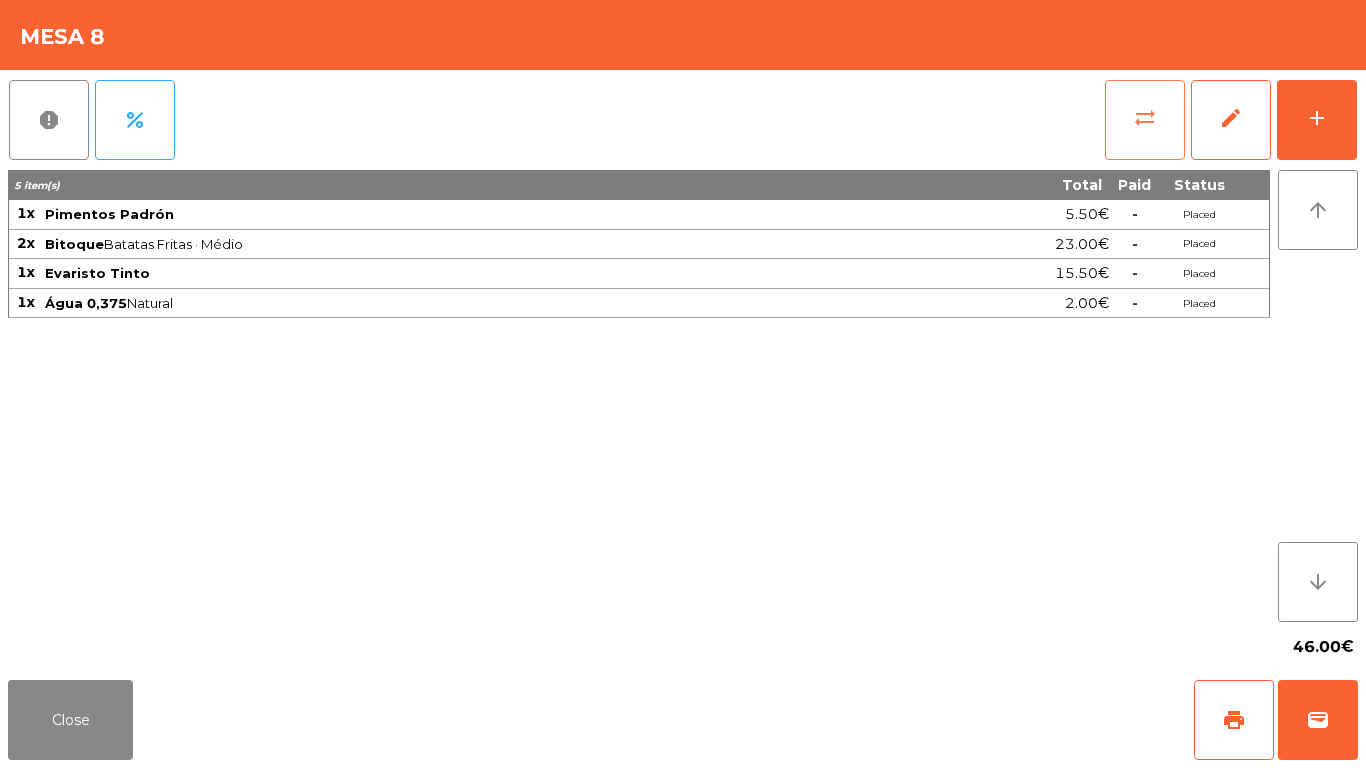 click on "sync_alt" 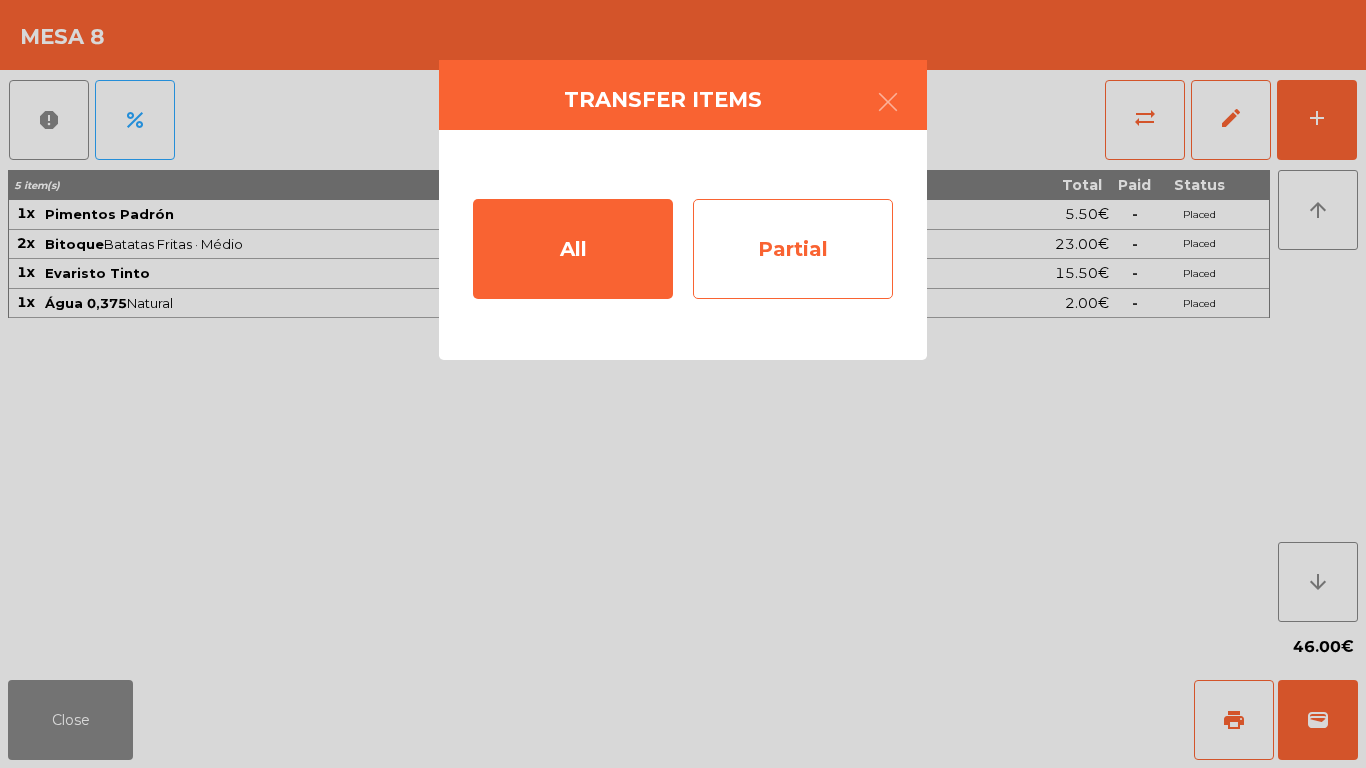 click on "Partial" 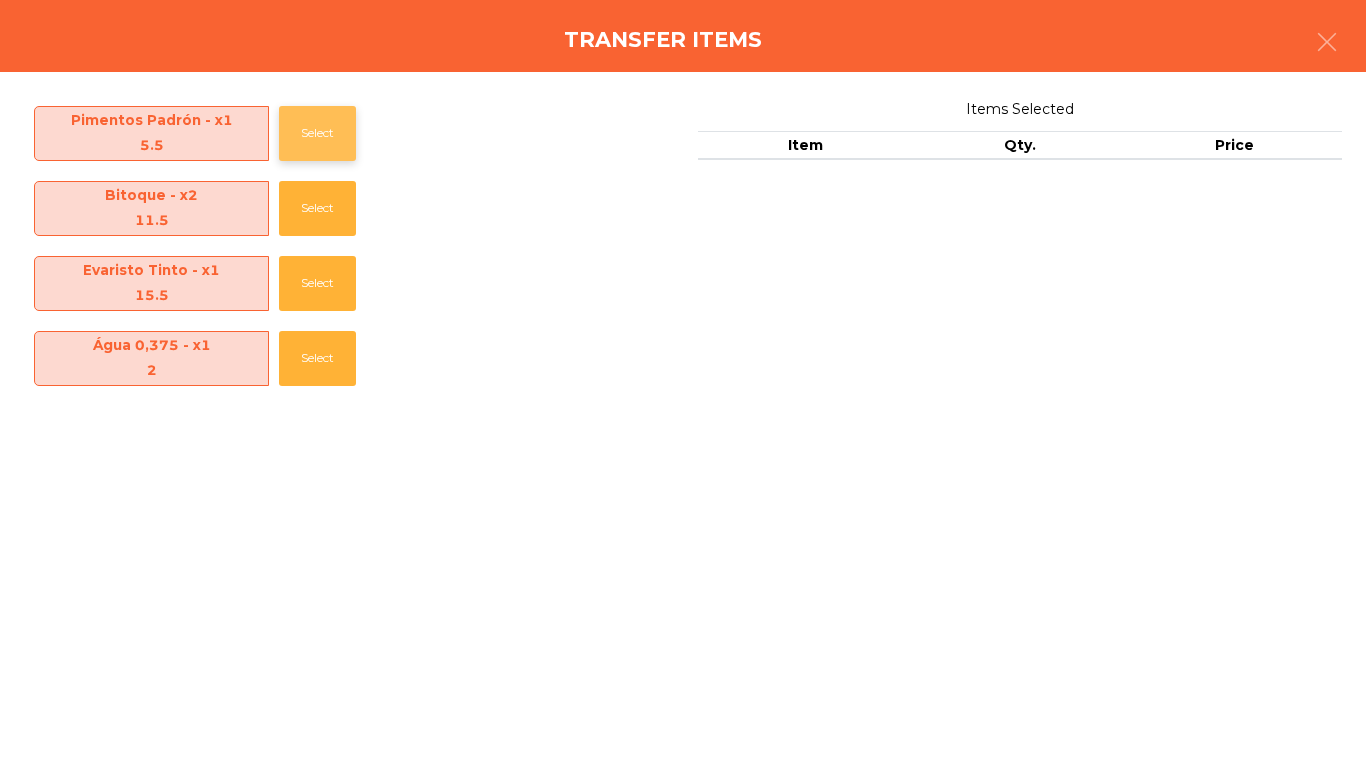 click on "Select" 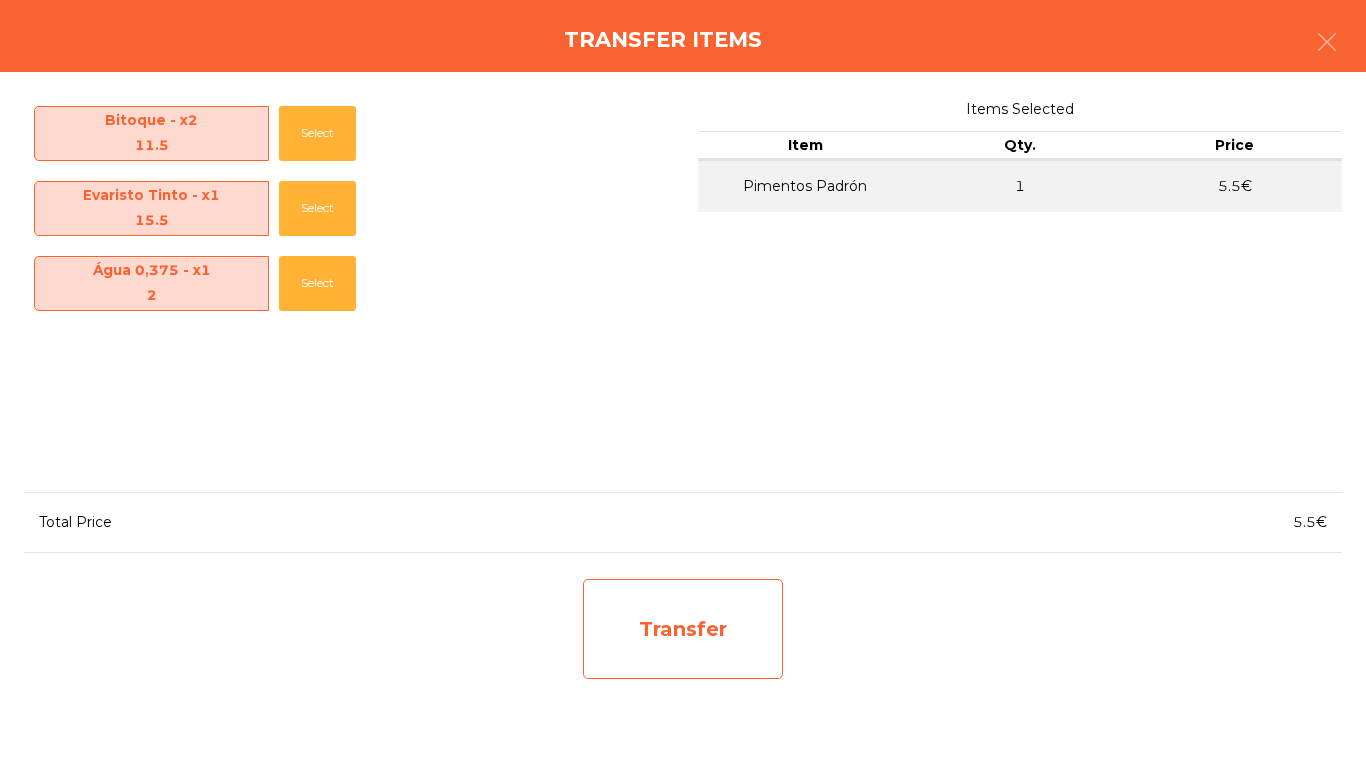 click on "Transfer" 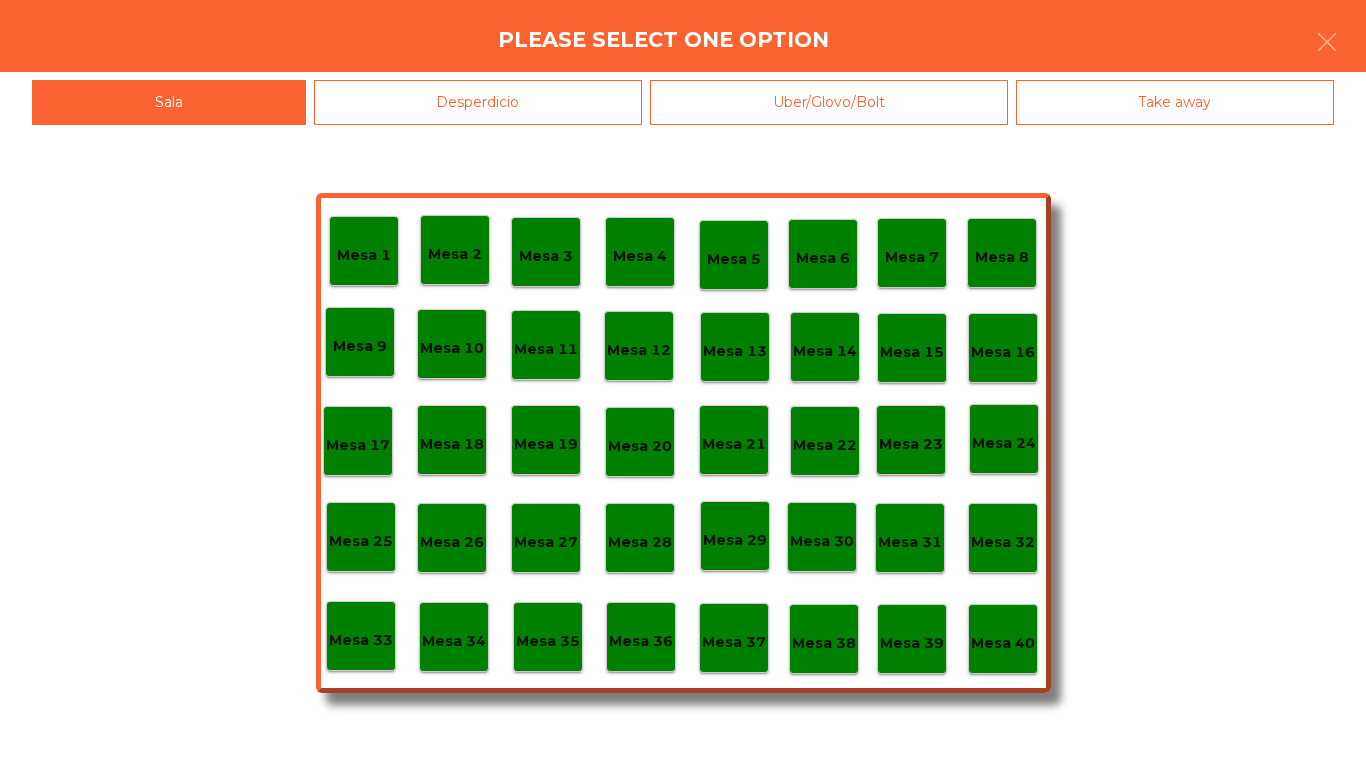 click on "Desperdicio" 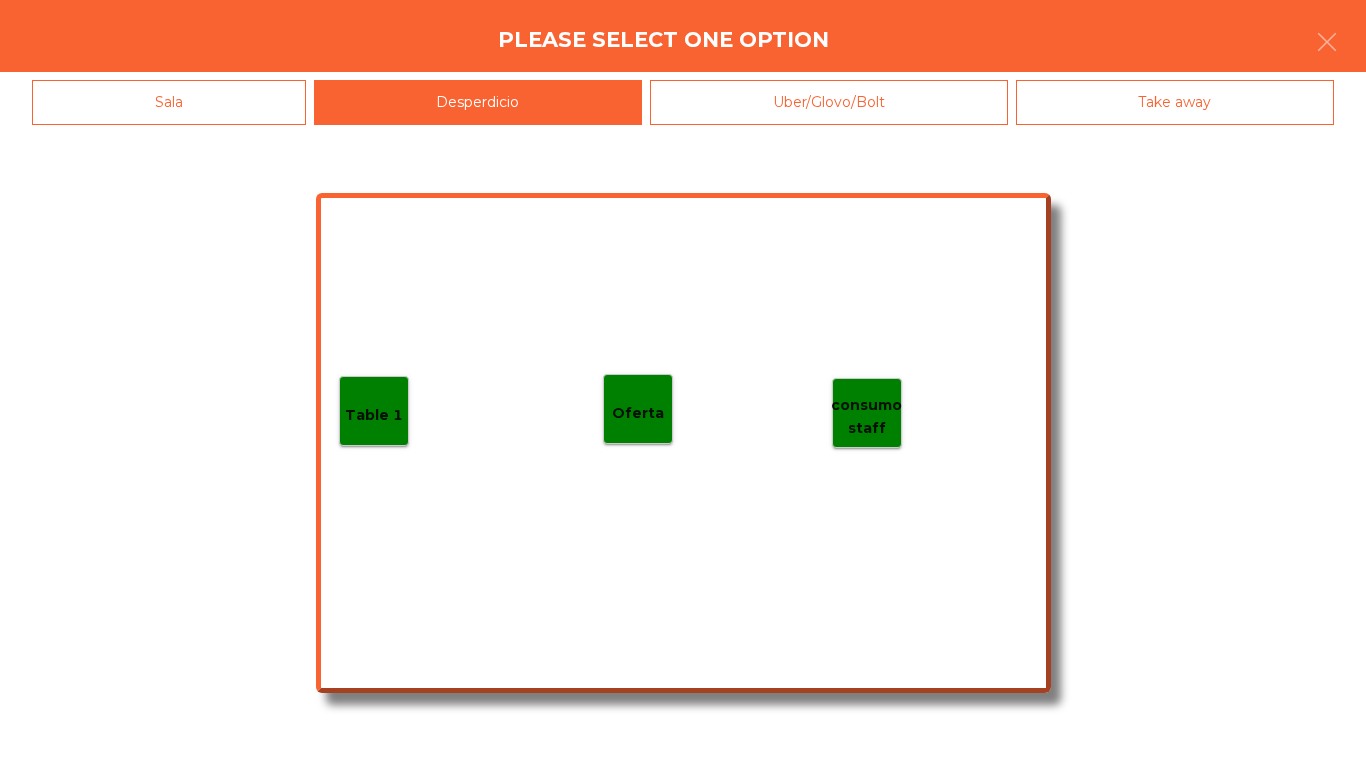 click on "Oferta" 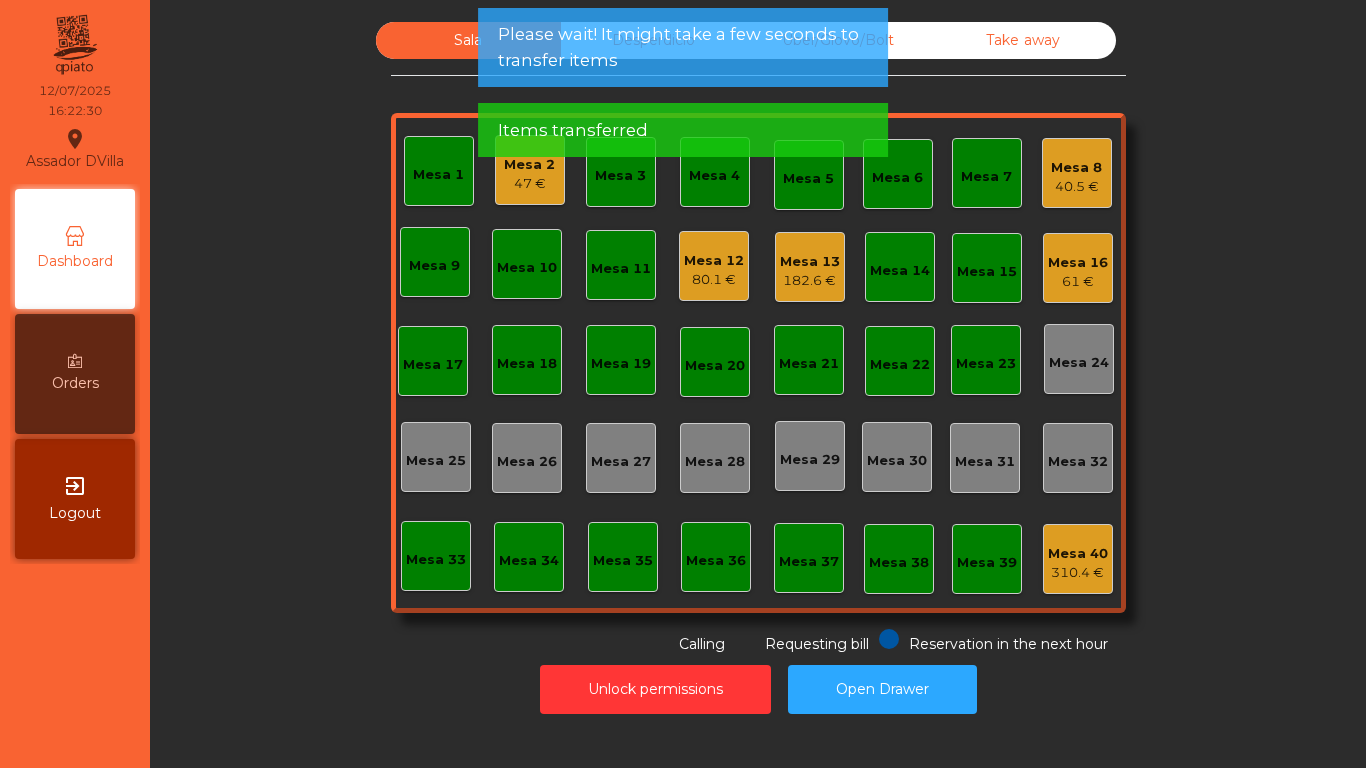 click on "Unlock permissions   Open Drawer" 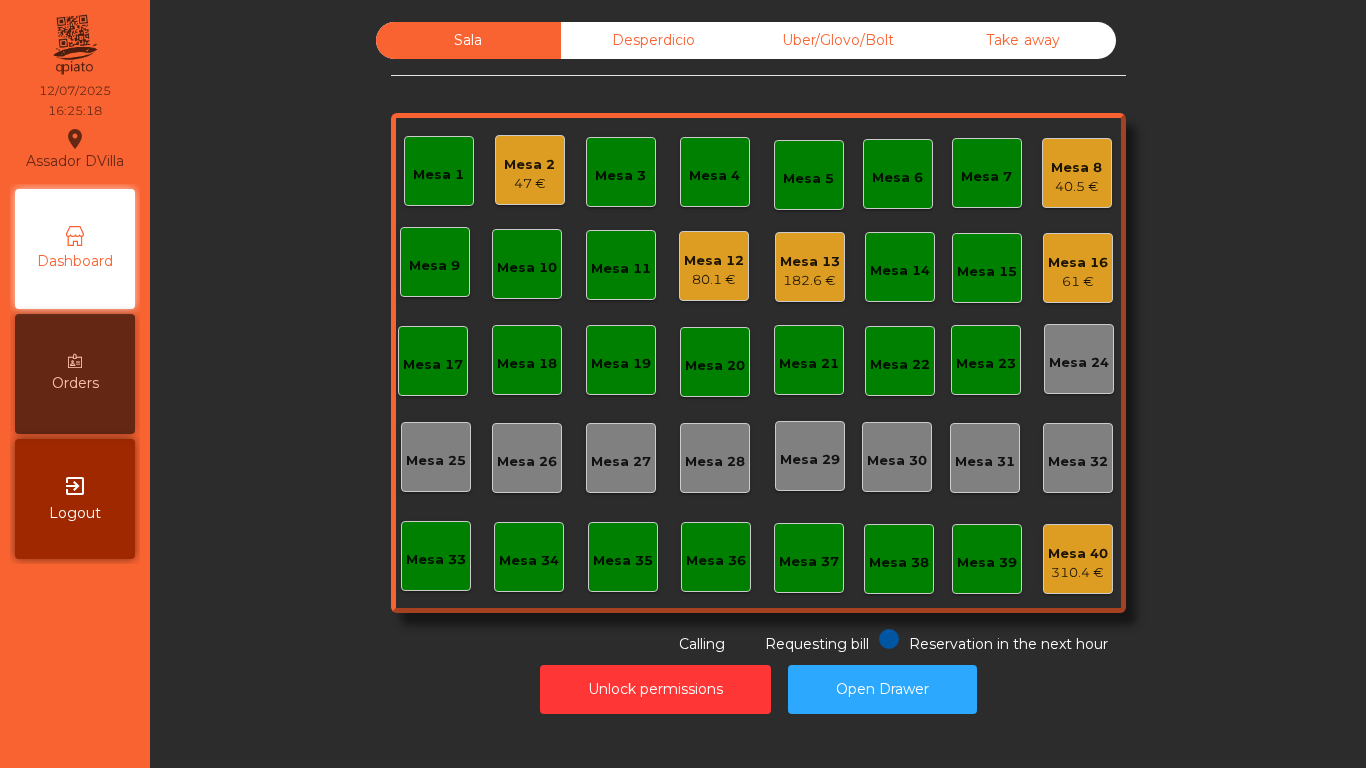 click on "Mesa 37" 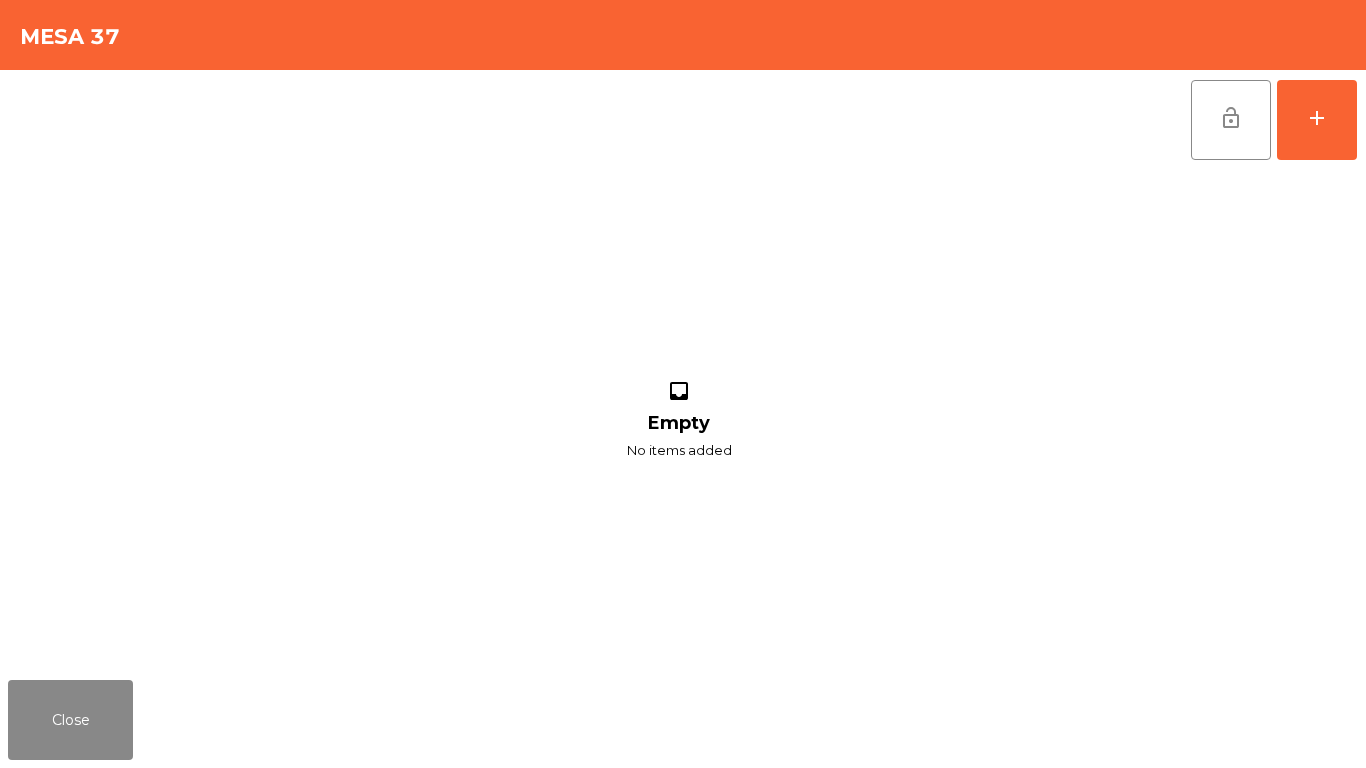 click on "lock_open   add  inbox Empty No items added" 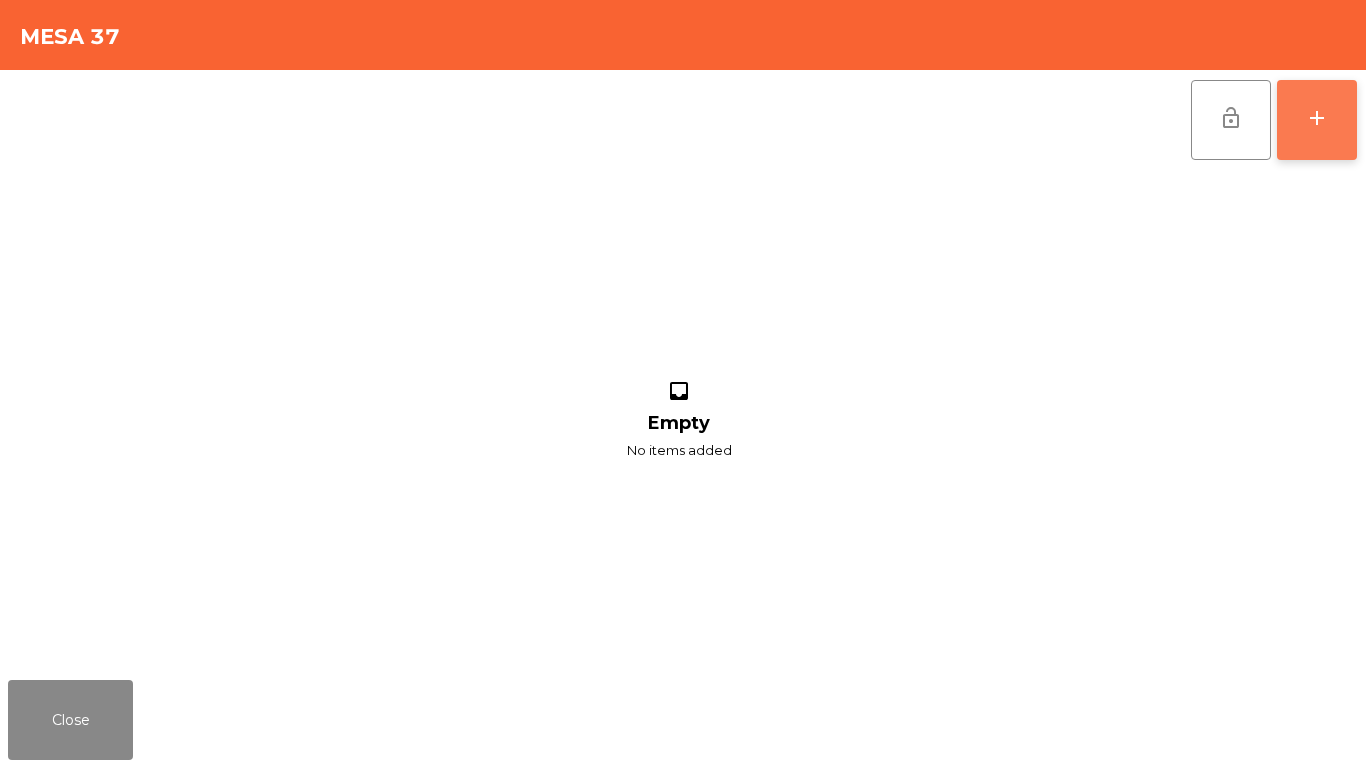 click on "add" 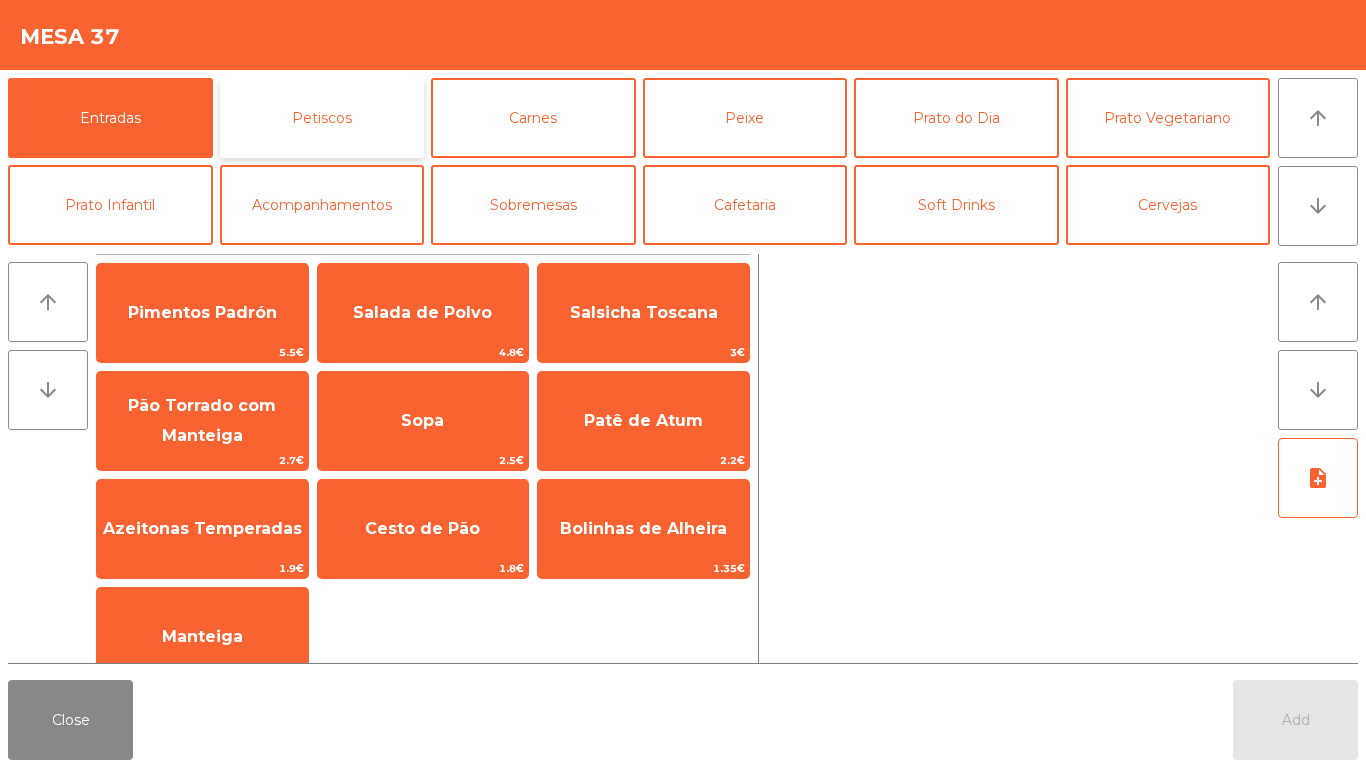 click on "Petiscos" 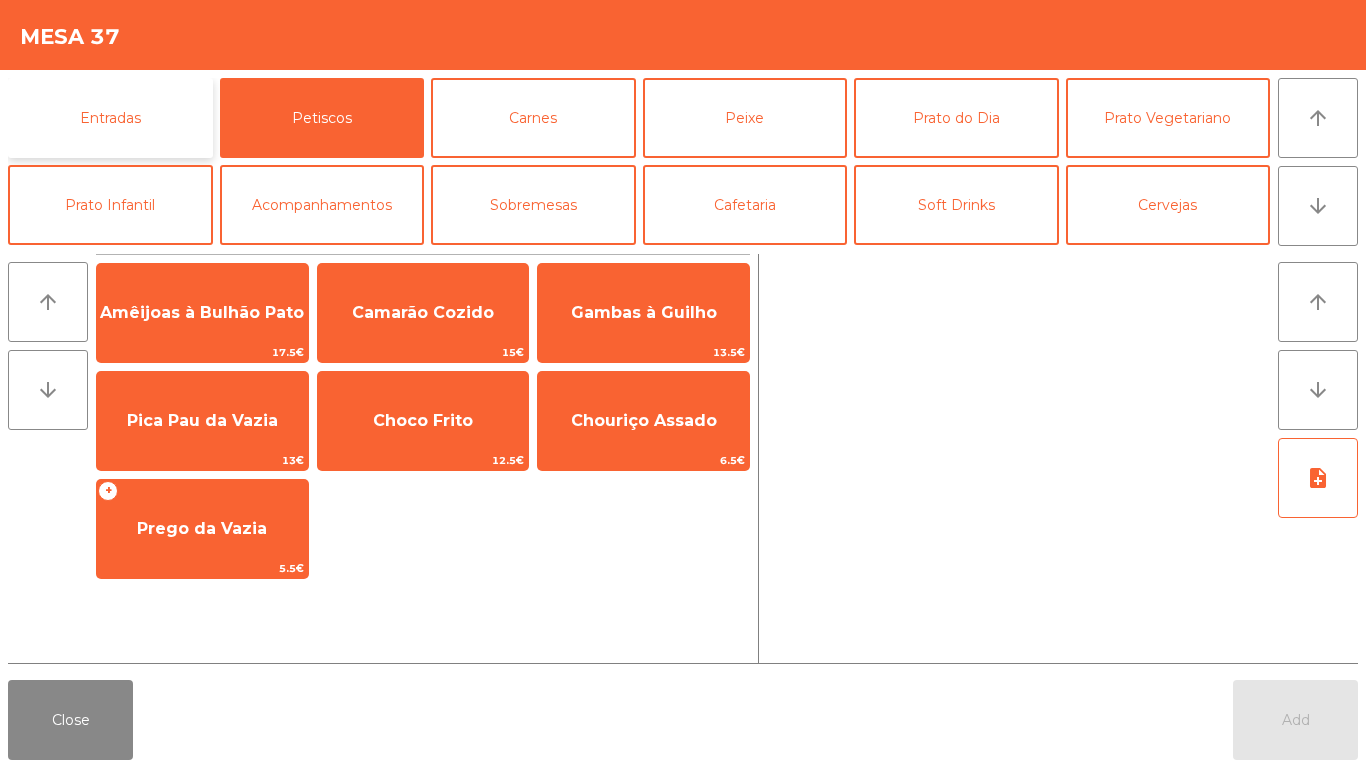 click on "Entradas" 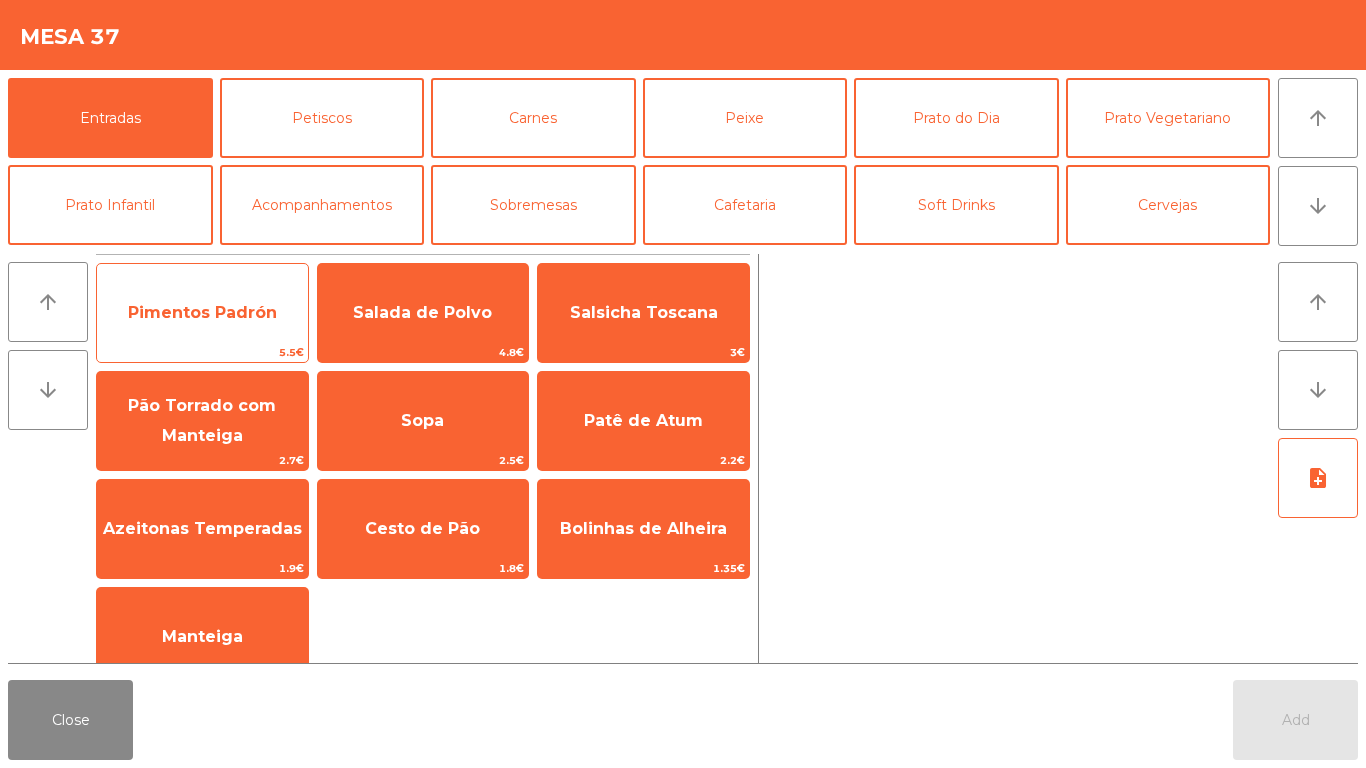 click on "Pimentos Padrón" 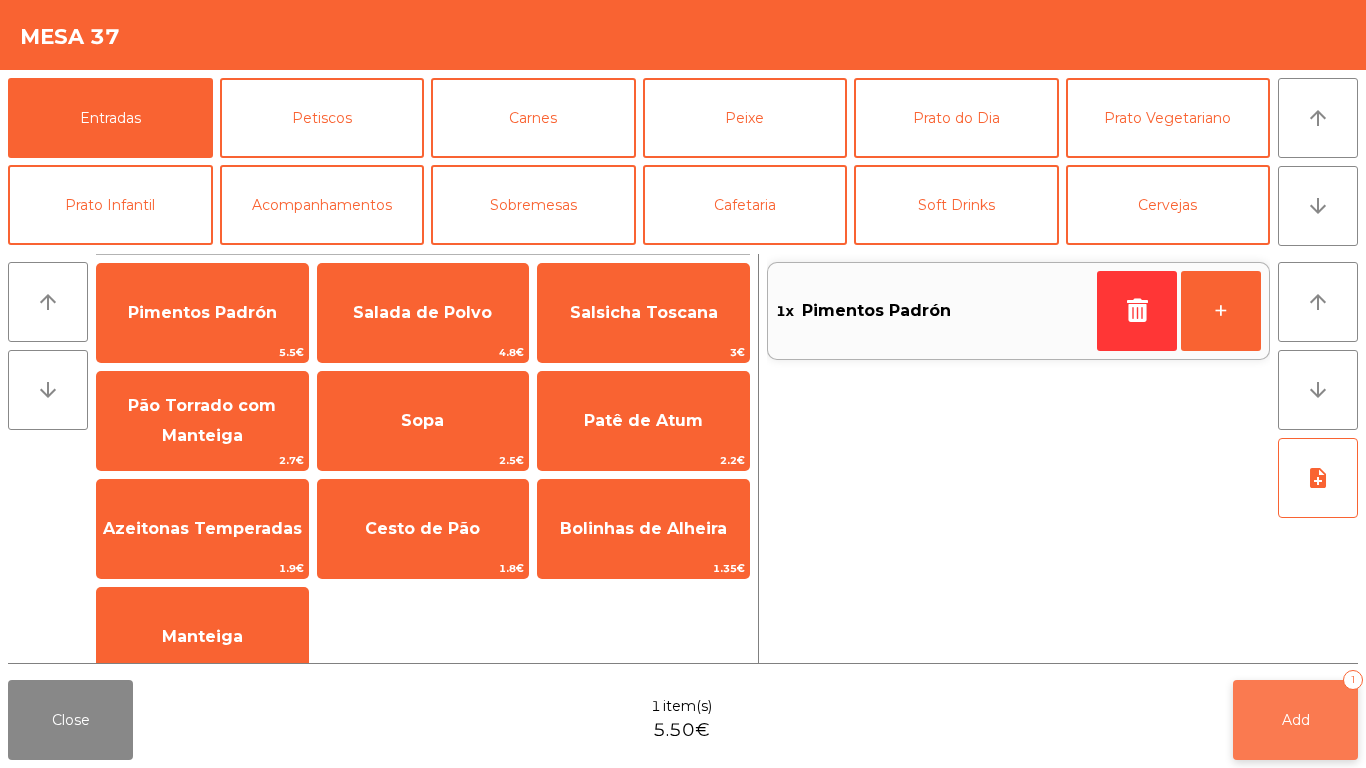 click on "Add   1" 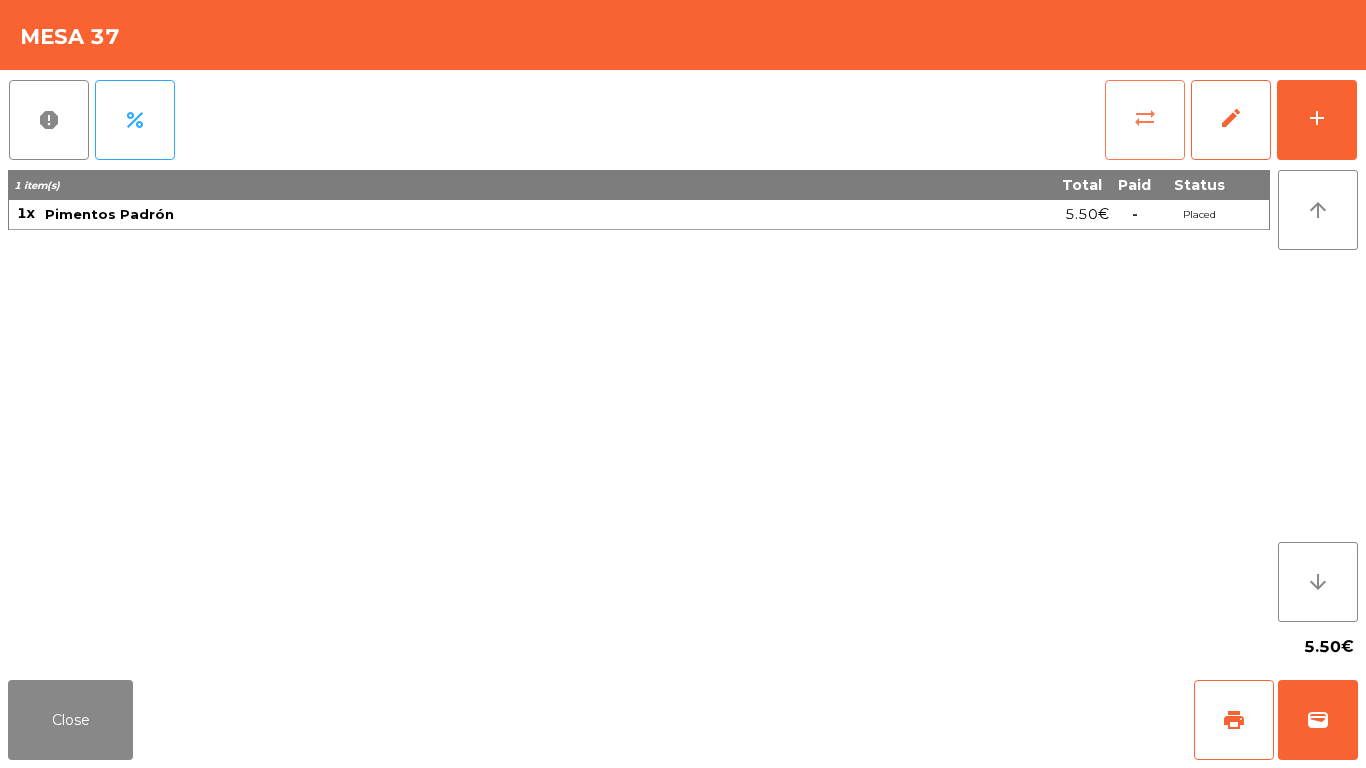 click on "sync_alt" 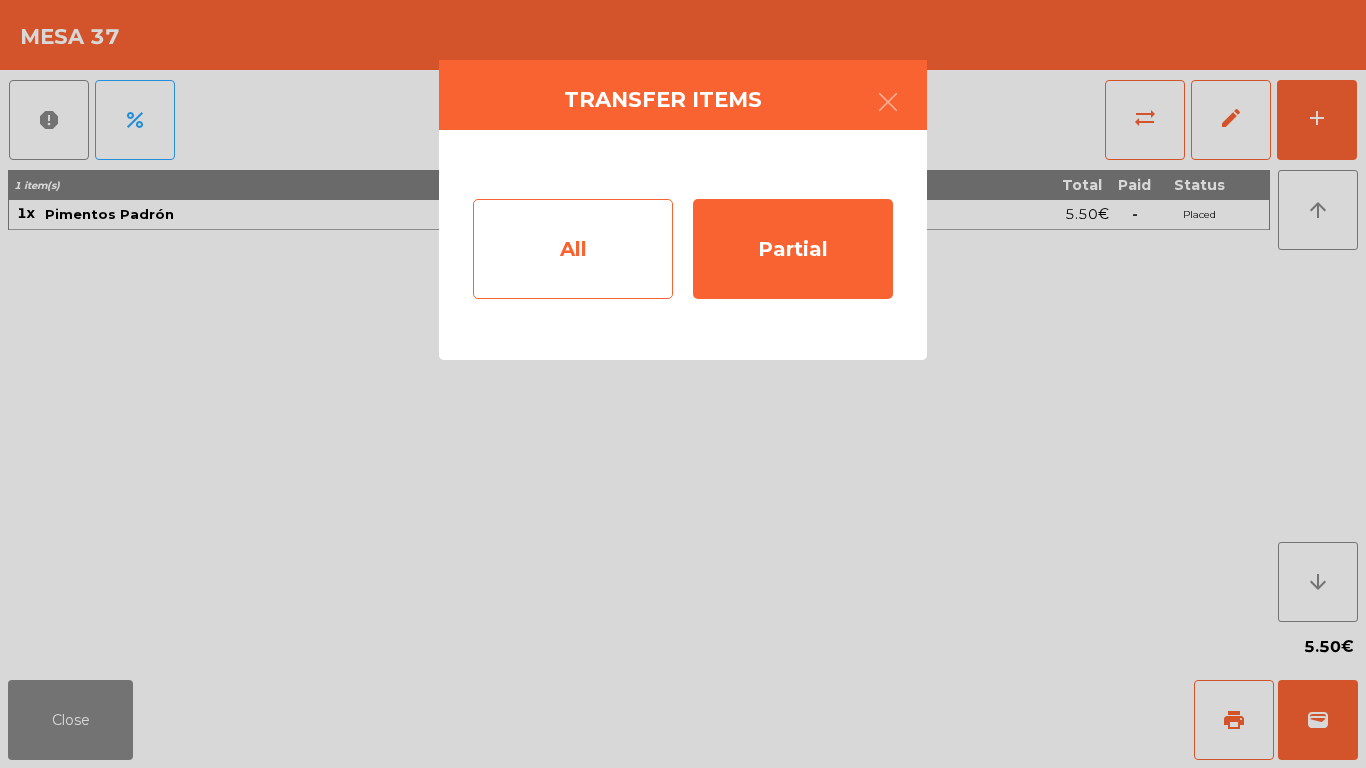 click on "All" 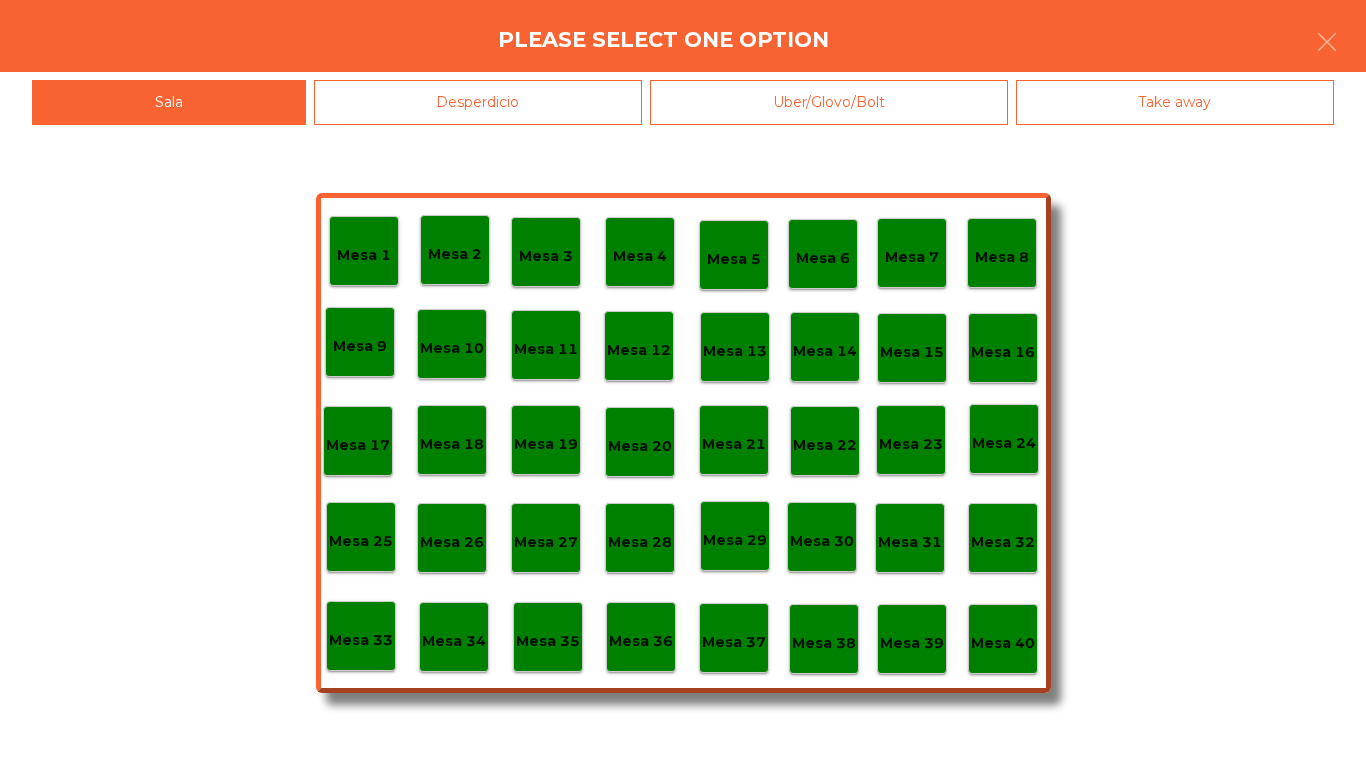 click on "Desperdicio" 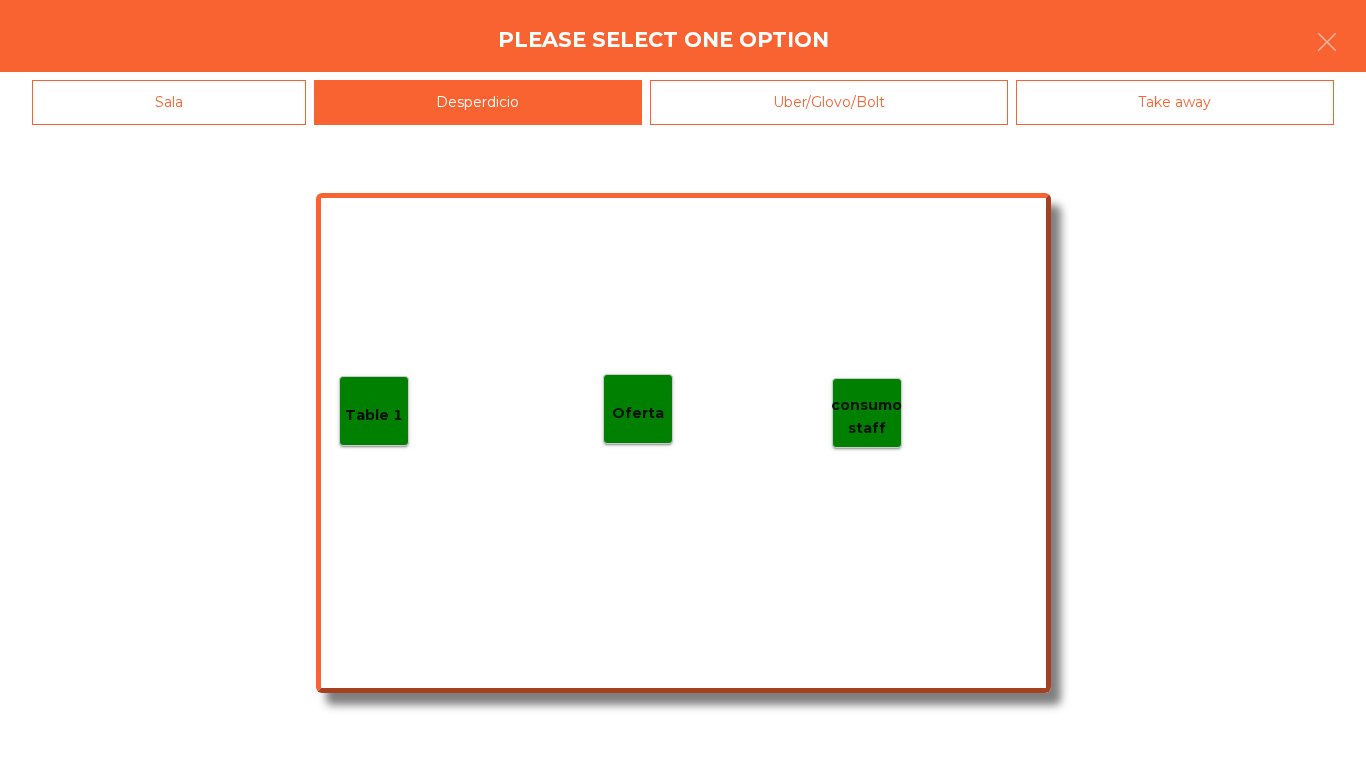click on "Table 1" 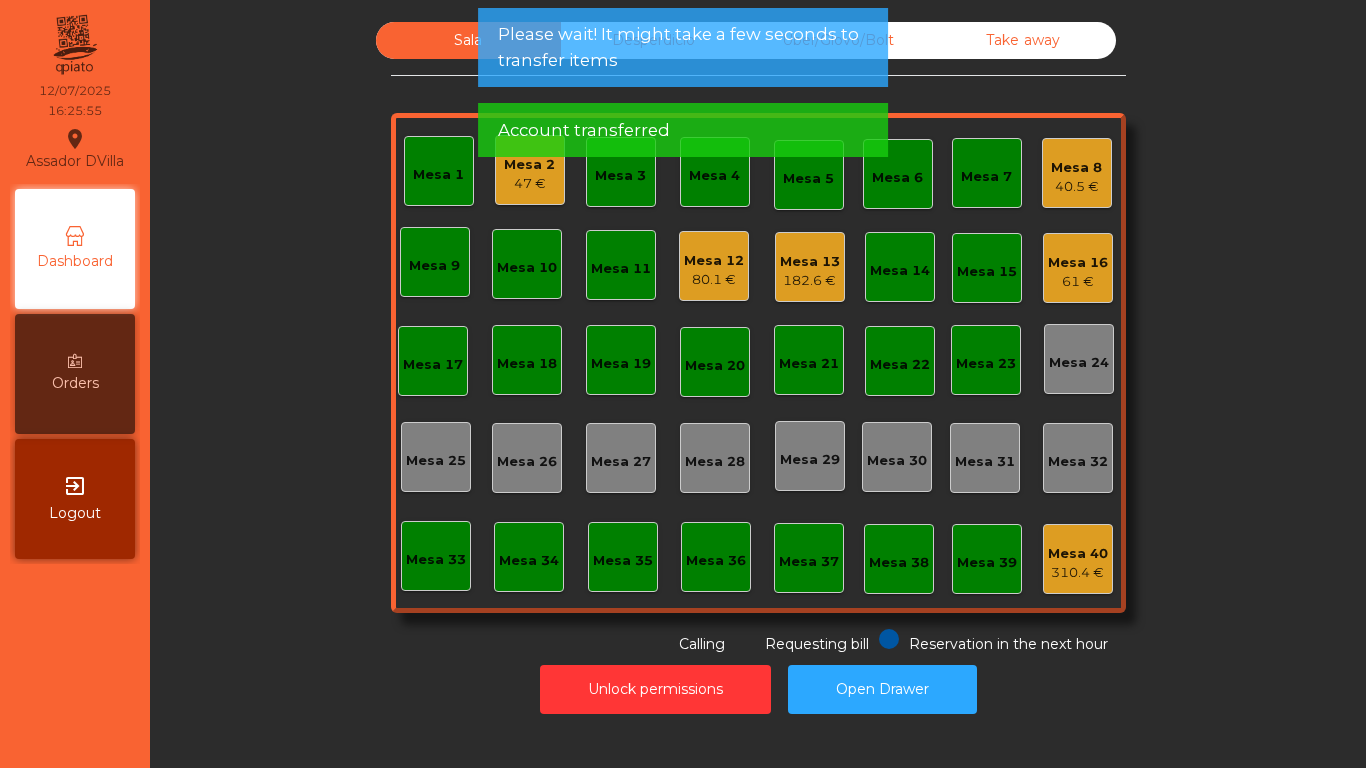 click on "Please wait! It might take a few seconds to transfer items" 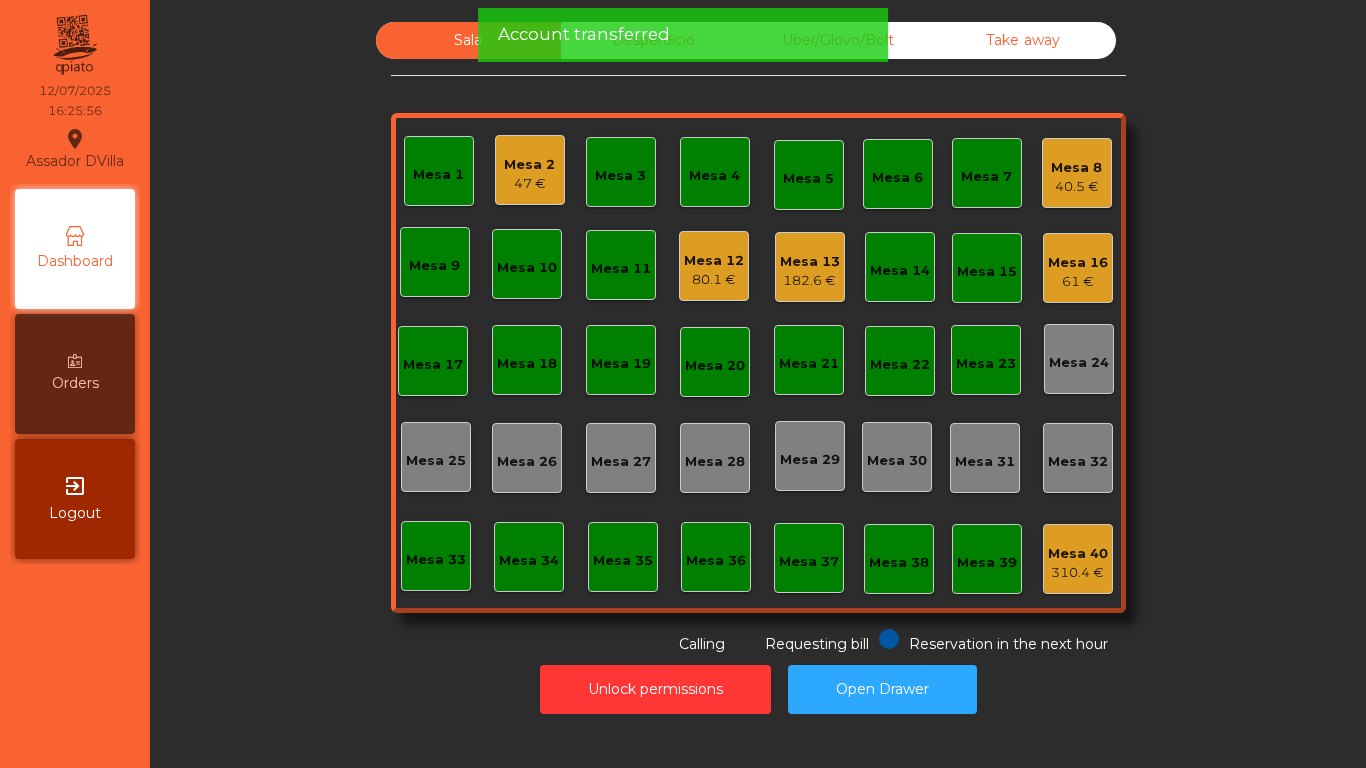 click on "Account transferred" 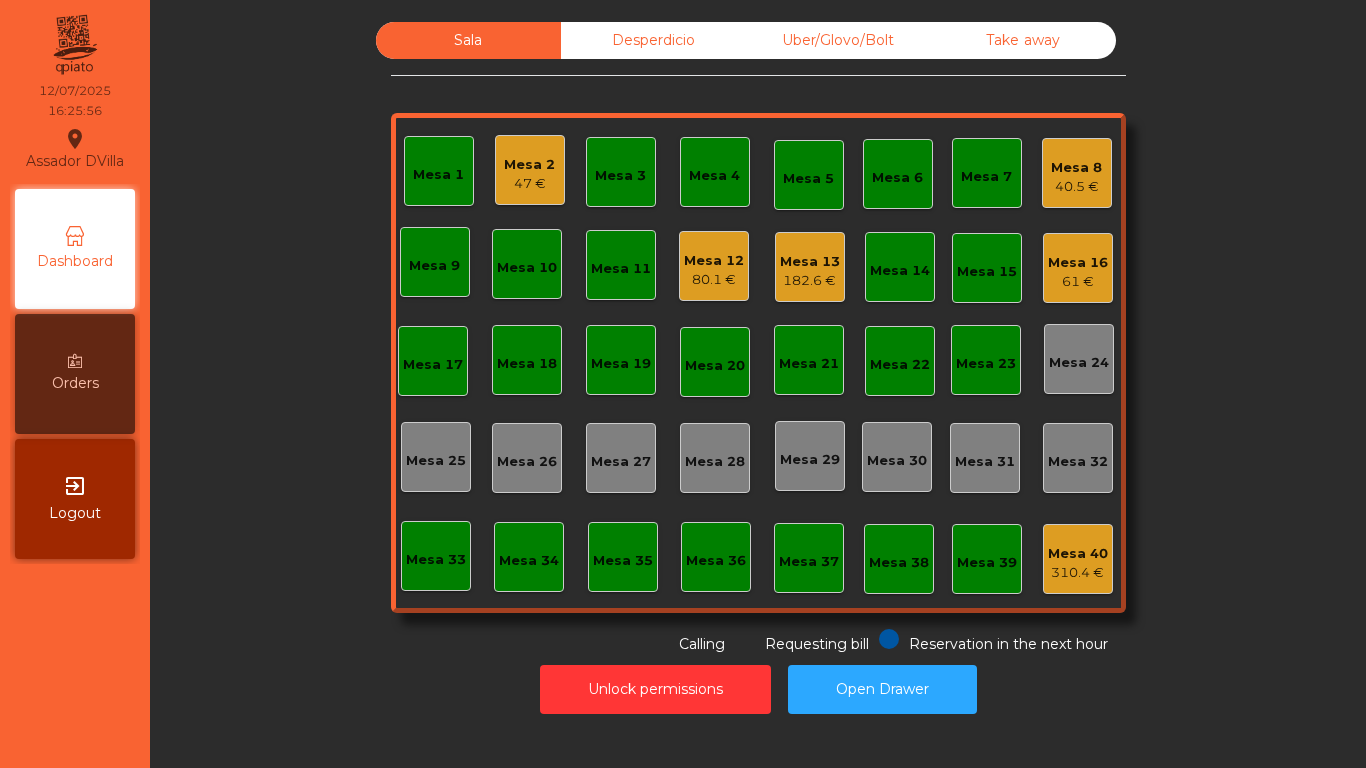 click on "Desperdicio" 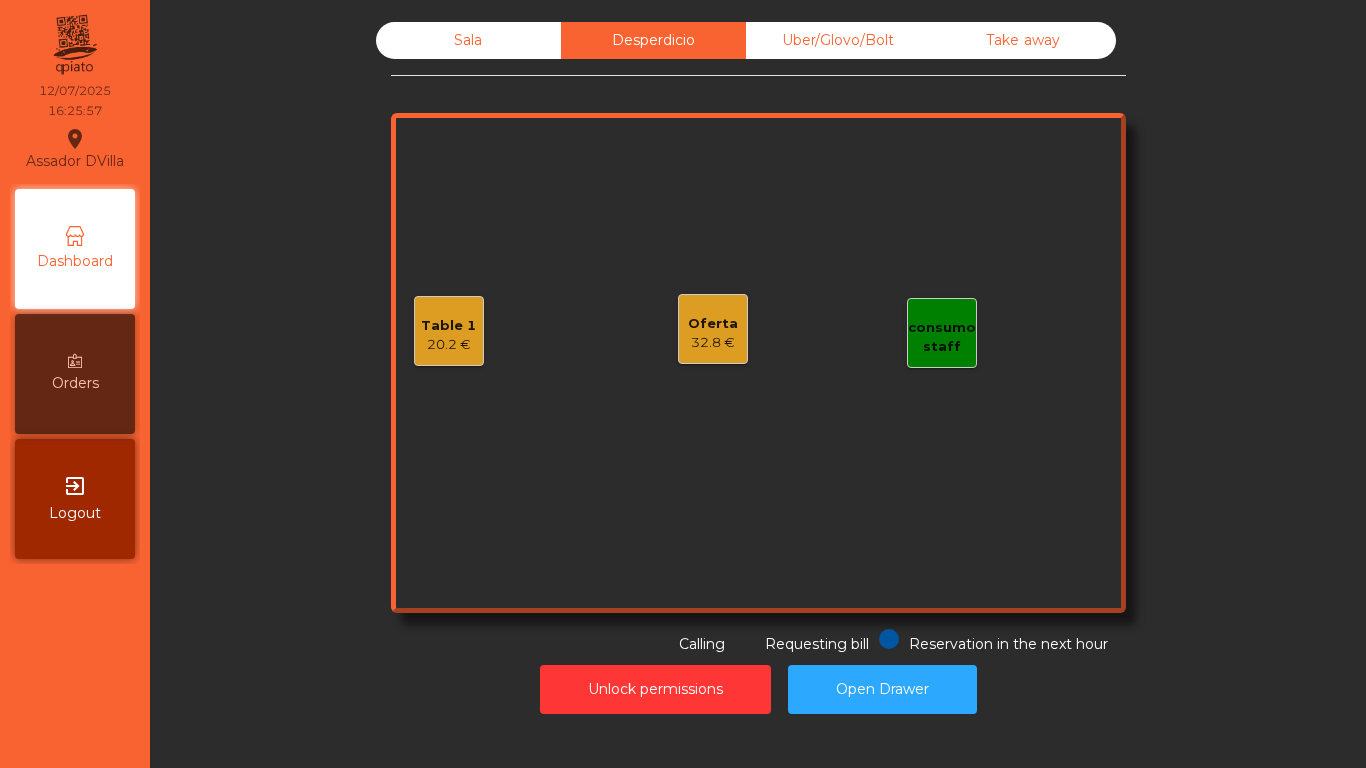 click on "20.2 €" 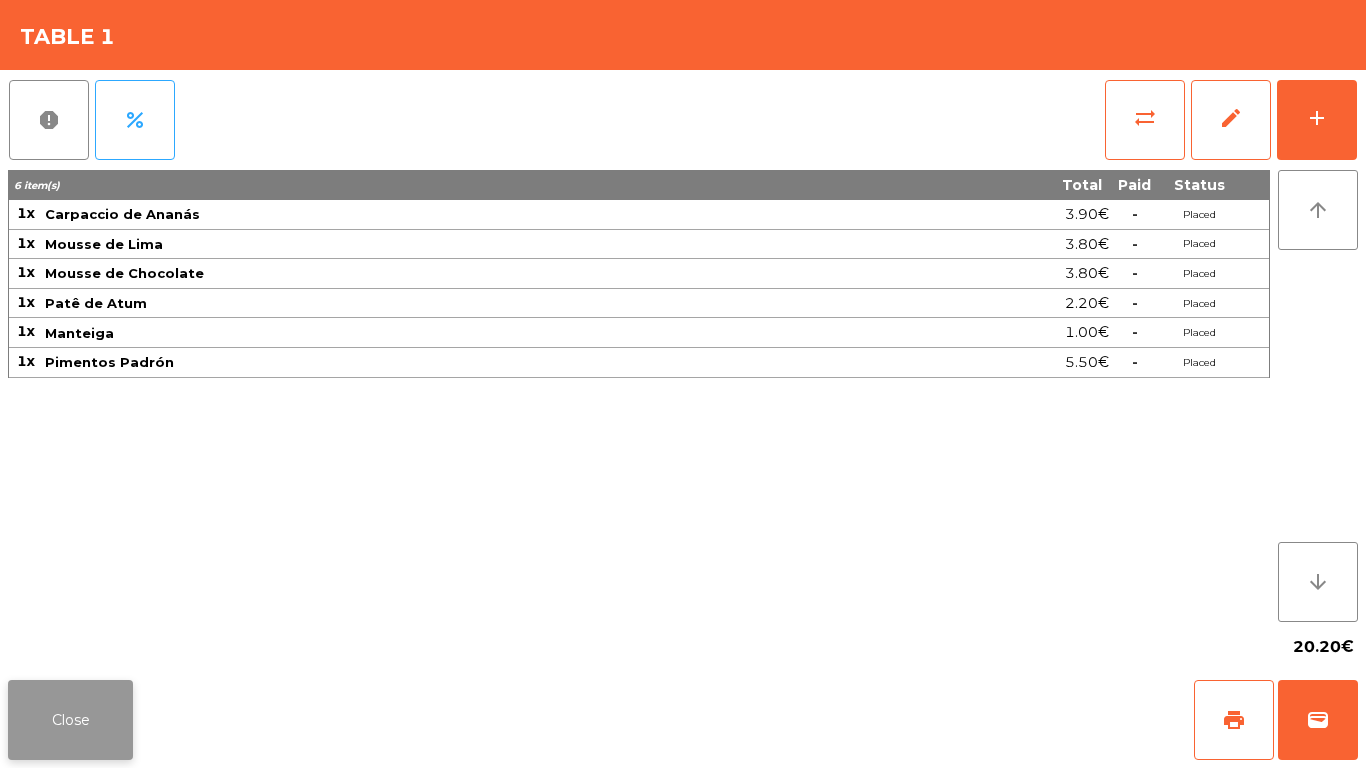 click on "Close" 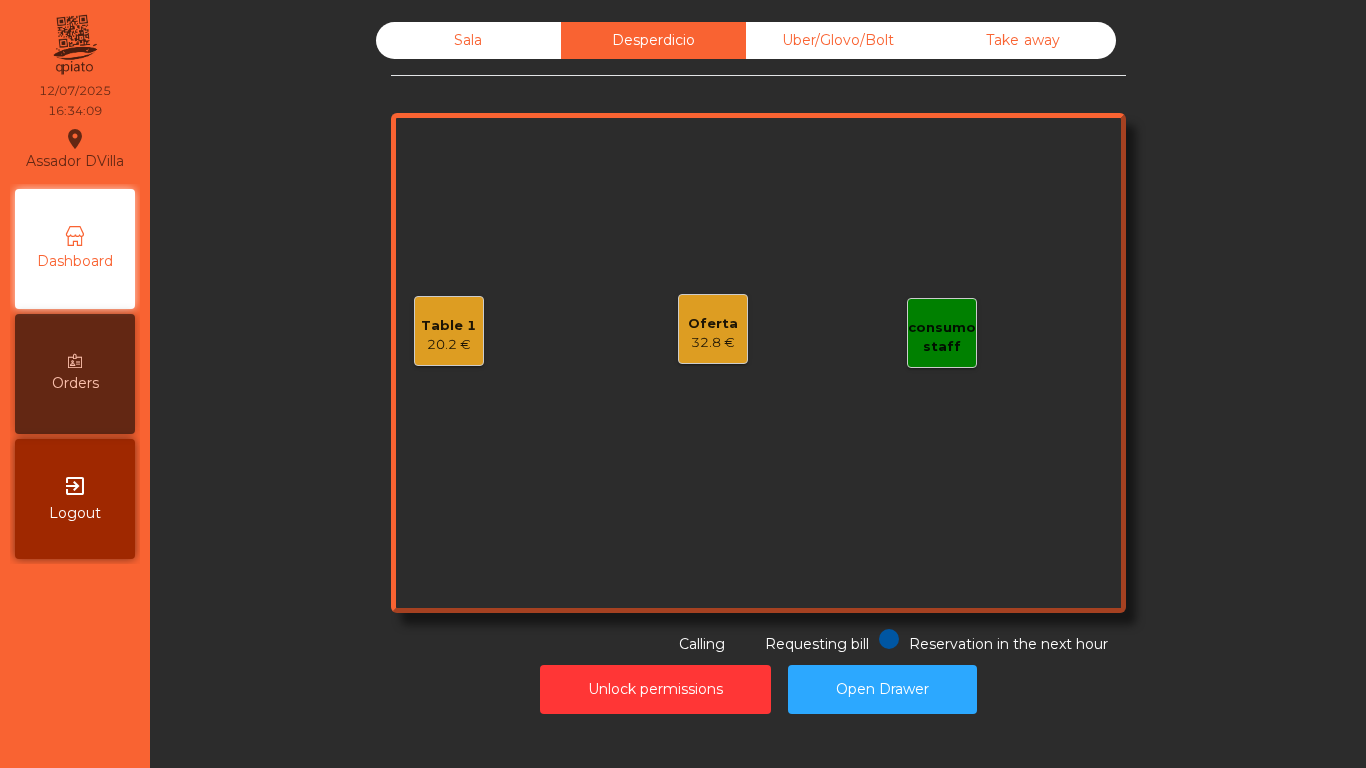 click on "Sala" 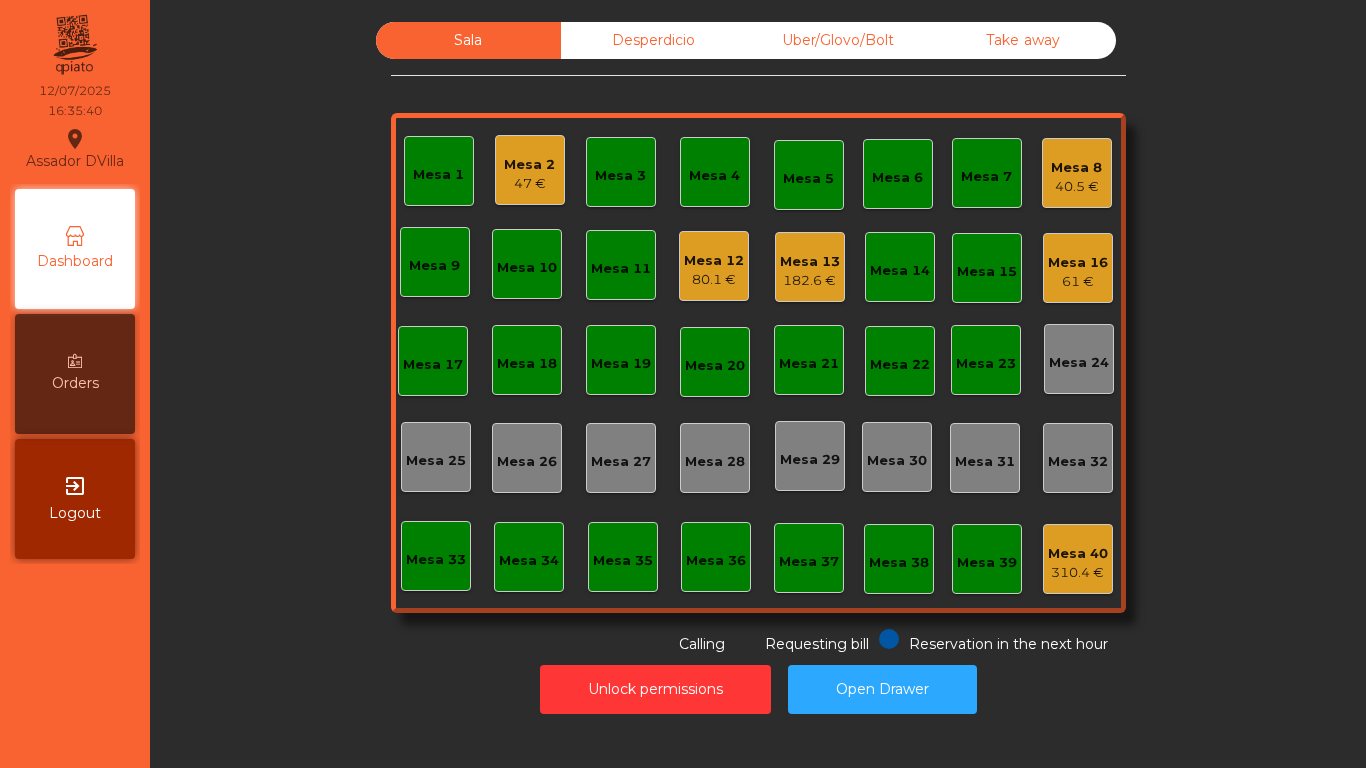 click on "Mesa 2" 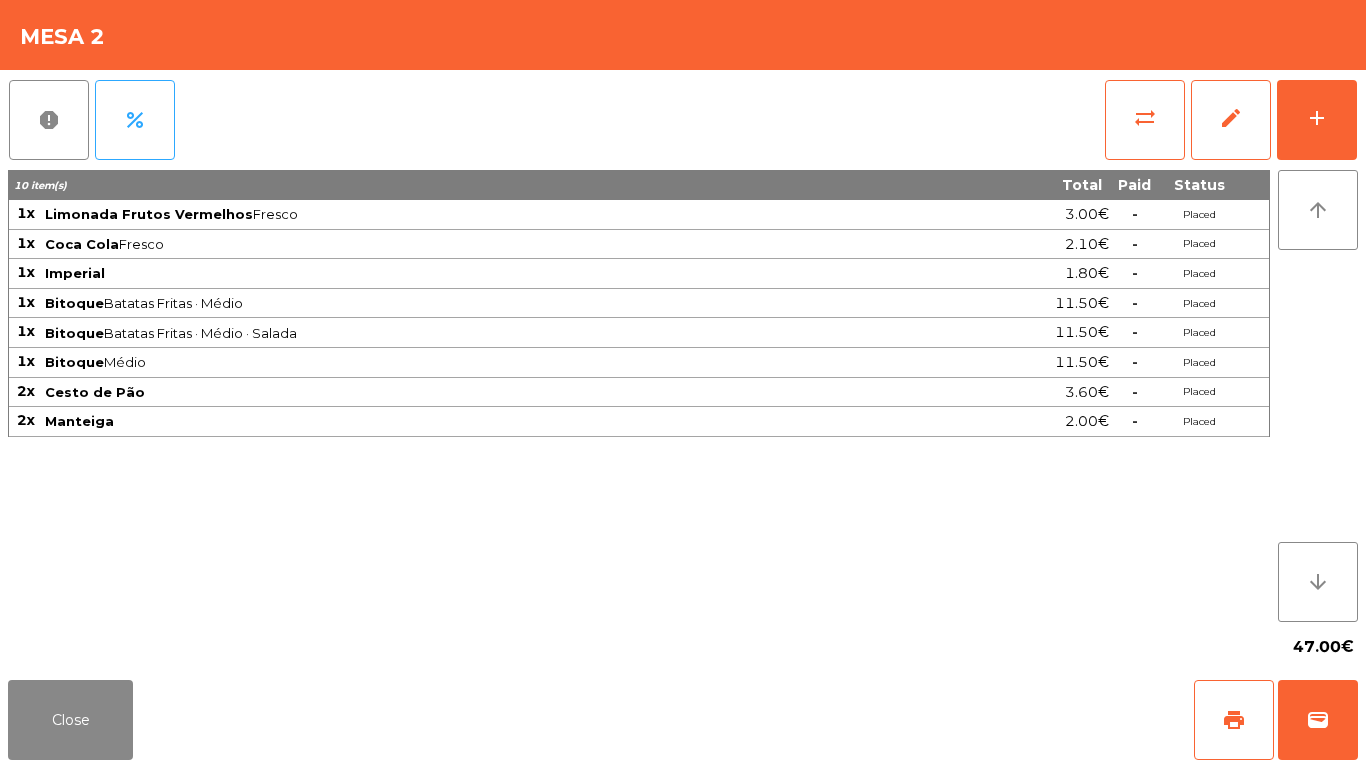 click on "report   percent   sync_alt   edit   add  10 item(s) Total Paid Status 1x Limonada Frutos Vermelhos  Fresco  3.00€  -  Placed 1x Coca Cola  Fresco  2.10€  -  Placed 1x Imperial 1.80€  -  Placed 1x Bitoque  Batatas Fritas · Médio  11.50€  -  Placed 1x Bitoque  Batatas Fritas · Médio · Salada  11.50€  -  Placed 1x Bitoque  Médio  11.50€  -  Placed 2x Cesto de Pão 3.60€  -  Placed 2x Manteiga 2.00€  -  Placed arrow_upward arrow_downward  47.00€" 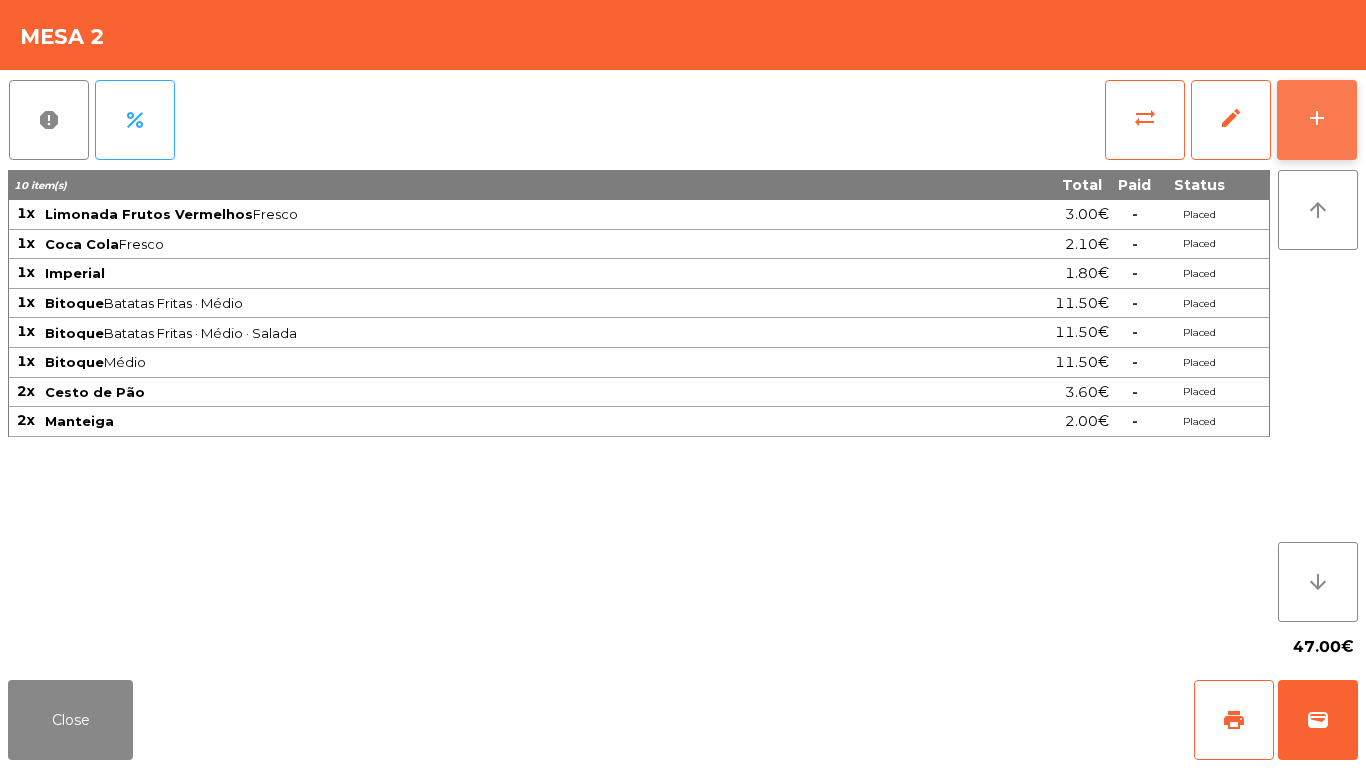 click on "add" 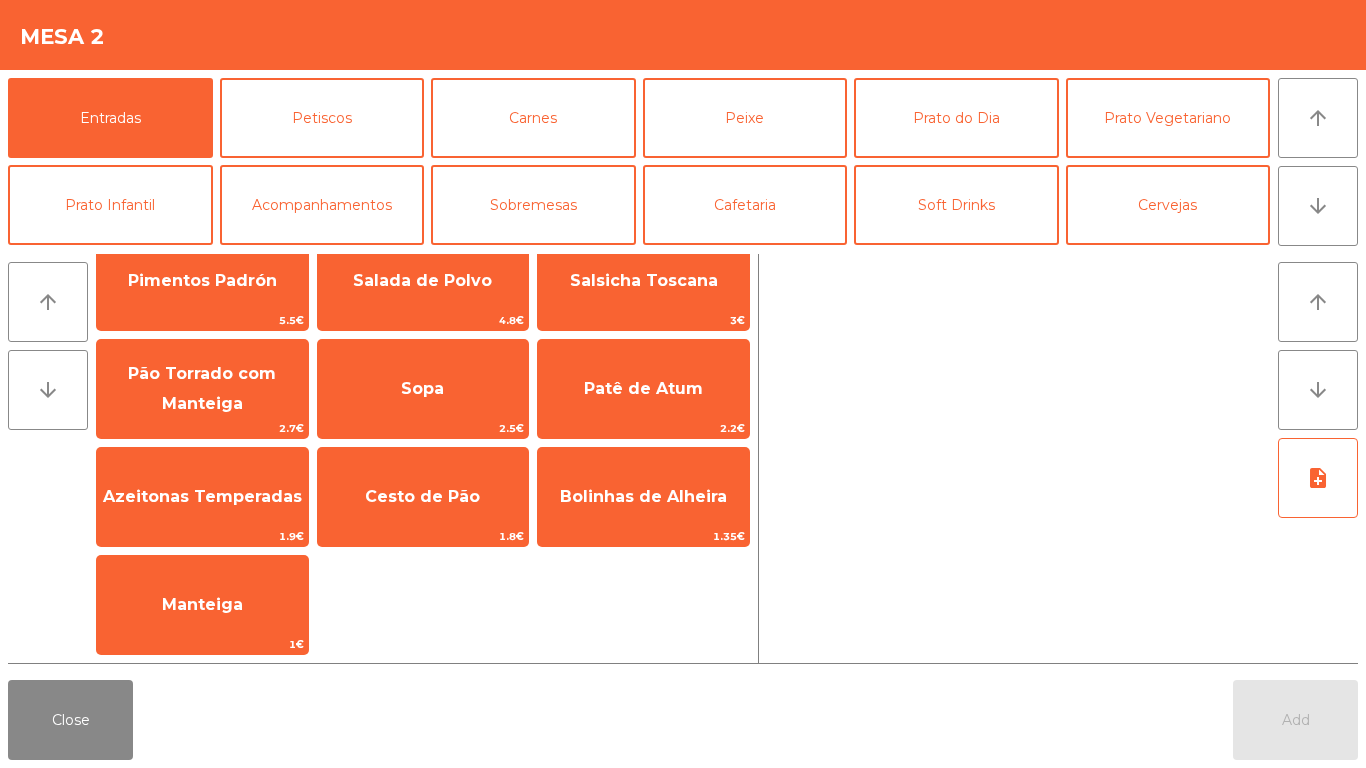 scroll, scrollTop: 0, scrollLeft: 0, axis: both 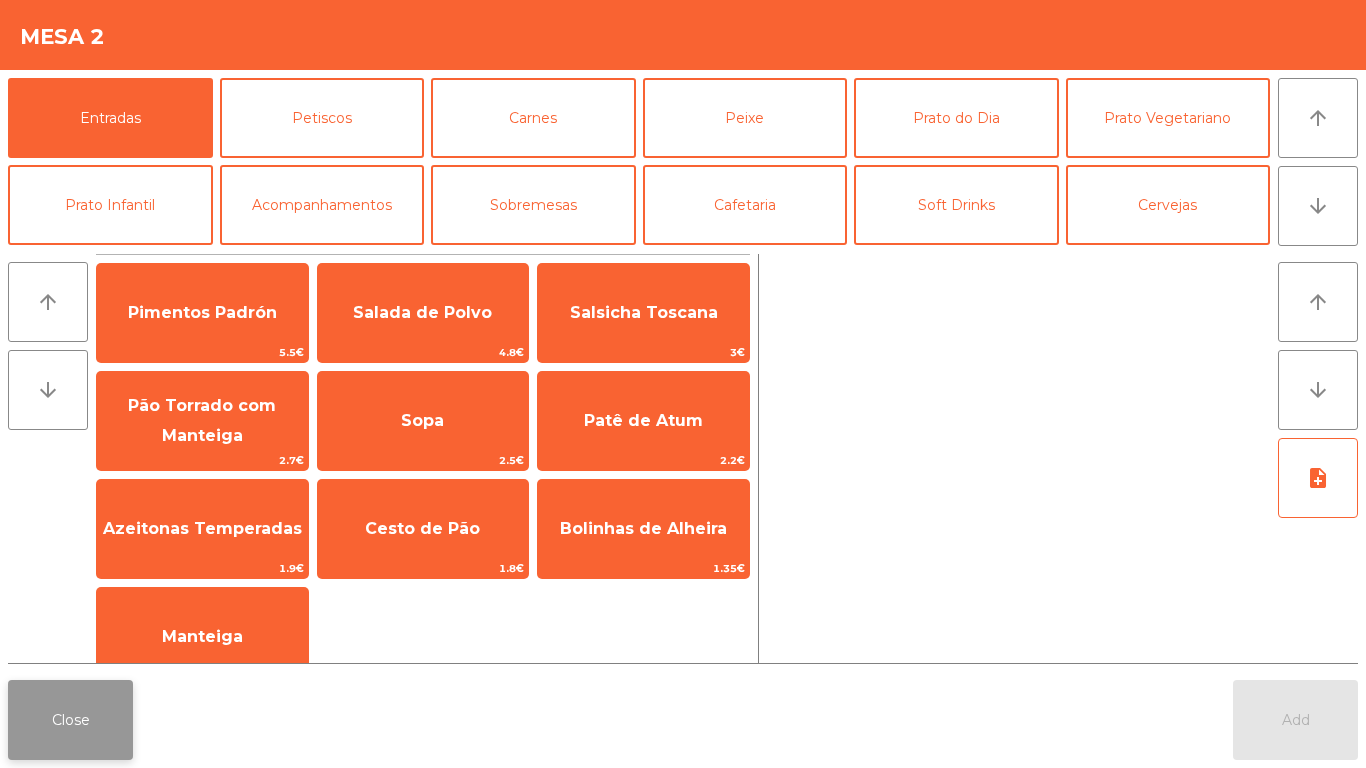 click on "Close" 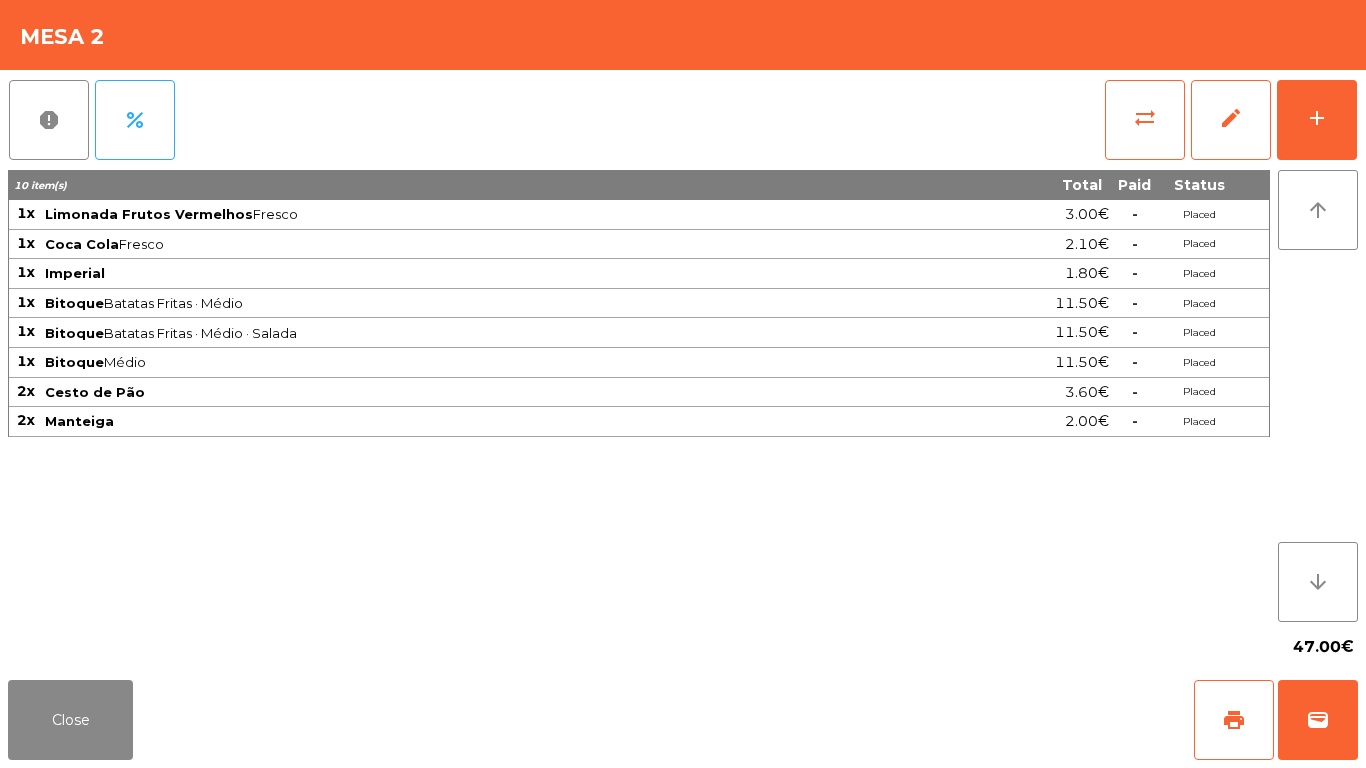 click on "report   percent   sync_alt   edit   add  10 item(s) Total Paid Status 1x Limonada Frutos Vermelhos  Fresco  3.00€  -  Placed 1x Coca Cola  Fresco  2.10€  -  Placed 1x Imperial 1.80€  -  Placed 1x Bitoque  Batatas Fritas · Médio  11.50€  -  Placed 1x Bitoque  Batatas Fritas · Médio · Salada  11.50€  -  Placed 1x Bitoque  Médio  11.50€  -  Placed 2x Cesto de Pão 3.60€  -  Placed 2x Manteiga 2.00€  -  Placed arrow_upward arrow_downward  47.00€" 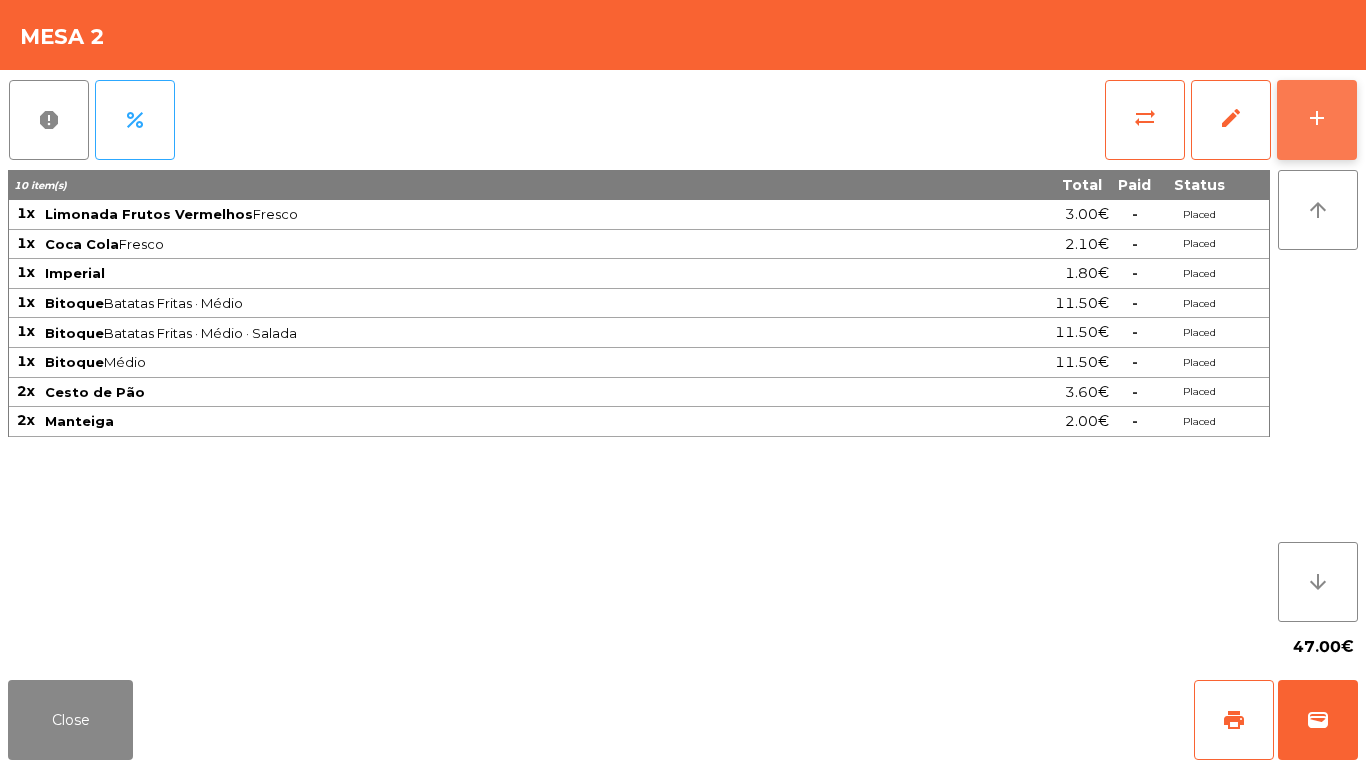 click on "add" 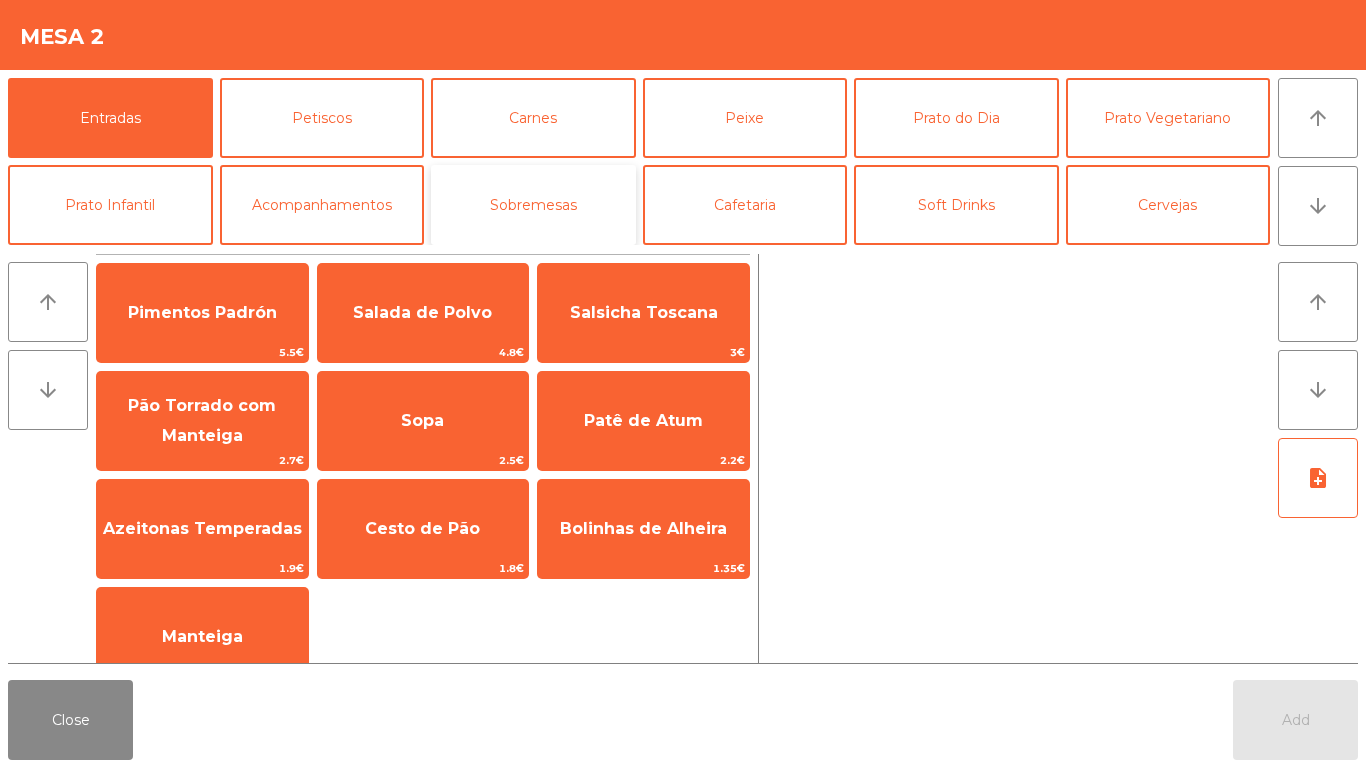 click on "Sobremesas" 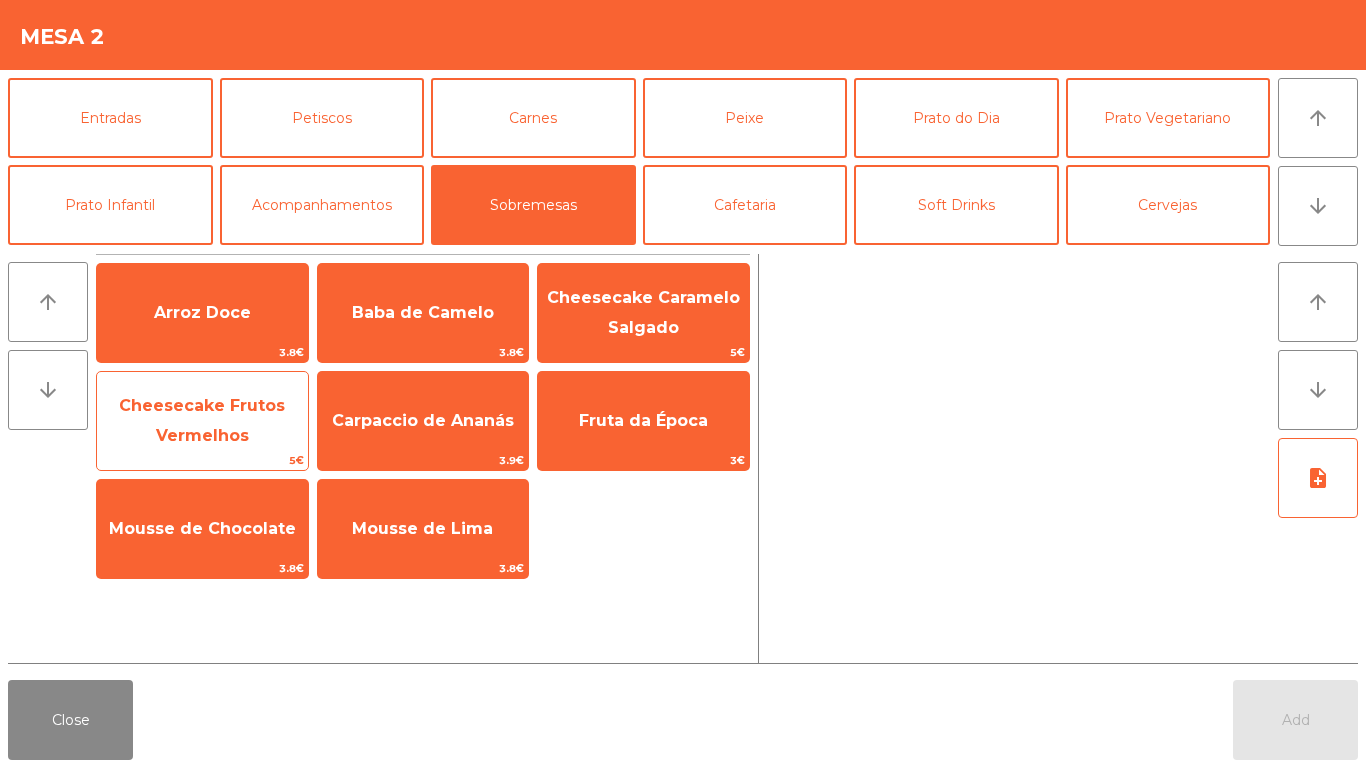 click on "Cheesecake Frutos Vermelhos" 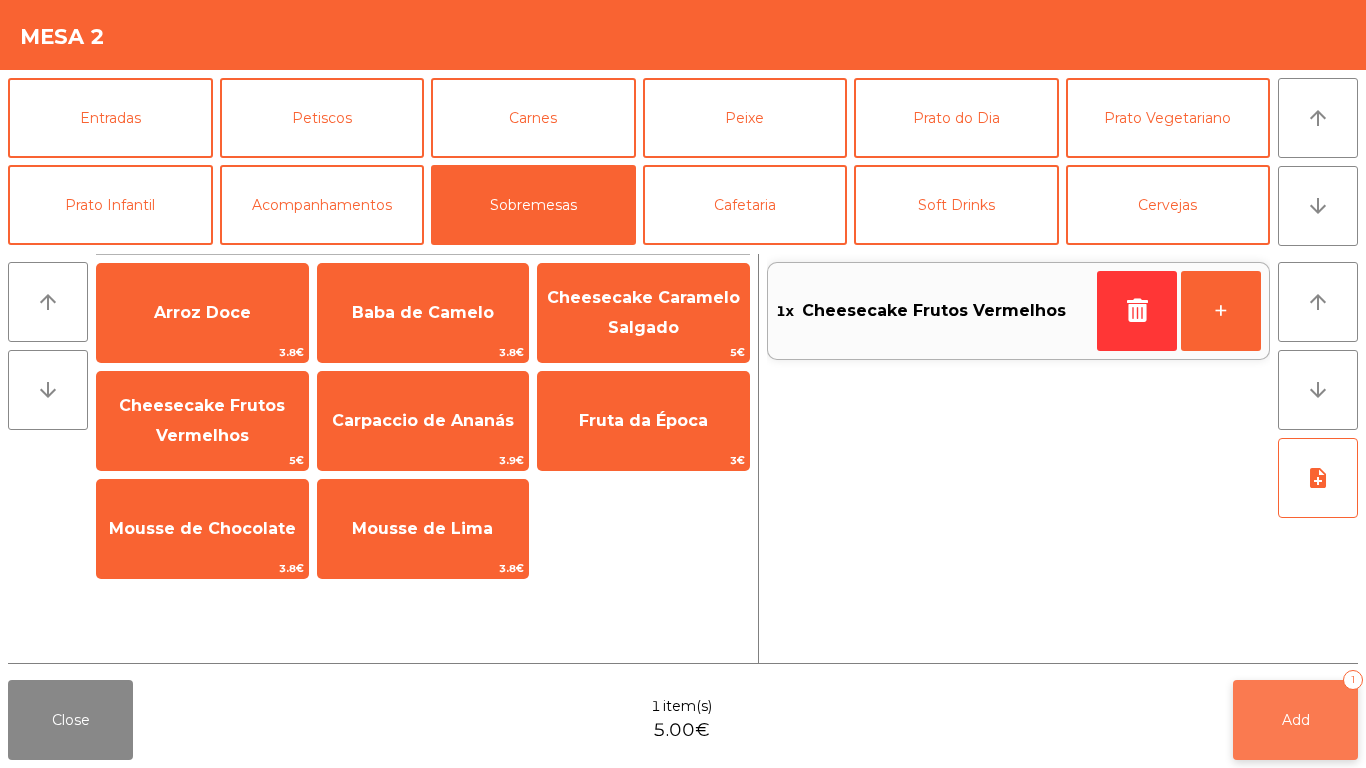 click on "Add   1" 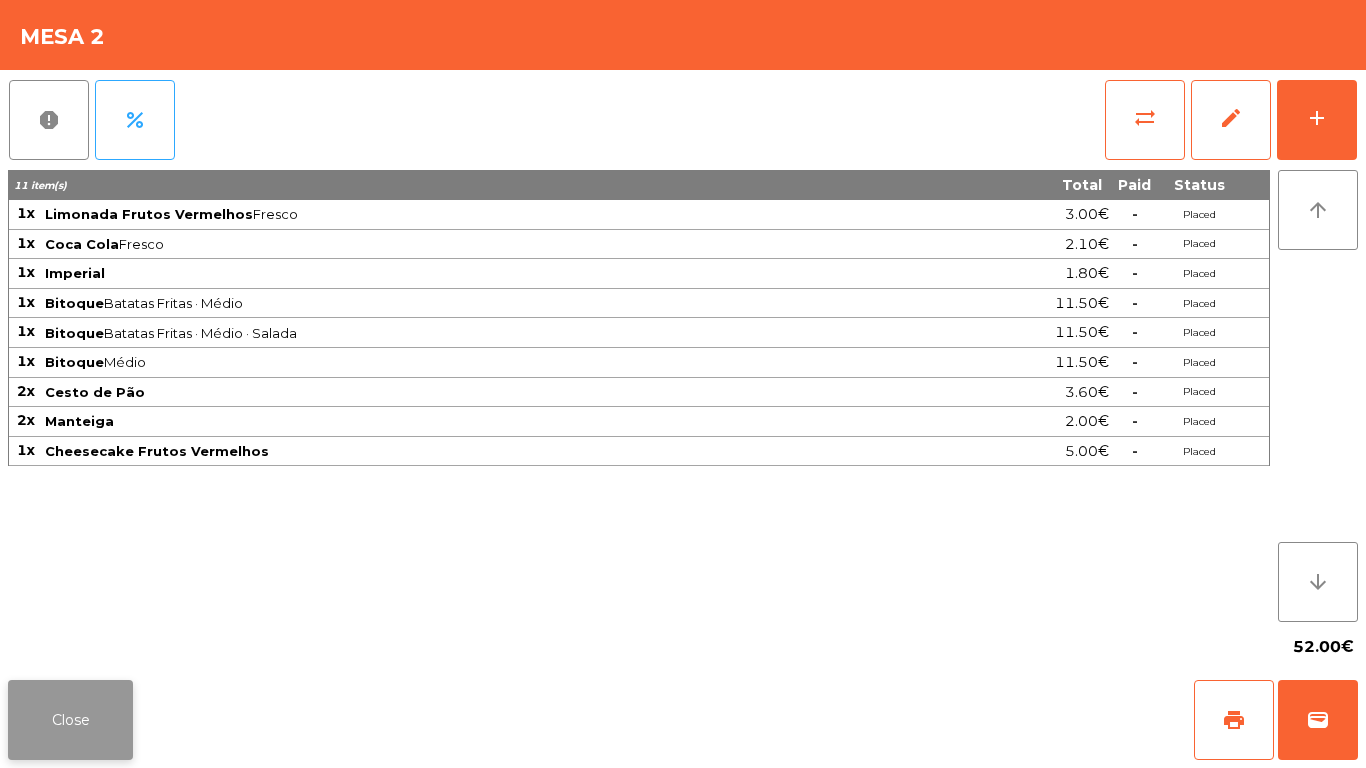 click on "Close" 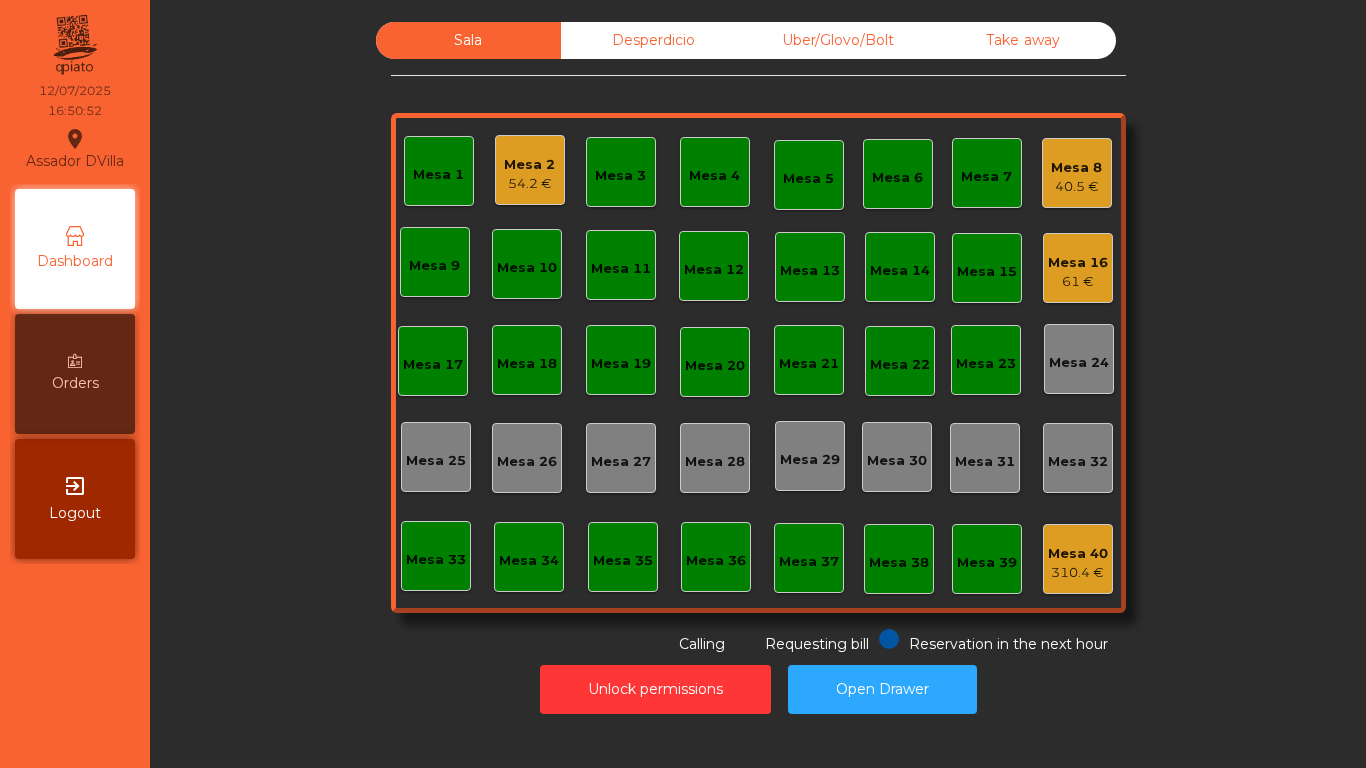 click on "Mesa 1" 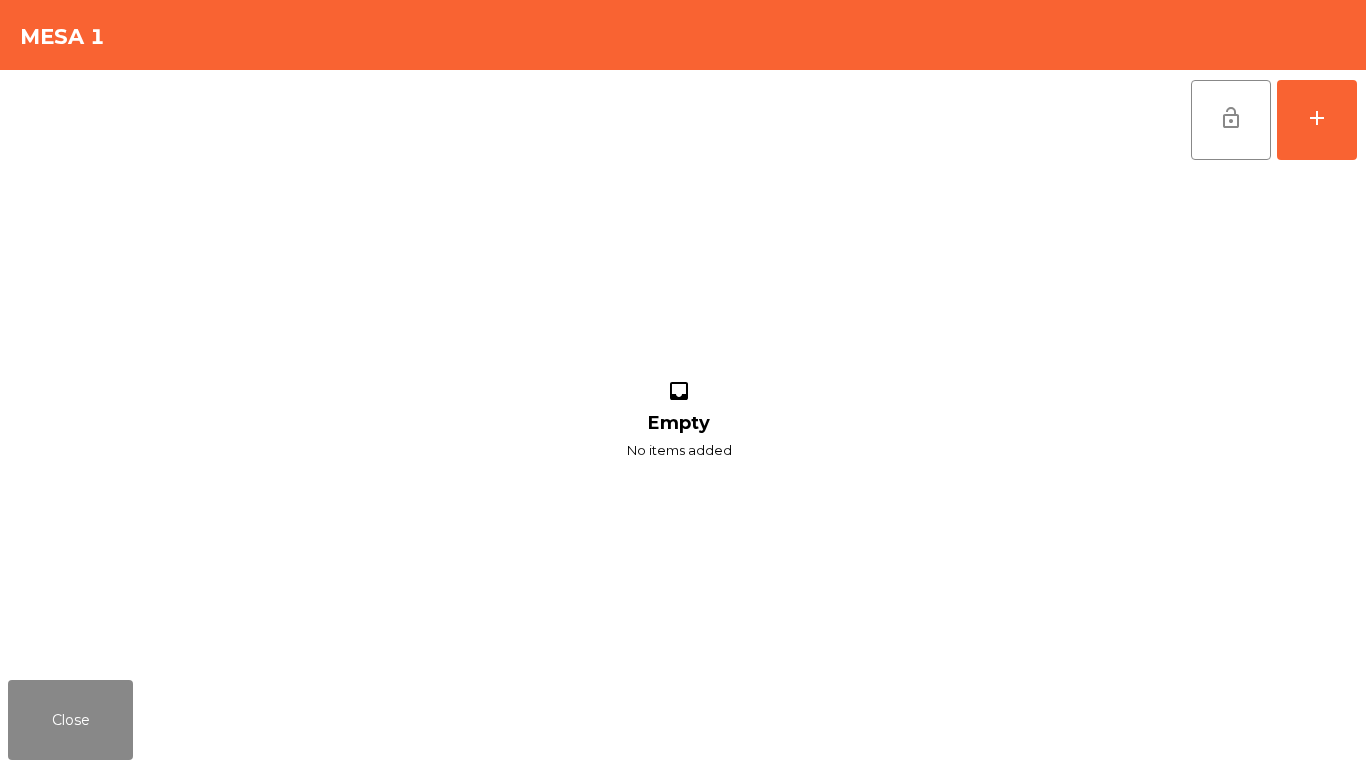 click on "lock_open   add  inbox Empty No items added" 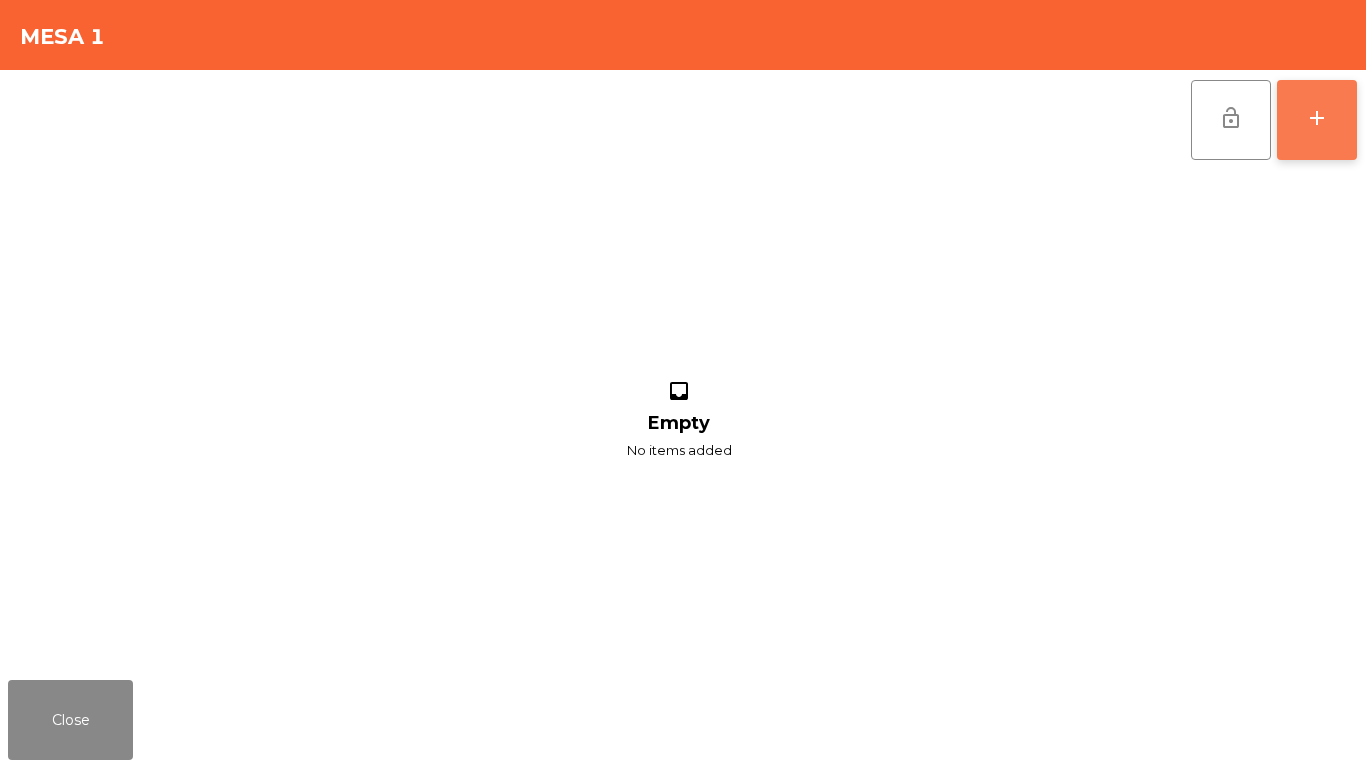 click on "add" 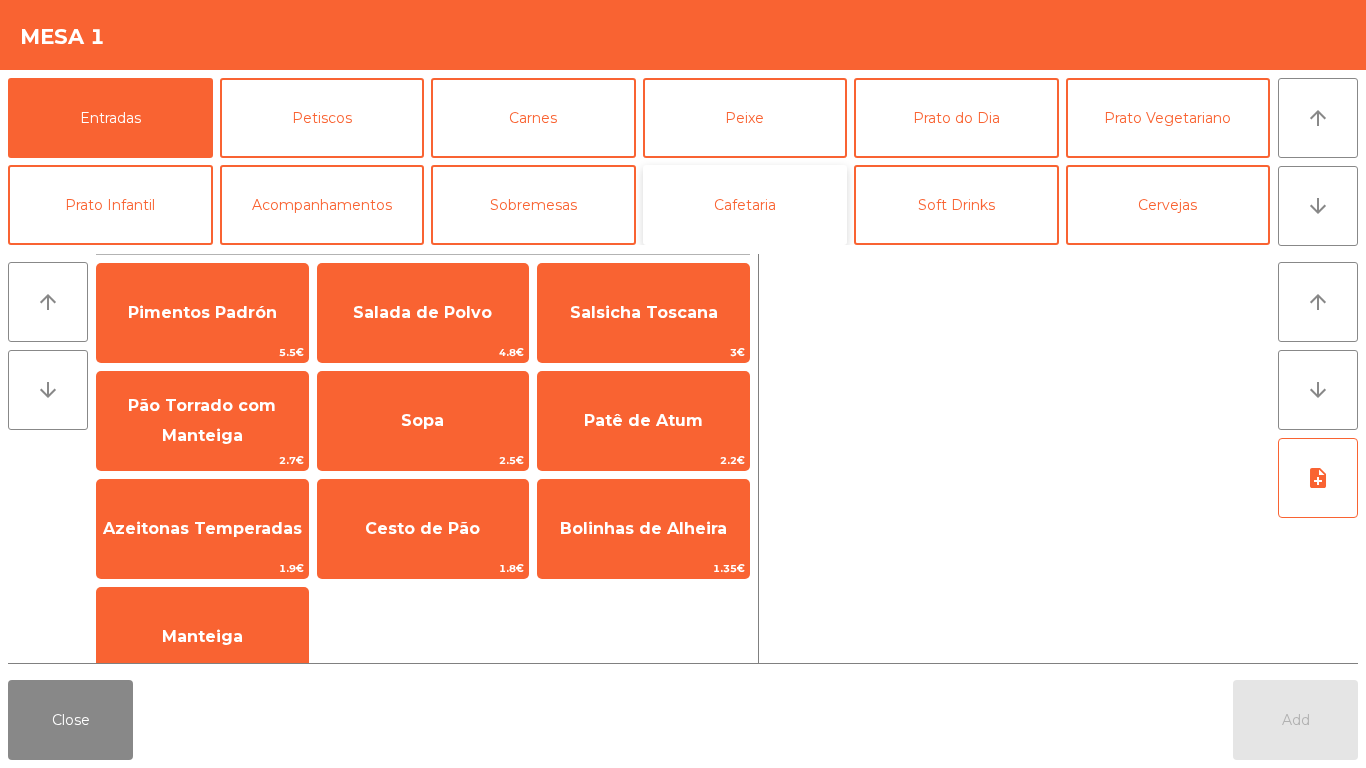 click on "Cafetaria" 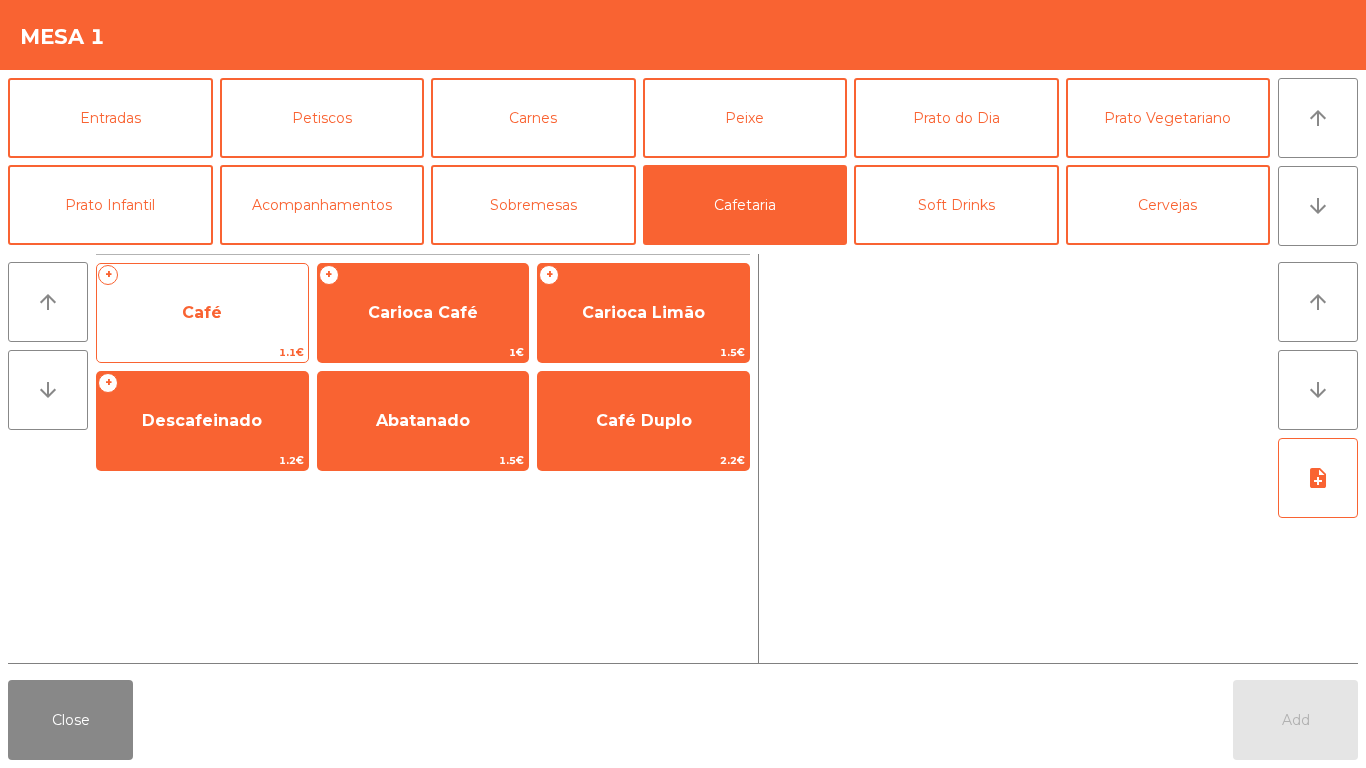 click on "Café" 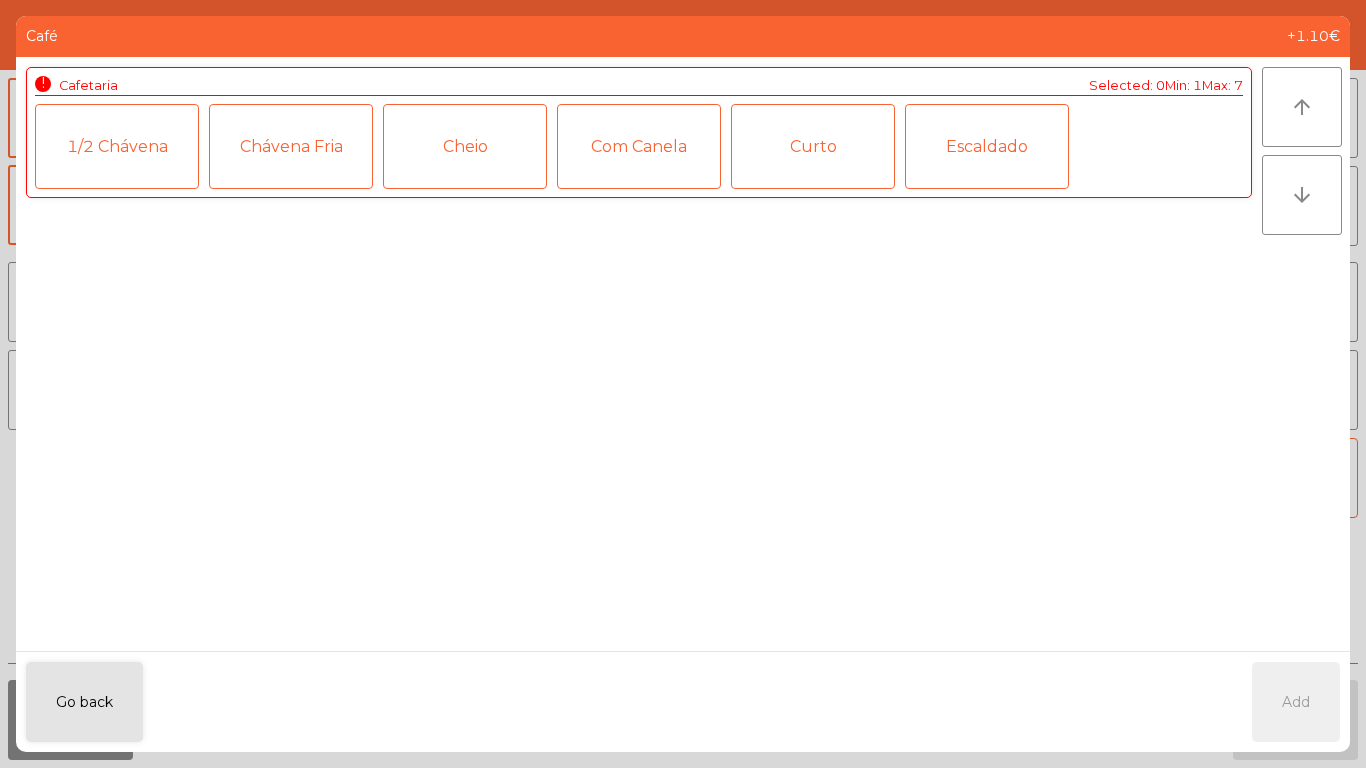 click on "1/2 Chávena" 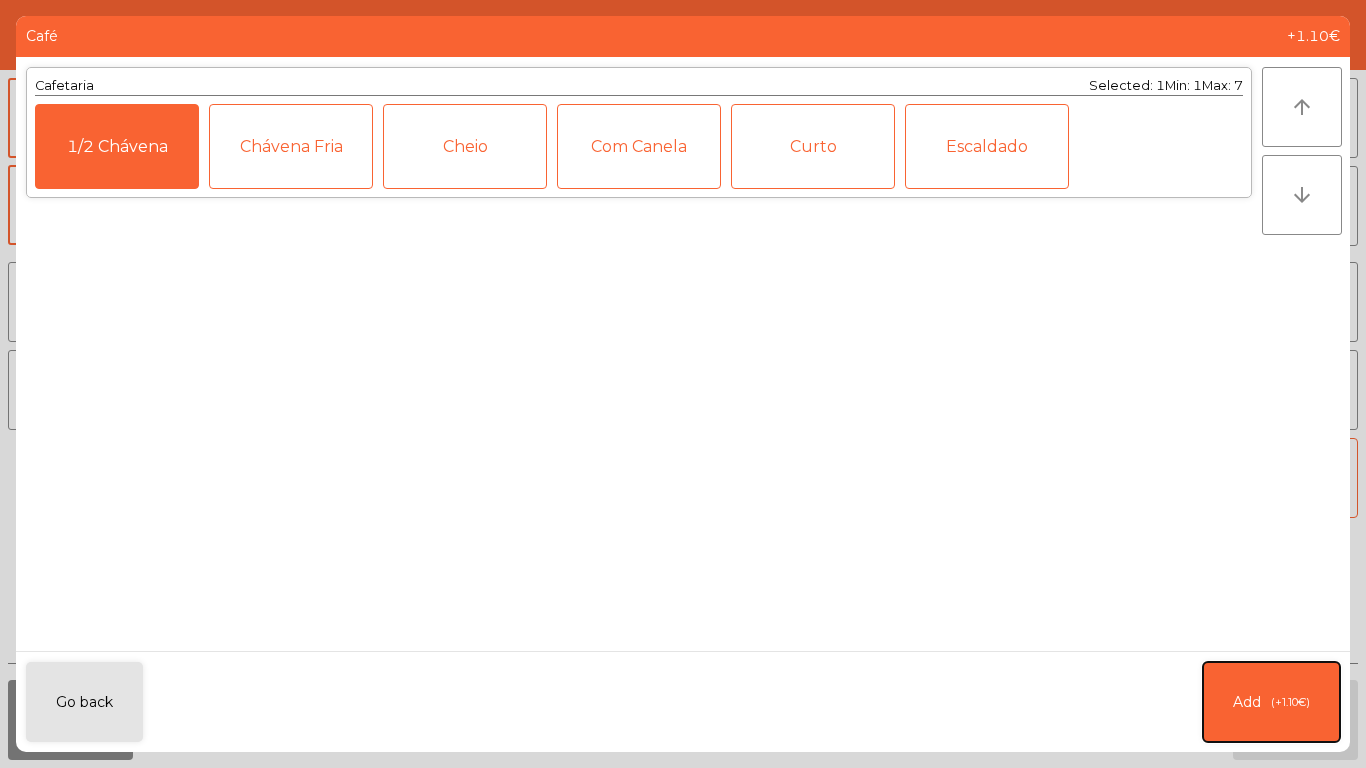 click on "Add   (+1.10€)" 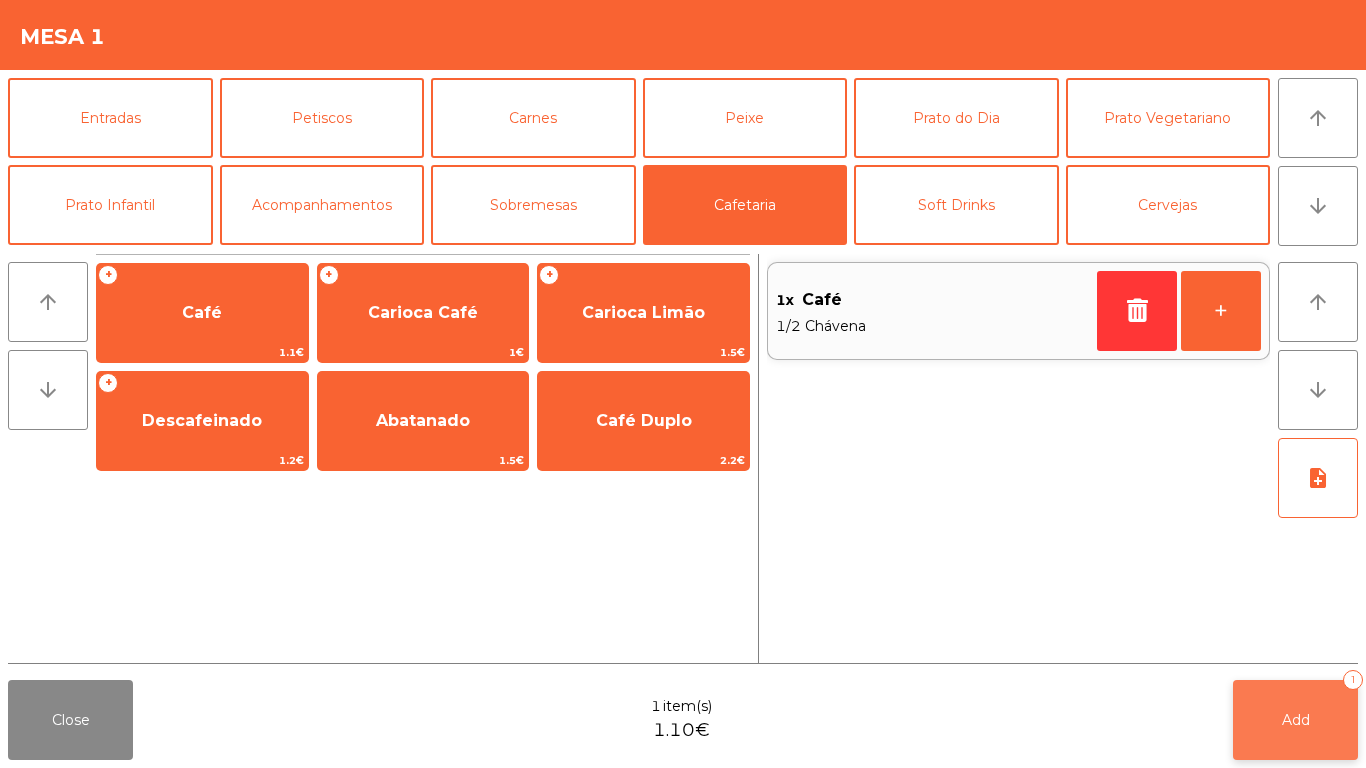 click on "Add   1" 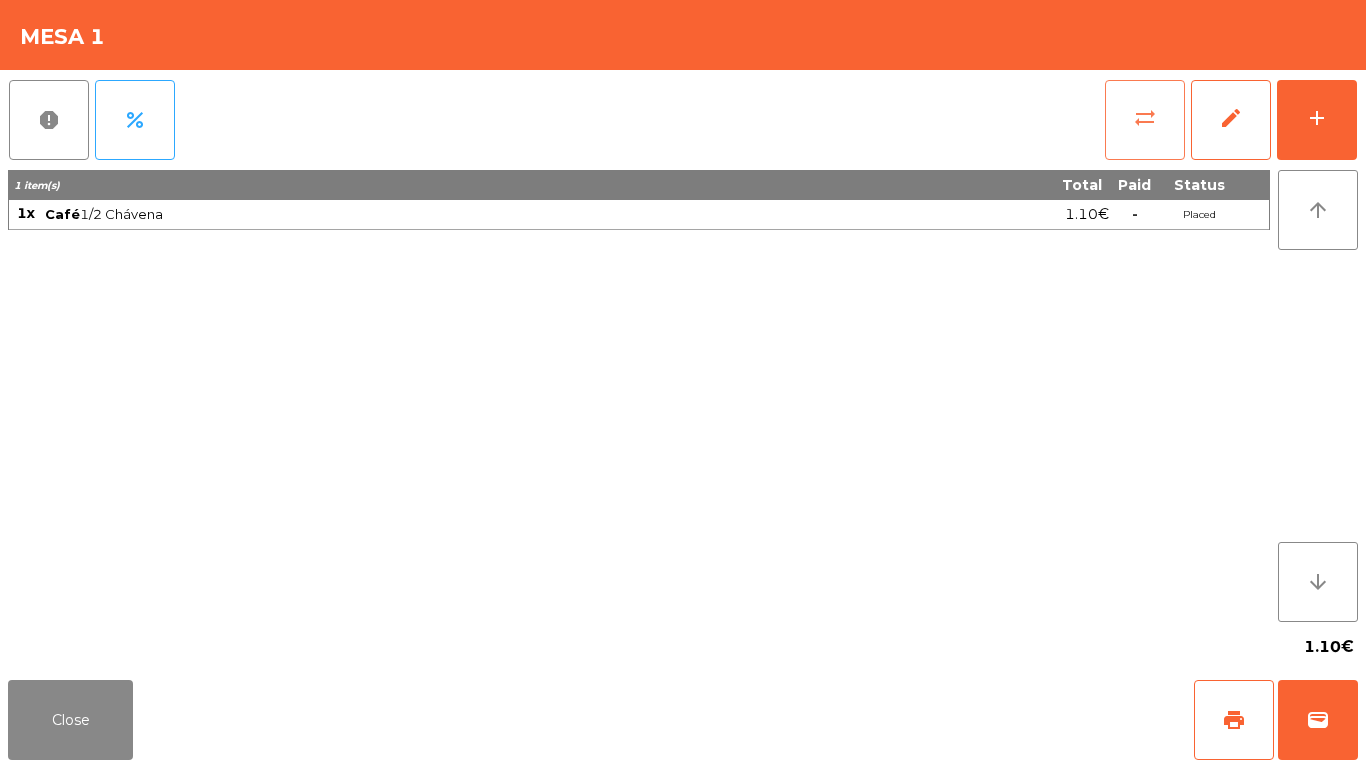 click on "sync_alt" 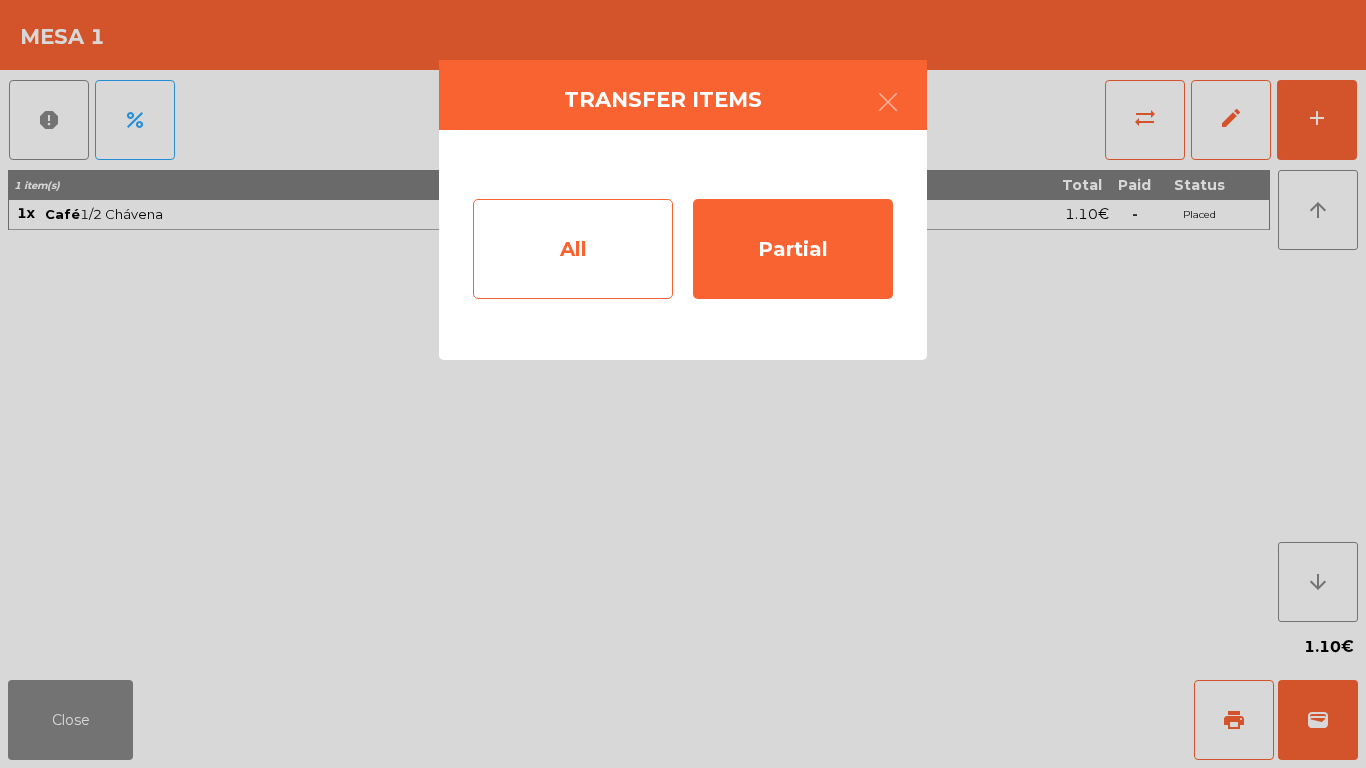 click on "All" 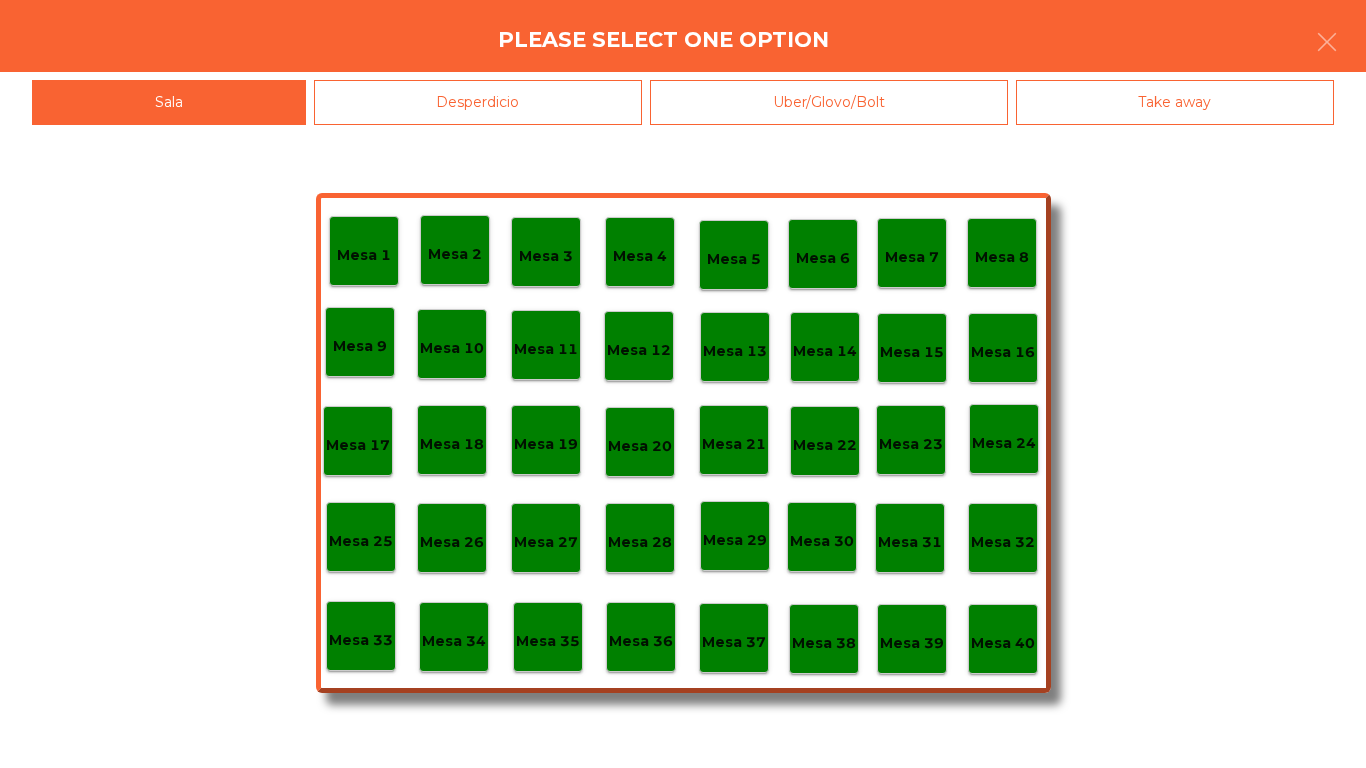 click on "Mesa 40" 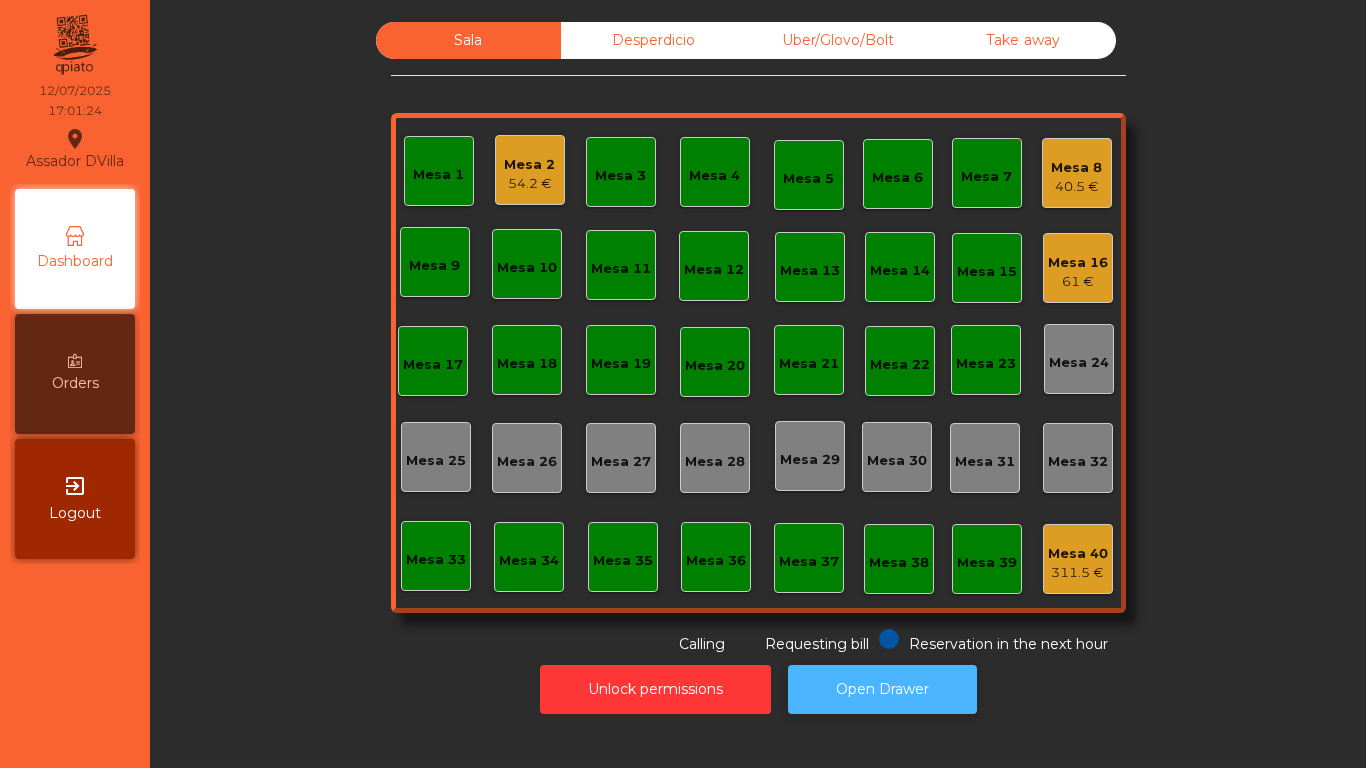 click on "Open Drawer" 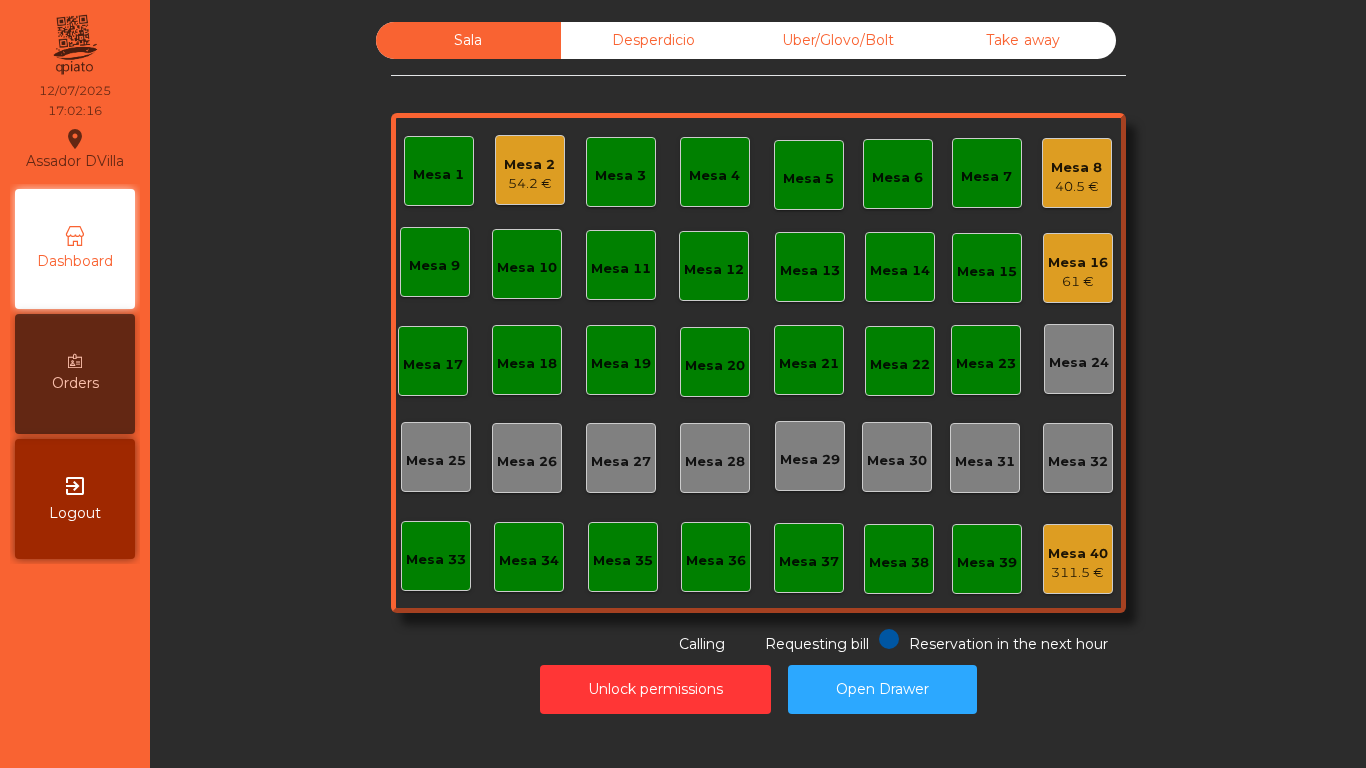 click on "Mesa 8   40.5 €" 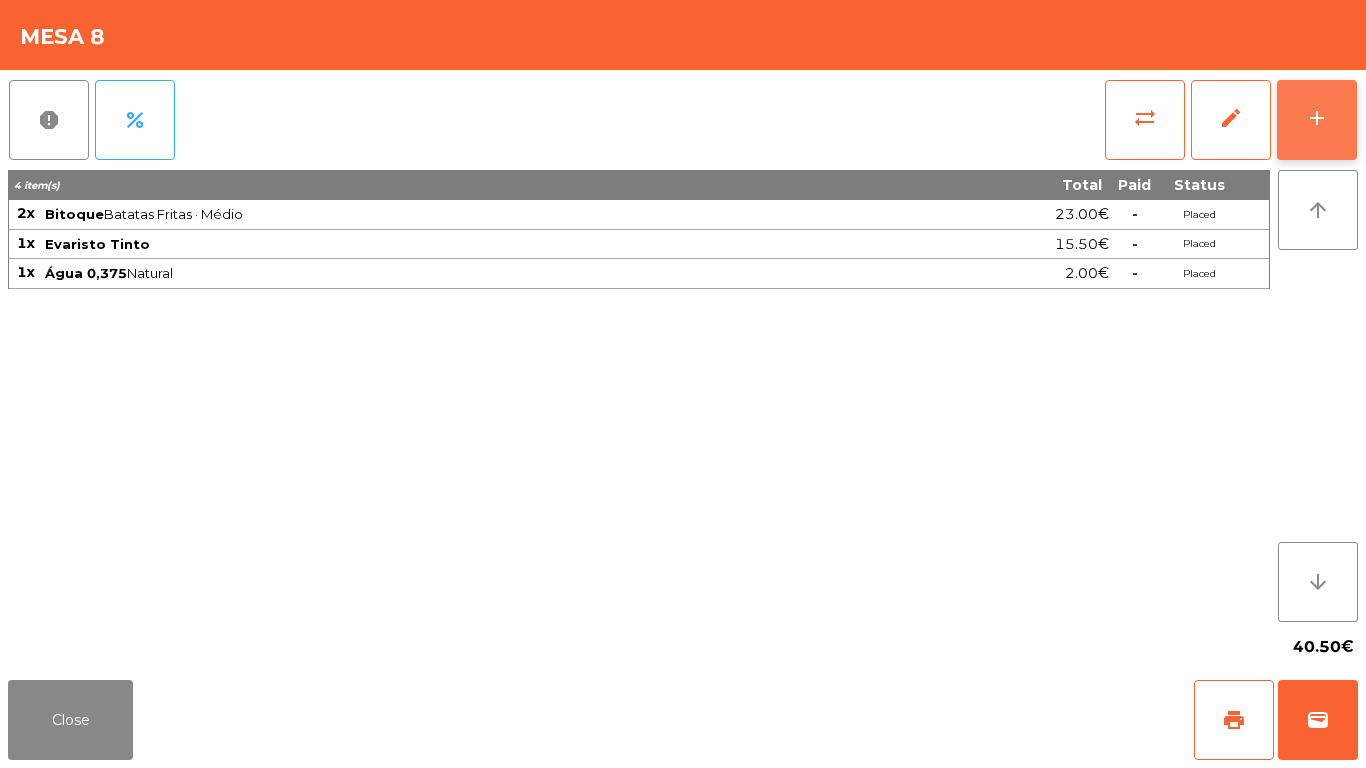 click on "add" 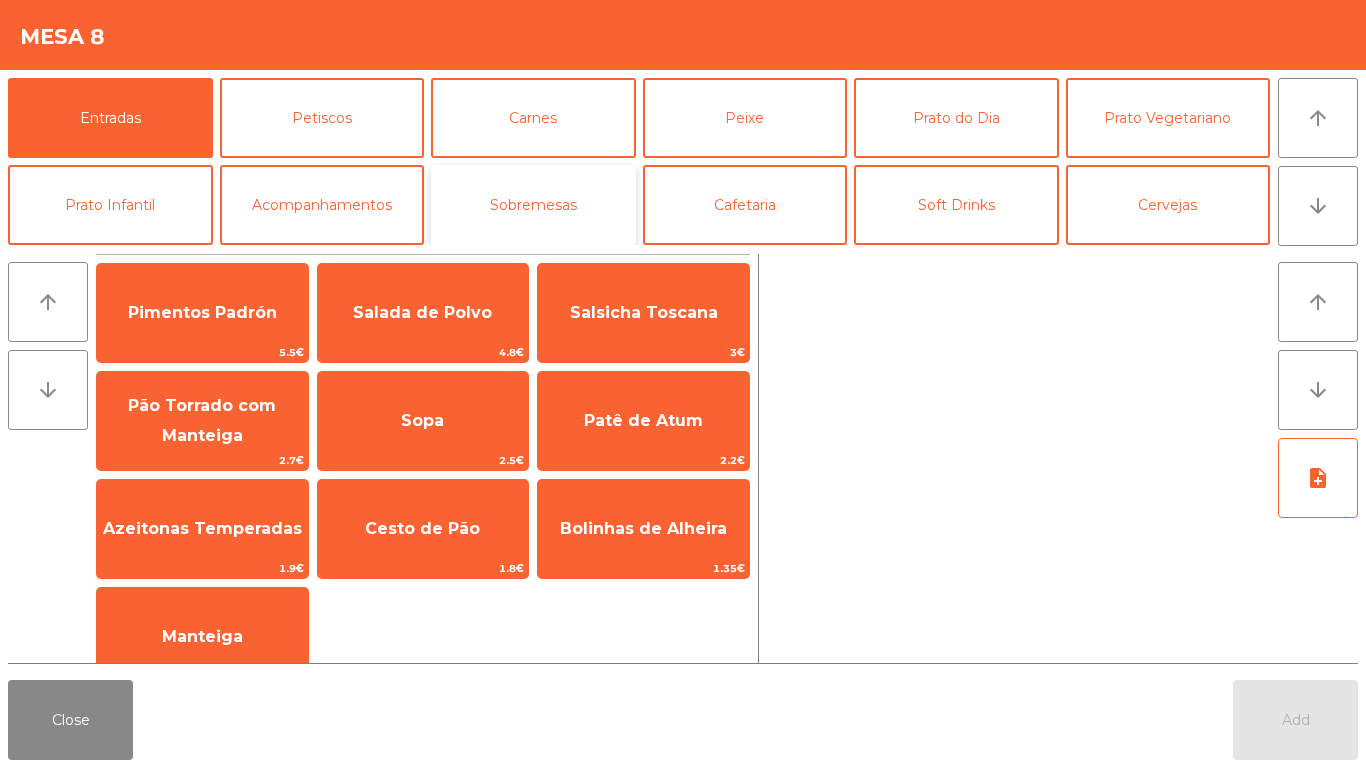 click on "Sobremesas" 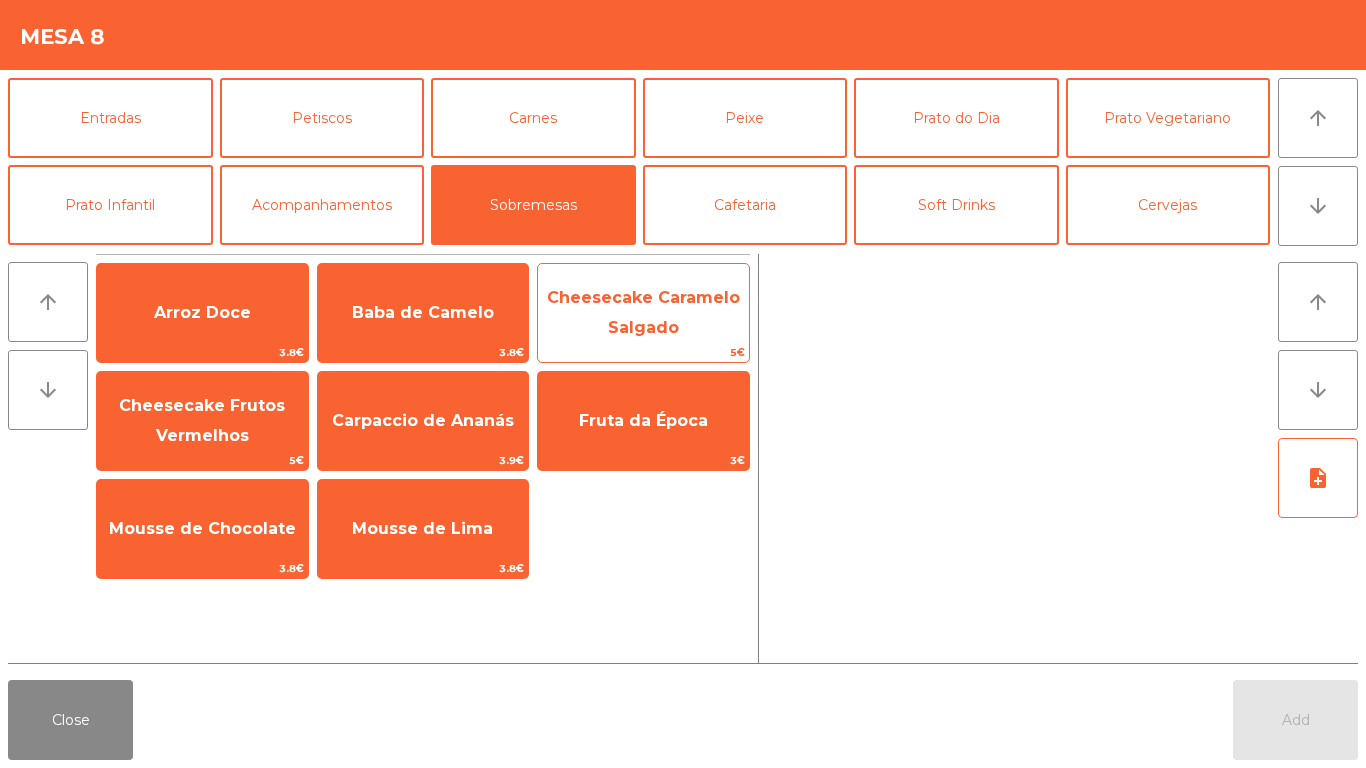 click on "Cheesecake Caramelo Salgado" 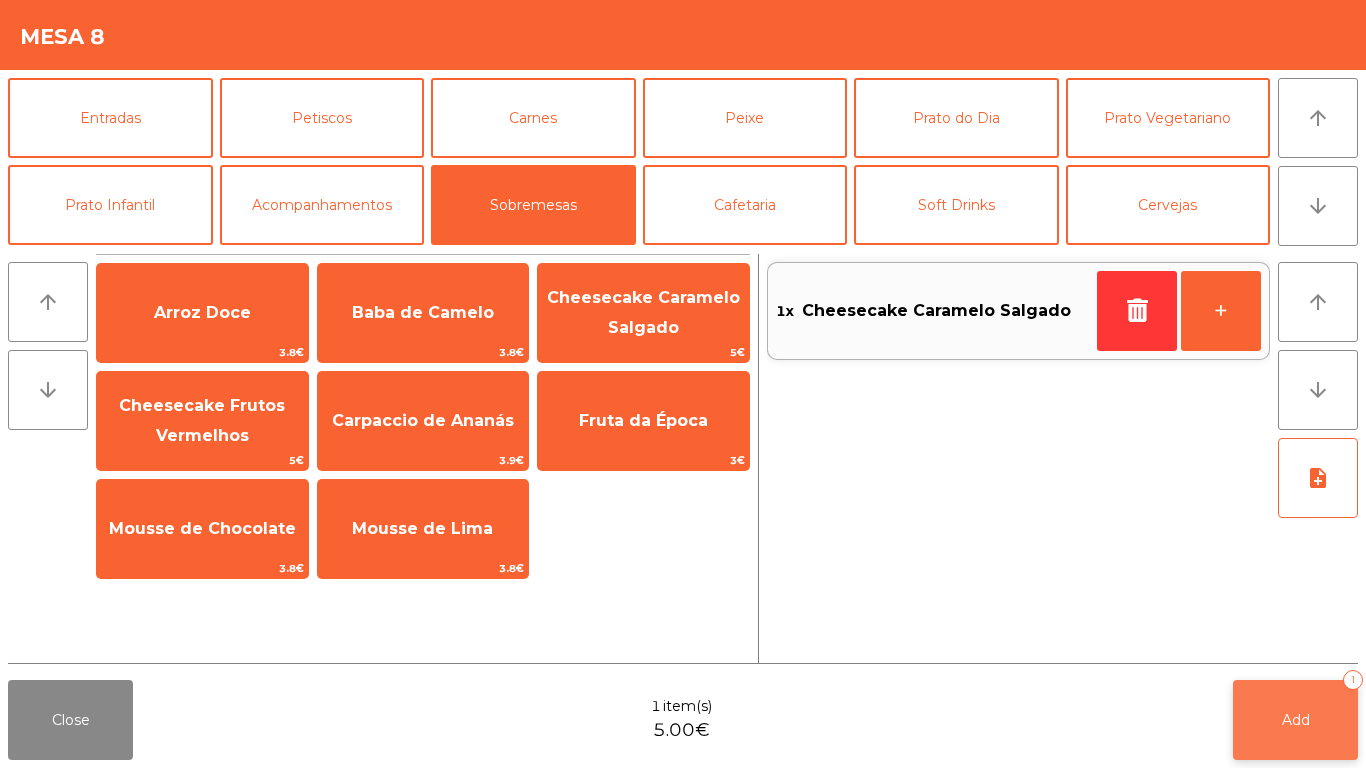 click on "Add" 